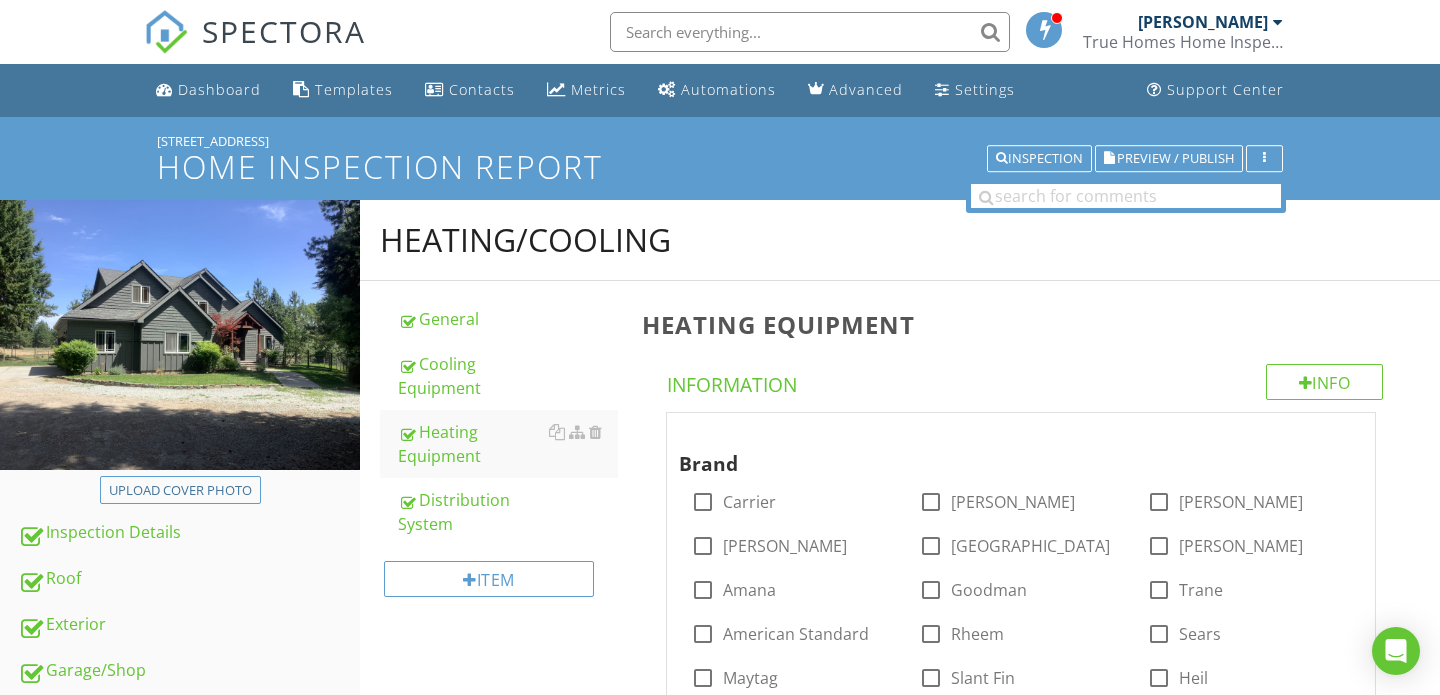 scroll, scrollTop: 5449, scrollLeft: 0, axis: vertical 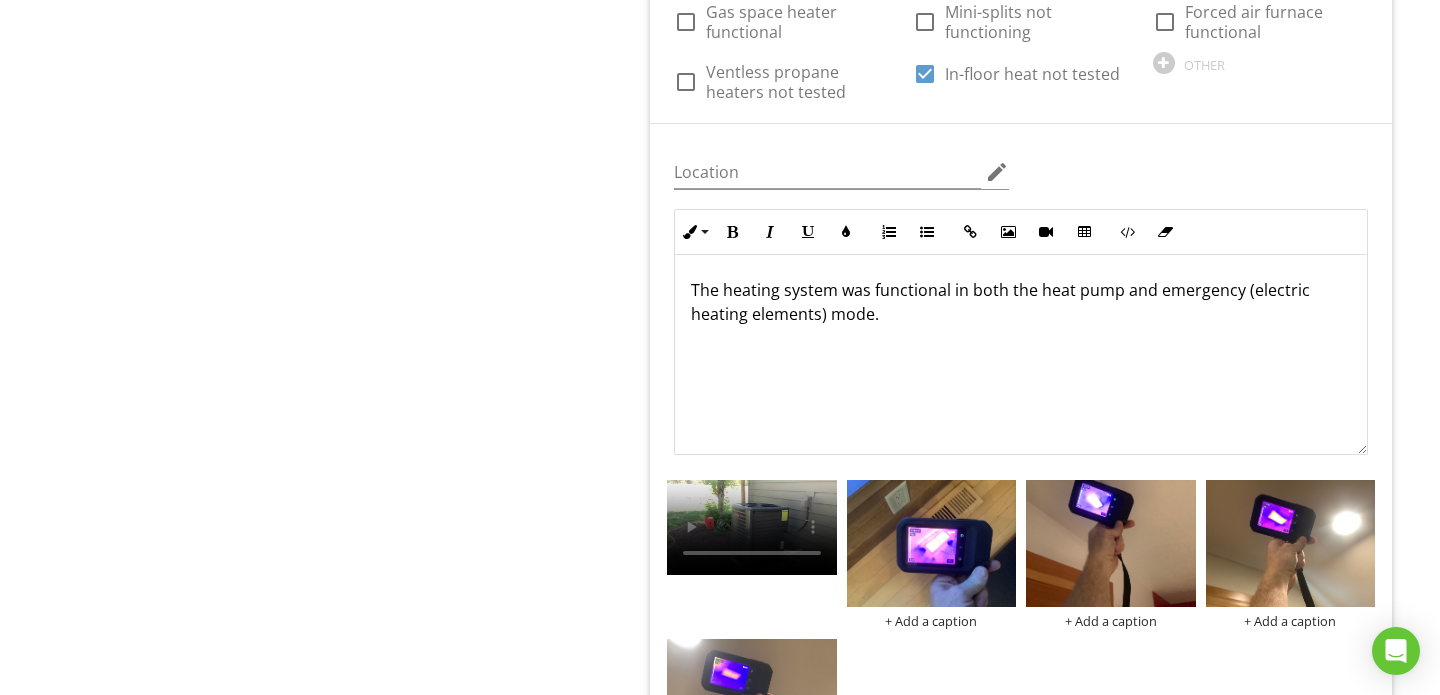 click on "The heating system was functional in both the heat pump and emergency (electric heating elements) mode." at bounding box center [1021, 302] 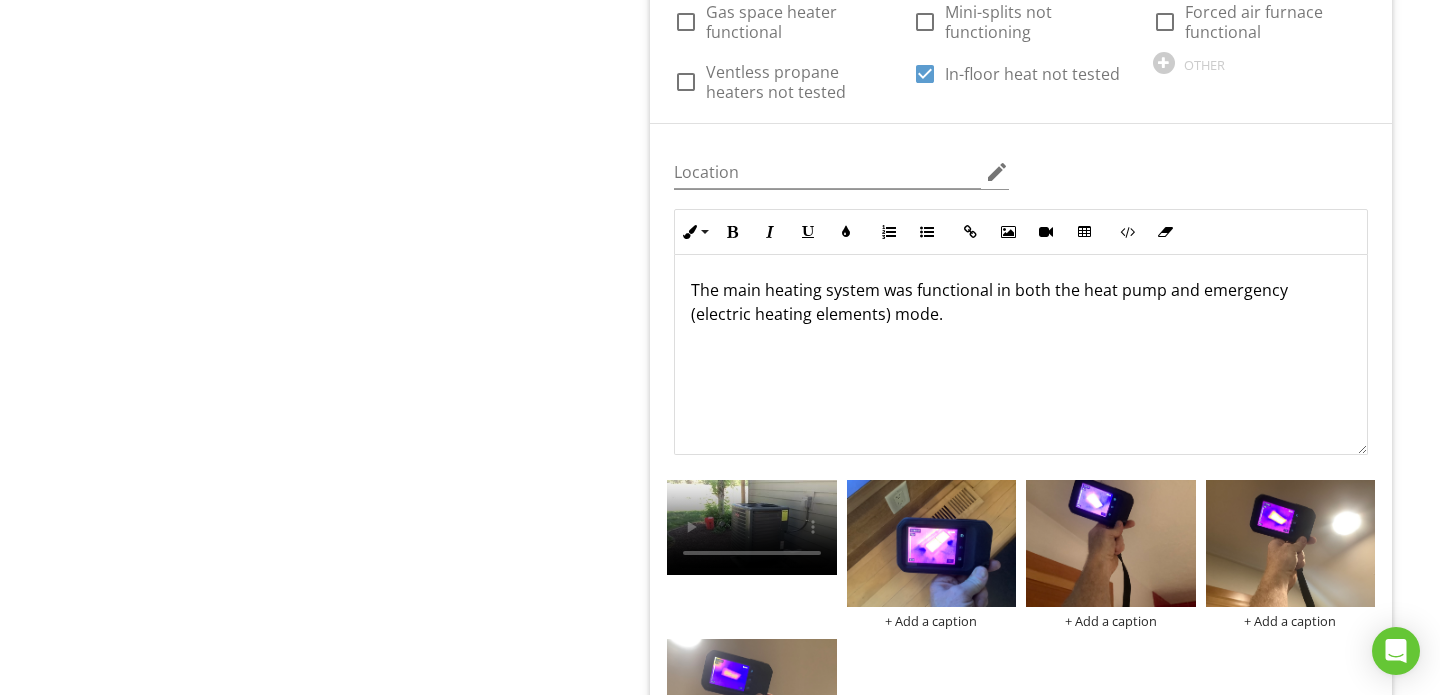 click on "The main heating system was functional in both the heat pump and emergency (electric heating elements) mode." at bounding box center (1021, 354) 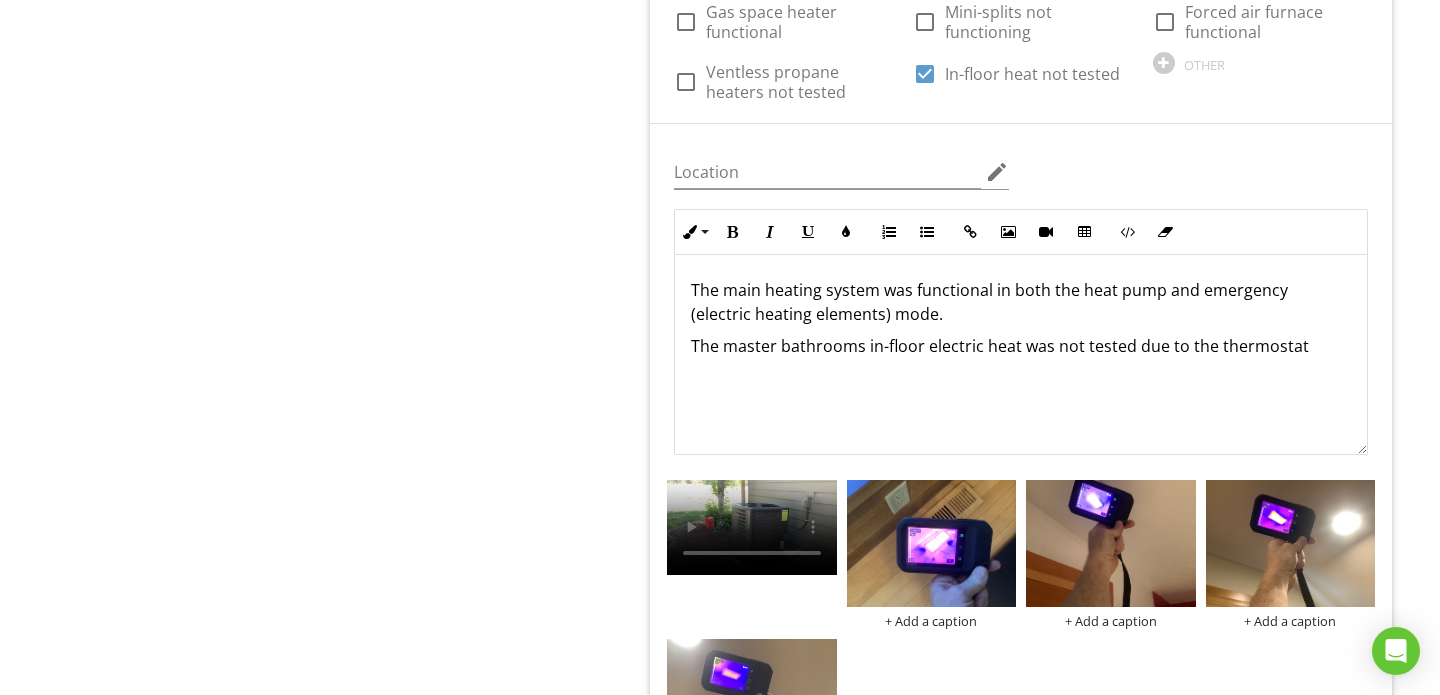 click on "The master bathrooms in-floor electric heat was not tested due to the thermostat" at bounding box center [1021, 346] 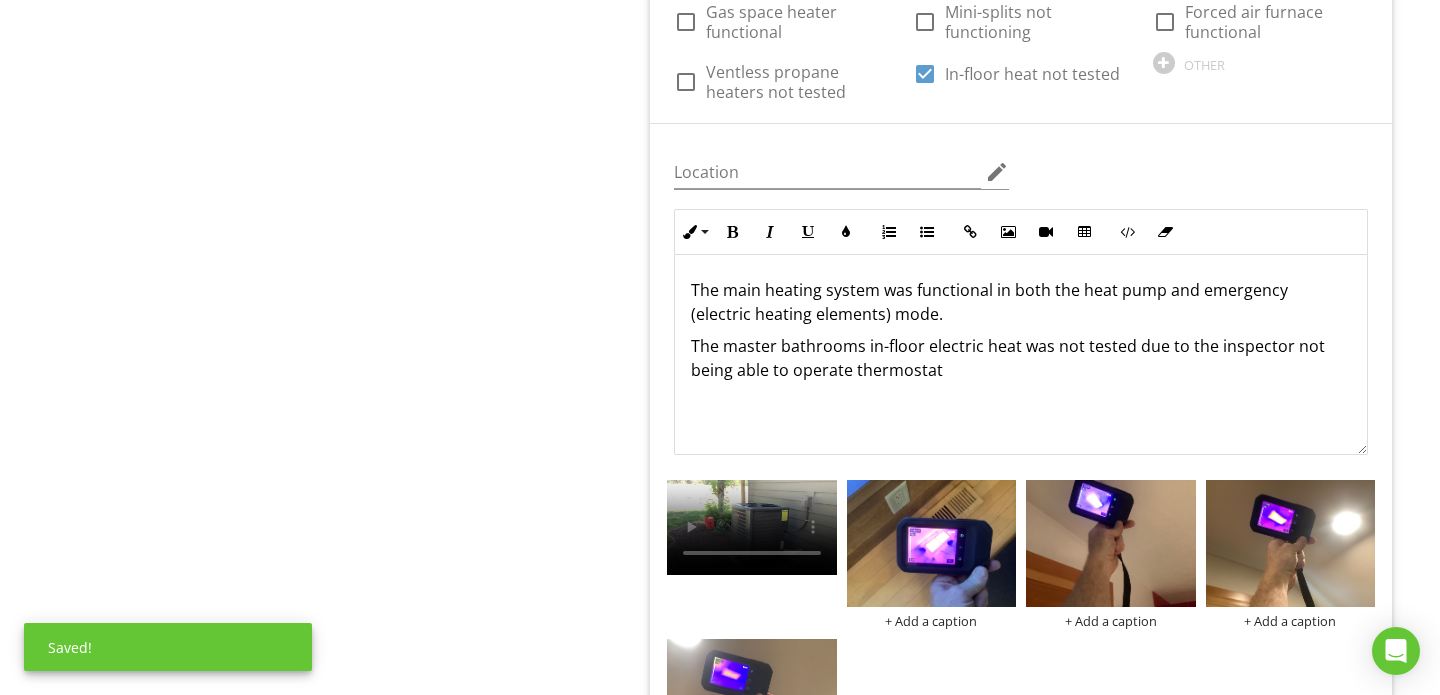 click on "The main heating system was functional in both the heat pump and emergency (electric heating elements) mode. The master bathrooms in-floor electric heat was not tested due to the inspector not being able to operate thermostat" at bounding box center [1021, 354] 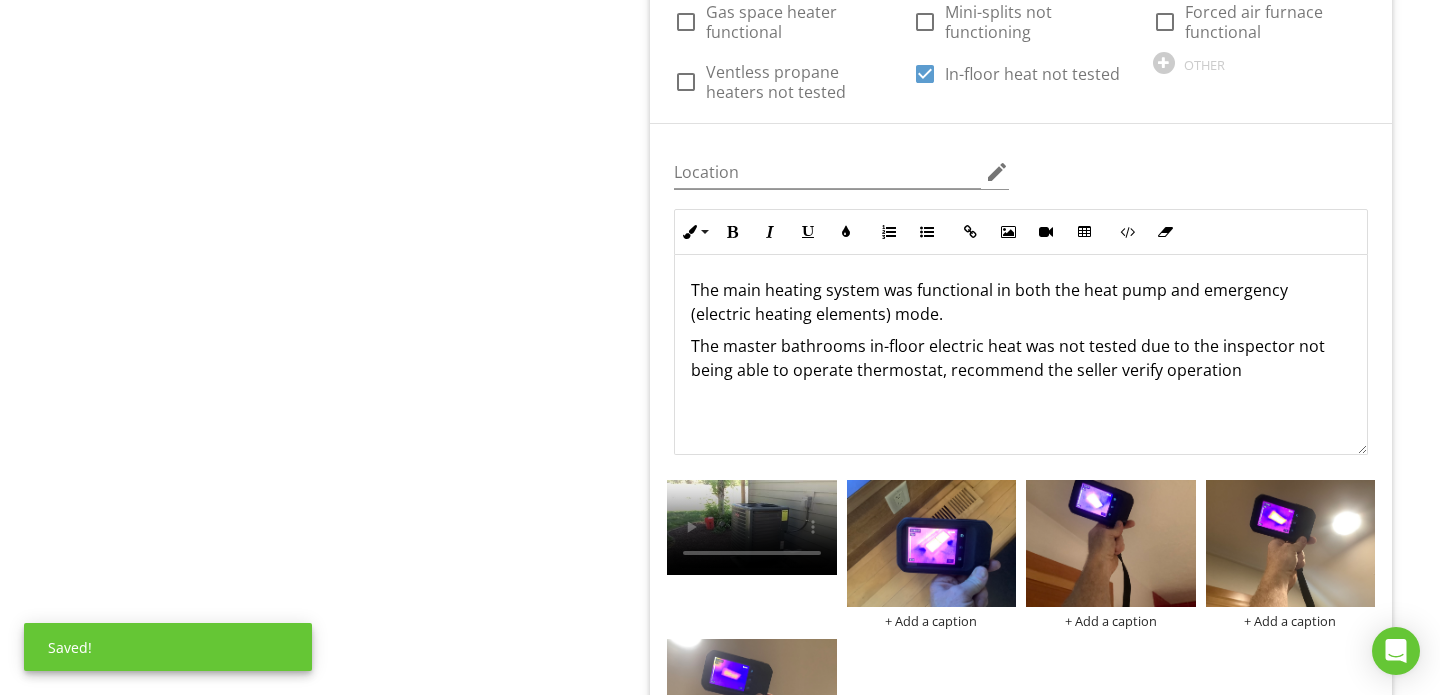click on "The master bathrooms in-floor electric heat was not tested due to the inspector not being able to operate thermostat, recommend the seller verify operation" at bounding box center [1021, 358] 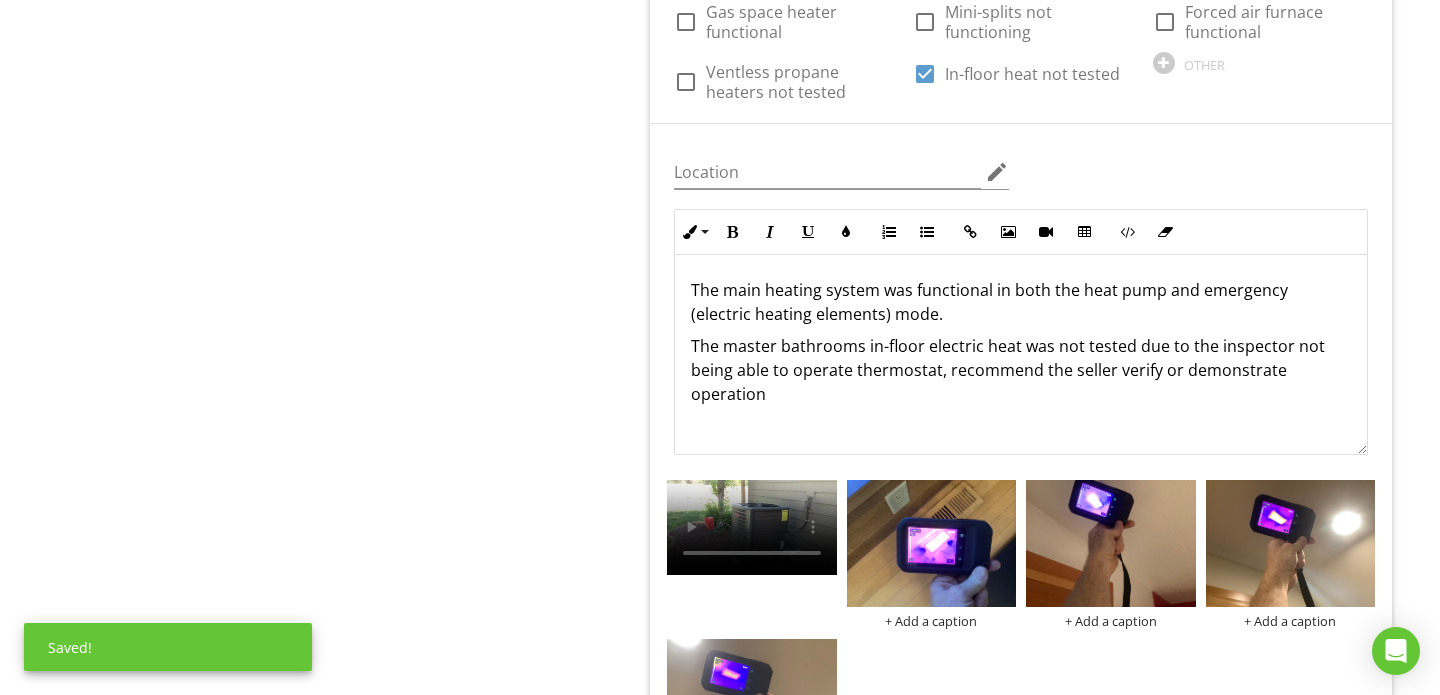 click on "The master bathrooms in-floor electric heat was not tested due to the inspector not being able to operate thermostat, recommend the seller verify or demonstrate operation" at bounding box center [1021, 370] 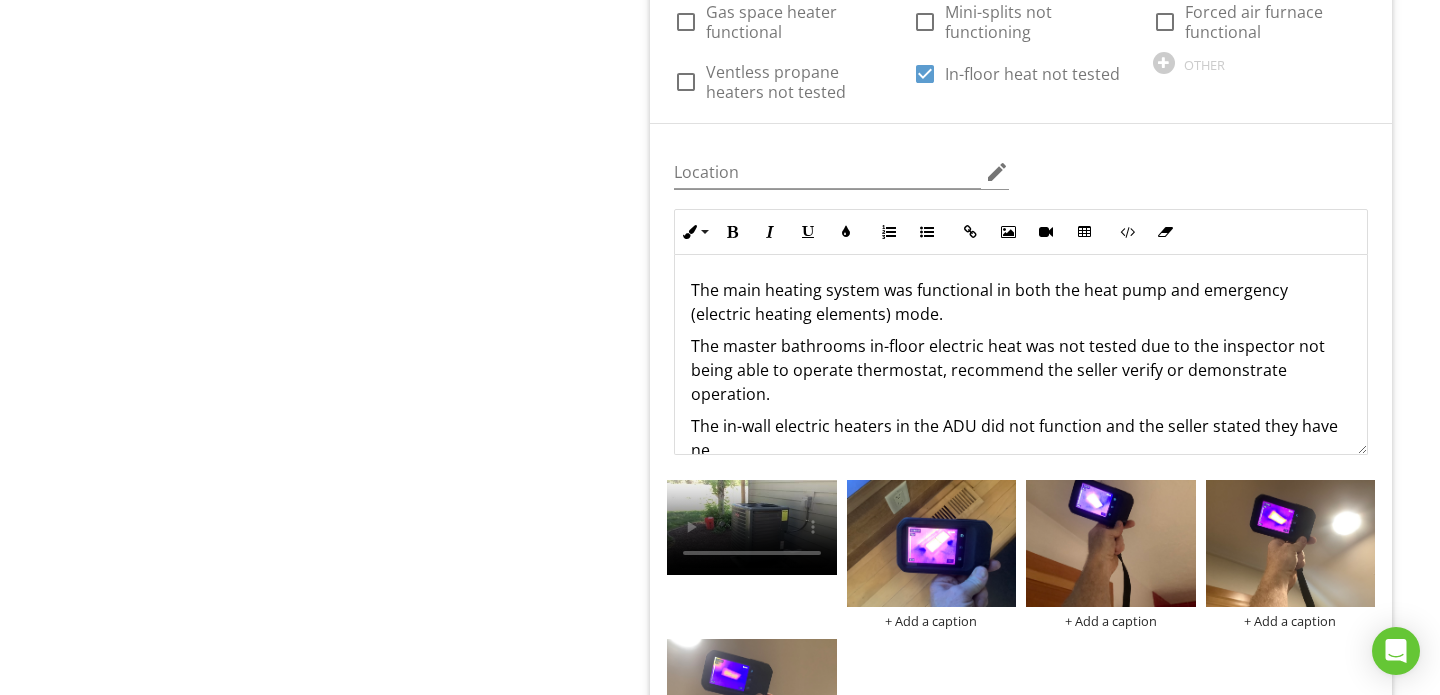 scroll, scrollTop: 8, scrollLeft: 0, axis: vertical 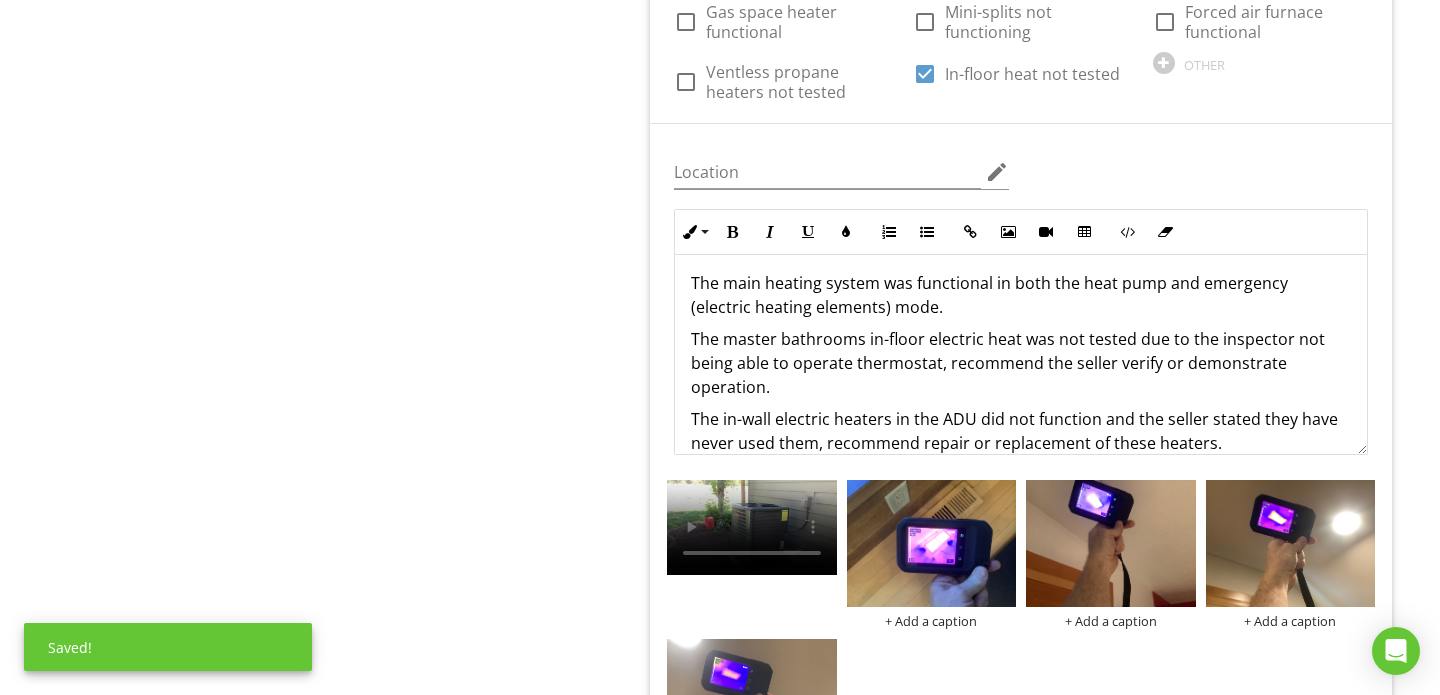 click on "The master bathrooms in-floor electric heat was not tested due to the inspector not being able to operate thermostat, recommend the seller verify or demonstrate operation." at bounding box center [1021, 363] 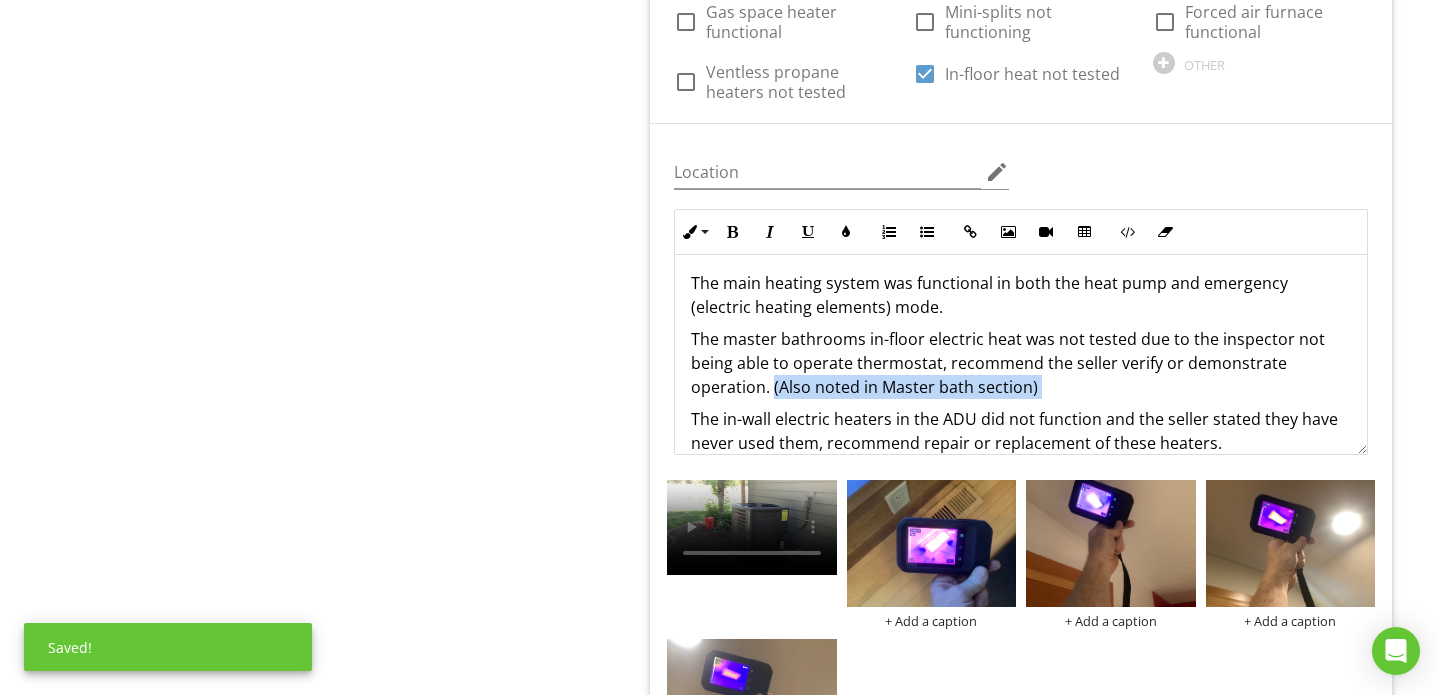 drag, startPoint x: 772, startPoint y: 363, endPoint x: 978, endPoint y: 372, distance: 206.1965 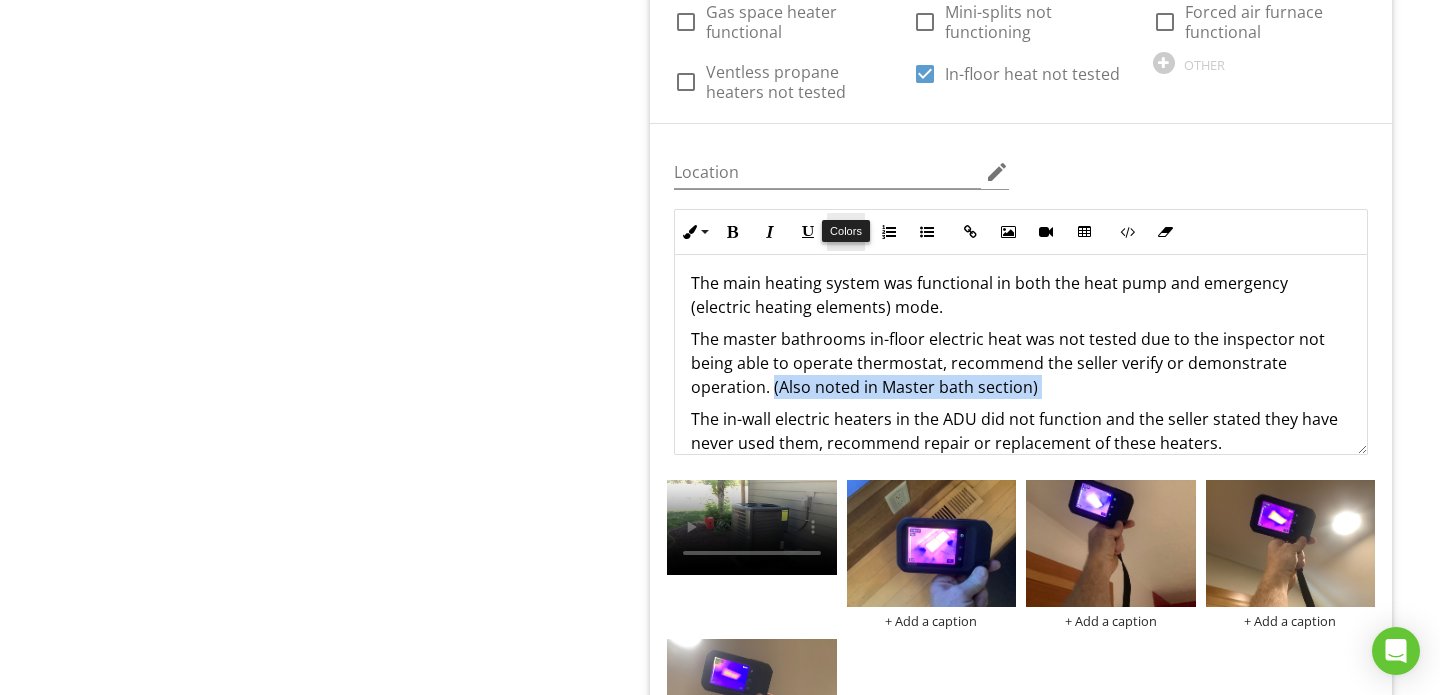 click on "Colors" at bounding box center [846, 232] 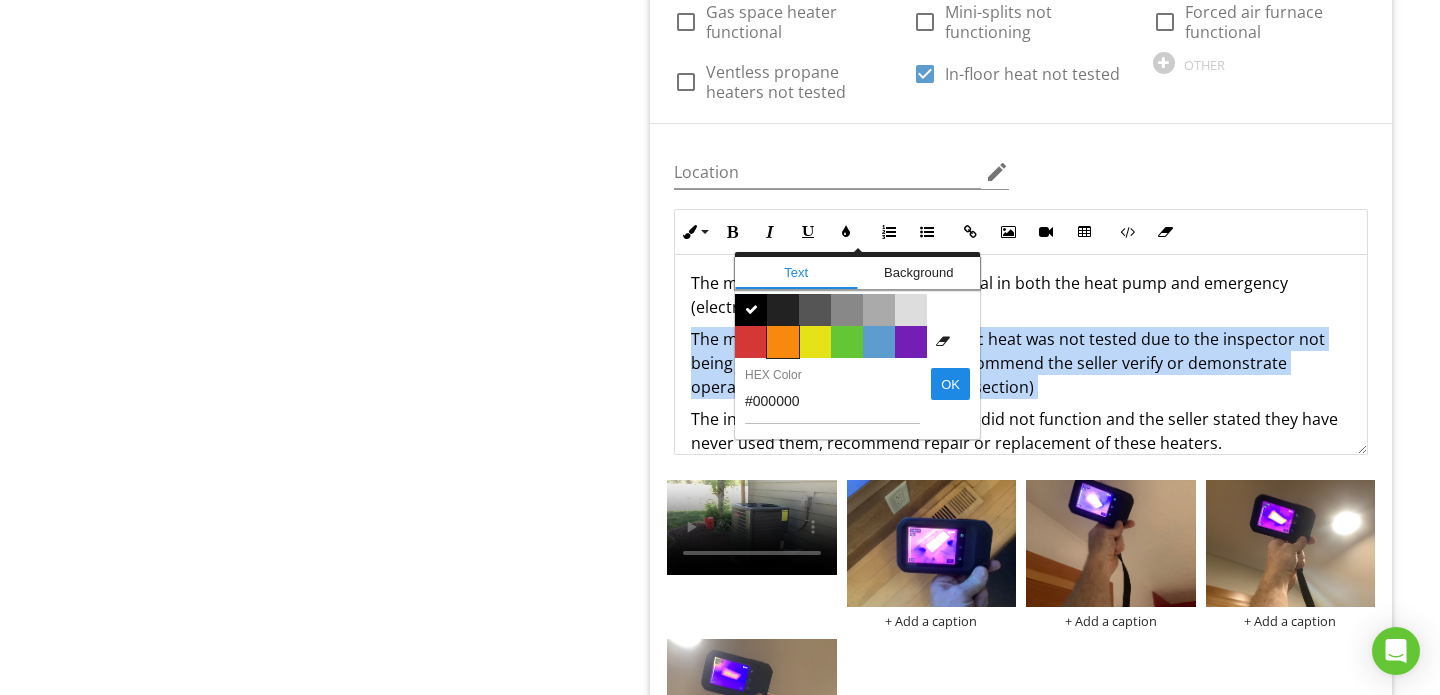 click on "Color #f9890e" at bounding box center [783, 342] 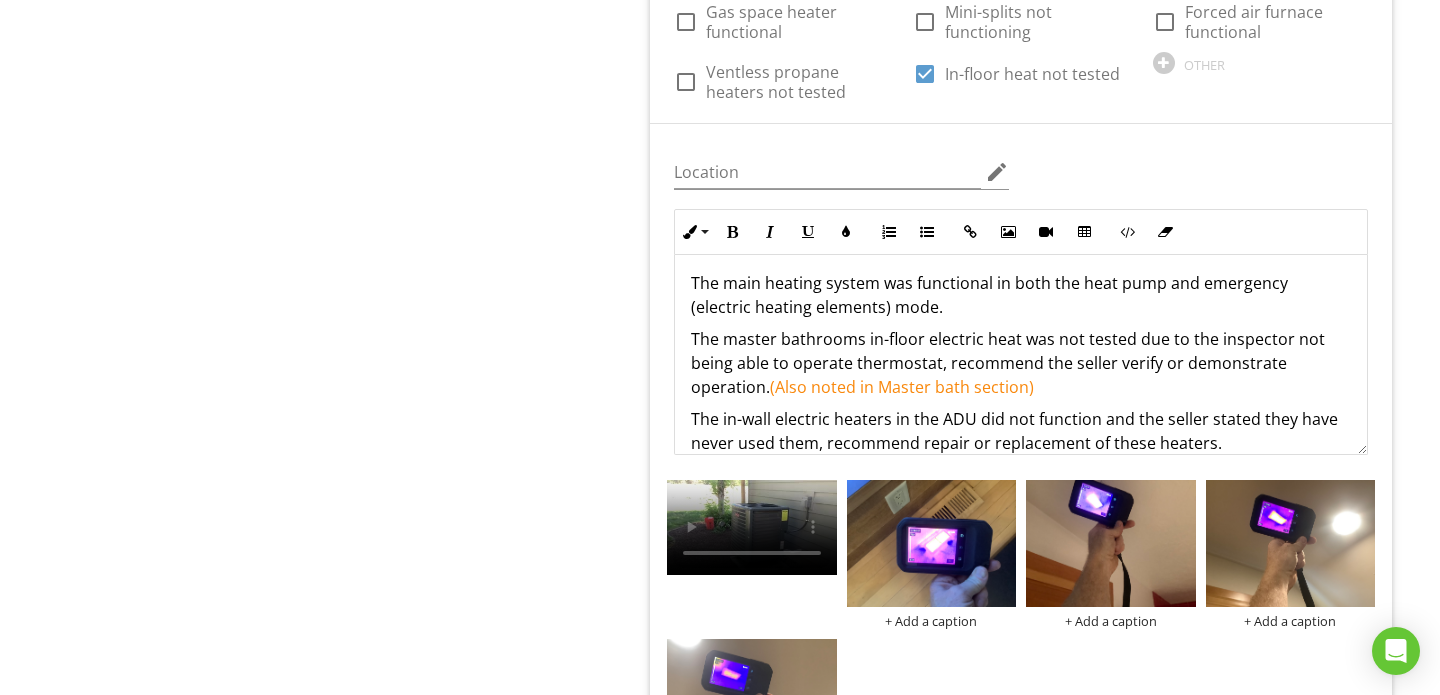 click on "The master bathrooms in-floor electric heat was not tested due to the inspector not being able to operate thermostat, recommend the seller verify or demonstrate operation.  (Also noted in Master bath section)" at bounding box center (1021, 363) 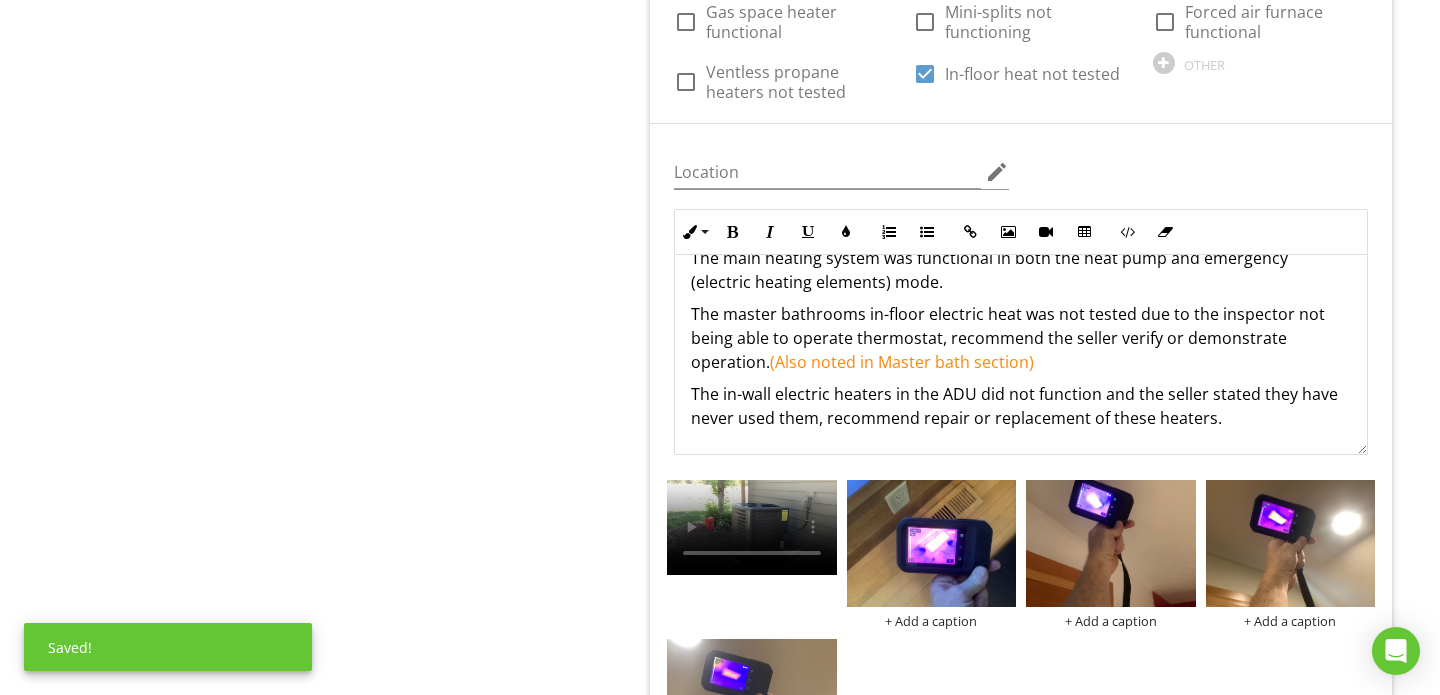 click on "The in-wall electric heaters in the ADU did not function and the seller stated they have never used them, recommend repair or replacement of these heaters." at bounding box center (1021, 406) 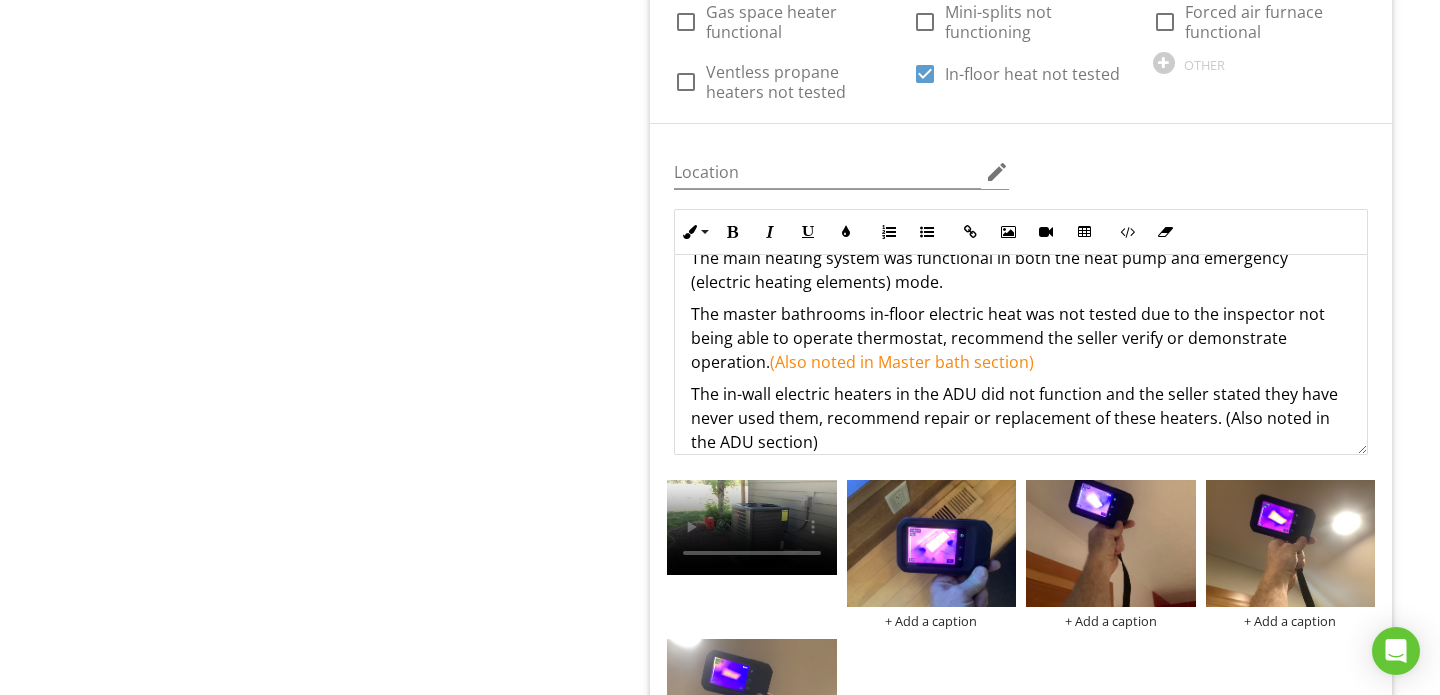 click on "The in-wall electric heaters in the ADU did not function and the seller stated they have never used them, recommend repair or replacement of these heaters. (Also noted in the ADU section)" at bounding box center [1021, 418] 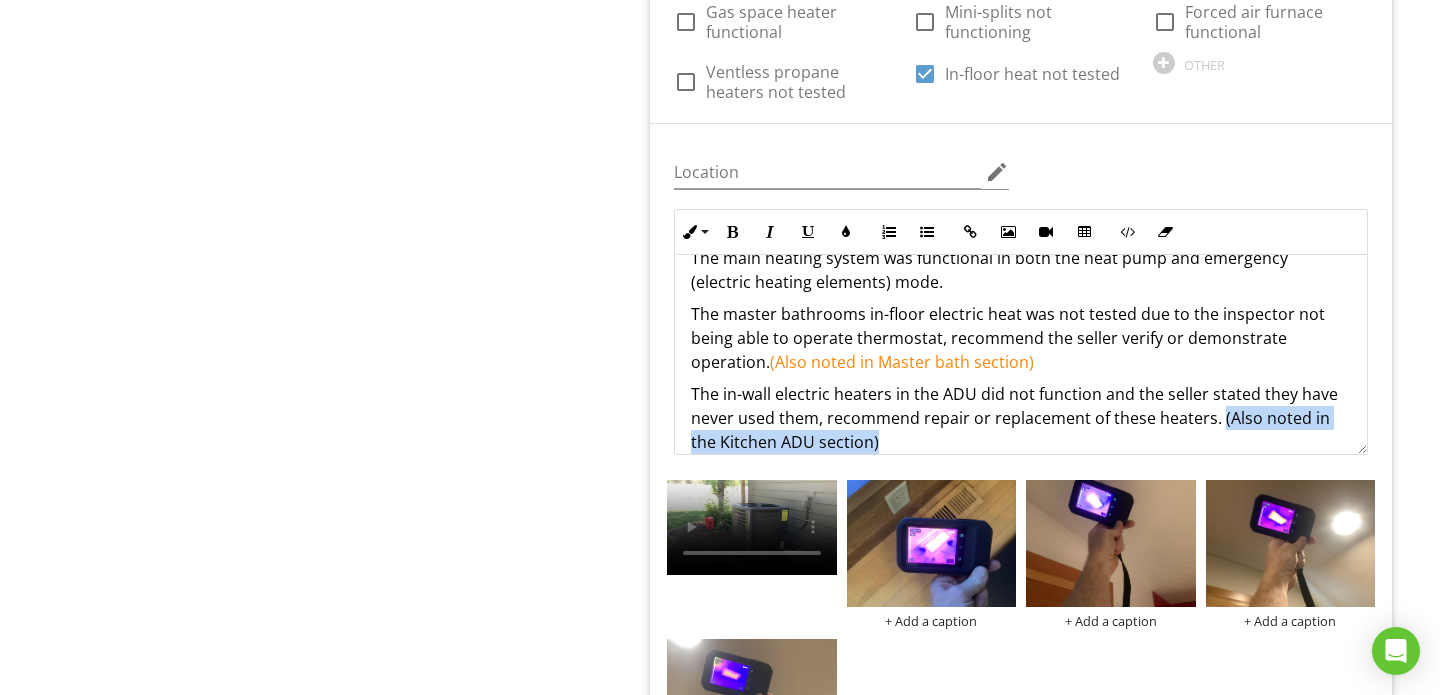 scroll, scrollTop: 57, scrollLeft: 0, axis: vertical 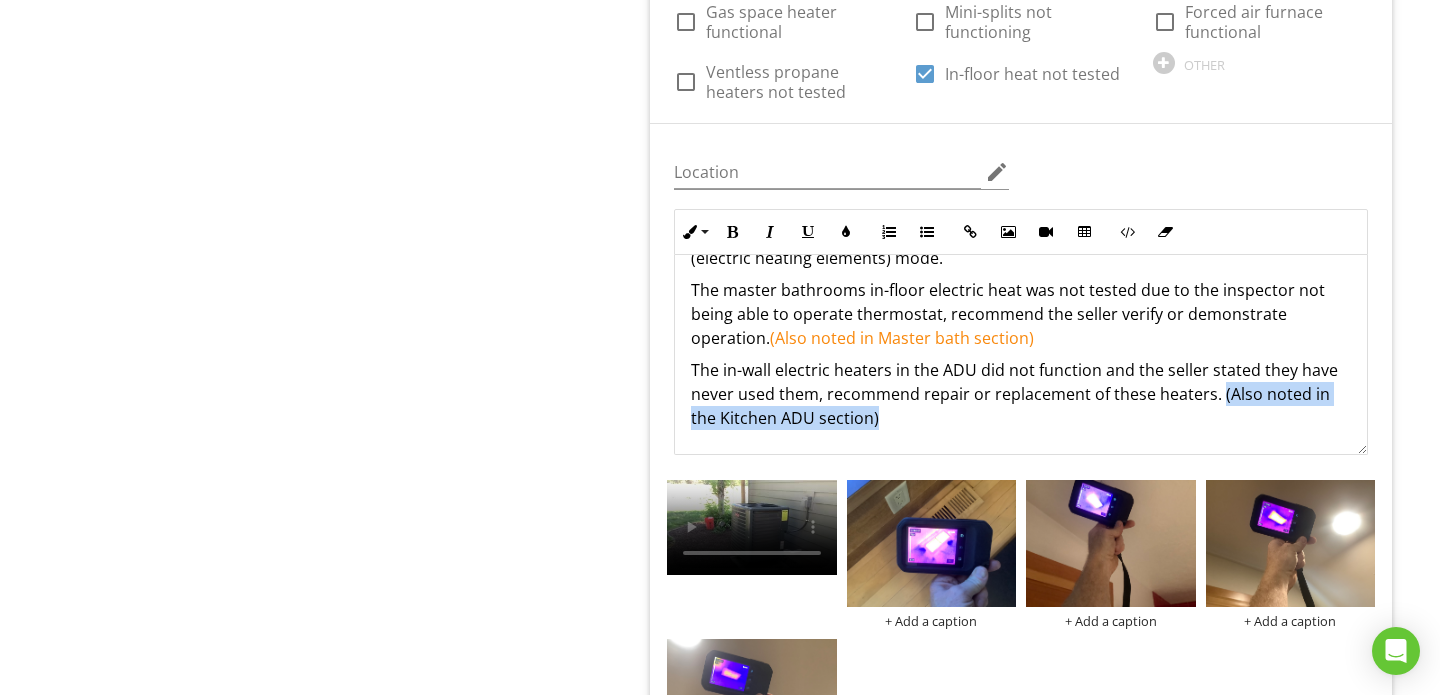 drag, startPoint x: 1217, startPoint y: 391, endPoint x: 1244, endPoint y: 419, distance: 38.8973 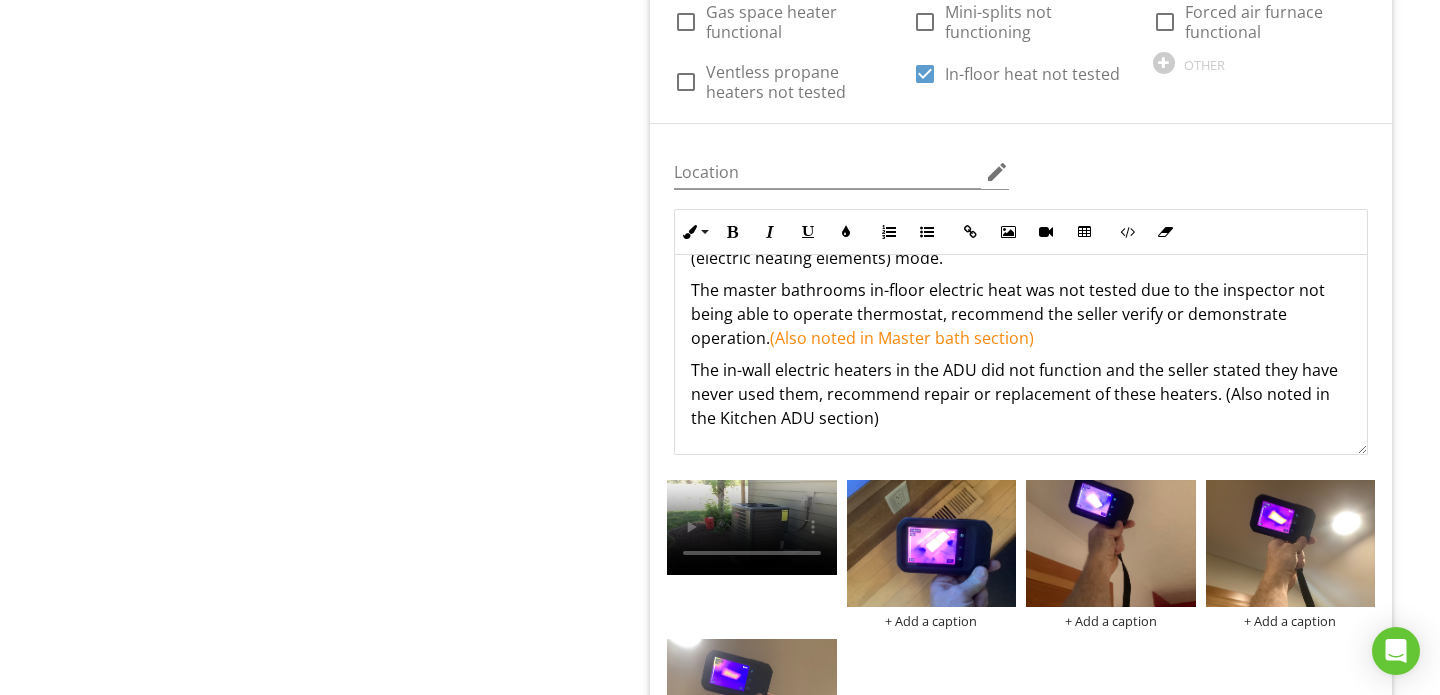 click on "The in-wall electric heaters in the ADU did not function and the seller stated they have never used them, recommend repair or replacement of these heaters. (Also noted in the Kitchen ADU section)" at bounding box center [1021, 394] 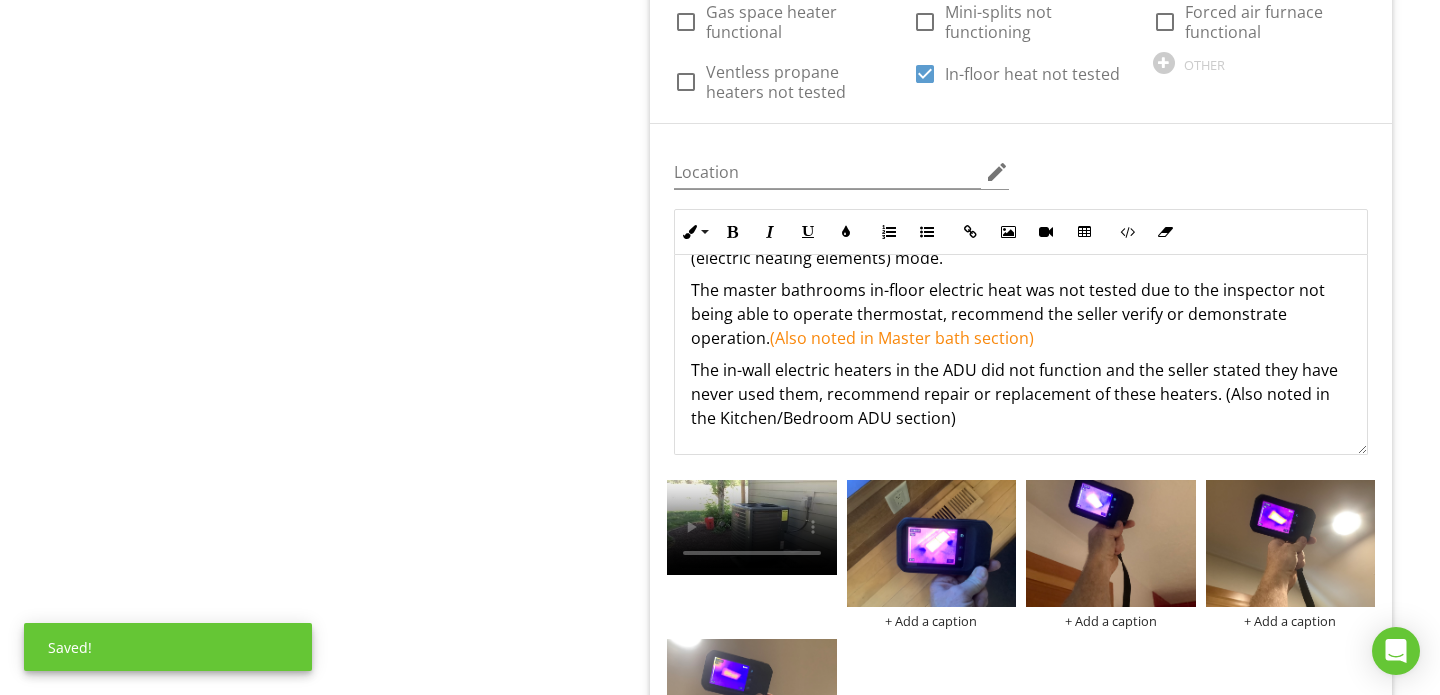 click on "The in-wall electric heaters in the ADU did not function and the seller stated they have never used them, recommend repair or replacement of these heaters. (Also noted in the Kitchen/Bedroom ADU section)" at bounding box center (1021, 394) 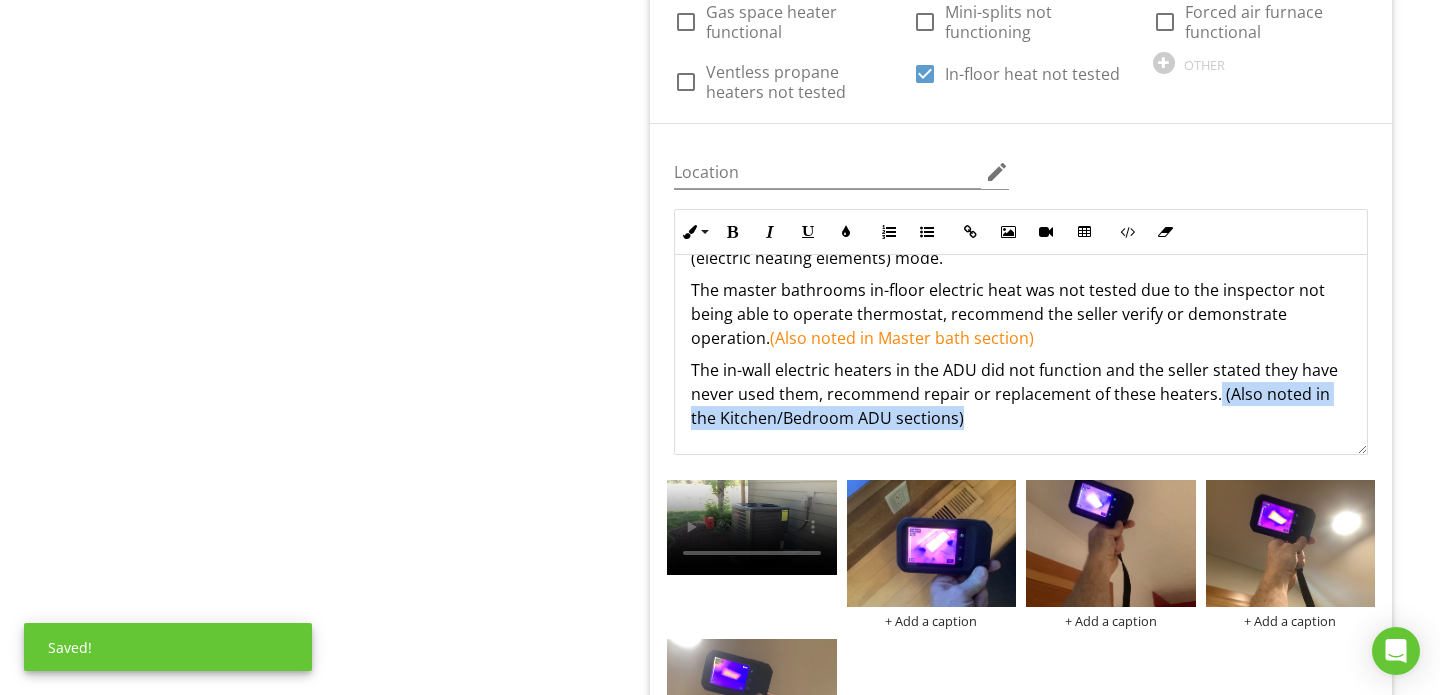 drag, startPoint x: 1214, startPoint y: 364, endPoint x: 1245, endPoint y: 415, distance: 59.682495 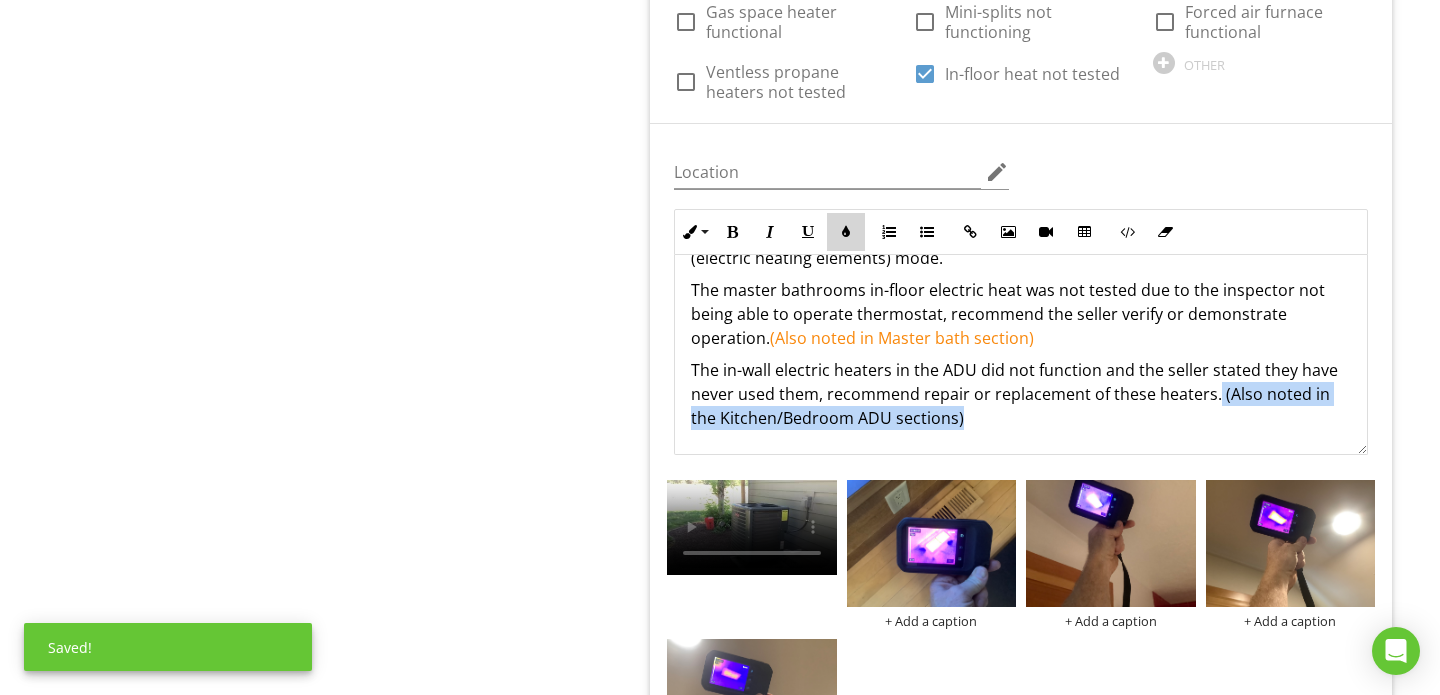 click at bounding box center [846, 232] 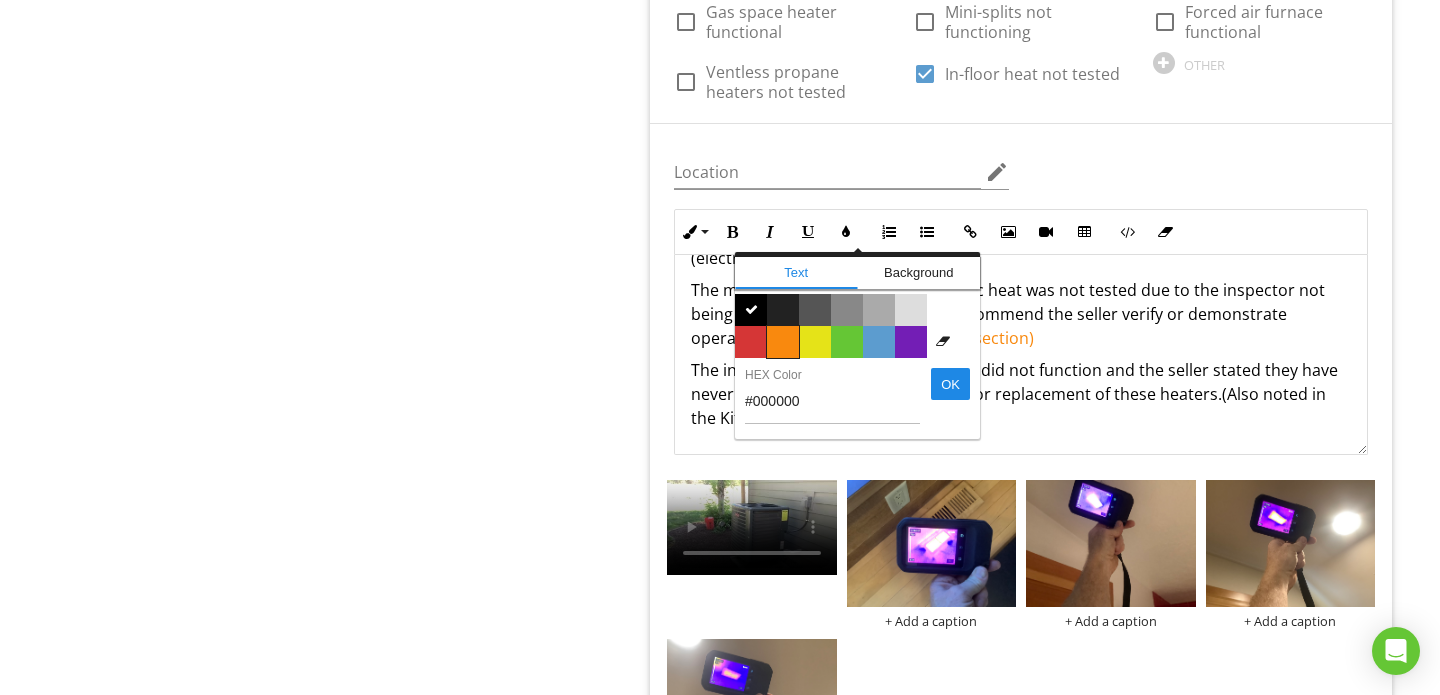 click on "Color #f9890e" at bounding box center [783, 342] 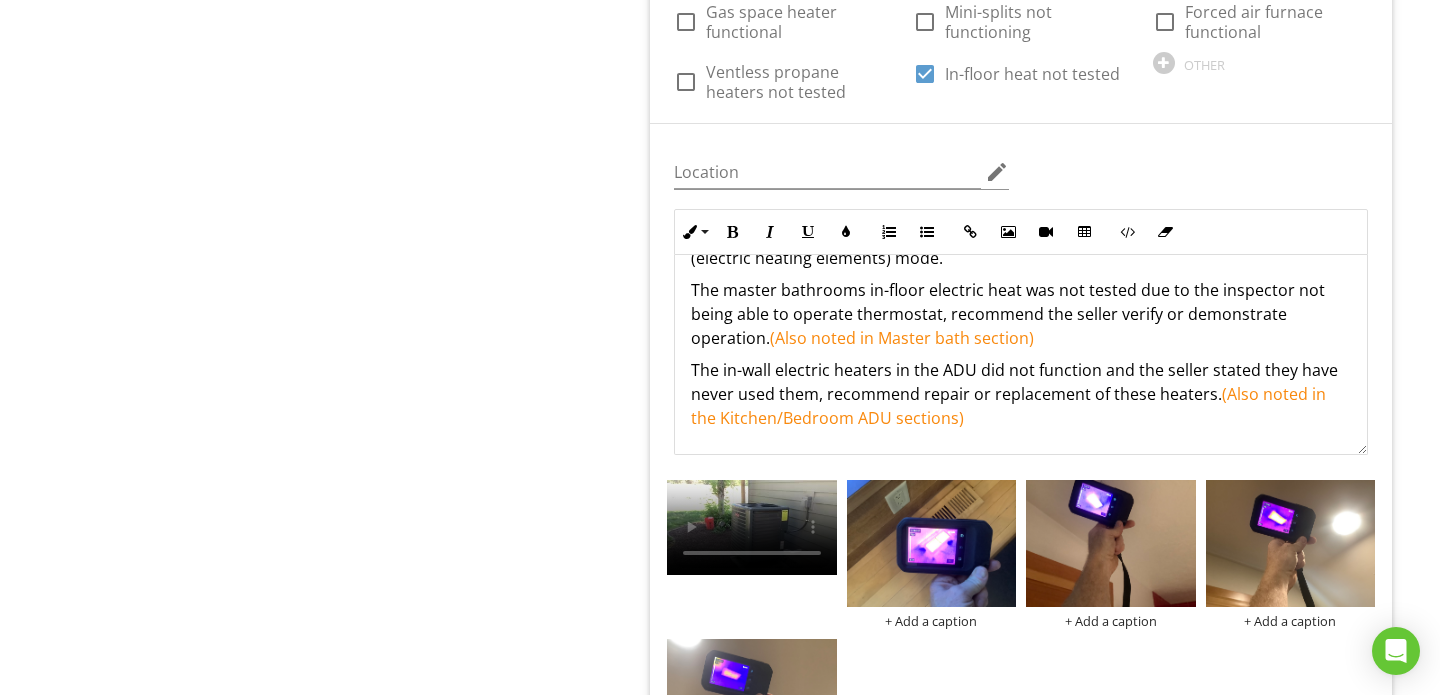 click on "The in-wall electric heaters in the ADU did not function and the seller stated they have never used them, recommend repair or replacement of these heaters.  (Also noted in the Kitchen/Bedroom ADU sections)" at bounding box center (1021, 394) 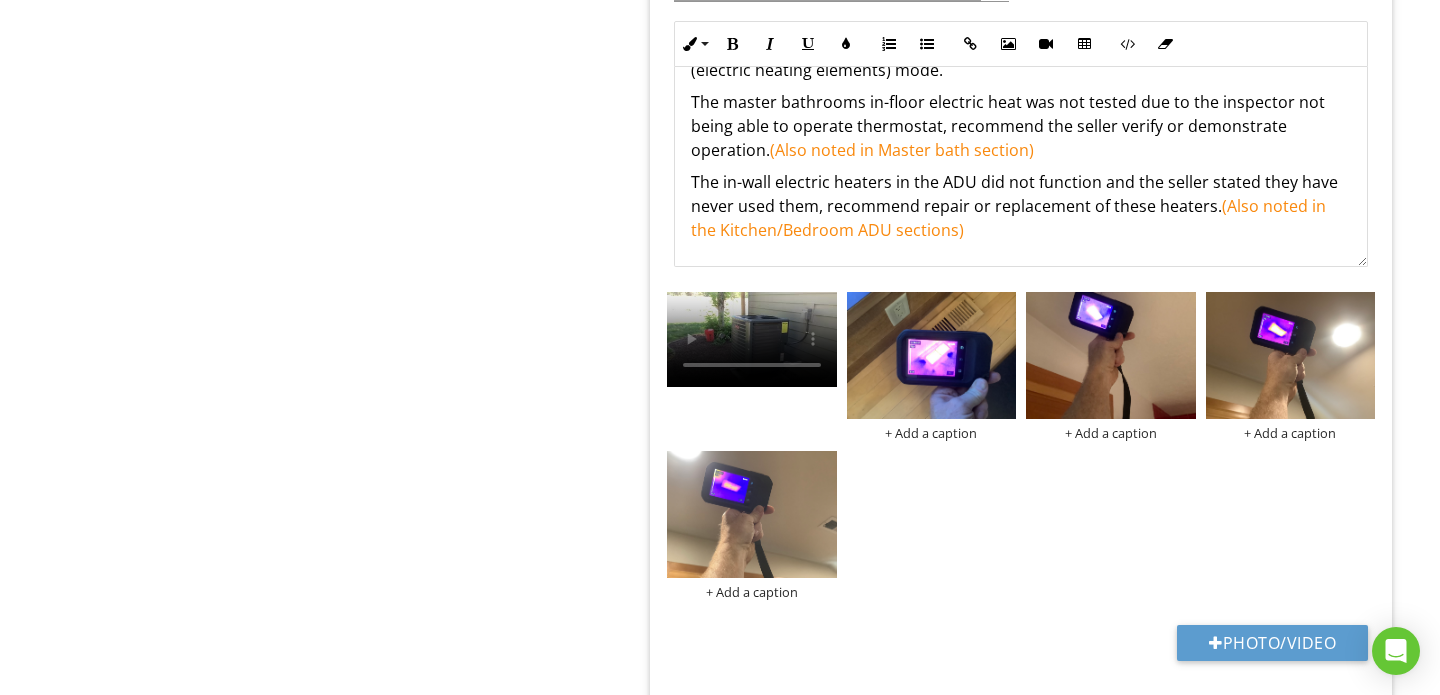 scroll, scrollTop: 4030, scrollLeft: 0, axis: vertical 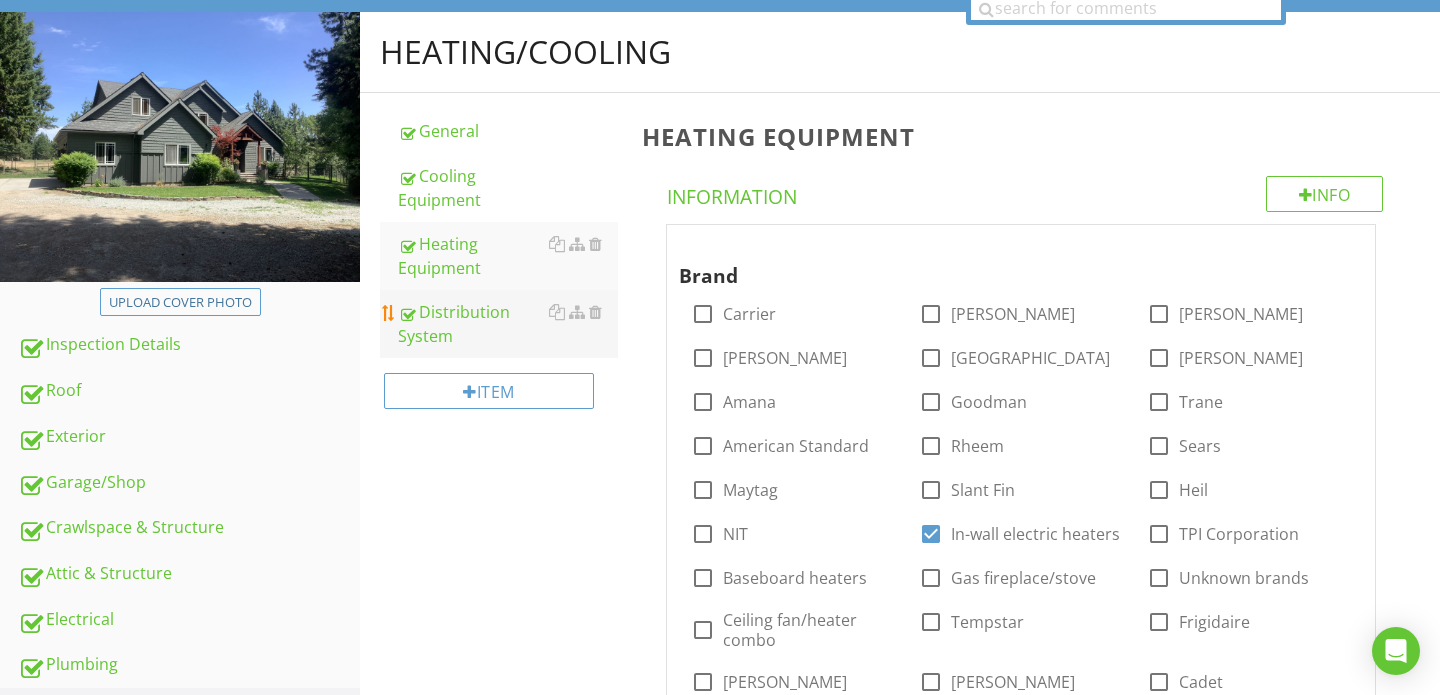 click on "Distribution System" at bounding box center [508, 324] 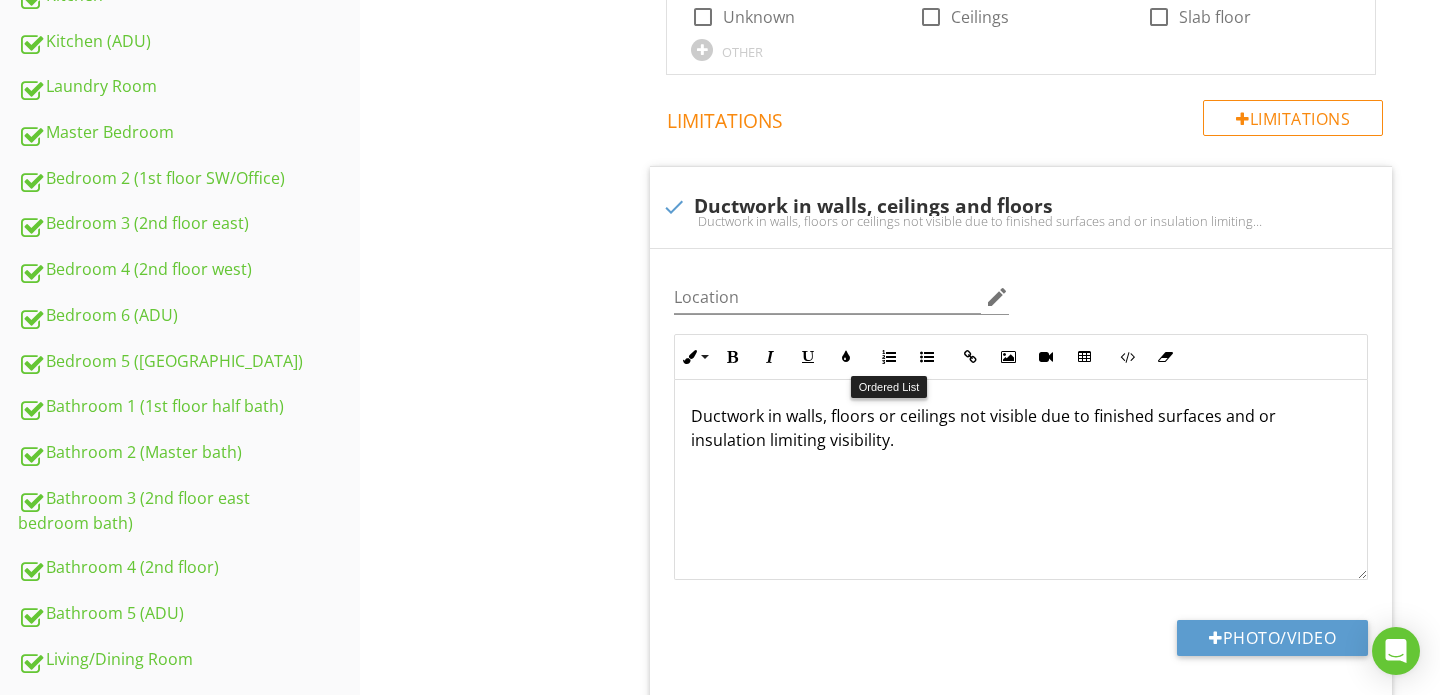 scroll, scrollTop: 951, scrollLeft: 0, axis: vertical 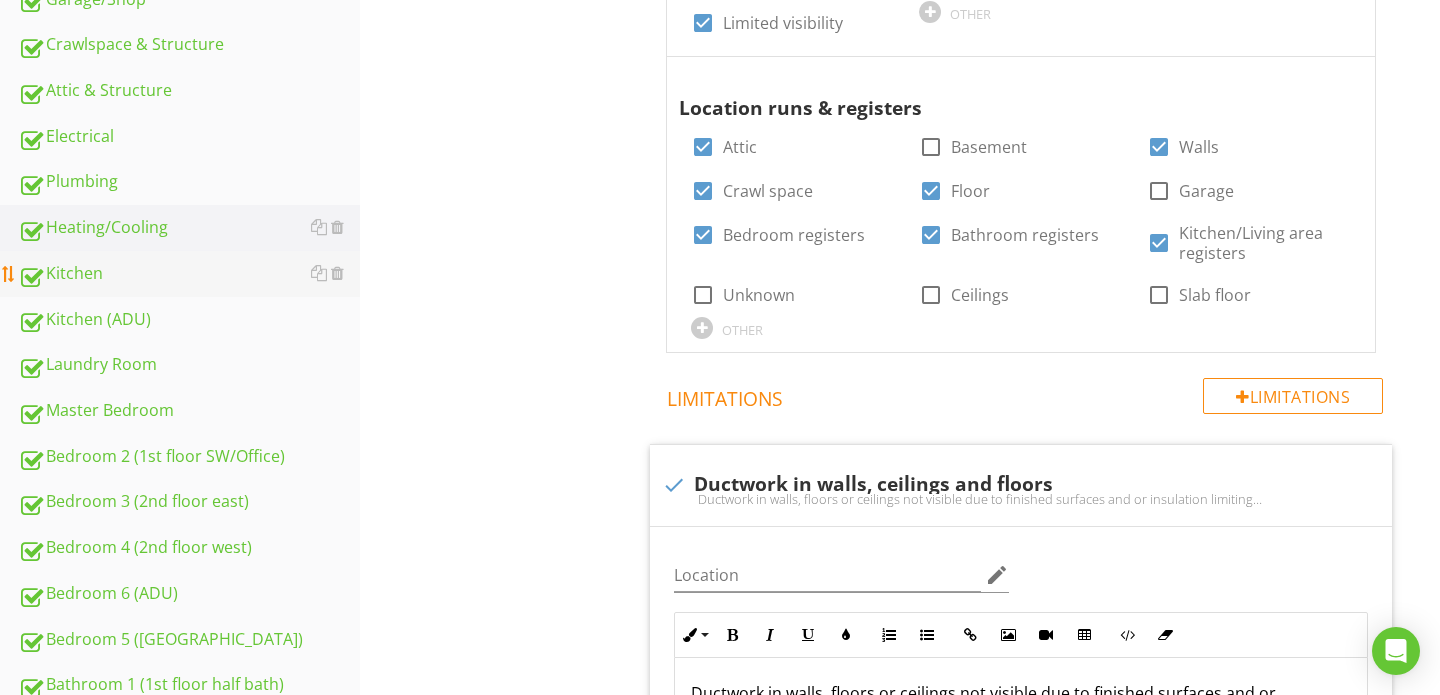 click on "Kitchen" at bounding box center [189, 274] 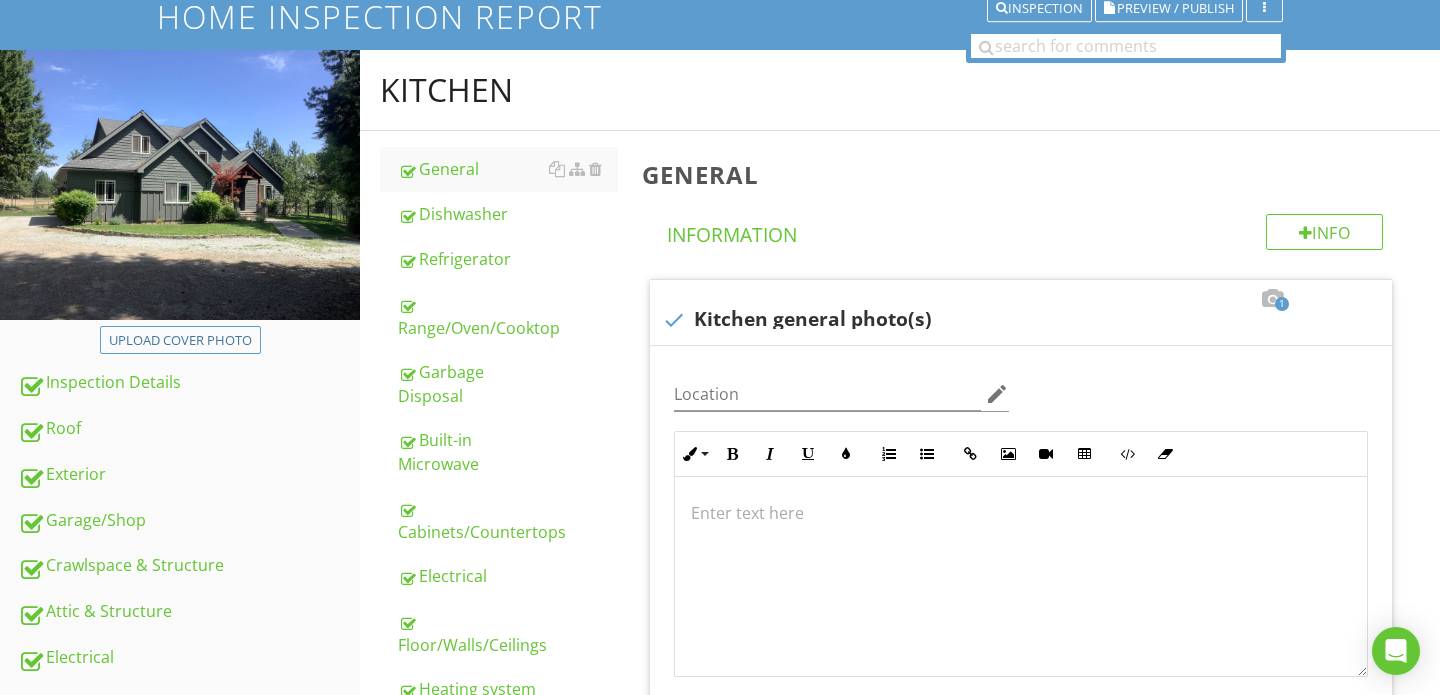 scroll, scrollTop: 149, scrollLeft: 0, axis: vertical 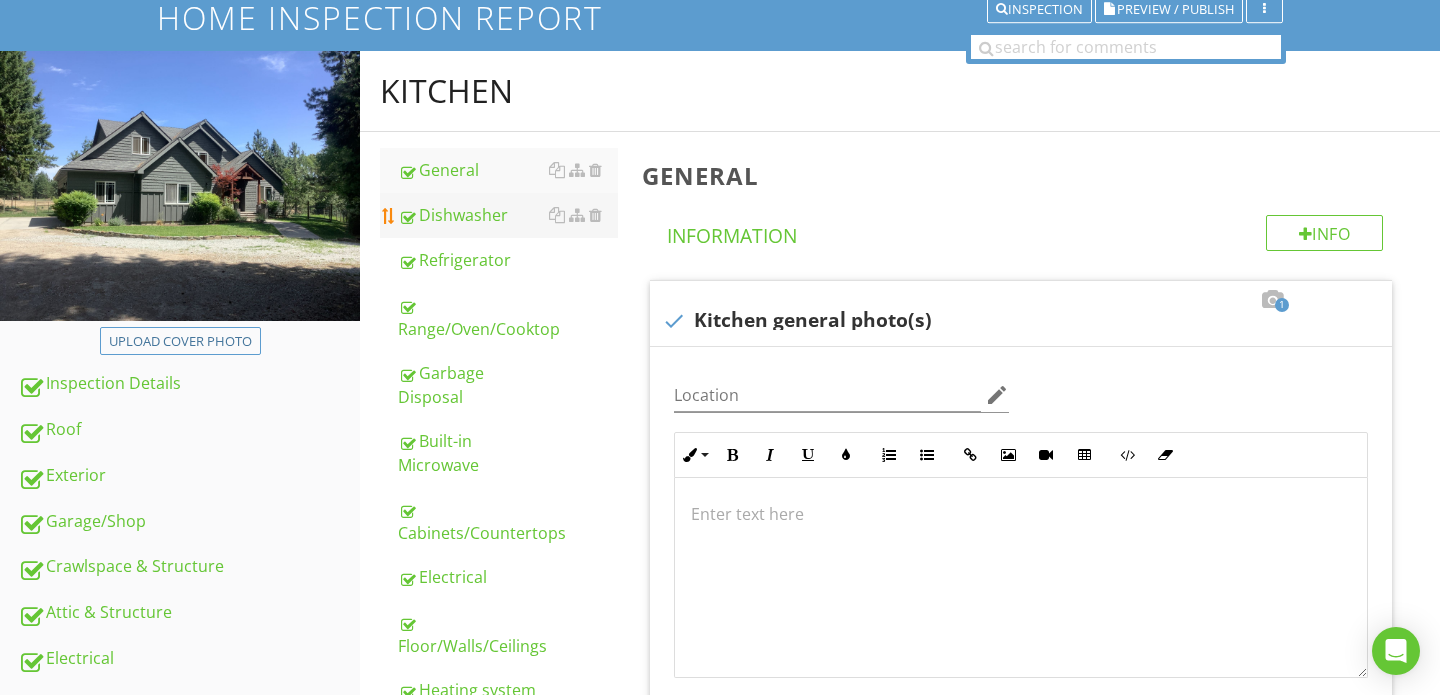 click on "Dishwasher" at bounding box center (508, 215) 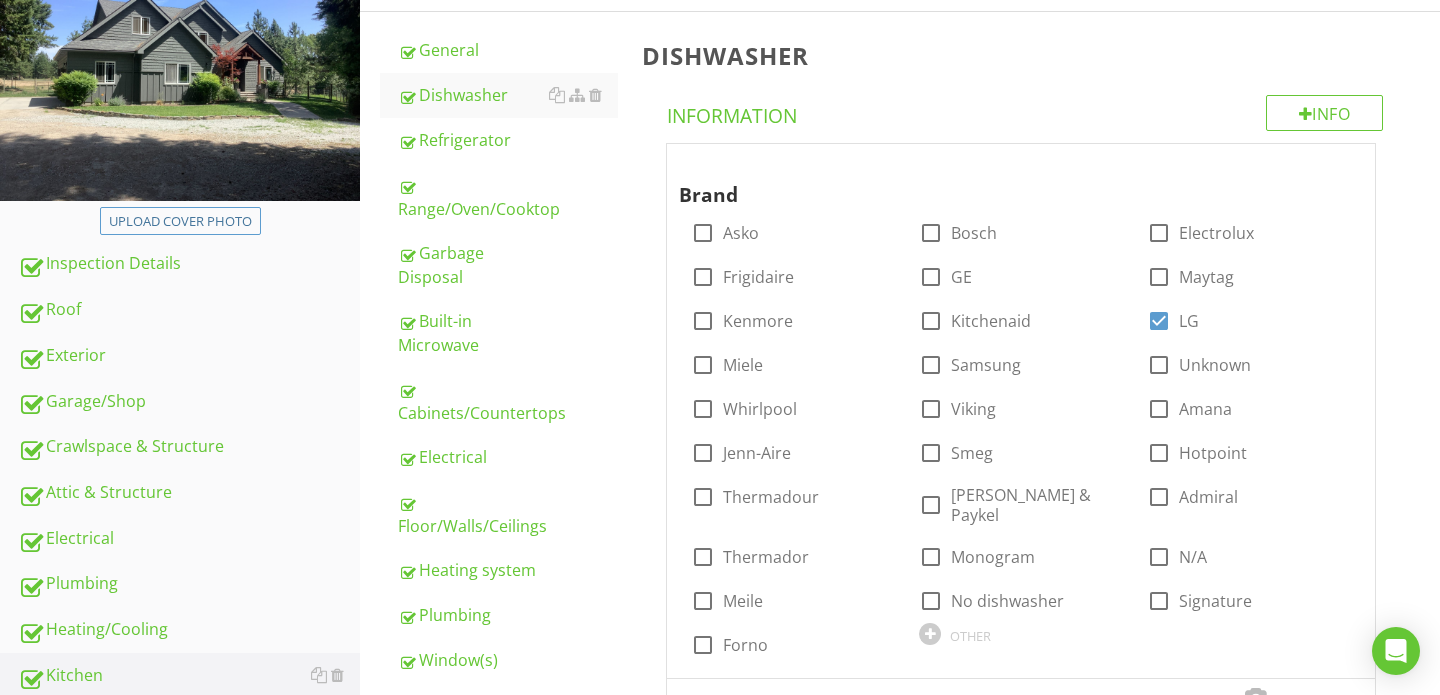 scroll, scrollTop: 265, scrollLeft: 0, axis: vertical 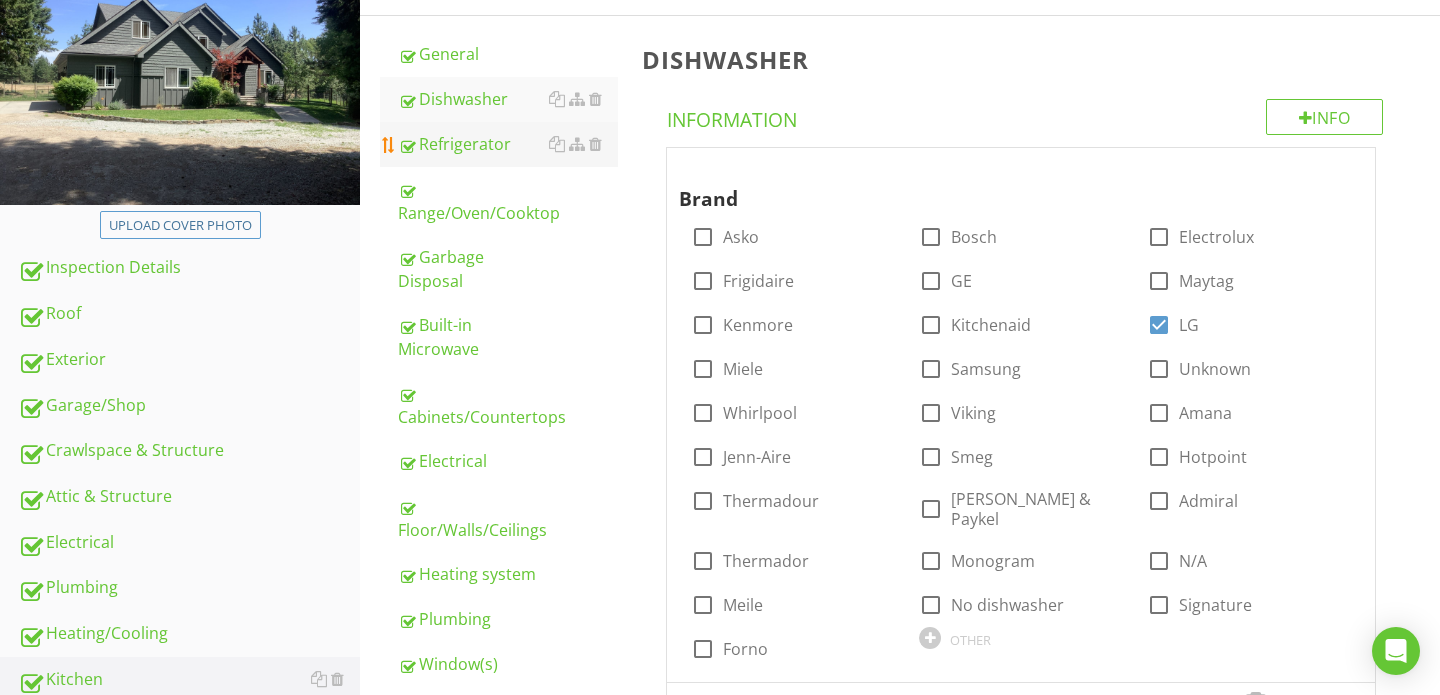 click on "Refrigerator" at bounding box center [508, 144] 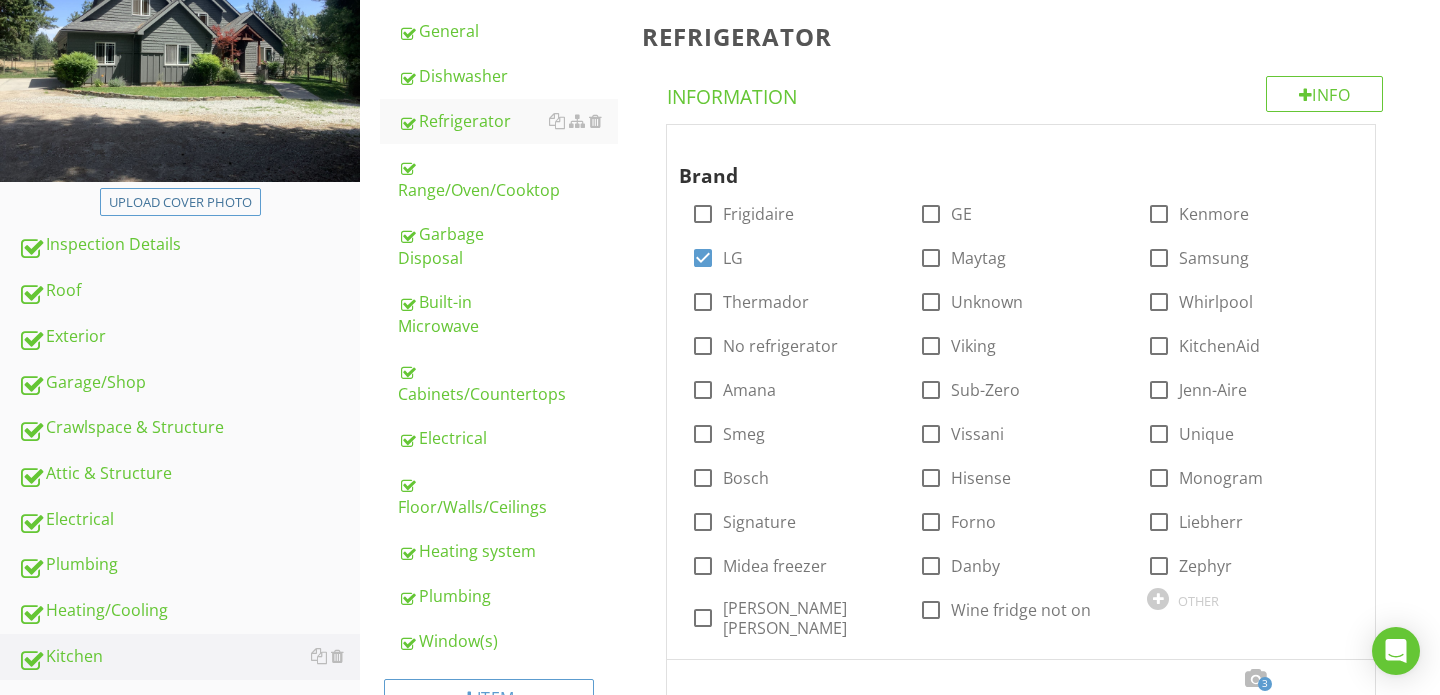 scroll, scrollTop: 299, scrollLeft: 0, axis: vertical 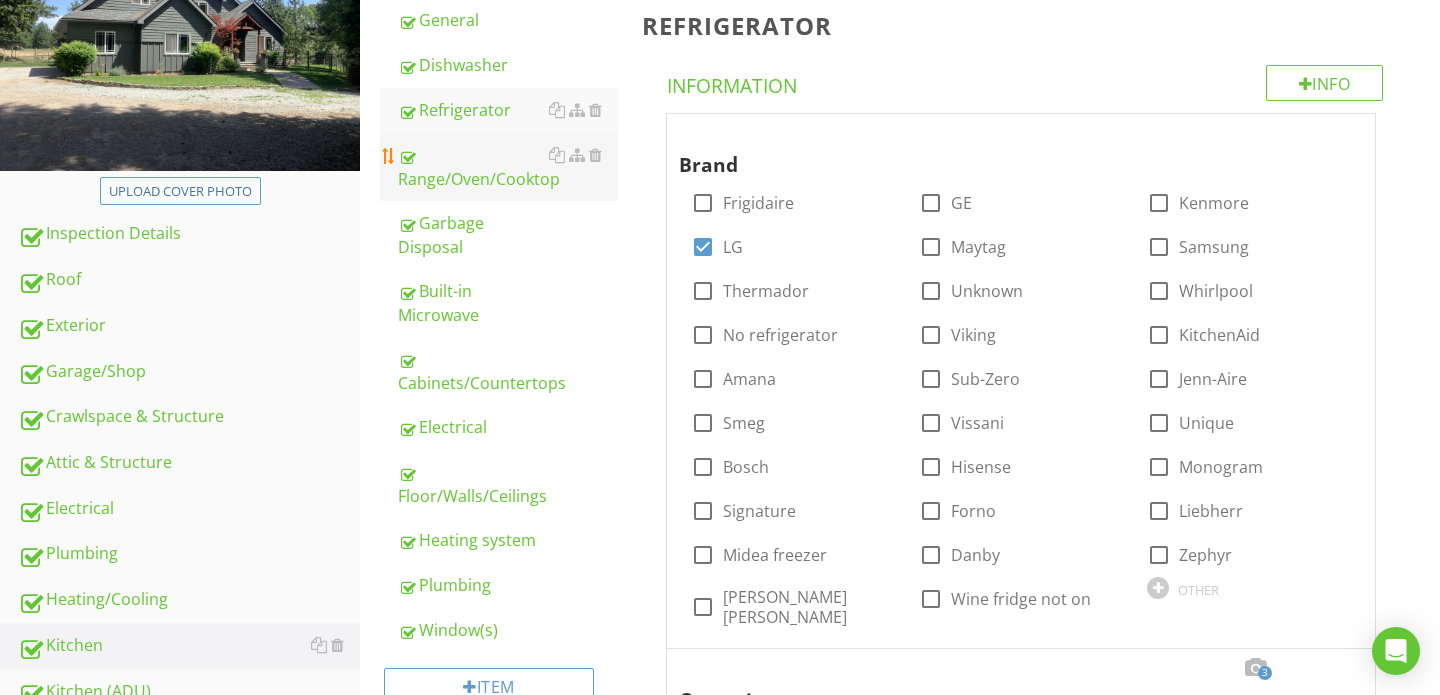 click on "Range/Oven/Cooktop" at bounding box center (508, 167) 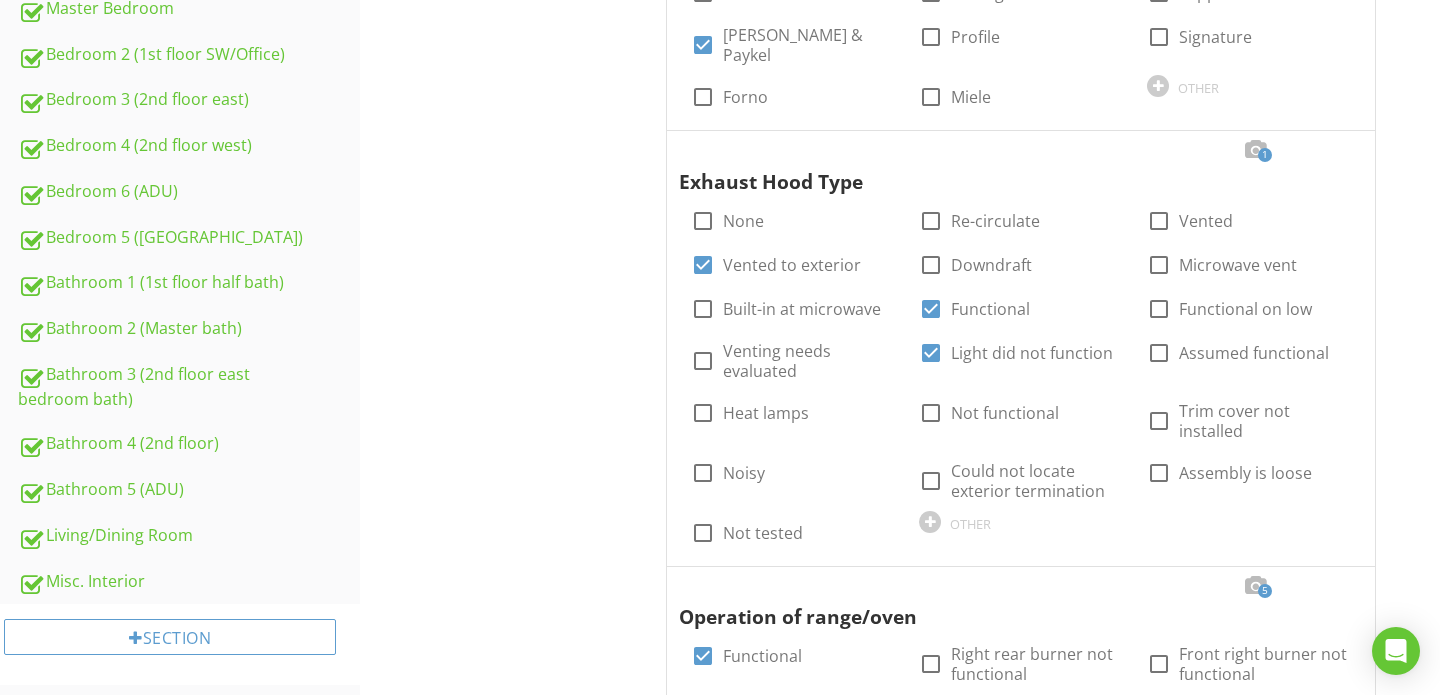scroll, scrollTop: 1074, scrollLeft: 0, axis: vertical 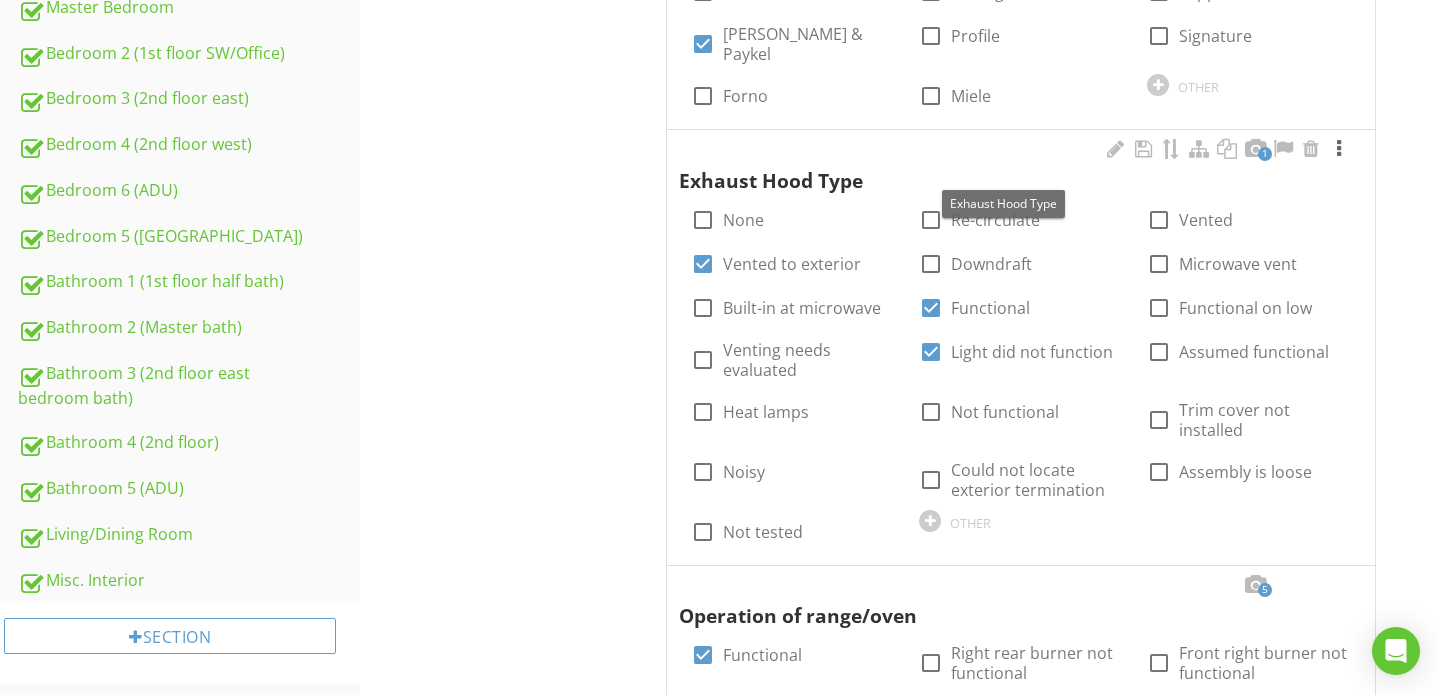 click at bounding box center [1339, 149] 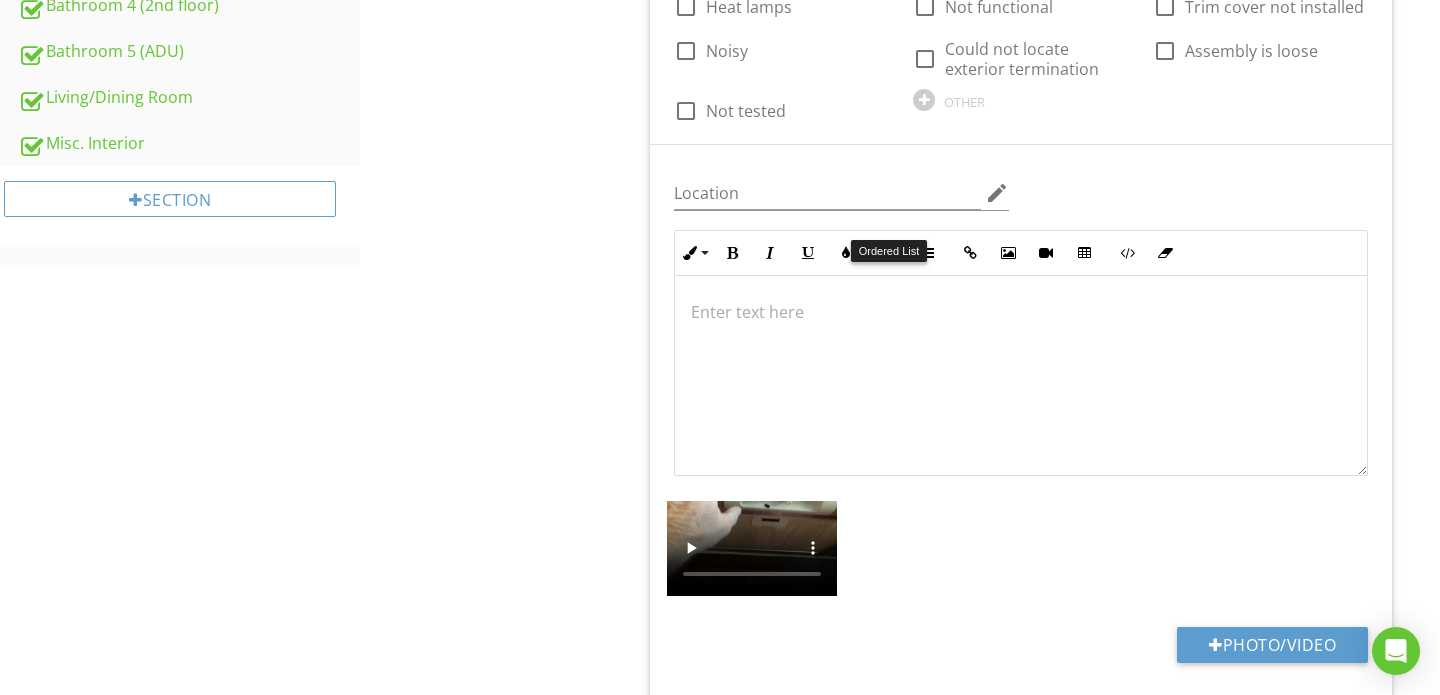 scroll, scrollTop: 1520, scrollLeft: 0, axis: vertical 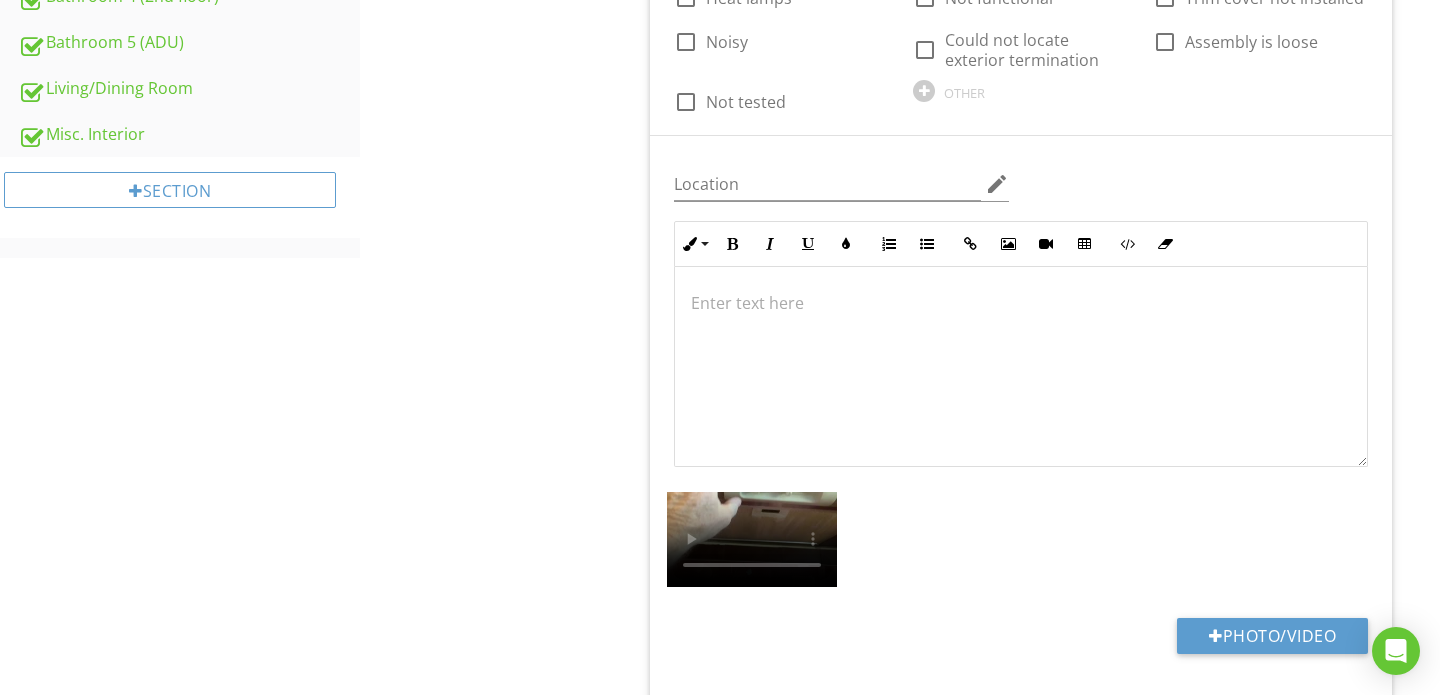 click at bounding box center [1021, 303] 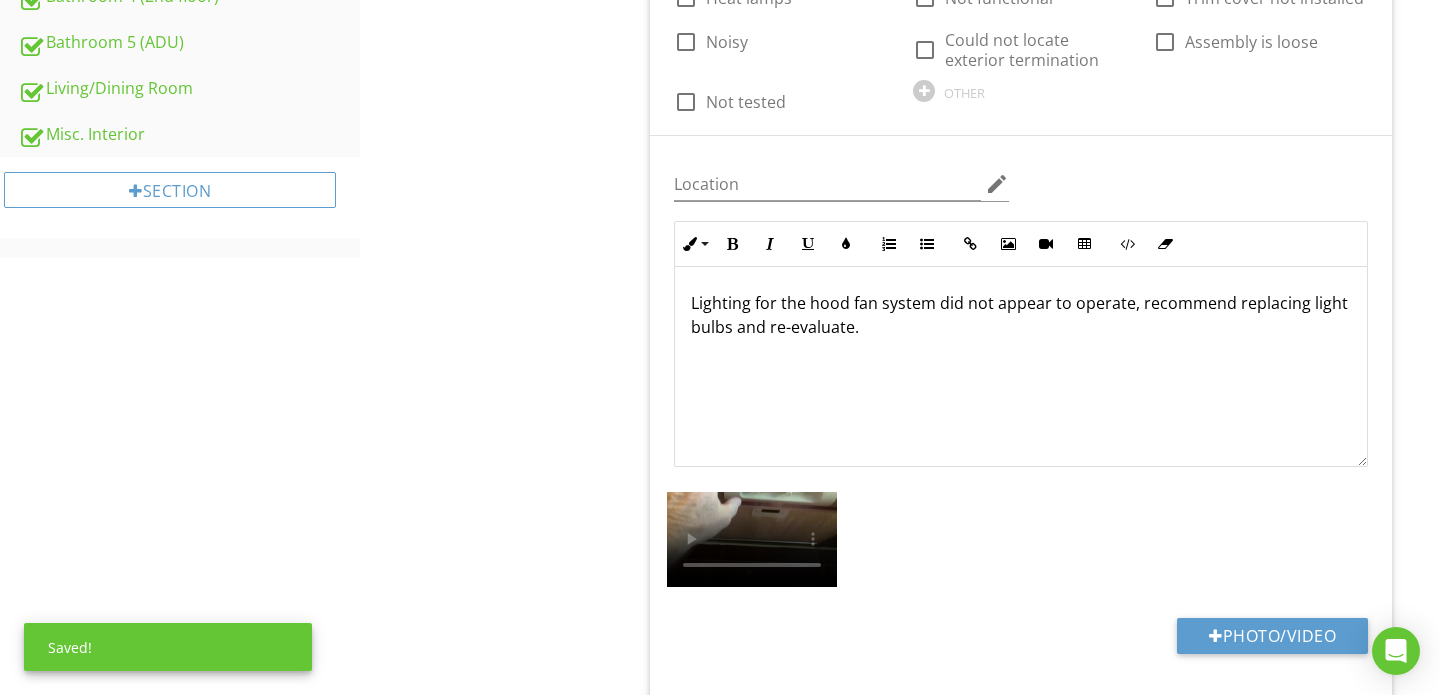 scroll, scrollTop: 1, scrollLeft: 0, axis: vertical 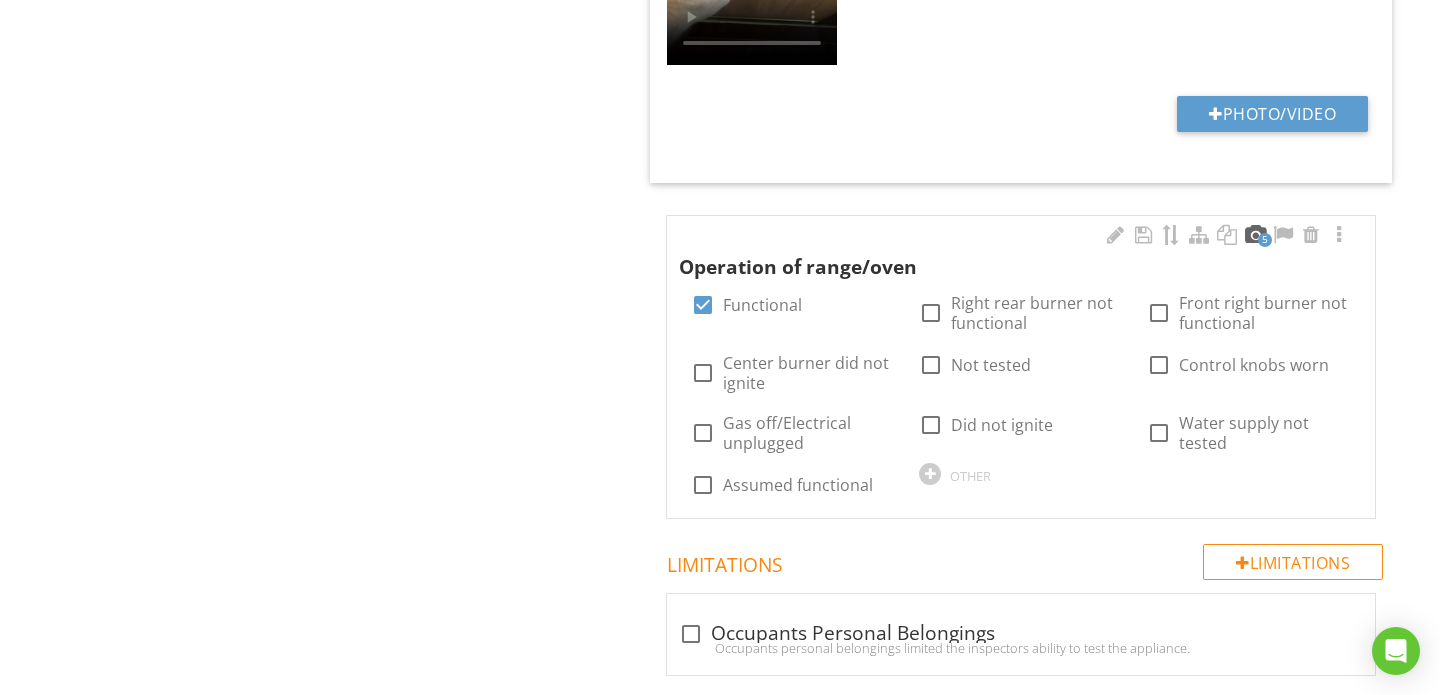 click at bounding box center (1255, 235) 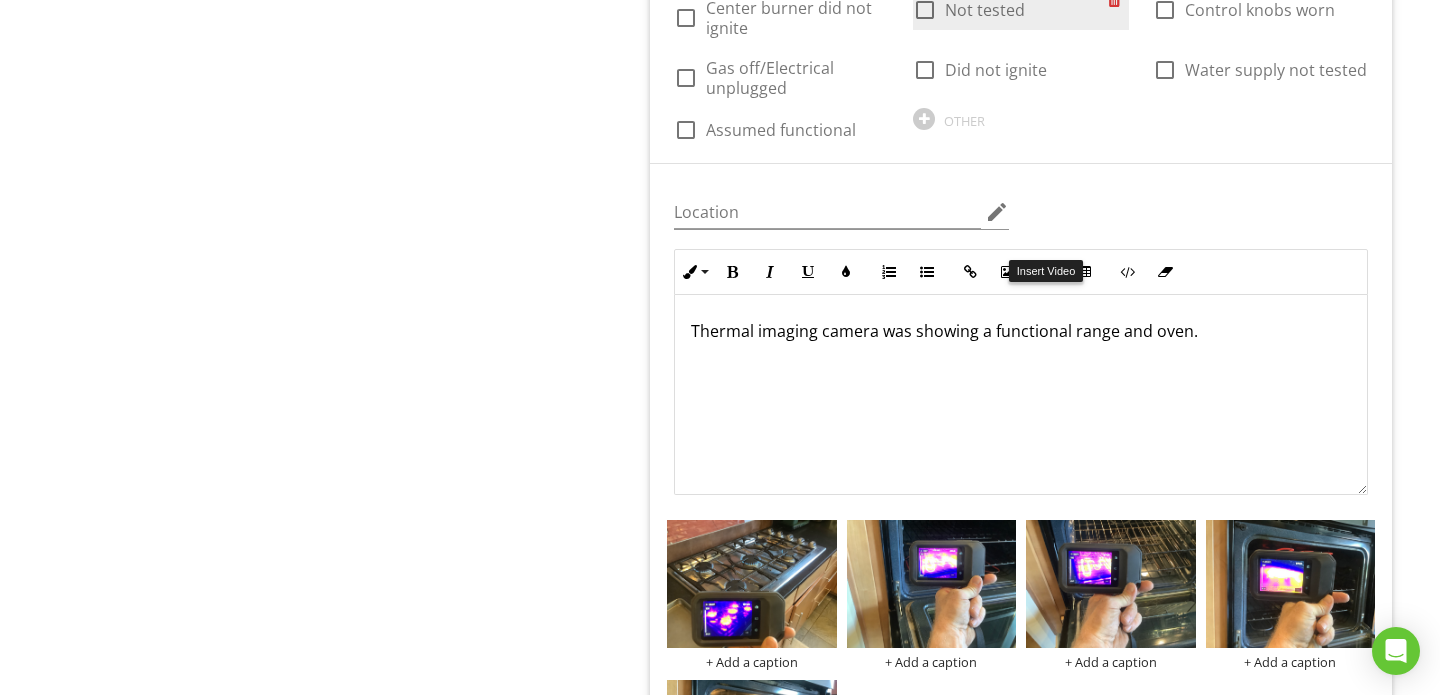 scroll, scrollTop: 2430, scrollLeft: 0, axis: vertical 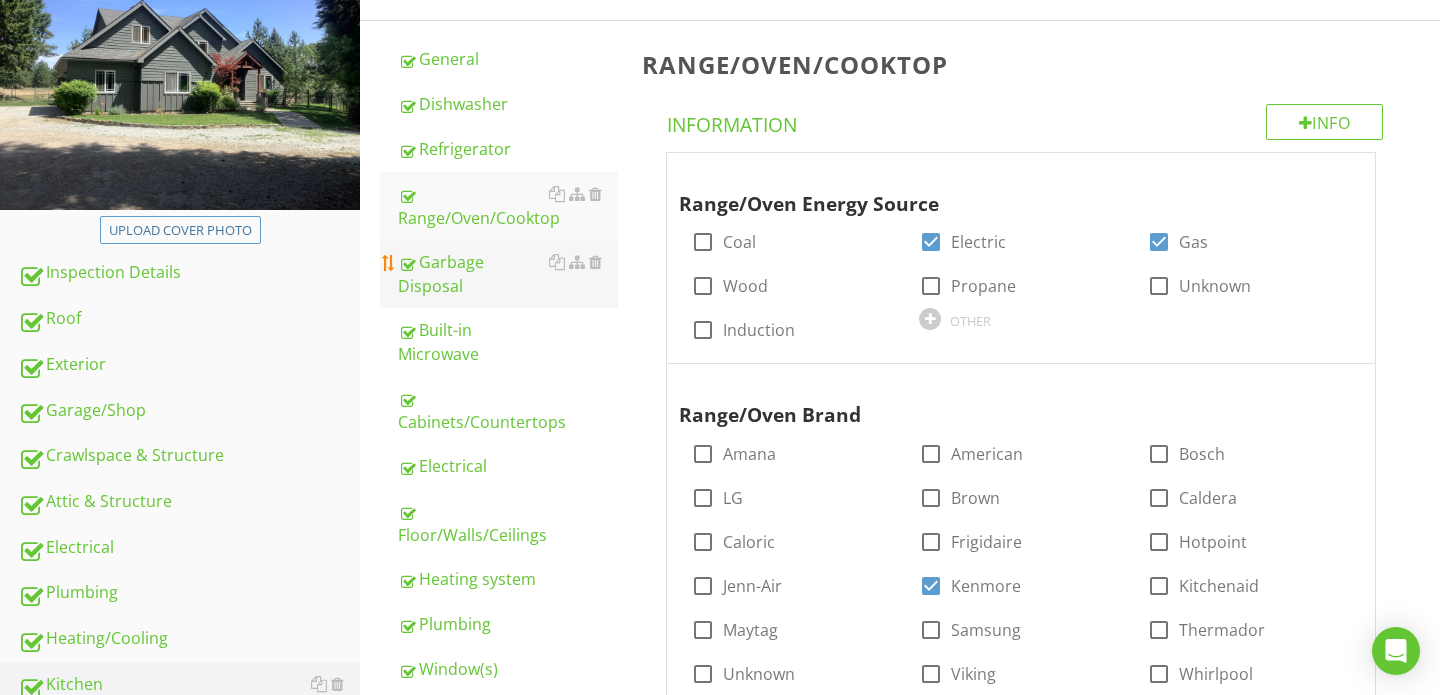 click on "Garbage Disposal" at bounding box center (508, 274) 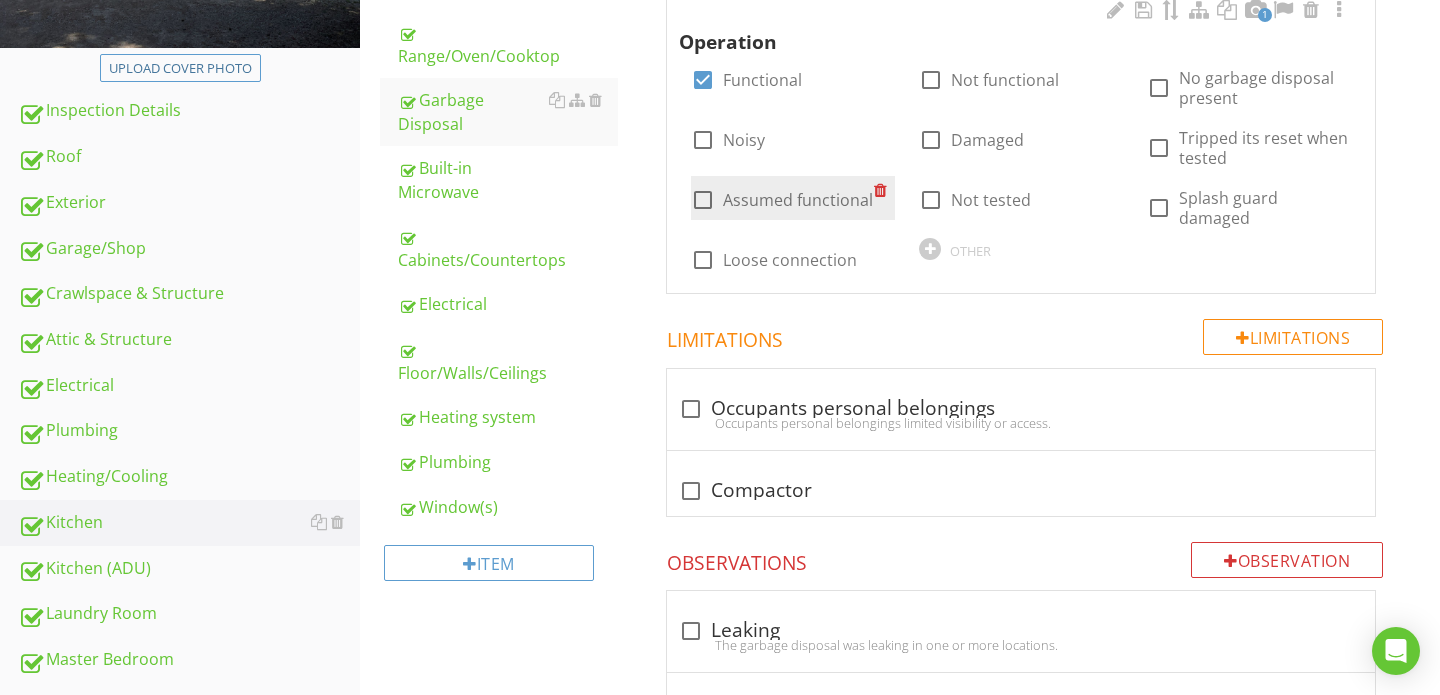 scroll, scrollTop: 298, scrollLeft: 0, axis: vertical 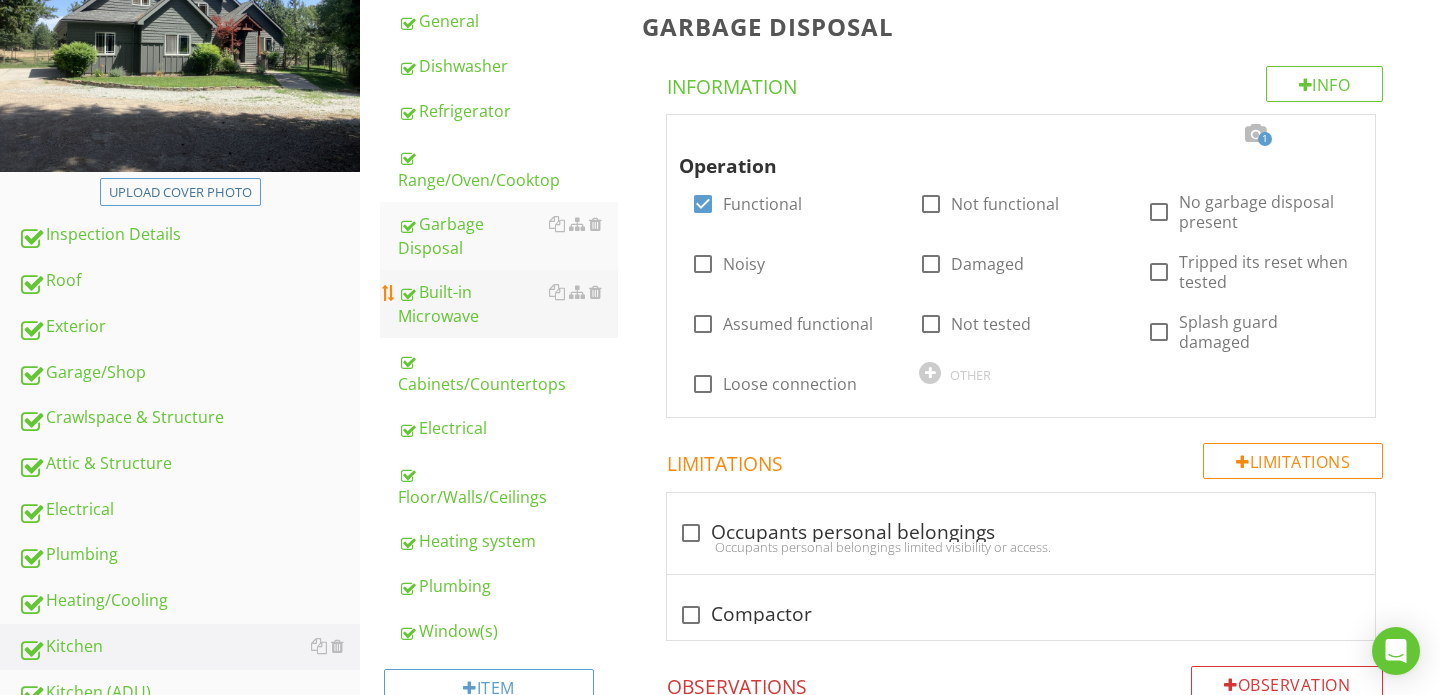 click on "Built-in Microwave" at bounding box center (508, 304) 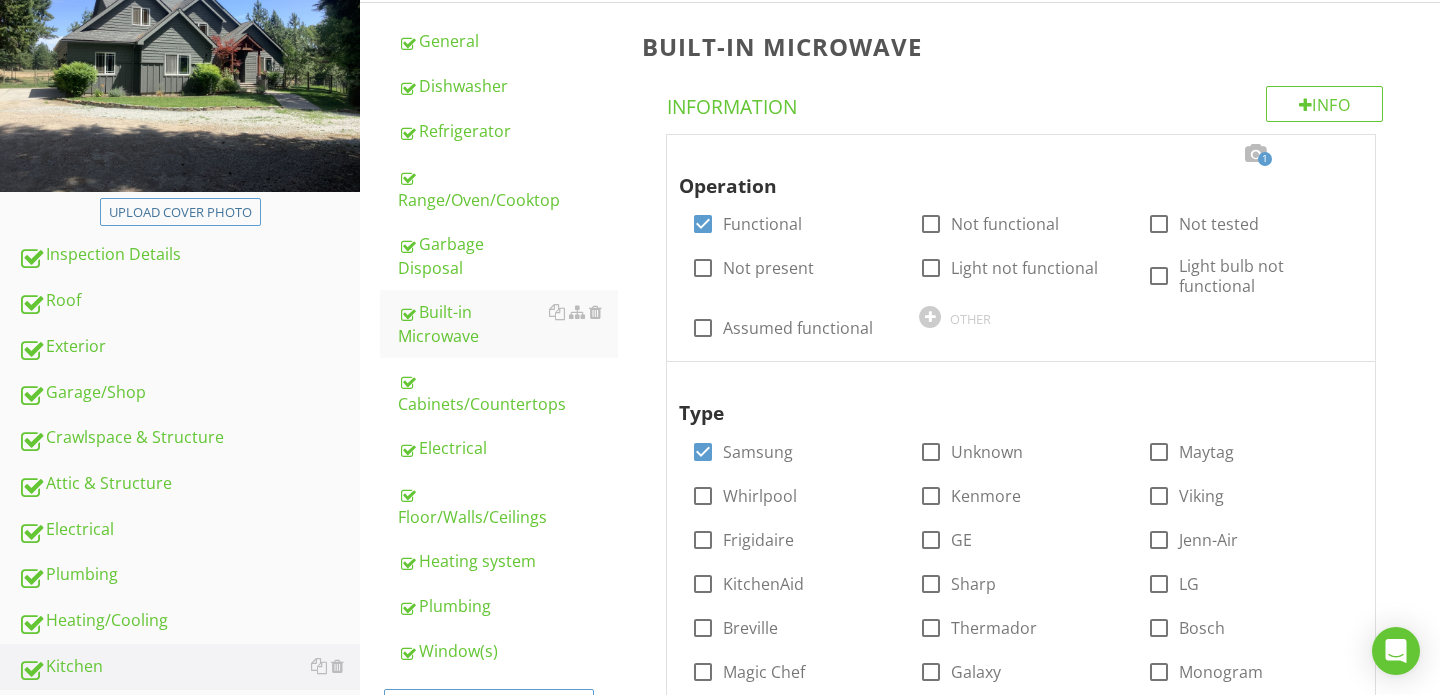 scroll, scrollTop: 301, scrollLeft: 0, axis: vertical 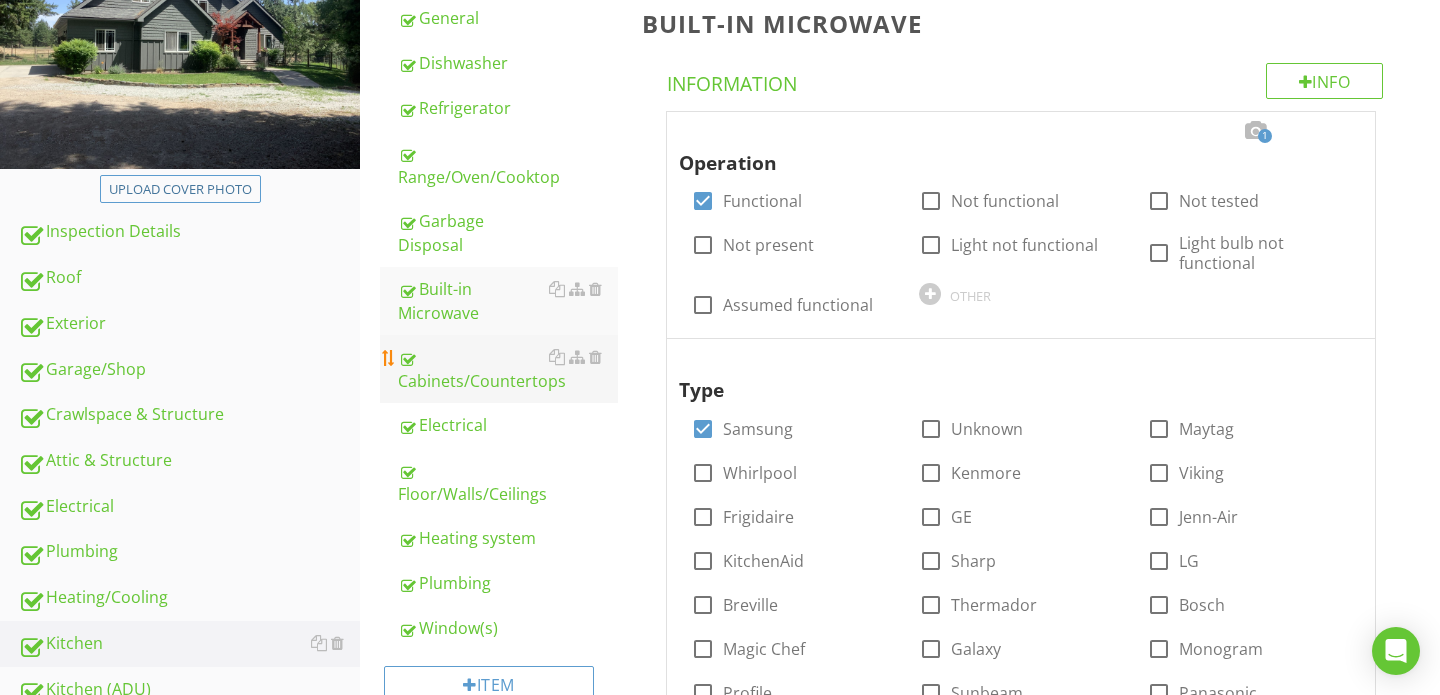 click on "Cabinets/Countertops" at bounding box center [508, 369] 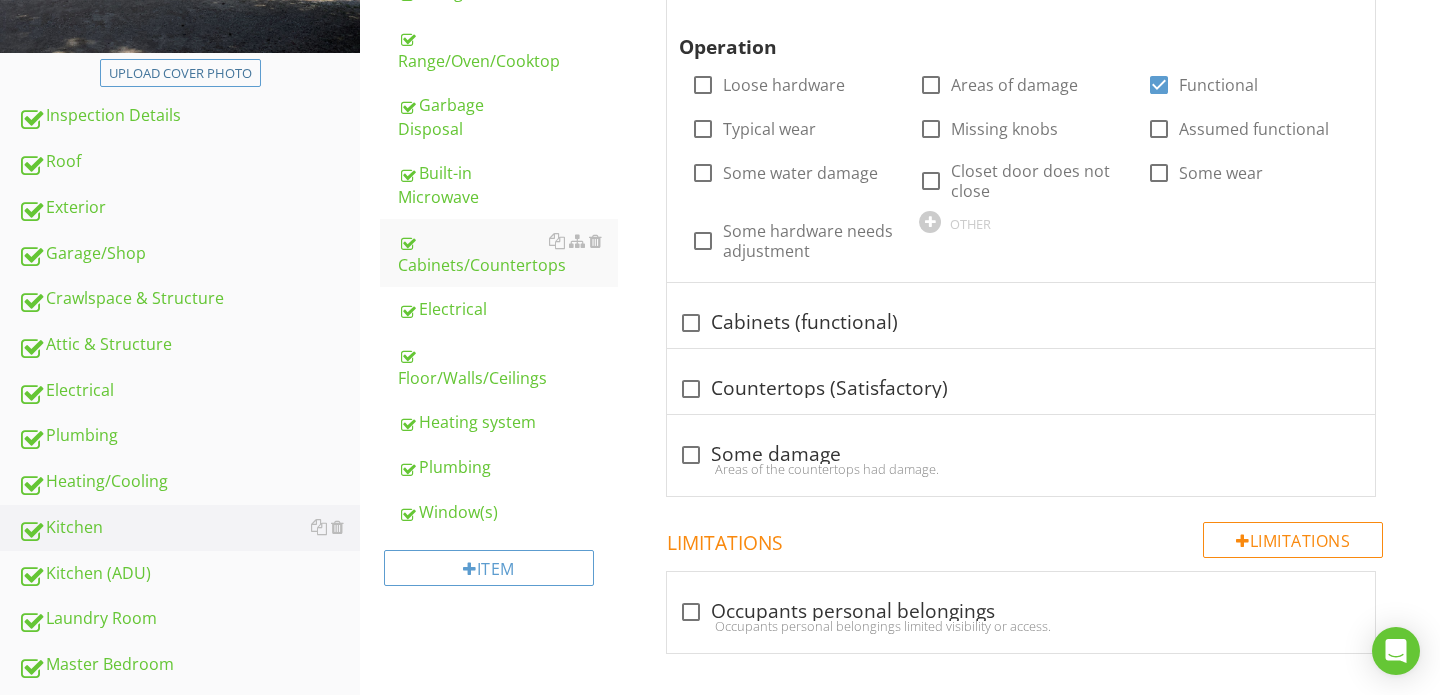 scroll, scrollTop: 457, scrollLeft: 0, axis: vertical 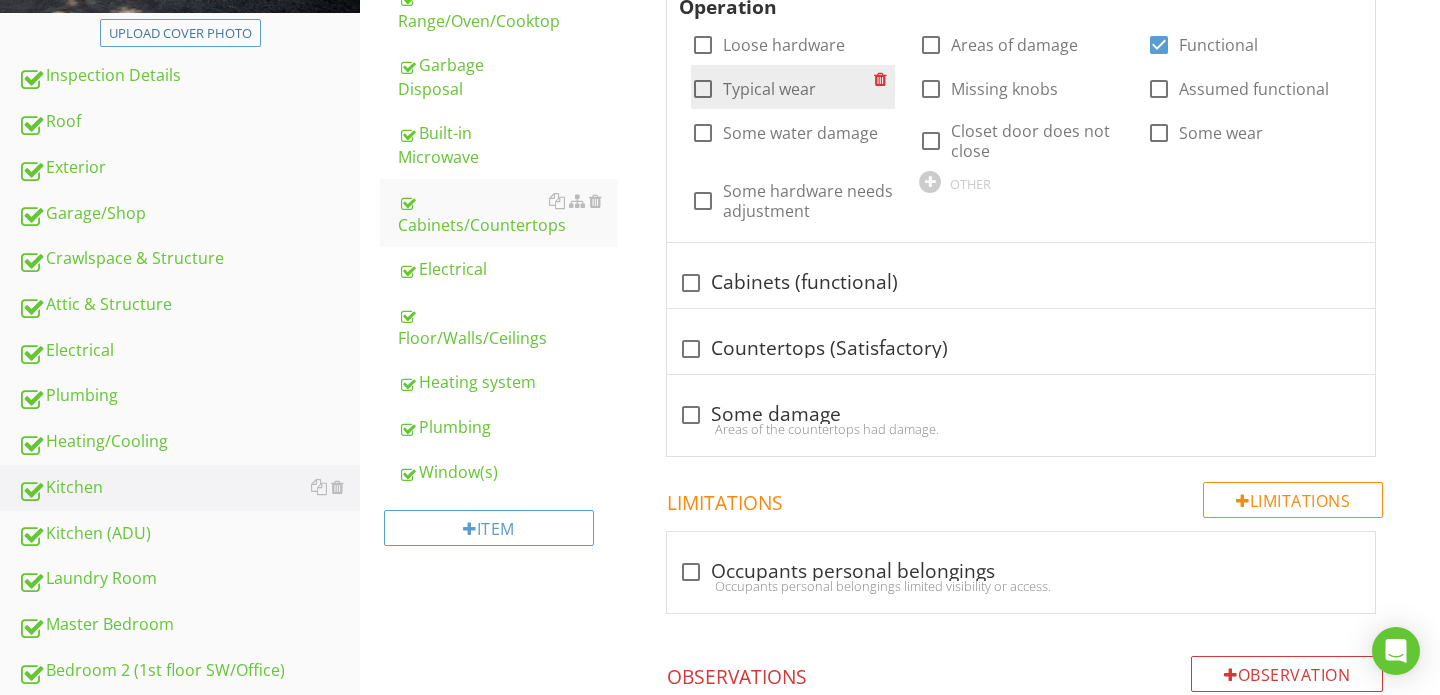 click at bounding box center (703, 89) 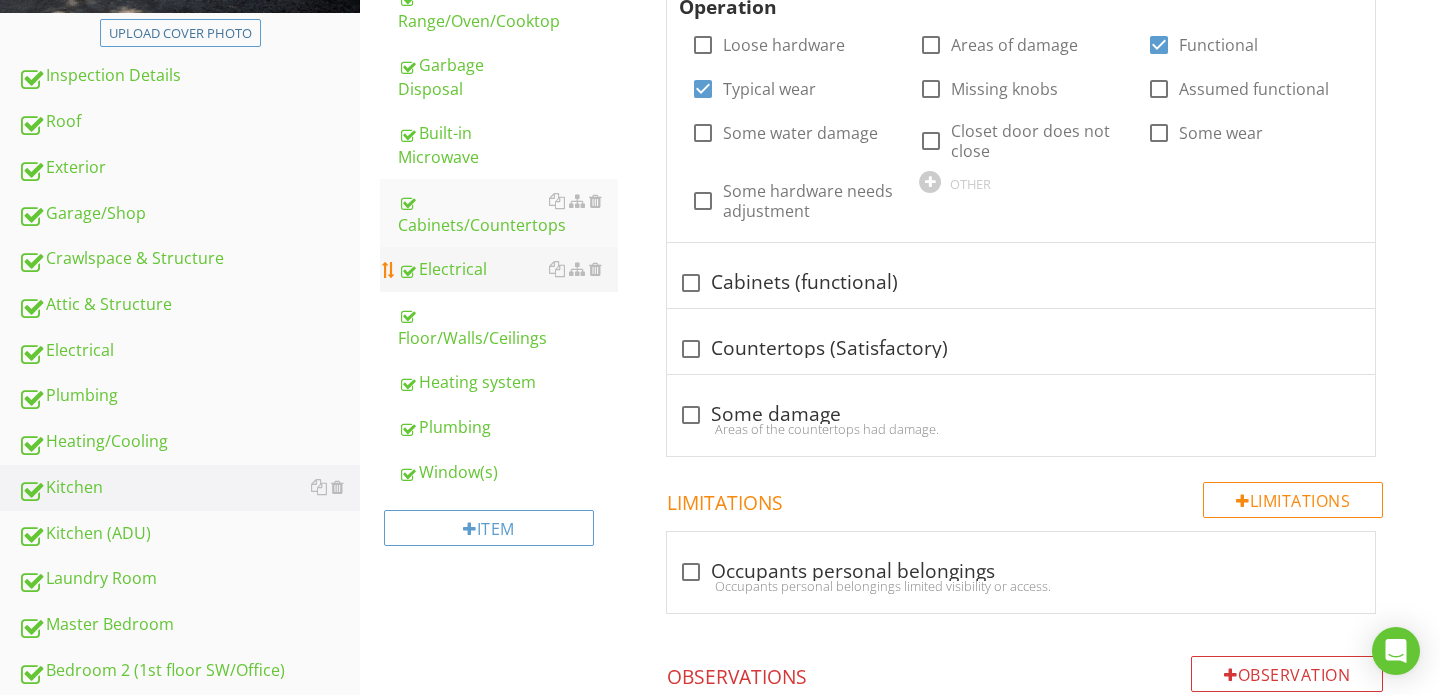 click on "Electrical" at bounding box center (508, 269) 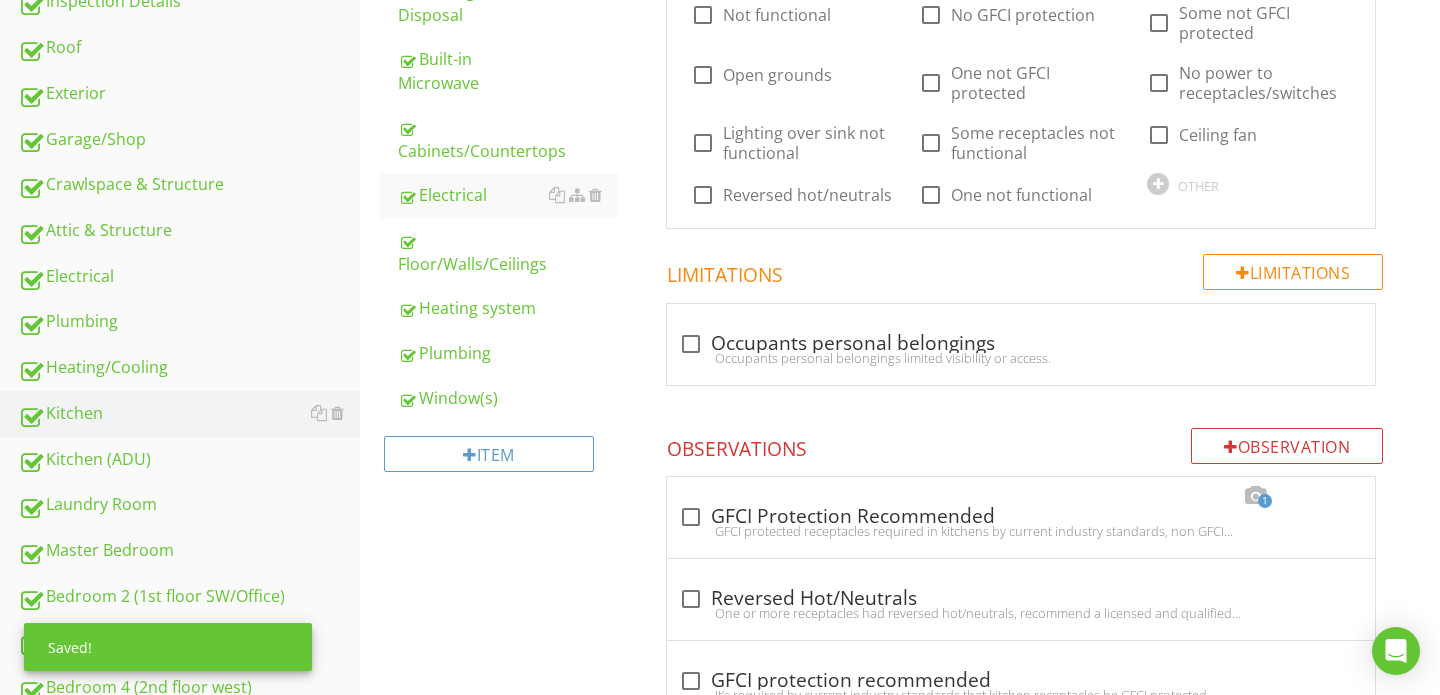 scroll, scrollTop: 533, scrollLeft: 0, axis: vertical 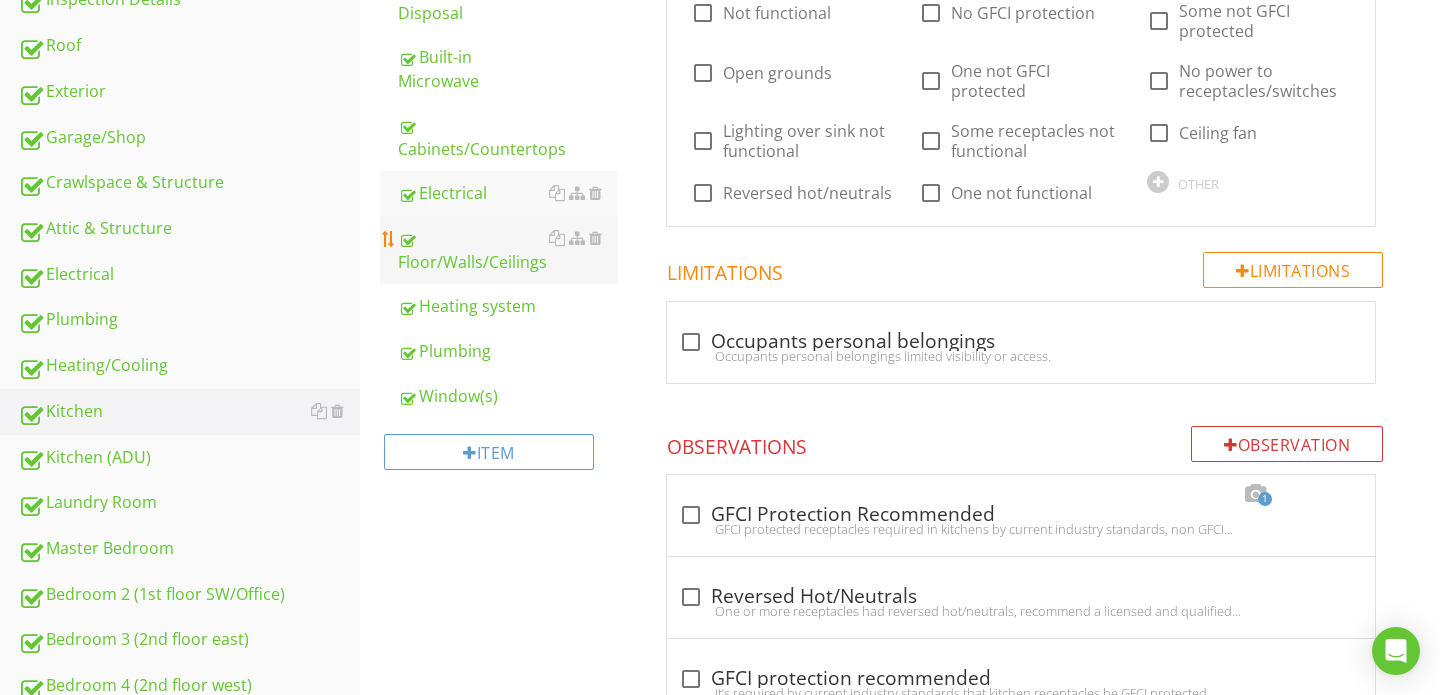 click on "Floor/Walls/Ceilings" at bounding box center [508, 250] 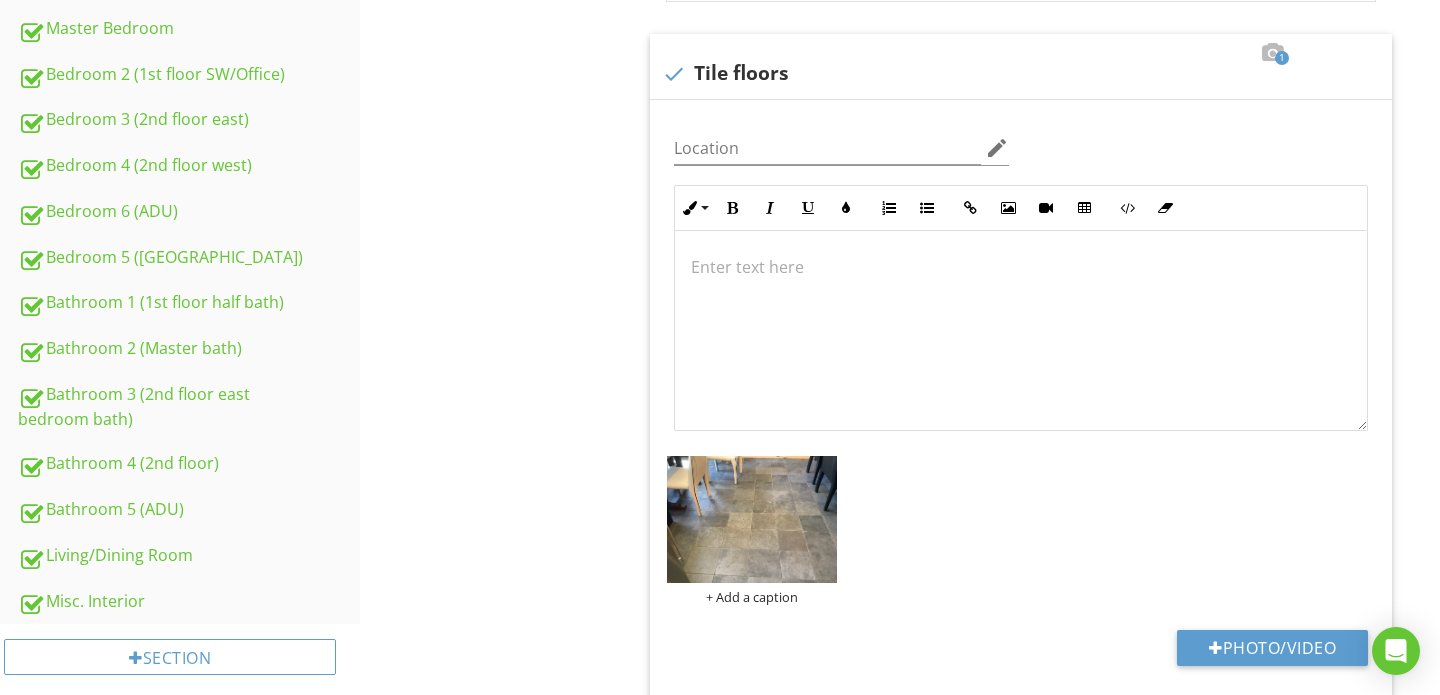 scroll, scrollTop: 1071, scrollLeft: 0, axis: vertical 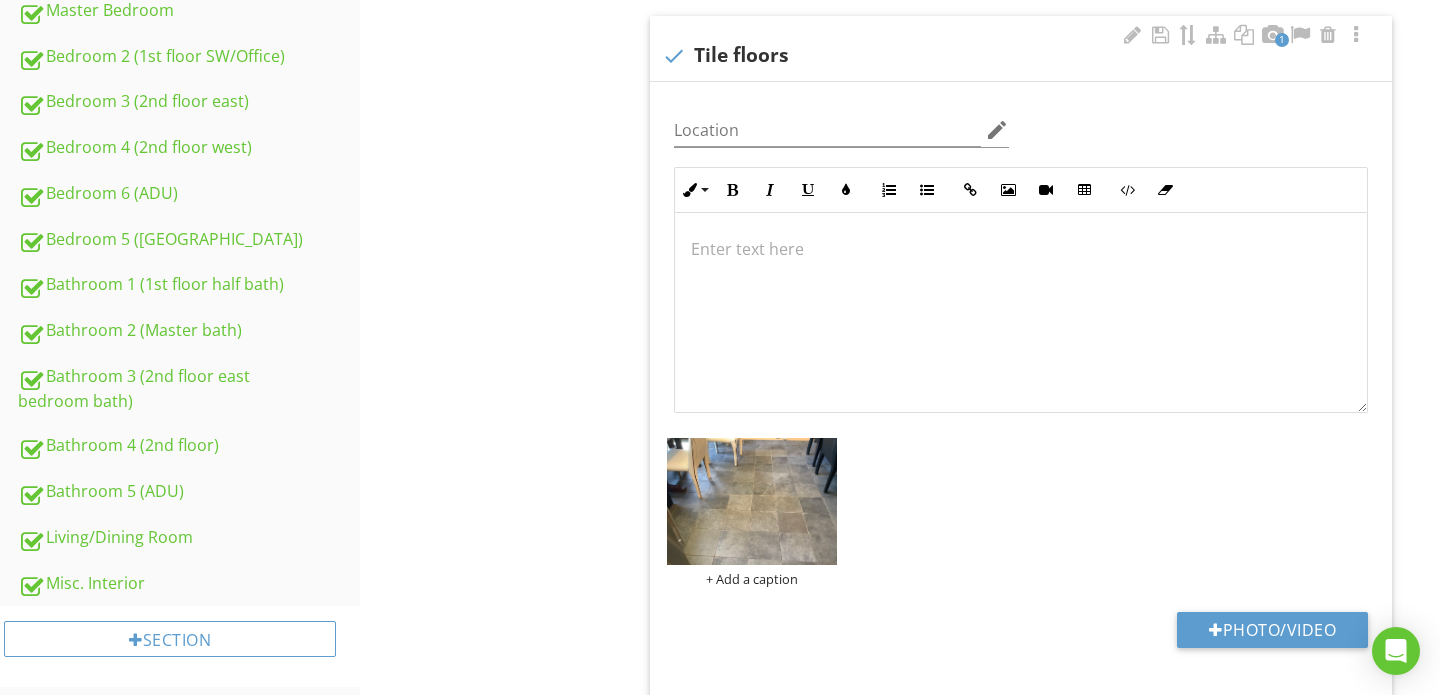 click at bounding box center (1021, 249) 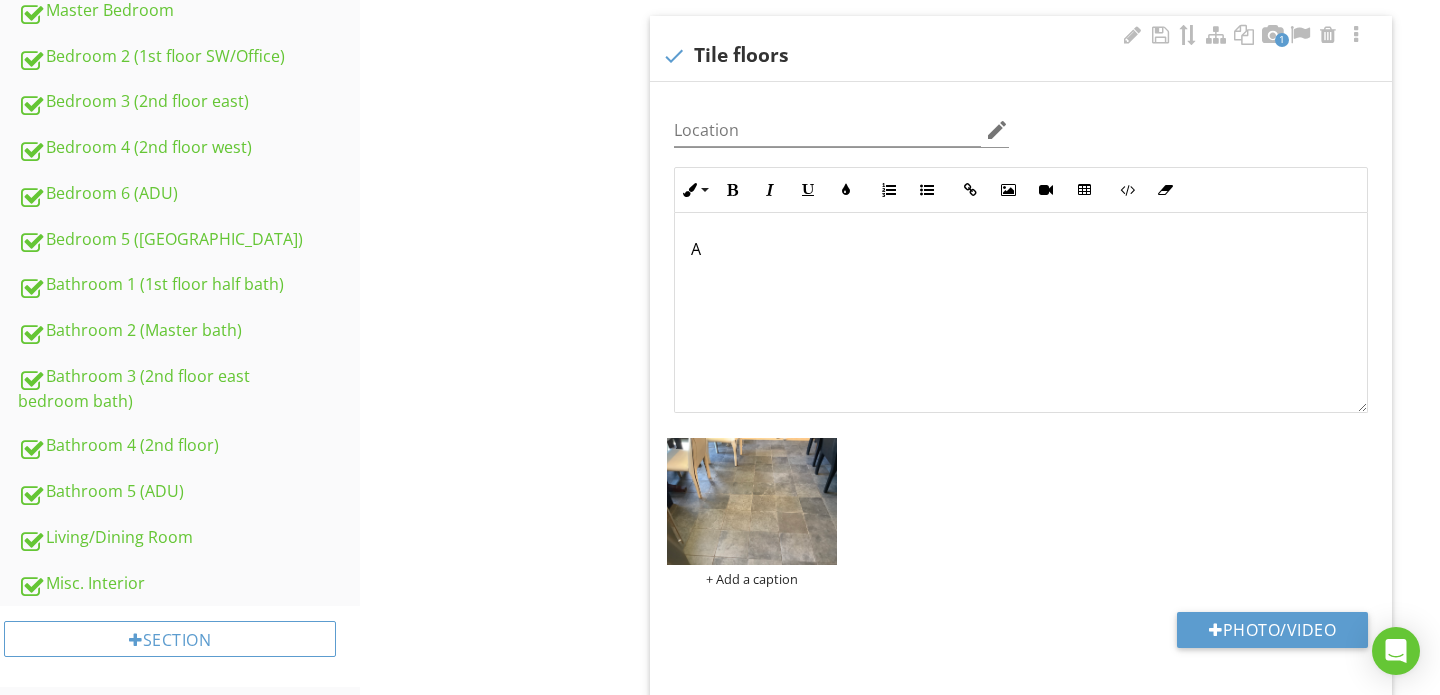 scroll, scrollTop: 1087, scrollLeft: 0, axis: vertical 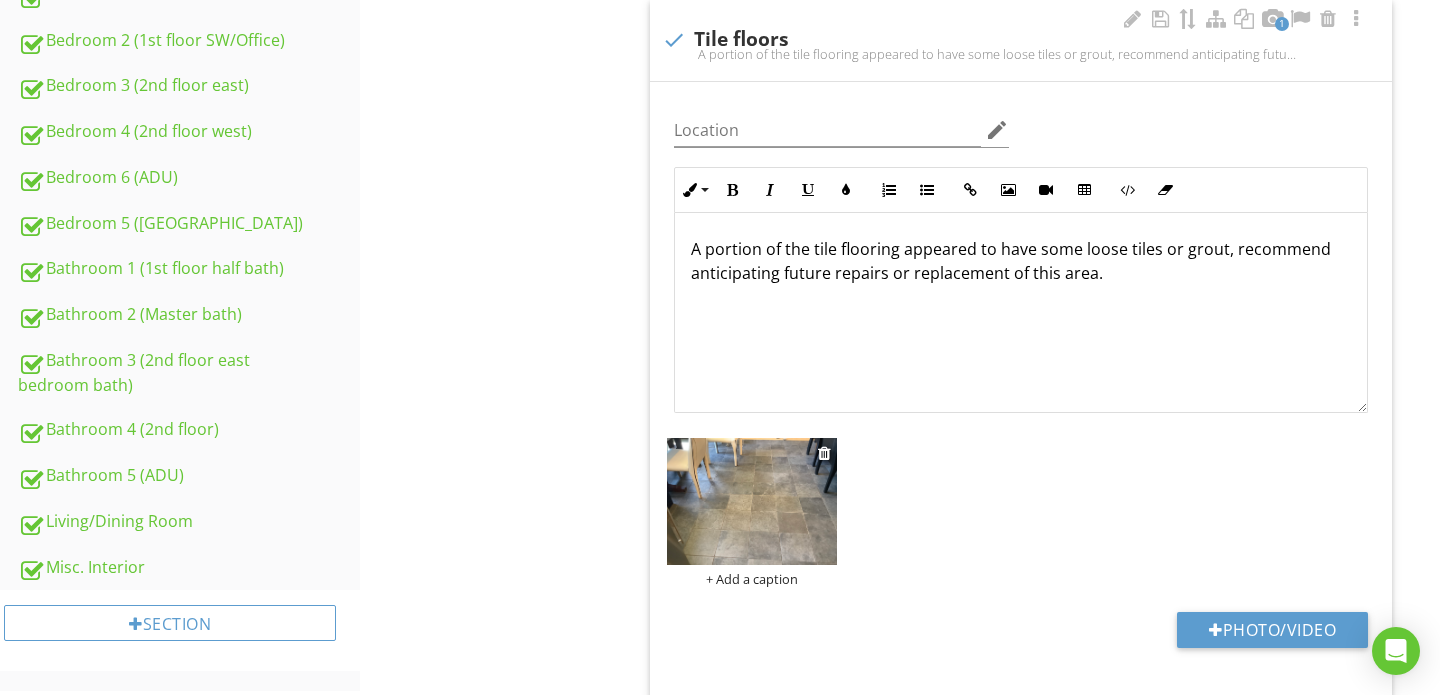 click at bounding box center (752, 501) 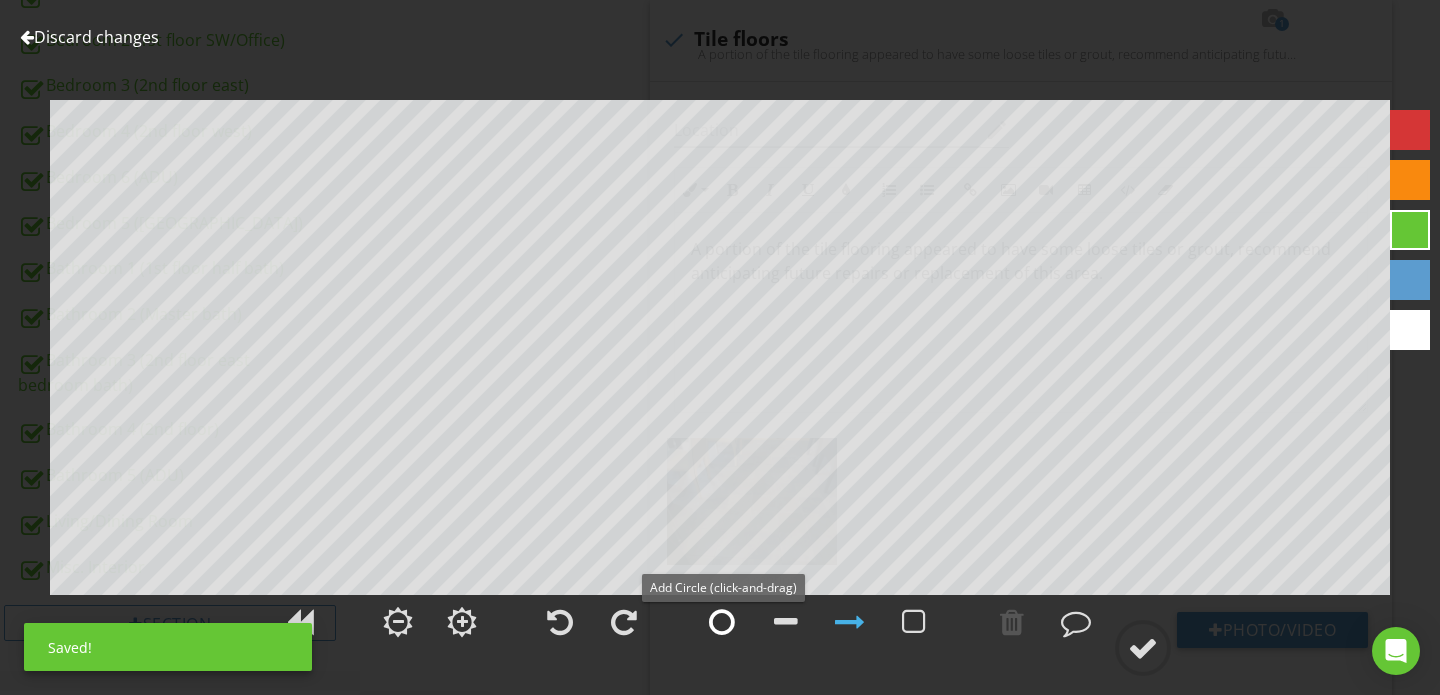 click at bounding box center (722, 622) 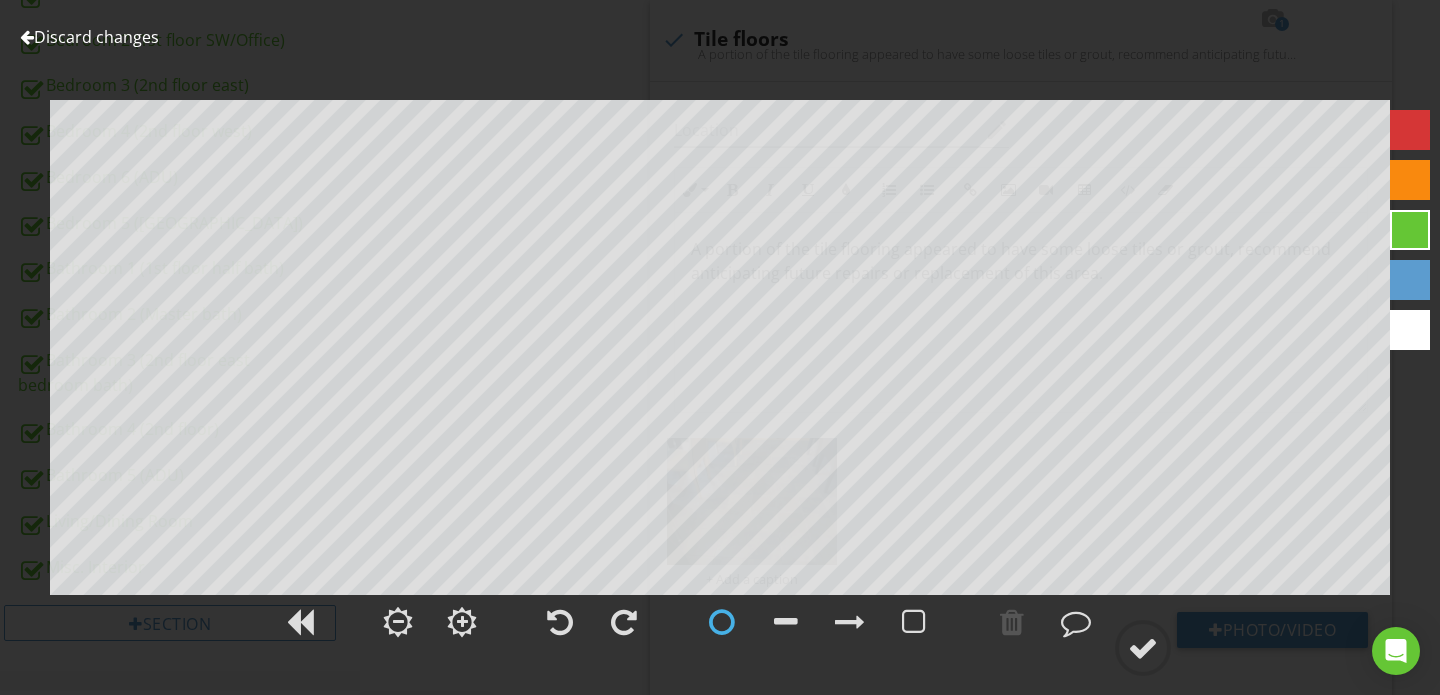 click on "Discard changes
Add Location" at bounding box center (720, 347) 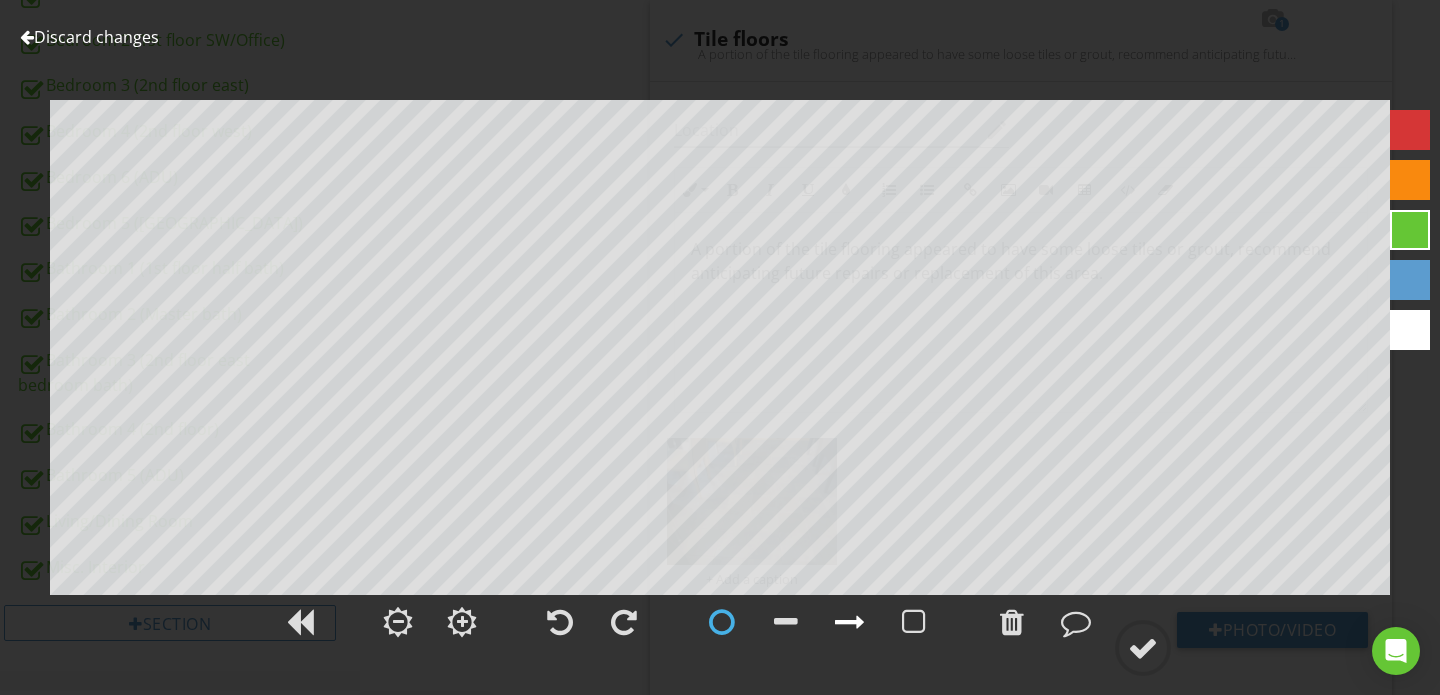 click at bounding box center (850, 622) 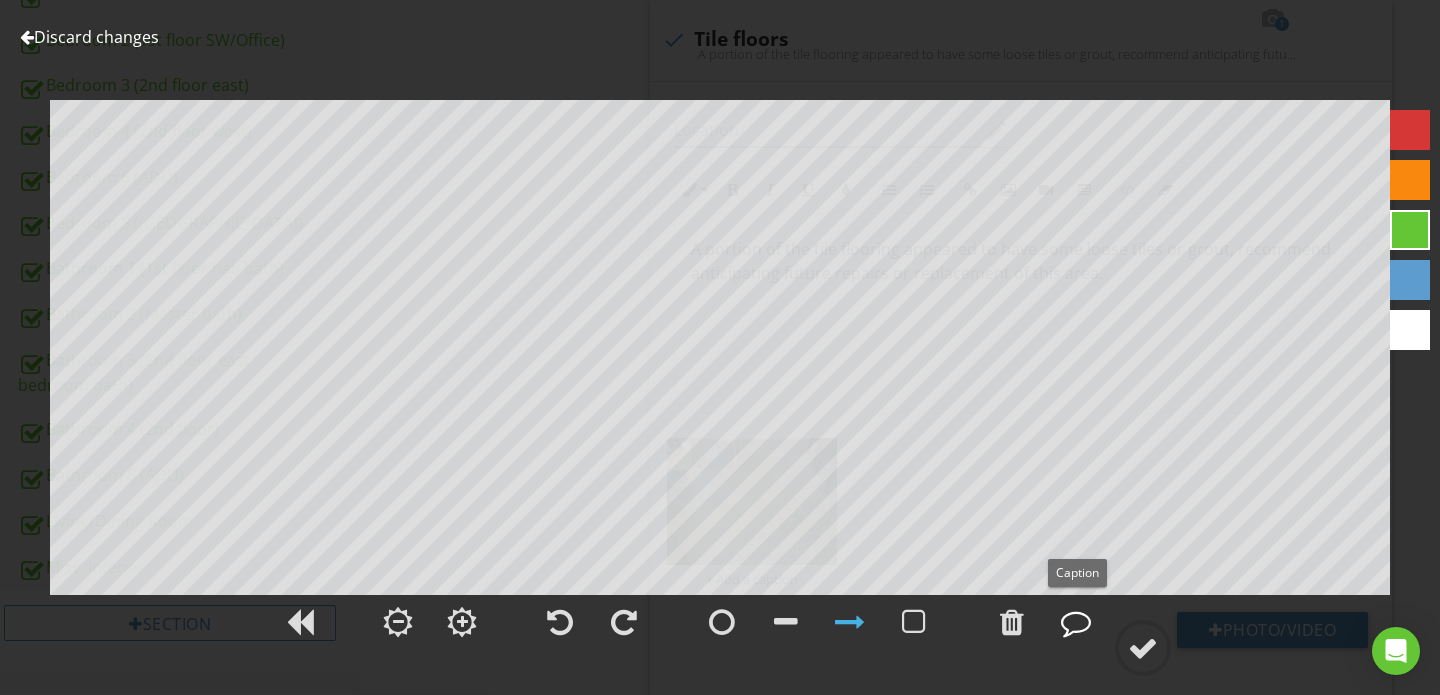click at bounding box center [1076, 622] 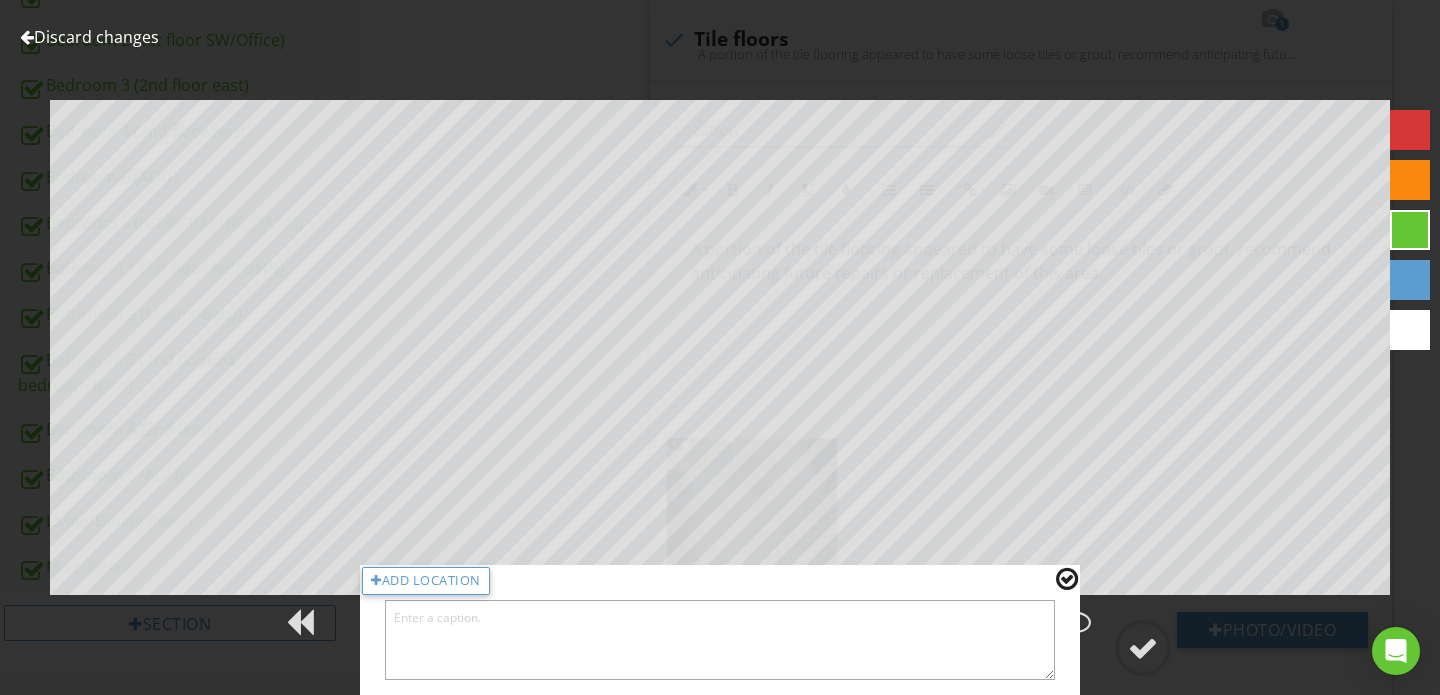 click at bounding box center [720, 640] 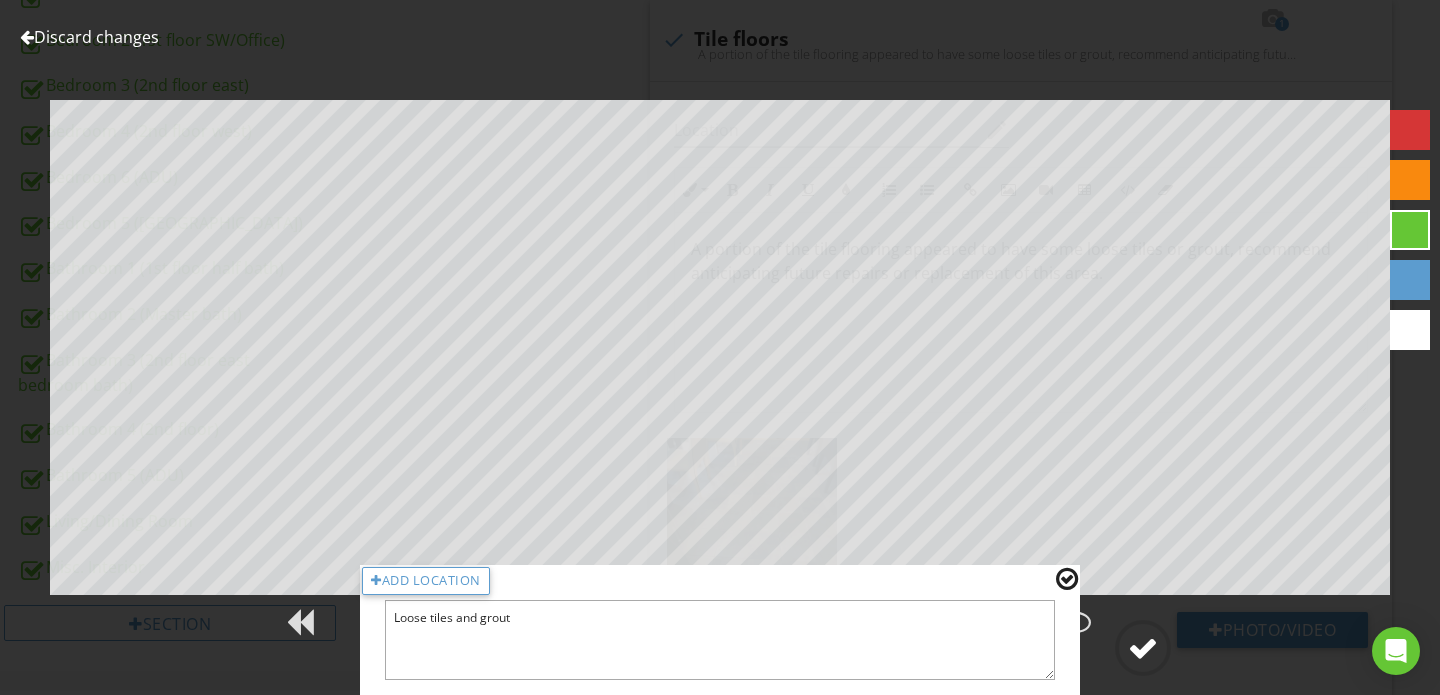 type on "Loose tiles and grout" 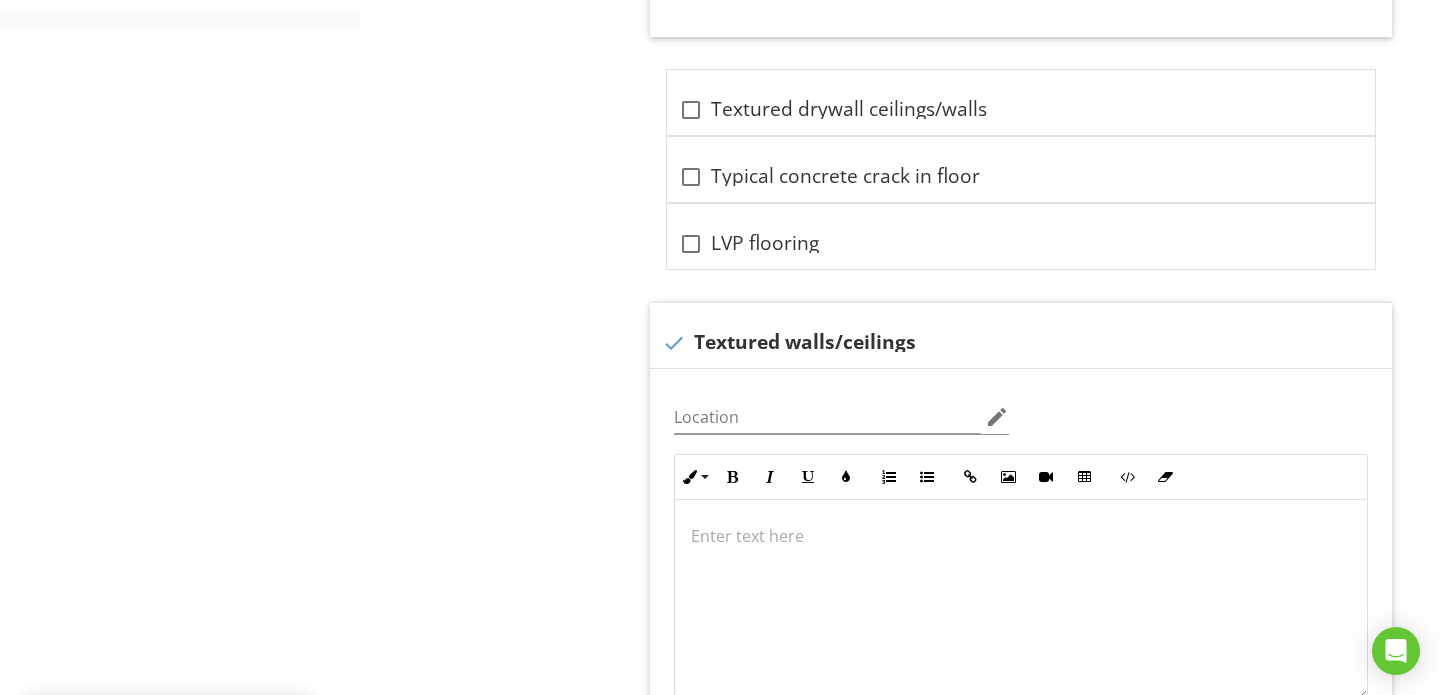 scroll, scrollTop: 1772, scrollLeft: 0, axis: vertical 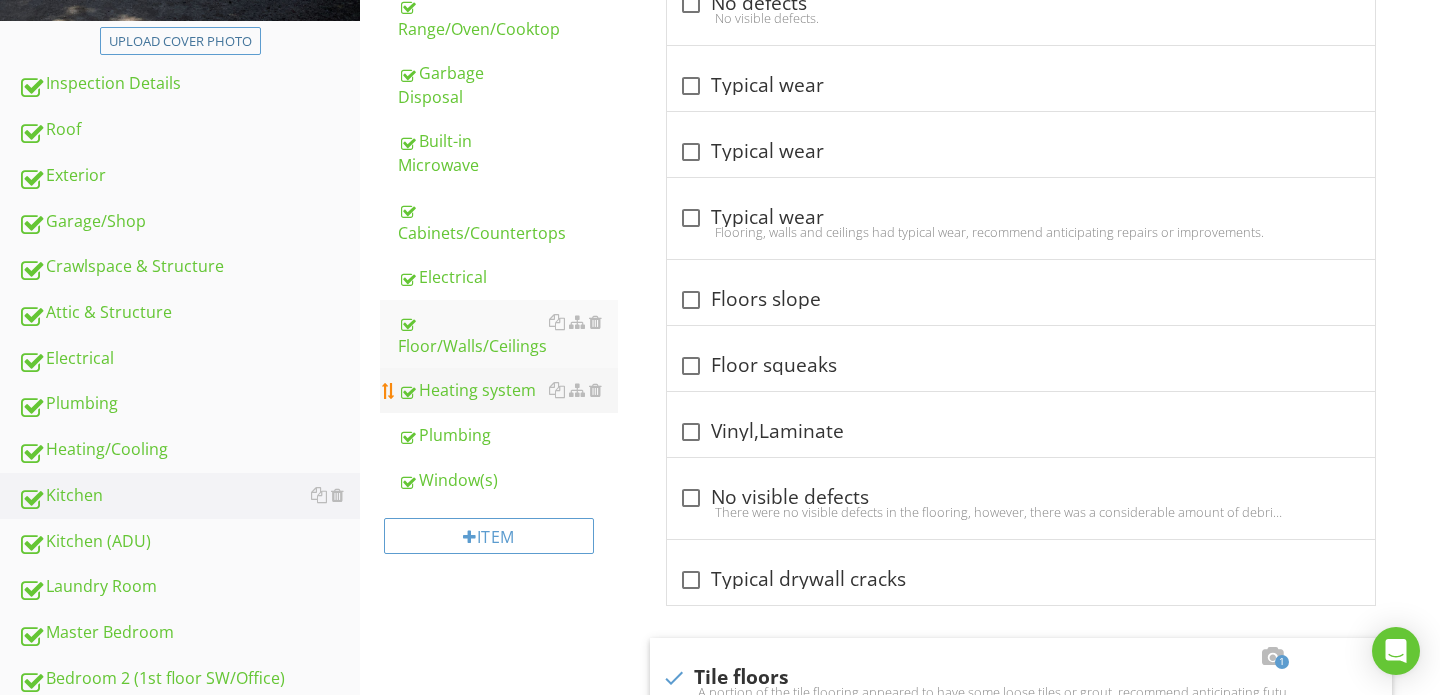 click on "Heating system" at bounding box center [508, 390] 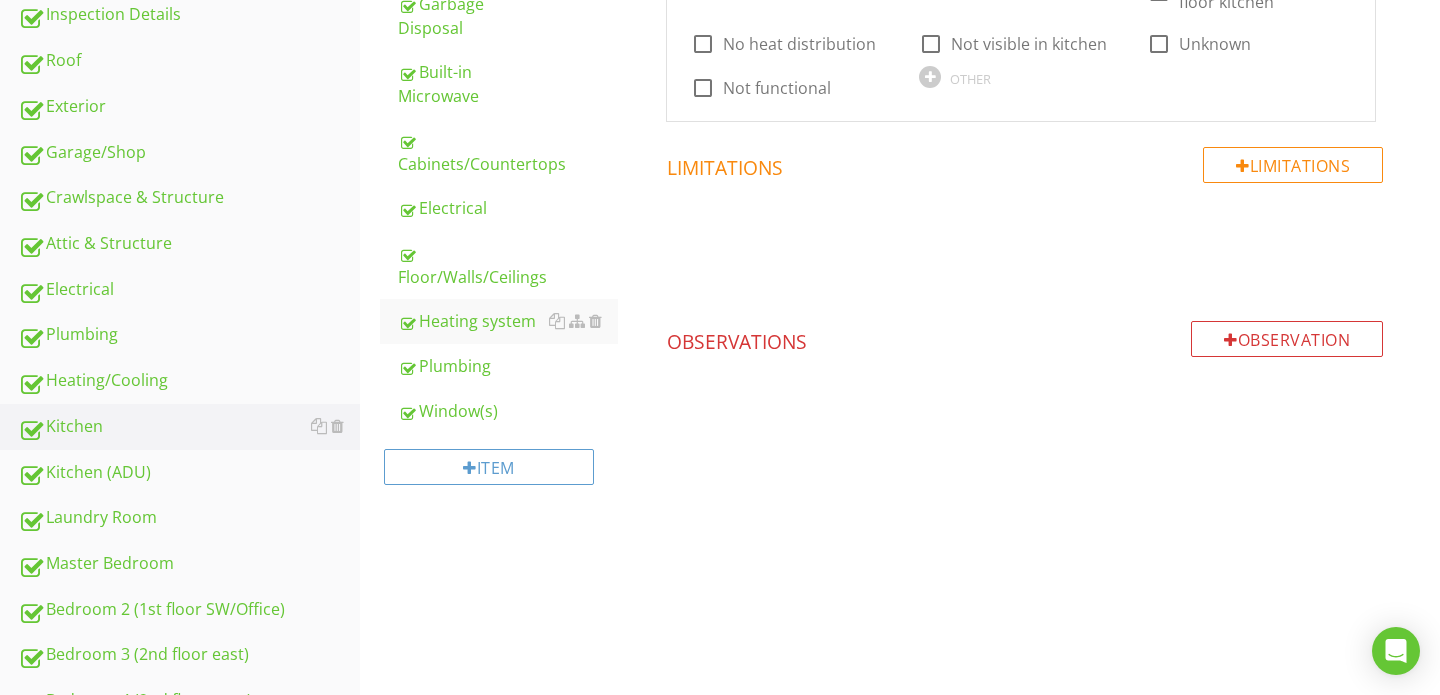 scroll, scrollTop: 664, scrollLeft: 0, axis: vertical 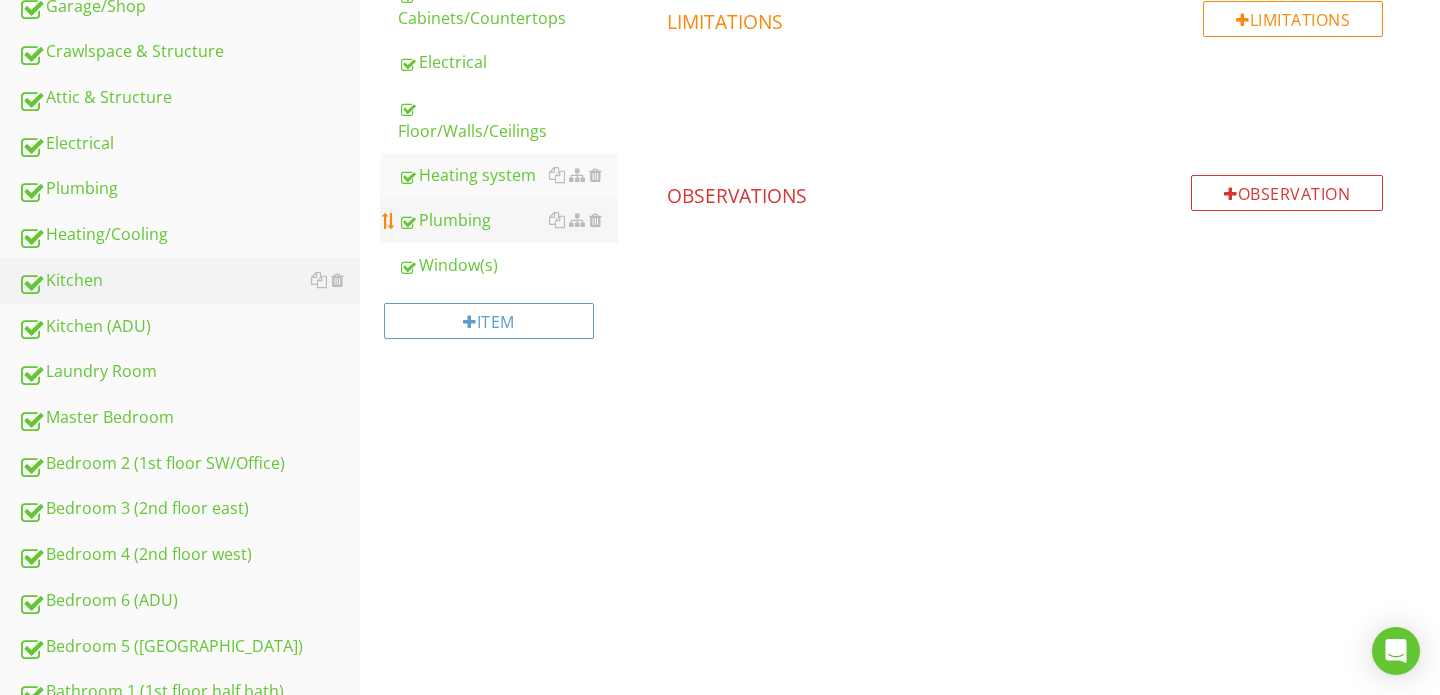 click on "Plumbing" at bounding box center (508, 220) 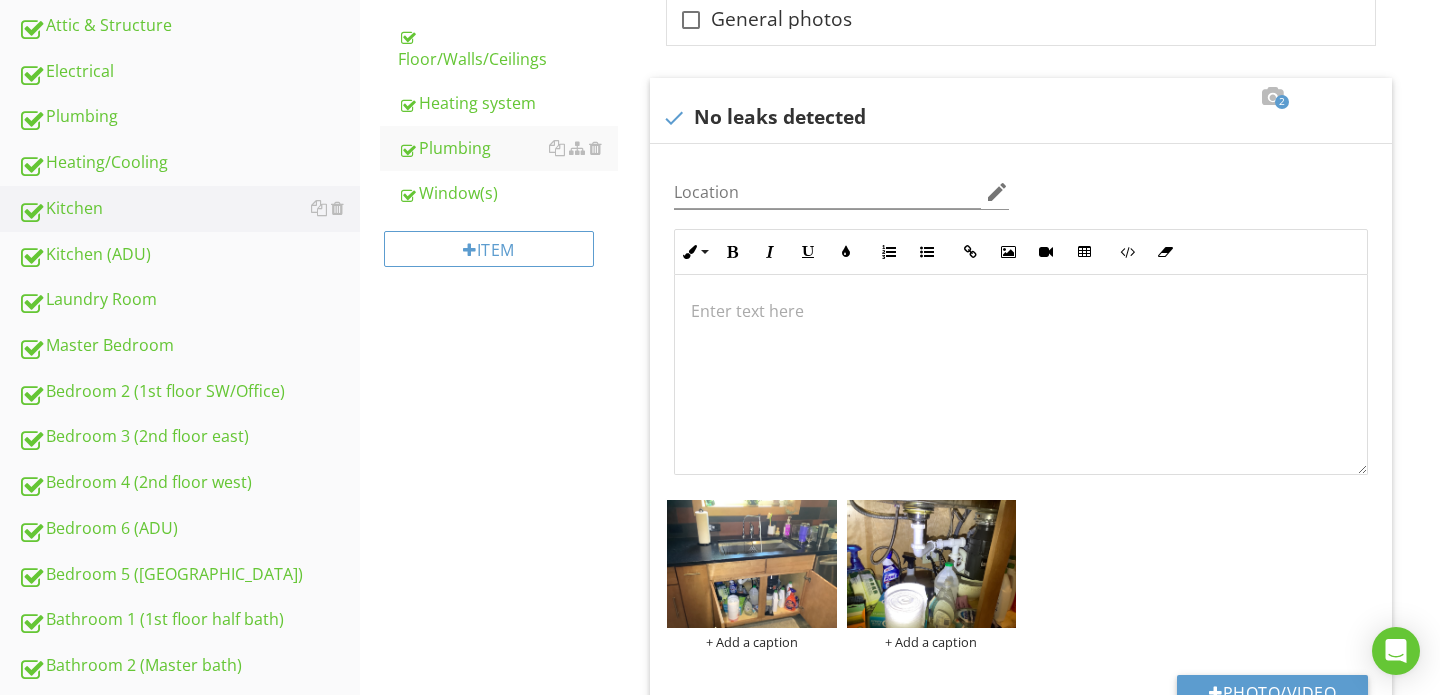 scroll, scrollTop: 729, scrollLeft: 0, axis: vertical 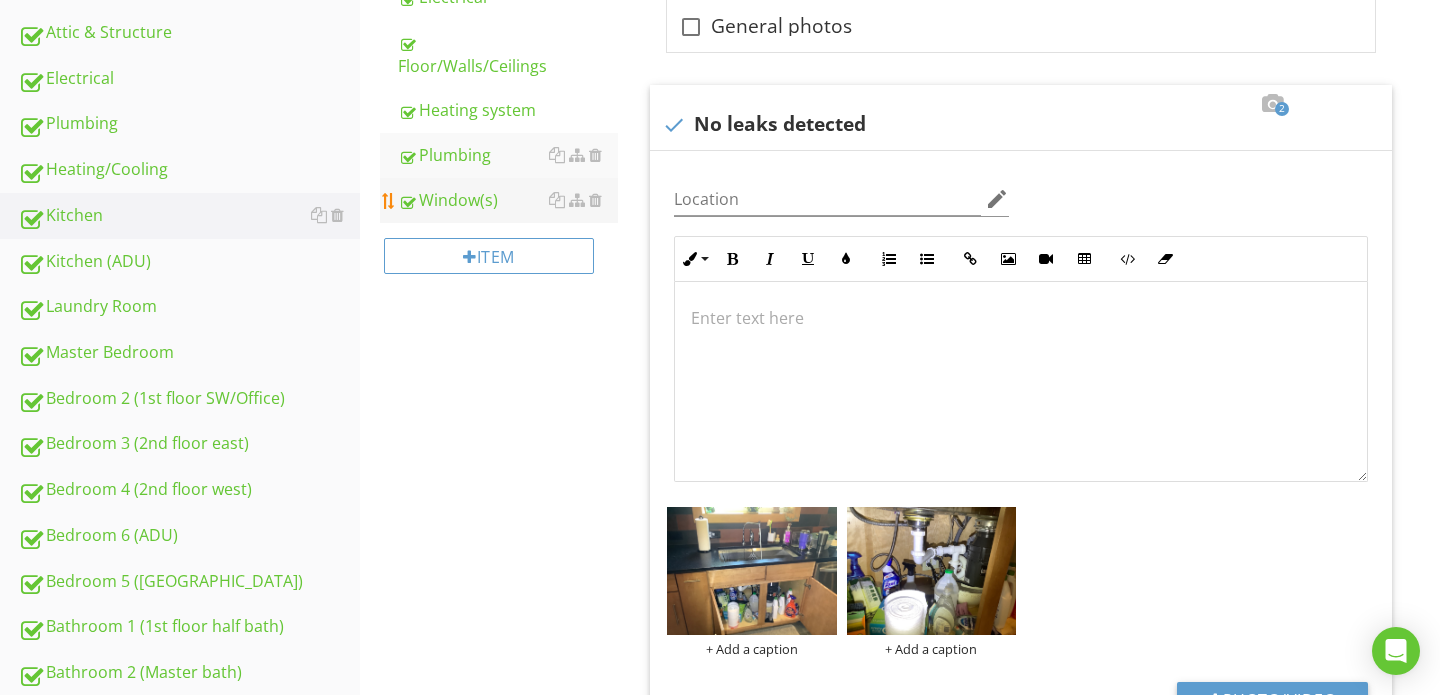 click on "Window(s)" at bounding box center (508, 200) 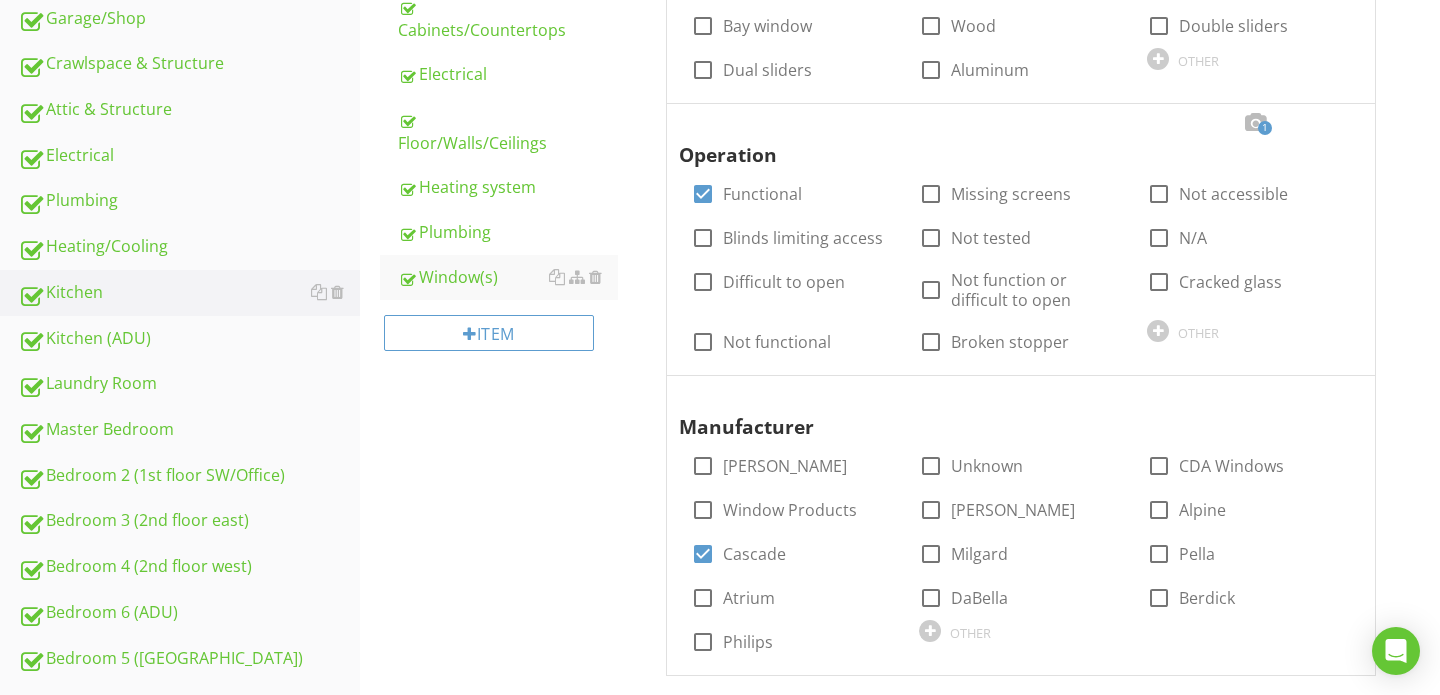scroll, scrollTop: 651, scrollLeft: 0, axis: vertical 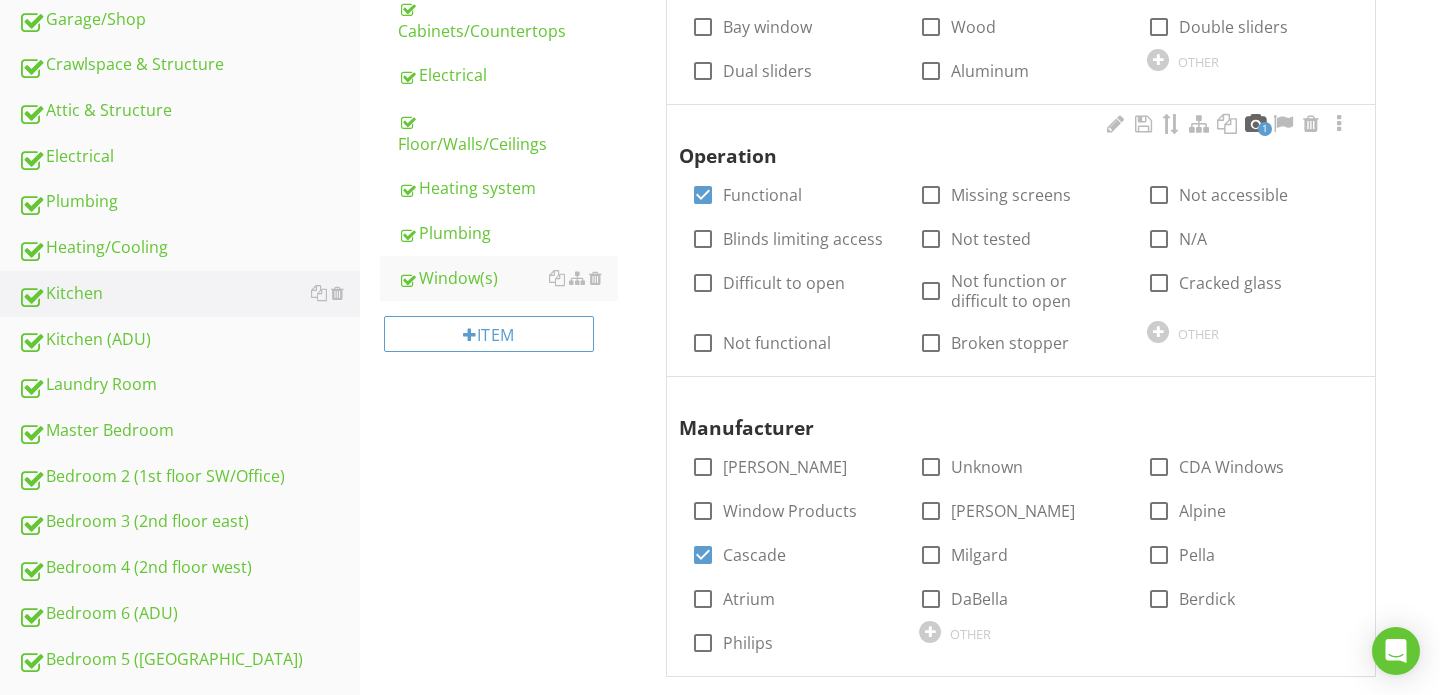 click at bounding box center [1255, 124] 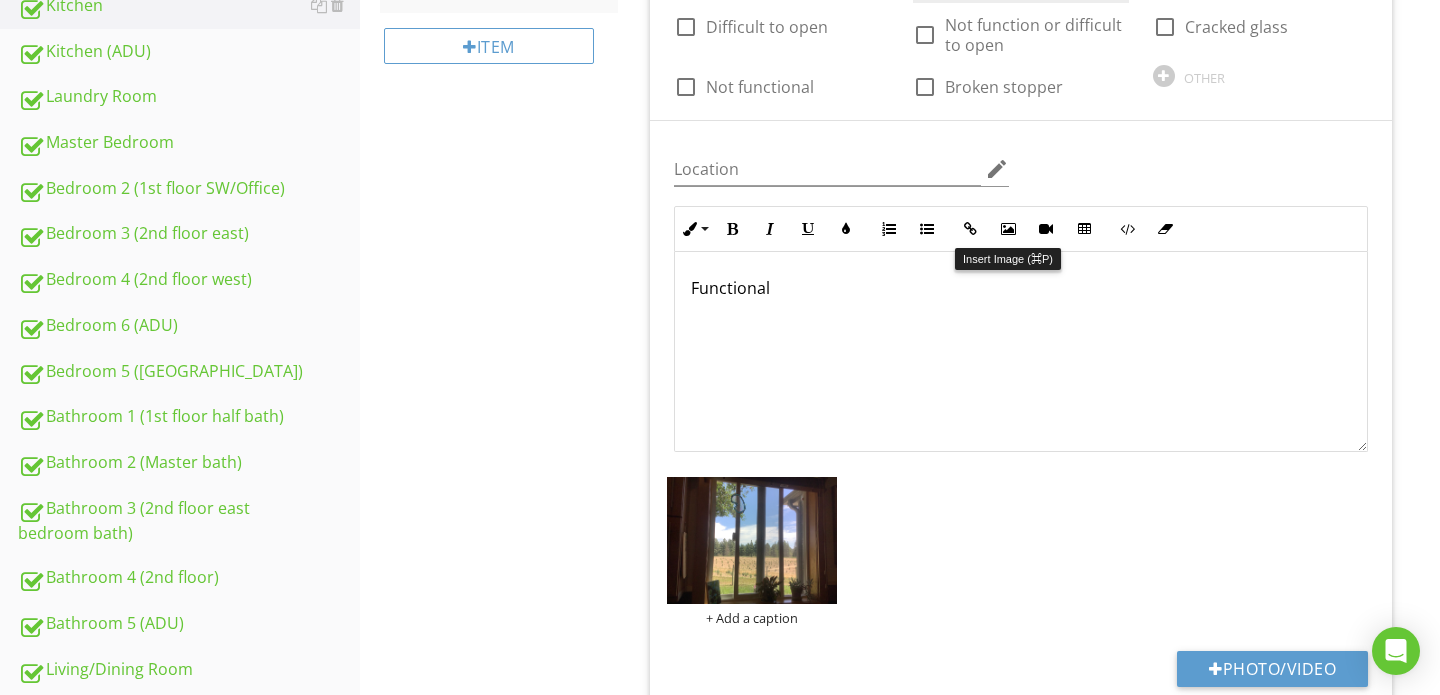 scroll, scrollTop: 1039, scrollLeft: 0, axis: vertical 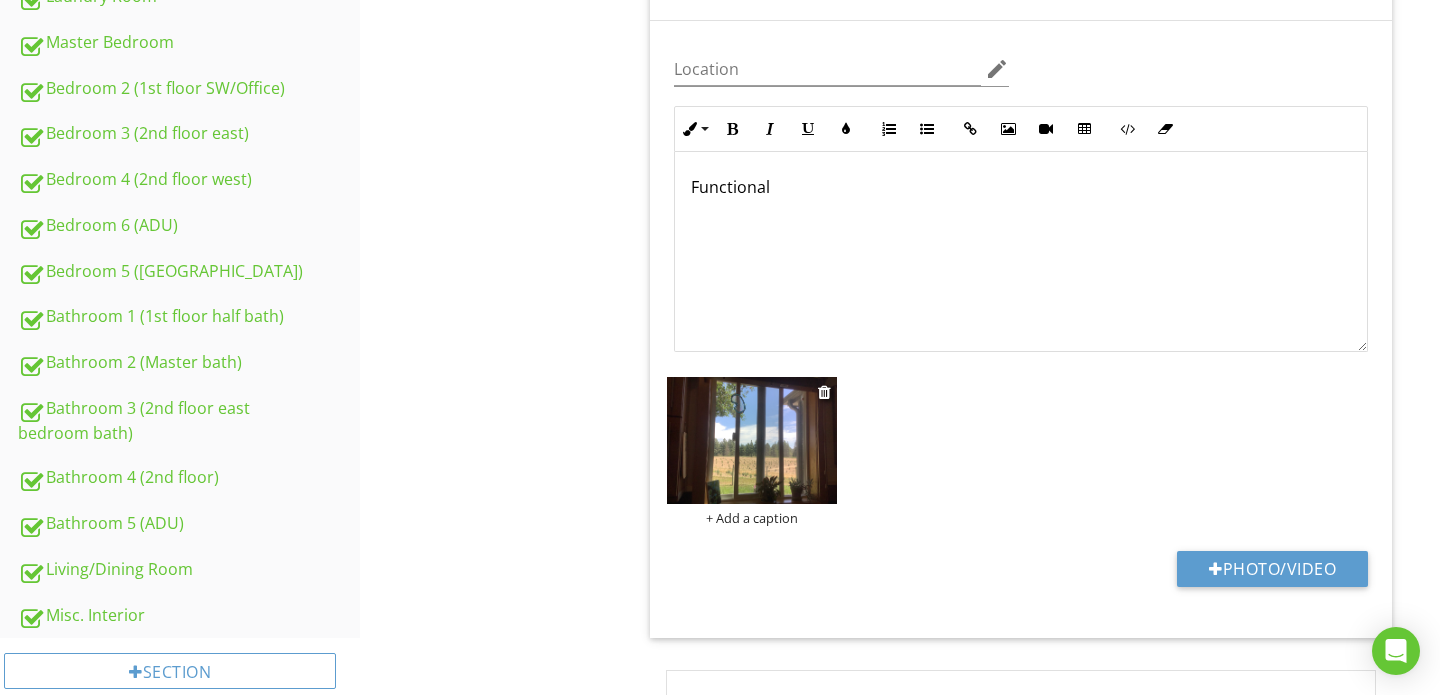 click at bounding box center (752, 440) 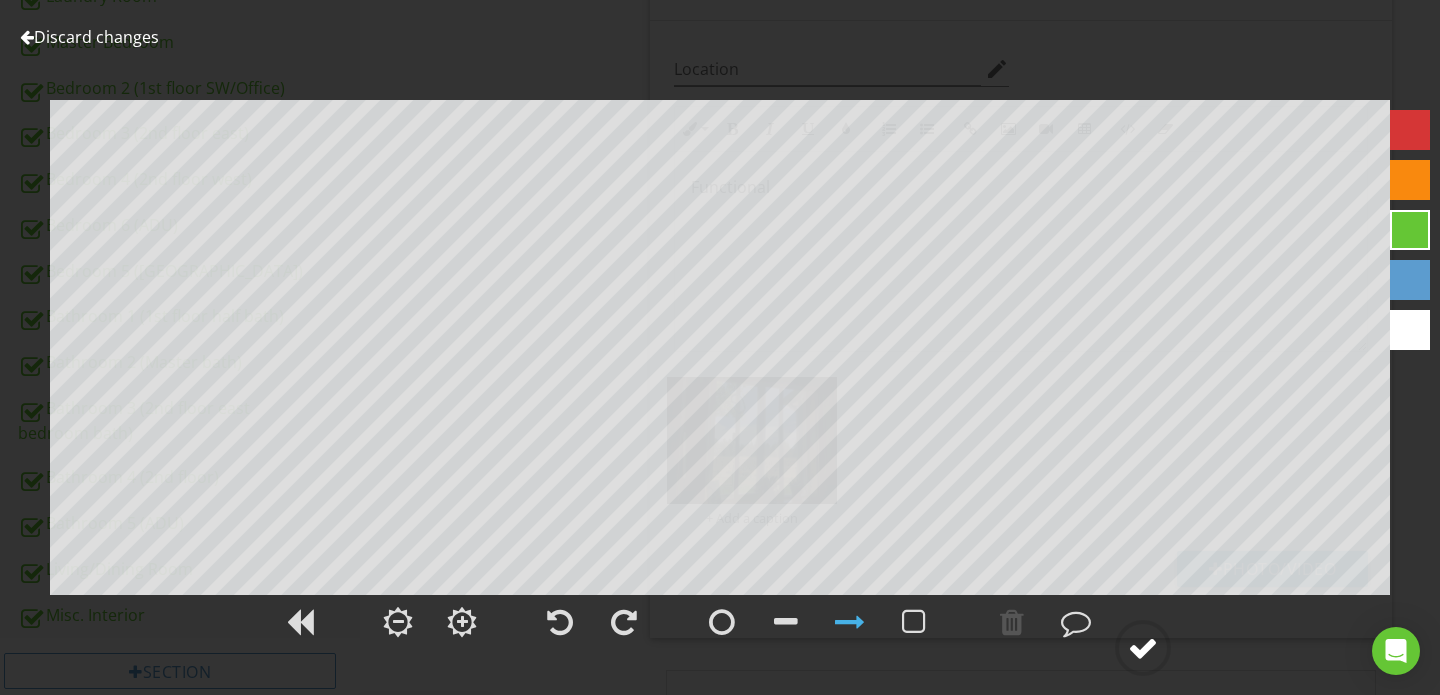 click at bounding box center [1143, 648] 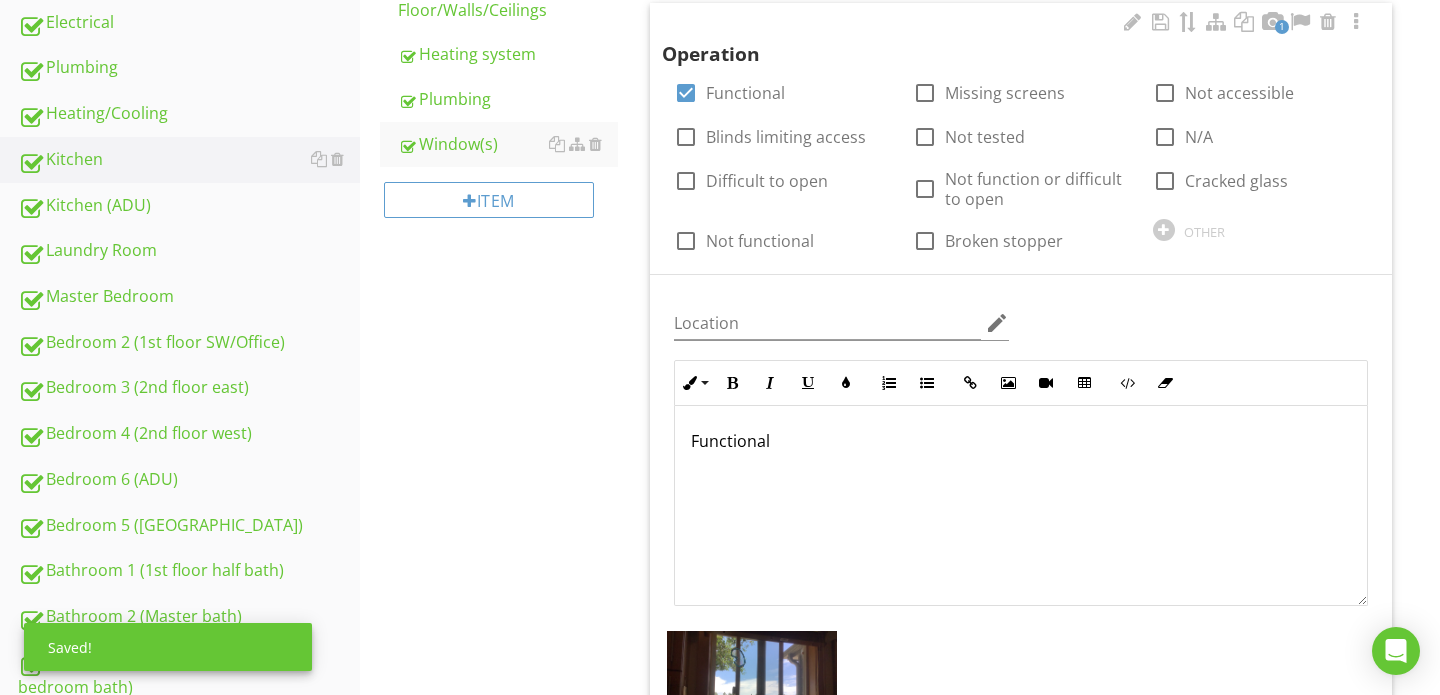 scroll, scrollTop: 697, scrollLeft: 0, axis: vertical 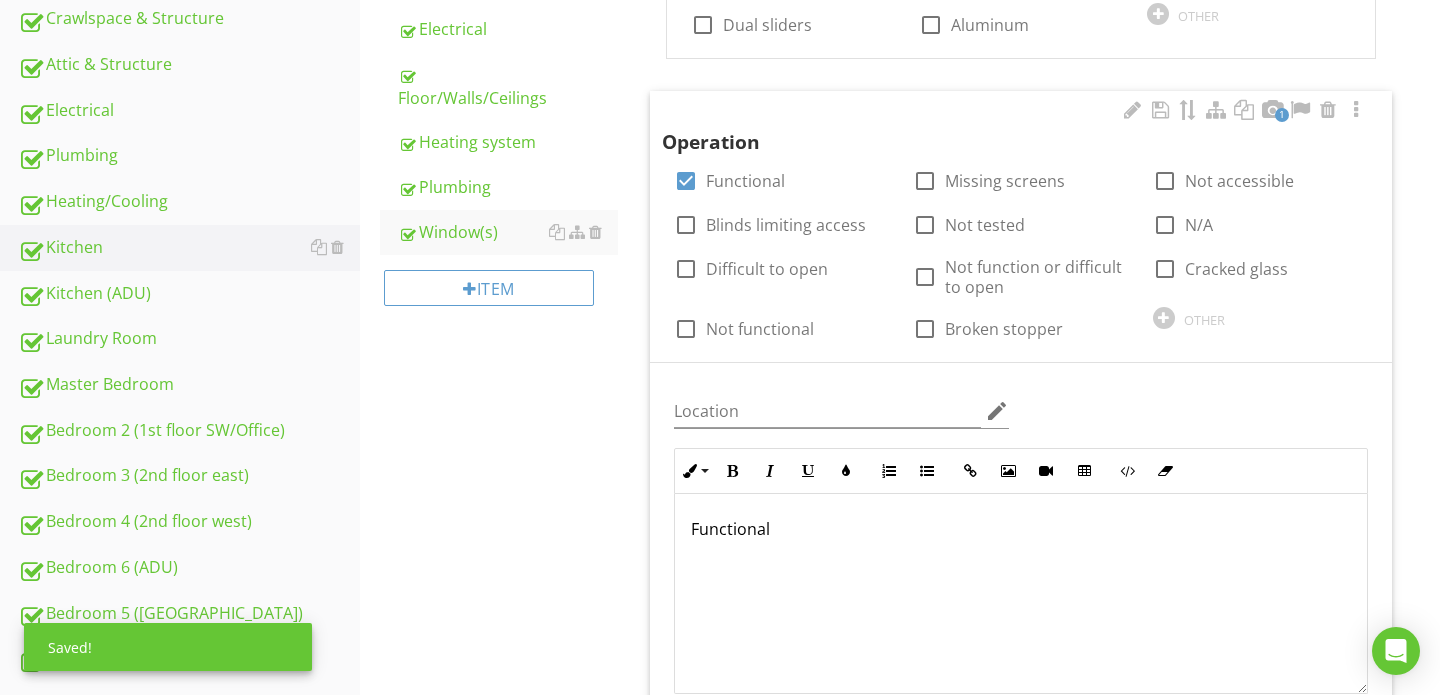 click on "Functional" at bounding box center (1021, 529) 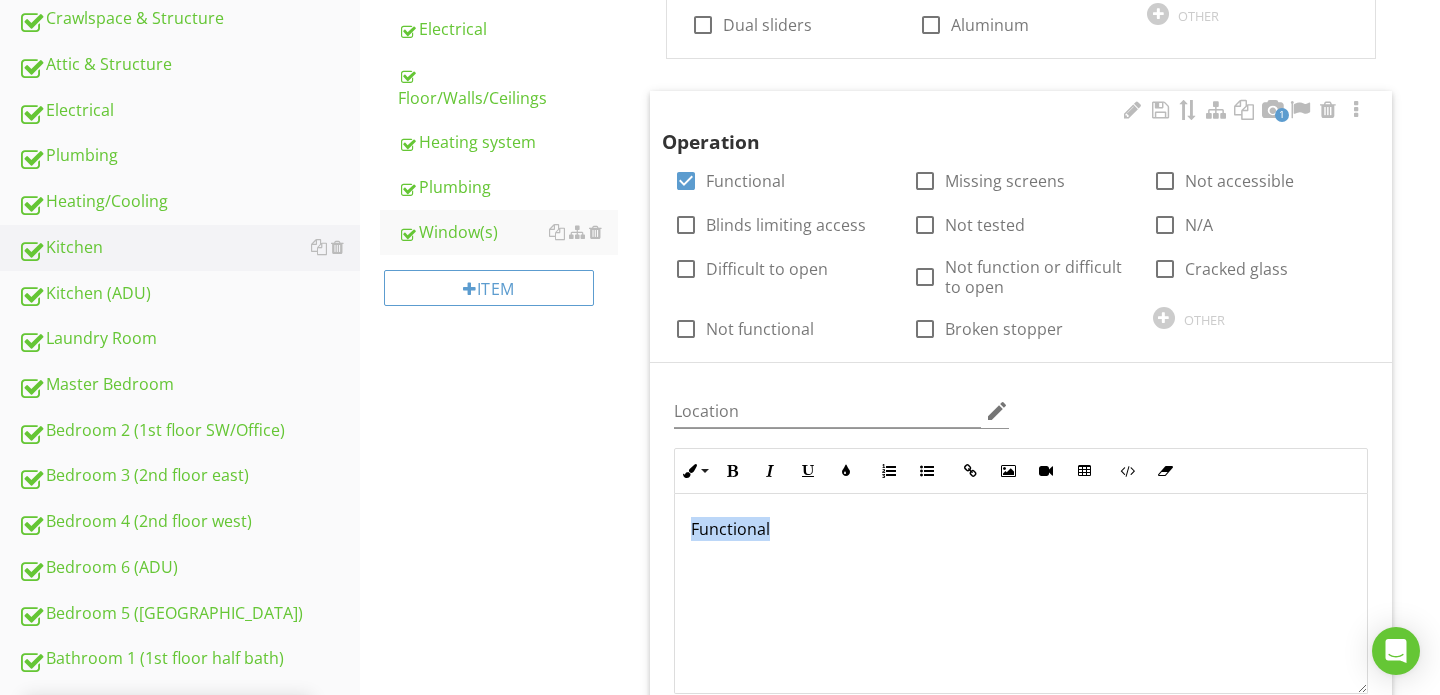 click on "Functional" at bounding box center [1021, 529] 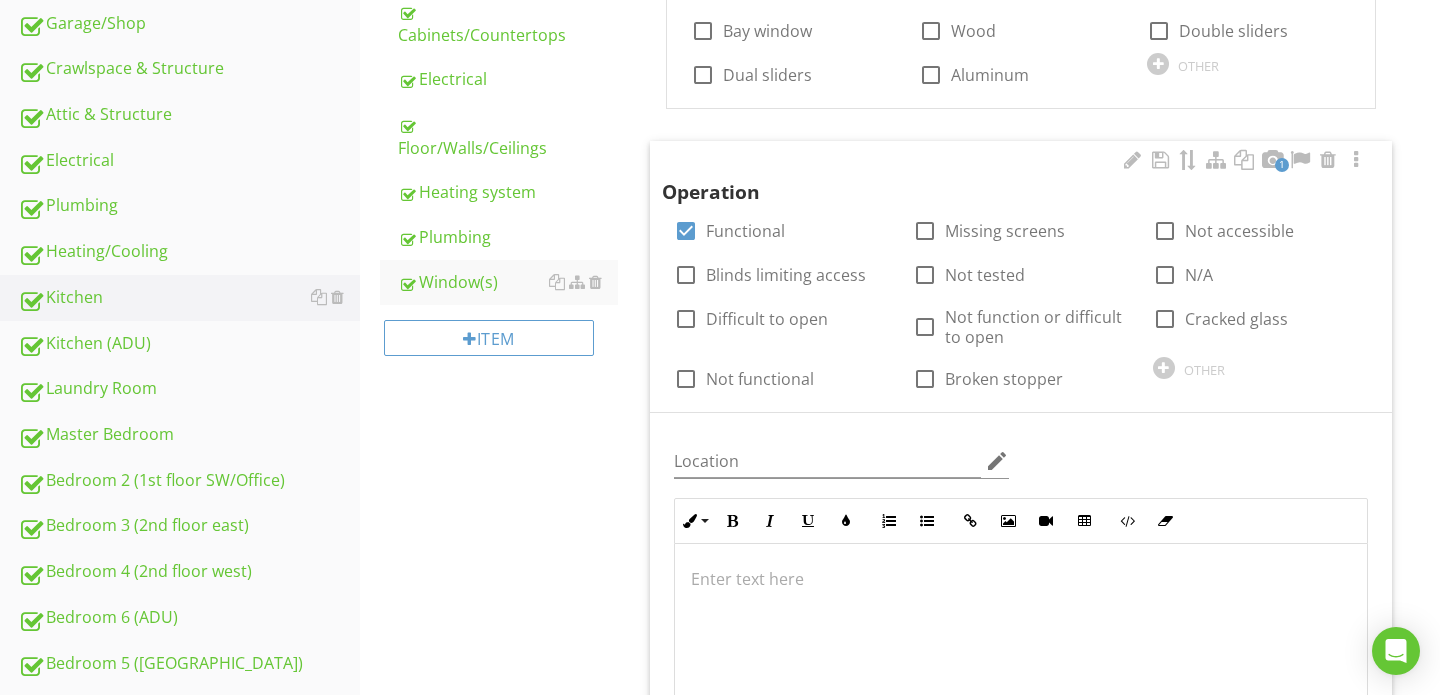 scroll, scrollTop: 632, scrollLeft: 0, axis: vertical 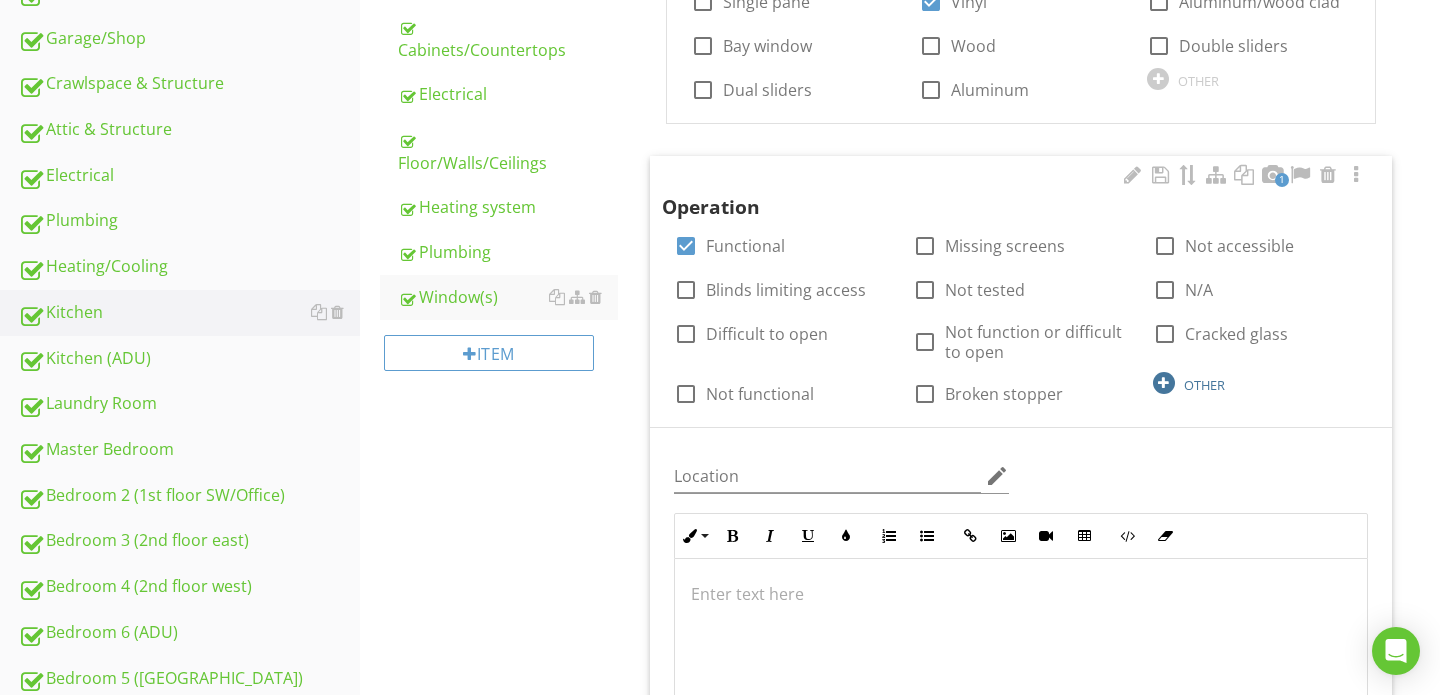 click on "OTHER" at bounding box center (1260, 382) 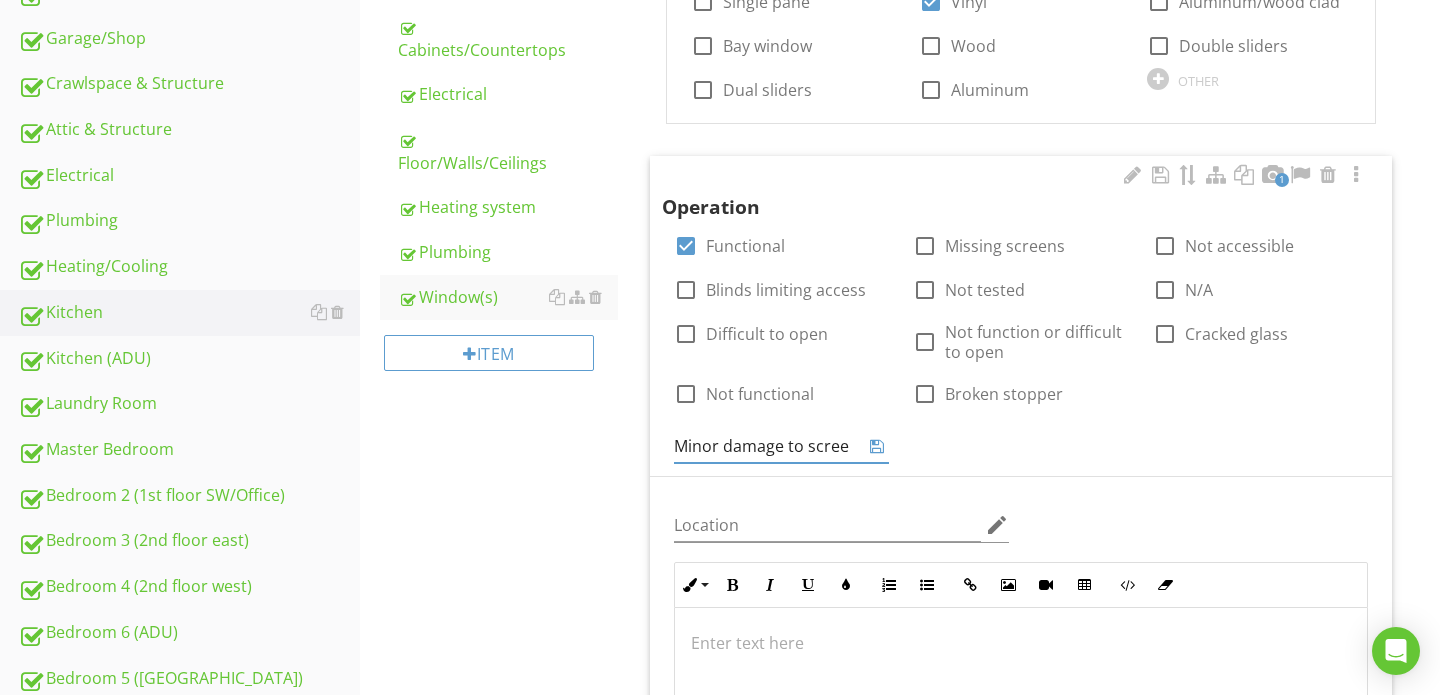 type on "Minor damage to screen" 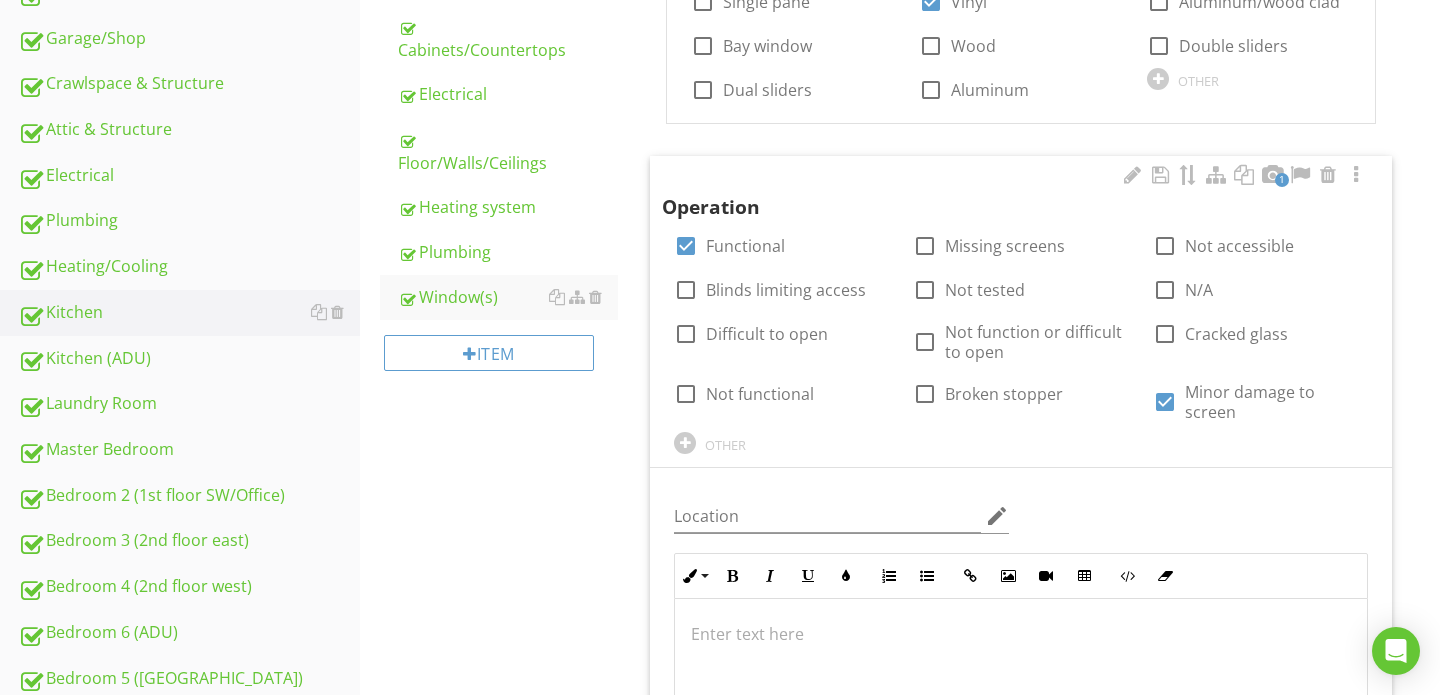 click on "Operation
check_box Functional   check_box_outline_blank Missing screens   check_box_outline_blank Not accessible   check_box_outline_blank Blinds limiting access   check_box_outline_blank Not tested   check_box_outline_blank N/A   check_box_outline_blank Difficult to open   check_box_outline_blank Not function or difficult to open   check_box_outline_blank Cracked glass   check_box_outline_blank Not functional   check_box_outline_blank Broken stopper   check_box Minor damage to screen         OTHER" at bounding box center [1021, 308] 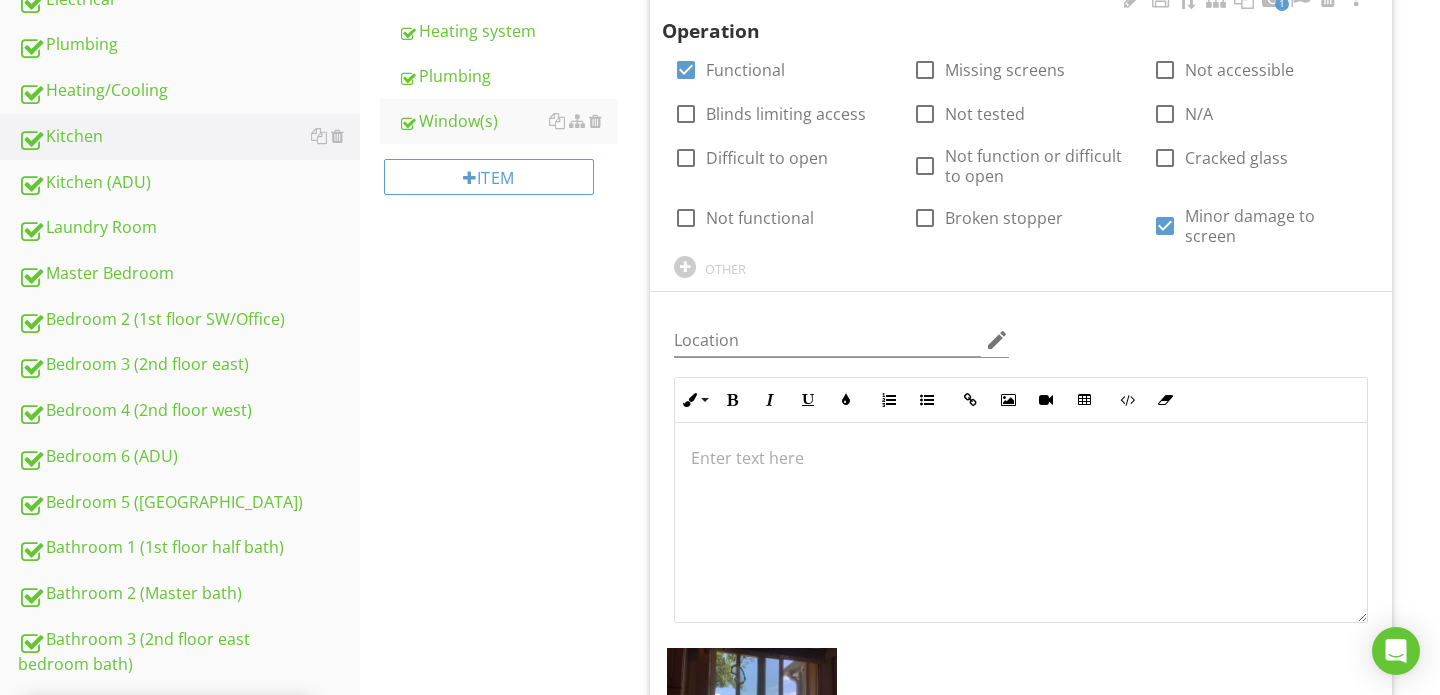 scroll, scrollTop: 809, scrollLeft: 0, axis: vertical 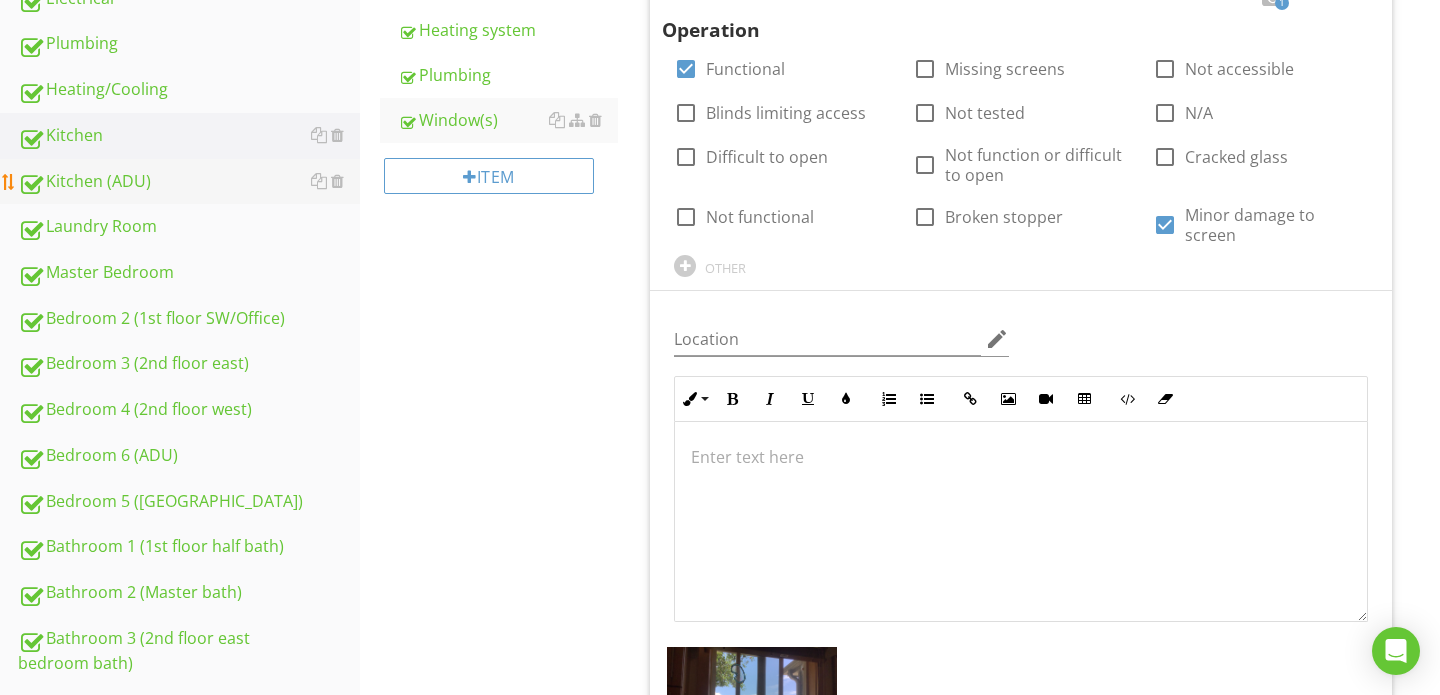 click on "Kitchen (ADU)" at bounding box center (189, 182) 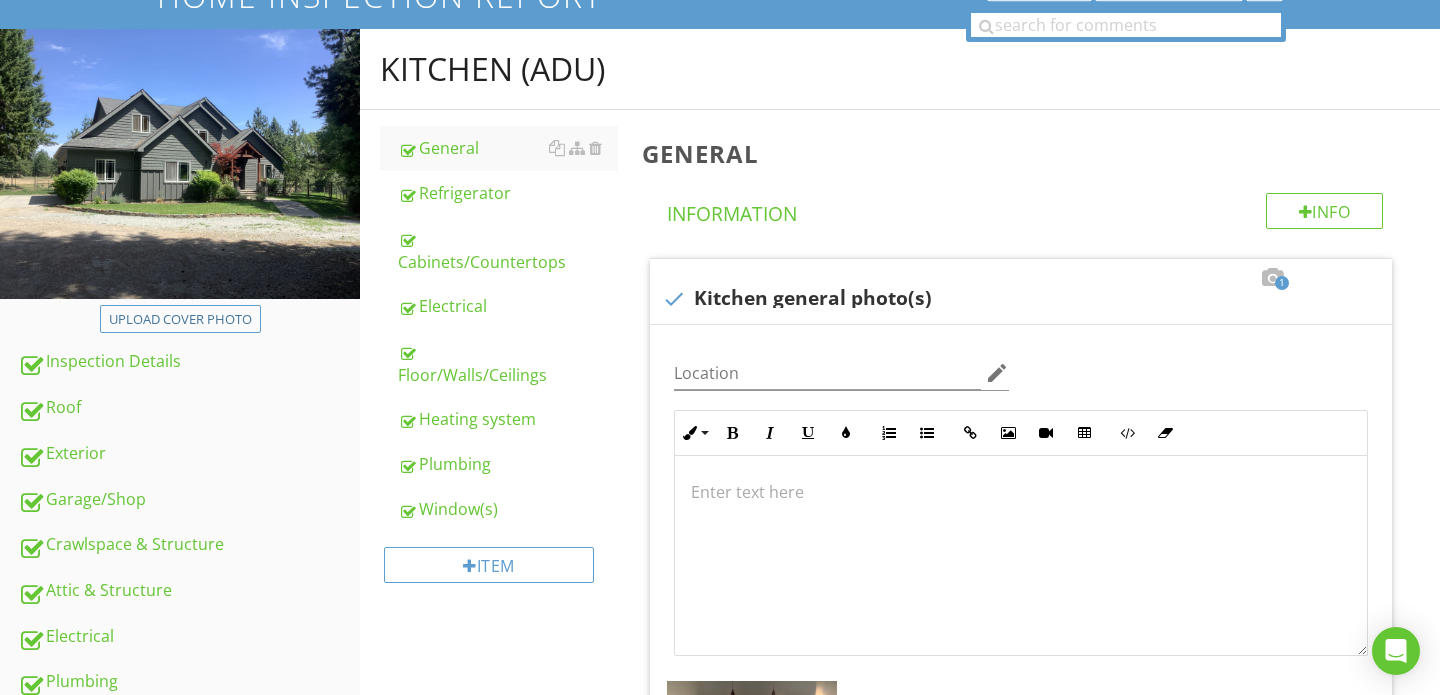 scroll, scrollTop: 158, scrollLeft: 0, axis: vertical 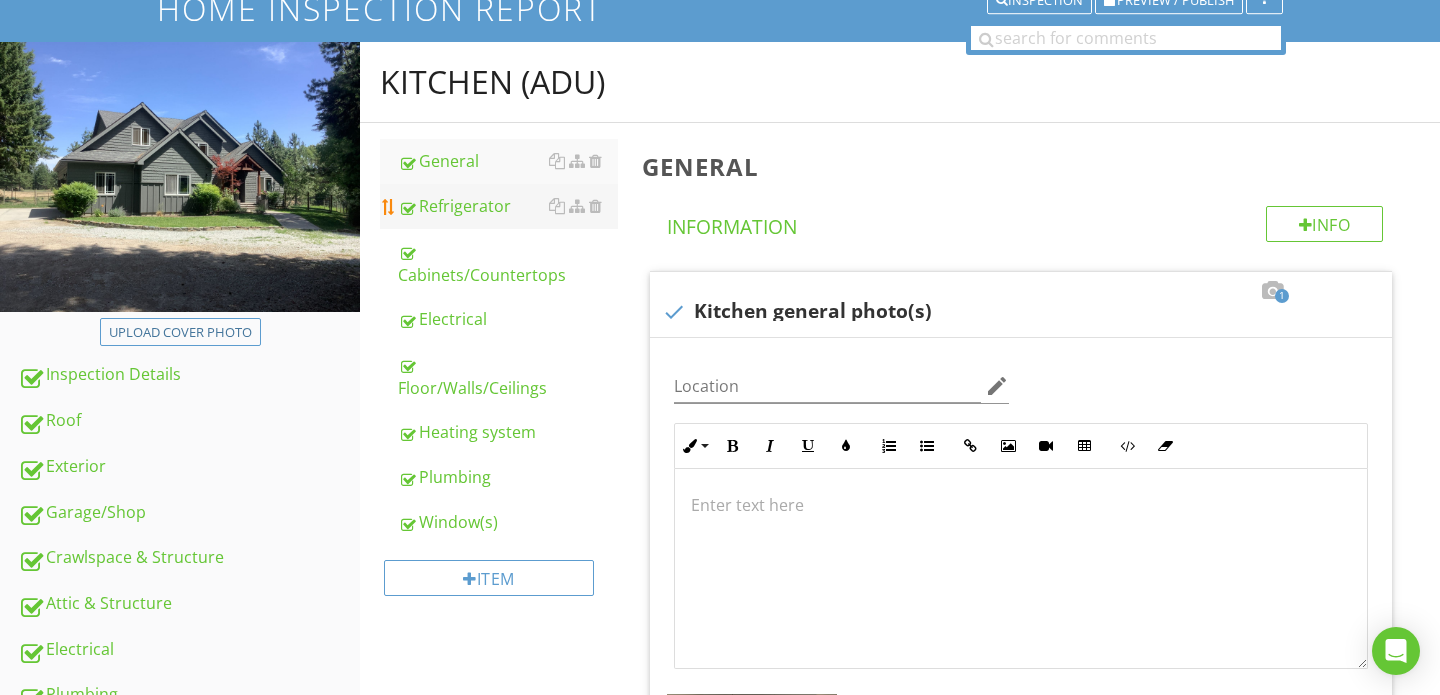 click on "Refrigerator" at bounding box center (508, 206) 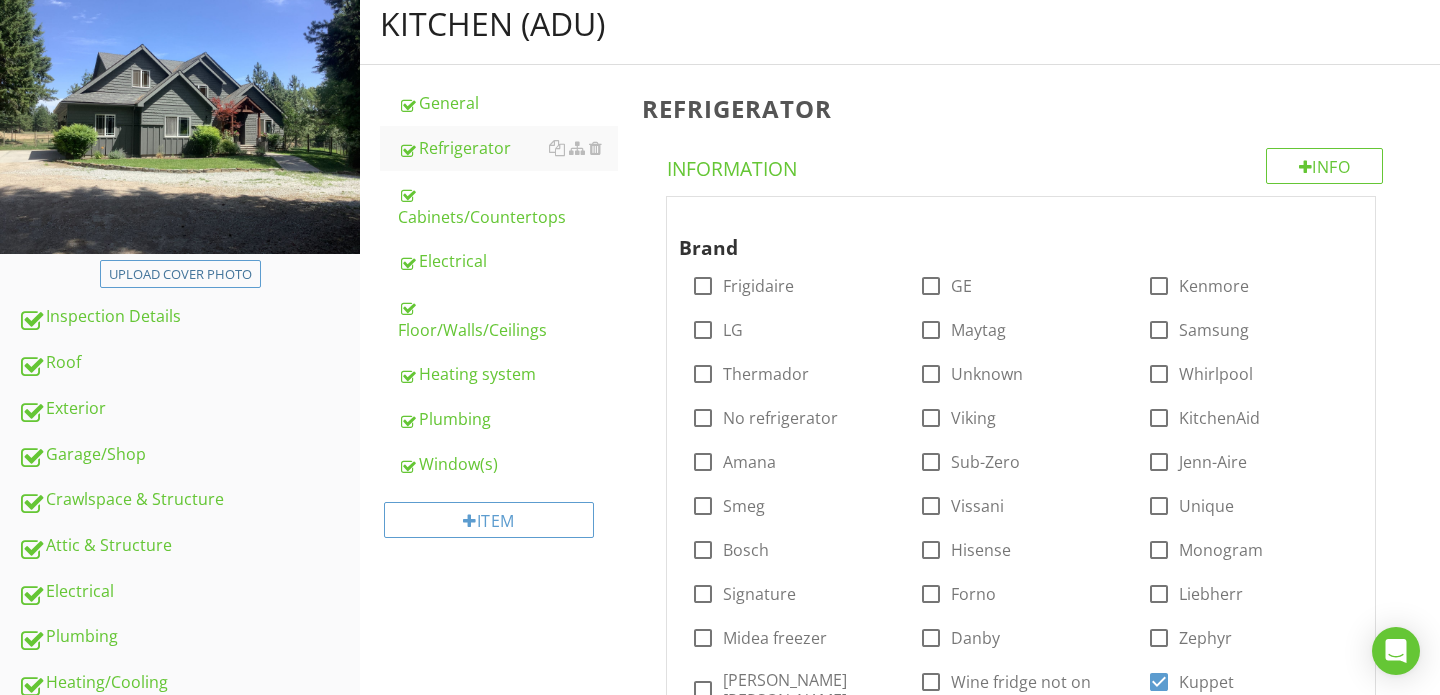 scroll, scrollTop: 188, scrollLeft: 0, axis: vertical 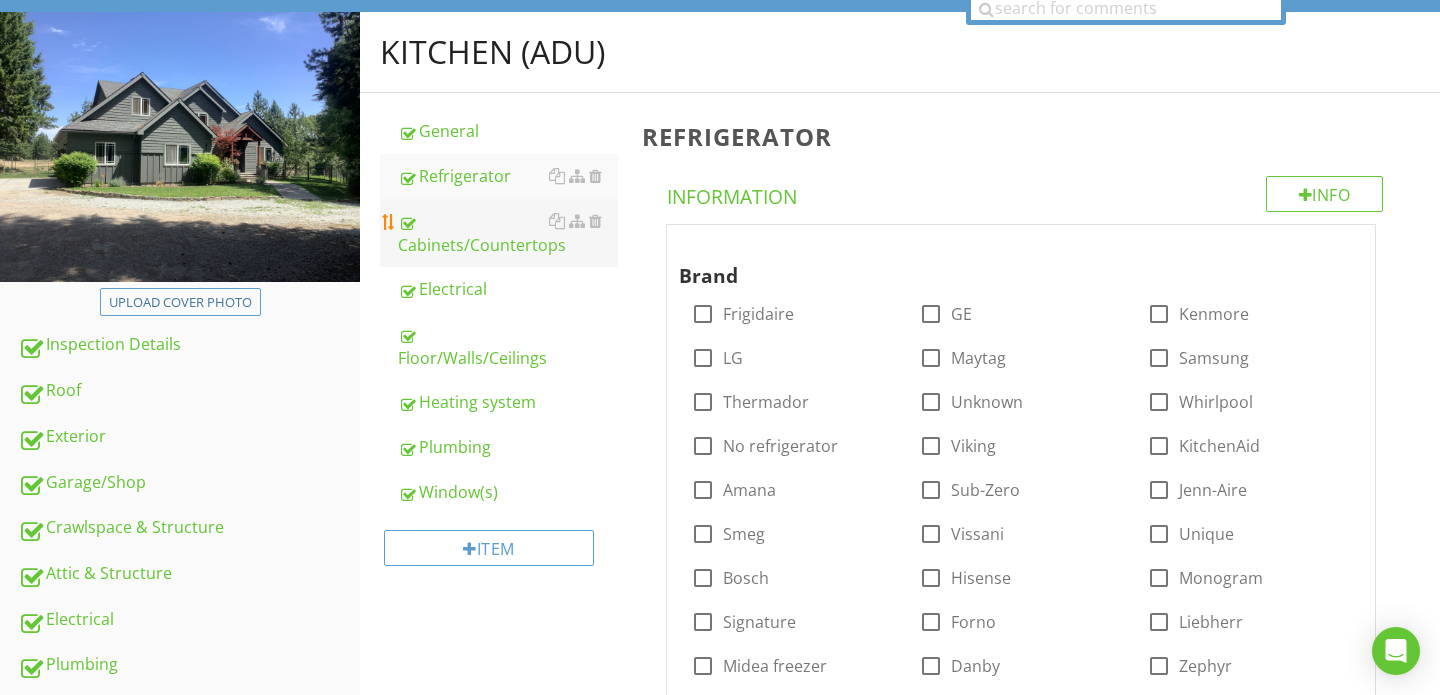 click on "Cabinets/Countertops" at bounding box center [508, 233] 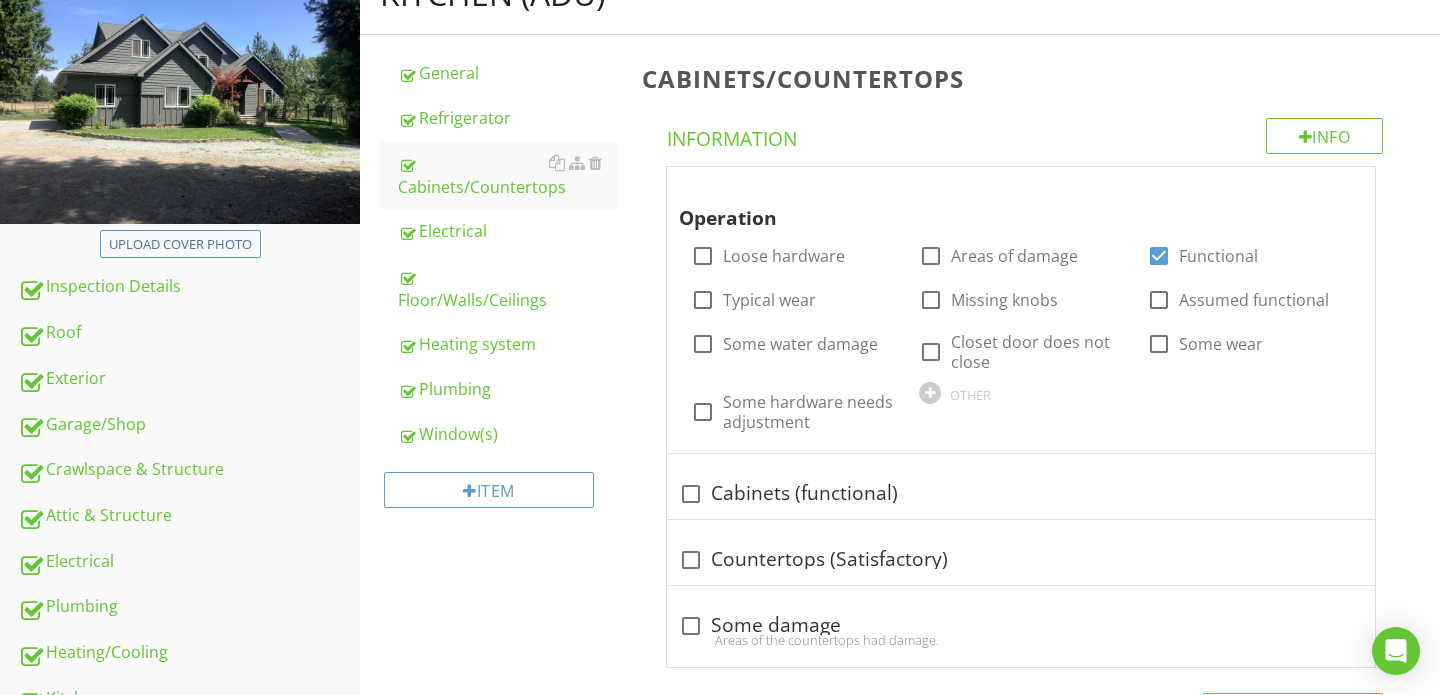 scroll, scrollTop: 247, scrollLeft: 0, axis: vertical 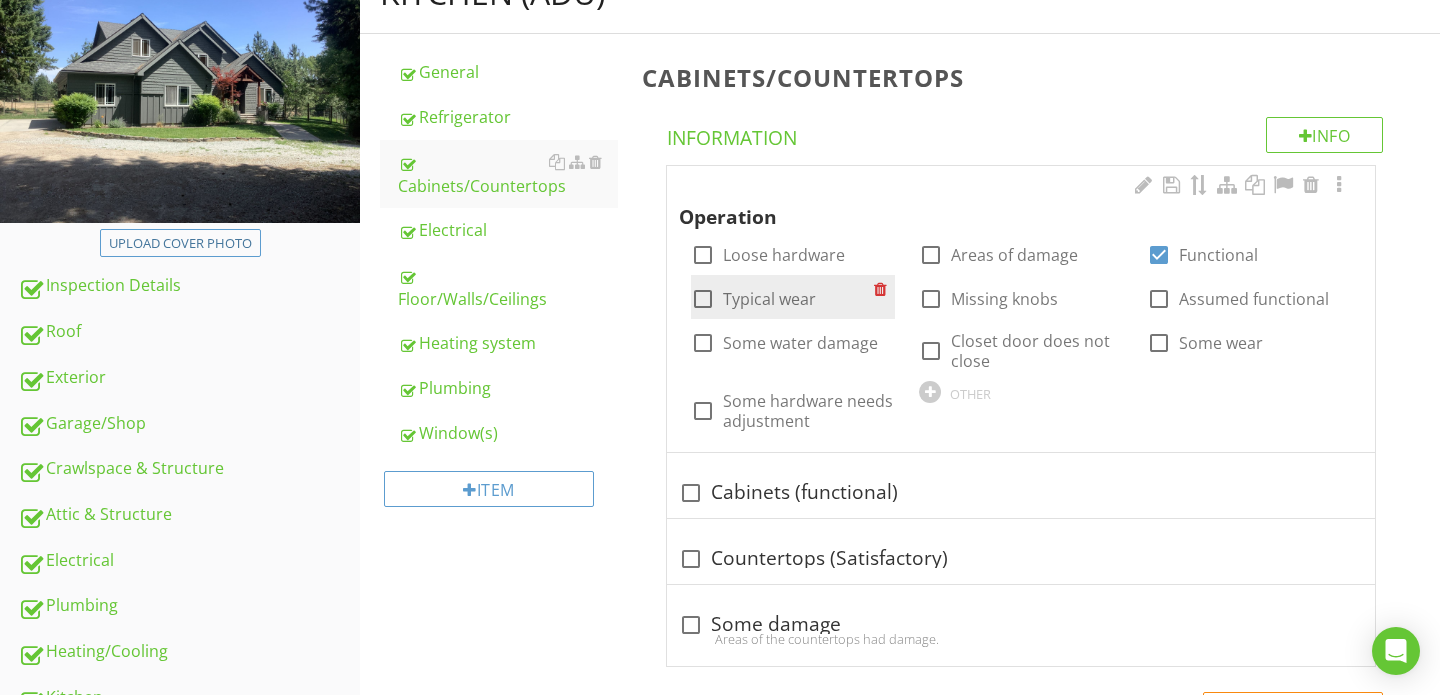 click at bounding box center (703, 299) 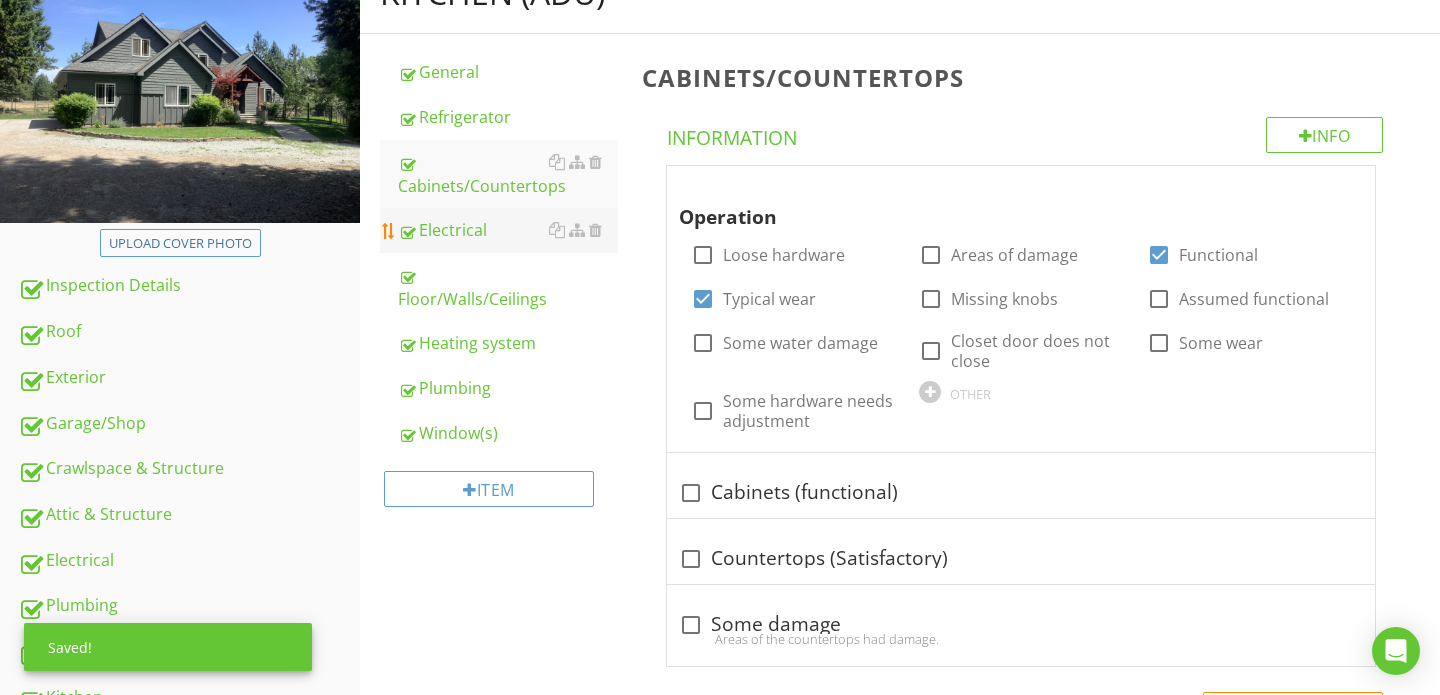click on "Electrical" at bounding box center (508, 230) 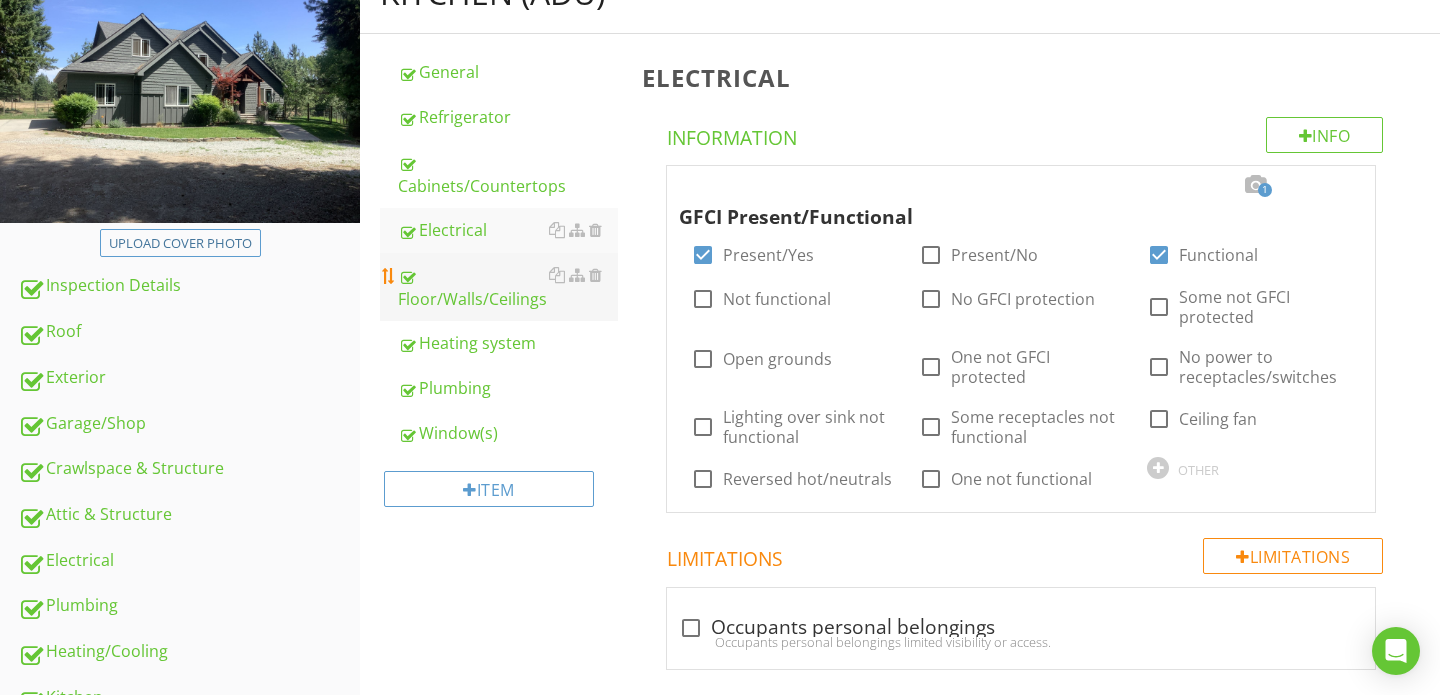 click on "Floor/Walls/Ceilings" at bounding box center (508, 287) 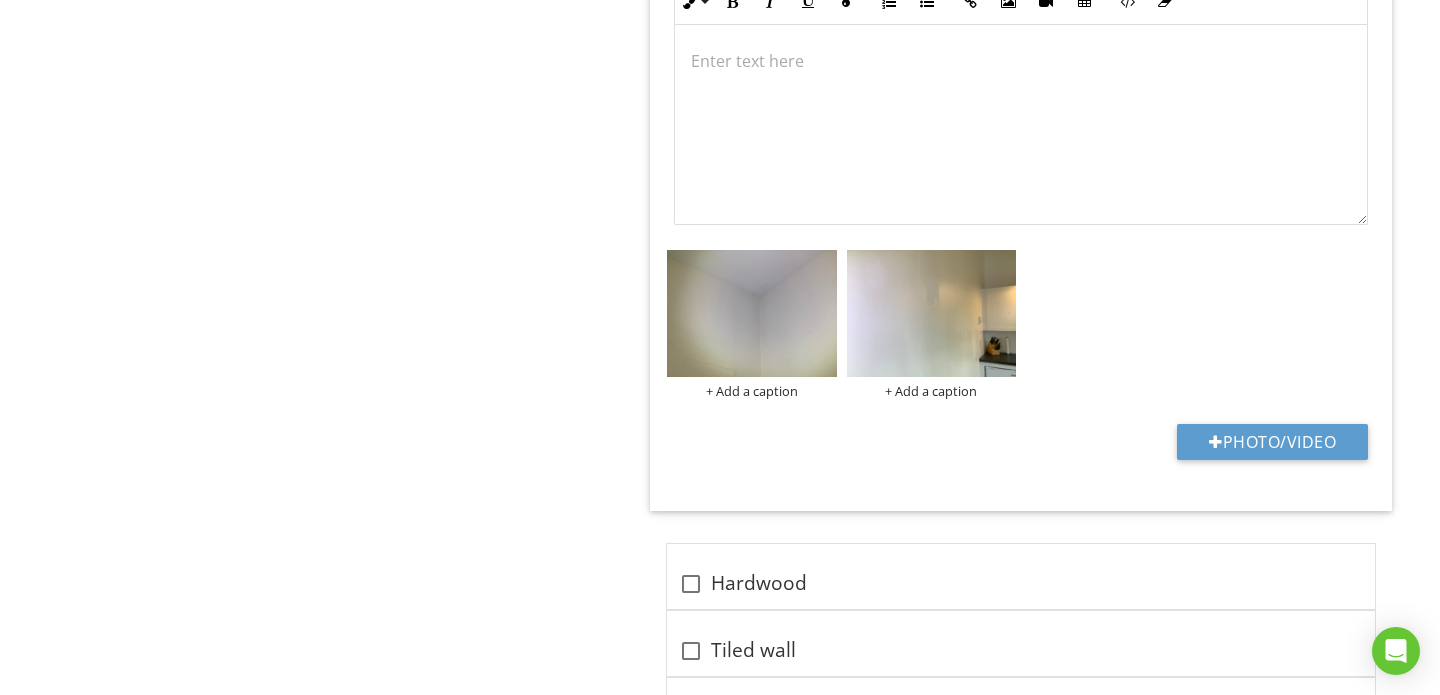 scroll, scrollTop: 1949, scrollLeft: 0, axis: vertical 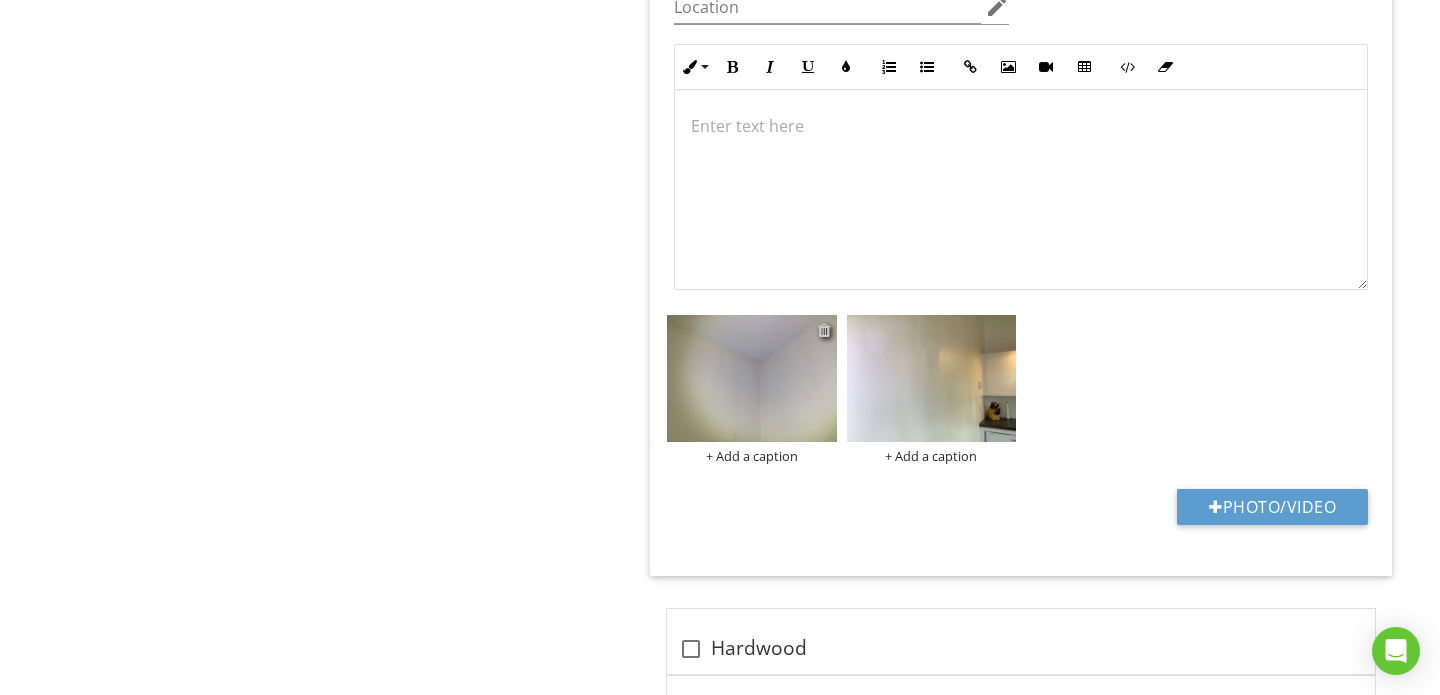 click at bounding box center (824, 330) 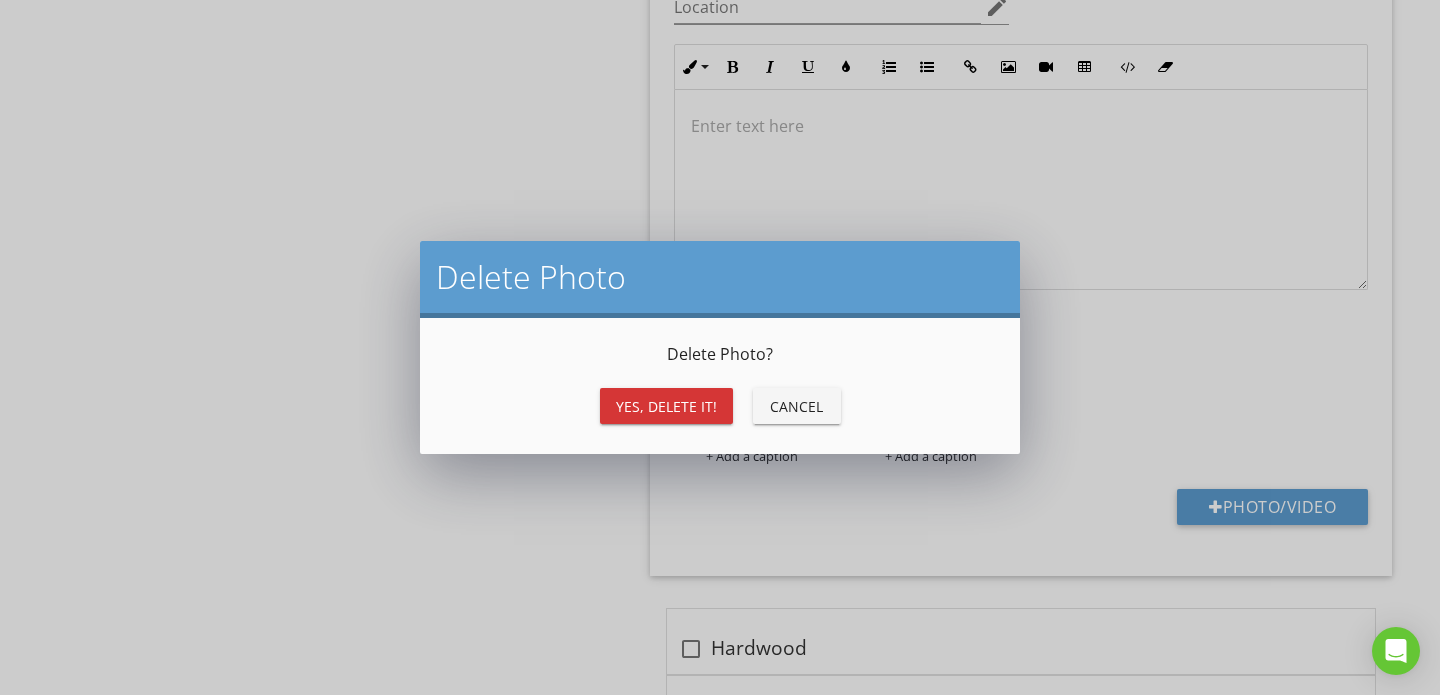 click on "Yes, Delete it!" at bounding box center (666, 406) 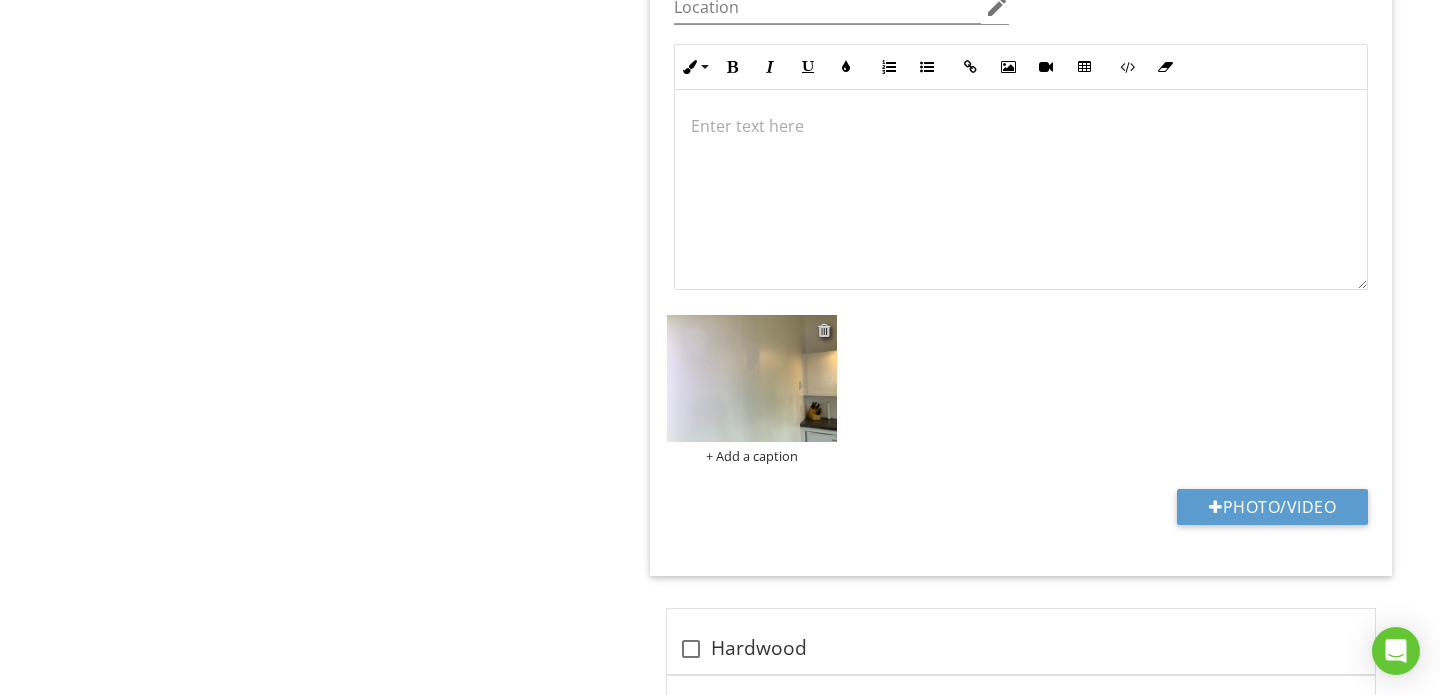 click at bounding box center [824, 330] 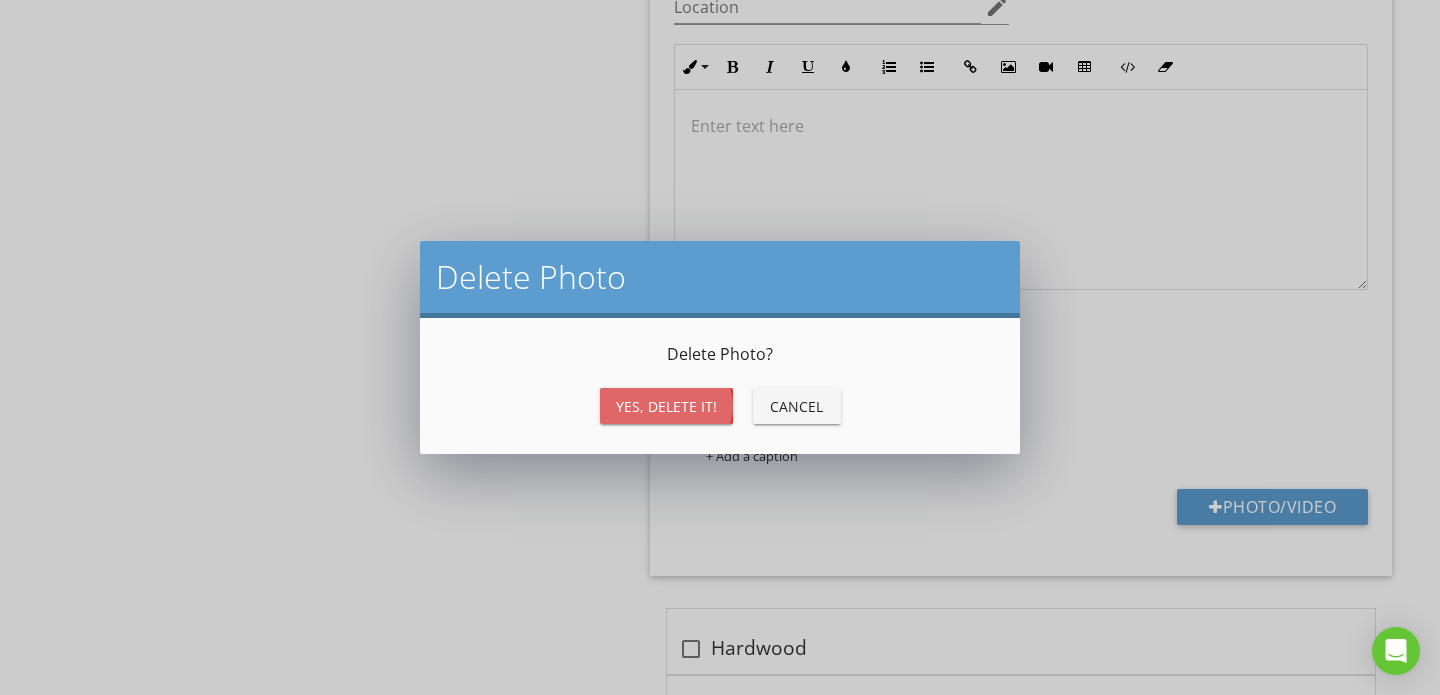 click on "Yes, Delete it!" at bounding box center [666, 406] 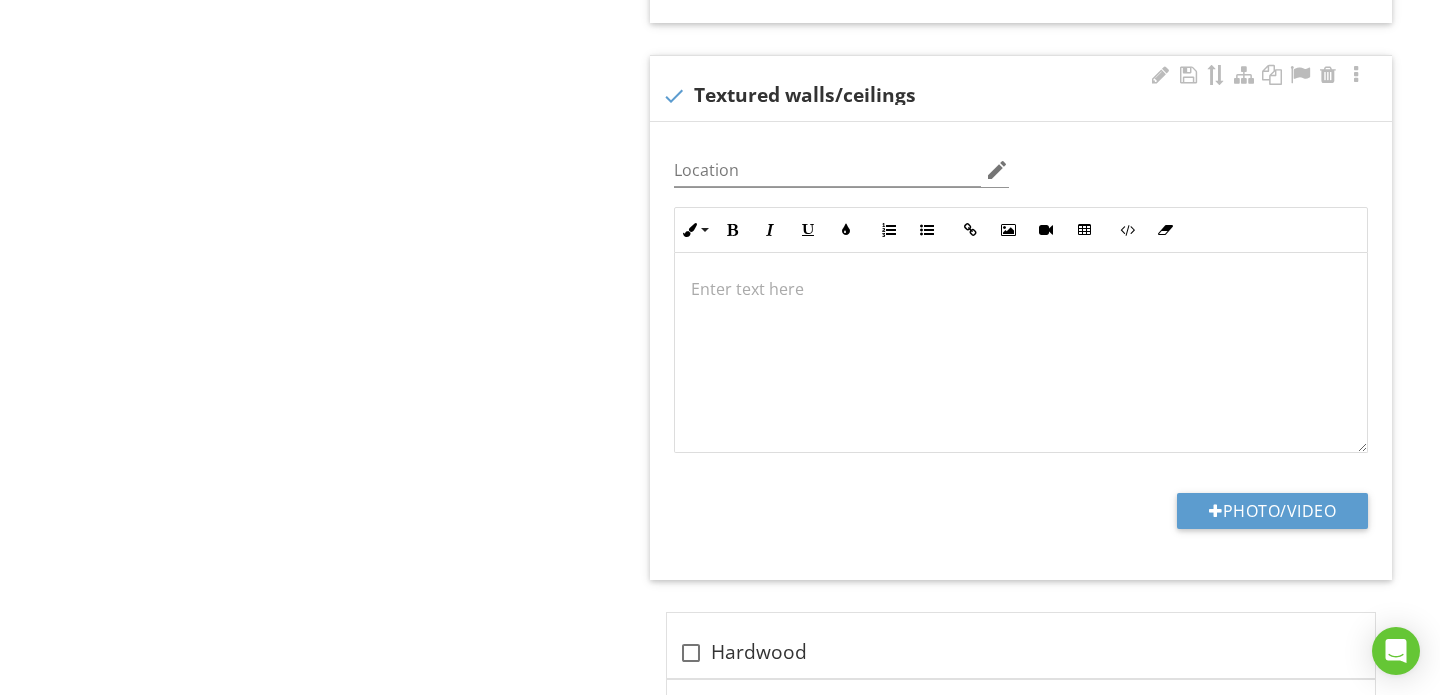 scroll, scrollTop: 1811, scrollLeft: 0, axis: vertical 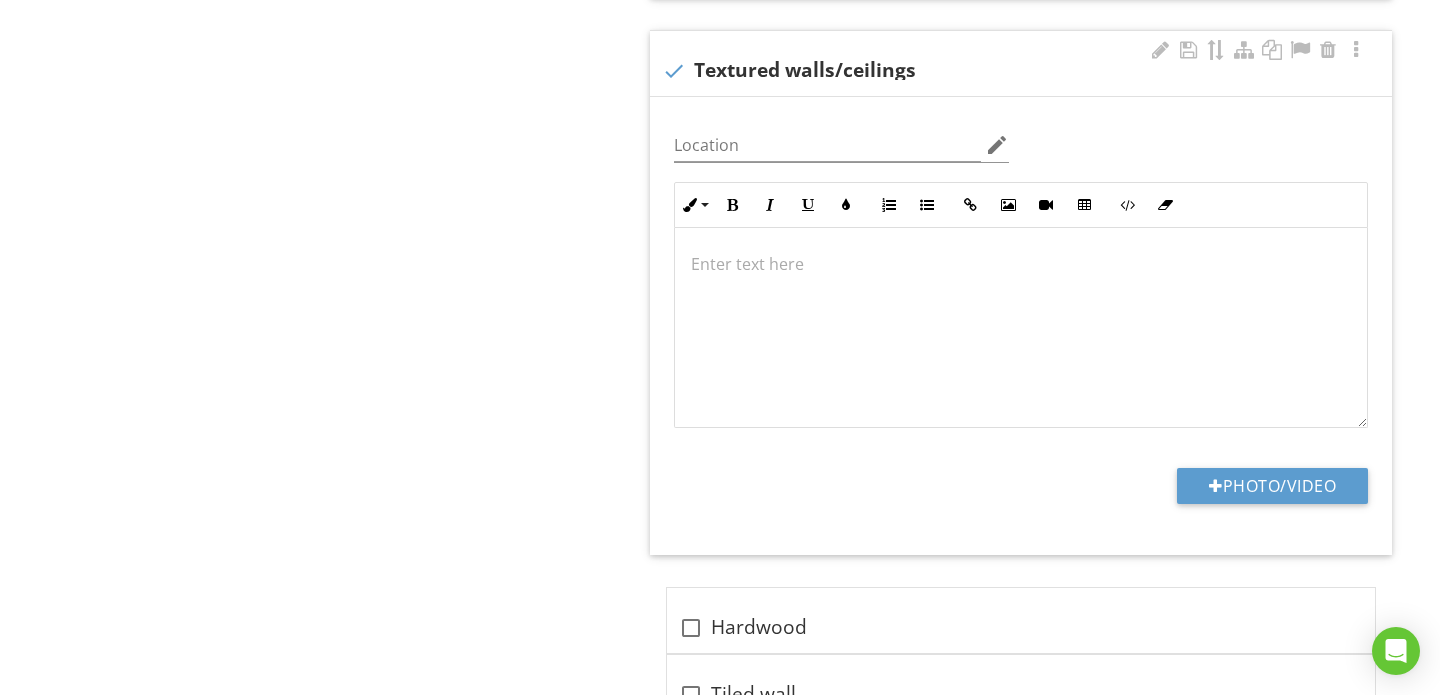 click at bounding box center [1021, 328] 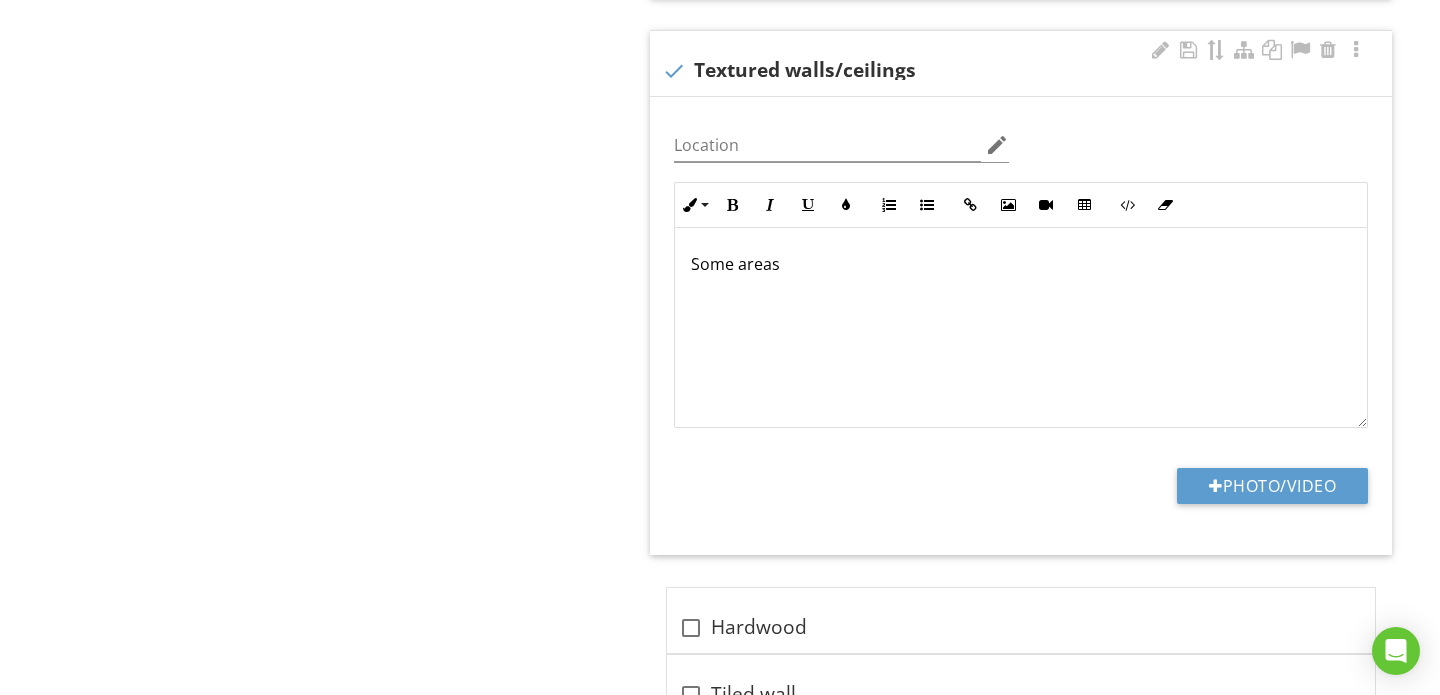 scroll, scrollTop: 1827, scrollLeft: 0, axis: vertical 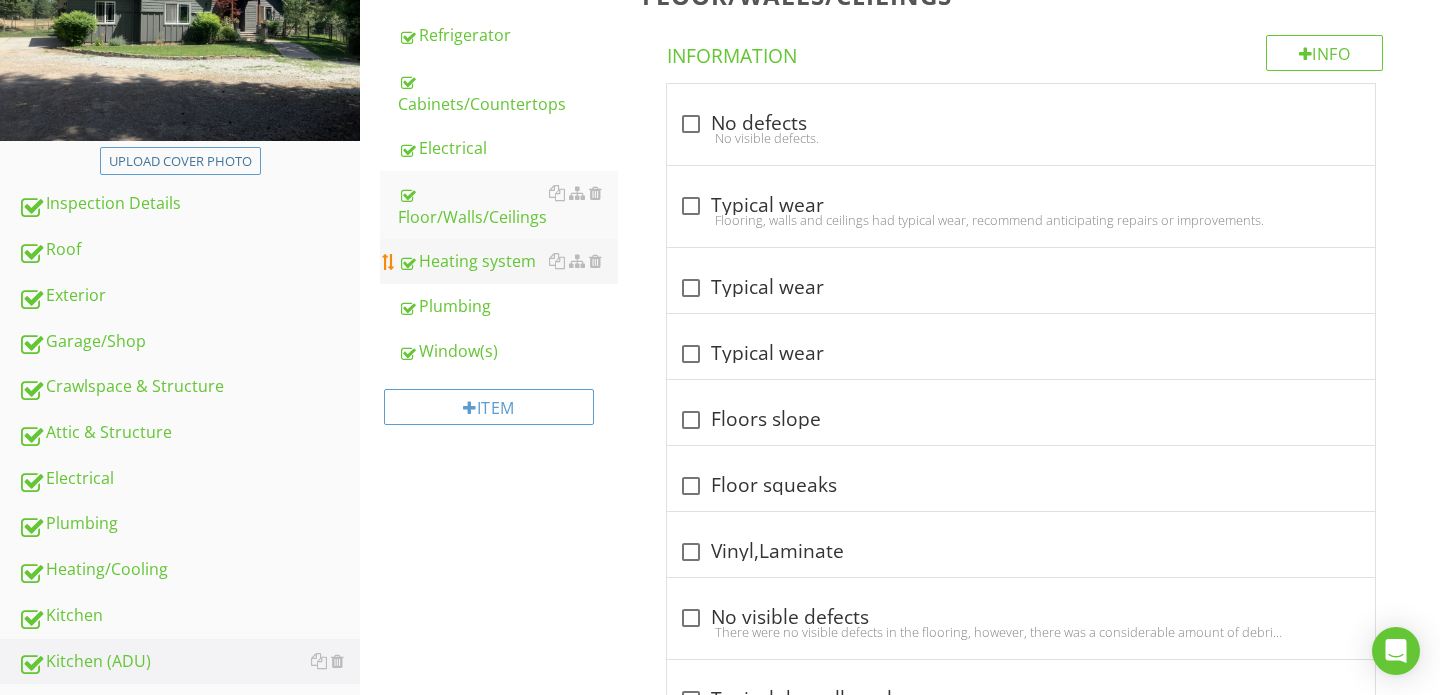 click on "Heating system" at bounding box center (508, 261) 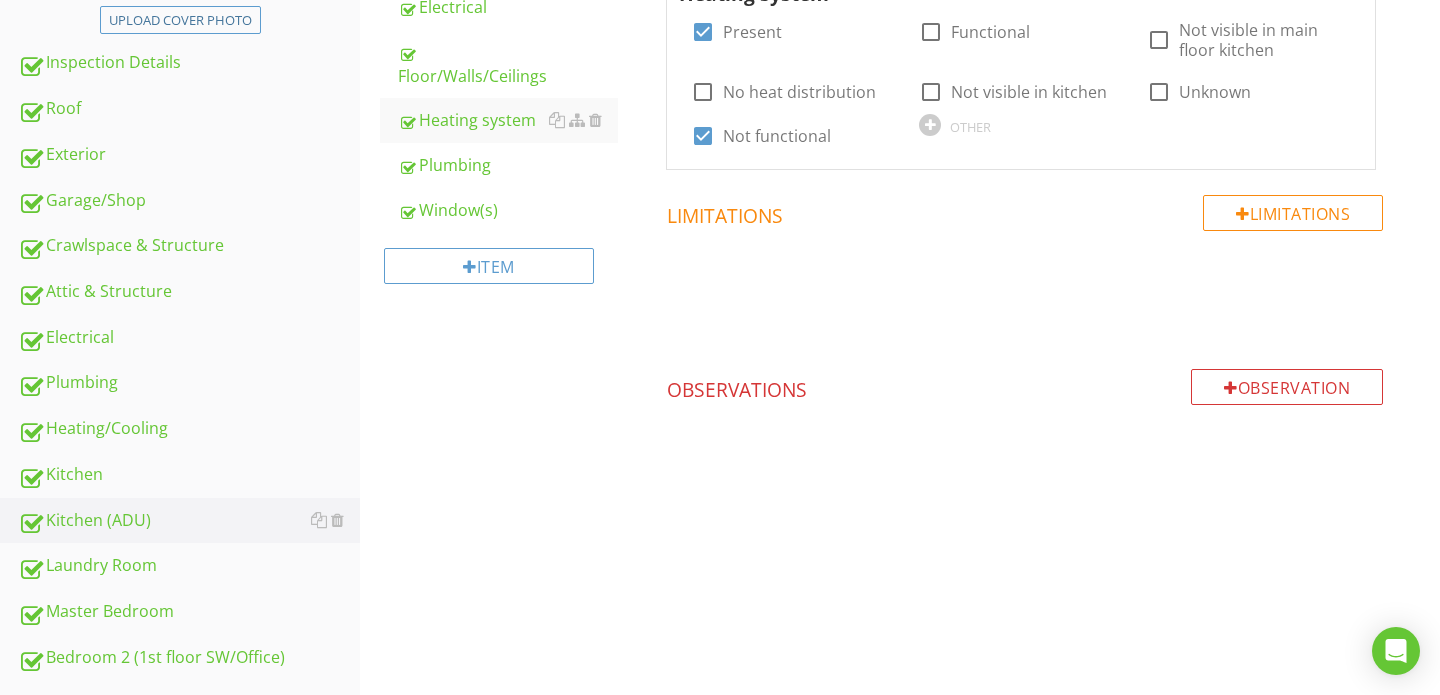 scroll, scrollTop: 530, scrollLeft: 0, axis: vertical 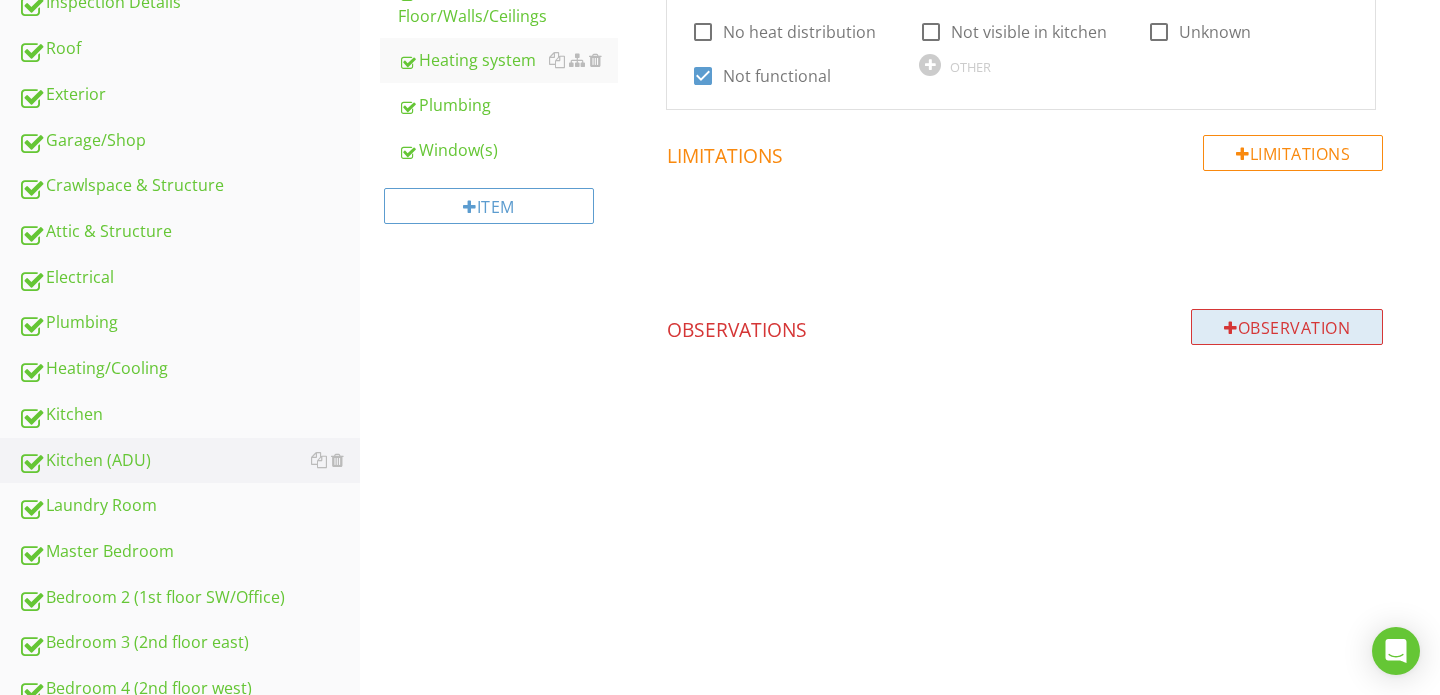 click on "Observation" at bounding box center [1287, 327] 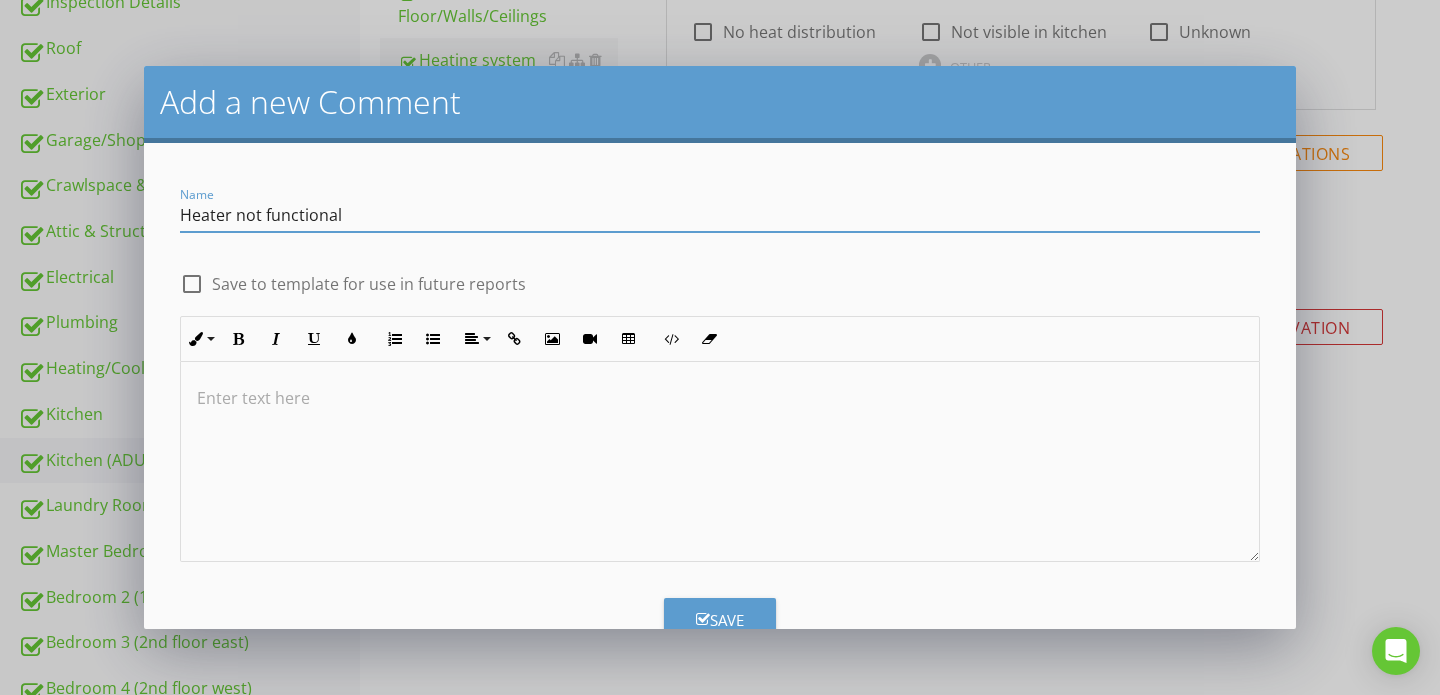 type on "Heater not functional" 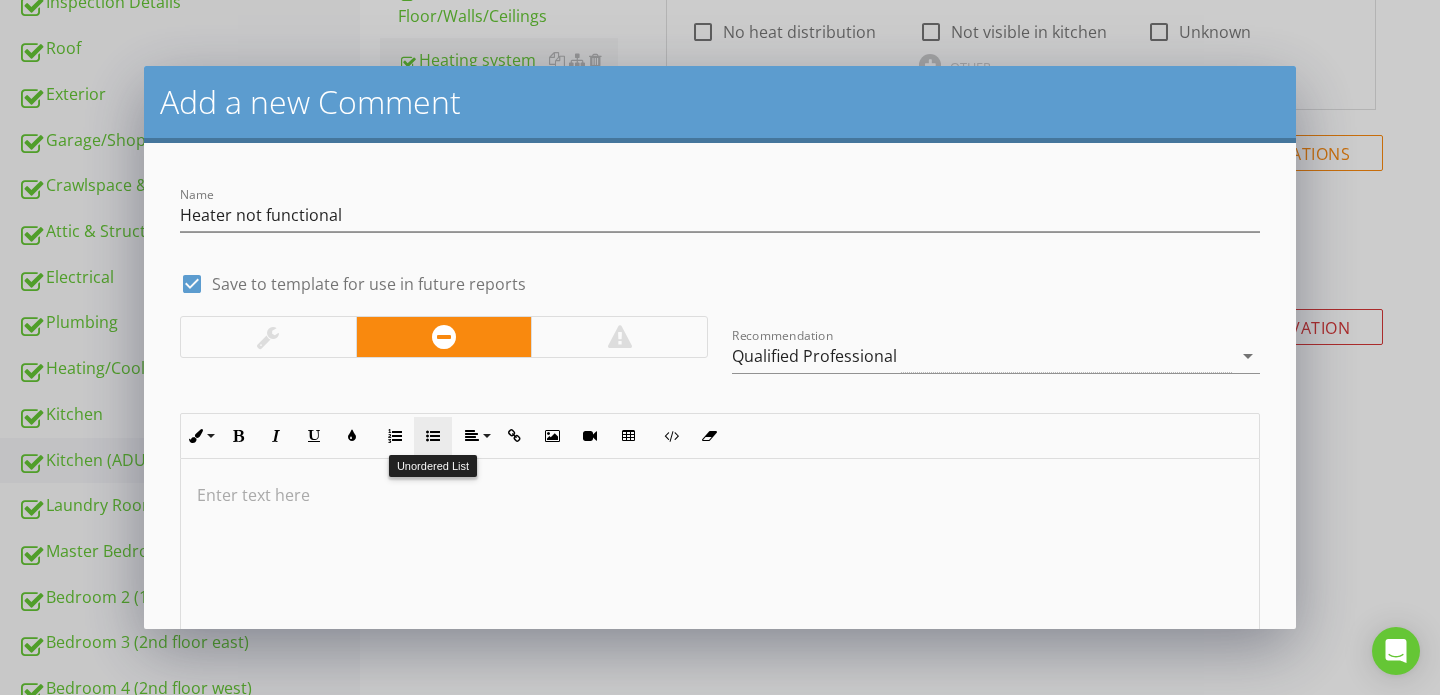 scroll, scrollTop: 153, scrollLeft: 0, axis: vertical 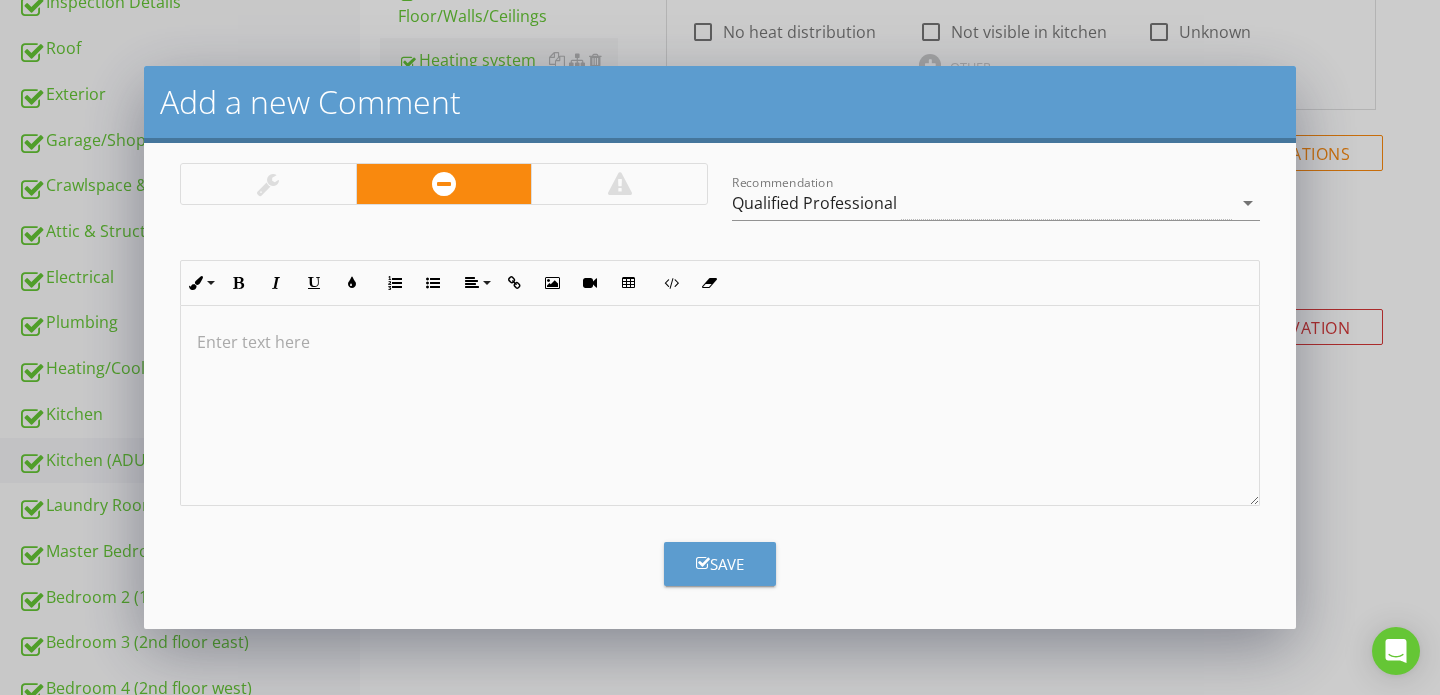 click at bounding box center (720, 342) 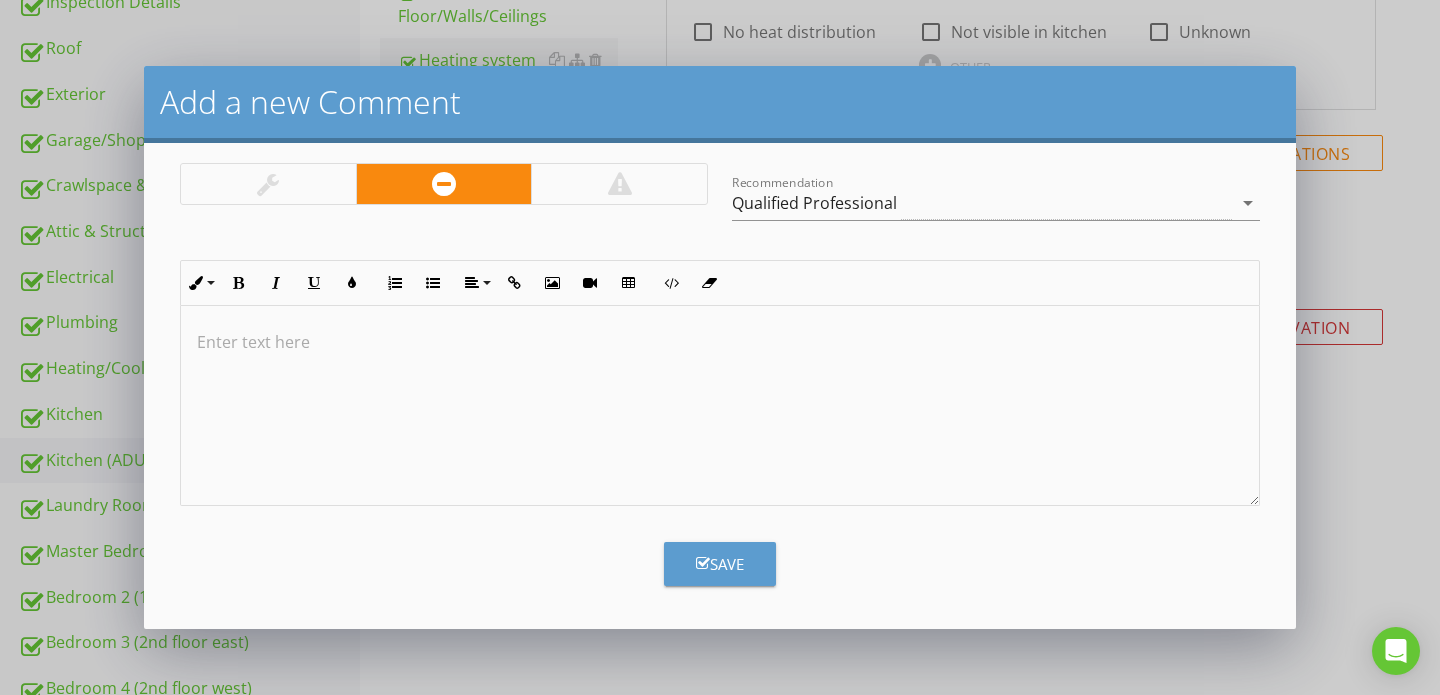 type 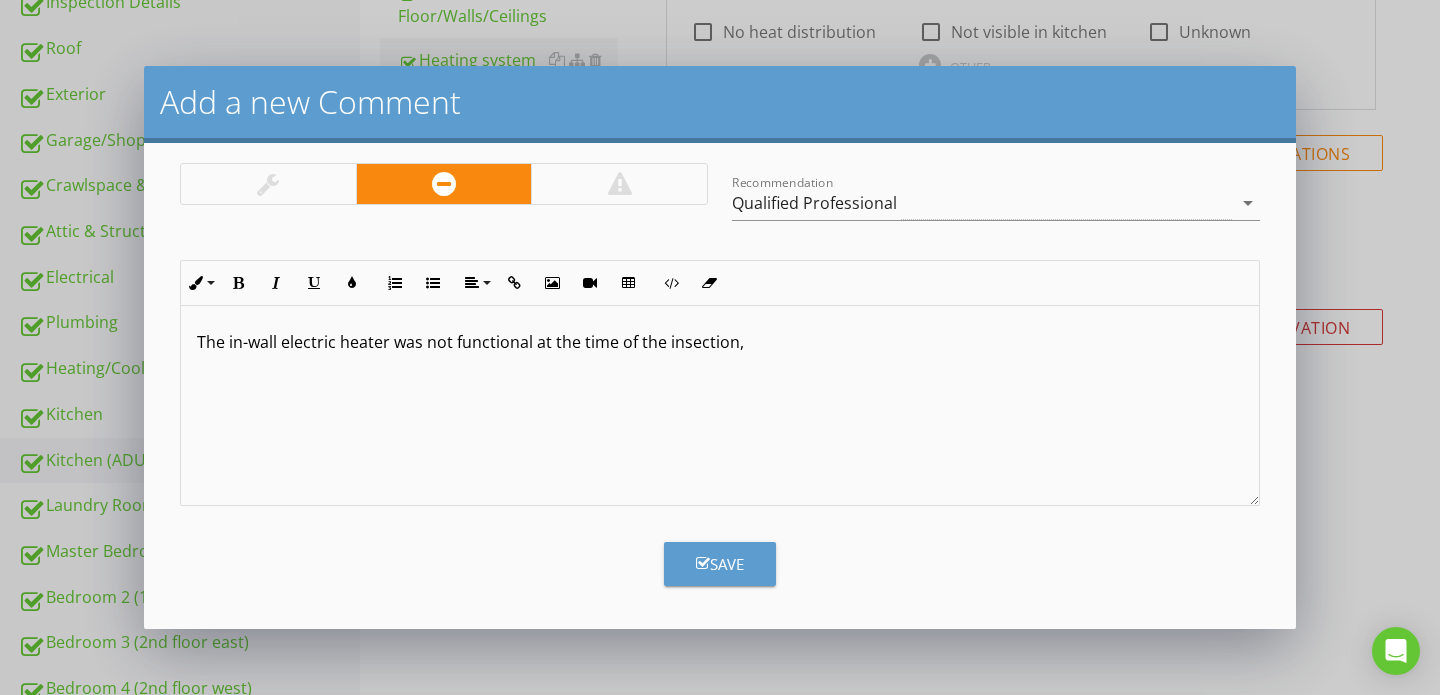 click on "The in-wall electric heater was not functional at the time of the insection," at bounding box center [720, 342] 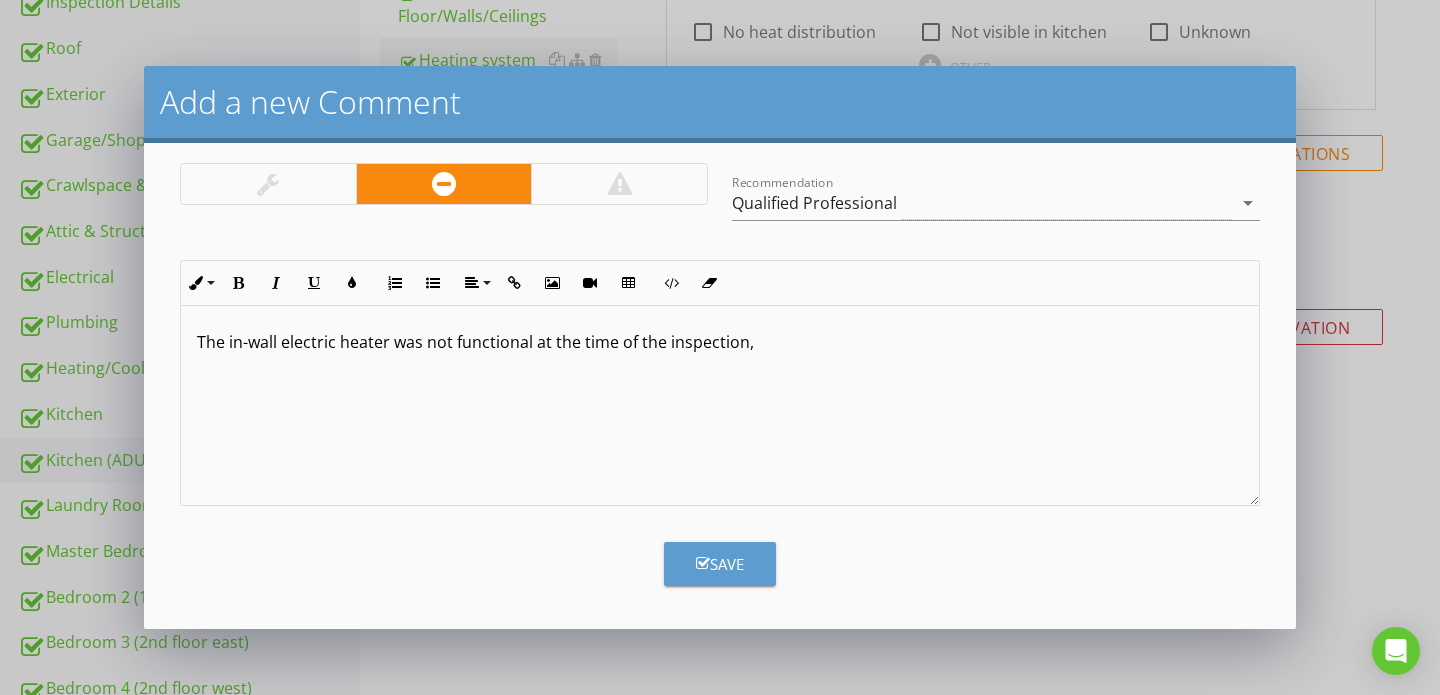 click on "The in-wall electric heater was not functional at the time of the inspection," at bounding box center [720, 342] 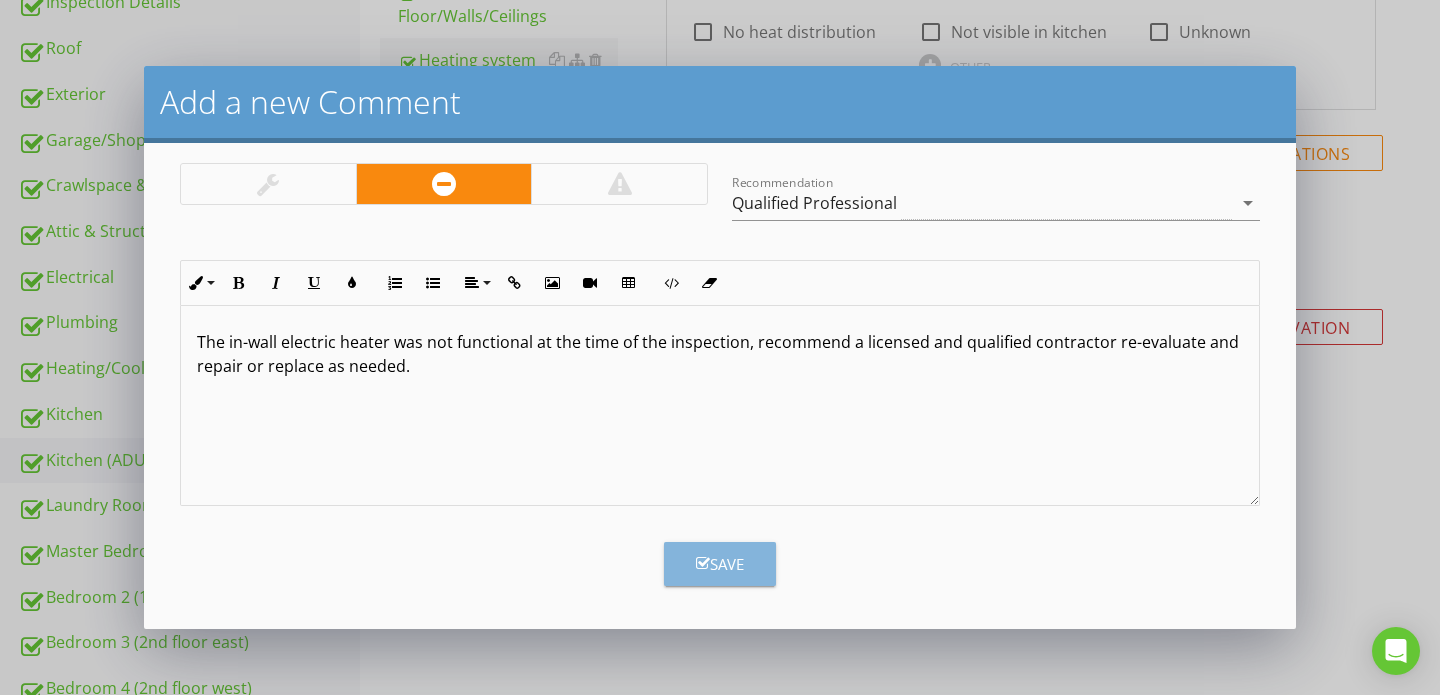 click on "Save" at bounding box center [720, 564] 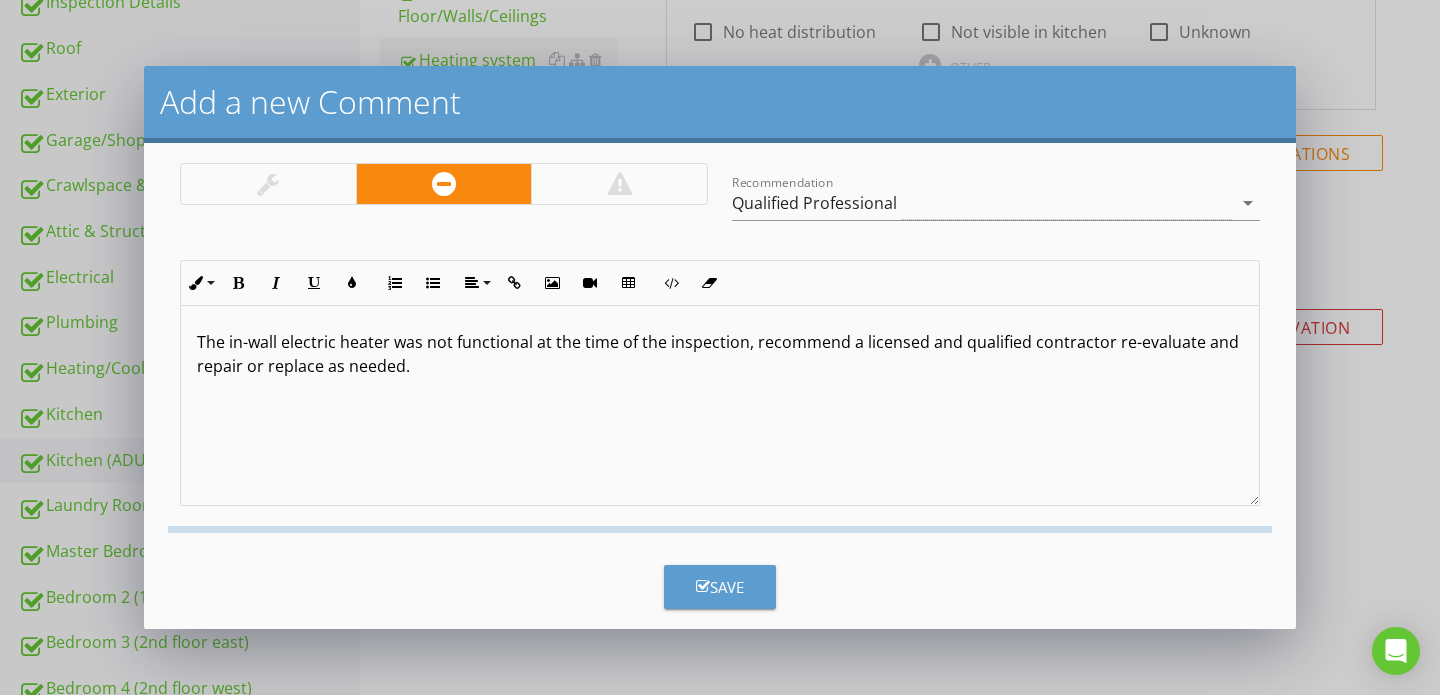 checkbox on "false" 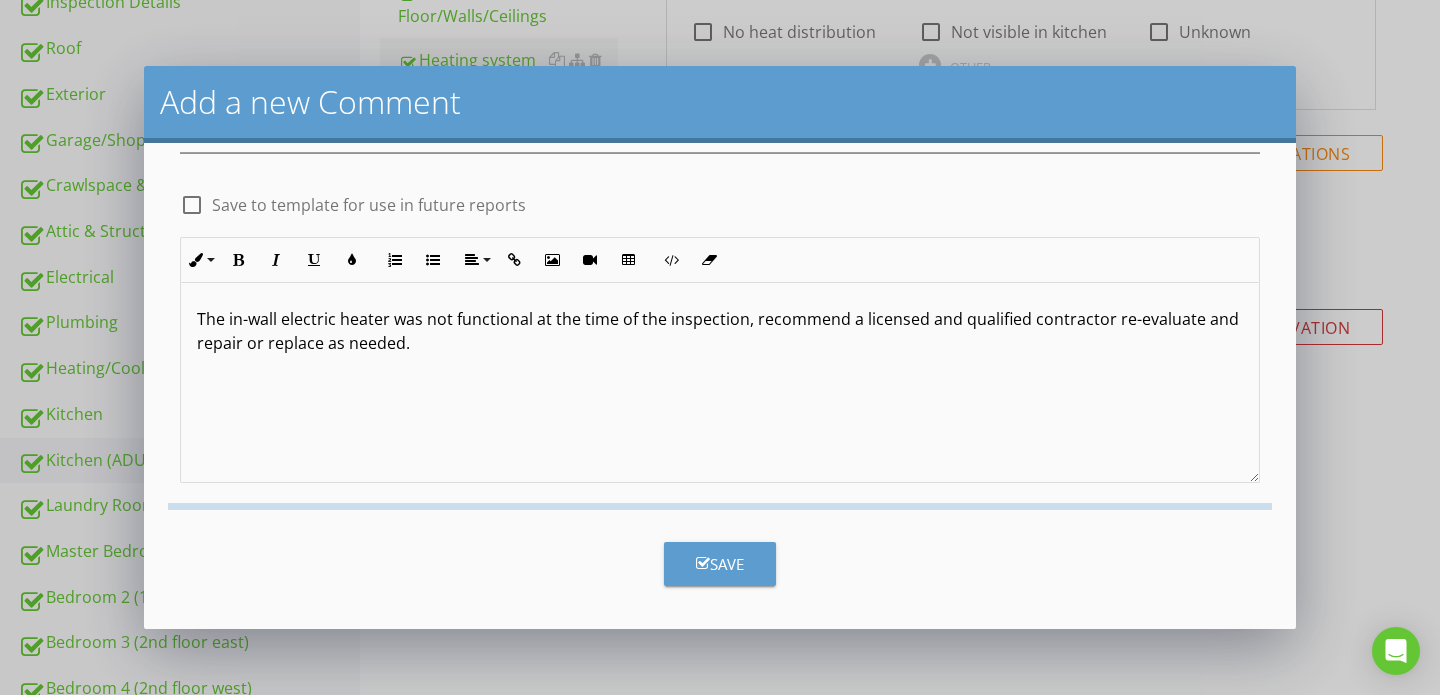 scroll, scrollTop: 0, scrollLeft: 0, axis: both 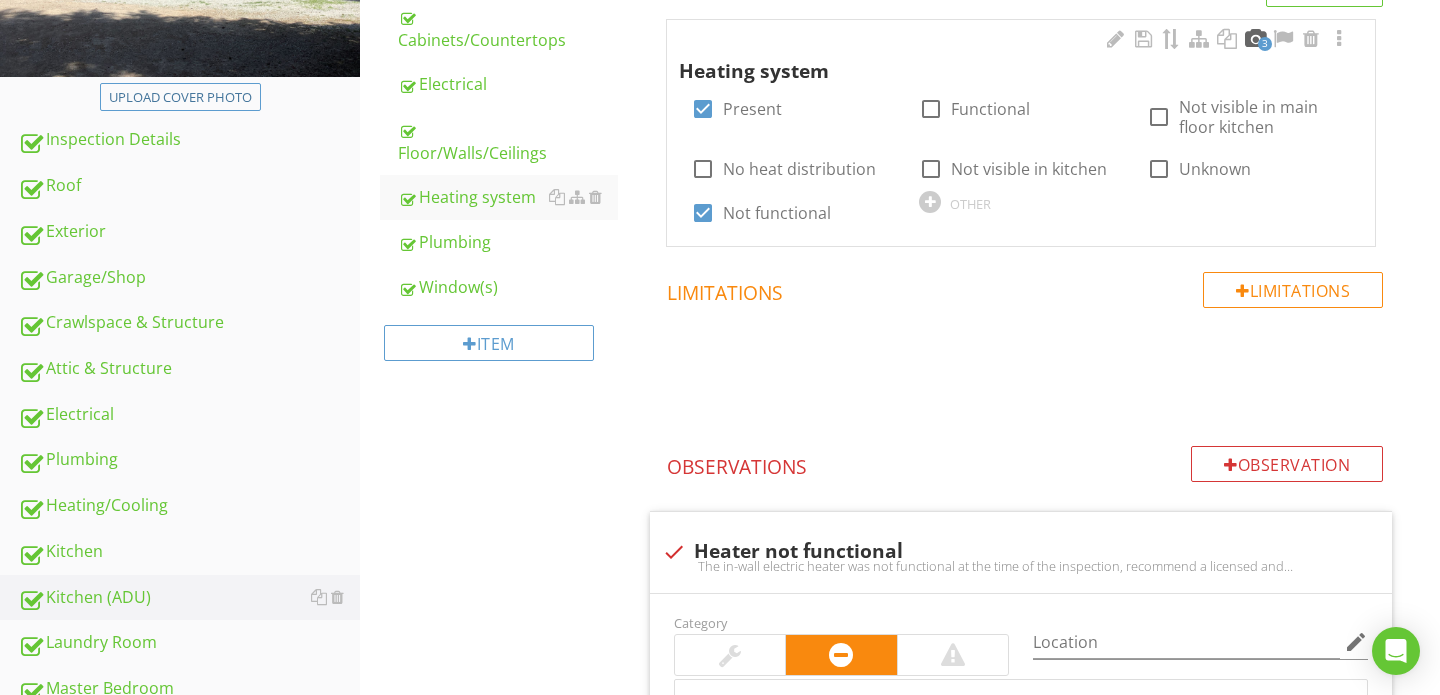 click at bounding box center (1255, 39) 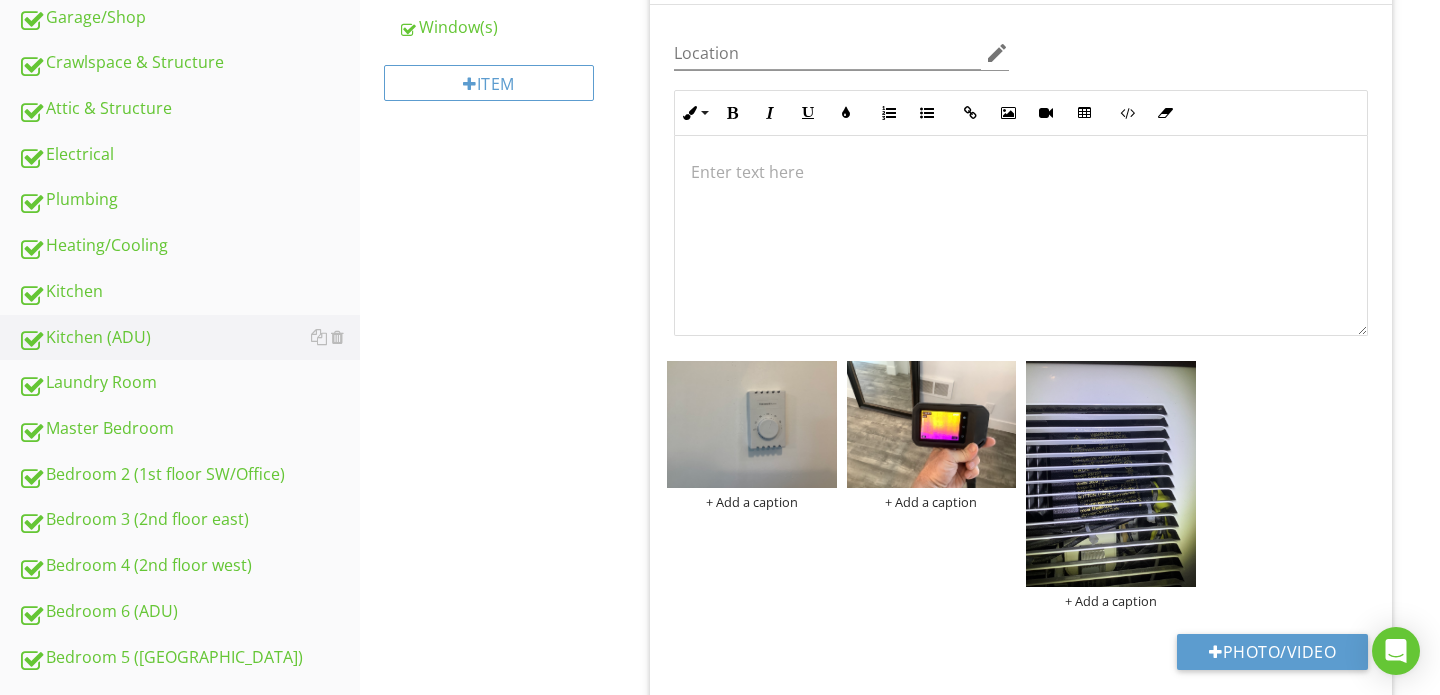 scroll, scrollTop: 672, scrollLeft: 0, axis: vertical 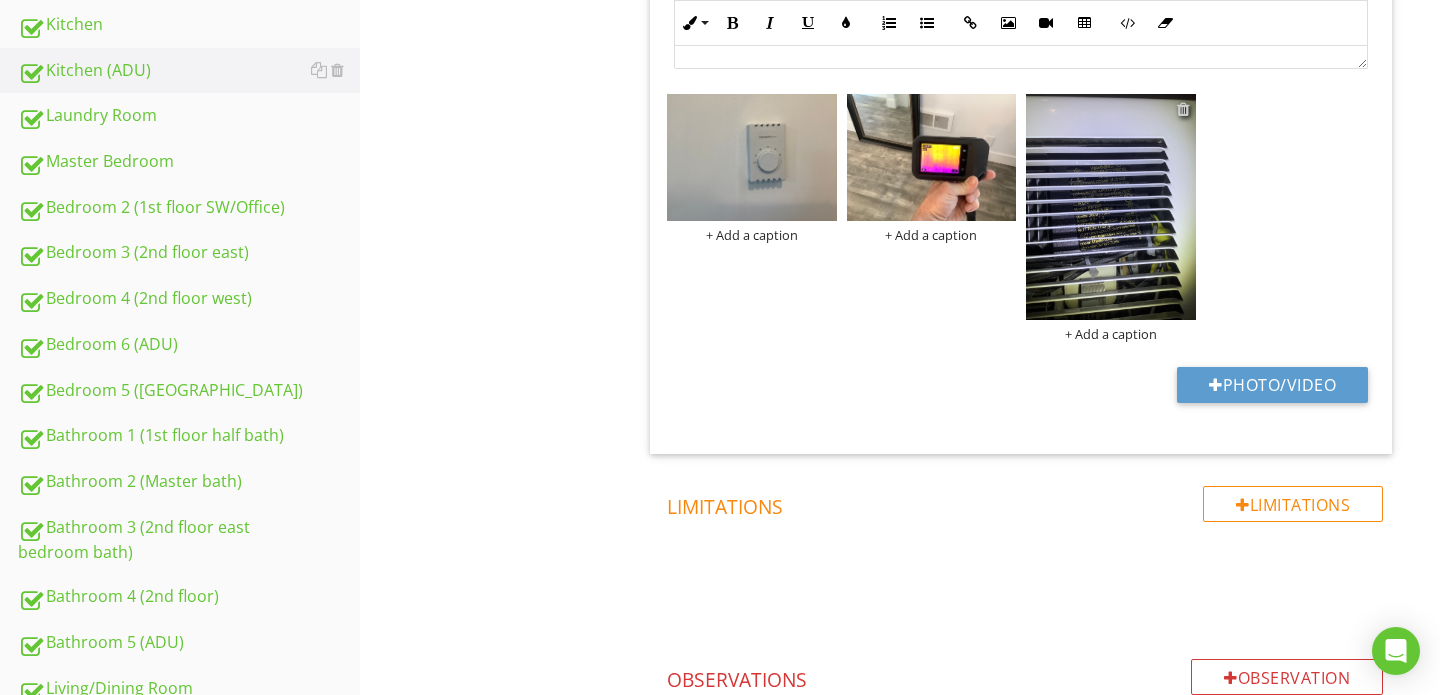 click at bounding box center (1183, 109) 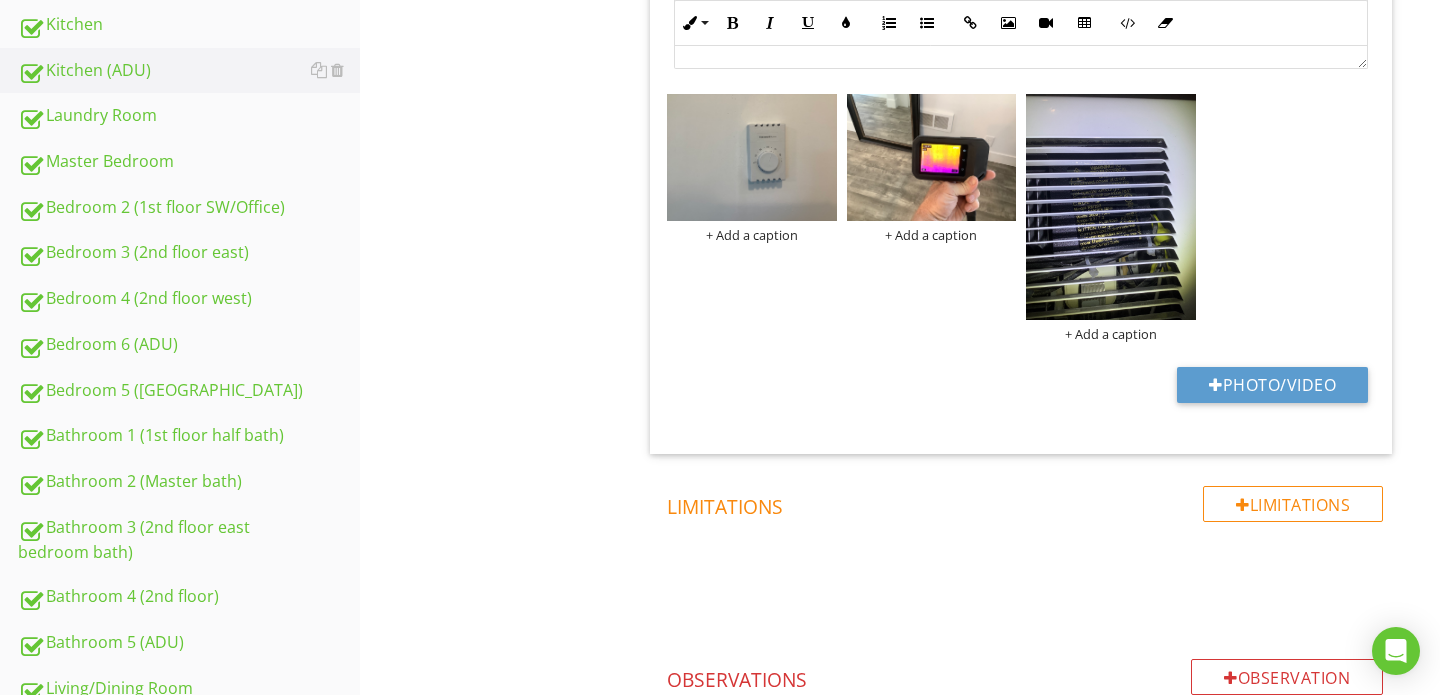 click on "Delete Photo   Delete Photo
?   Yes, Delete it!   Cancel" at bounding box center (720, 347) 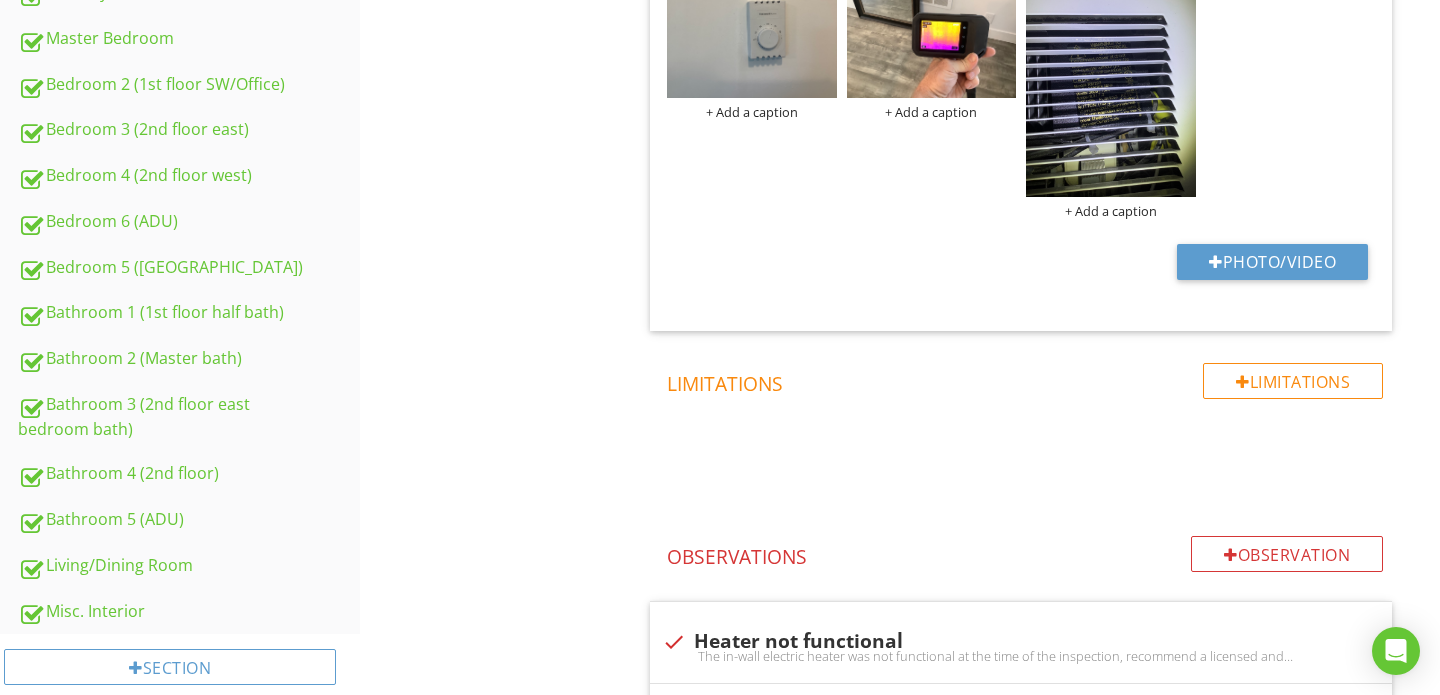 scroll, scrollTop: 1084, scrollLeft: 0, axis: vertical 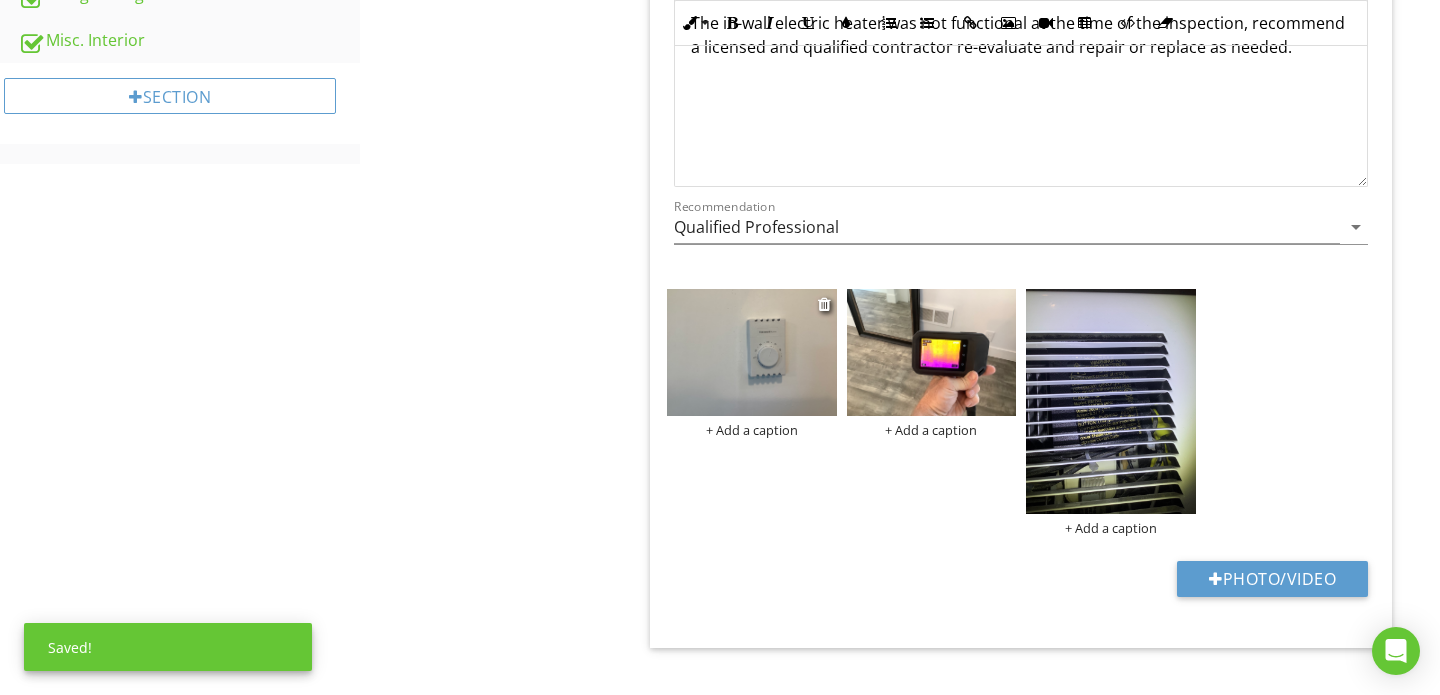click at bounding box center (752, 352) 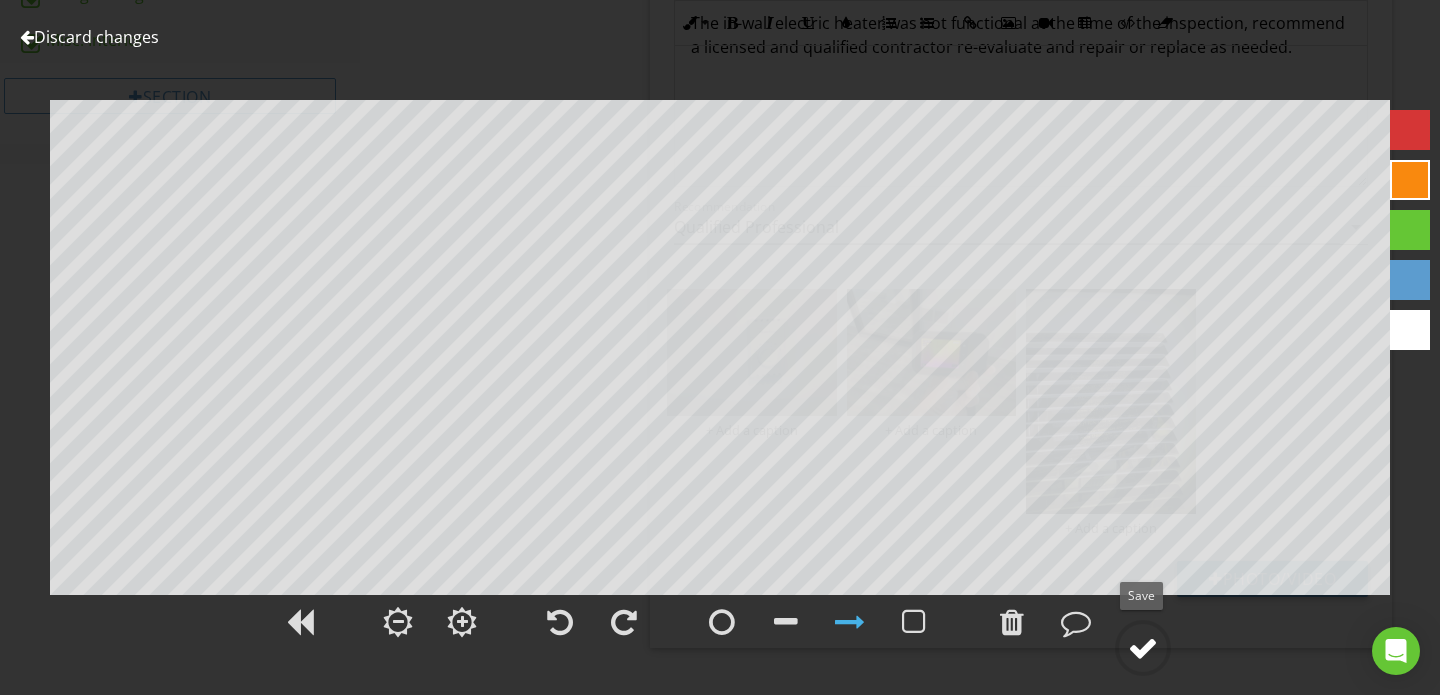 click at bounding box center (1143, 648) 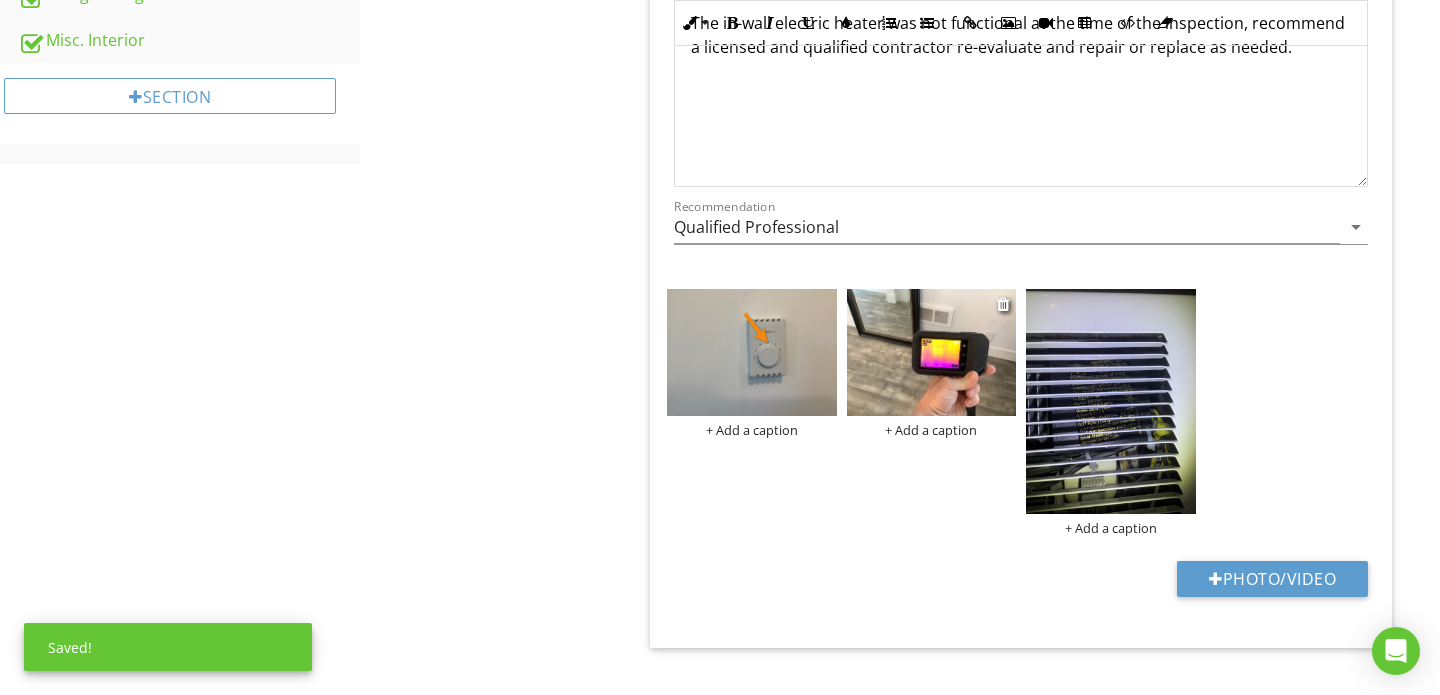 click at bounding box center [932, 352] 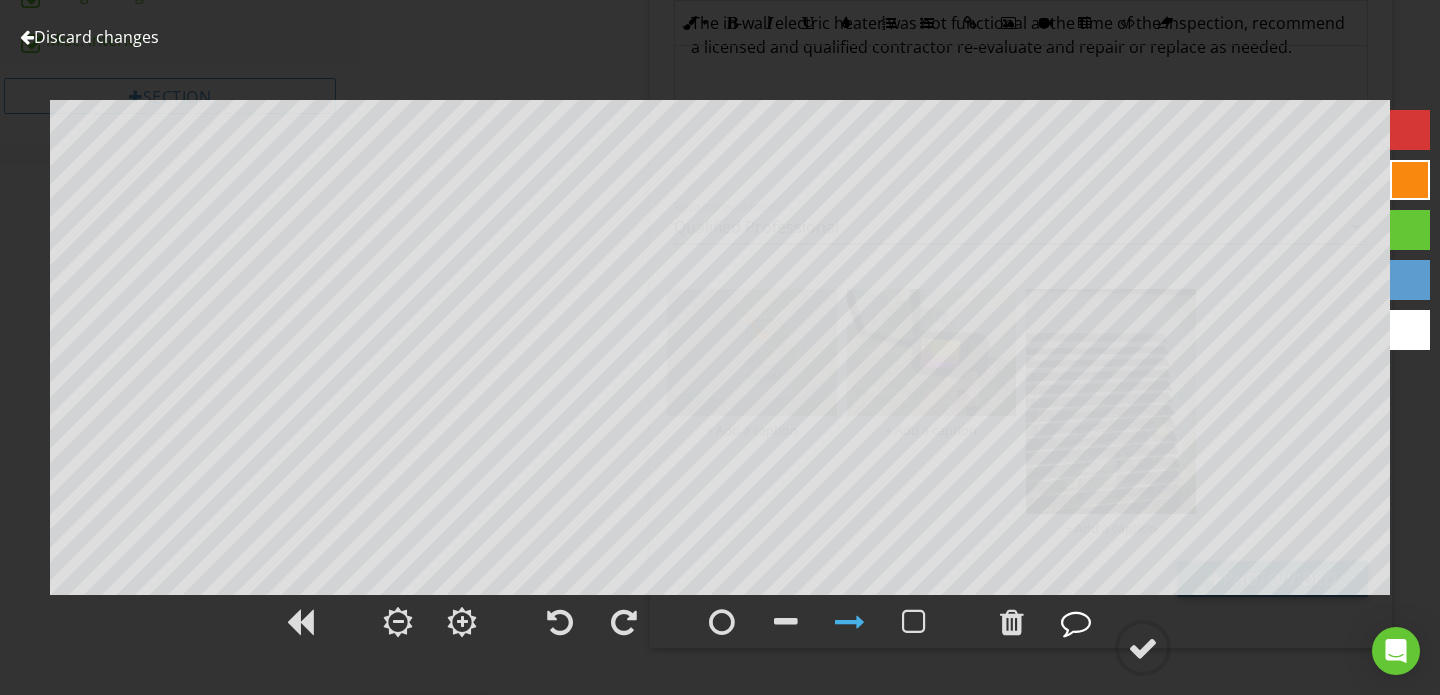 click at bounding box center [1076, 622] 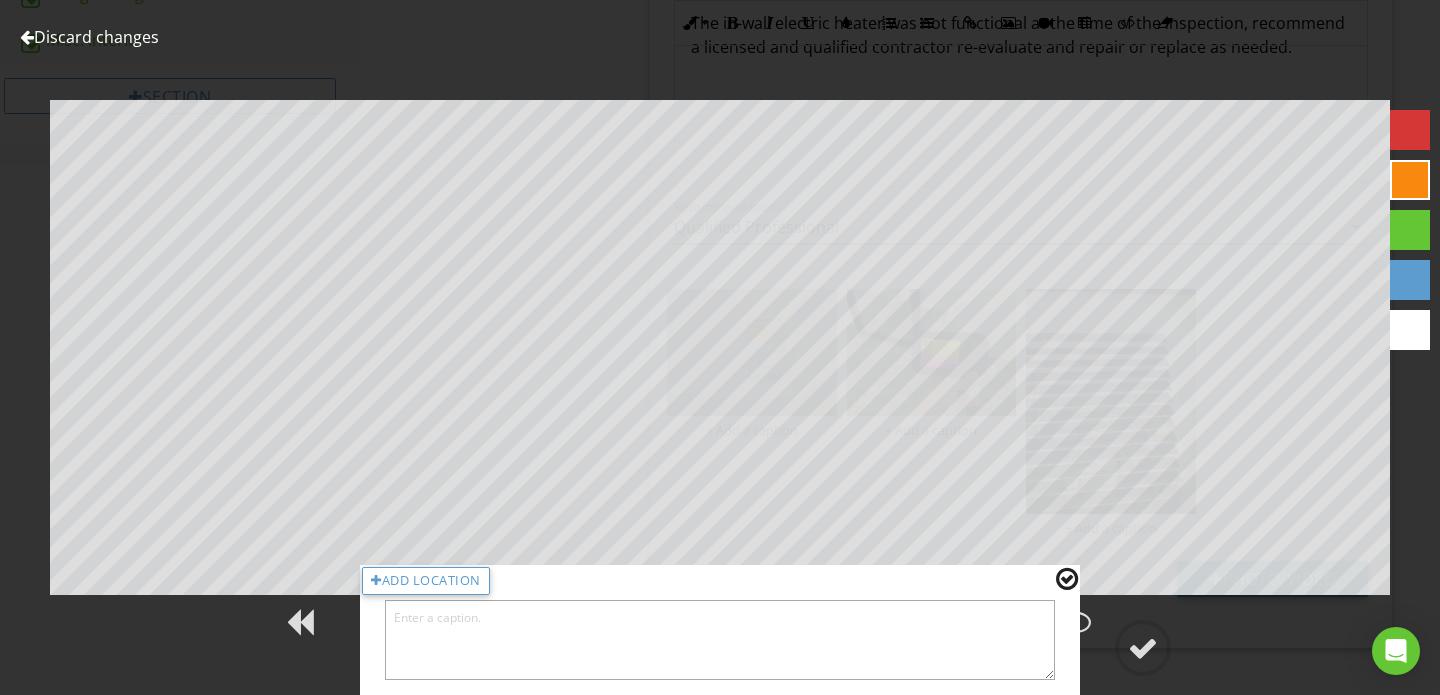 click at bounding box center (720, 640) 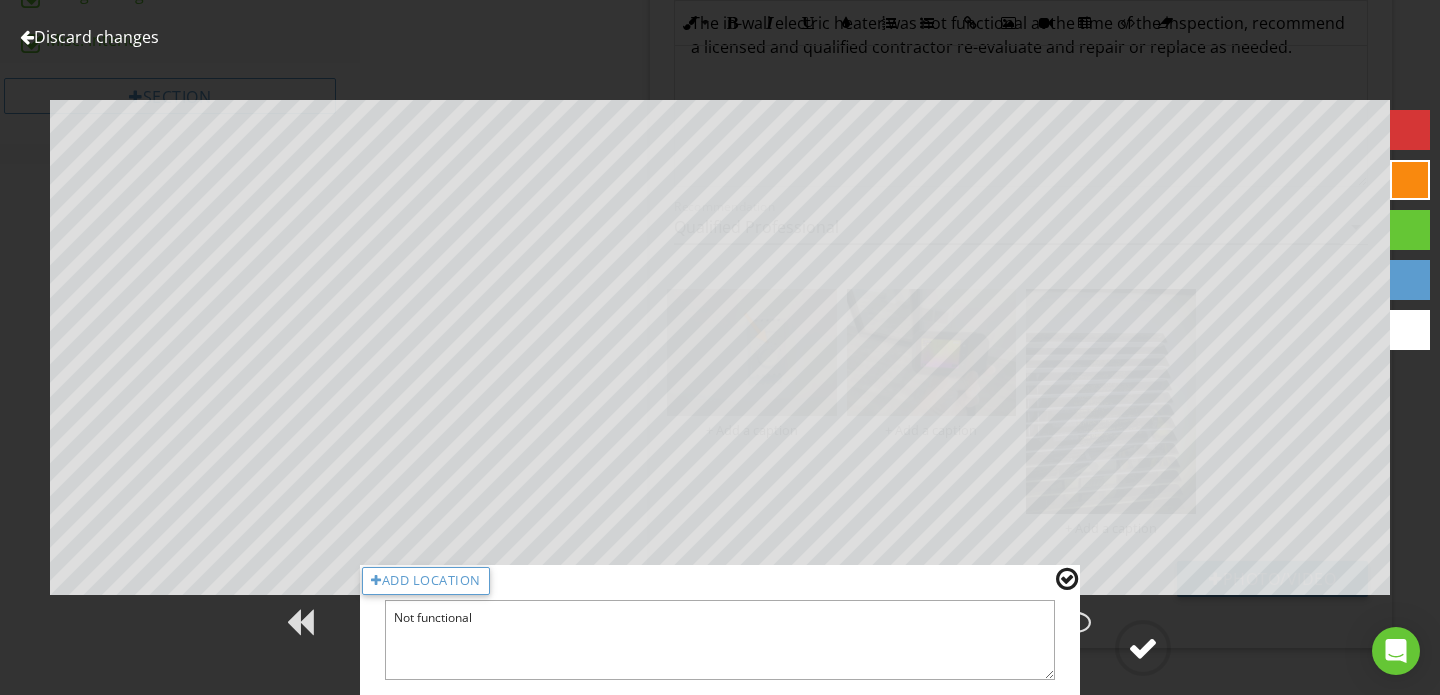type on "Not functional" 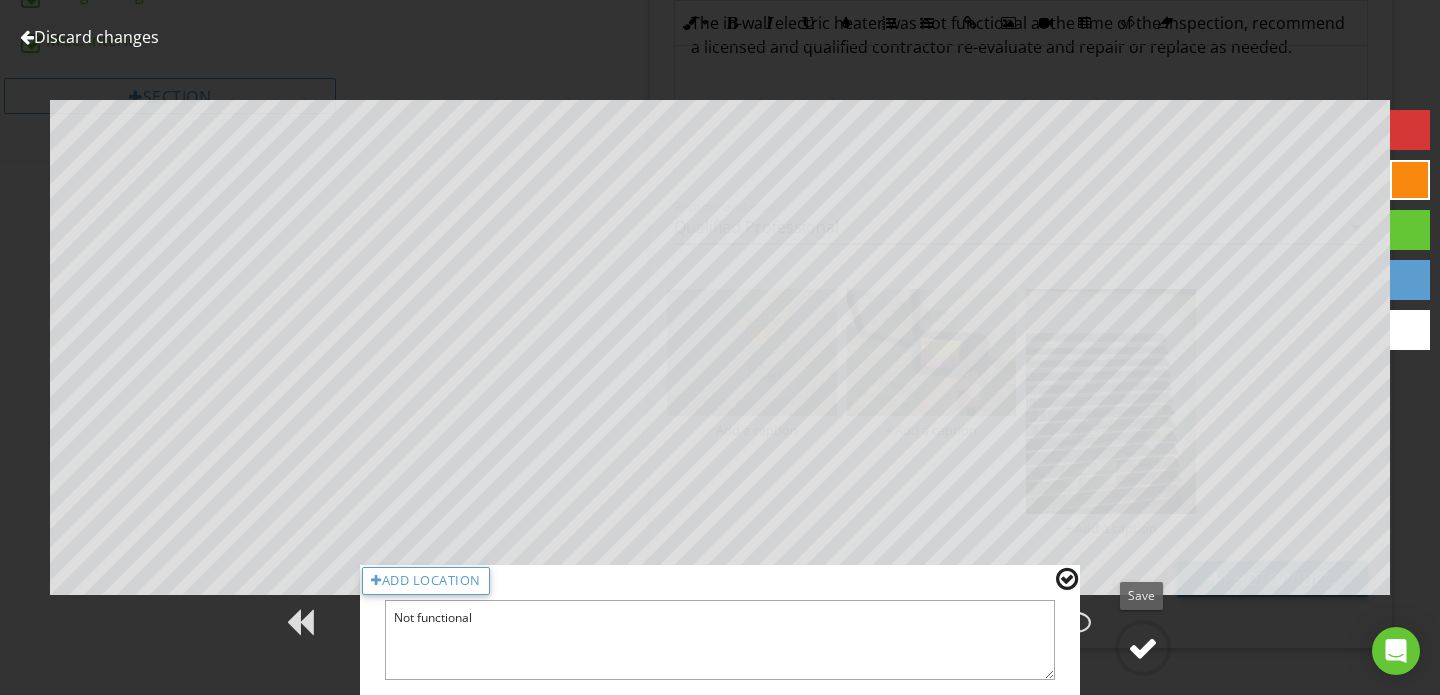 click at bounding box center [1143, 648] 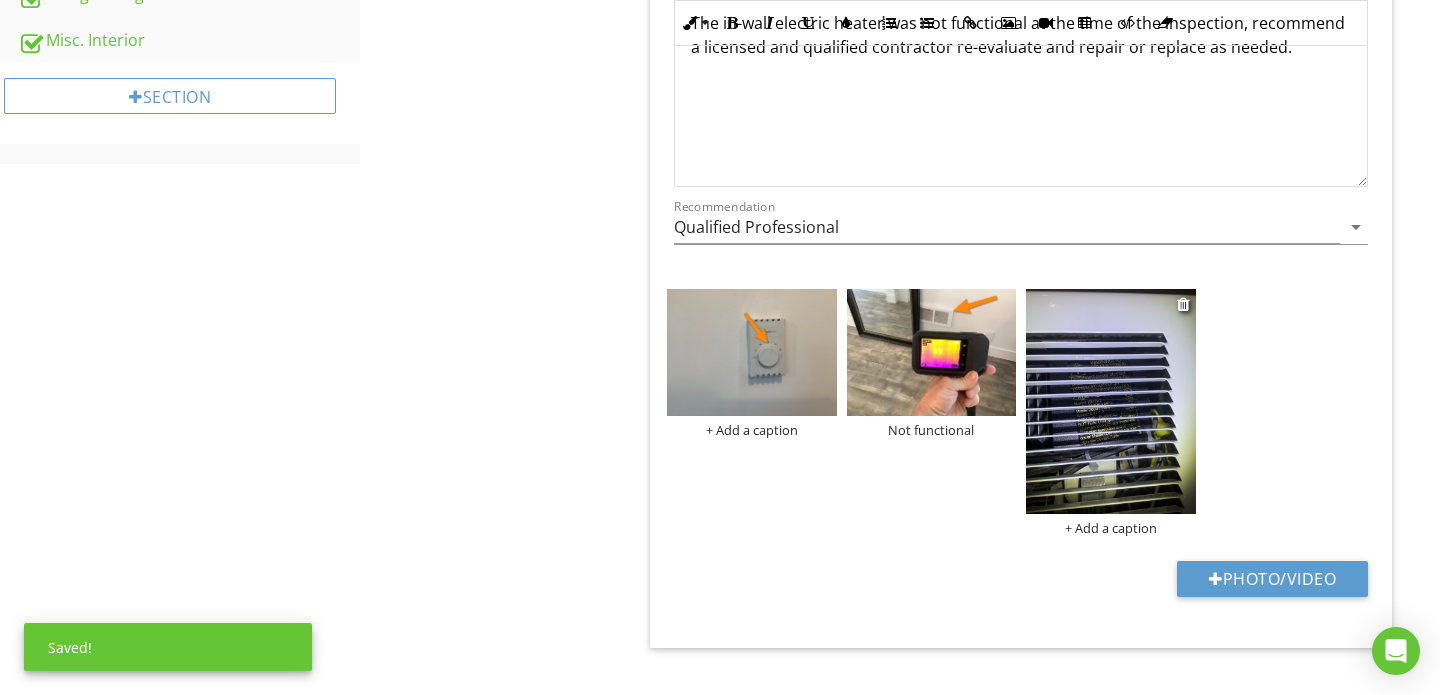 click at bounding box center [1111, 402] 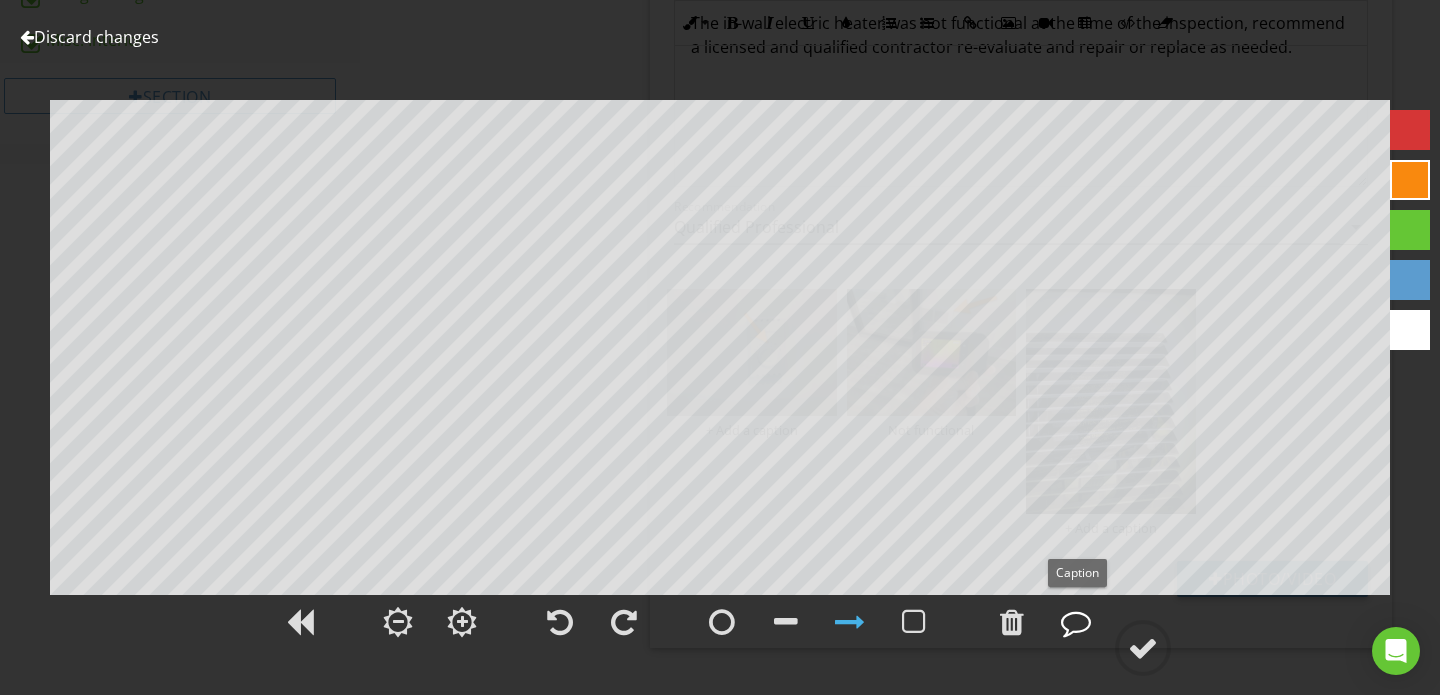 click at bounding box center (1076, 622) 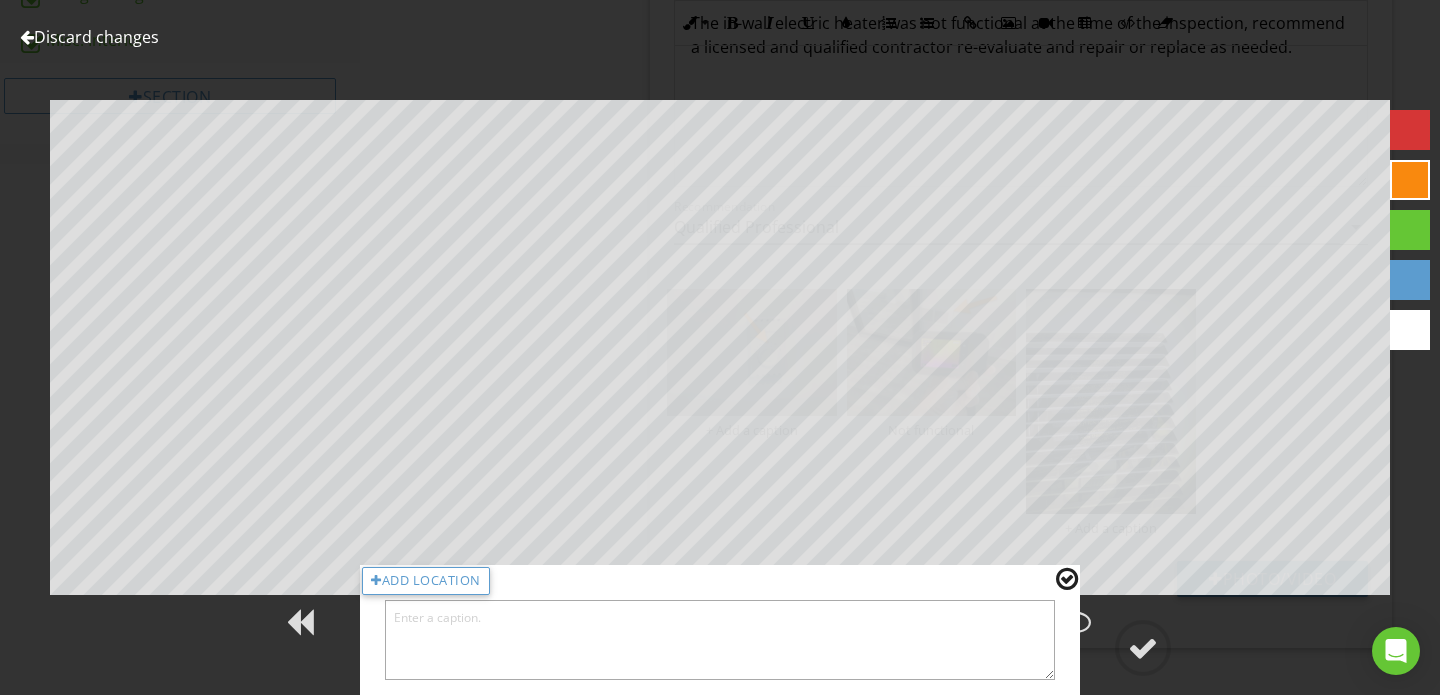 click at bounding box center [720, 640] 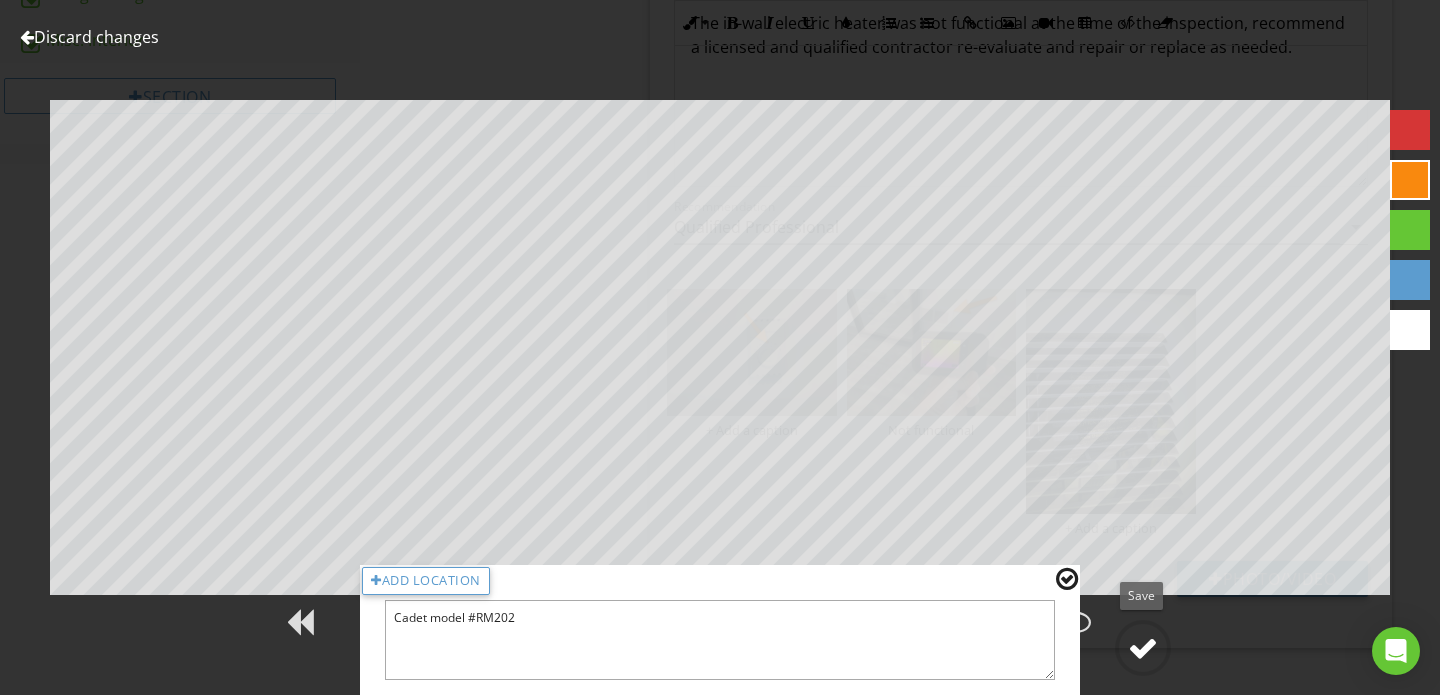 type on "Cadet model #RM202" 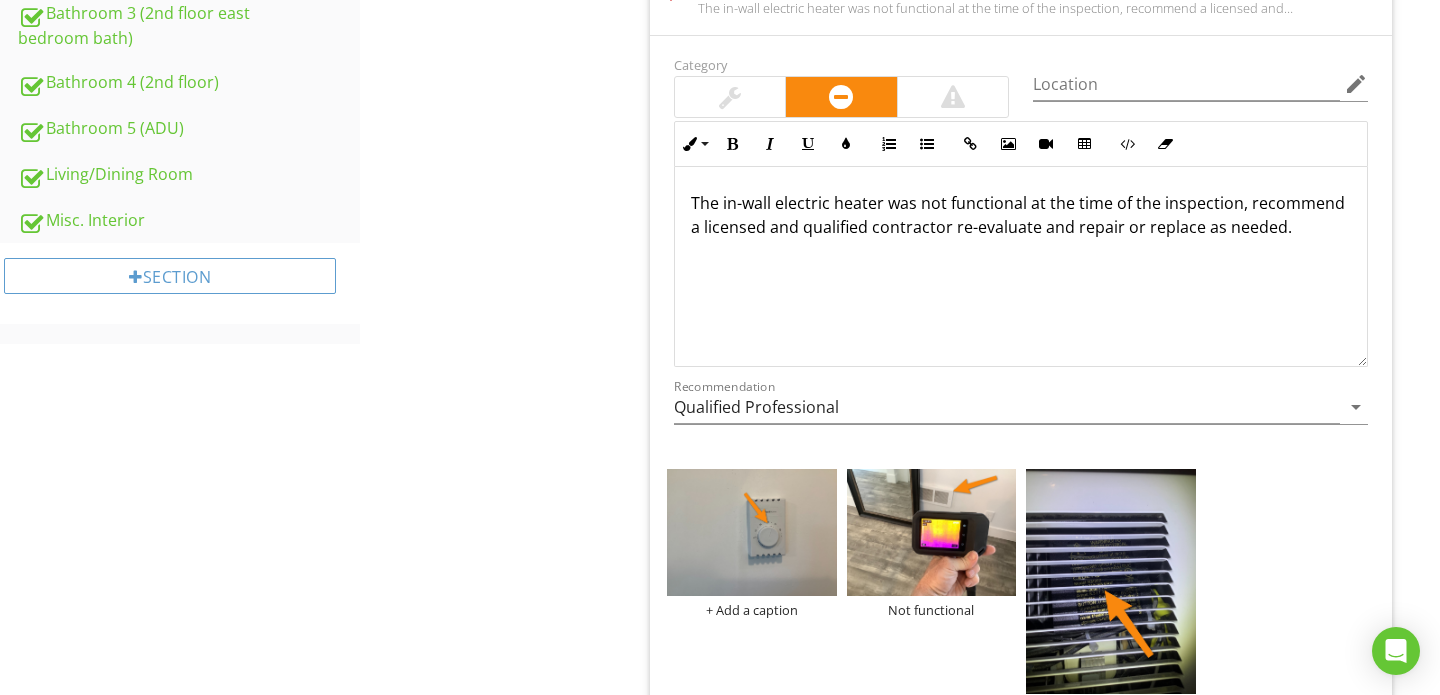 scroll, scrollTop: 1413, scrollLeft: 0, axis: vertical 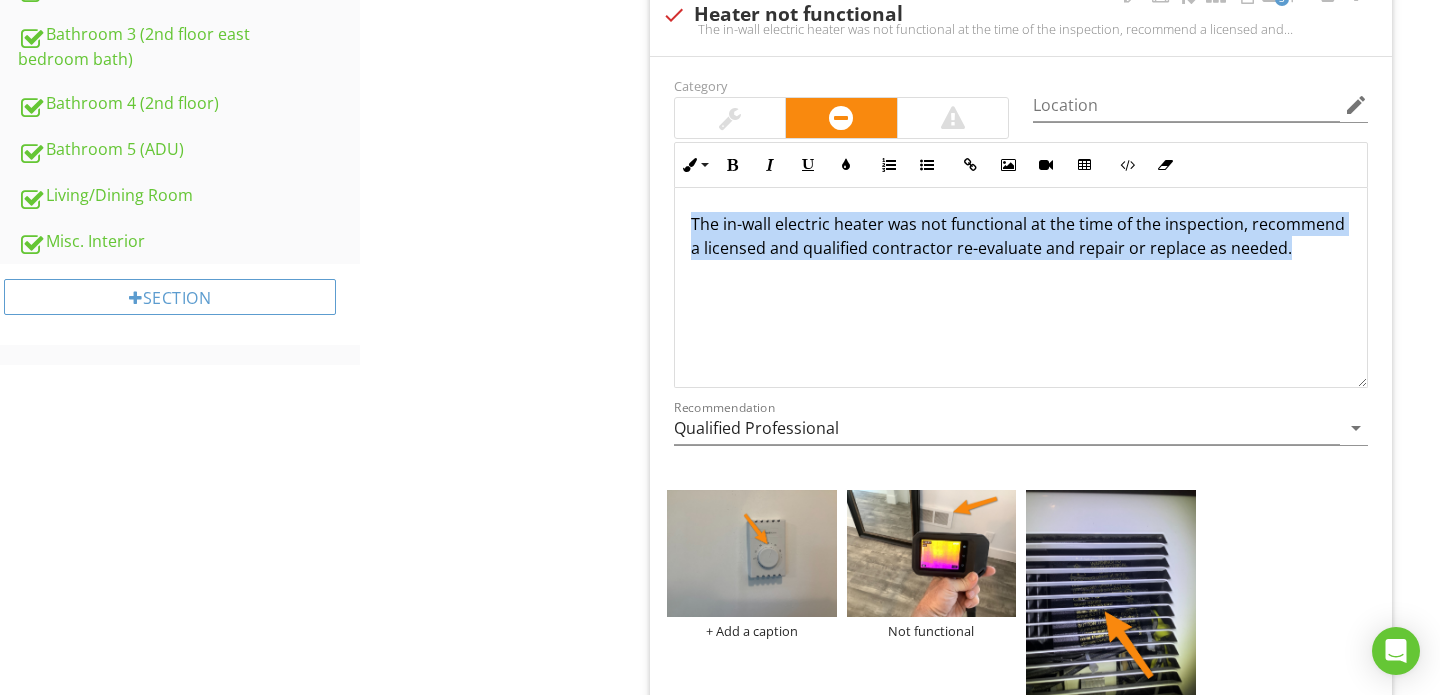 drag, startPoint x: 688, startPoint y: 223, endPoint x: 1289, endPoint y: 284, distance: 604.08777 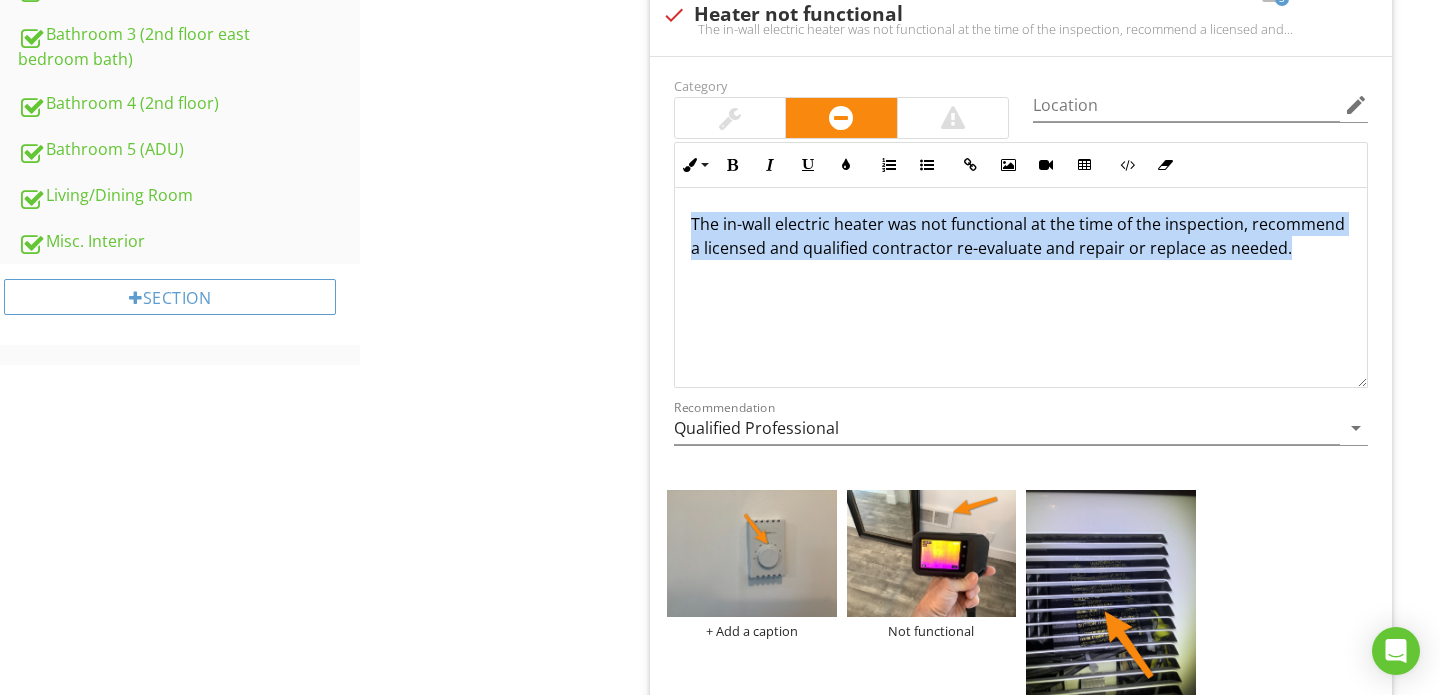 copy on "The in-wall electric heater was not functional at the time of the inspection, recommend a licensed and qualified contractor re-evaluate and repair or replace as needed." 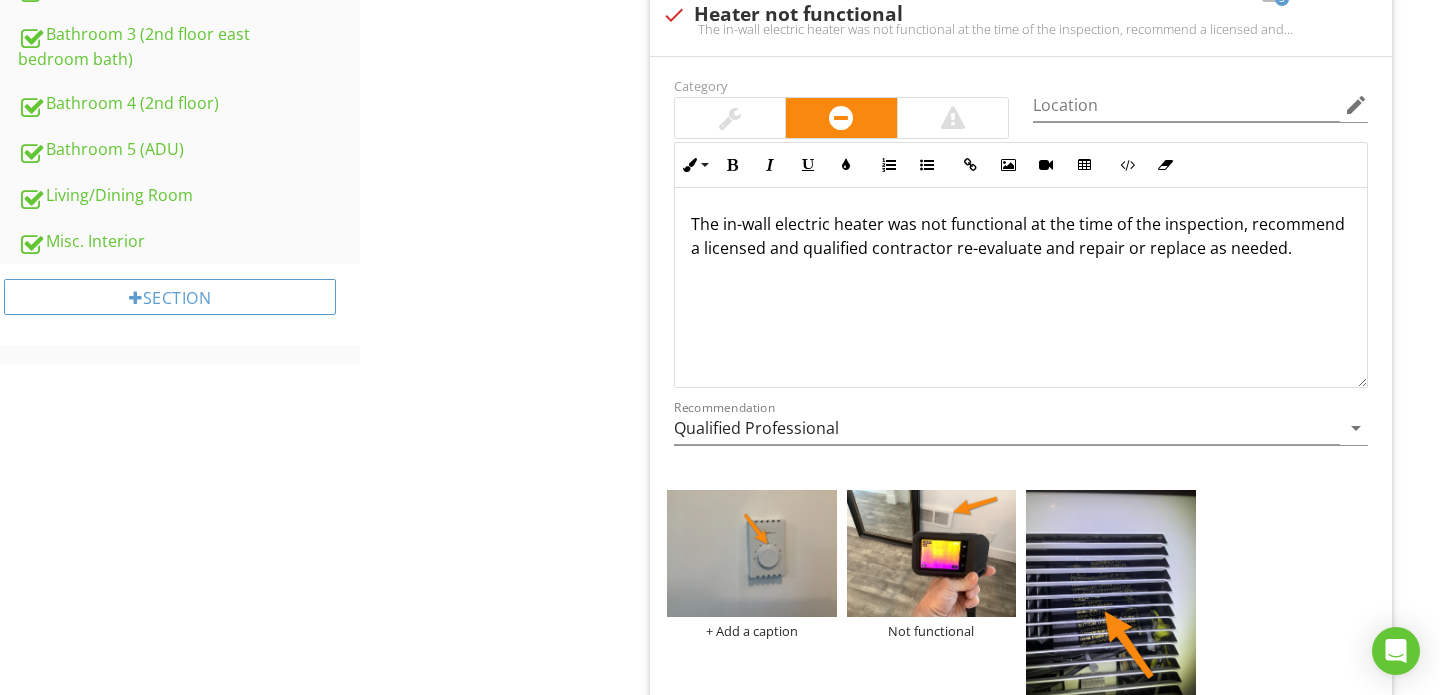 click on "Kitchen (ADU)
General
Refrigerator
Cabinets/Countertops
Electrical
Floor/Walls/Ceilings
Heating system
Plumbing
Window(s)
Item
Heating system
Info
Information
Heating system
check_box Present   check_box_outline_blank Functional   check_box_outline_blank Not visible in main floor kitchen   check_box_outline_blank No heat distribution   check_box_outline_blank Not visible in kitchen   check_box_outline_blank Unknown   check_box Not functional         OTHER                   Location edit       Inline Style XLarge Large Normal Small Light Small/Light Bold Italic Underline Colors Ordered List" at bounding box center [900, -141] 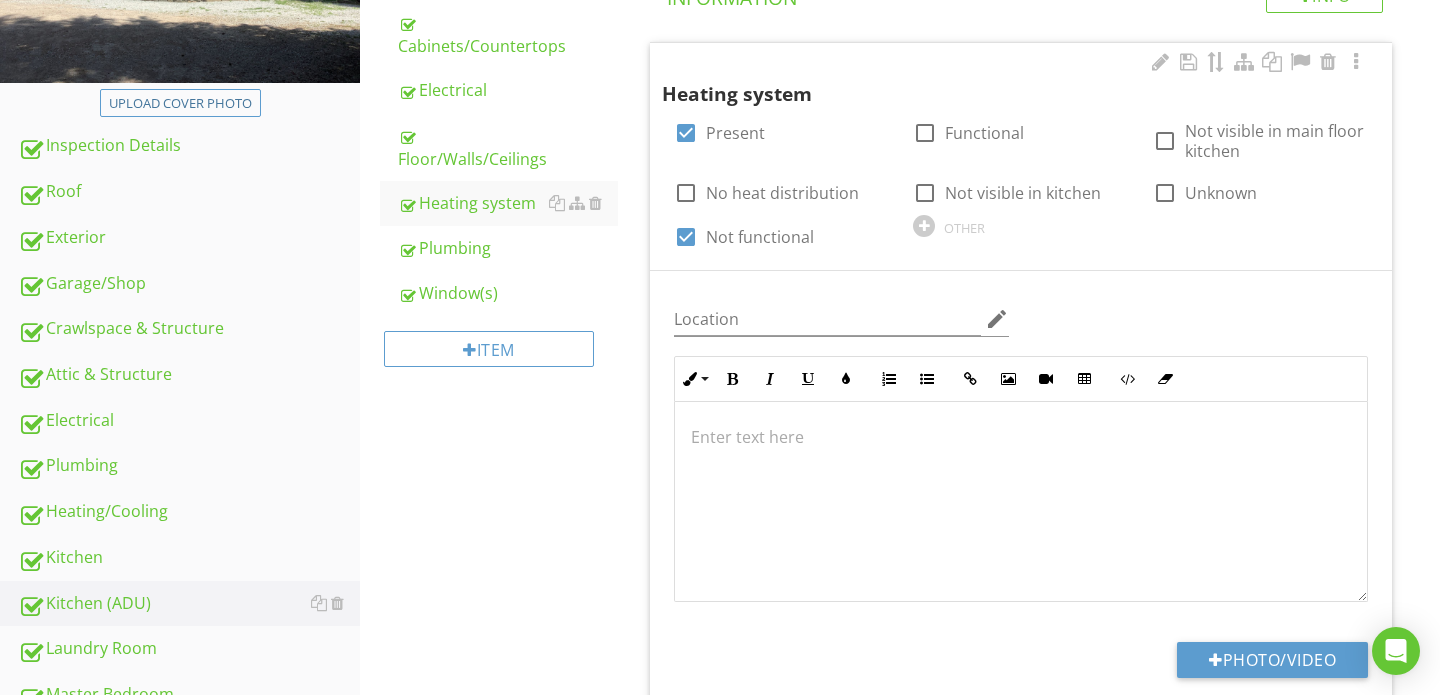 scroll, scrollTop: 358, scrollLeft: 0, axis: vertical 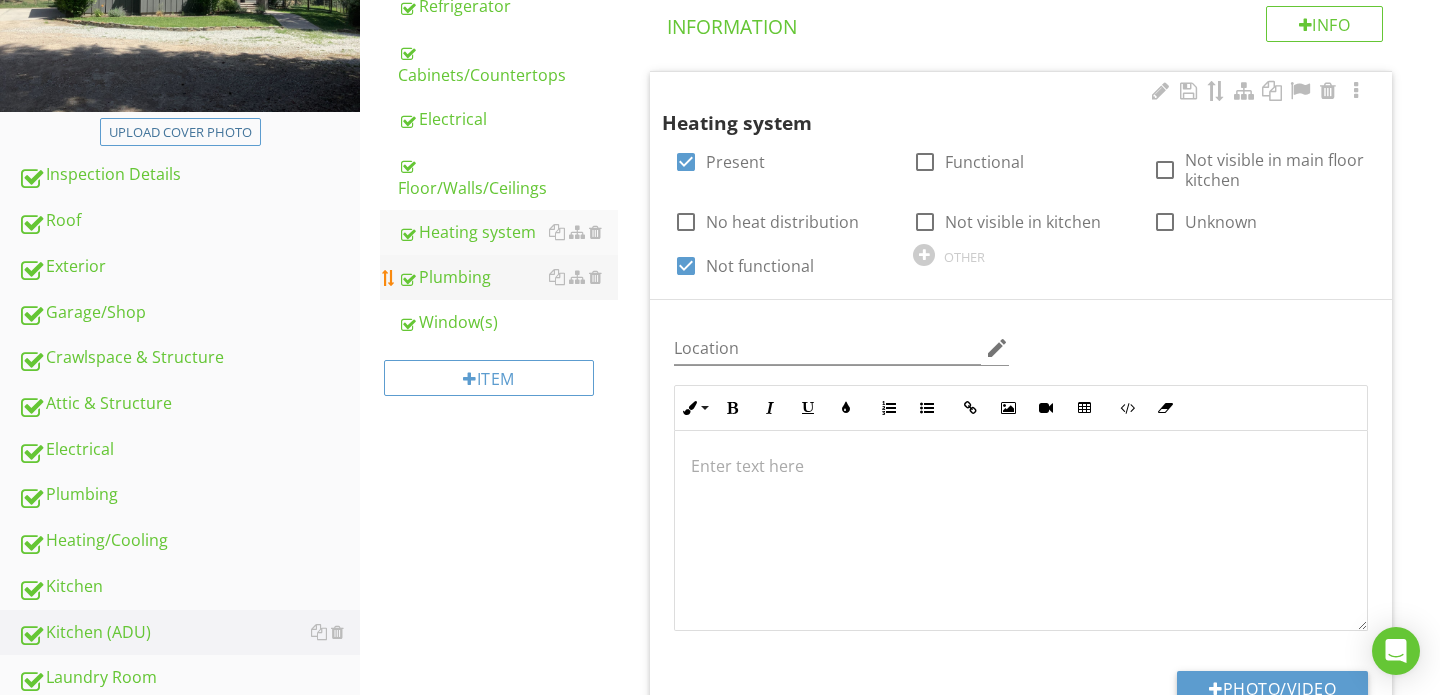 click on "Plumbing" at bounding box center (508, 277) 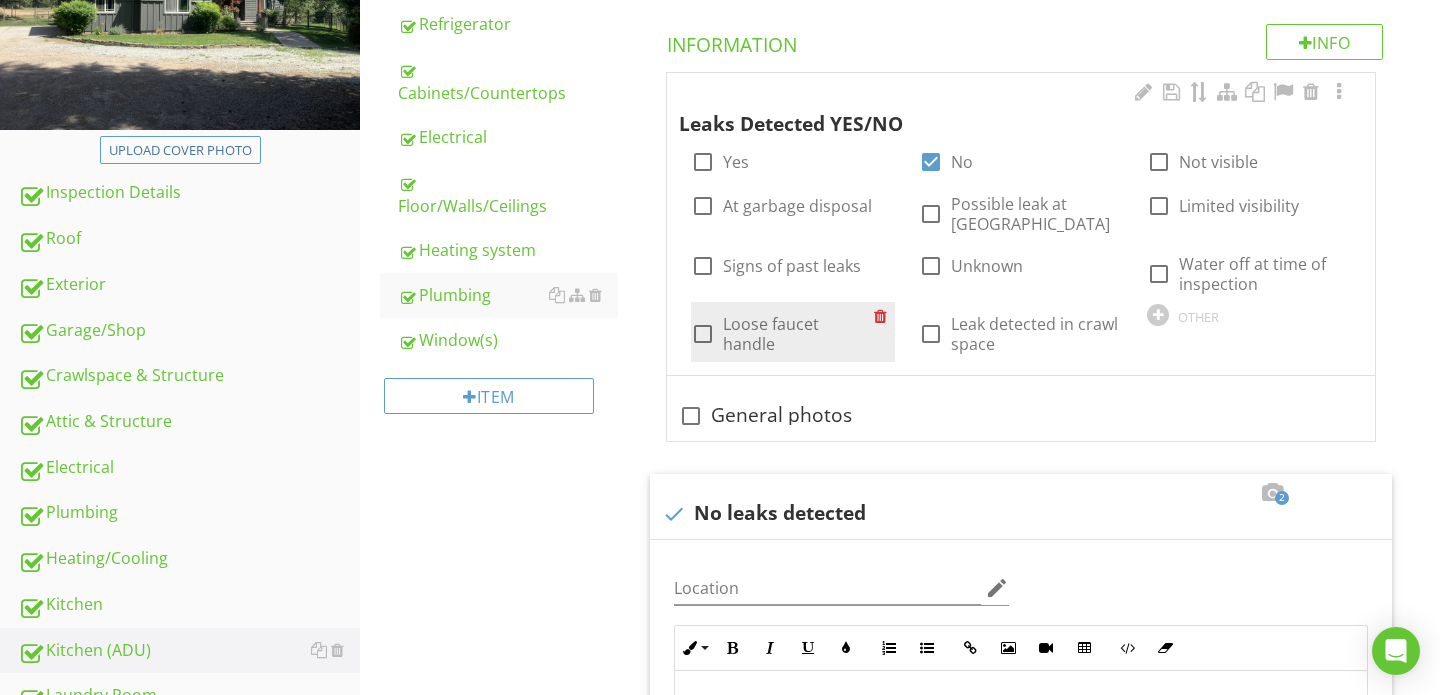 scroll, scrollTop: 338, scrollLeft: 0, axis: vertical 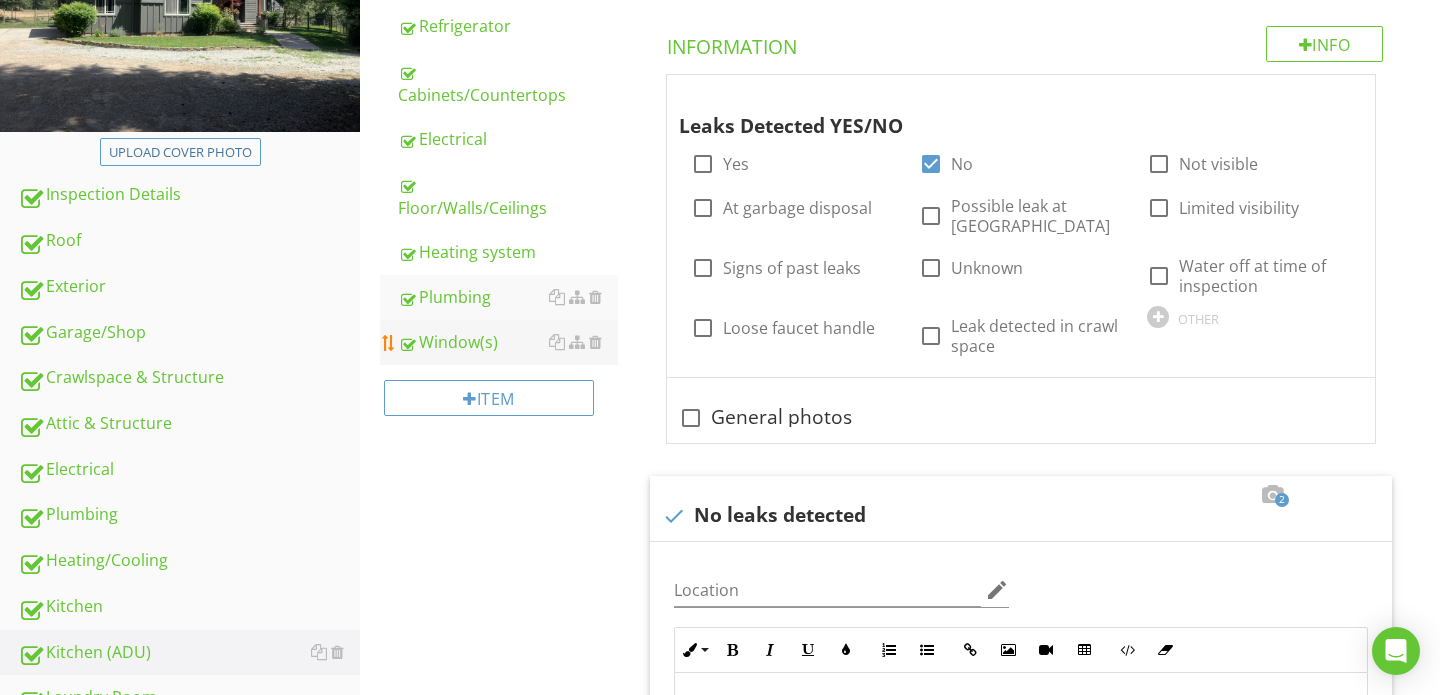 click on "Window(s)" at bounding box center (508, 342) 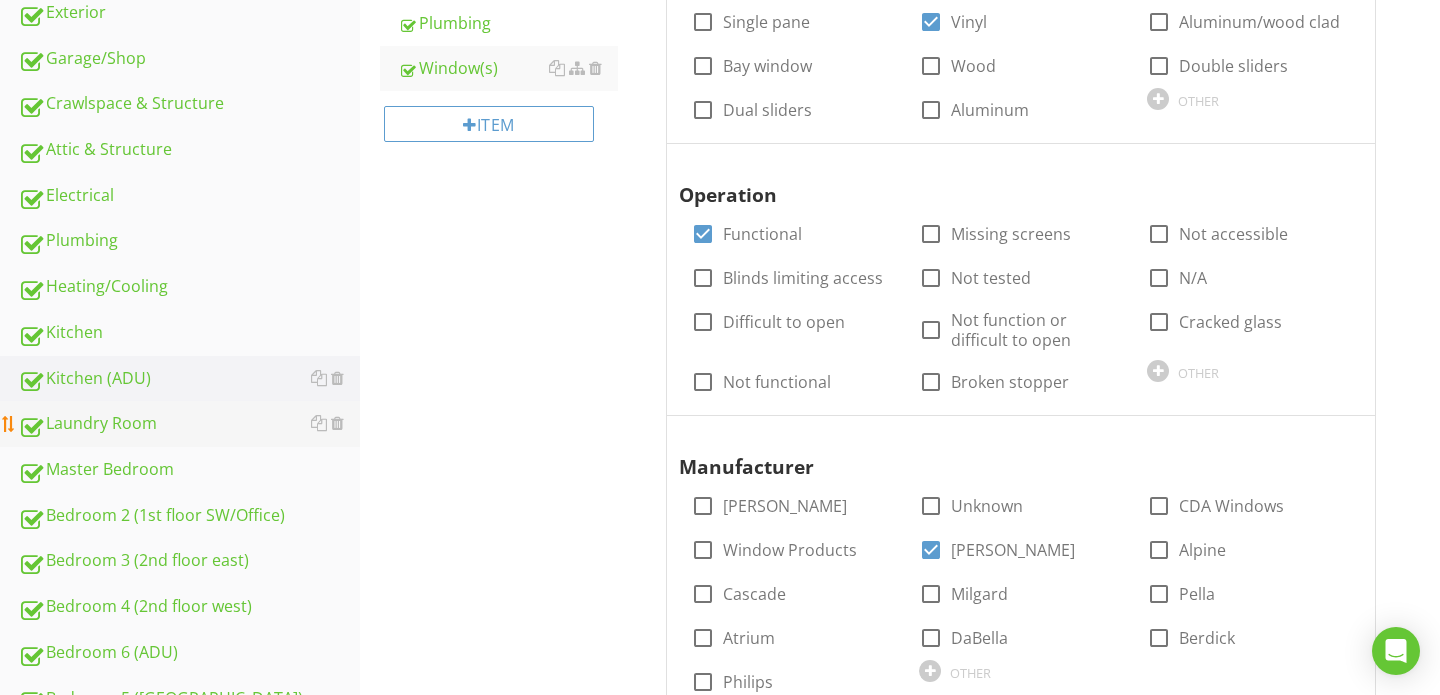 scroll, scrollTop: 611, scrollLeft: 0, axis: vertical 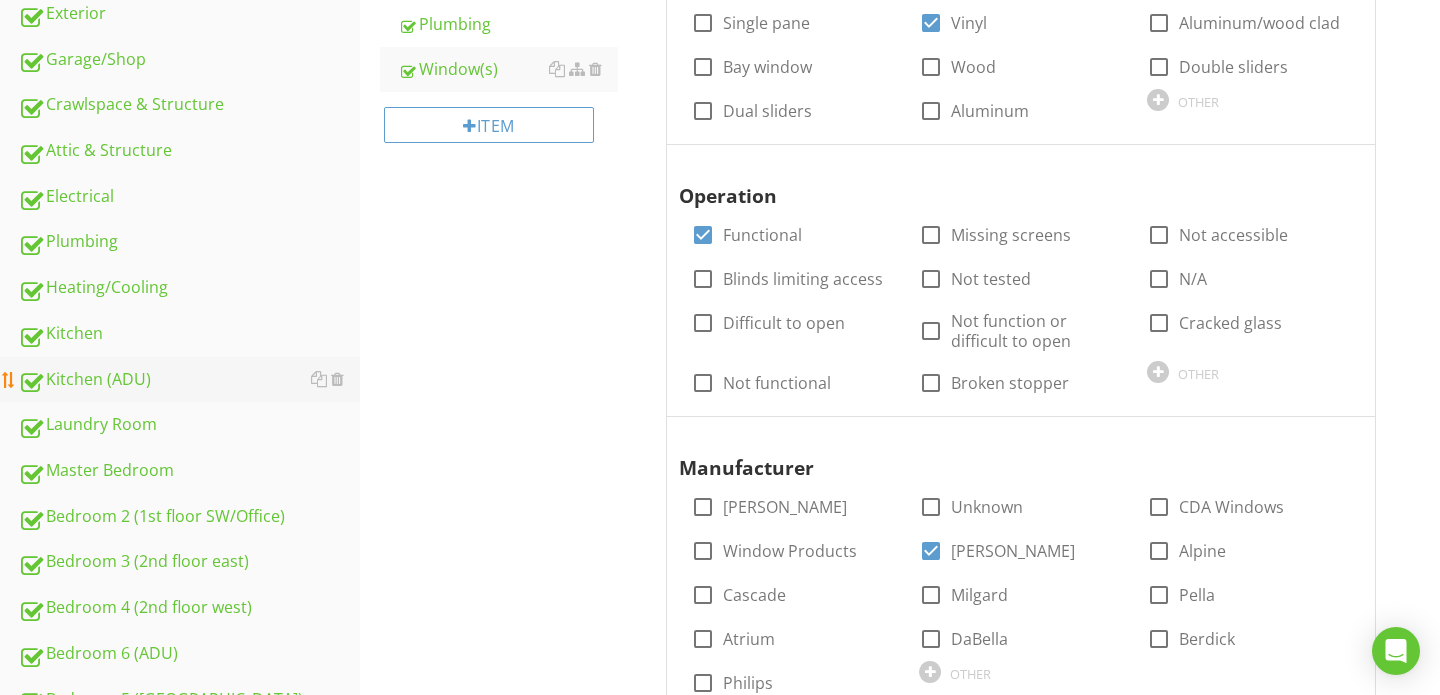 click on "Kitchen (ADU)" at bounding box center [189, 380] 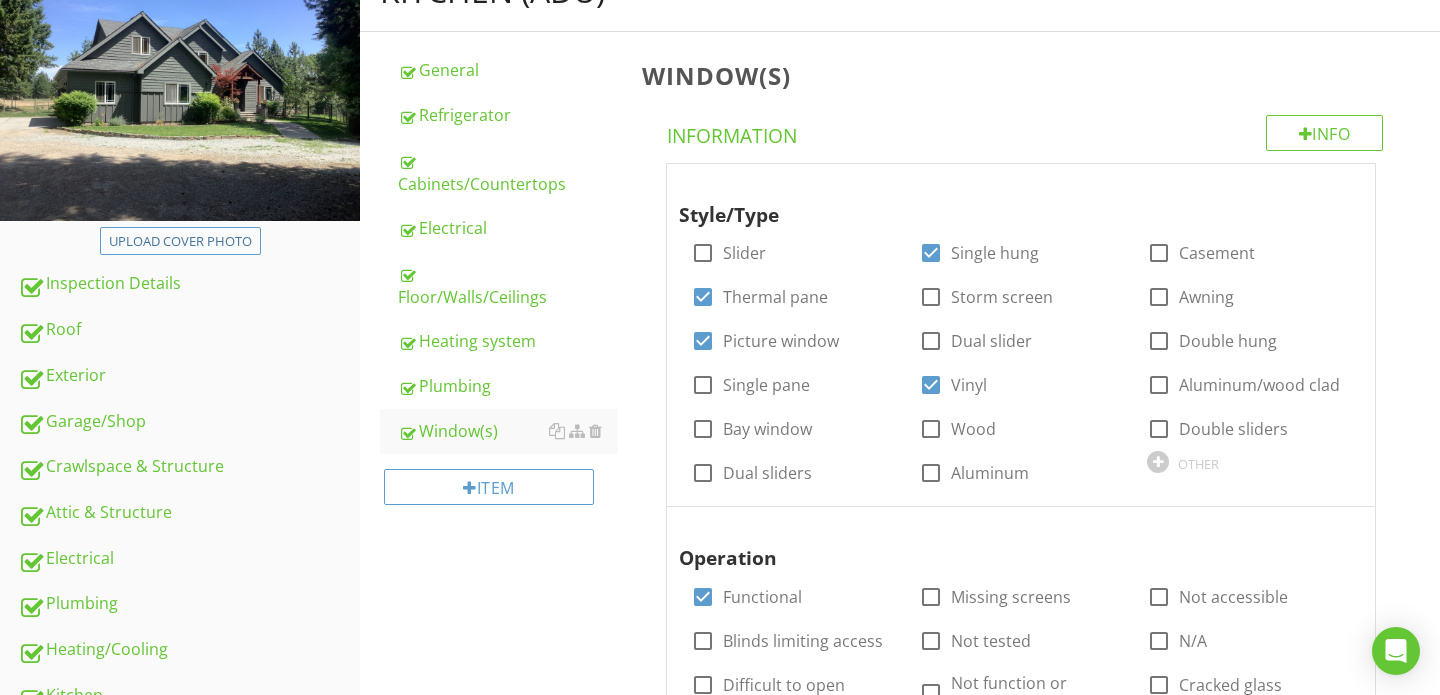 scroll, scrollTop: 0, scrollLeft: 0, axis: both 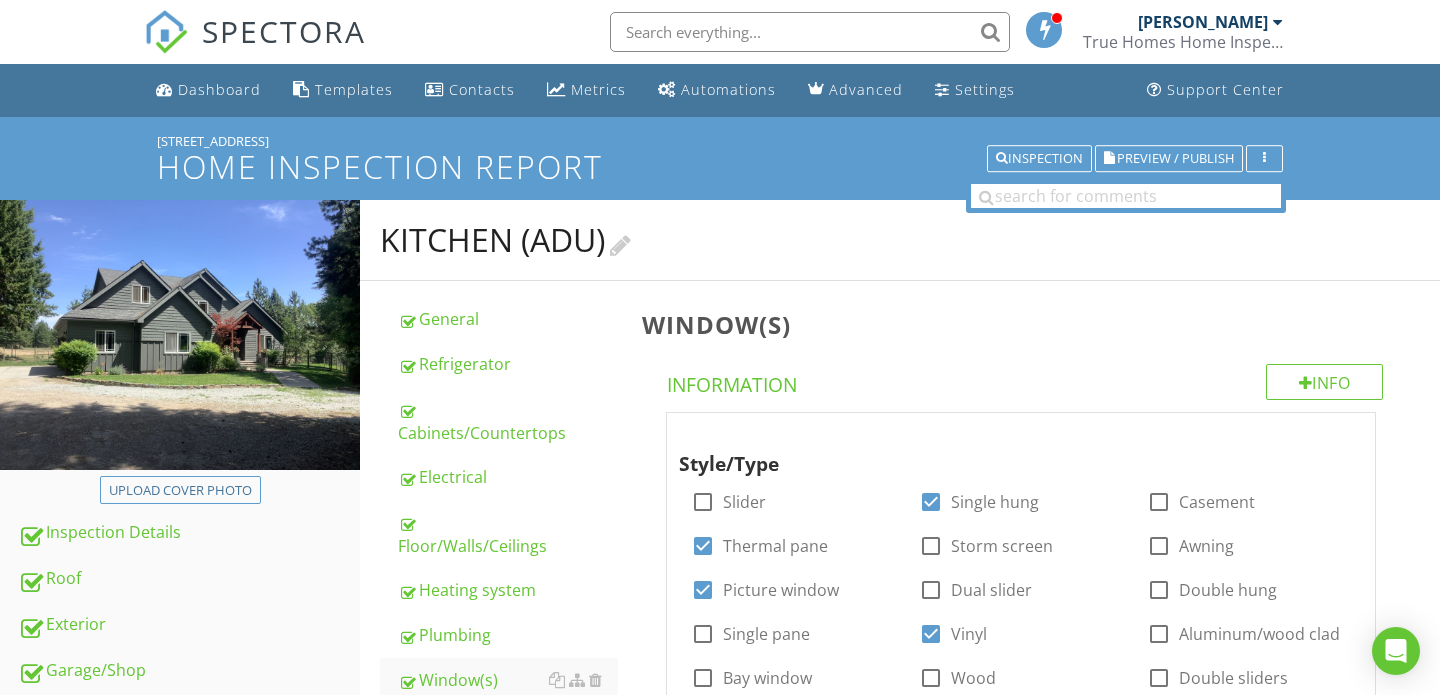 click at bounding box center [620, 243] 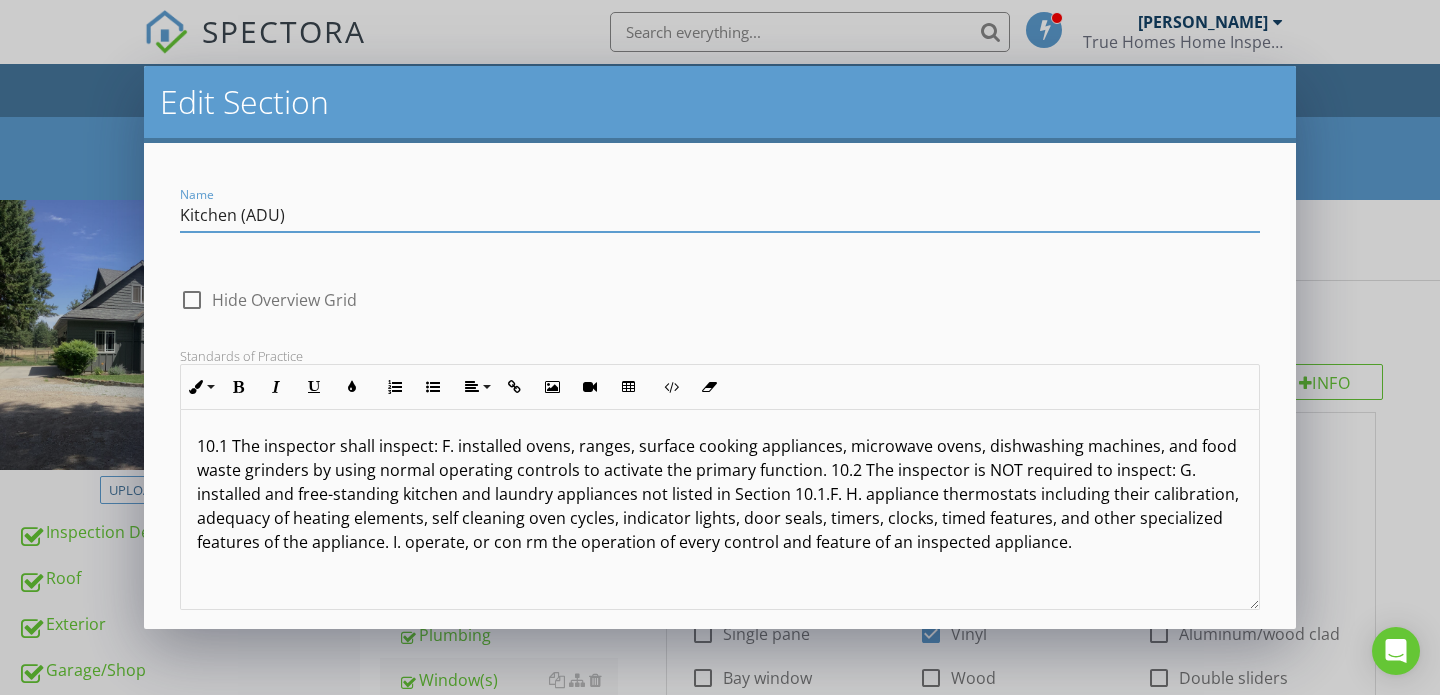 click on "Kitchen (ADU)" at bounding box center [720, 215] 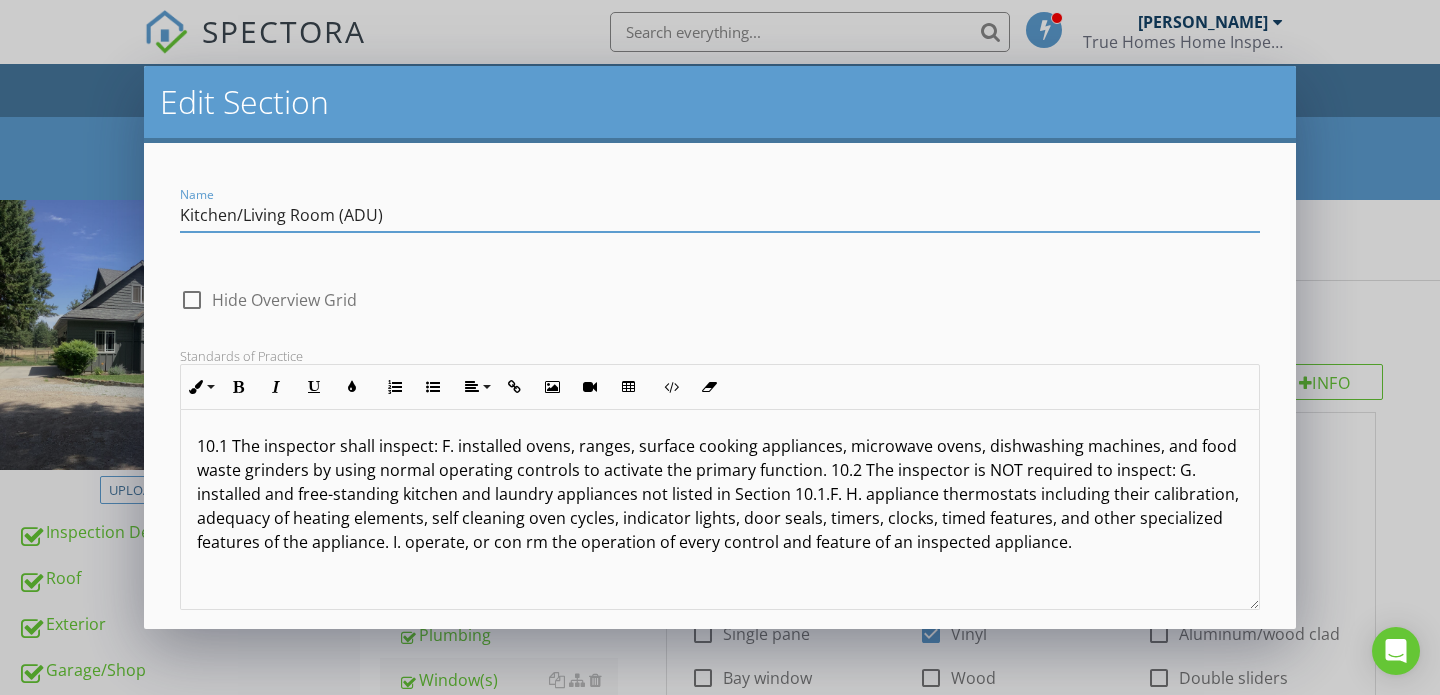 scroll, scrollTop: 104, scrollLeft: 0, axis: vertical 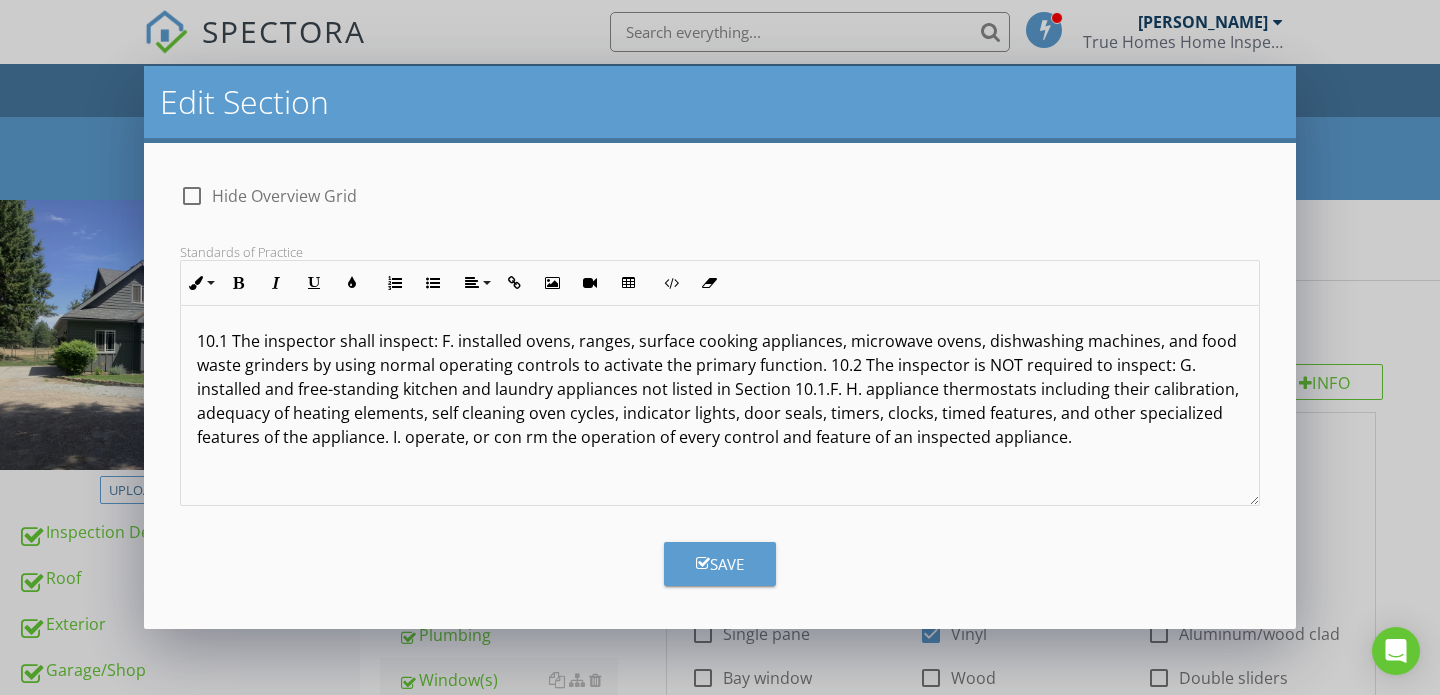 type on "Kitchen/Living Room (ADU)" 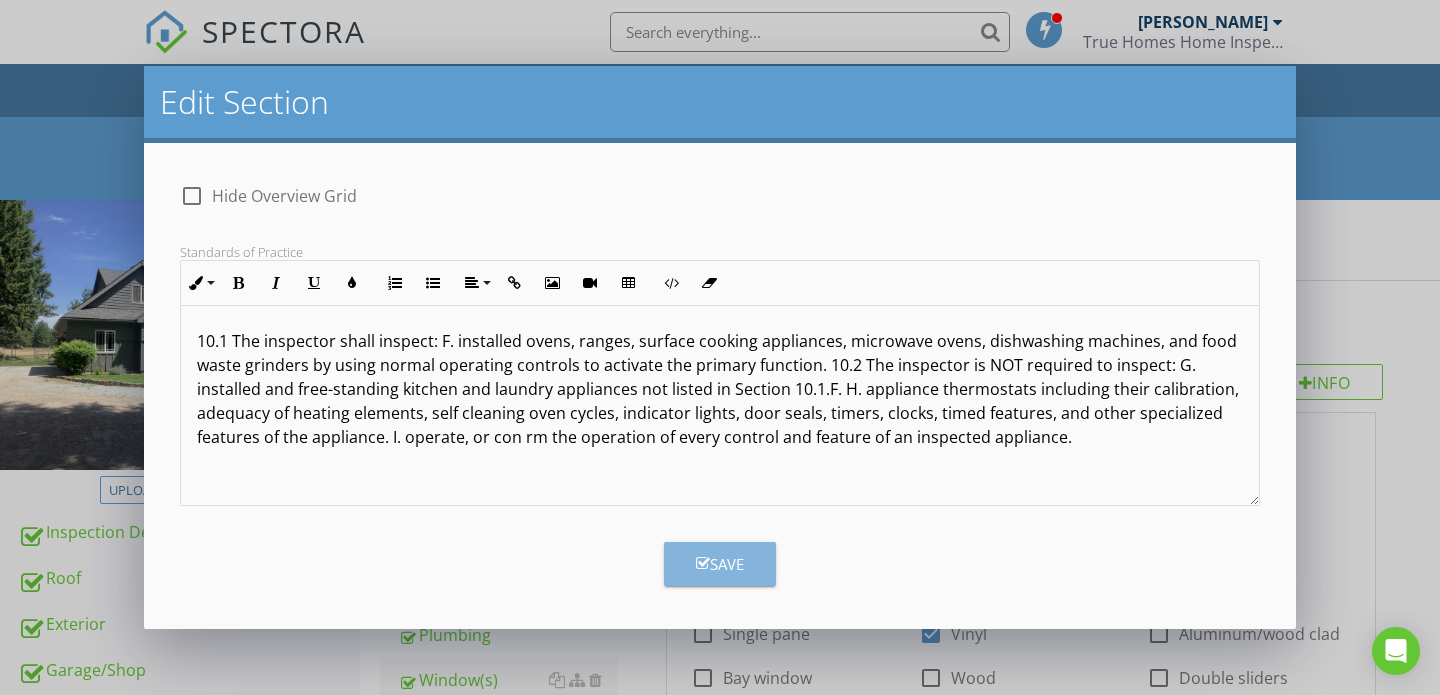 click on "Save" at bounding box center [720, 564] 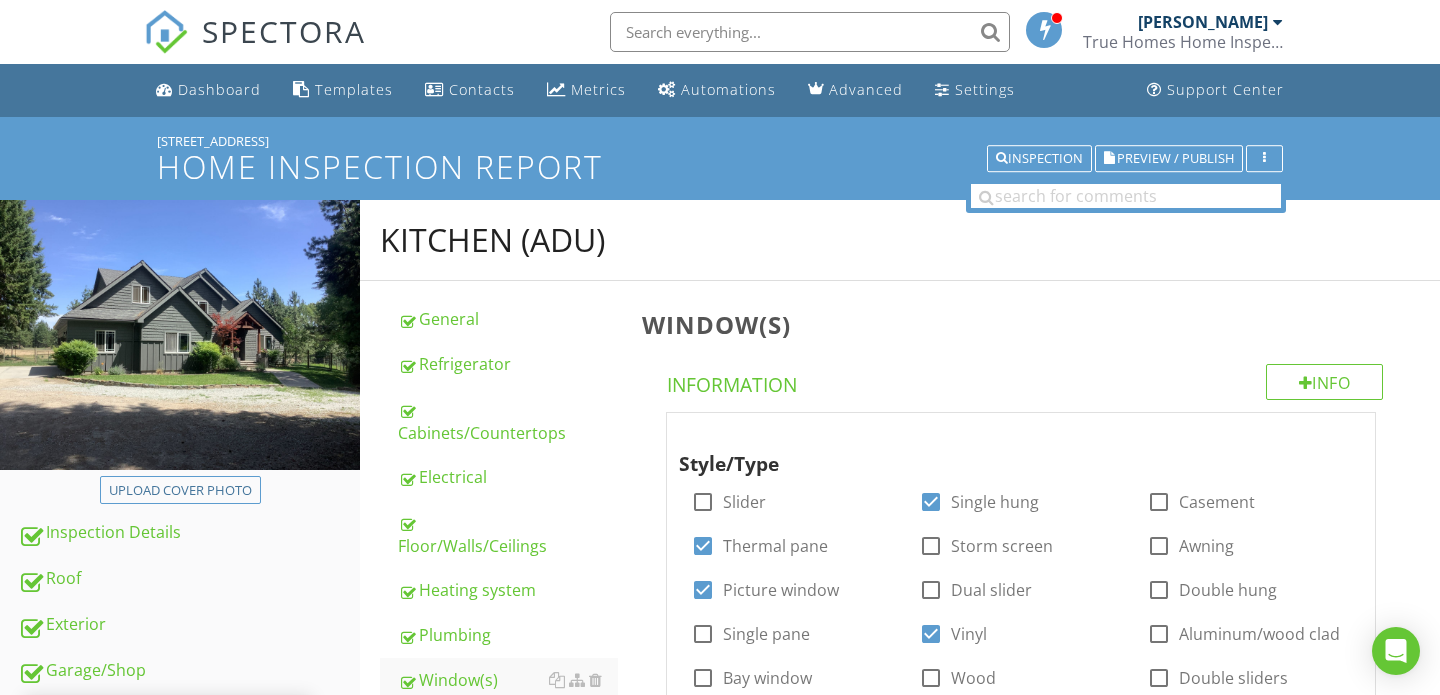 scroll, scrollTop: 7, scrollLeft: 0, axis: vertical 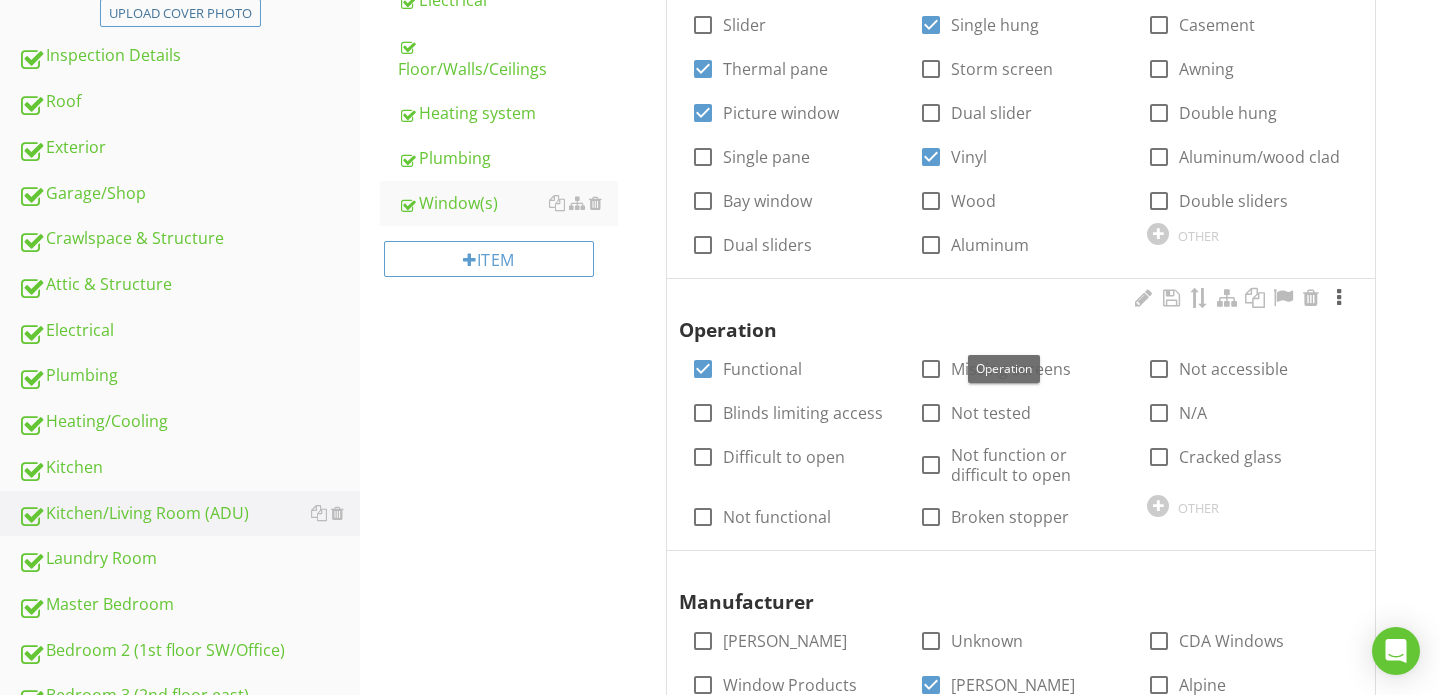 click at bounding box center [1339, 298] 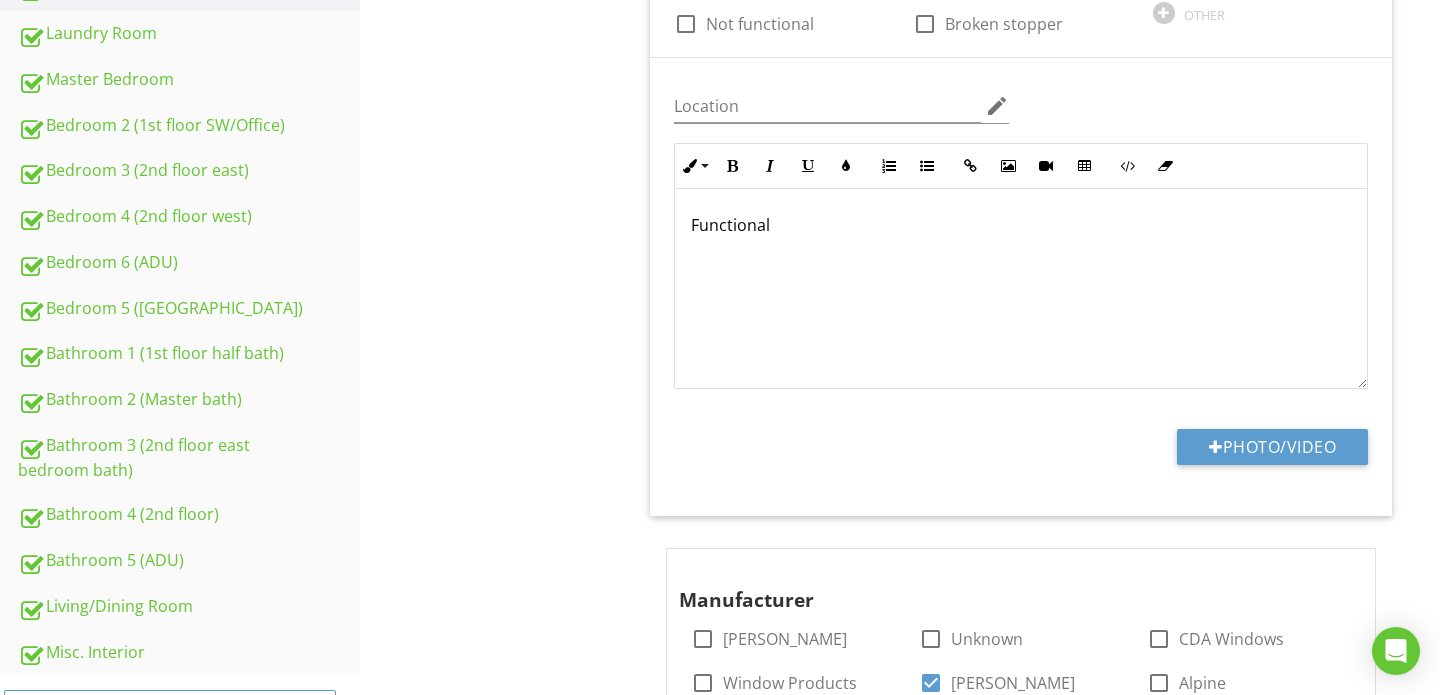 scroll, scrollTop: 1032, scrollLeft: 0, axis: vertical 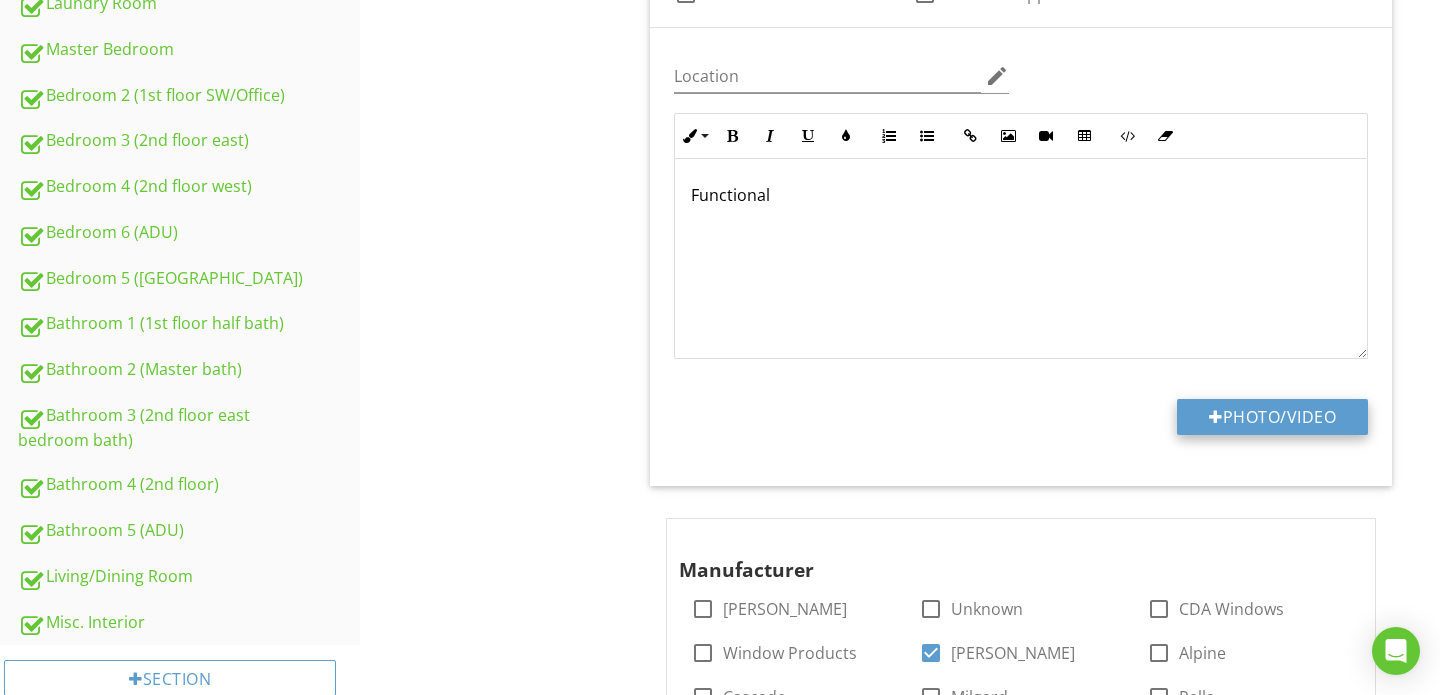click on "Photo/Video" at bounding box center (1272, 417) 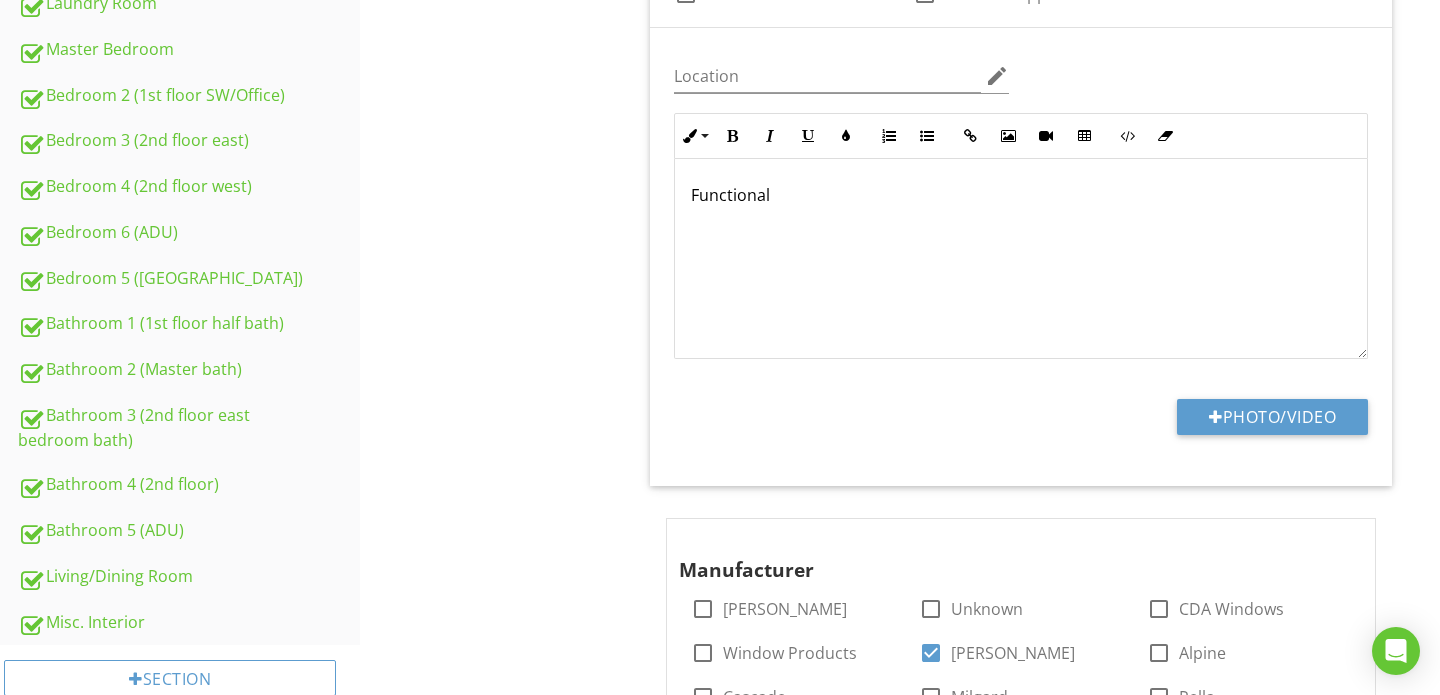 type on "C:\fakepath\IMG_6557.jpg" 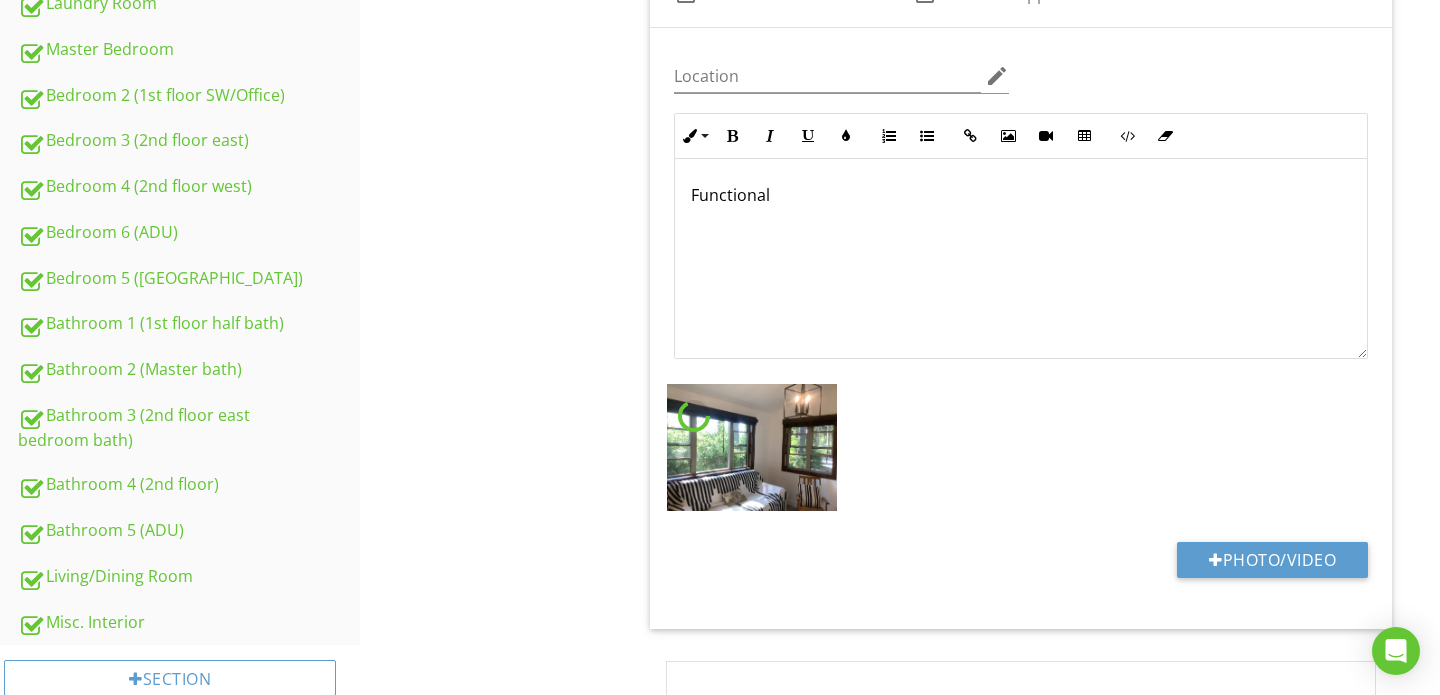 click on "Functional" at bounding box center (1021, 195) 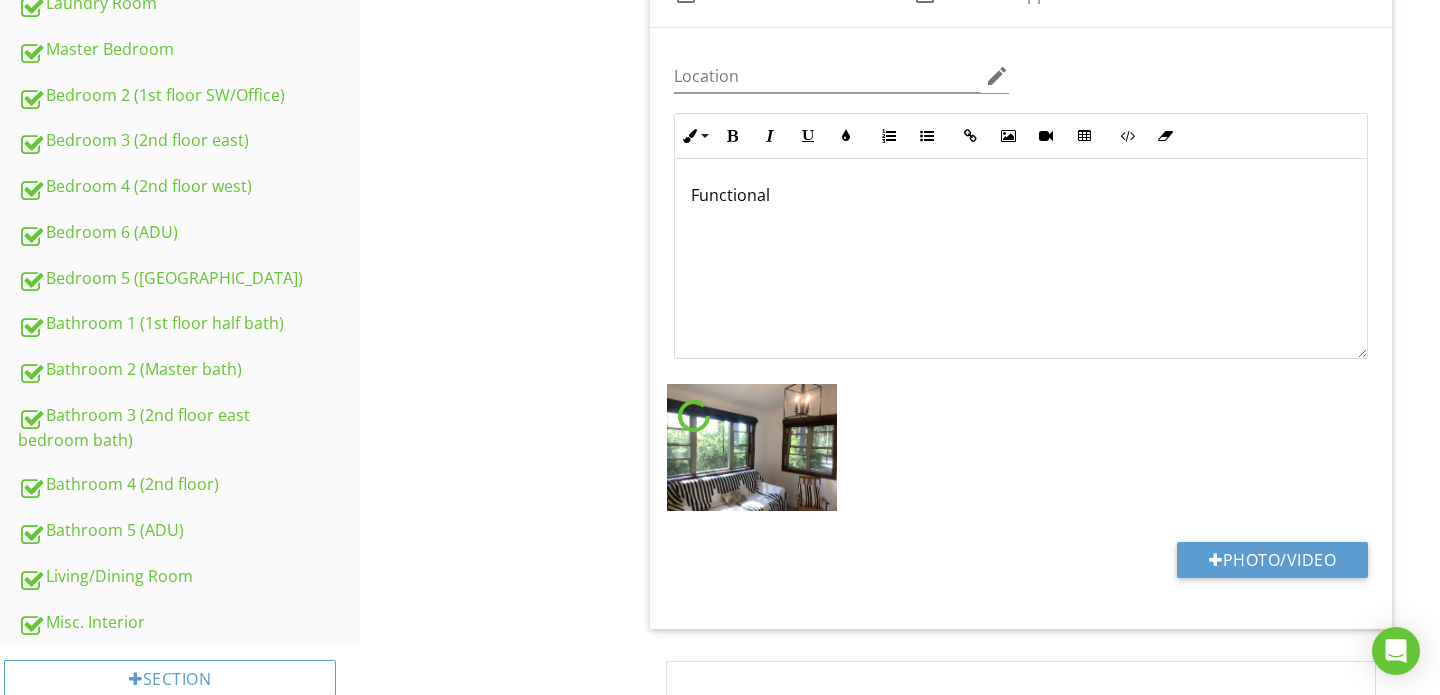 click on "Functional" at bounding box center [1021, 195] 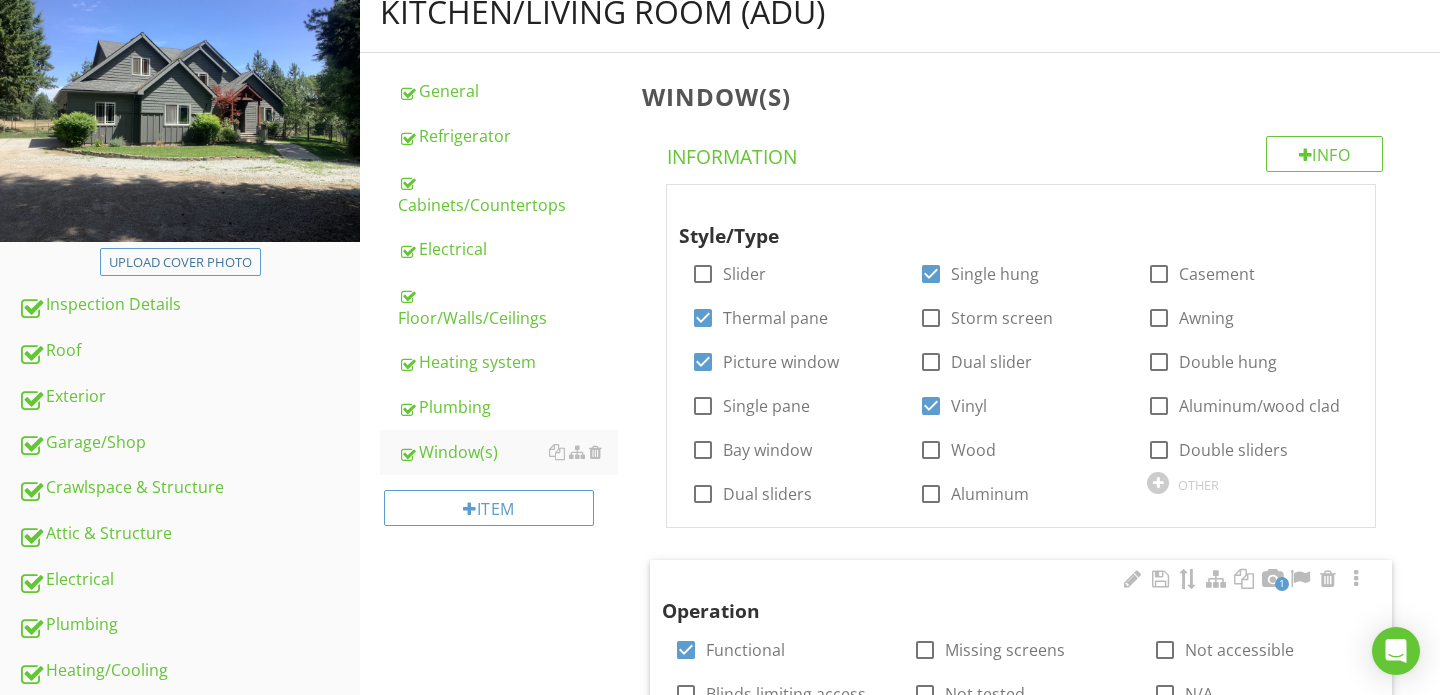 scroll, scrollTop: 230, scrollLeft: 0, axis: vertical 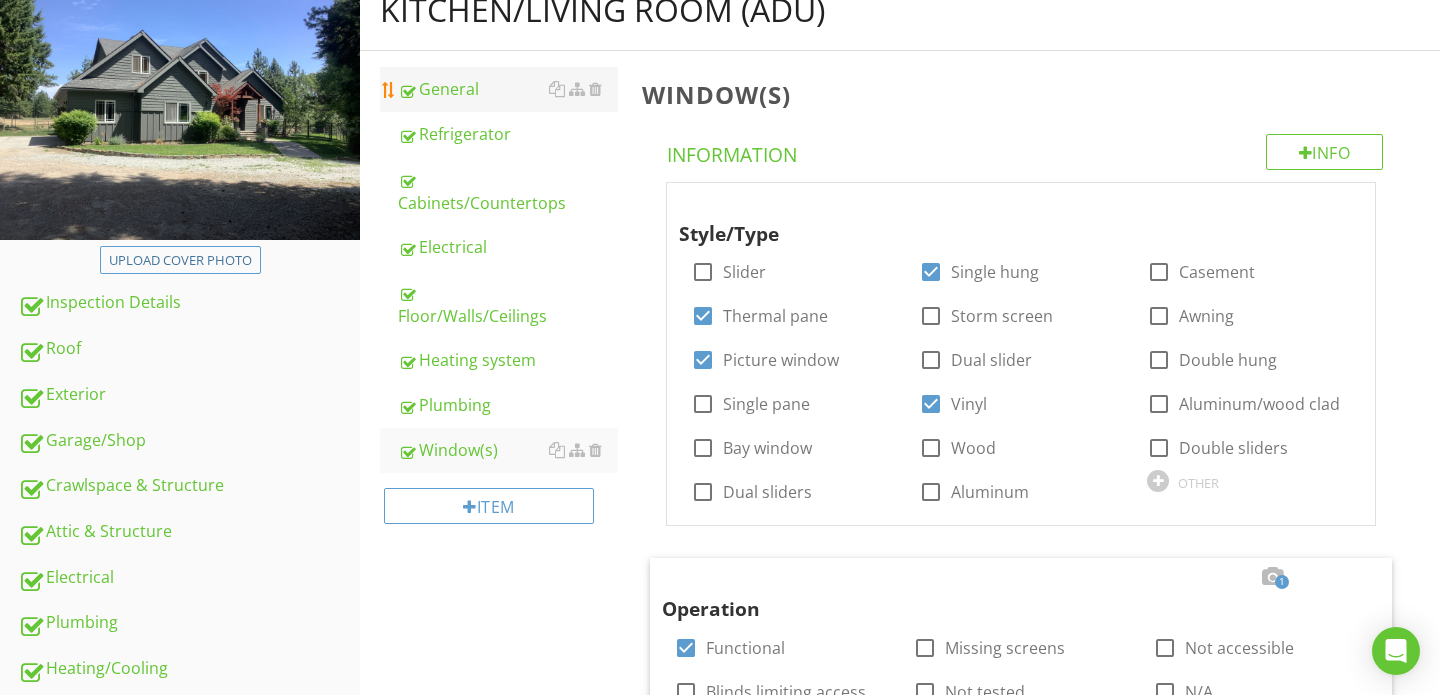 click on "General" at bounding box center [508, 89] 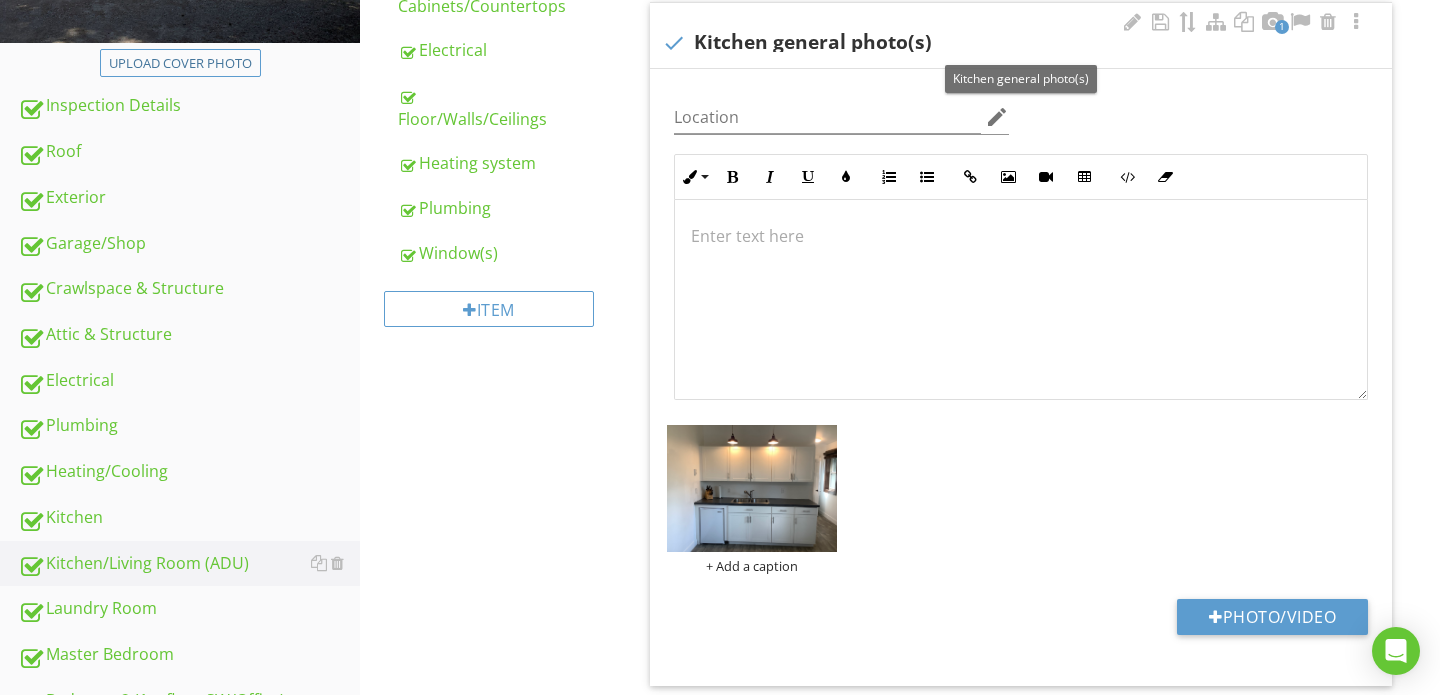 scroll, scrollTop: 433, scrollLeft: 0, axis: vertical 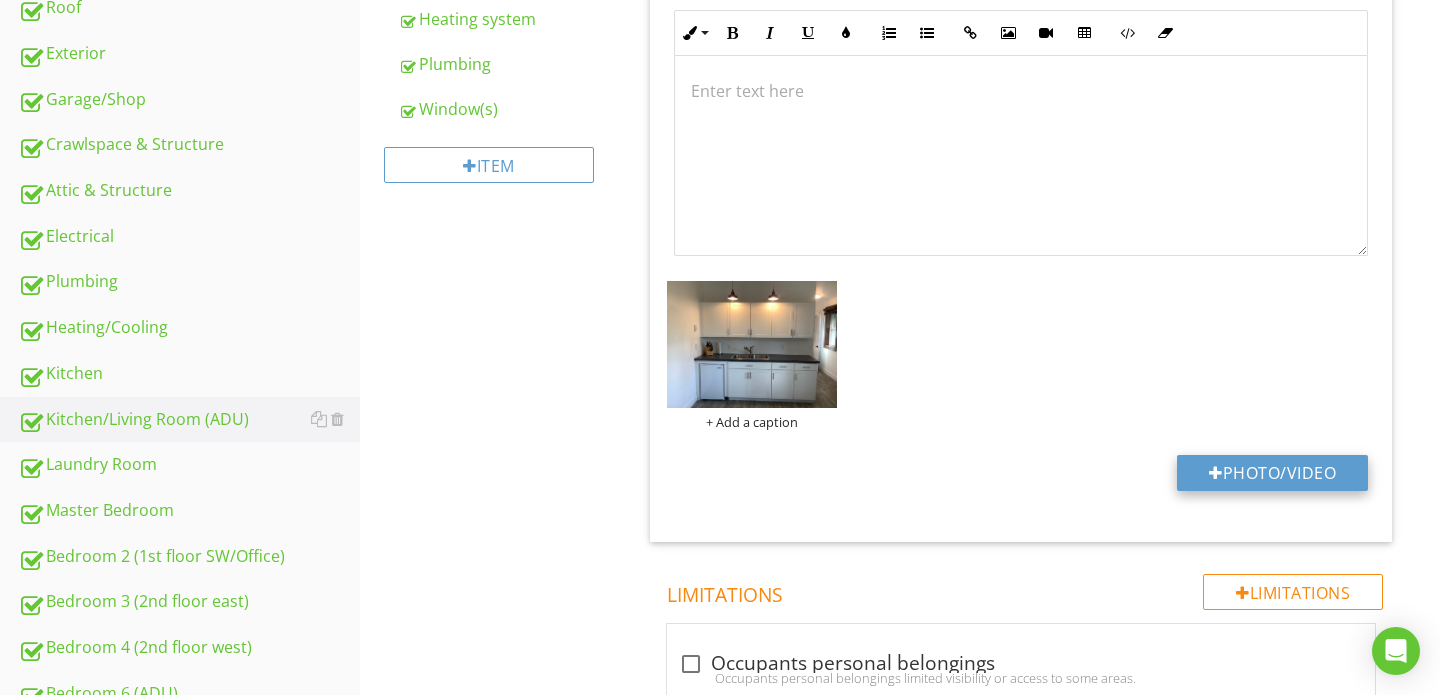 click on "Photo/Video" at bounding box center (1272, 473) 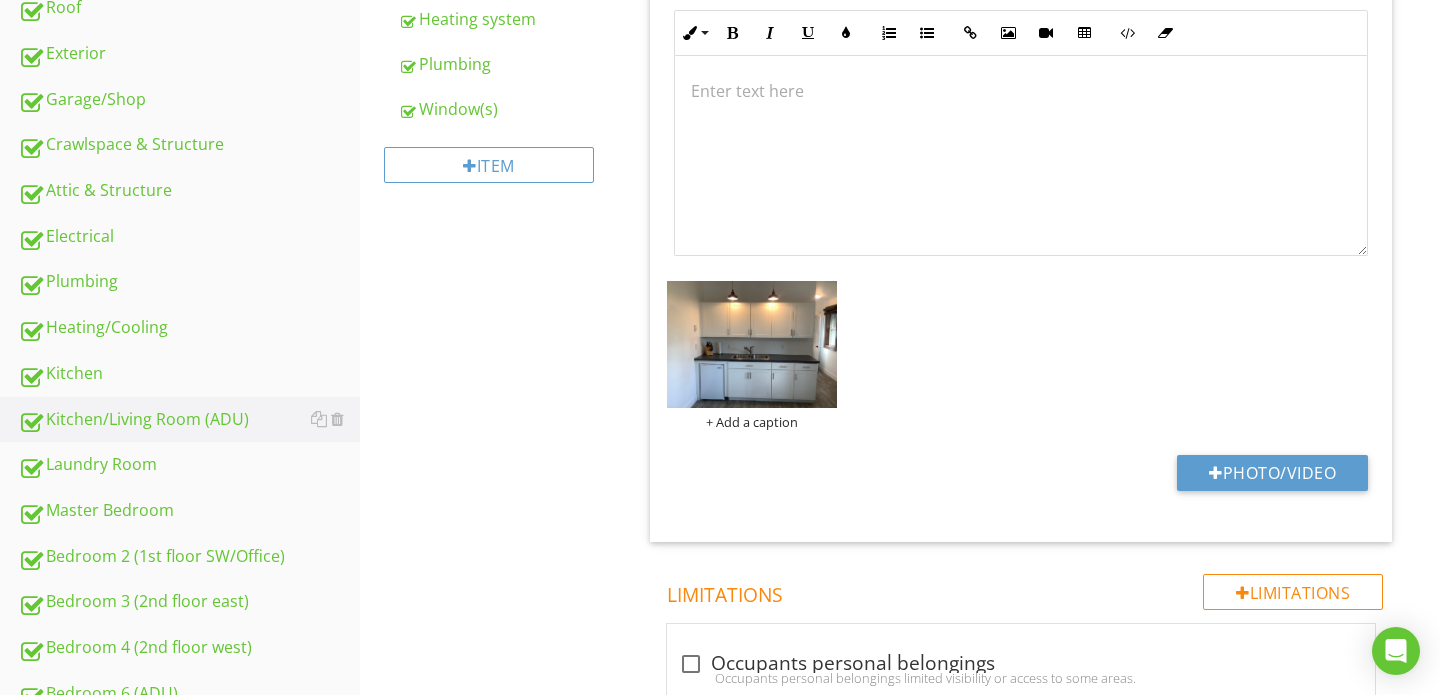 type on "C:\fakepath\IMG_6556.jpg" 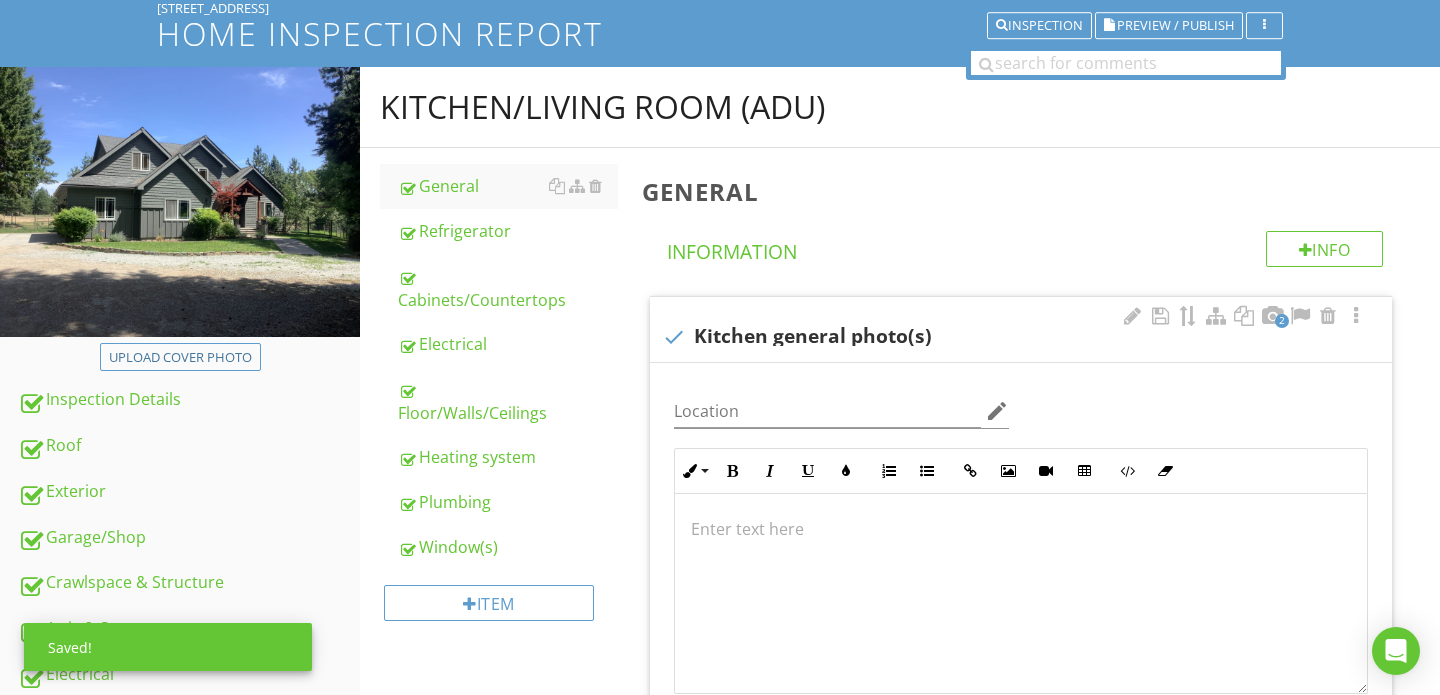 scroll, scrollTop: 134, scrollLeft: 0, axis: vertical 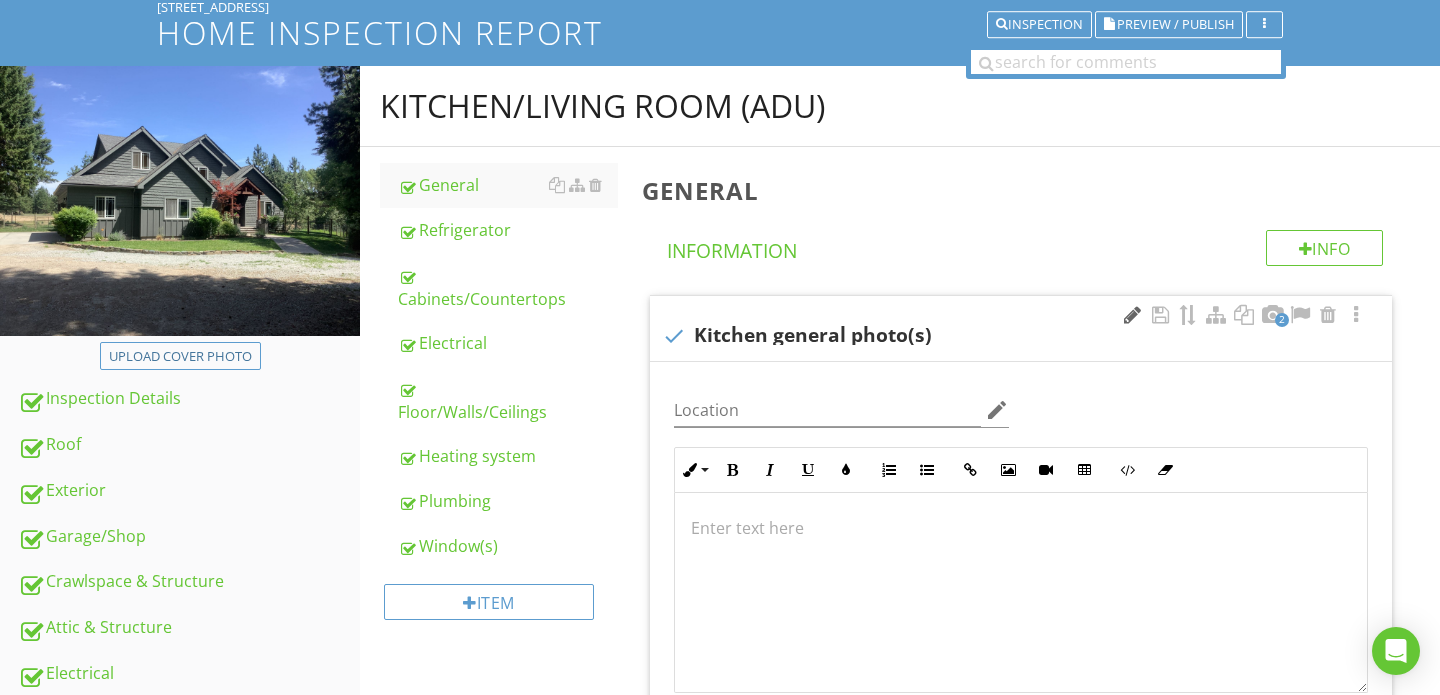 click at bounding box center [1132, 315] 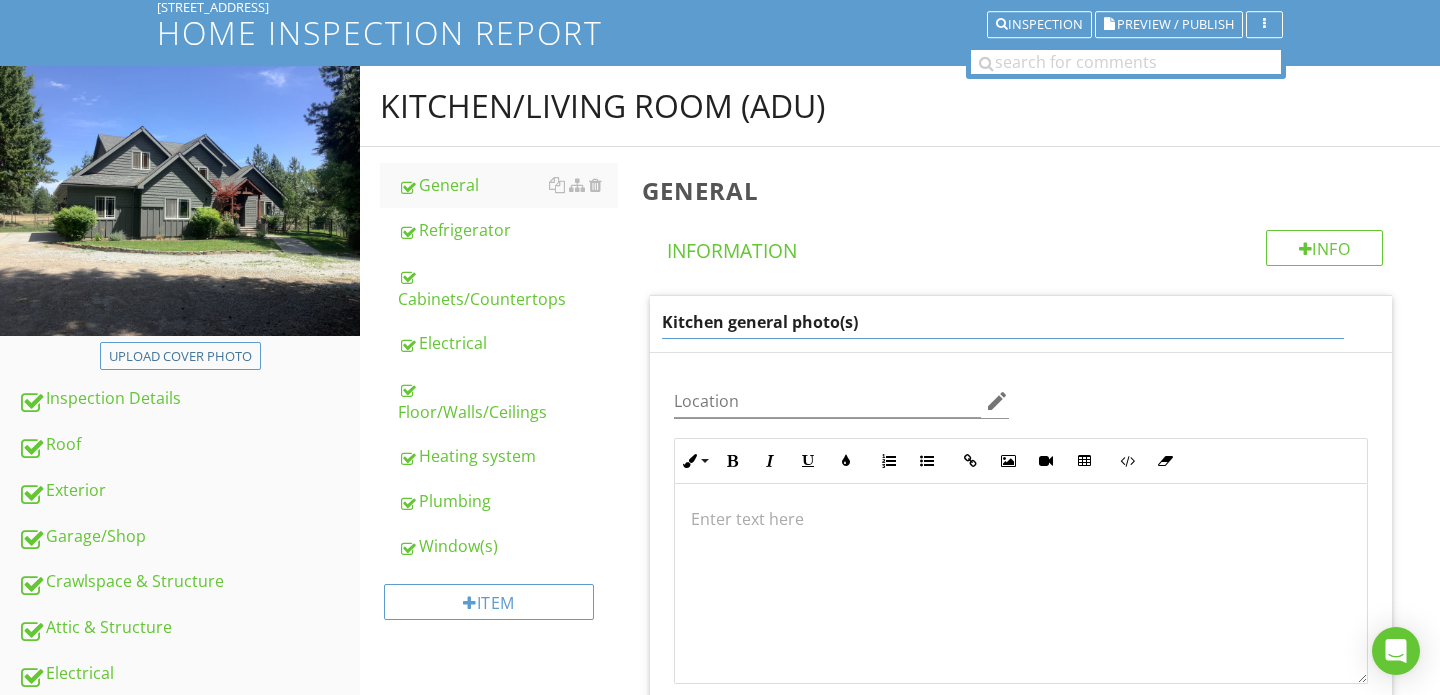 click on "Kitchen general photo(s)" at bounding box center (1003, 322) 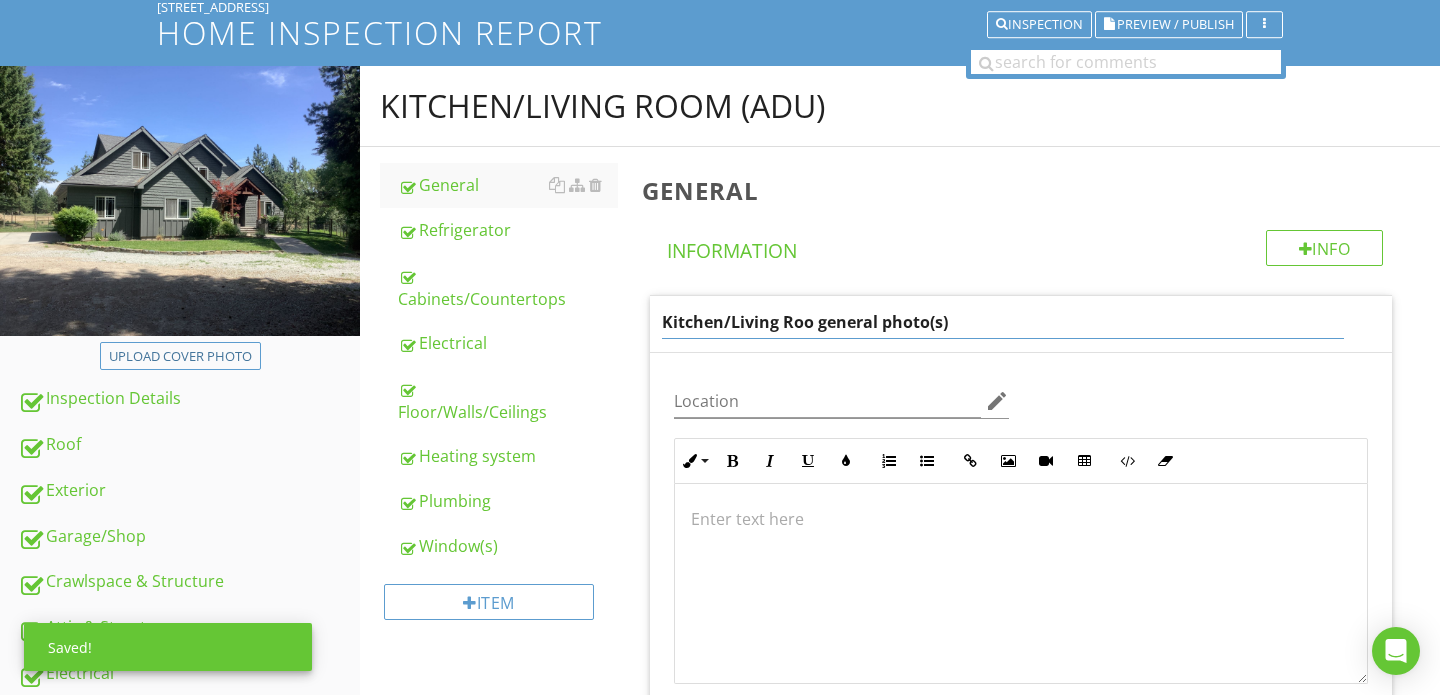 type on "Kitchen/Living Room general photo(s)" 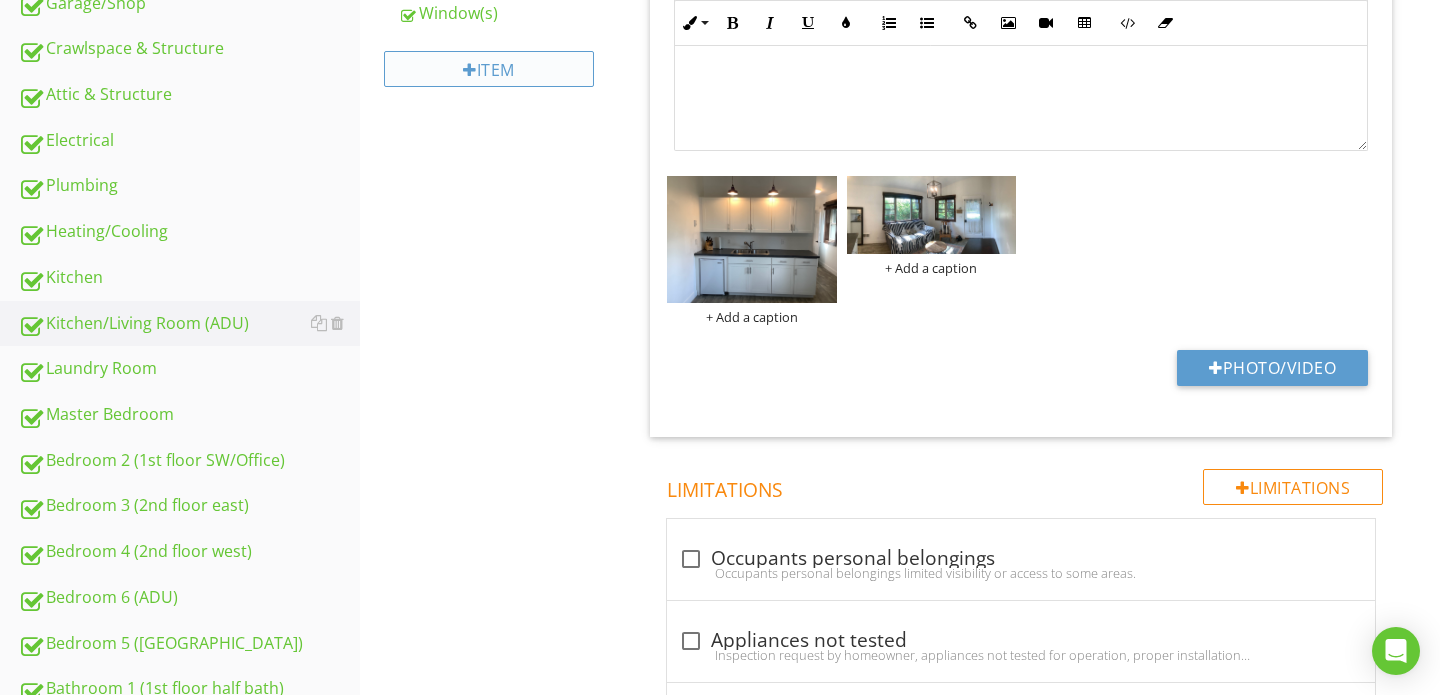 scroll, scrollTop: 688, scrollLeft: 0, axis: vertical 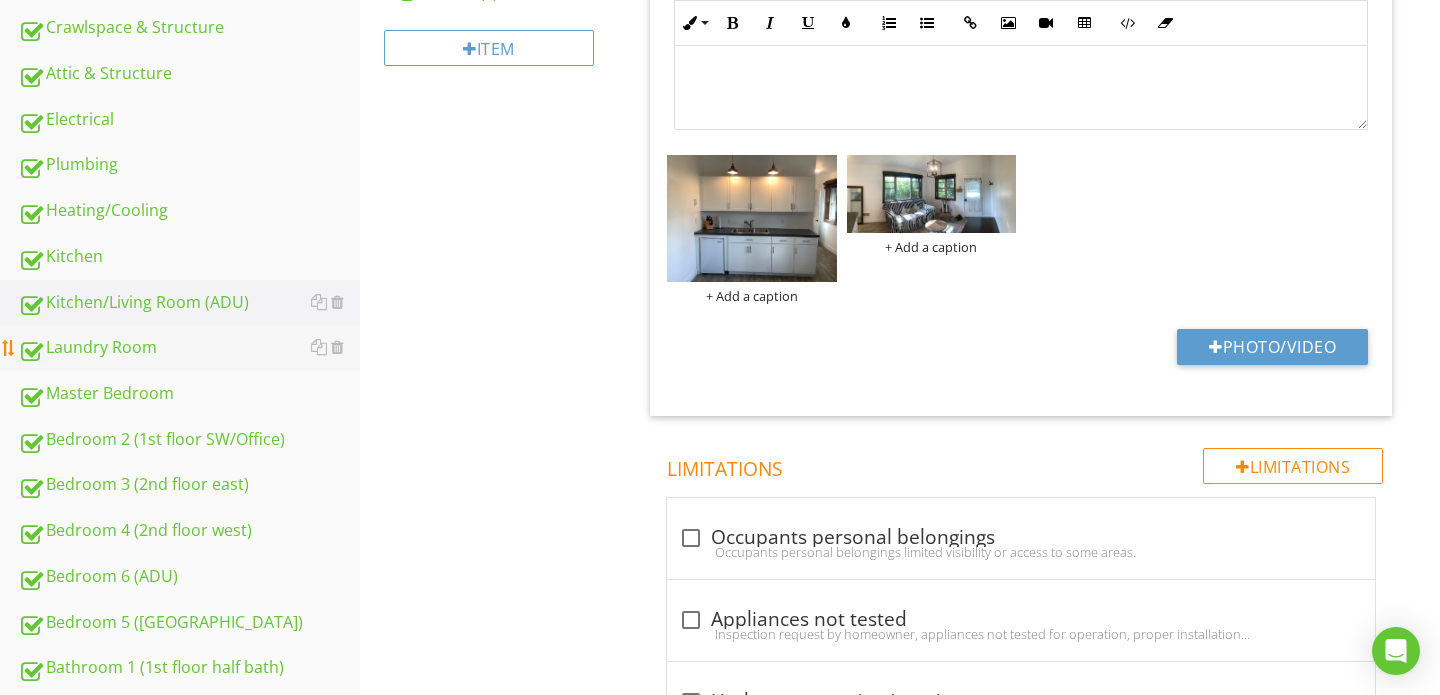 click on "Laundry Room" at bounding box center [189, 348] 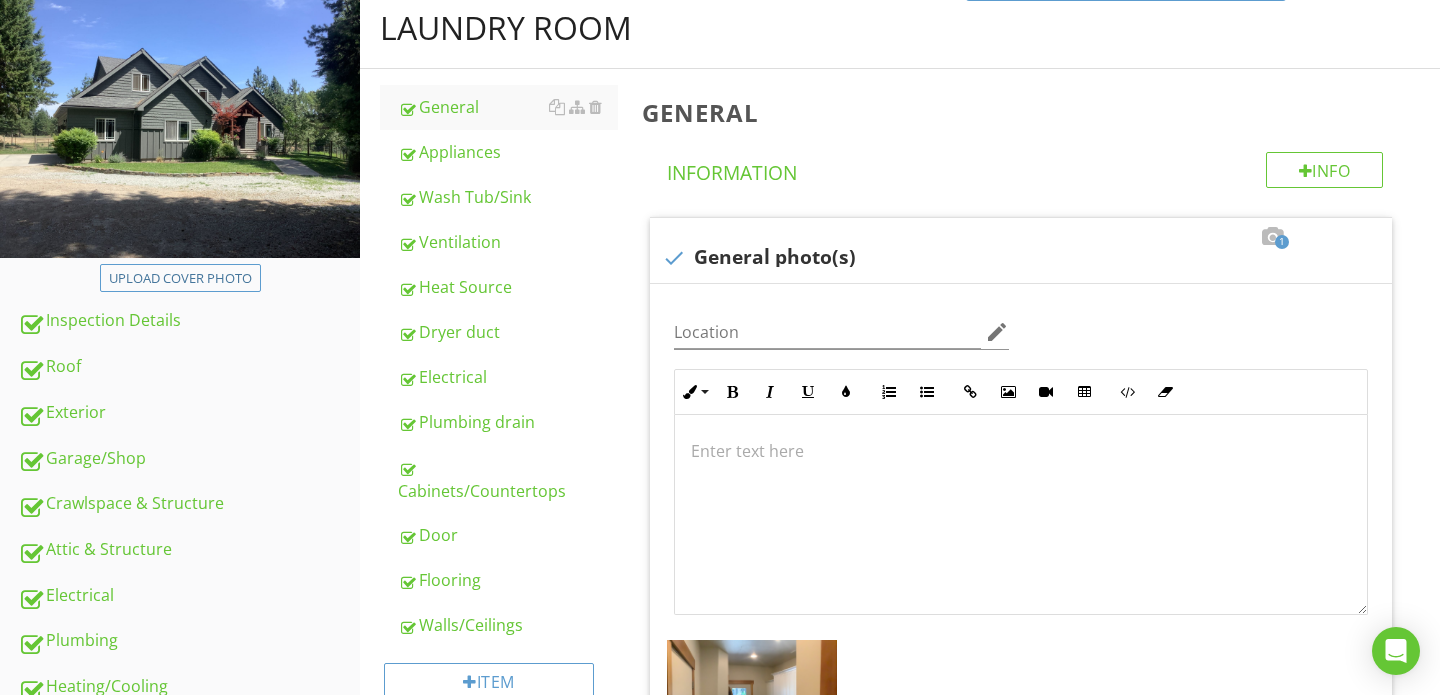 scroll, scrollTop: 211, scrollLeft: 0, axis: vertical 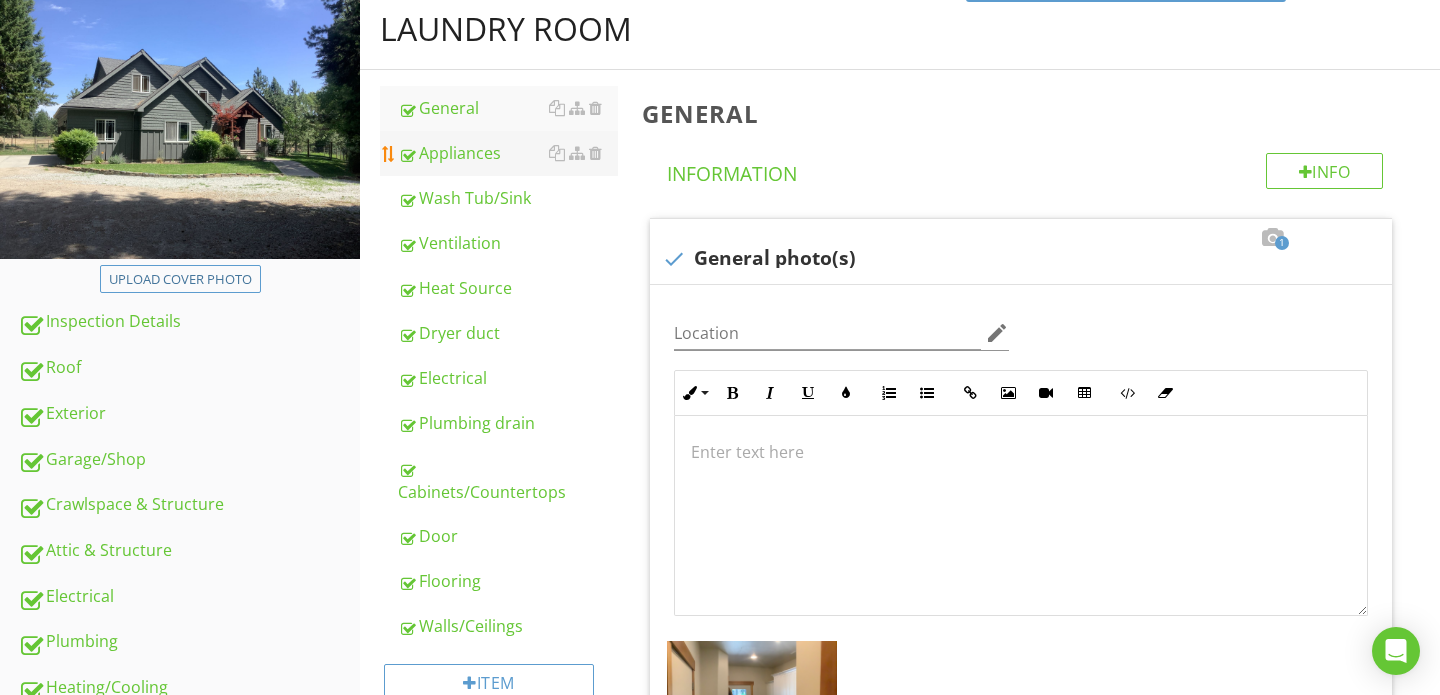 click on "Appliances" at bounding box center (508, 153) 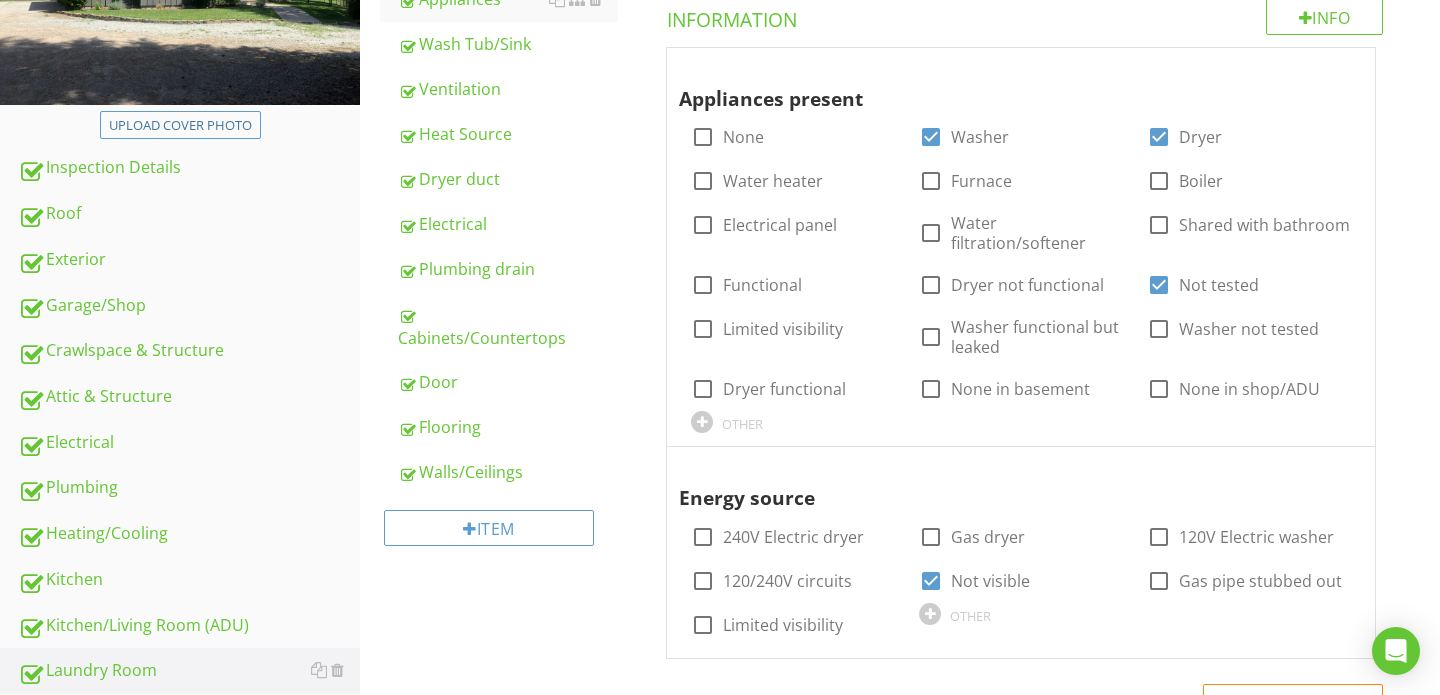 scroll, scrollTop: 364, scrollLeft: 0, axis: vertical 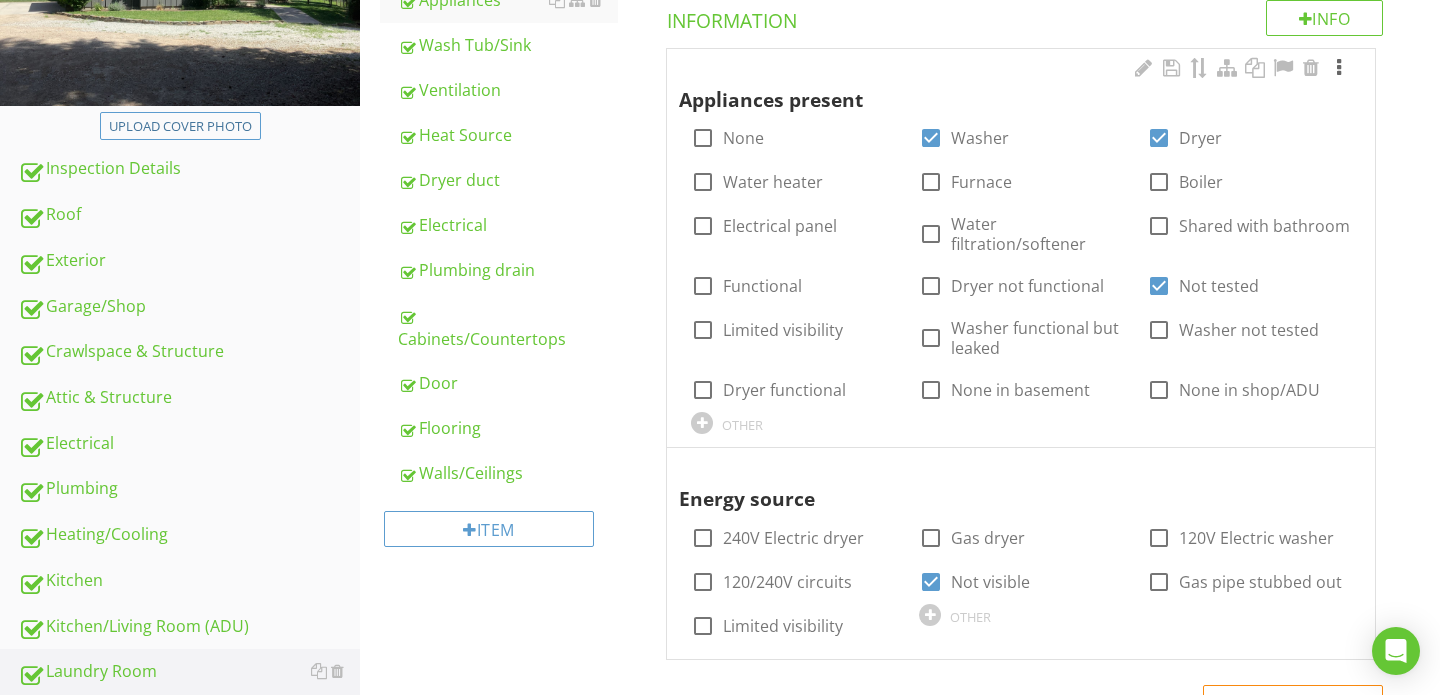 click at bounding box center (1339, 68) 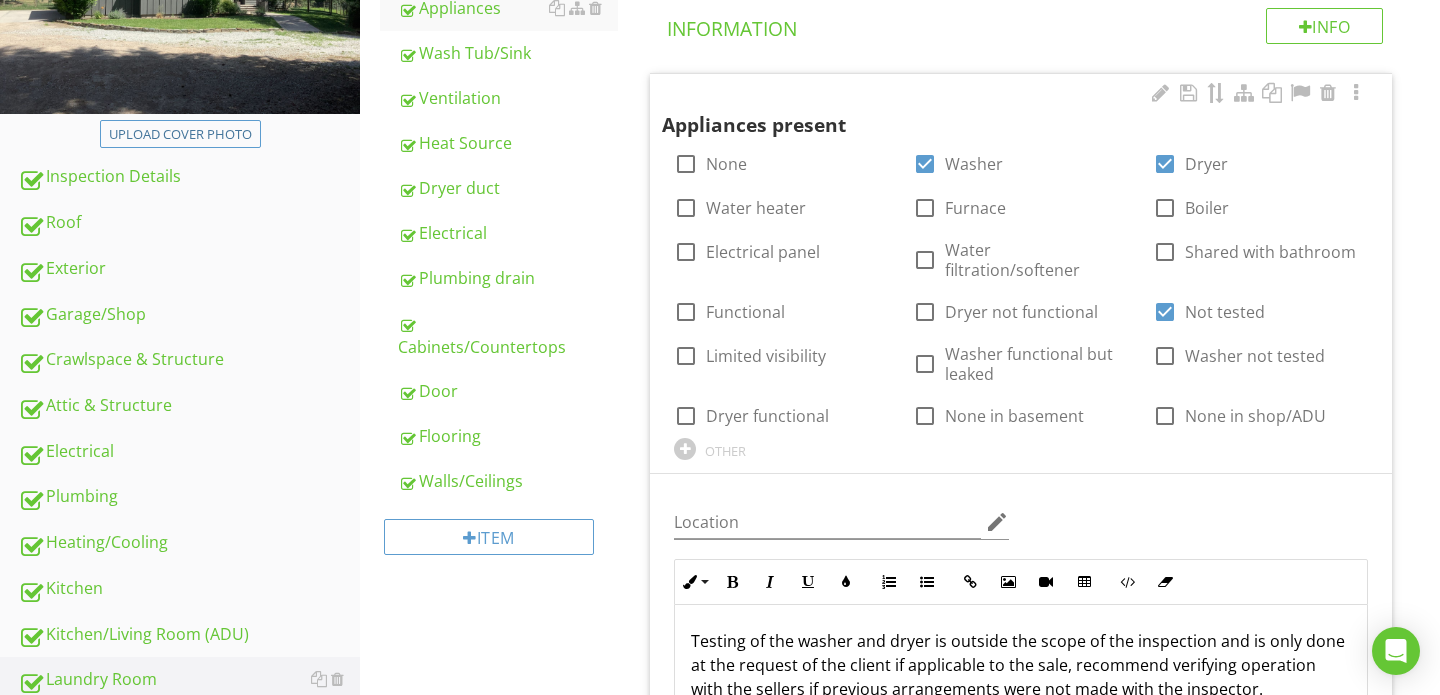 scroll, scrollTop: 344, scrollLeft: 0, axis: vertical 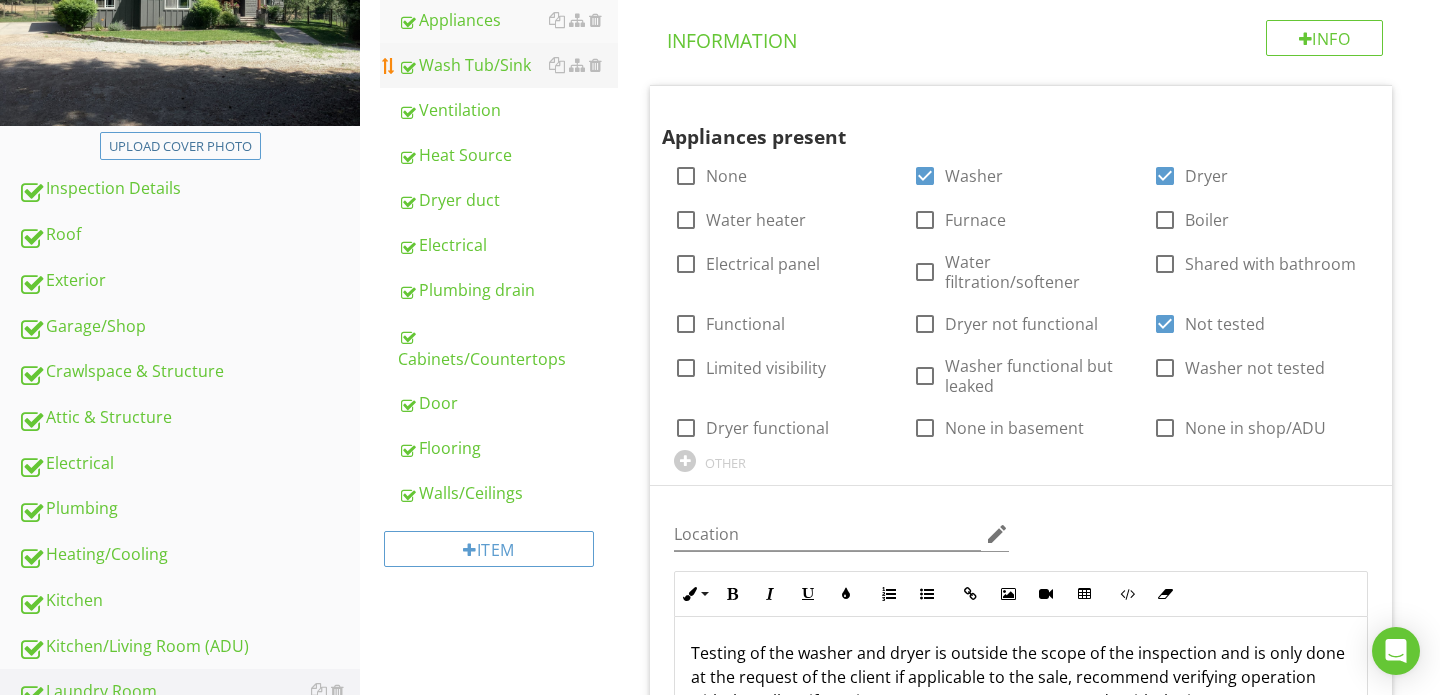 click on "Wash Tub/Sink" at bounding box center [508, 65] 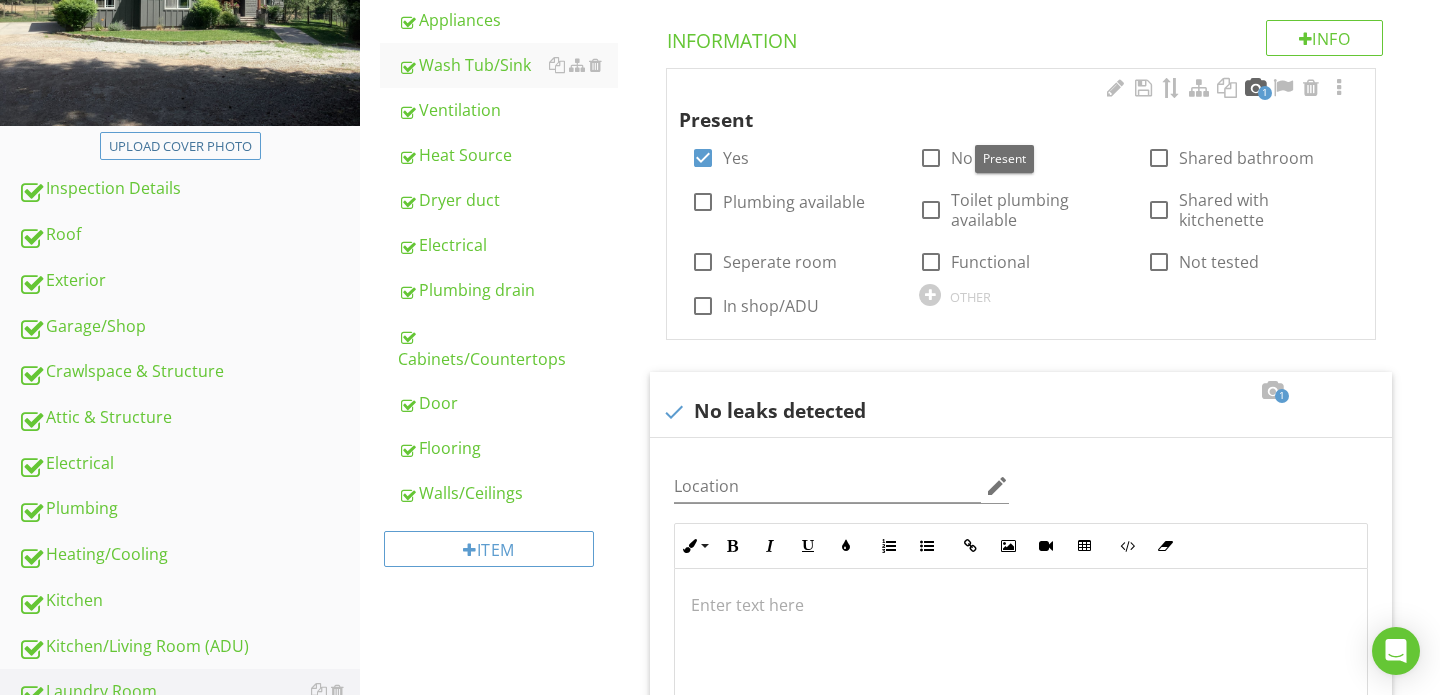click at bounding box center (1255, 88) 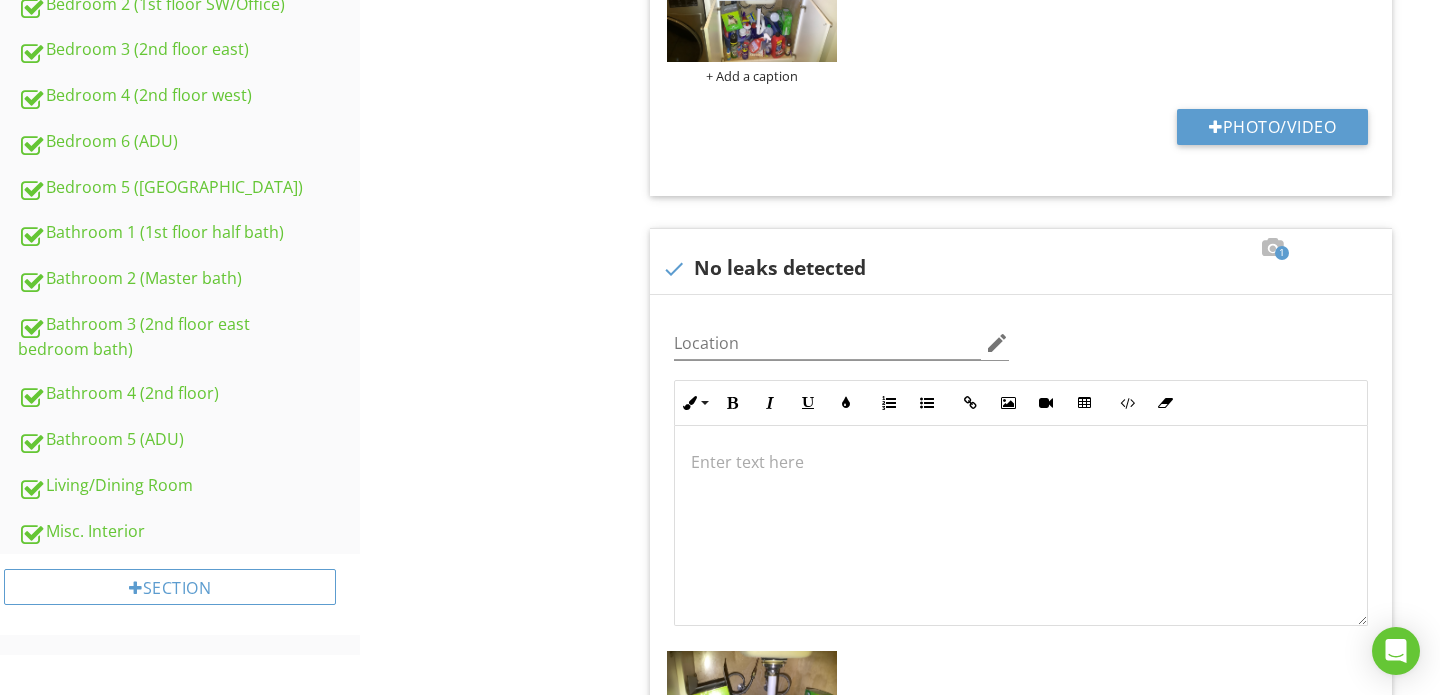 scroll, scrollTop: 1255, scrollLeft: 0, axis: vertical 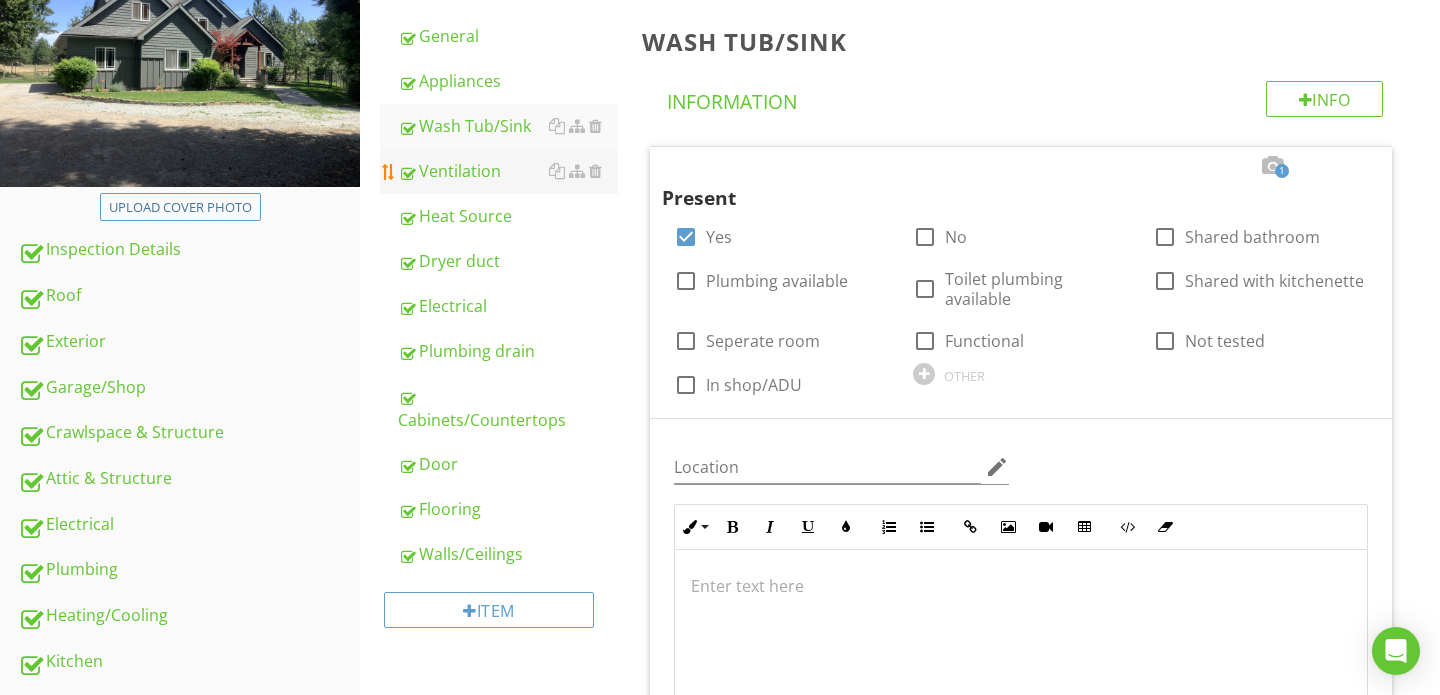 click on "Ventilation" at bounding box center (508, 171) 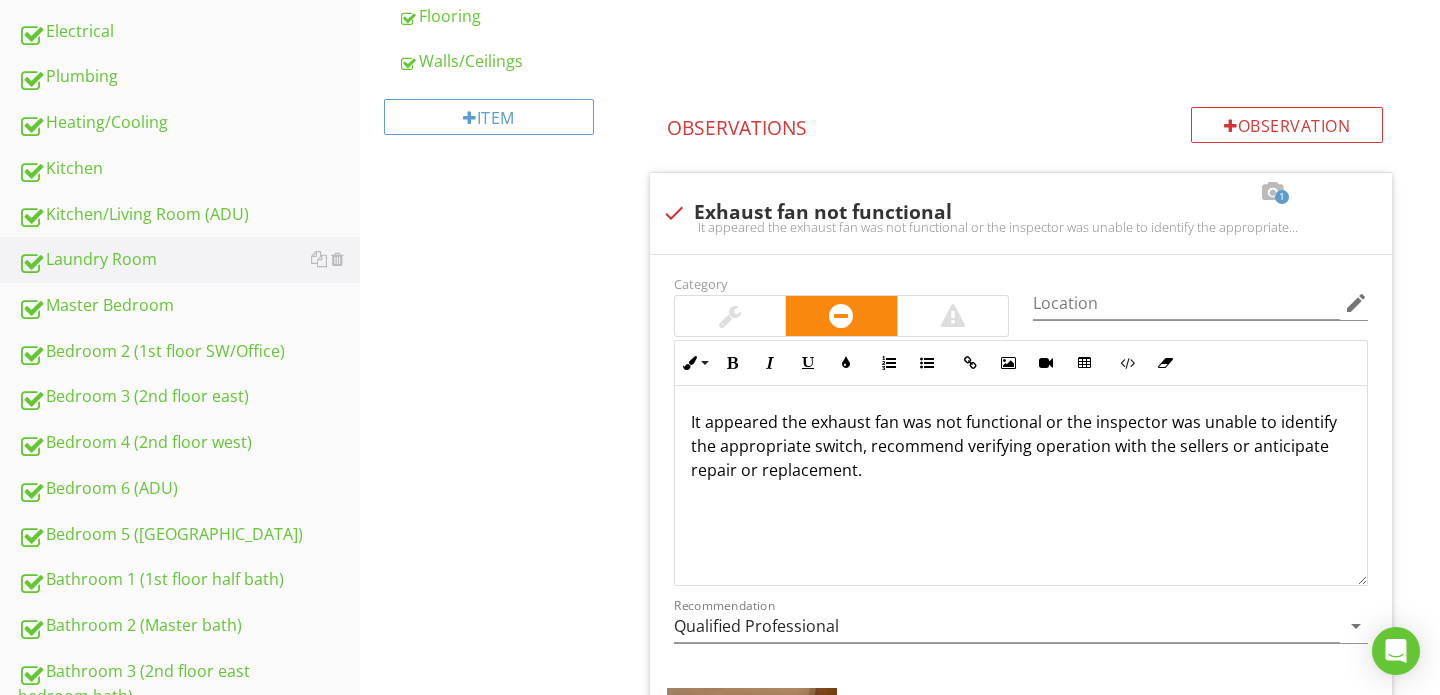 scroll, scrollTop: 856, scrollLeft: 0, axis: vertical 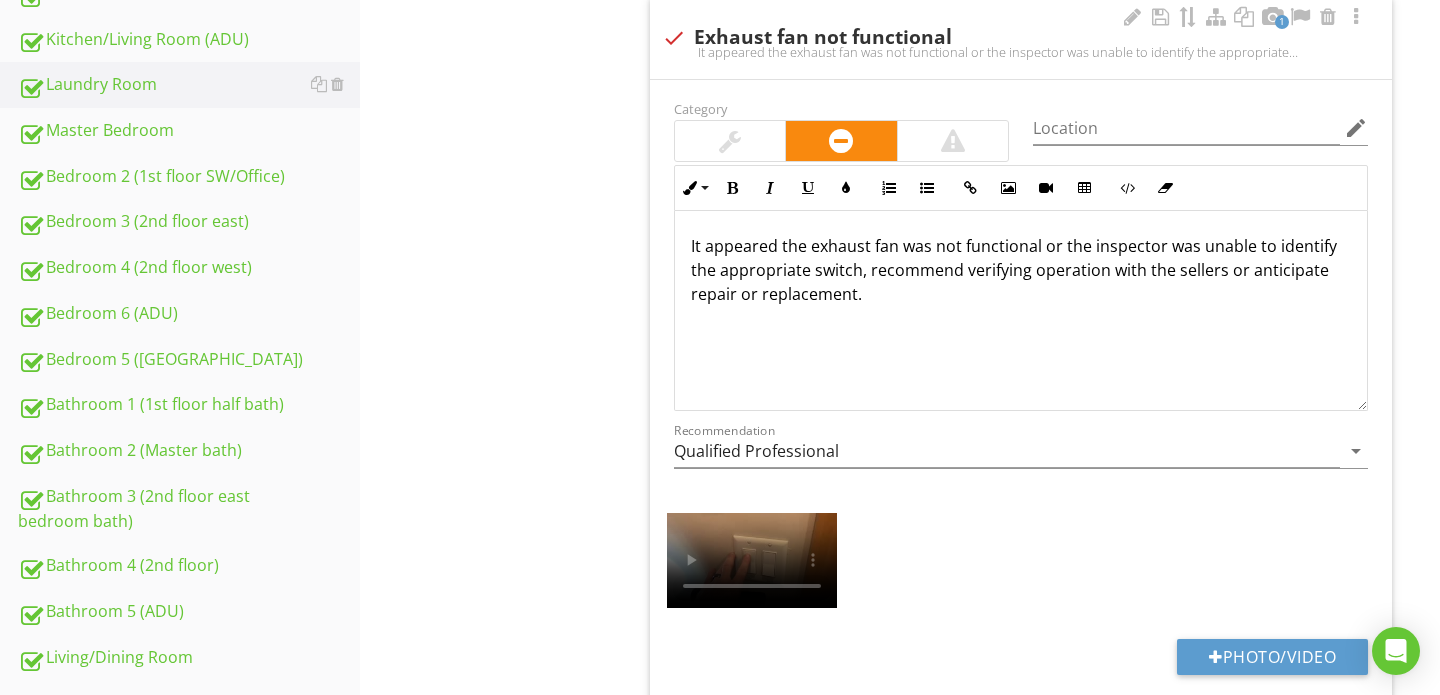 click on "It appeared the exhaust fan was not functional or the inspector was unable to identify the appropriate switch, recommend verifying operation with the sellers or anticipate repair or replacement." at bounding box center [1021, 270] 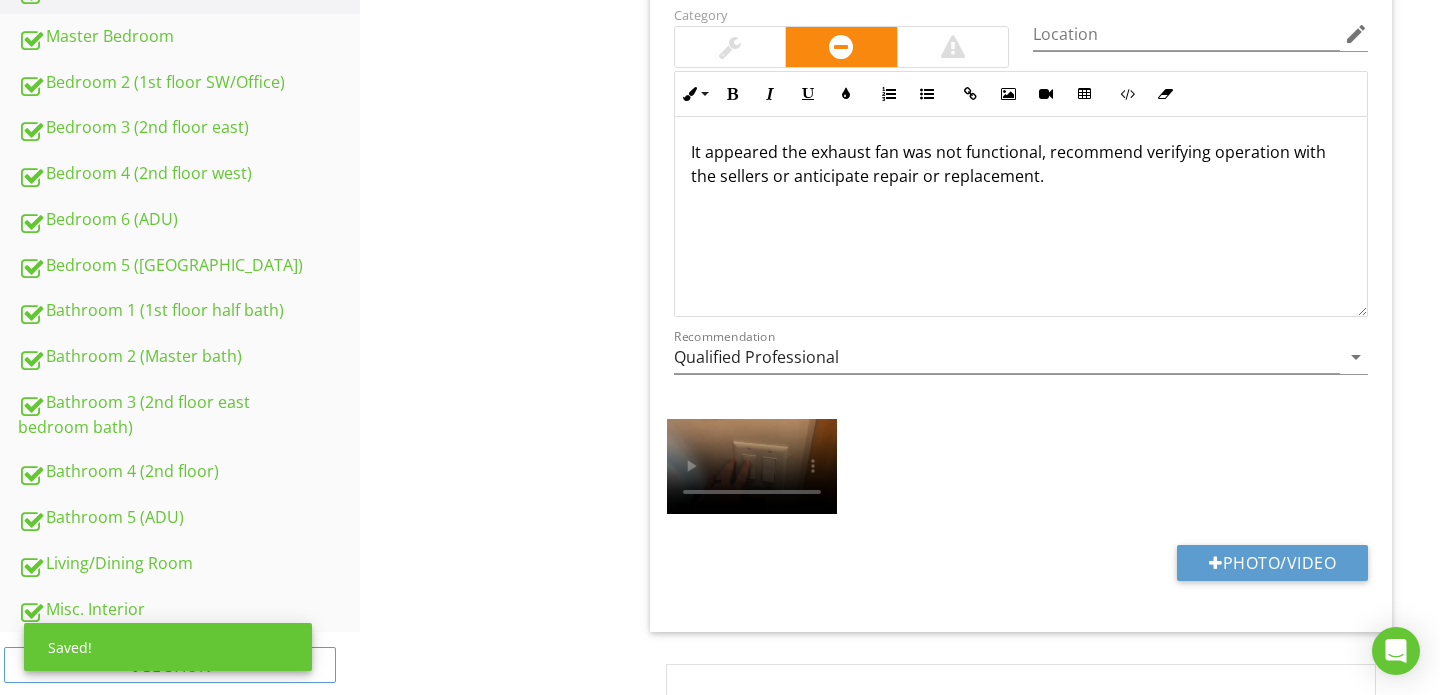 scroll, scrollTop: 1051, scrollLeft: 0, axis: vertical 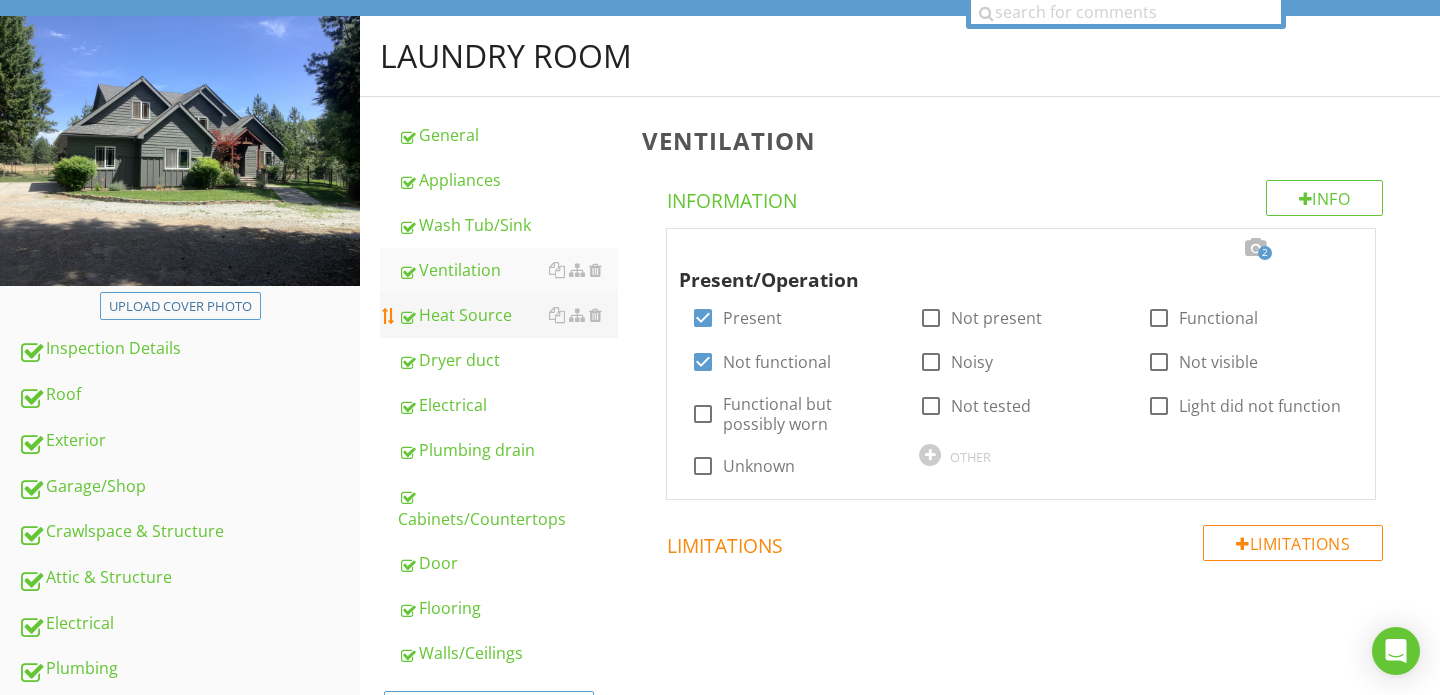 click on "Heat Source" at bounding box center [508, 315] 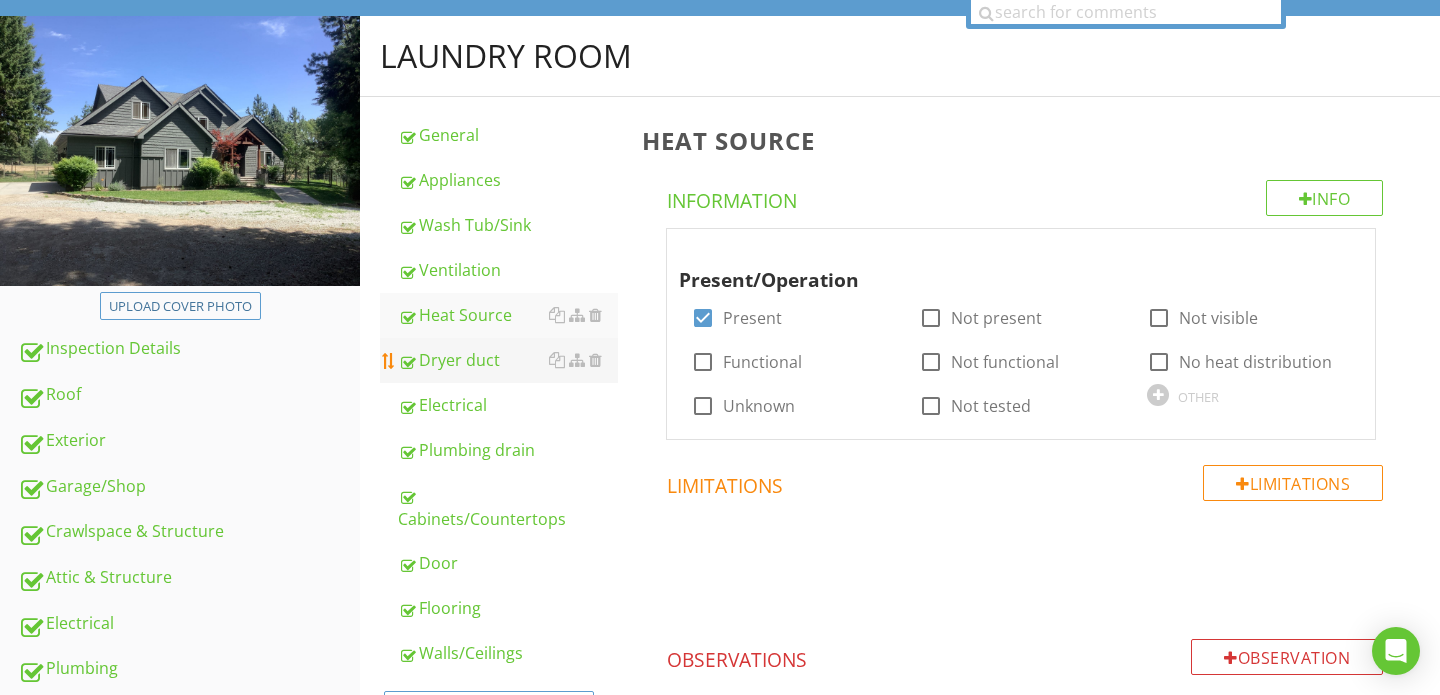 click on "Dryer duct" at bounding box center [508, 360] 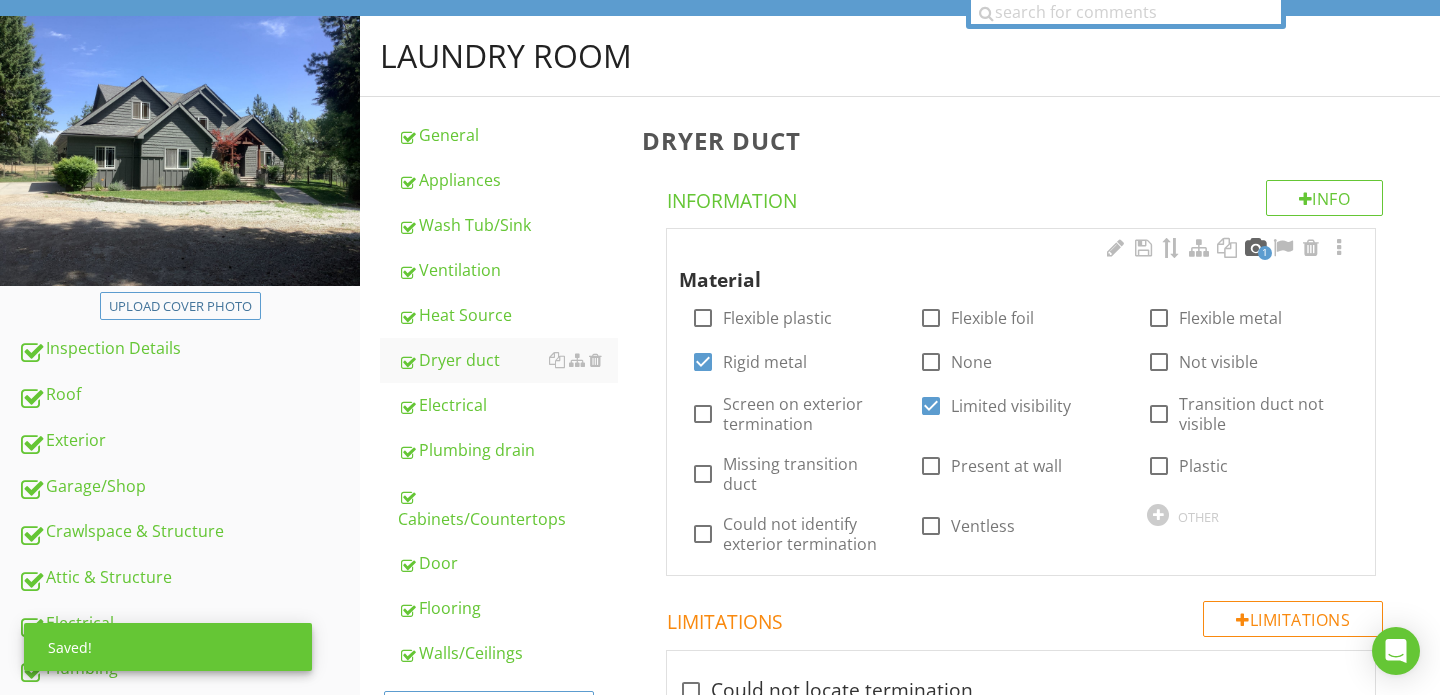click at bounding box center [1255, 248] 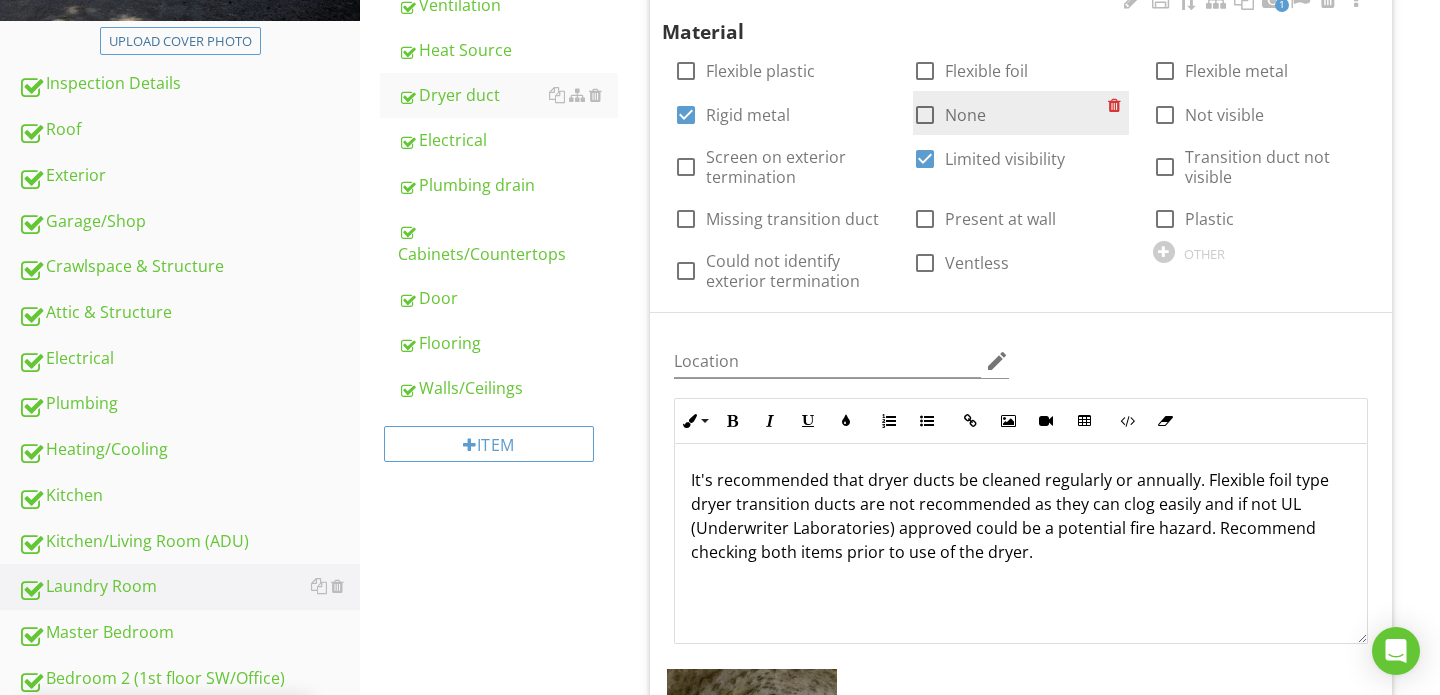 scroll, scrollTop: 612, scrollLeft: 0, axis: vertical 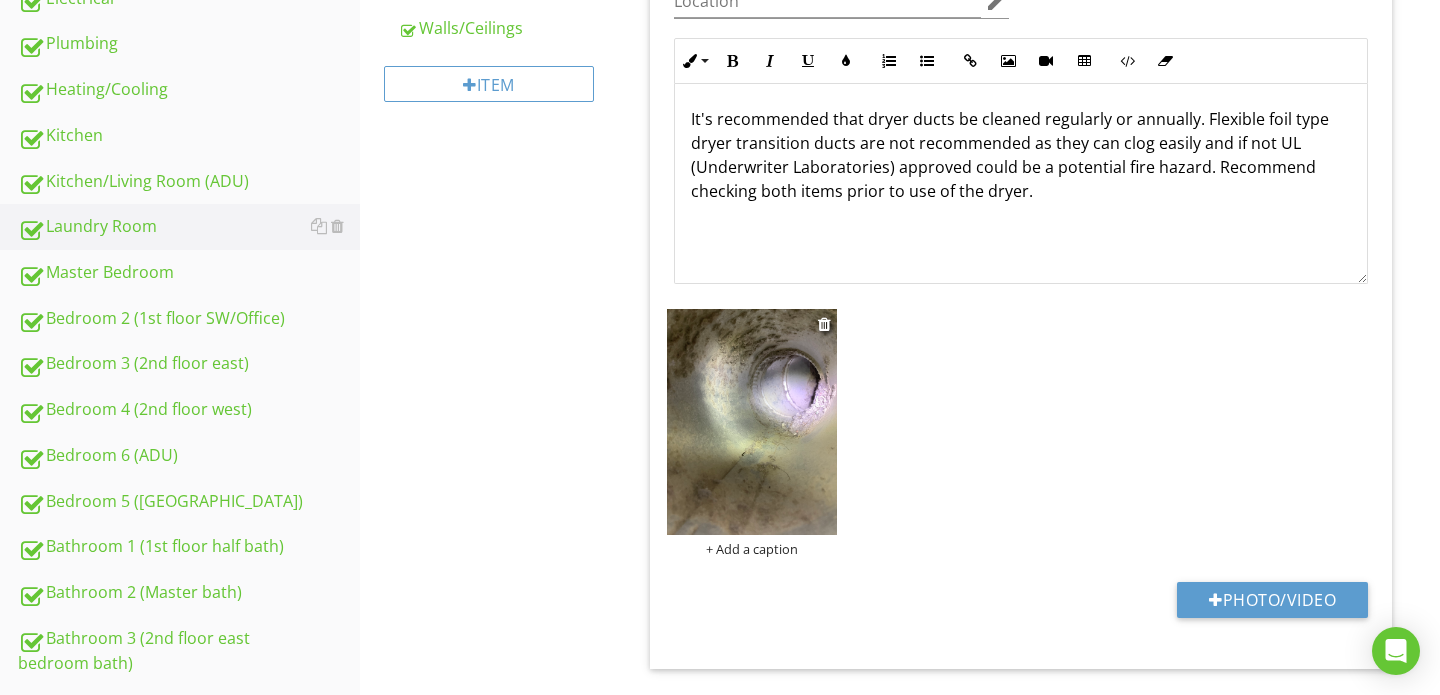 click at bounding box center [752, 422] 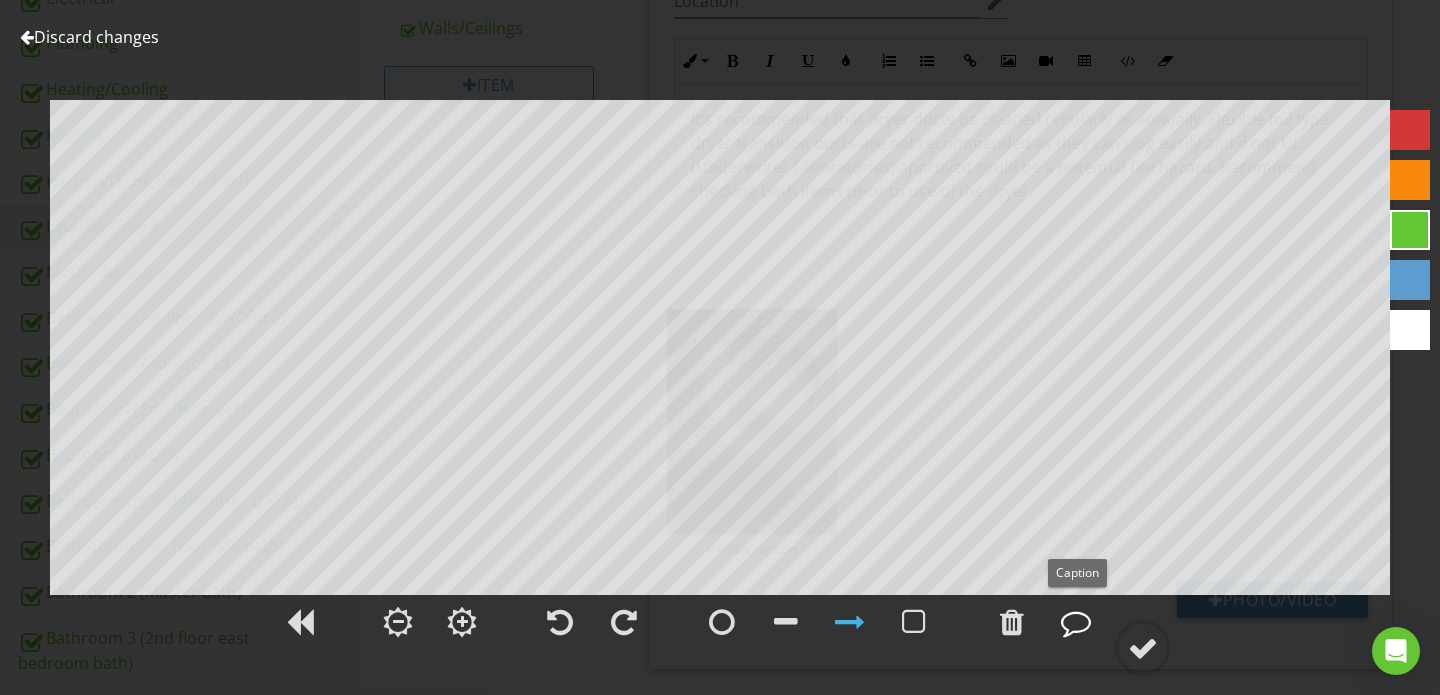 click at bounding box center (1076, 622) 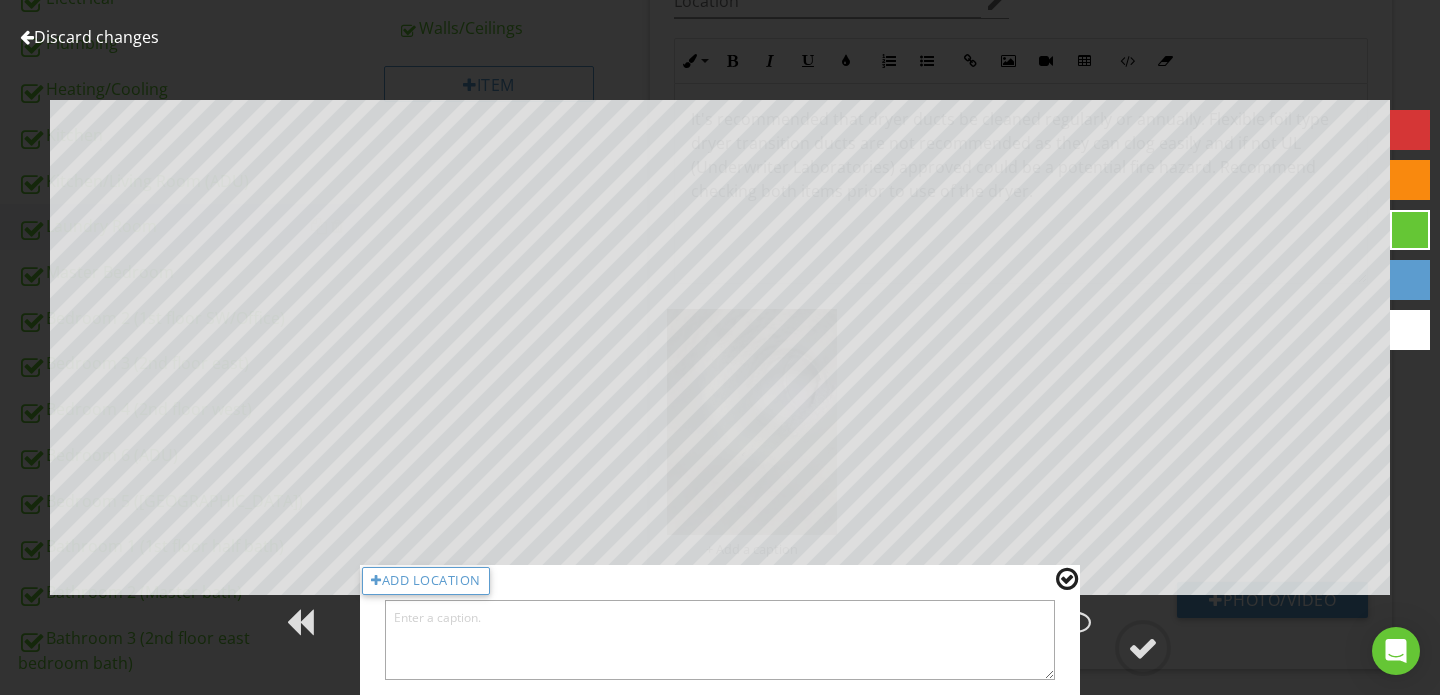 click at bounding box center (720, 640) 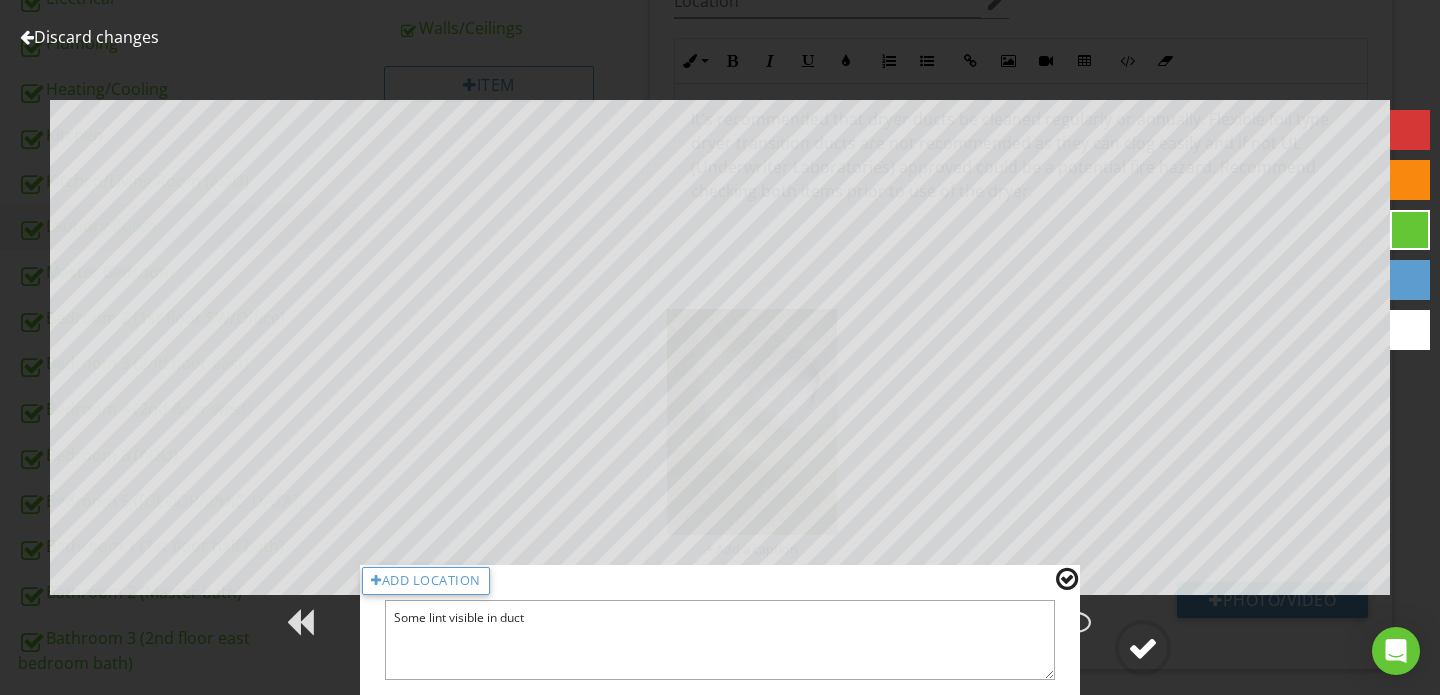 type on "Some lint visible in duct" 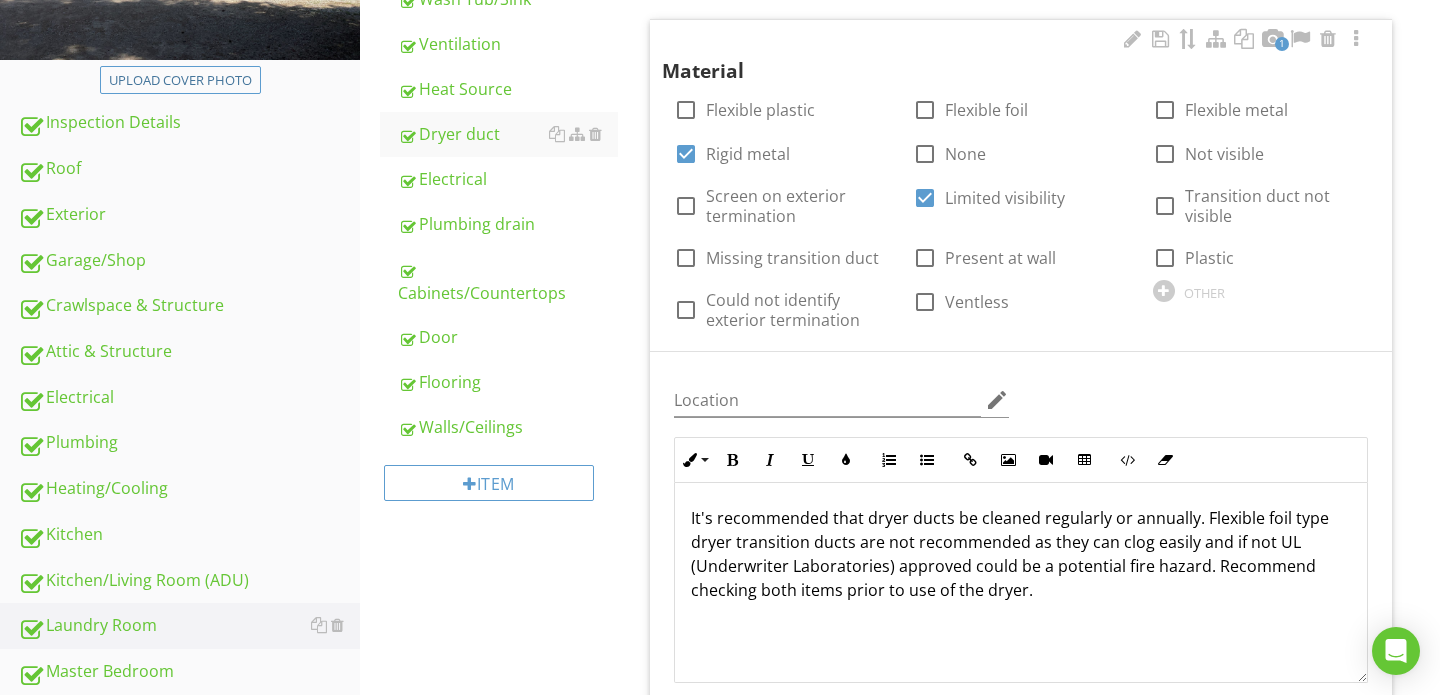 scroll, scrollTop: 389, scrollLeft: 0, axis: vertical 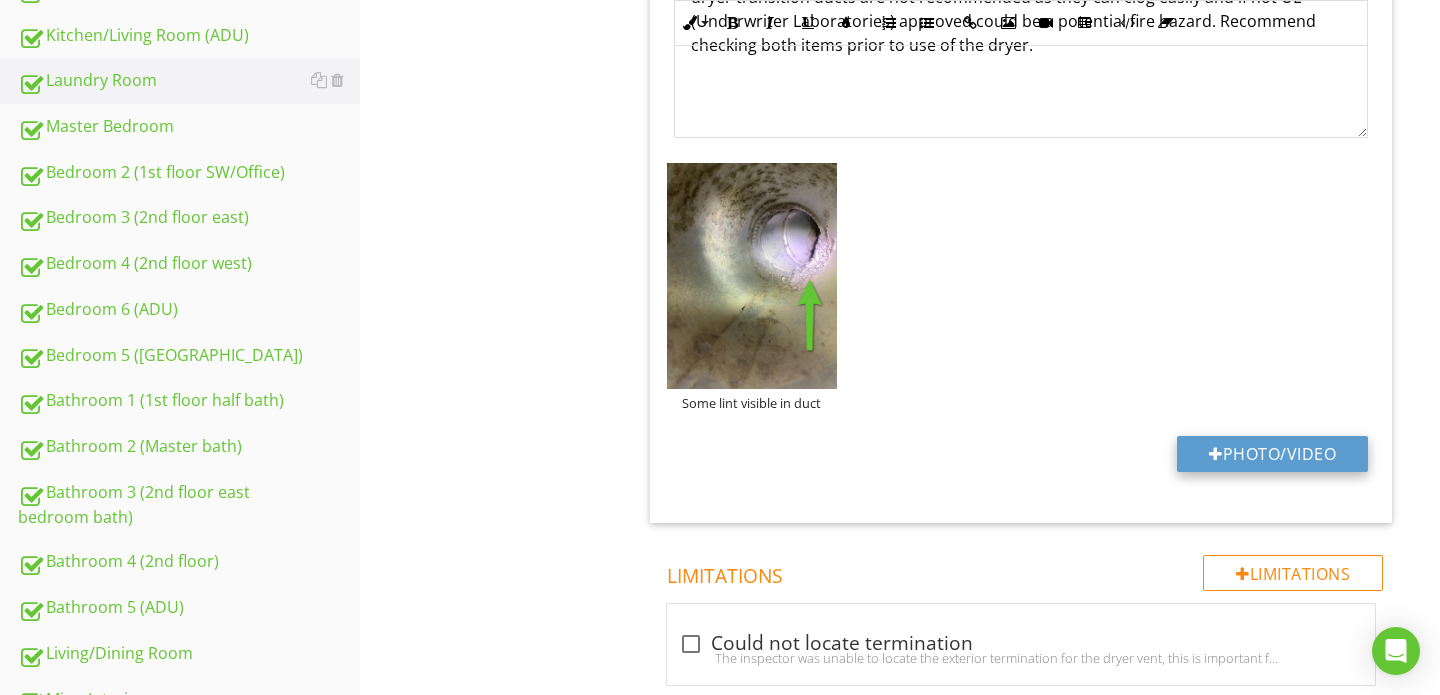 click on "Photo/Video" at bounding box center (1272, 454) 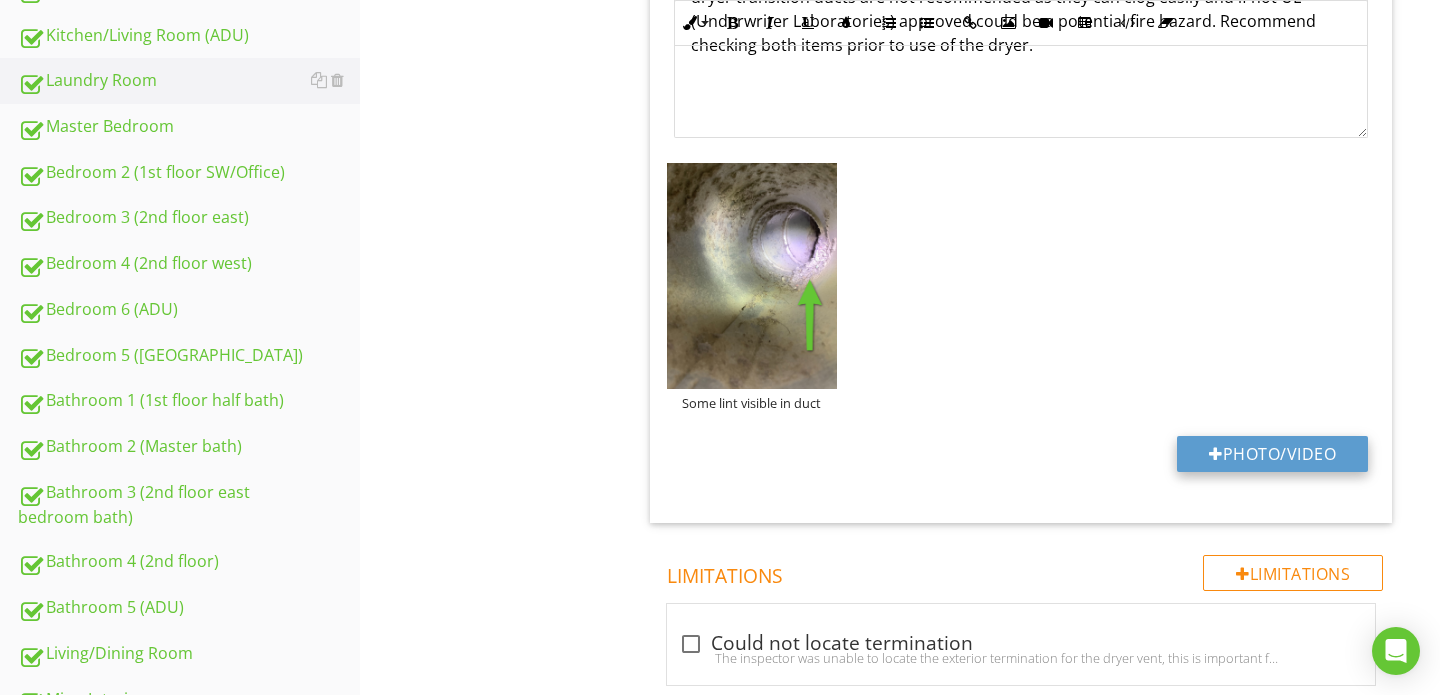 type on "C:\fakepath\IMG_7243.jpg" 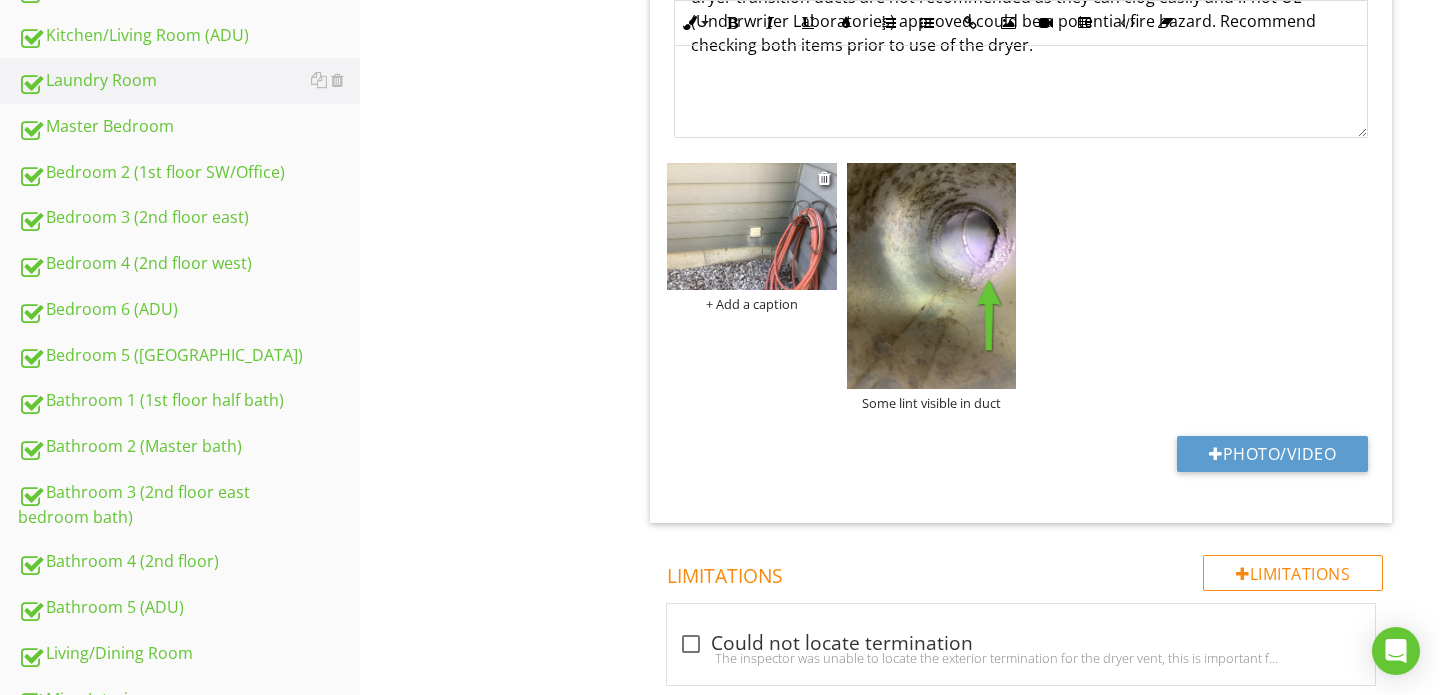 click at bounding box center [752, 226] 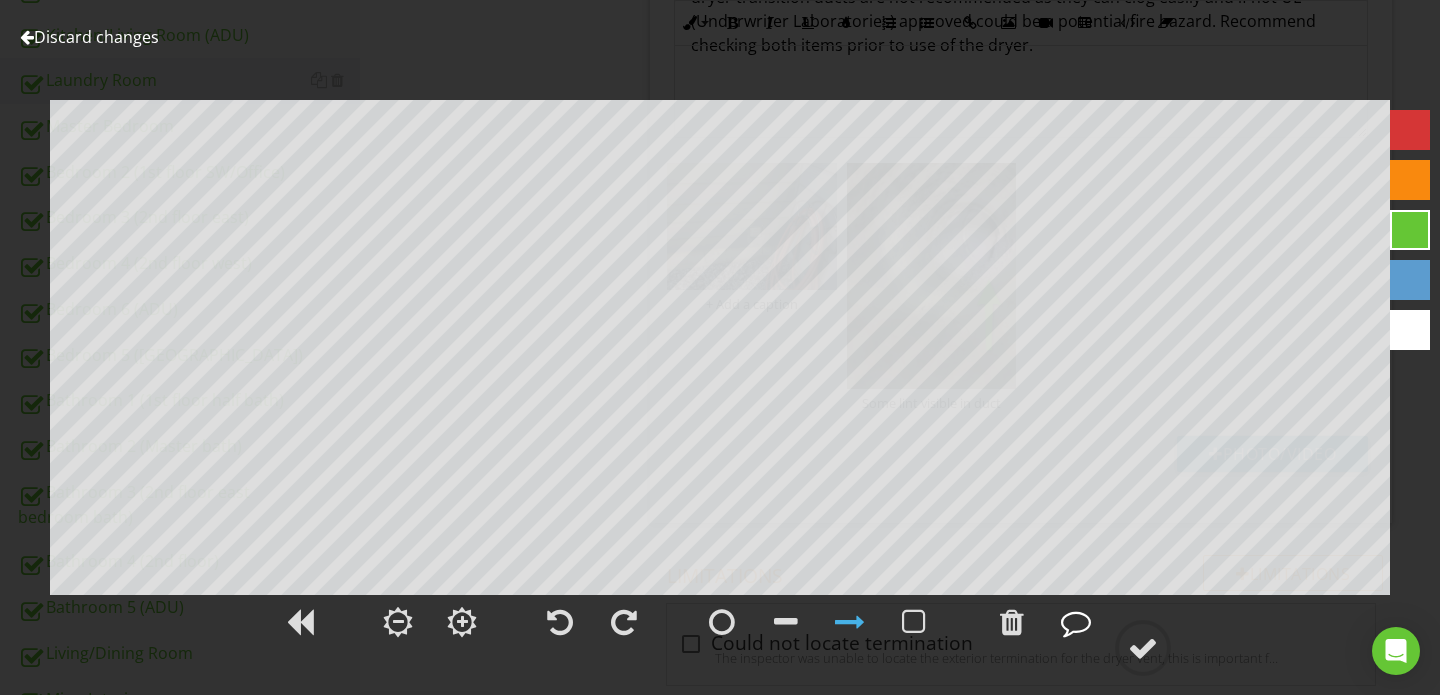 click at bounding box center [1076, 622] 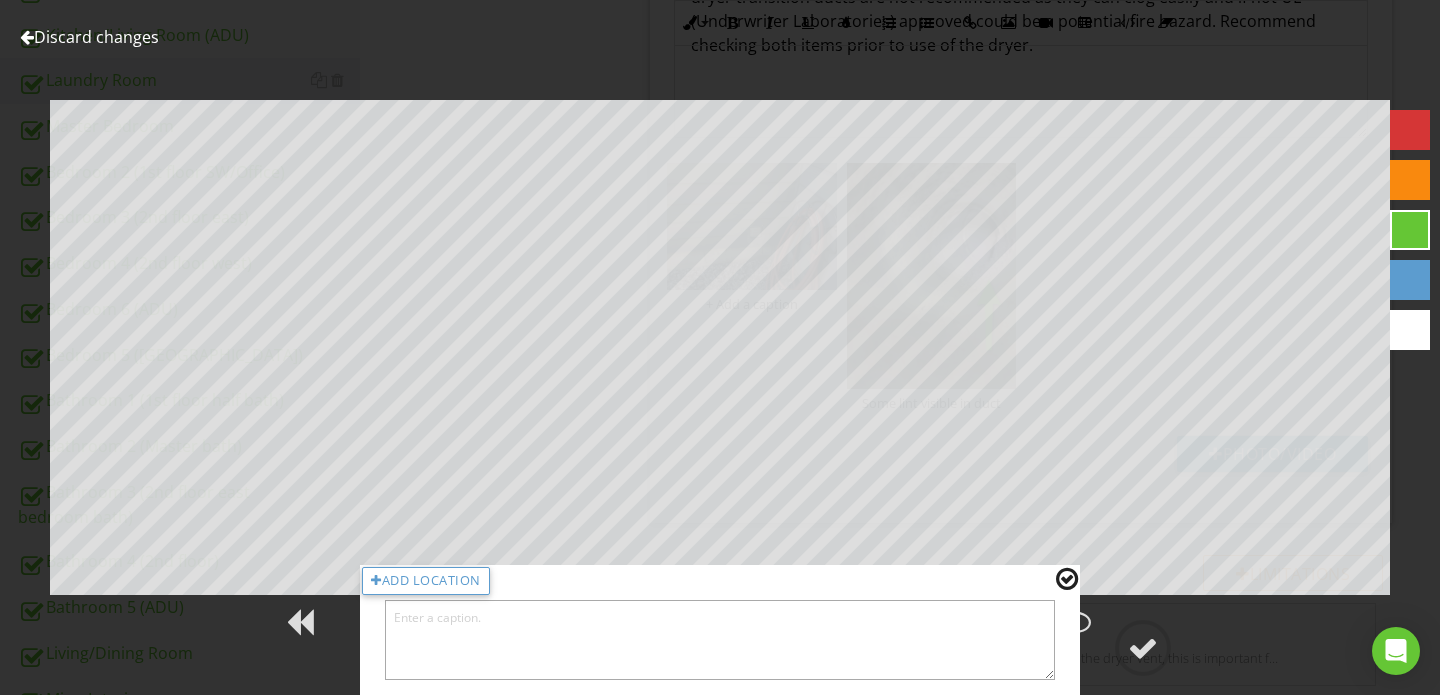 click at bounding box center [720, 640] 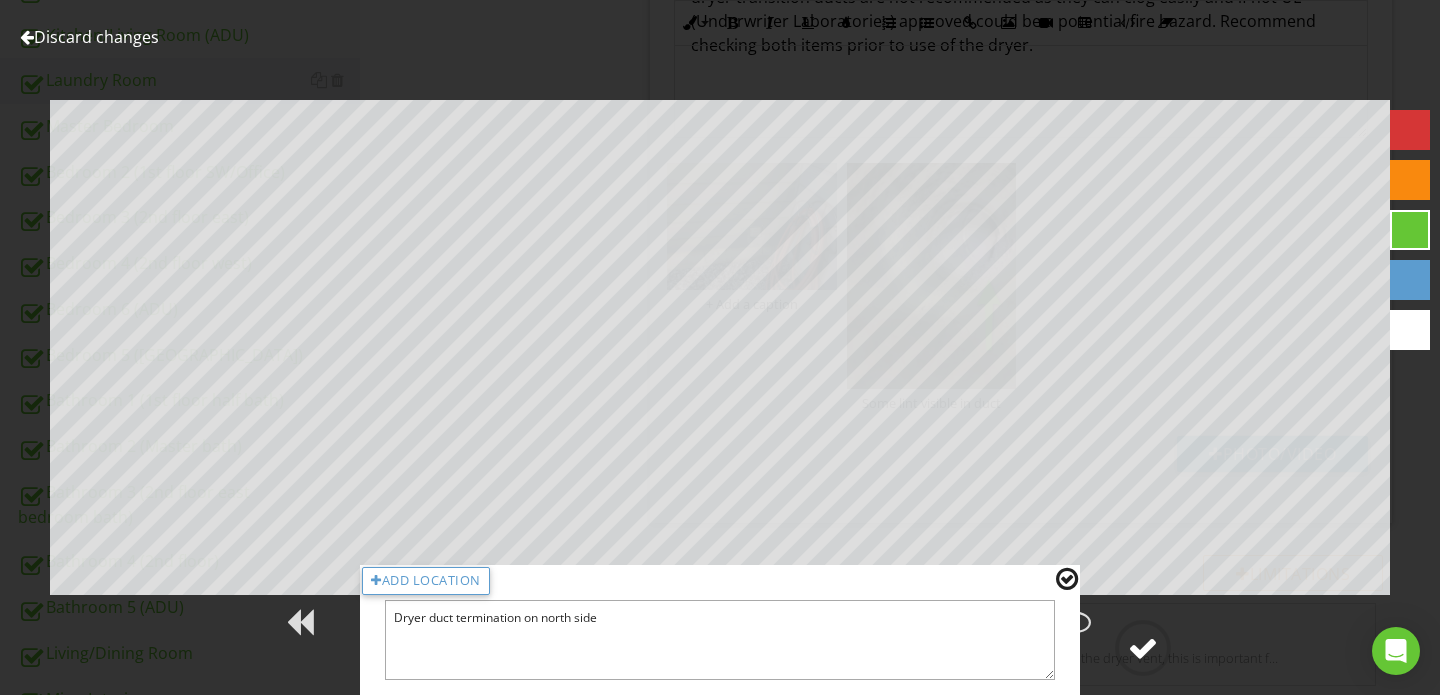 type on "Dryer duct termination on north side" 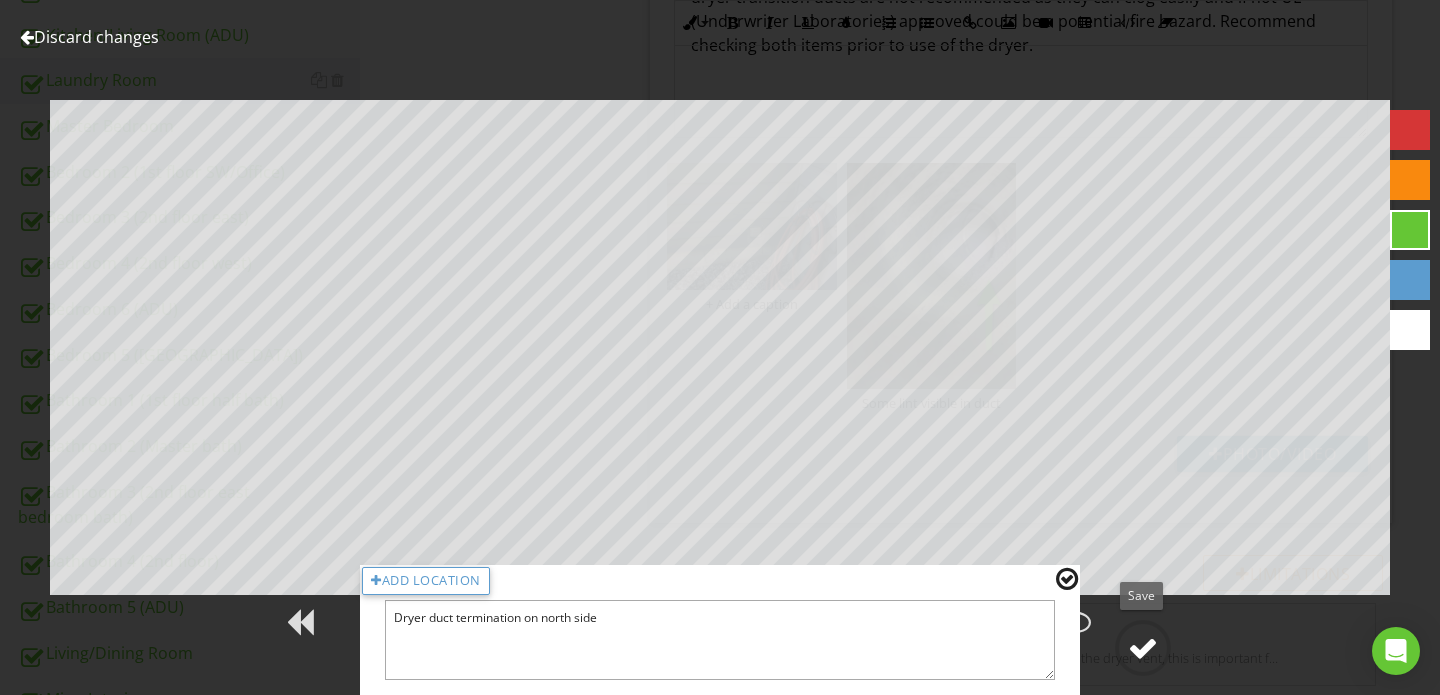 click at bounding box center [1143, 648] 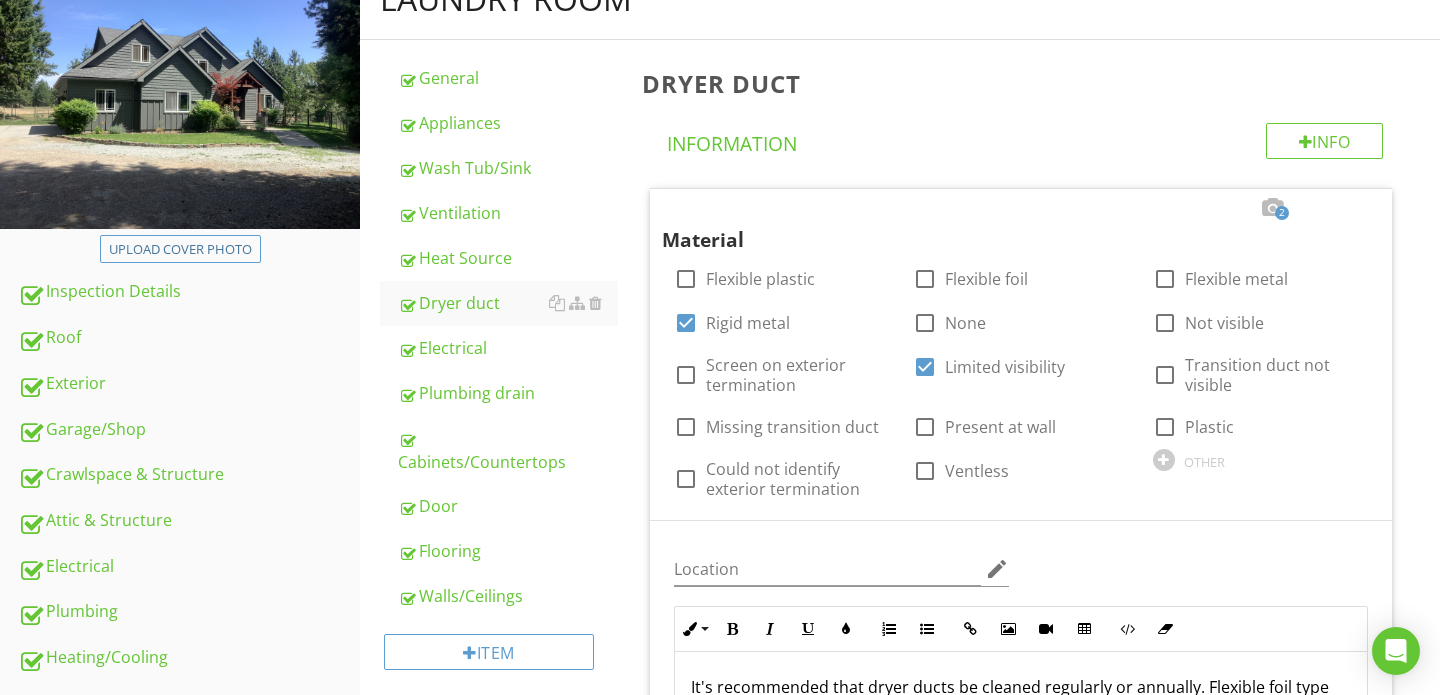 scroll, scrollTop: 251, scrollLeft: 0, axis: vertical 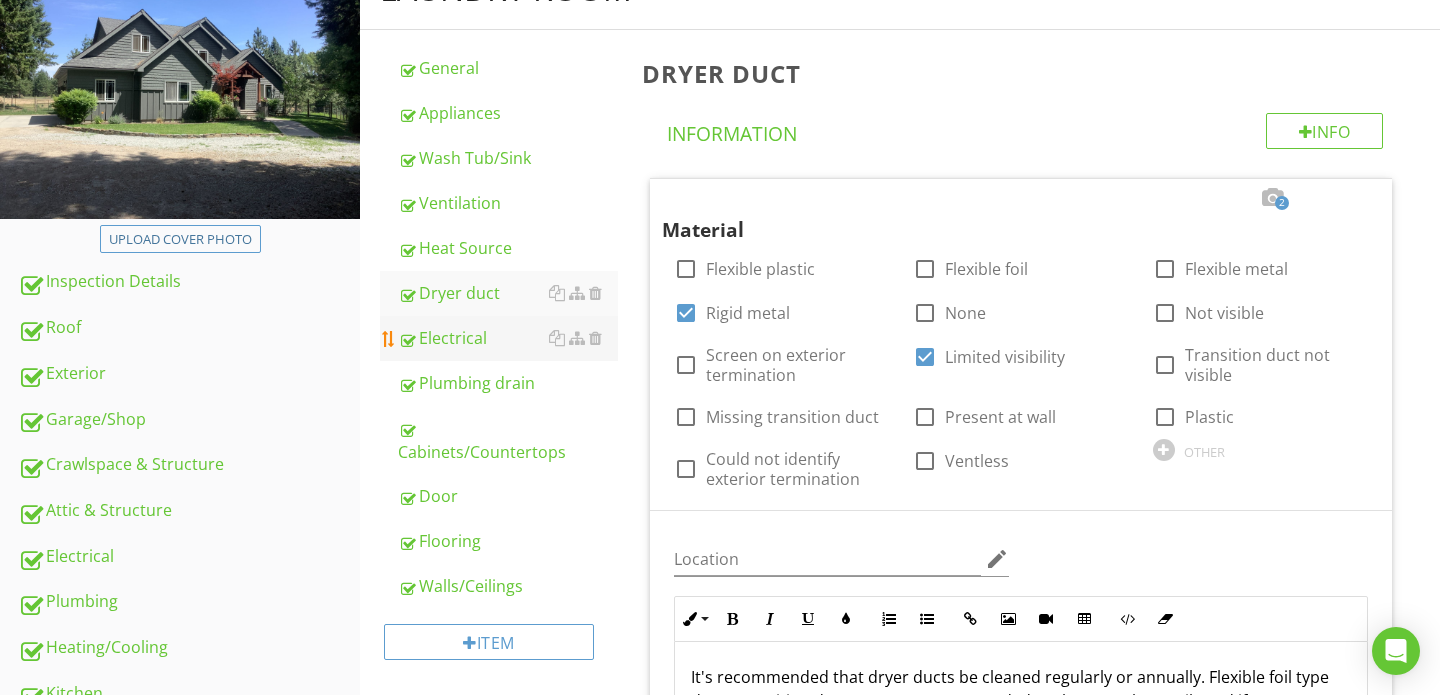 click on "Electrical" at bounding box center (508, 338) 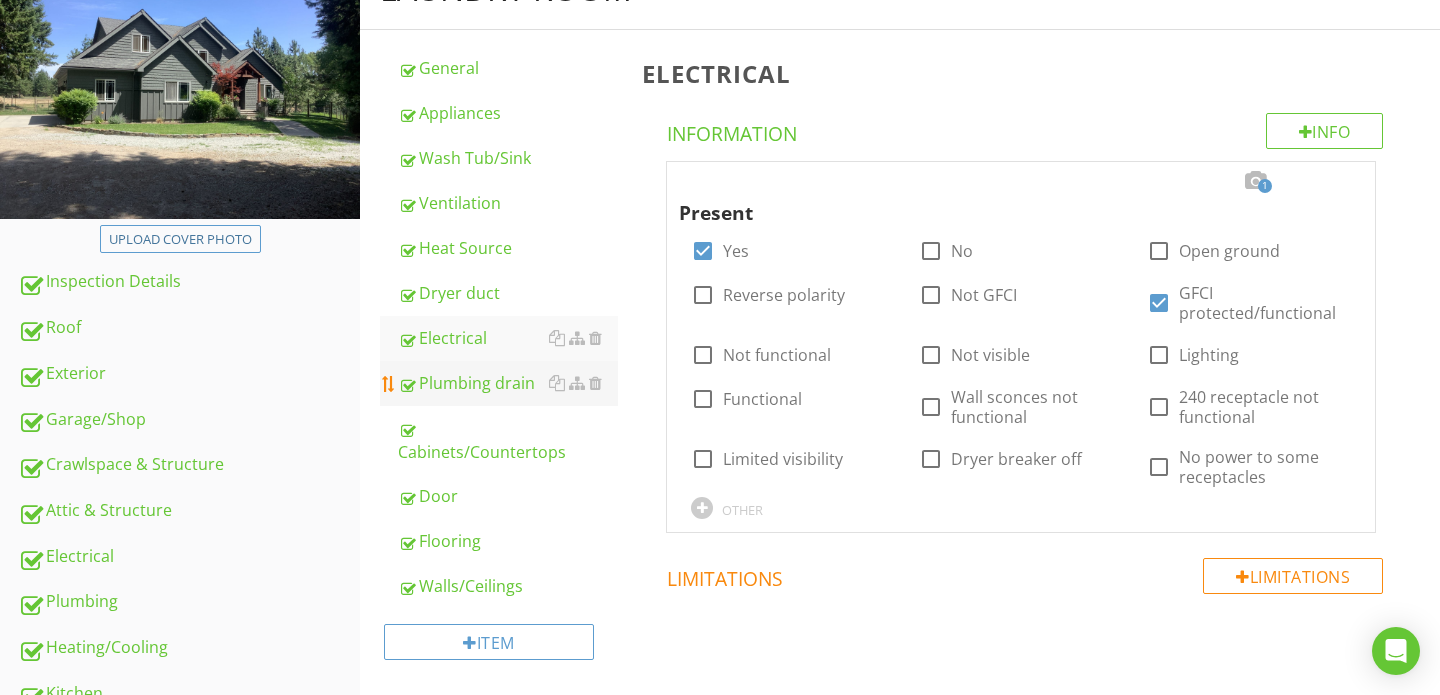 click on "Plumbing drain" at bounding box center (508, 383) 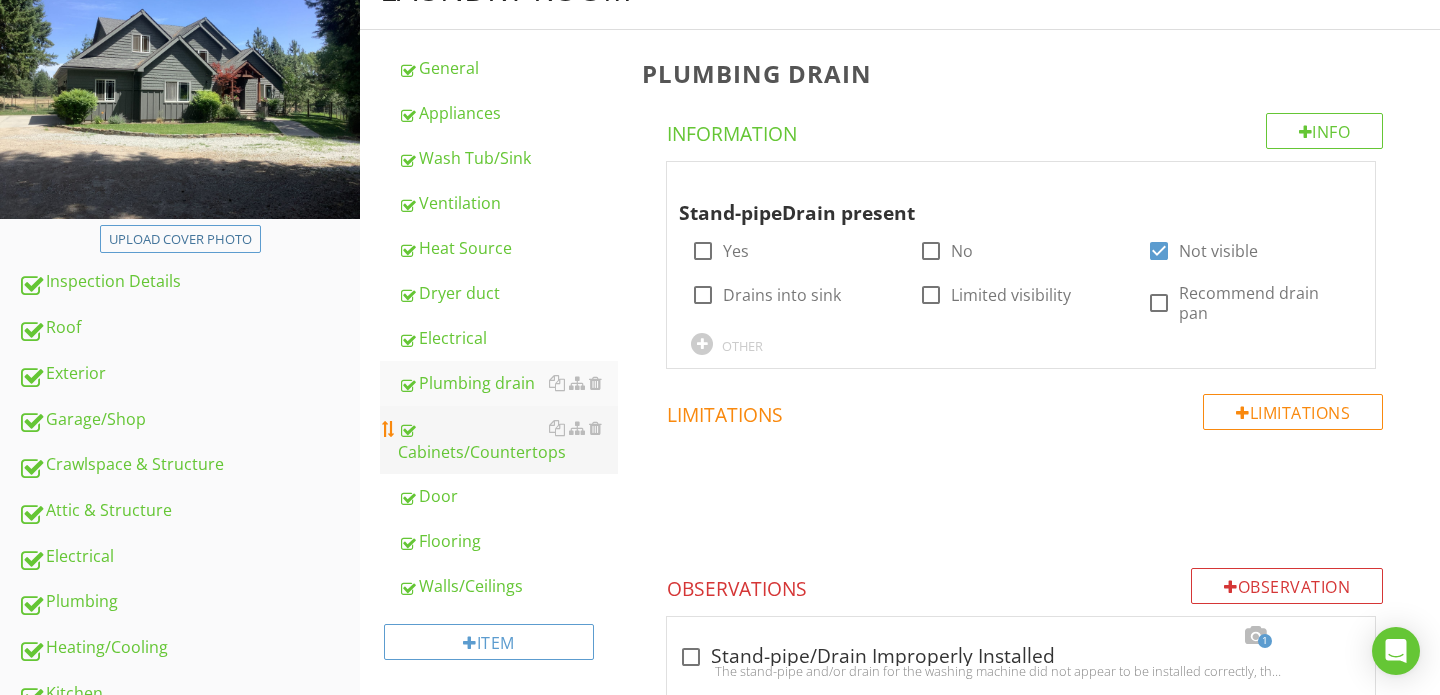click on "Cabinets/Countertops" at bounding box center (508, 440) 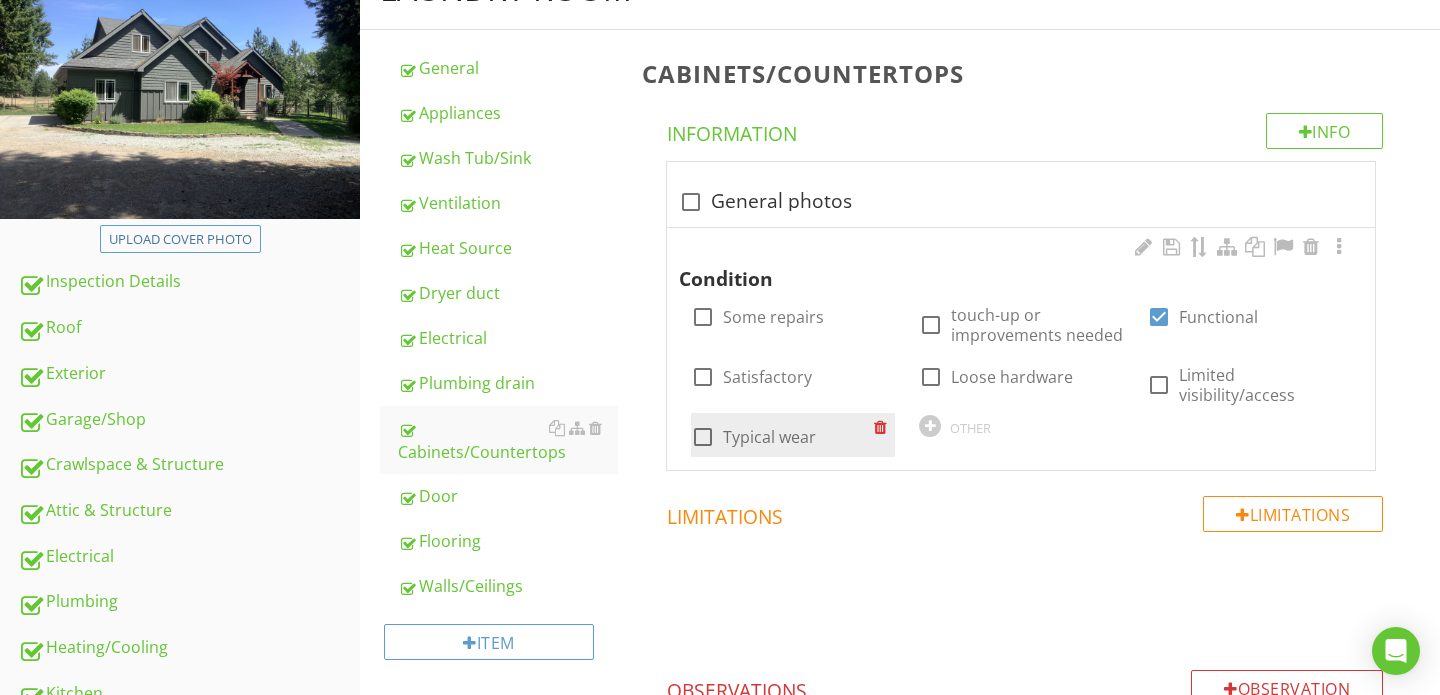 click at bounding box center (703, 437) 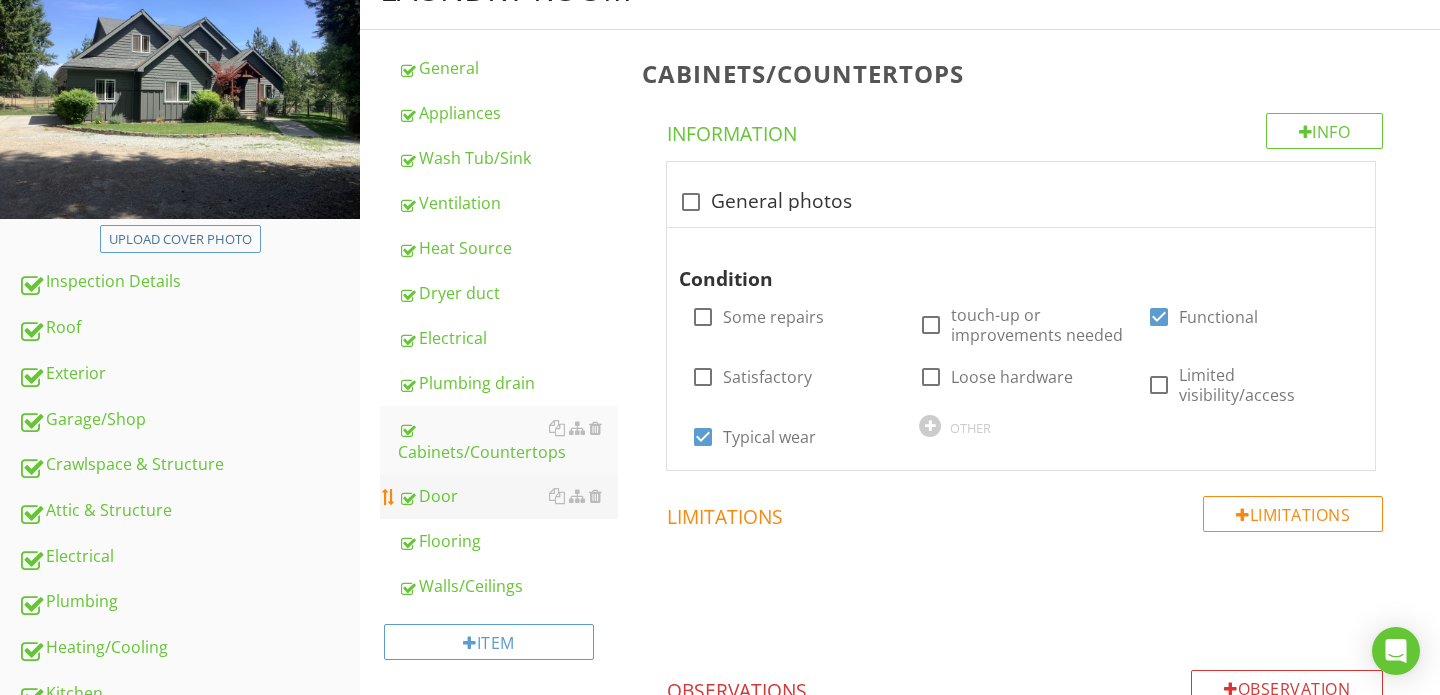 click on "Door" at bounding box center [508, 496] 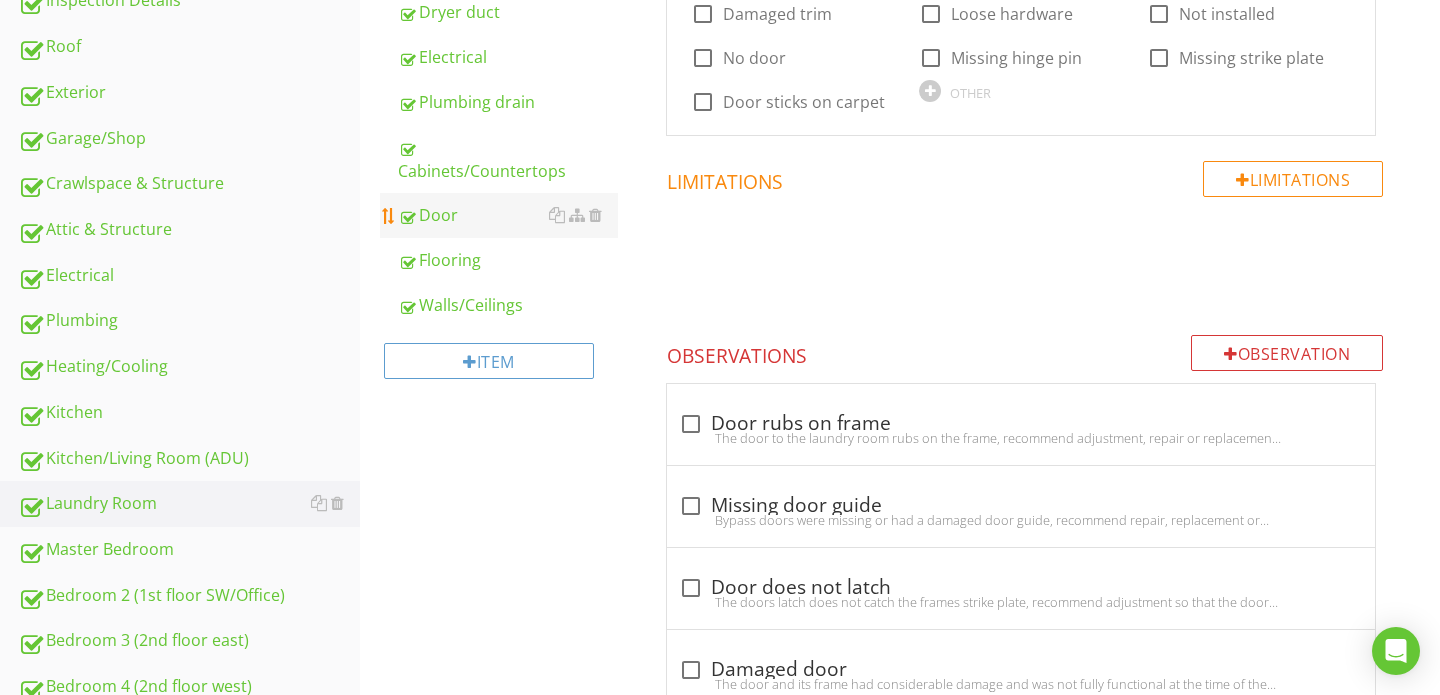 scroll, scrollTop: 531, scrollLeft: 0, axis: vertical 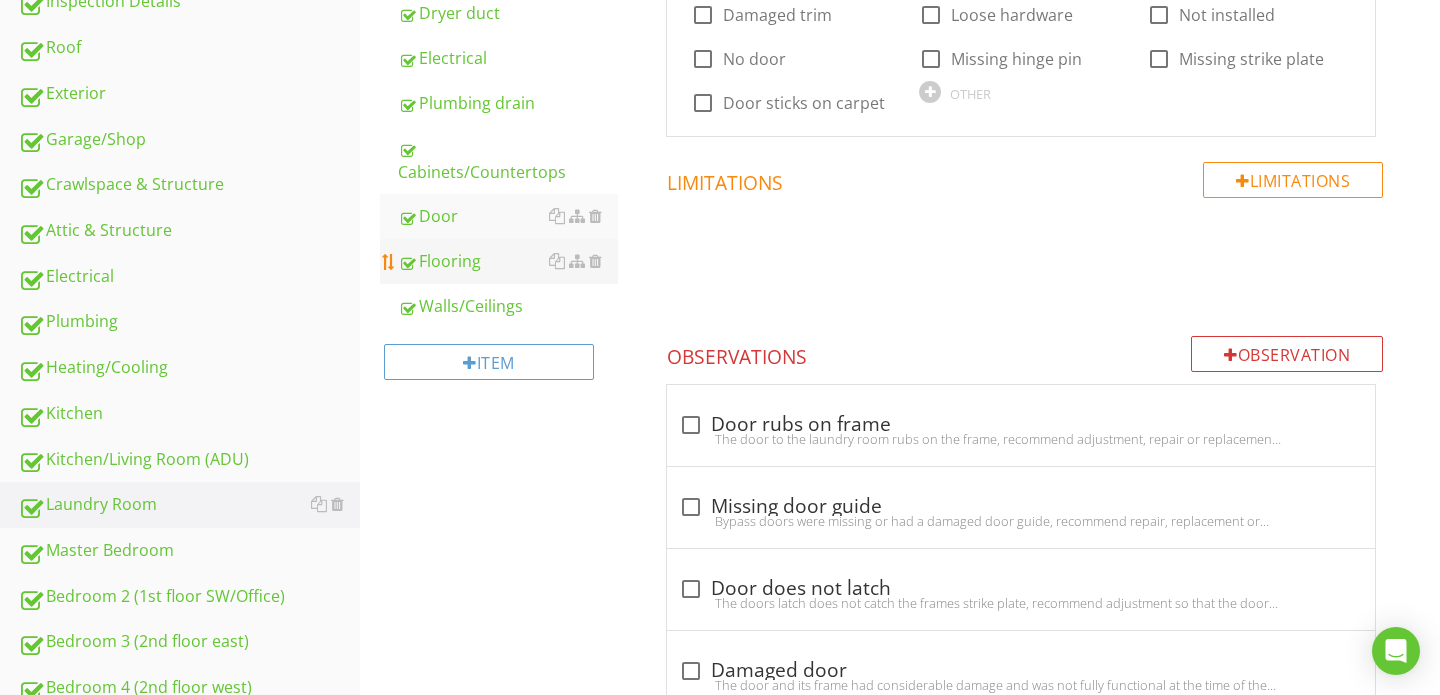 click on "Flooring" at bounding box center [508, 261] 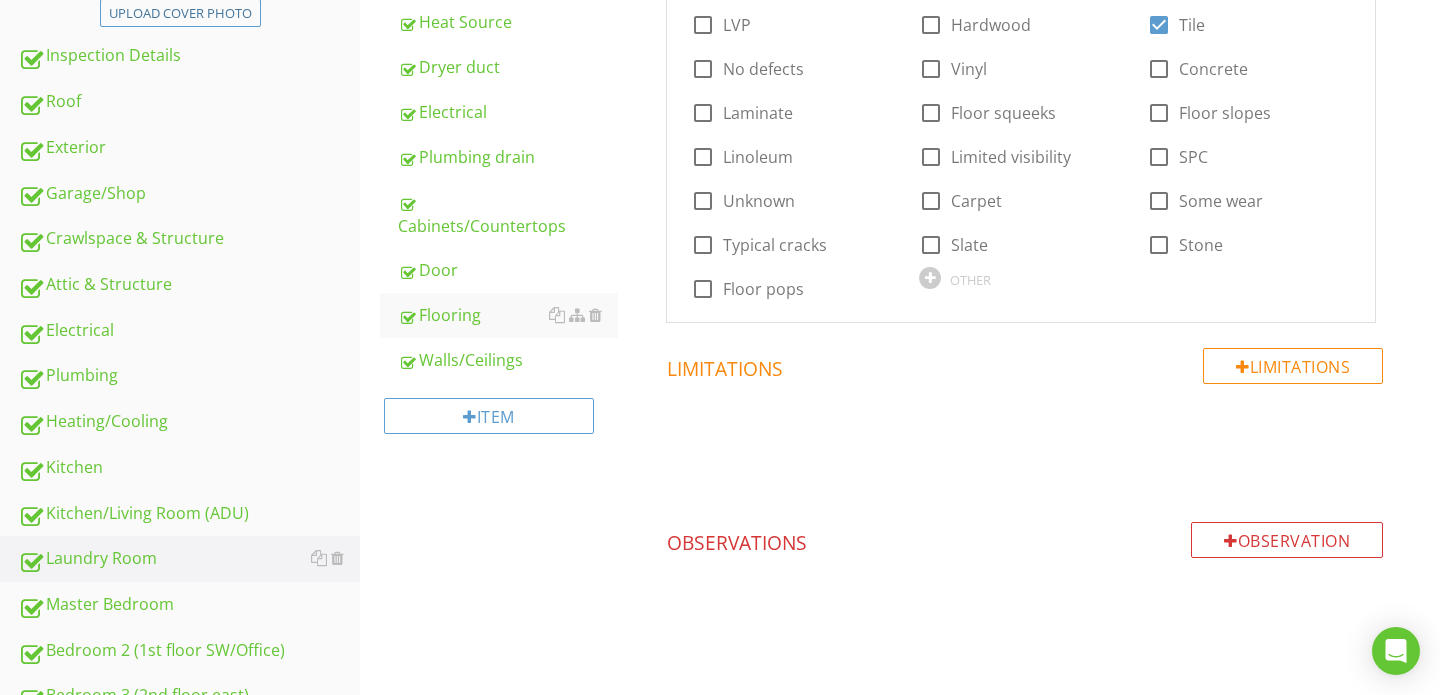 scroll, scrollTop: 491, scrollLeft: 0, axis: vertical 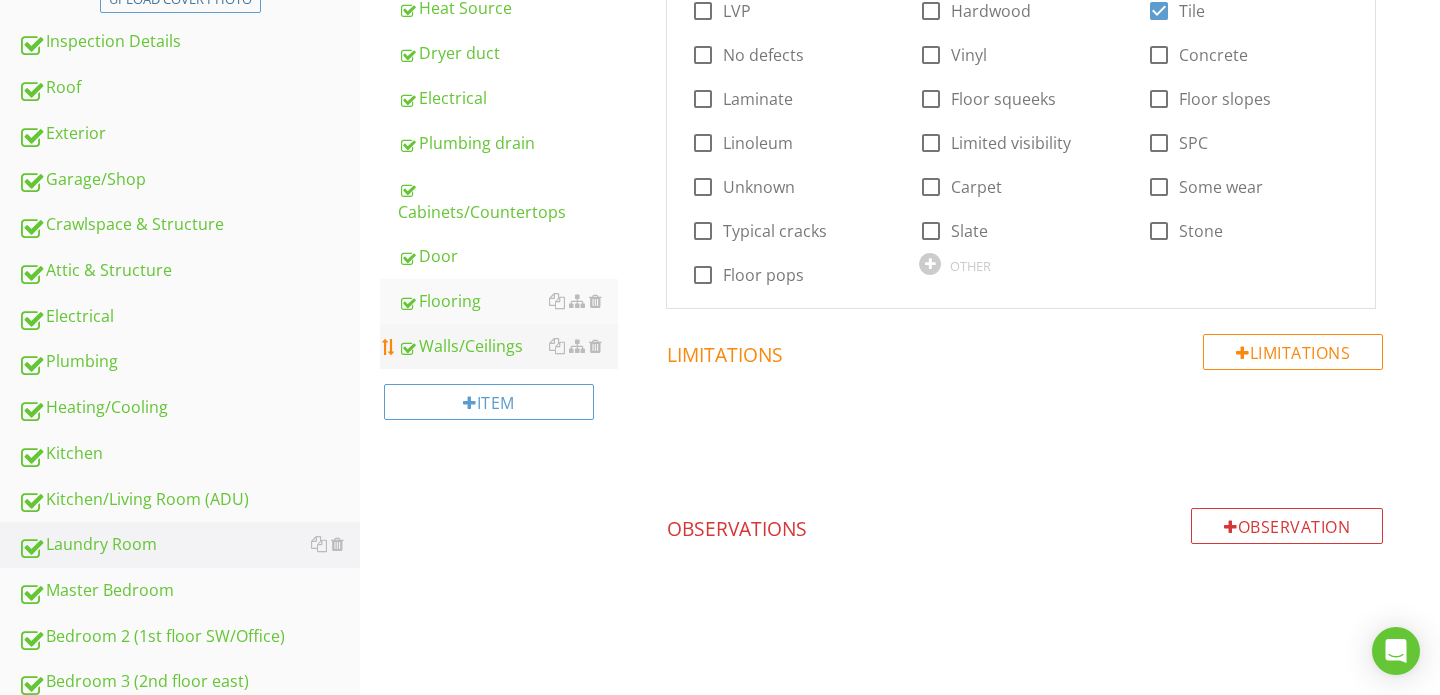 click on "Walls/Ceilings" at bounding box center (508, 346) 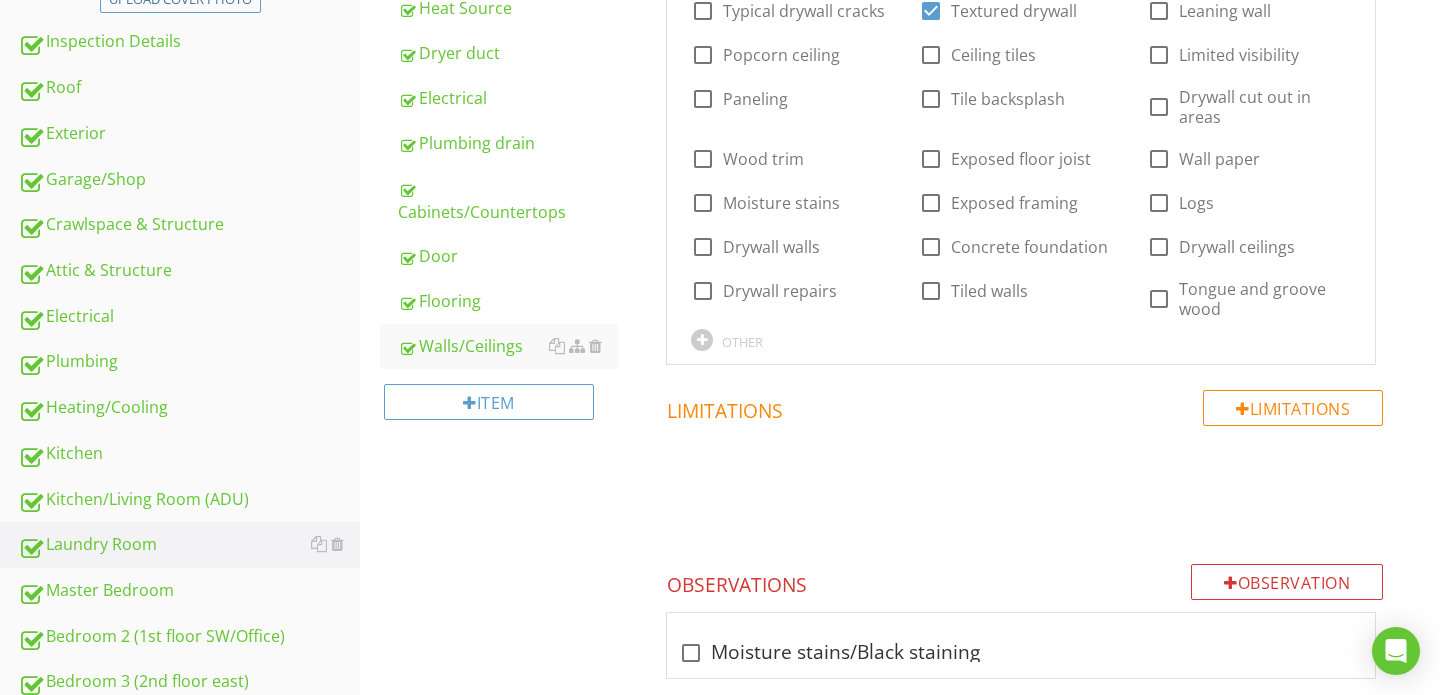 scroll, scrollTop: 313, scrollLeft: 0, axis: vertical 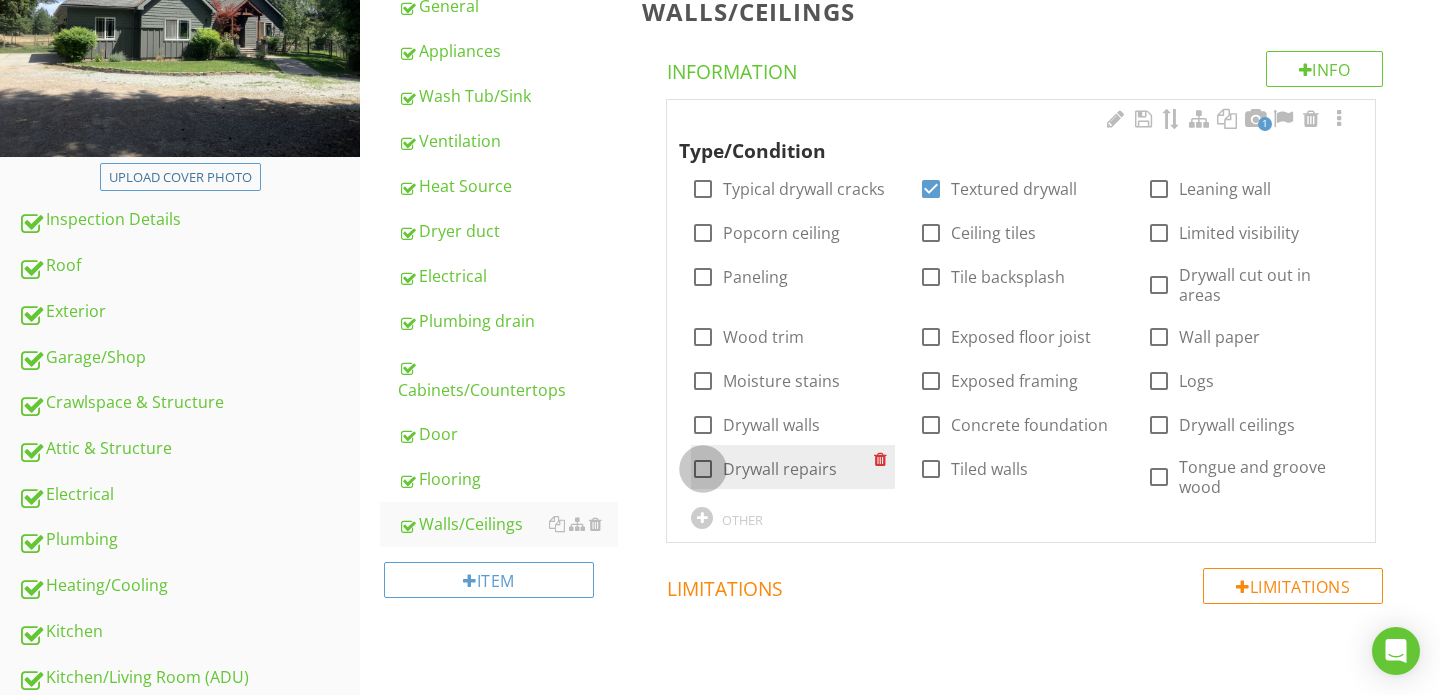 click at bounding box center [703, 469] 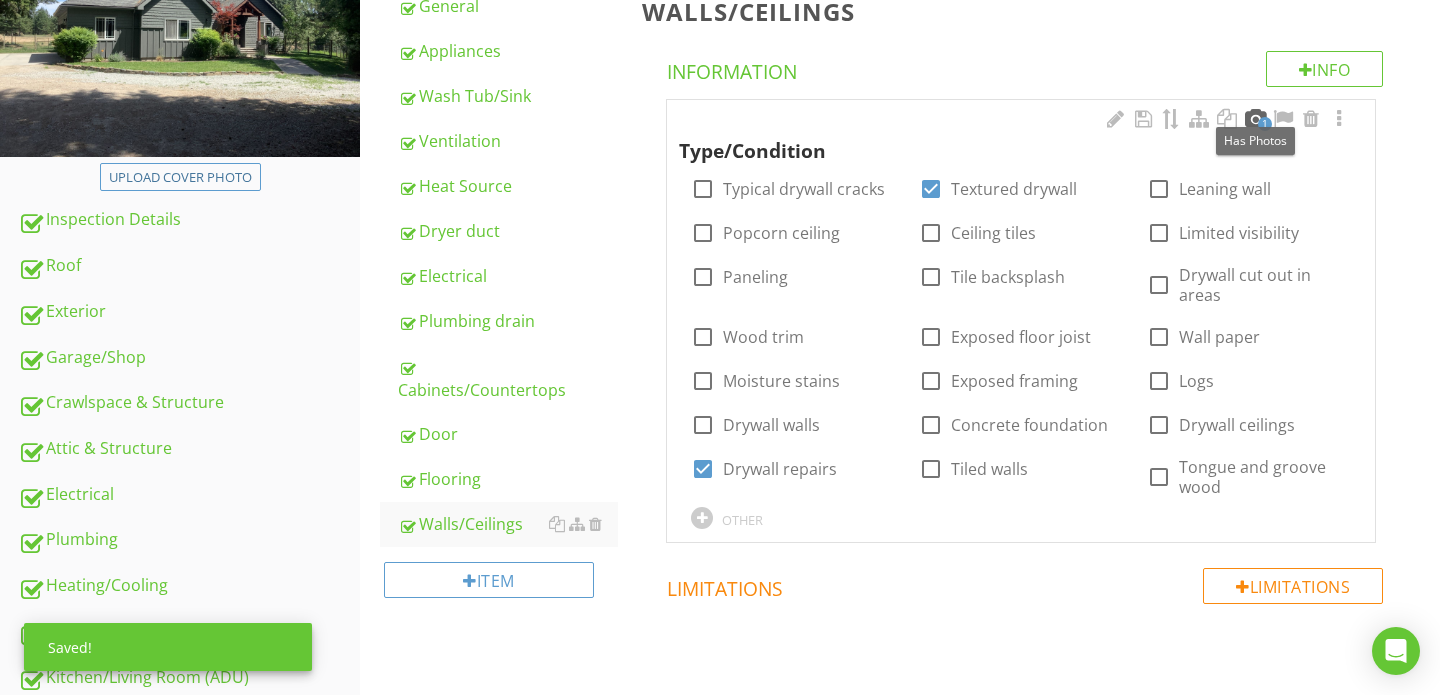 click at bounding box center [1255, 119] 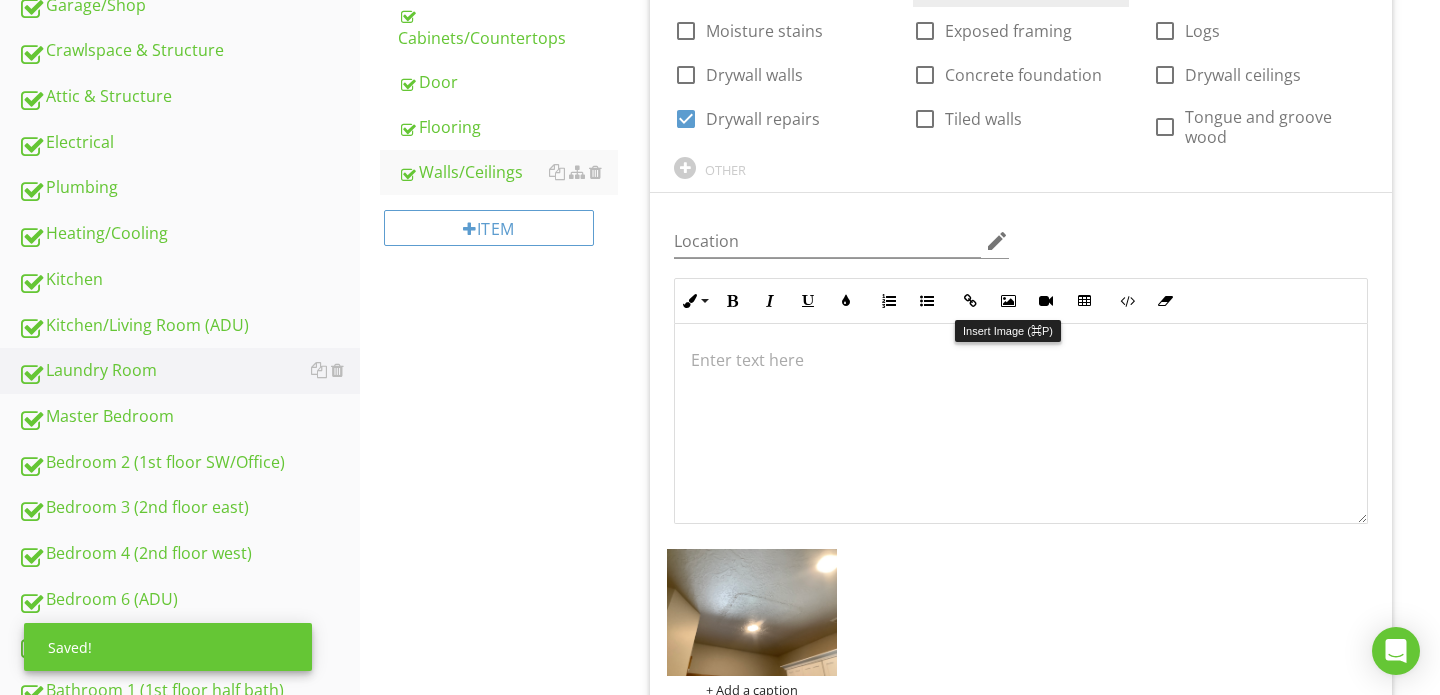 scroll, scrollTop: 827, scrollLeft: 0, axis: vertical 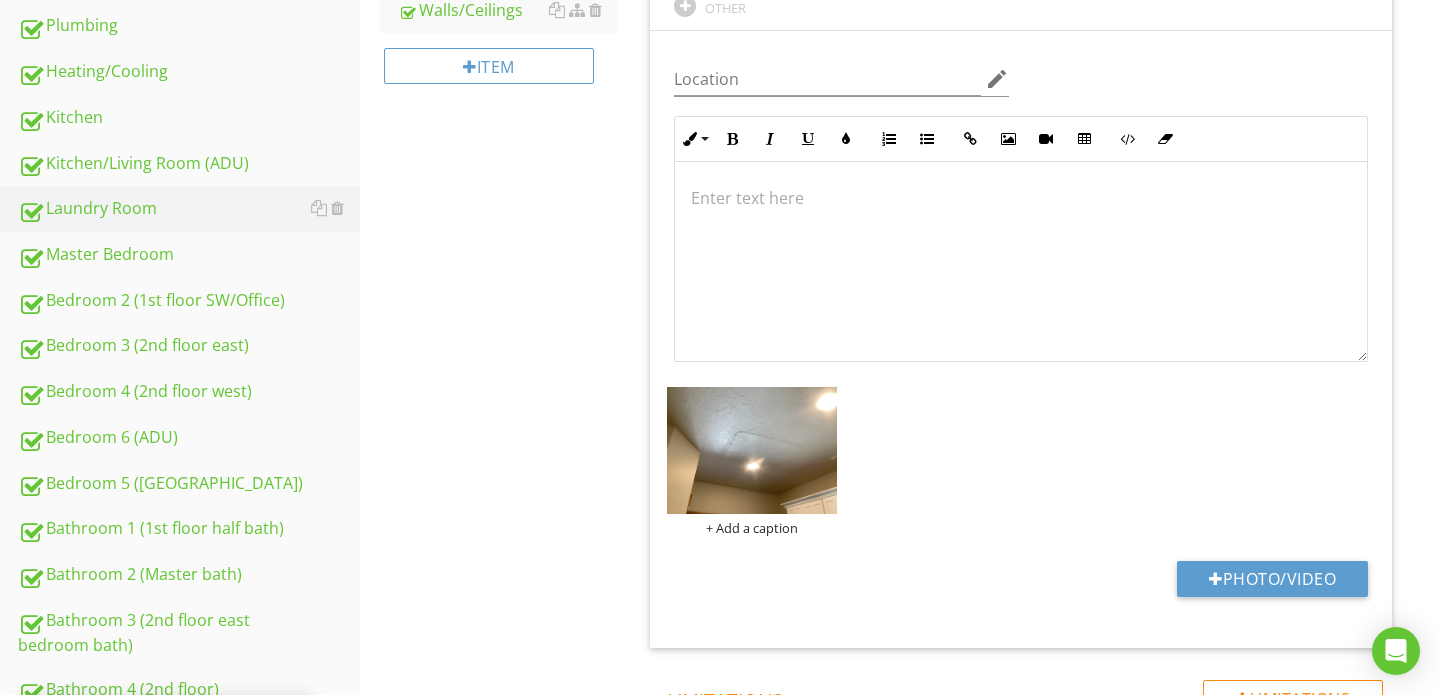 click at bounding box center (1021, 262) 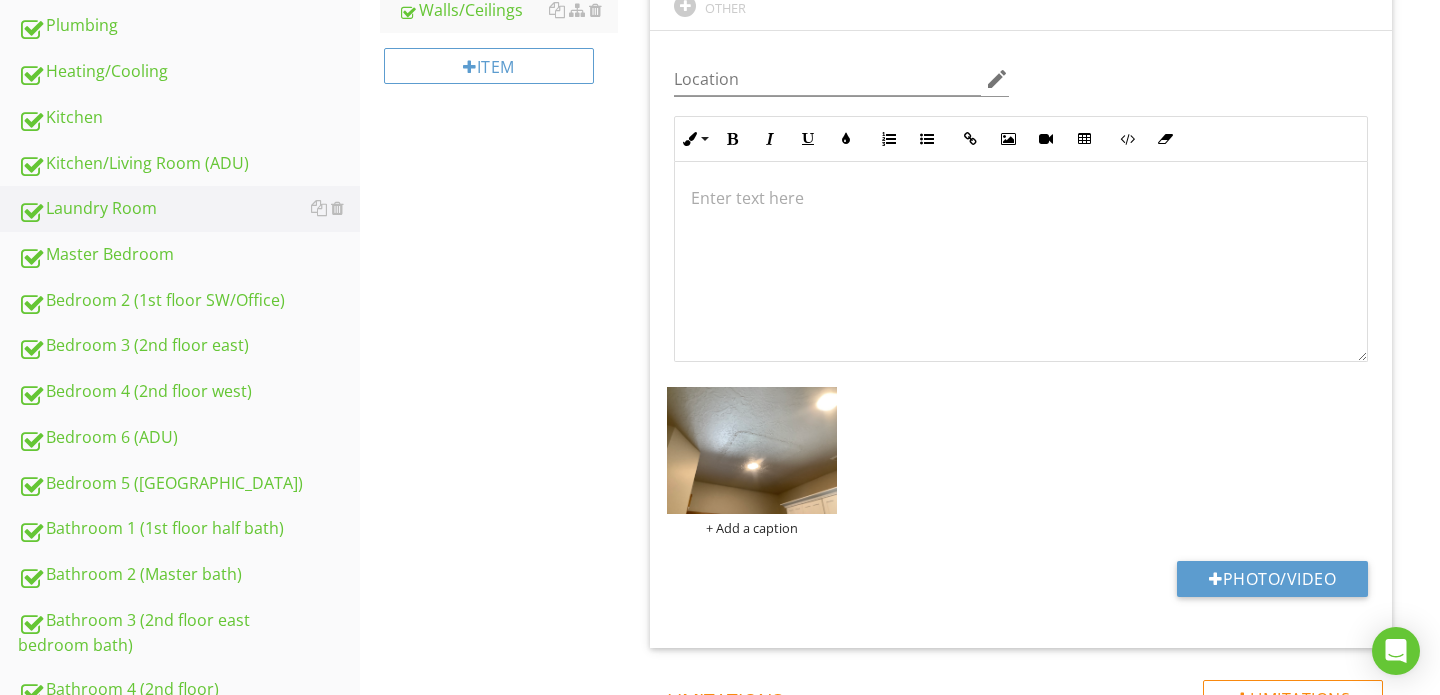 type 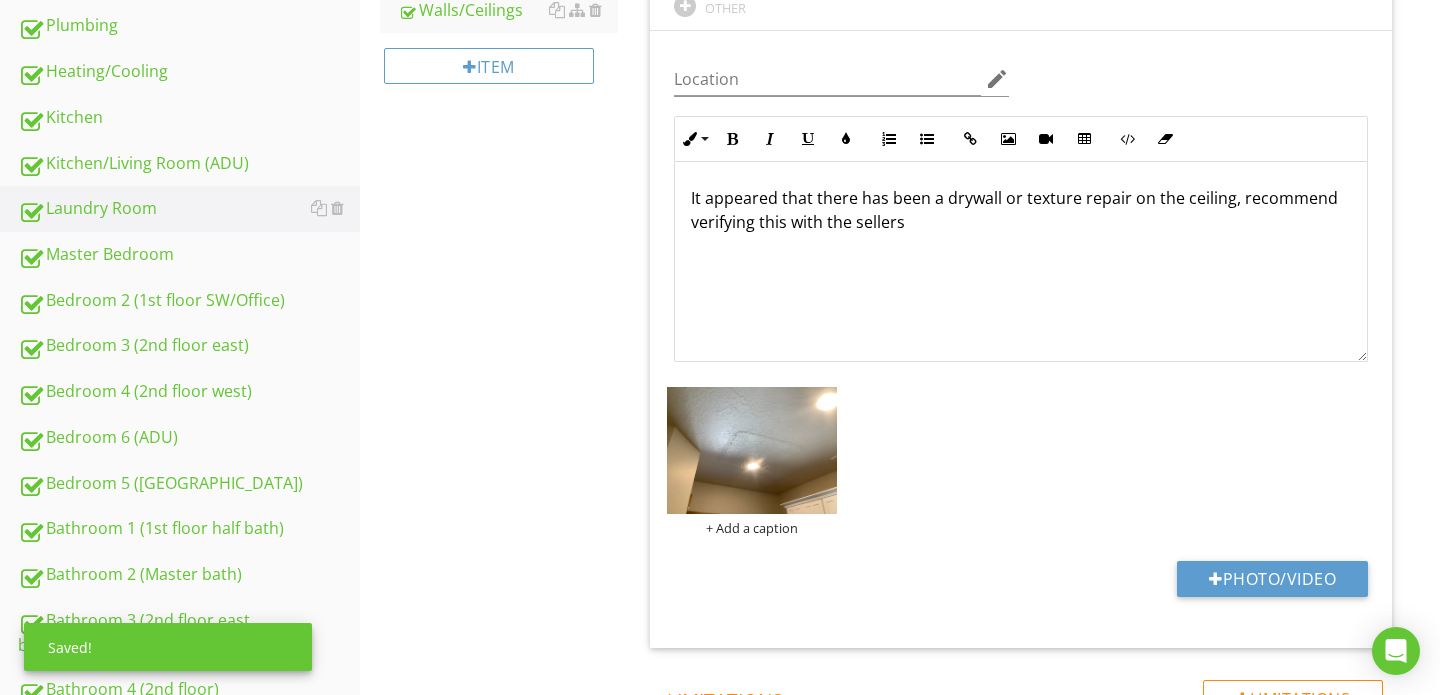 click on "It appeared that there has been a drywall or texture repair on the ceiling, recommend verifying this with the sellers" at bounding box center (1021, 210) 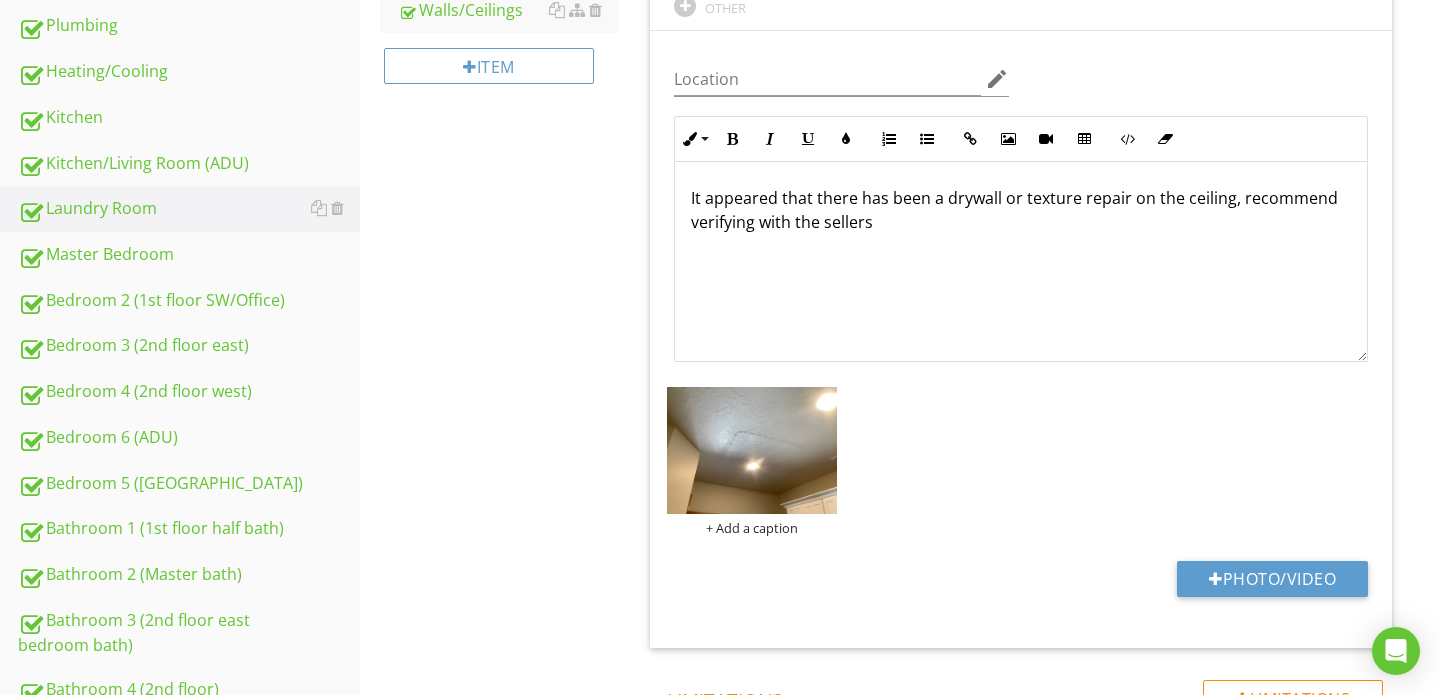 click on "It appeared that there has been a drywall or texture repair on the ceiling, recommend verifying with the sellers" at bounding box center (1021, 210) 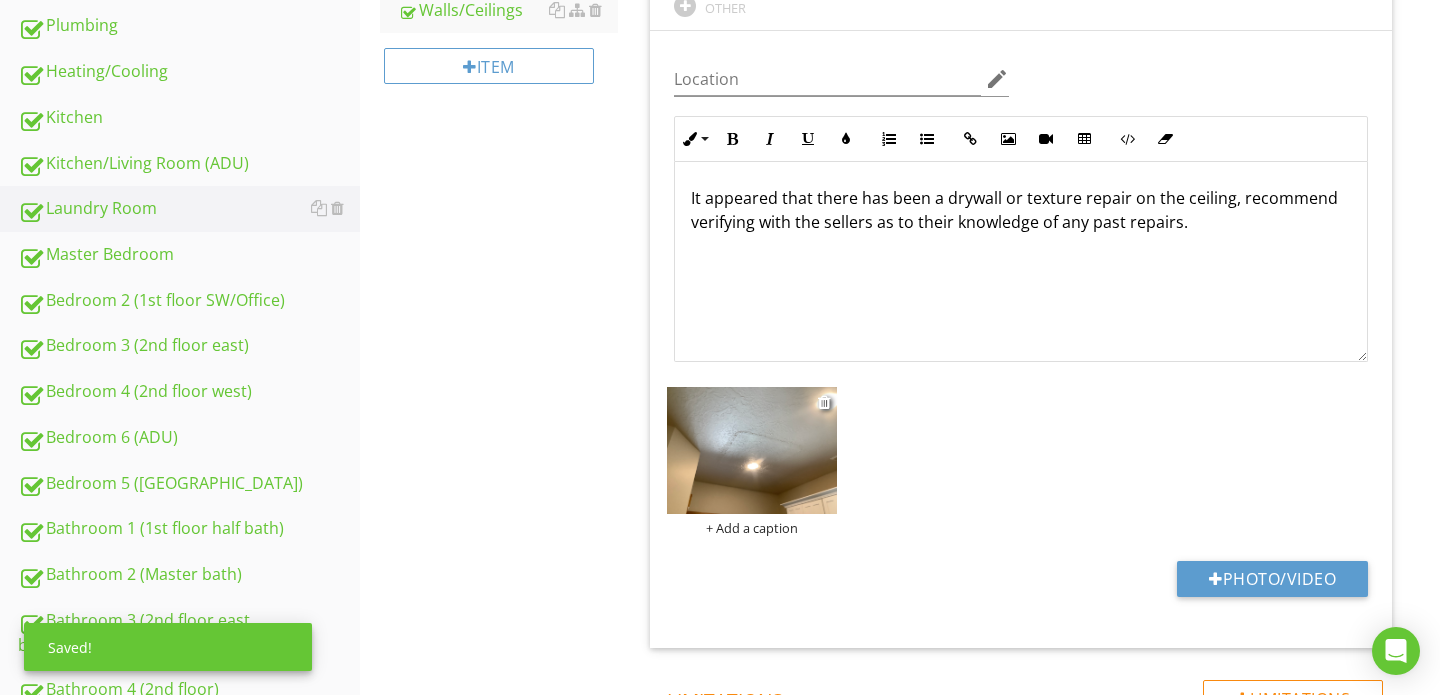 click at bounding box center (752, 450) 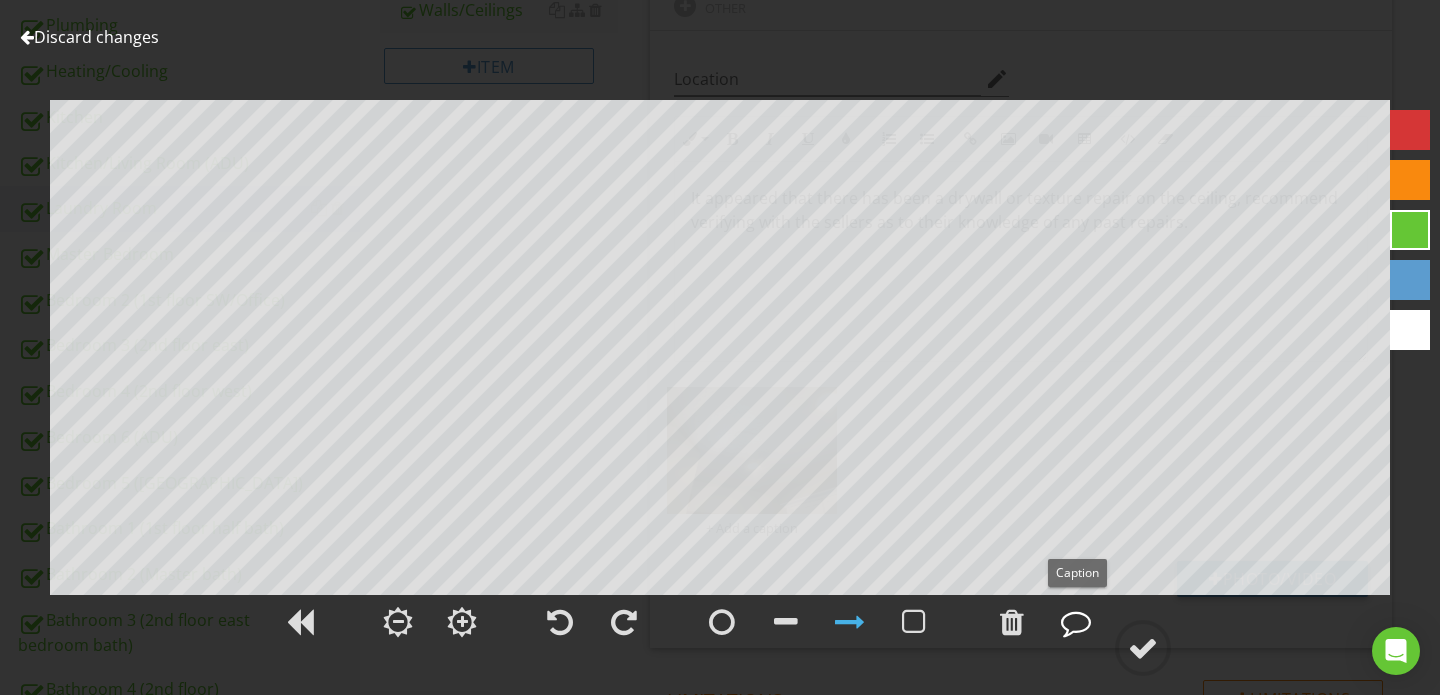 click at bounding box center [1076, 622] 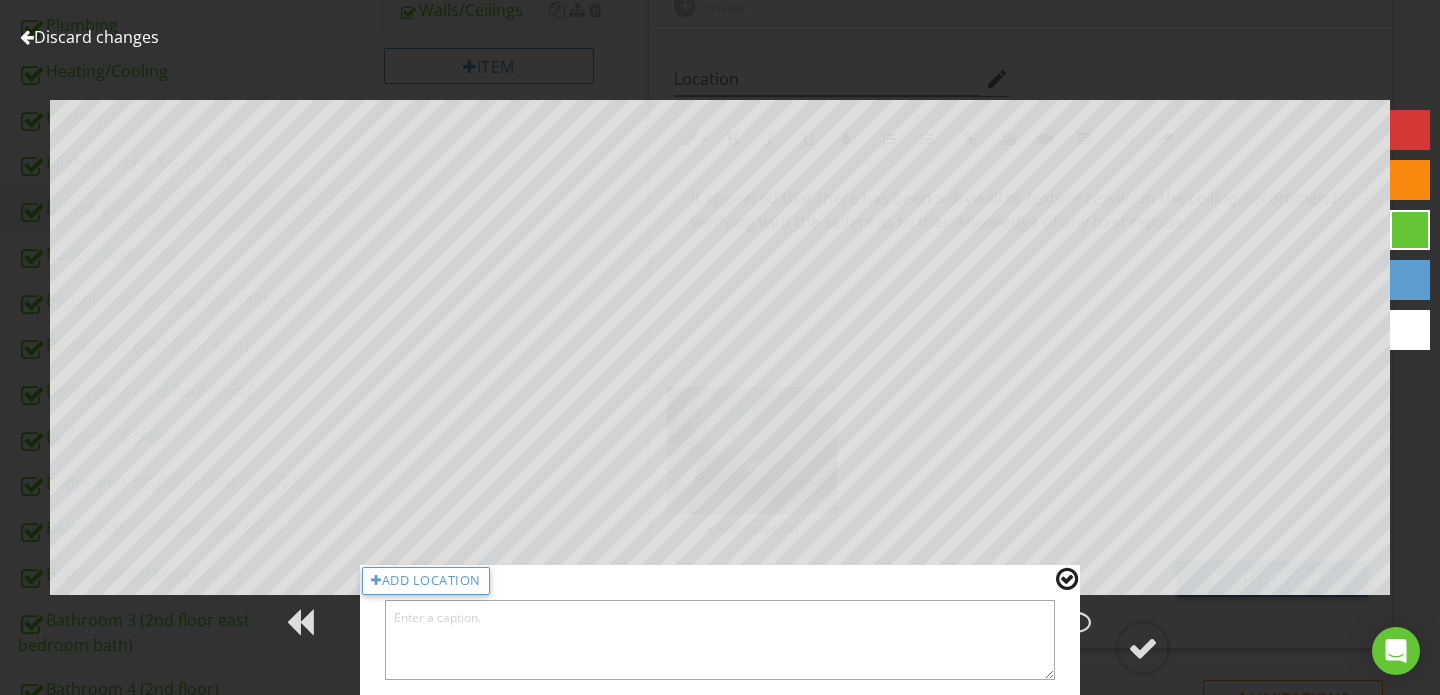 click at bounding box center [720, 640] 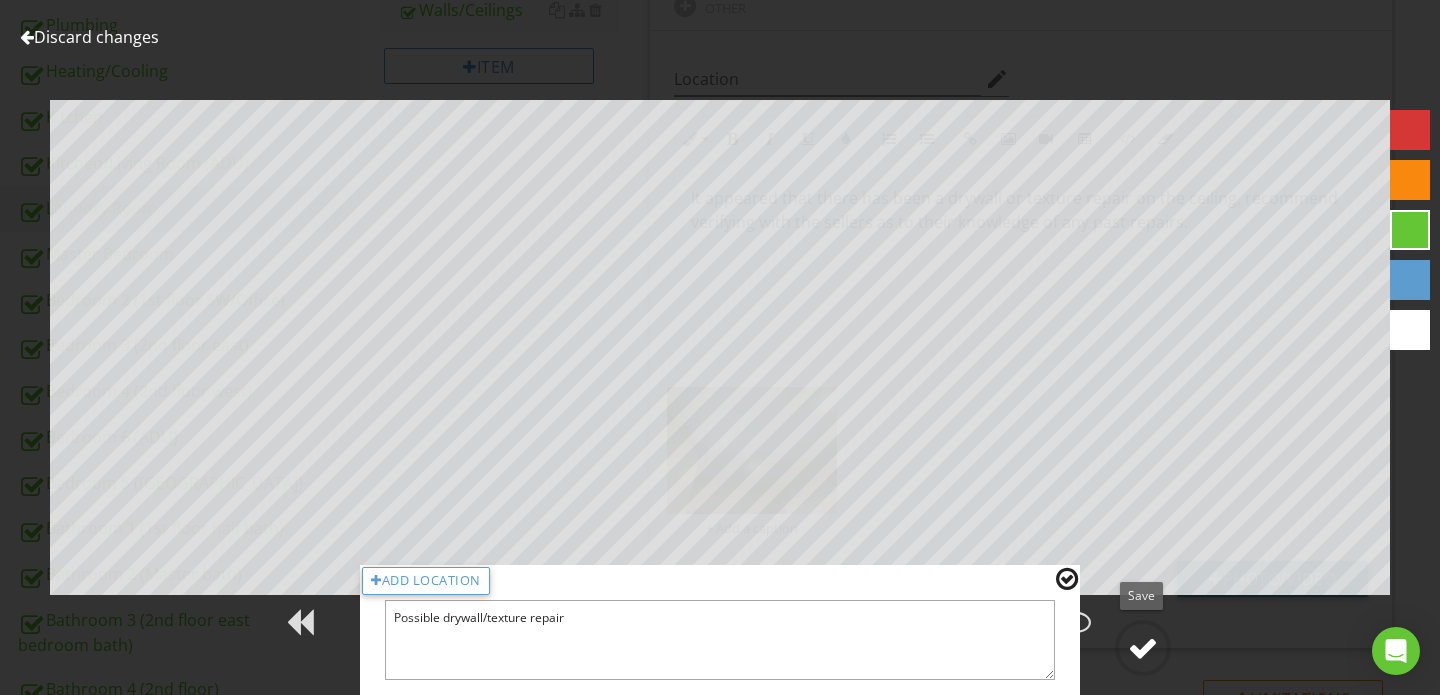 type on "Possible drywall/texture repair" 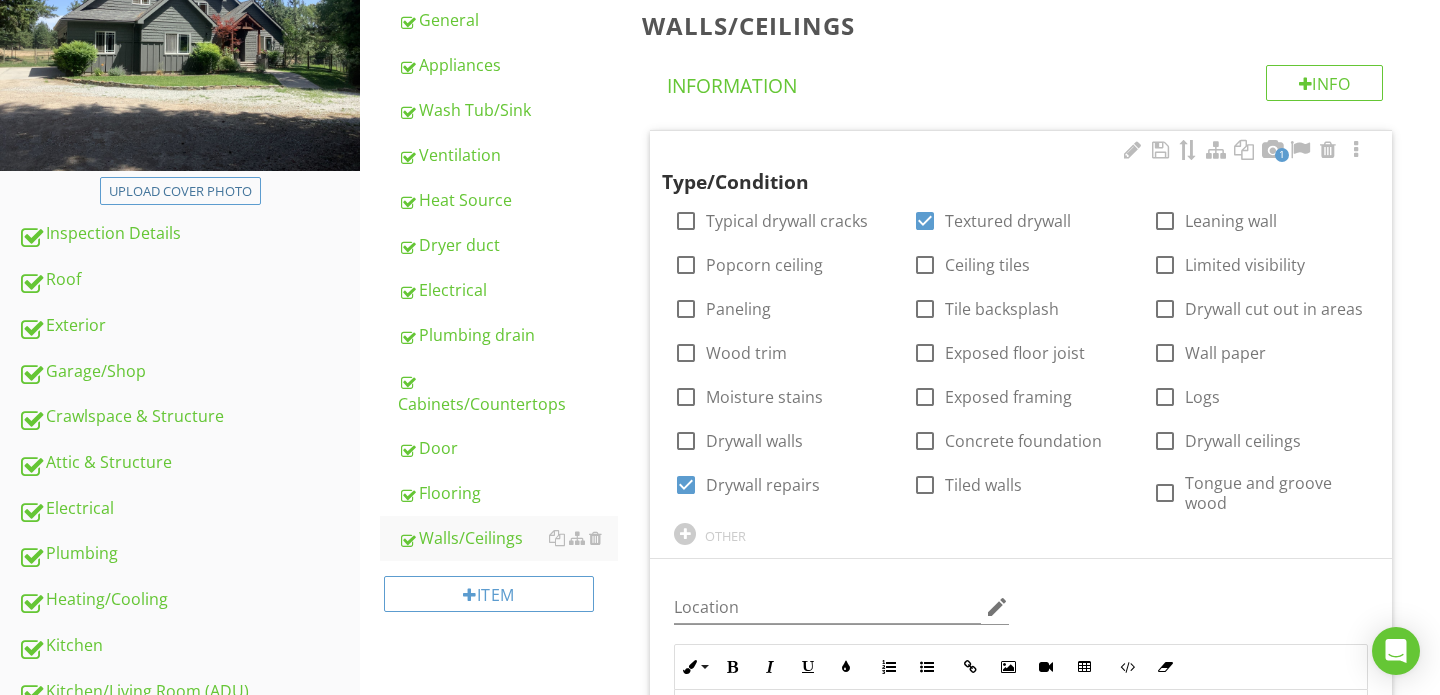 scroll, scrollTop: 291, scrollLeft: 0, axis: vertical 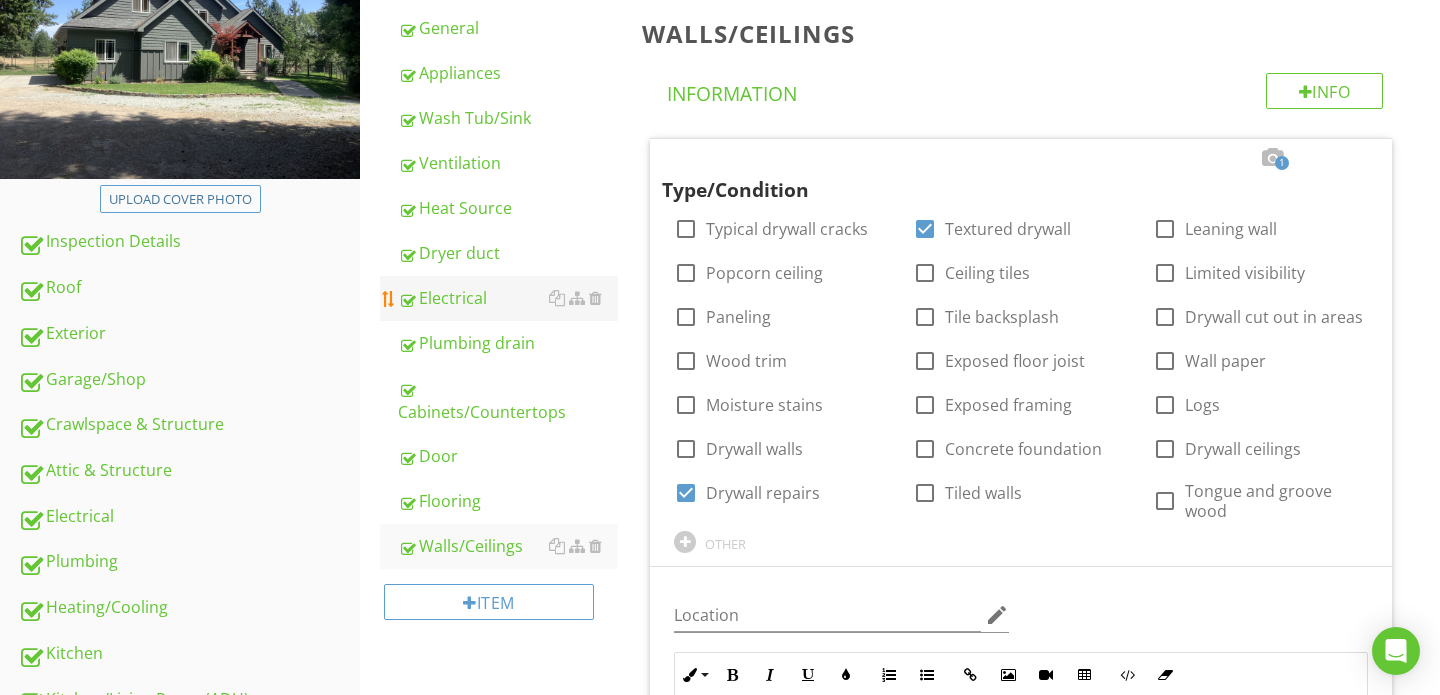 click on "Electrical" at bounding box center [508, 298] 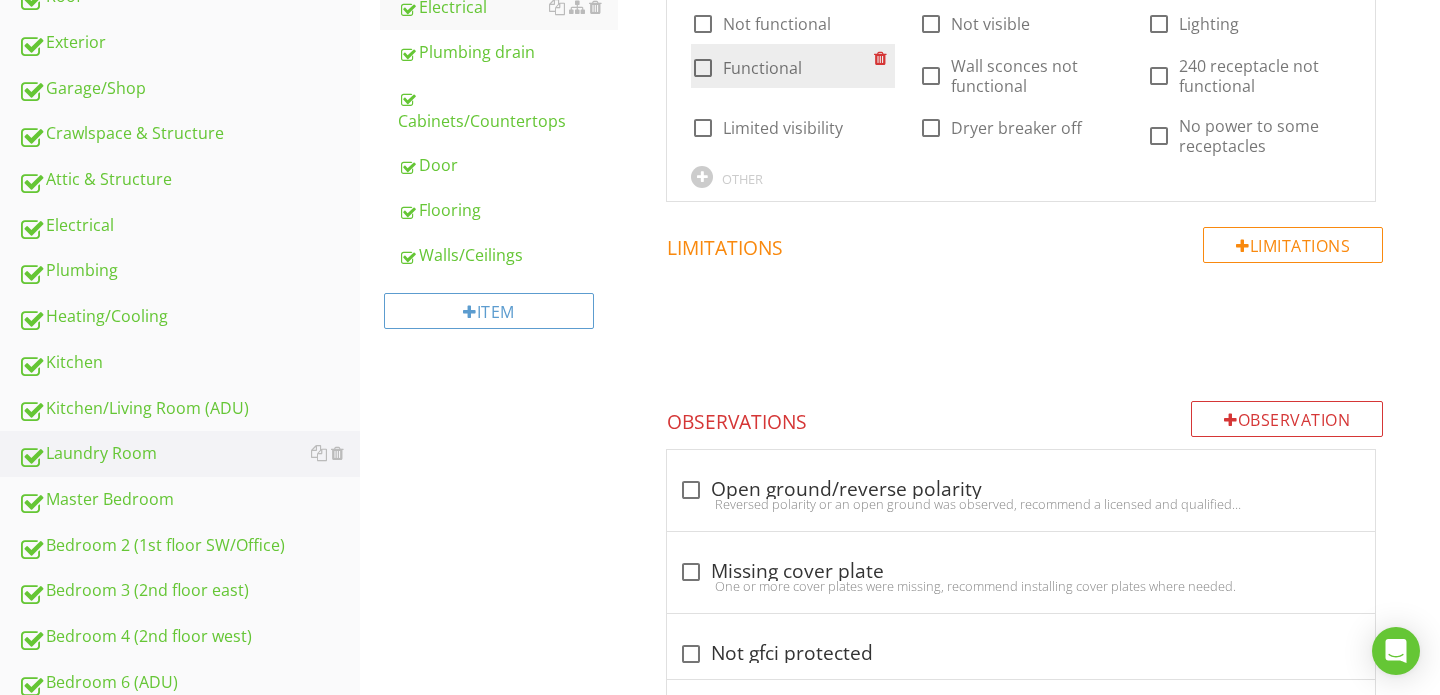 scroll, scrollTop: 497, scrollLeft: 0, axis: vertical 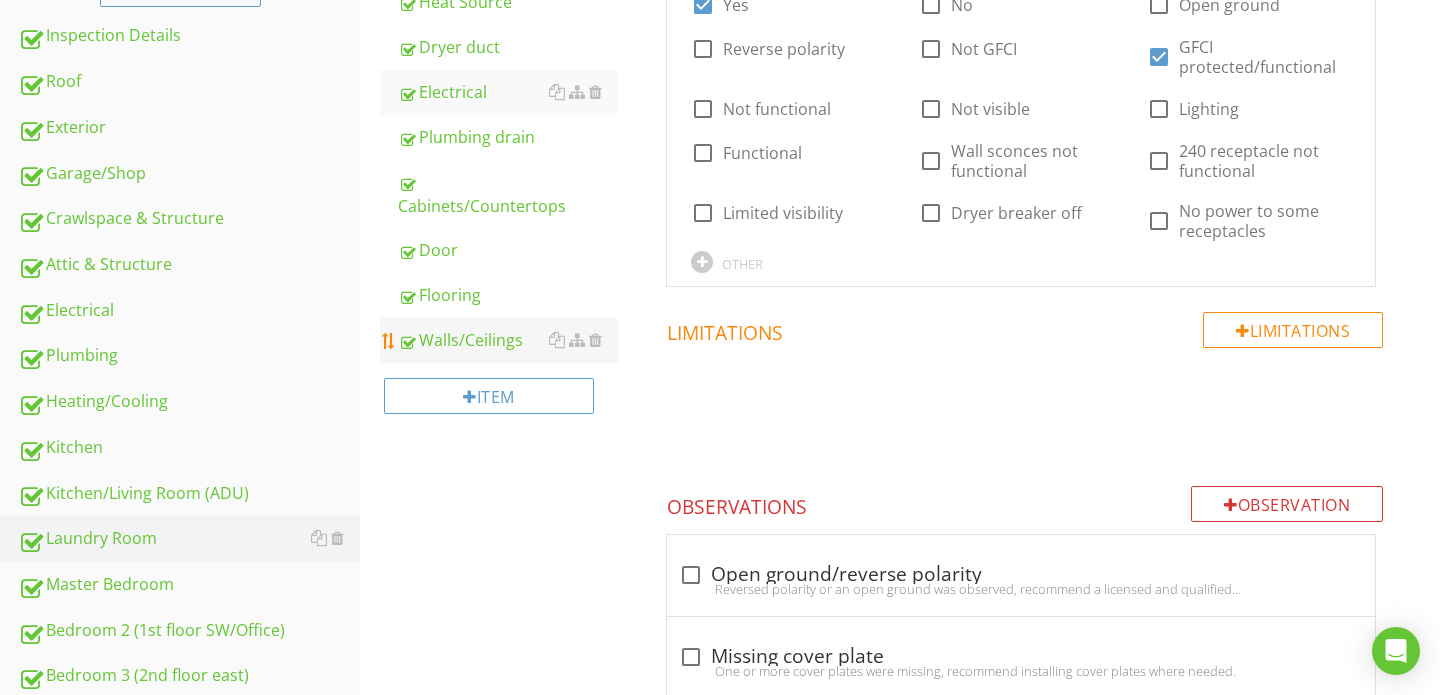 click on "Walls/Ceilings" at bounding box center (508, 340) 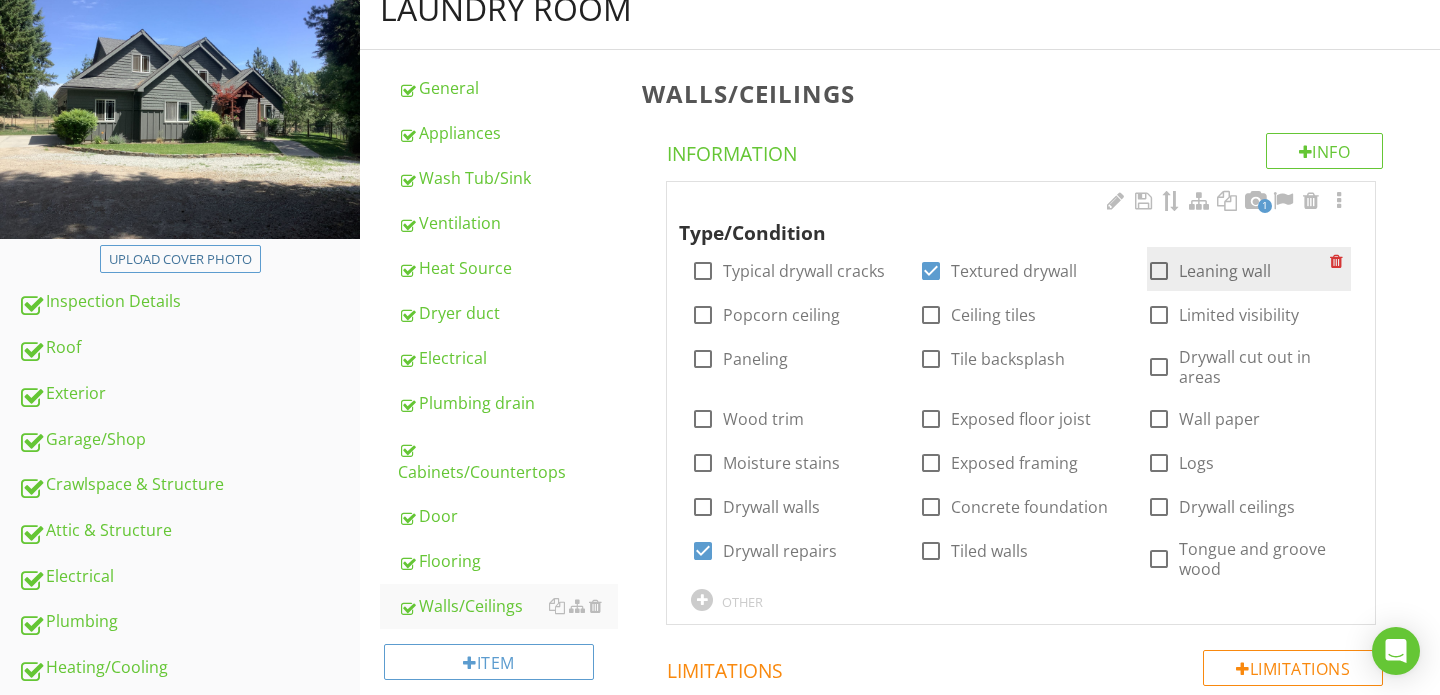 scroll, scrollTop: 208, scrollLeft: 0, axis: vertical 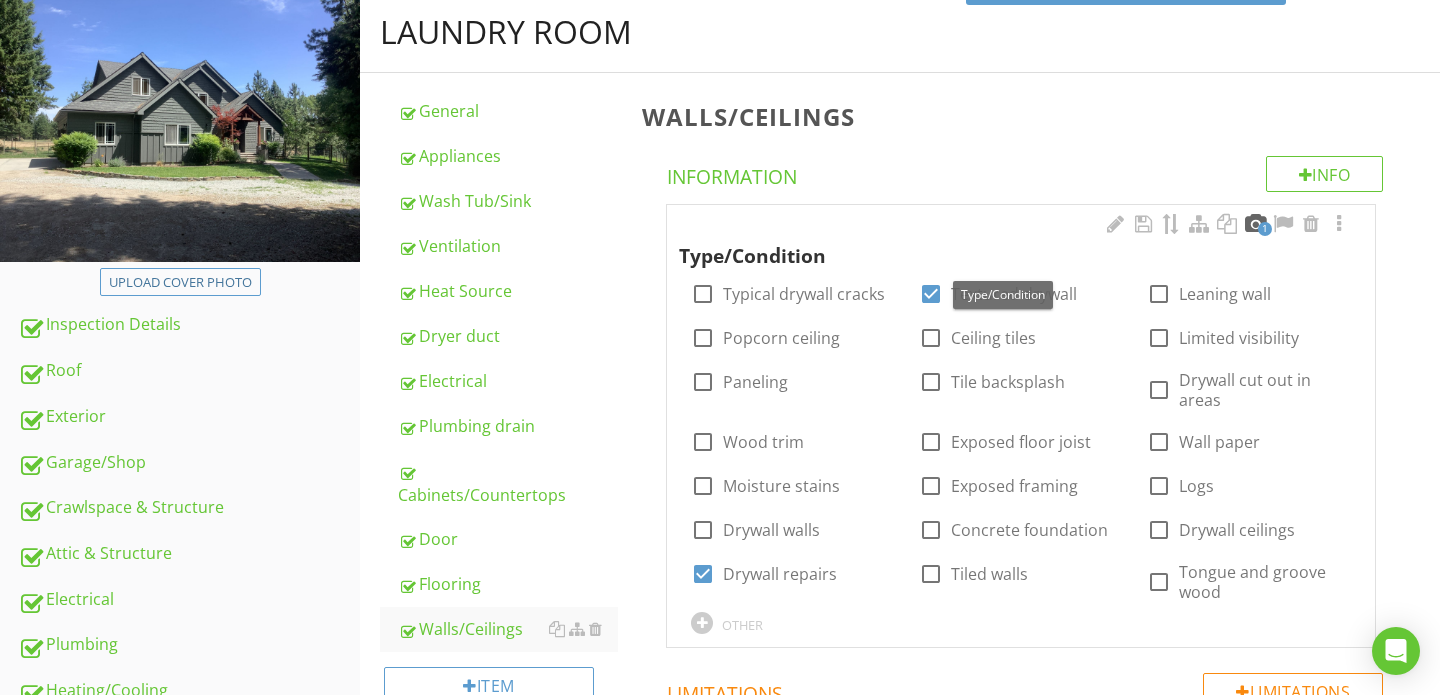 click at bounding box center [1255, 224] 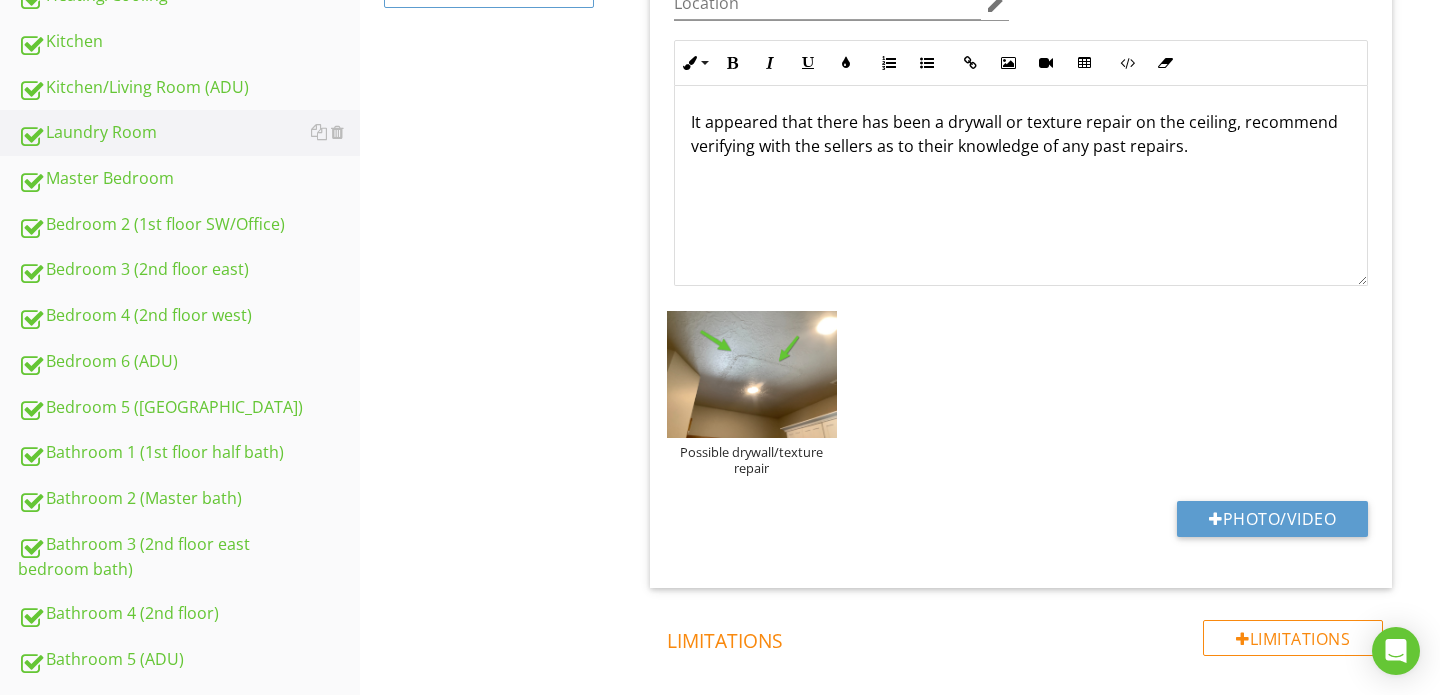 scroll, scrollTop: 920, scrollLeft: 0, axis: vertical 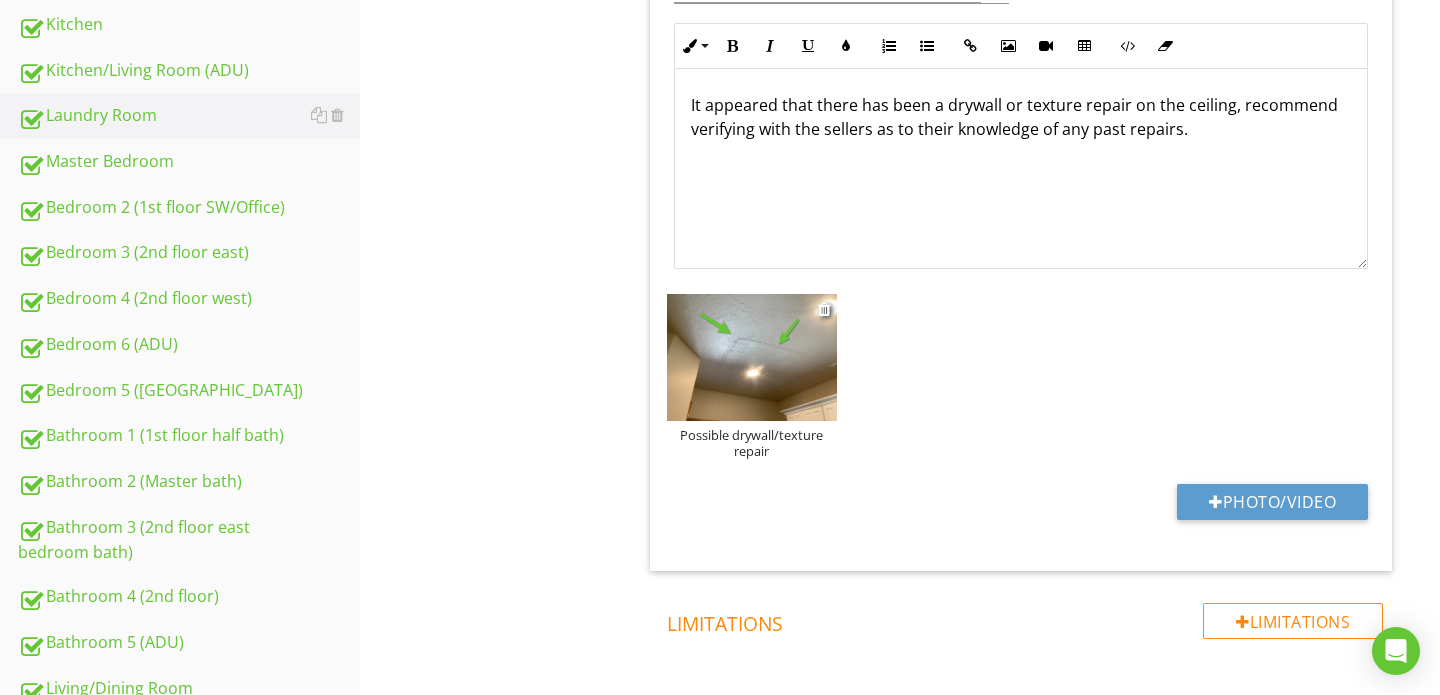 click on "Possible drywall/texture repair" at bounding box center [752, 443] 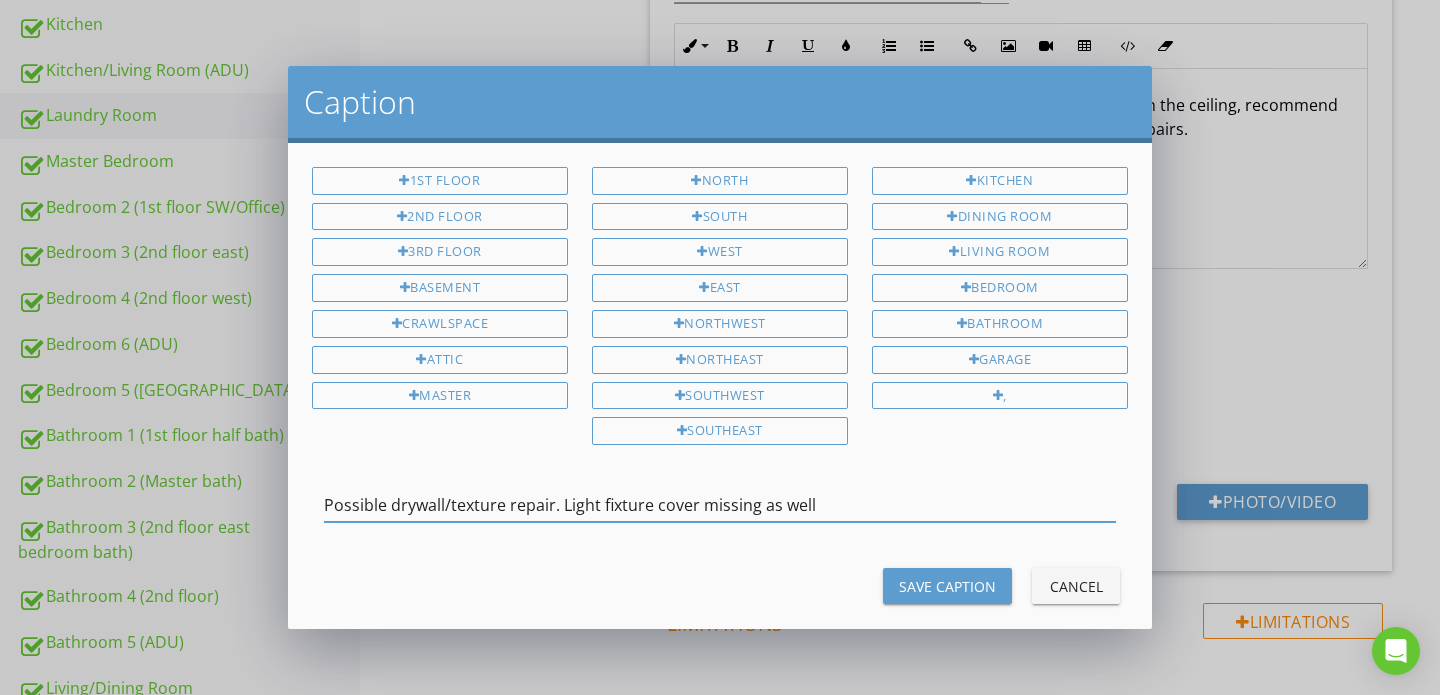 click on "Possible drywall/texture repair. Light fixture cover missing as well" at bounding box center [720, 505] 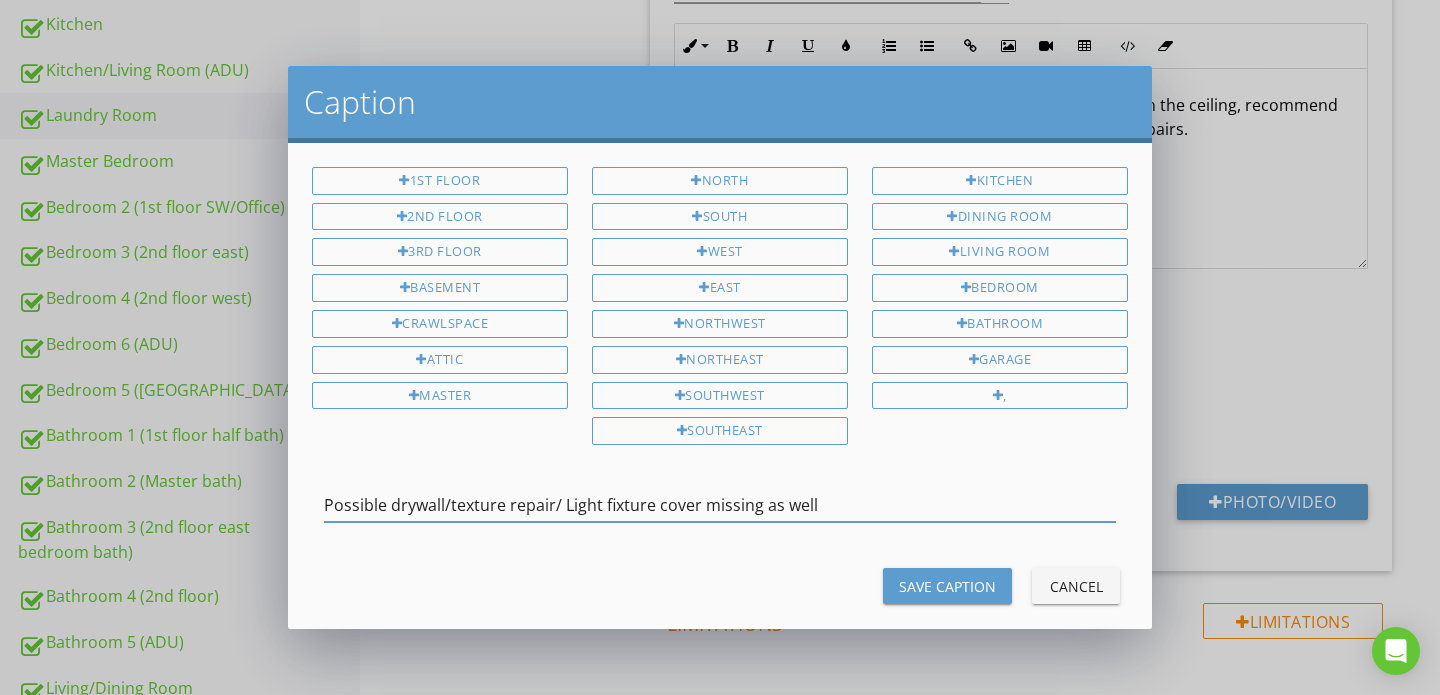 type on "Possible drywall/texture repair/ Light fixture cover missing as well" 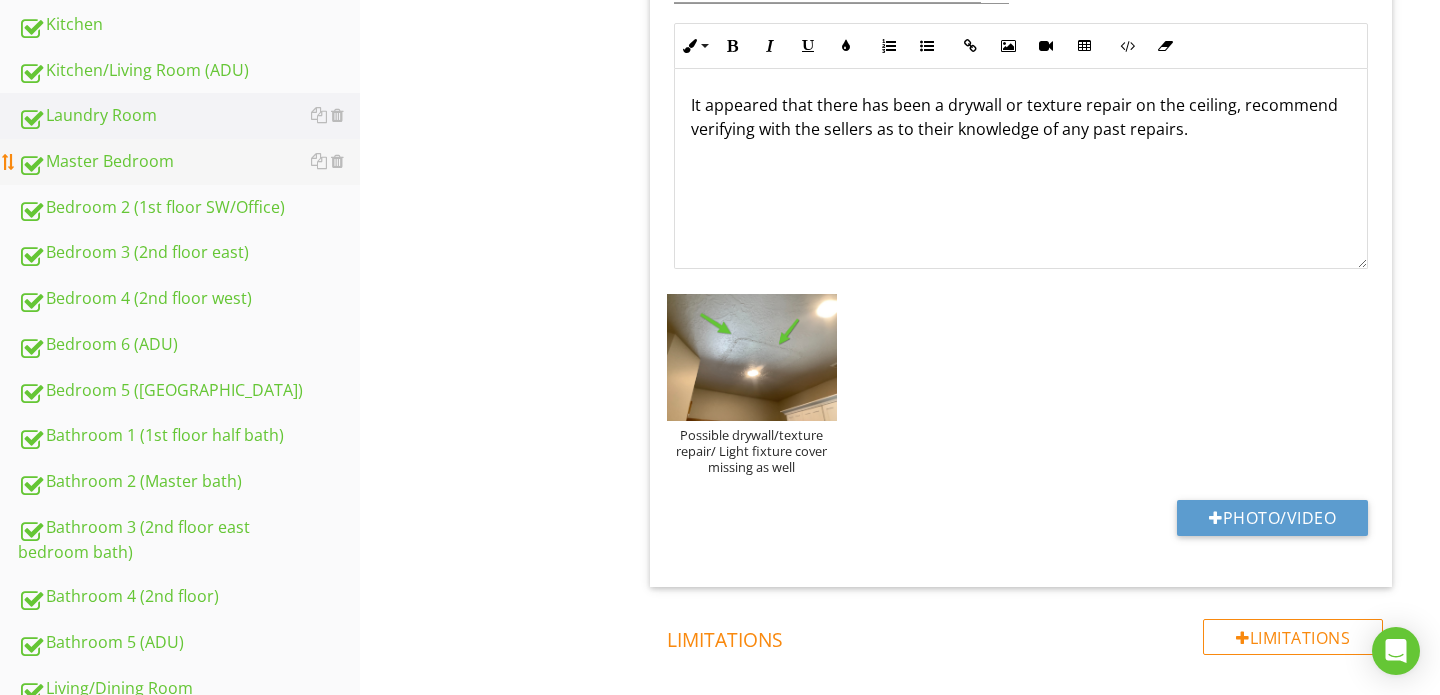 click on "Master Bedroom" at bounding box center (189, 162) 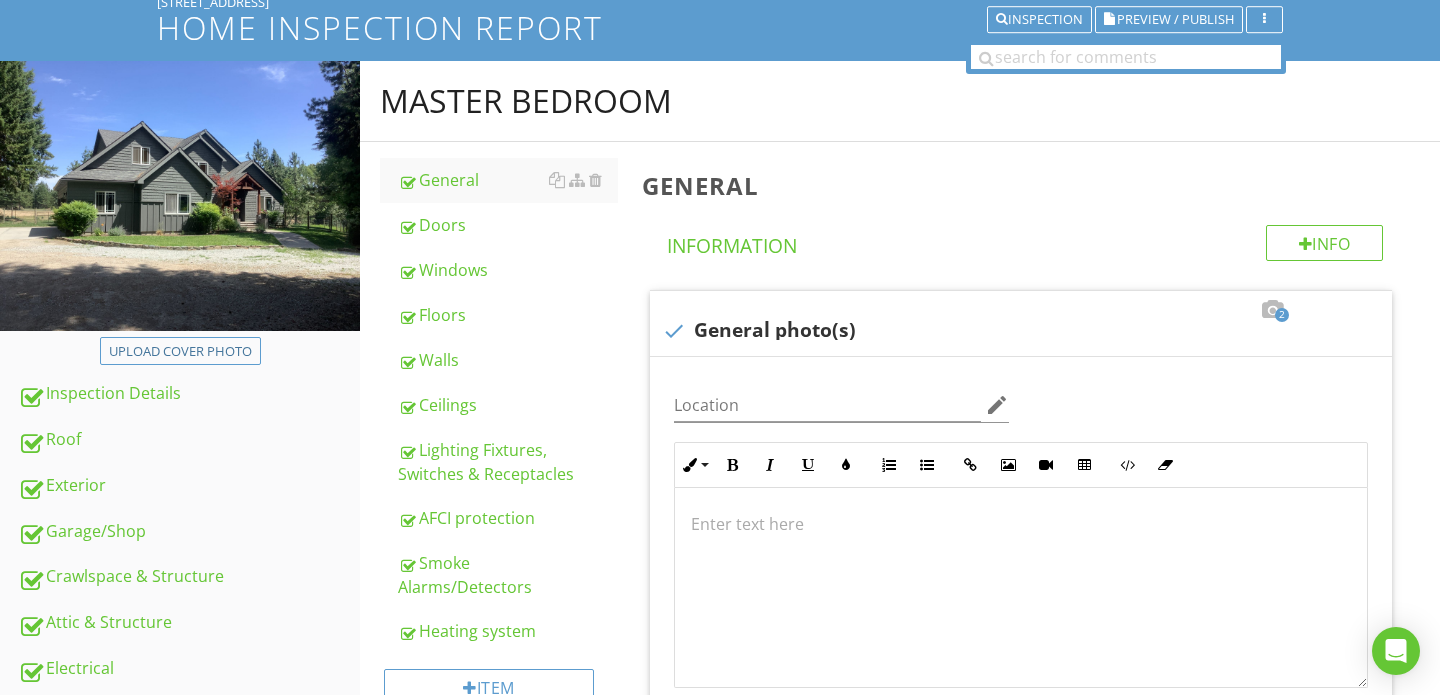 scroll, scrollTop: 106, scrollLeft: 0, axis: vertical 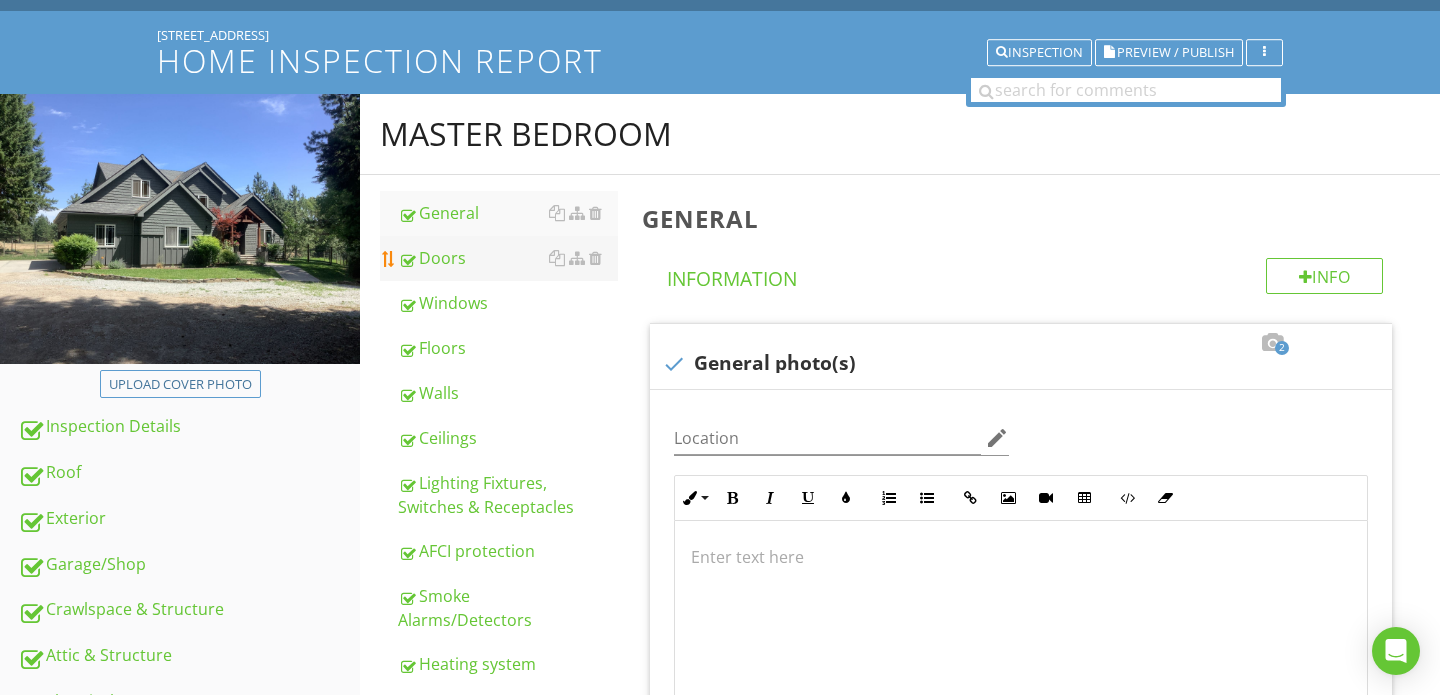 click on "Doors" at bounding box center [508, 258] 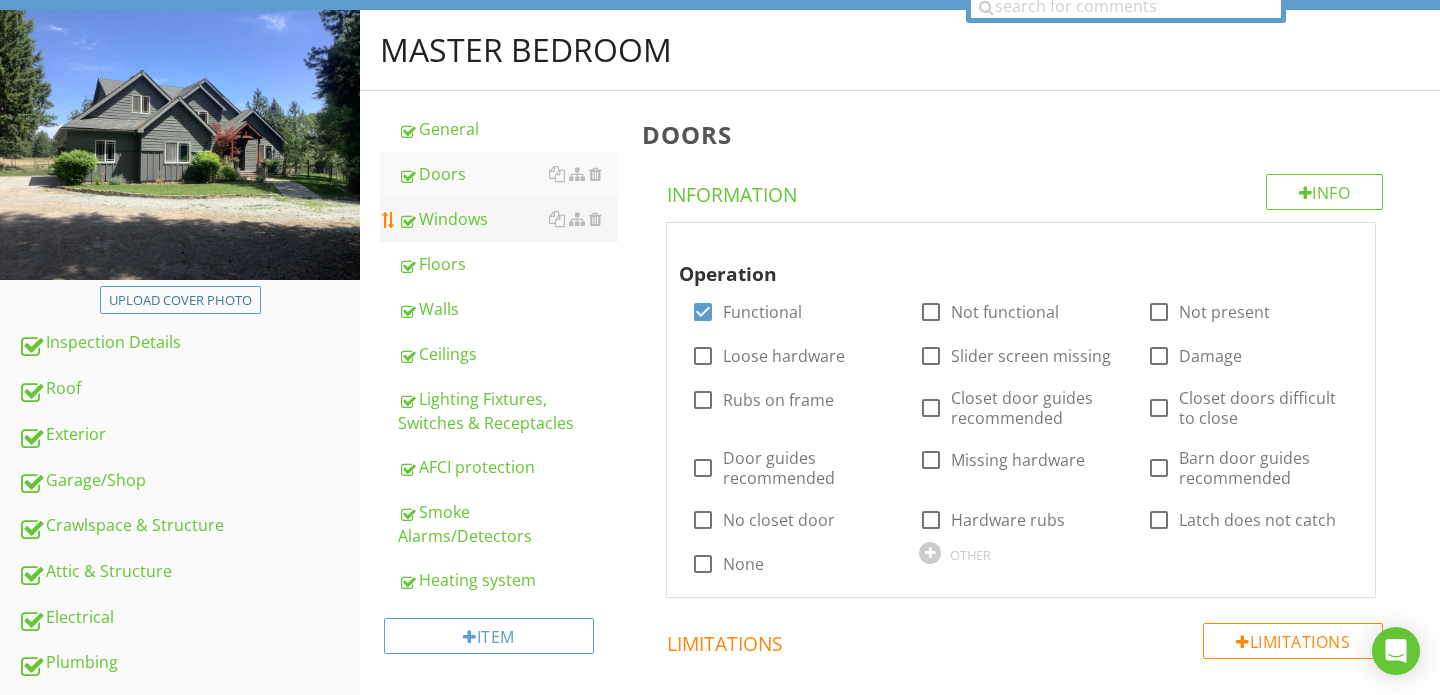 scroll, scrollTop: 184, scrollLeft: 0, axis: vertical 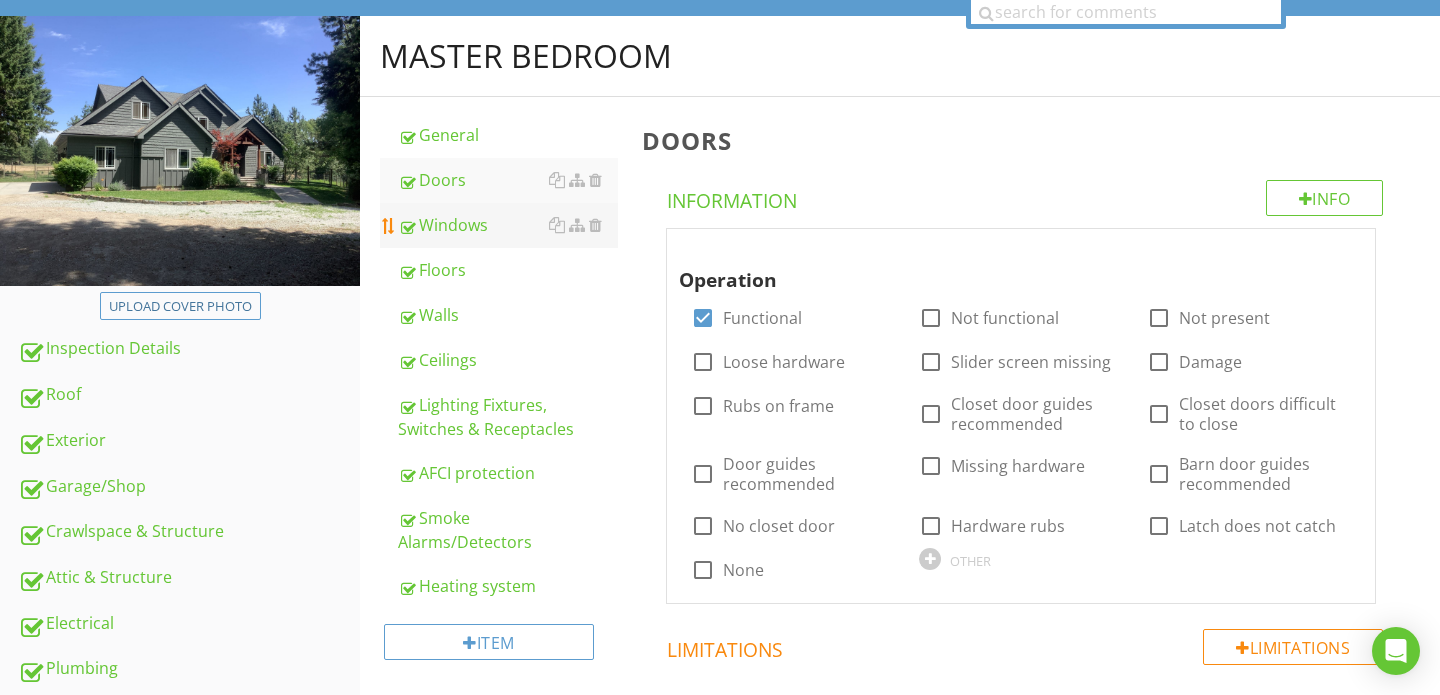 click on "Windows" at bounding box center [508, 225] 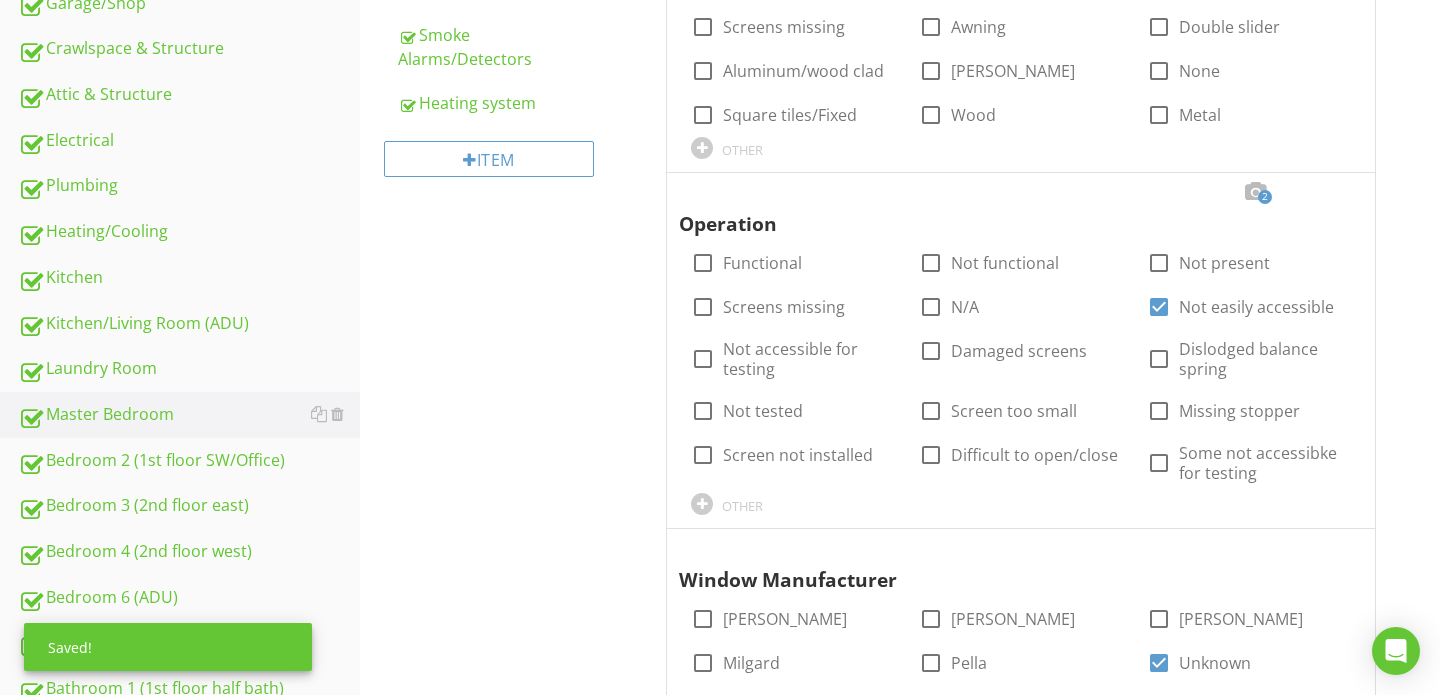 scroll, scrollTop: 669, scrollLeft: 0, axis: vertical 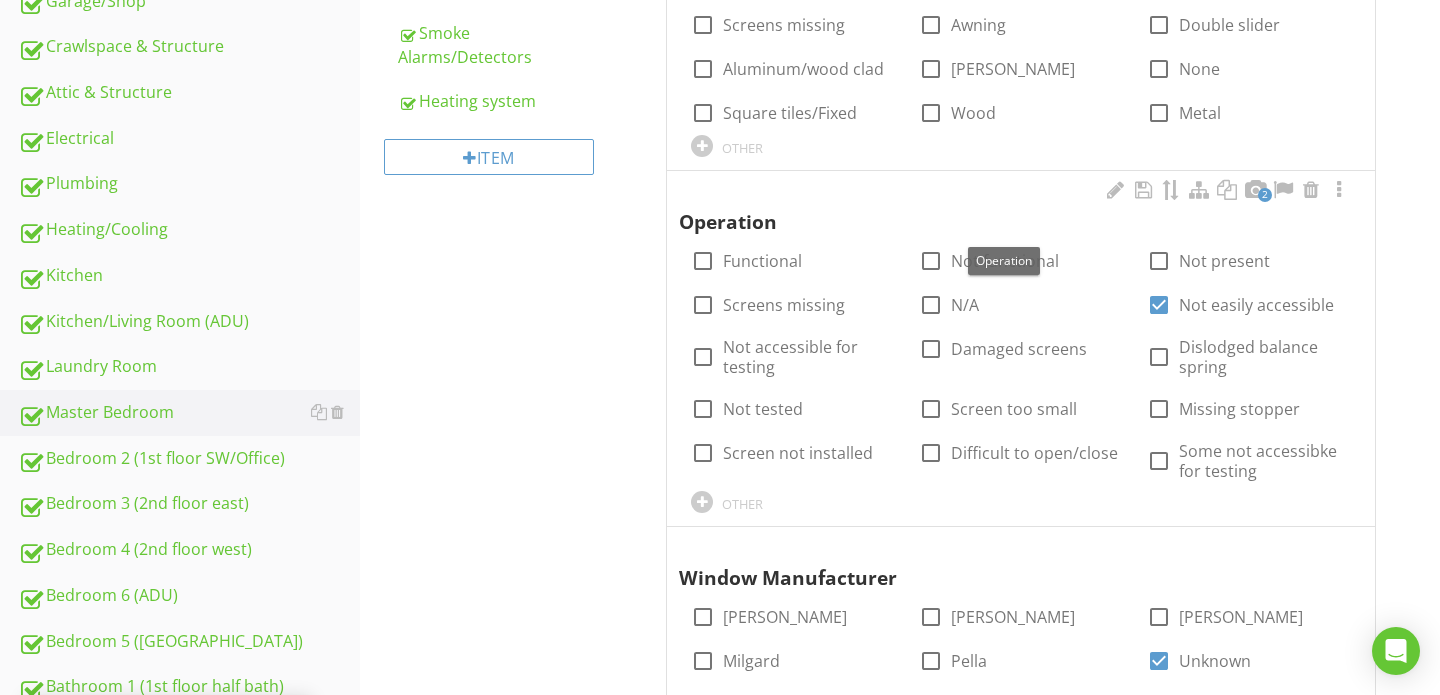 click on "2" at bounding box center (1265, 195) 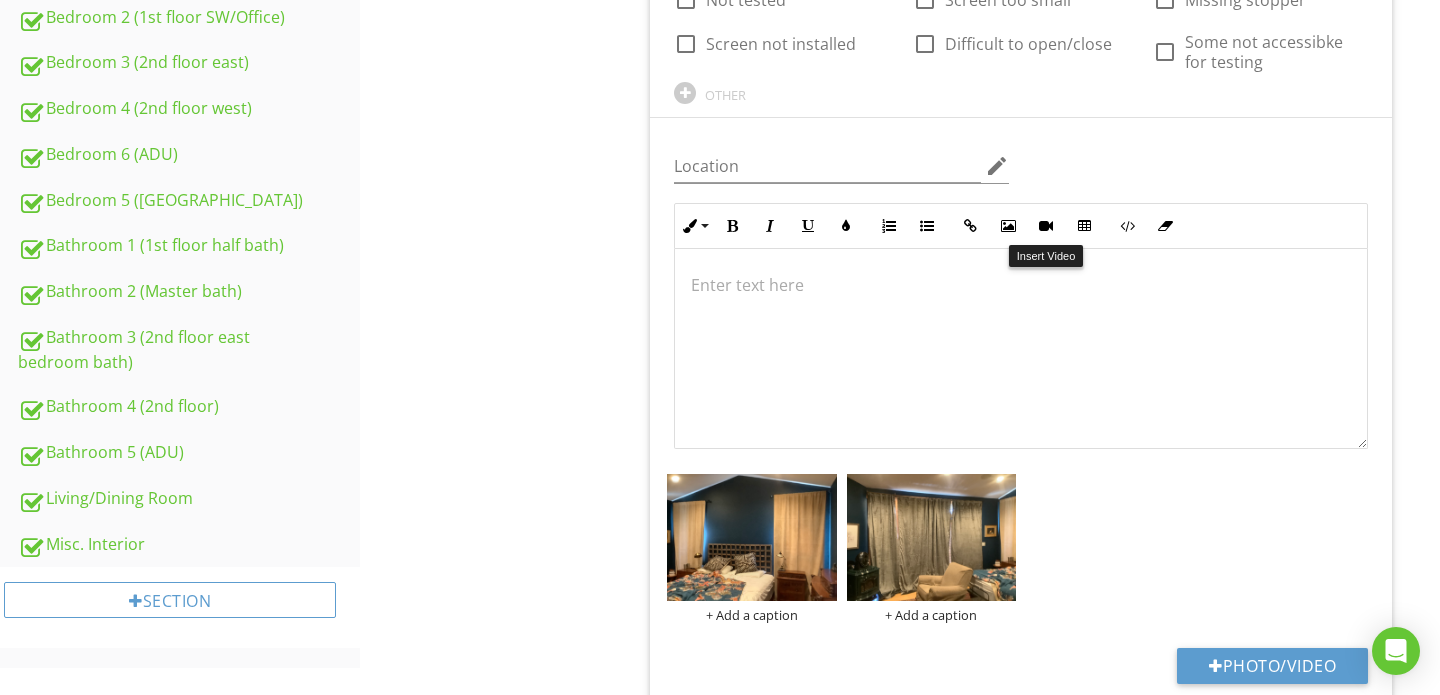 scroll, scrollTop: 1160, scrollLeft: 0, axis: vertical 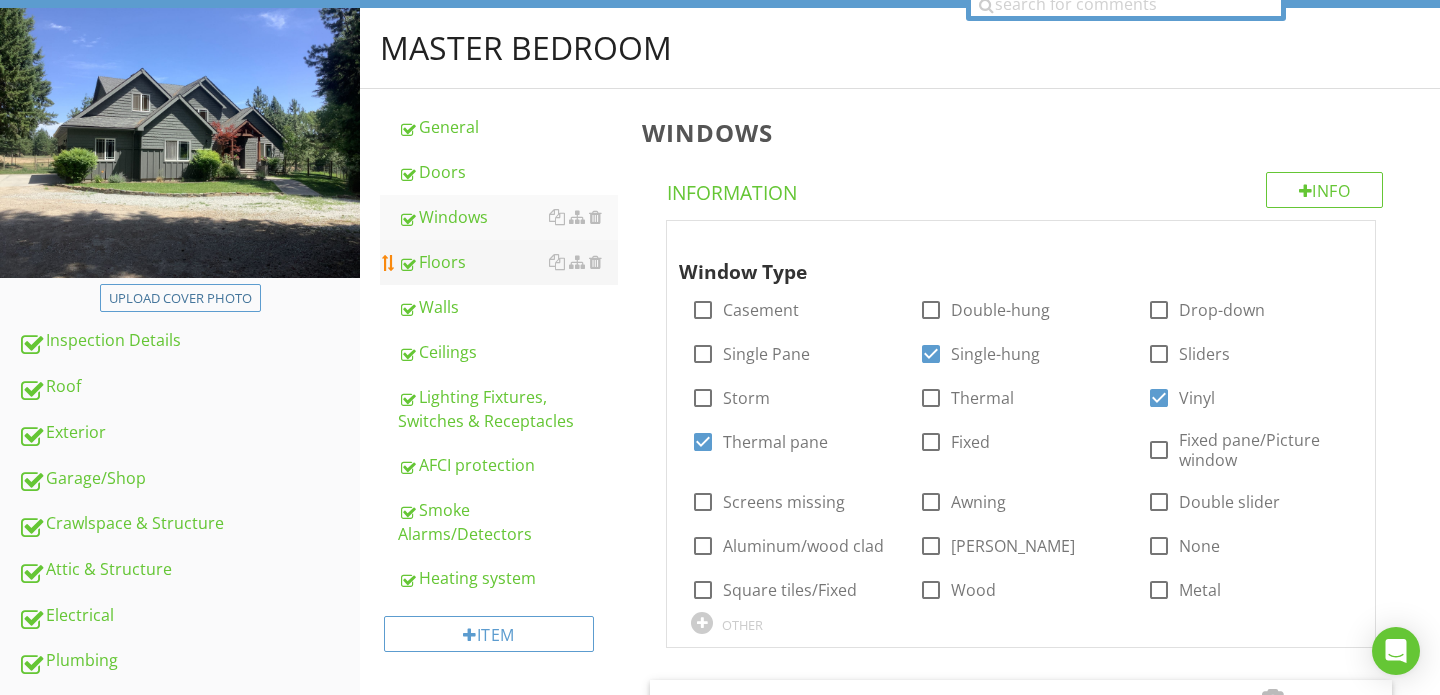 click on "Floors" at bounding box center (508, 262) 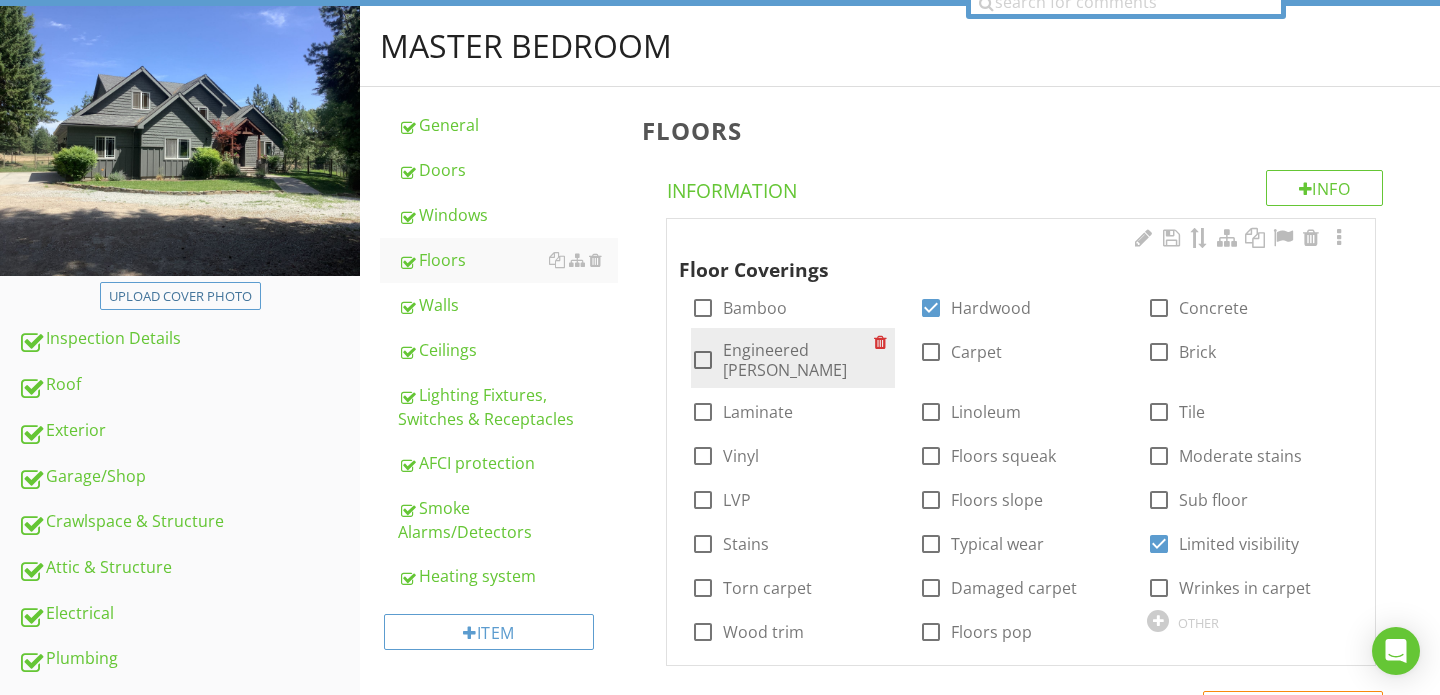 scroll, scrollTop: 193, scrollLeft: 0, axis: vertical 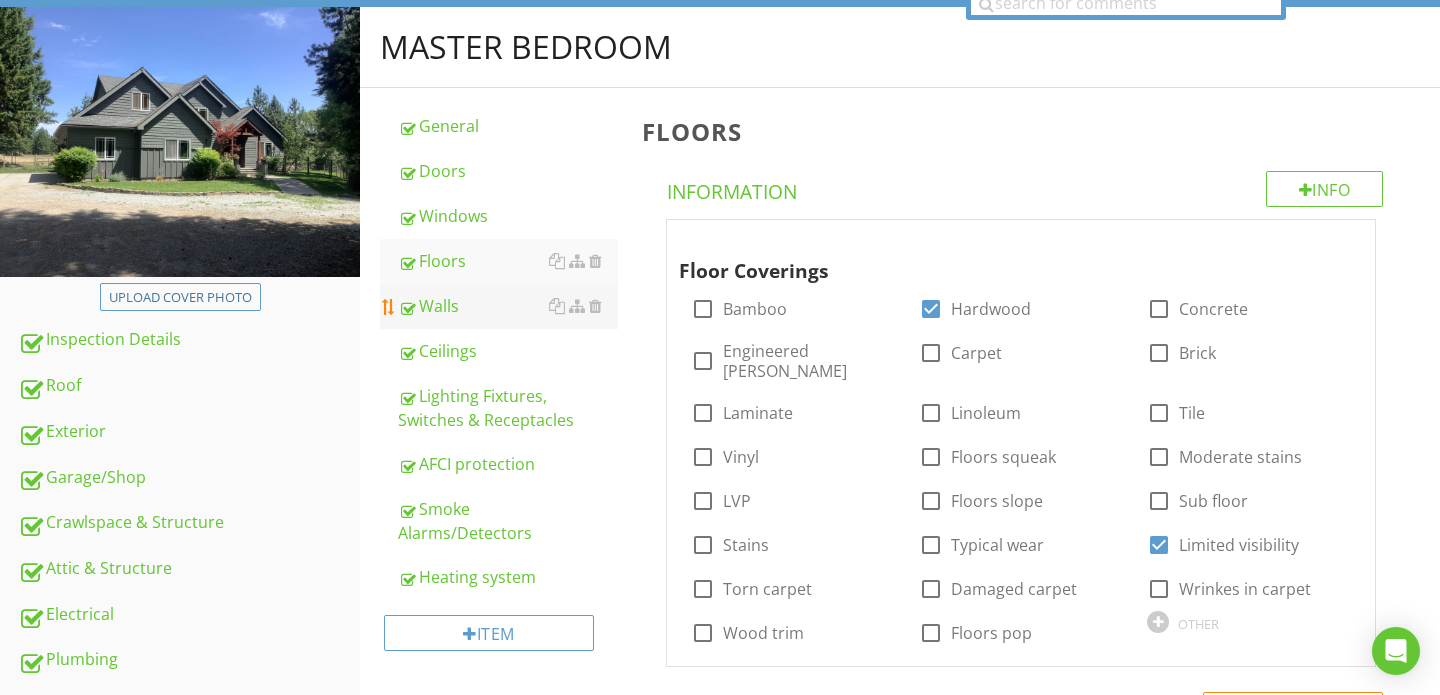 click on "Walls" at bounding box center [508, 306] 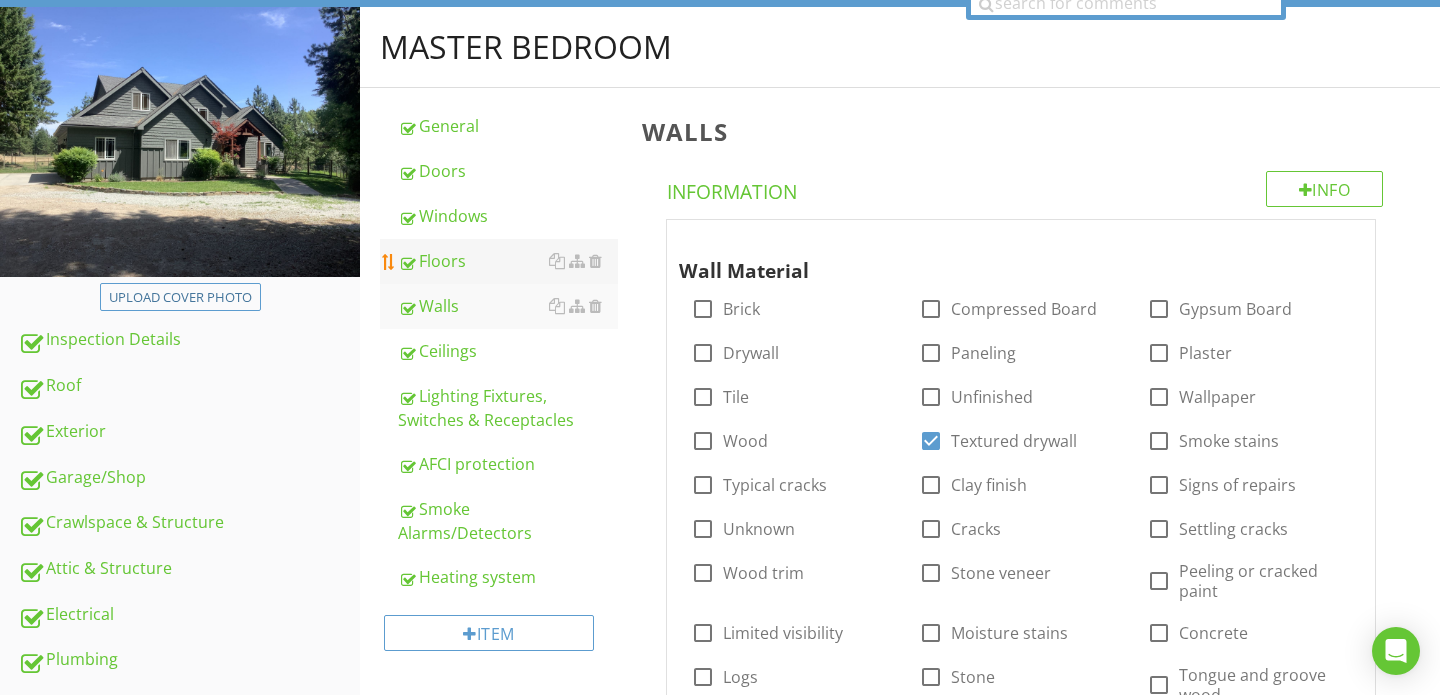 click on "Floors" at bounding box center [508, 261] 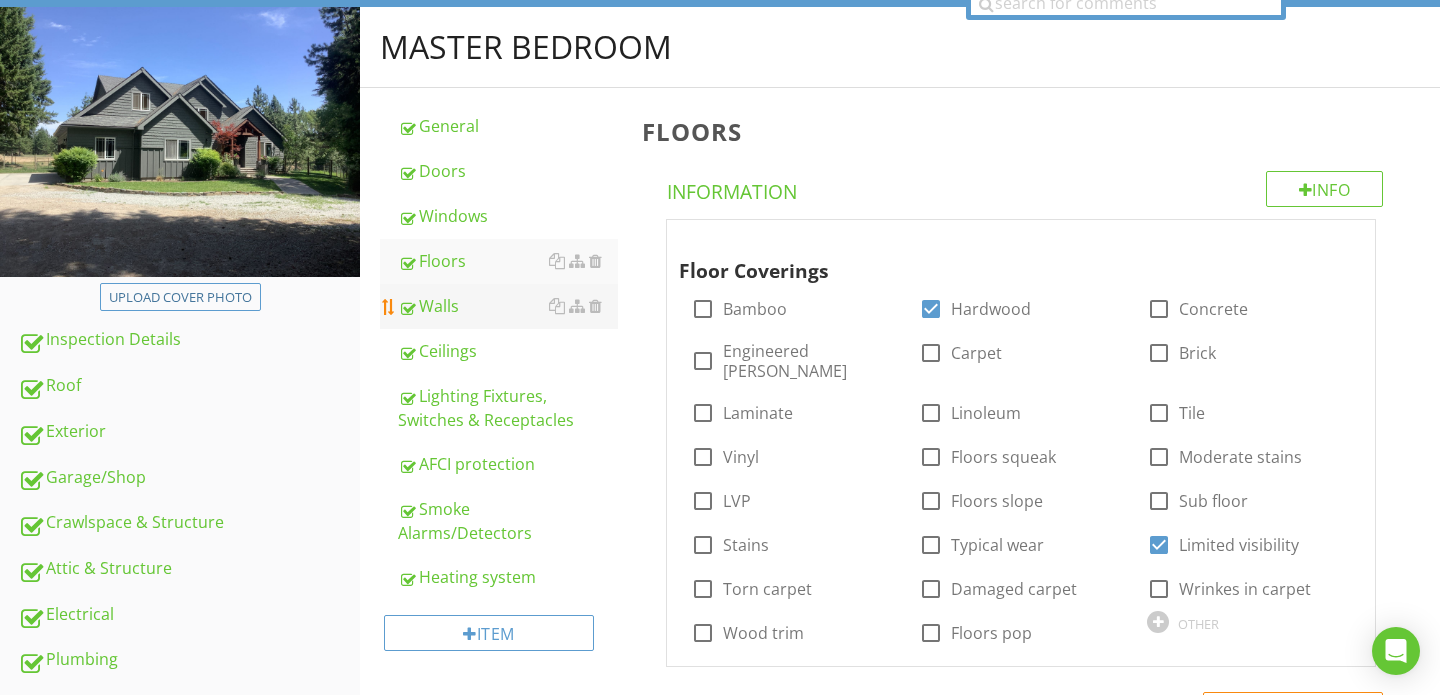 click on "Walls" at bounding box center [508, 306] 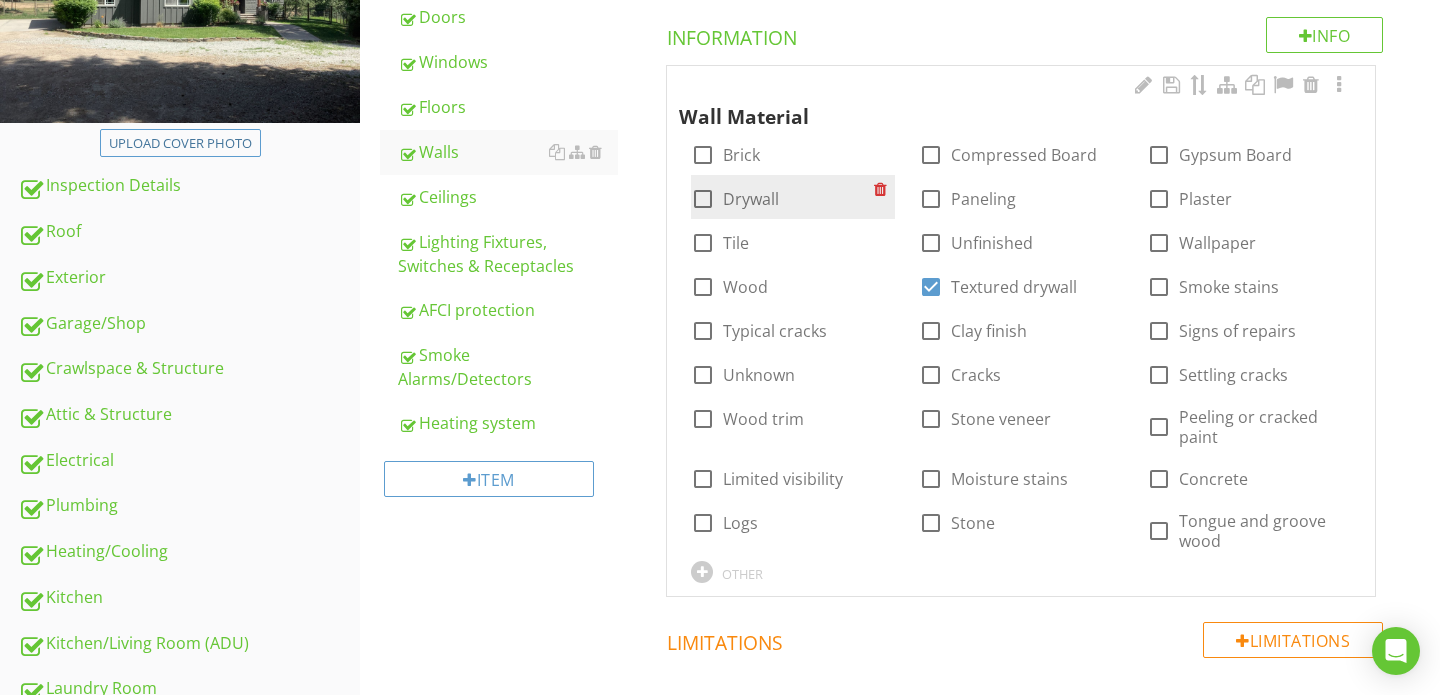 scroll, scrollTop: 355, scrollLeft: 0, axis: vertical 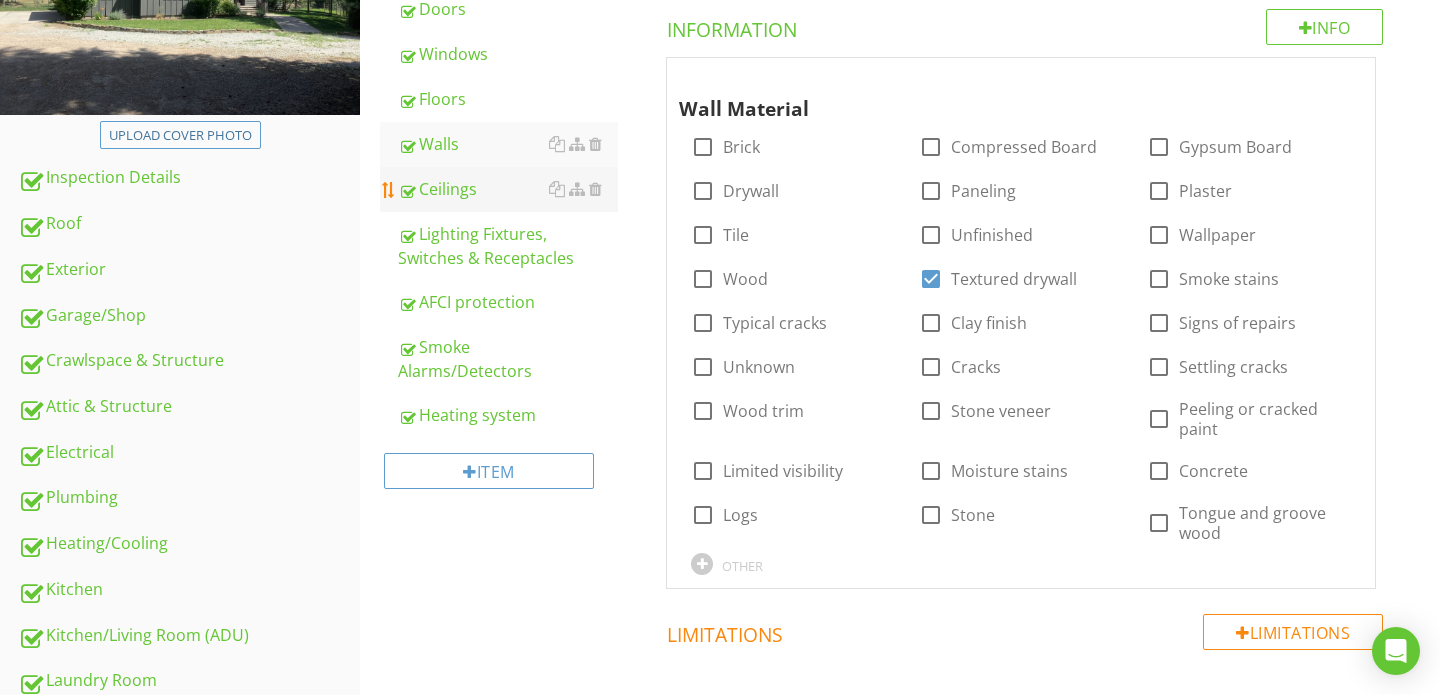 click on "General
Doors
Windows
Floors
Walls
Ceilings
Lighting Fixtures, Switches & Receptacles
AFCI protection
Smoke Alarms/Detectors
Heating system" at bounding box center (499, 190) 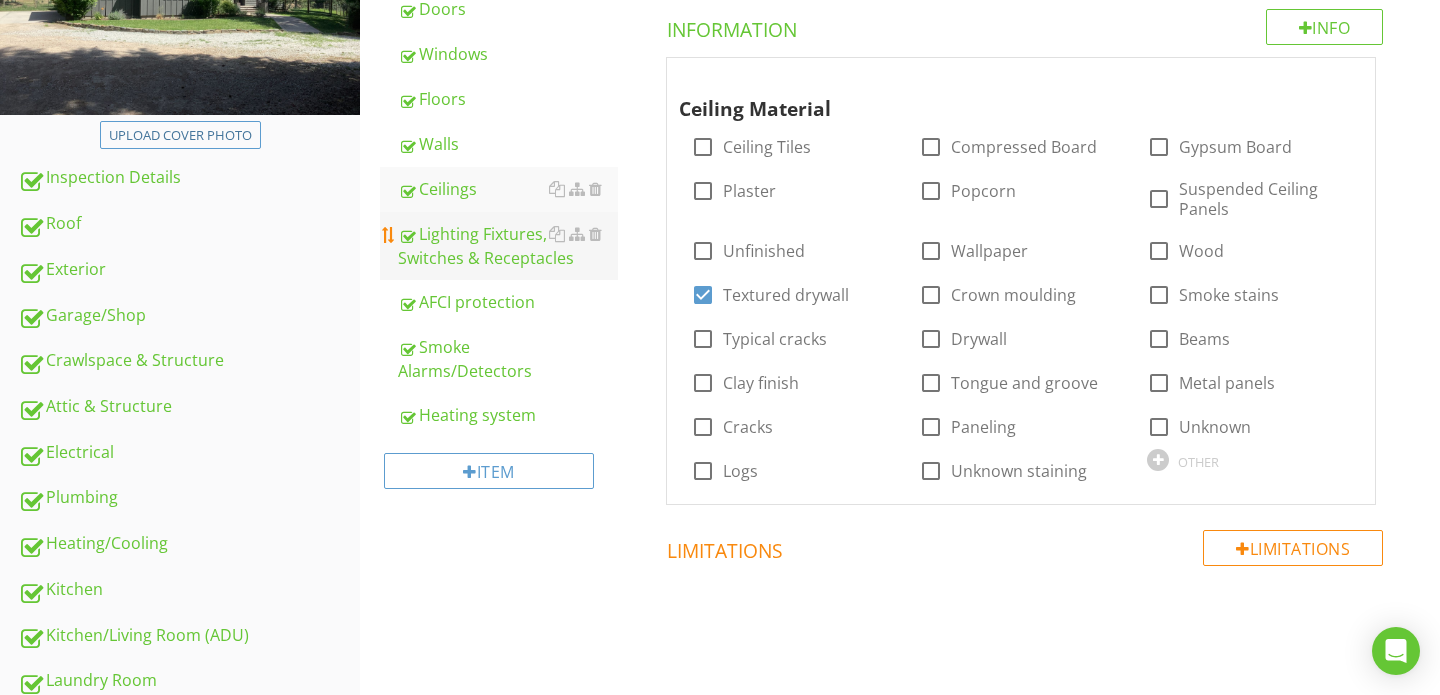 click on "Lighting Fixtures, Switches & Receptacles" at bounding box center [508, 246] 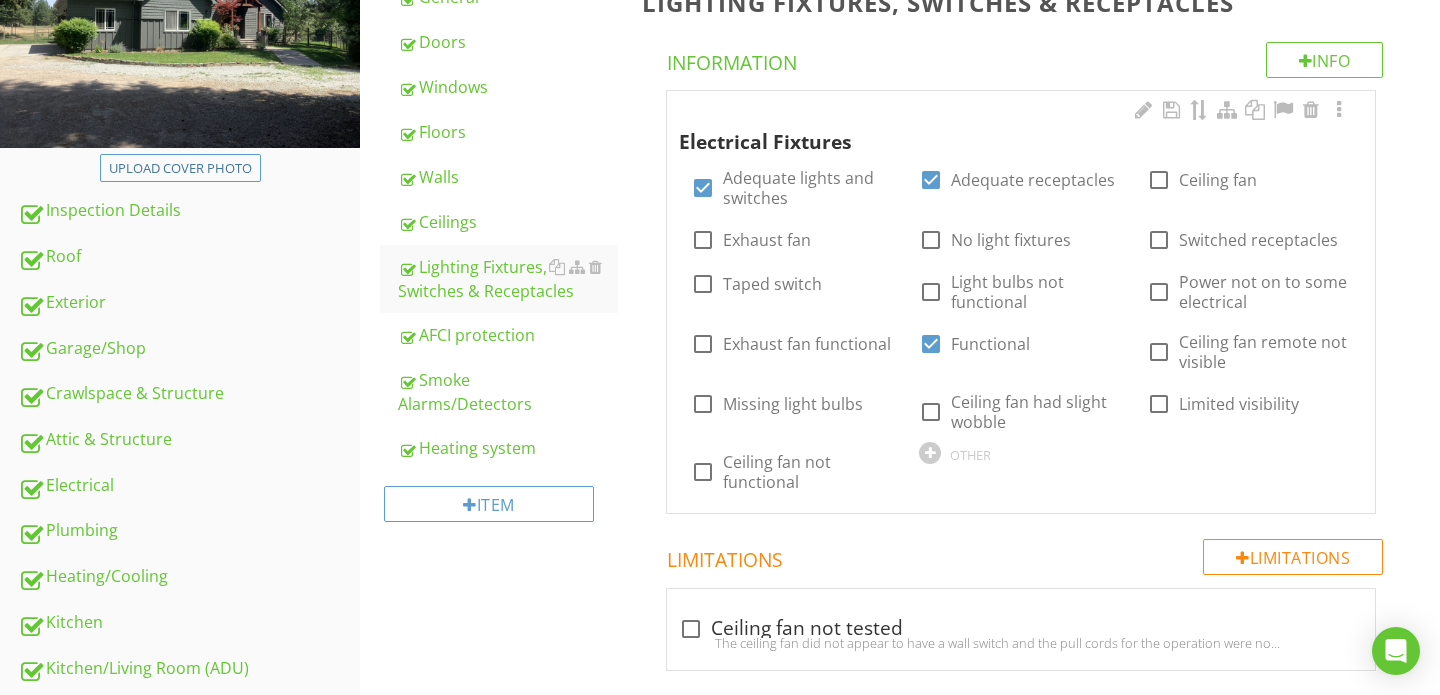 scroll, scrollTop: 309, scrollLeft: 0, axis: vertical 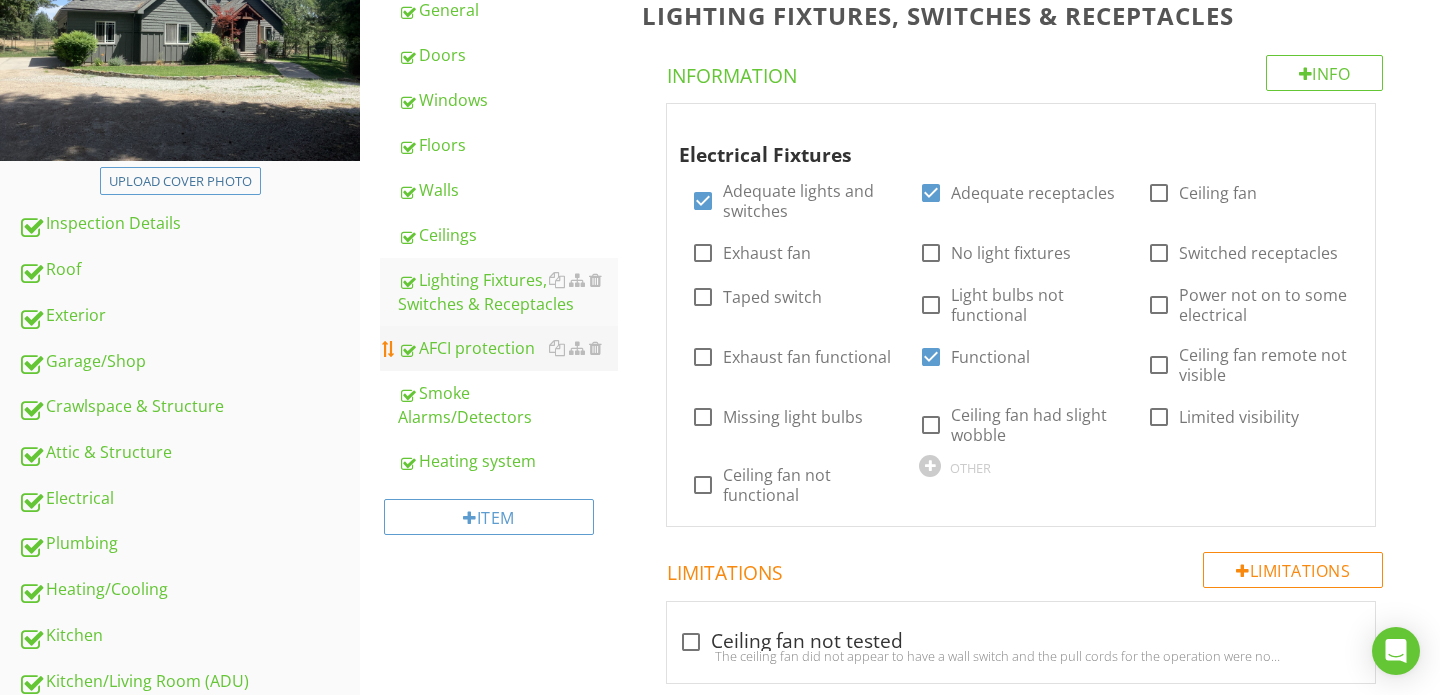 click on "AFCI protection" at bounding box center [508, 348] 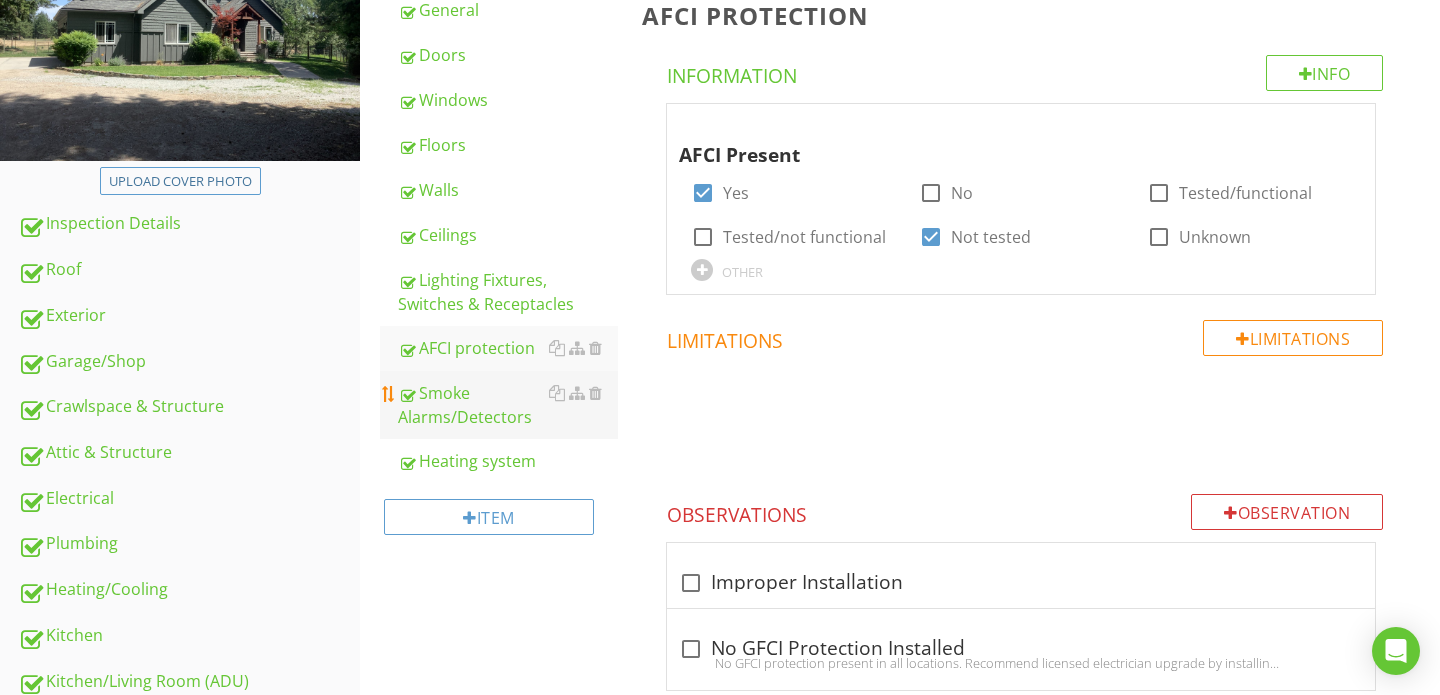 click on "Smoke Alarms/Detectors" at bounding box center (508, 405) 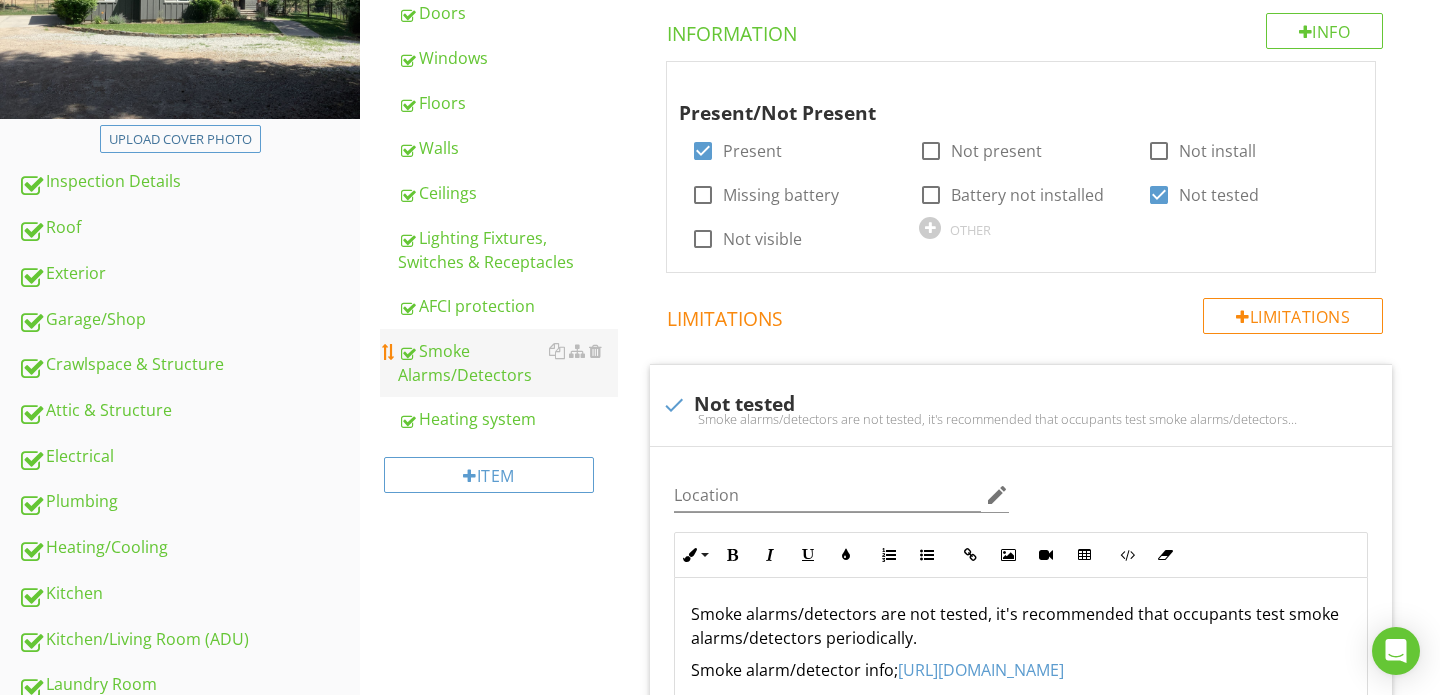 scroll, scrollTop: 347, scrollLeft: 0, axis: vertical 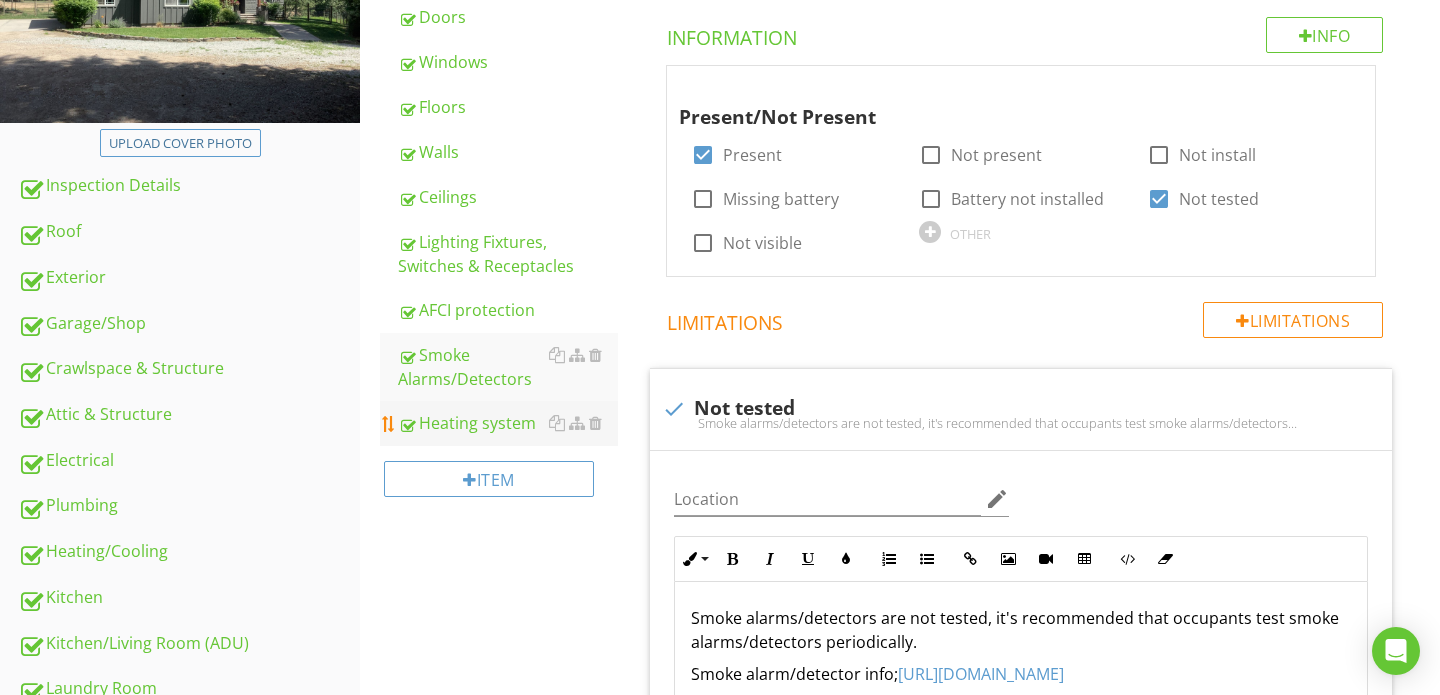 click on "Heating system" at bounding box center [508, 423] 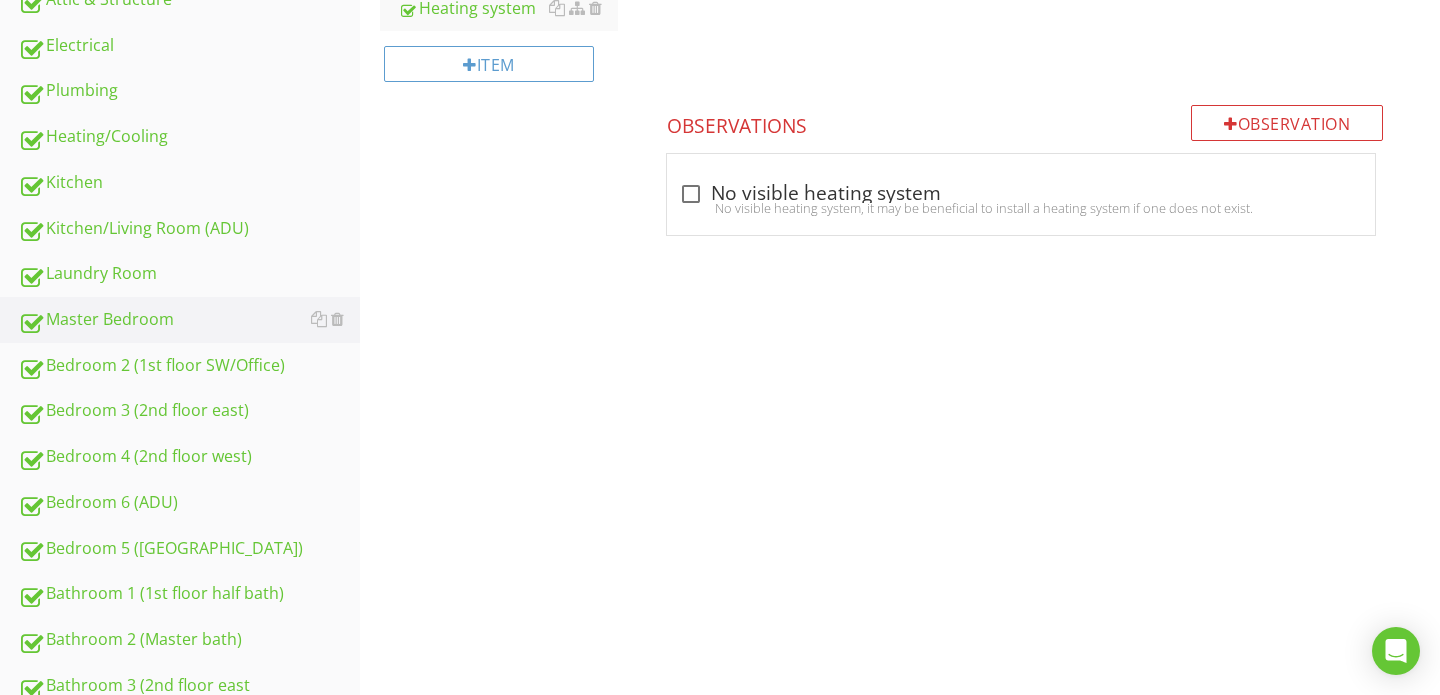 scroll, scrollTop: 773, scrollLeft: 0, axis: vertical 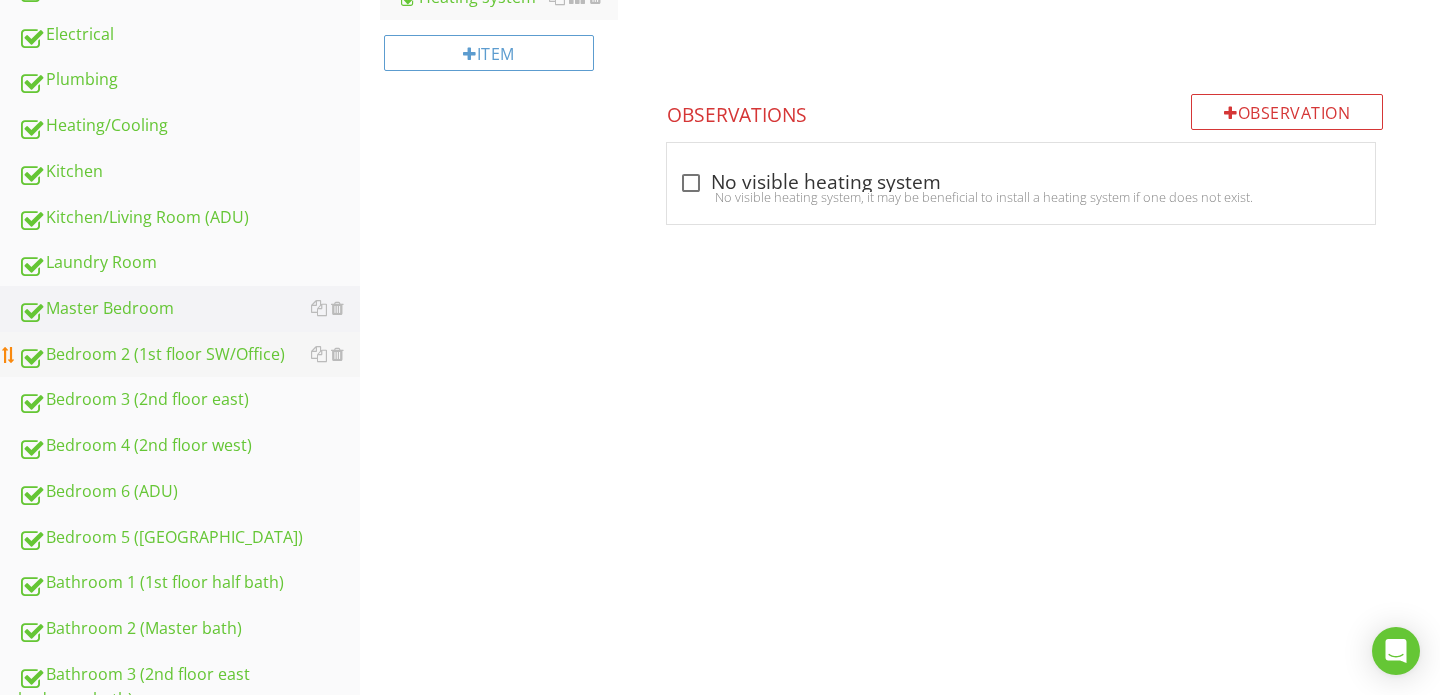 click on "Bedroom 2 (1st floor SW/Office)" at bounding box center [189, 355] 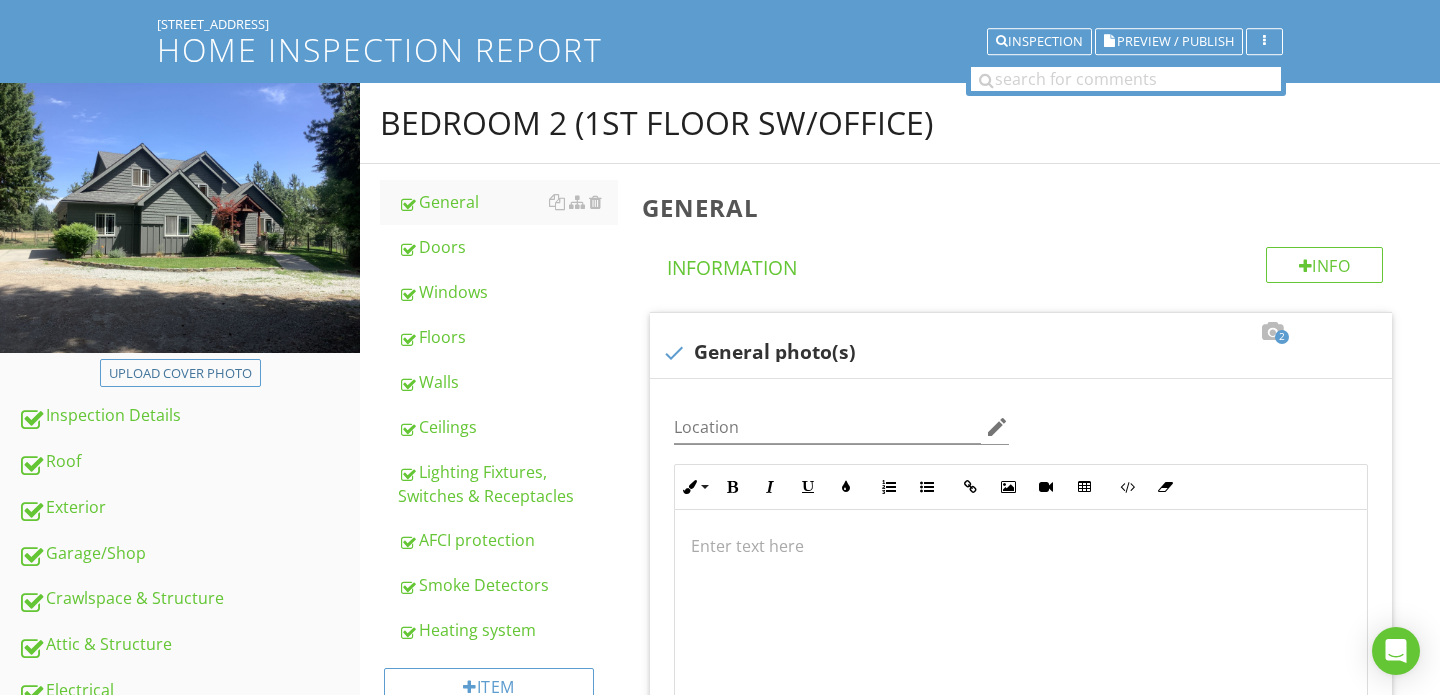 scroll, scrollTop: 121, scrollLeft: 0, axis: vertical 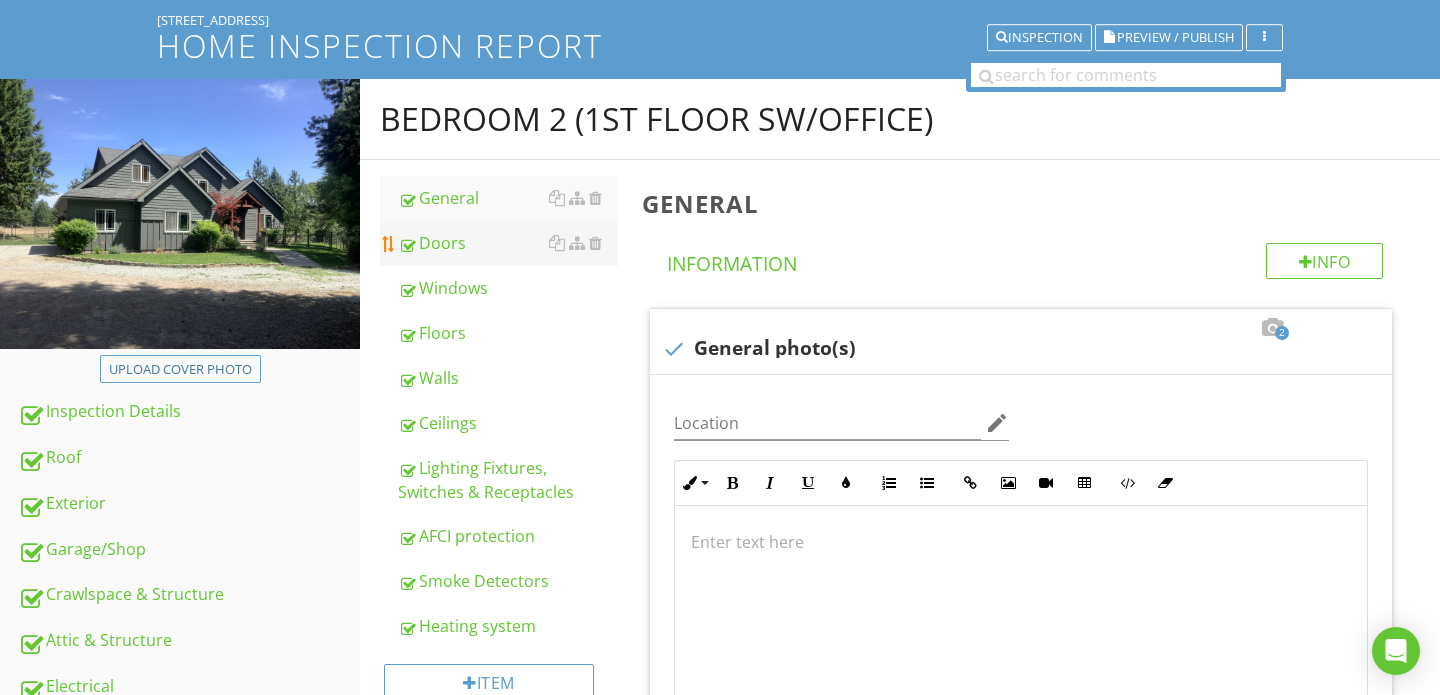 click on "Doors" at bounding box center [508, 243] 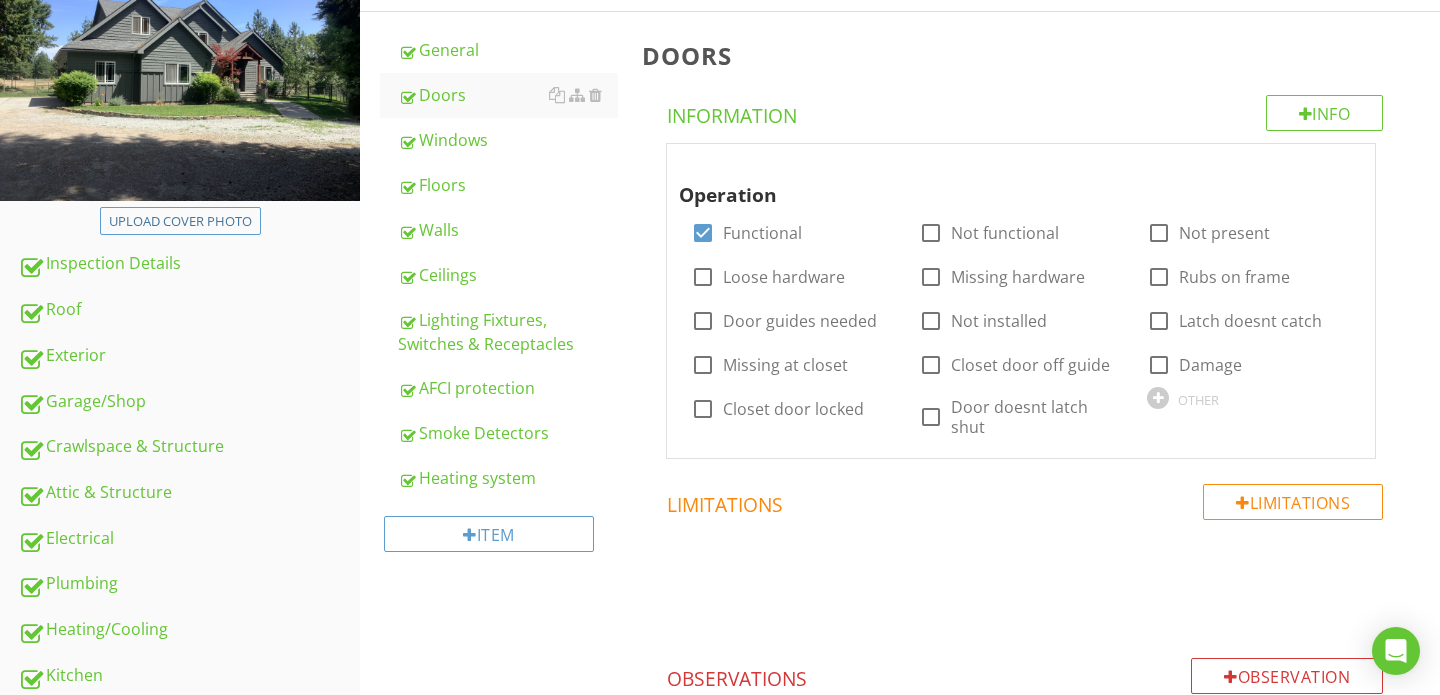 scroll, scrollTop: 184, scrollLeft: 0, axis: vertical 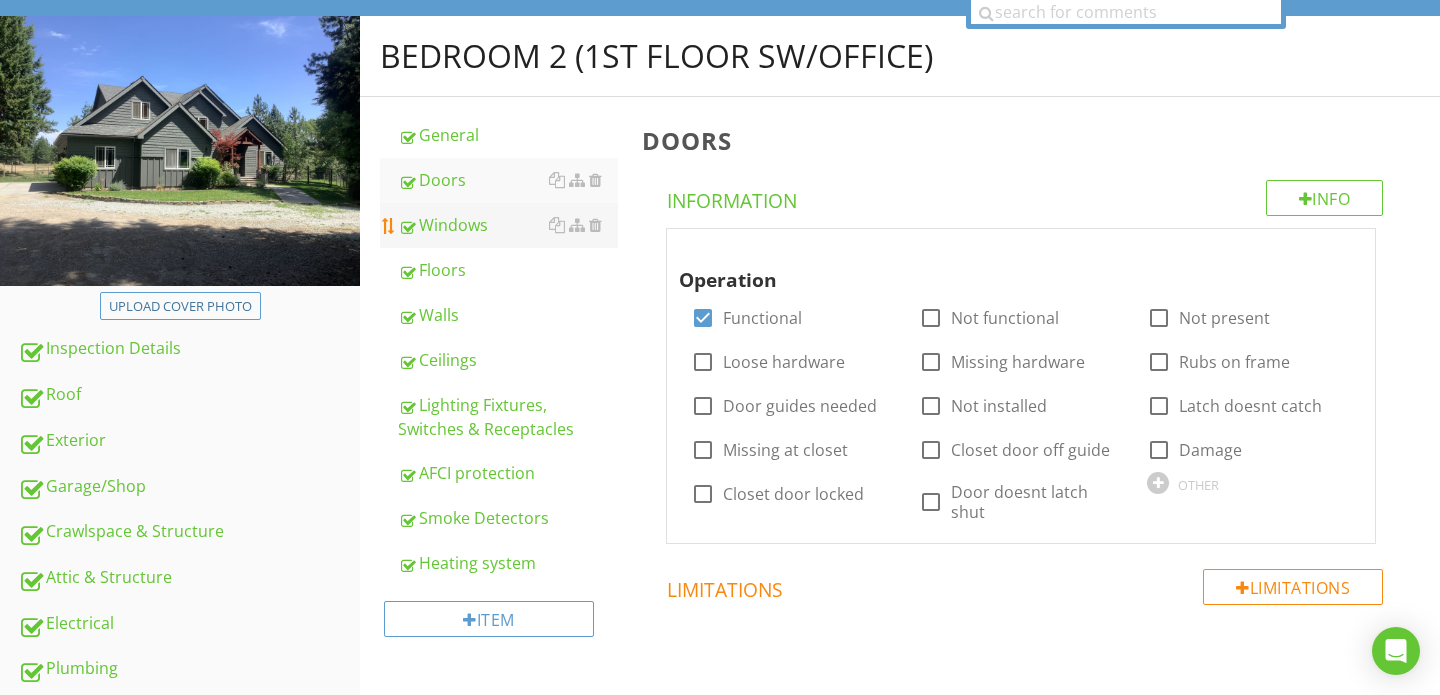 click on "Windows" at bounding box center (508, 225) 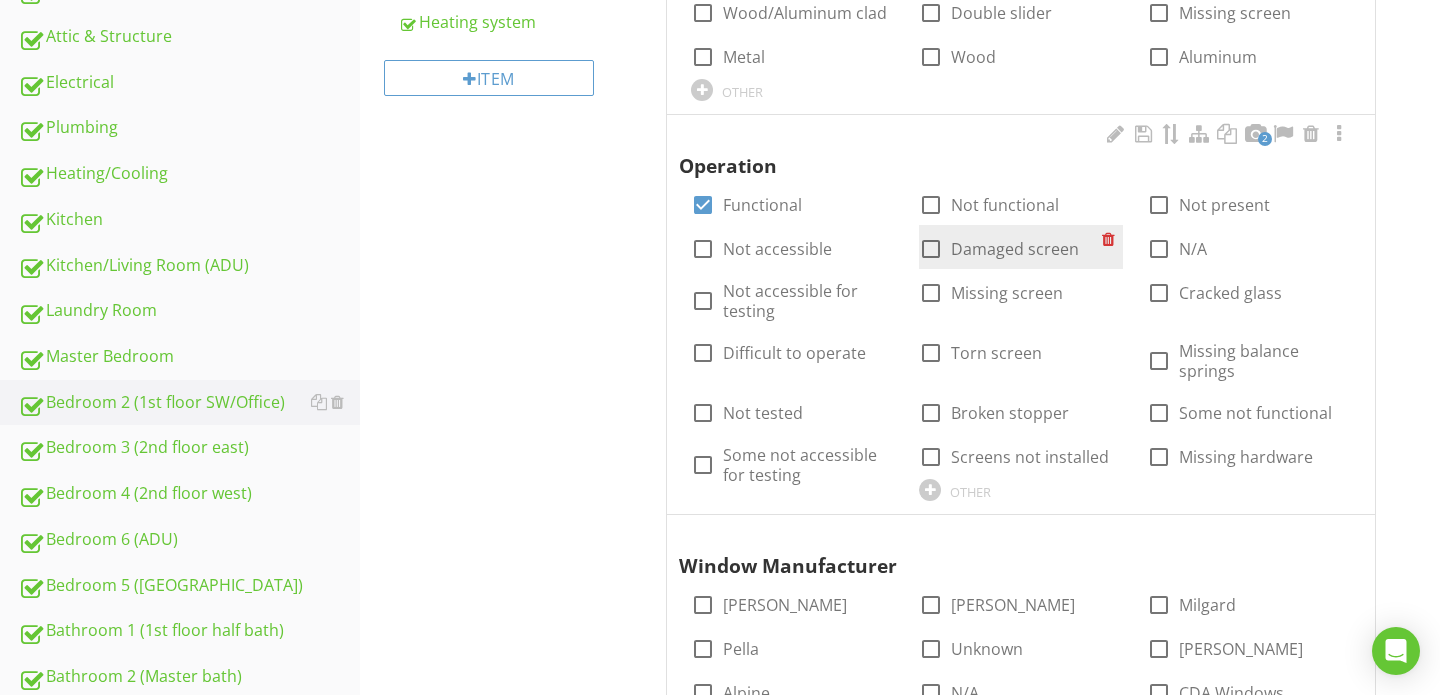 scroll, scrollTop: 723, scrollLeft: 0, axis: vertical 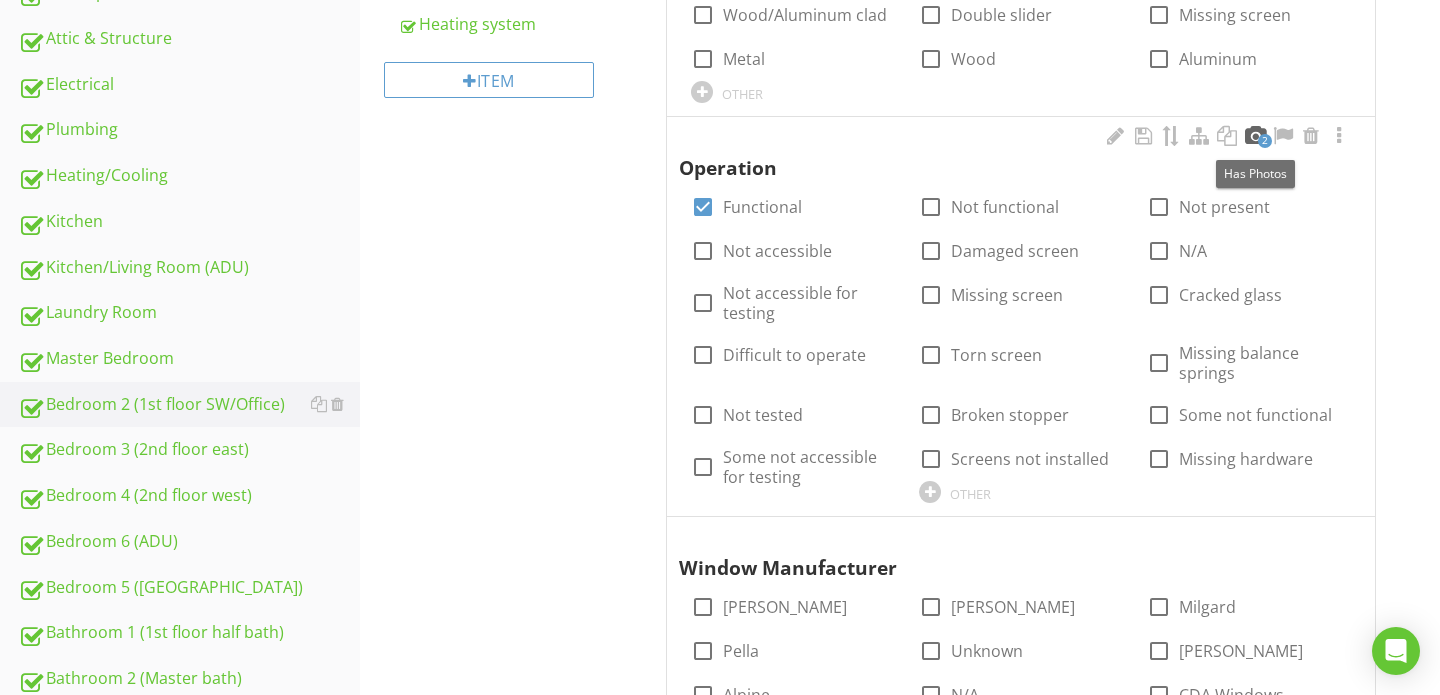 click at bounding box center [1255, 136] 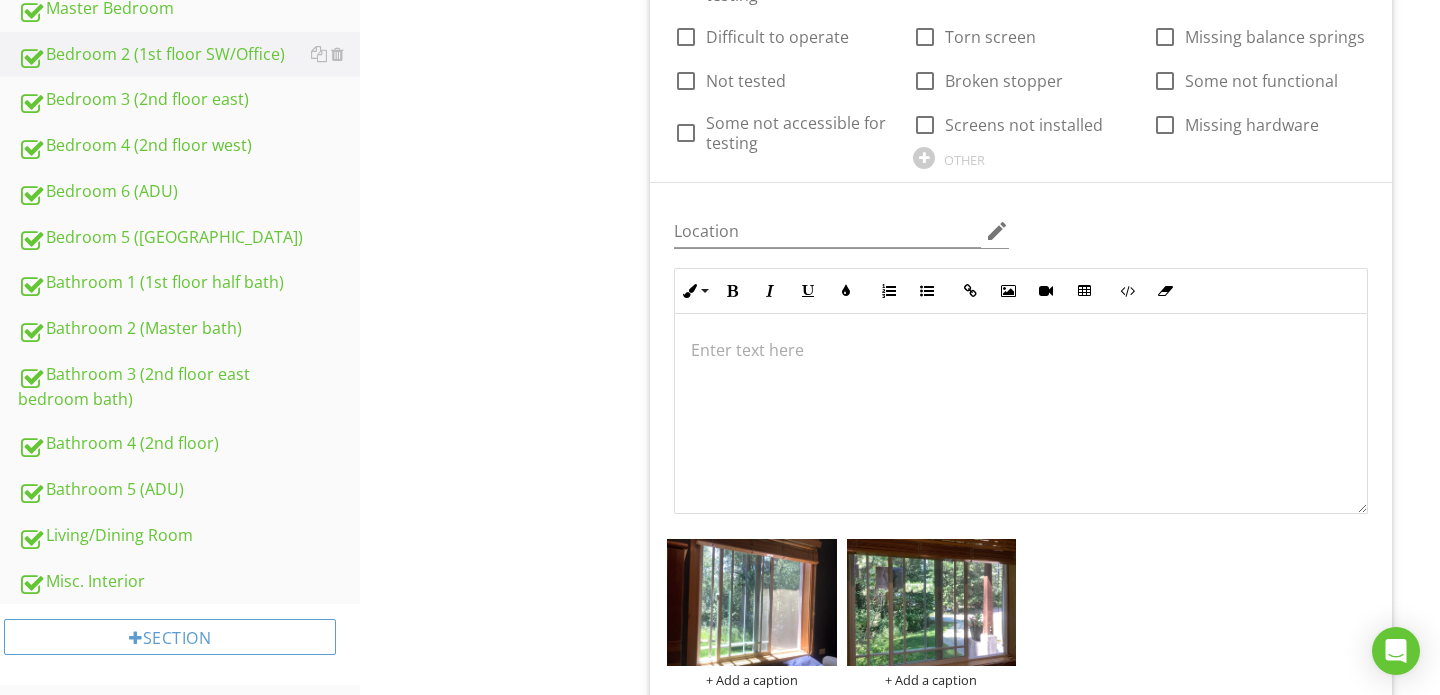 scroll, scrollTop: 1194, scrollLeft: 0, axis: vertical 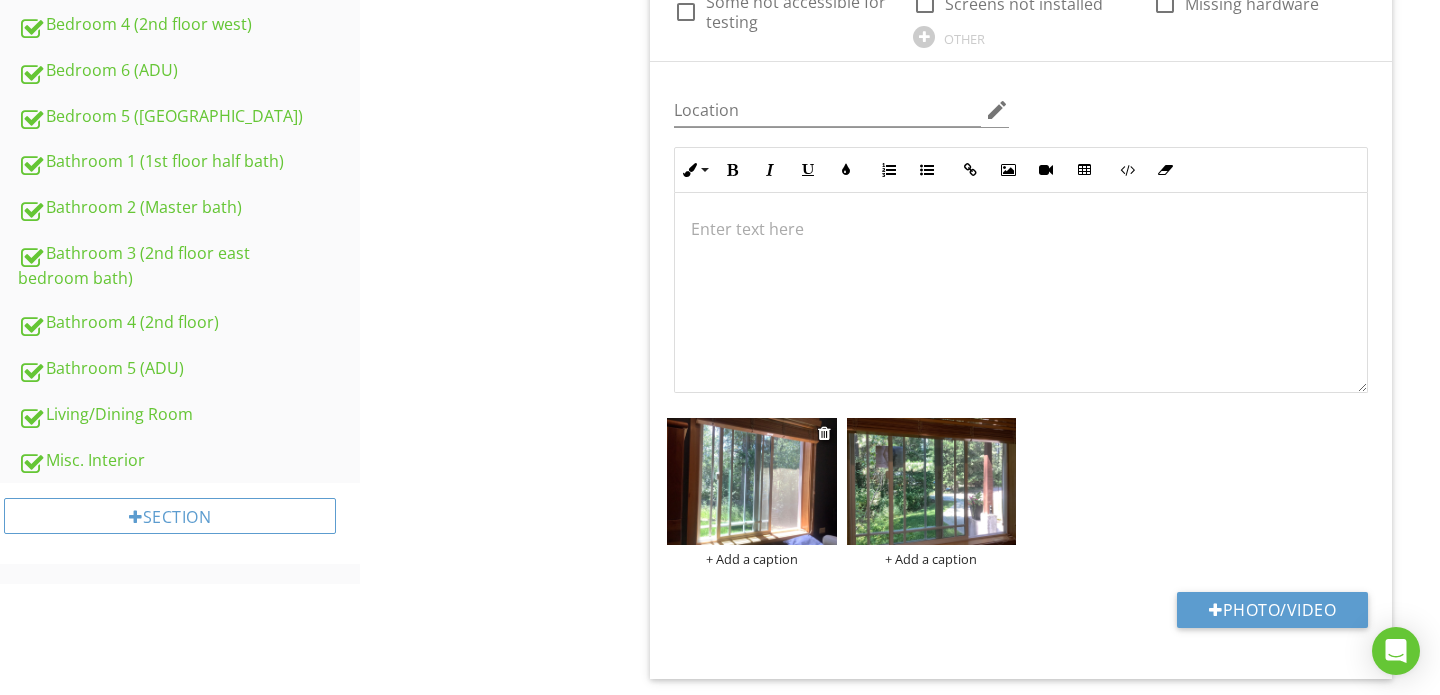 click at bounding box center [752, 481] 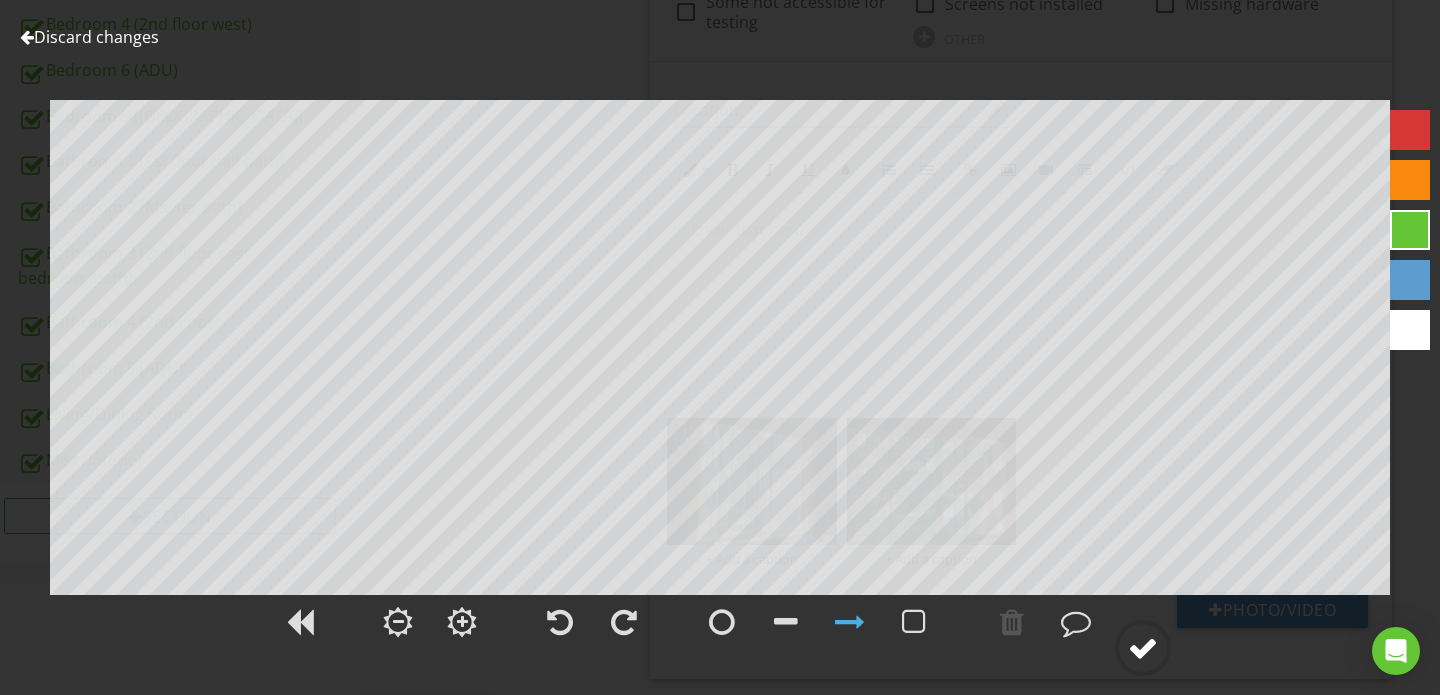 click at bounding box center (1143, 648) 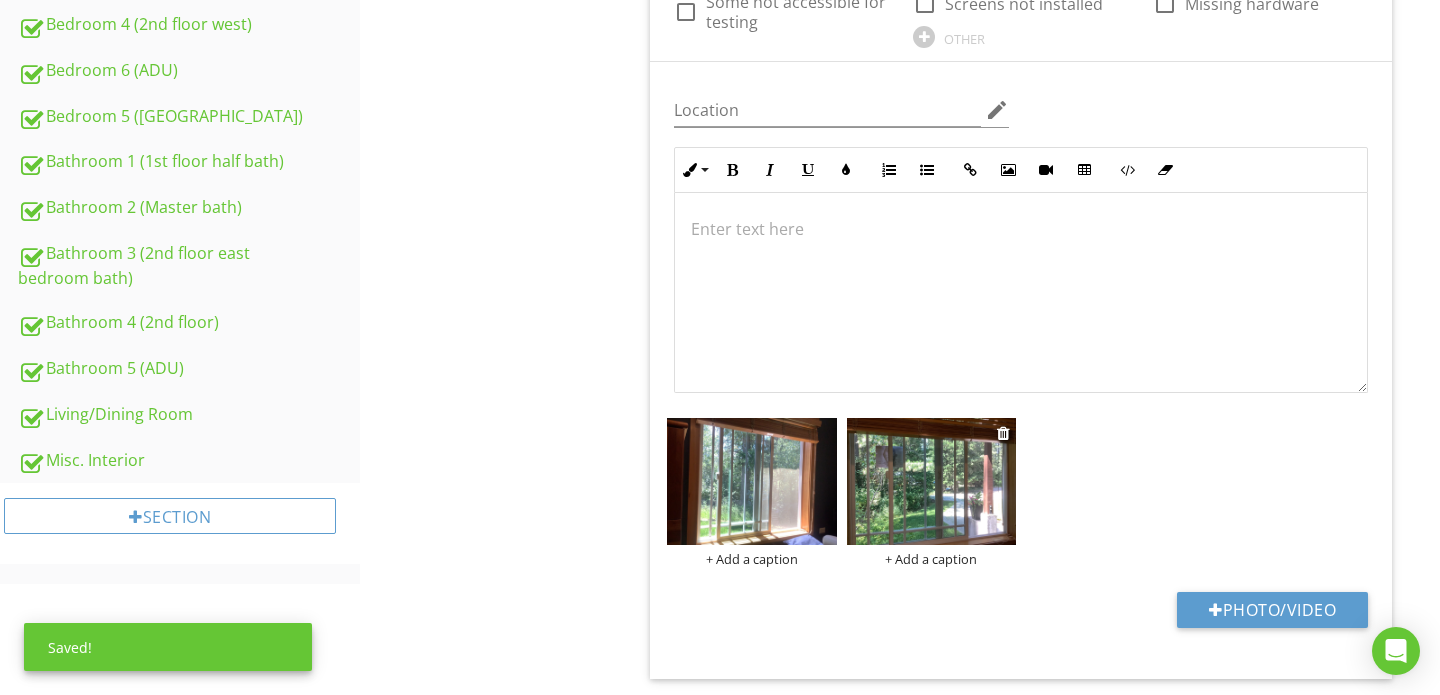 click at bounding box center (932, 481) 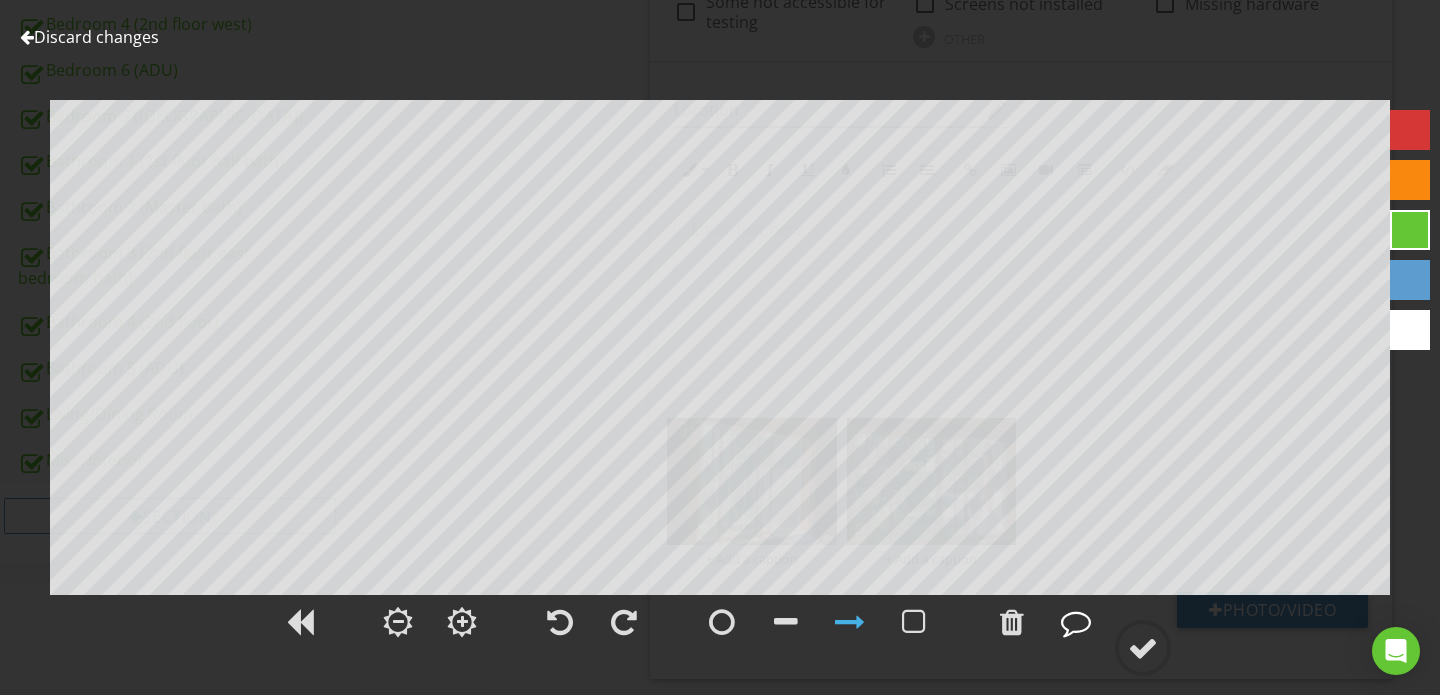 click at bounding box center (1076, 622) 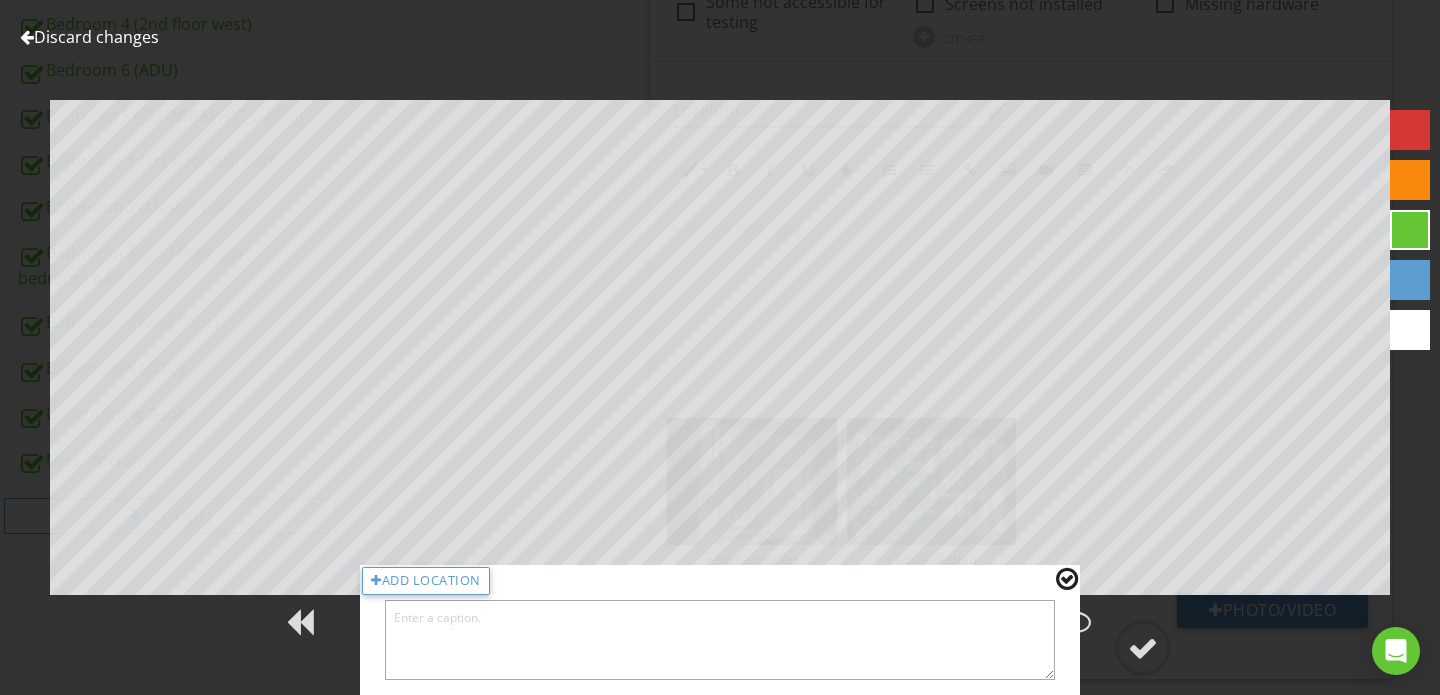 click at bounding box center [720, 640] 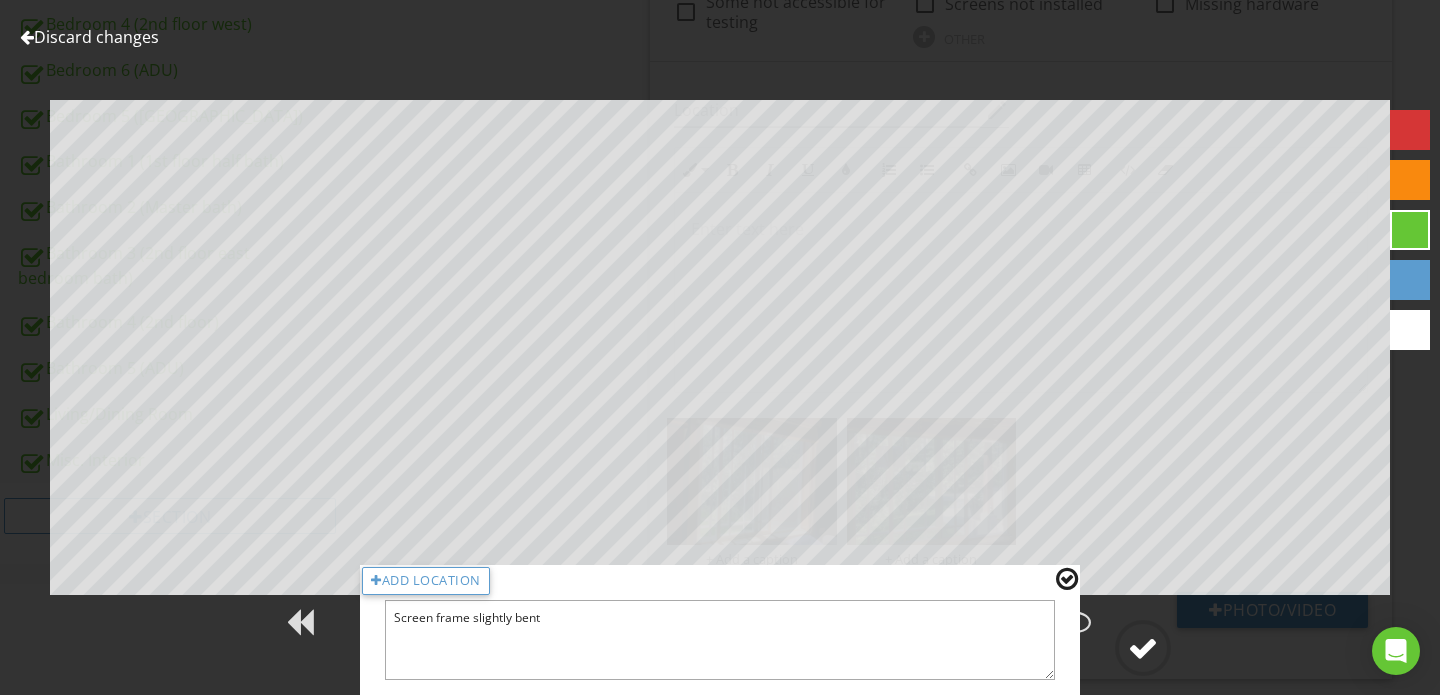 type on "Screen frame slightly bent" 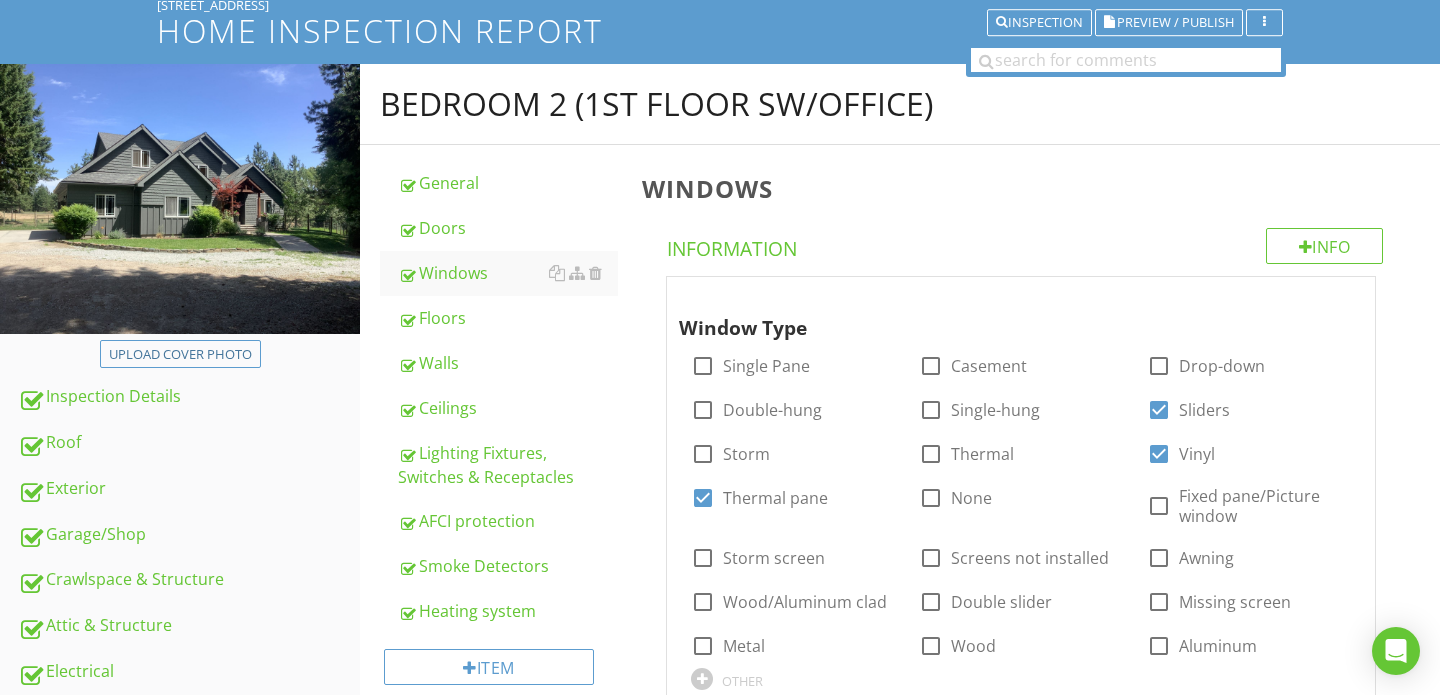 scroll, scrollTop: 121, scrollLeft: 0, axis: vertical 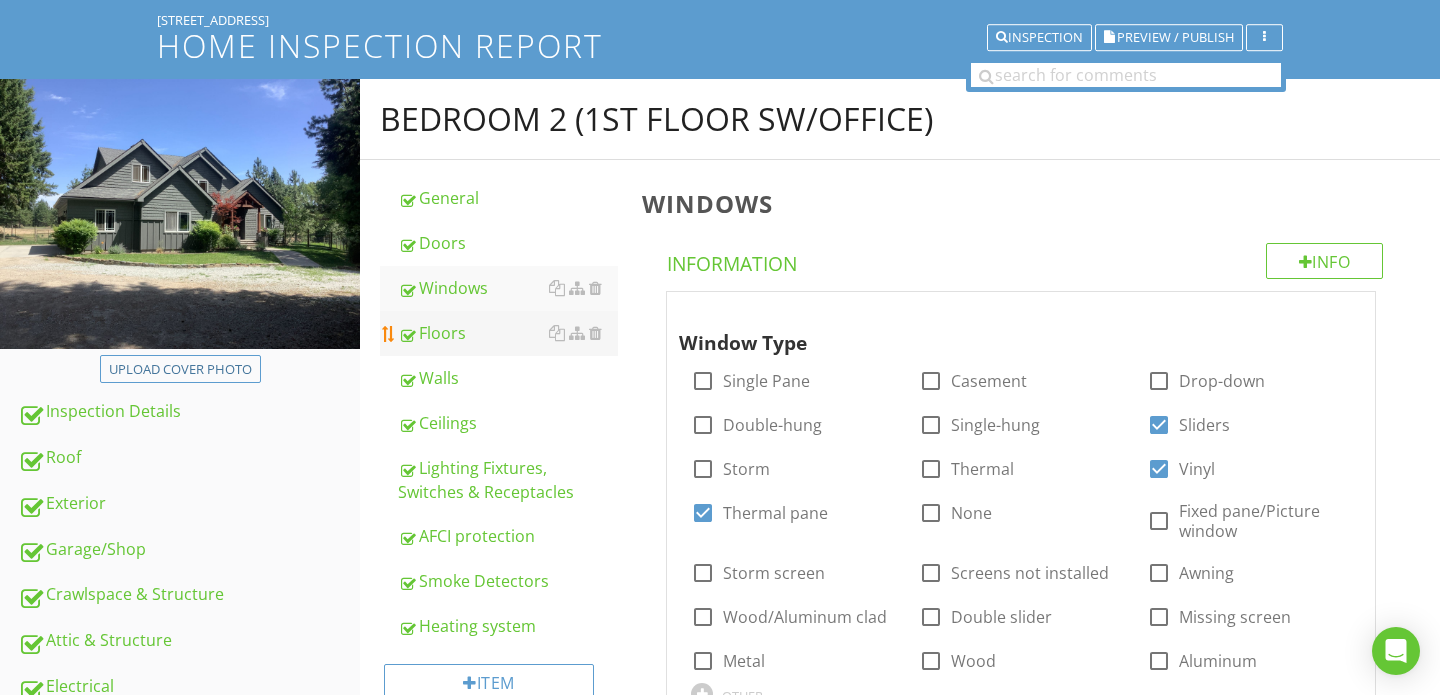 click on "Floors" at bounding box center [508, 333] 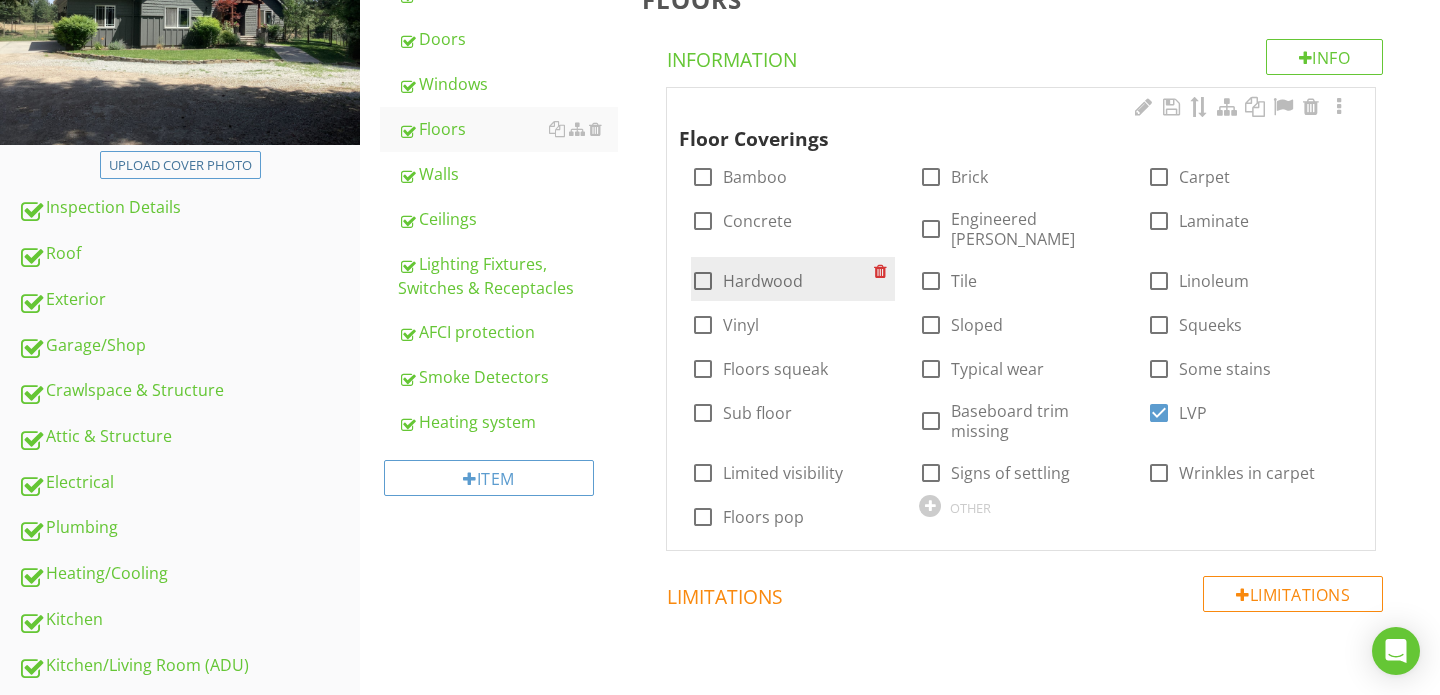 scroll, scrollTop: 315, scrollLeft: 0, axis: vertical 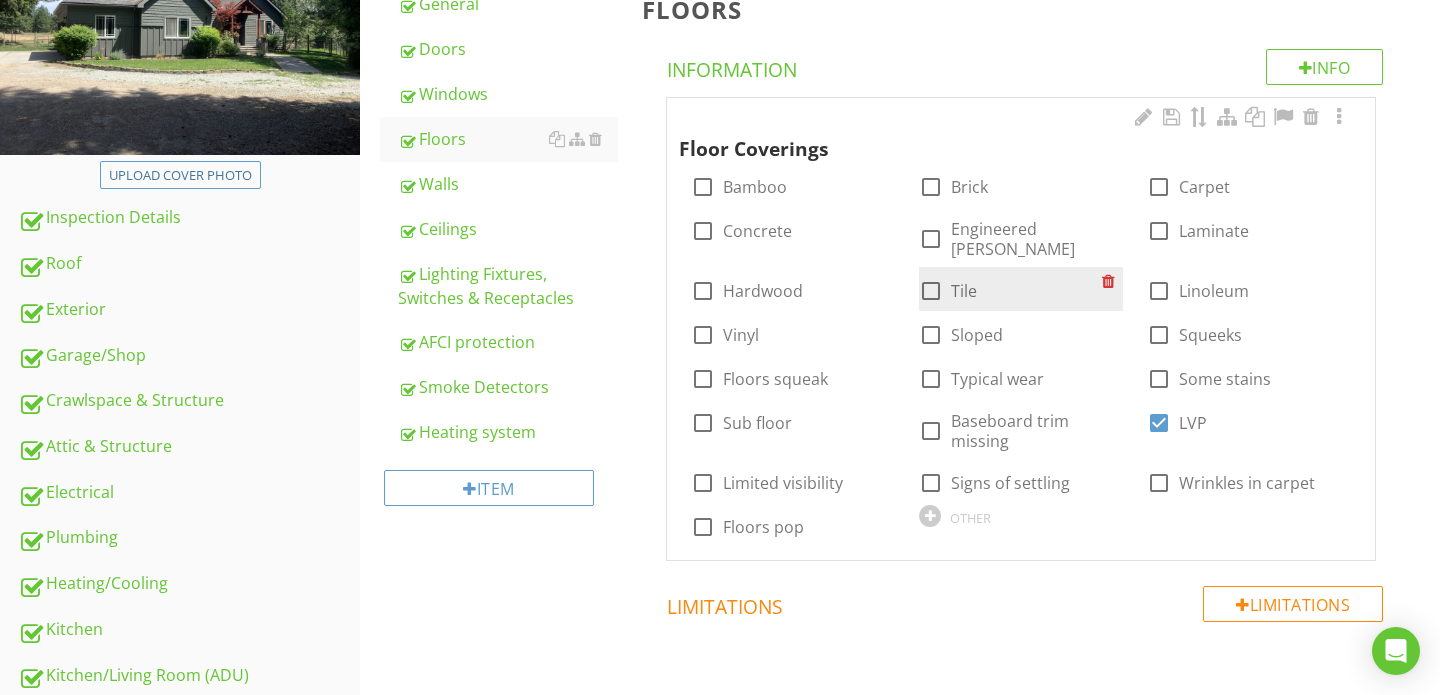 click at bounding box center [931, 291] 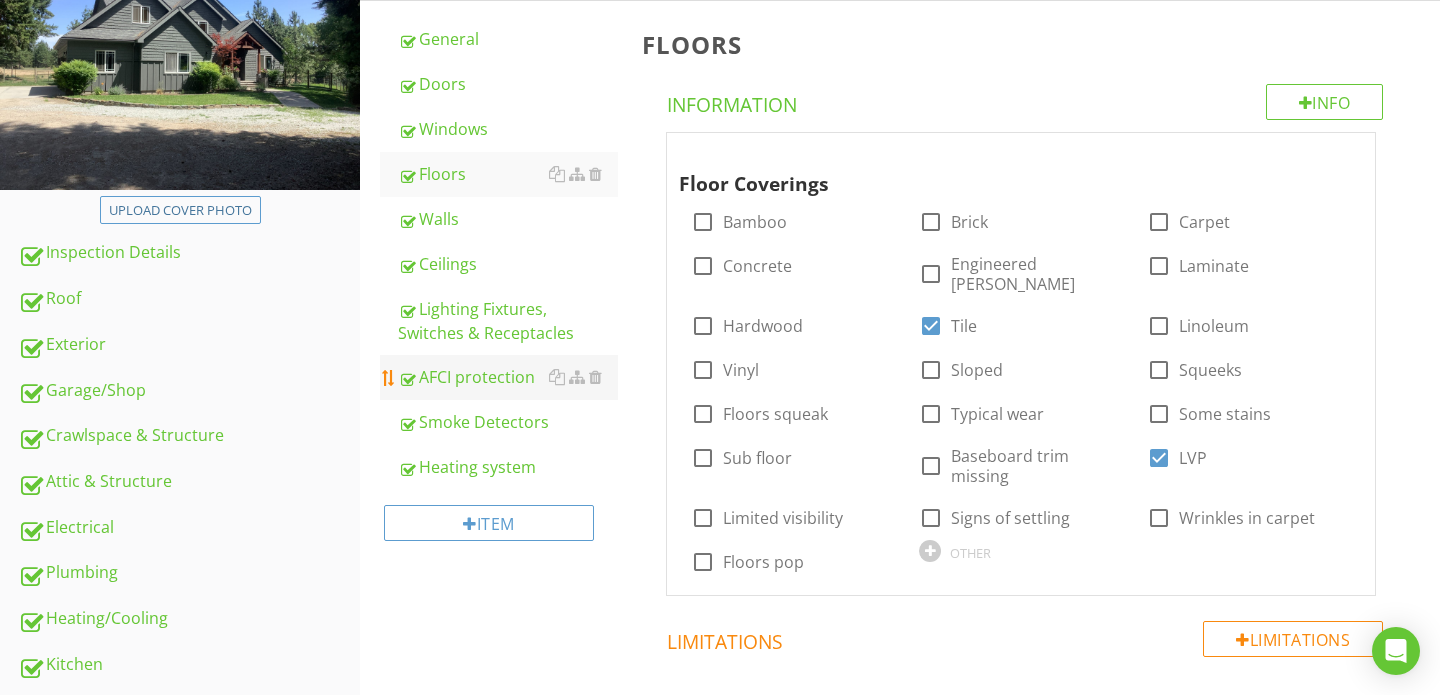 scroll, scrollTop: 254, scrollLeft: 0, axis: vertical 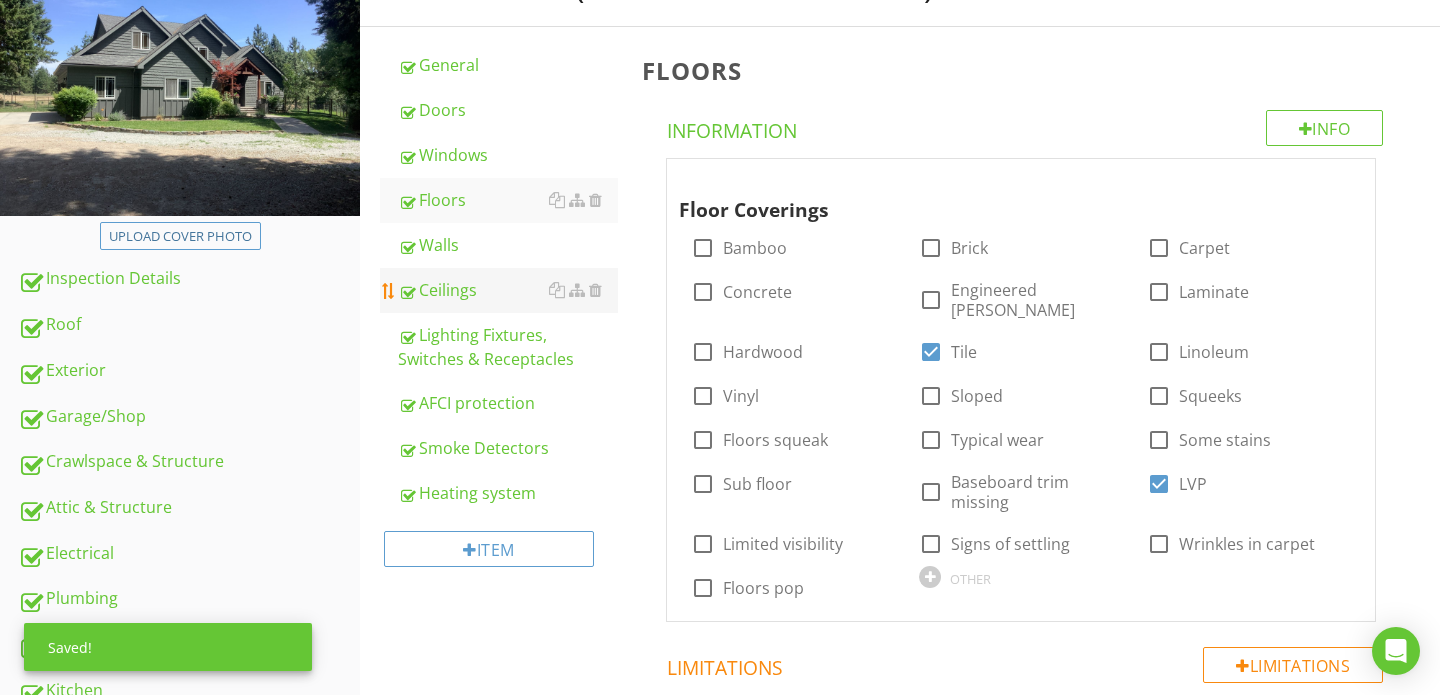 click on "Ceilings" at bounding box center (508, 290) 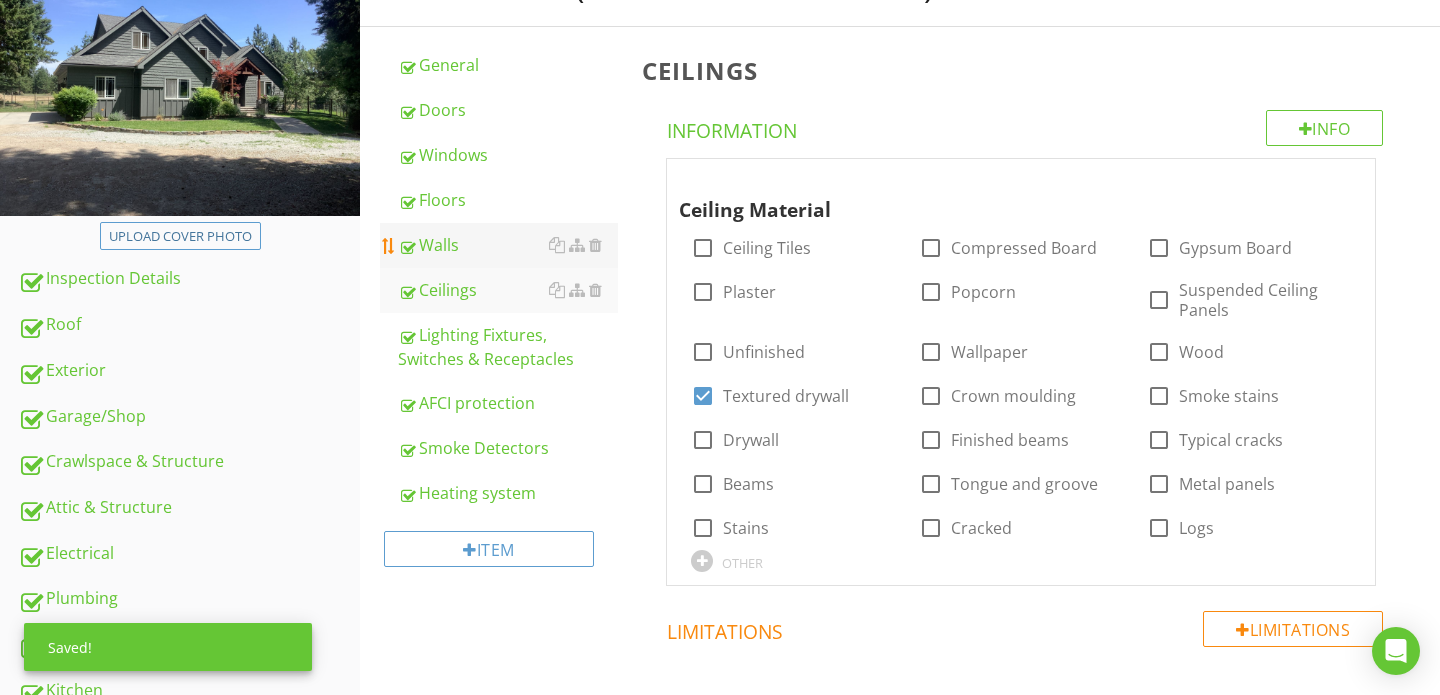 click on "Walls" at bounding box center (508, 245) 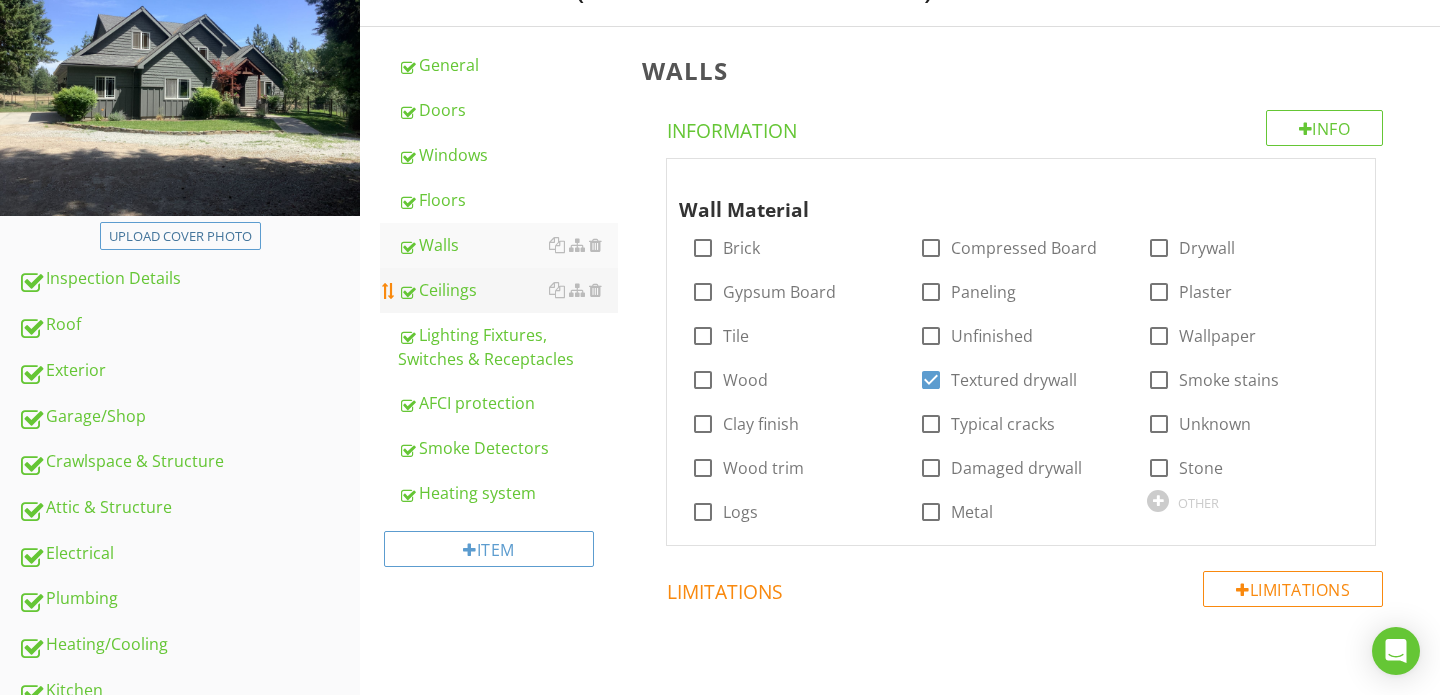 click on "Ceilings" at bounding box center (508, 290) 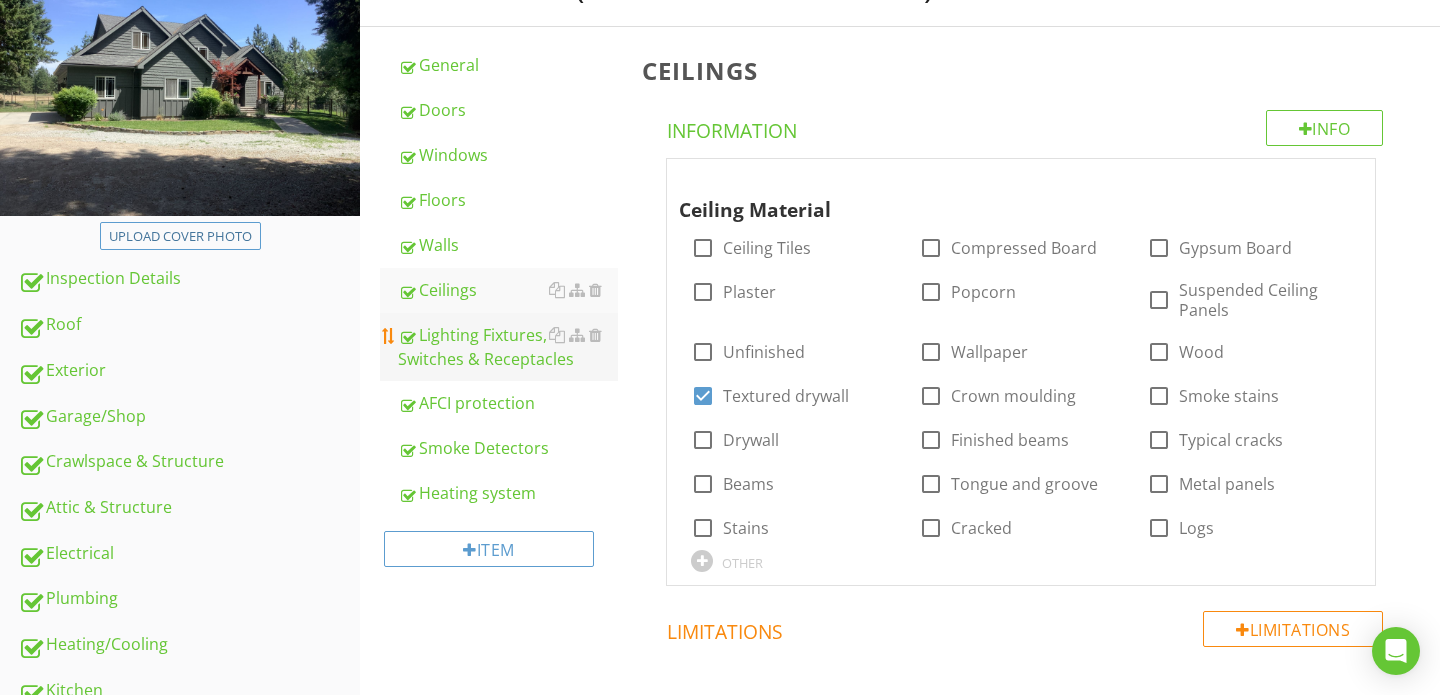 click on "Lighting Fixtures, Switches & Receptacles" at bounding box center [508, 347] 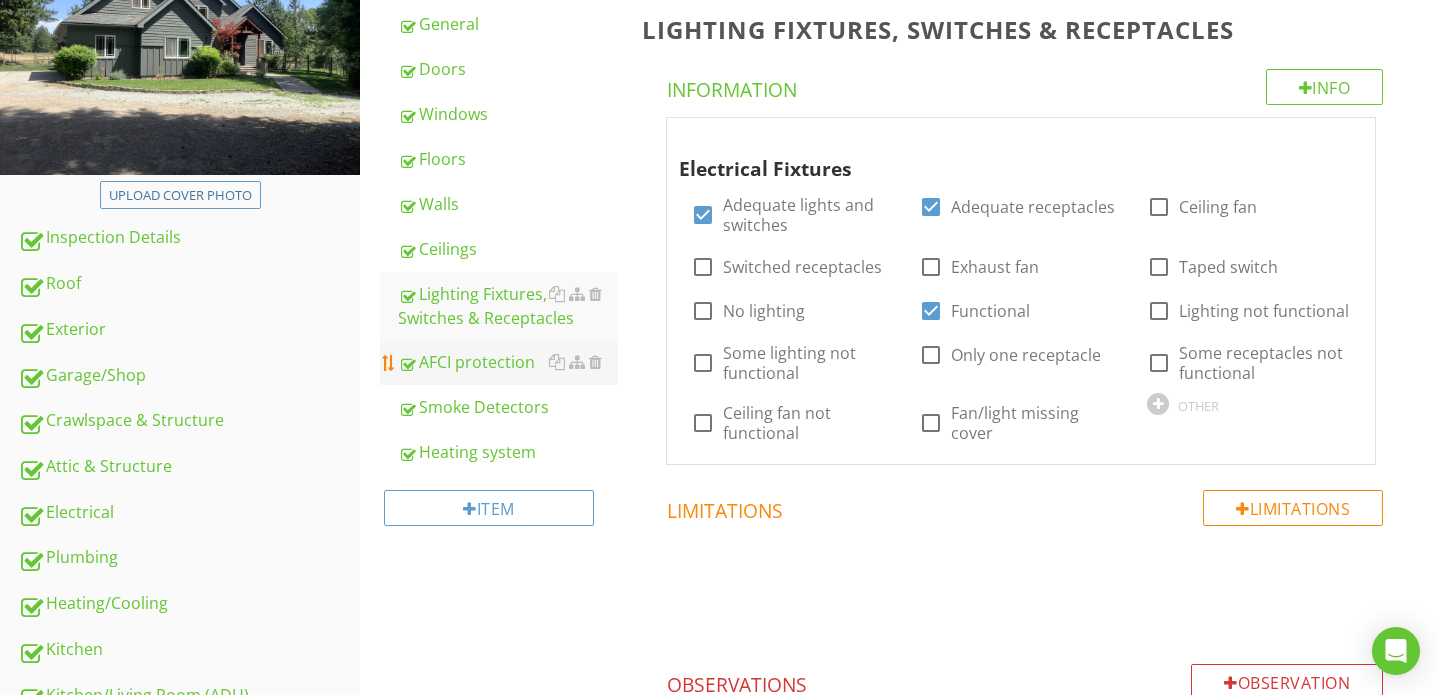 scroll, scrollTop: 286, scrollLeft: 0, axis: vertical 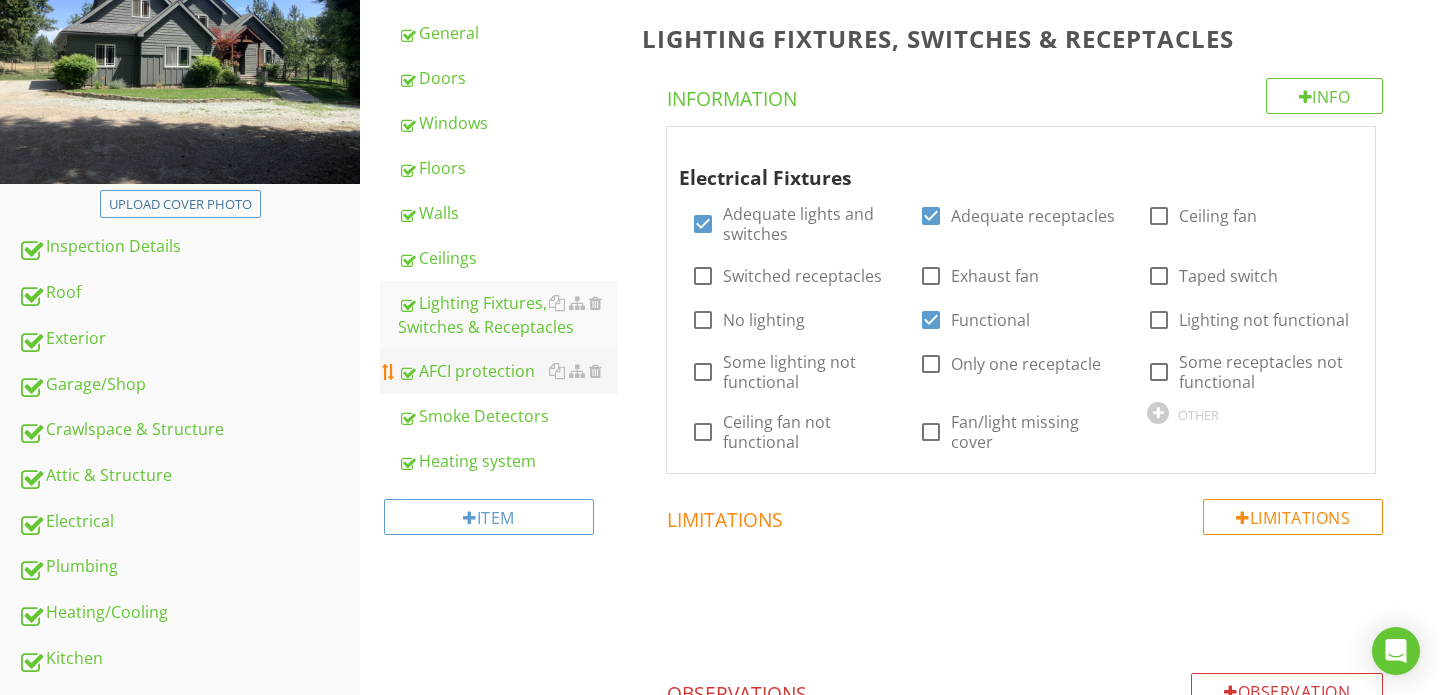 click on "AFCI protection" at bounding box center (508, 371) 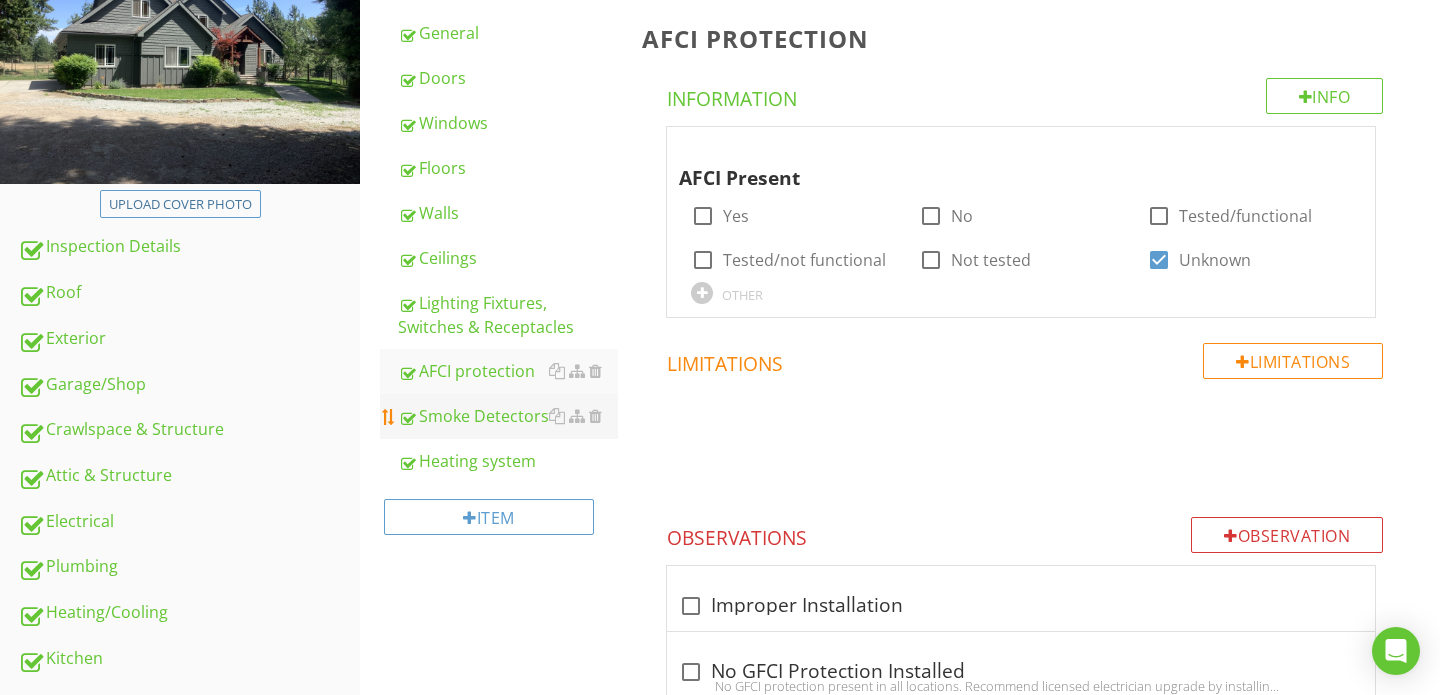 click on "Smoke Detectors" at bounding box center (508, 416) 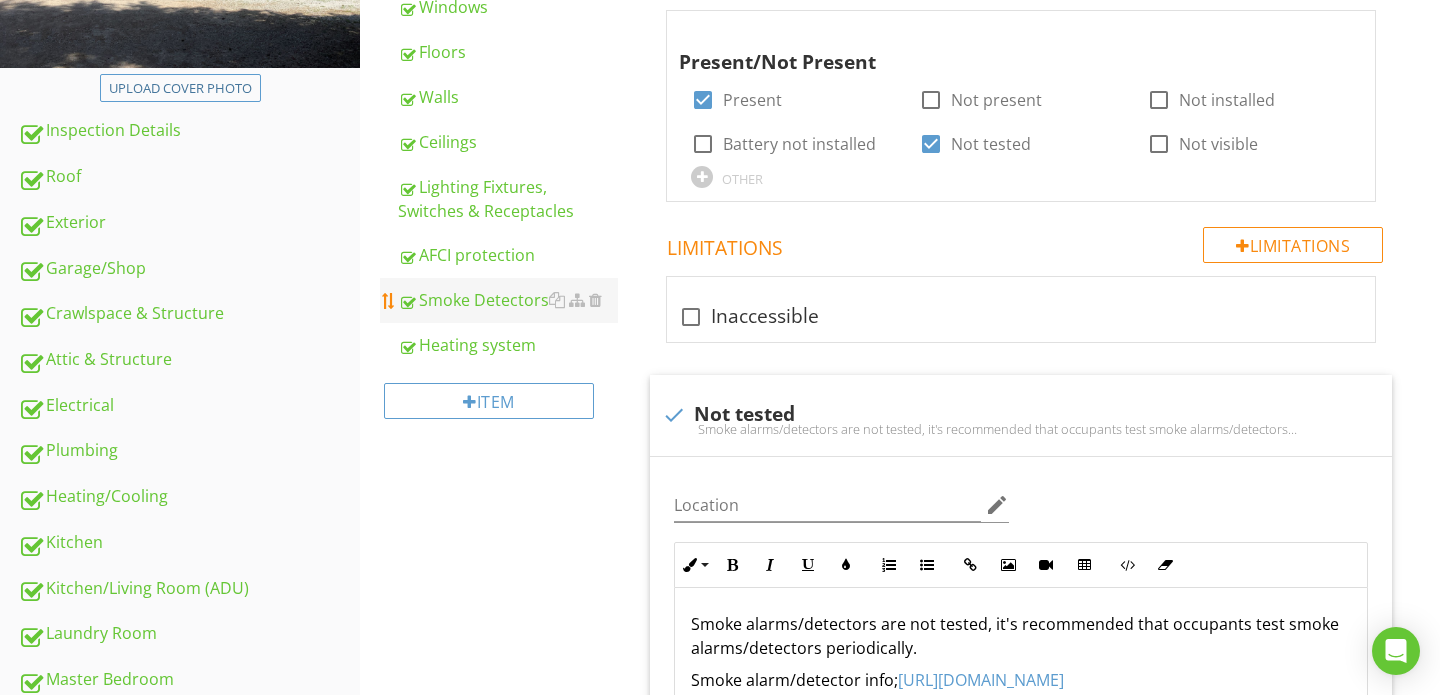 scroll, scrollTop: 396, scrollLeft: 0, axis: vertical 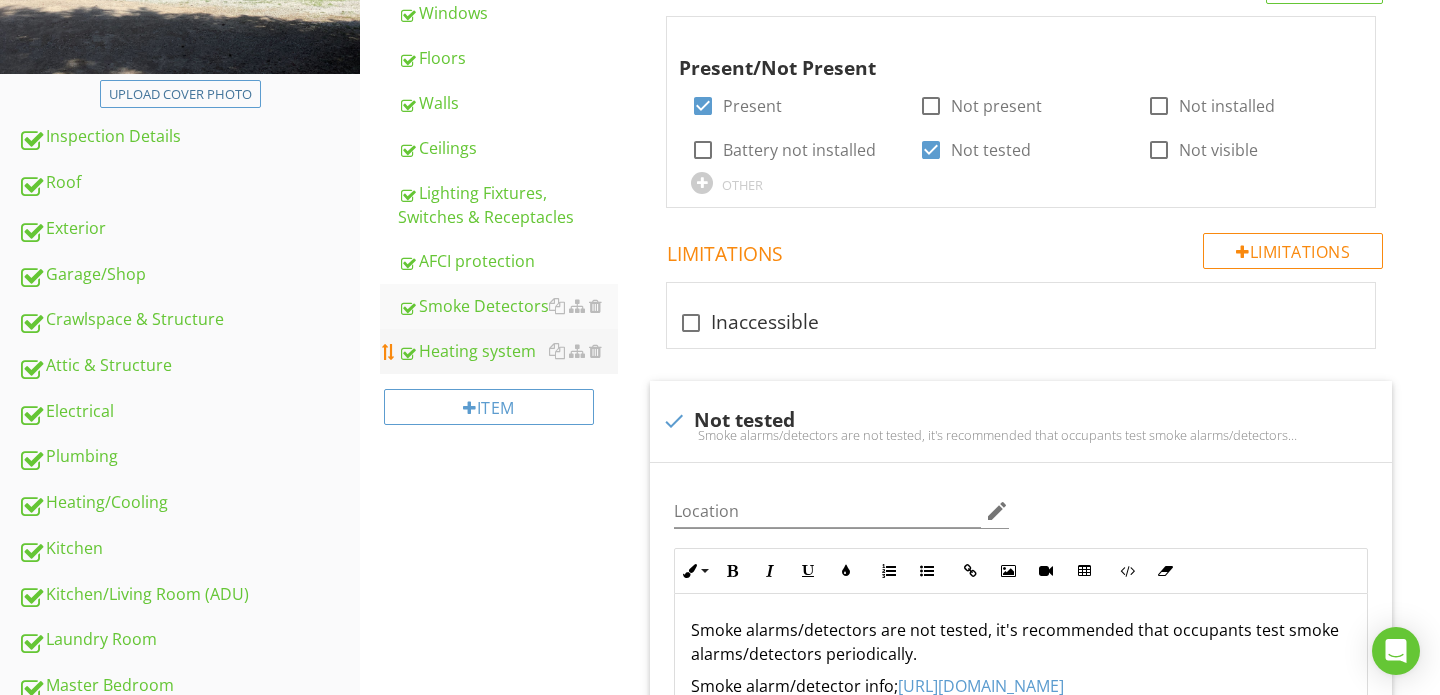 click on "Heating system" at bounding box center (508, 351) 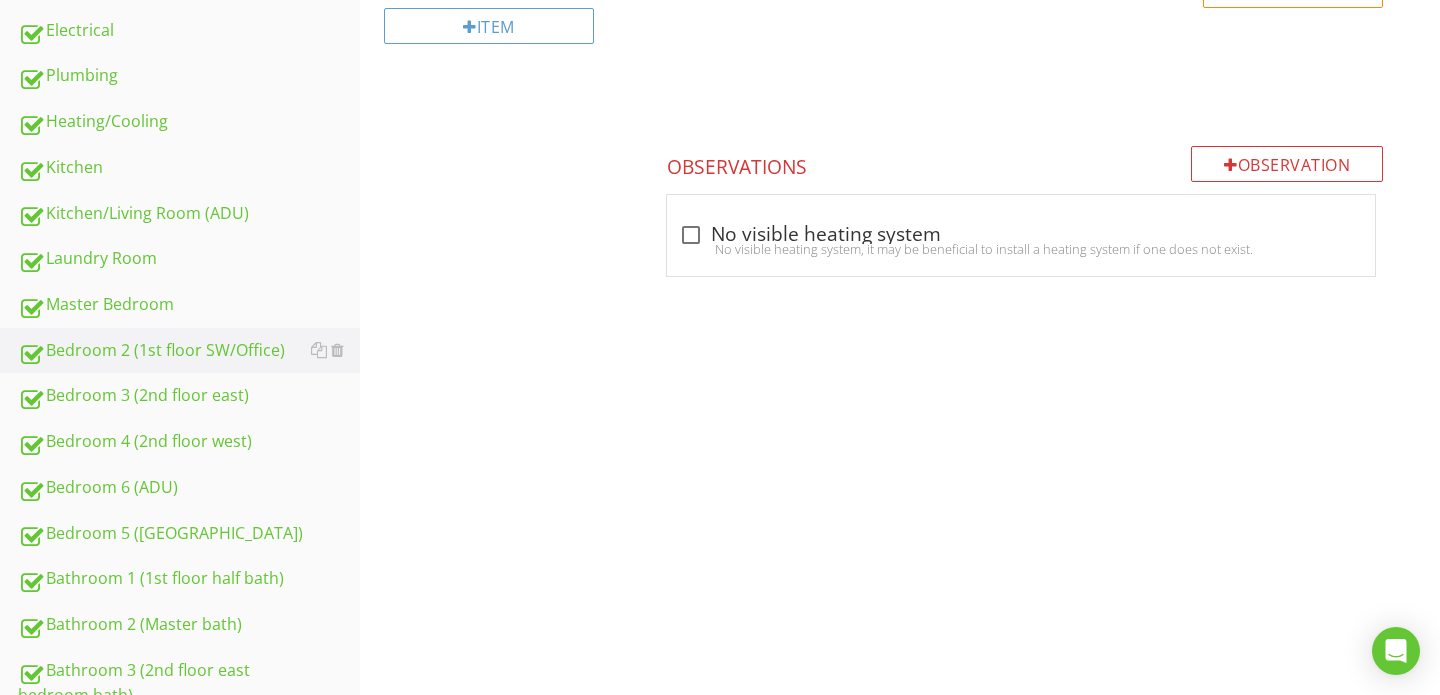 scroll, scrollTop: 809, scrollLeft: 0, axis: vertical 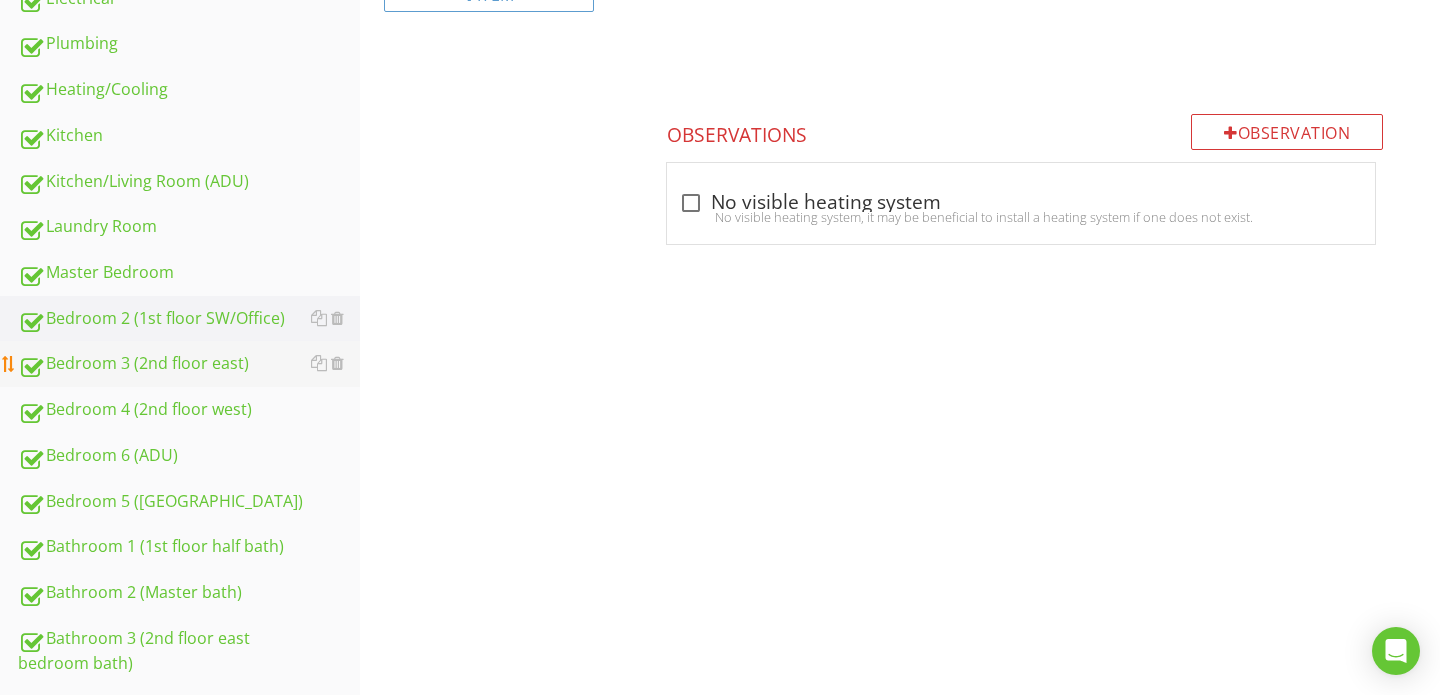 click on "Bedroom 3 (2nd floor east)" at bounding box center [189, 364] 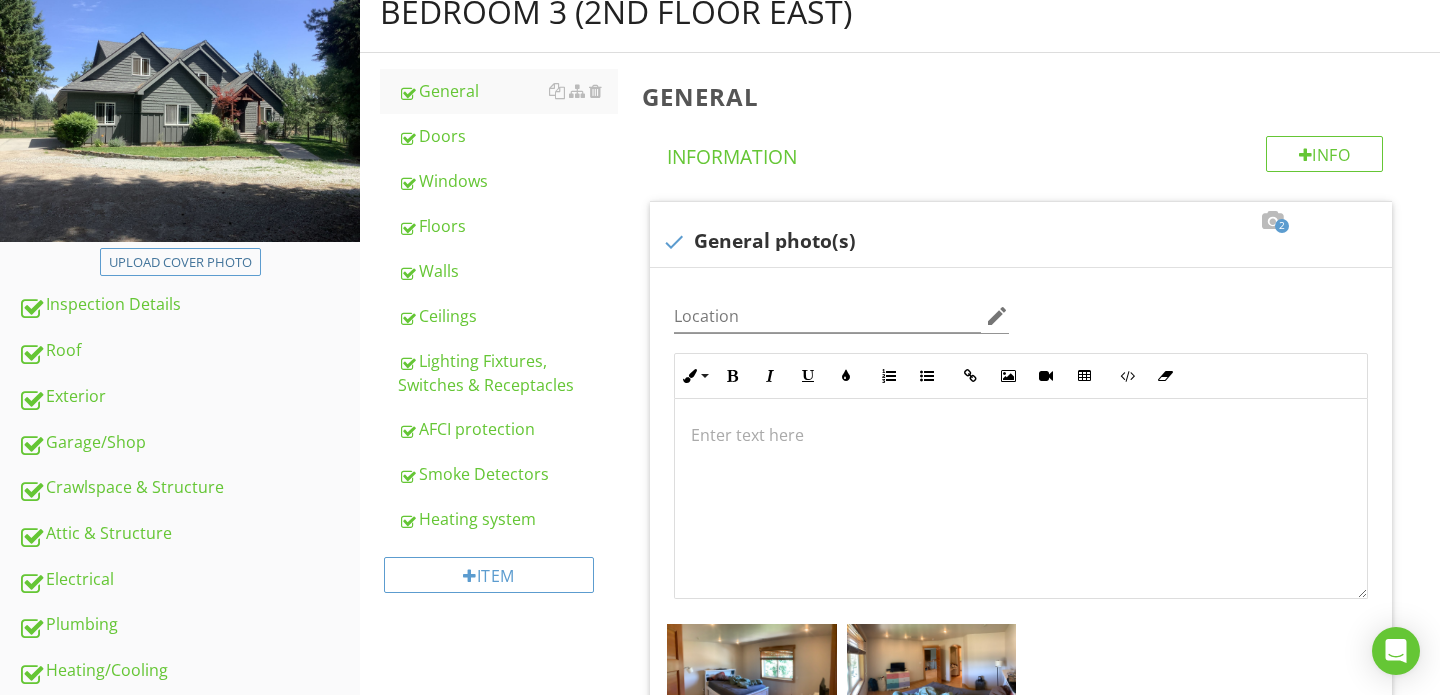 scroll, scrollTop: 226, scrollLeft: 0, axis: vertical 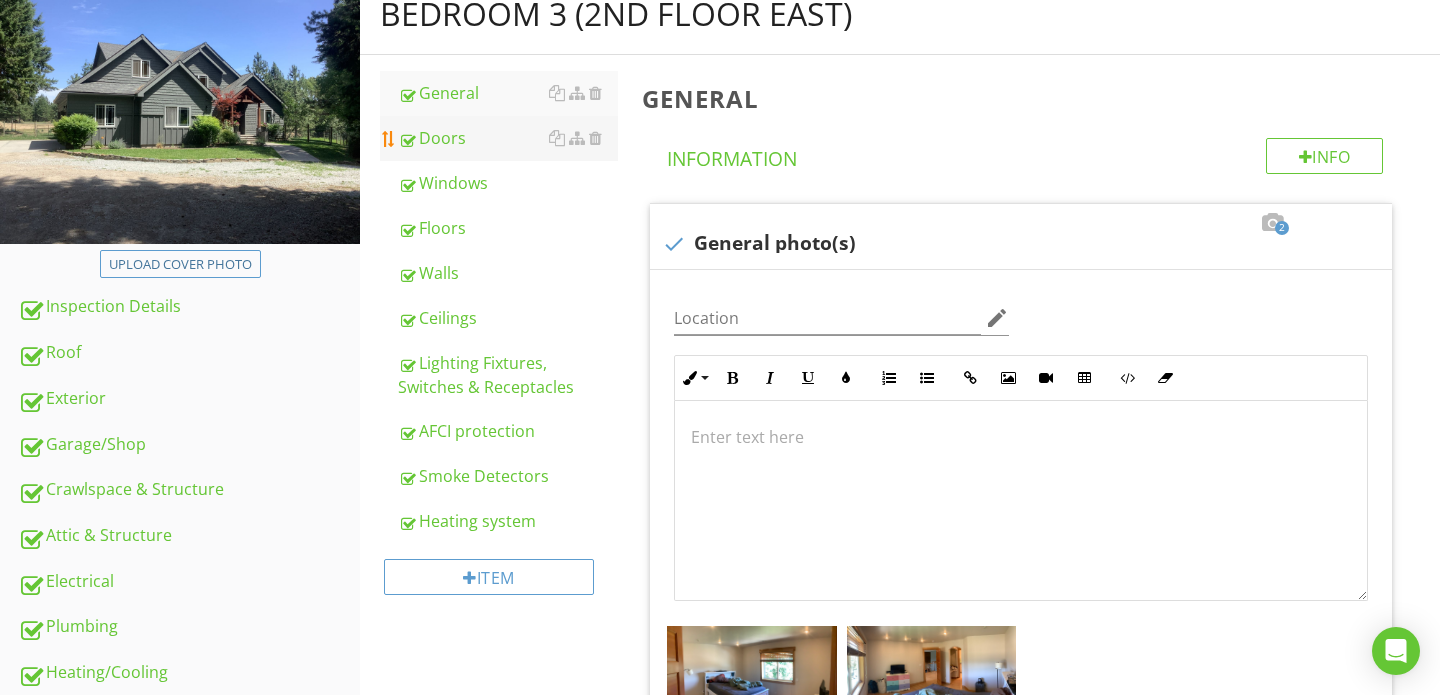 click on "Doors" at bounding box center [508, 138] 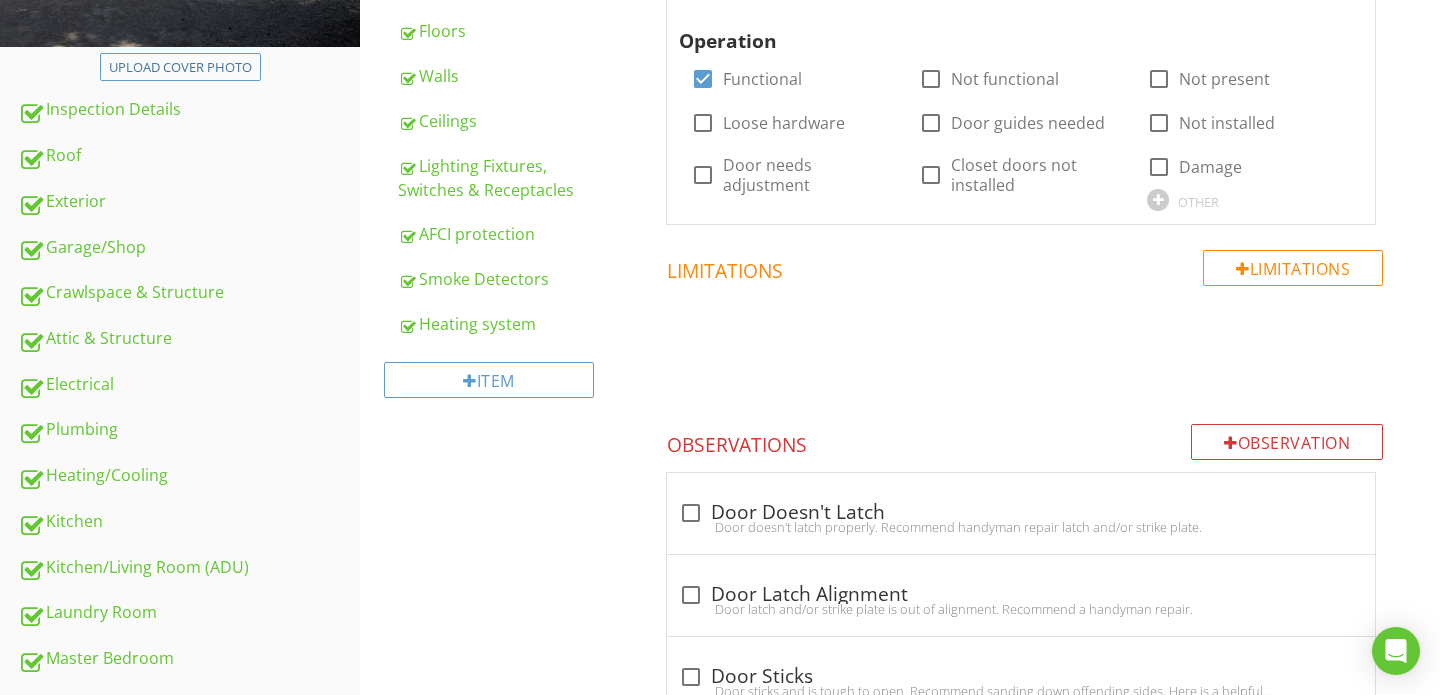 scroll, scrollTop: 199, scrollLeft: 0, axis: vertical 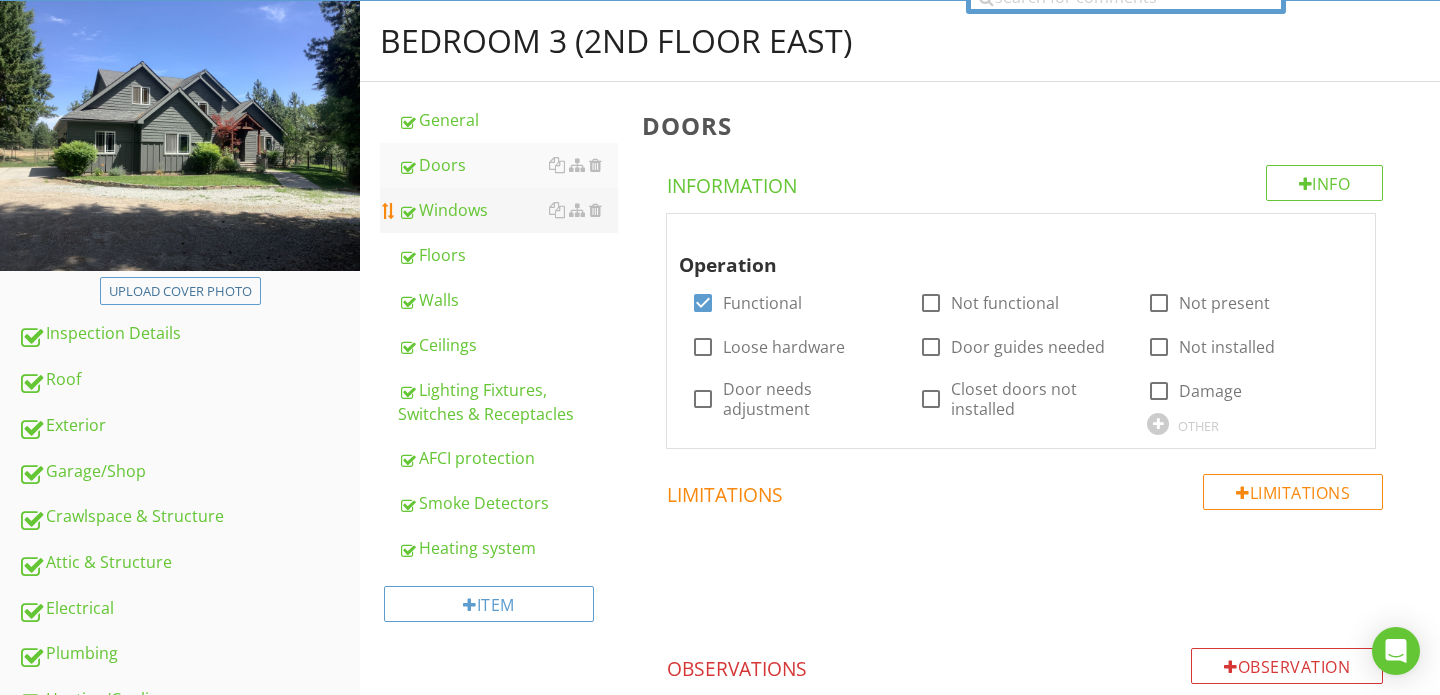 click on "Windows" at bounding box center [508, 210] 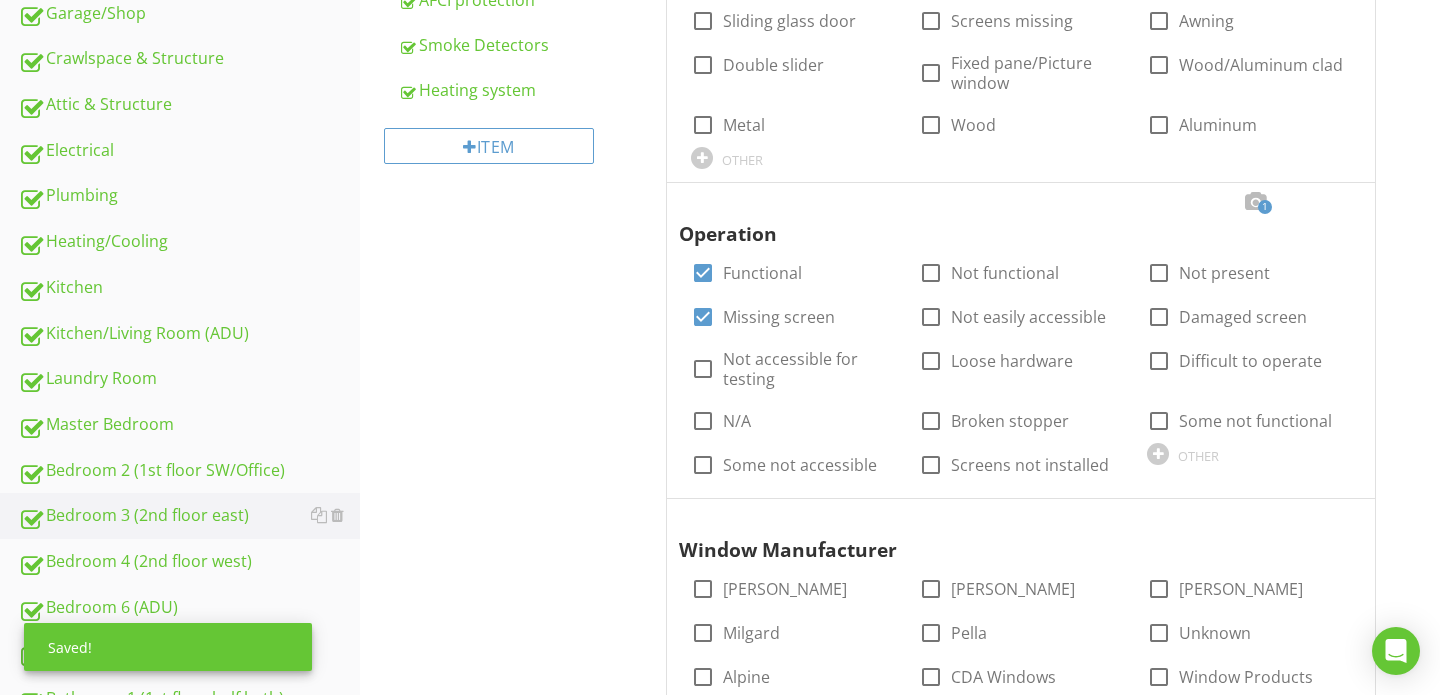 scroll, scrollTop: 727, scrollLeft: 0, axis: vertical 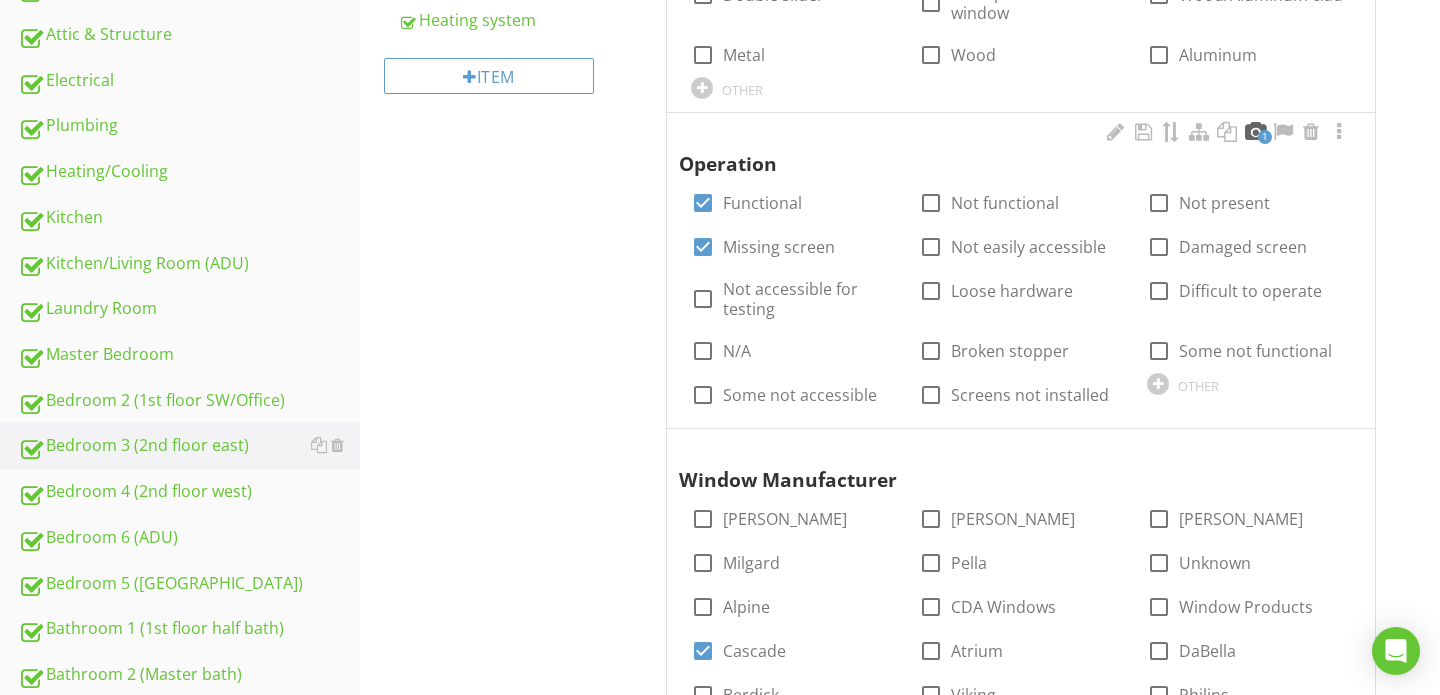 click at bounding box center [1255, 132] 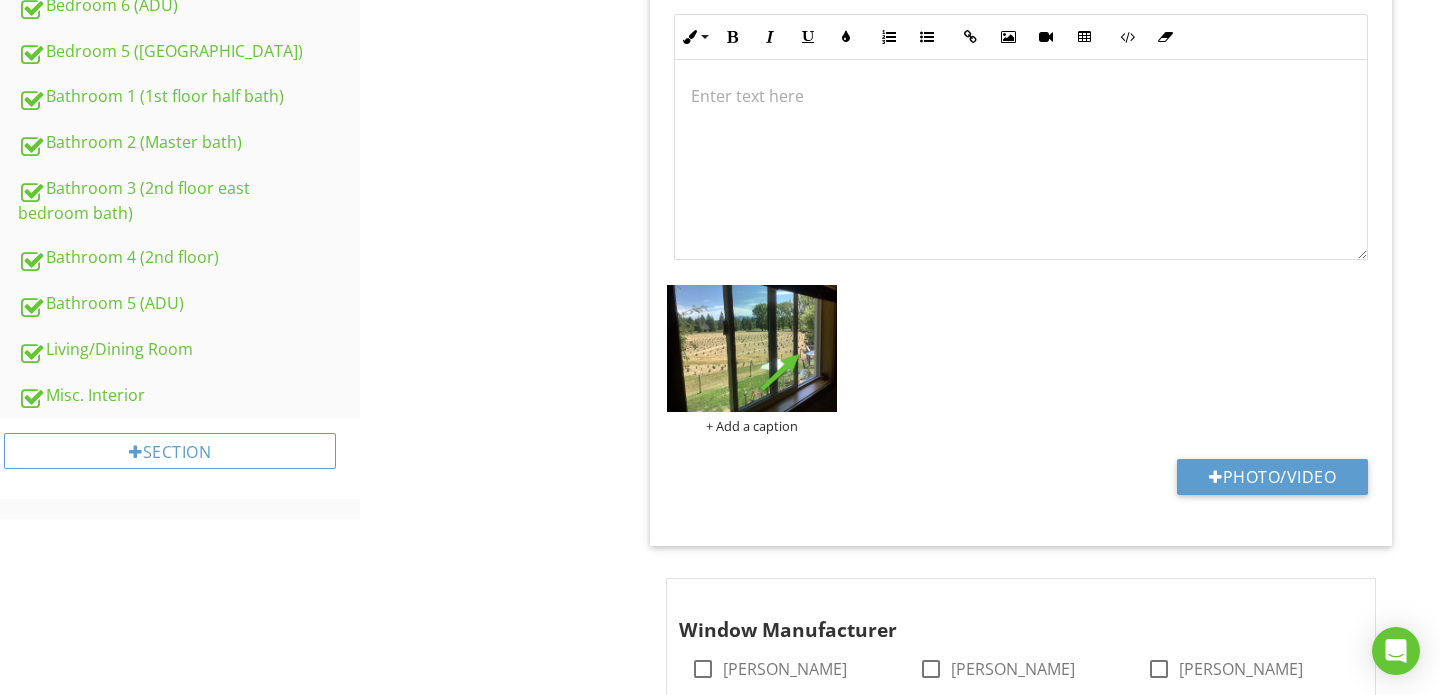 scroll, scrollTop: 1325, scrollLeft: 0, axis: vertical 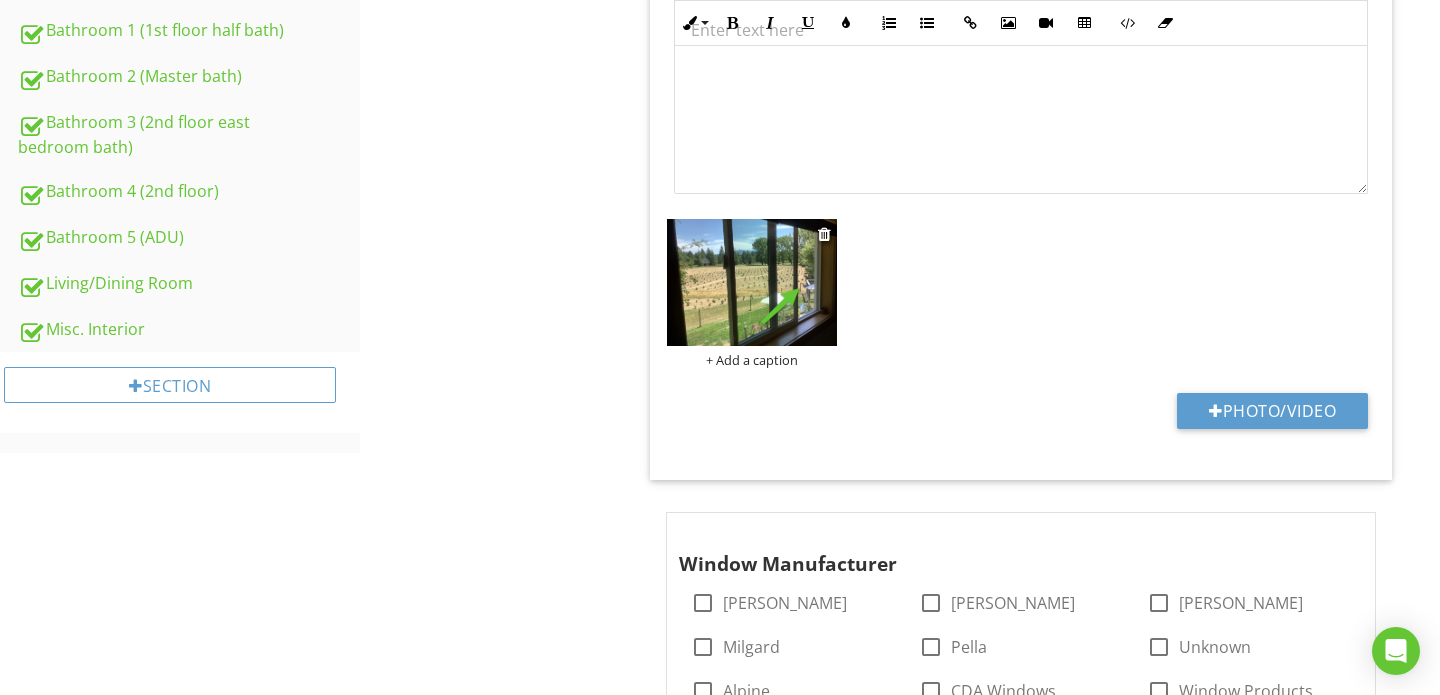 click on "+ Add a caption" at bounding box center (752, 360) 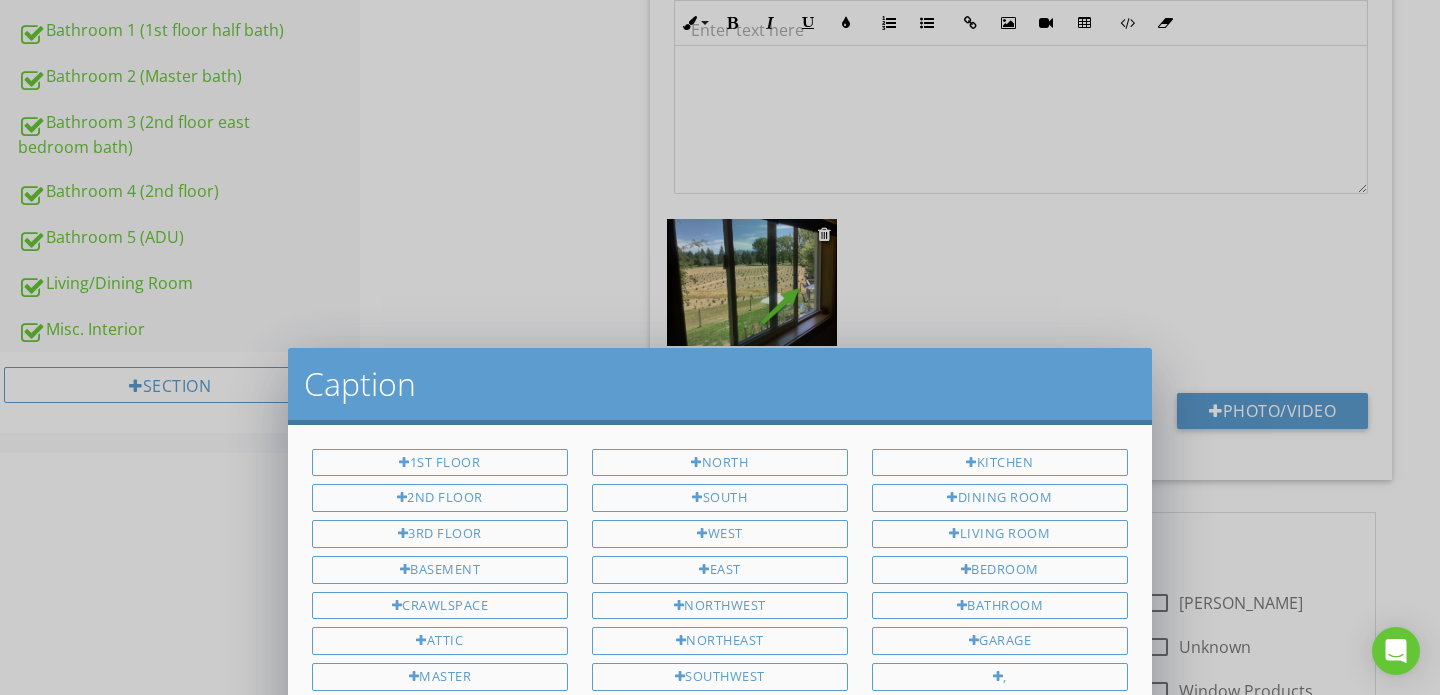 scroll, scrollTop: 0, scrollLeft: 0, axis: both 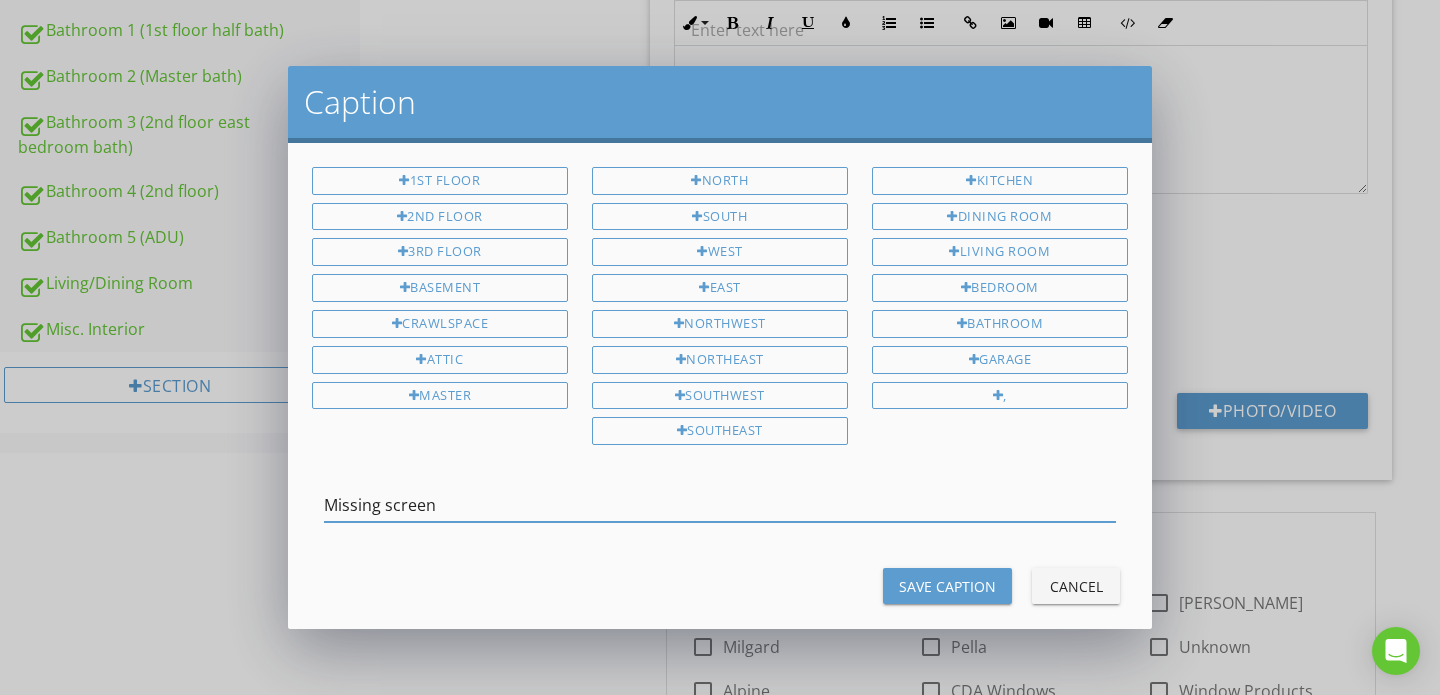 type on "Missing screen" 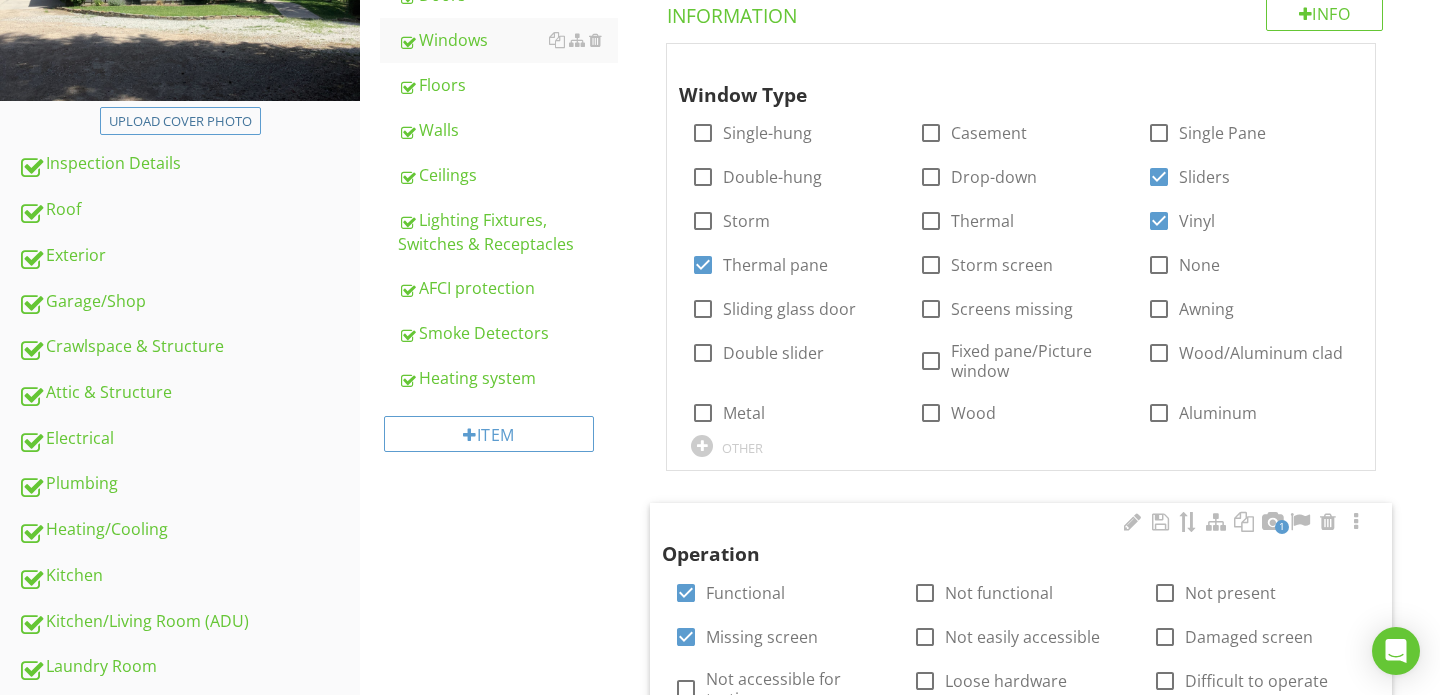 scroll, scrollTop: 357, scrollLeft: 0, axis: vertical 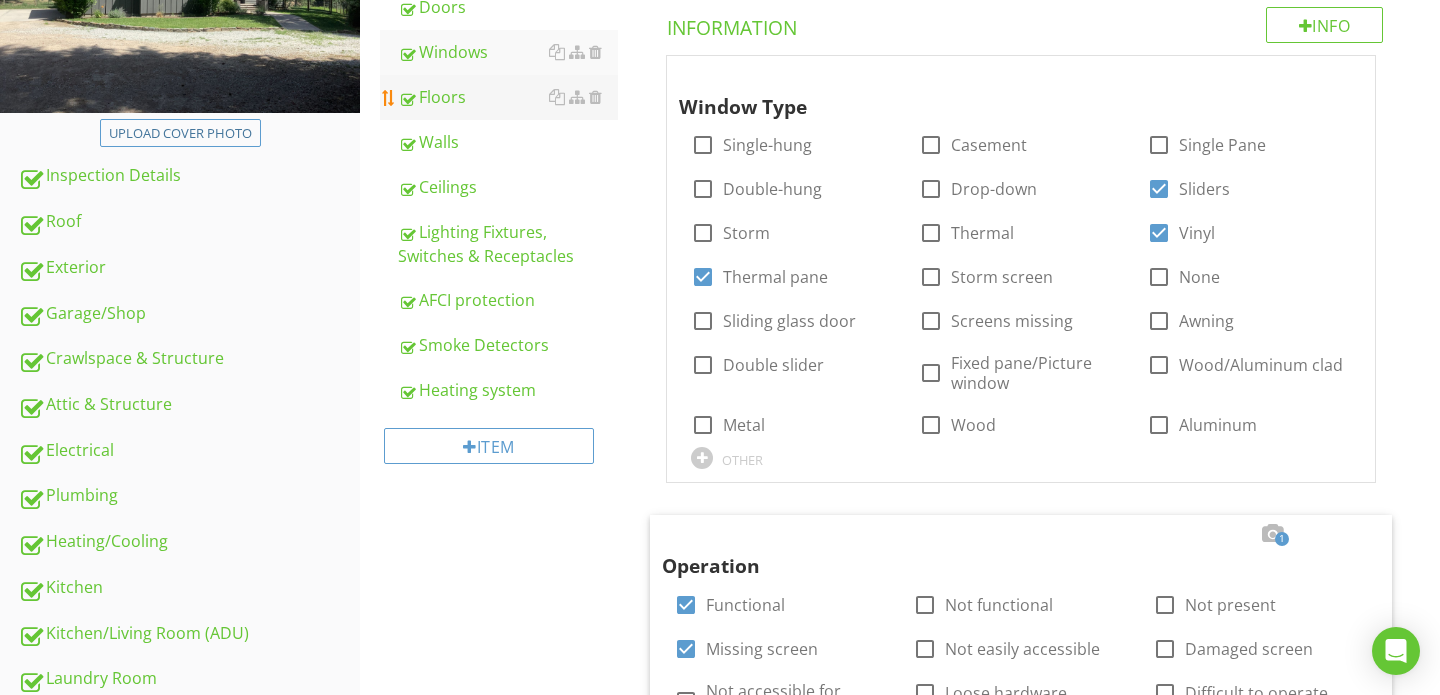click on "Floors" at bounding box center (508, 97) 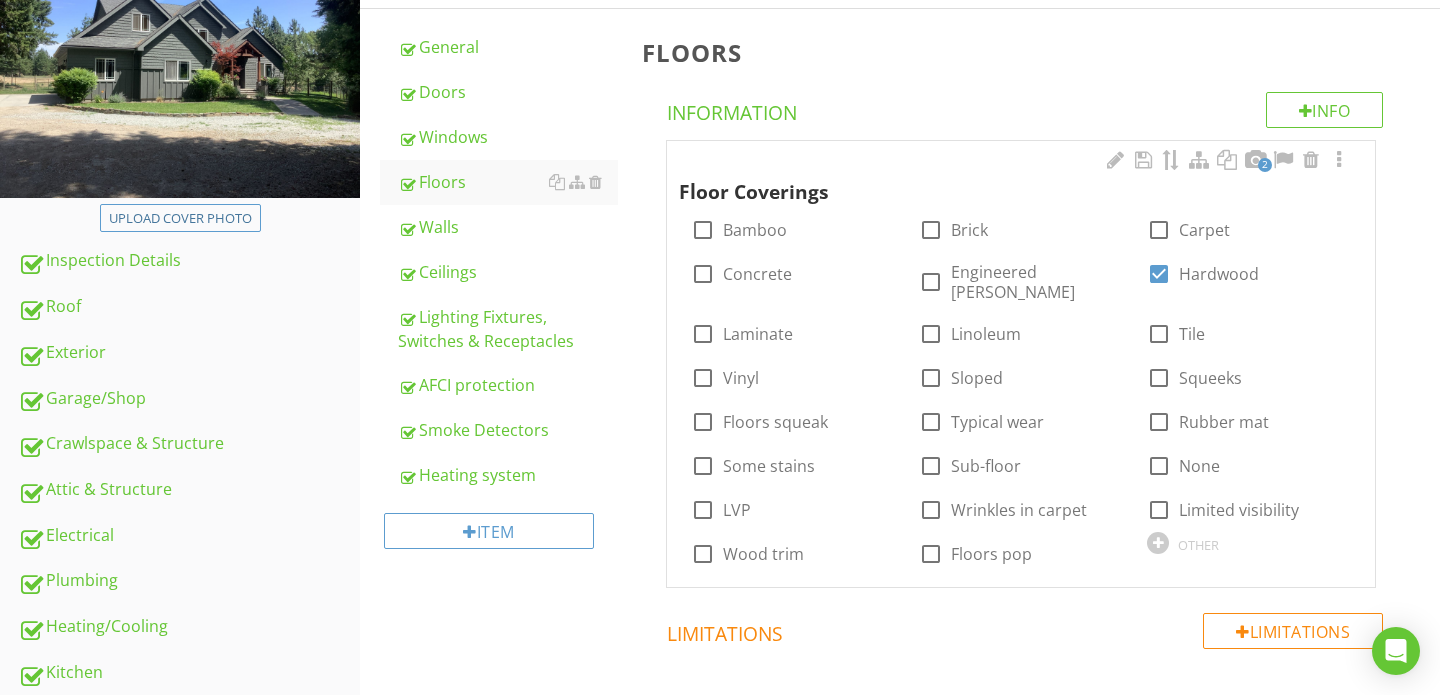 scroll, scrollTop: 271, scrollLeft: 0, axis: vertical 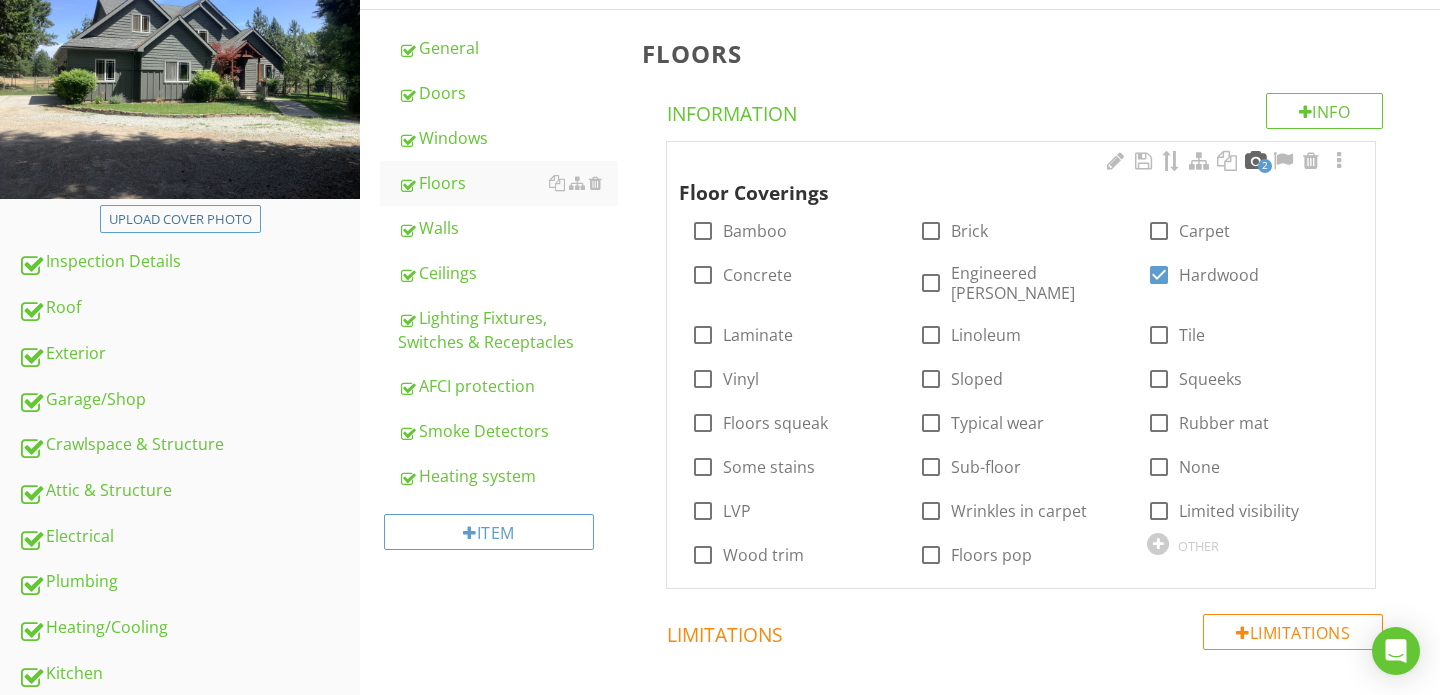 click at bounding box center (1255, 161) 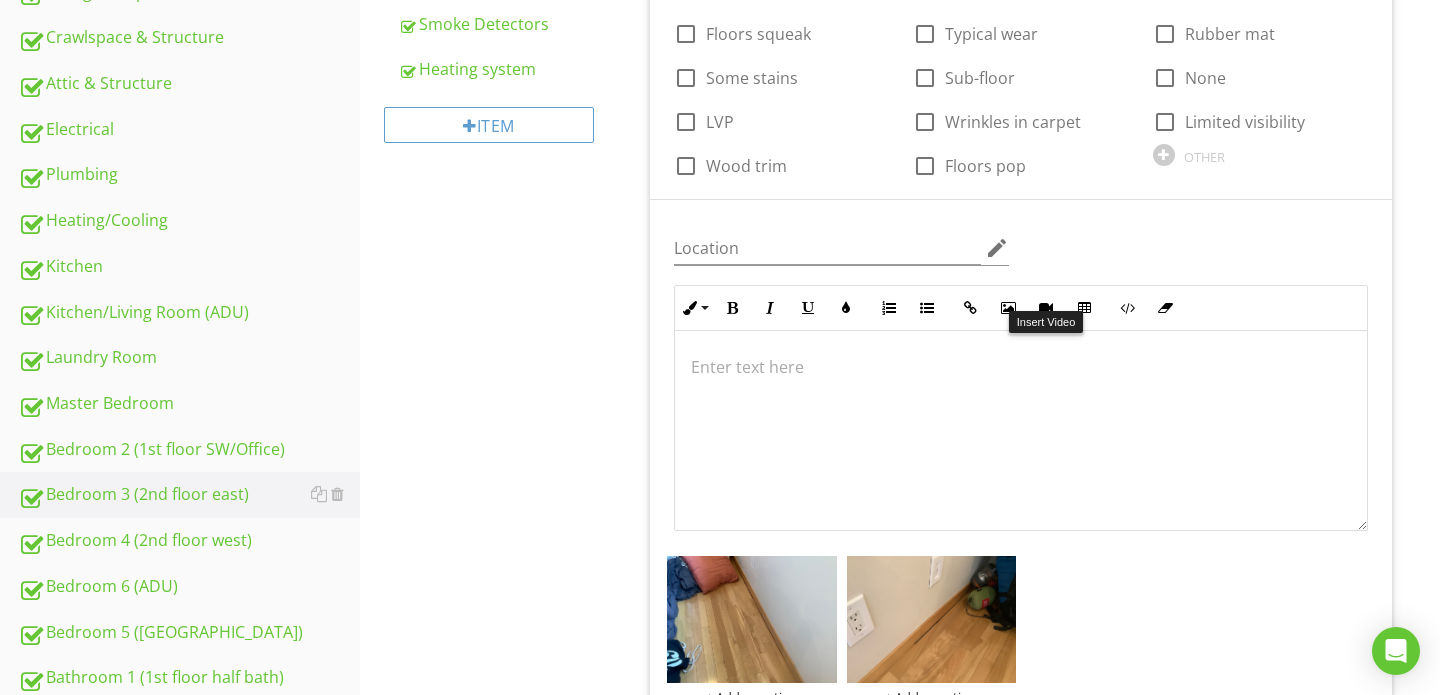 scroll, scrollTop: 772, scrollLeft: 0, axis: vertical 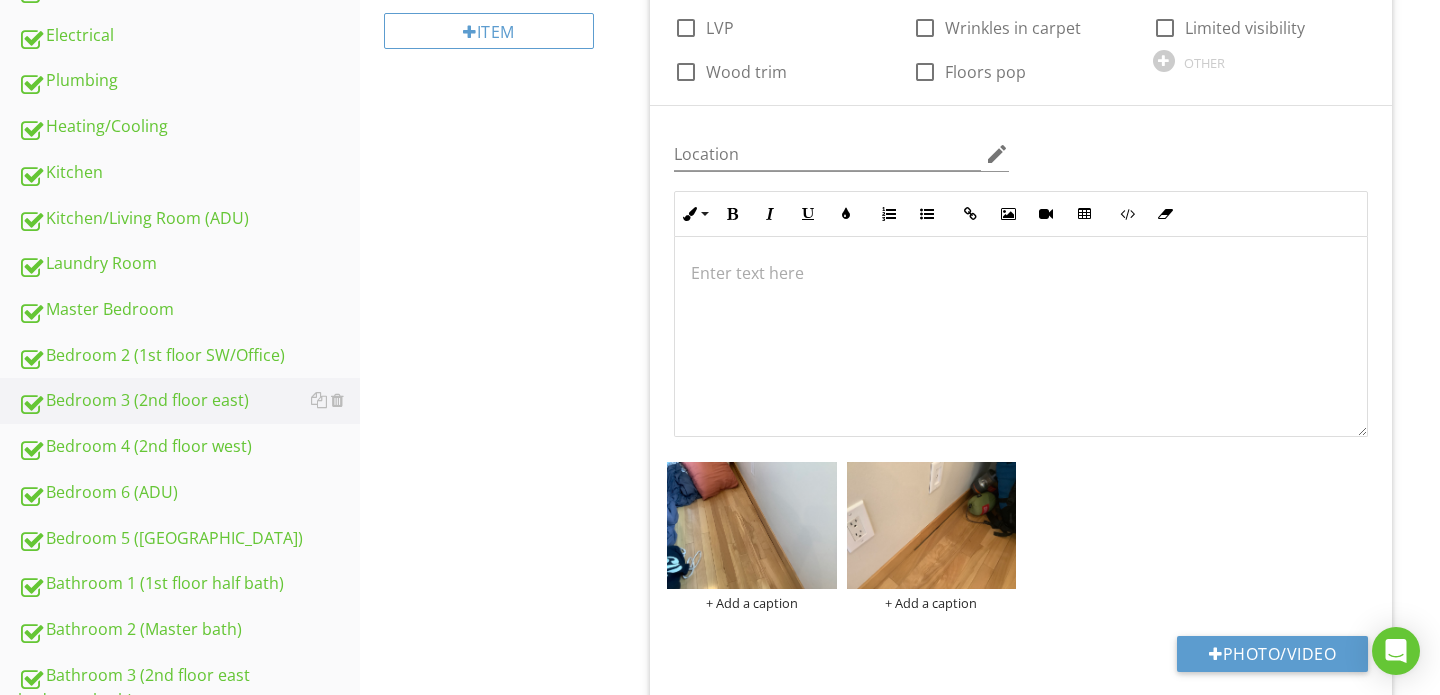 click at bounding box center (1021, 337) 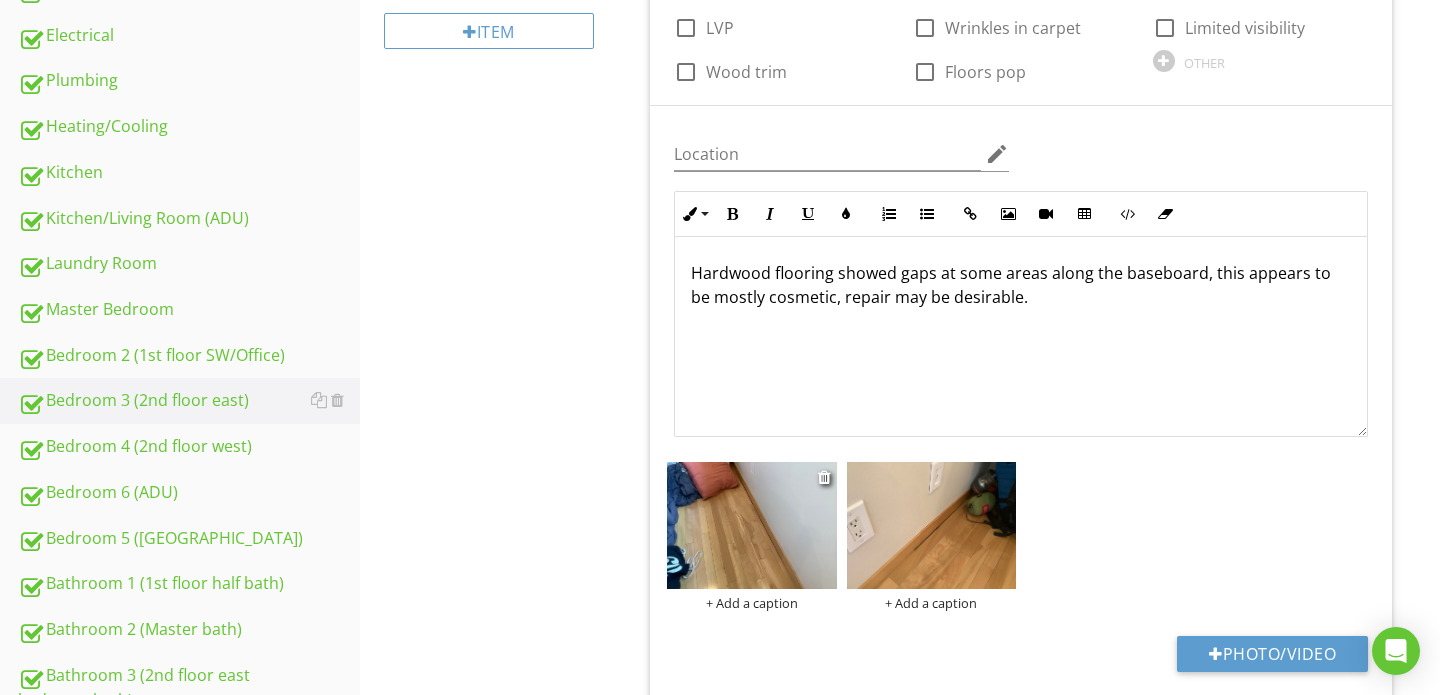 click at bounding box center [752, 525] 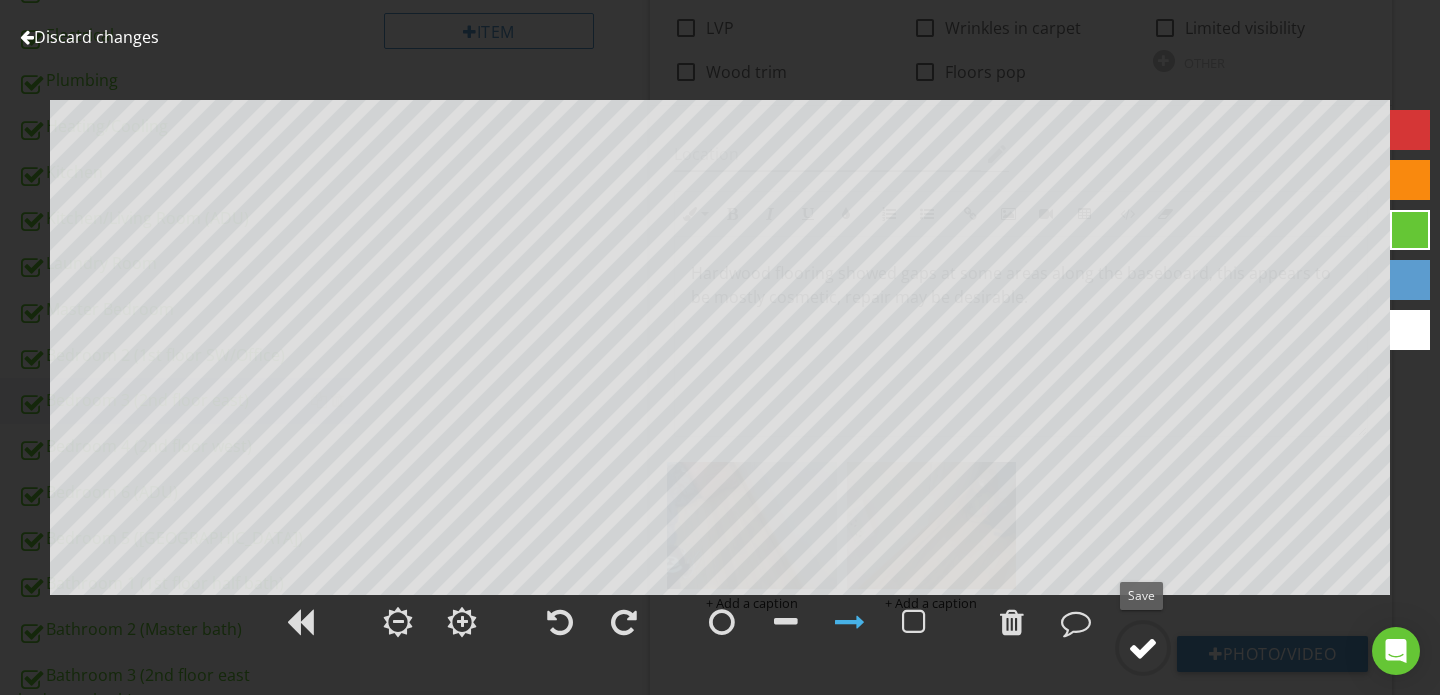 click at bounding box center [1143, 648] 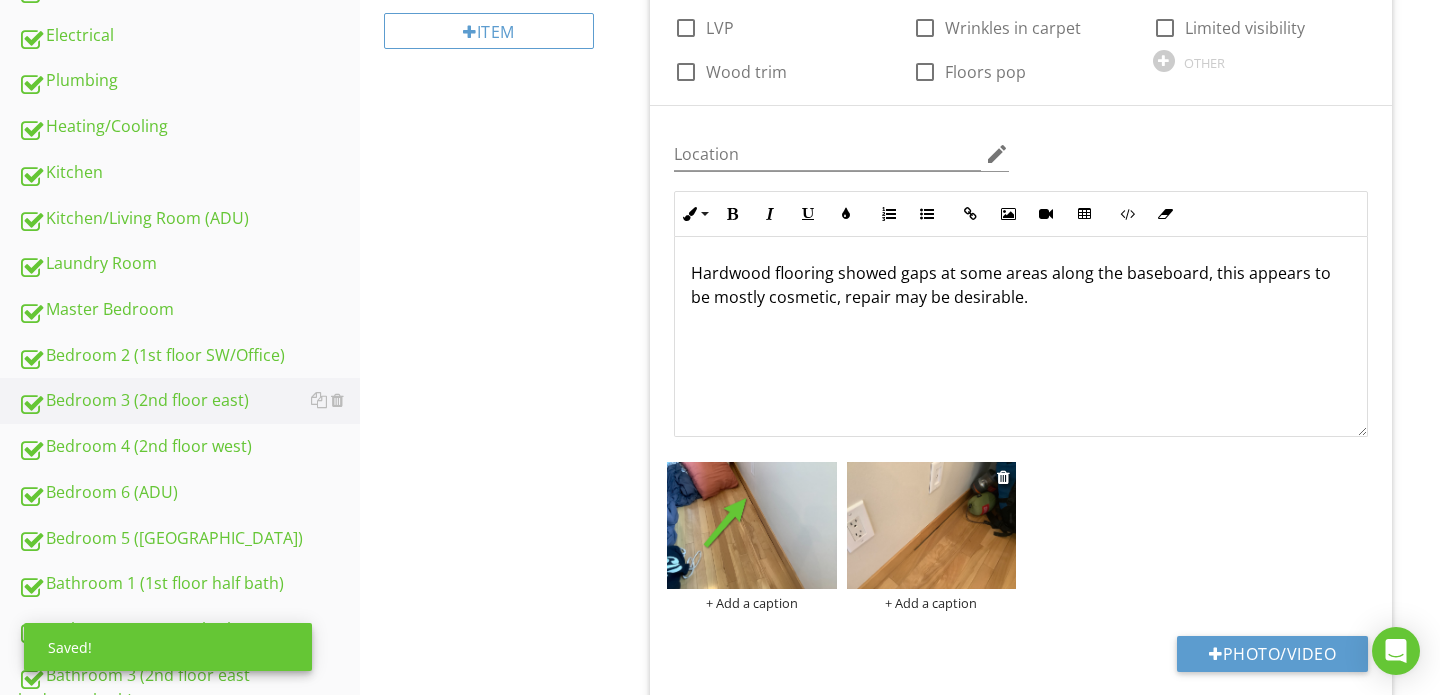 click at bounding box center [932, 525] 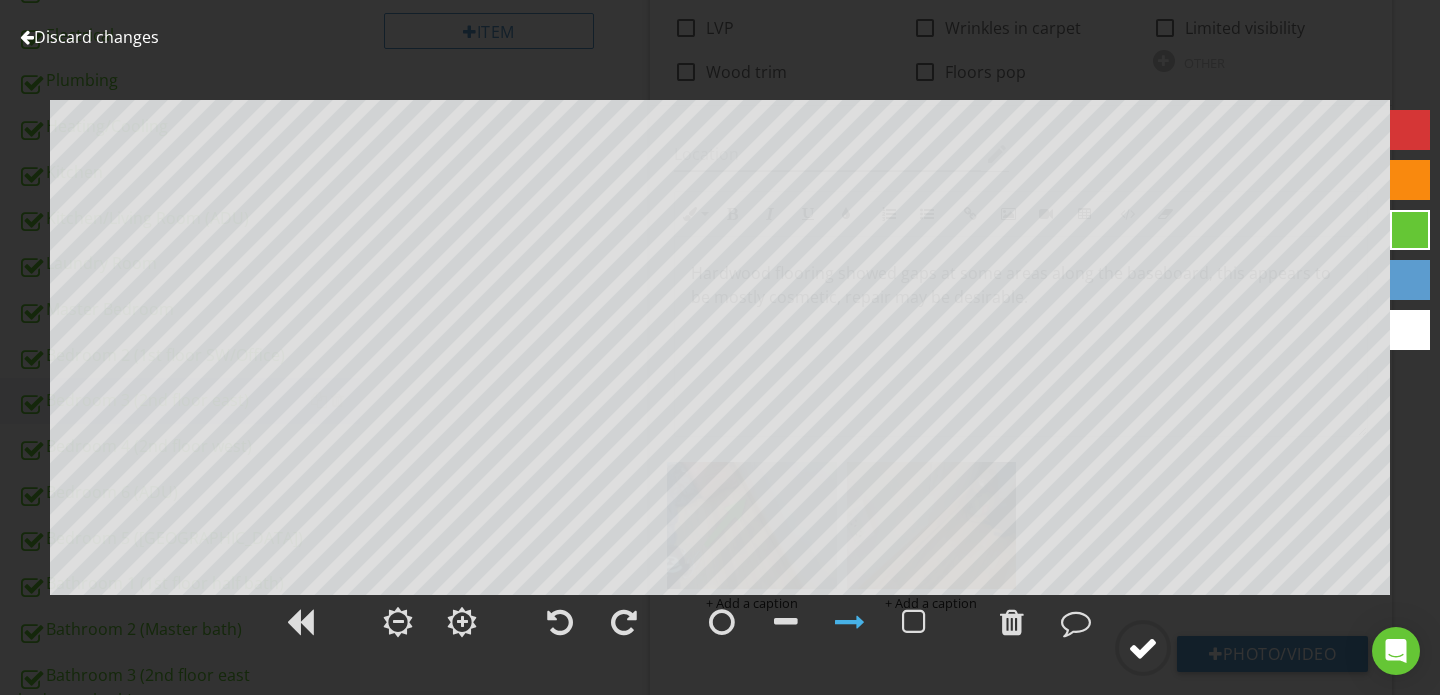 click at bounding box center (1143, 648) 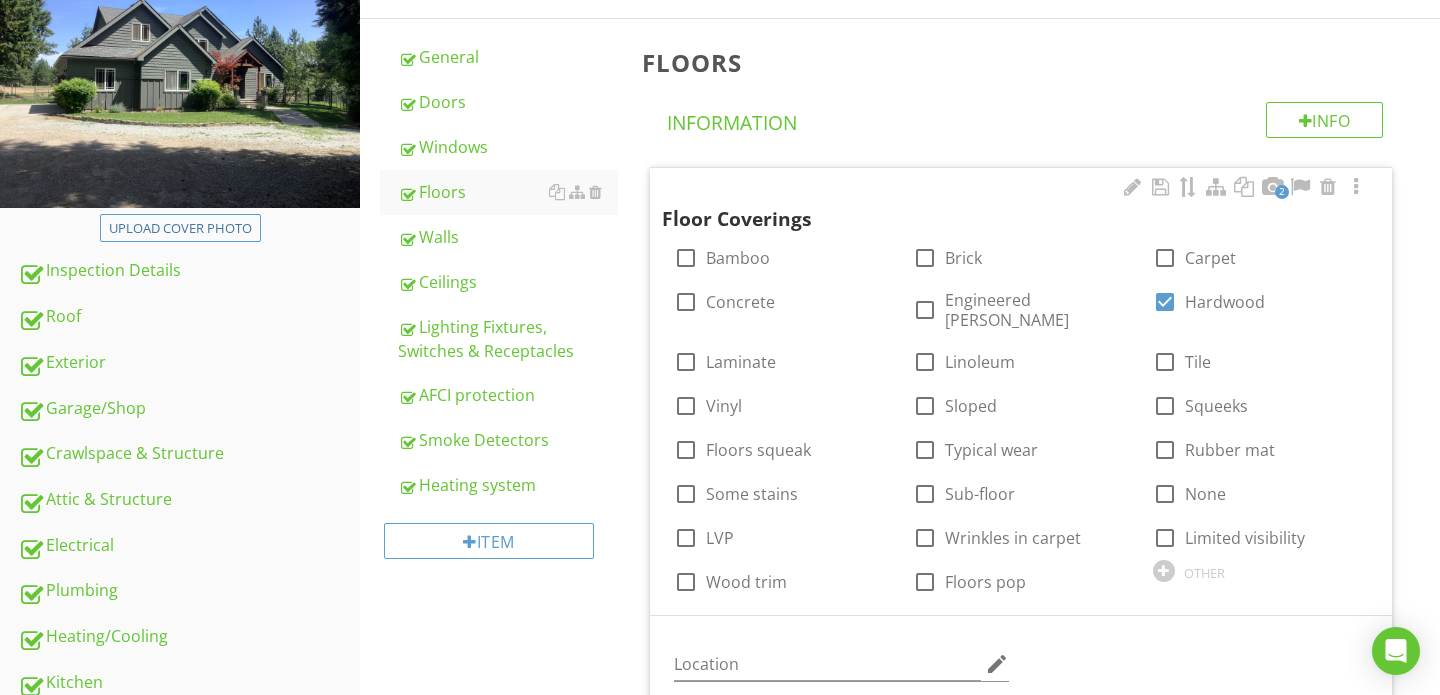scroll, scrollTop: 254, scrollLeft: 0, axis: vertical 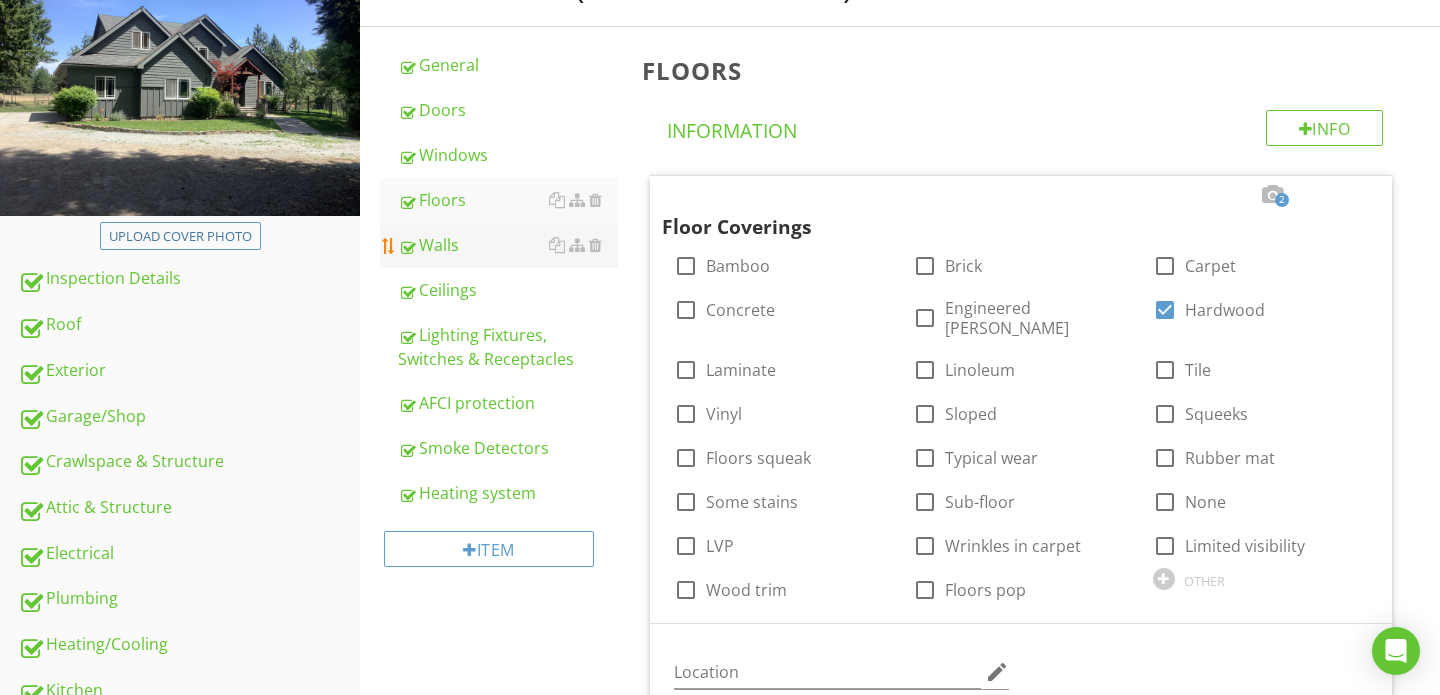 click on "Walls" at bounding box center [508, 245] 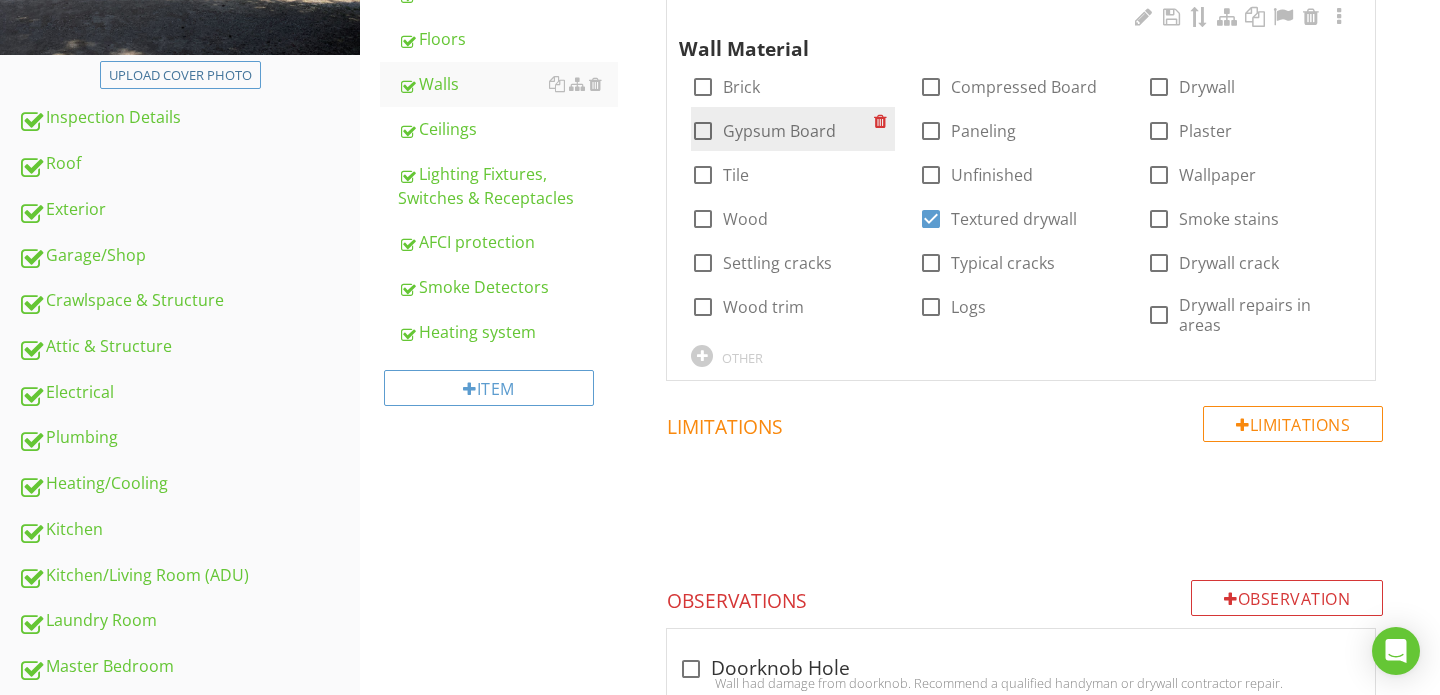 scroll, scrollTop: 406, scrollLeft: 0, axis: vertical 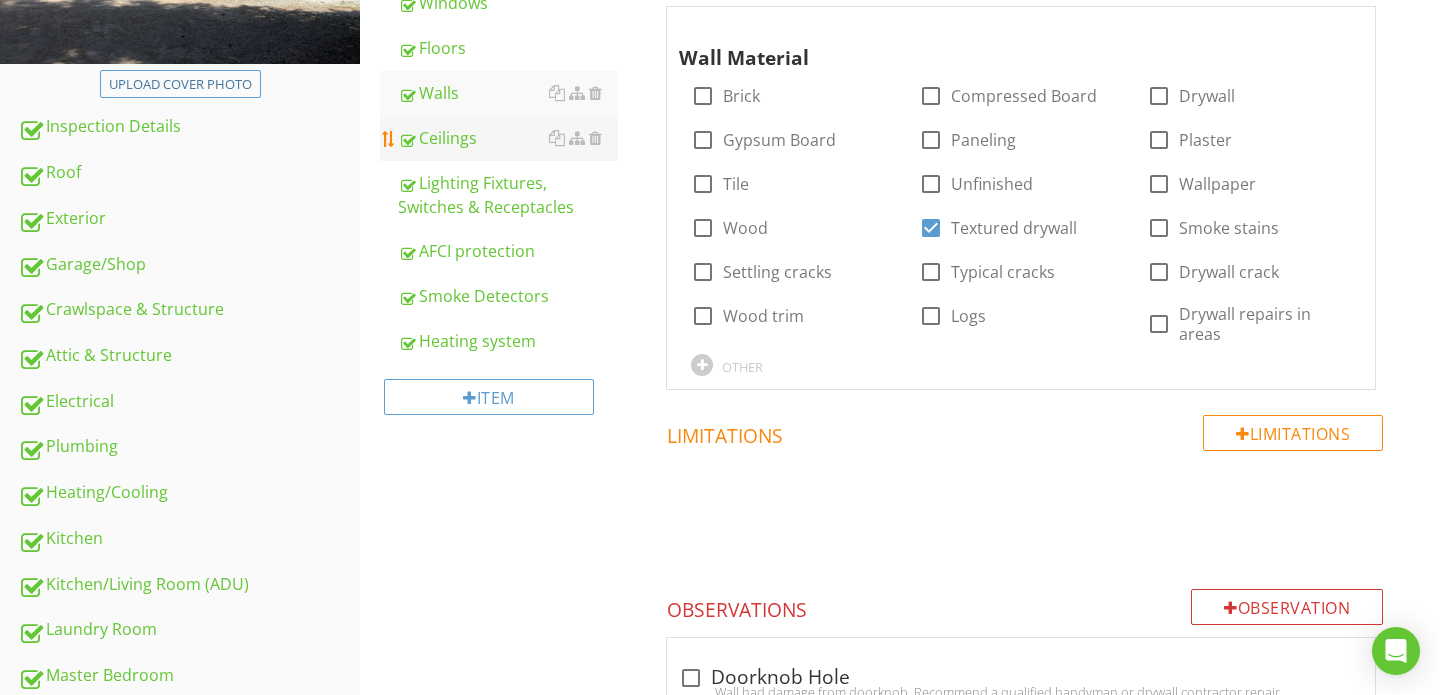 click on "Ceilings" at bounding box center [508, 138] 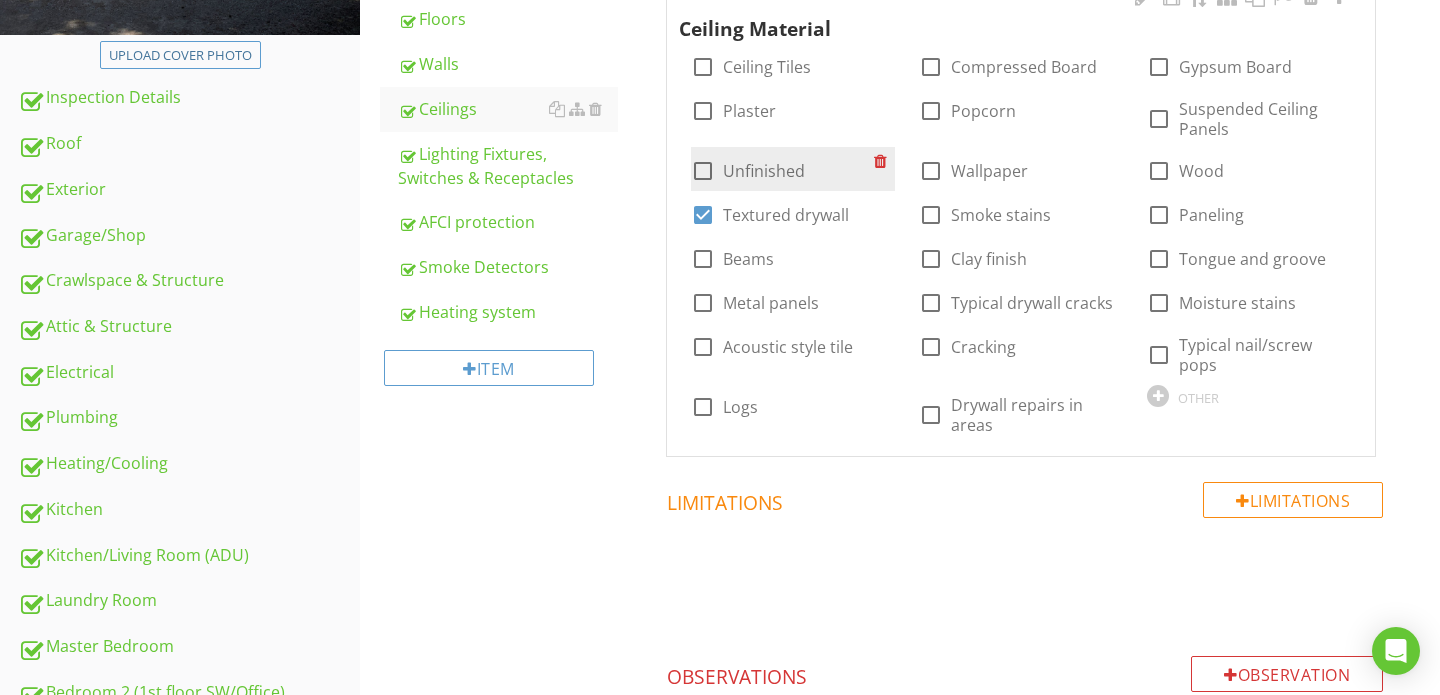 scroll, scrollTop: 427, scrollLeft: 0, axis: vertical 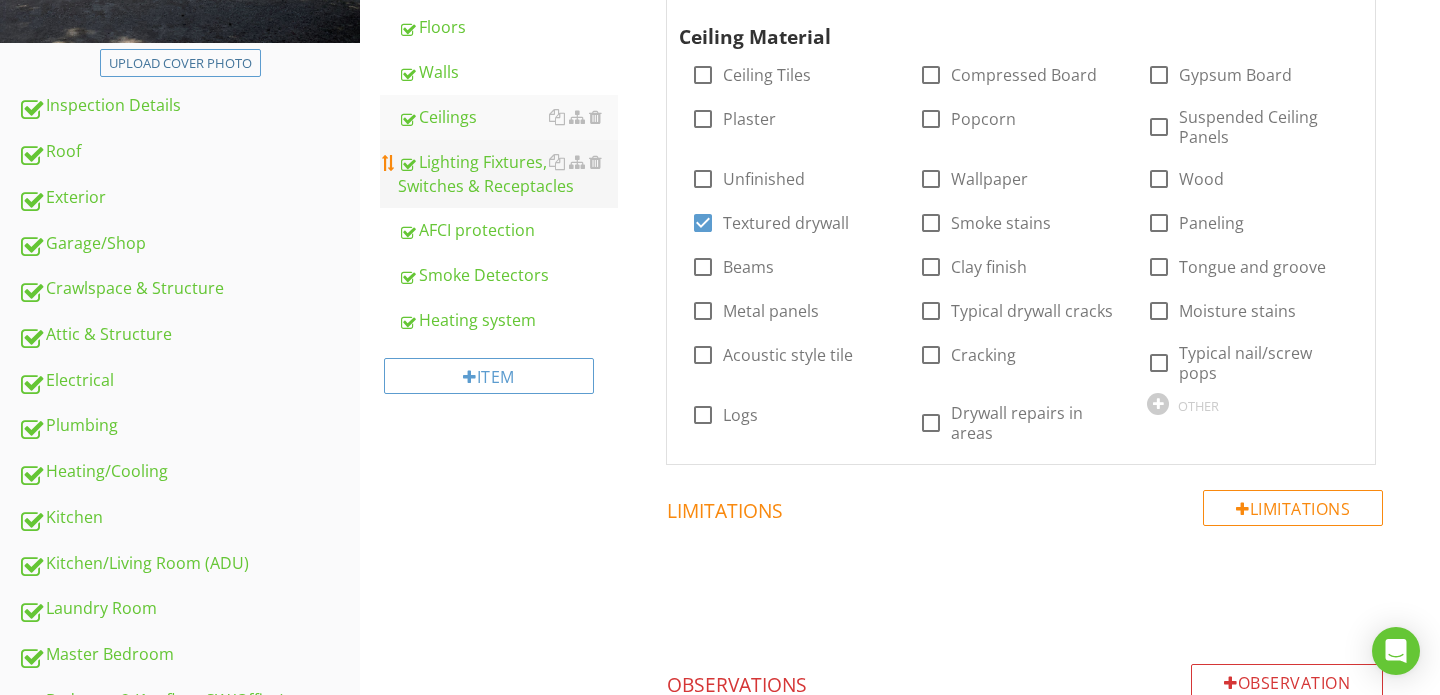 click on "Lighting Fixtures, Switches & Receptacles" at bounding box center (508, 174) 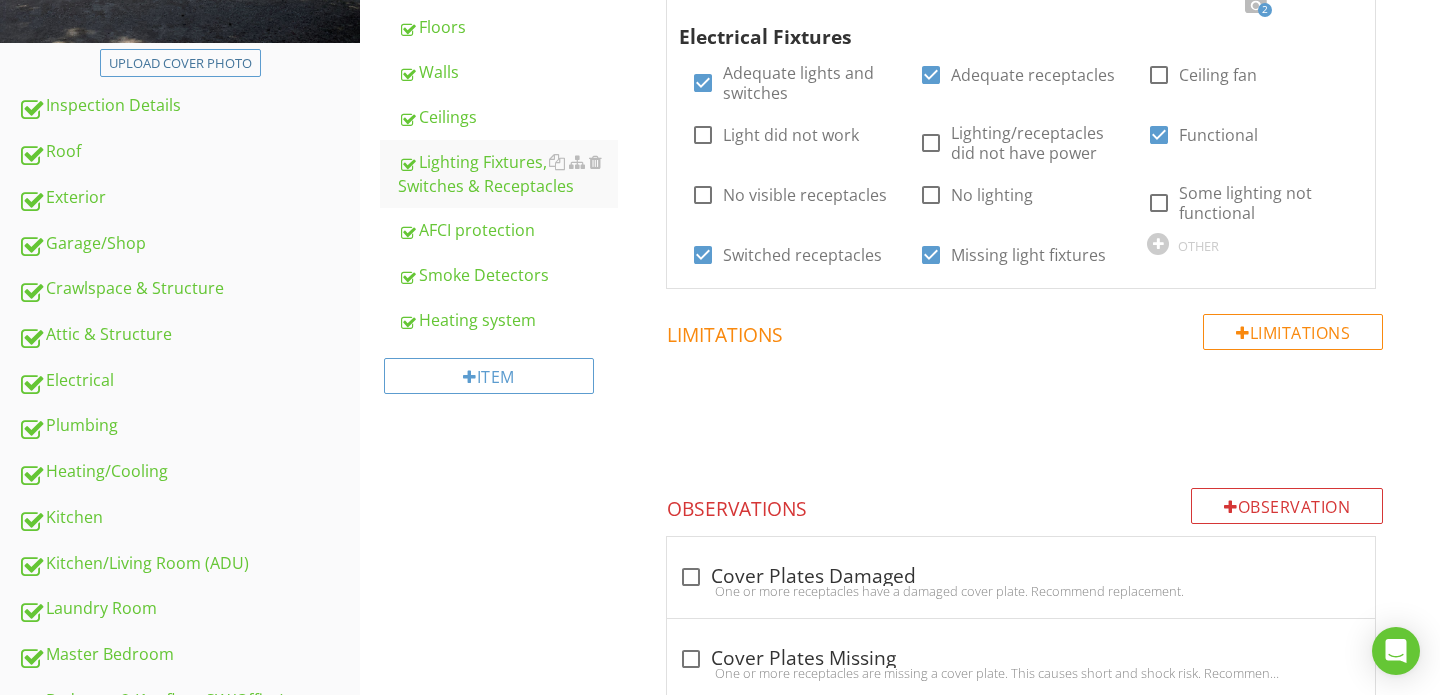 scroll, scrollTop: 311, scrollLeft: 0, axis: vertical 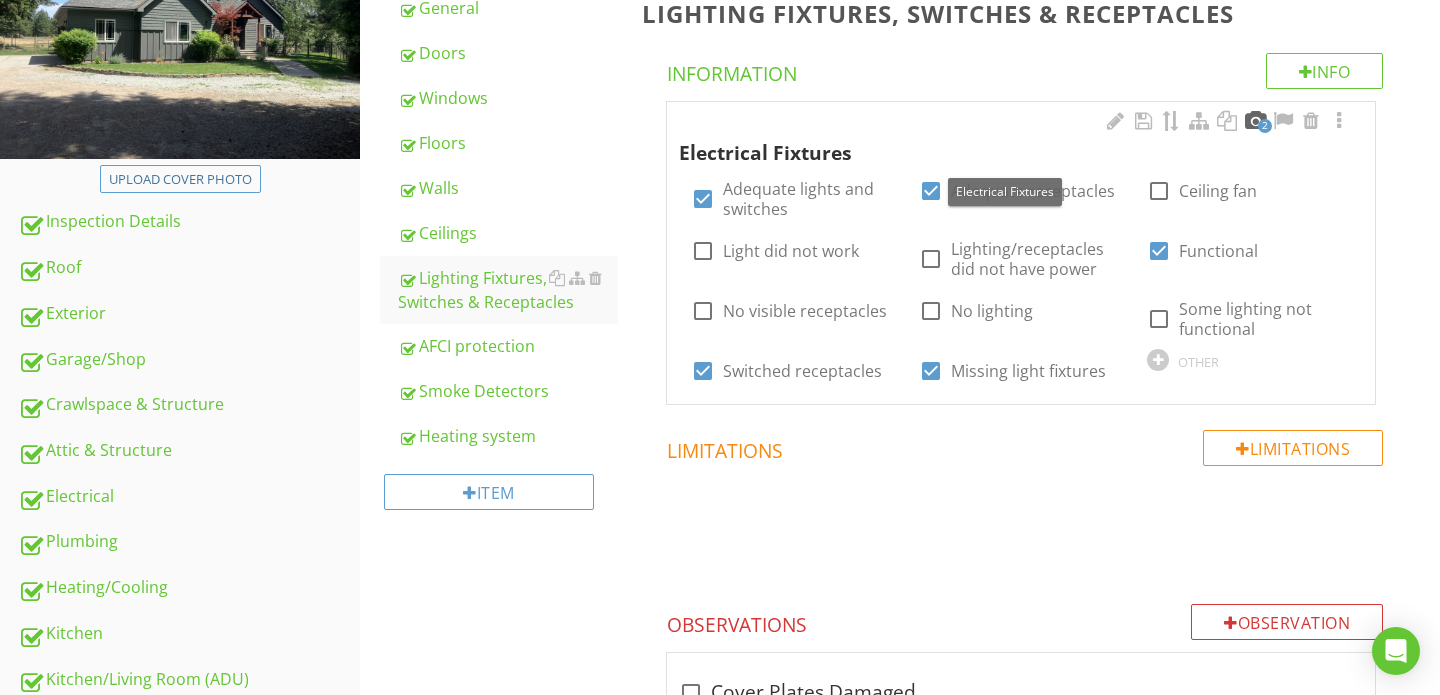 click at bounding box center [1255, 121] 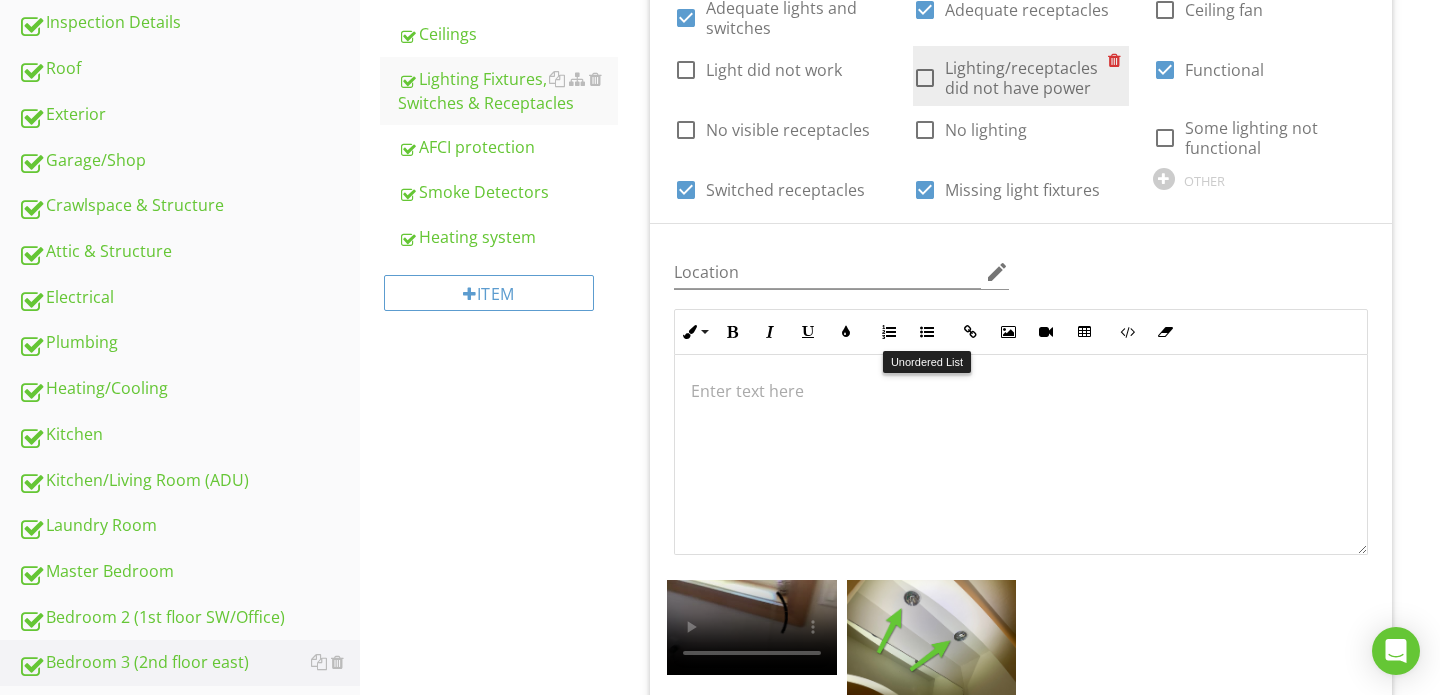 scroll, scrollTop: 567, scrollLeft: 0, axis: vertical 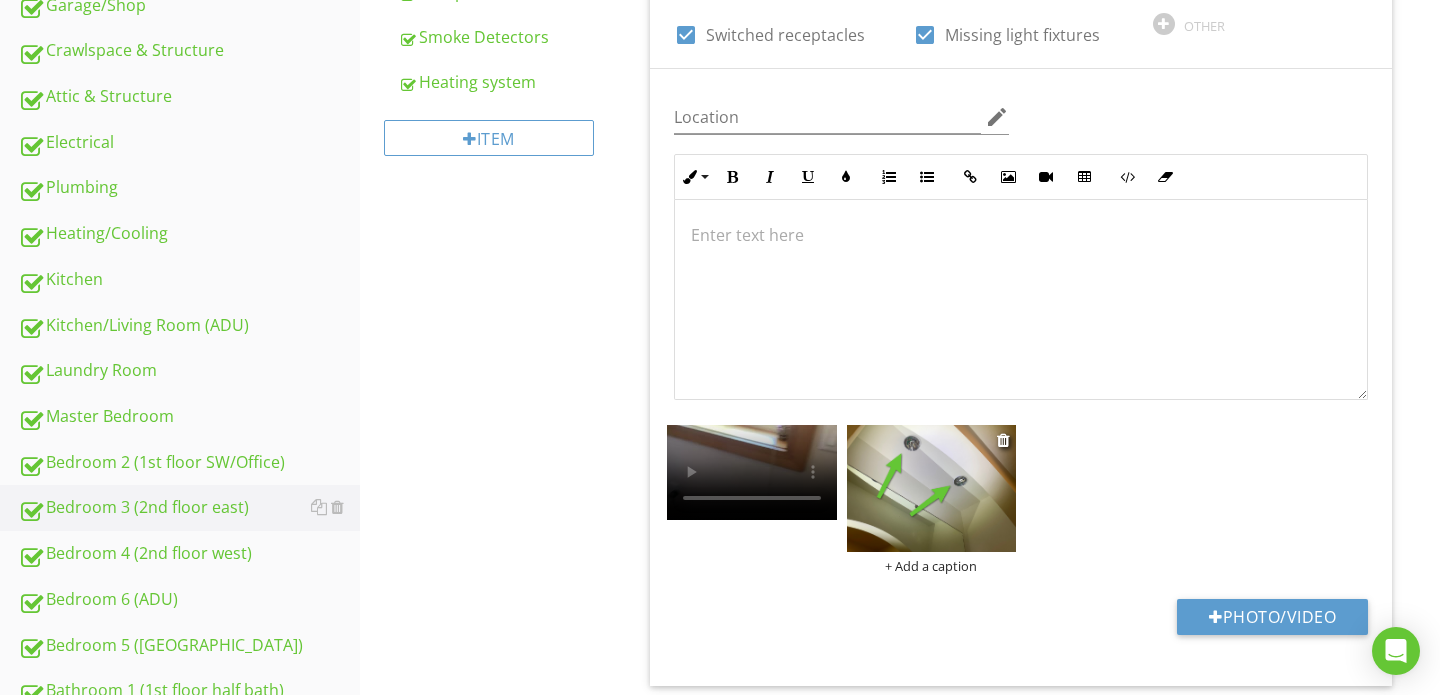 click on "+ Add a caption" at bounding box center (932, 566) 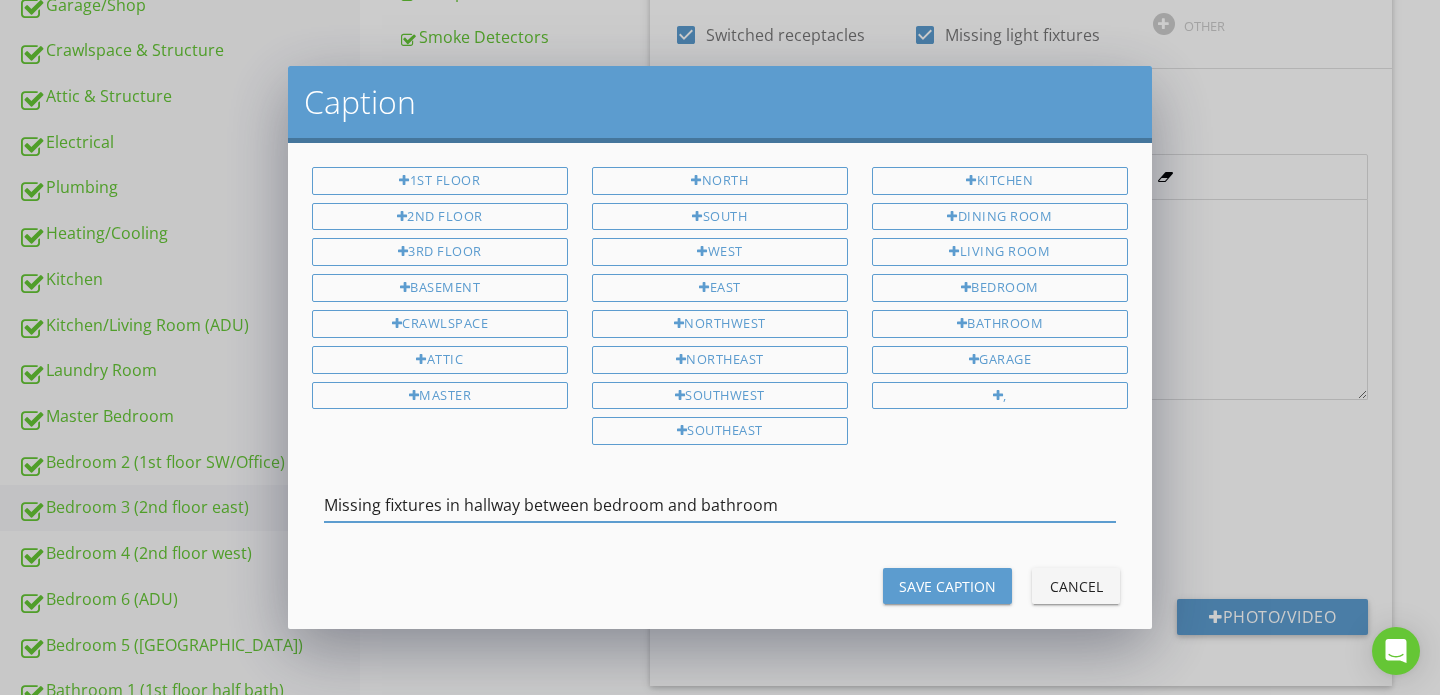 click on "Missing fixtures in hallway between bedroom and bathroom" at bounding box center (720, 505) 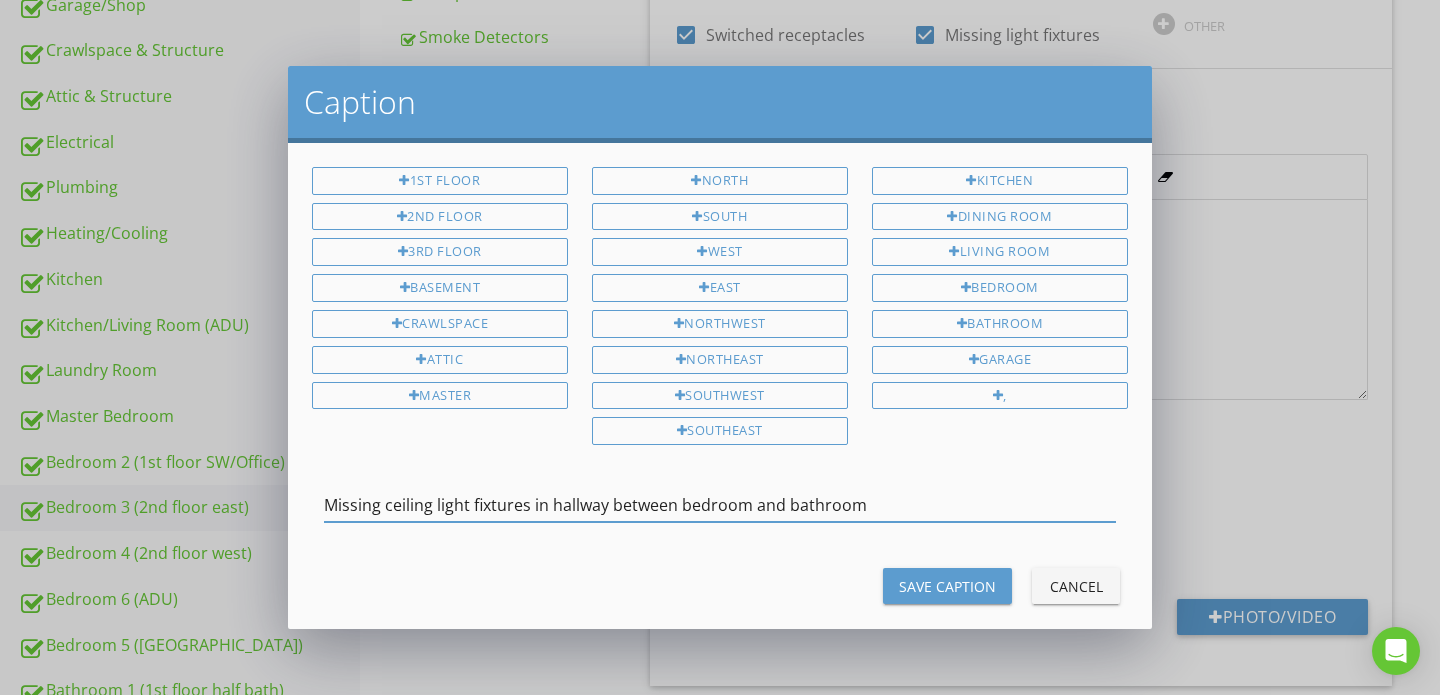 type on "Missing ceiling light fixtures in hallway between bedroom and bathroom" 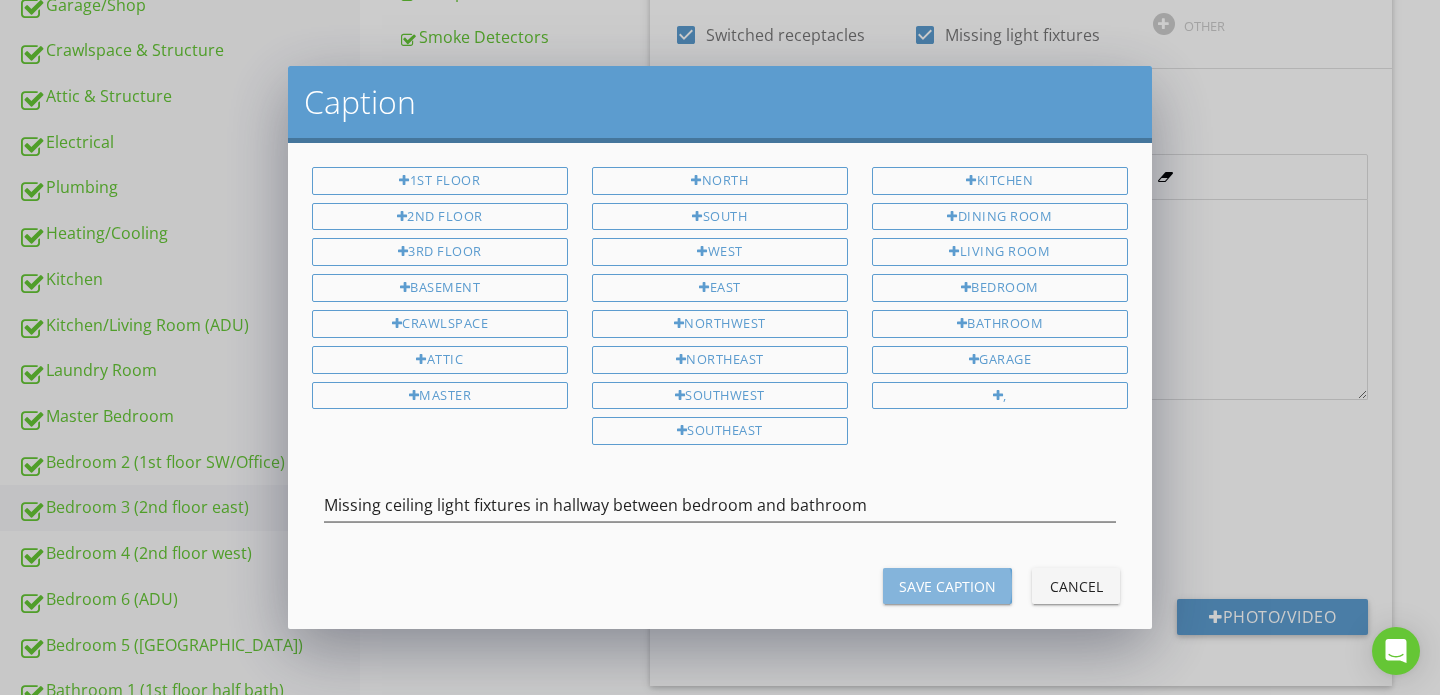 click on "Save Caption" at bounding box center (947, 586) 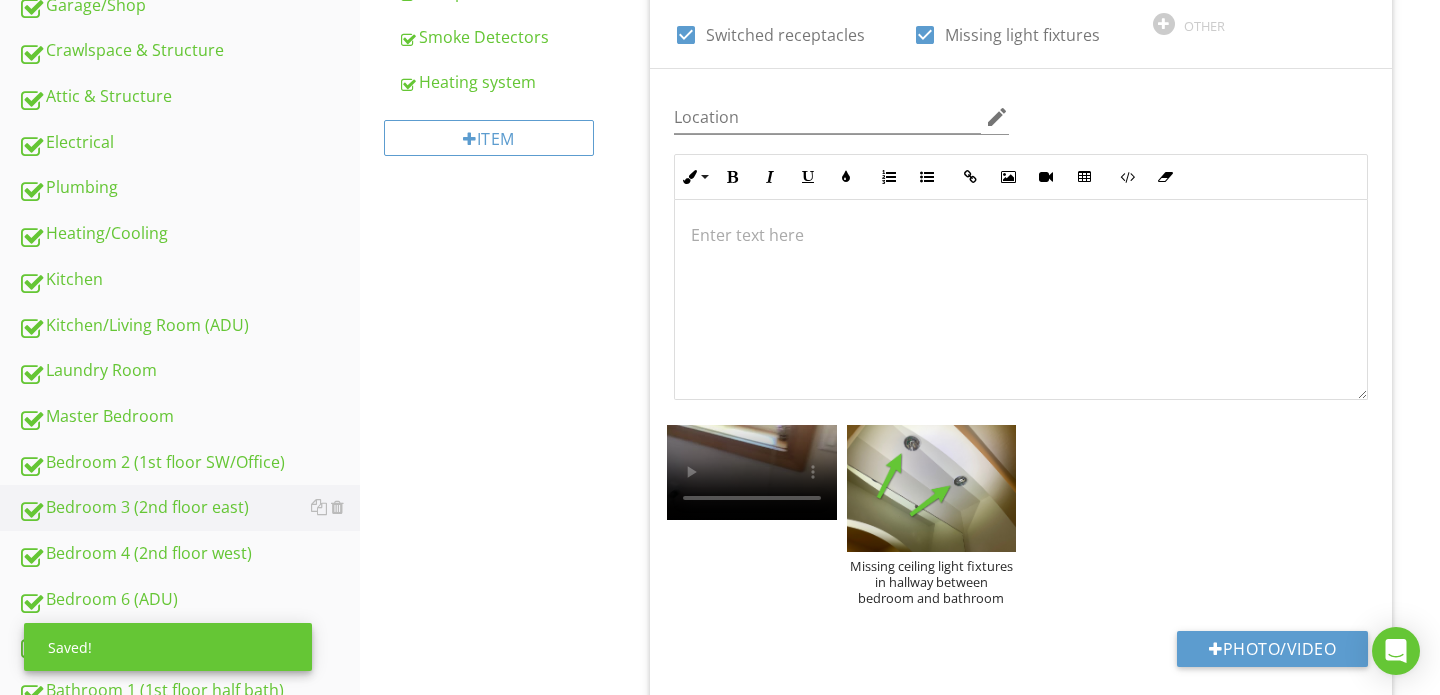 scroll, scrollTop: 0, scrollLeft: 0, axis: both 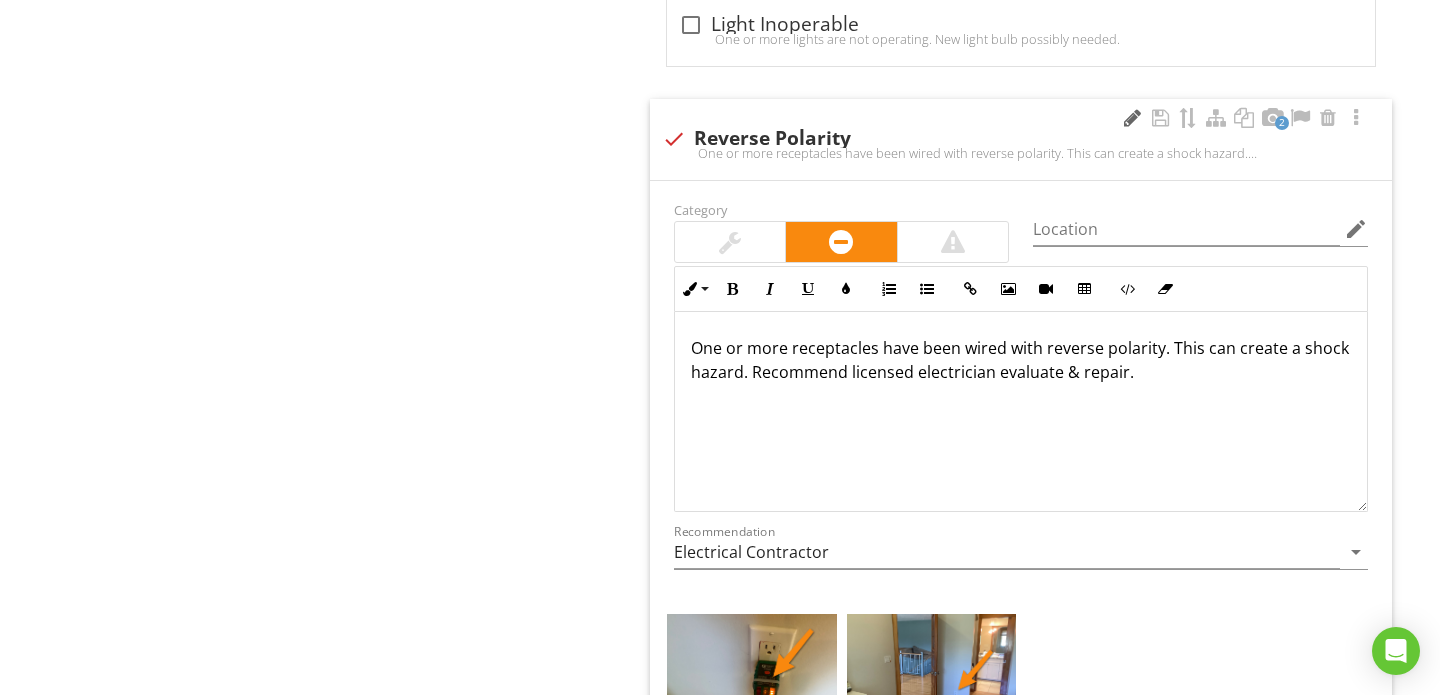 click at bounding box center [1132, 118] 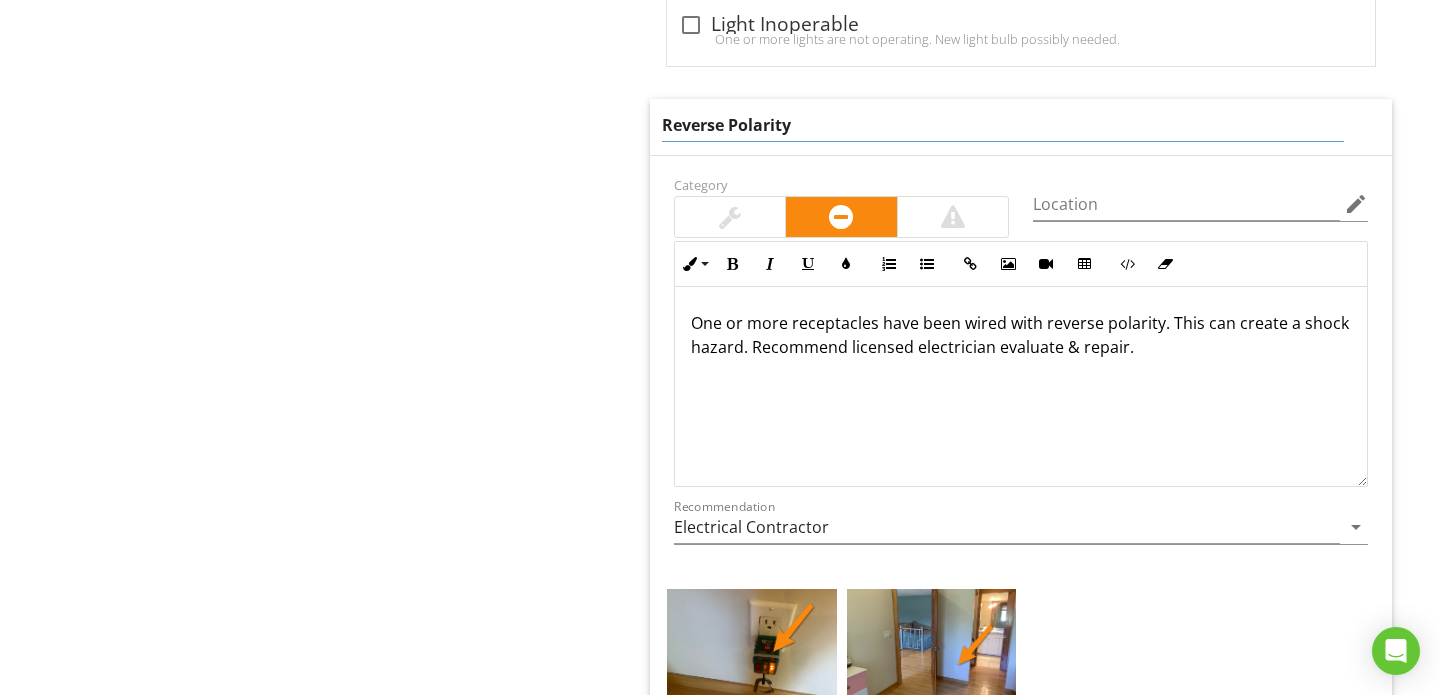 click on "Reverse Polarity" at bounding box center [1003, 125] 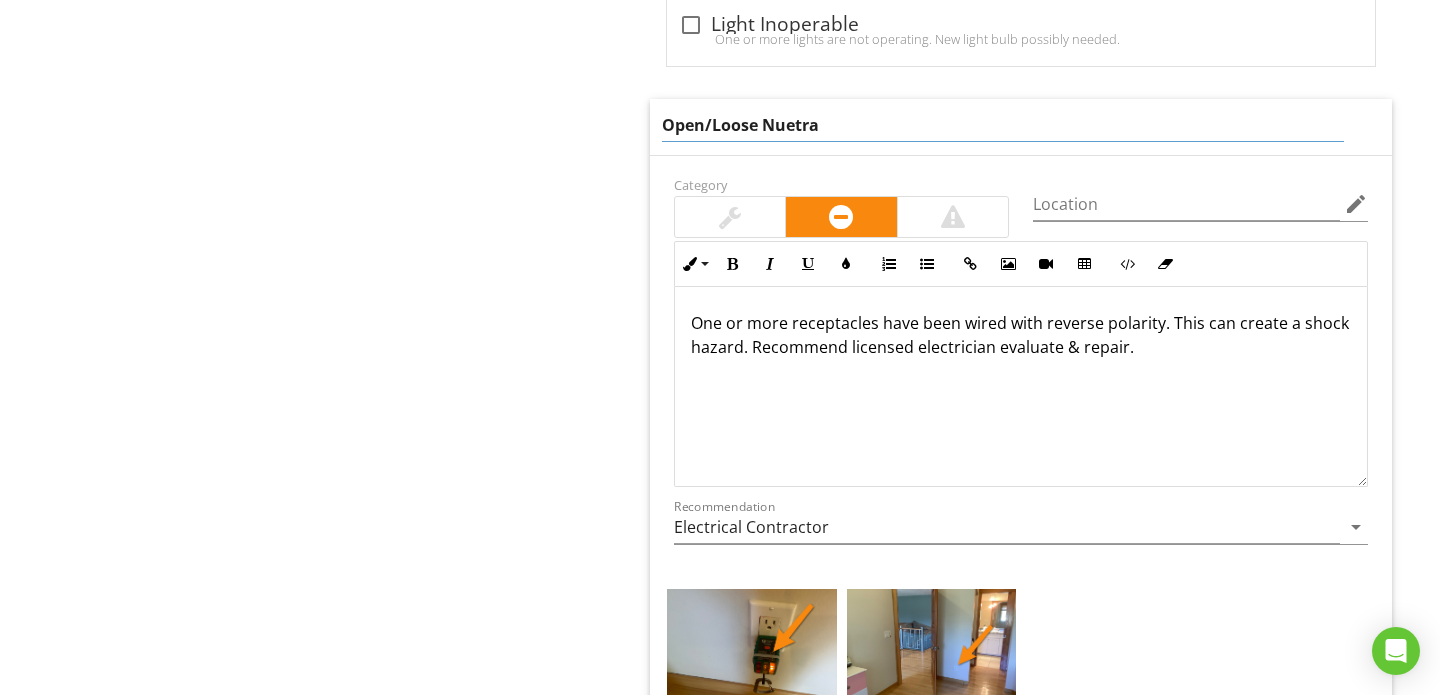 type on "Open/Loose Nuetral" 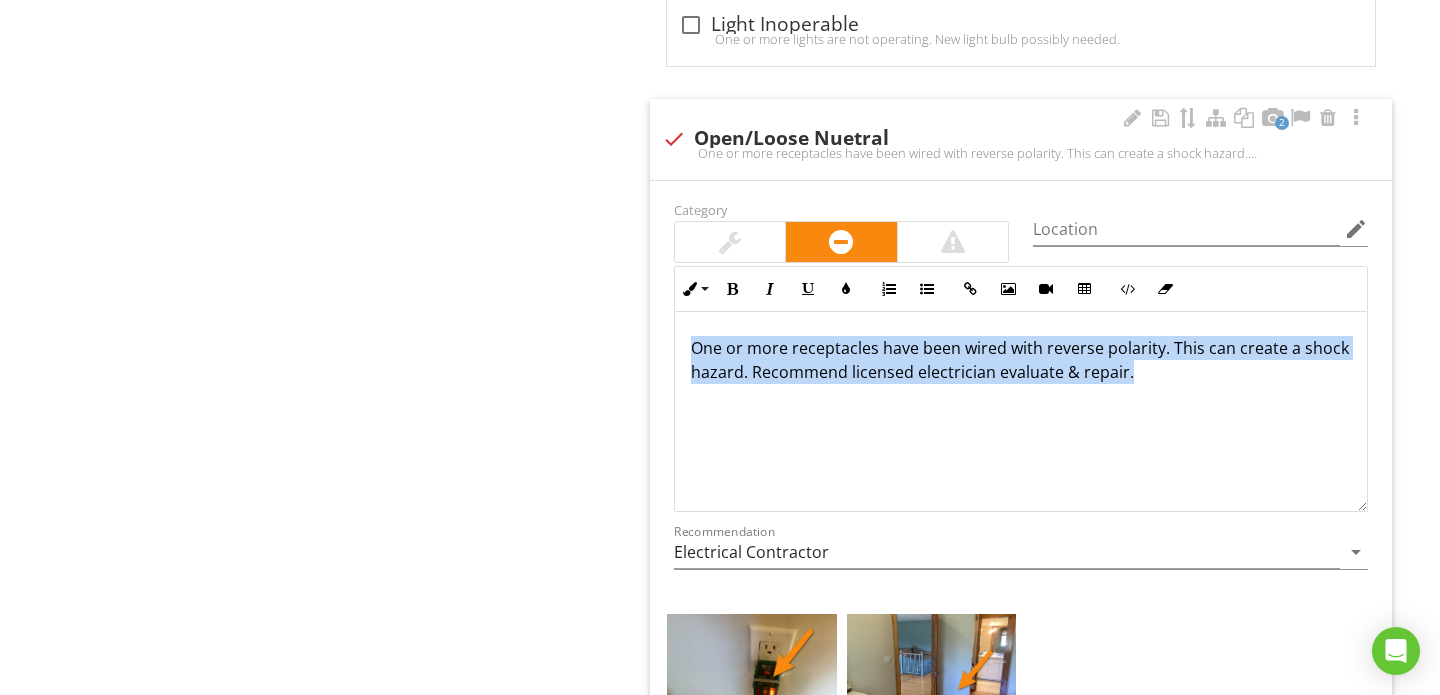 drag, startPoint x: 697, startPoint y: 321, endPoint x: 1180, endPoint y: 410, distance: 491.13135 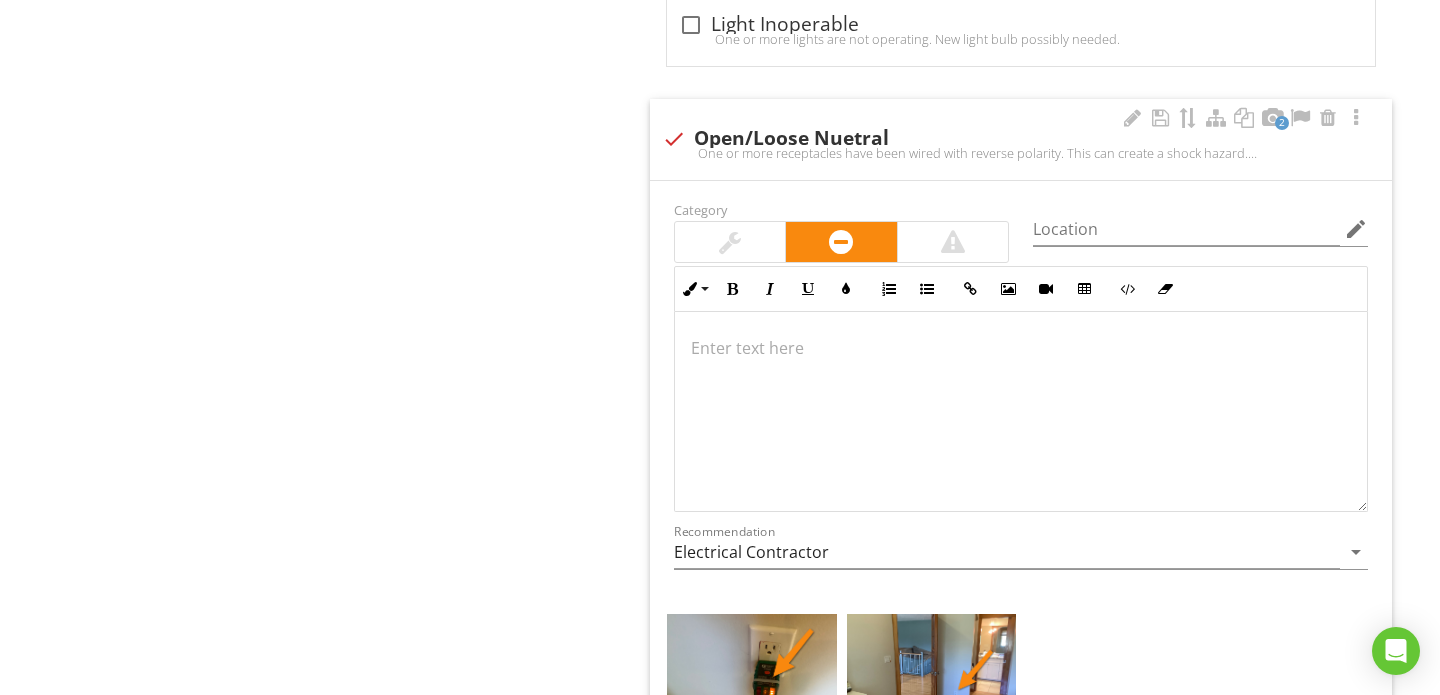 scroll, scrollTop: 1882, scrollLeft: 0, axis: vertical 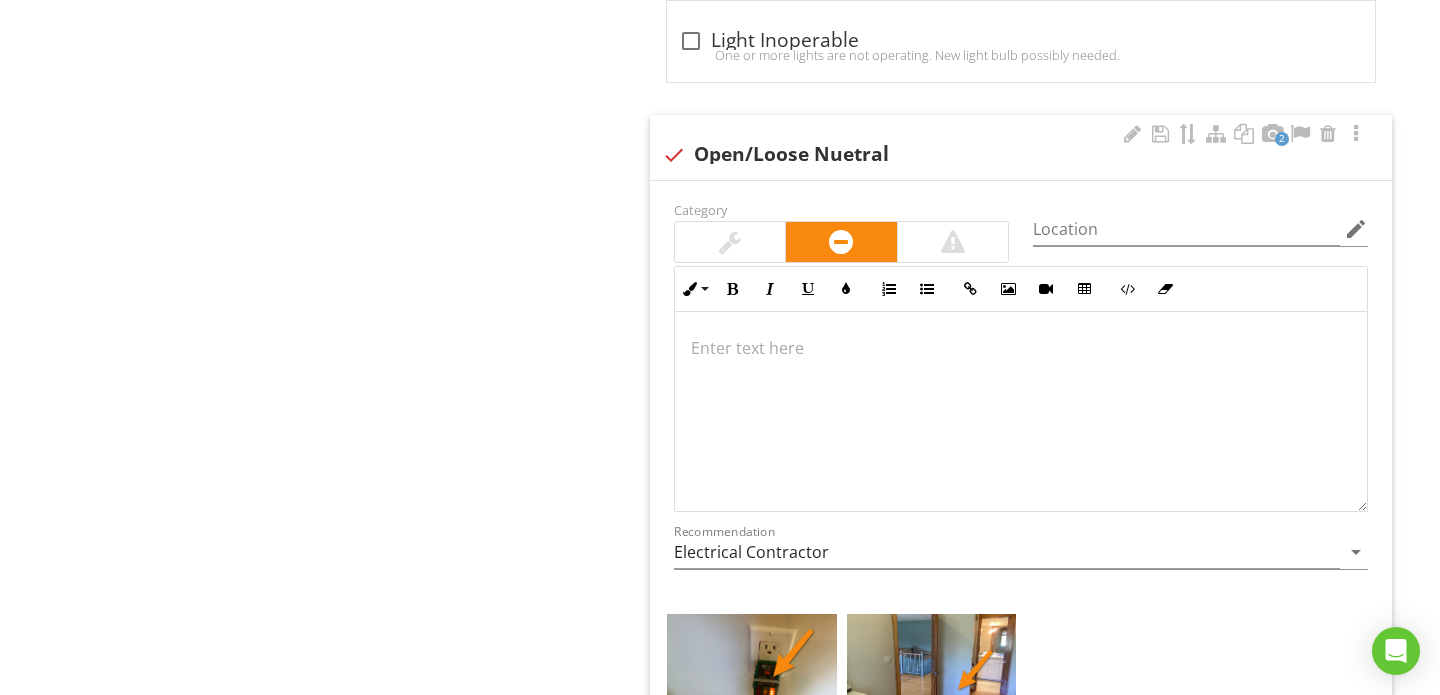 type 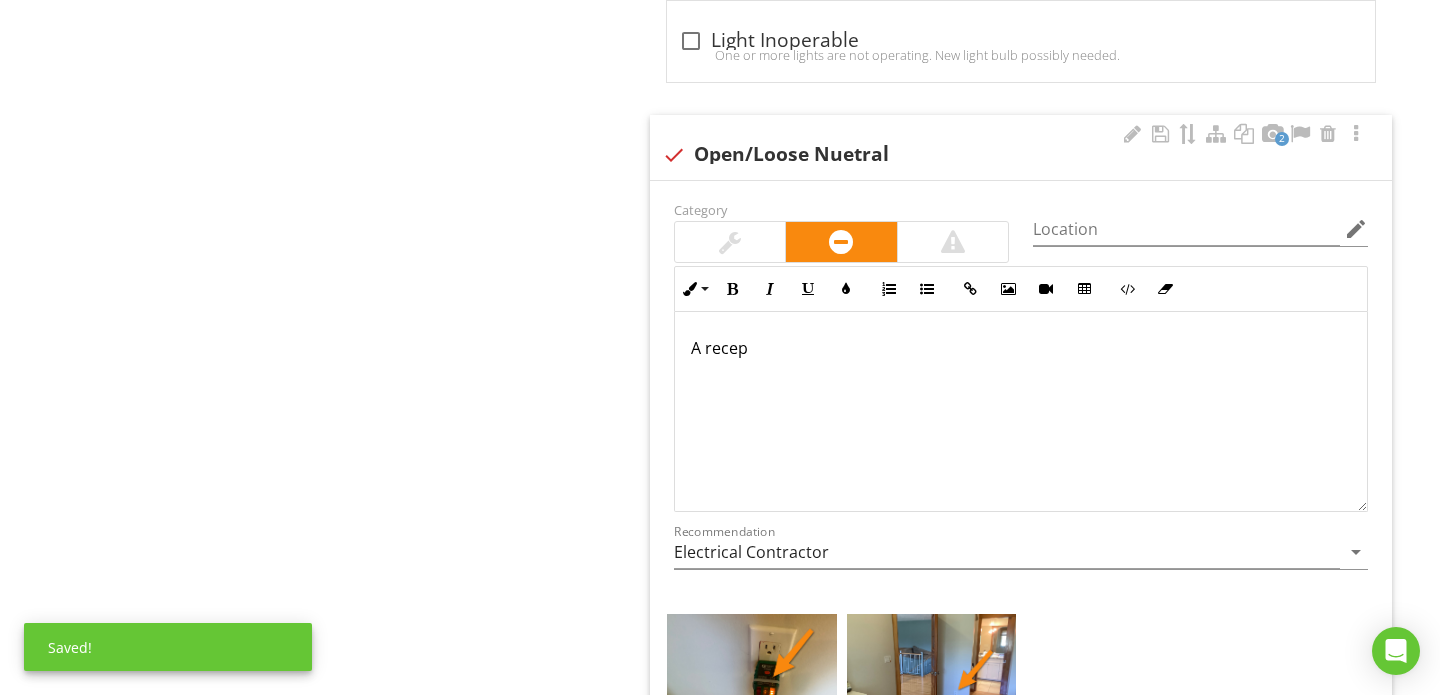 scroll, scrollTop: 1898, scrollLeft: 0, axis: vertical 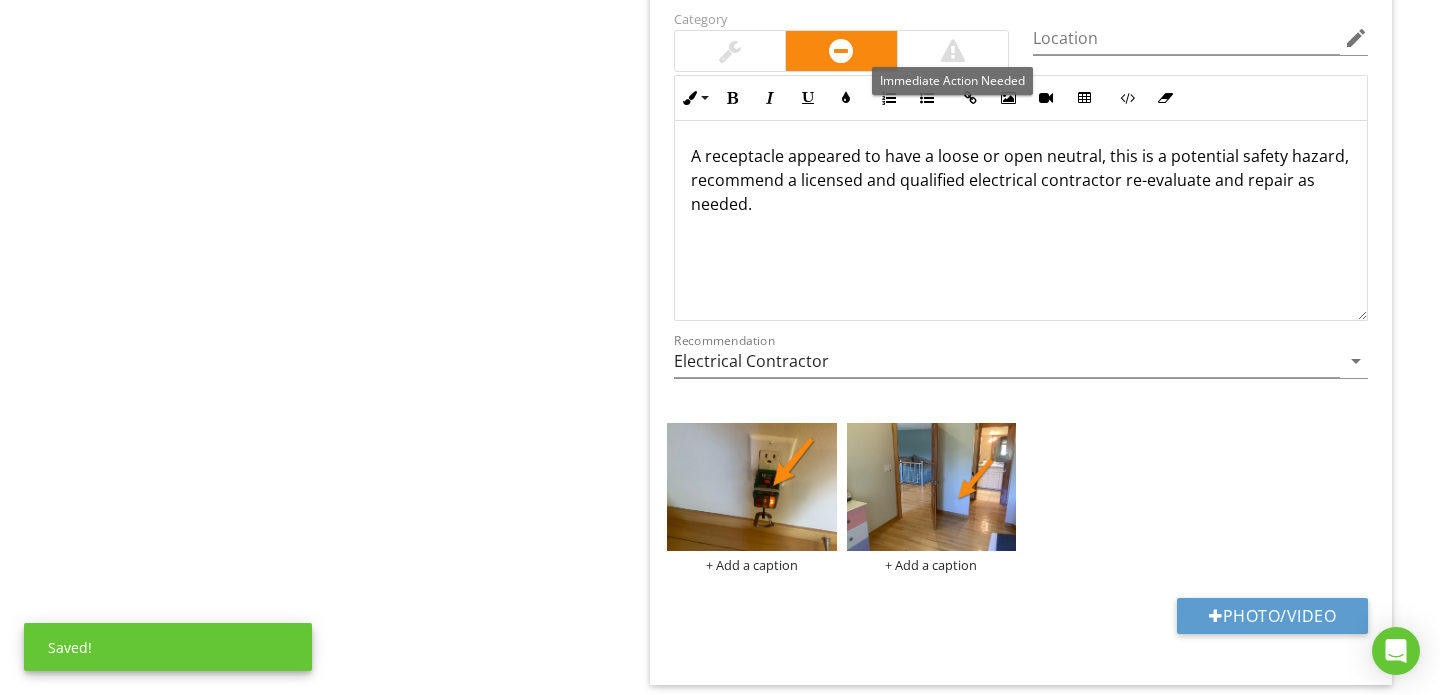 click at bounding box center (953, 51) 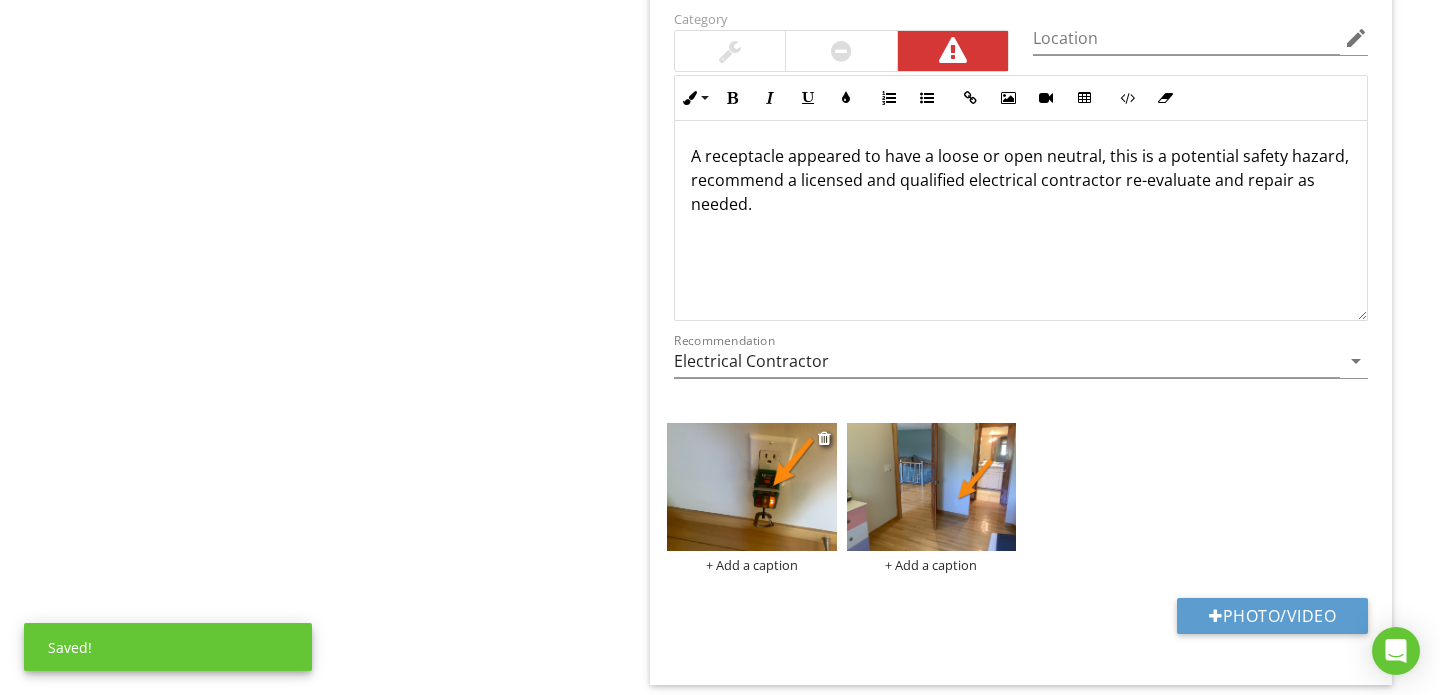 click at bounding box center (752, 486) 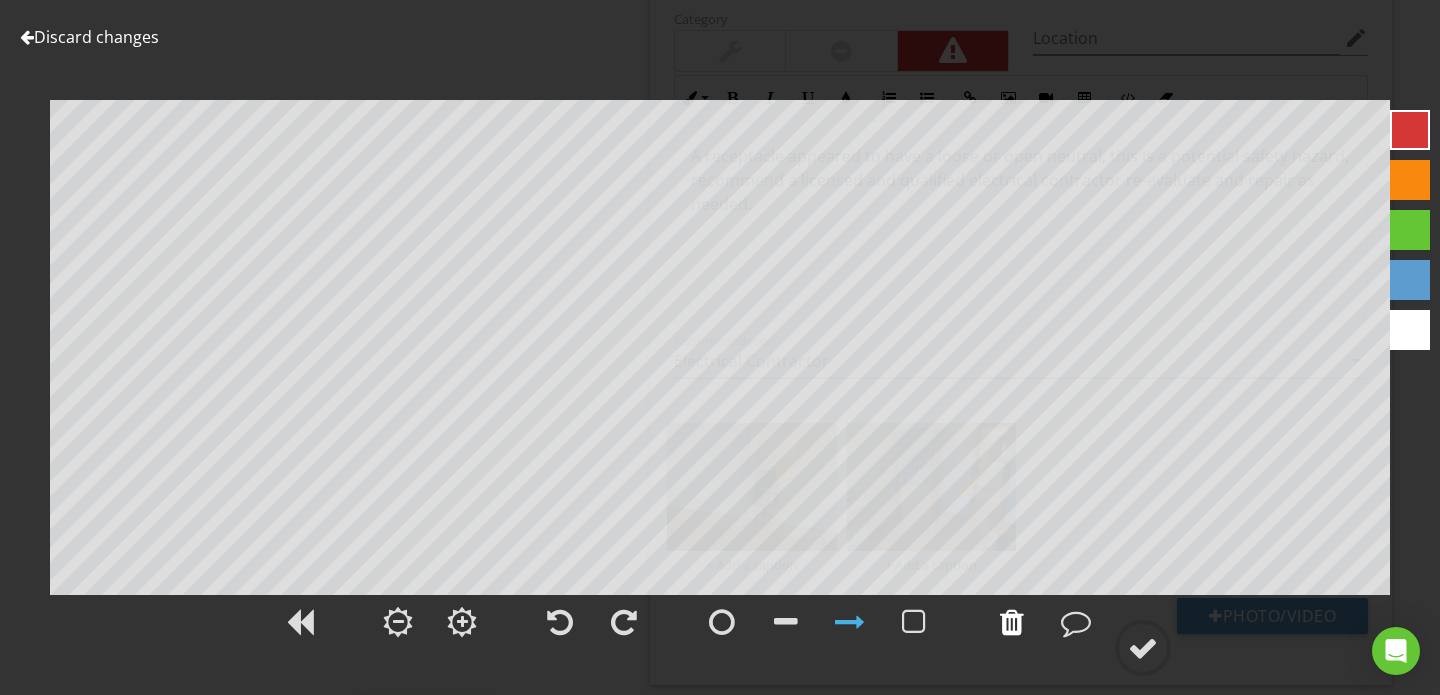 click at bounding box center (1012, 622) 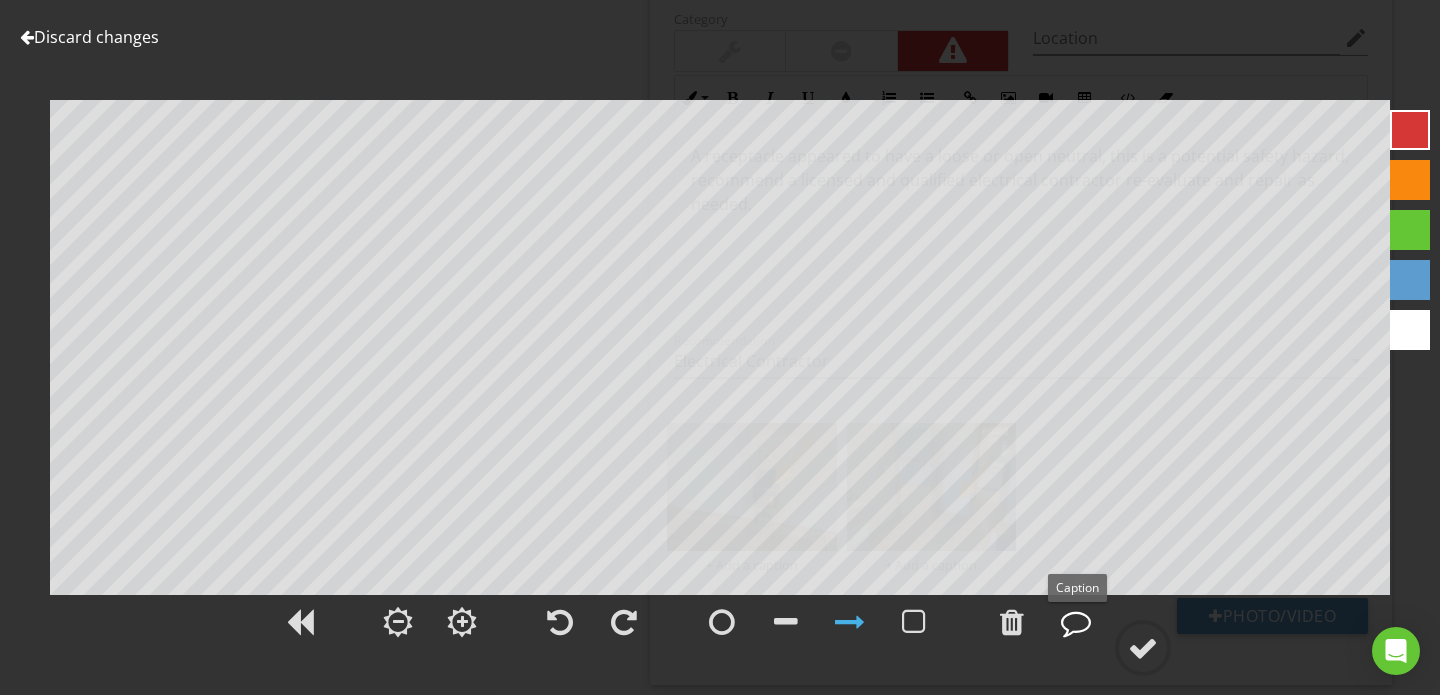 click at bounding box center [1076, 622] 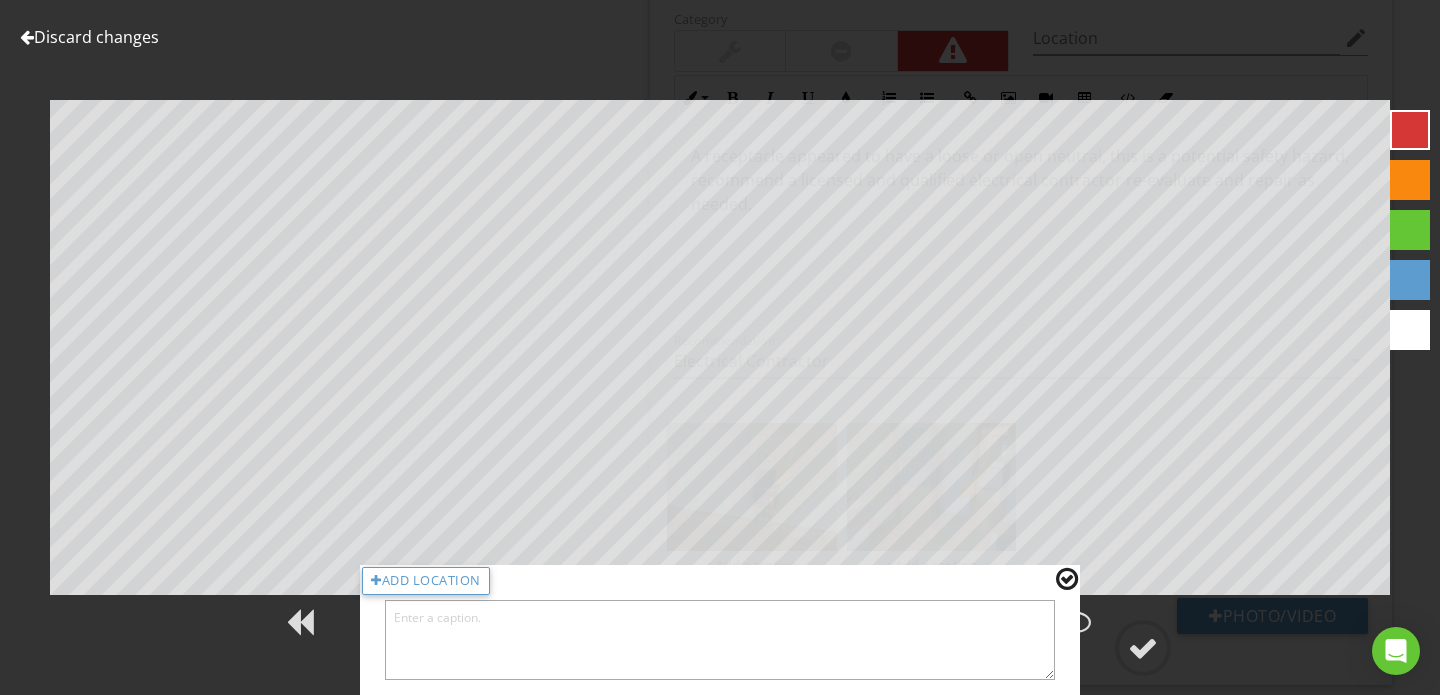 click at bounding box center (720, 640) 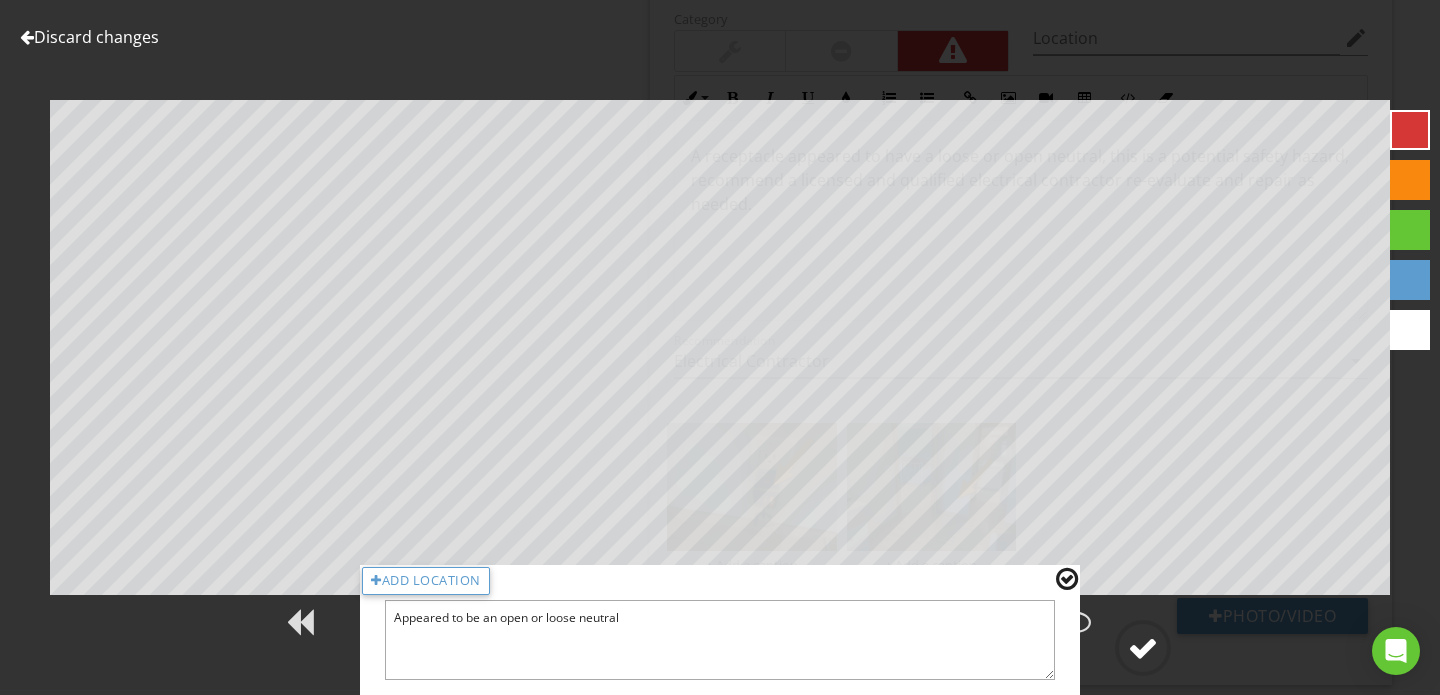 type on "Appeared to be an open or loose neutral" 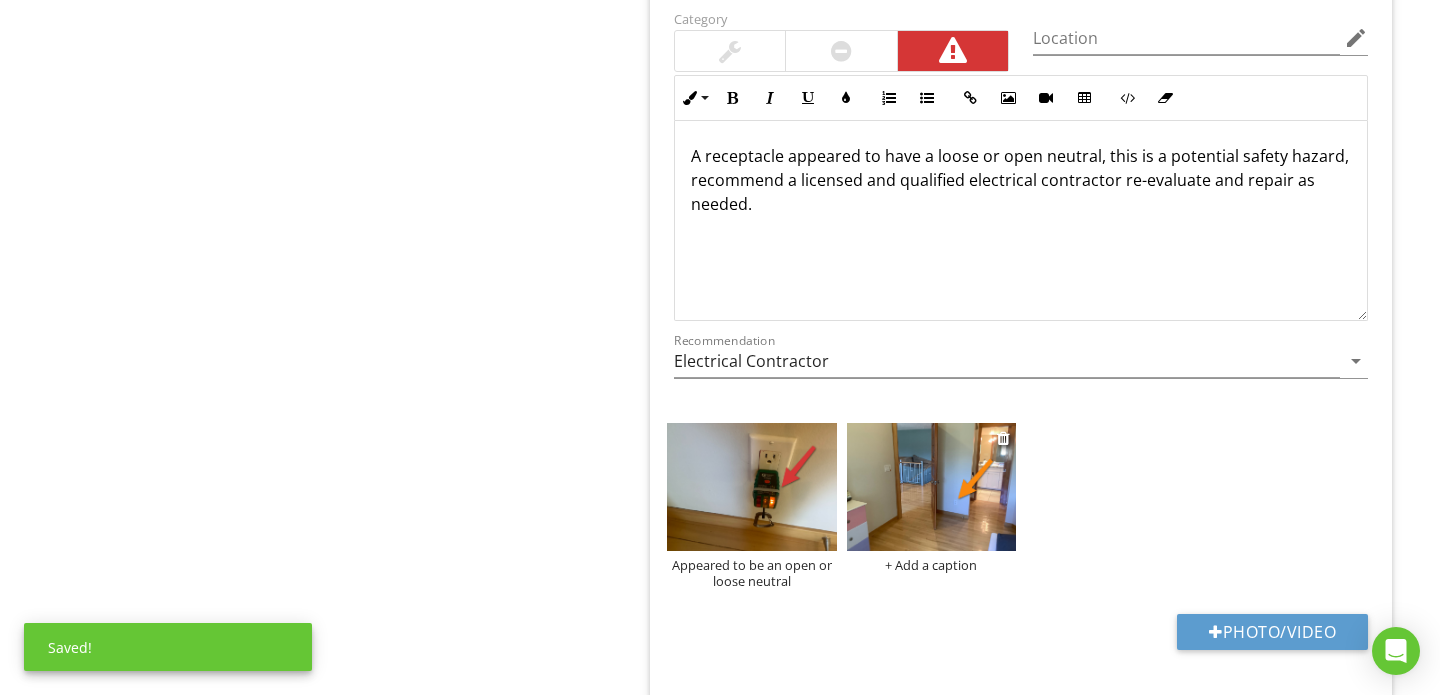 click on "+ Add a caption" at bounding box center (932, 565) 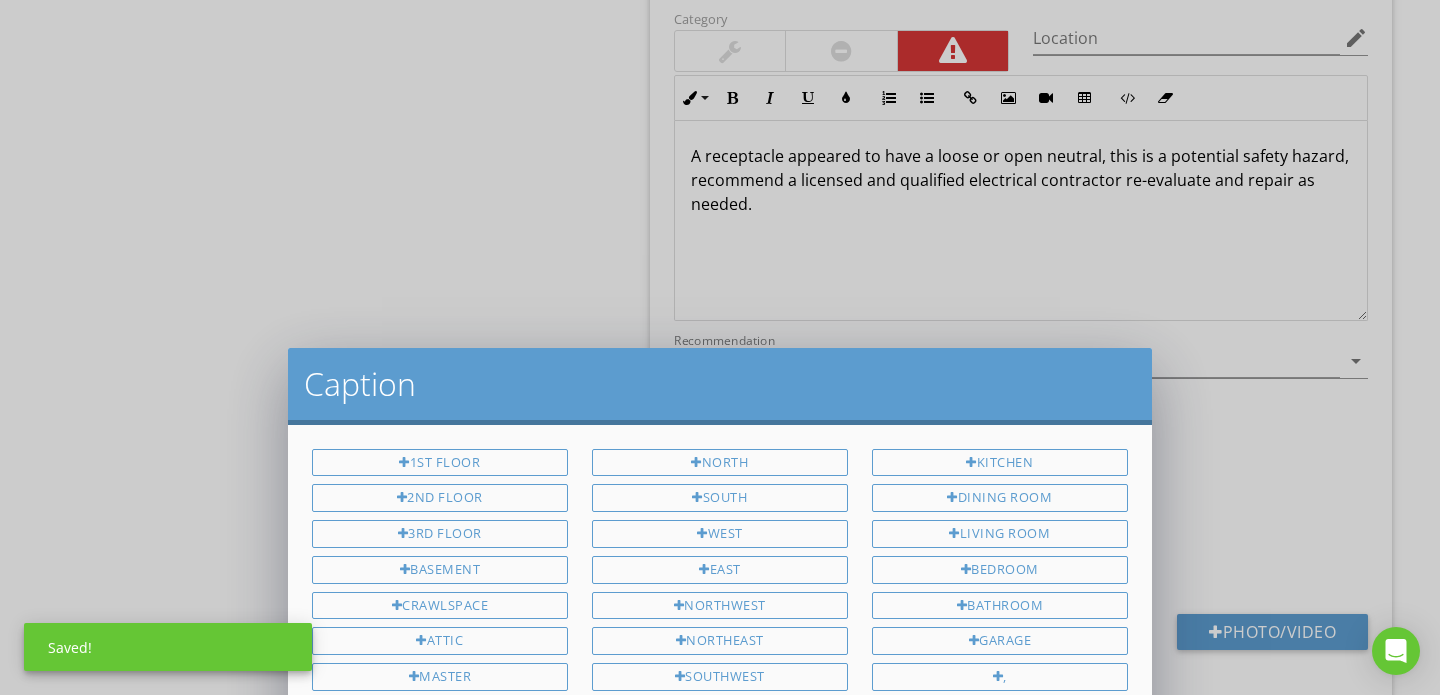 scroll, scrollTop: 0, scrollLeft: 0, axis: both 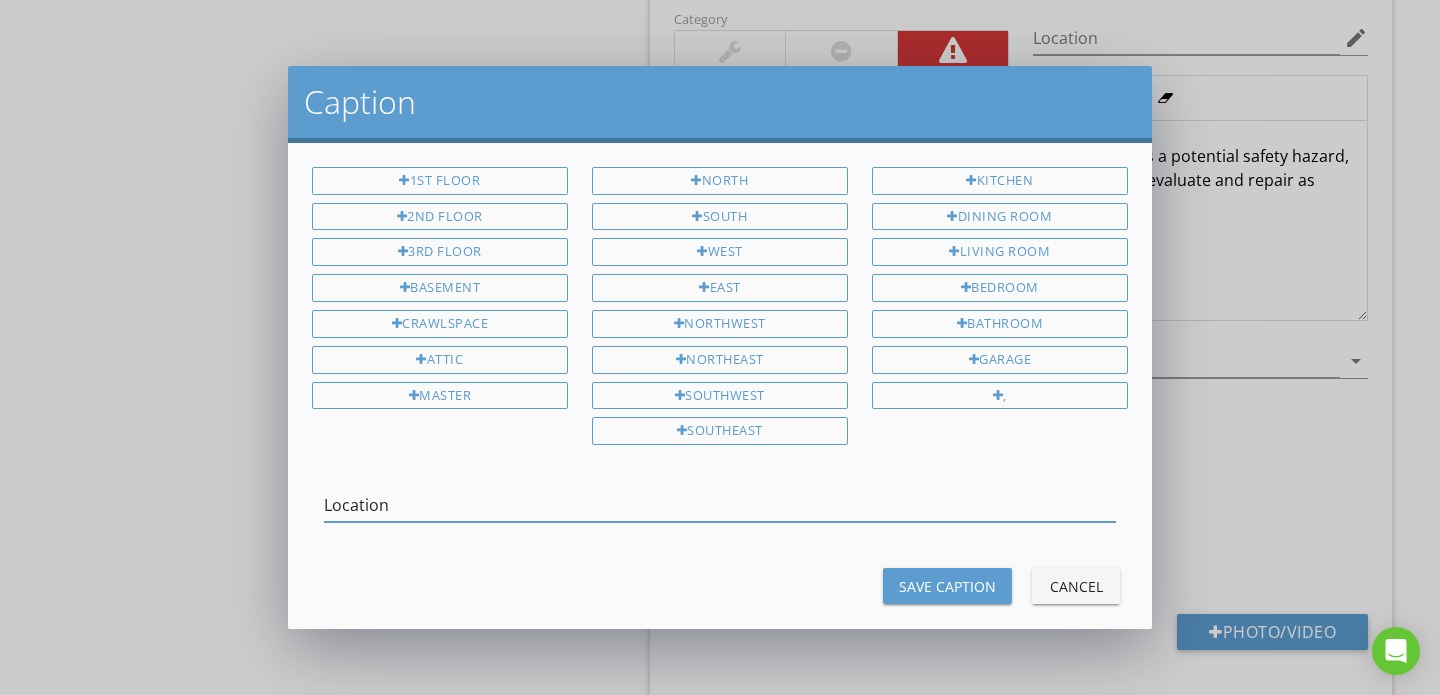 type on "Location" 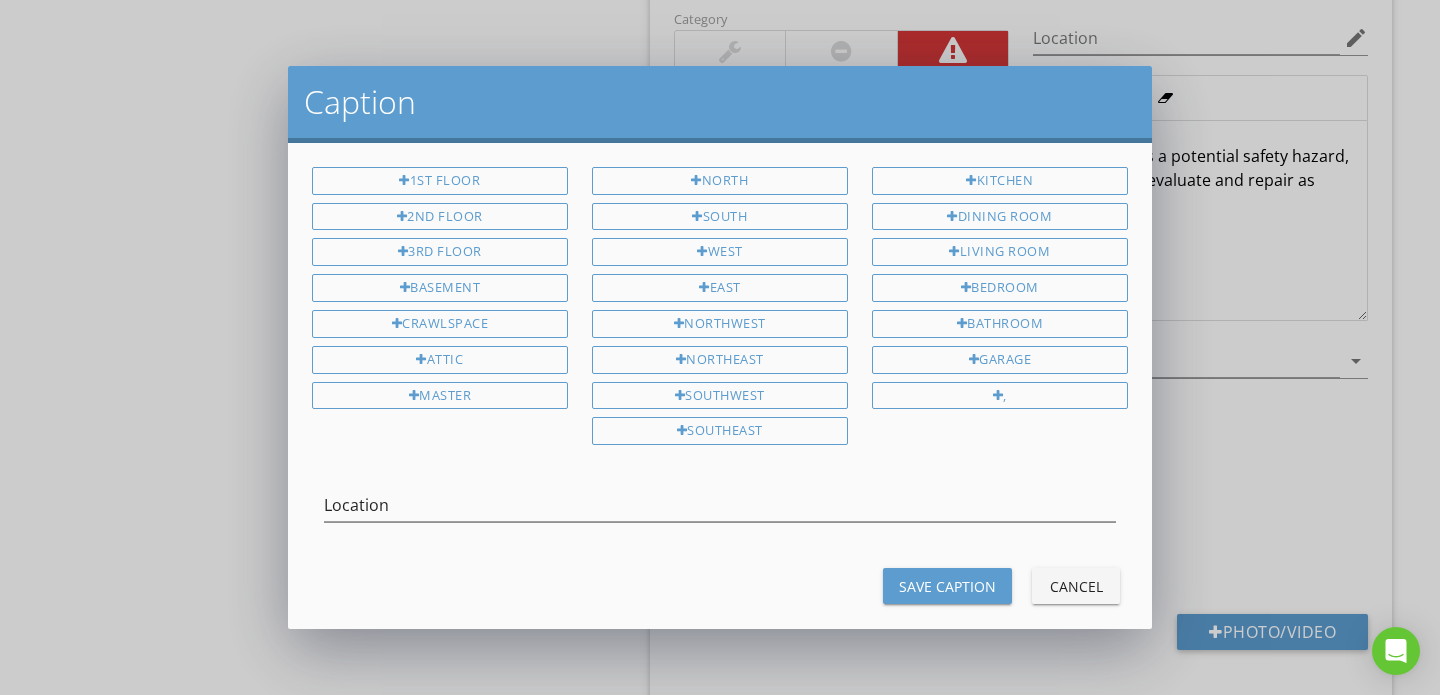 click on "Save Caption" at bounding box center [947, 586] 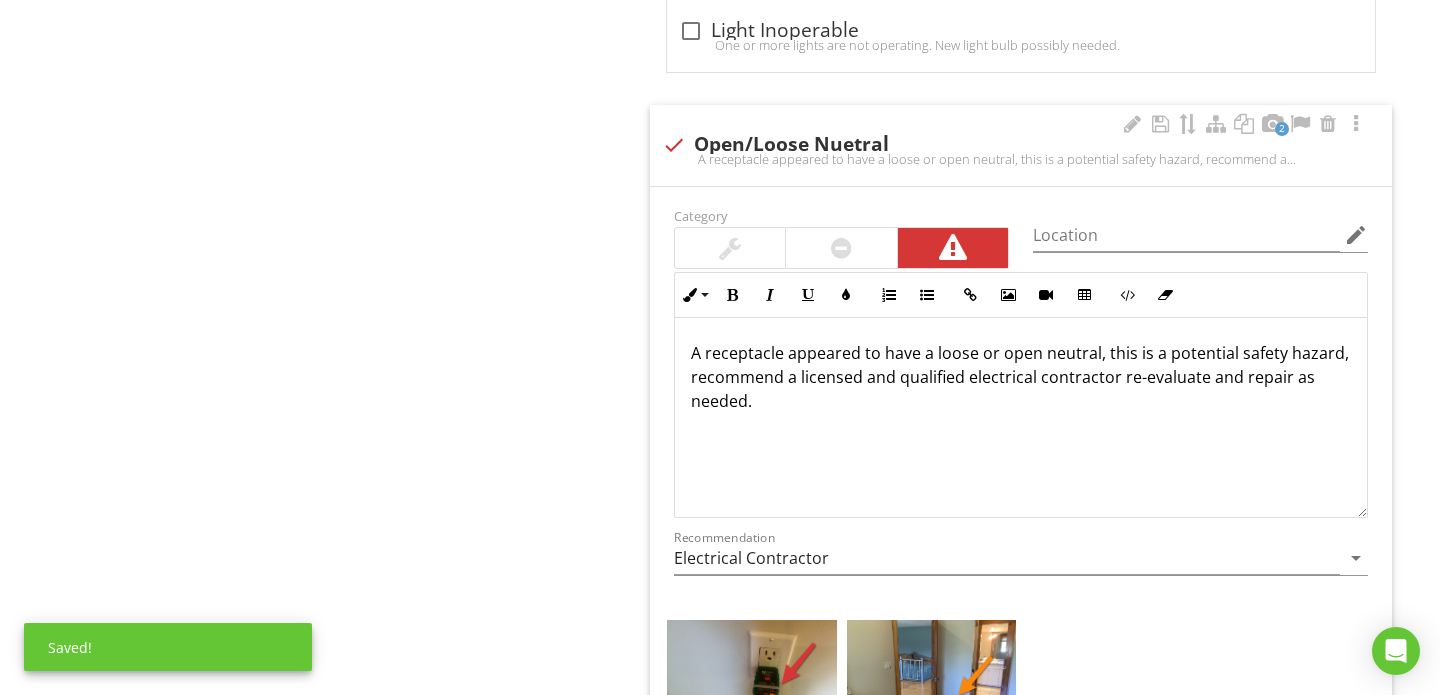 scroll, scrollTop: 1792, scrollLeft: 0, axis: vertical 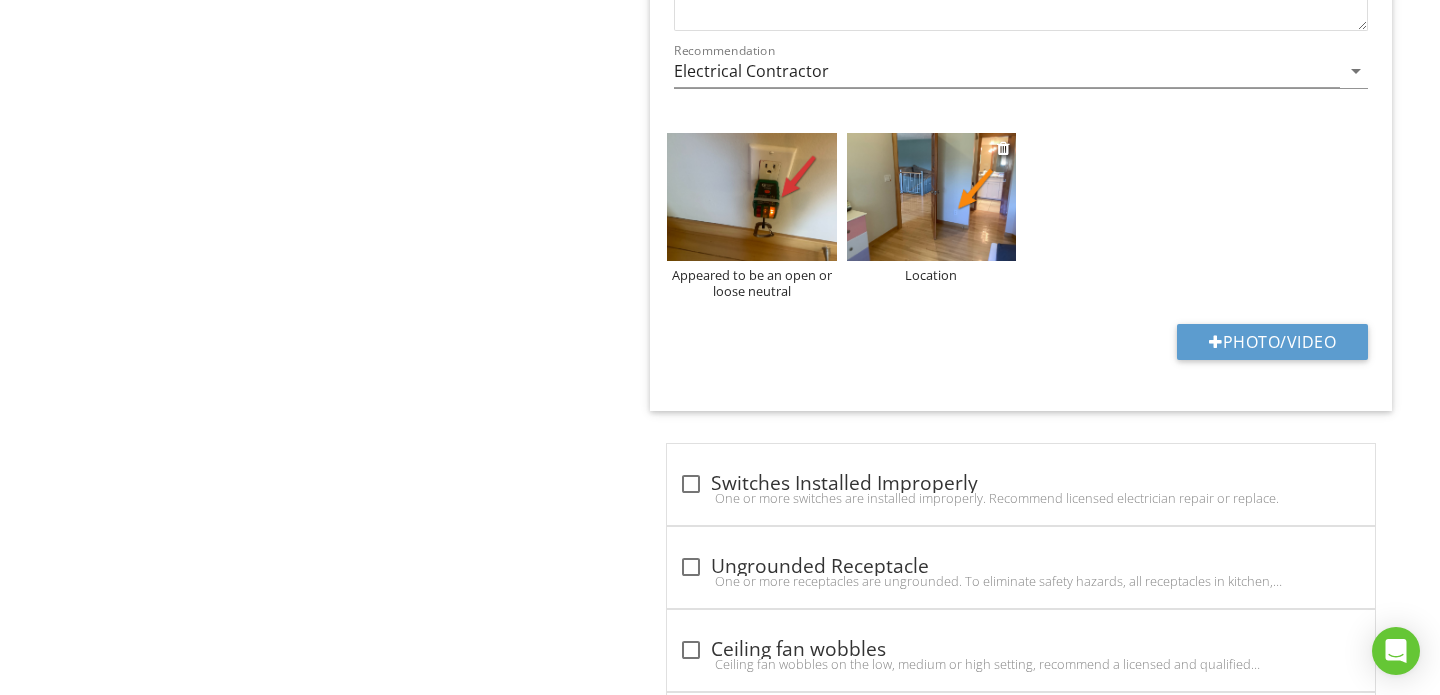 click at bounding box center [932, 196] 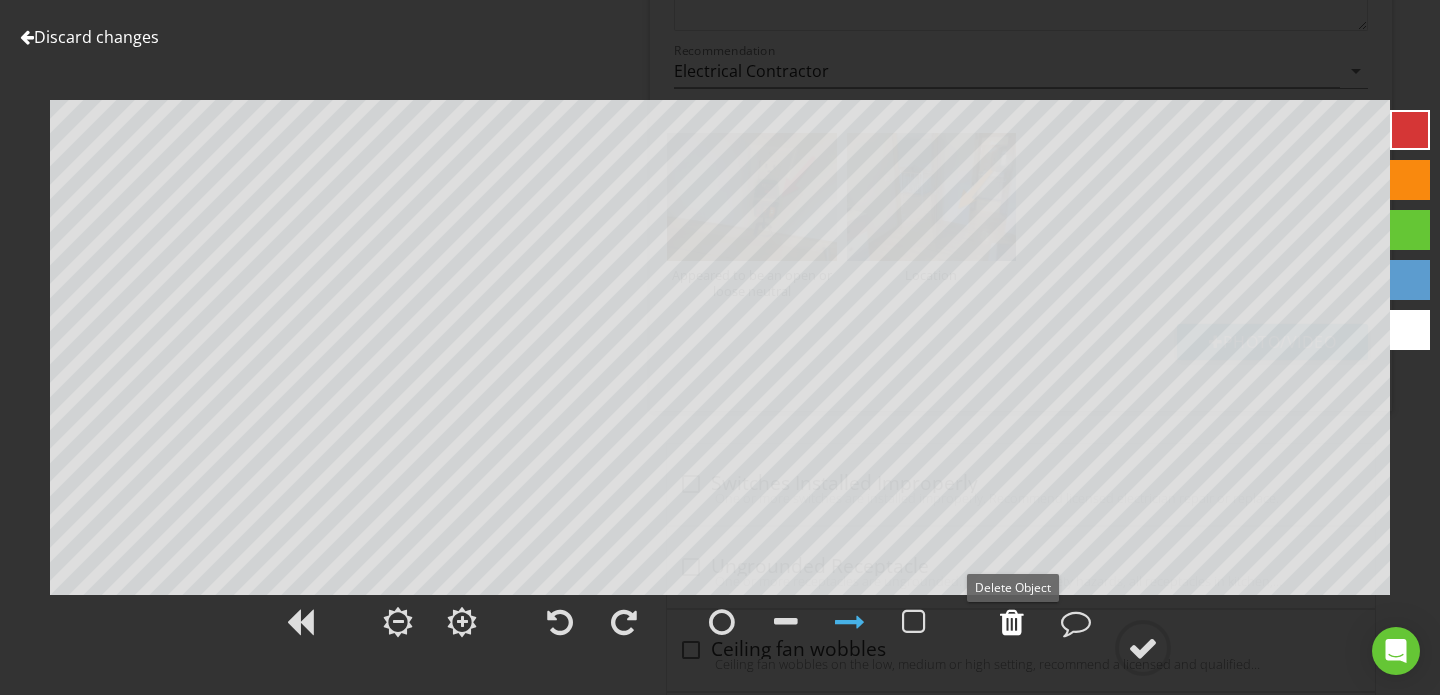 click at bounding box center (1012, 622) 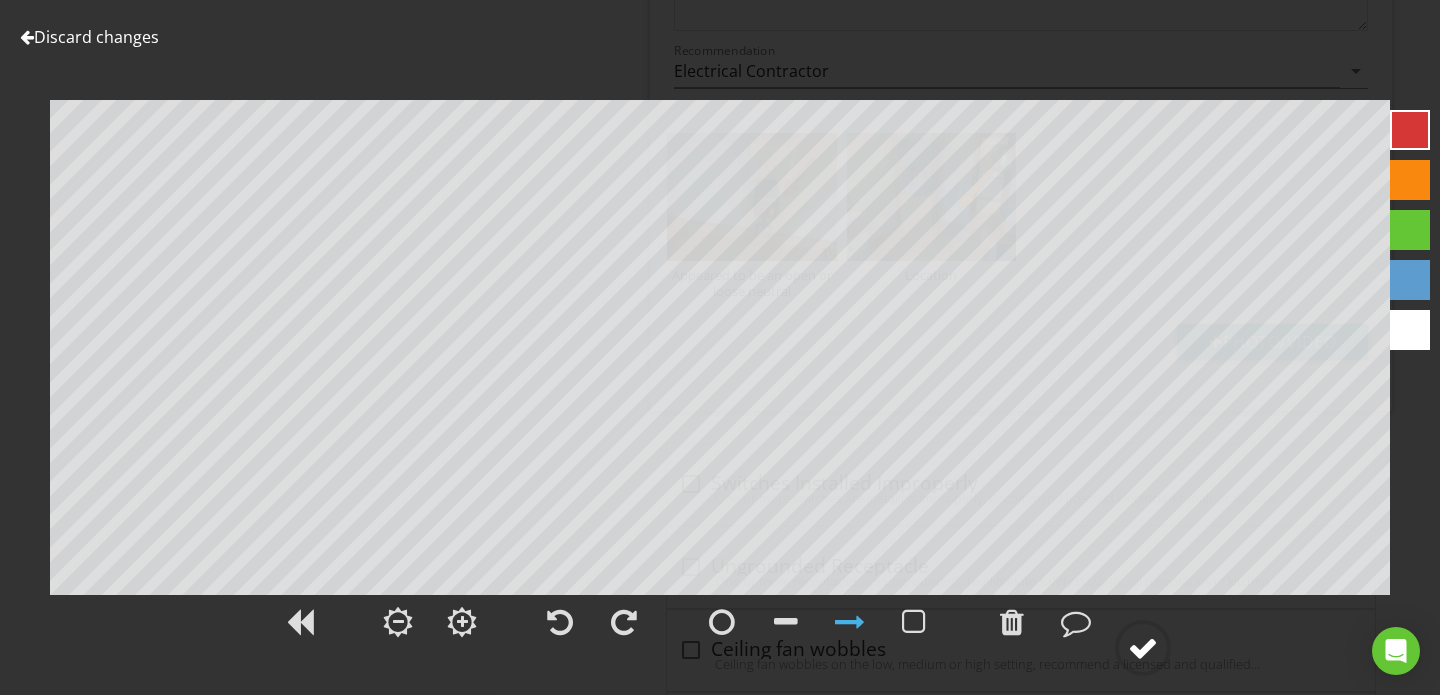 click 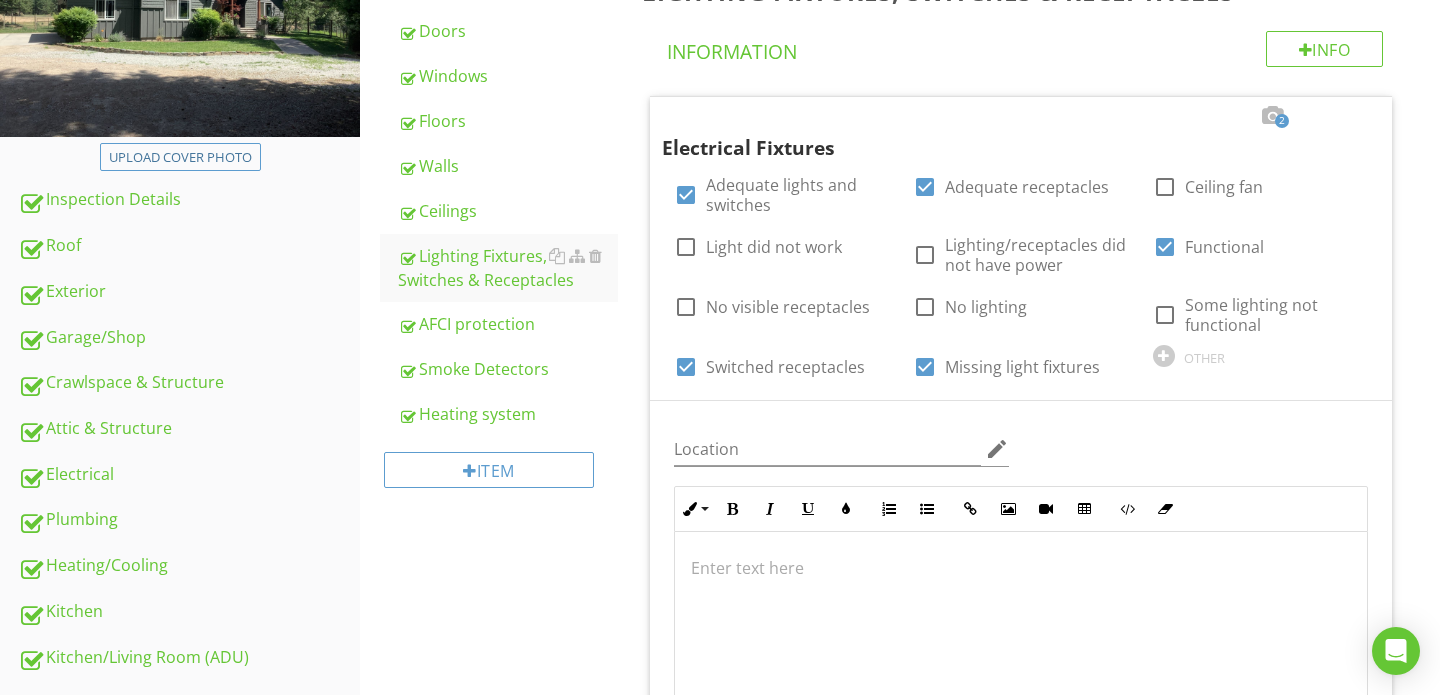 scroll, scrollTop: 332, scrollLeft: 0, axis: vertical 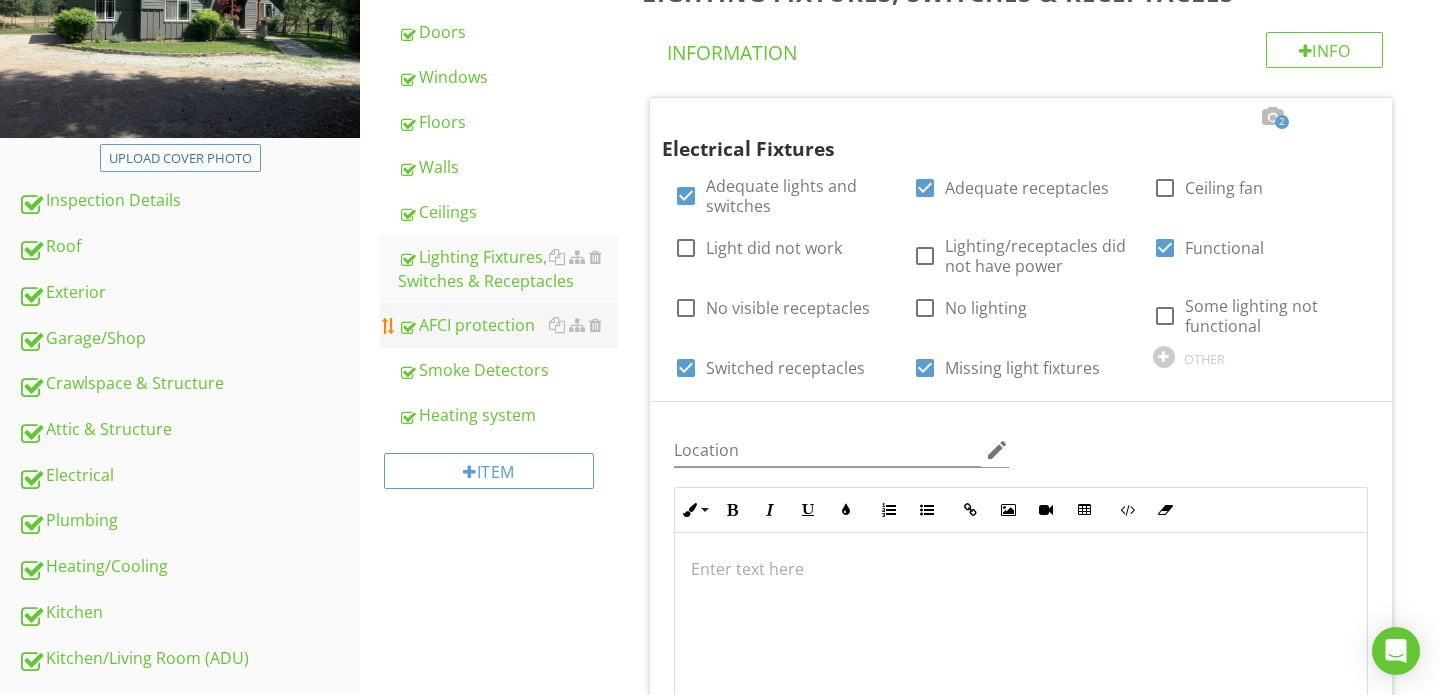 click on "AFCI protection" at bounding box center (508, 325) 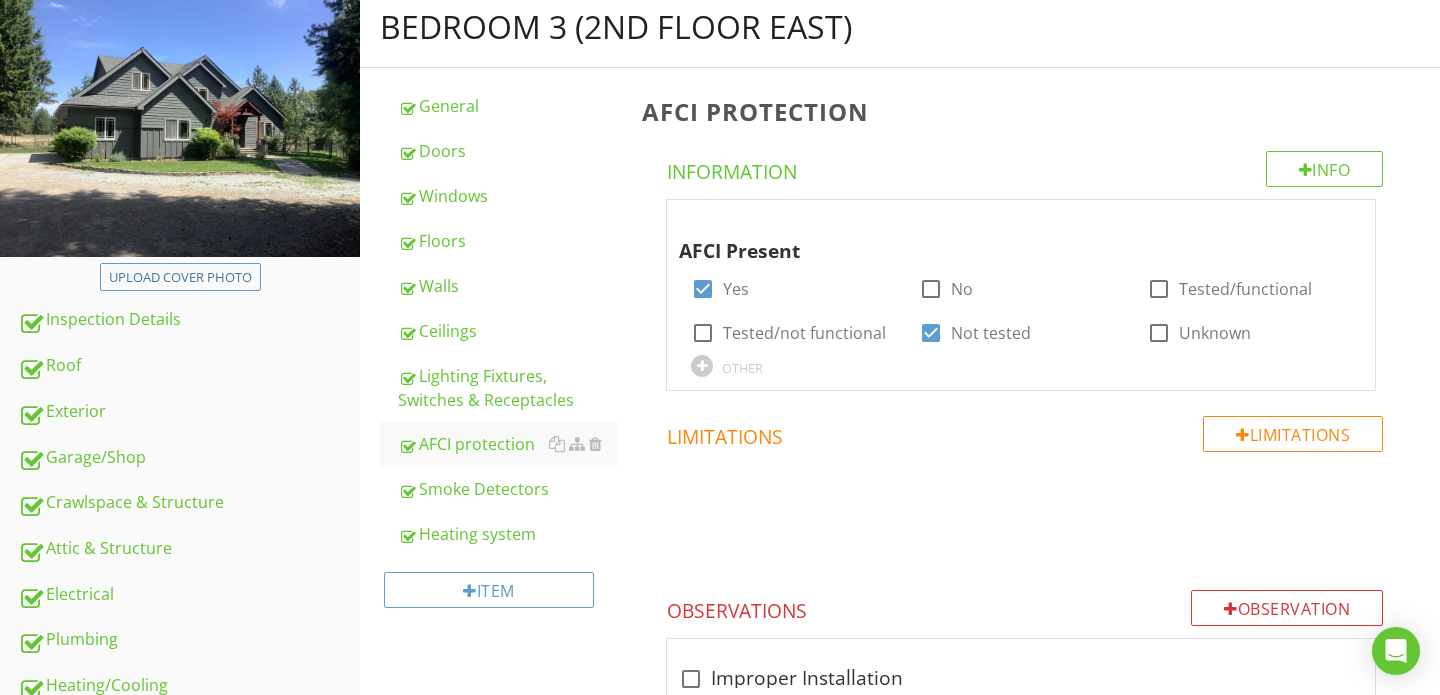scroll, scrollTop: 135, scrollLeft: 0, axis: vertical 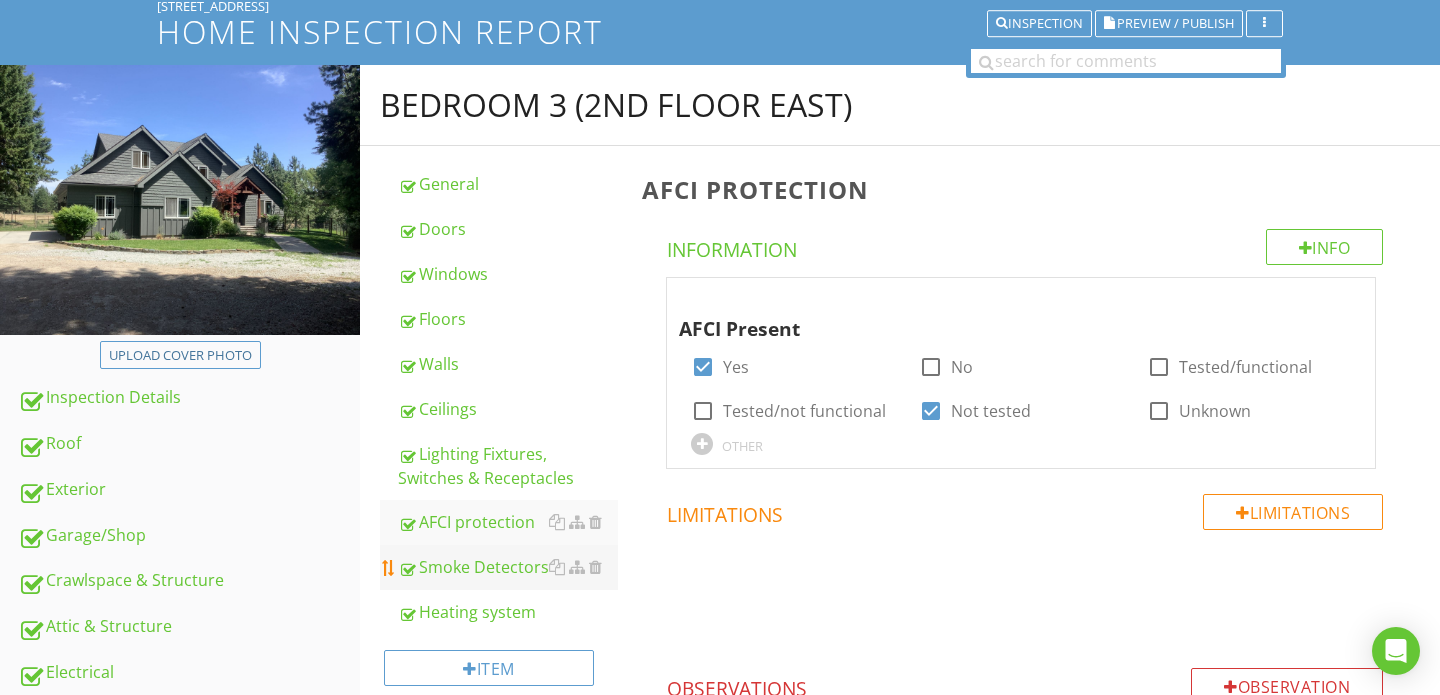click on "Smoke Detectors" at bounding box center [508, 567] 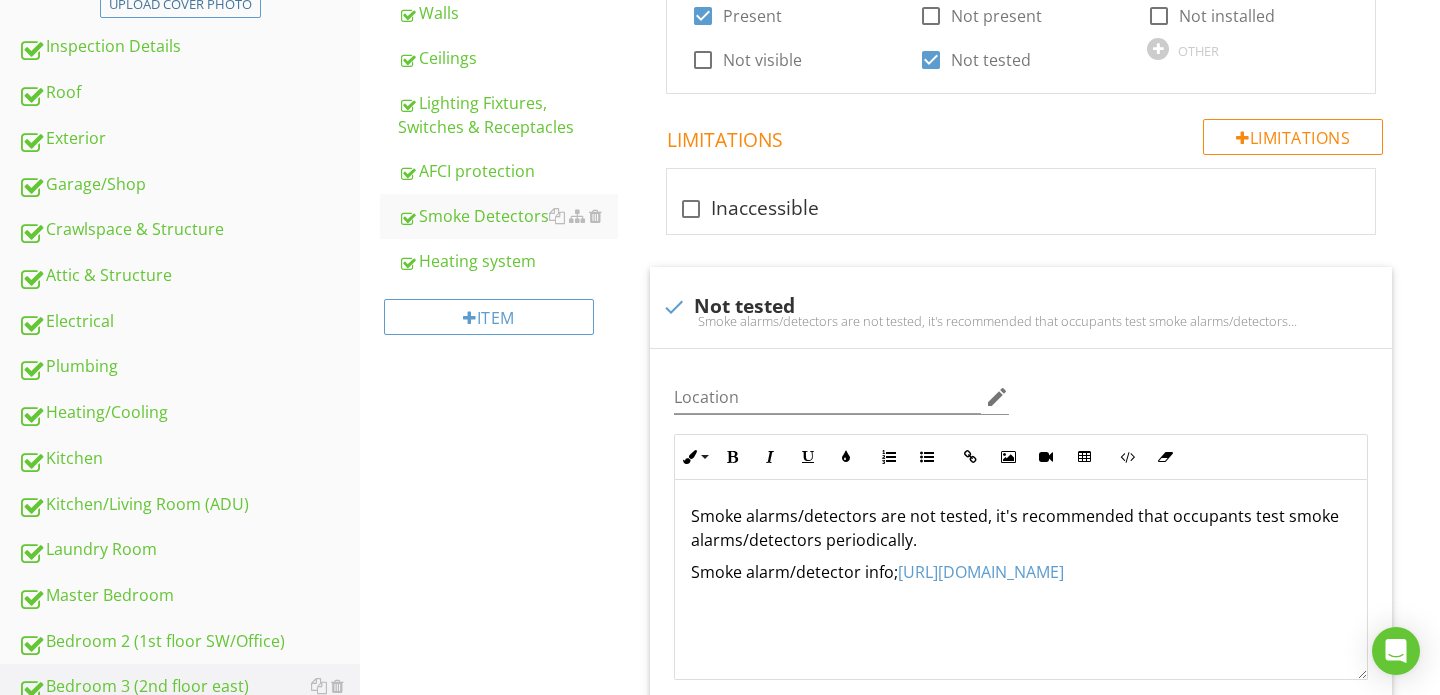 scroll, scrollTop: 465, scrollLeft: 0, axis: vertical 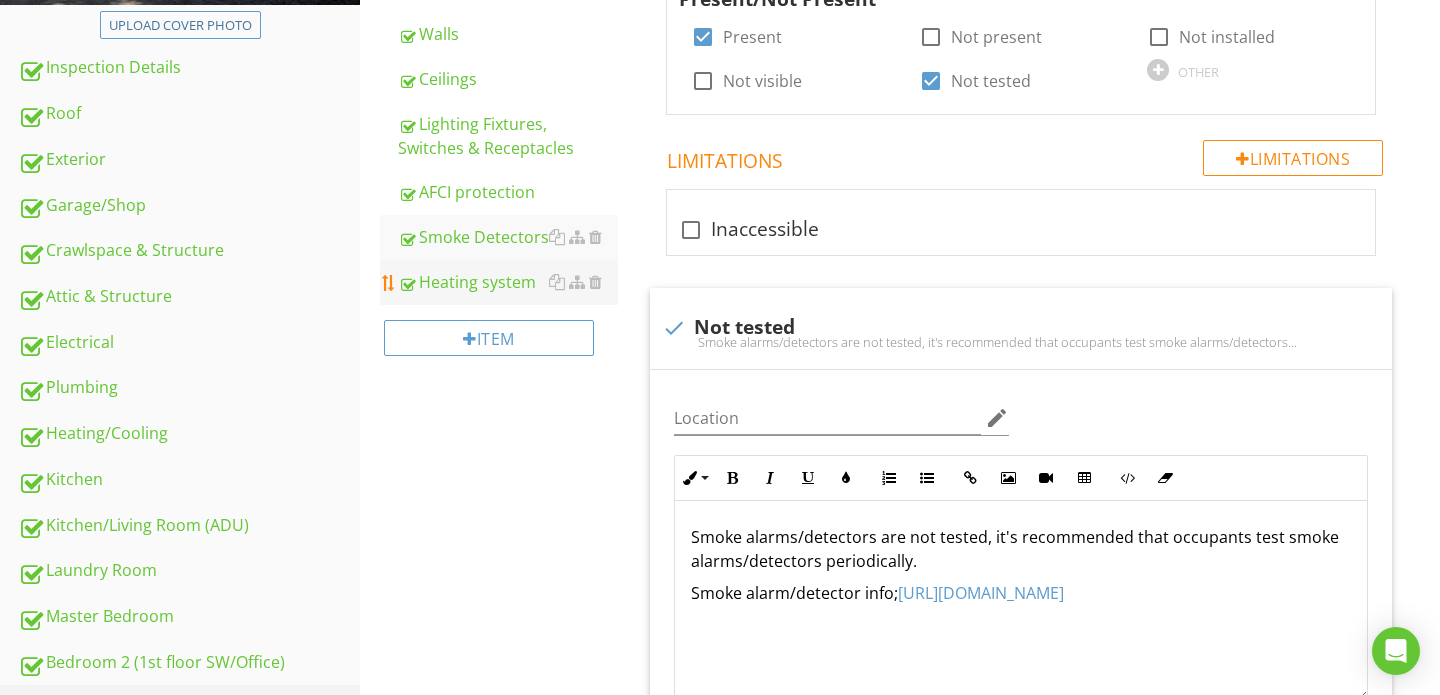 click on "Heating system" at bounding box center (508, 282) 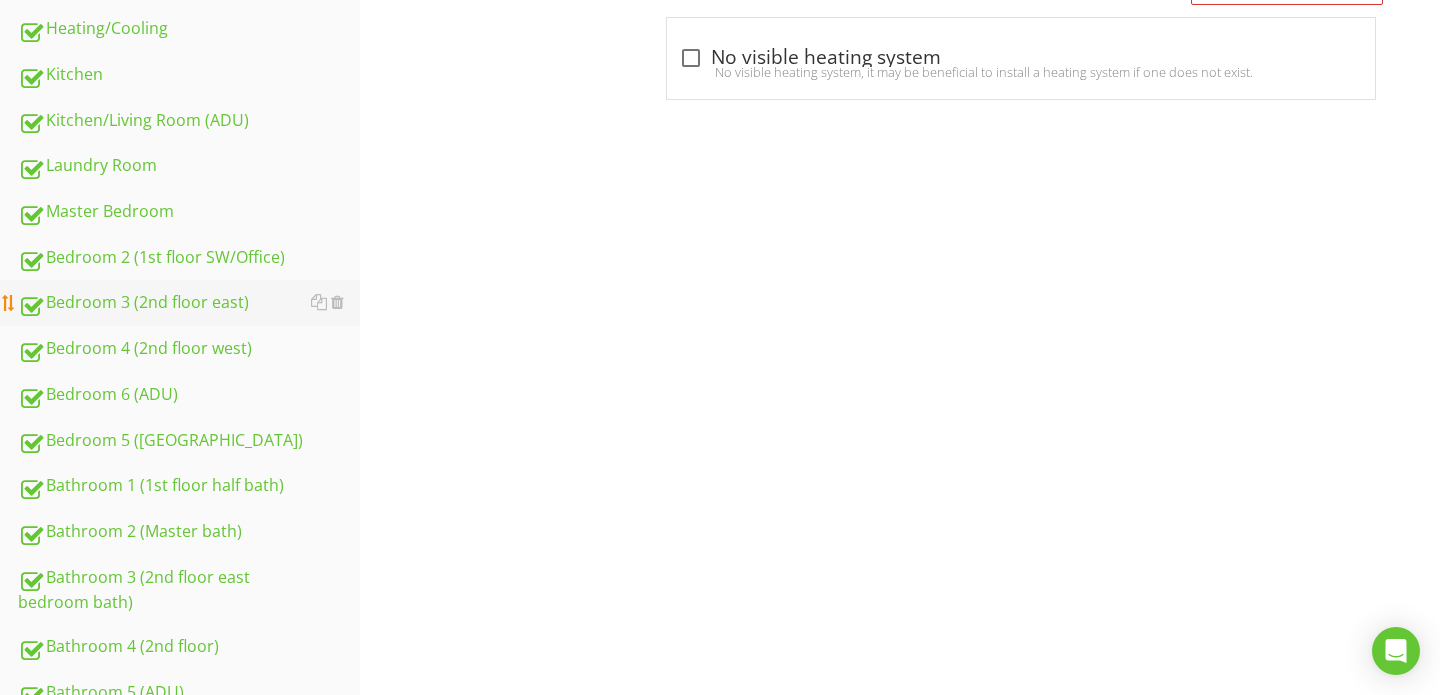 scroll, scrollTop: 872, scrollLeft: 0, axis: vertical 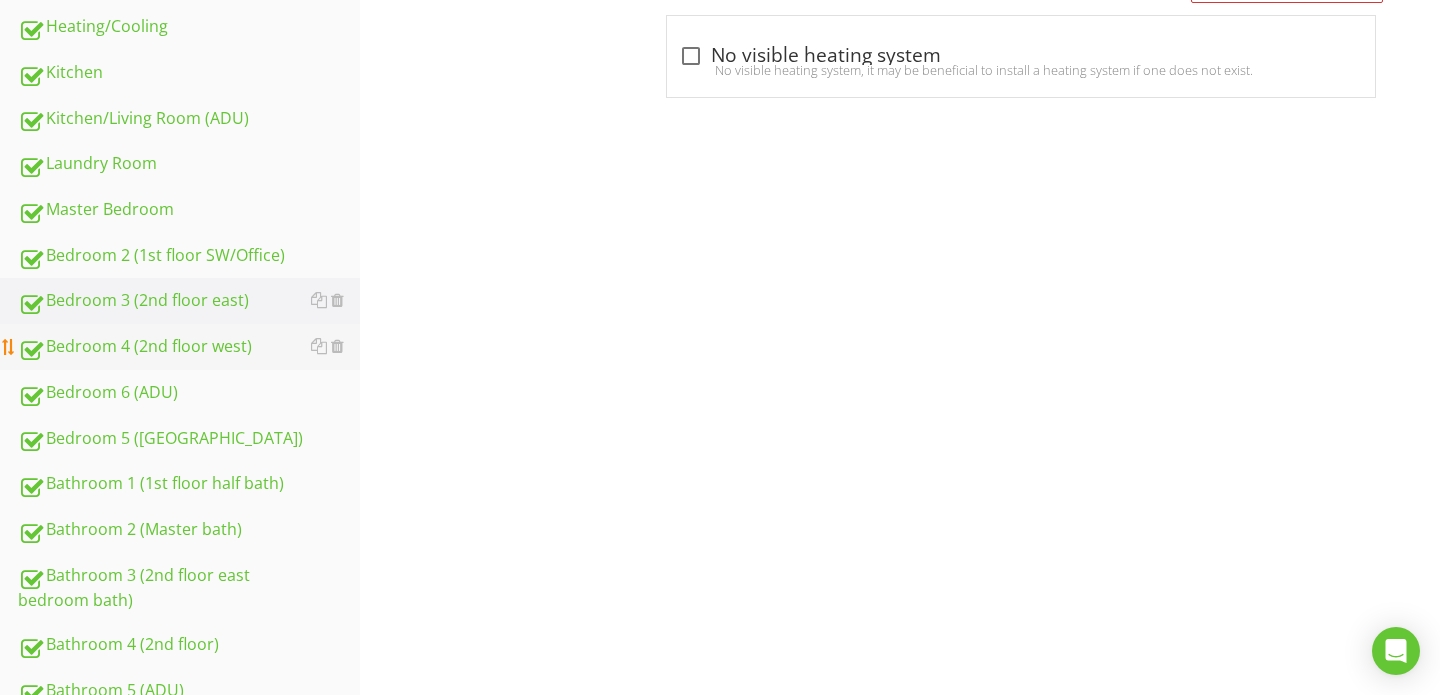 click on "Bedroom 4 (2nd floor west)" at bounding box center (189, 347) 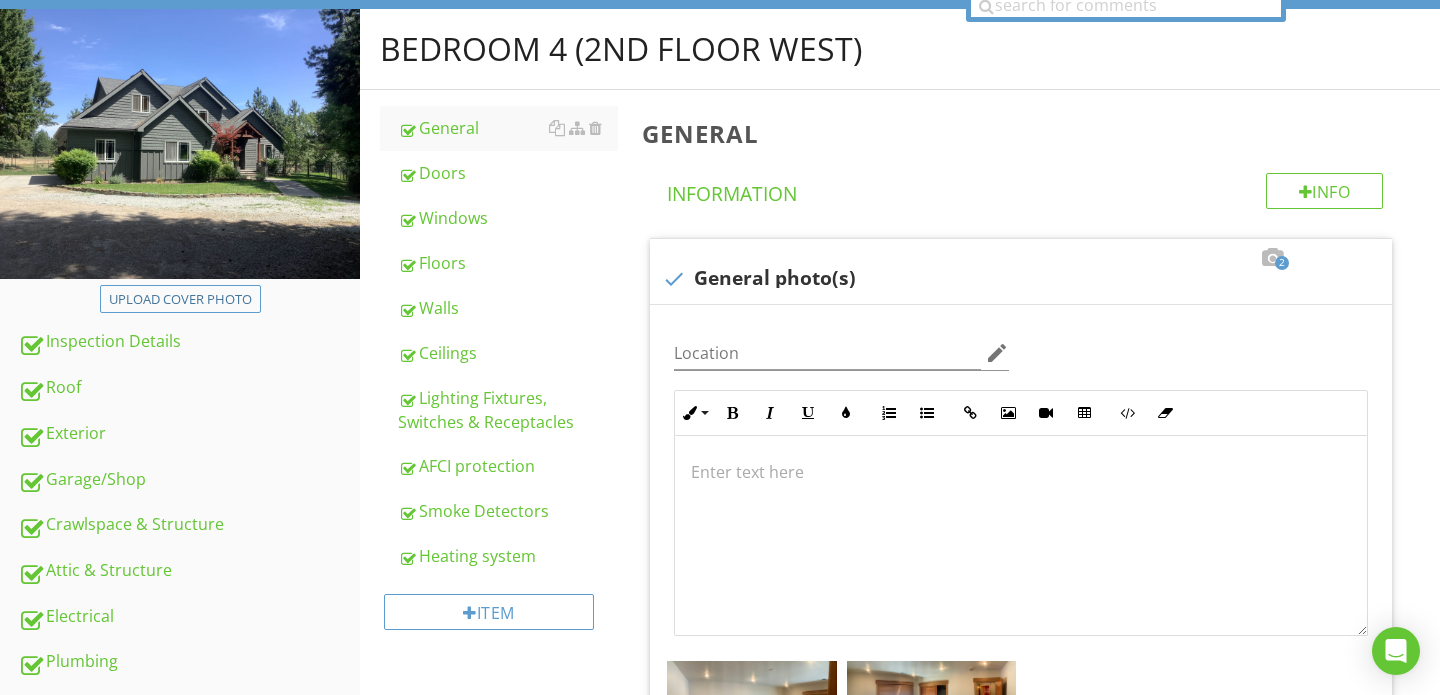scroll, scrollTop: 197, scrollLeft: 0, axis: vertical 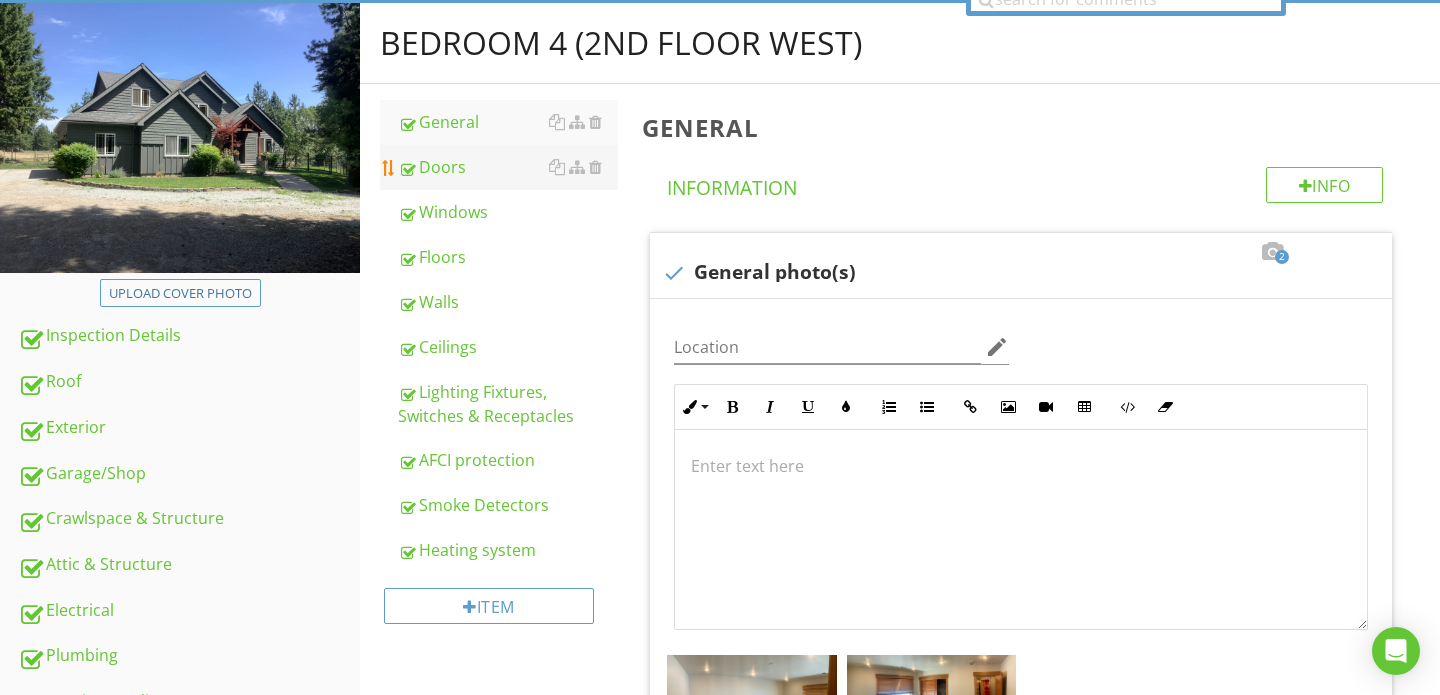 click on "Doors" at bounding box center [508, 167] 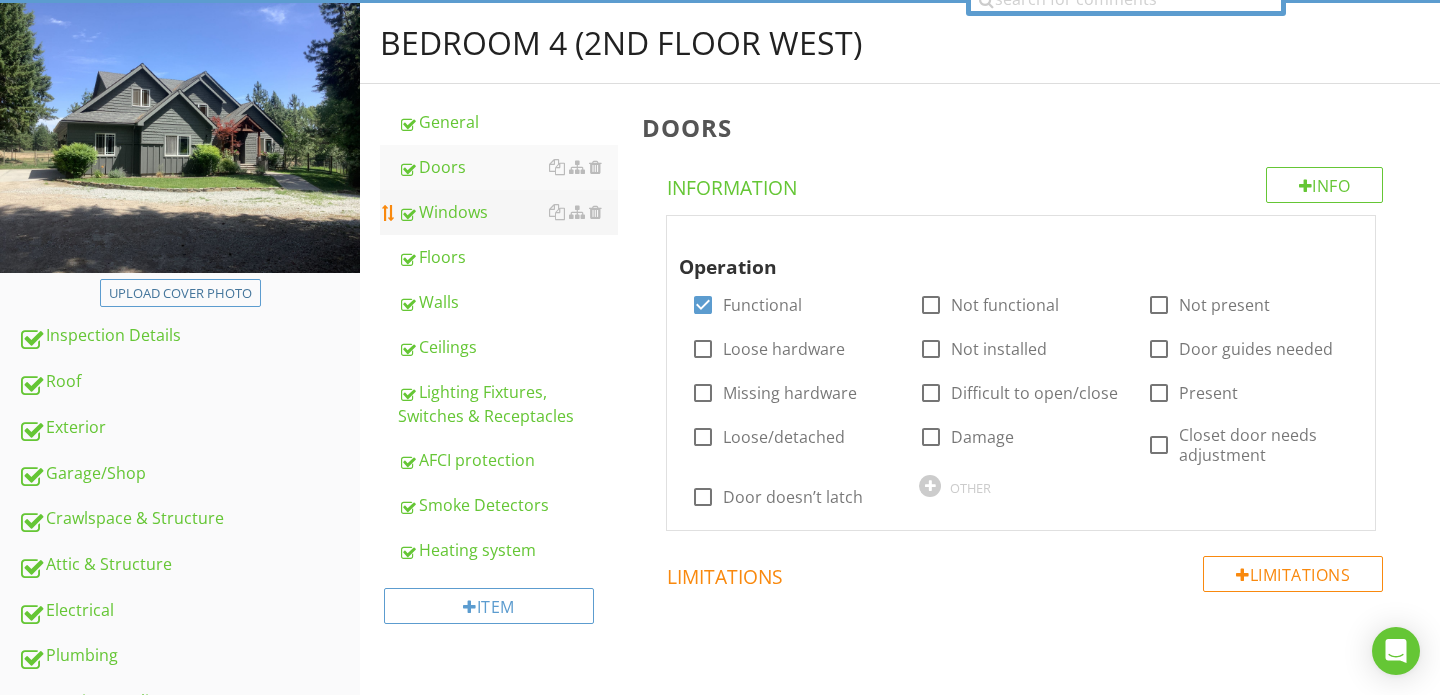 click on "Windows" at bounding box center [508, 212] 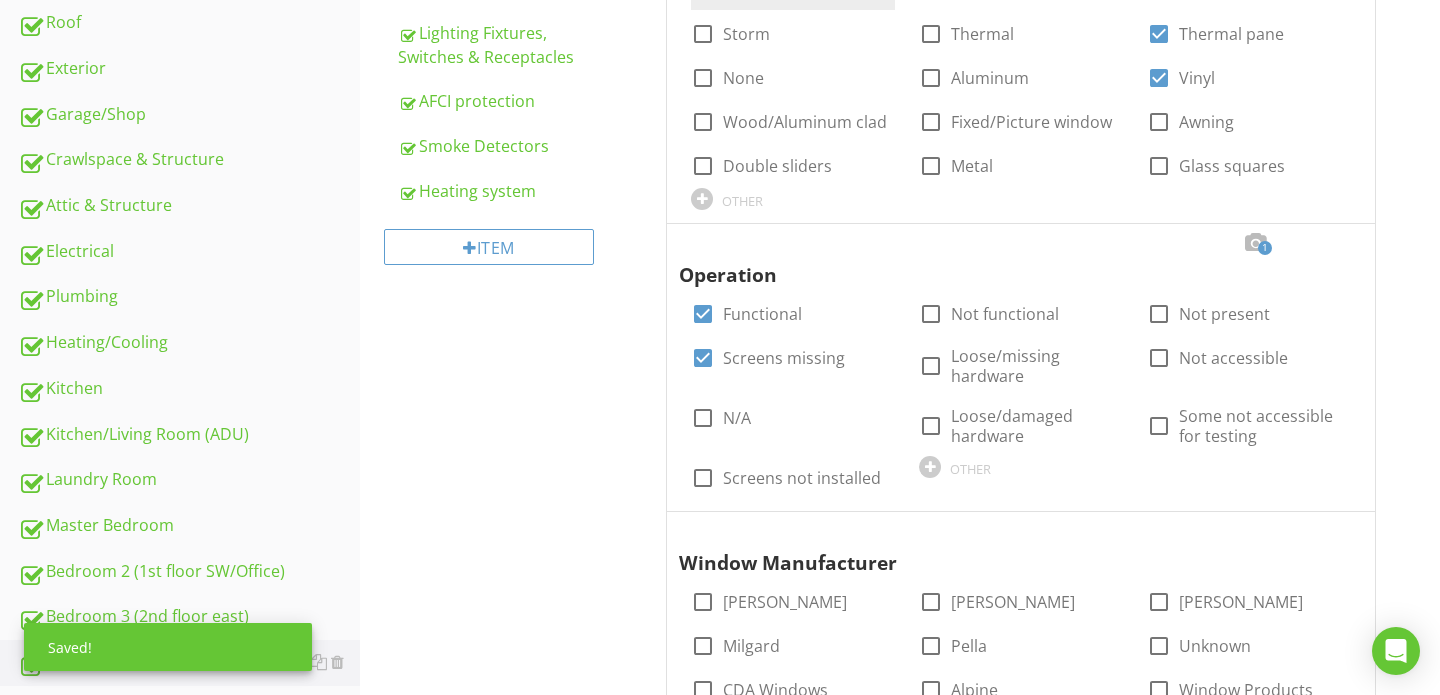 scroll, scrollTop: 559, scrollLeft: 0, axis: vertical 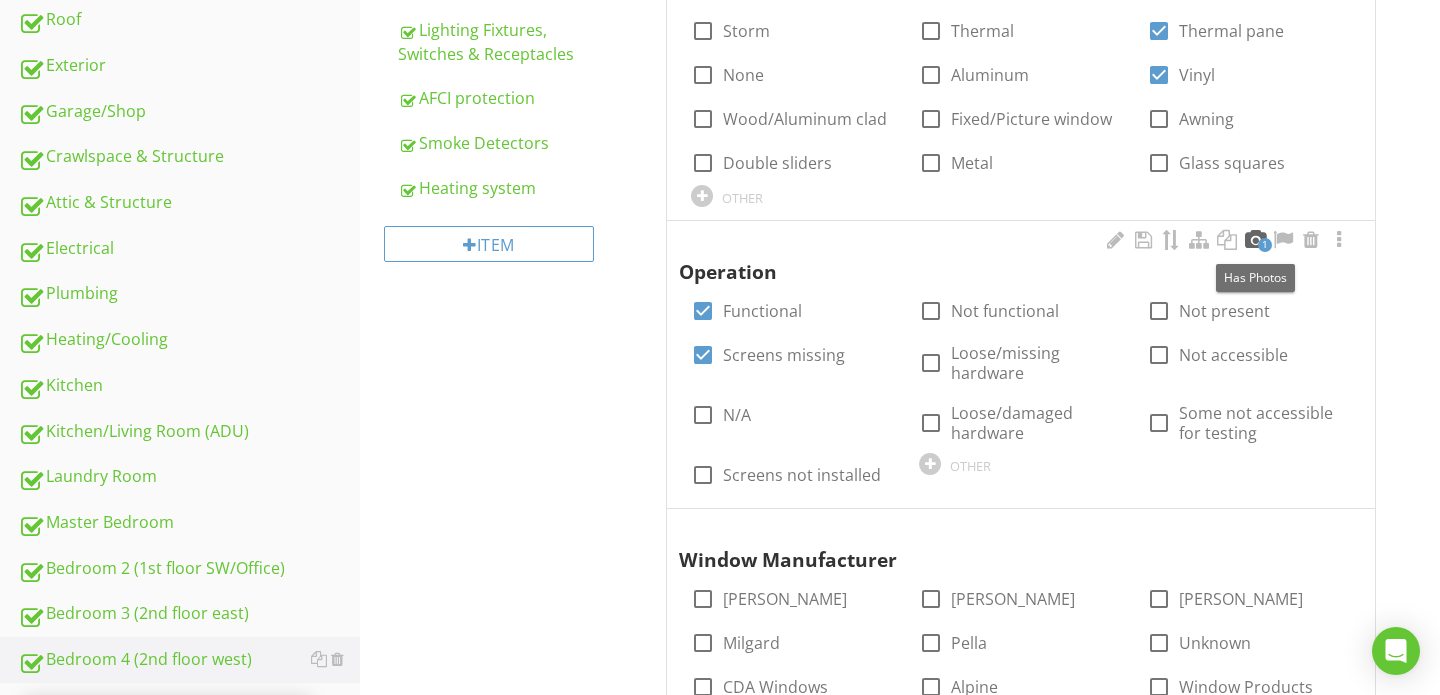 click at bounding box center (1255, 240) 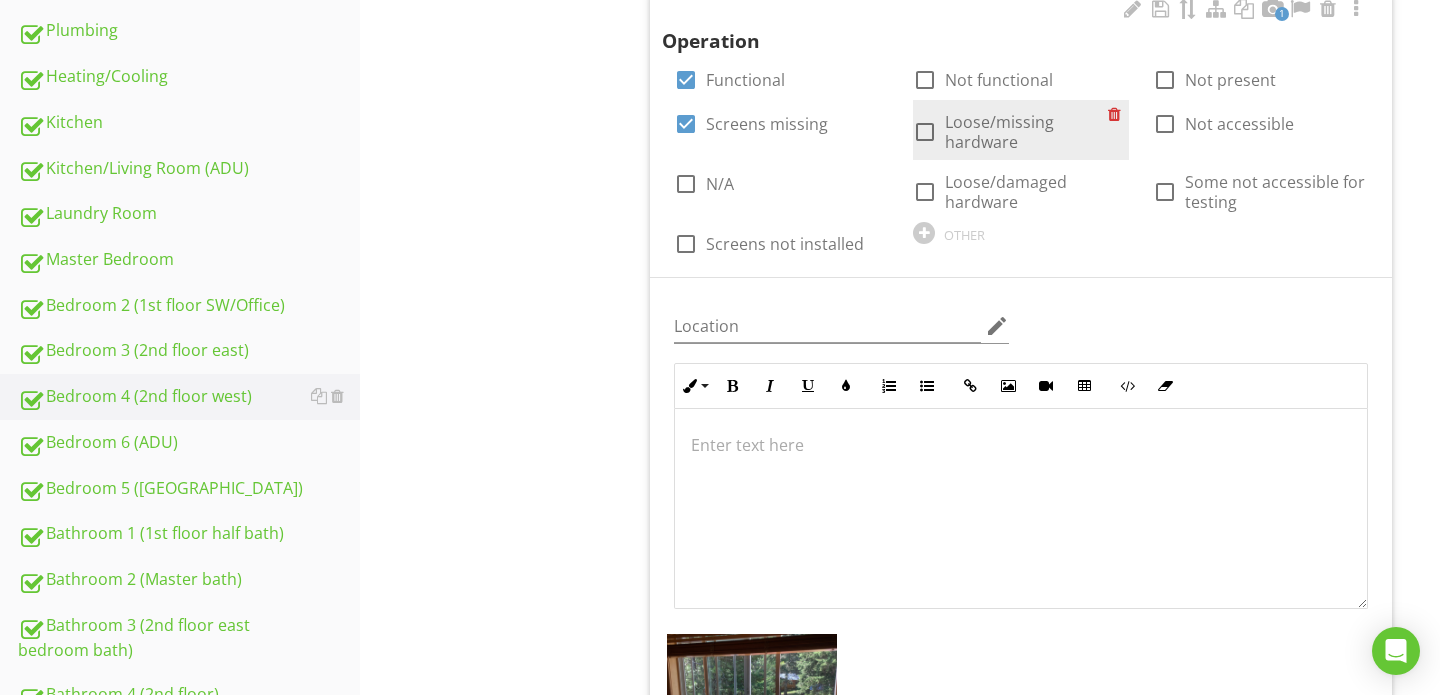 scroll, scrollTop: 835, scrollLeft: 0, axis: vertical 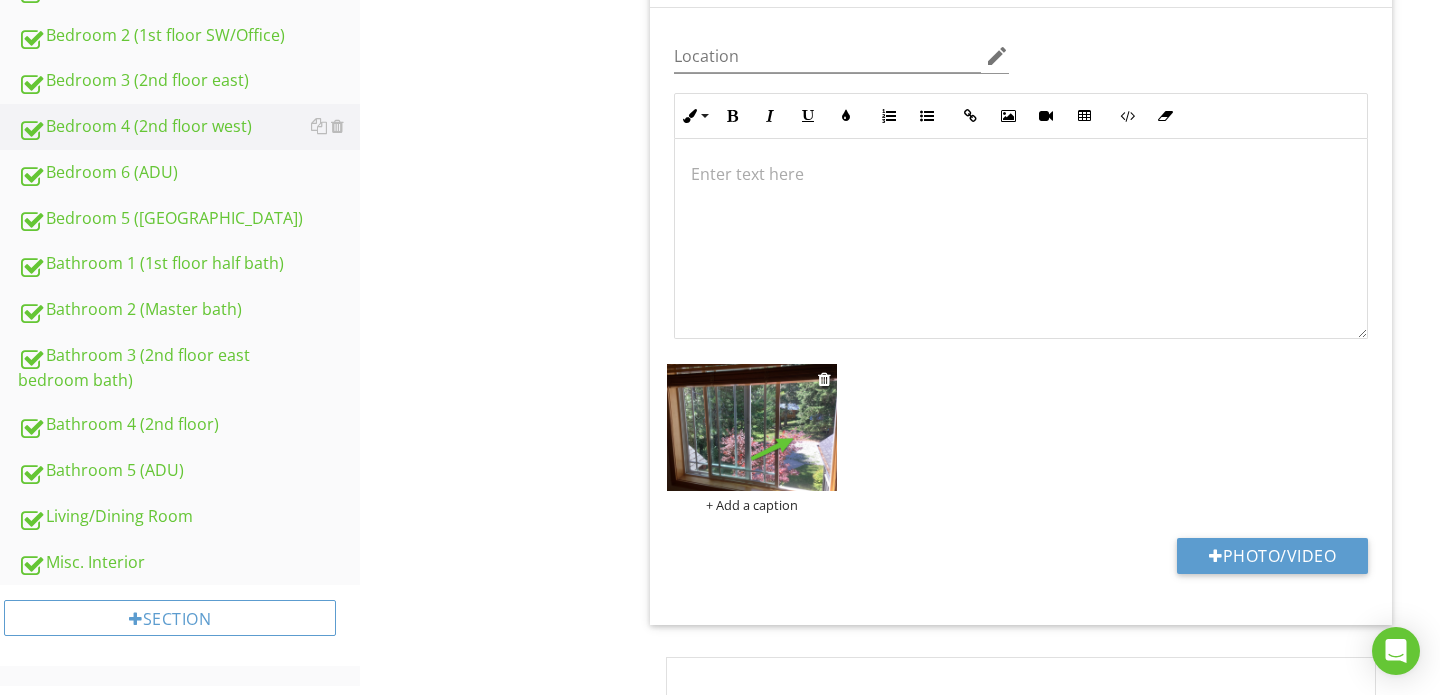 click on "+ Add a caption" at bounding box center [752, 505] 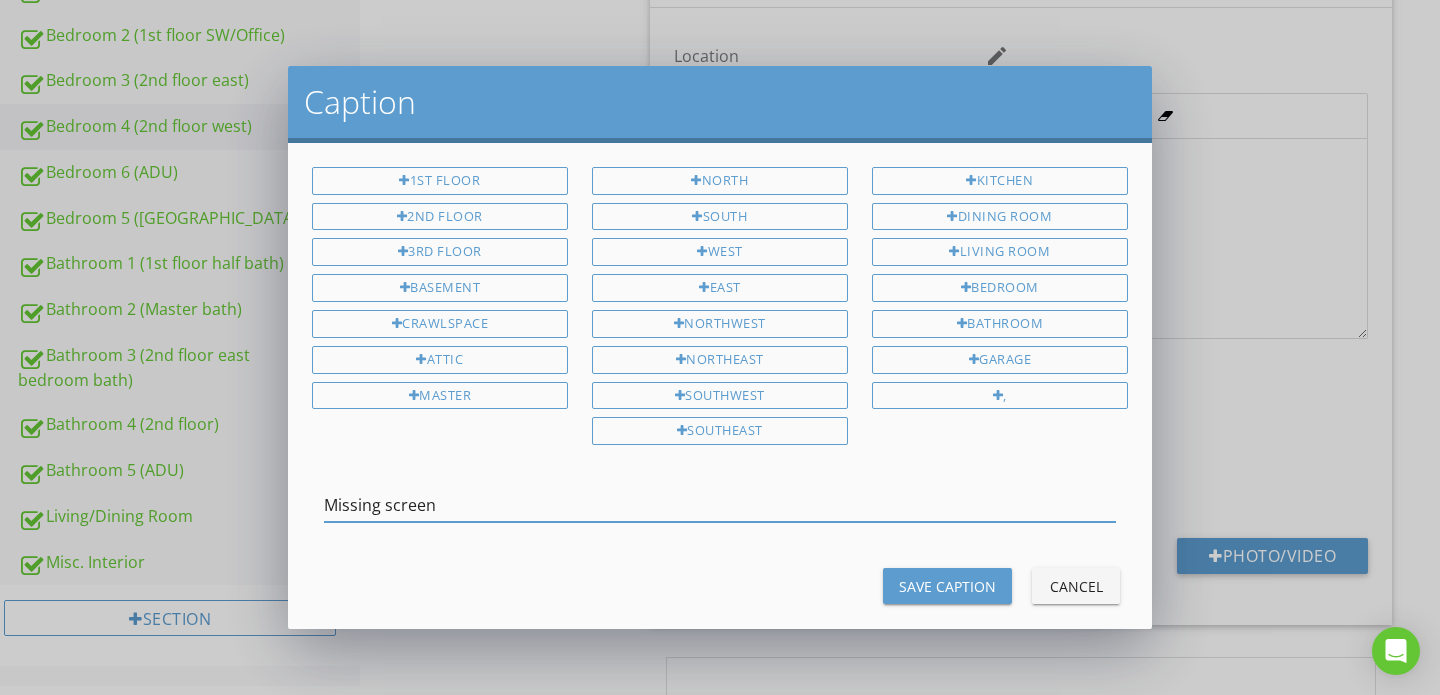 type on "Missing screen" 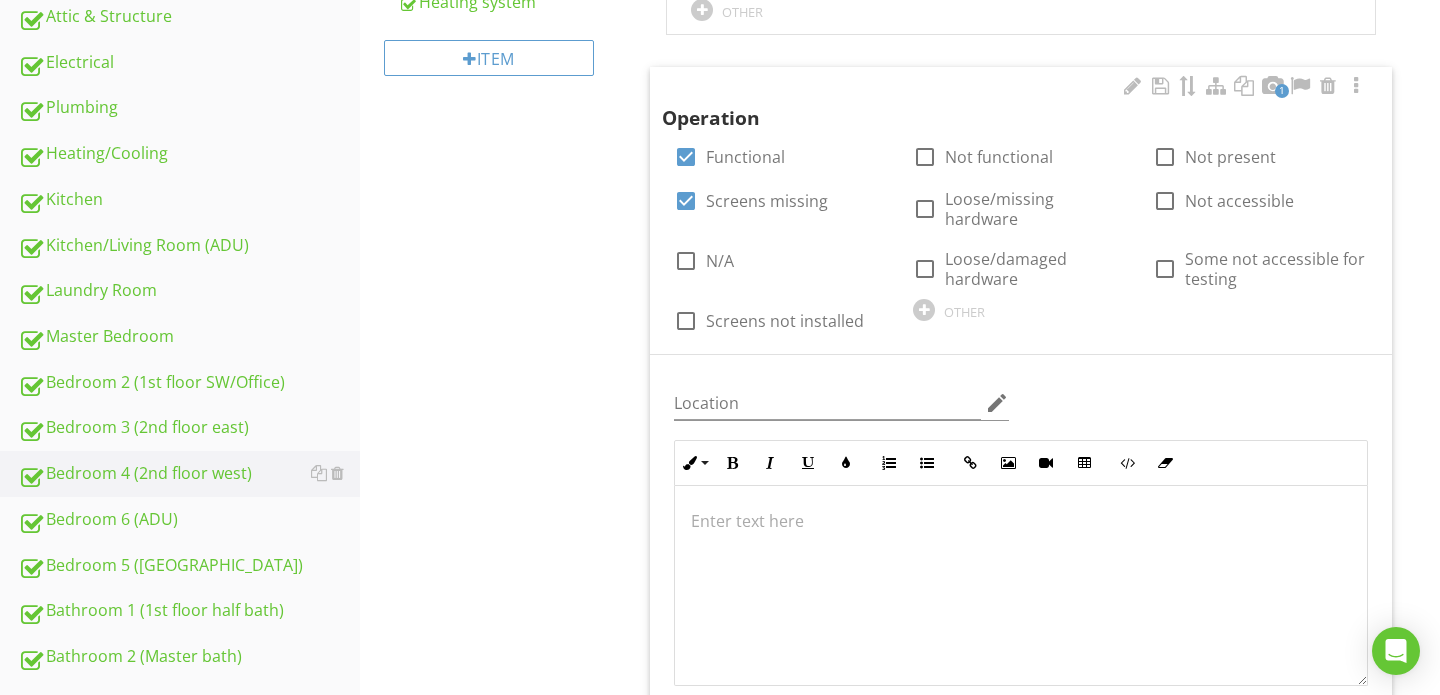 scroll, scrollTop: 734, scrollLeft: 0, axis: vertical 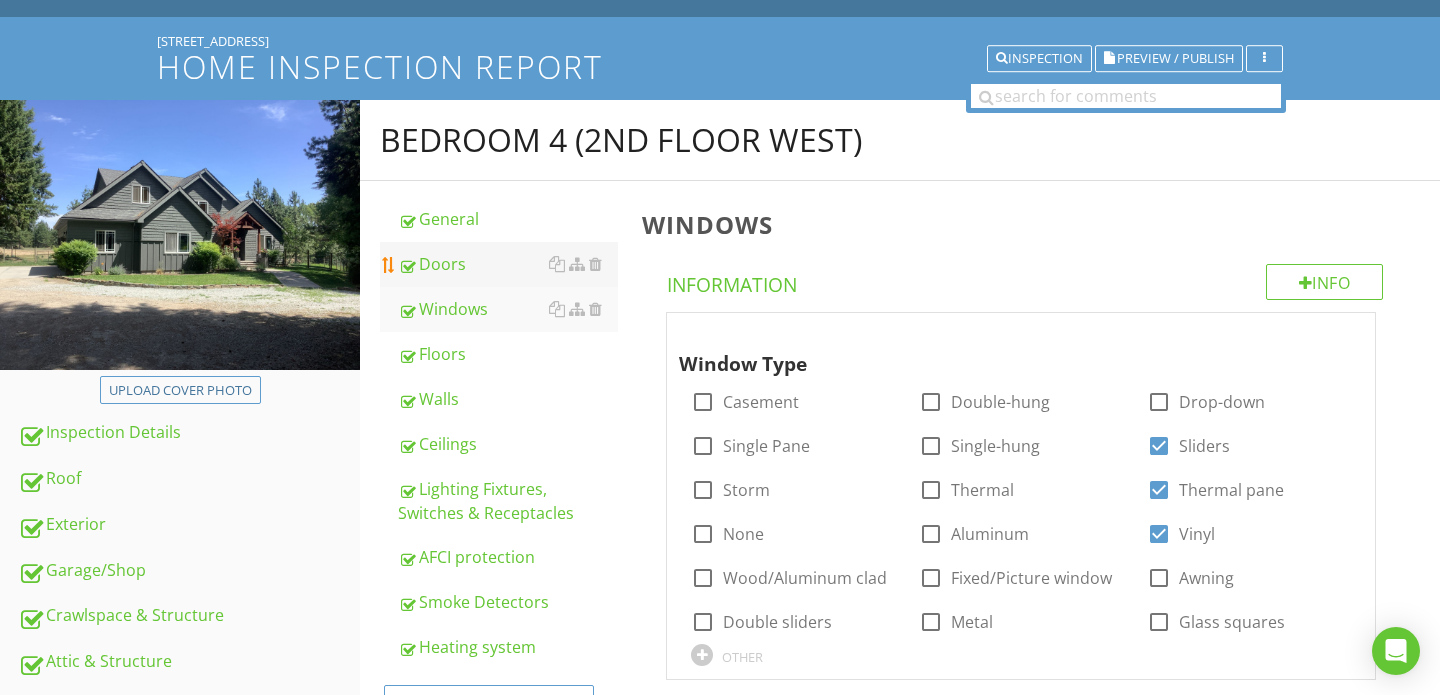 click on "Doors" at bounding box center (508, 264) 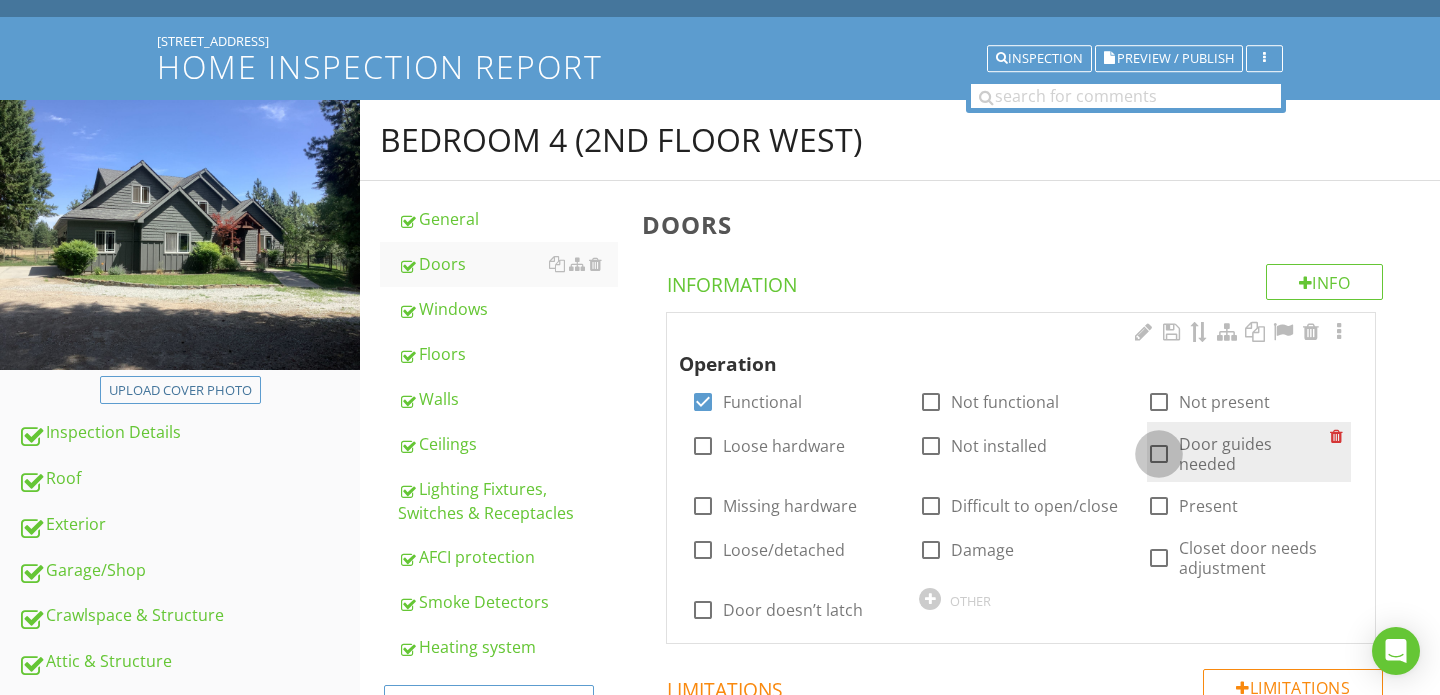 click at bounding box center [1159, 454] 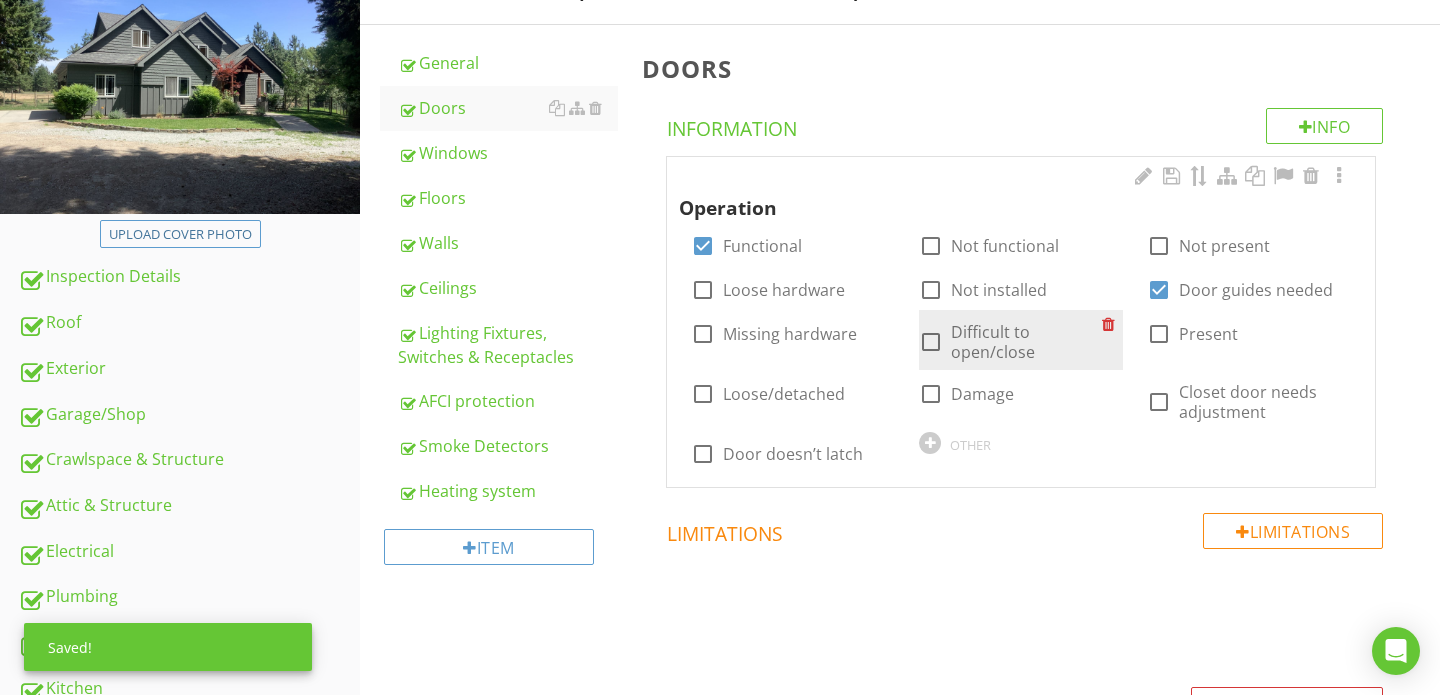 scroll, scrollTop: 245, scrollLeft: 0, axis: vertical 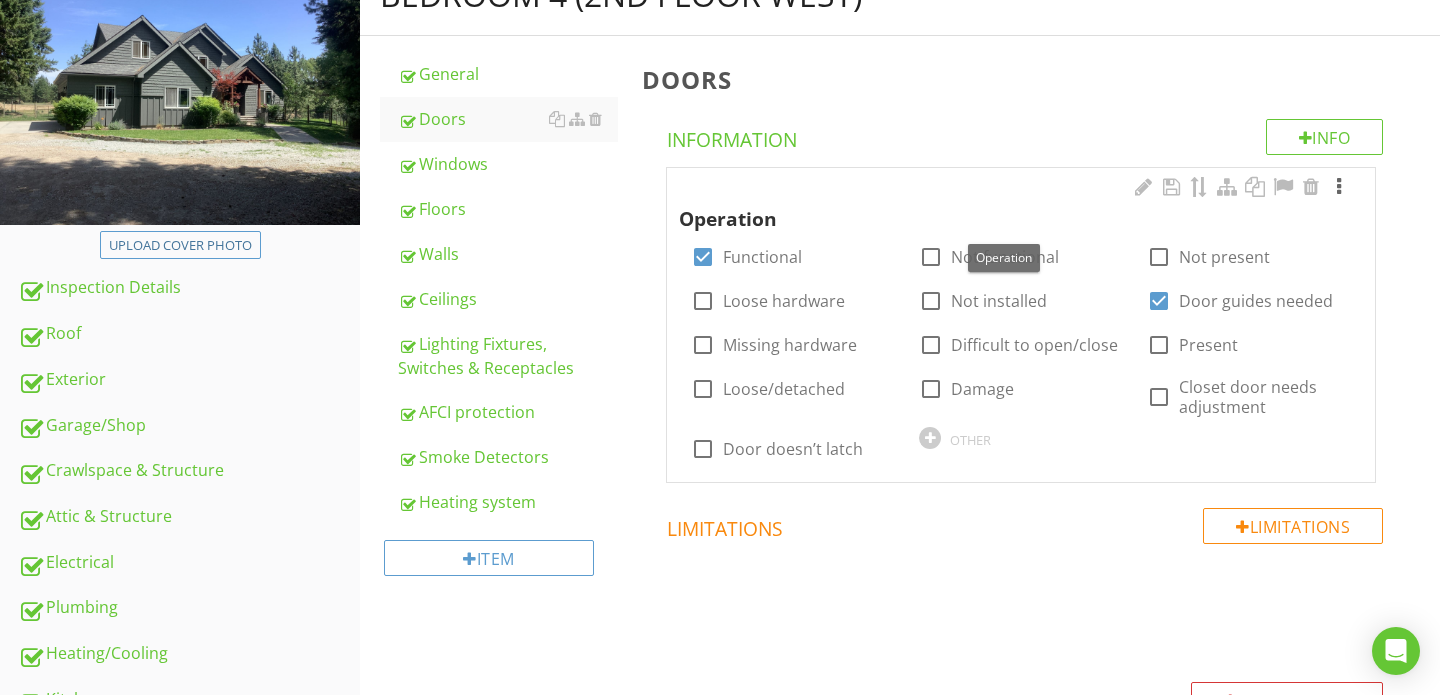 click at bounding box center (1339, 187) 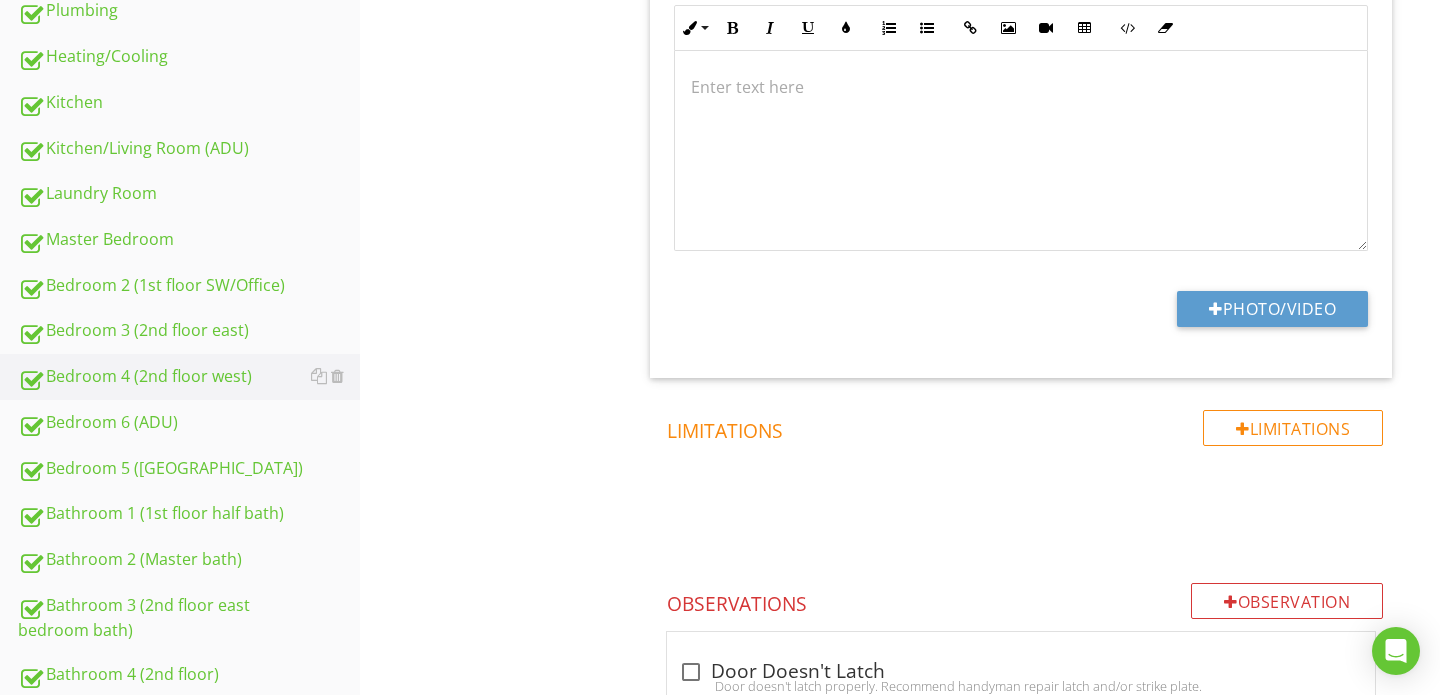 scroll, scrollTop: 899, scrollLeft: 0, axis: vertical 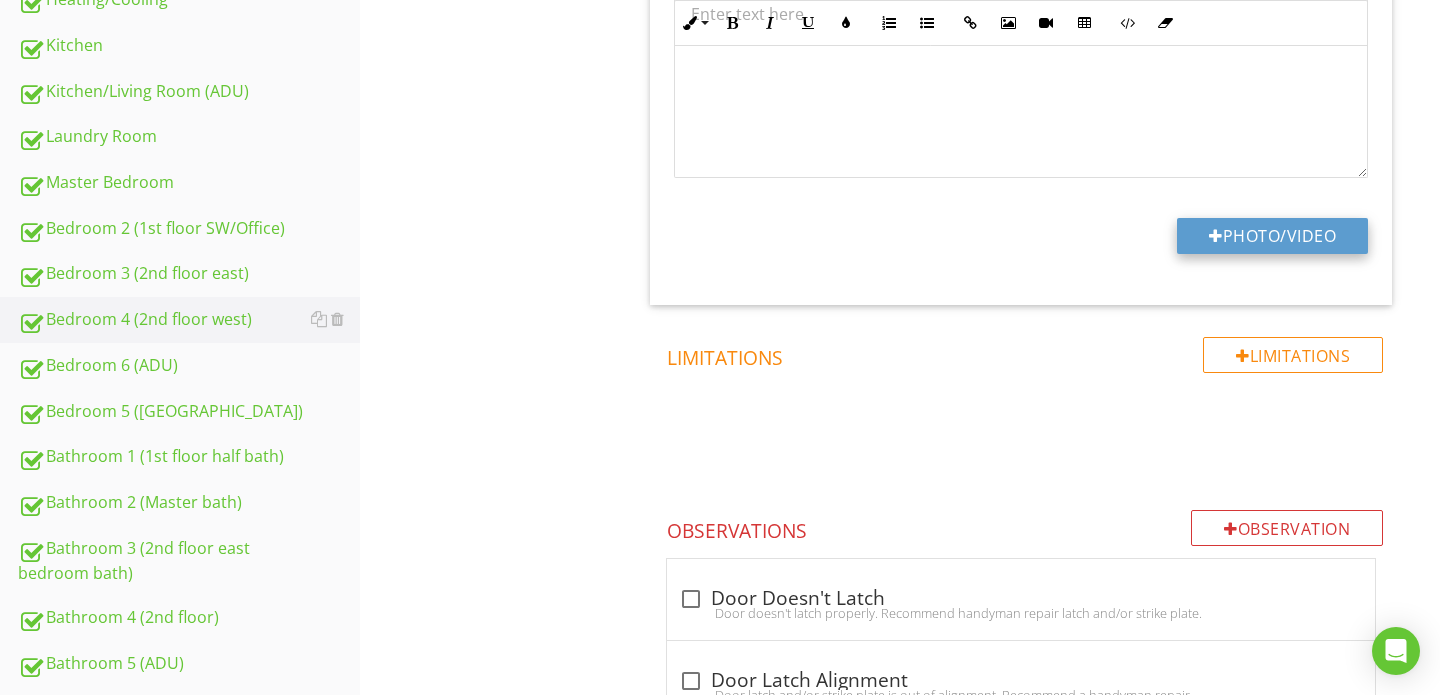click at bounding box center [1216, 236] 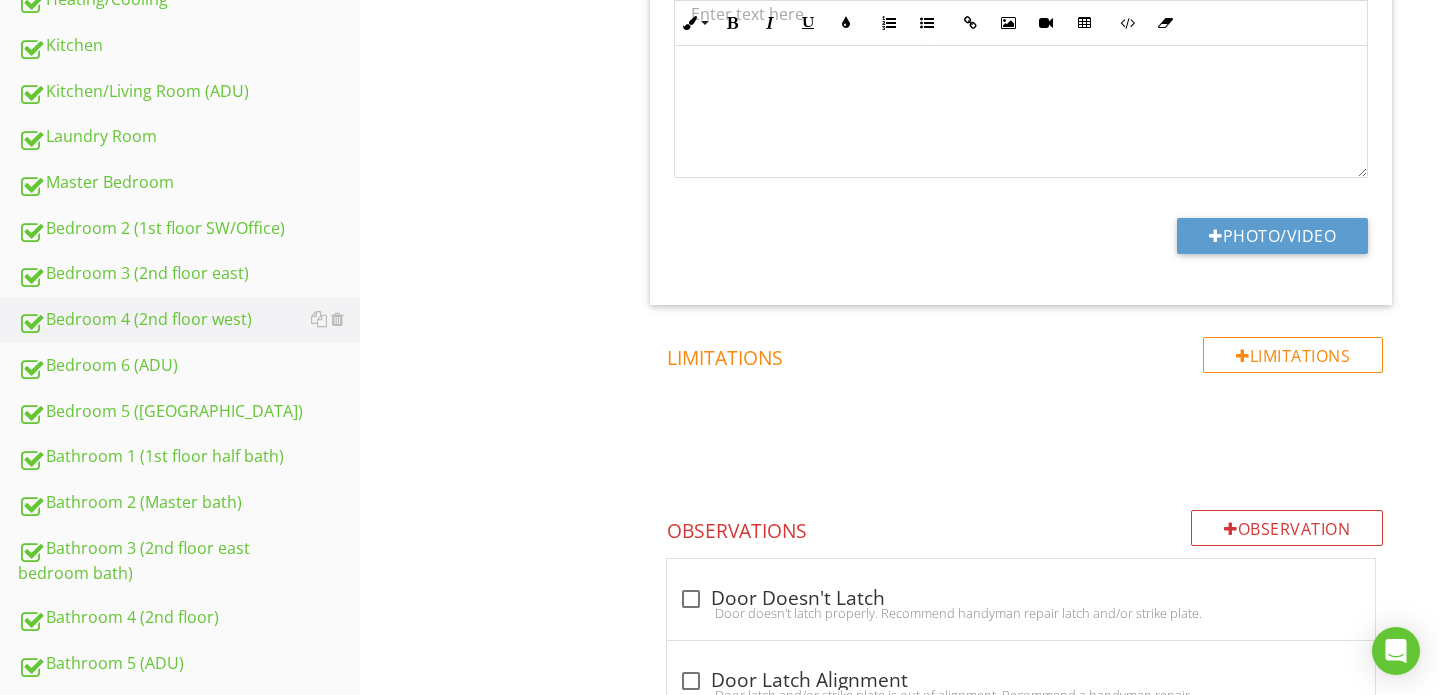 type on "C:\fakepath\IMG_7188.jpg" 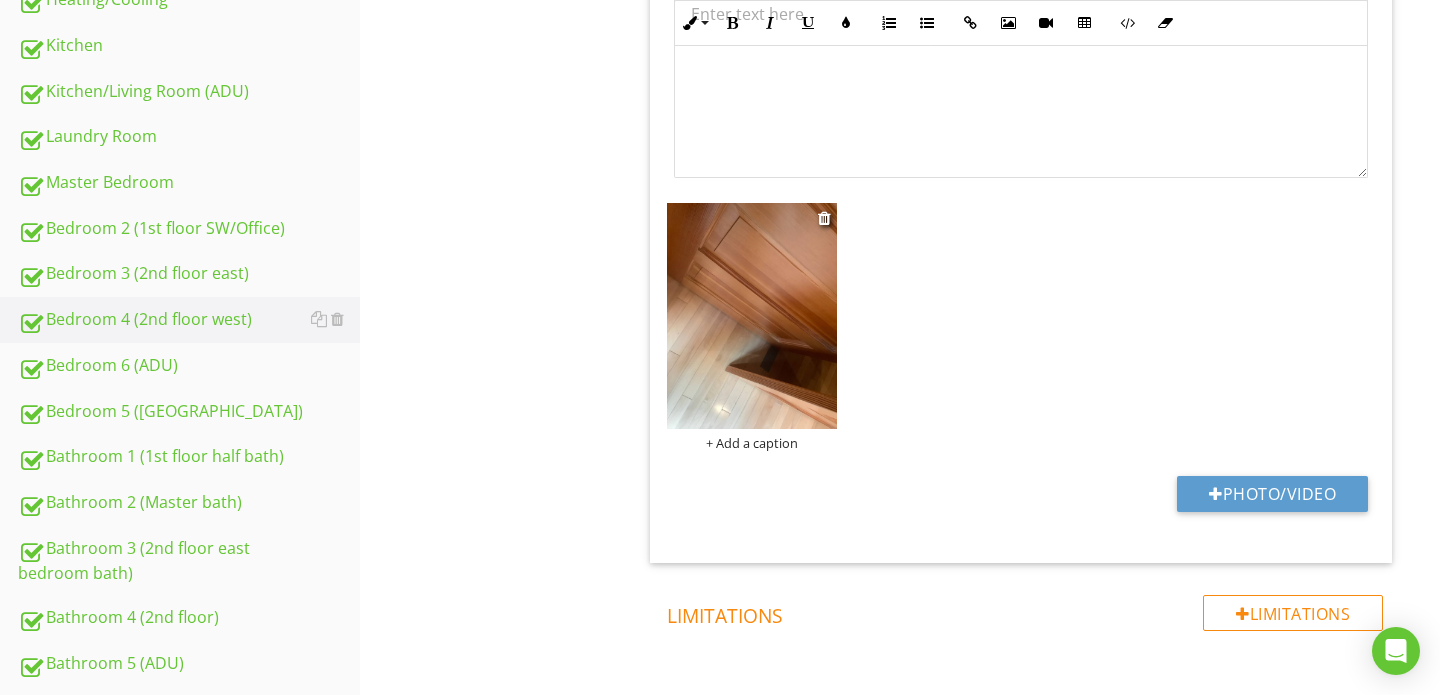 click at bounding box center (752, 316) 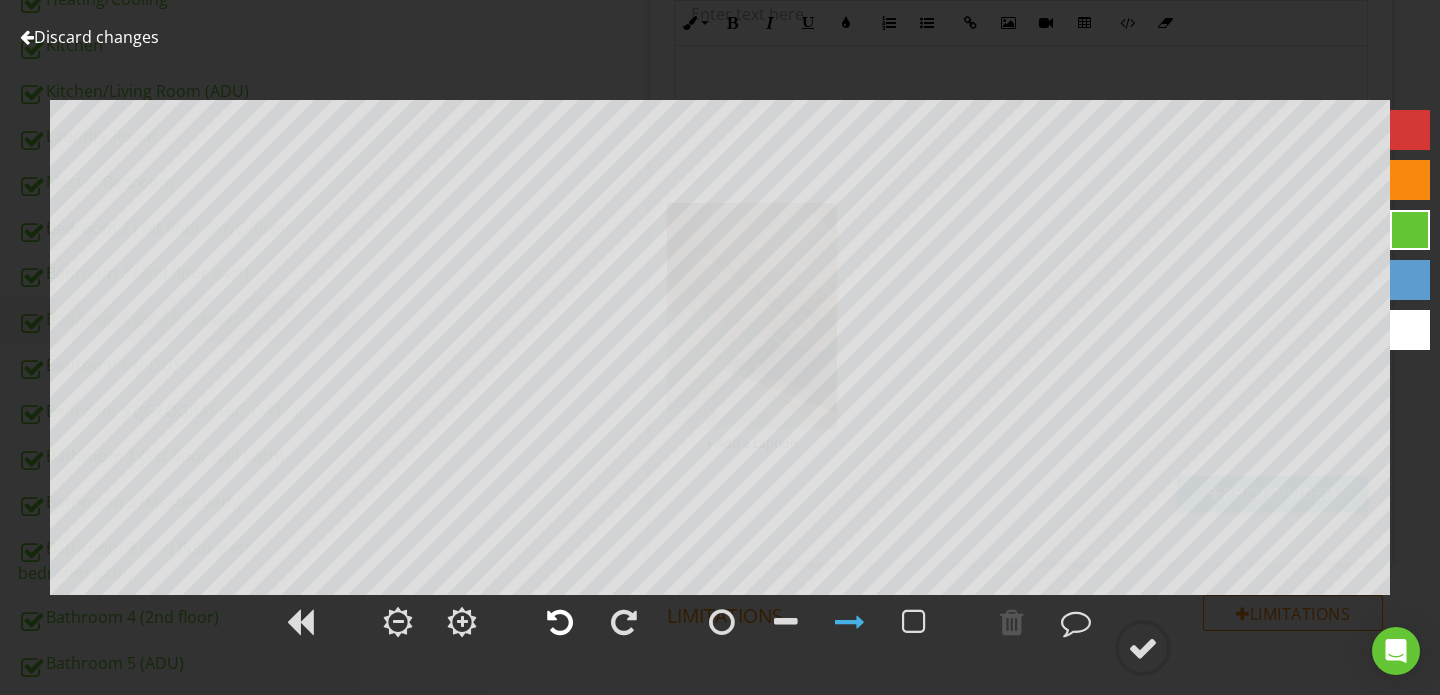 click at bounding box center [560, 622] 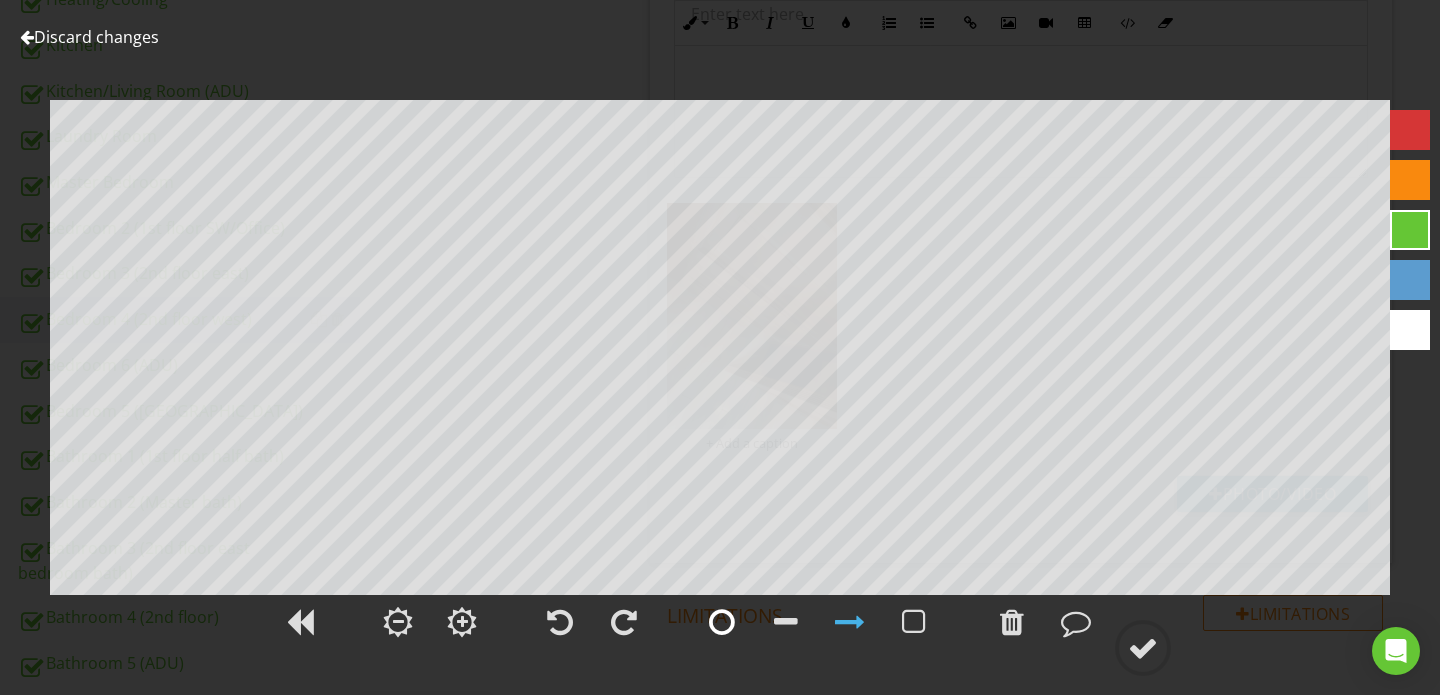 click at bounding box center [722, 622] 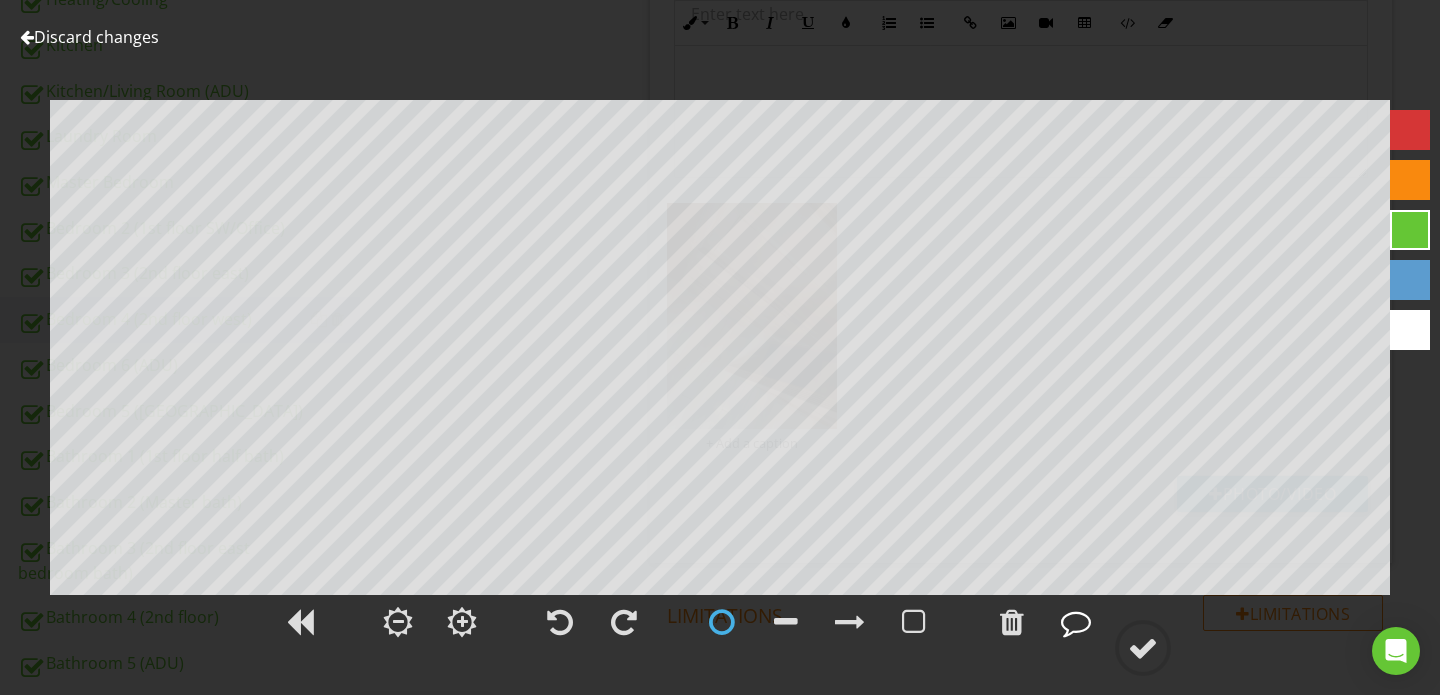 click at bounding box center (1076, 622) 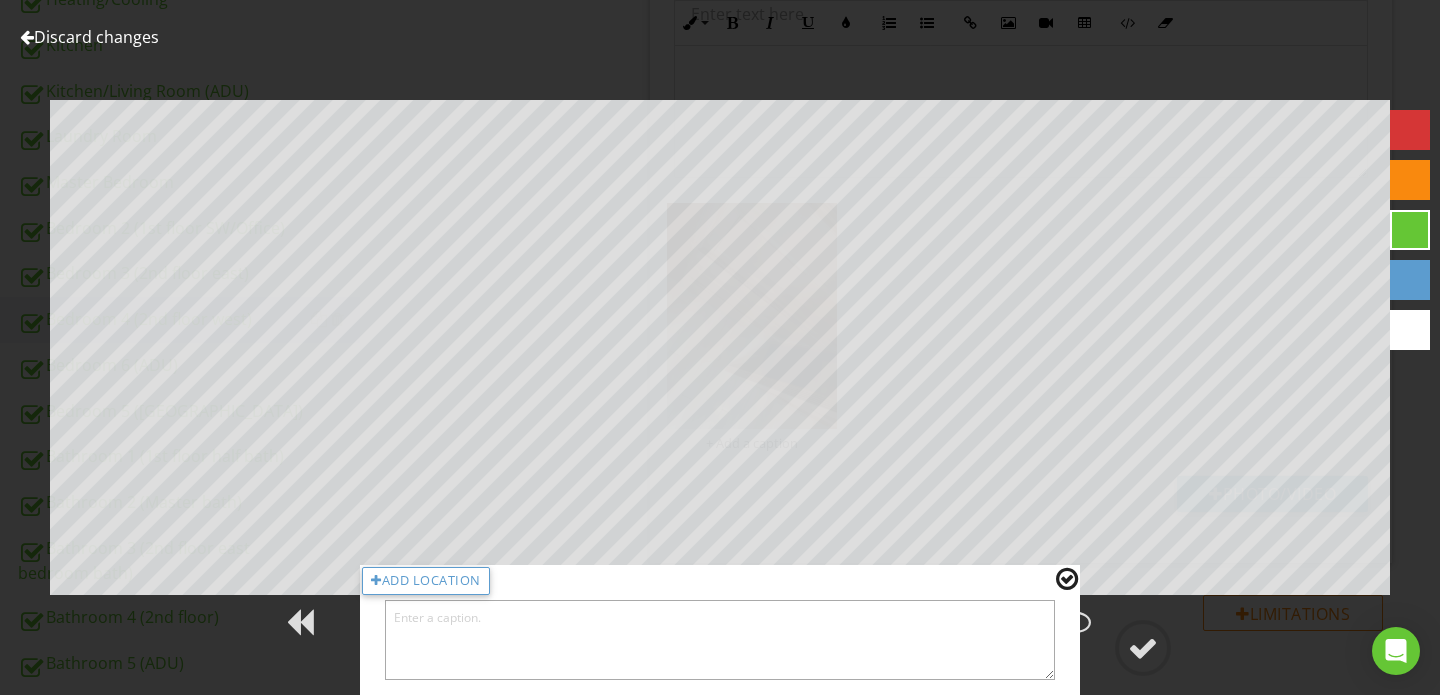 click at bounding box center (720, 640) 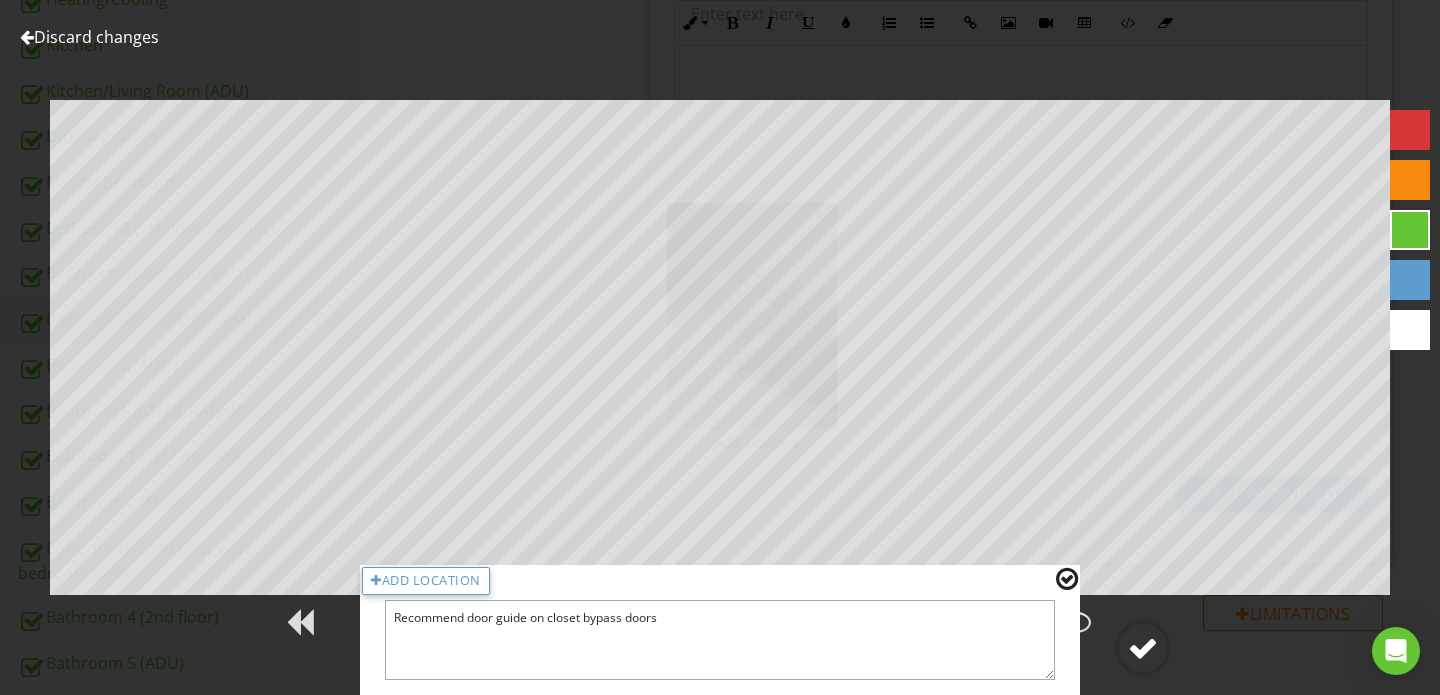 type on "Recommend door guide on closet bypass doors" 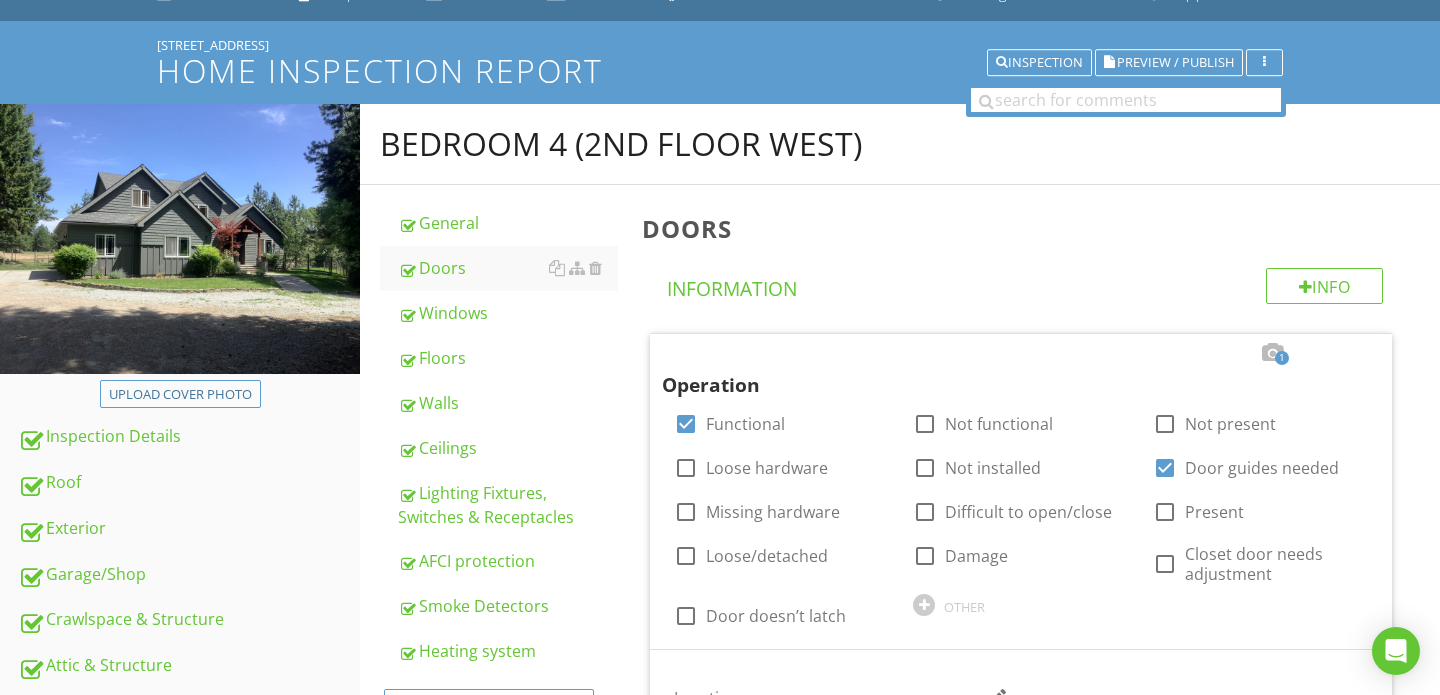 scroll, scrollTop: 84, scrollLeft: 0, axis: vertical 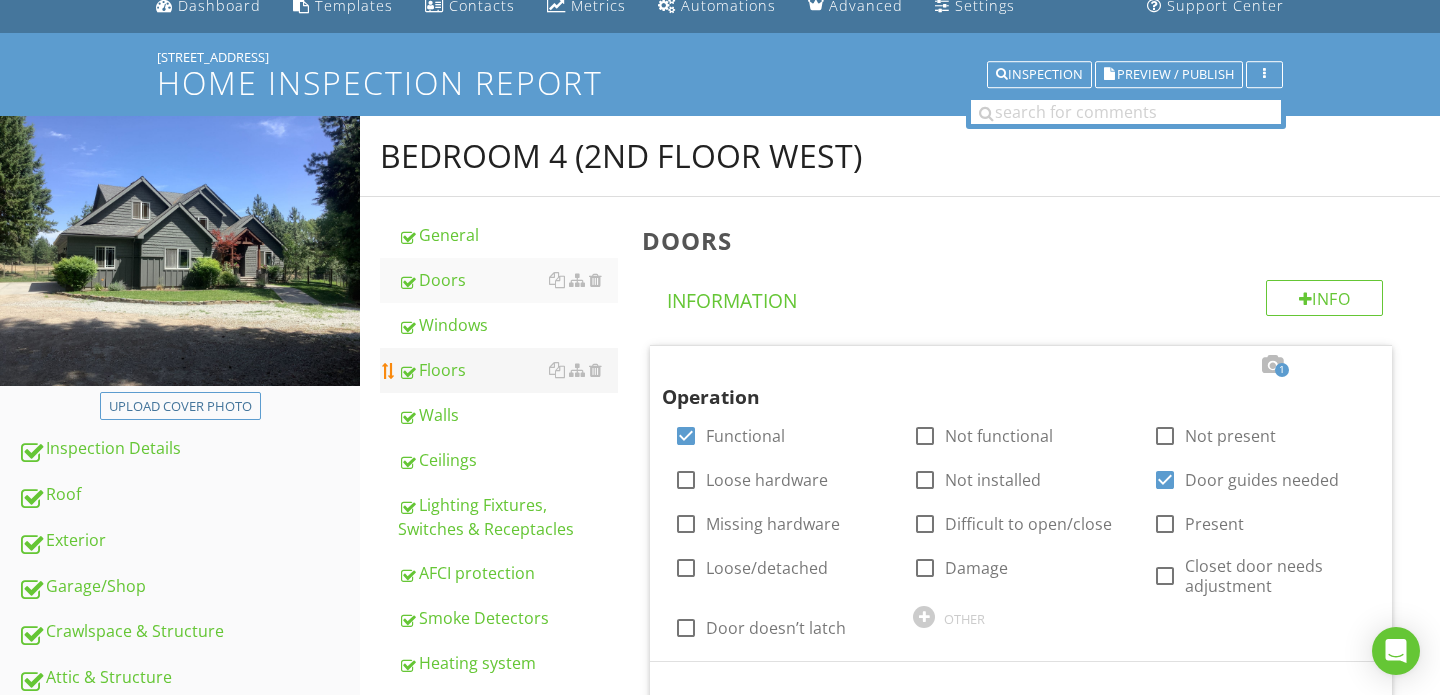 click on "Floors" at bounding box center (508, 370) 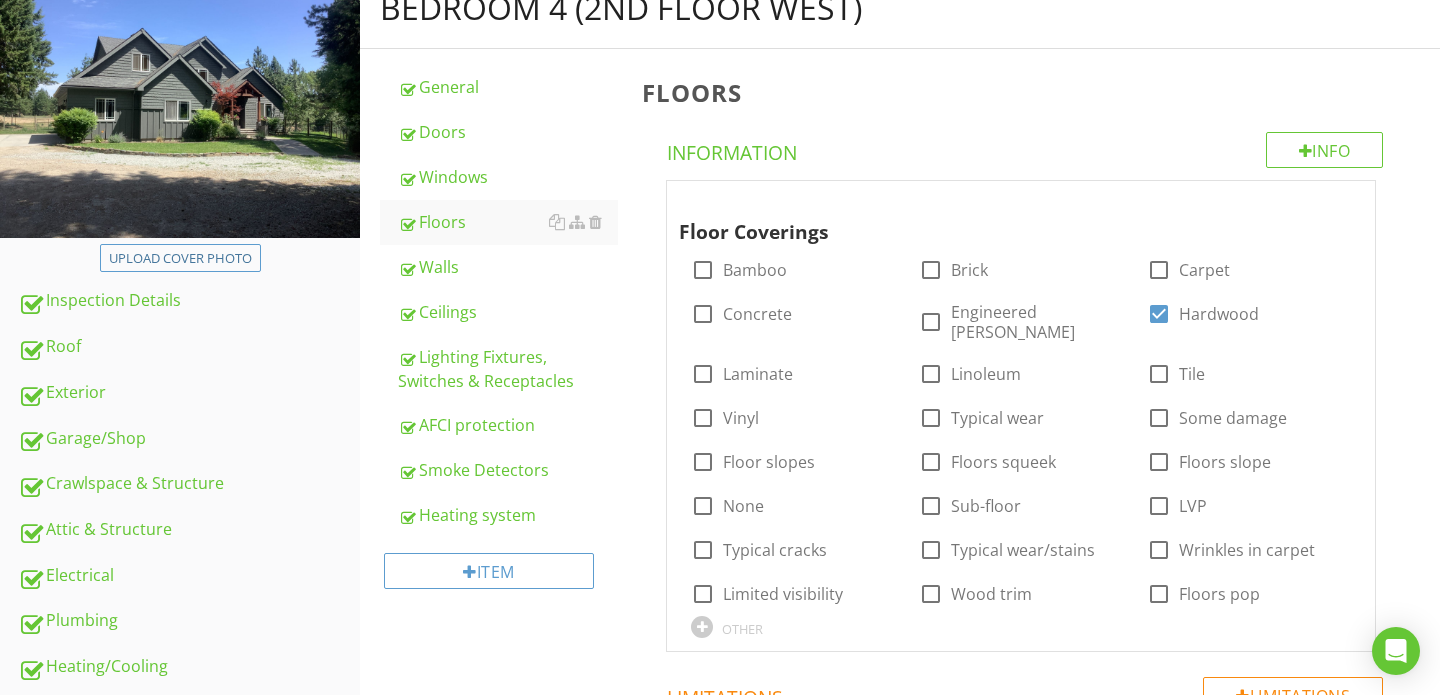 scroll, scrollTop: 244, scrollLeft: 0, axis: vertical 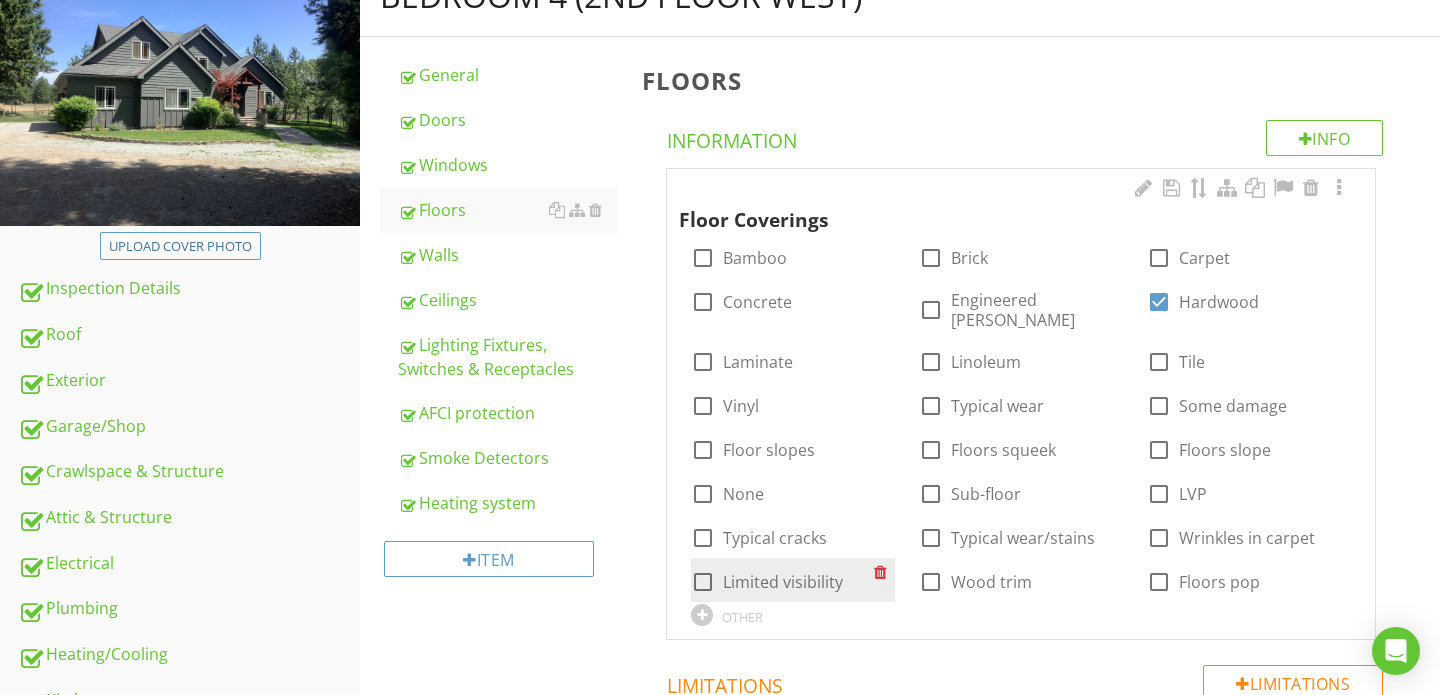 click at bounding box center [703, 582] 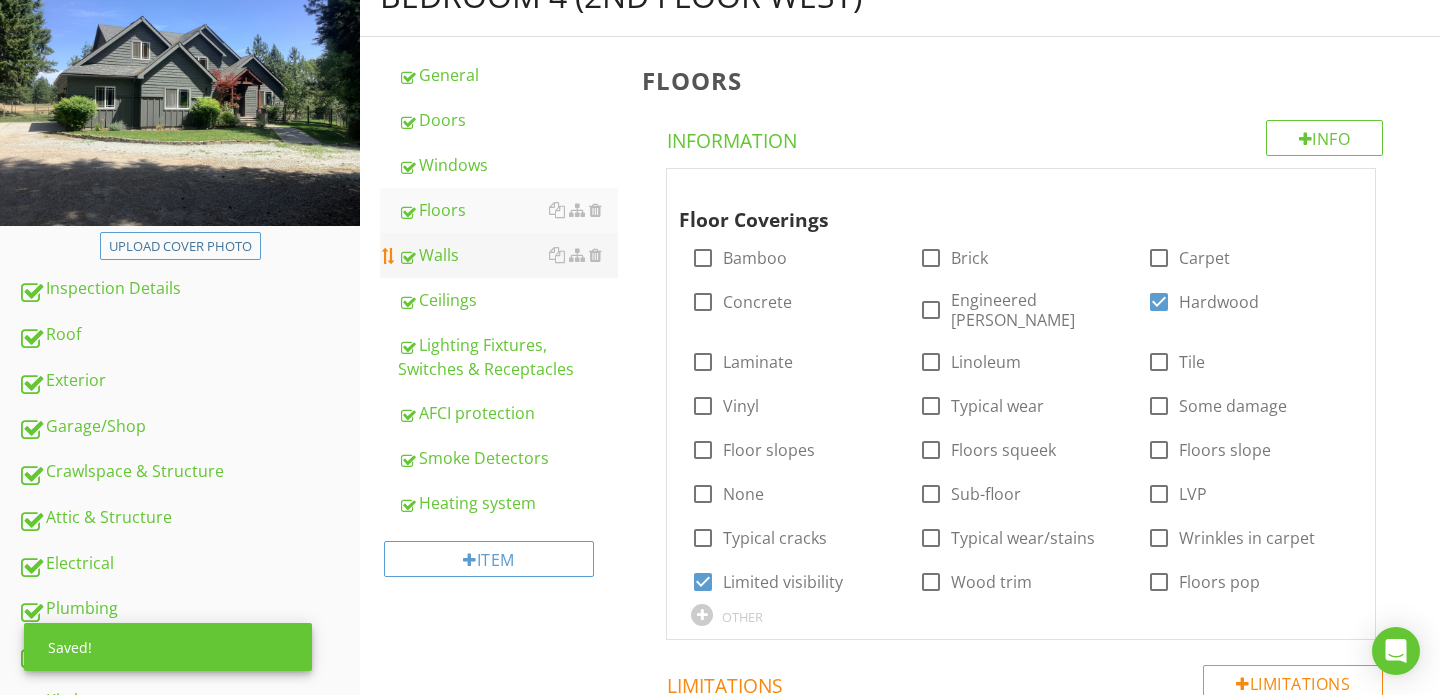 click on "Walls" at bounding box center (508, 255) 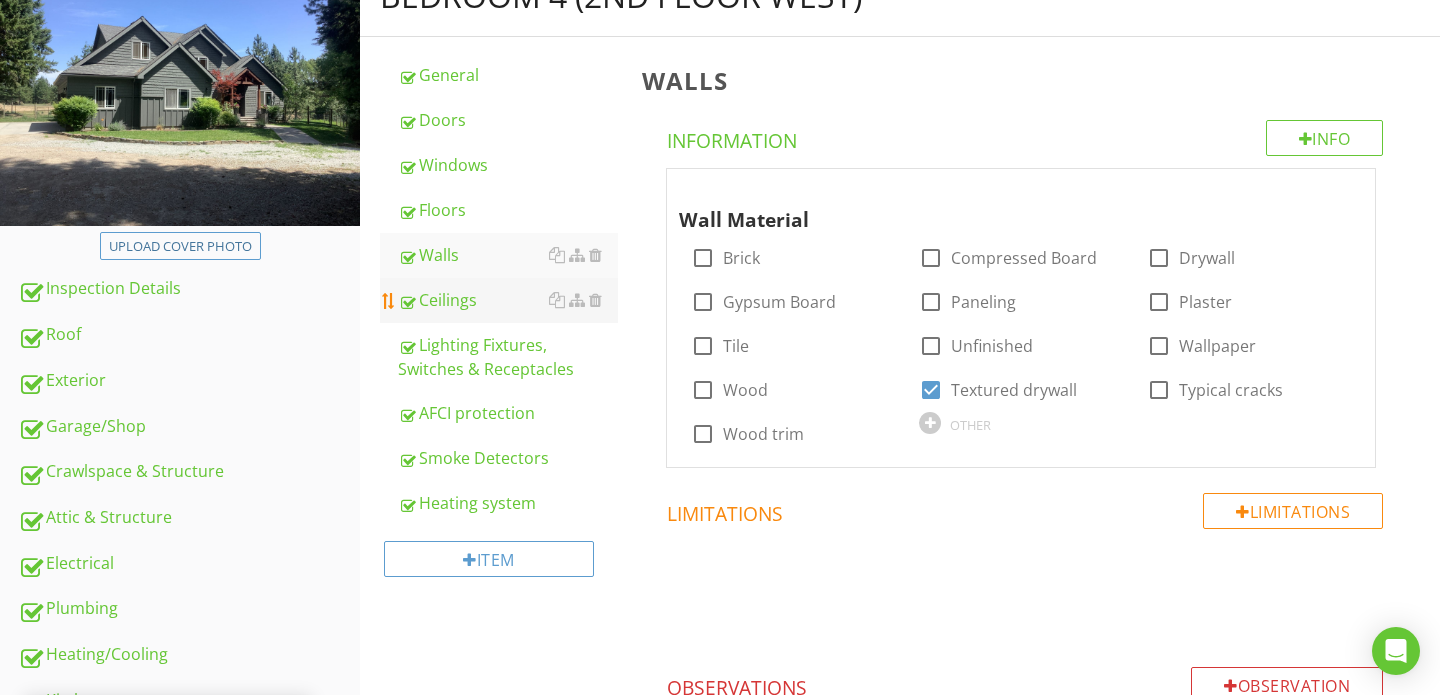 click on "Ceilings" at bounding box center [508, 300] 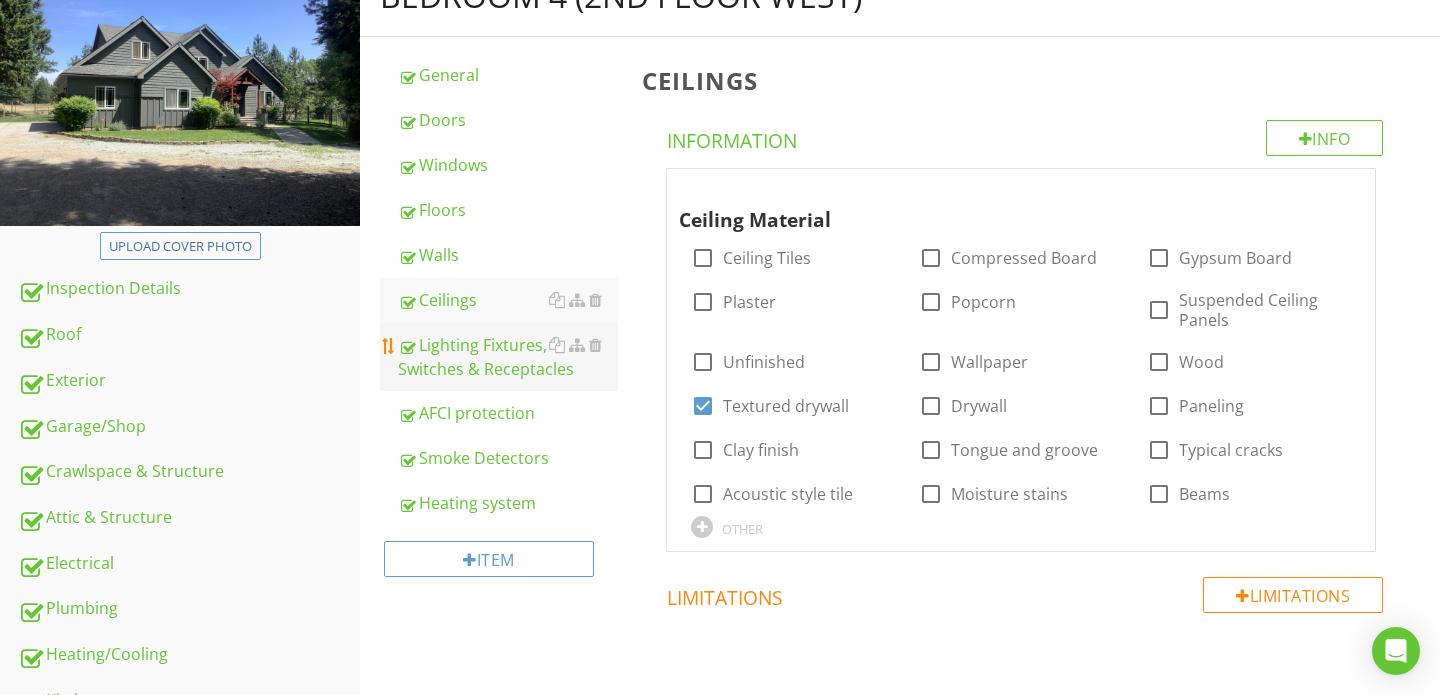 click on "Lighting Fixtures, Switches & Receptacles" at bounding box center (508, 357) 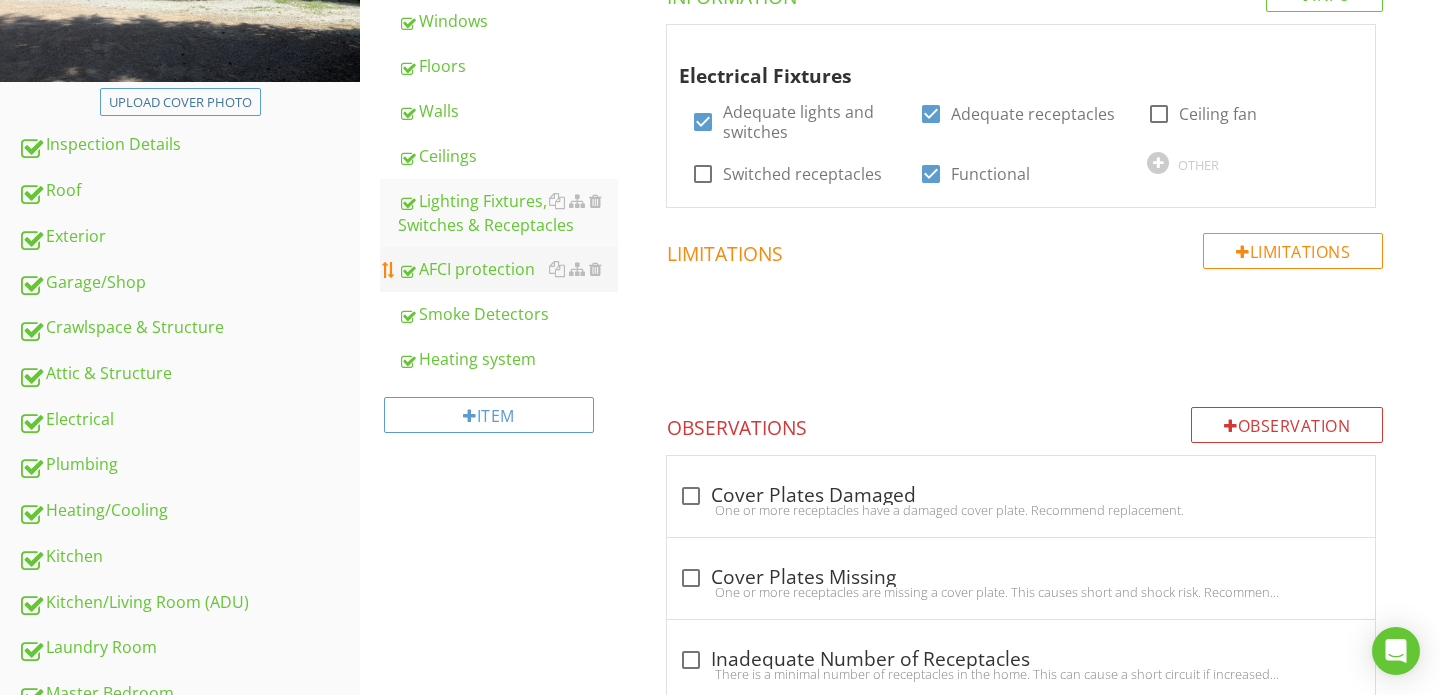 scroll, scrollTop: 365, scrollLeft: 0, axis: vertical 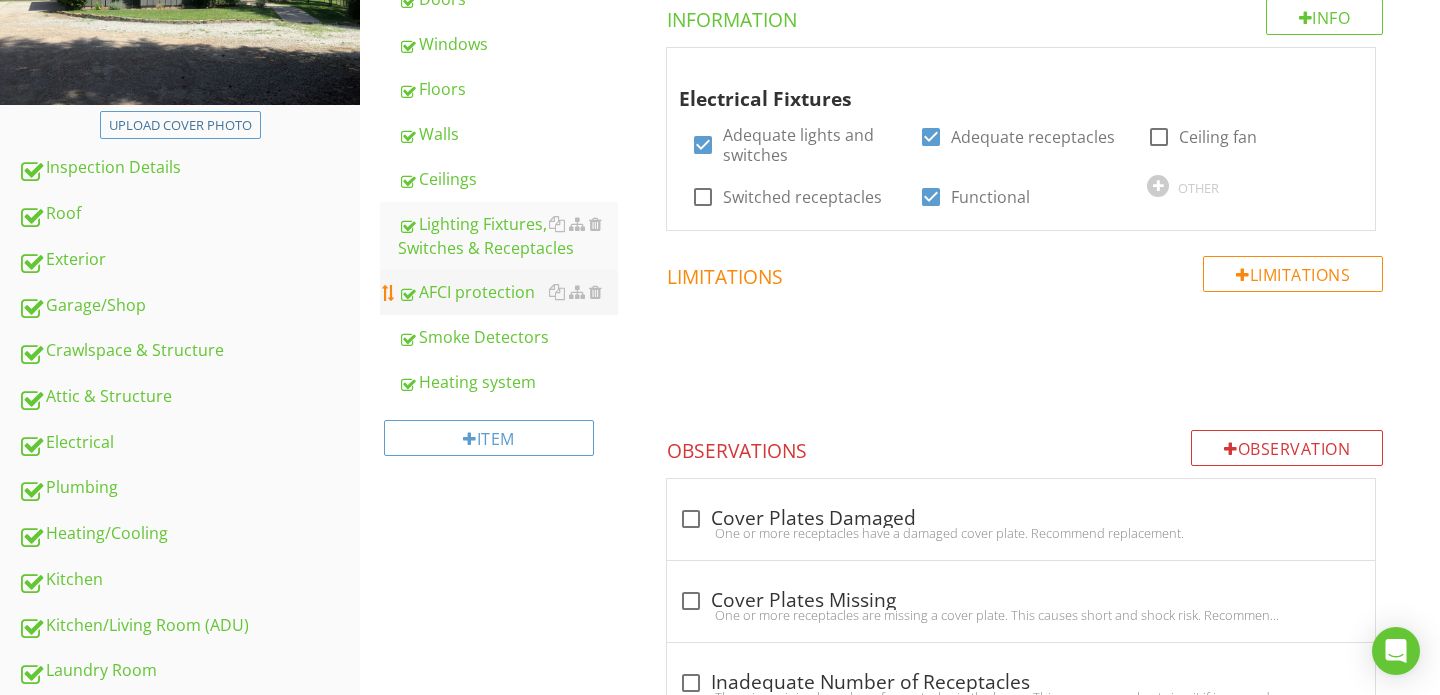 click on "AFCI protection" at bounding box center (508, 292) 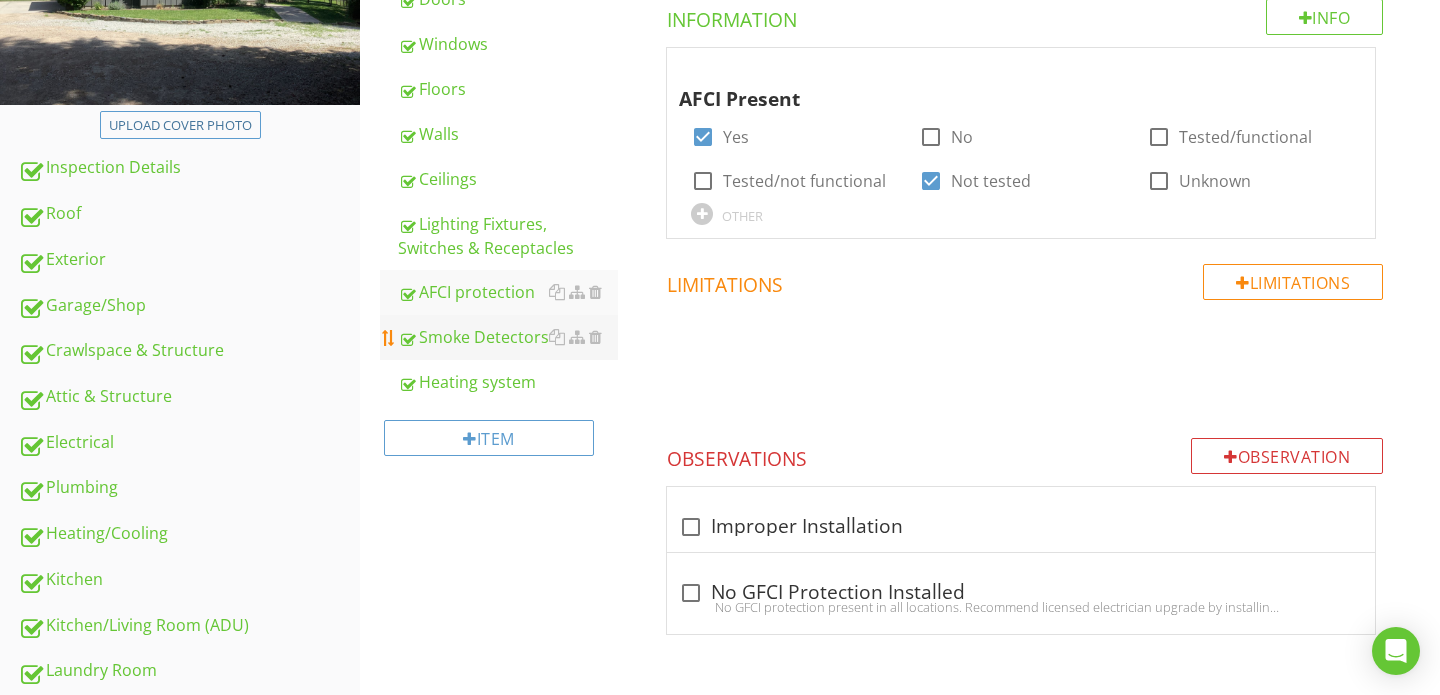 click on "Smoke Detectors" at bounding box center [508, 337] 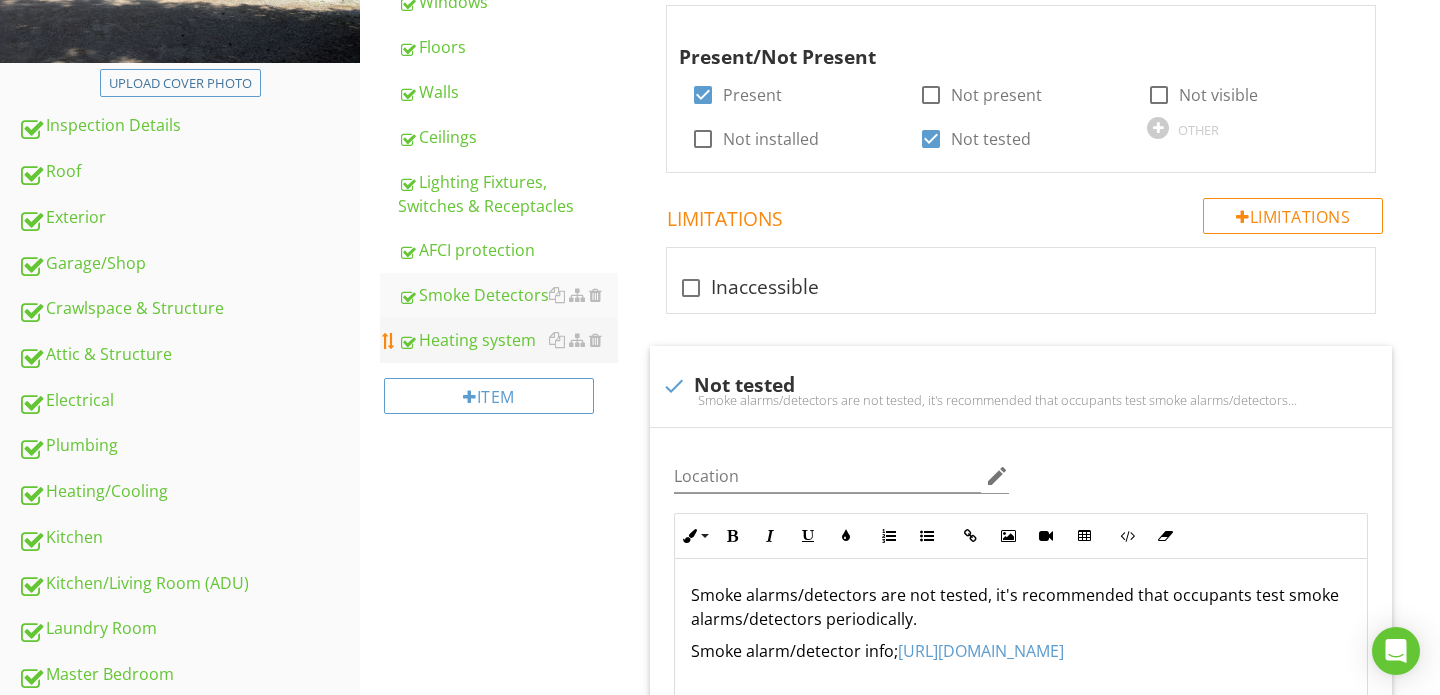 scroll, scrollTop: 409, scrollLeft: 0, axis: vertical 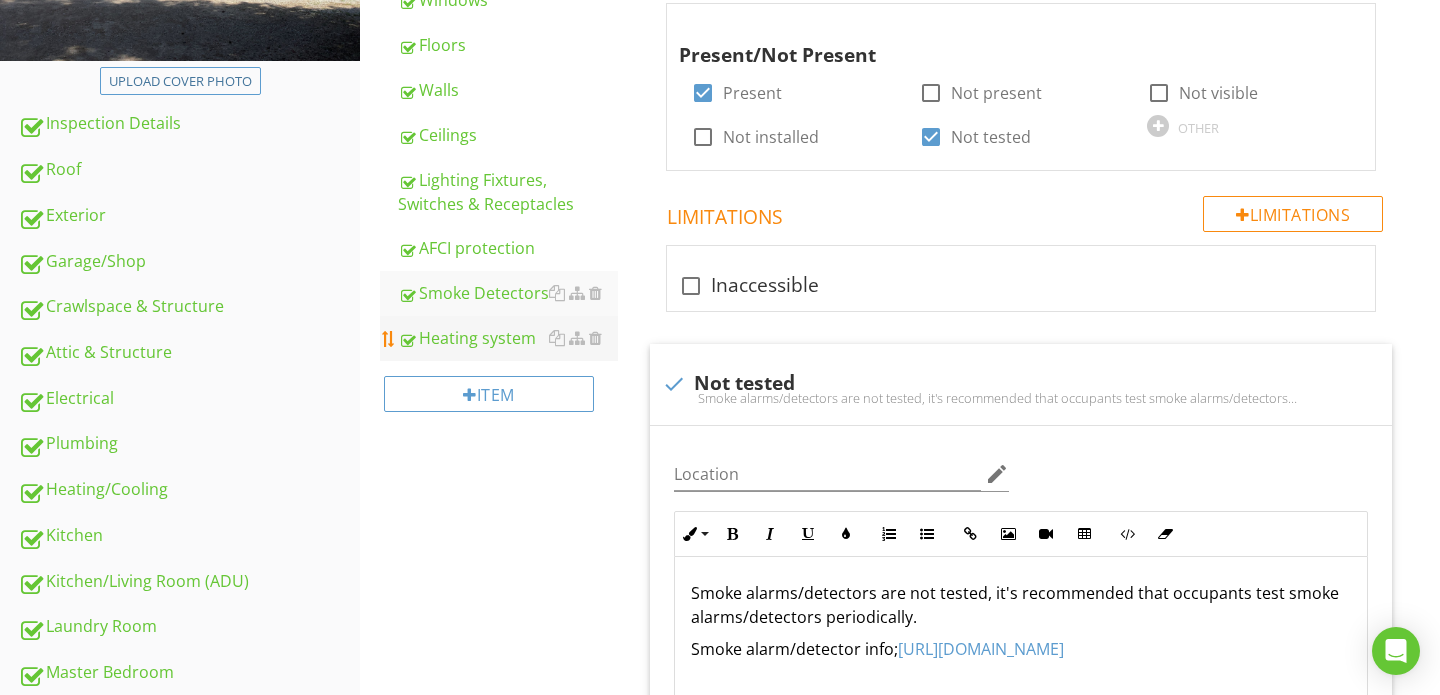 click on "Heating system" at bounding box center [508, 338] 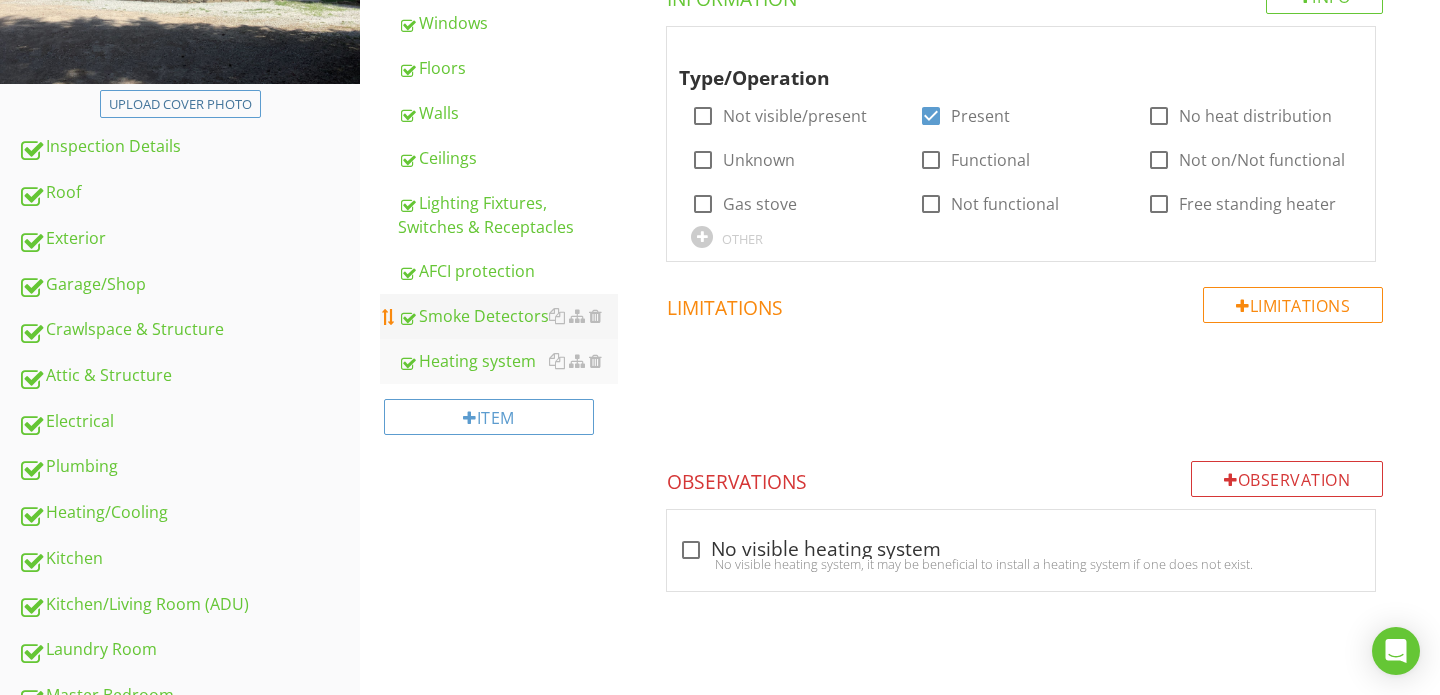 scroll, scrollTop: 389, scrollLeft: 0, axis: vertical 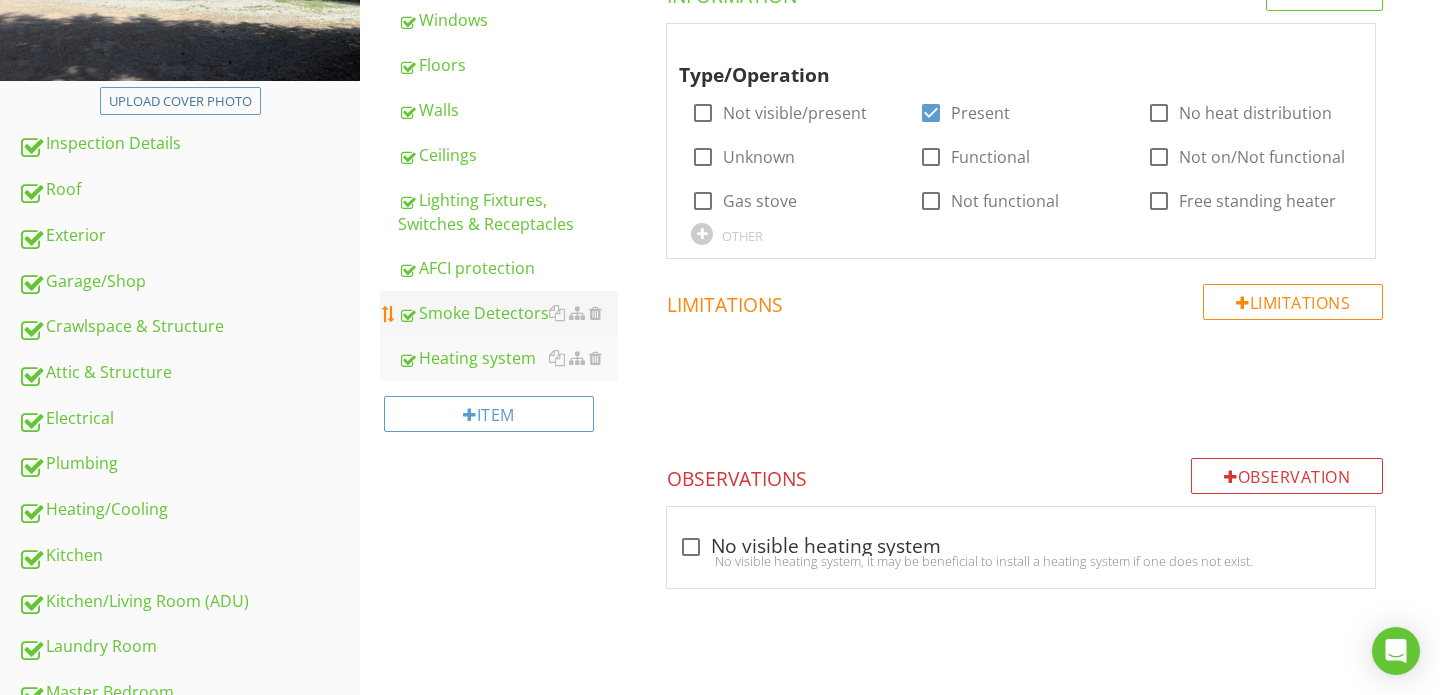 click on "Smoke Detectors" at bounding box center [508, 313] 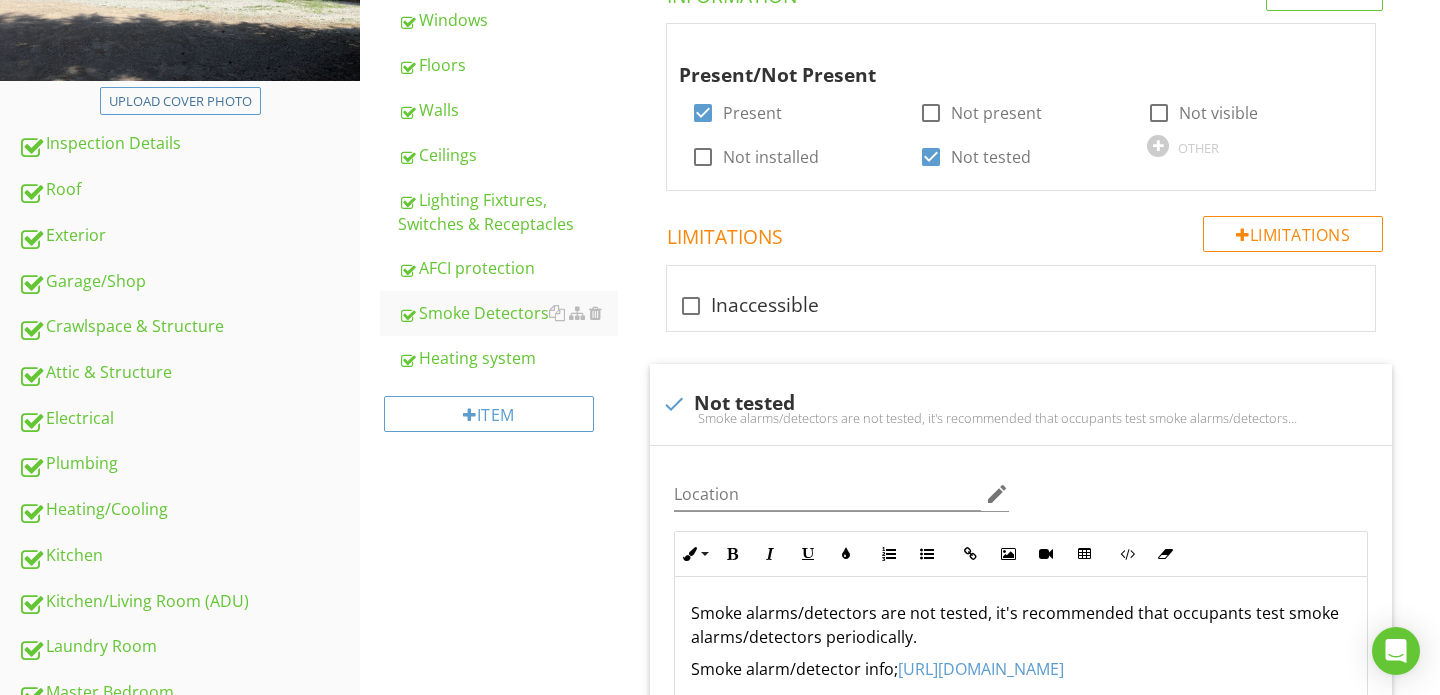 scroll, scrollTop: 281, scrollLeft: 0, axis: vertical 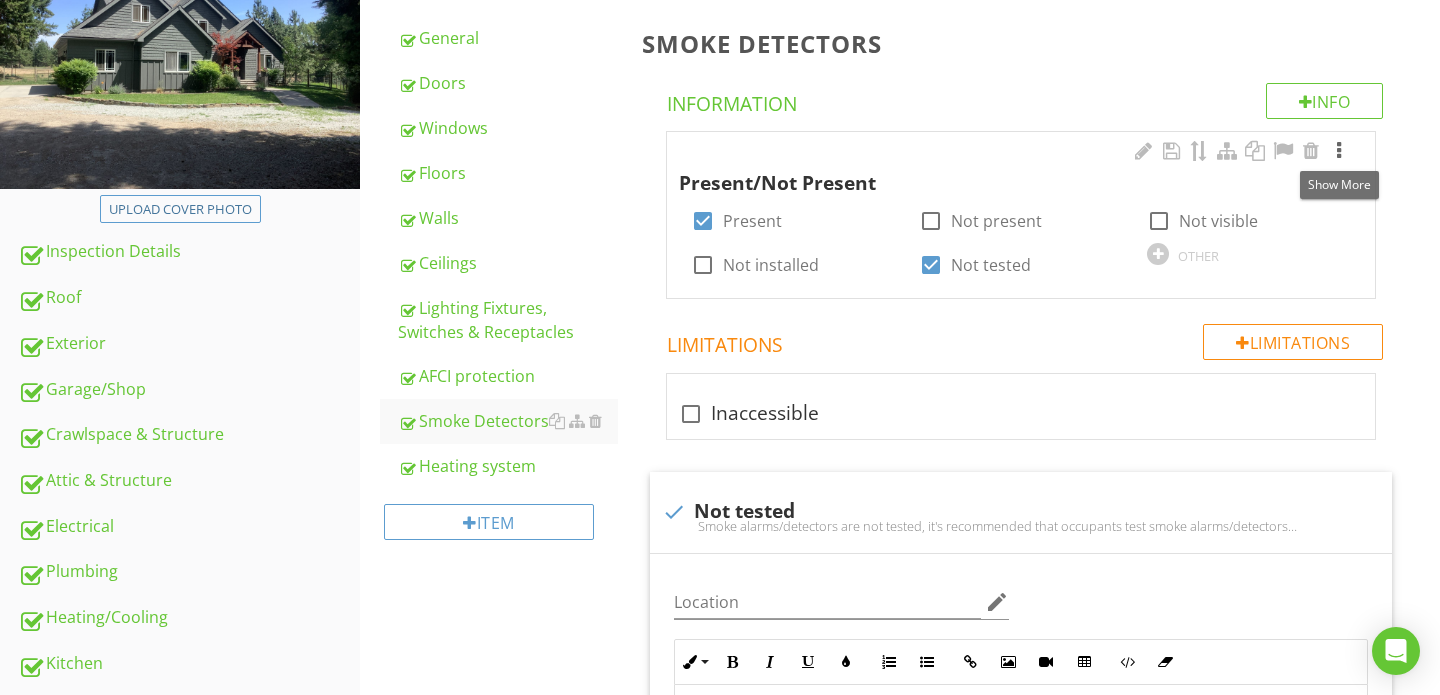 click at bounding box center [1339, 151] 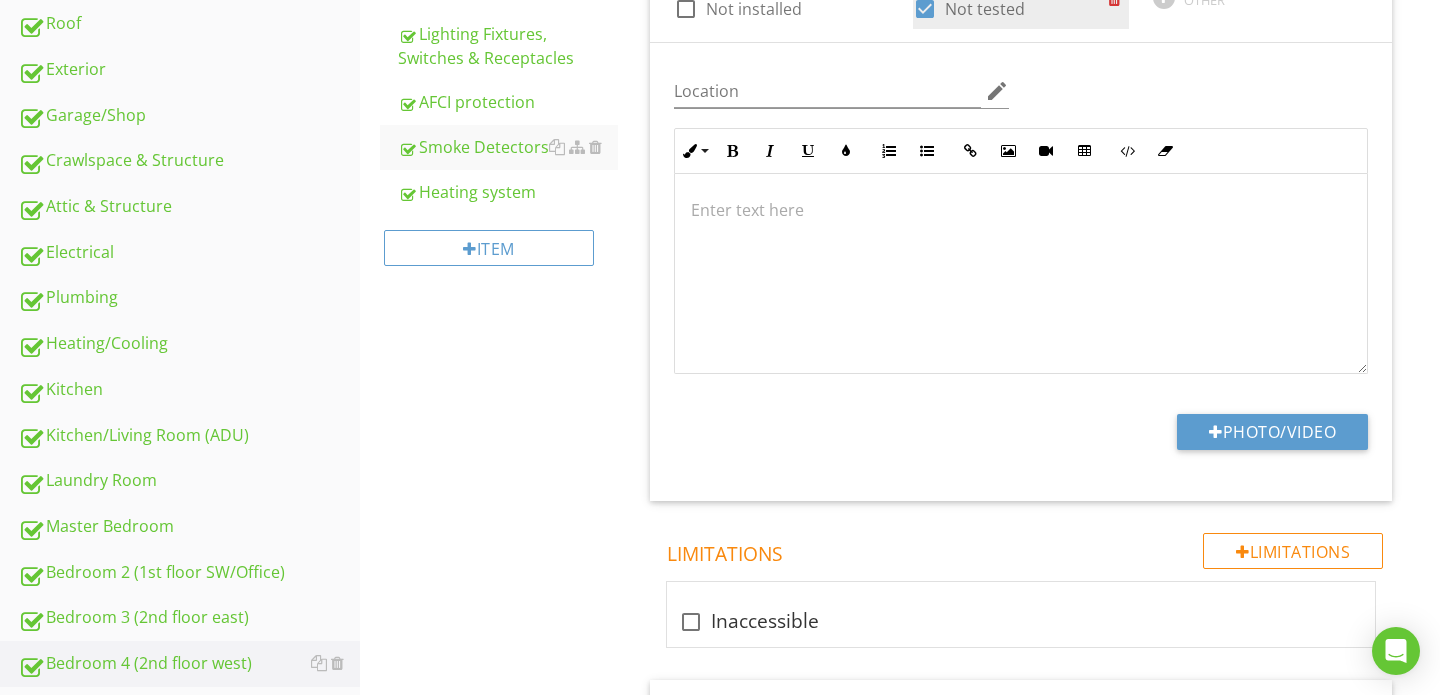 scroll, scrollTop: 650, scrollLeft: 0, axis: vertical 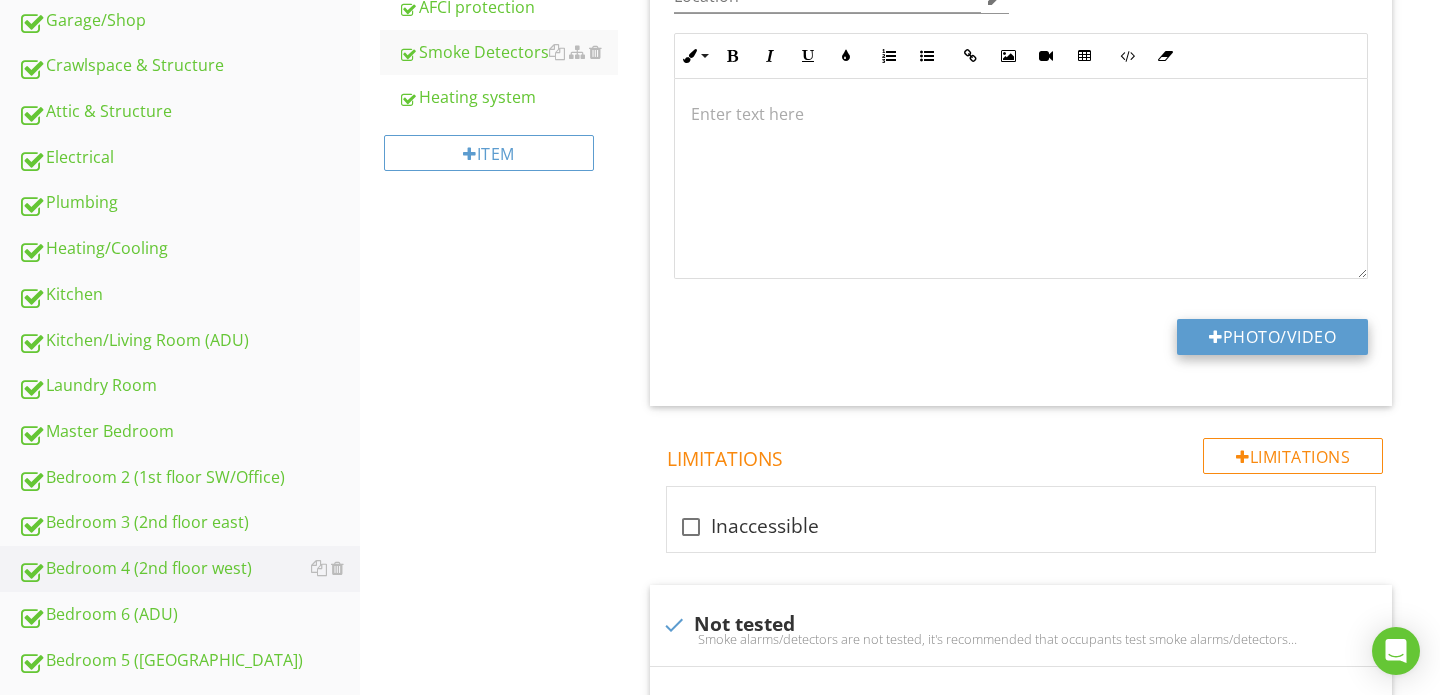 click on "Photo/Video" at bounding box center (1272, 337) 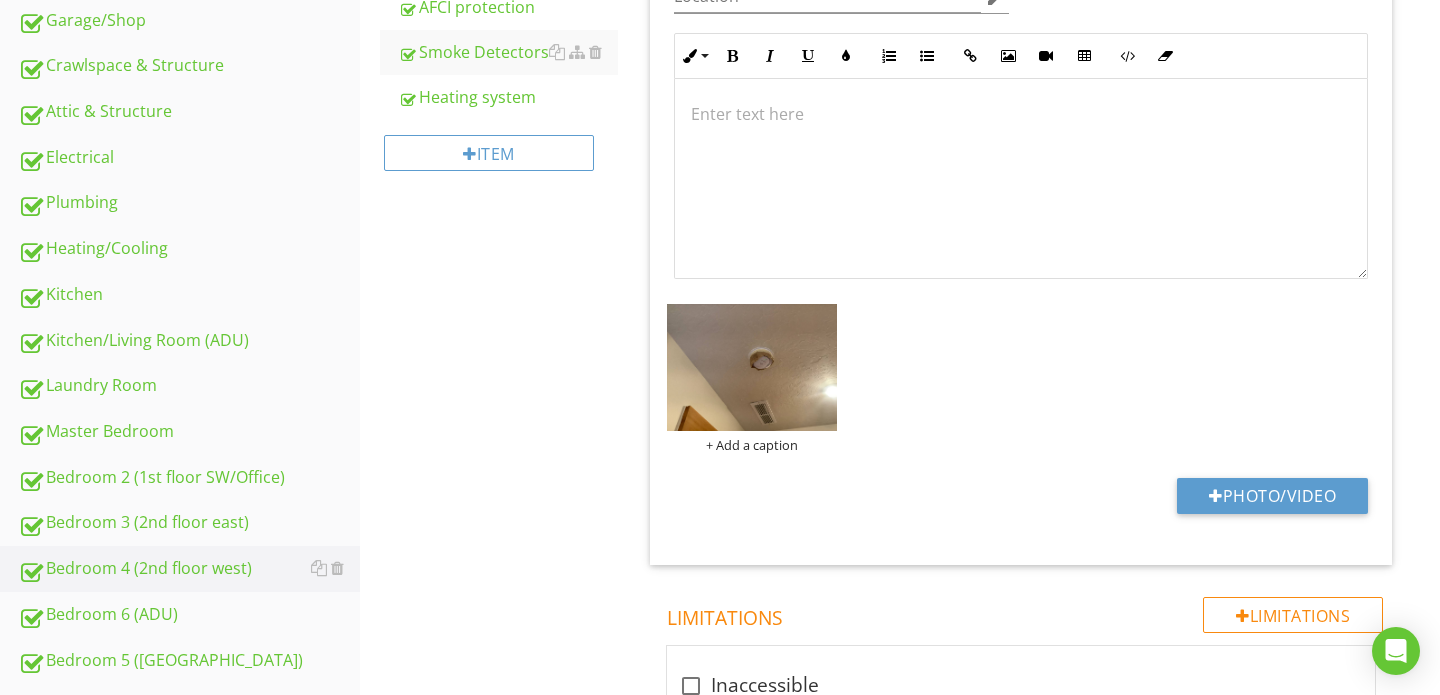 click at bounding box center [752, 367] 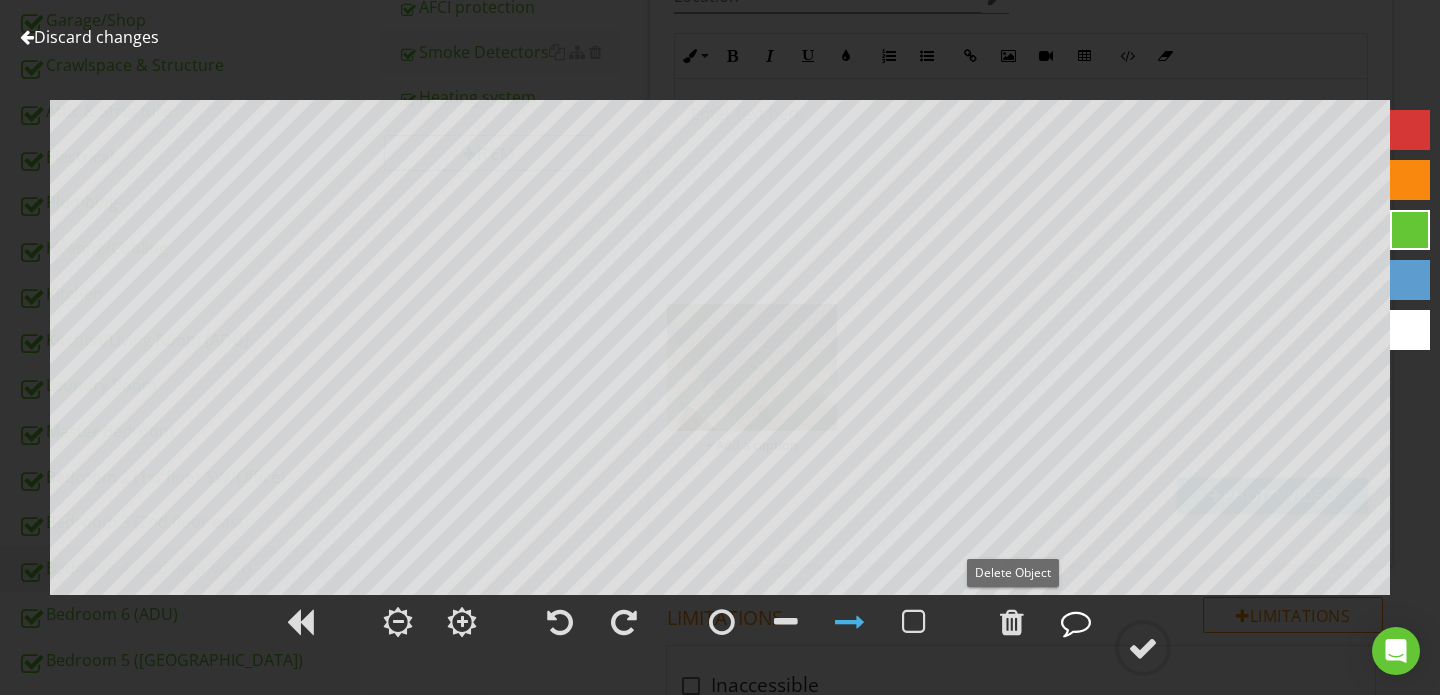click at bounding box center (1076, 622) 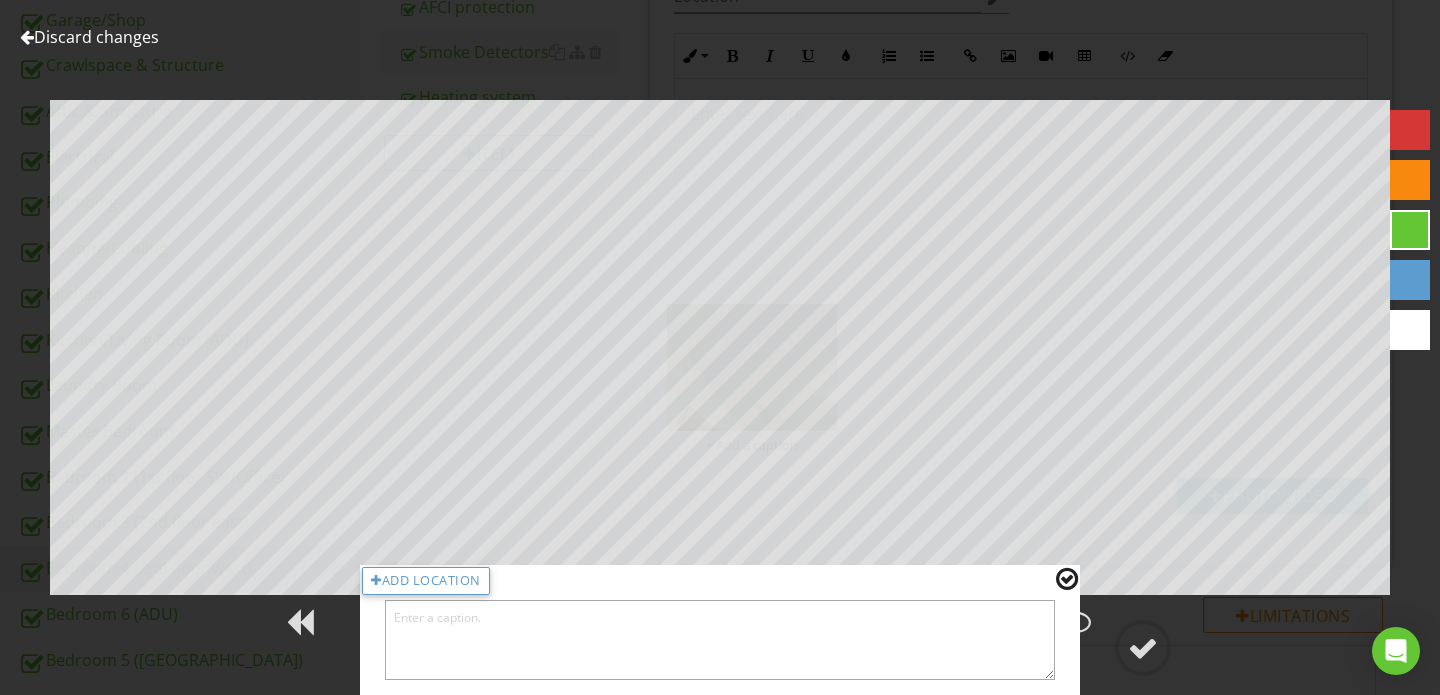 click at bounding box center (720, 640) 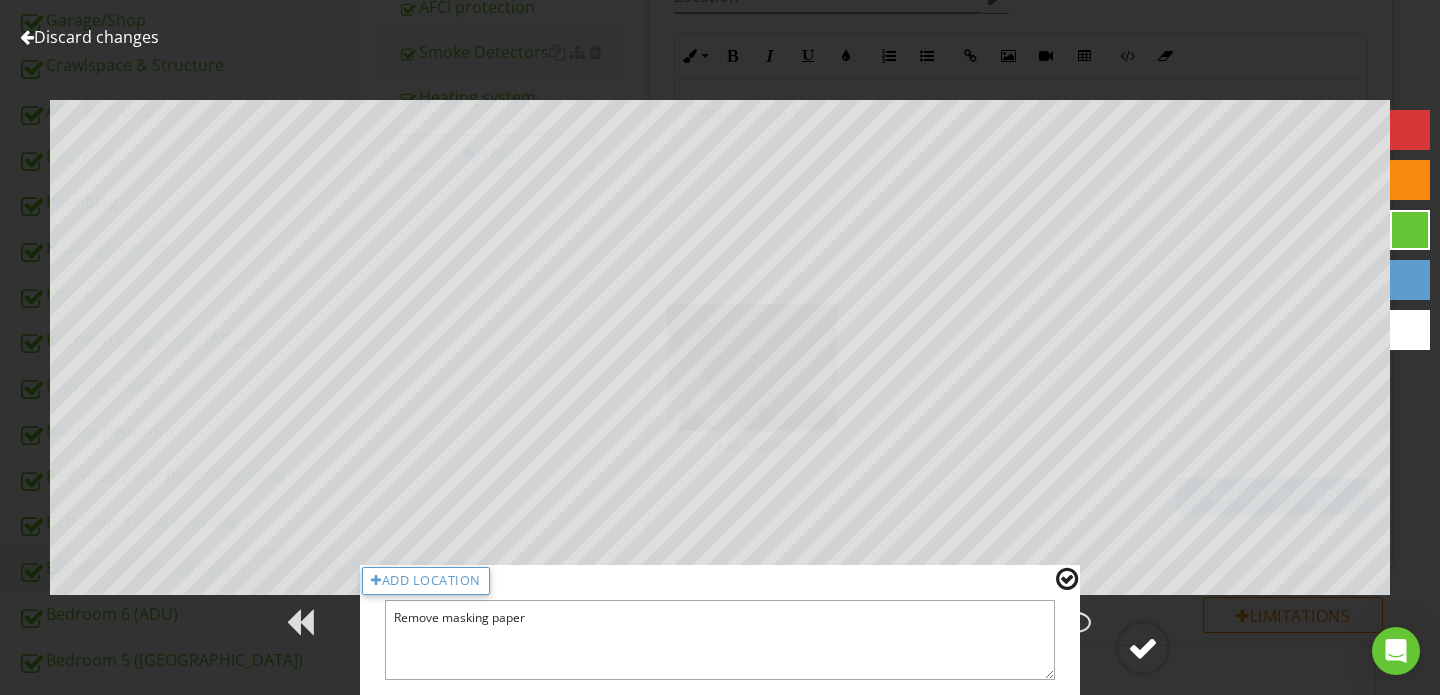type on "Remove masking paper" 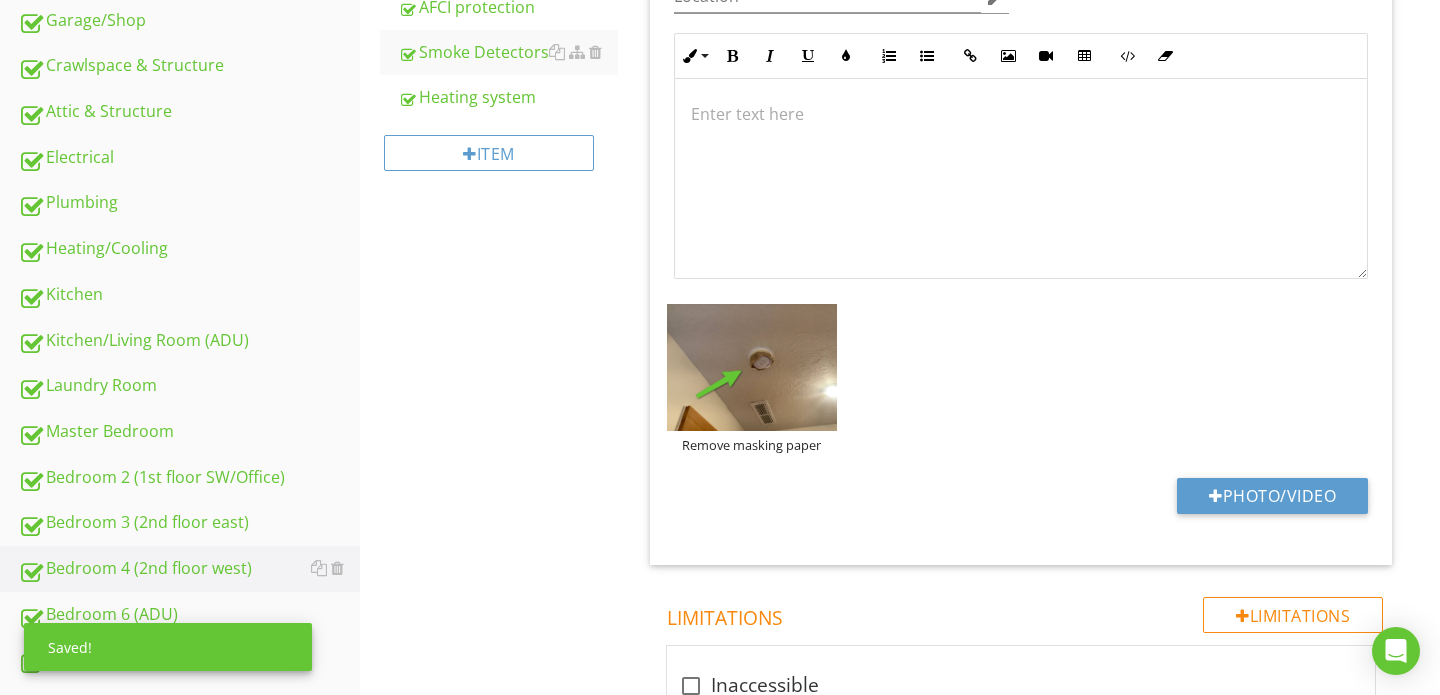 click at bounding box center (1021, 178) 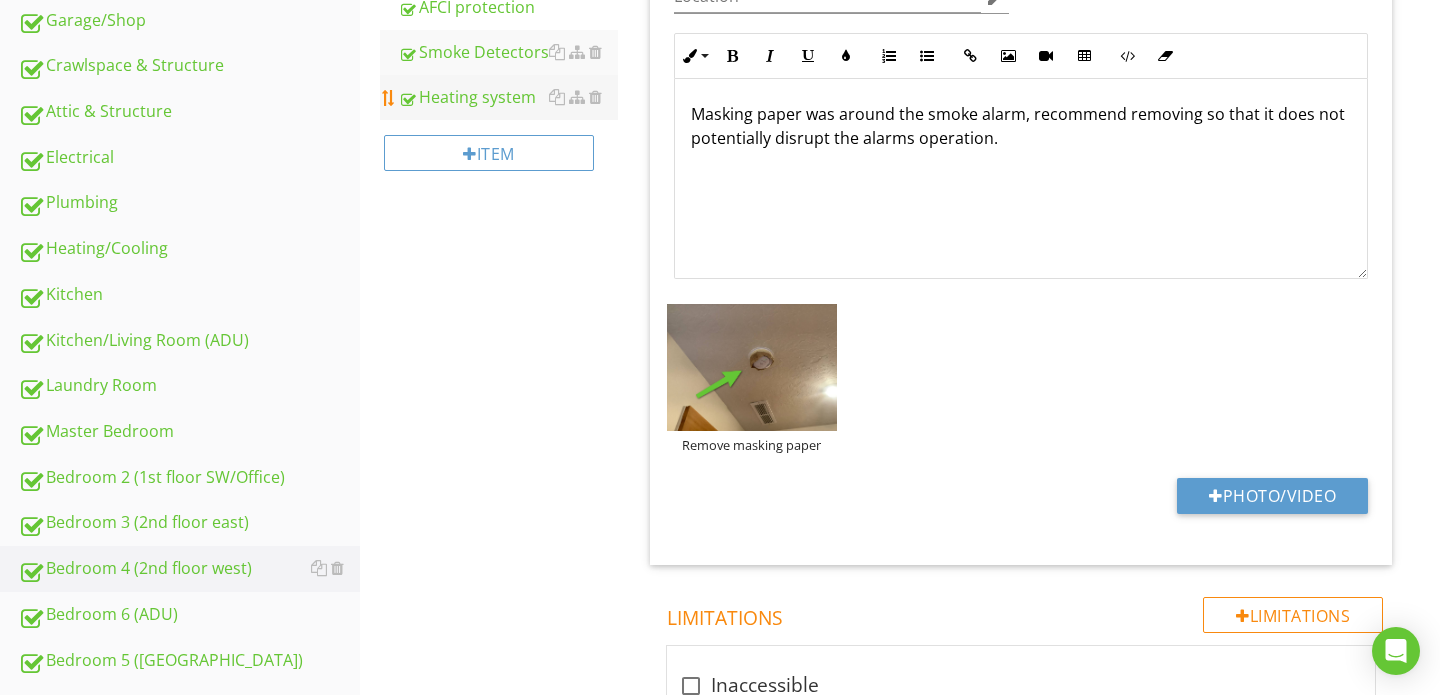 click on "Heating system" at bounding box center (508, 97) 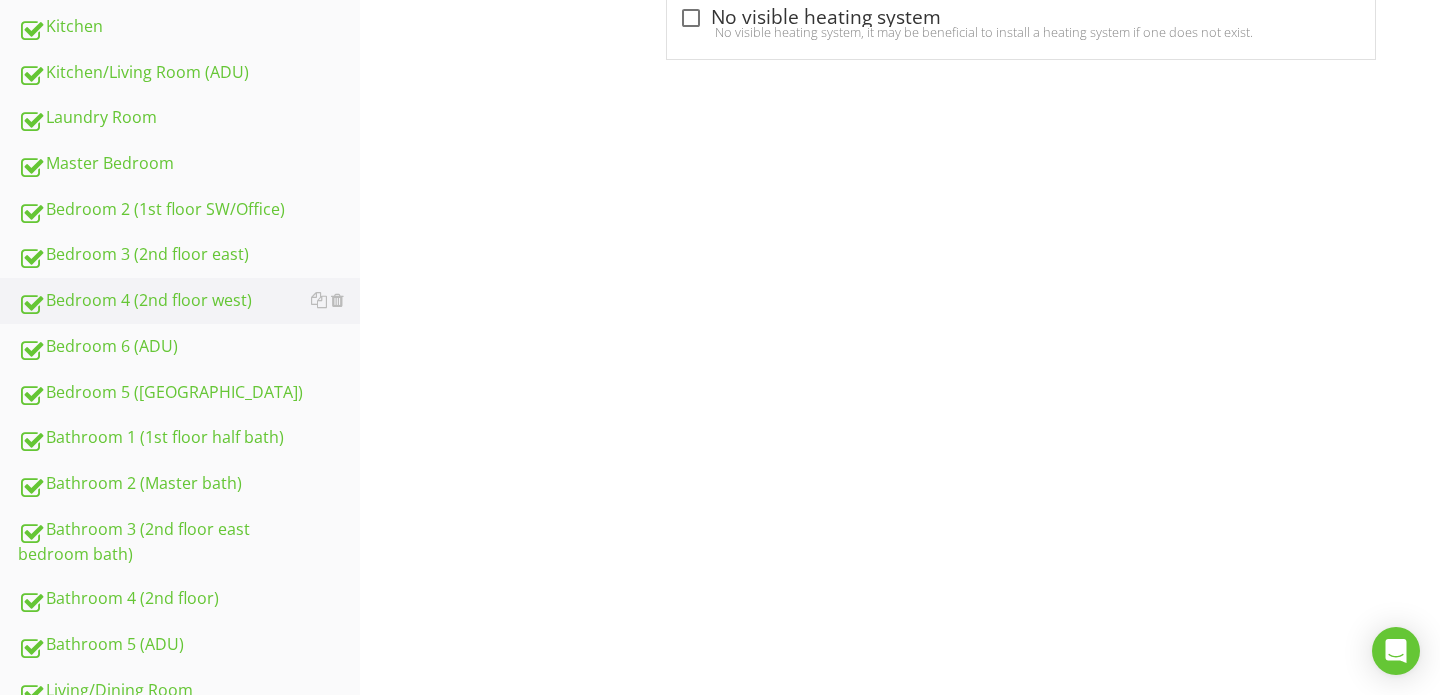 scroll, scrollTop: 987, scrollLeft: 0, axis: vertical 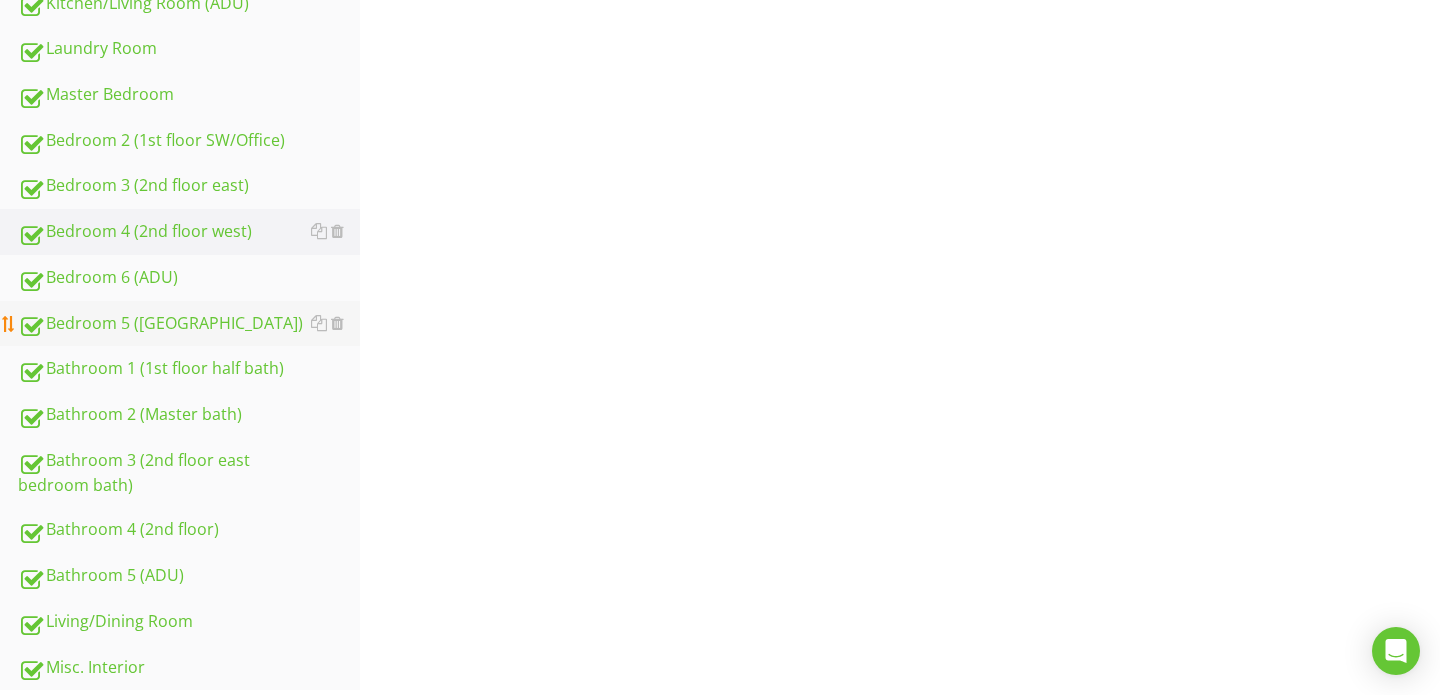 type 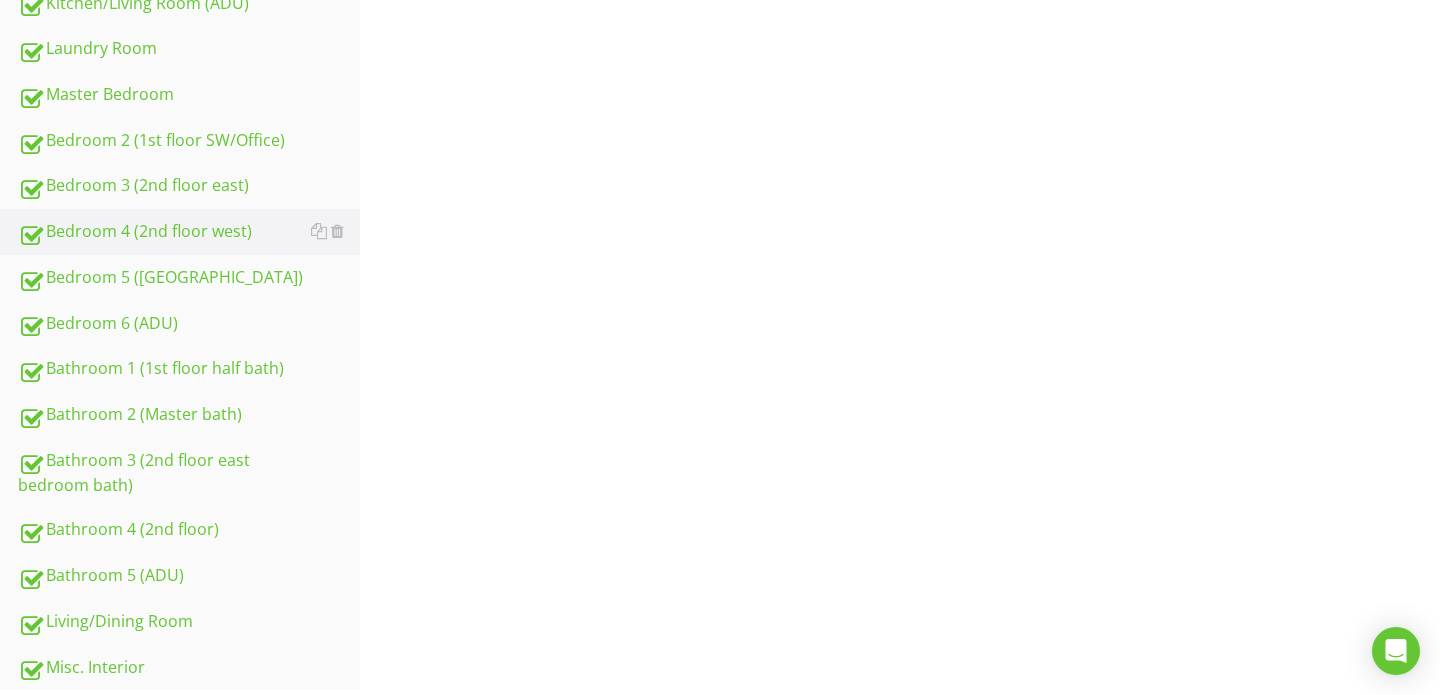 scroll, scrollTop: 1027, scrollLeft: 0, axis: vertical 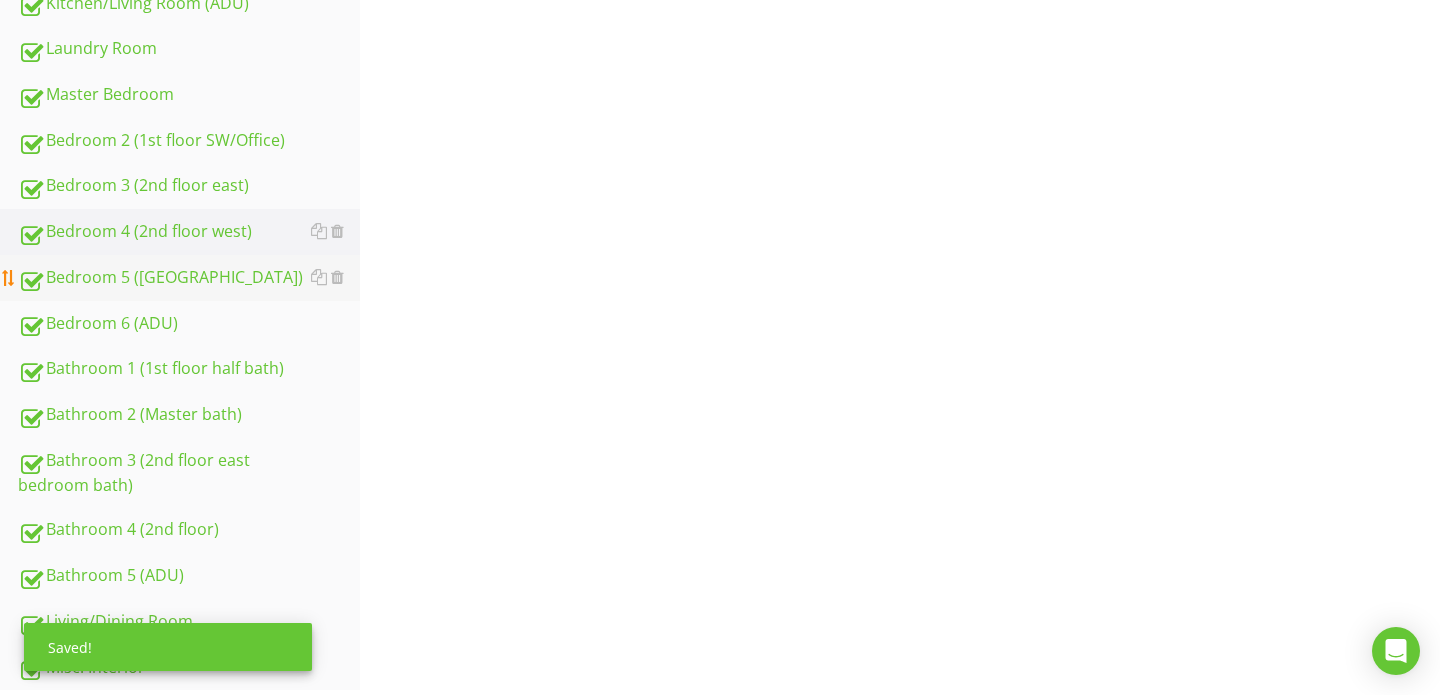 click on "Bedroom 5 ([GEOGRAPHIC_DATA])" at bounding box center [189, 278] 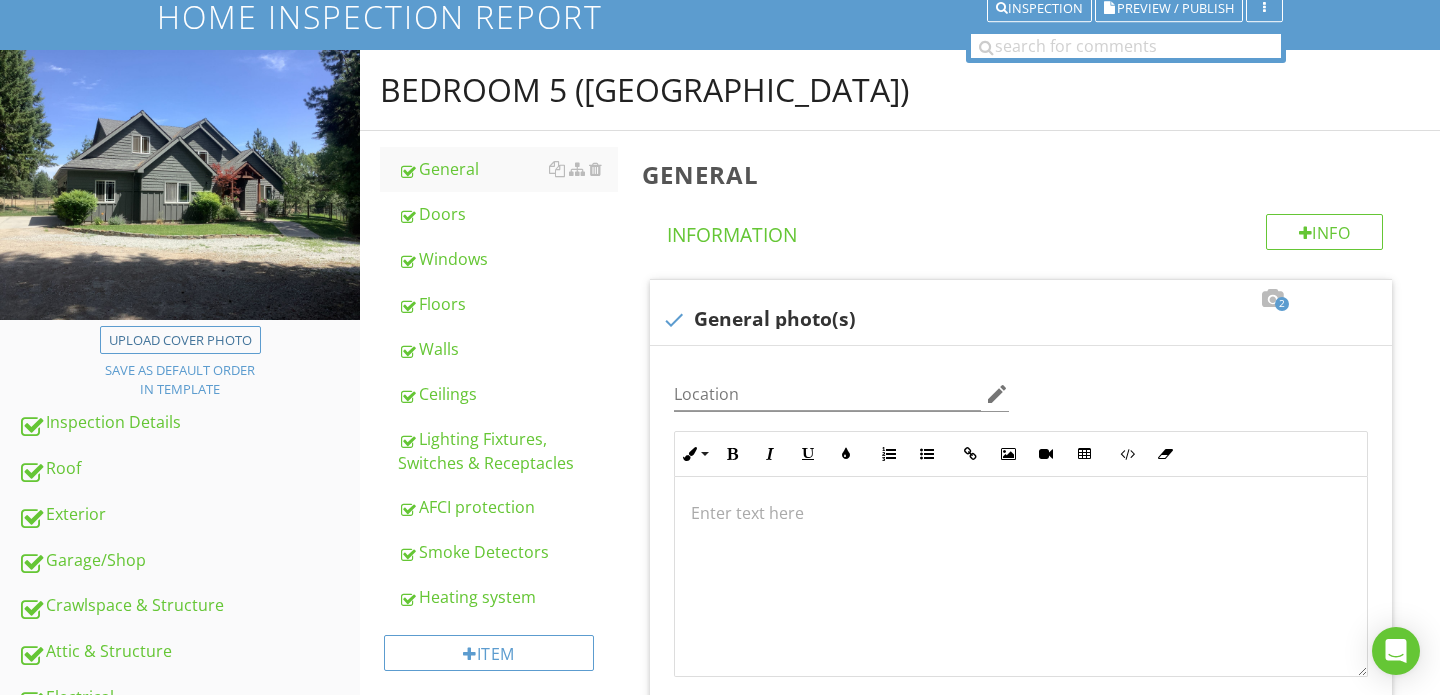 scroll, scrollTop: 157, scrollLeft: 0, axis: vertical 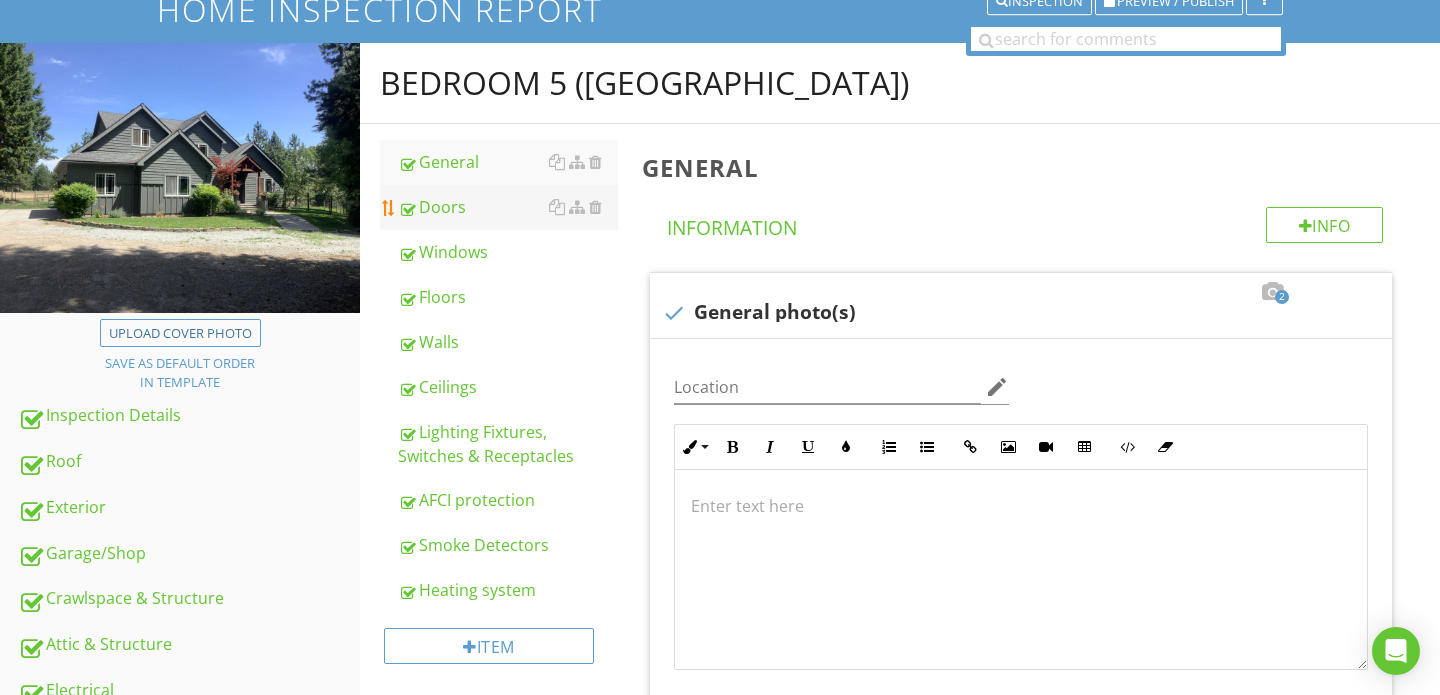 click on "Doors" at bounding box center (508, 207) 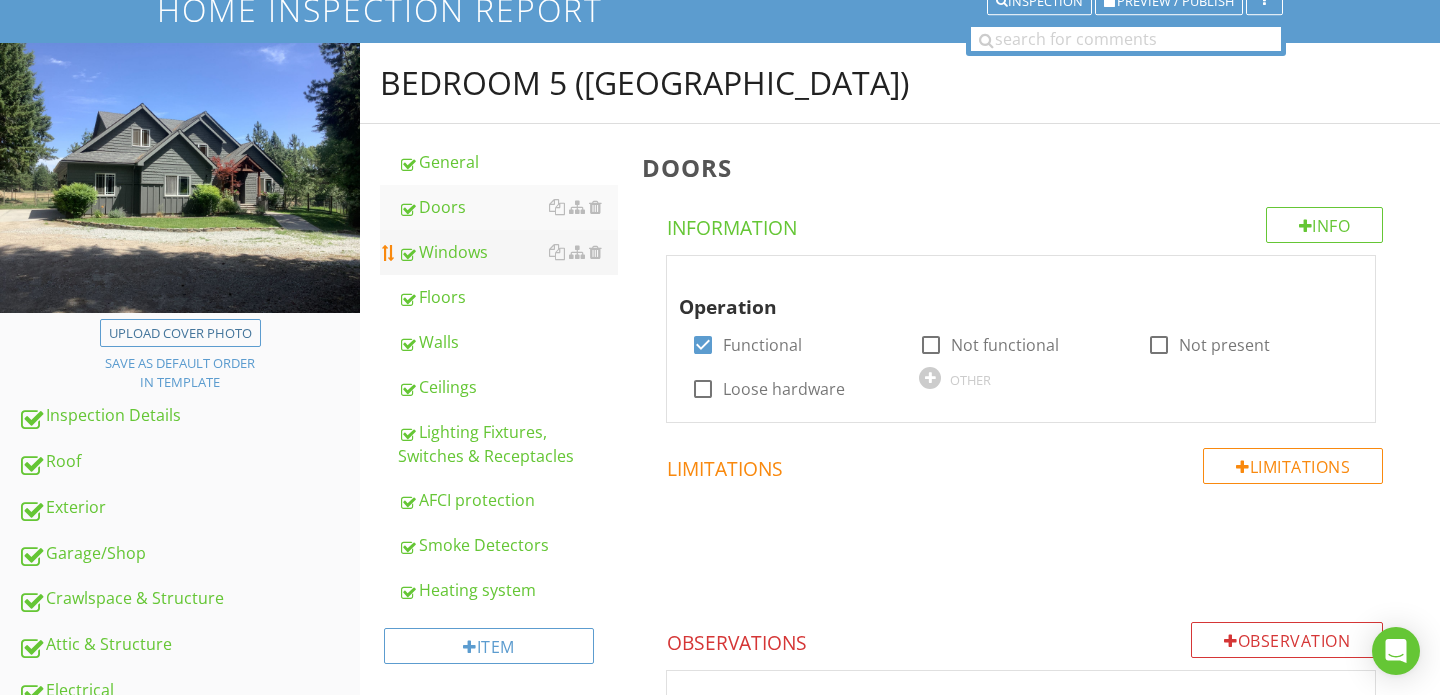 click on "Windows" at bounding box center [508, 252] 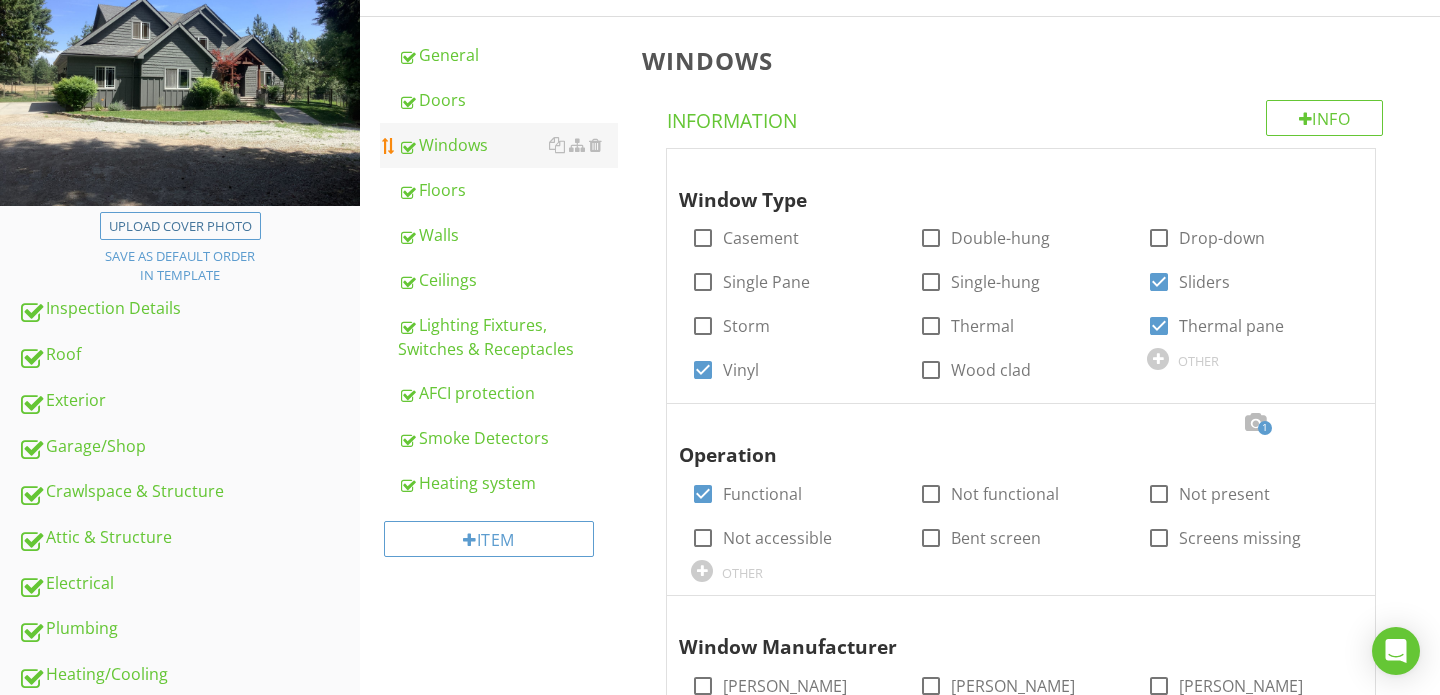 scroll, scrollTop: 317, scrollLeft: 0, axis: vertical 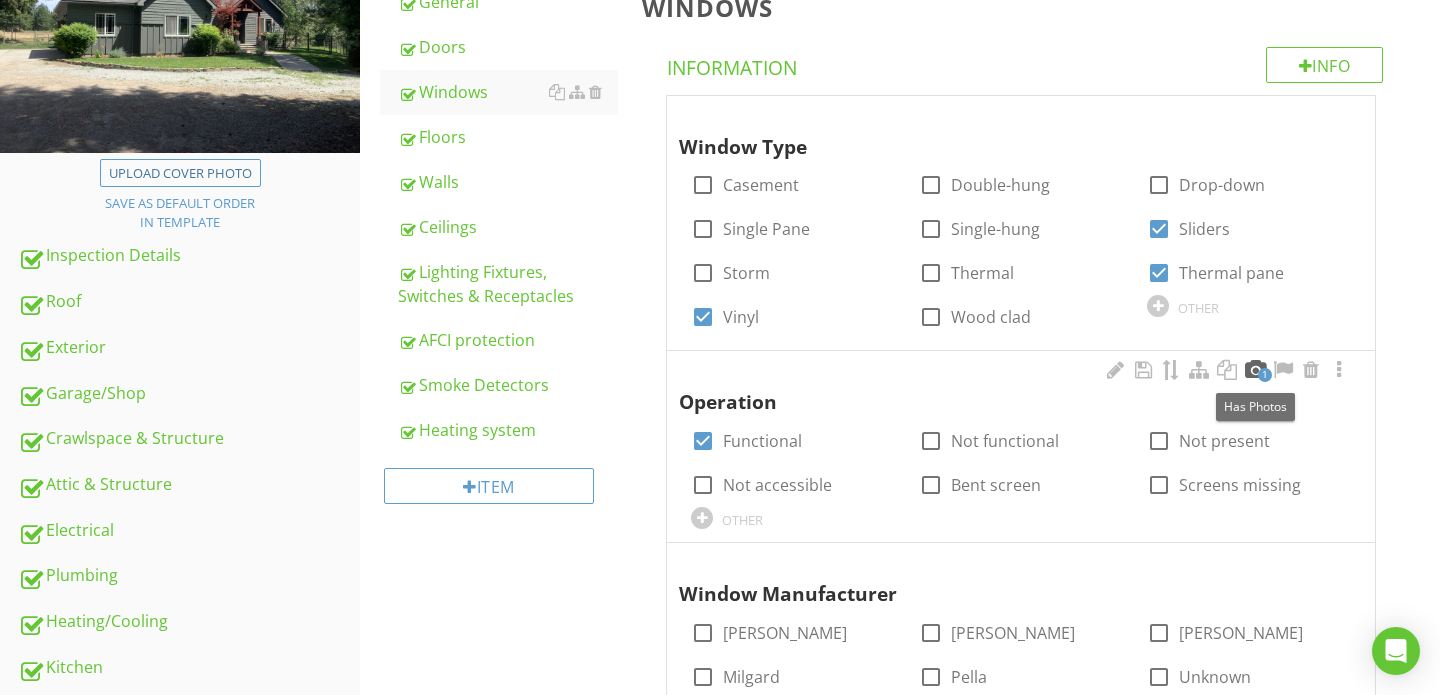 click at bounding box center (1255, 370) 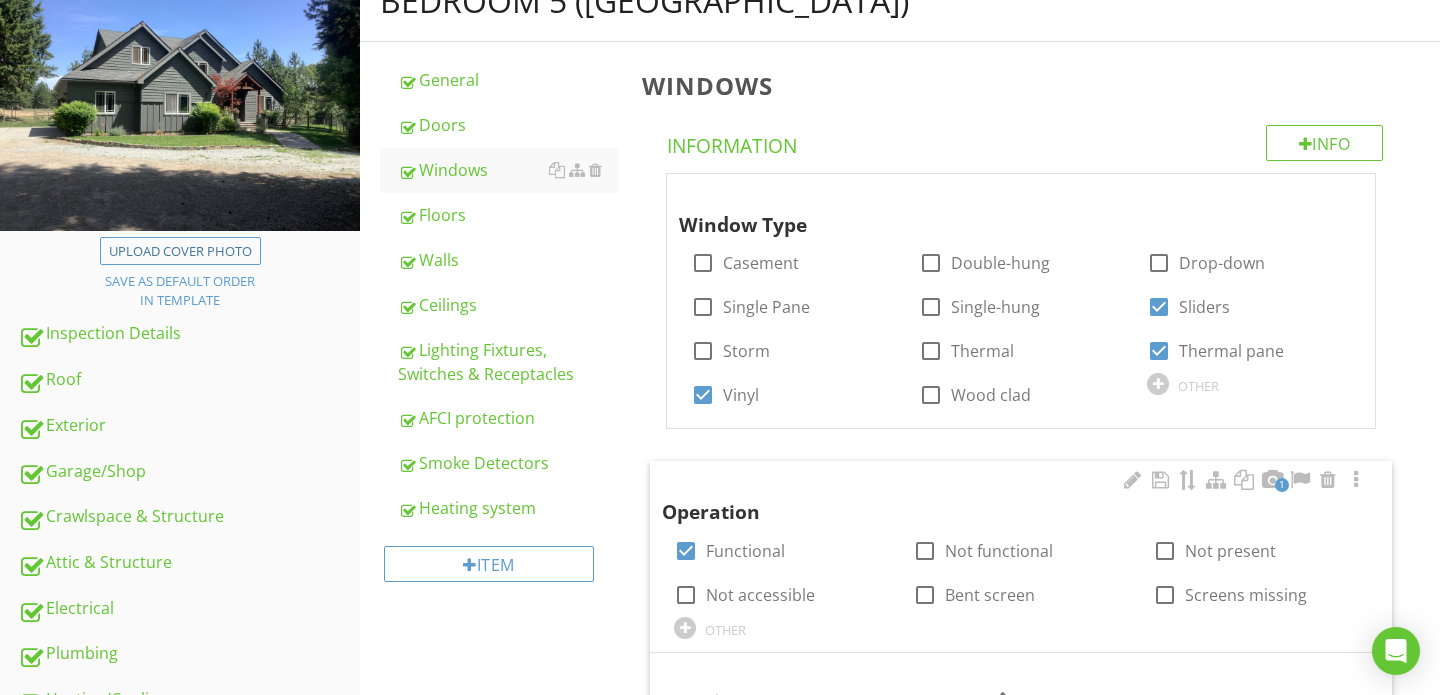 scroll, scrollTop: 220, scrollLeft: 0, axis: vertical 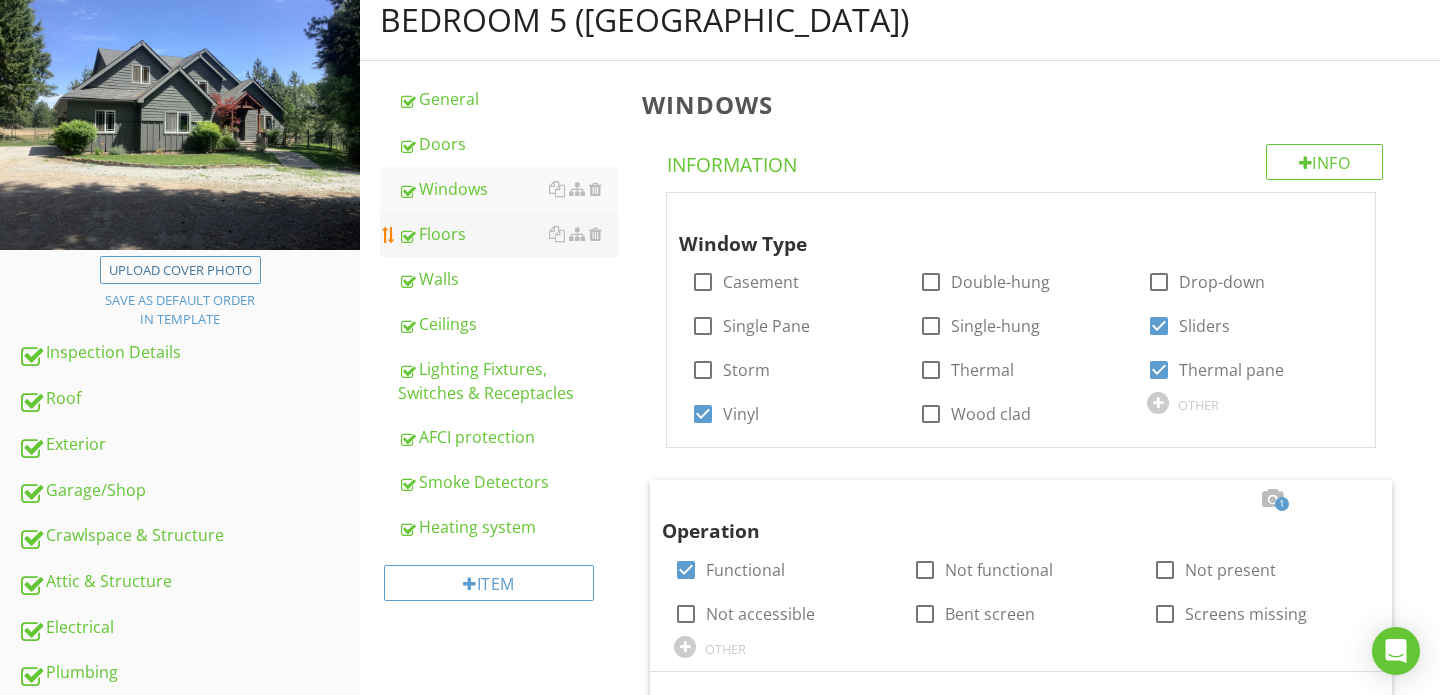 click on "Floors" at bounding box center [508, 234] 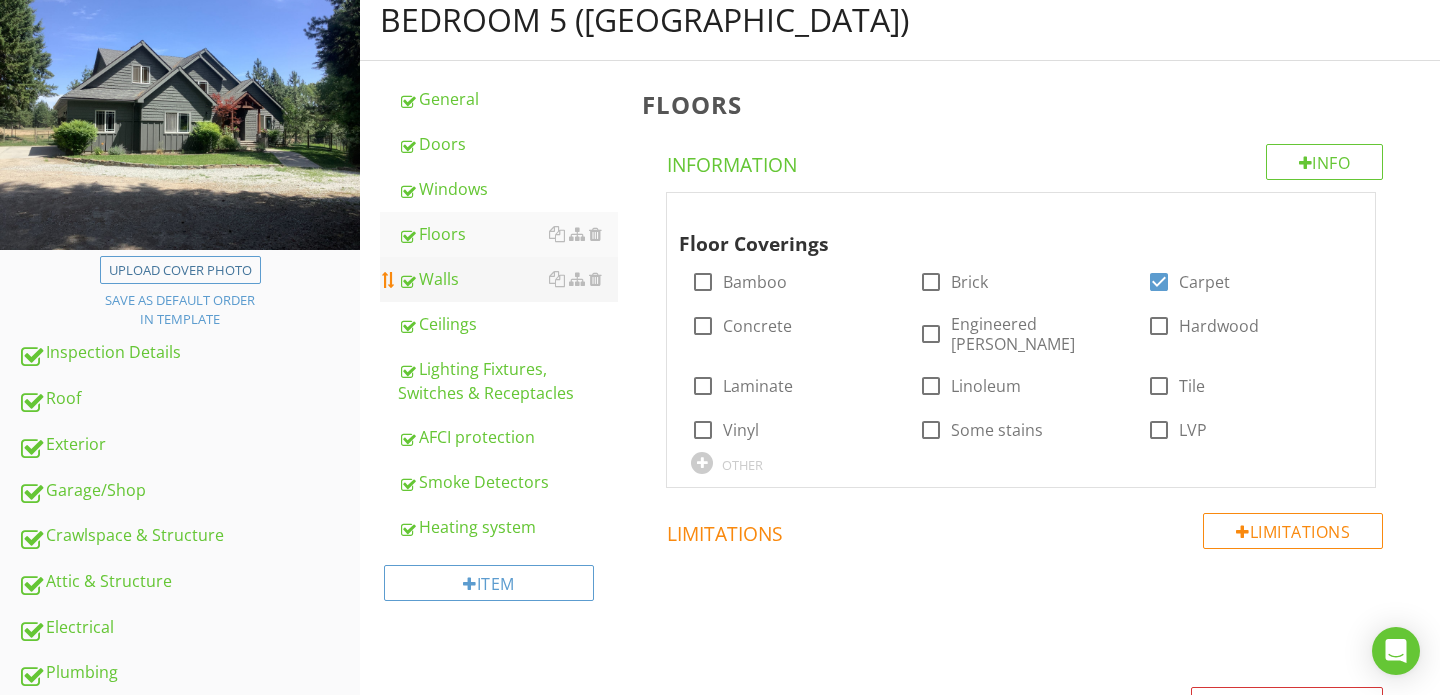 click on "Walls" at bounding box center (508, 279) 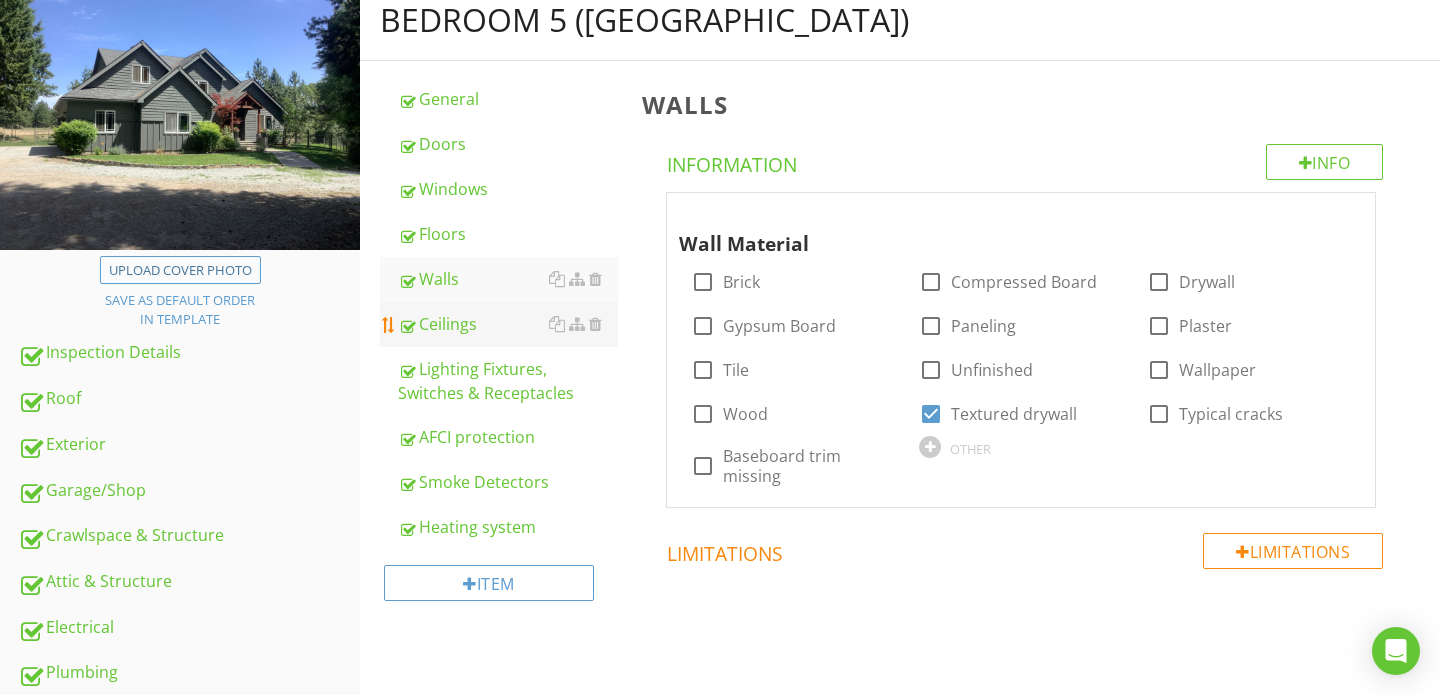 click on "Ceilings" at bounding box center [508, 324] 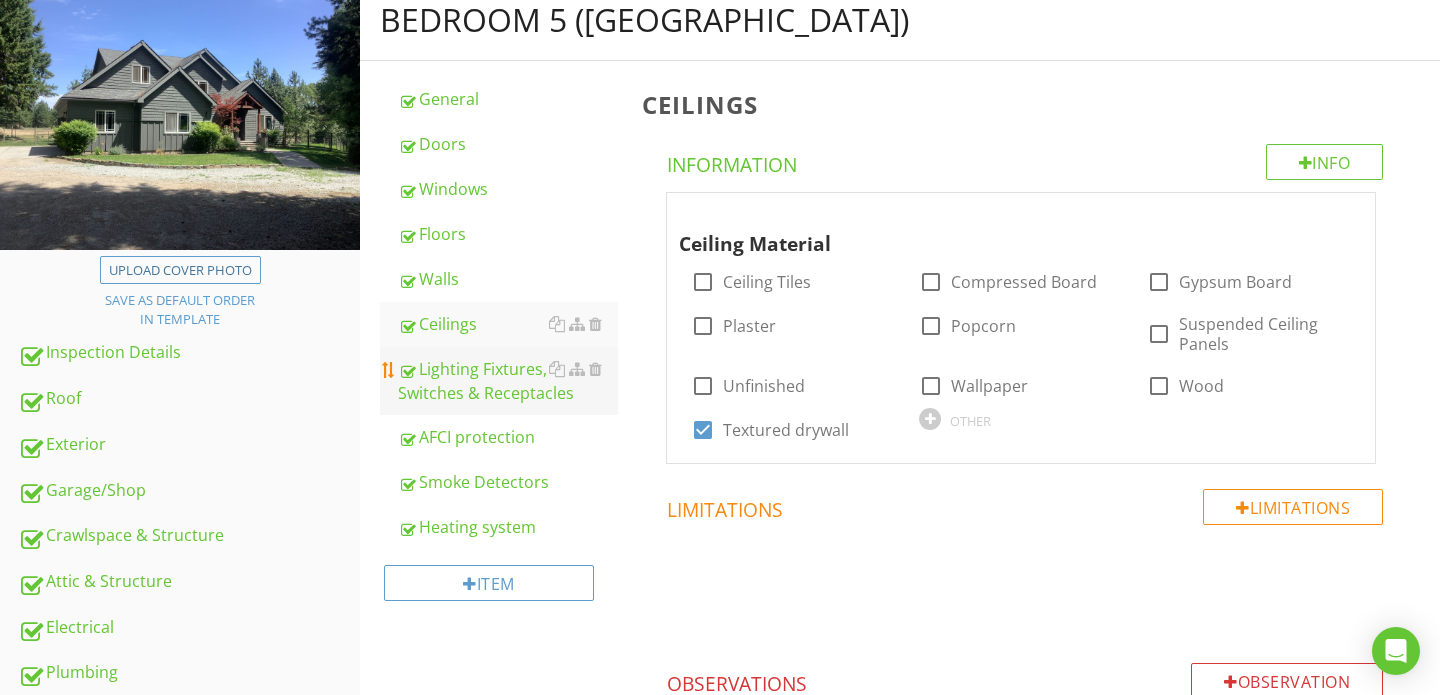 click on "Lighting Fixtures, Switches & Receptacles" at bounding box center (508, 381) 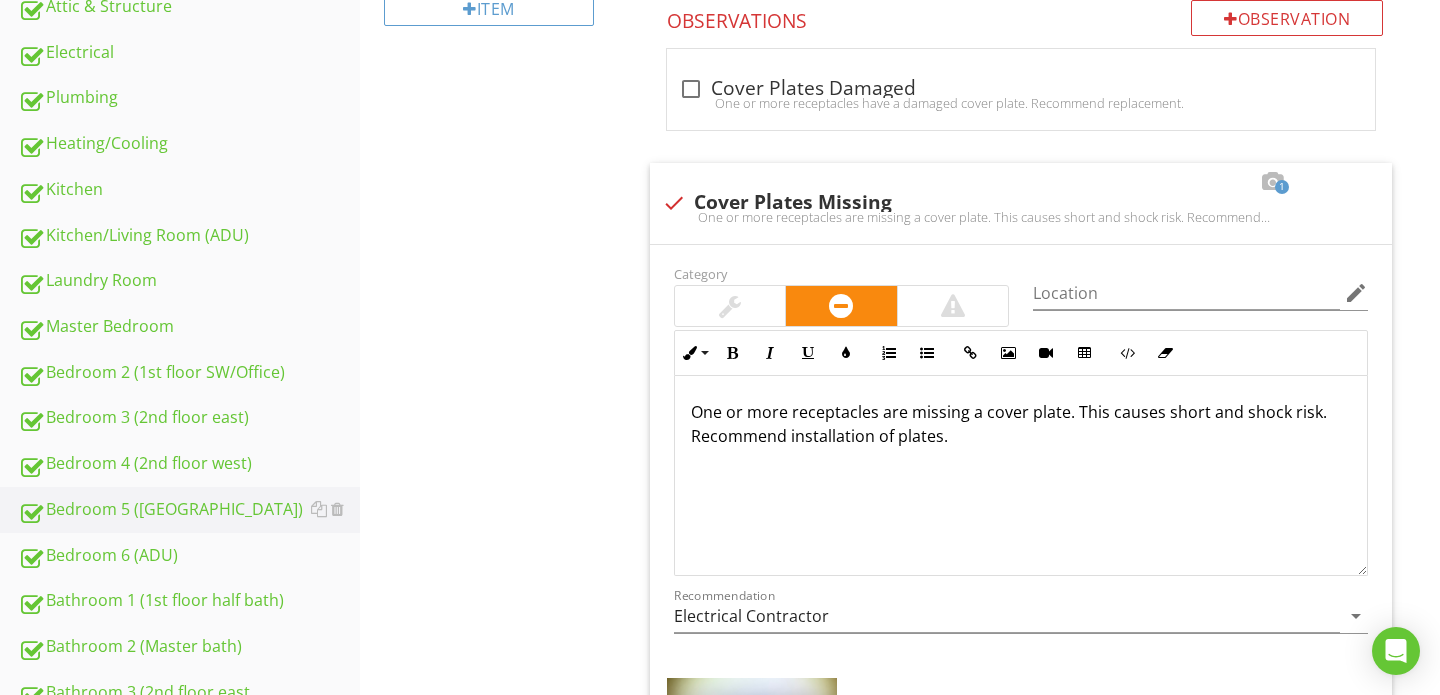 scroll, scrollTop: 793, scrollLeft: 0, axis: vertical 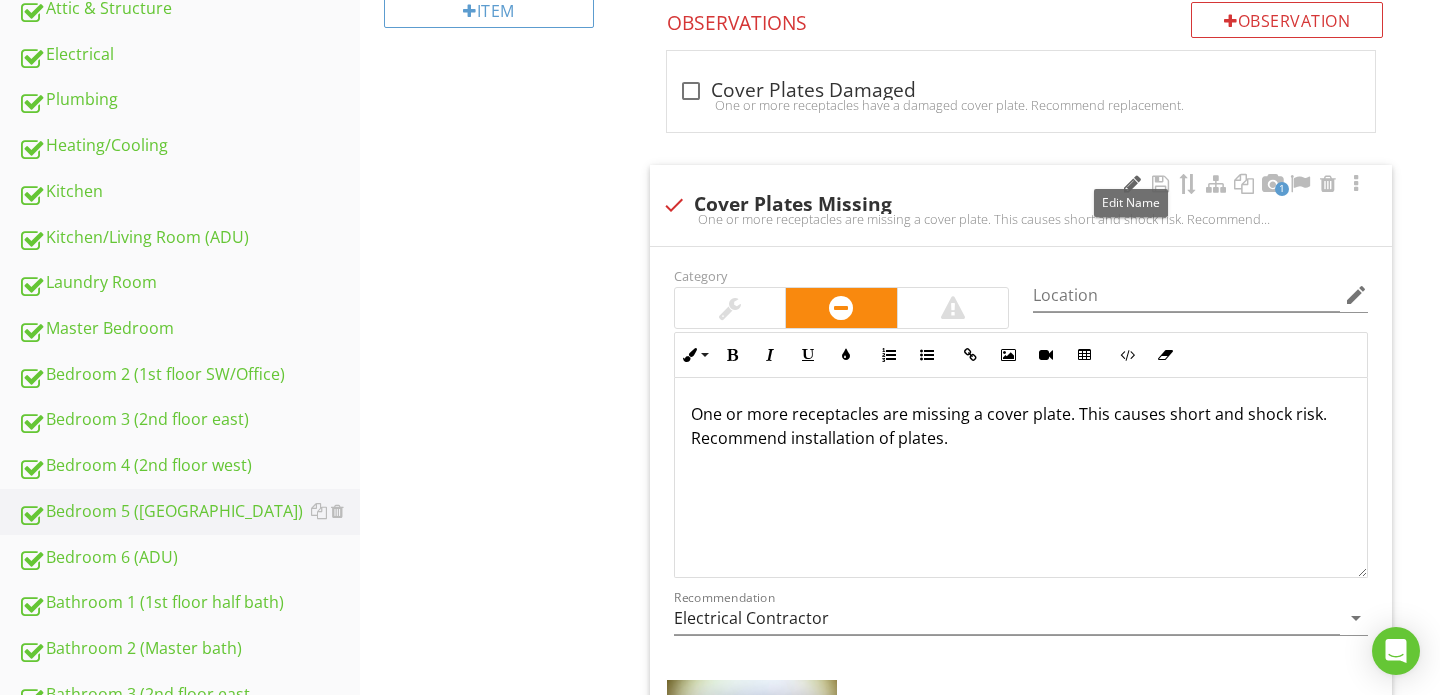 click at bounding box center [1132, 184] 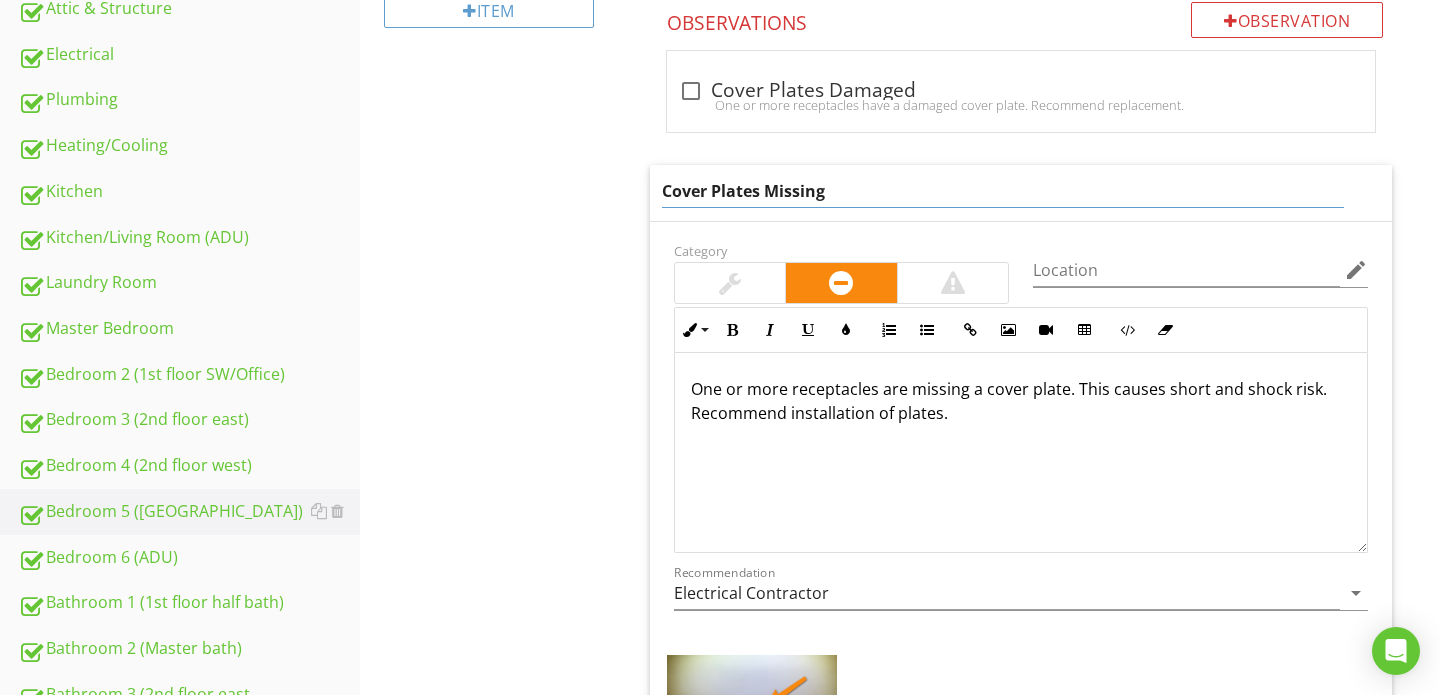 click on "Cover Plates Missing" at bounding box center [1003, 191] 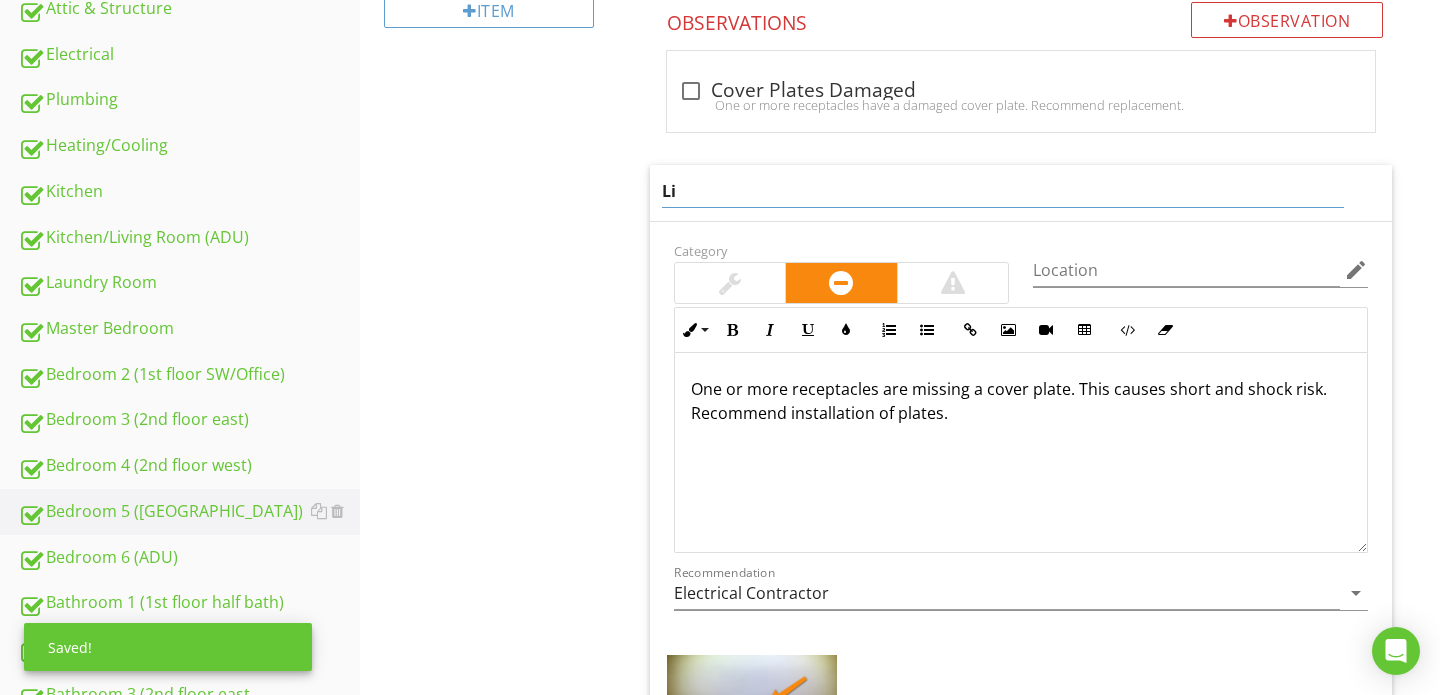 type on "L" 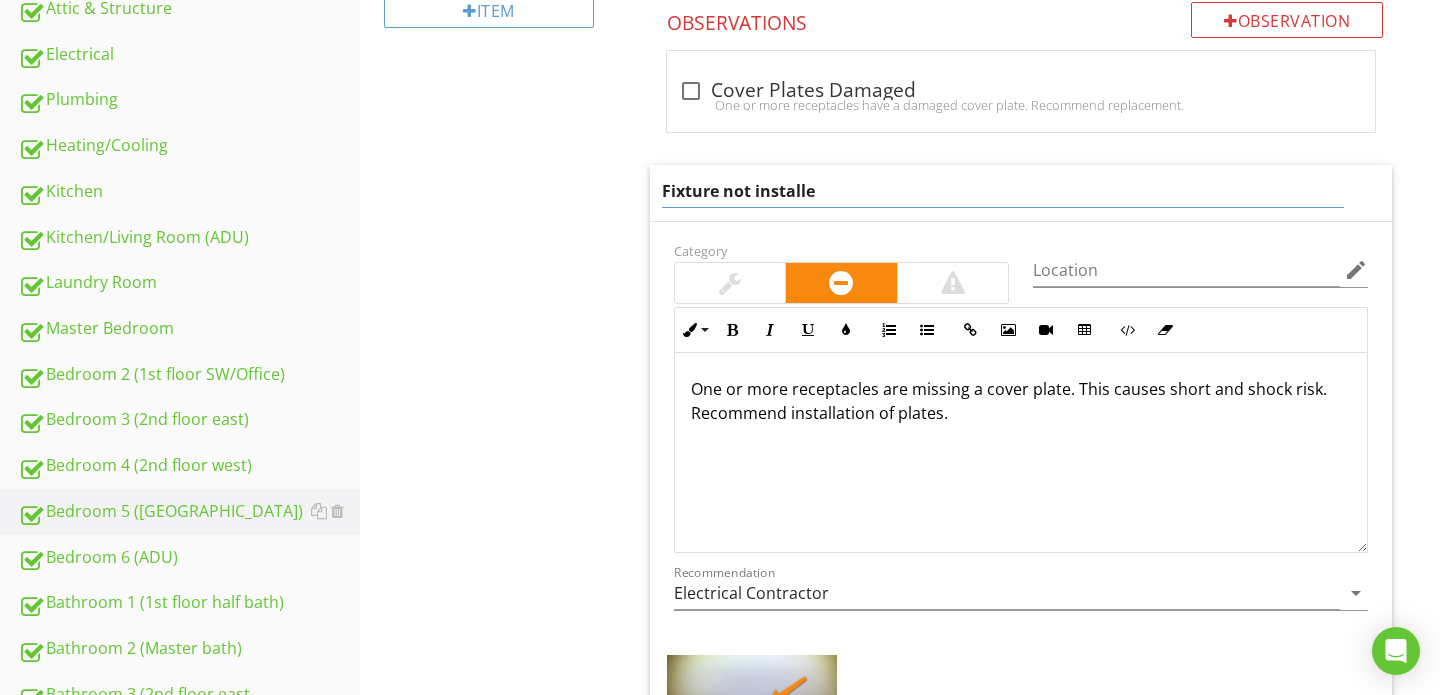 type on "Fixture not installed" 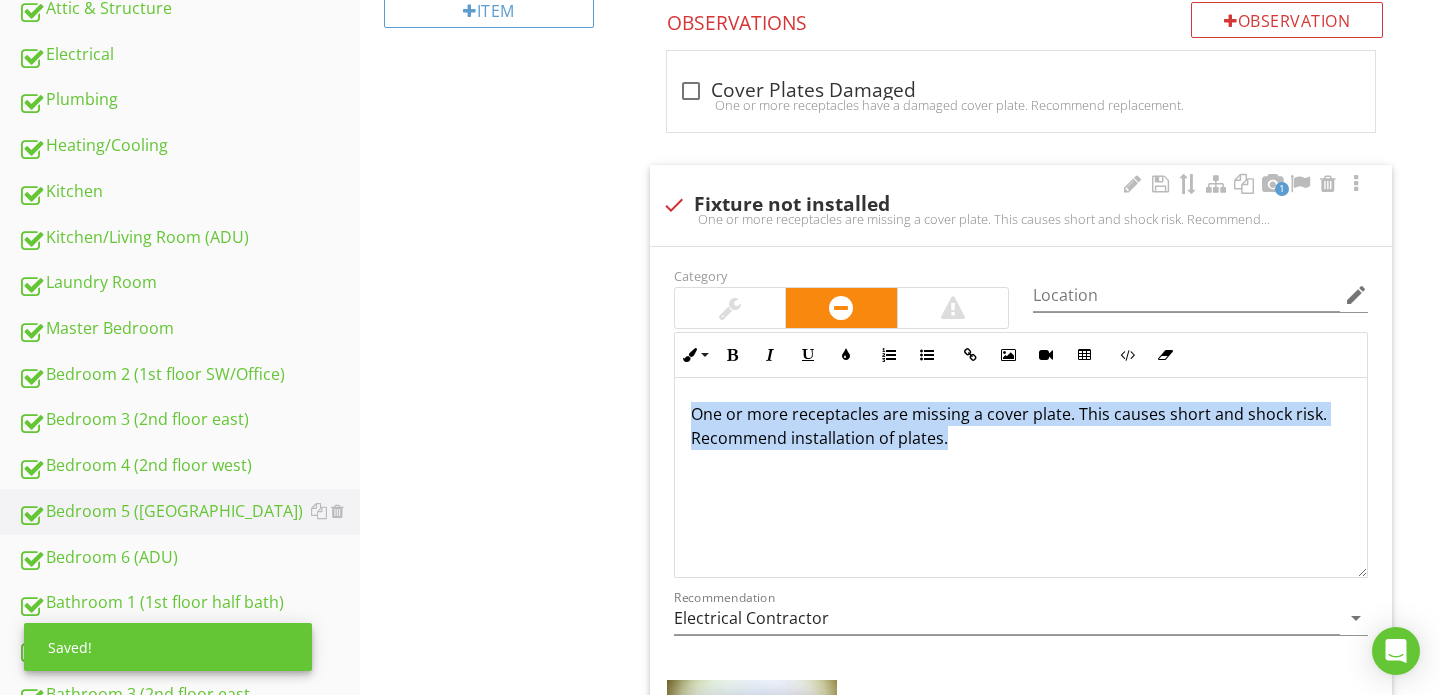 drag, startPoint x: 690, startPoint y: 390, endPoint x: 978, endPoint y: 483, distance: 302.64334 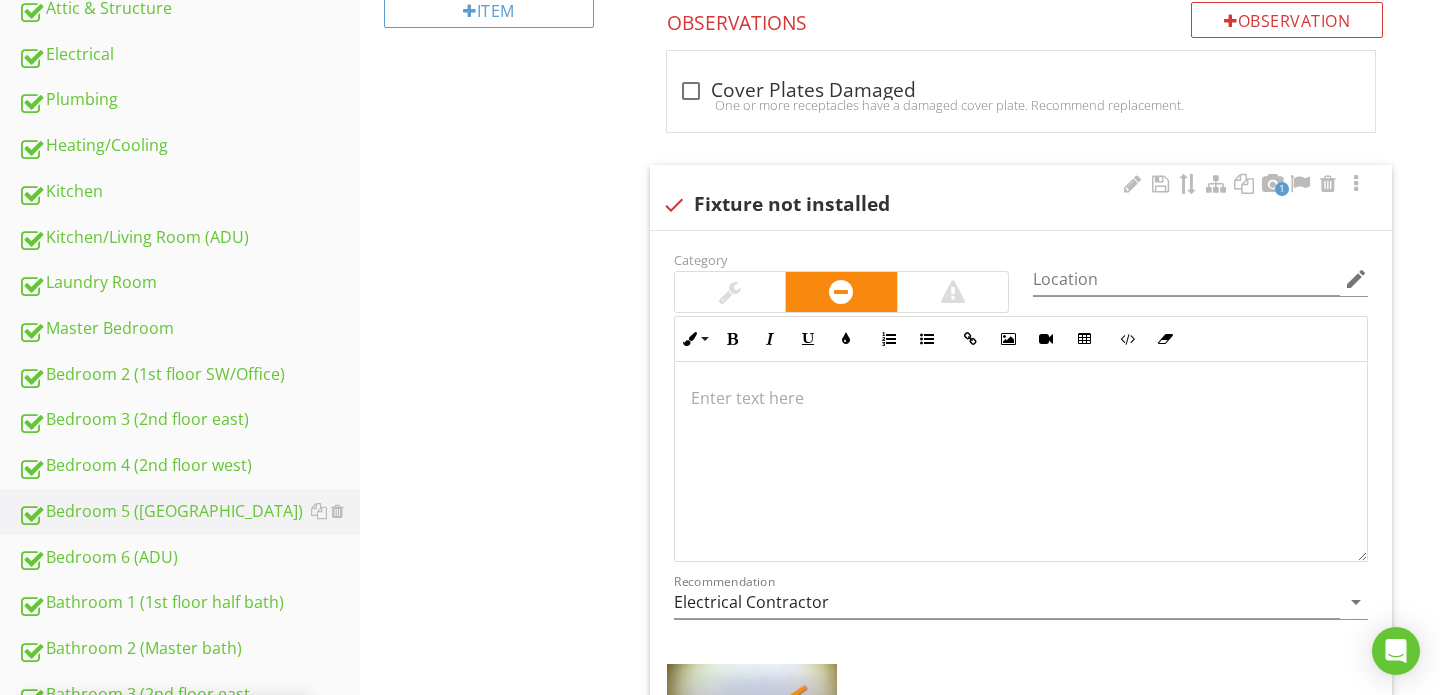 scroll, scrollTop: 777, scrollLeft: 0, axis: vertical 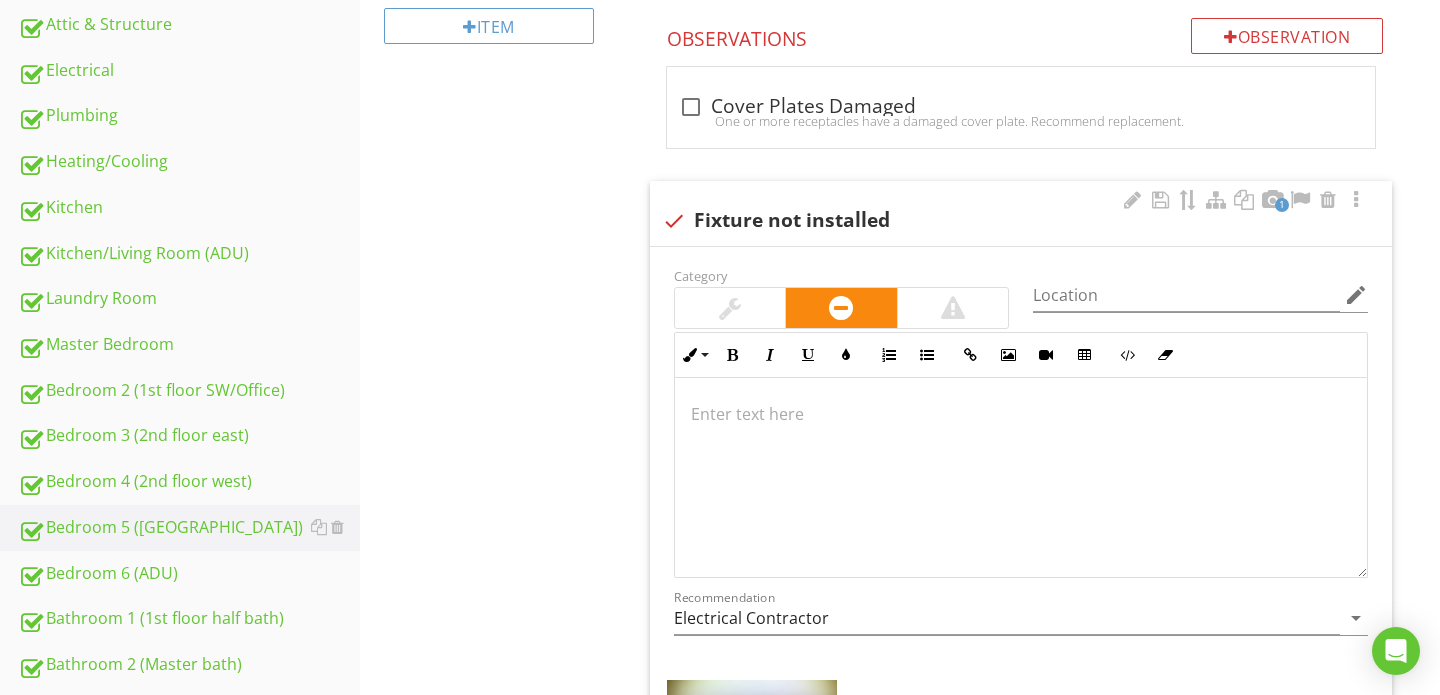 type 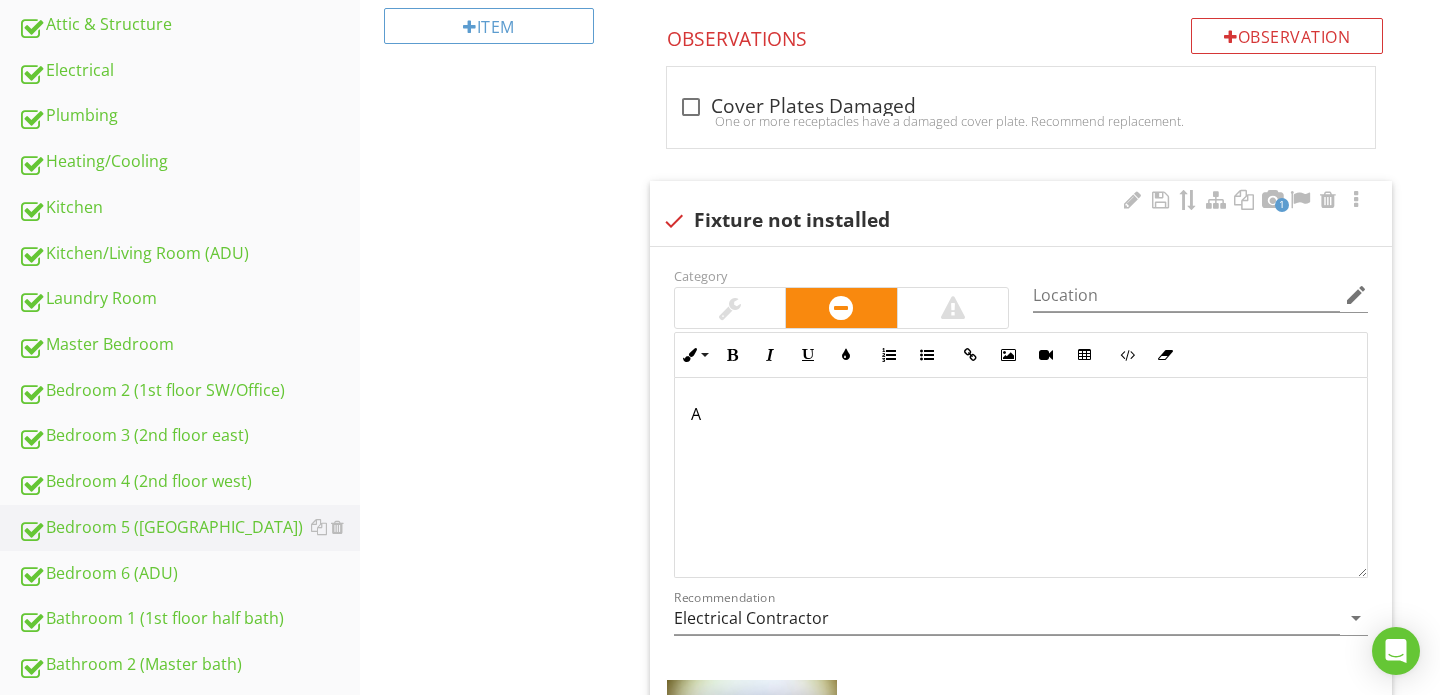 scroll, scrollTop: 793, scrollLeft: 0, axis: vertical 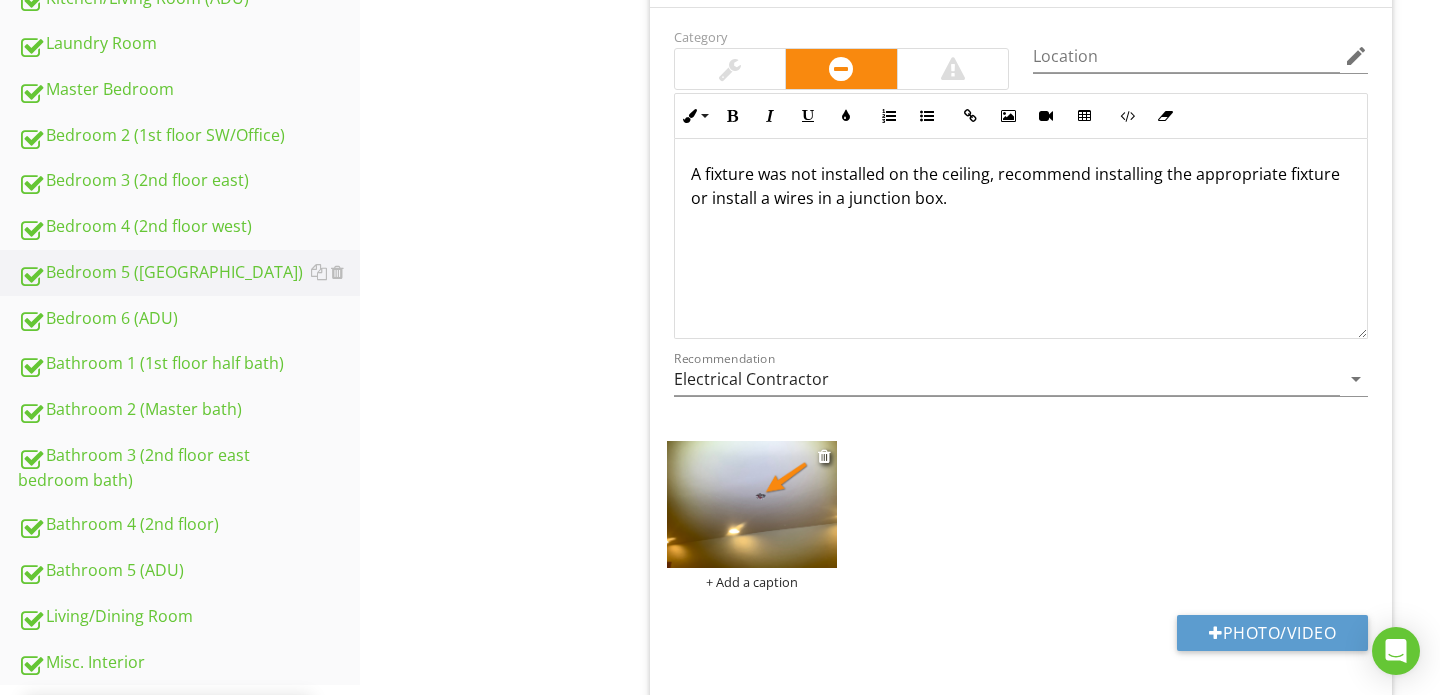 click on "+ Add a caption" at bounding box center (752, 582) 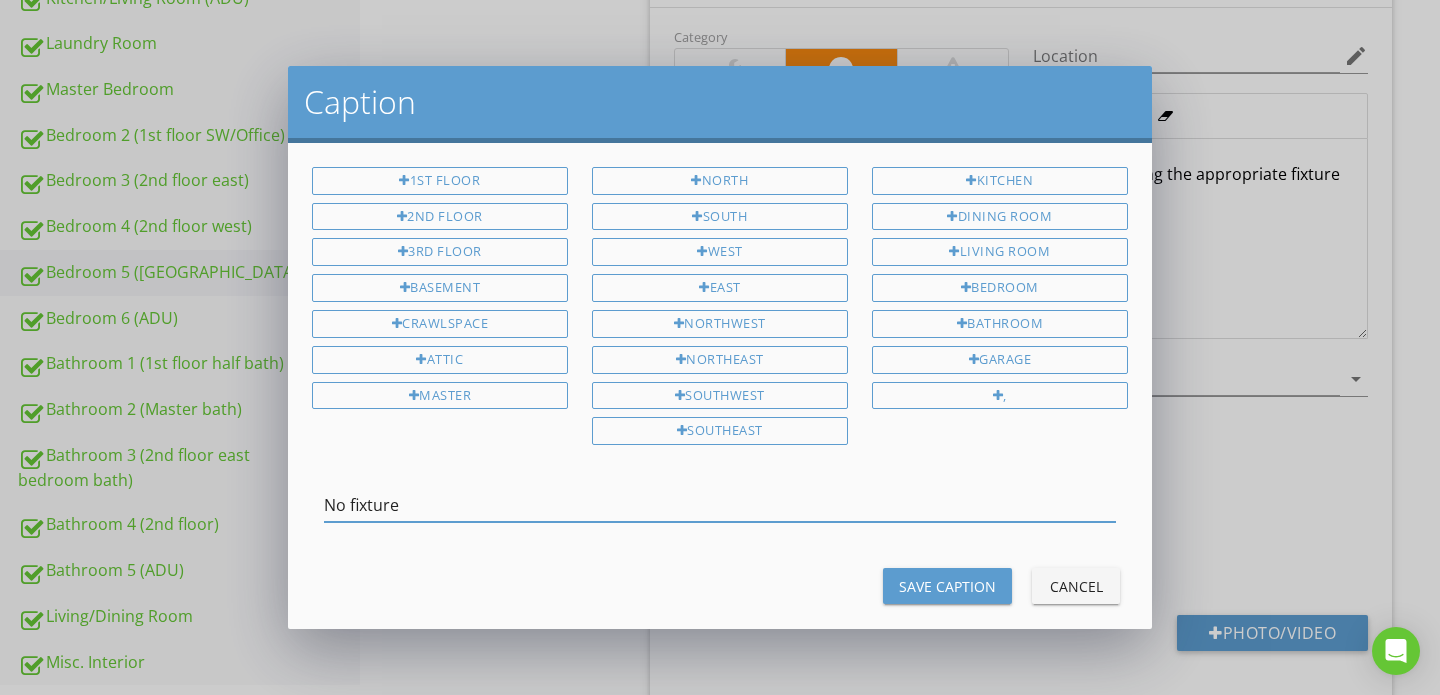 type on "No fixture" 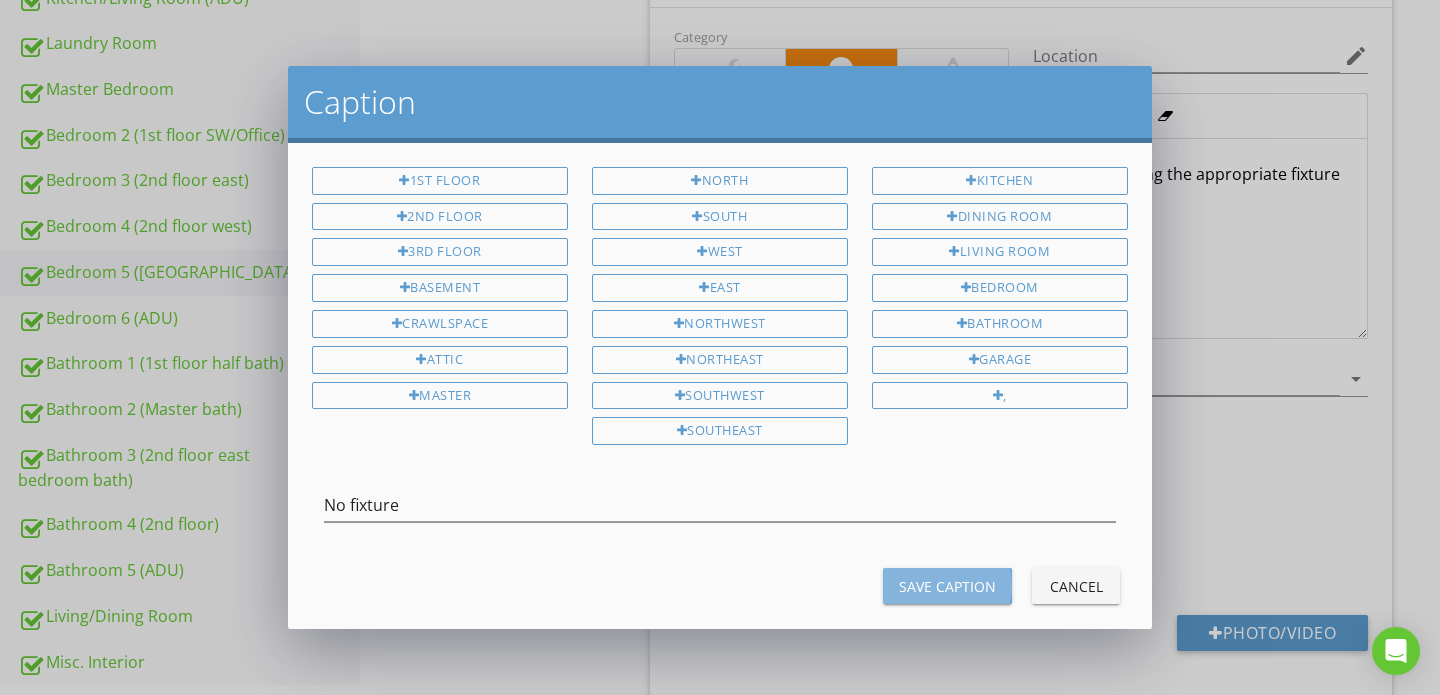 click on "Save Caption" at bounding box center (947, 586) 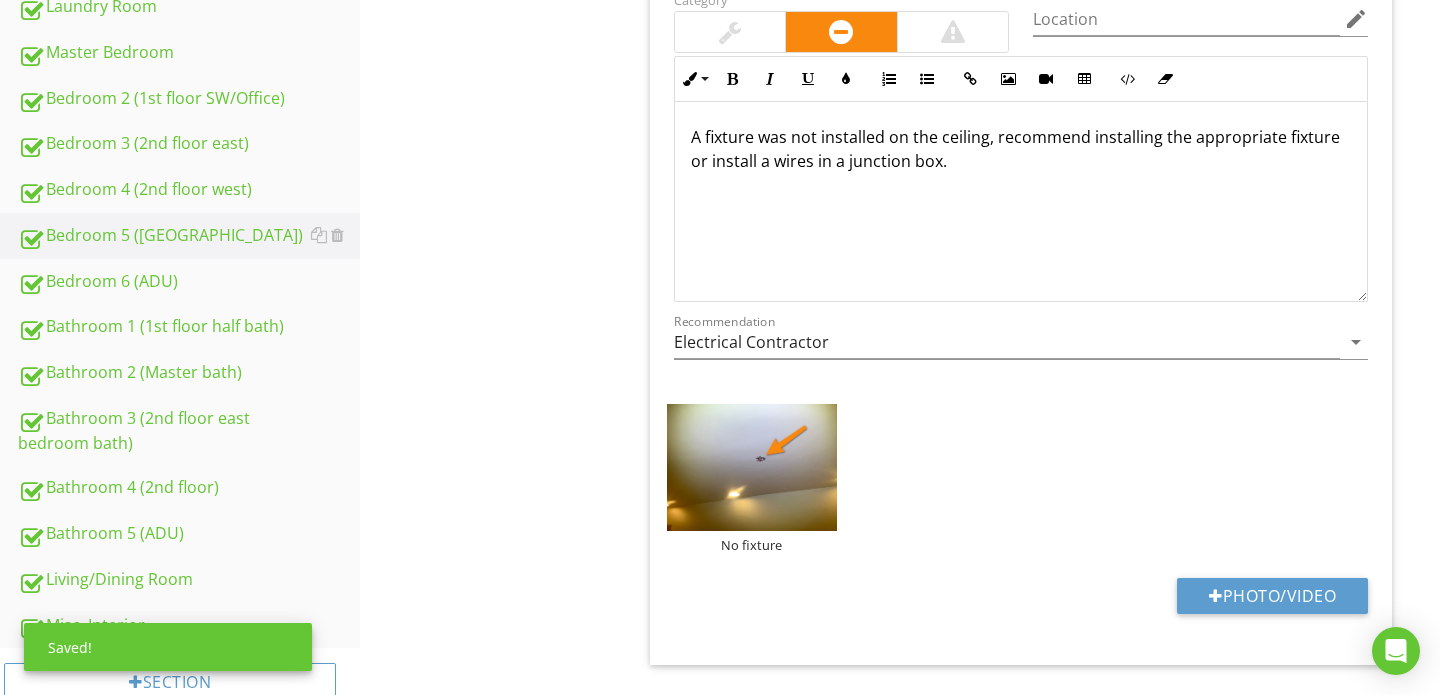 scroll, scrollTop: 767, scrollLeft: 0, axis: vertical 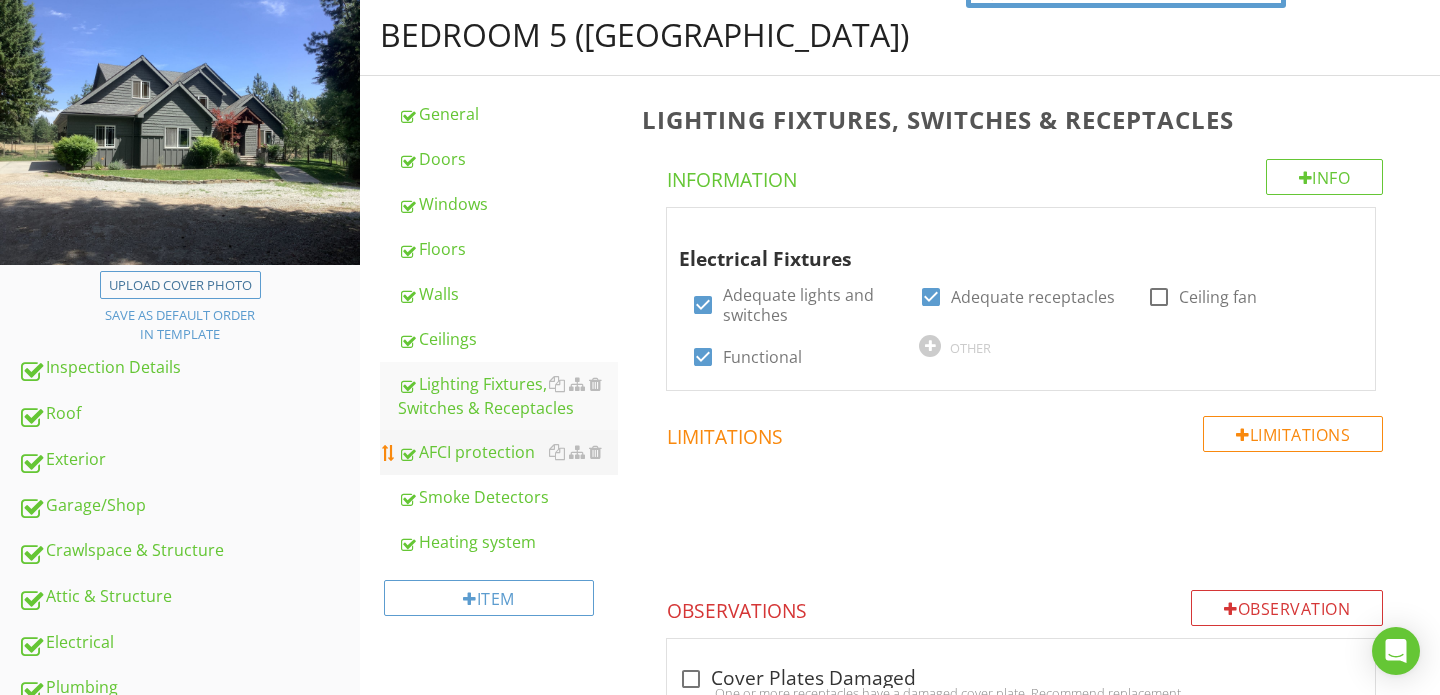 click on "AFCI protection" at bounding box center [508, 452] 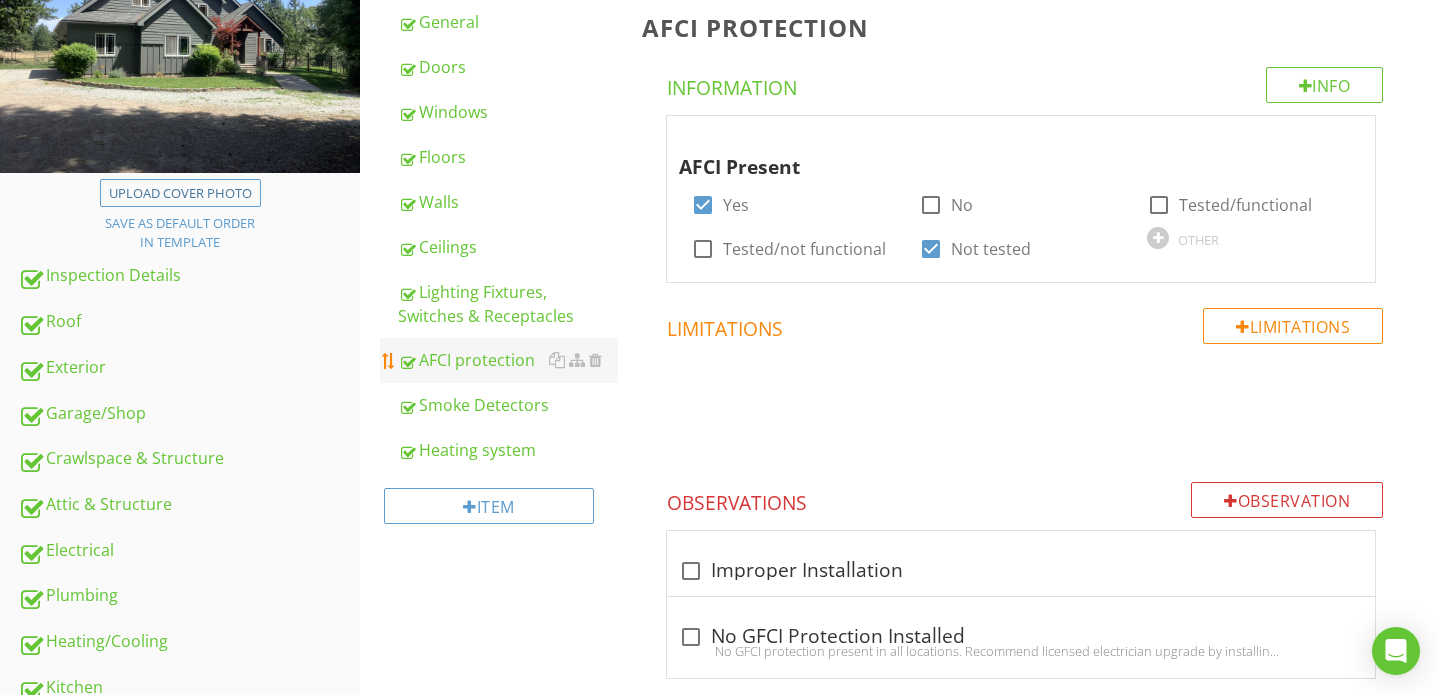 scroll, scrollTop: 319, scrollLeft: 0, axis: vertical 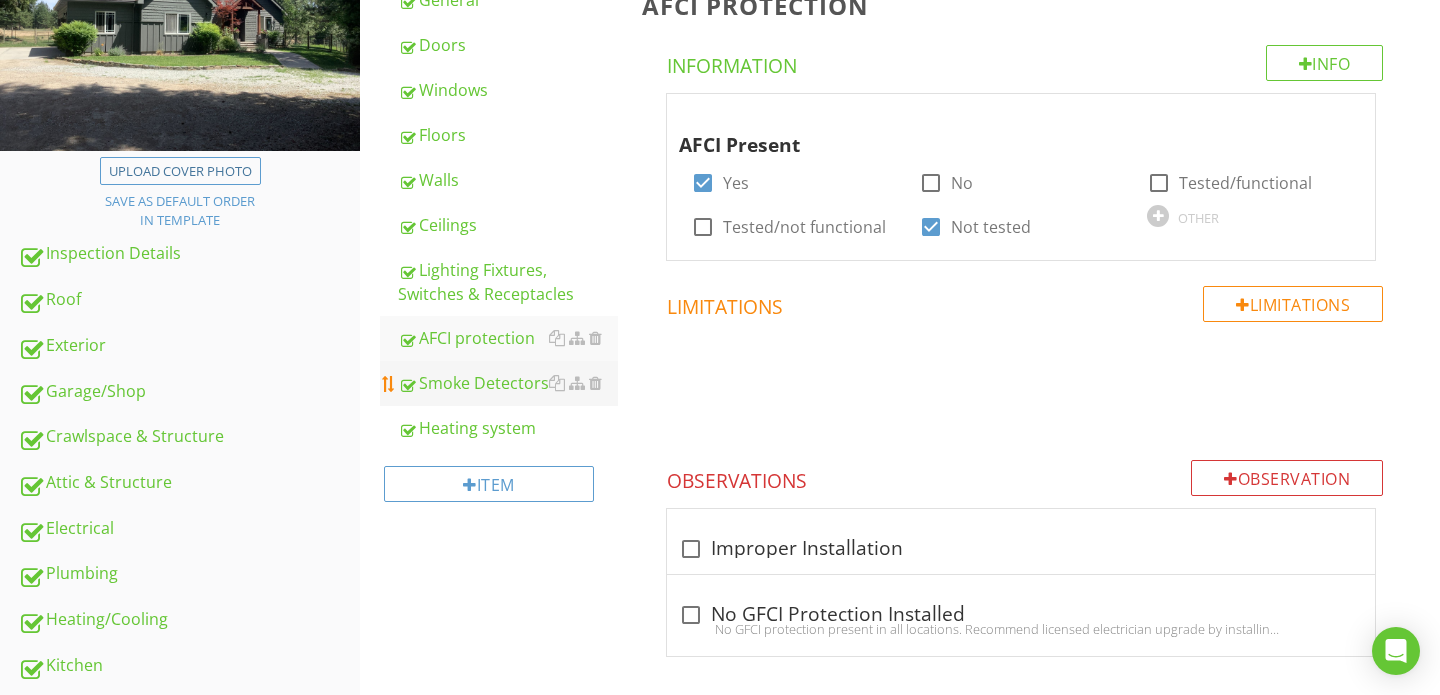 click on "Smoke Detectors" at bounding box center [508, 383] 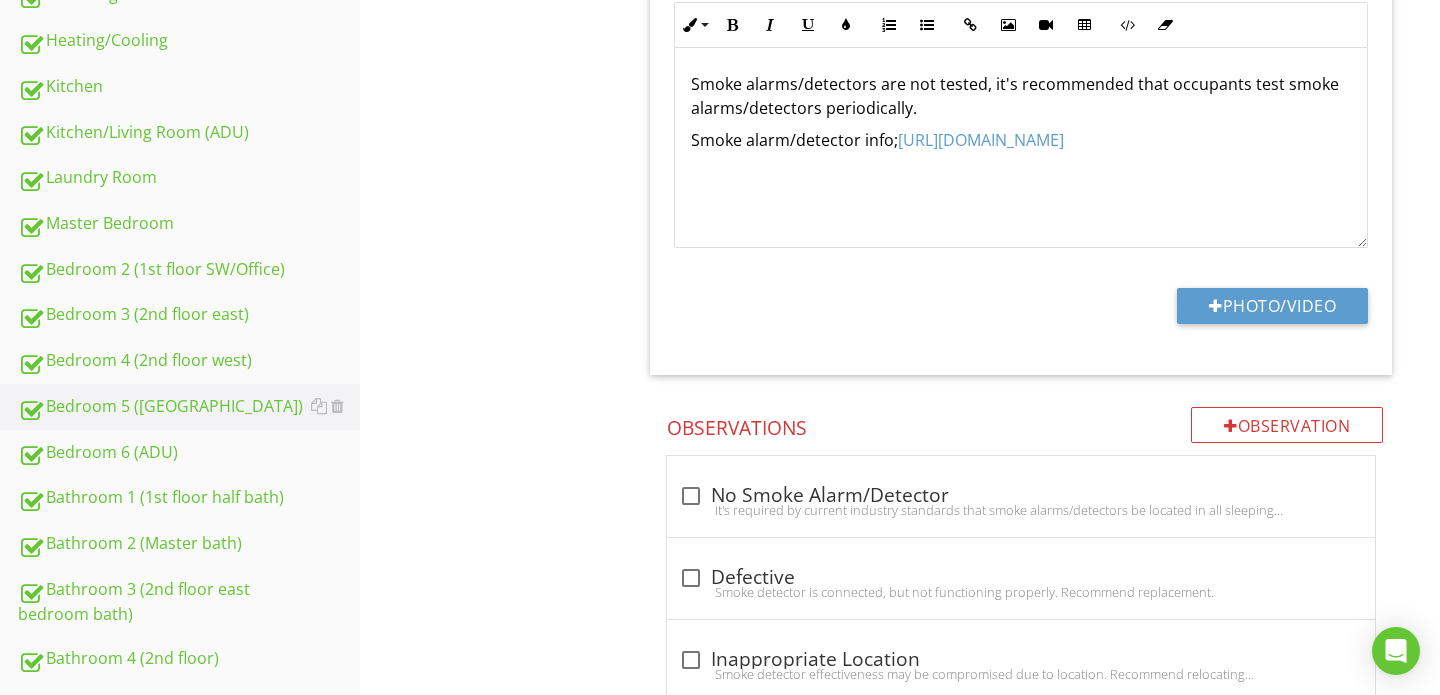 scroll, scrollTop: 897, scrollLeft: 0, axis: vertical 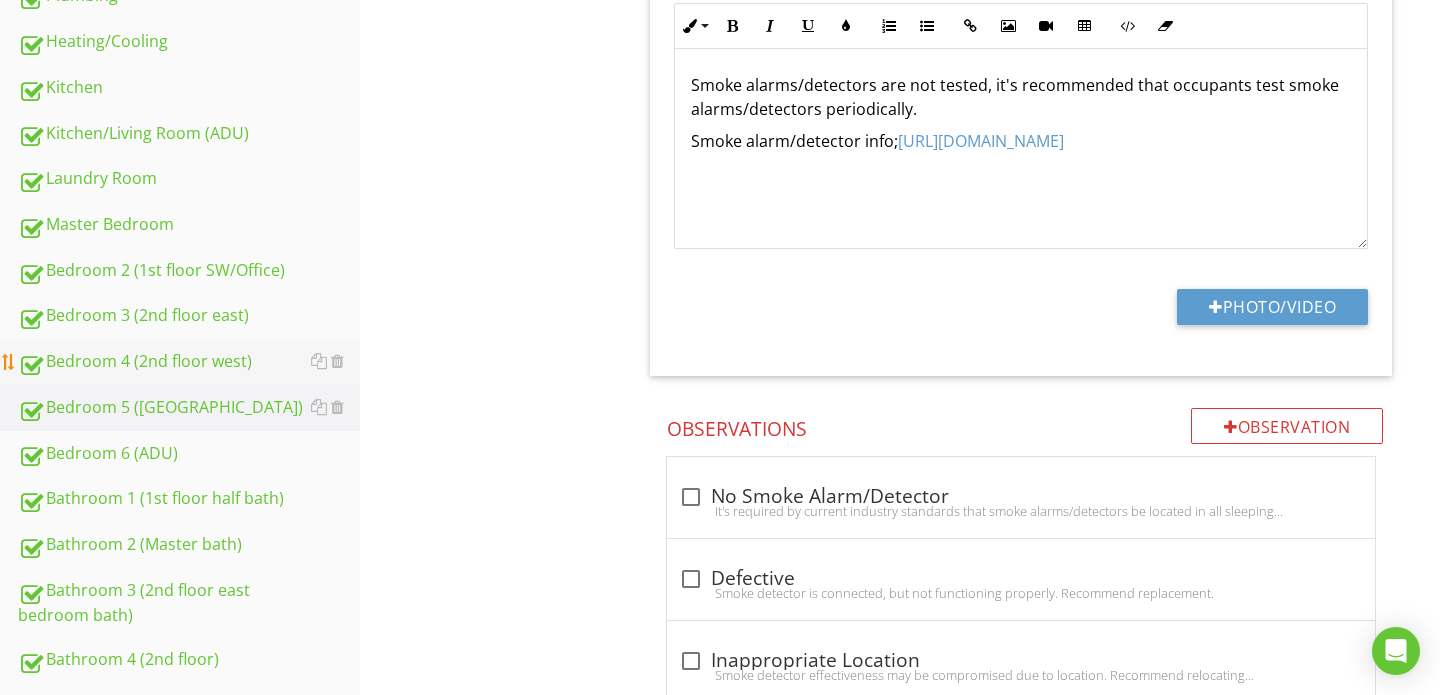 click on "Bedroom 4 (2nd floor west)" at bounding box center [189, 362] 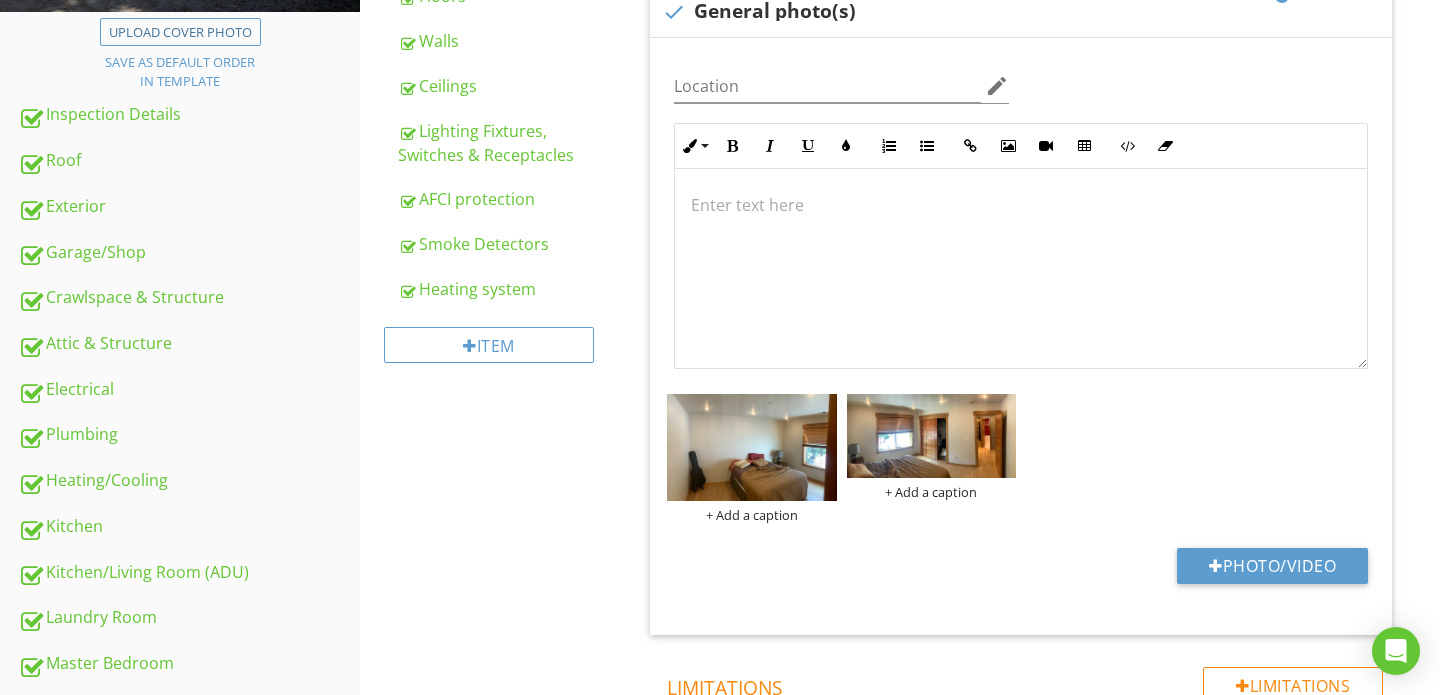 scroll, scrollTop: 398, scrollLeft: 0, axis: vertical 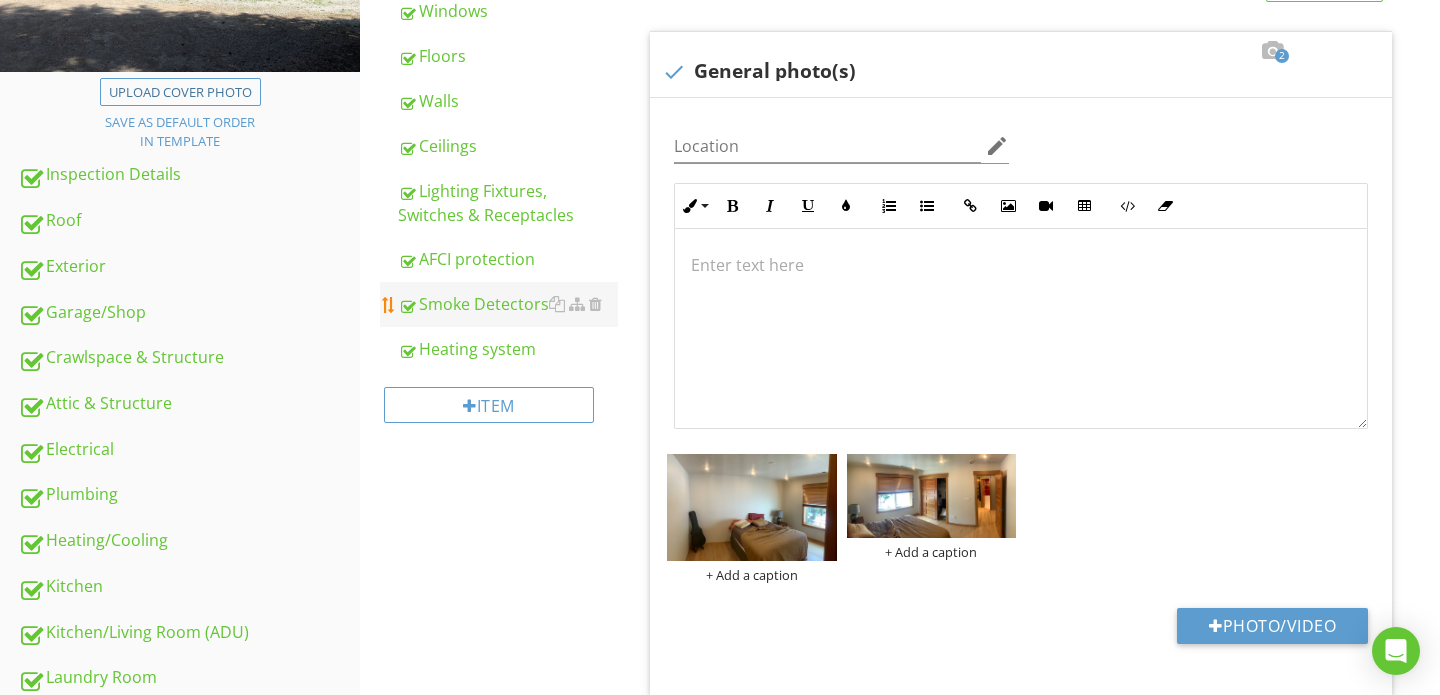 click on "Smoke Detectors" at bounding box center [508, 304] 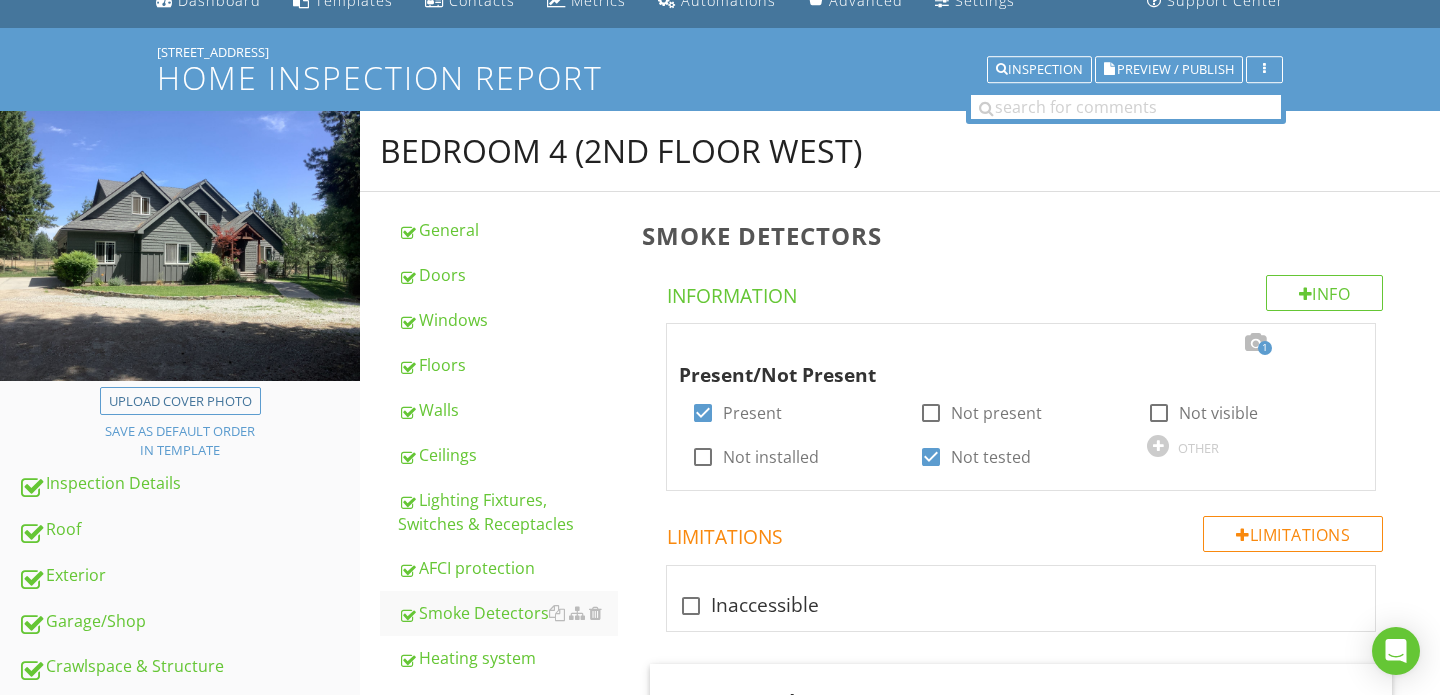 scroll, scrollTop: 143, scrollLeft: 0, axis: vertical 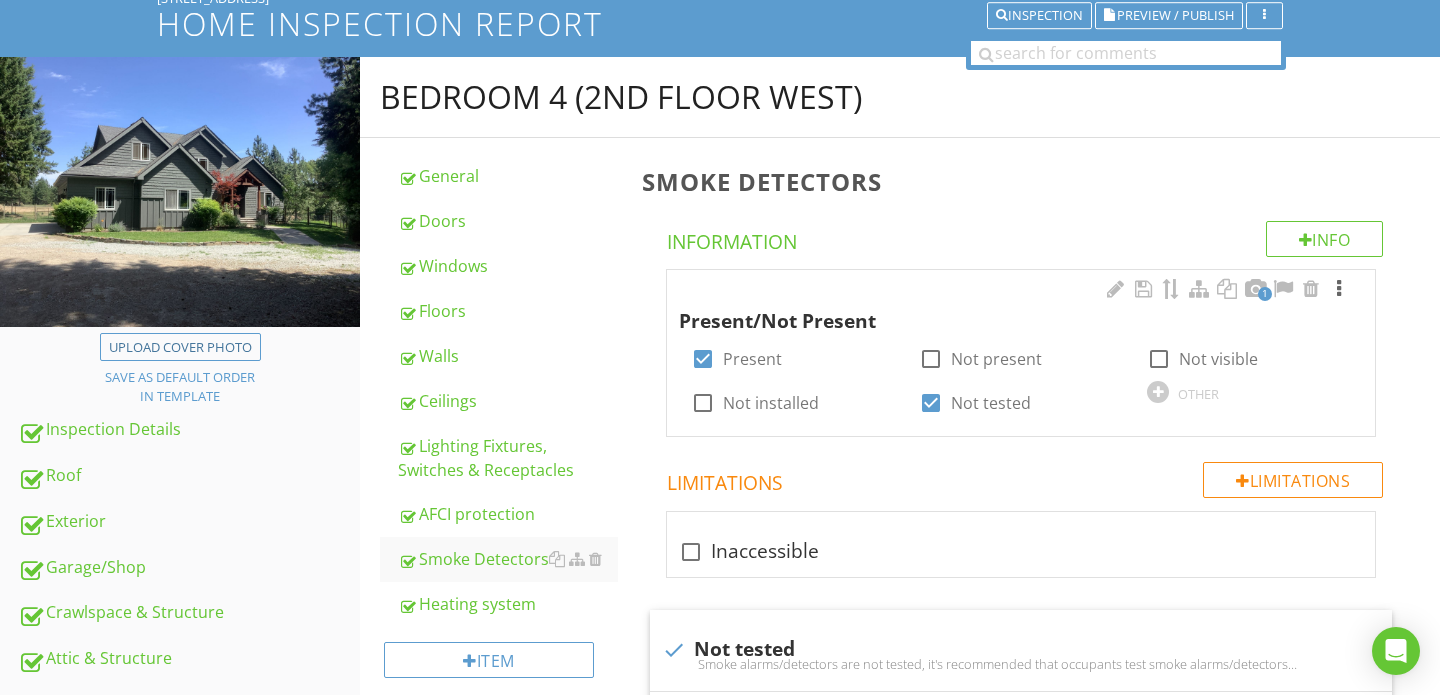click at bounding box center (1339, 289) 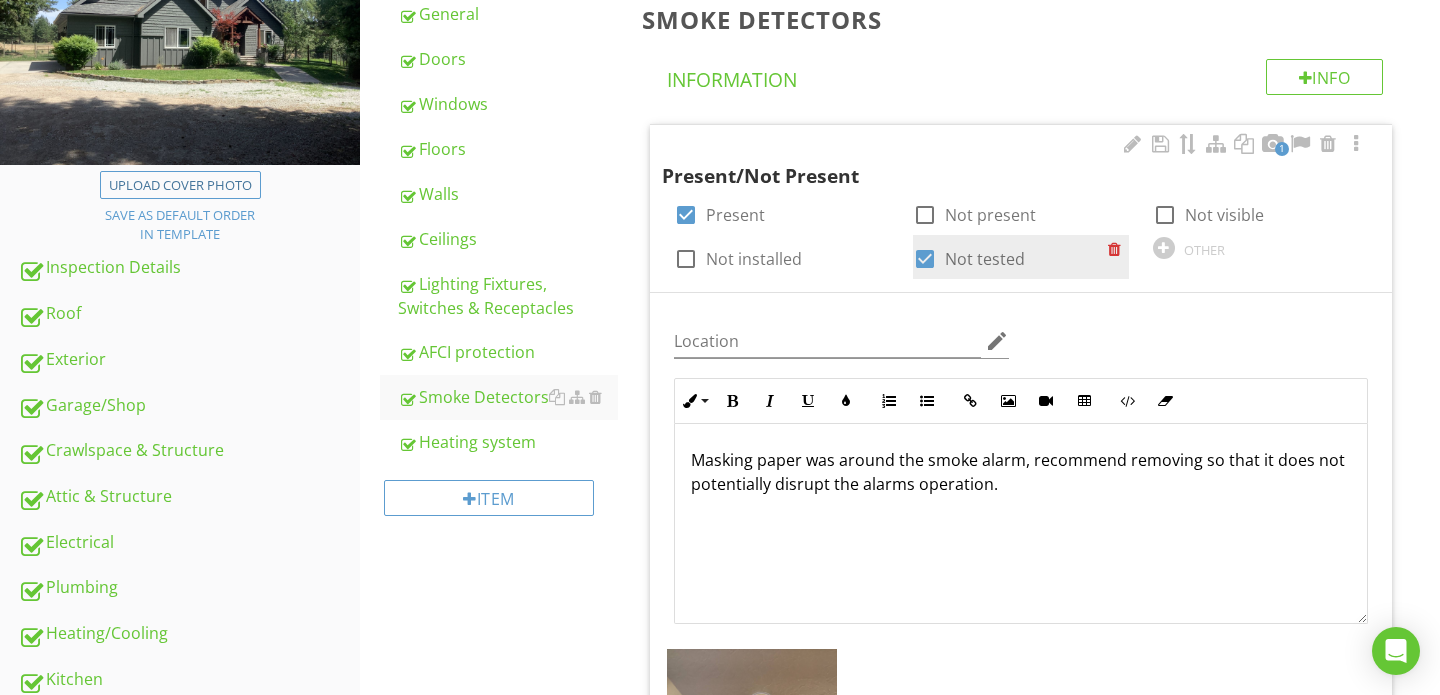 scroll, scrollTop: 408, scrollLeft: 0, axis: vertical 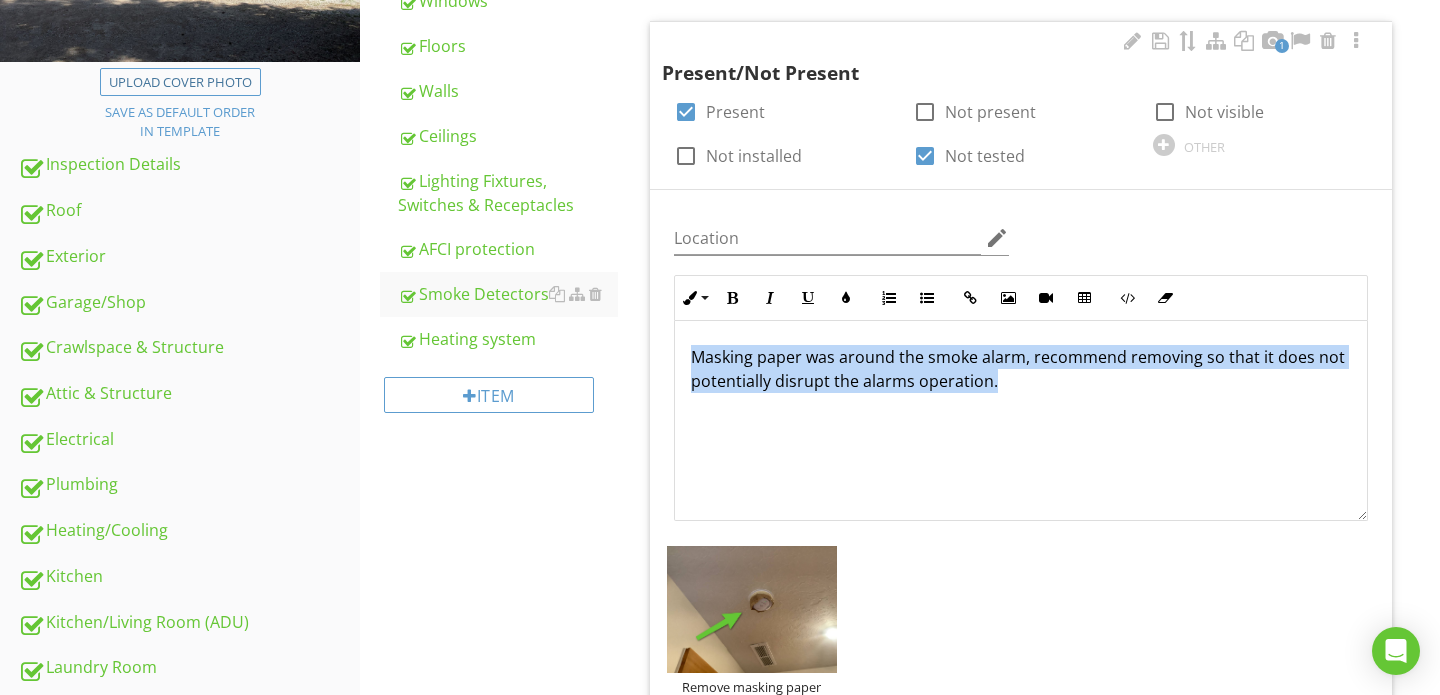 drag, startPoint x: 690, startPoint y: 358, endPoint x: 1080, endPoint y: 394, distance: 391.65802 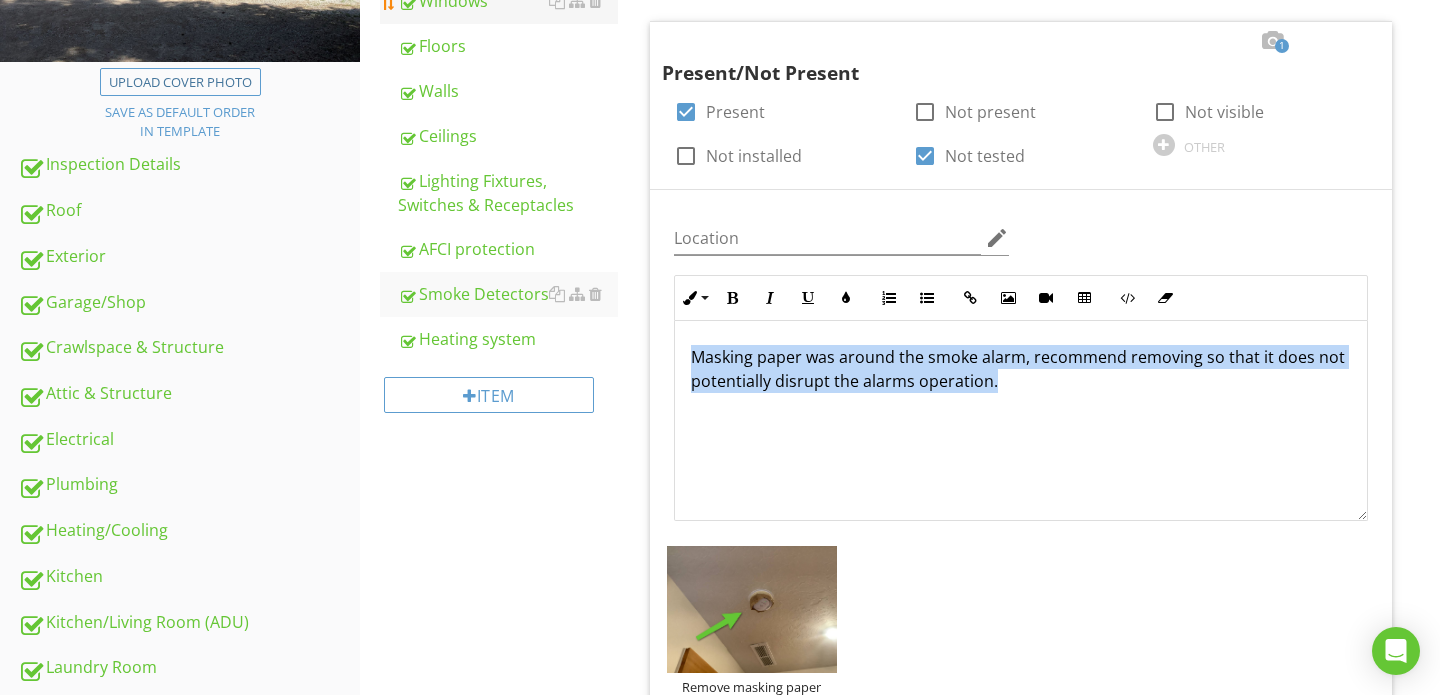 copy on "Masking paper was around the smoke alarm, recommend removing so that it does not potentially disrupt the alarms operation." 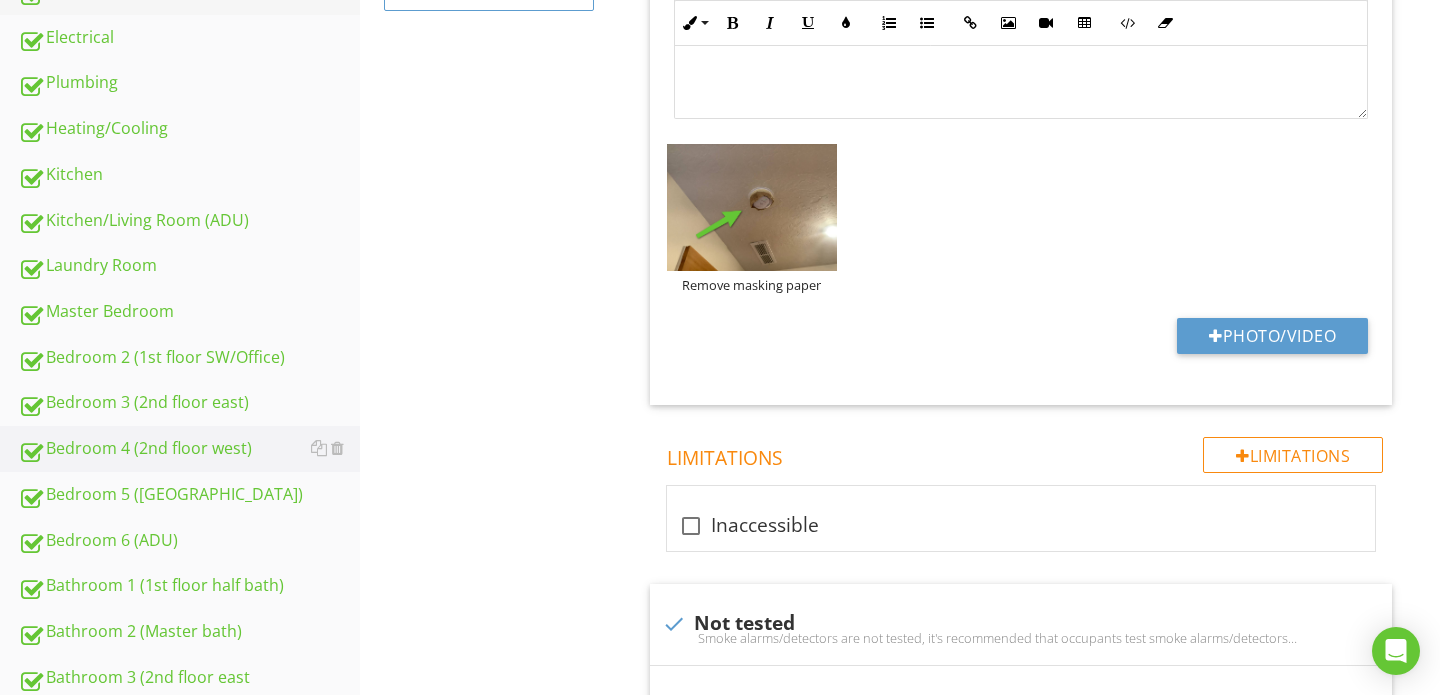 scroll, scrollTop: 813, scrollLeft: 0, axis: vertical 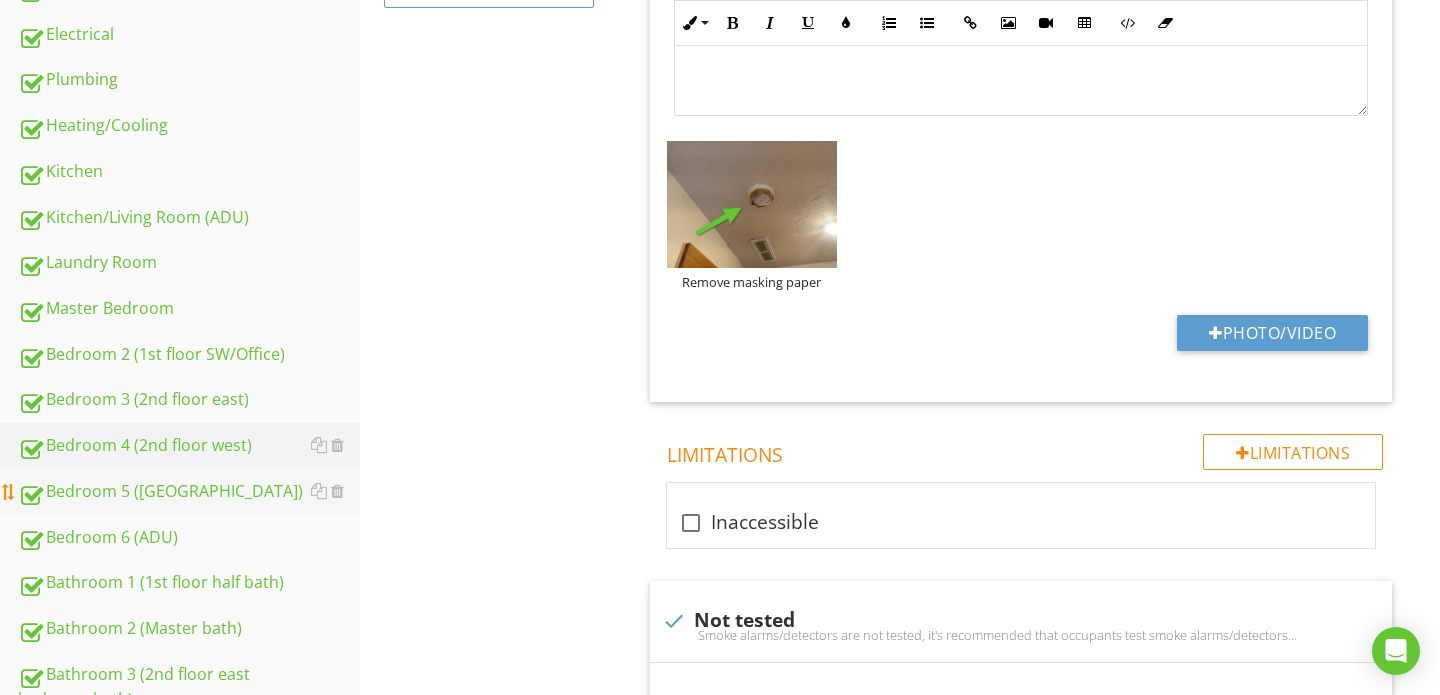 click on "Bedroom 5 ([GEOGRAPHIC_DATA])" at bounding box center [189, 492] 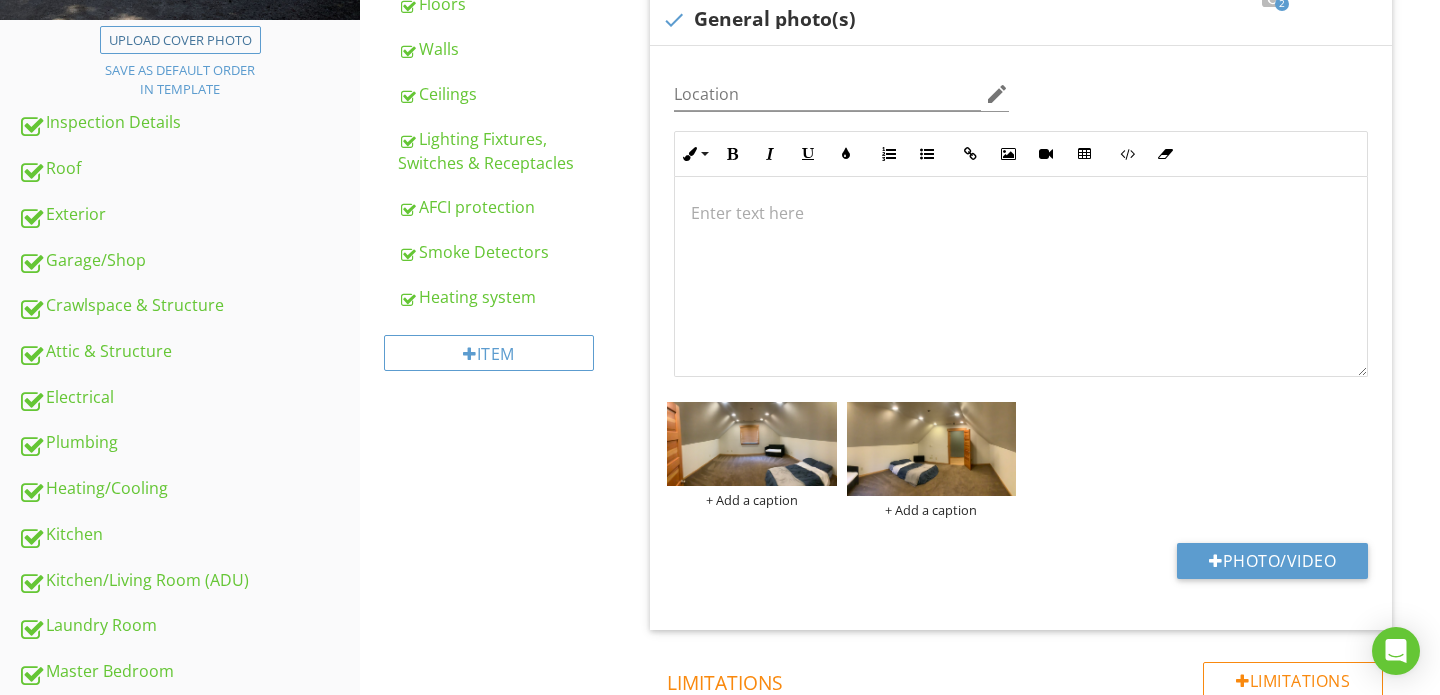 scroll, scrollTop: 391, scrollLeft: 0, axis: vertical 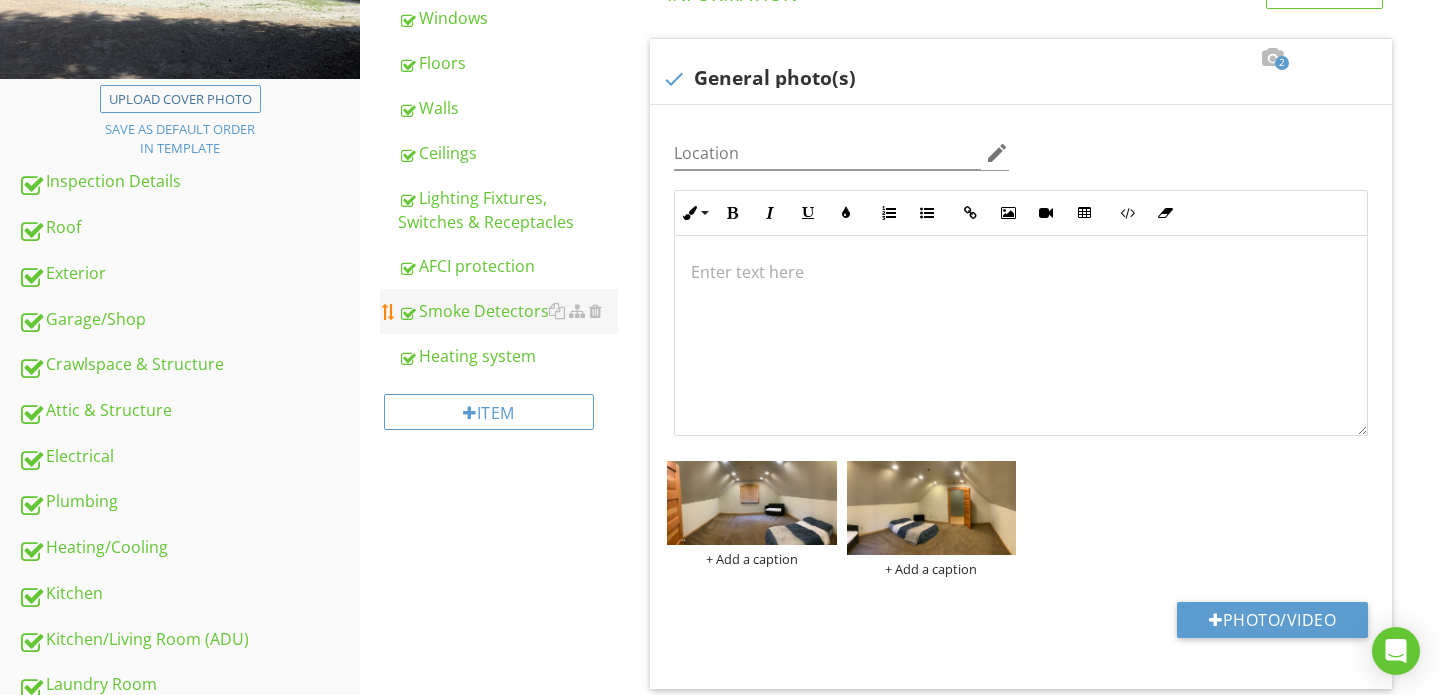 click on "Smoke Detectors" at bounding box center [508, 311] 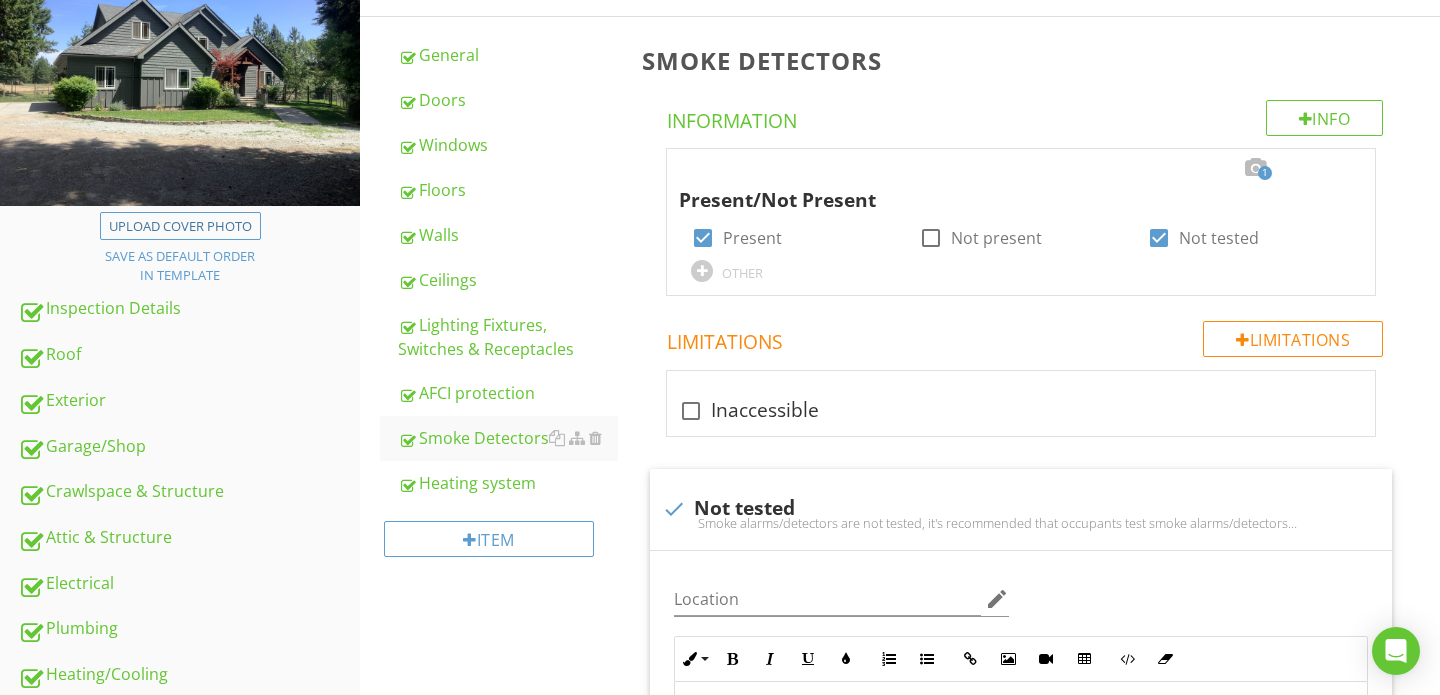 scroll, scrollTop: 263, scrollLeft: 0, axis: vertical 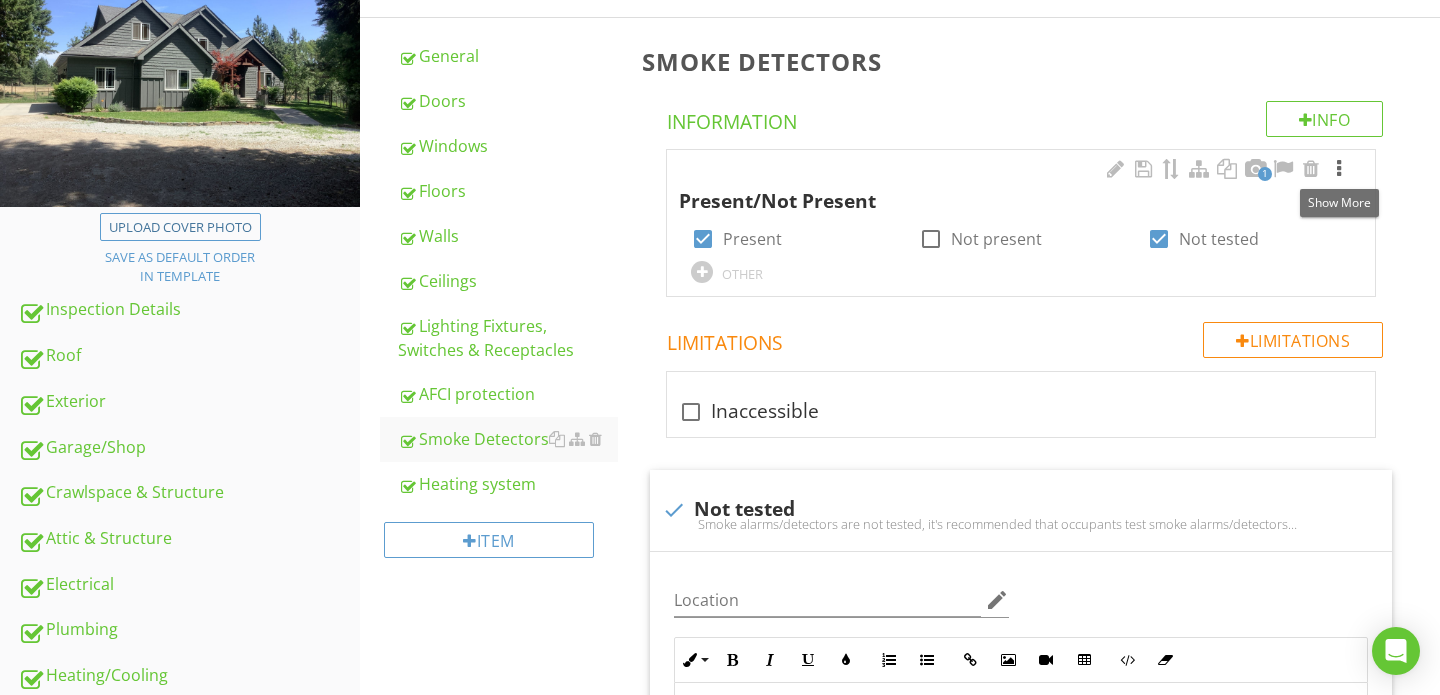 click at bounding box center (1339, 169) 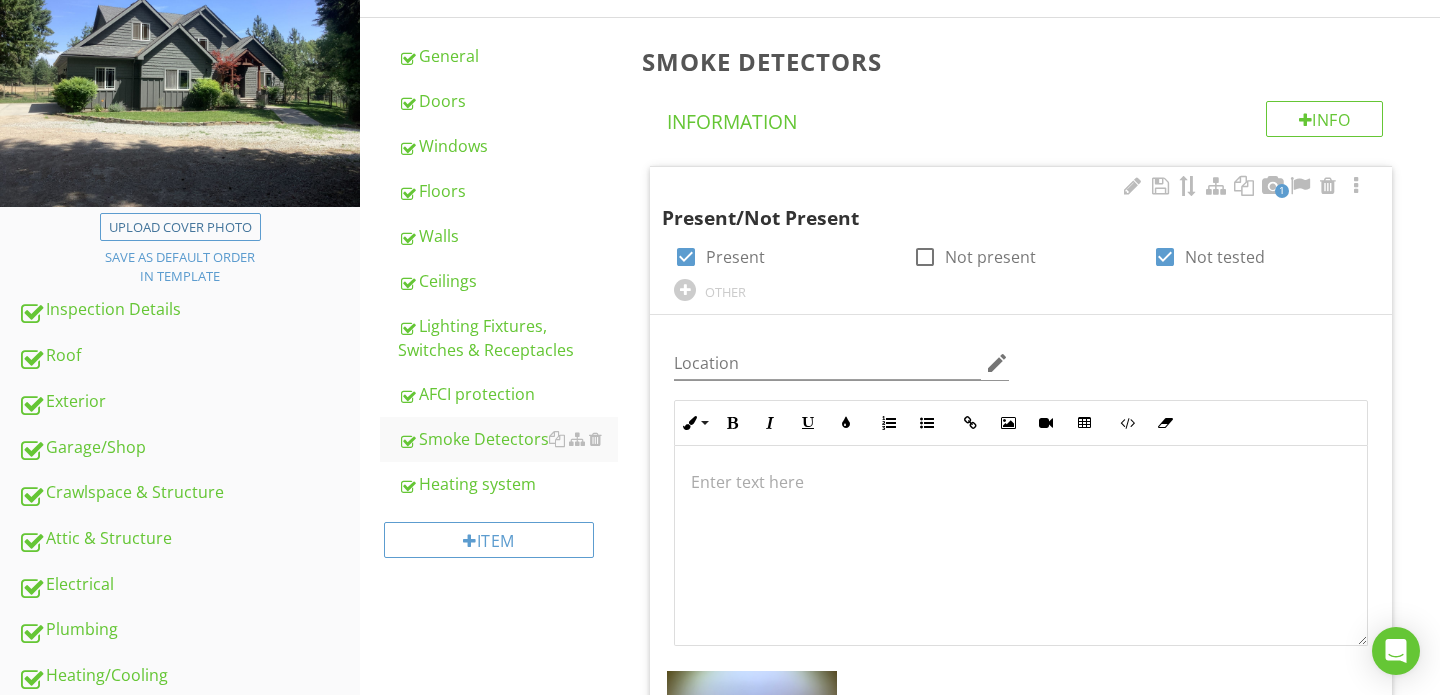 click at bounding box center [1021, 546] 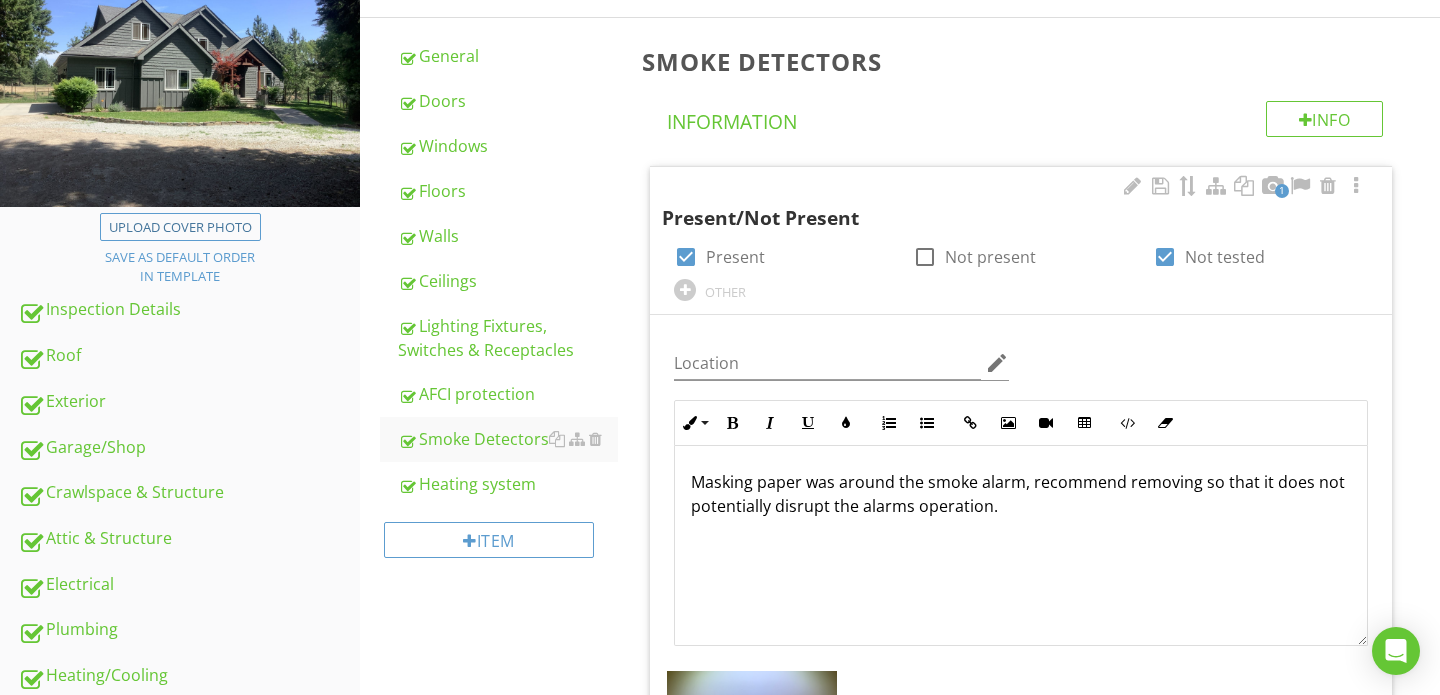 scroll, scrollTop: 1, scrollLeft: 0, axis: vertical 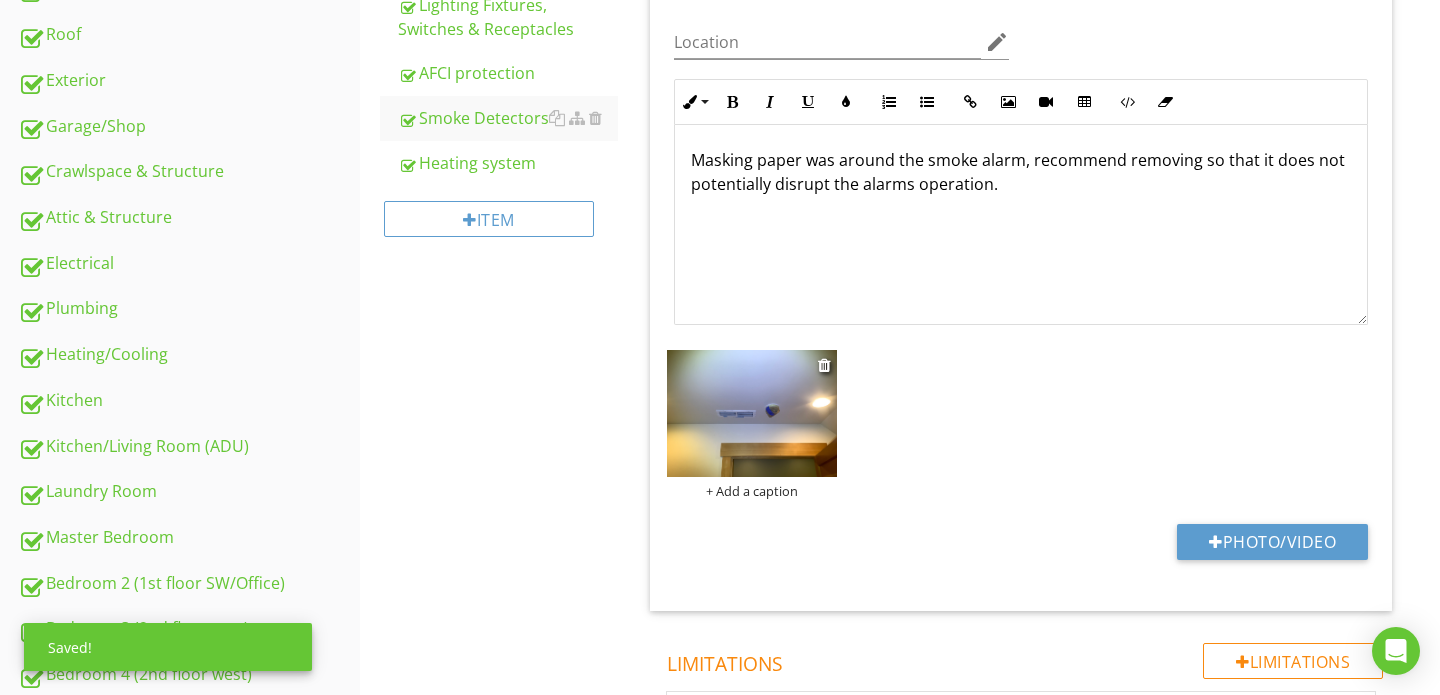 click at bounding box center [752, 413] 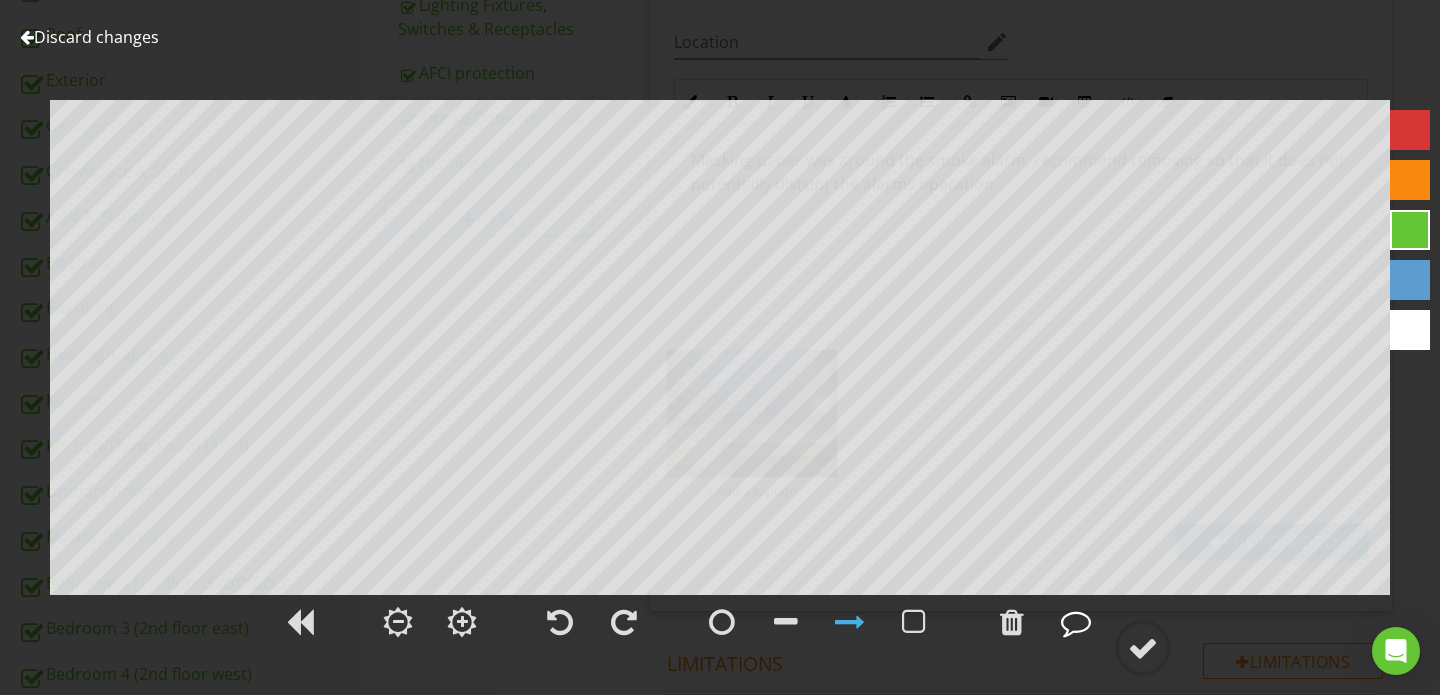click at bounding box center (1076, 622) 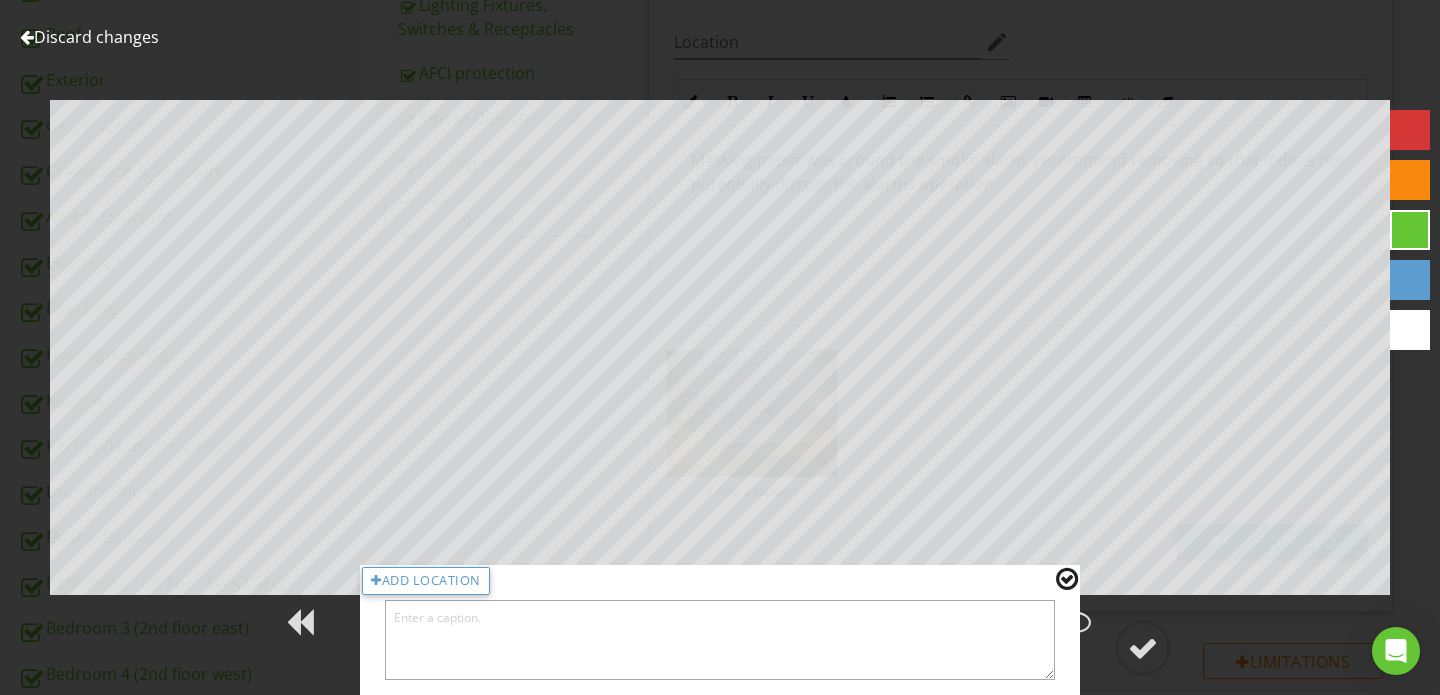 click at bounding box center (720, 640) 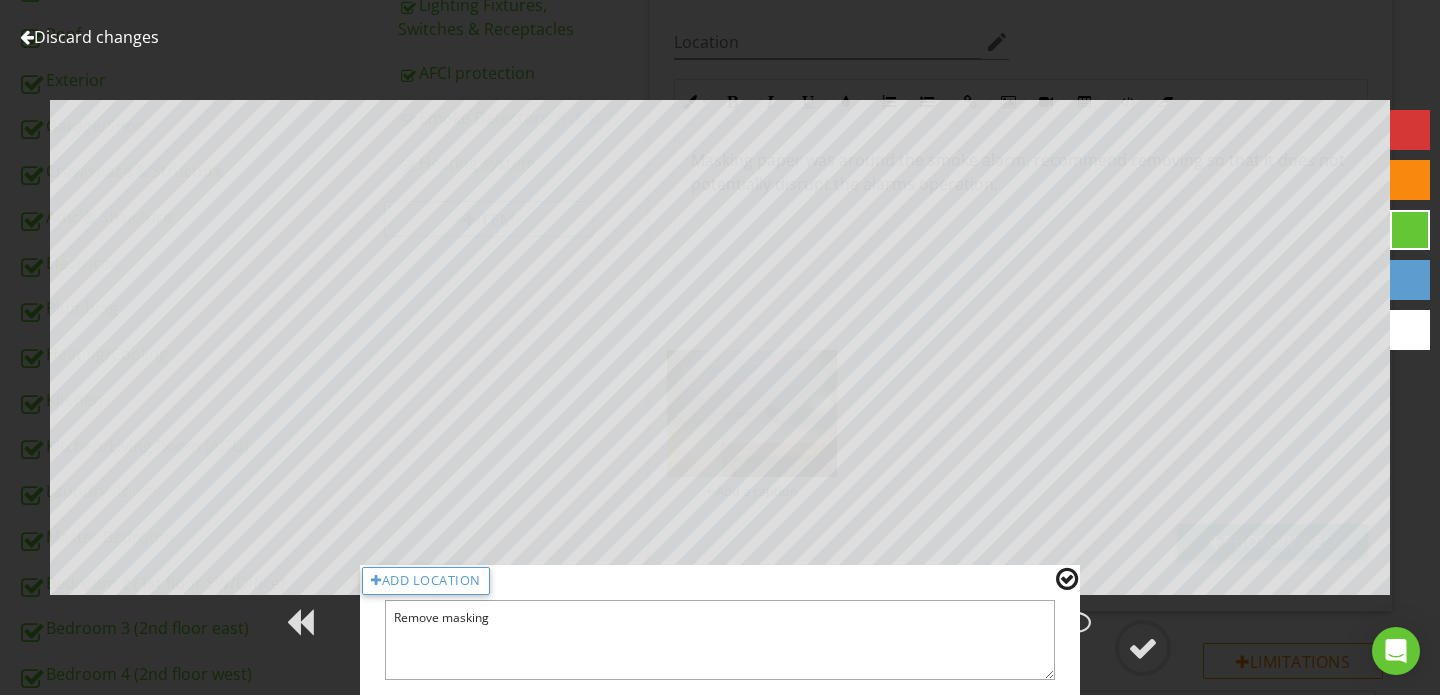 type on "Remove masking" 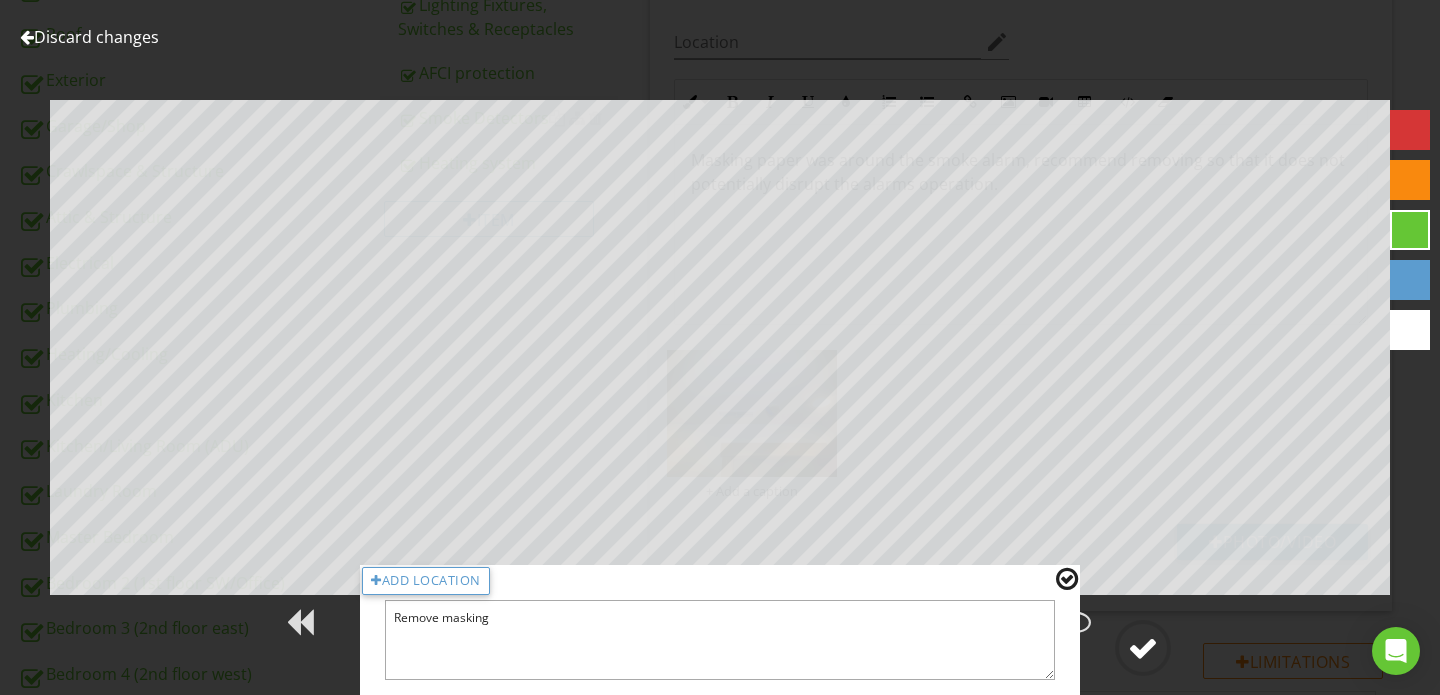 click at bounding box center [1143, 648] 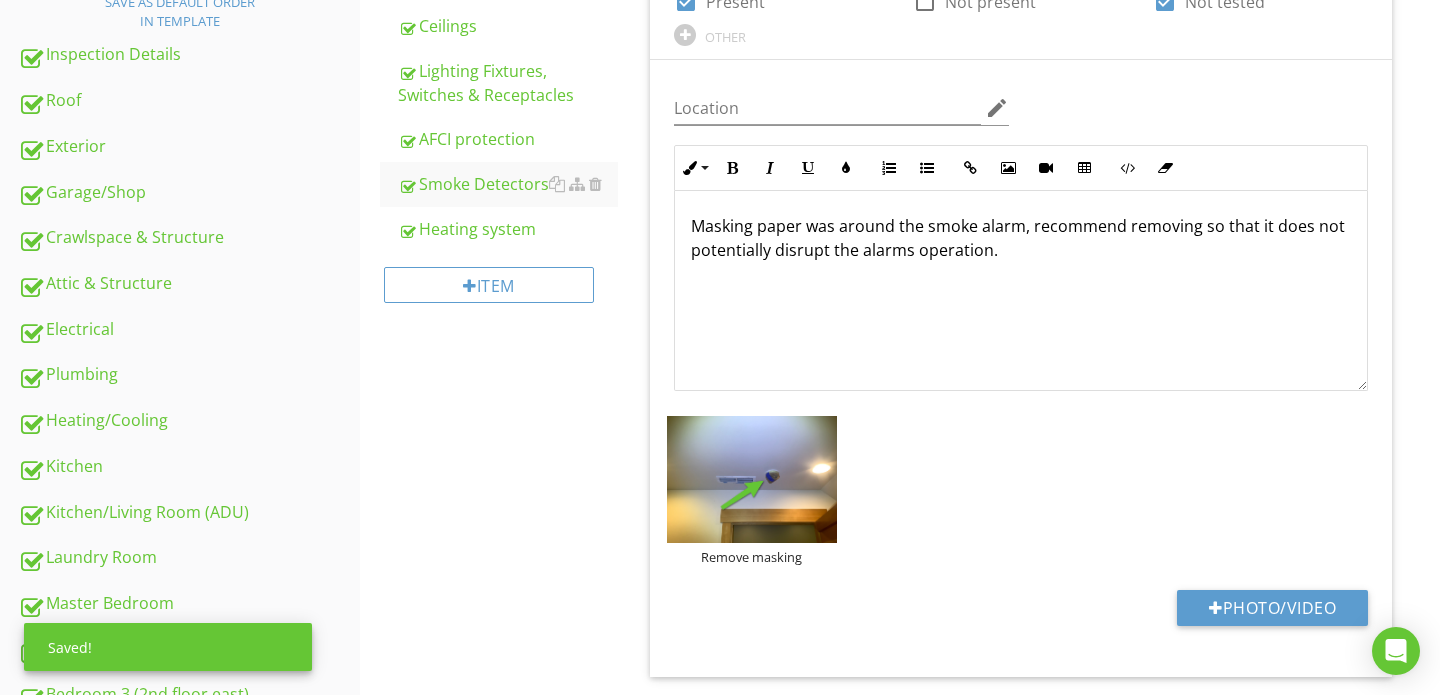 scroll, scrollTop: 469, scrollLeft: 0, axis: vertical 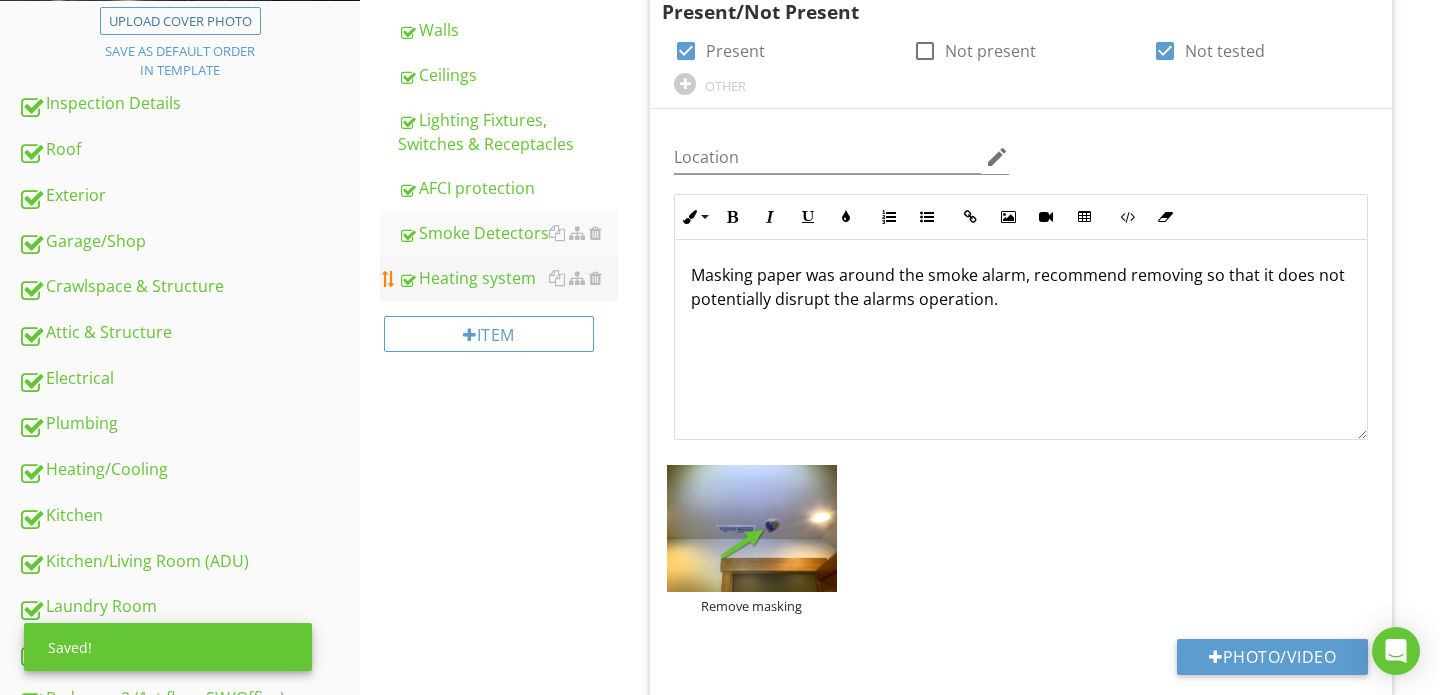 click on "Heating system" at bounding box center [508, 278] 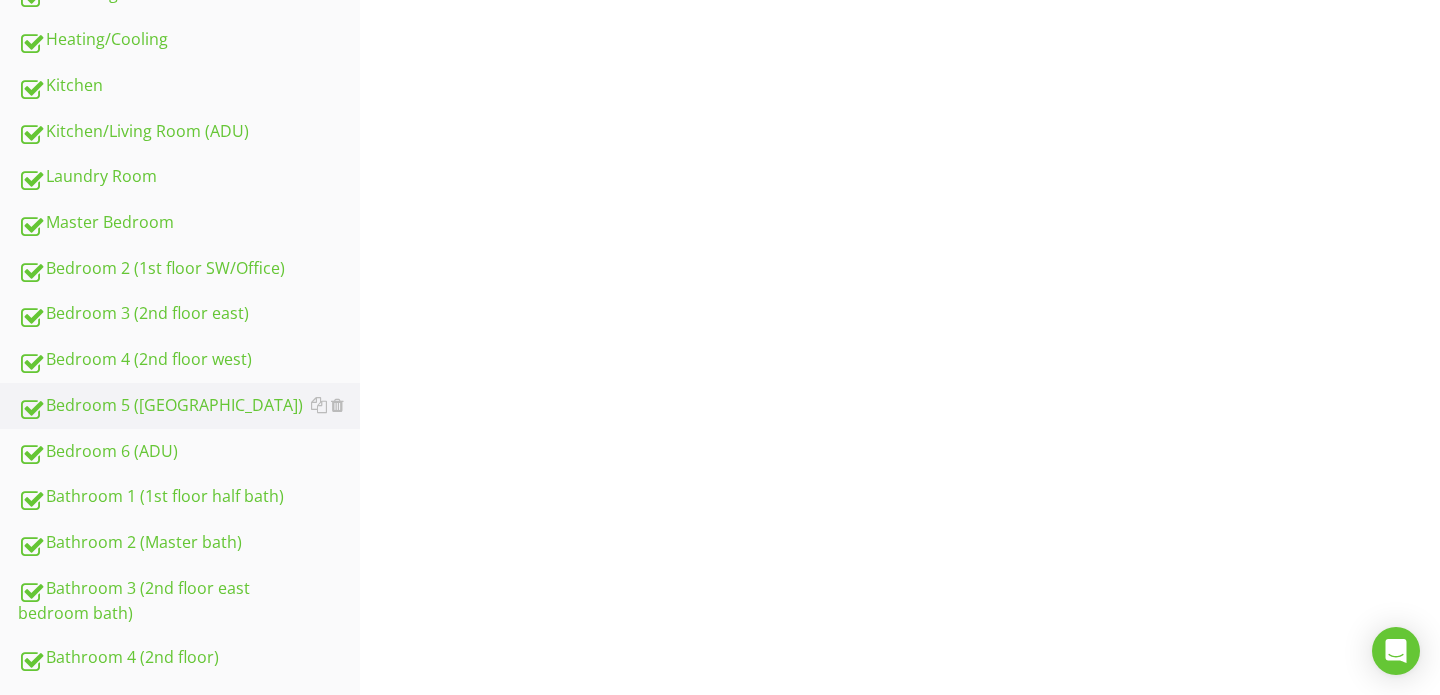 scroll, scrollTop: 904, scrollLeft: 0, axis: vertical 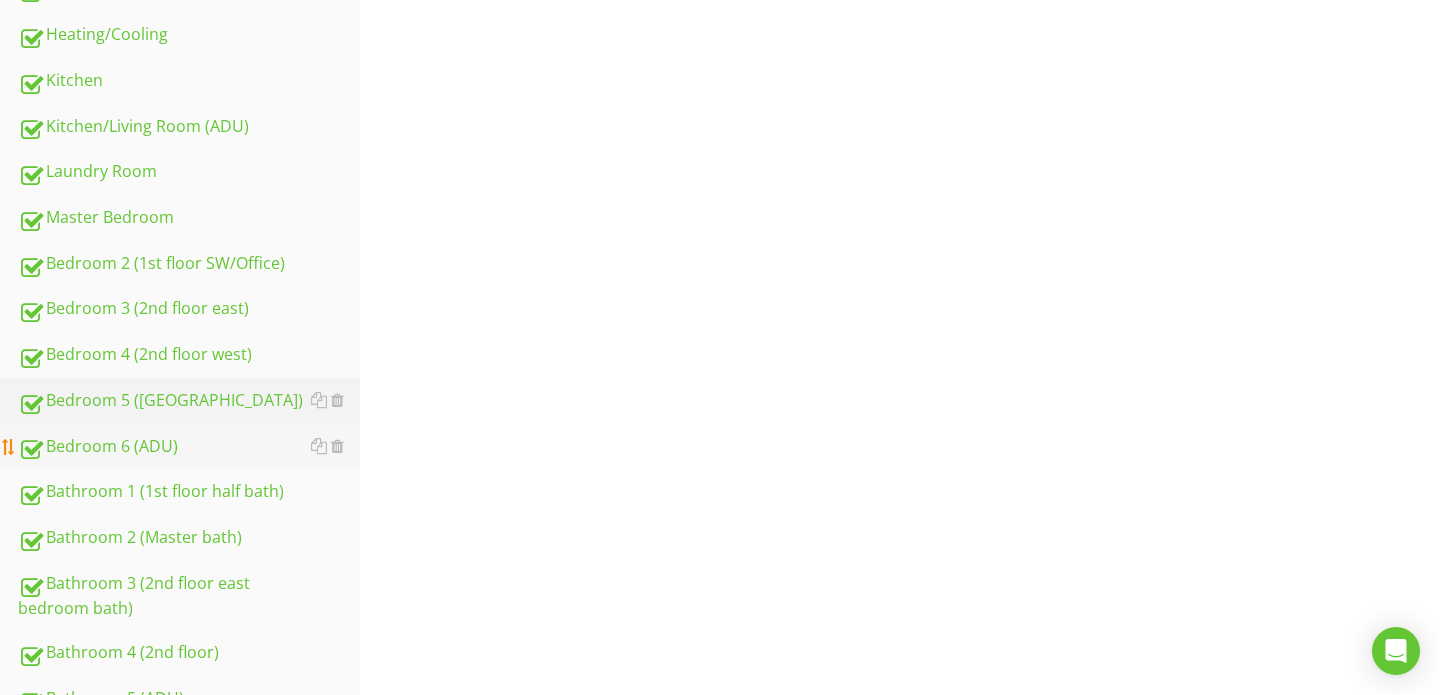 click on "Bedroom 6 (ADU)" at bounding box center [189, 447] 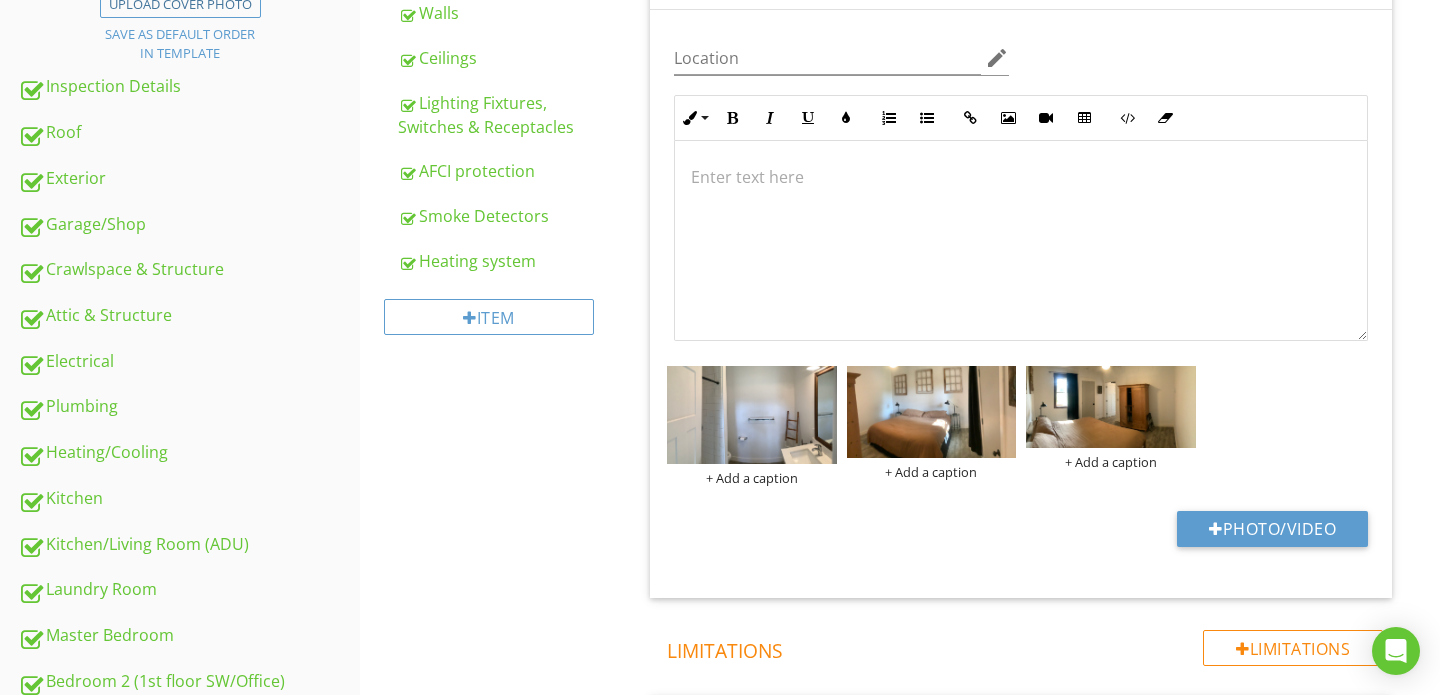 scroll, scrollTop: 460, scrollLeft: 0, axis: vertical 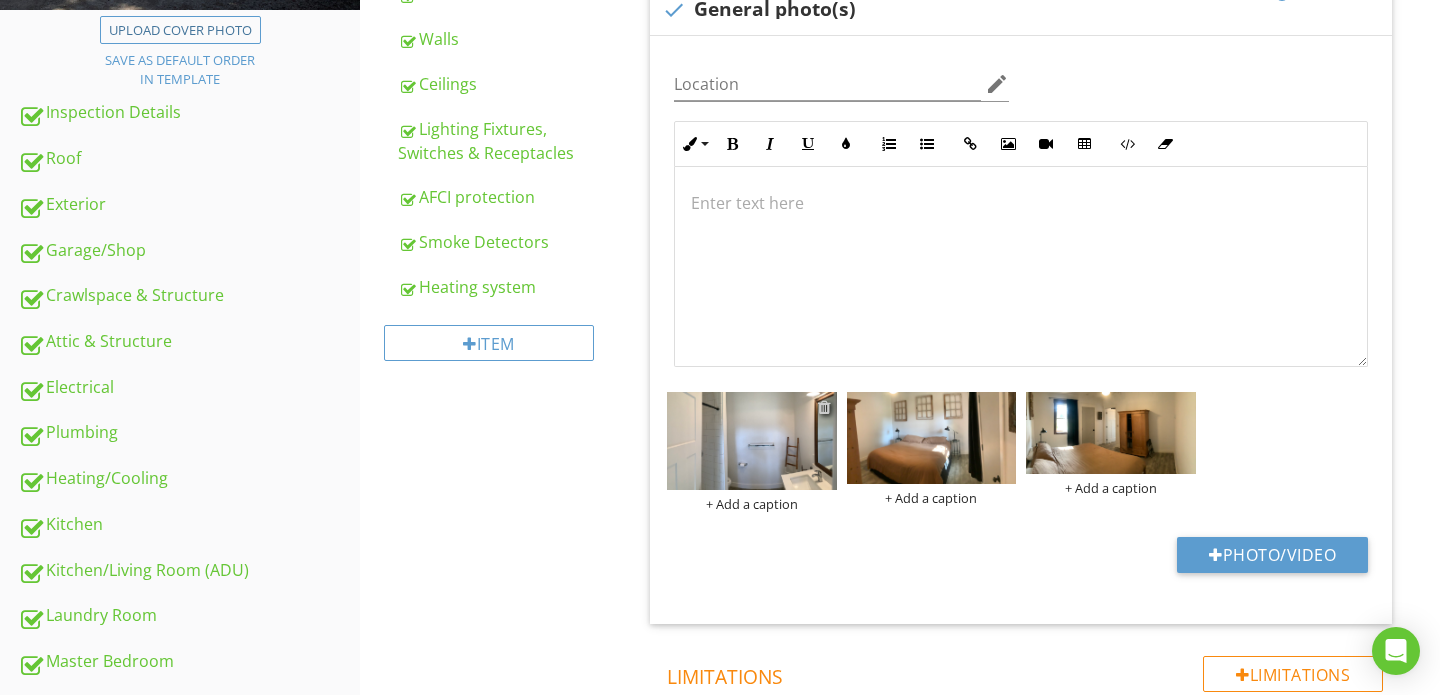 click at bounding box center [824, 407] 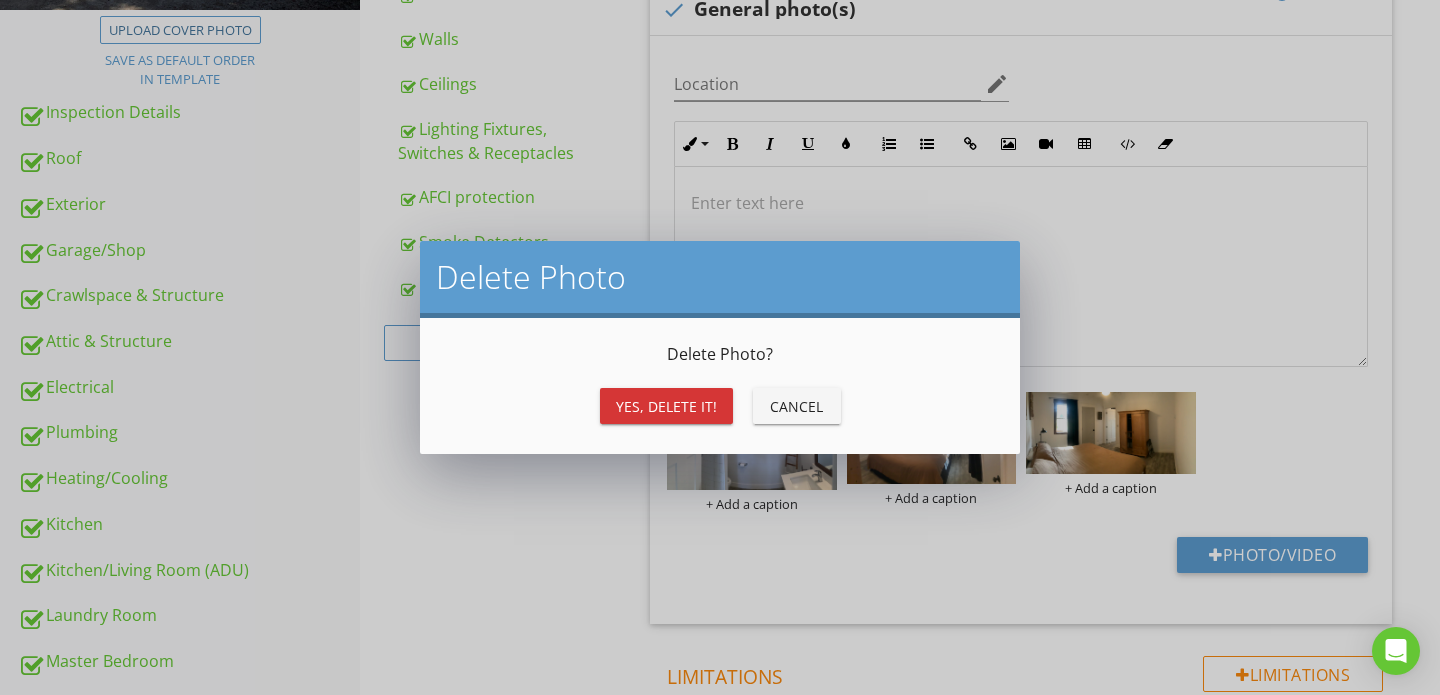 click on "Yes, Delete it!" at bounding box center (666, 406) 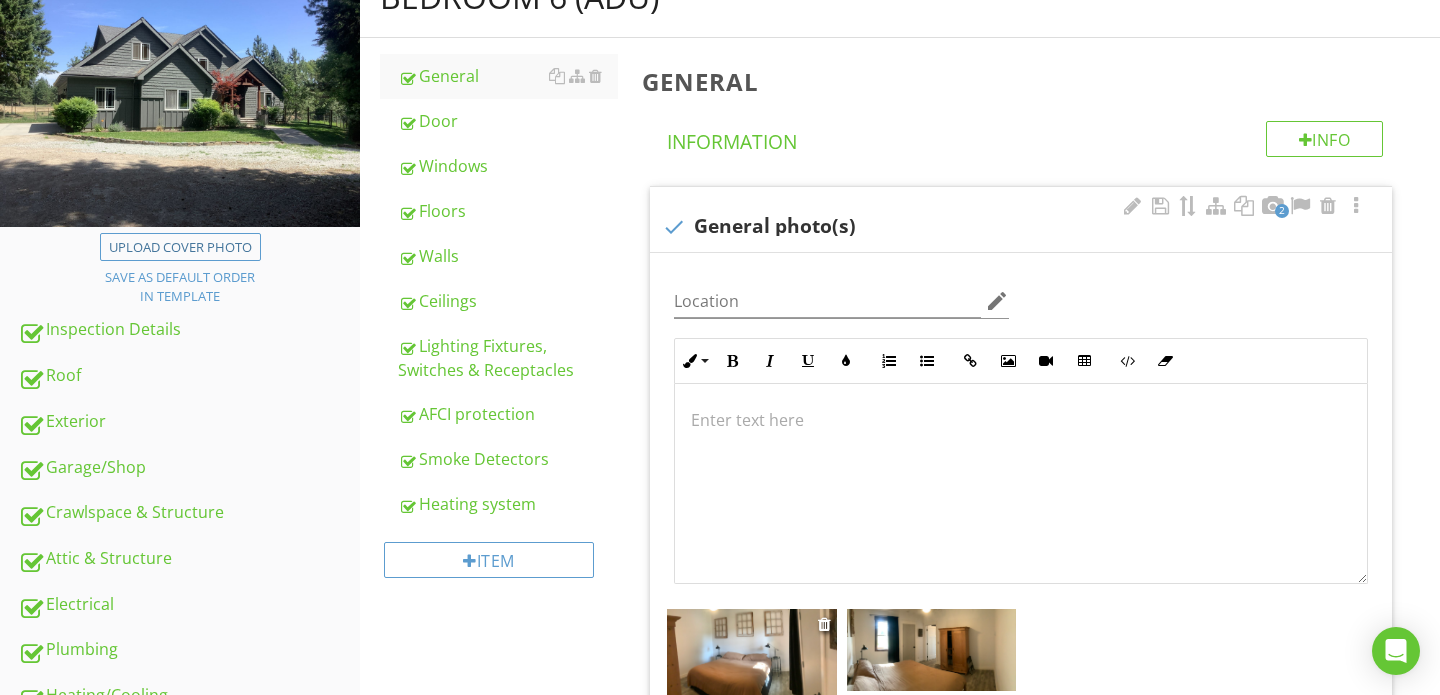 scroll, scrollTop: 241, scrollLeft: 0, axis: vertical 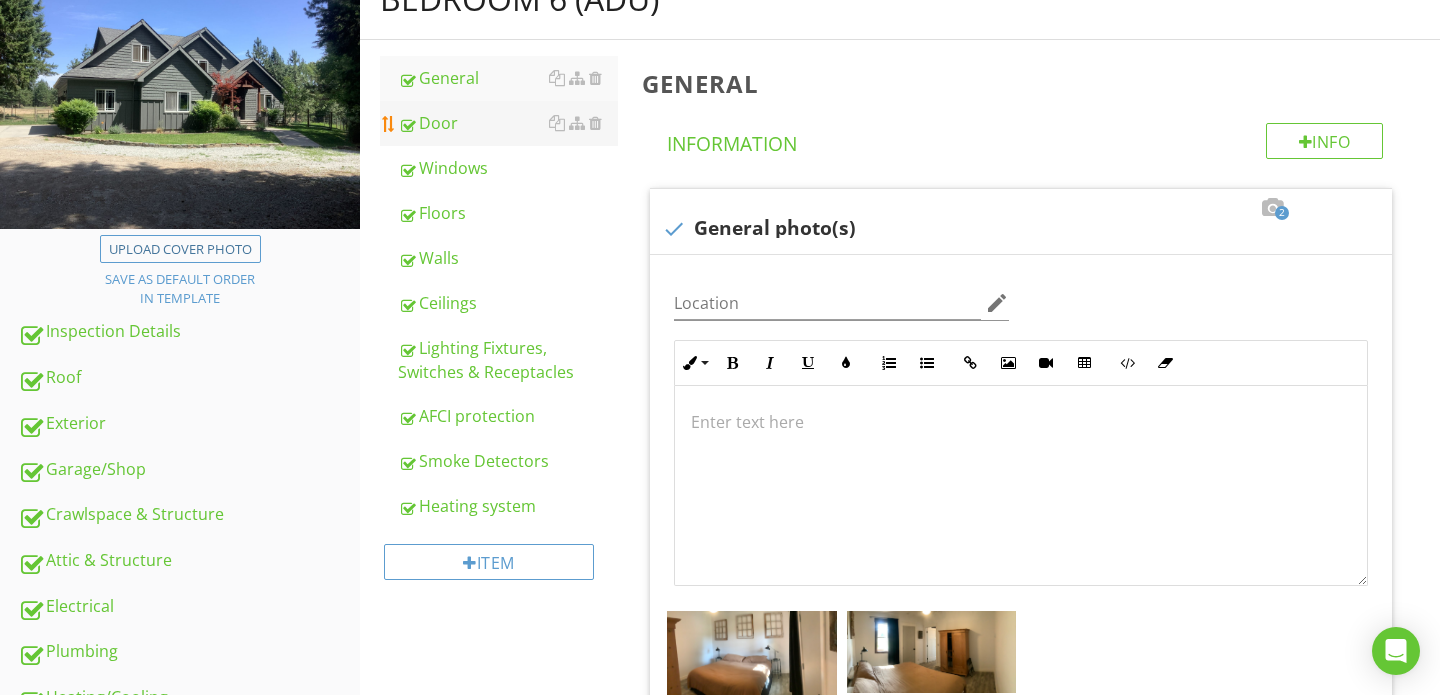 click on "Door" at bounding box center (508, 123) 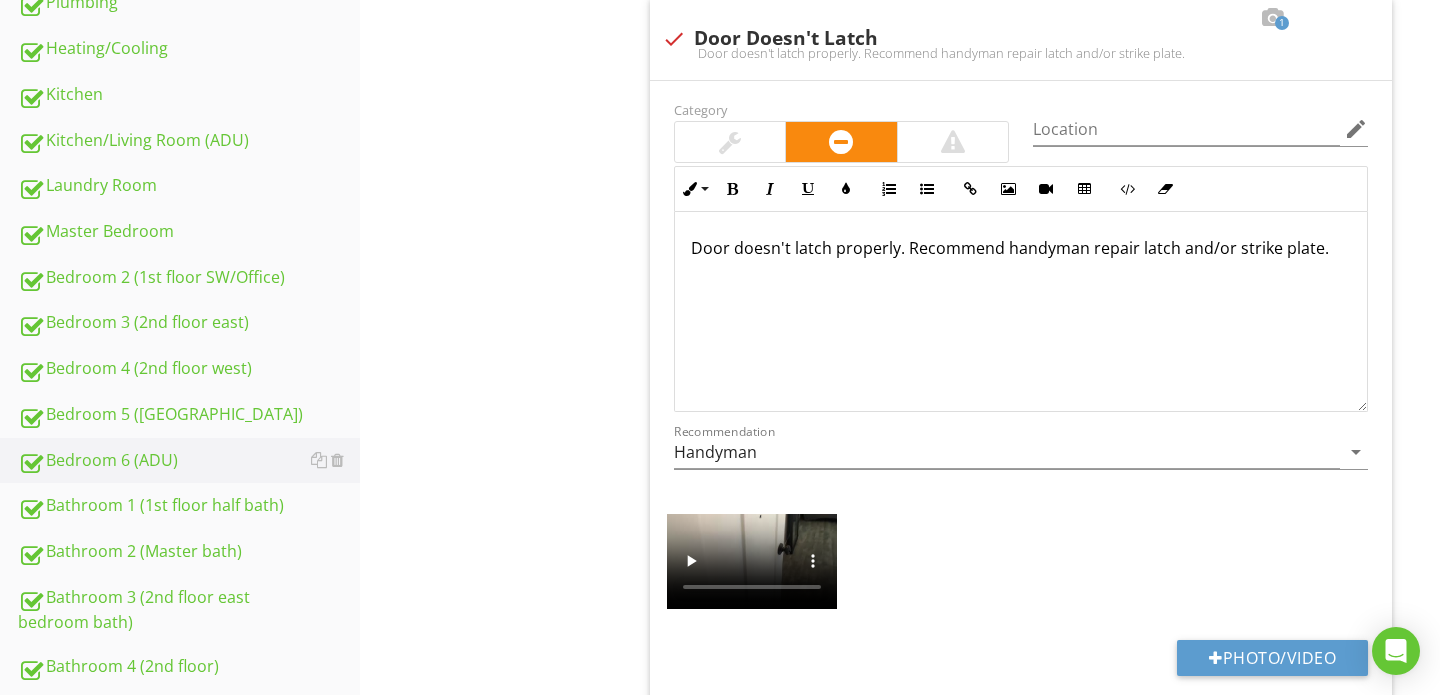 scroll, scrollTop: 964, scrollLeft: 0, axis: vertical 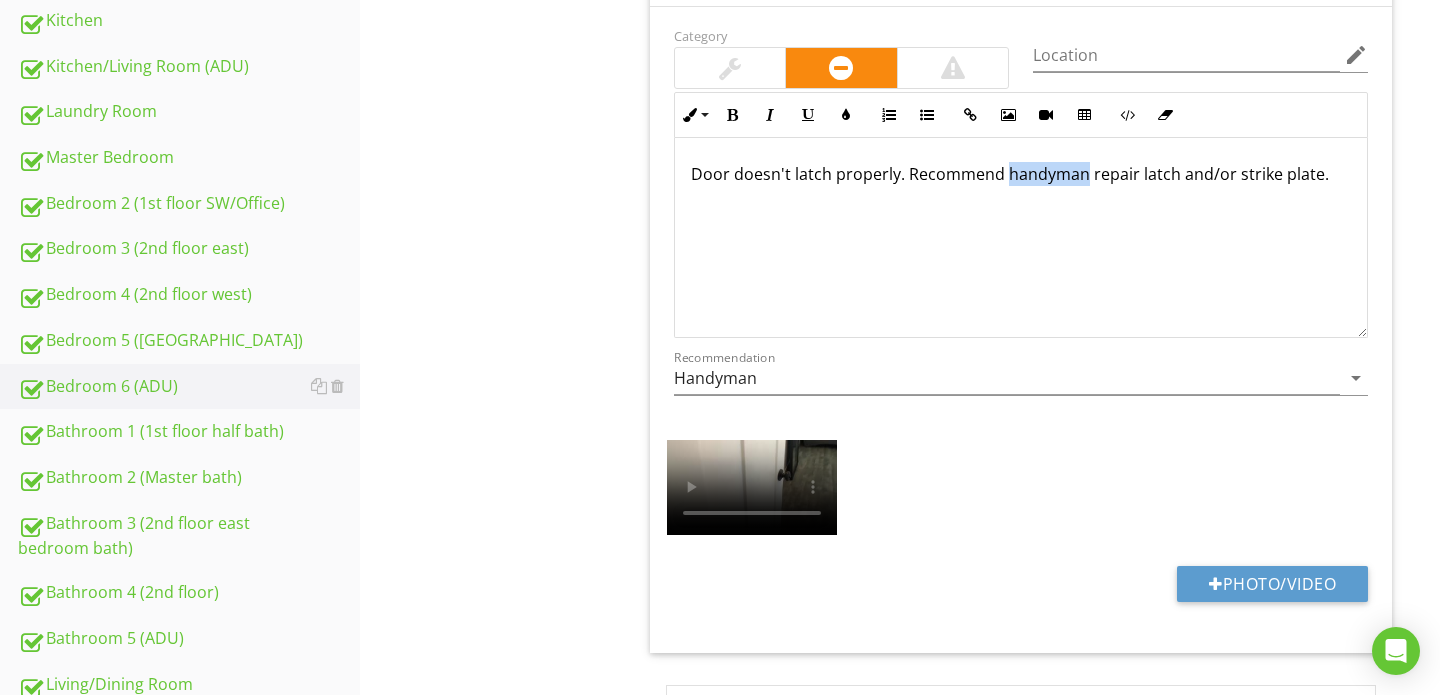 drag, startPoint x: 1081, startPoint y: 177, endPoint x: 1002, endPoint y: 181, distance: 79.101204 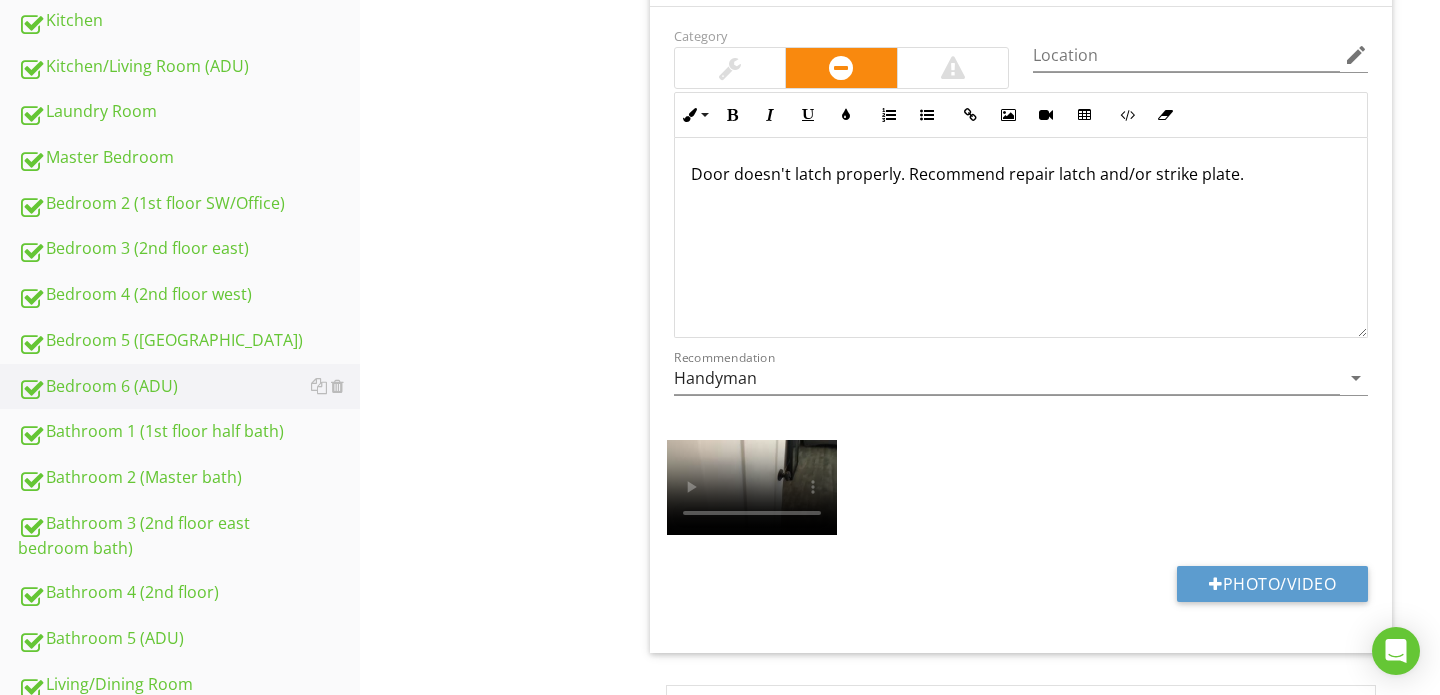 click on "Door doesn't latch properly. Recommend repair latch and/or strike plate." at bounding box center [1021, 174] 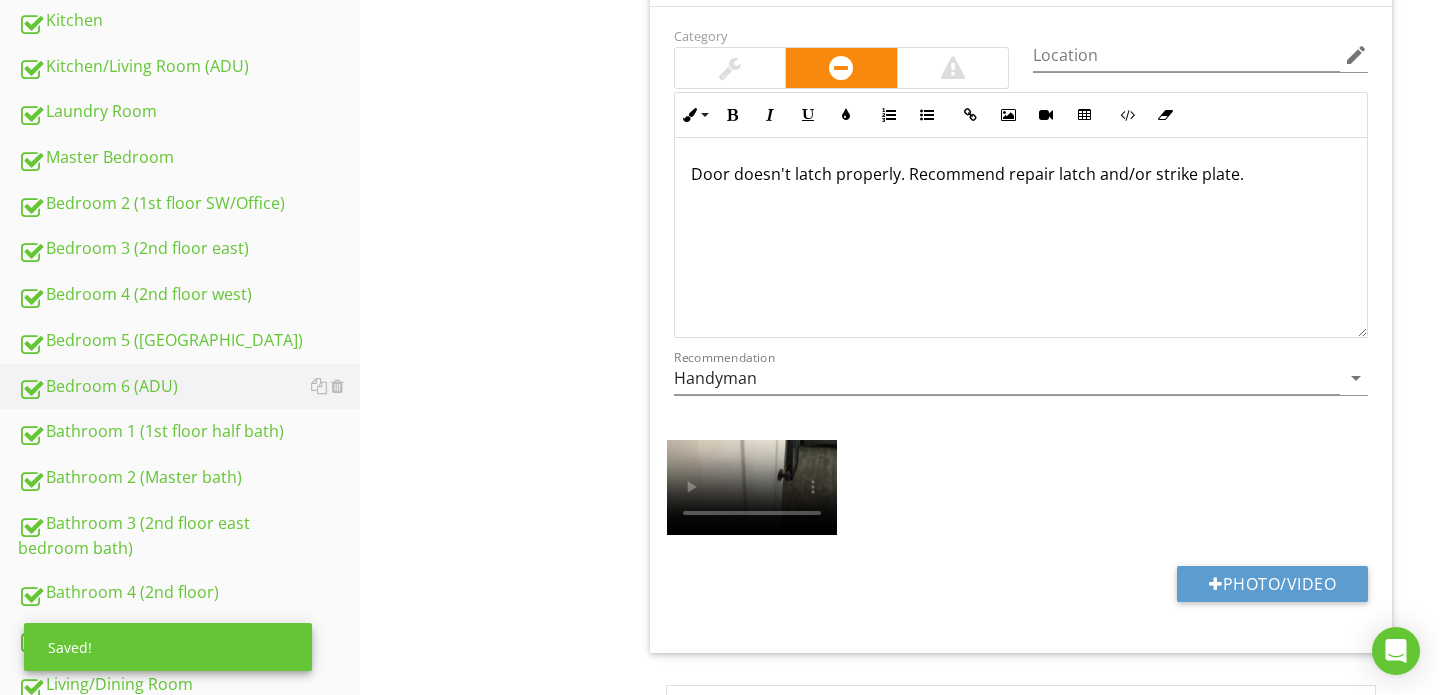 type 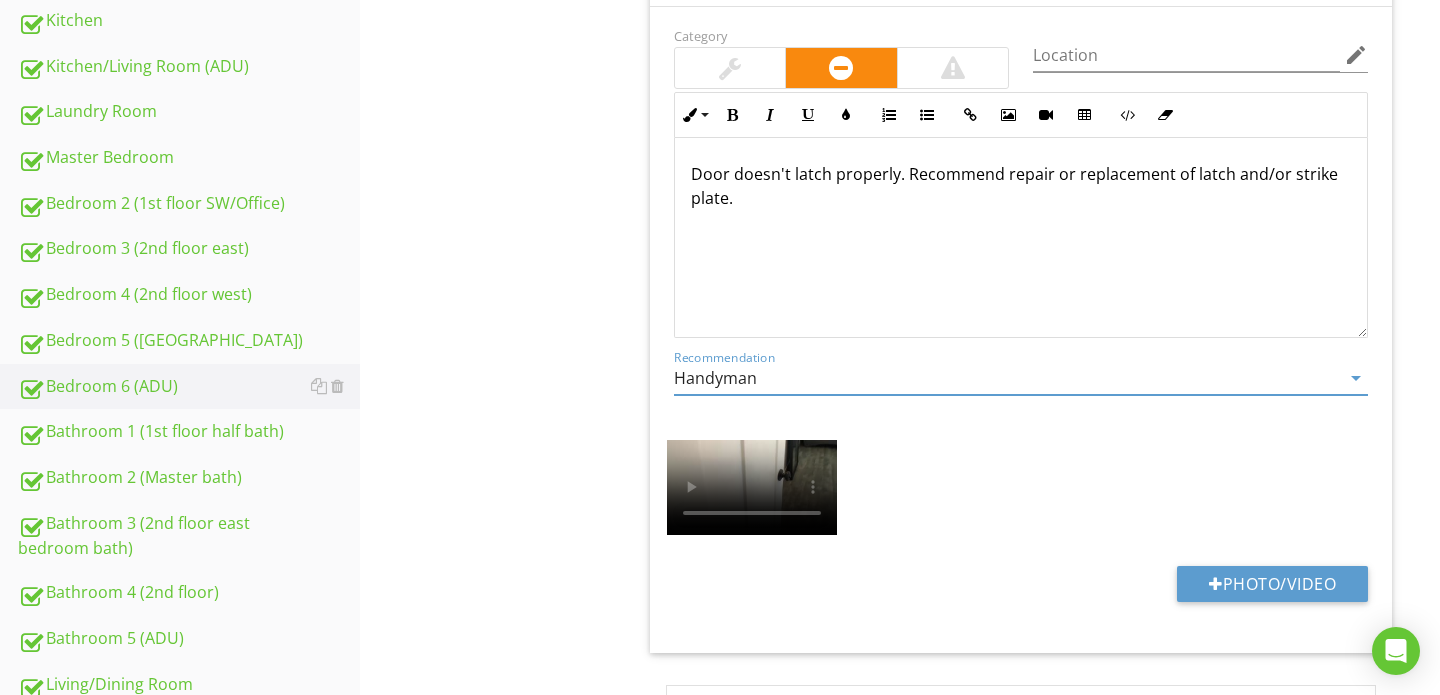 click on "Handyman" at bounding box center (1007, 378) 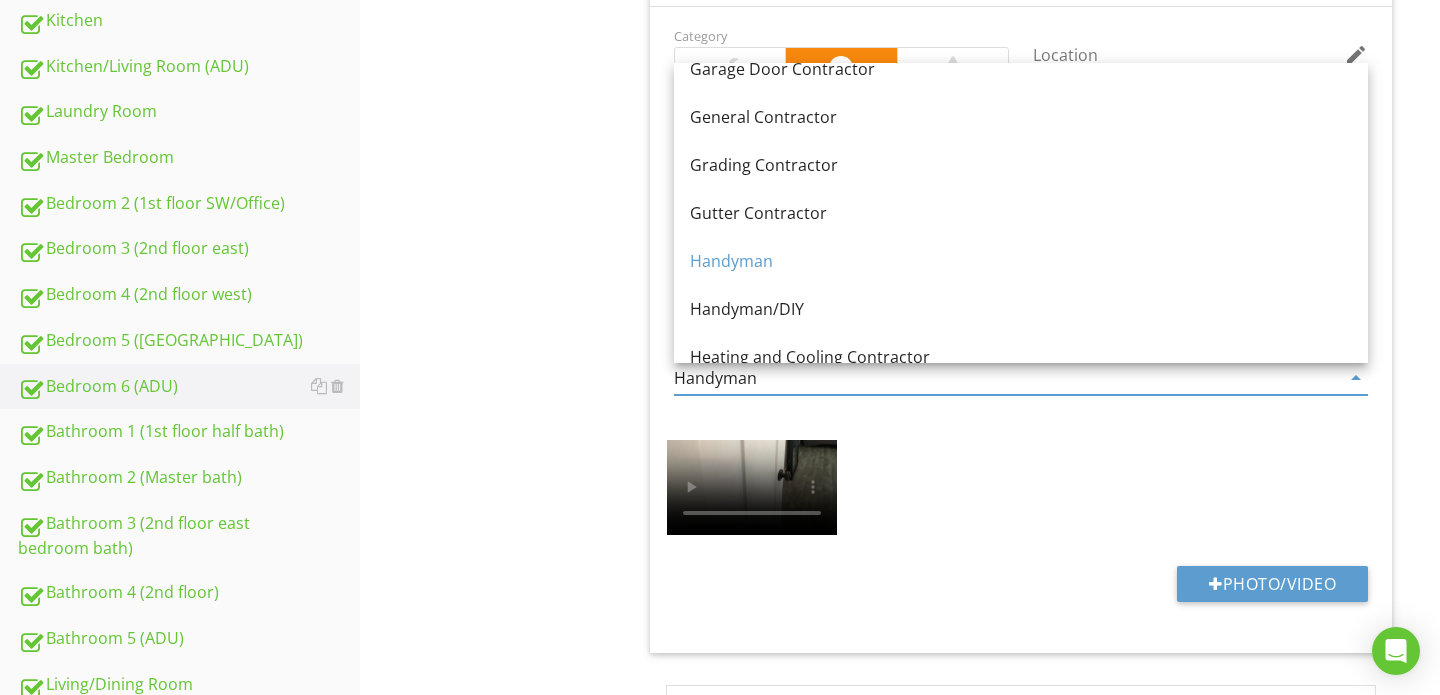 scroll, scrollTop: 1189, scrollLeft: 0, axis: vertical 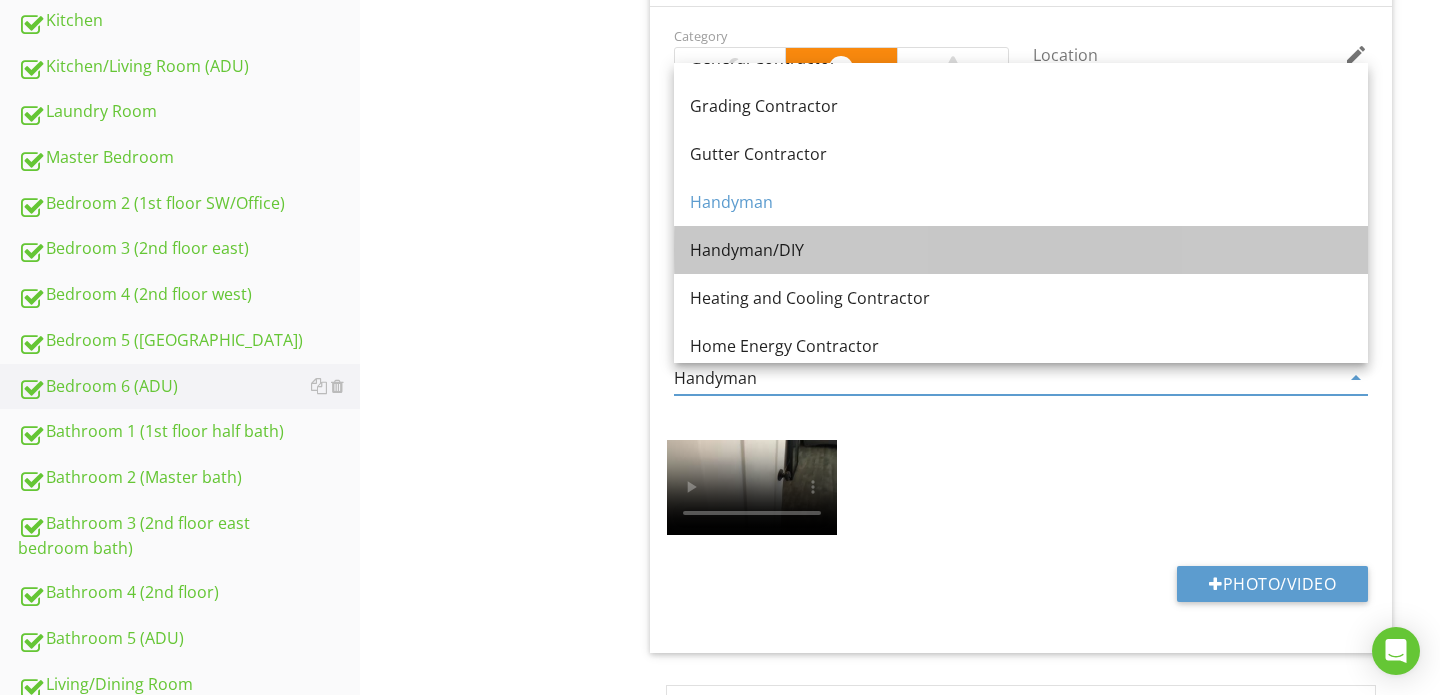 click on "Handyman/DIY" at bounding box center (1021, 250) 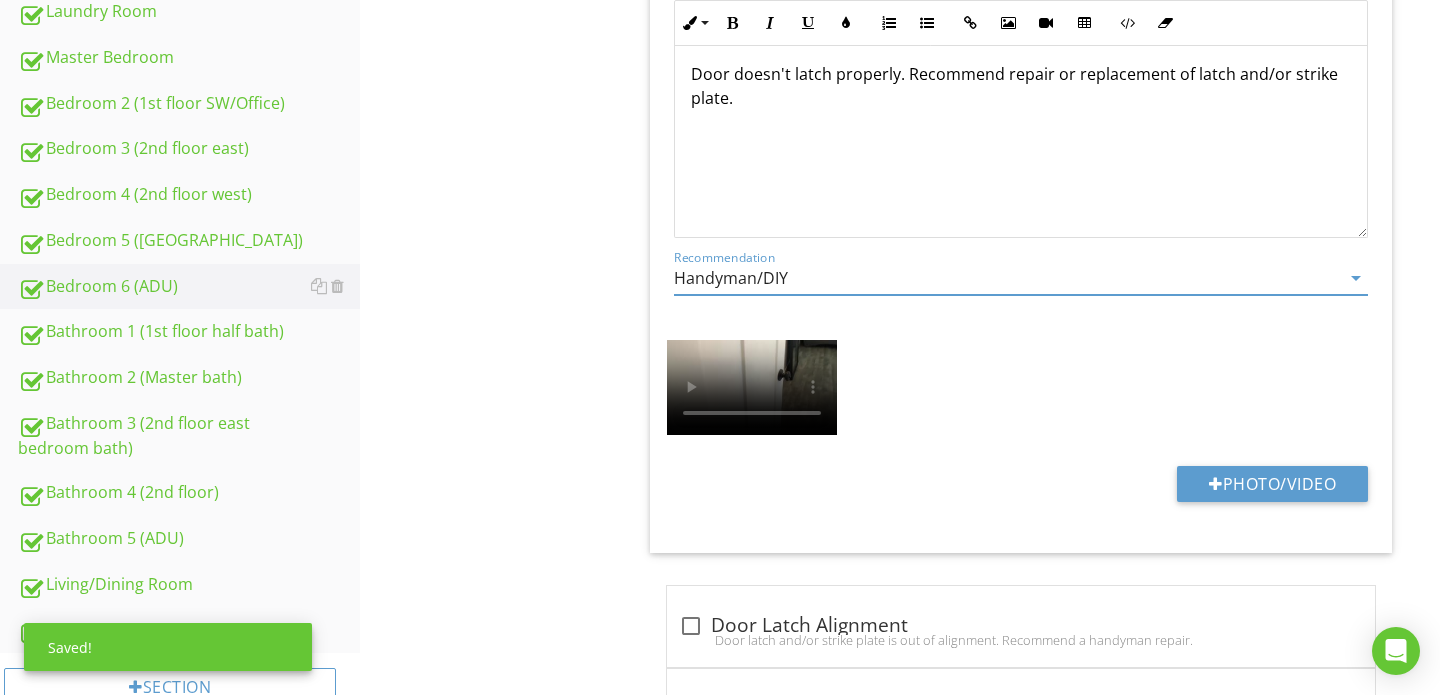scroll, scrollTop: 1088, scrollLeft: 0, axis: vertical 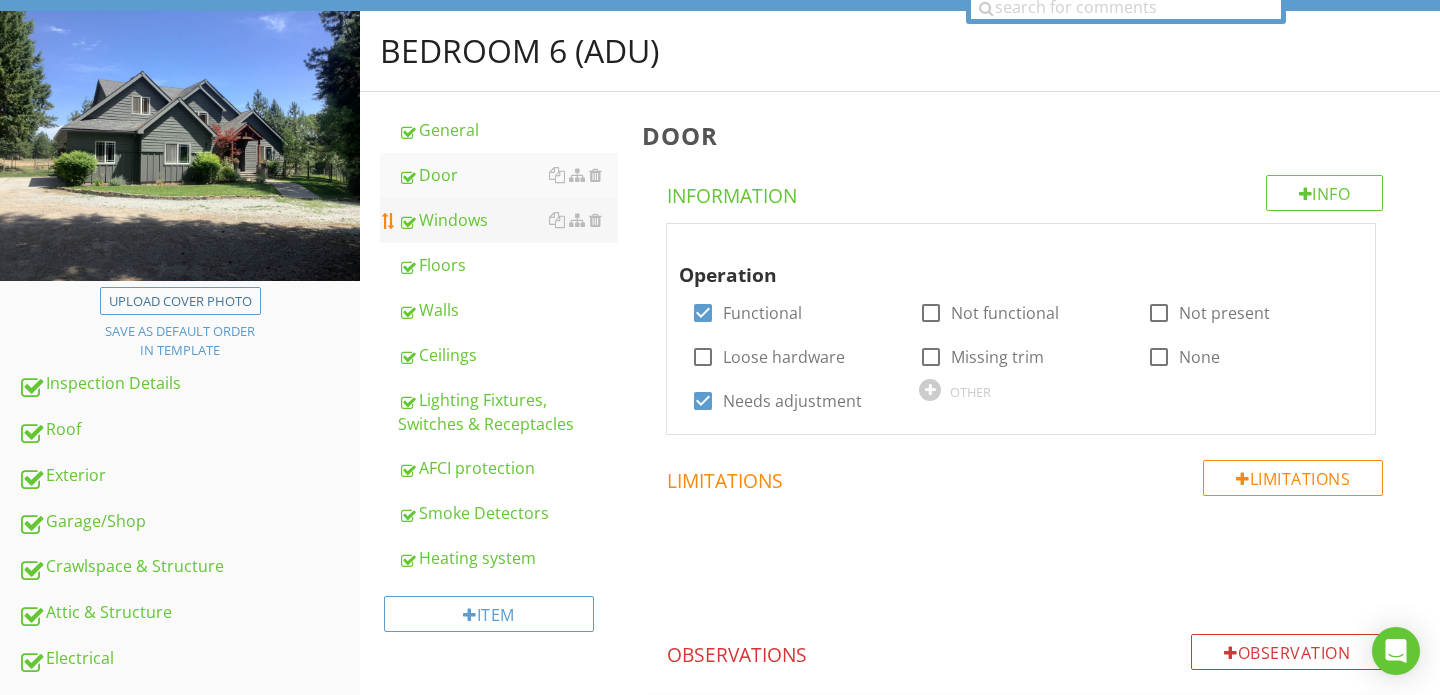 click on "Windows" at bounding box center [508, 220] 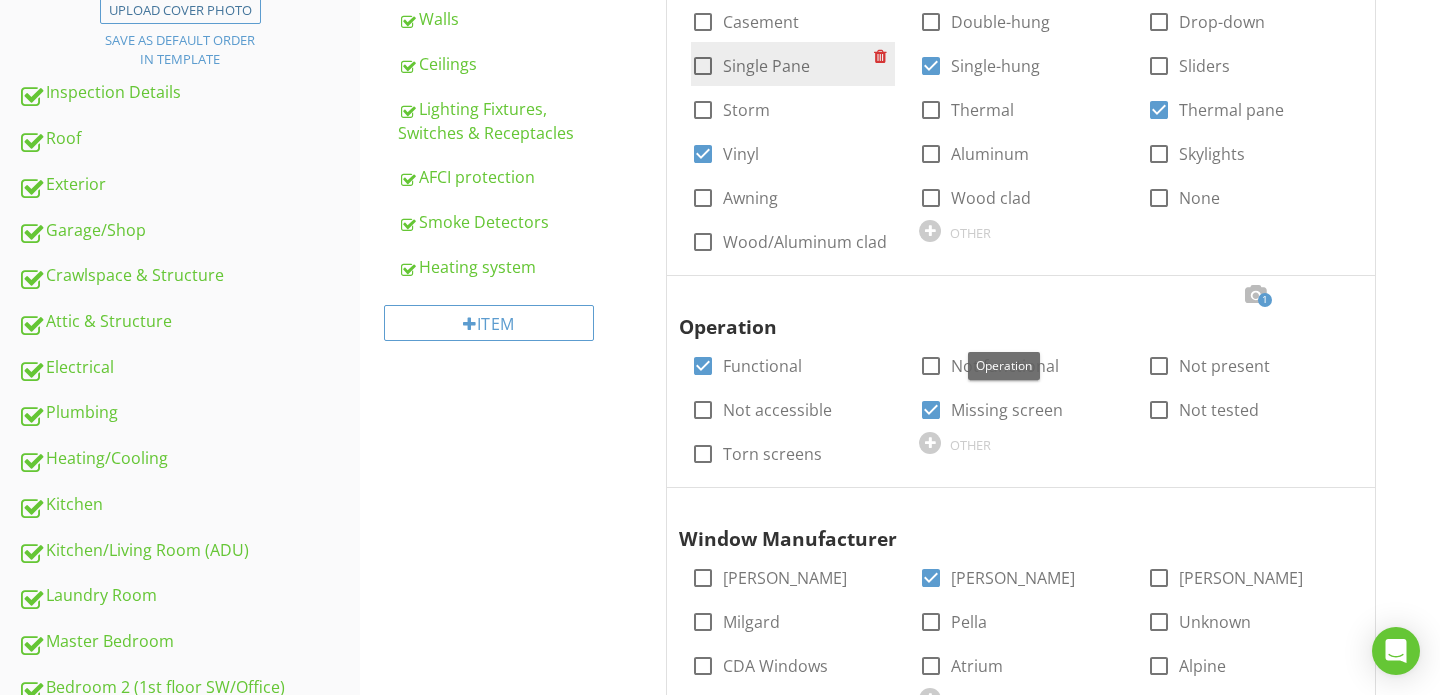 scroll, scrollTop: 496, scrollLeft: 0, axis: vertical 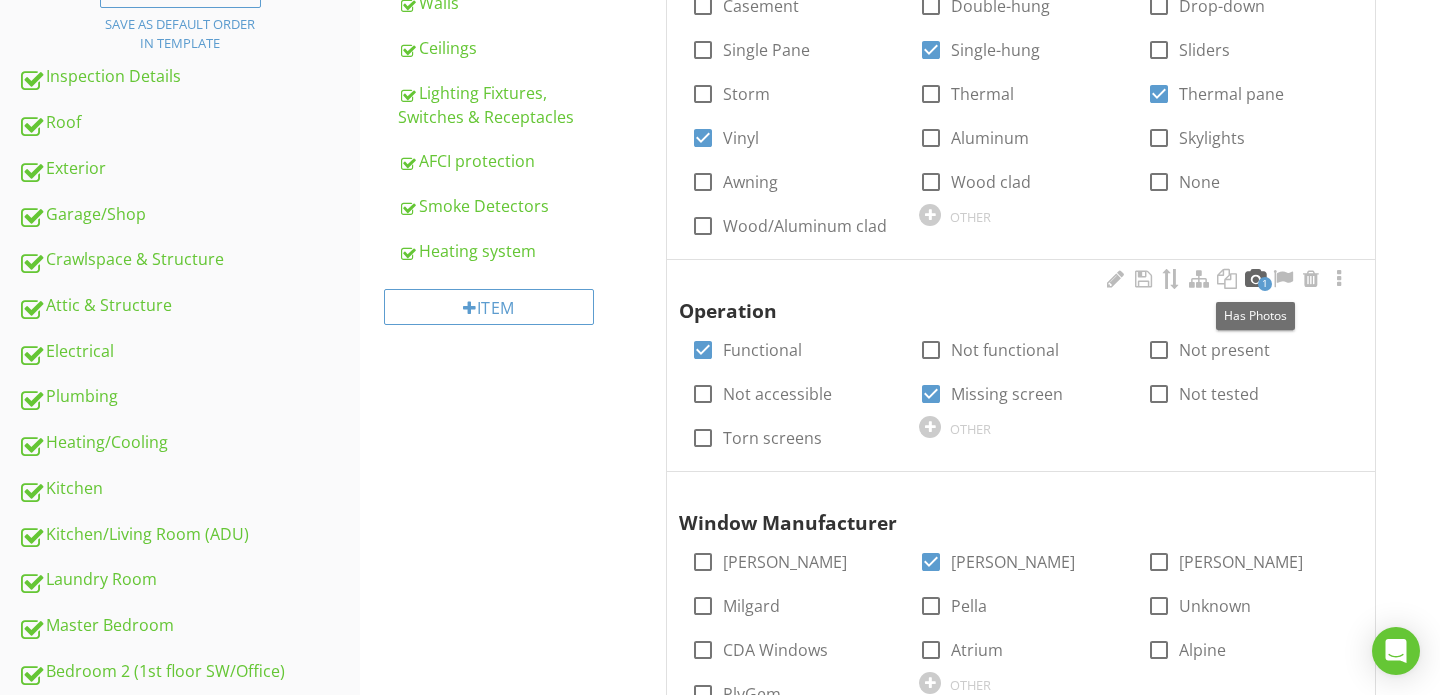click at bounding box center (1255, 279) 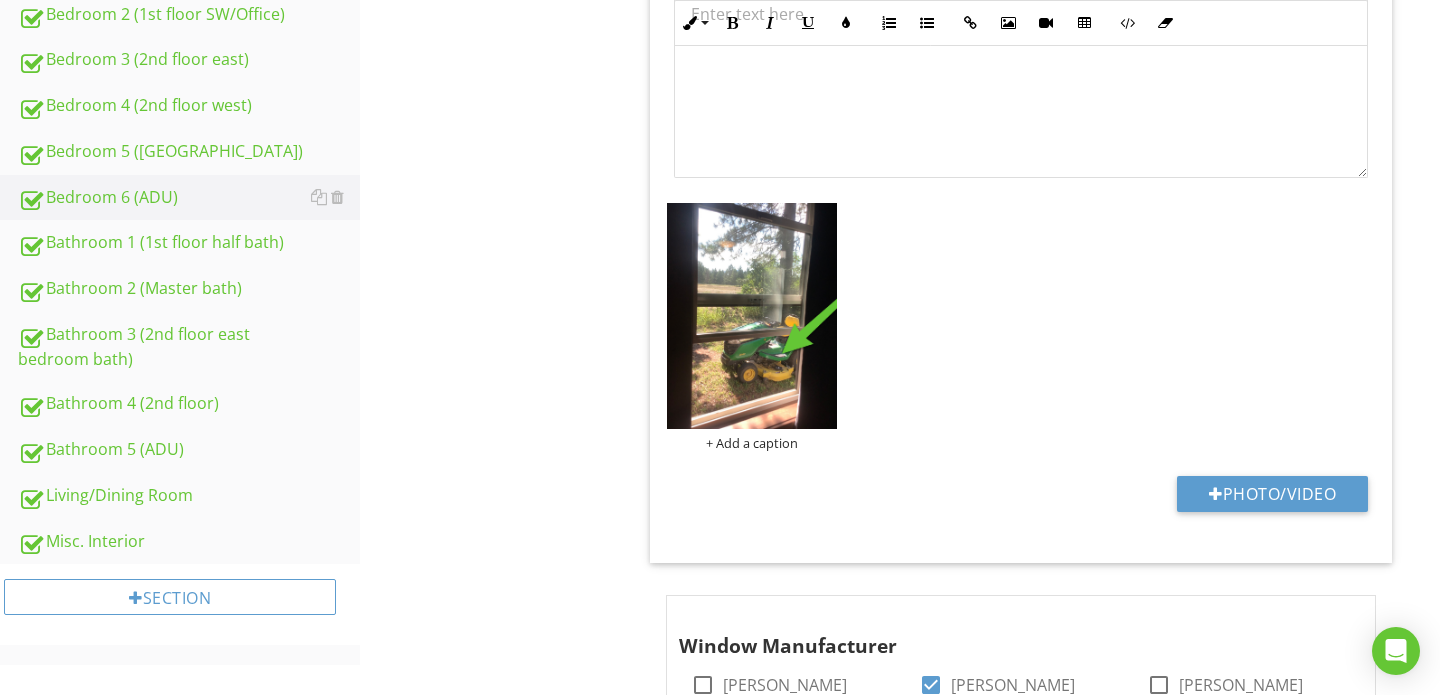 scroll, scrollTop: 1152, scrollLeft: 0, axis: vertical 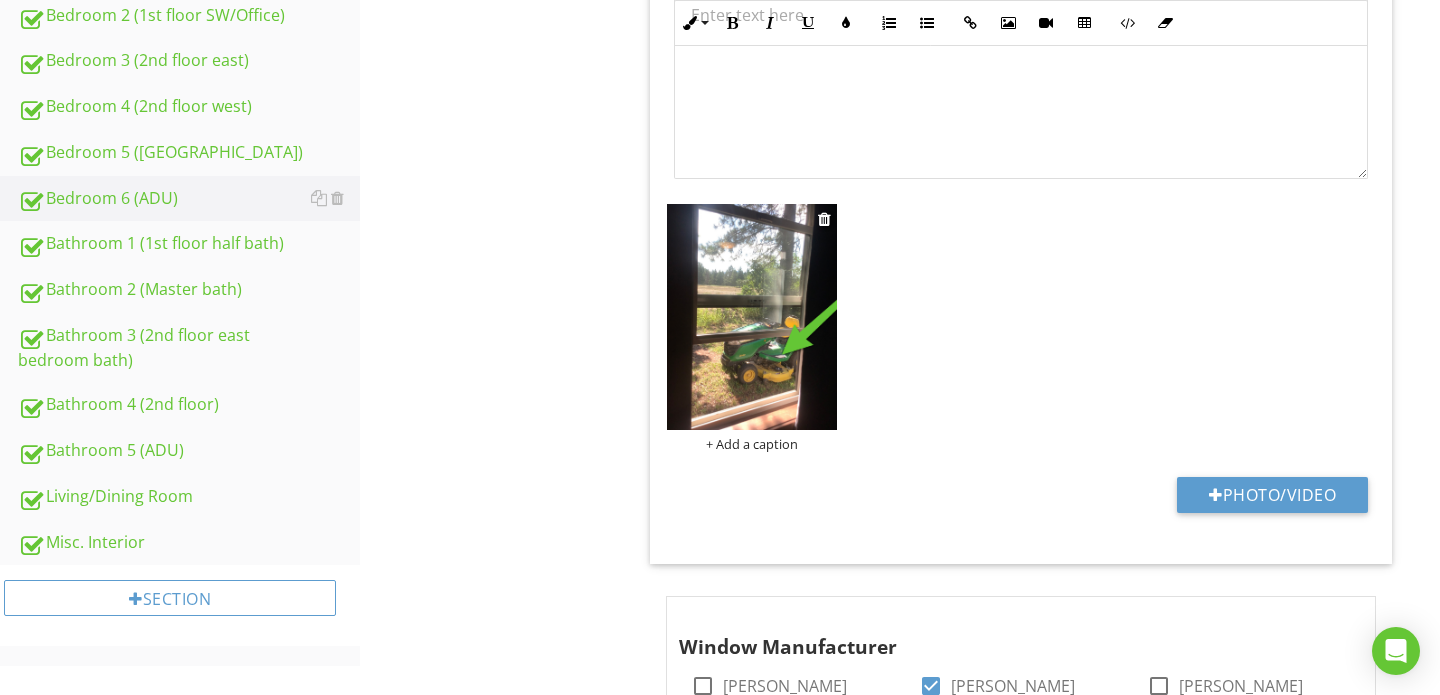 click on "+ Add a caption" at bounding box center (752, 444) 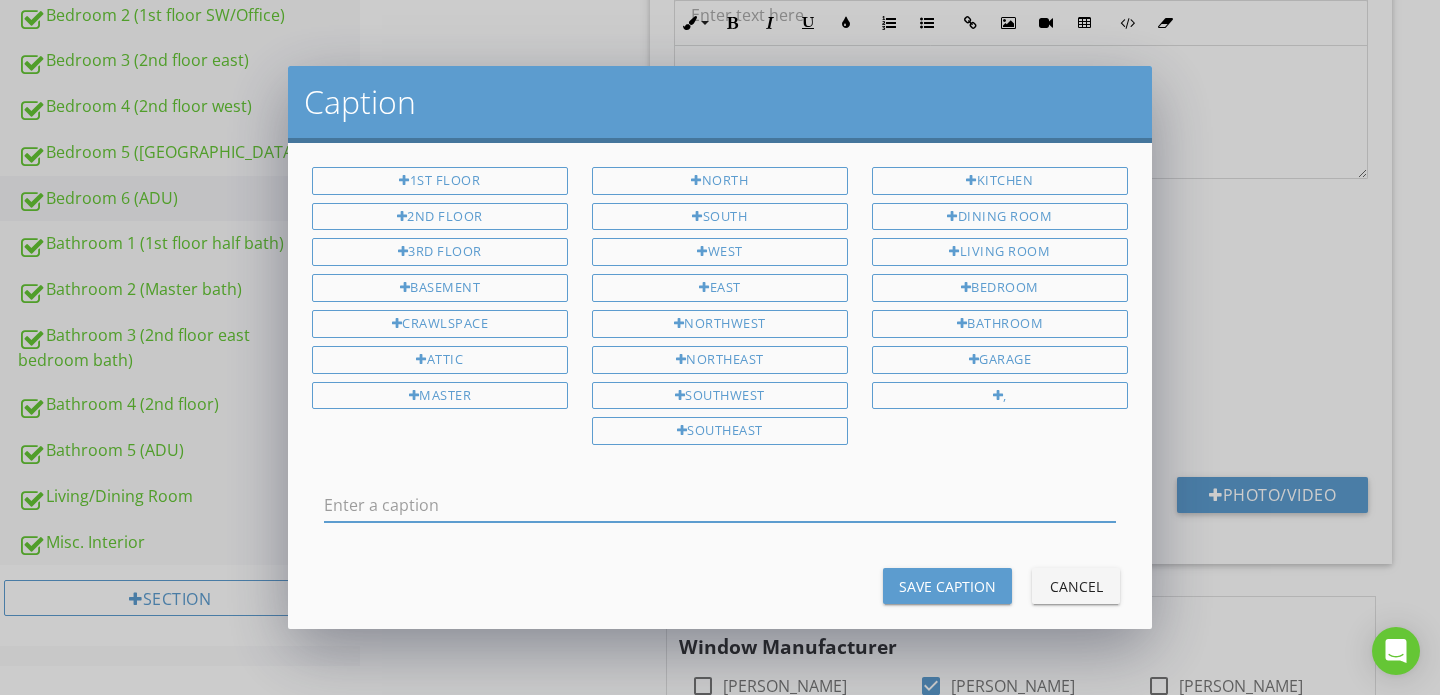 scroll, scrollTop: 0, scrollLeft: 0, axis: both 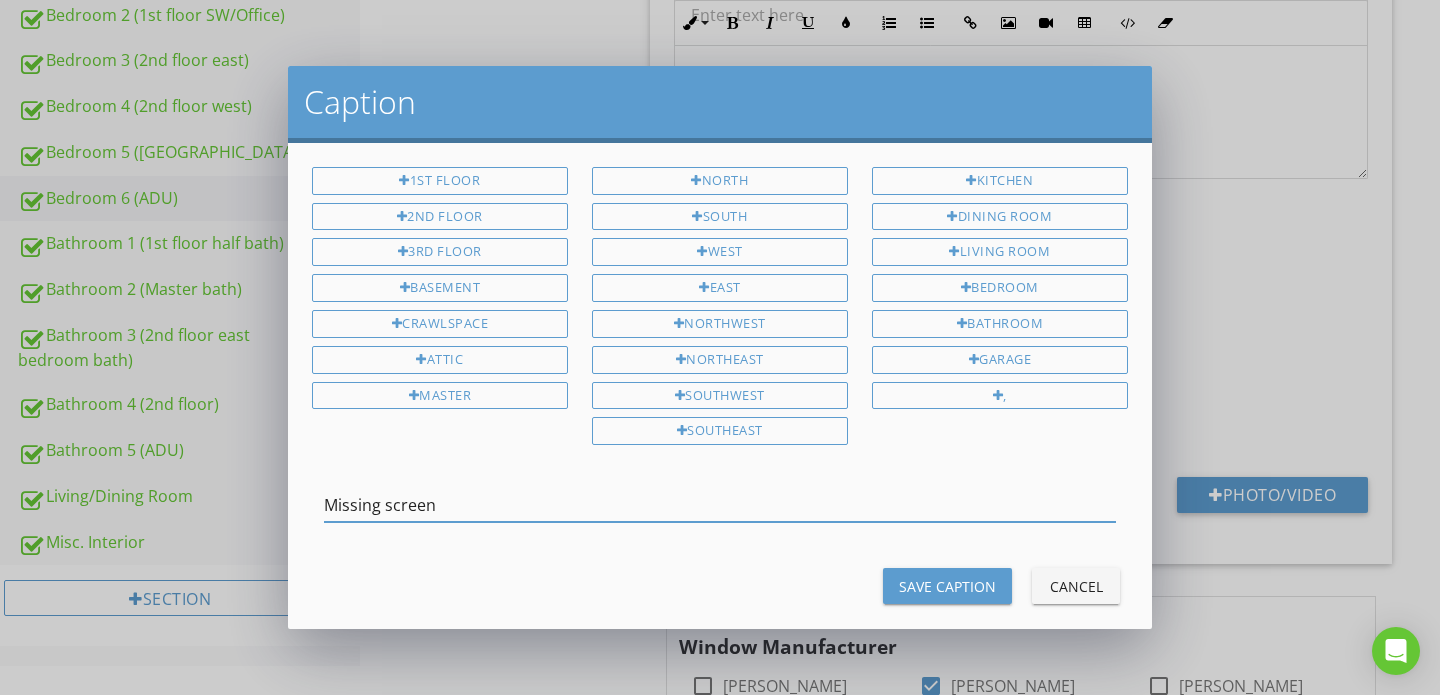 type on "Missing screen" 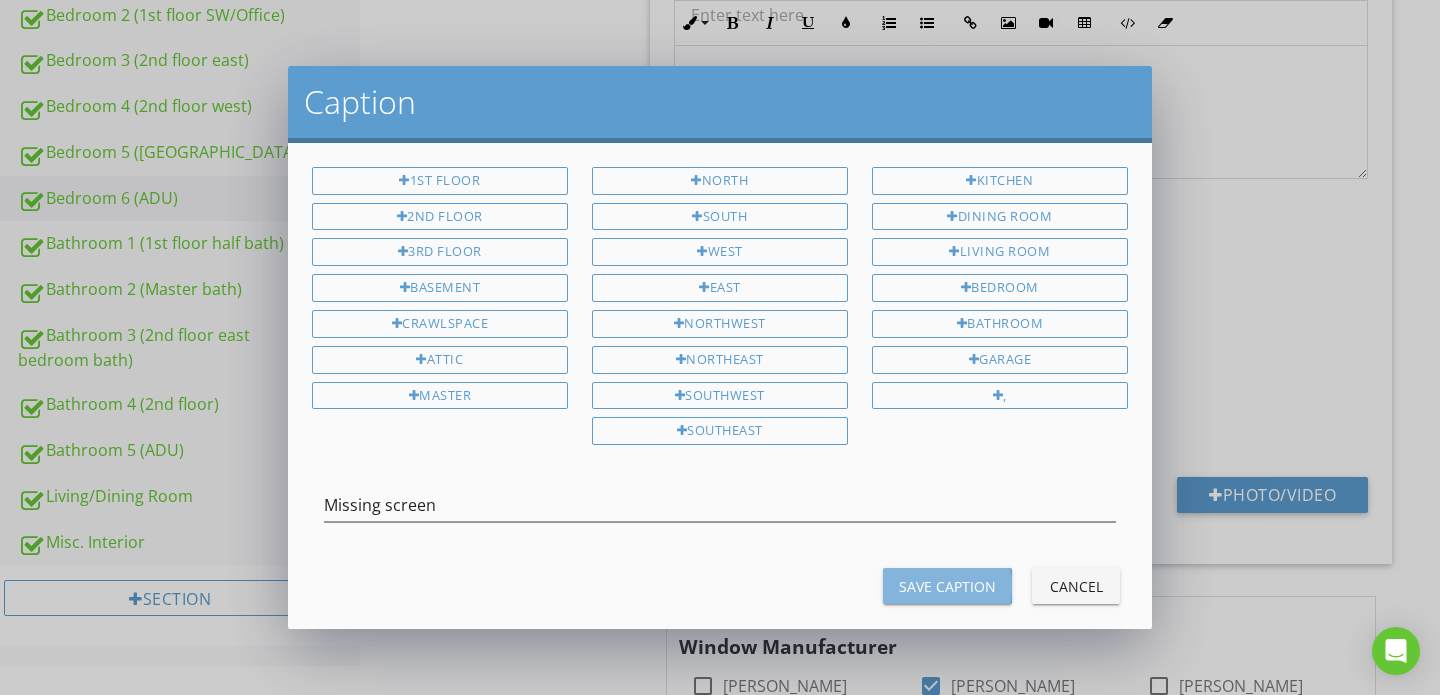 click on "Save Caption" at bounding box center (947, 586) 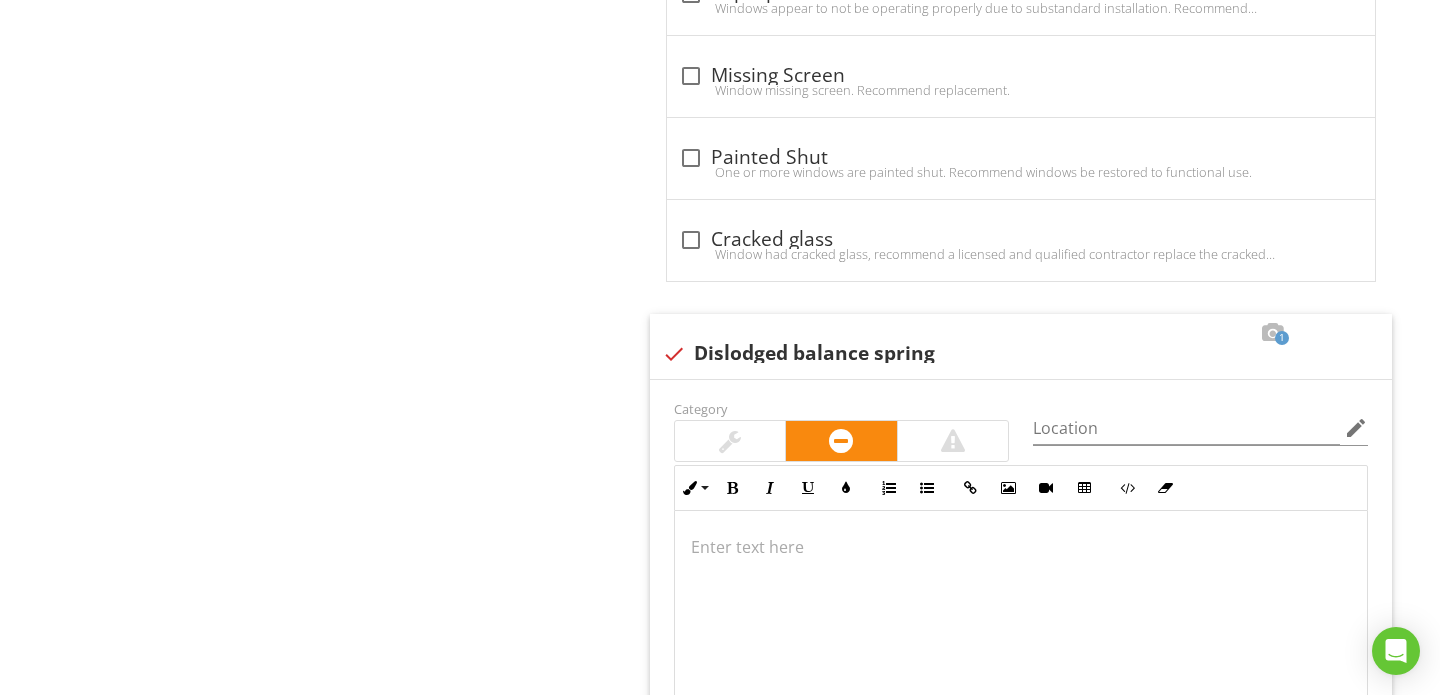 scroll, scrollTop: 2562, scrollLeft: 0, axis: vertical 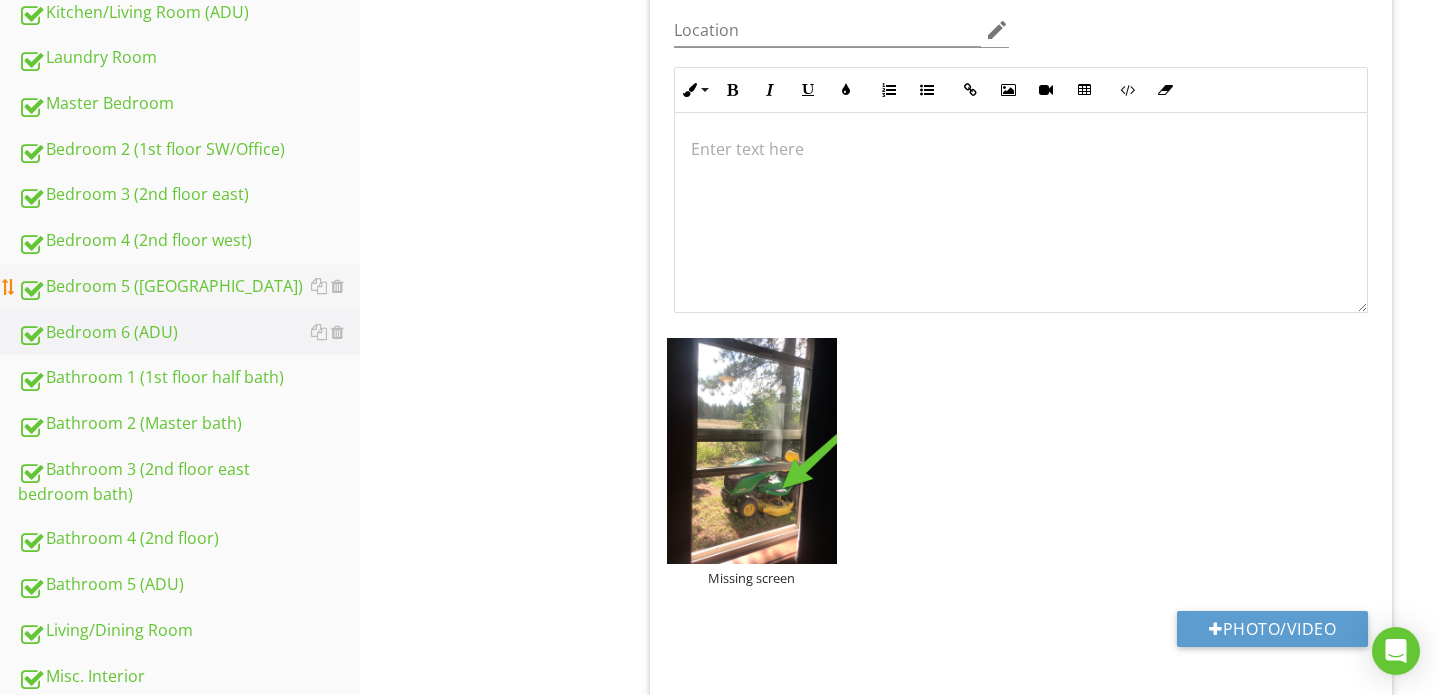 click on "Bedroom 5 ([GEOGRAPHIC_DATA])" at bounding box center (189, 287) 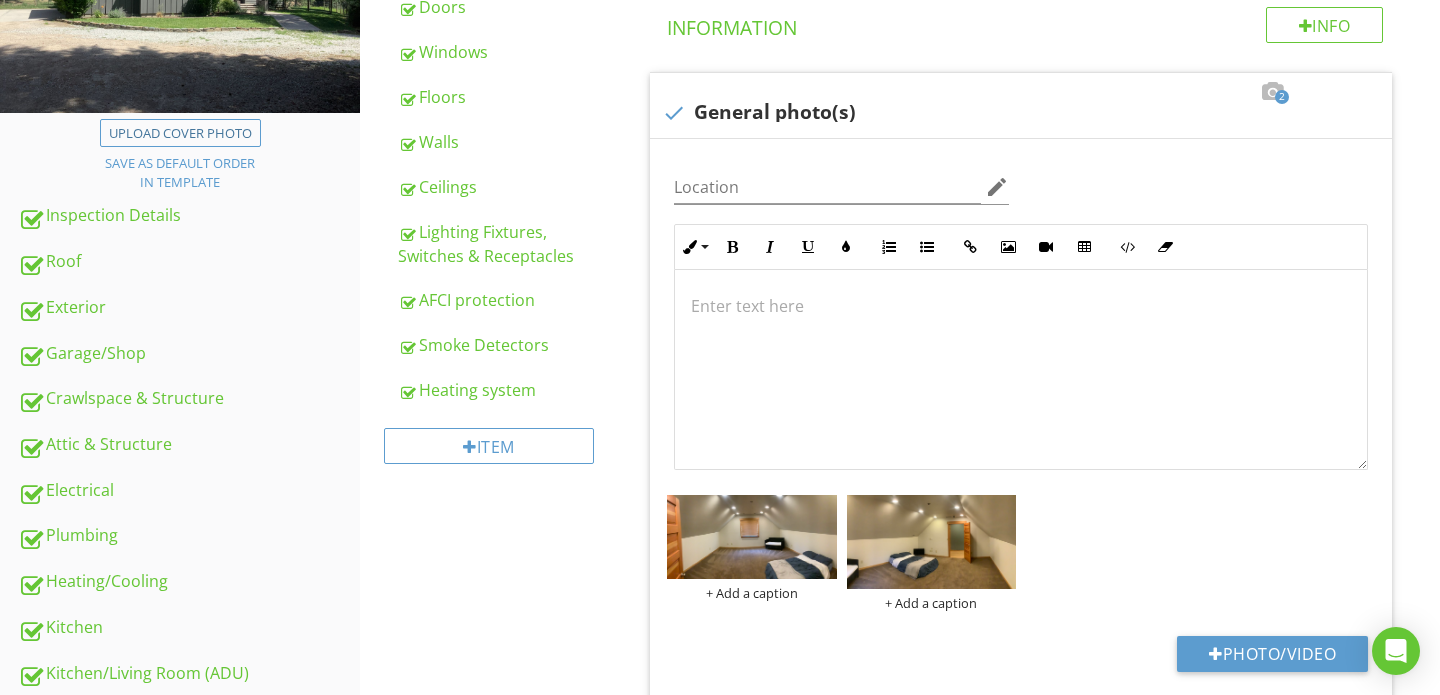 scroll, scrollTop: 279, scrollLeft: 0, axis: vertical 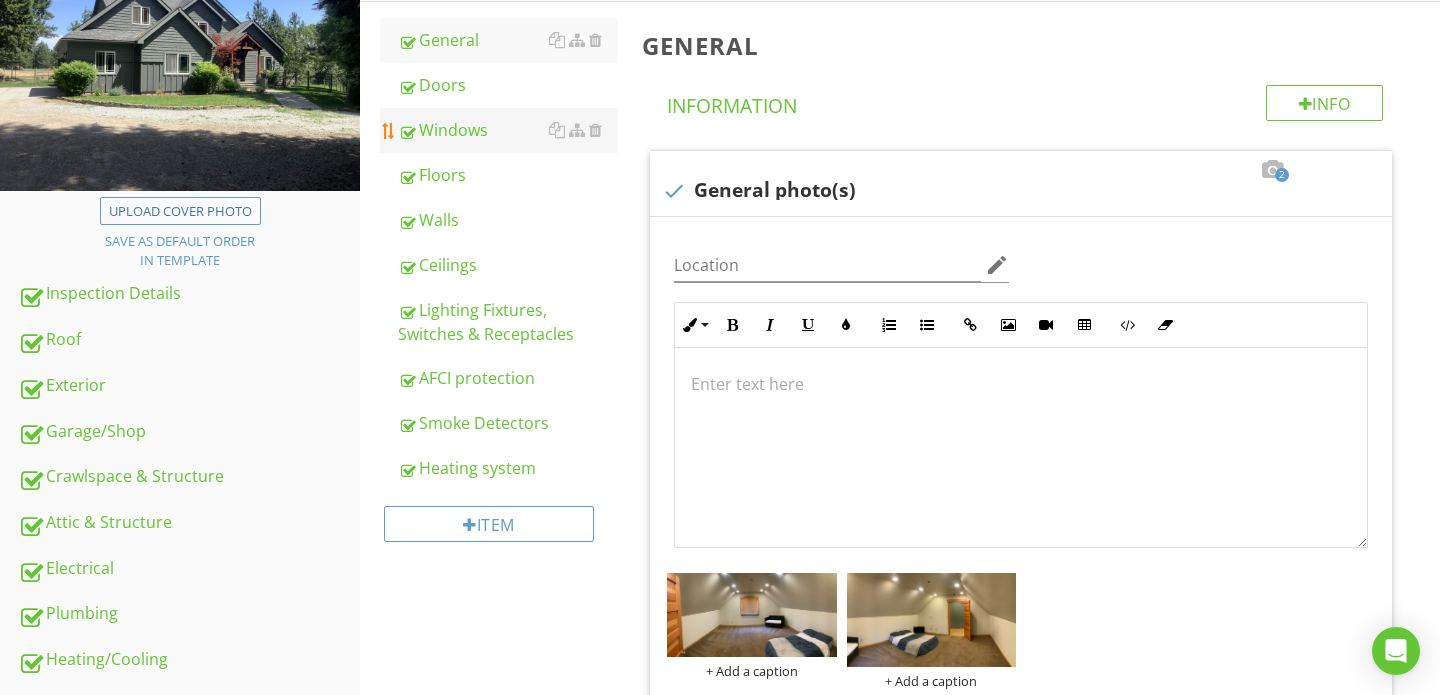 click on "Windows" at bounding box center (508, 130) 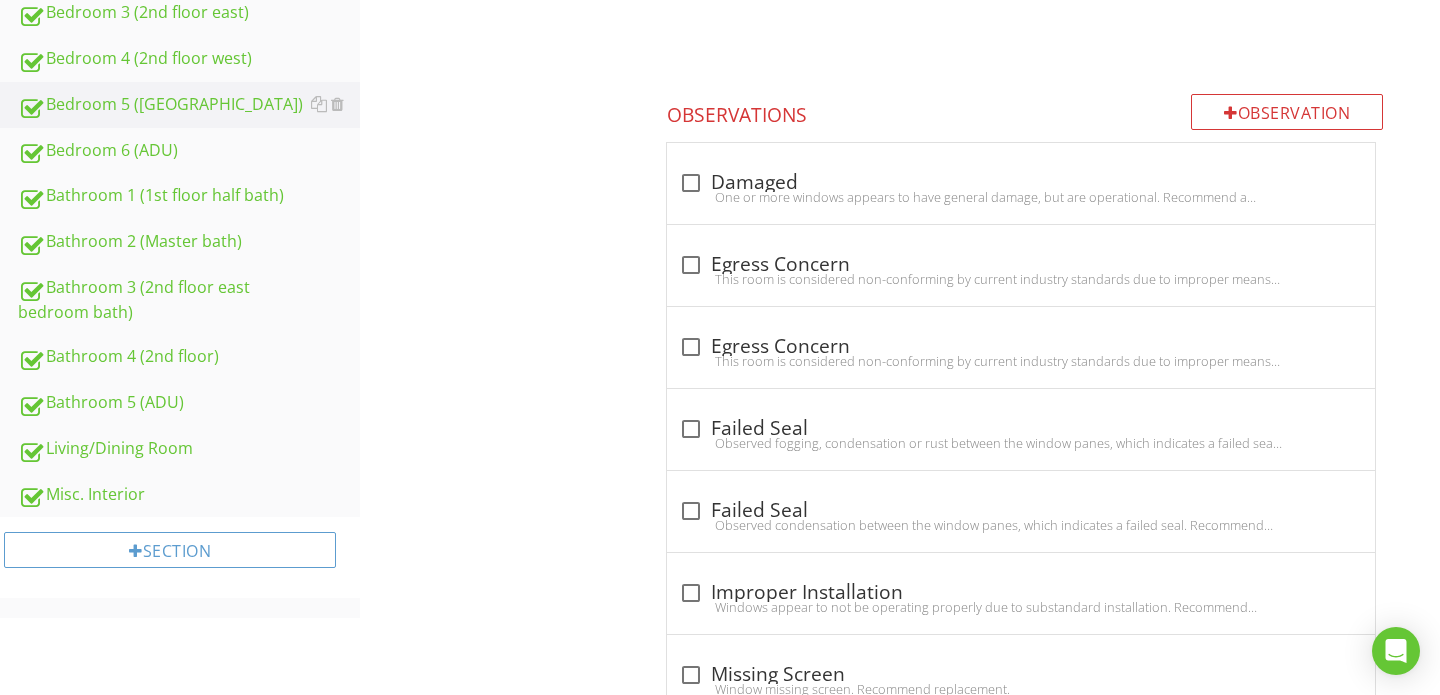 scroll, scrollTop: 1518, scrollLeft: 0, axis: vertical 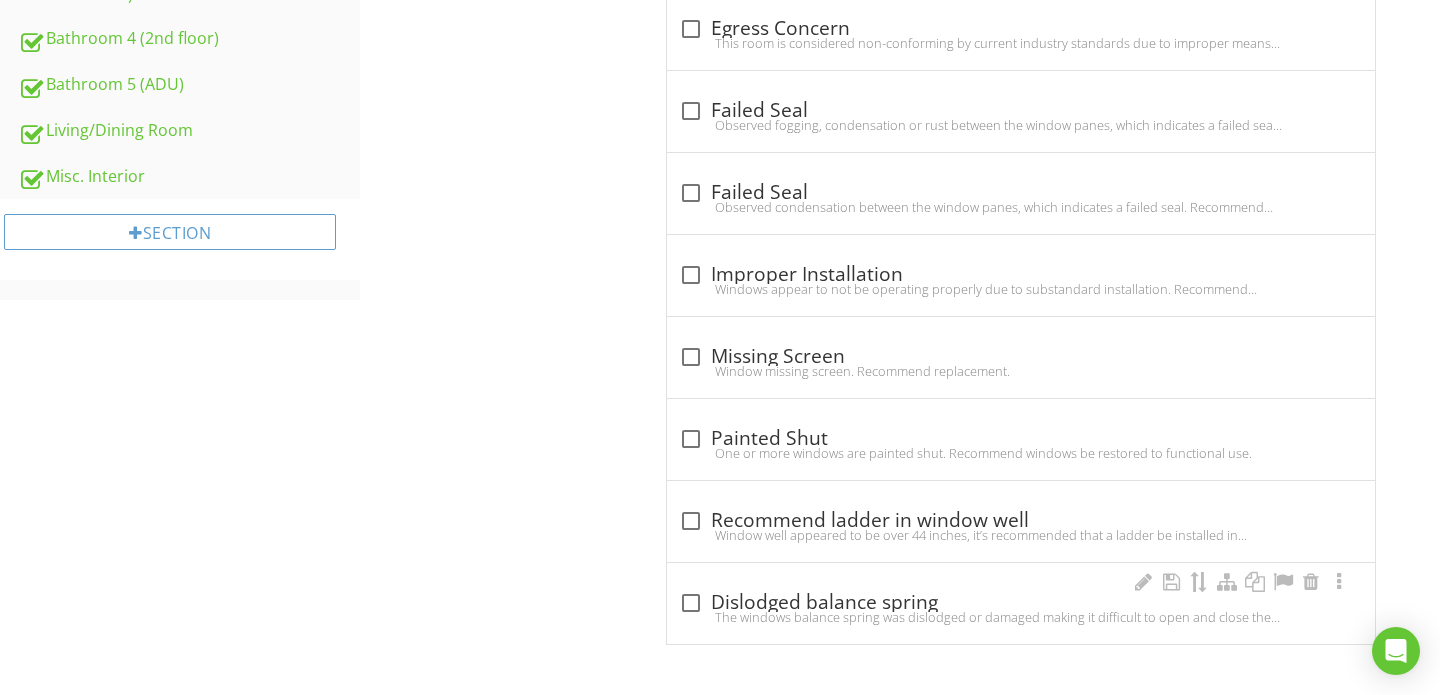 click on "check_box_outline_blank
Dislodged balance spring" at bounding box center (1021, 603) 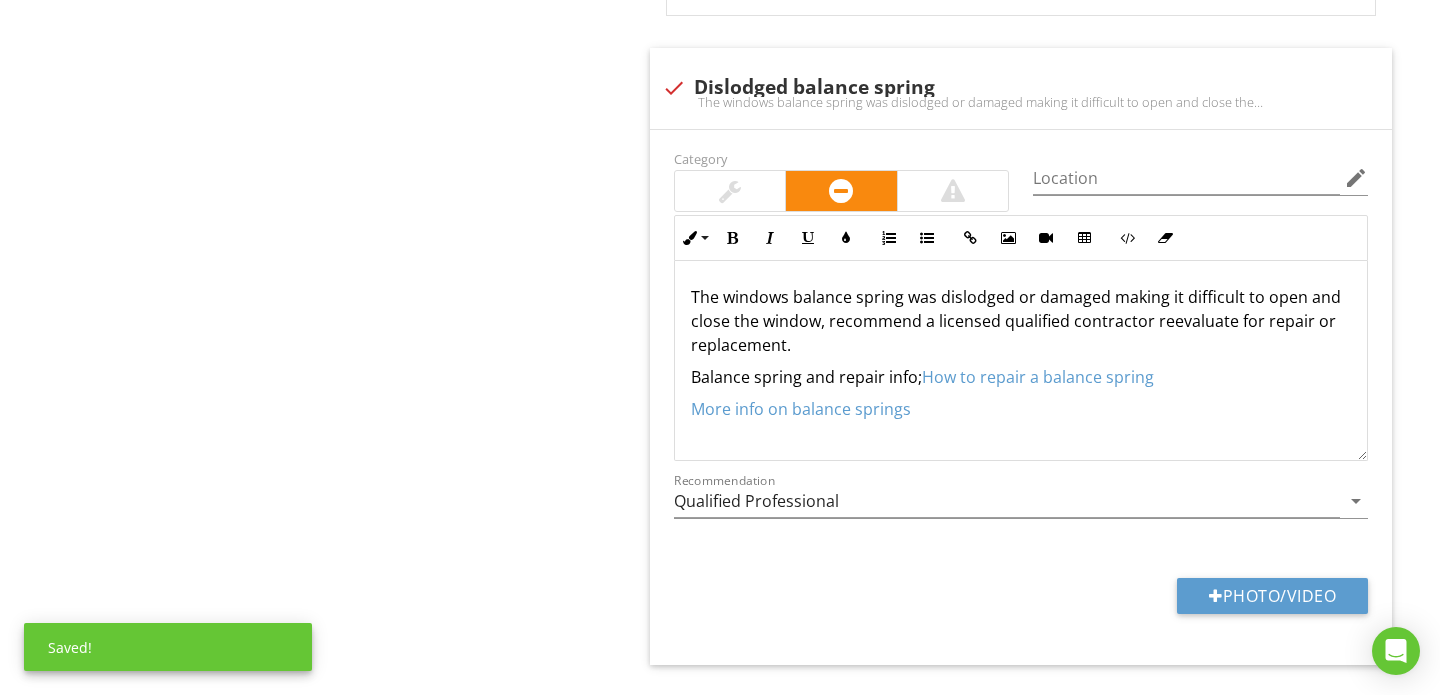 scroll, scrollTop: 2087, scrollLeft: 0, axis: vertical 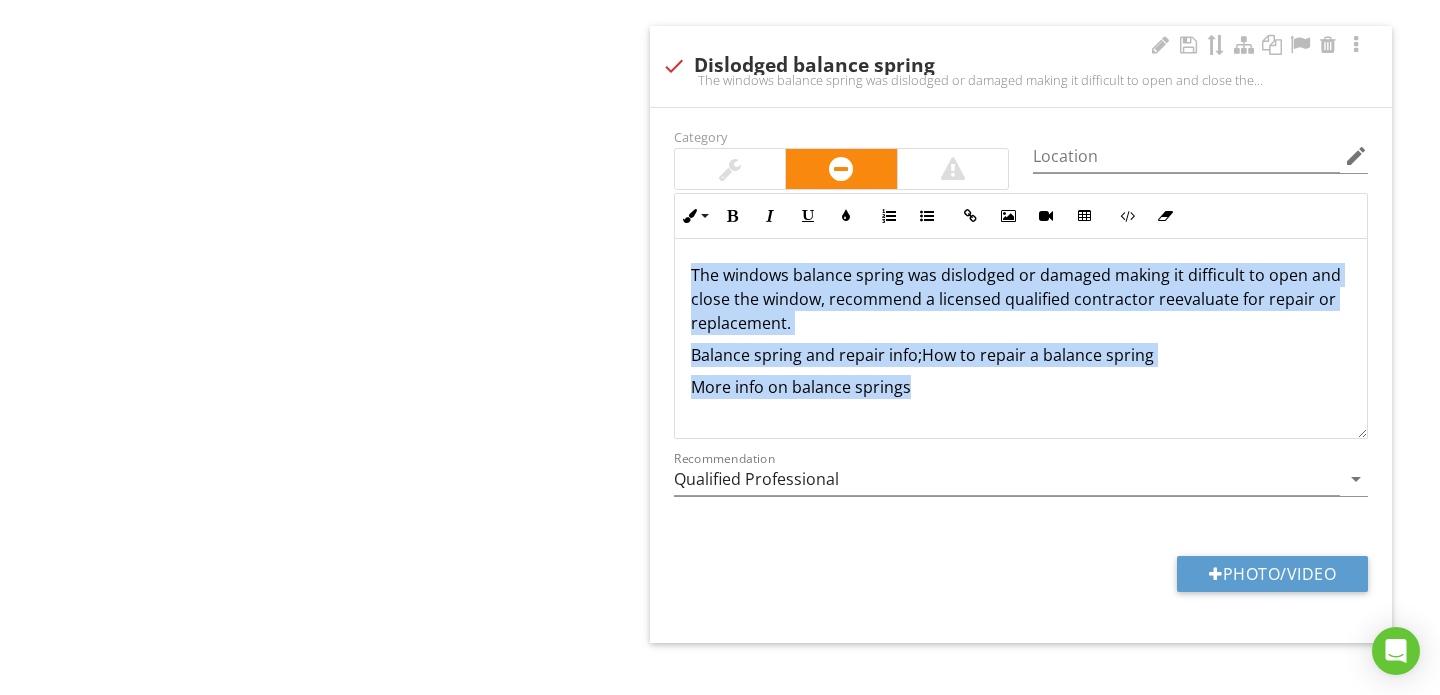 drag, startPoint x: 690, startPoint y: 270, endPoint x: 911, endPoint y: 408, distance: 260.5475 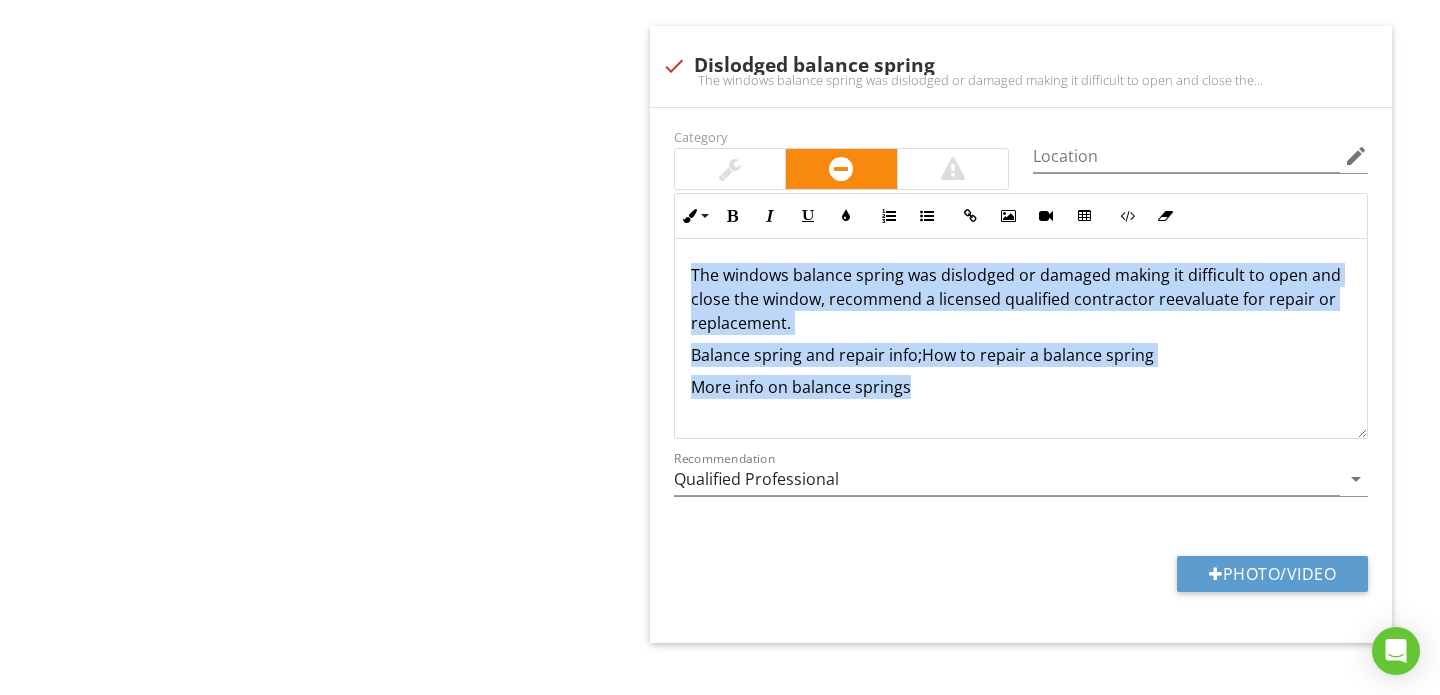 copy on "The windows balance spring was dislodged or damaged making it difficult to open and close the window, recommend a licensed qualified contractor reevaluate for repair or replacement. Balance spring and repair info;  How to repair a balance spring  More info on balance springs" 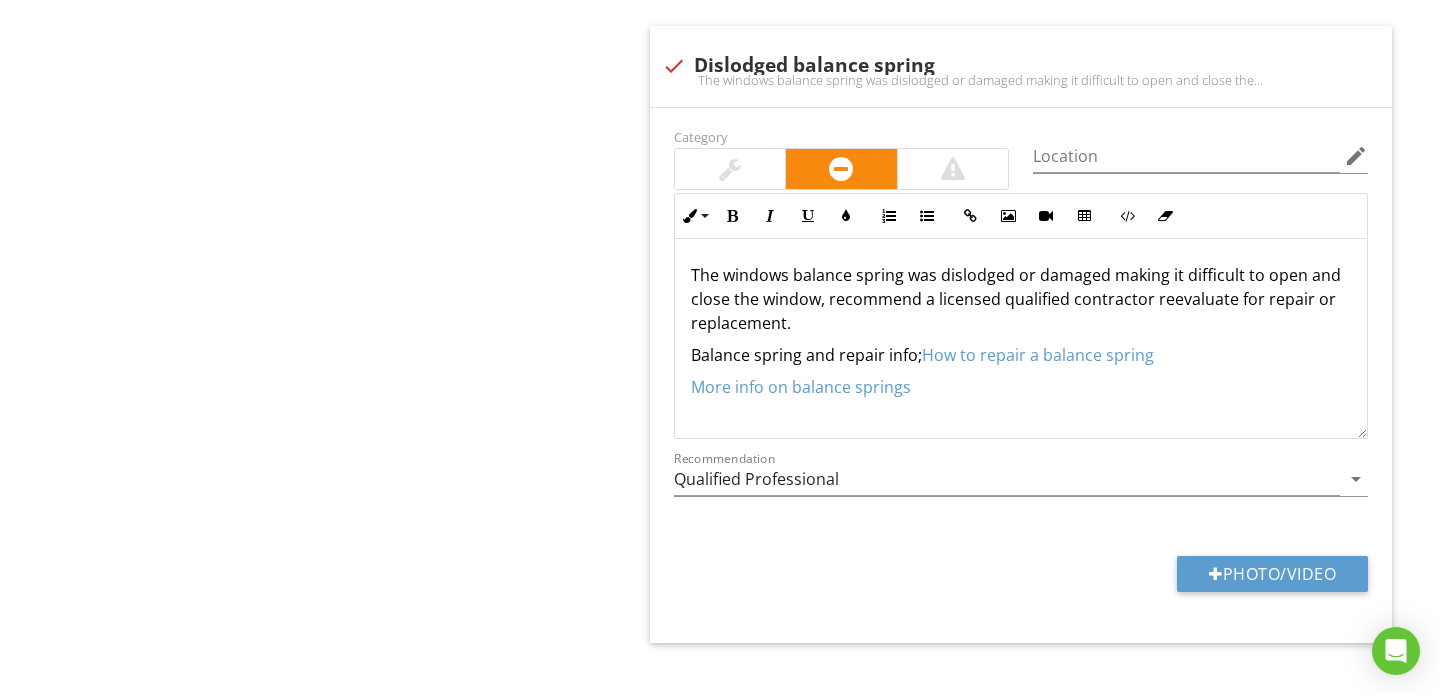 click on "Bedroom 5 (2nd floor north west)
General
Doors
Windows
Floors
Walls
Ceilings
Lighting Fixtures, Switches & Receptacles
AFCI protection
Smoke Detectors
Heating system
Item
Windows
Info
Information
Window Type
check_box_outline_blank Casement   check_box_outline_blank Double-hung   check_box_outline_blank Drop-down   check_box_outline_blank Single Pane   check_box_outline_blank Single-hung   check_box Sliders   check_box_outline_blank Storm   check_box_outline_blank Thermal   check_box Thermal pane   check_box Vinyl   check_box_outline_blank Wood clad" at bounding box center [900, -581] 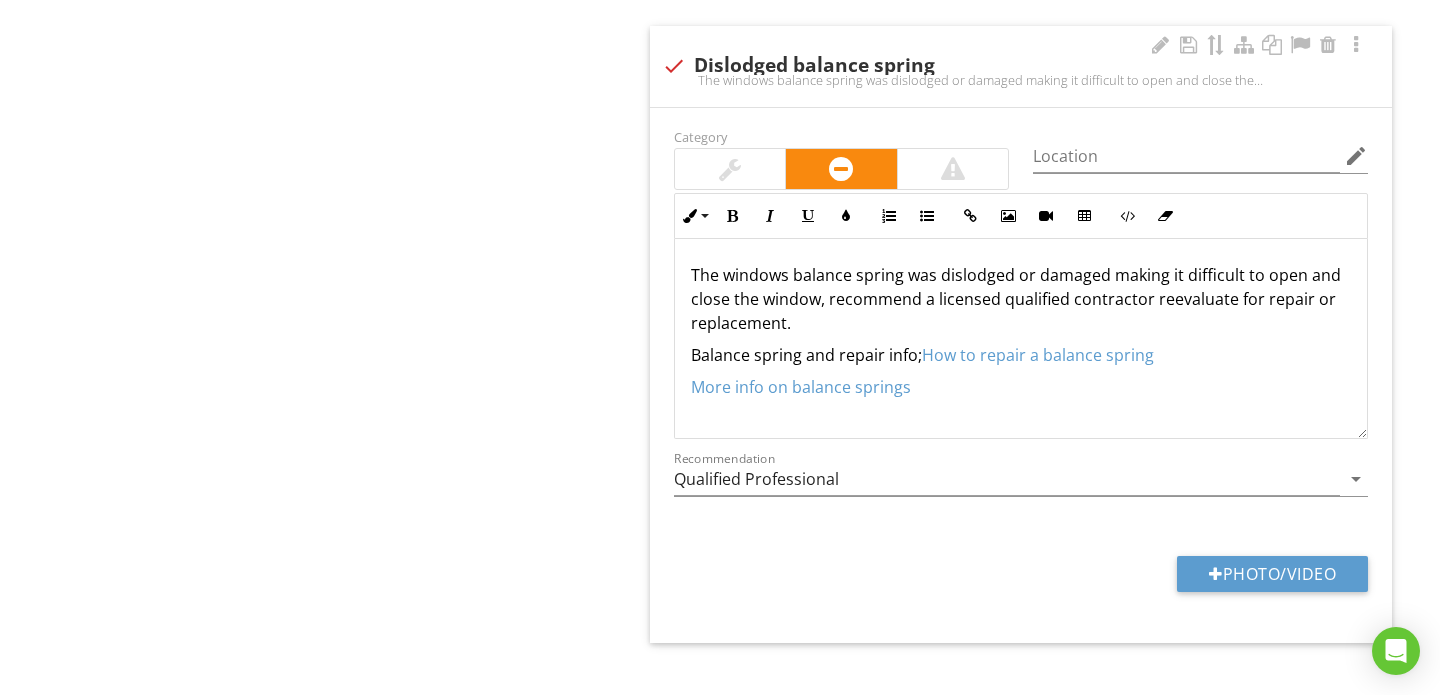 click on "The windows balance spring was dislodged or damaged making it difficult to open and close the window, recommend a licensed qualified contractor reevaluate for repair or replacement.Balance spring and repair info; How to repair a balance springMore info on balance springs" at bounding box center [1021, 80] 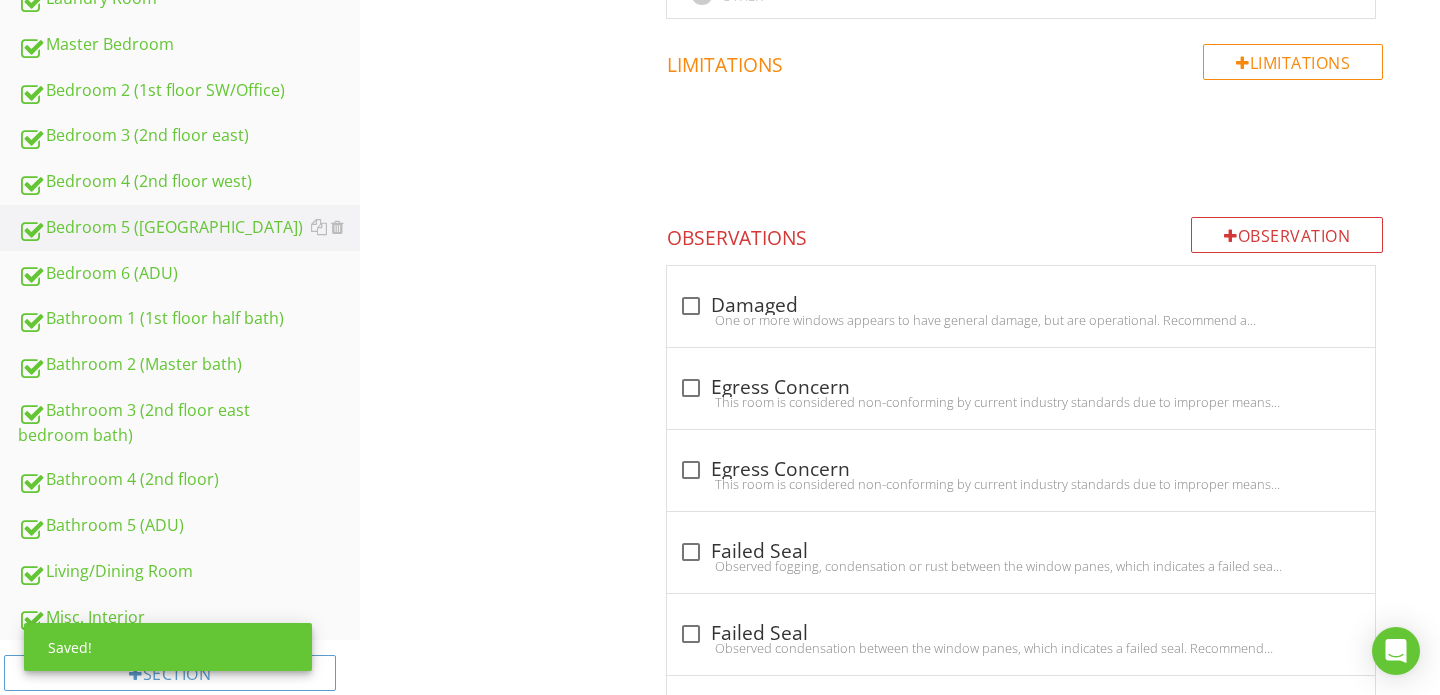 scroll, scrollTop: 1073, scrollLeft: 0, axis: vertical 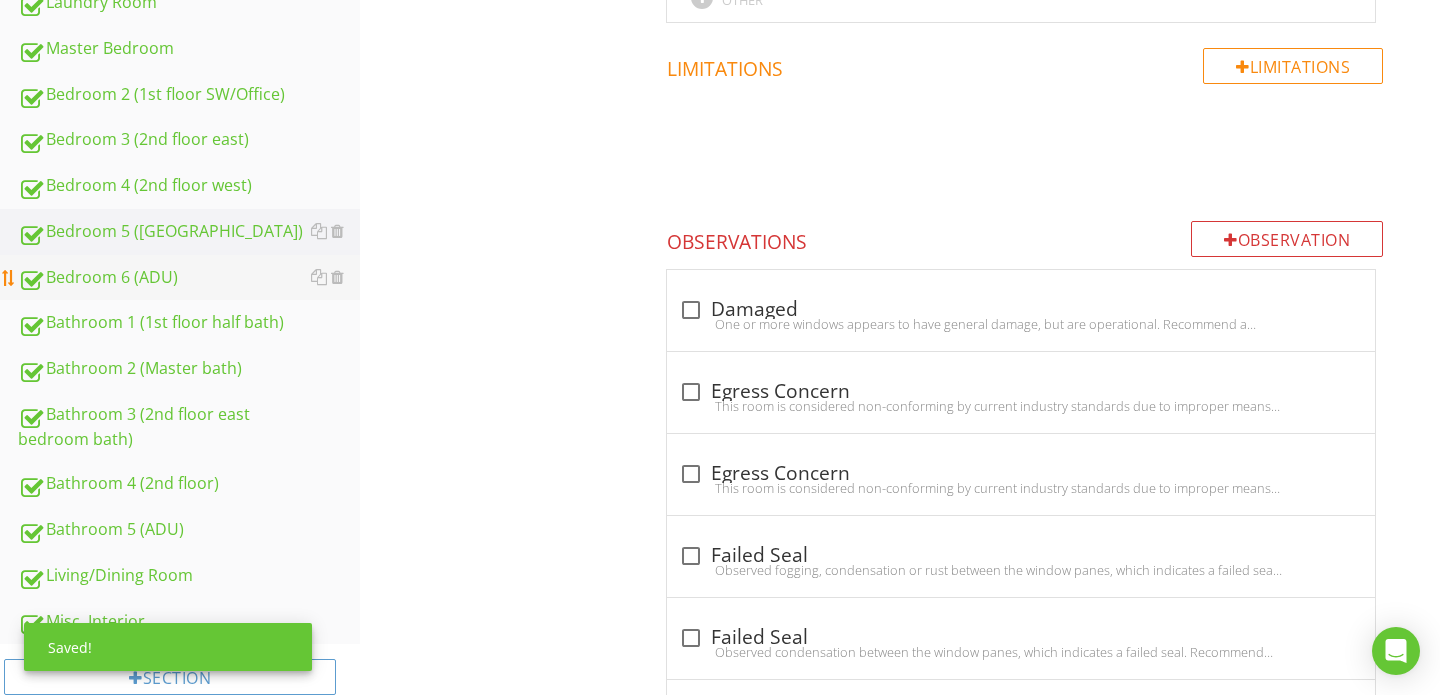 click on "Bedroom 6 (ADU)" at bounding box center (189, 278) 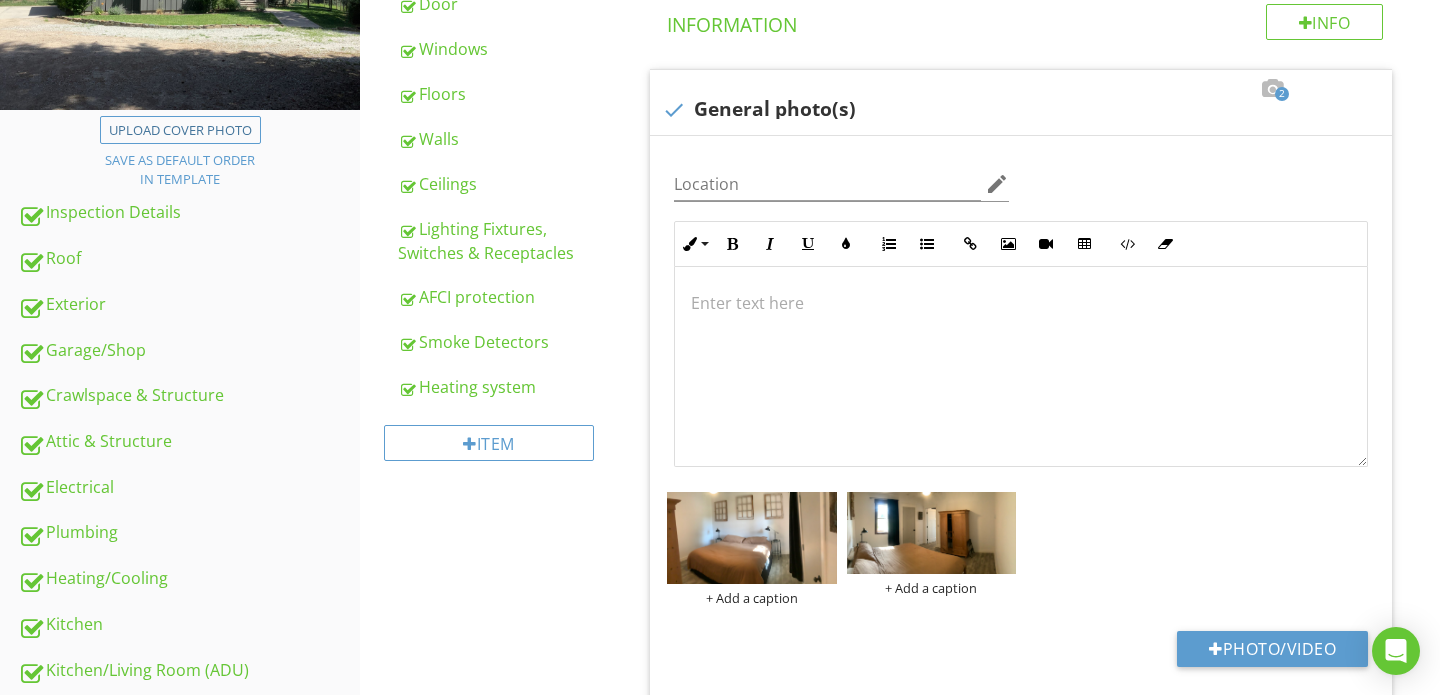 scroll, scrollTop: 351, scrollLeft: 0, axis: vertical 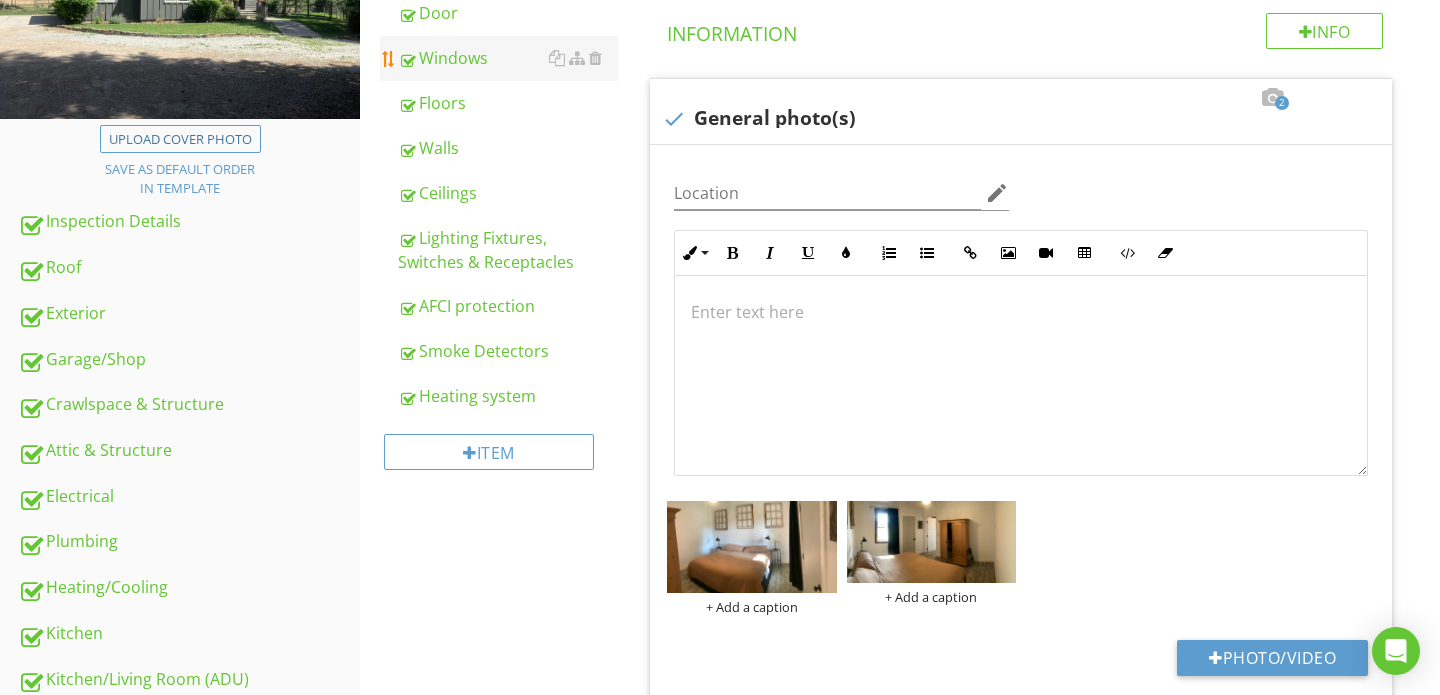 click on "Windows" at bounding box center [508, 58] 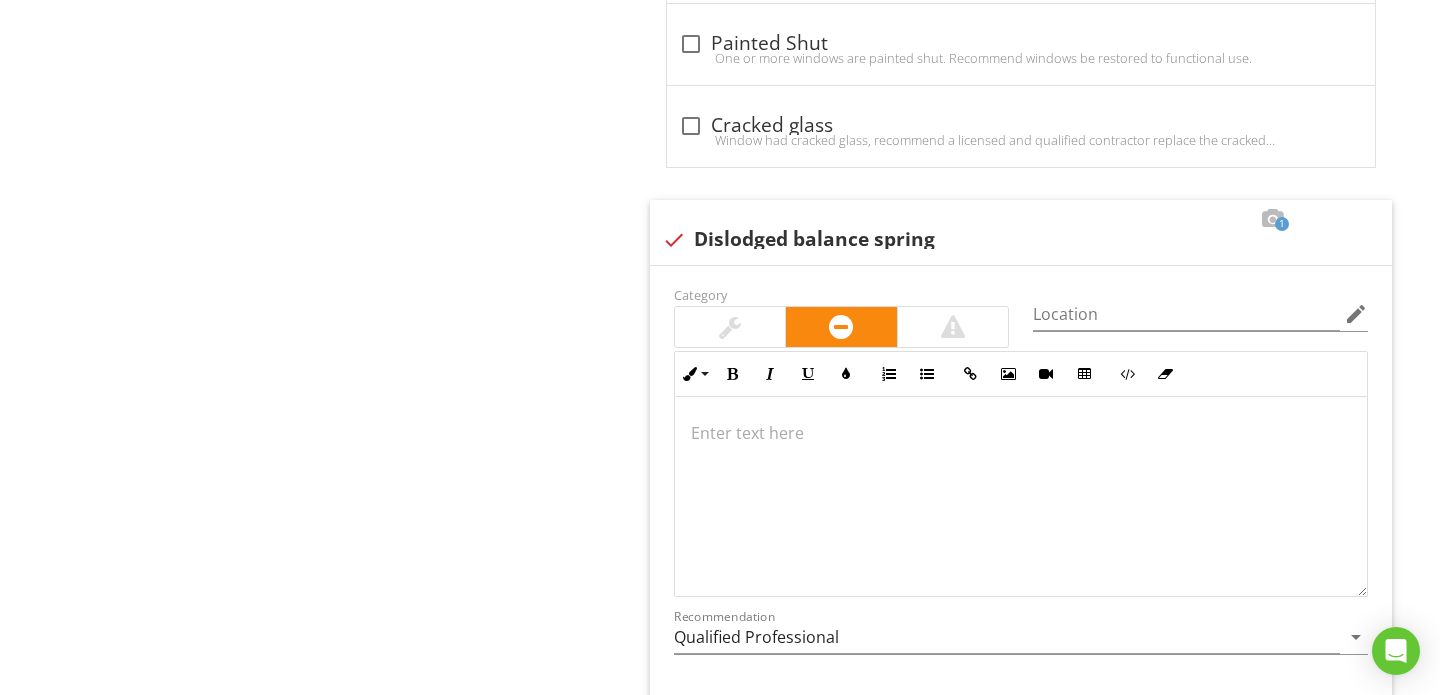 scroll, scrollTop: 1880, scrollLeft: 0, axis: vertical 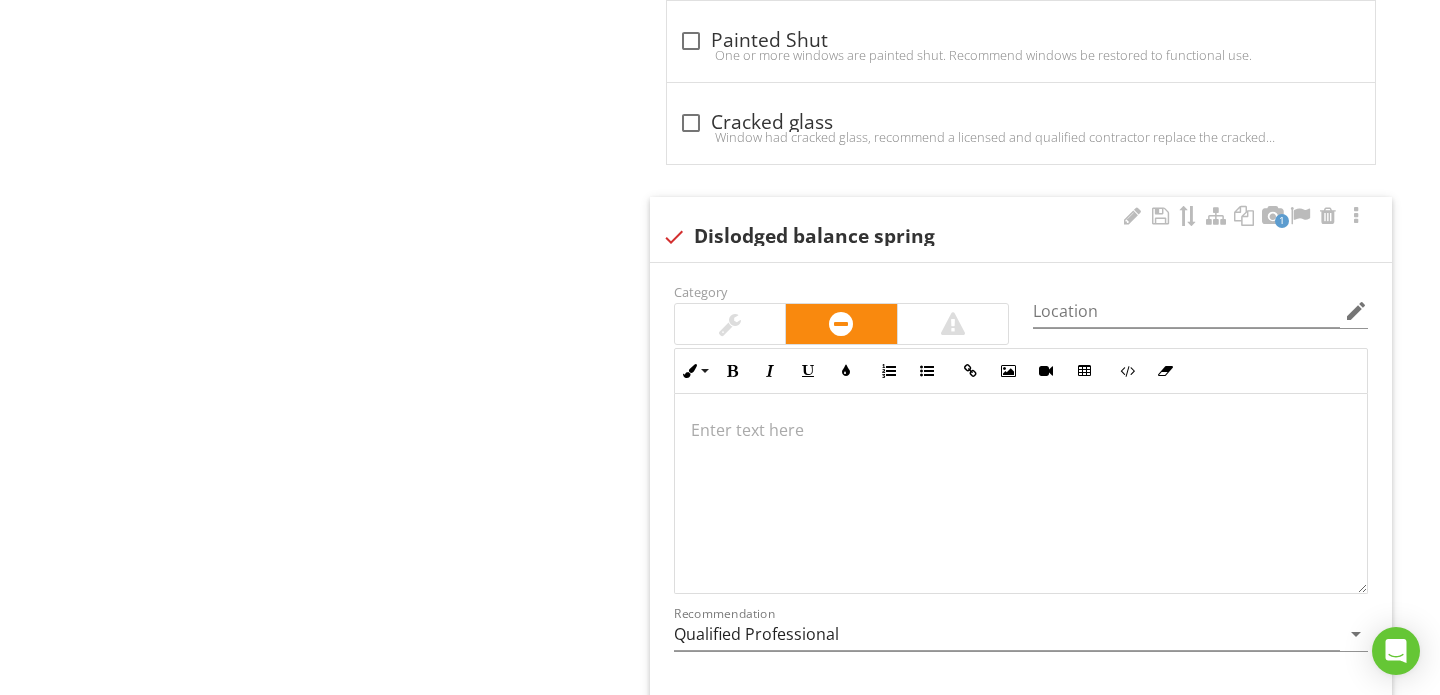 click at bounding box center [1021, 494] 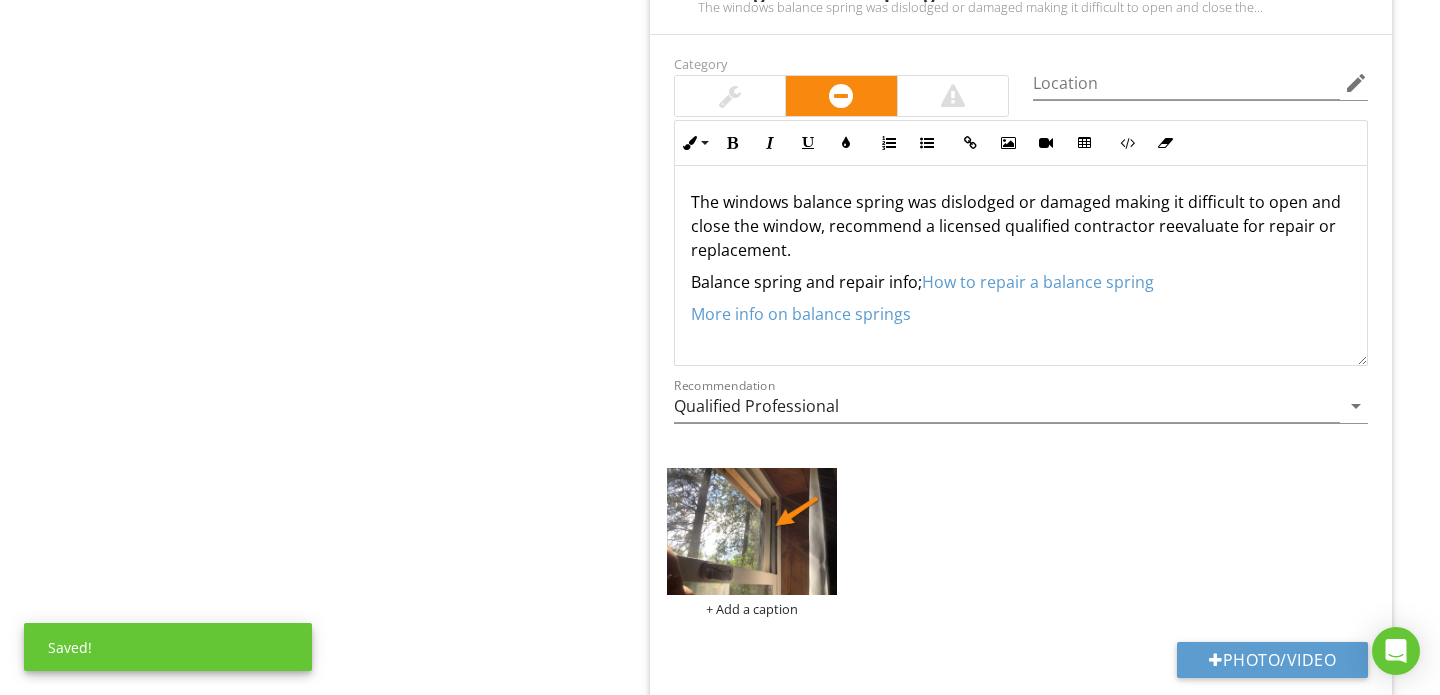 scroll, scrollTop: 2240, scrollLeft: 0, axis: vertical 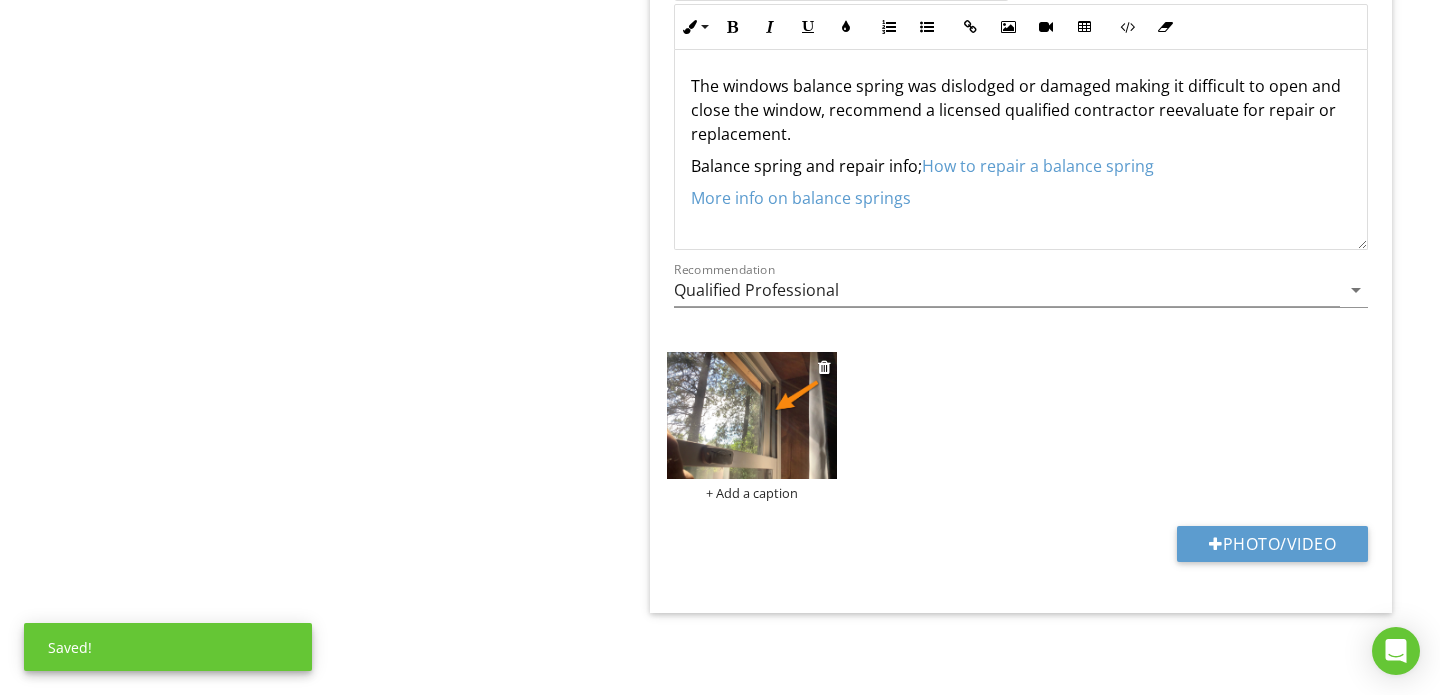 click on "+ Add a caption" at bounding box center (752, 493) 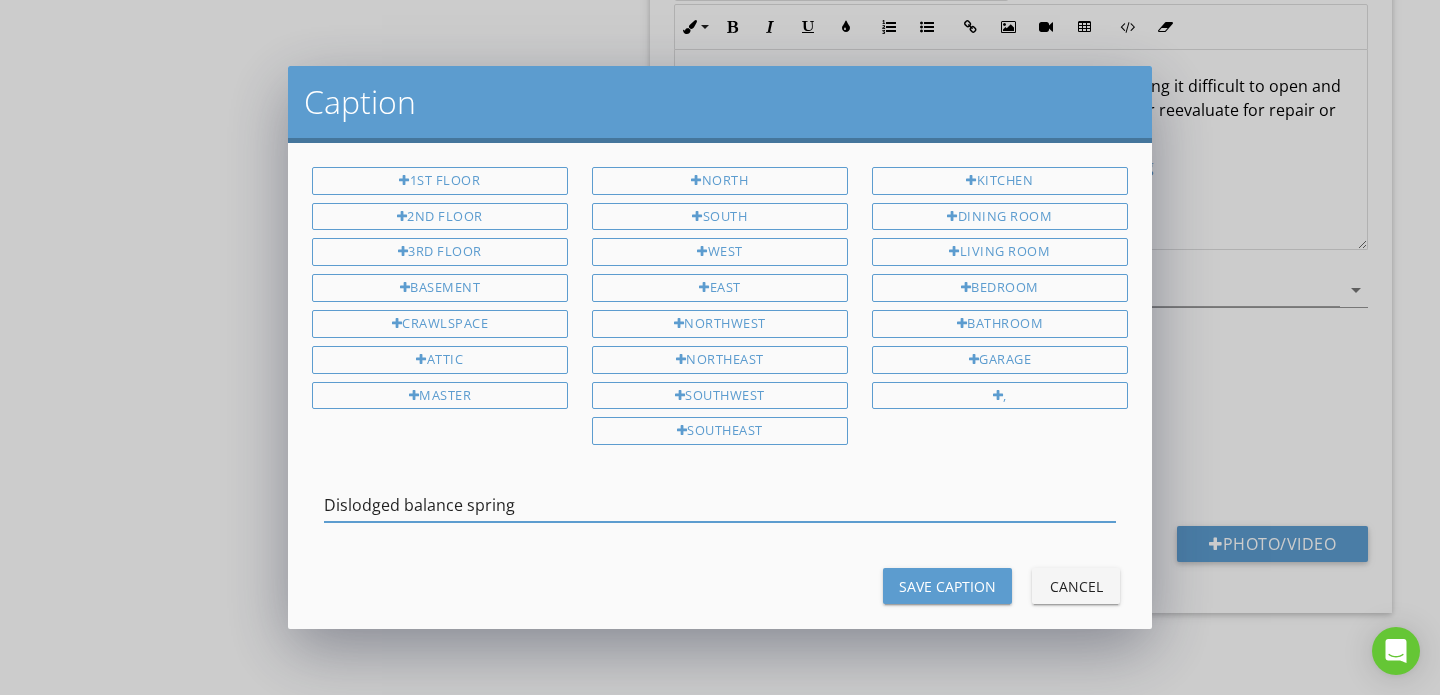 type on "Dislodged balance spring" 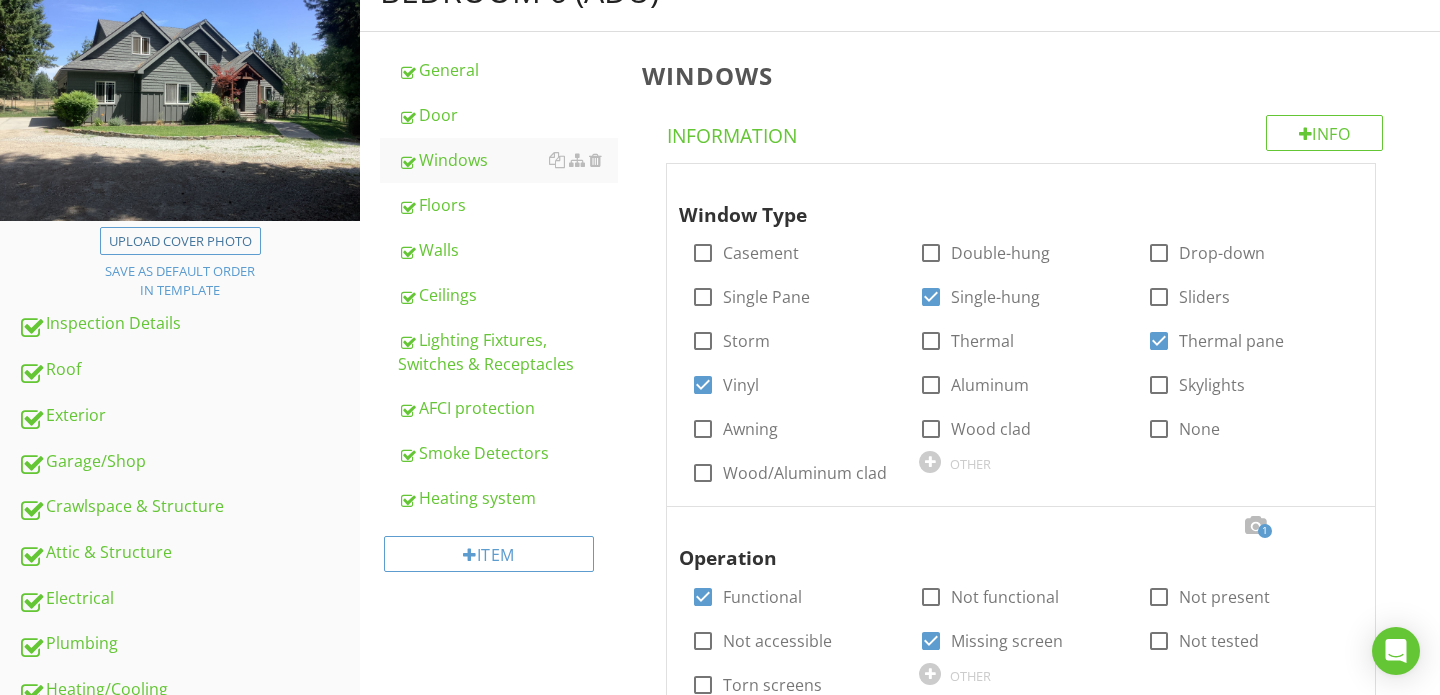 scroll, scrollTop: 241, scrollLeft: 0, axis: vertical 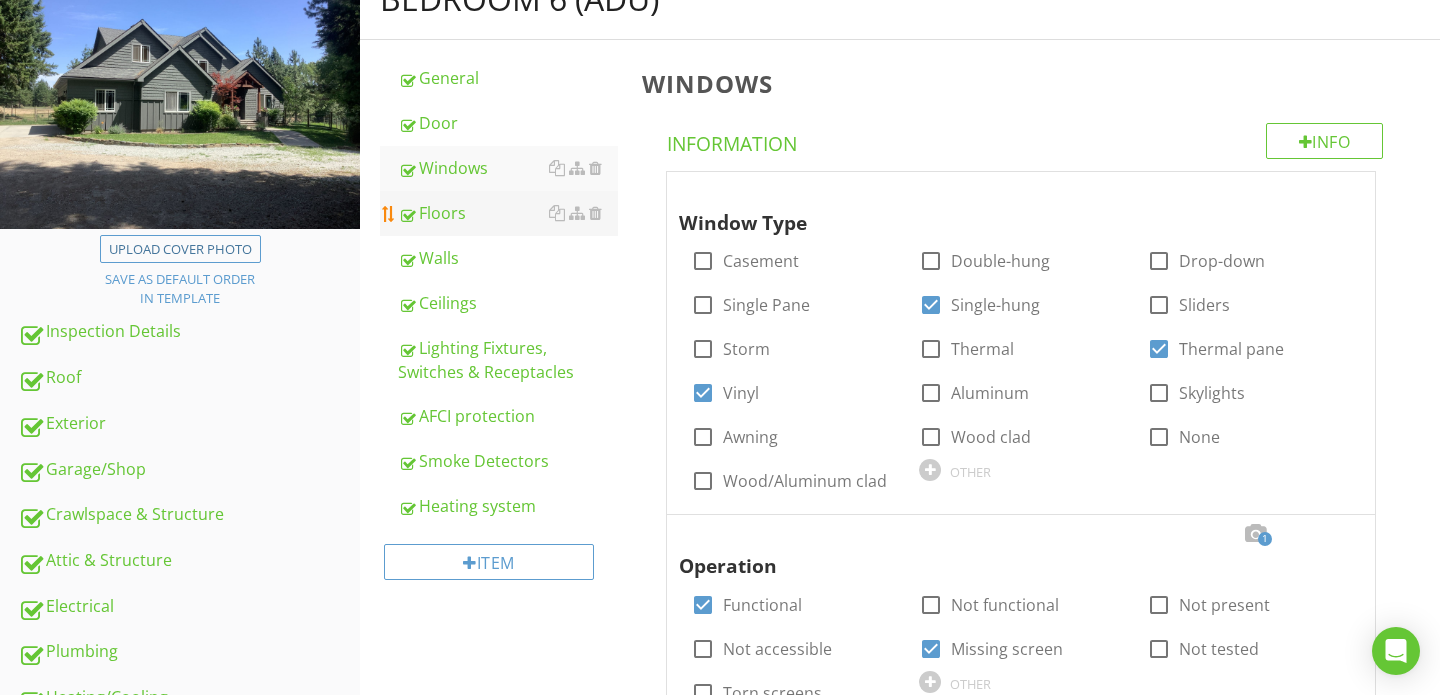 click on "Floors" at bounding box center (508, 213) 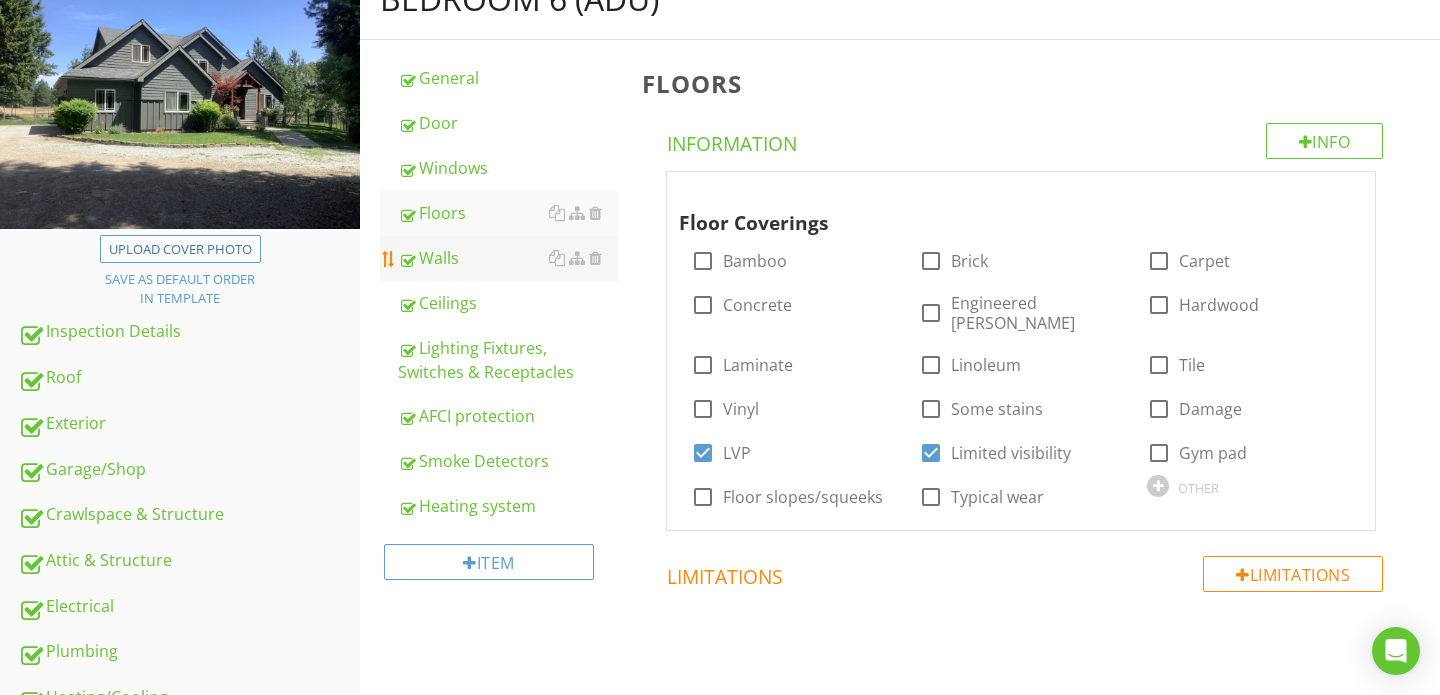 click on "Walls" at bounding box center [508, 258] 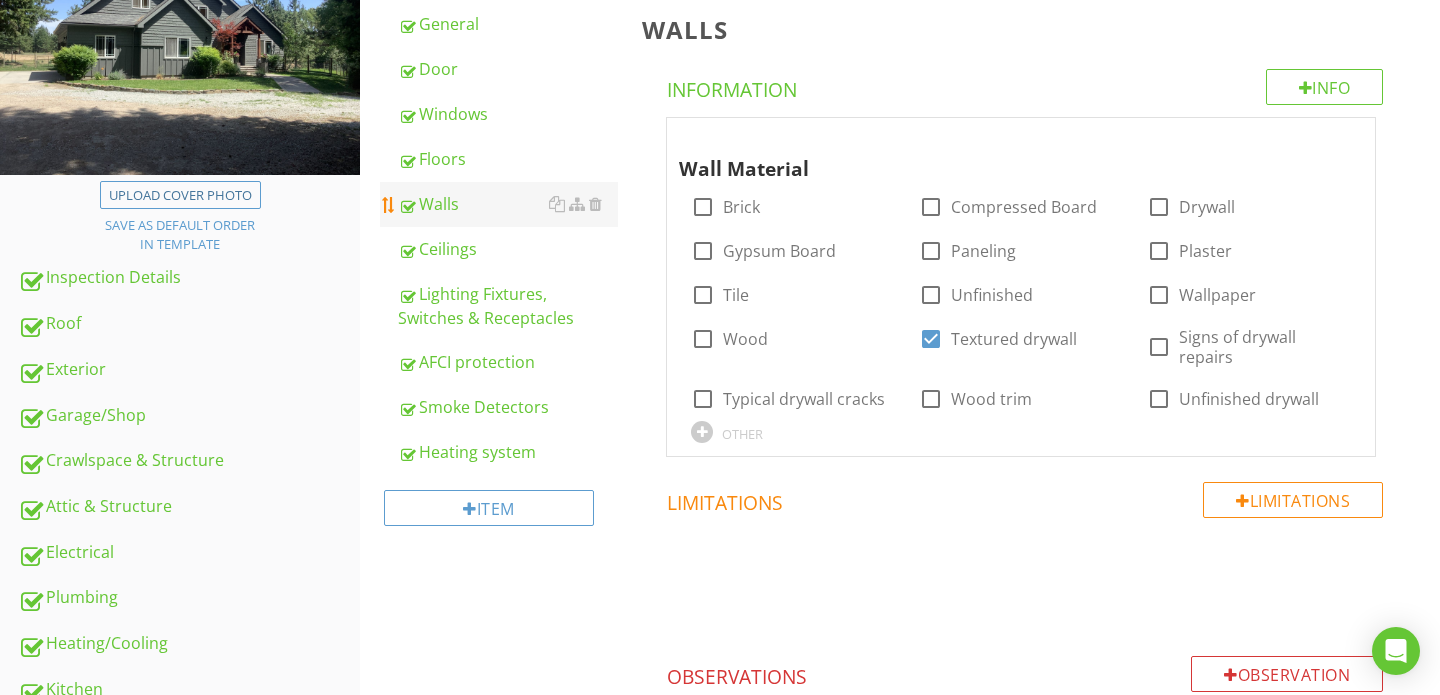 scroll, scrollTop: 294, scrollLeft: 0, axis: vertical 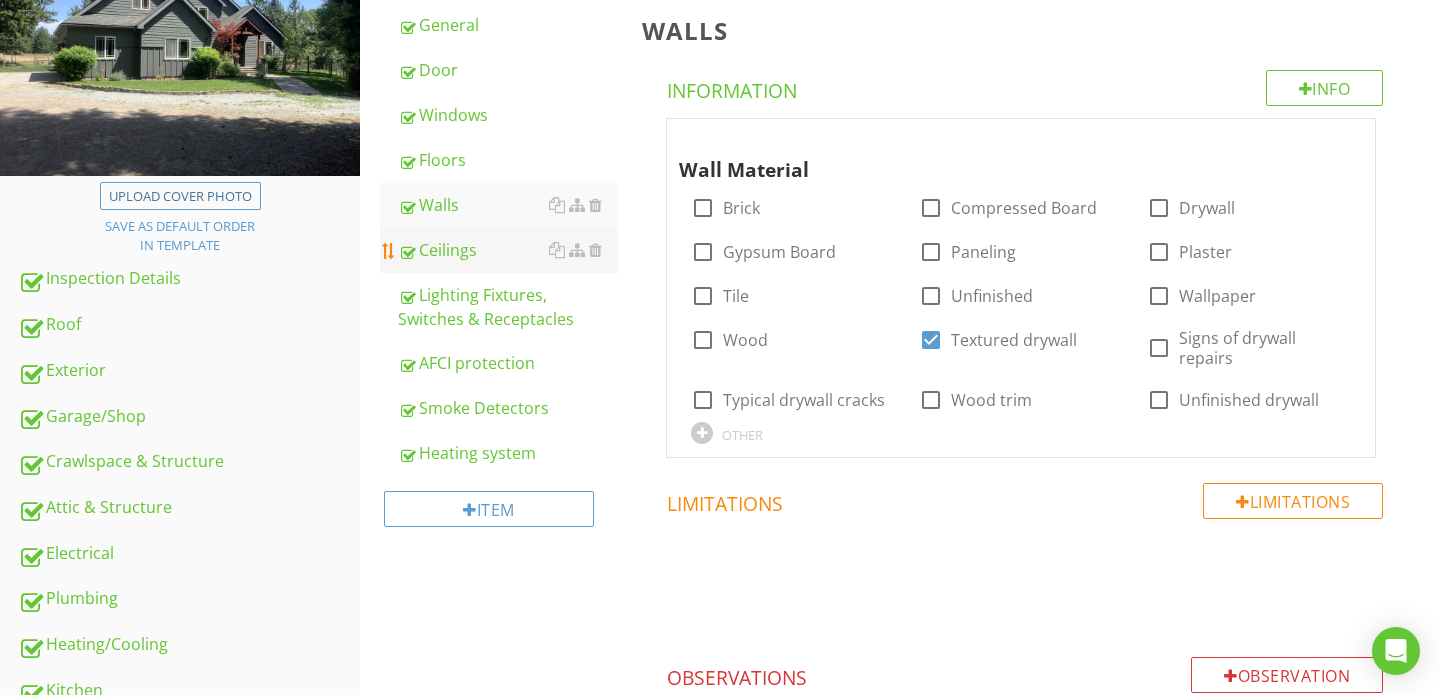 click on "Ceilings" at bounding box center (508, 250) 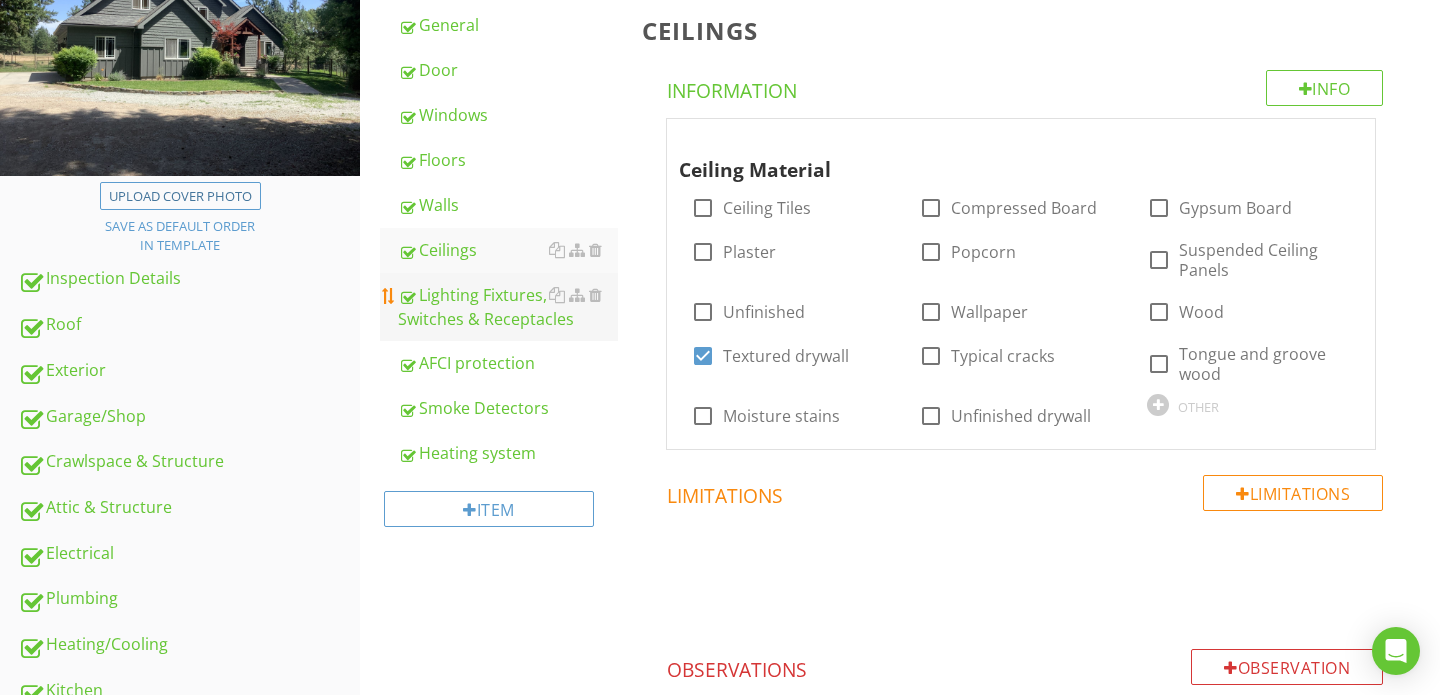 click on "Lighting Fixtures, Switches & Receptacles" at bounding box center (508, 307) 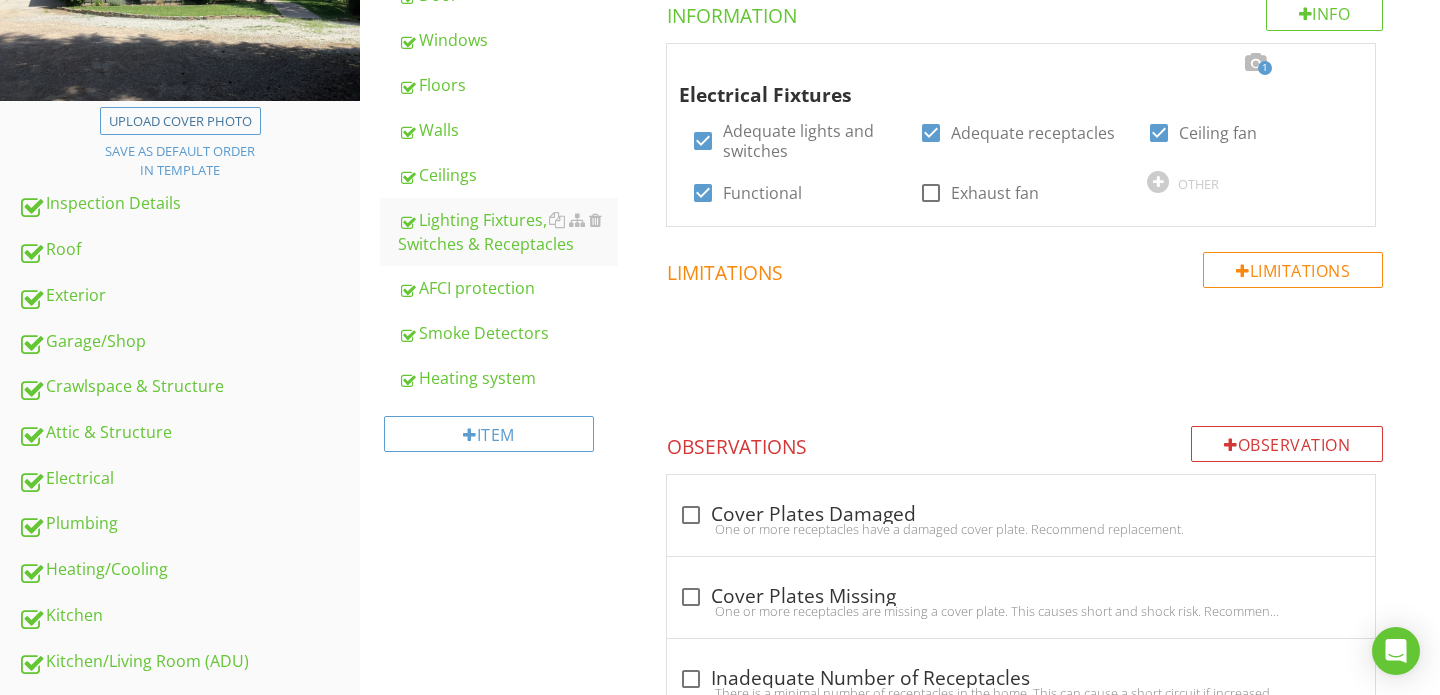 scroll, scrollTop: 357, scrollLeft: 0, axis: vertical 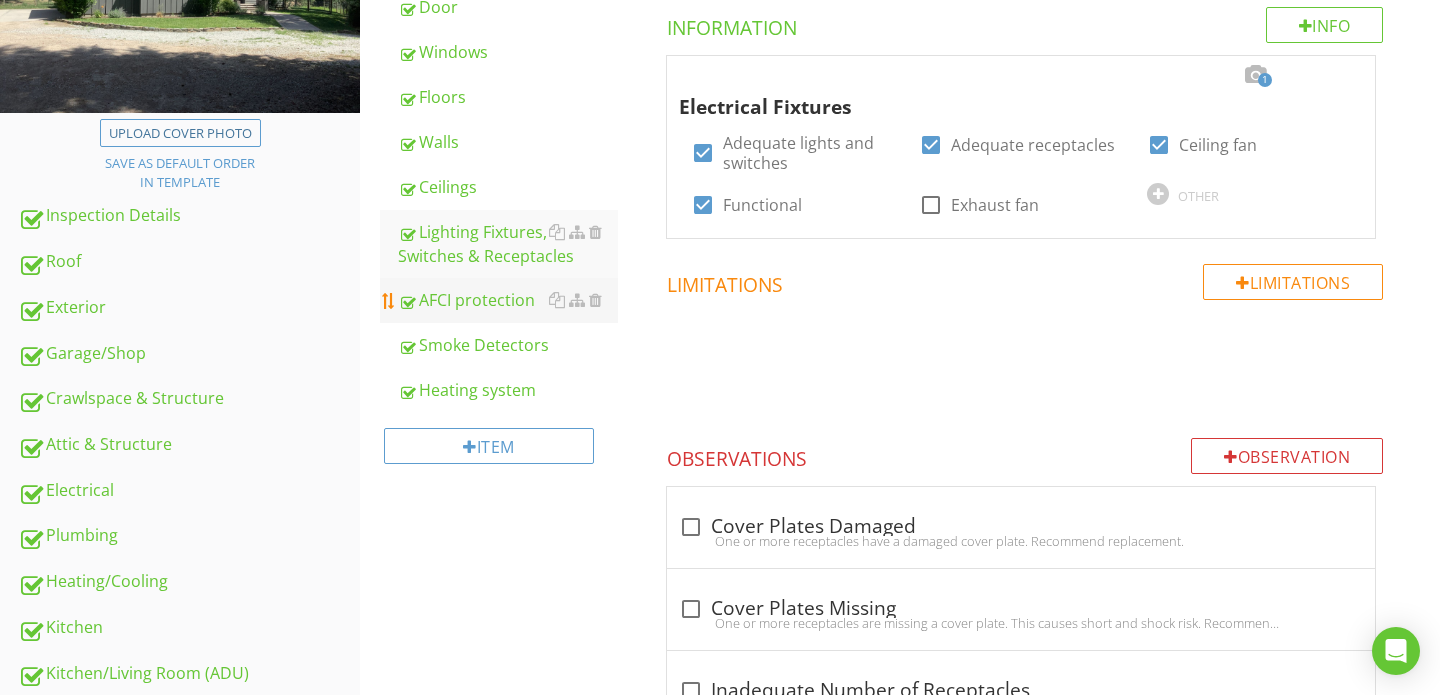 click on "AFCI protection" at bounding box center (508, 300) 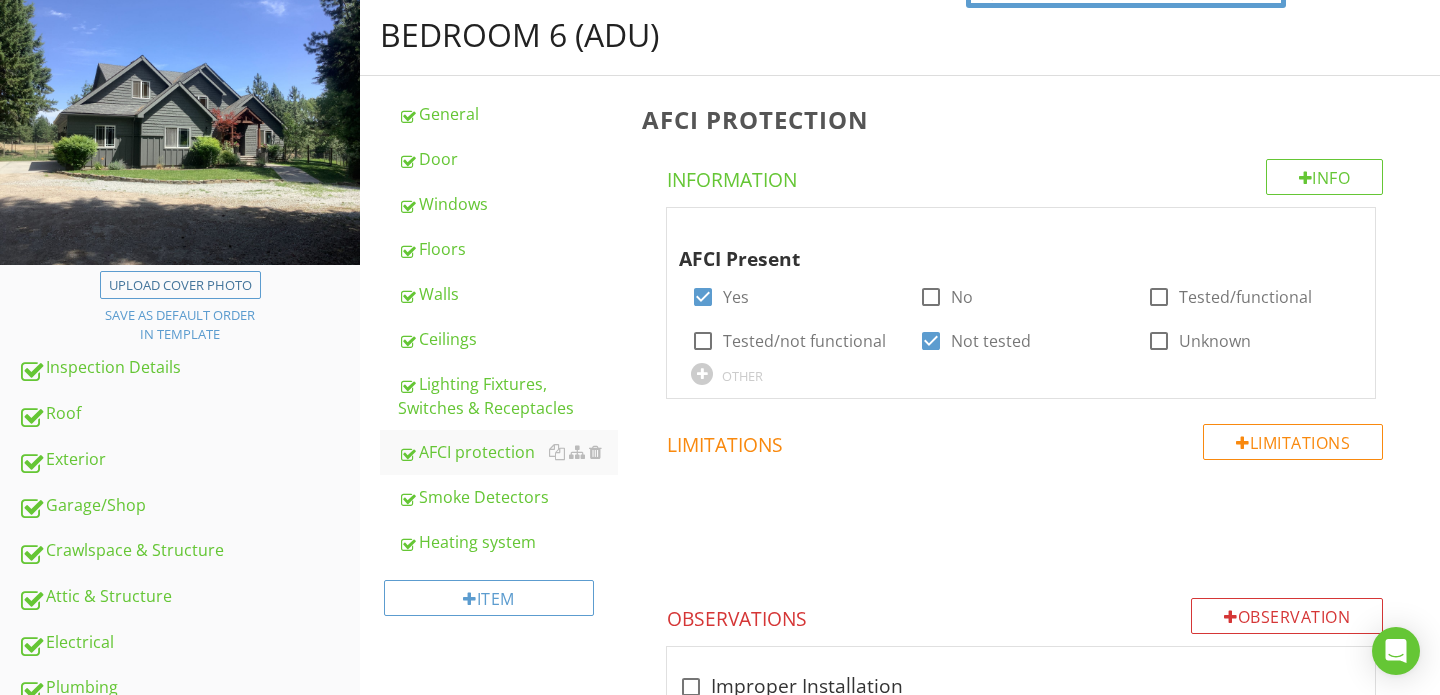 scroll, scrollTop: 373, scrollLeft: 0, axis: vertical 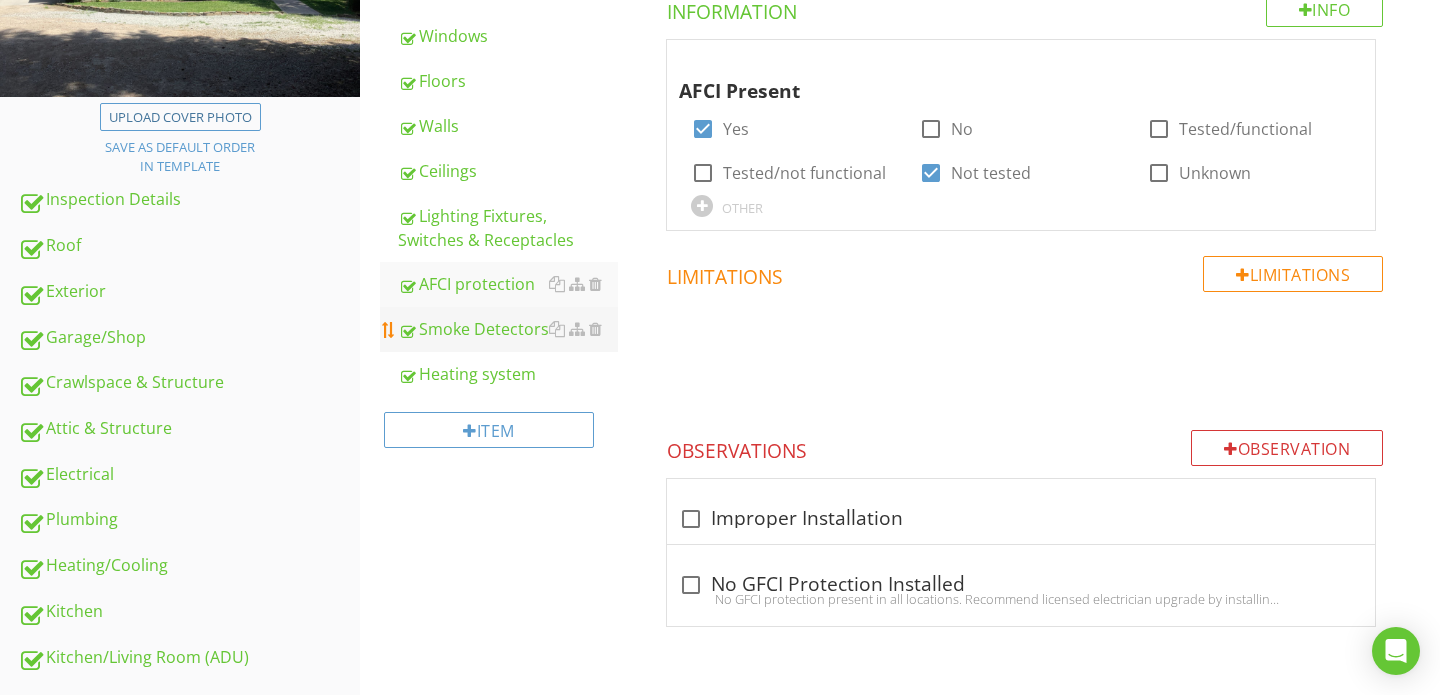 click on "Smoke Detectors" at bounding box center [508, 329] 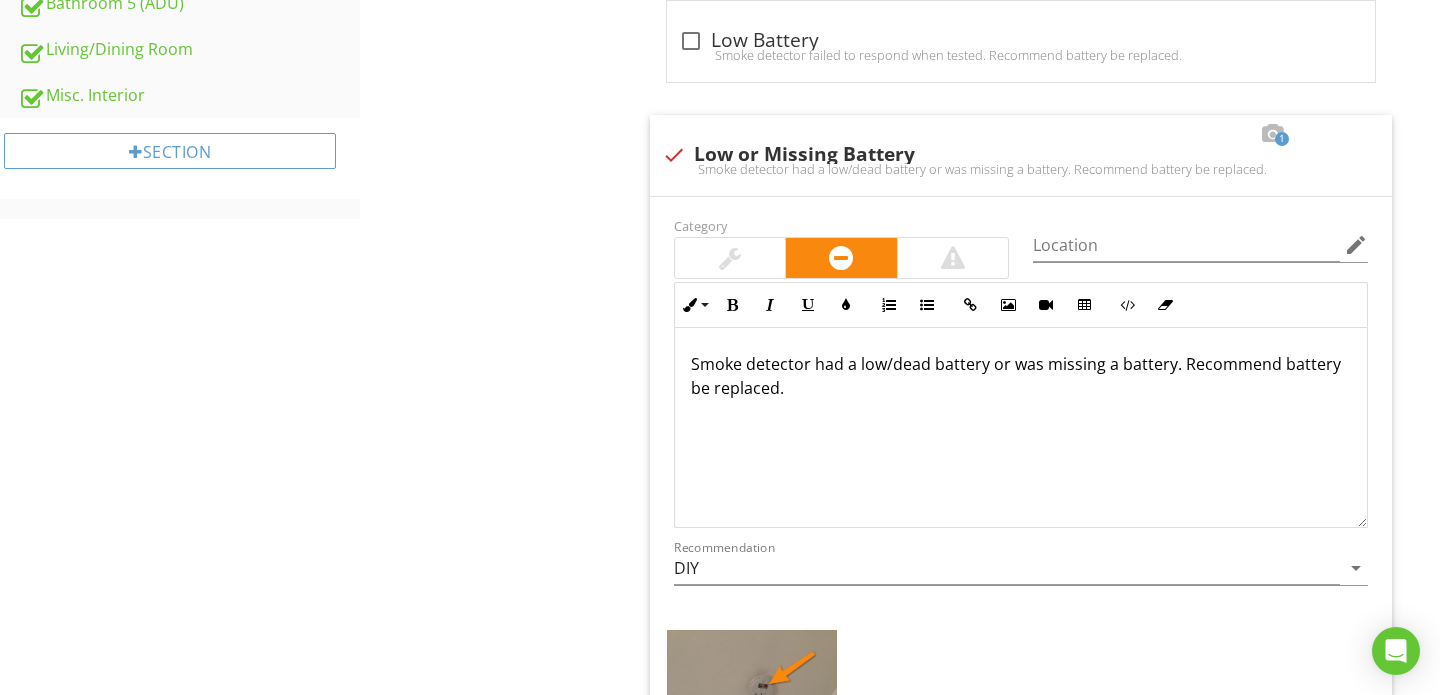 scroll, scrollTop: 1591, scrollLeft: 0, axis: vertical 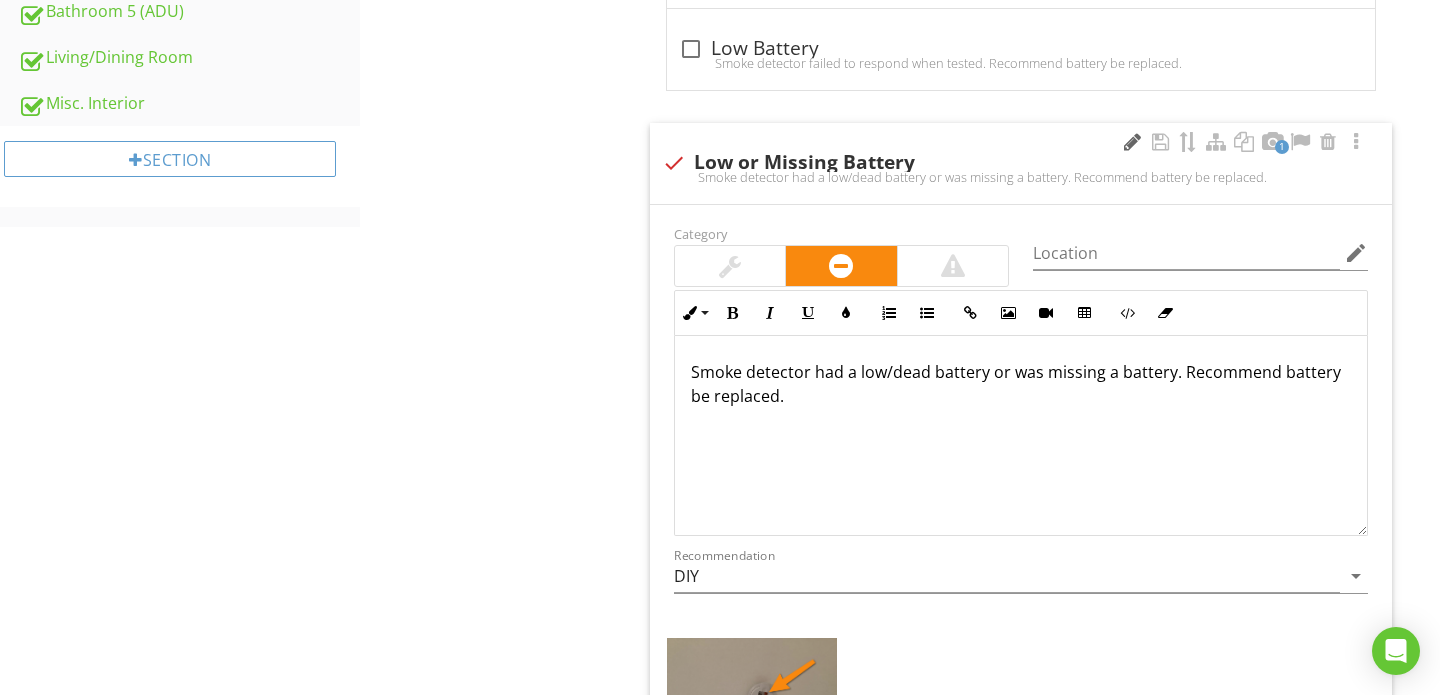 click at bounding box center [1132, 142] 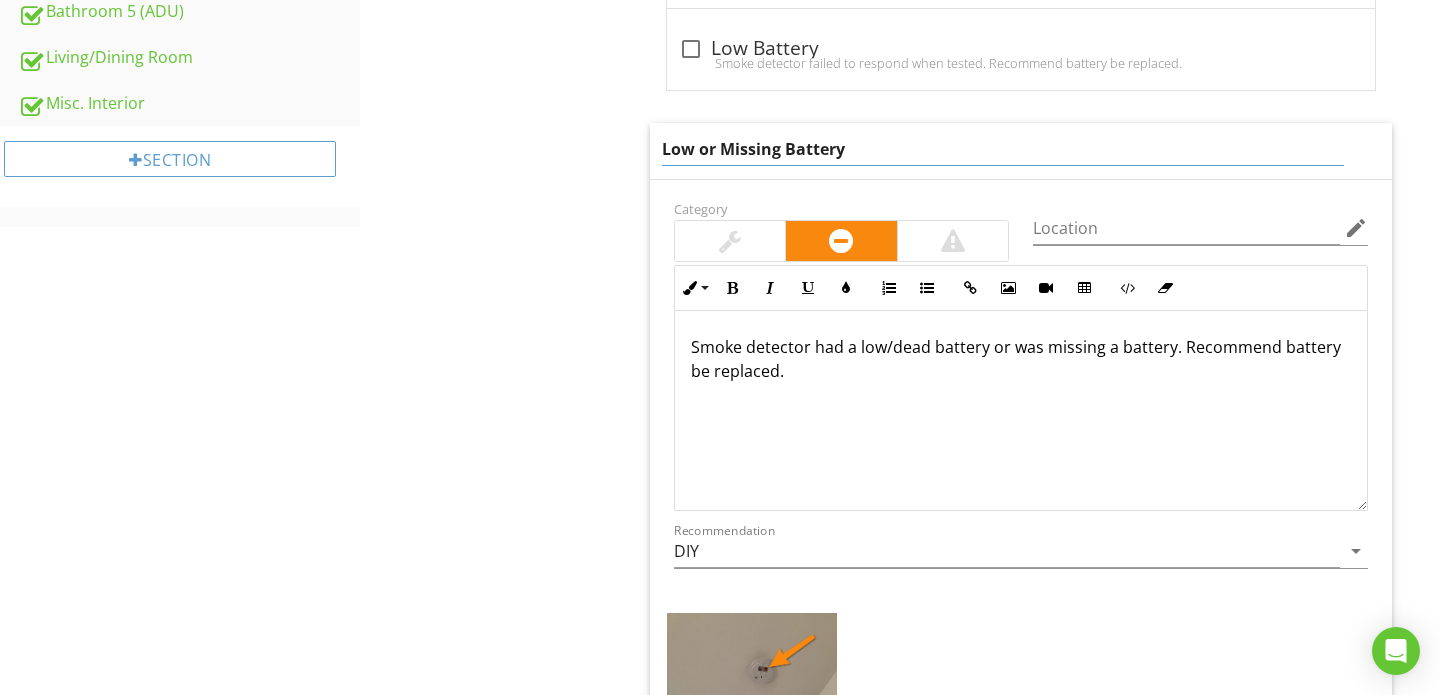 click on "Low or Missing Battery" at bounding box center [1003, 149] 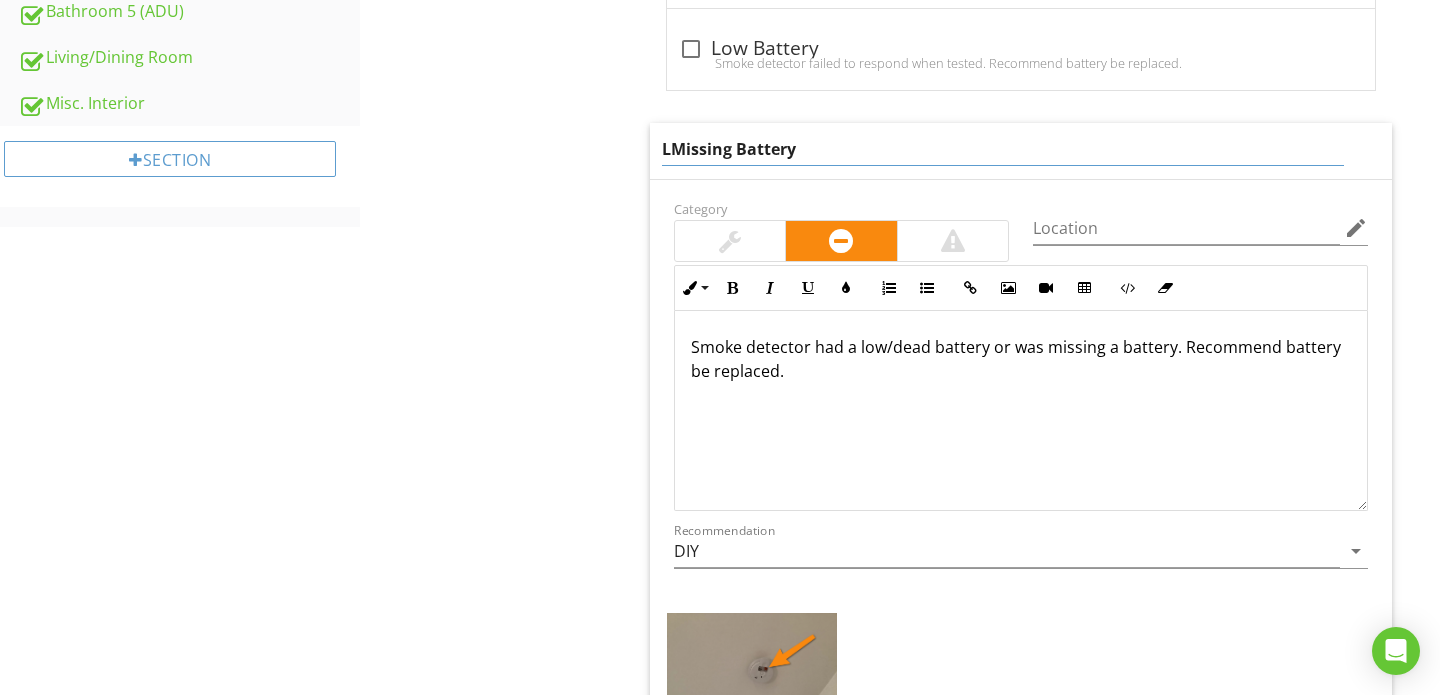 type on "Missing Battery" 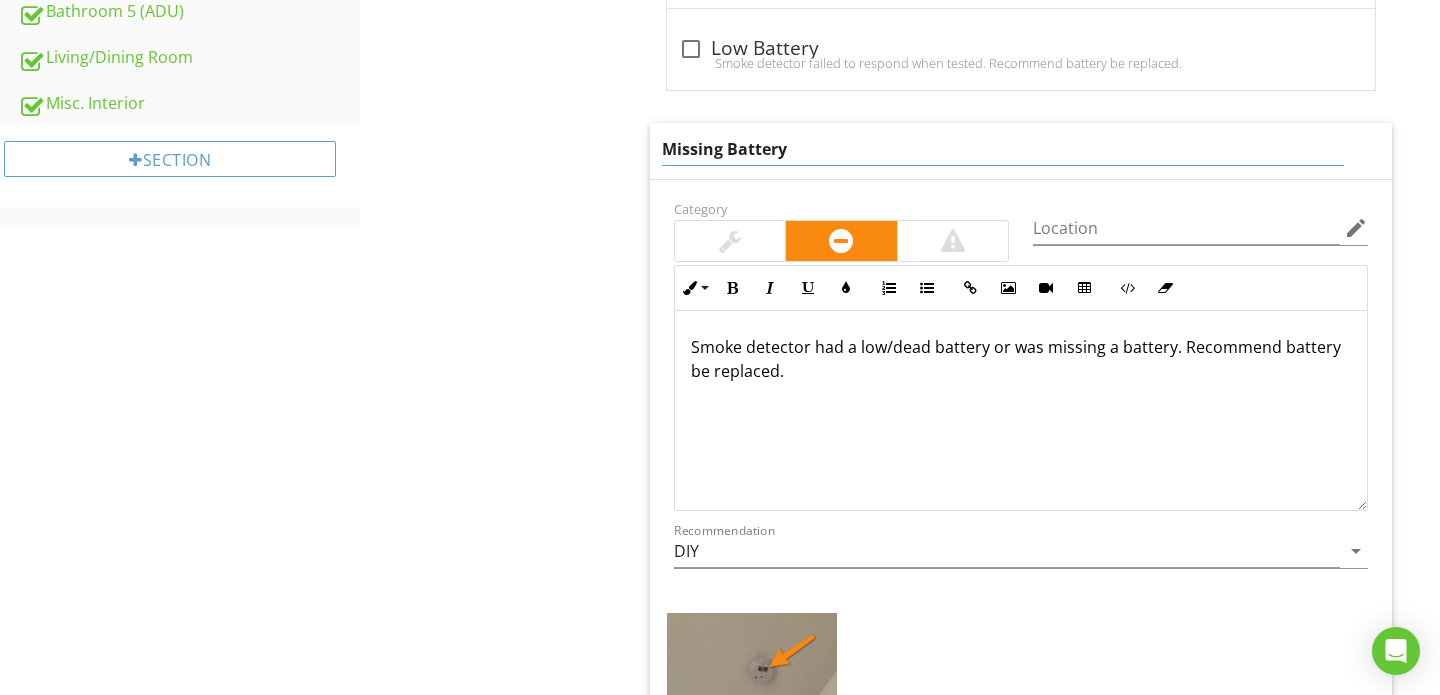 click on "Smoke detector had a low/dead battery or was missing a battery. Recommend battery be replaced." at bounding box center [1021, 411] 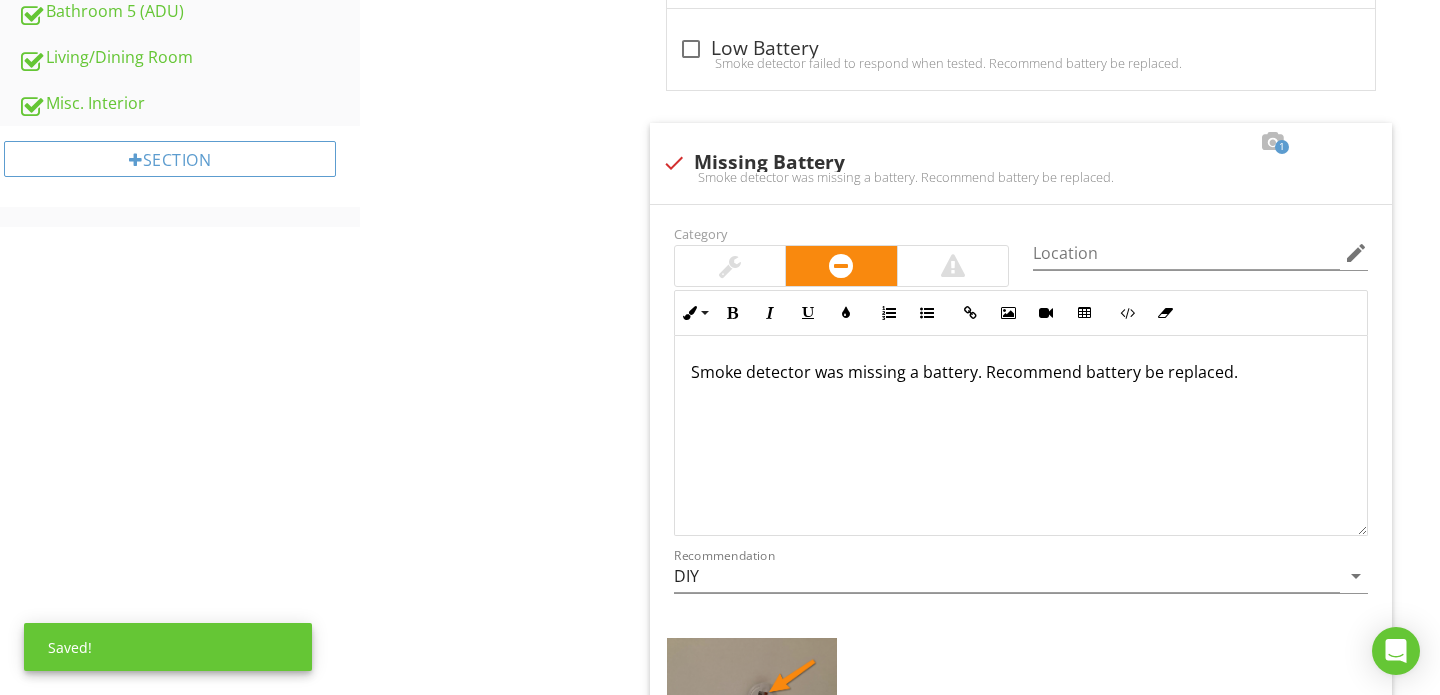 scroll, scrollTop: 1, scrollLeft: 0, axis: vertical 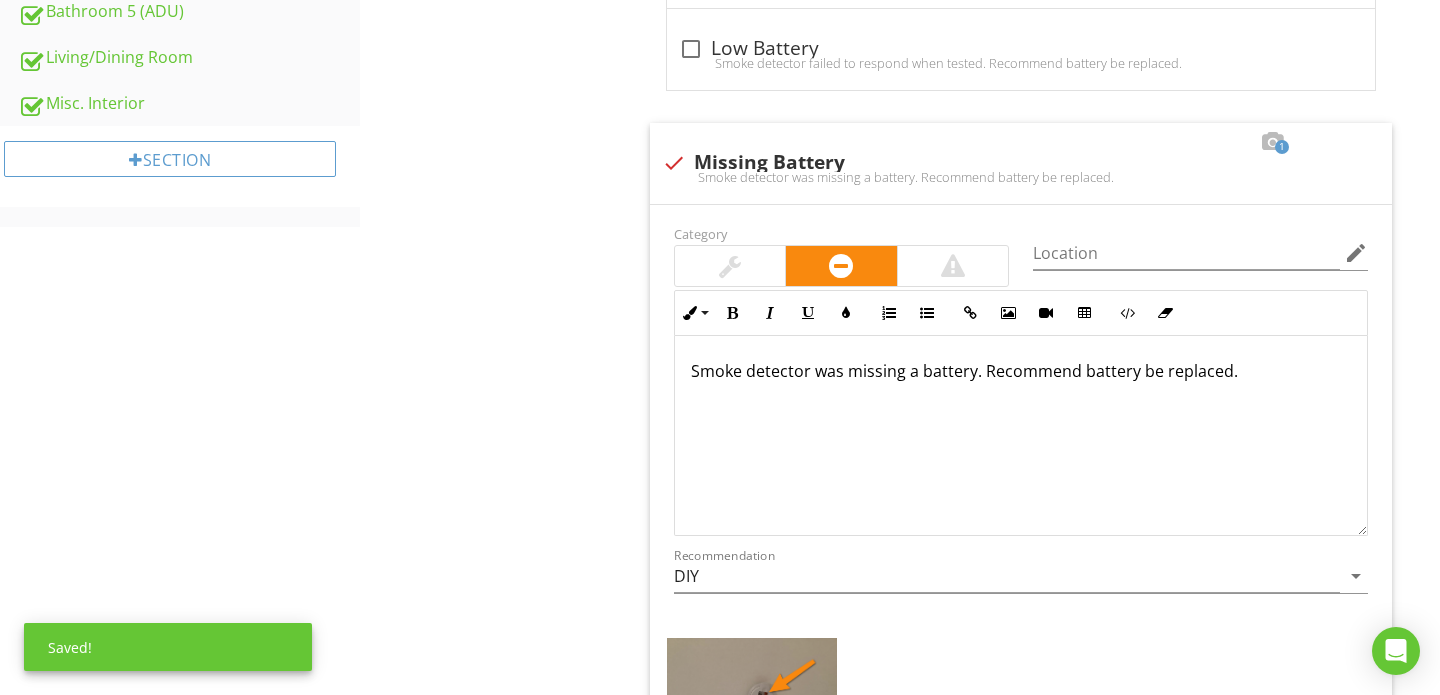 click on "Smoke detector was missing a battery. Recommend battery be replaced." at bounding box center [1021, 371] 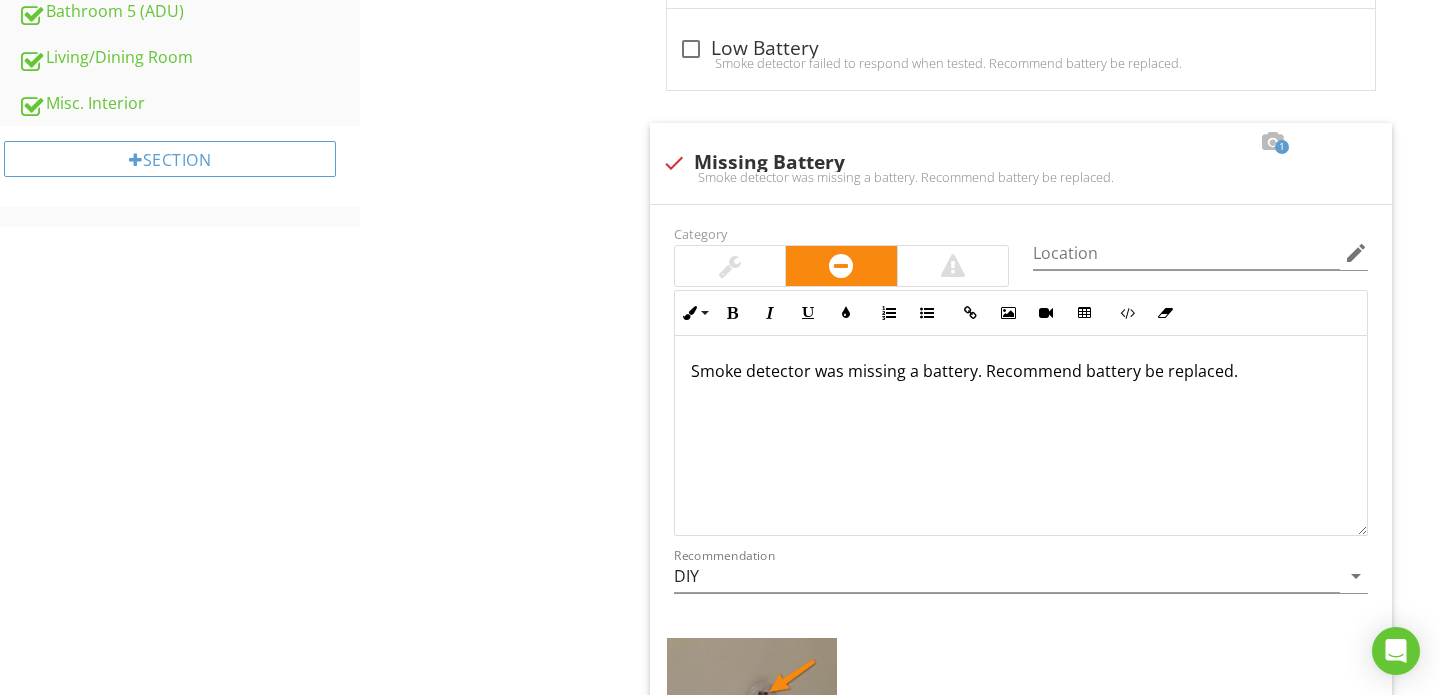 type 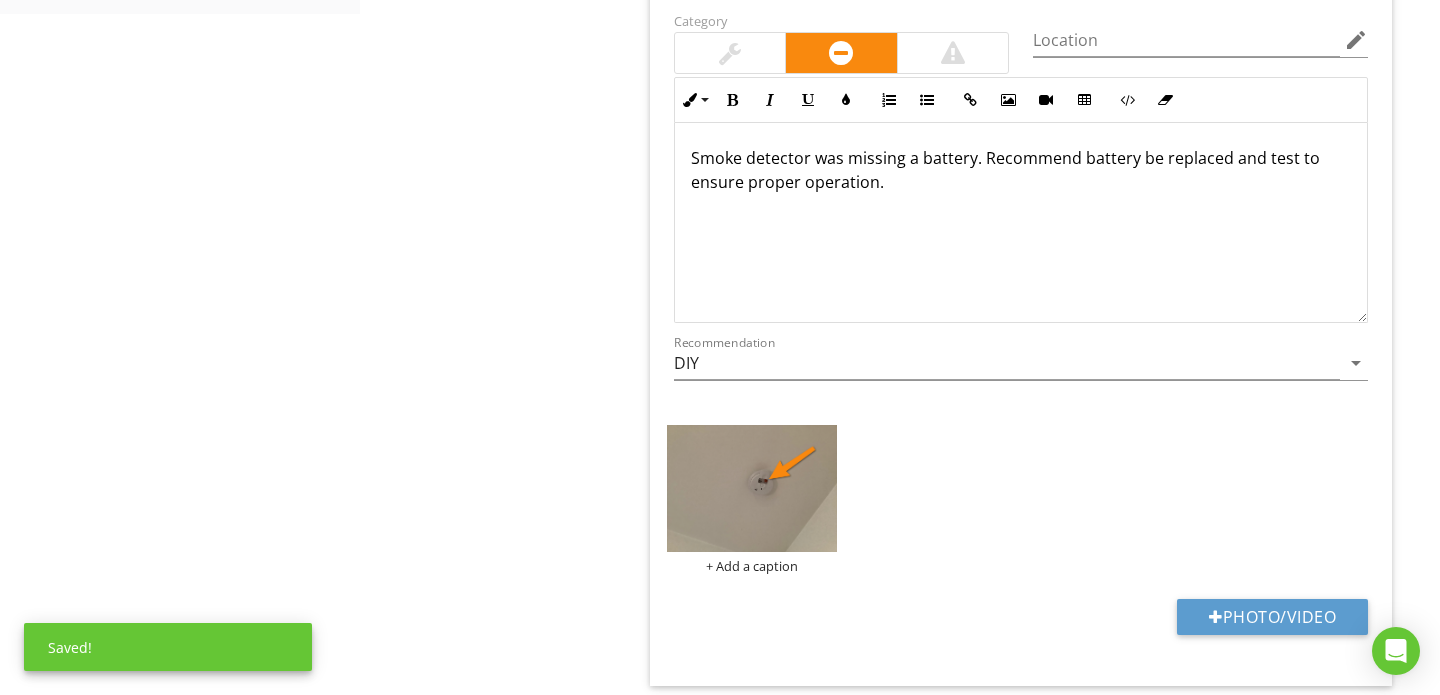 scroll, scrollTop: 1818, scrollLeft: 0, axis: vertical 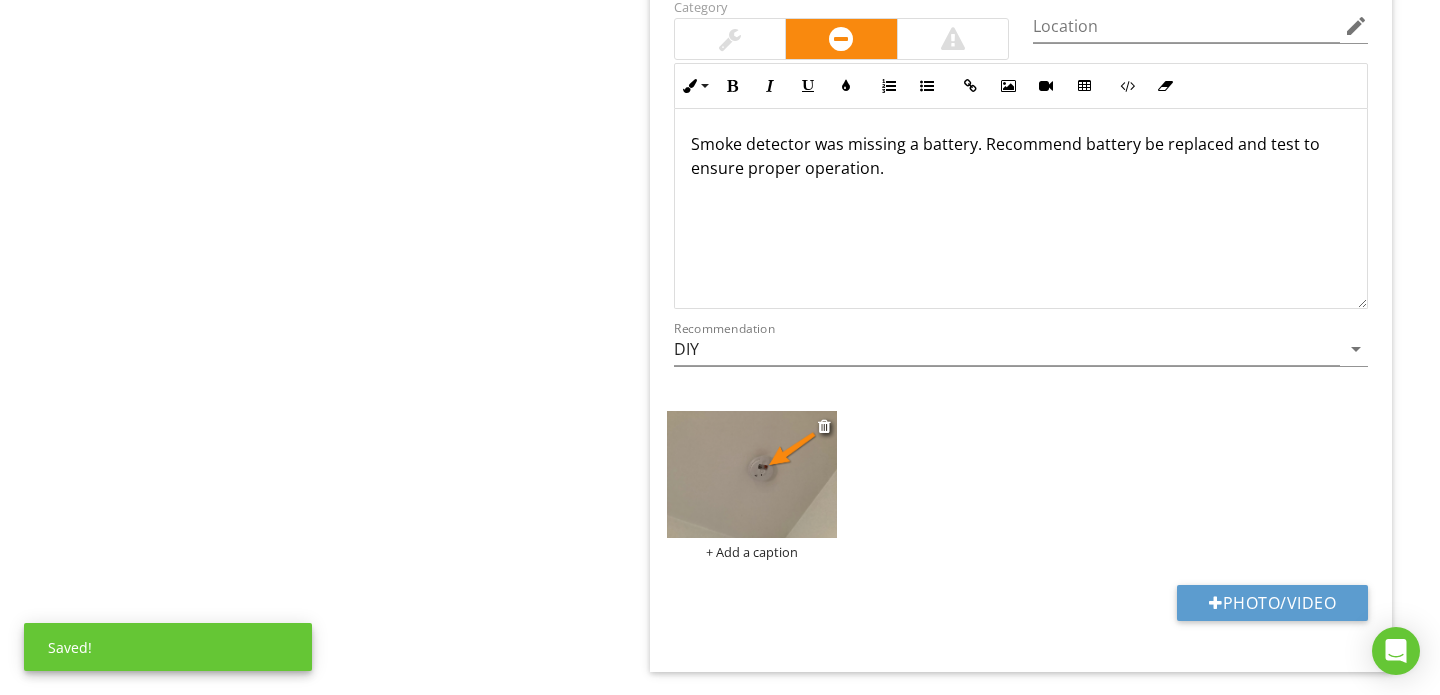 click on "+ Add a caption" at bounding box center [752, 552] 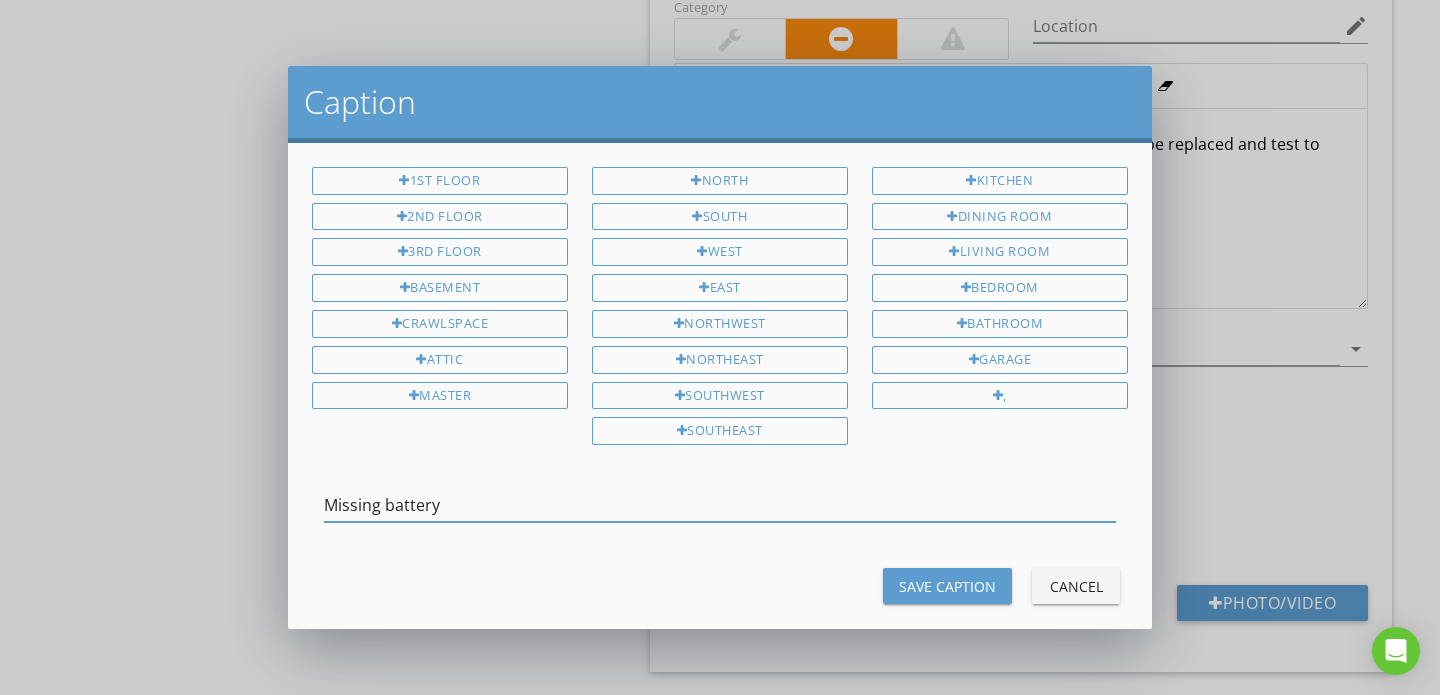type on "Missing battery" 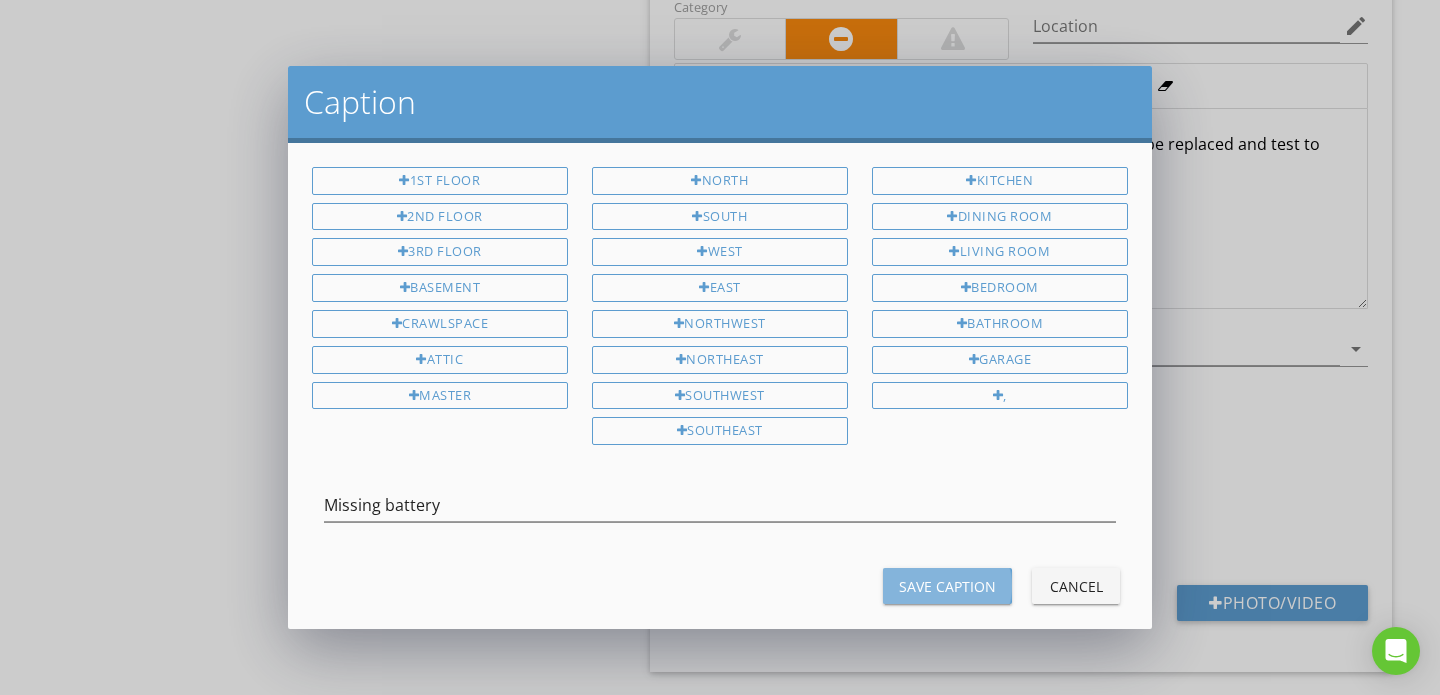 click on "Save Caption" at bounding box center (947, 586) 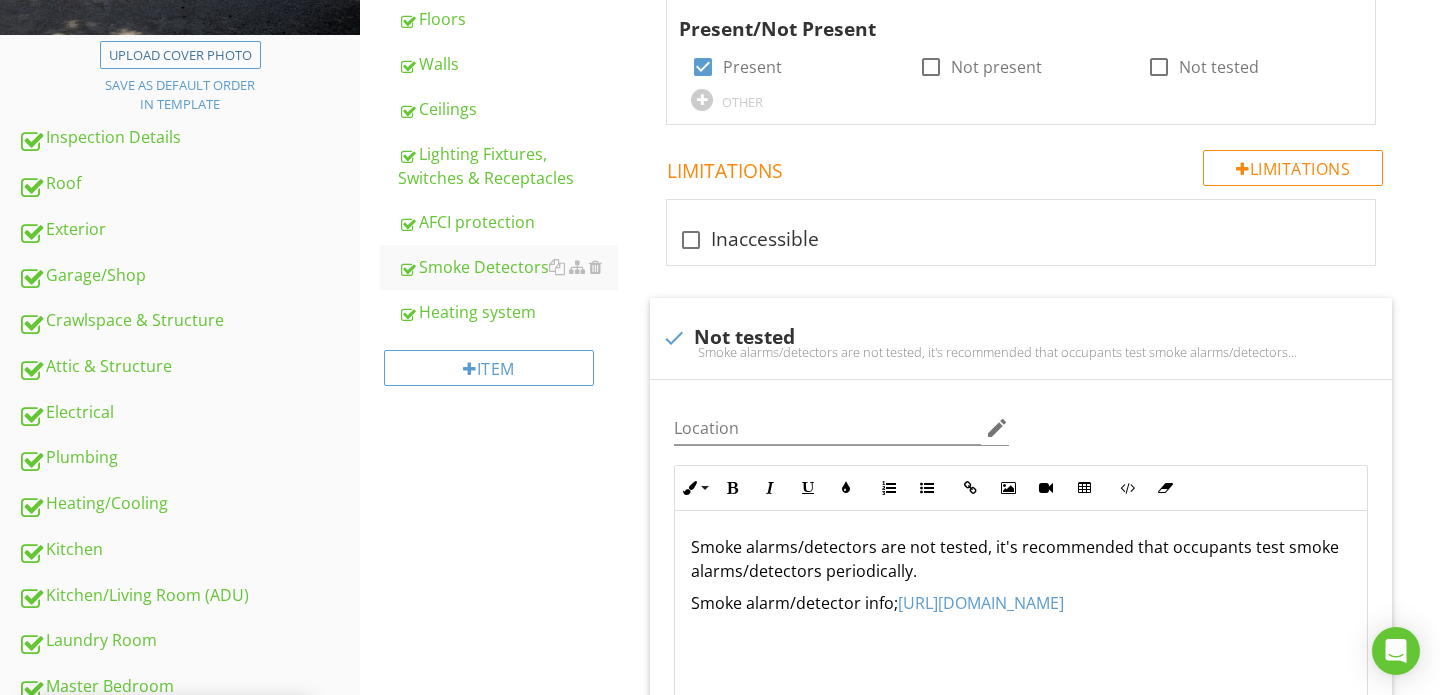 scroll, scrollTop: 434, scrollLeft: 0, axis: vertical 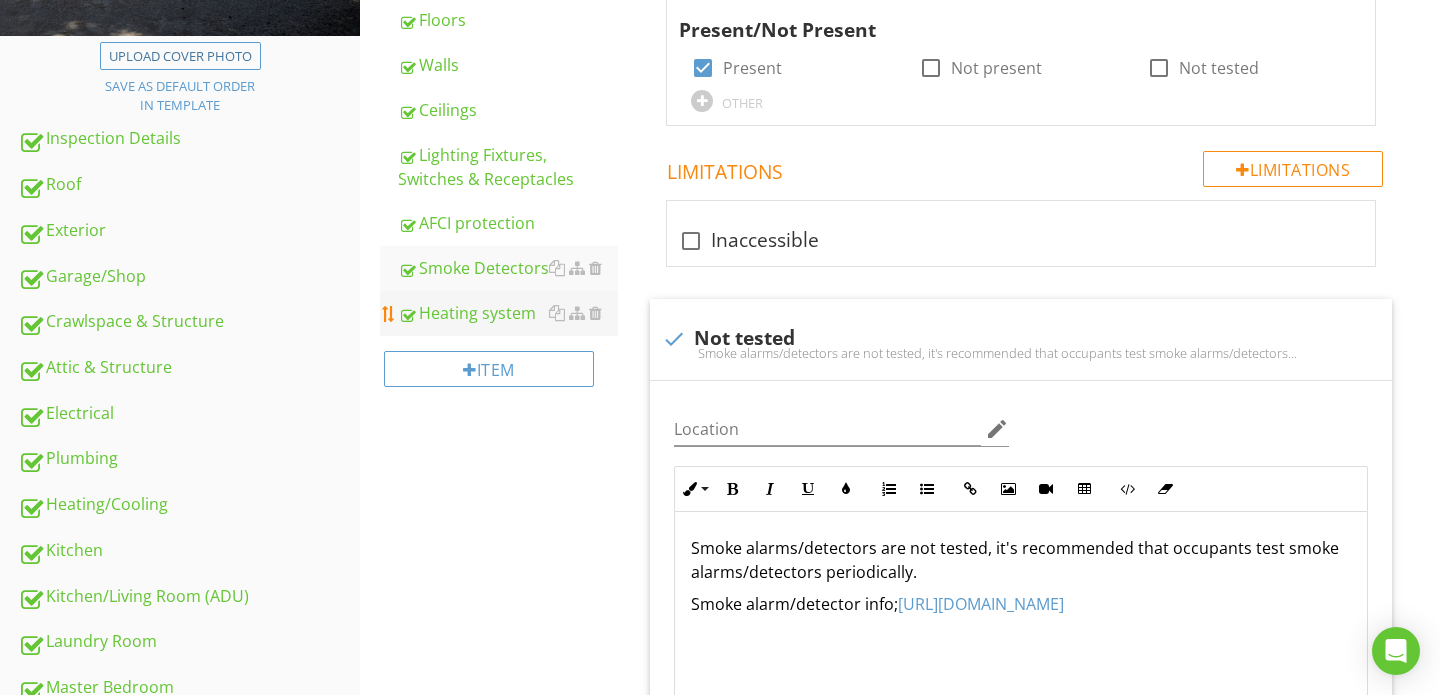 click on "Heating system" at bounding box center (508, 313) 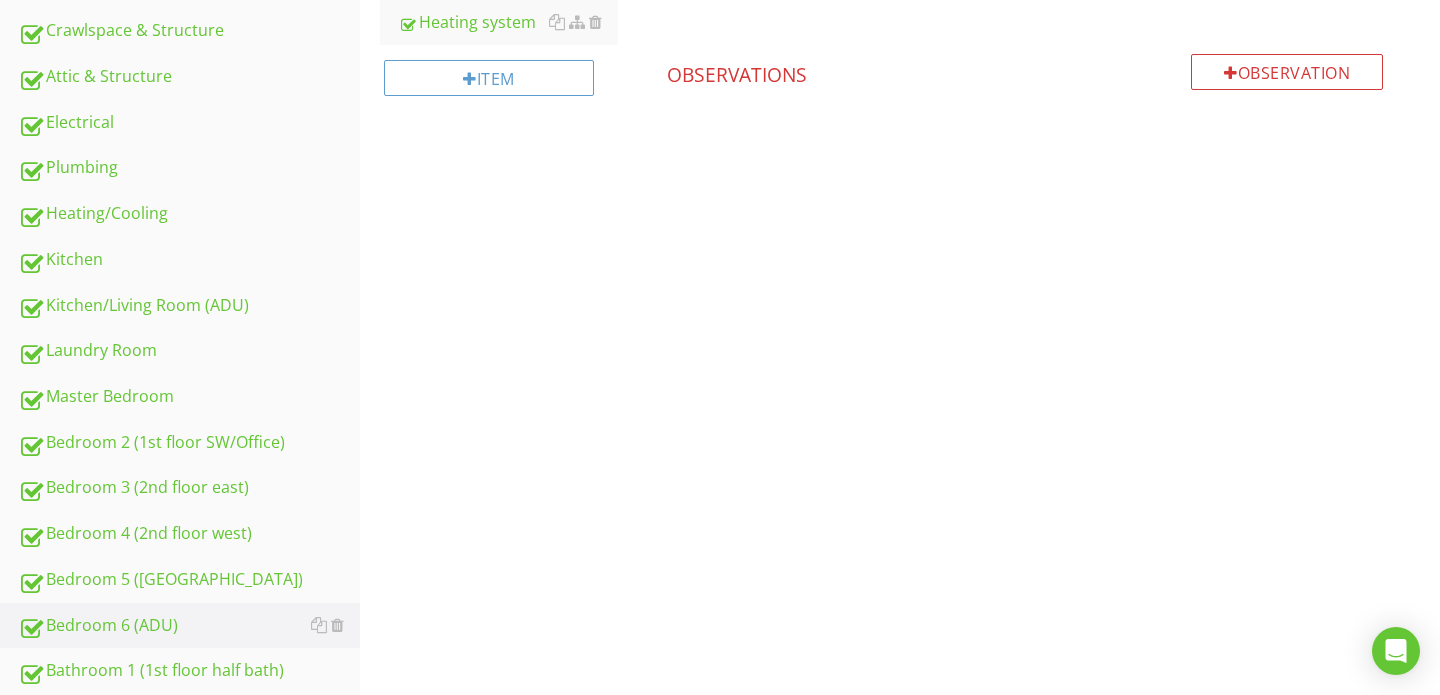 scroll, scrollTop: 761, scrollLeft: 0, axis: vertical 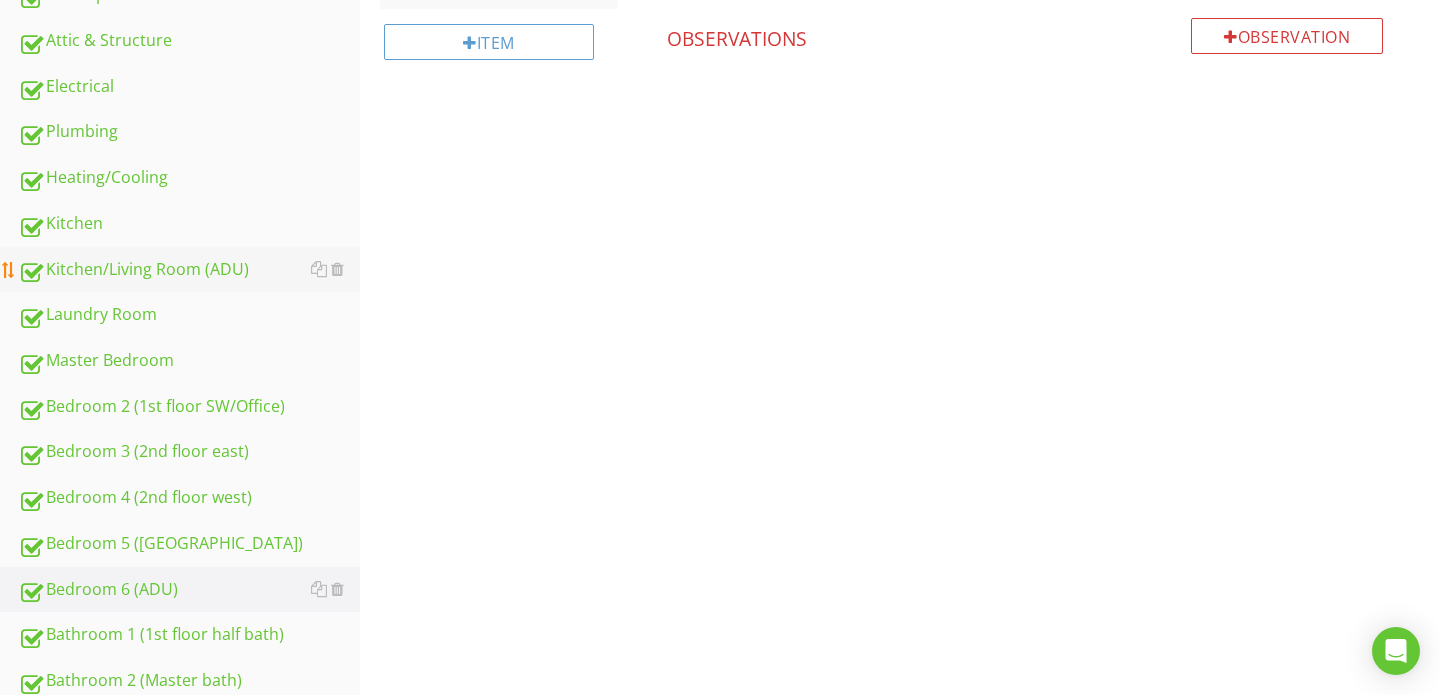 click on "Kitchen/Living Room (ADU)" at bounding box center [189, 270] 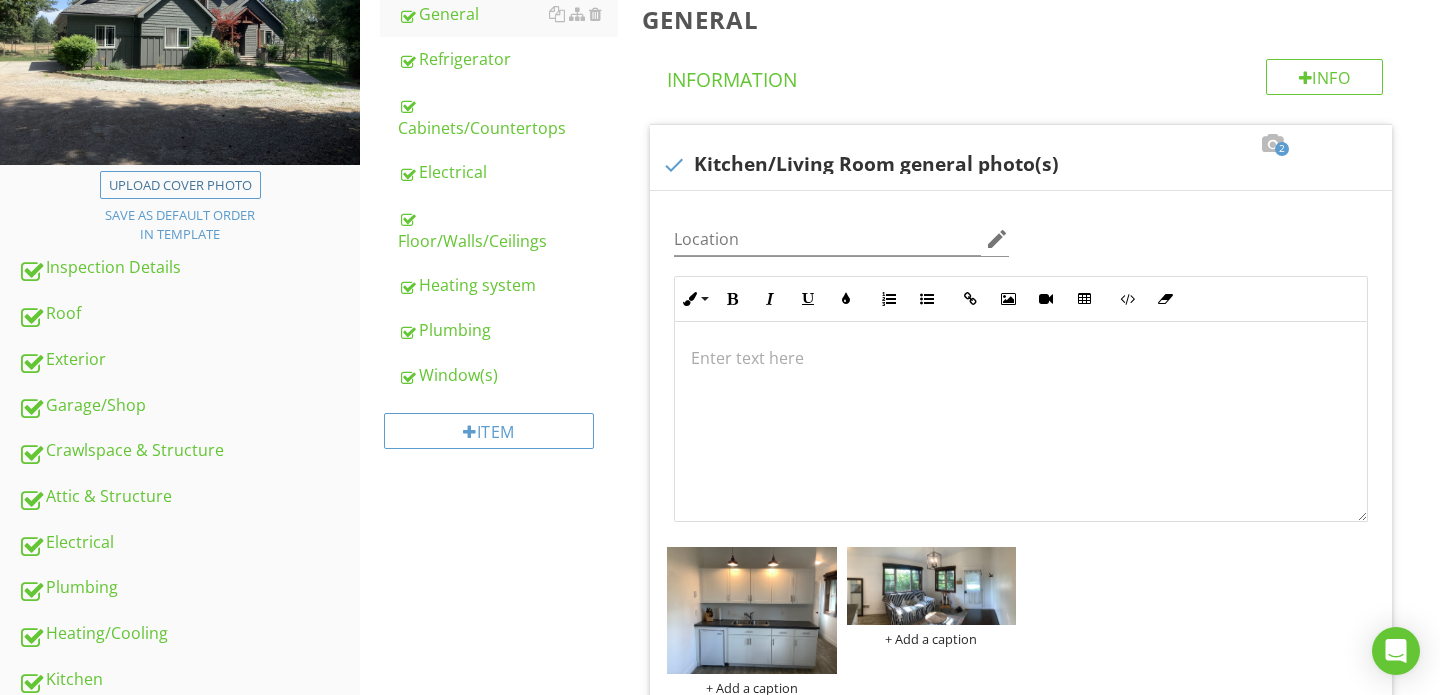 scroll, scrollTop: 306, scrollLeft: 0, axis: vertical 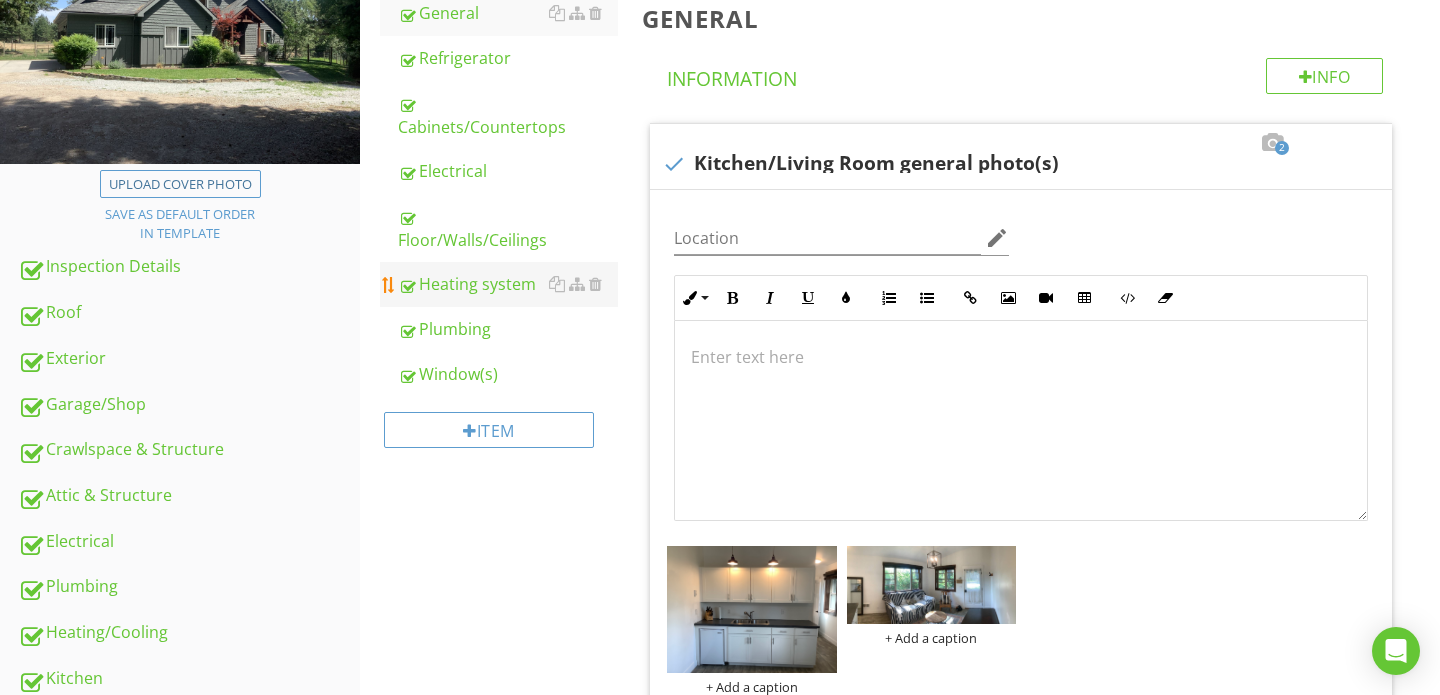 click on "Heating system" at bounding box center [508, 284] 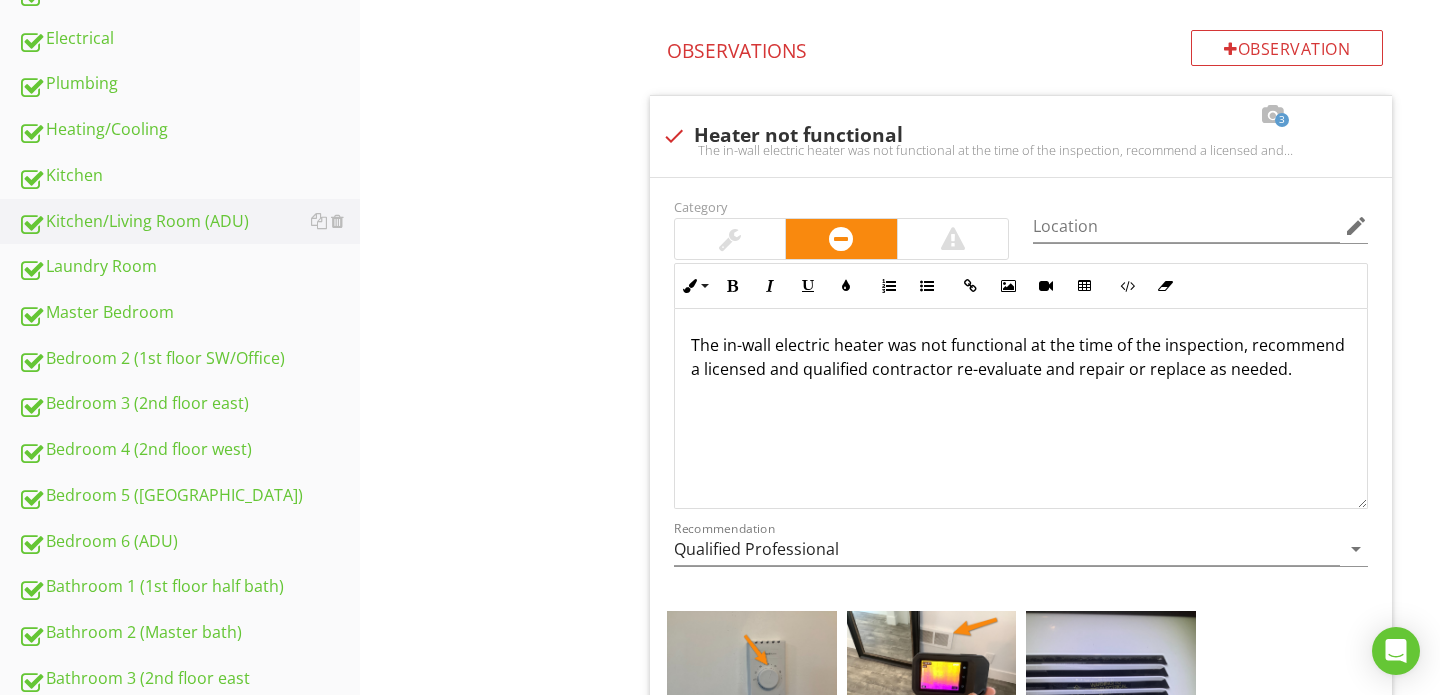 scroll, scrollTop: 792, scrollLeft: 0, axis: vertical 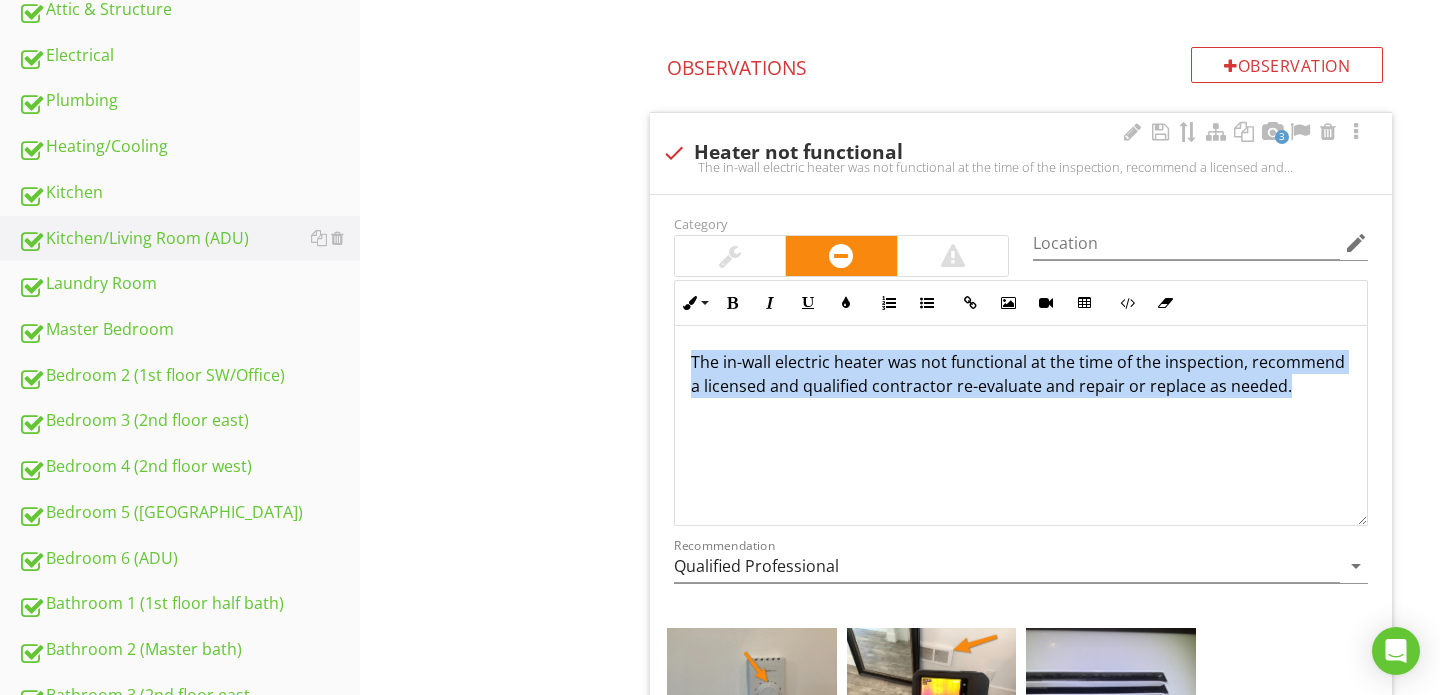 drag, startPoint x: 684, startPoint y: 361, endPoint x: 1280, endPoint y: 422, distance: 599.1135 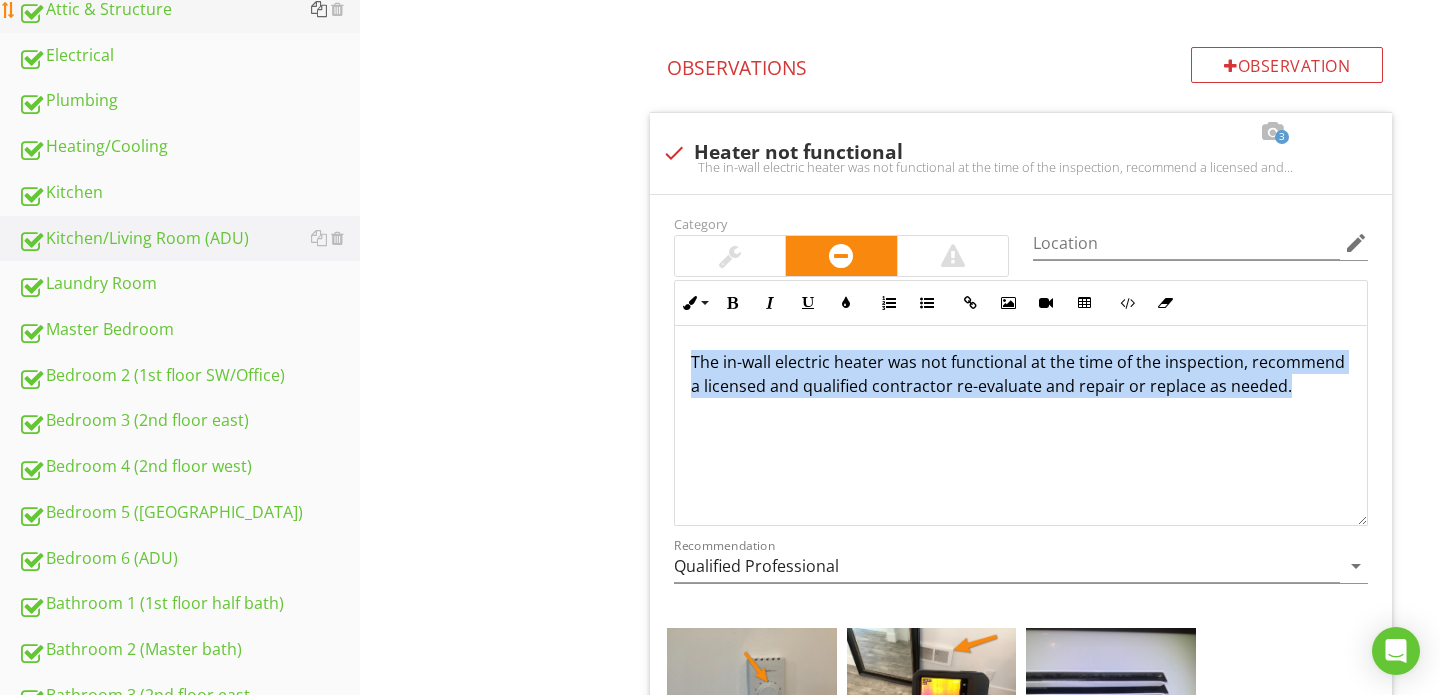 copy on "The in-wall electric heater was not functional at the time of the inspection, recommend a licensed and qualified contractor re-evaluate and repair or replace as needed." 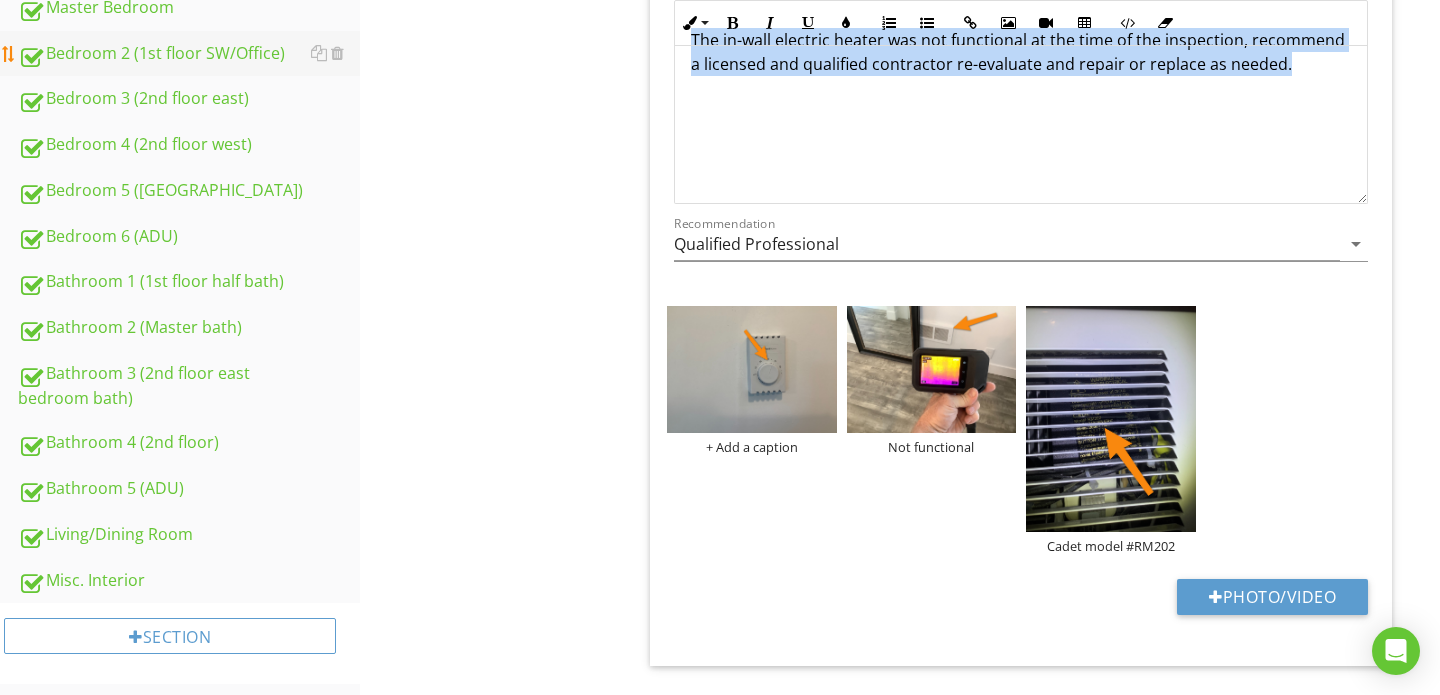 scroll, scrollTop: 1117, scrollLeft: 0, axis: vertical 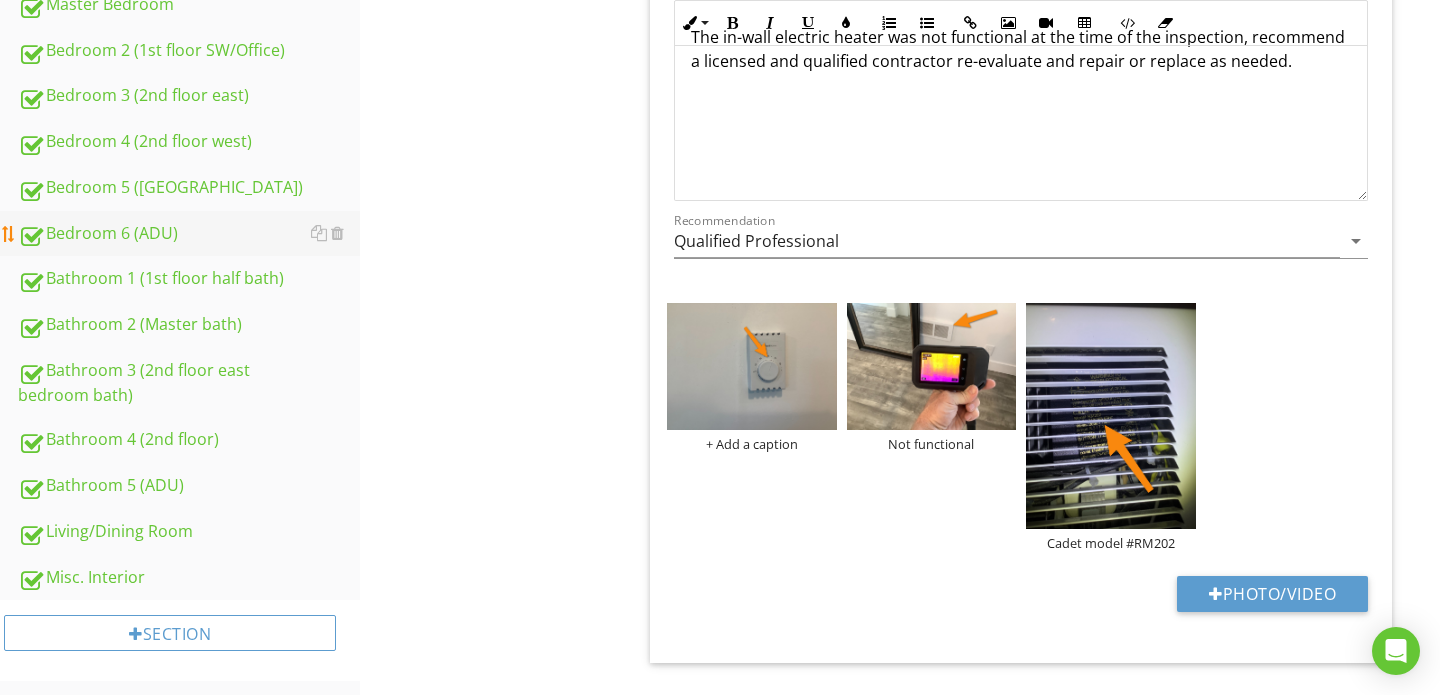 click on "Bedroom 6 (ADU)" at bounding box center [189, 234] 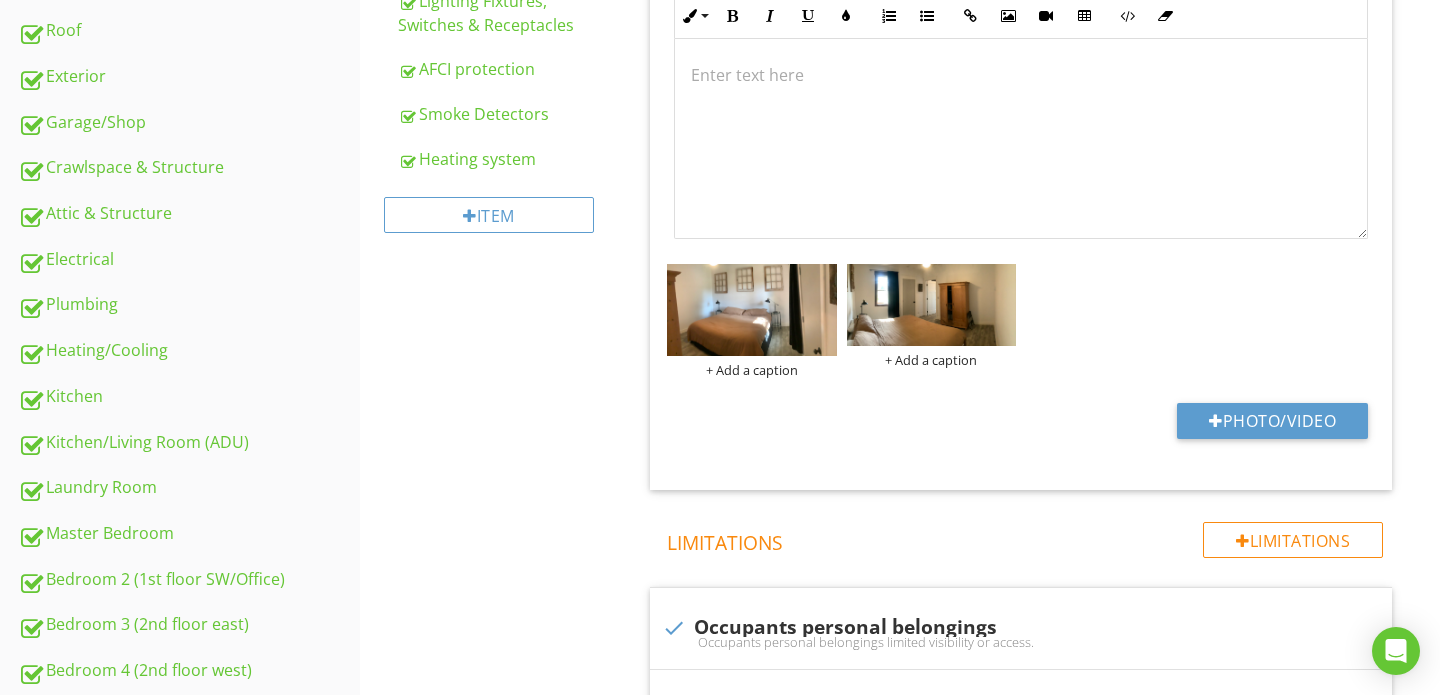 scroll, scrollTop: 562, scrollLeft: 0, axis: vertical 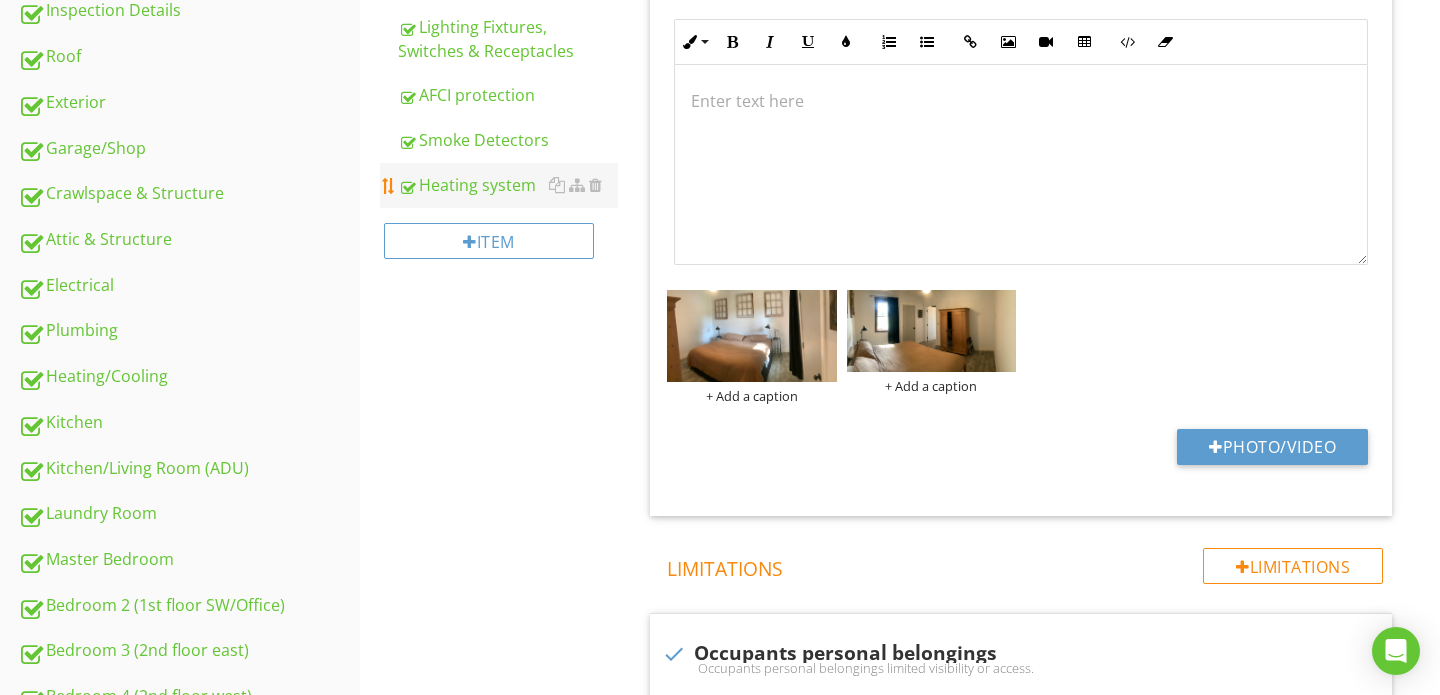 click on "Heating system" at bounding box center (508, 185) 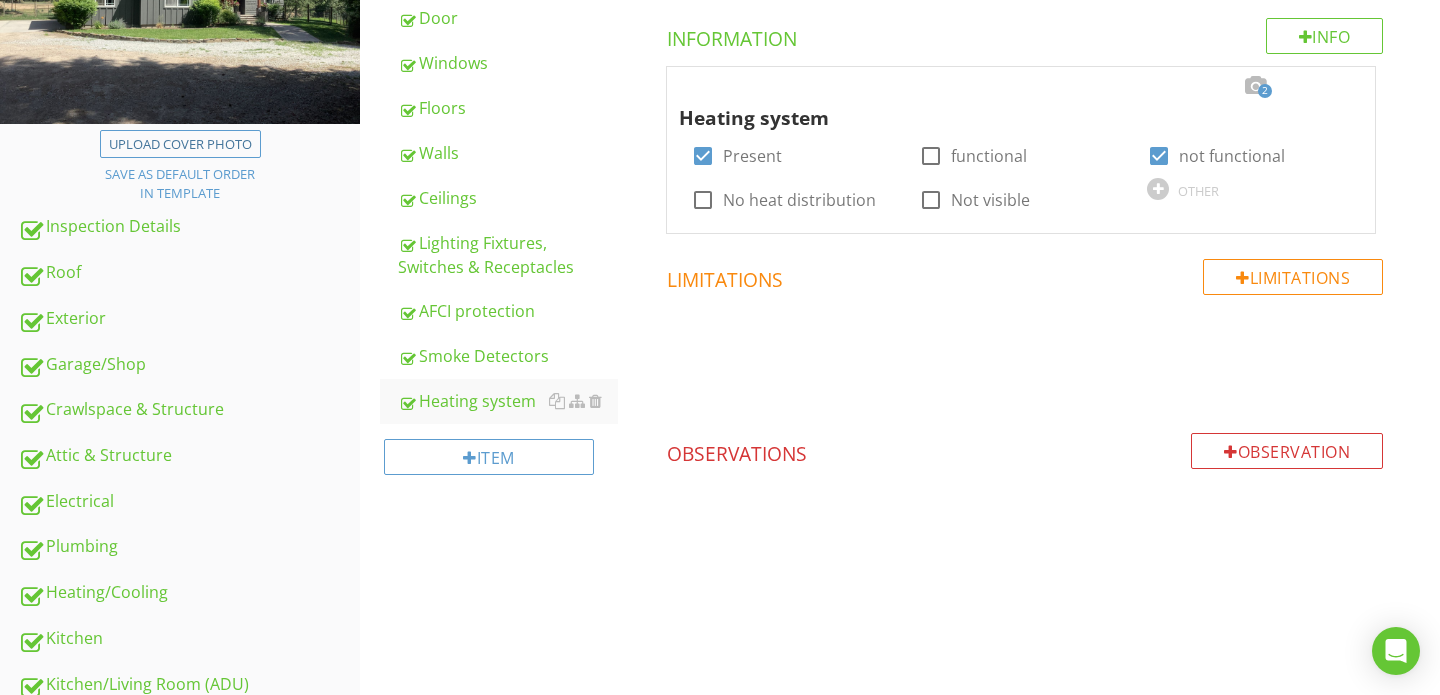 scroll, scrollTop: 349, scrollLeft: 0, axis: vertical 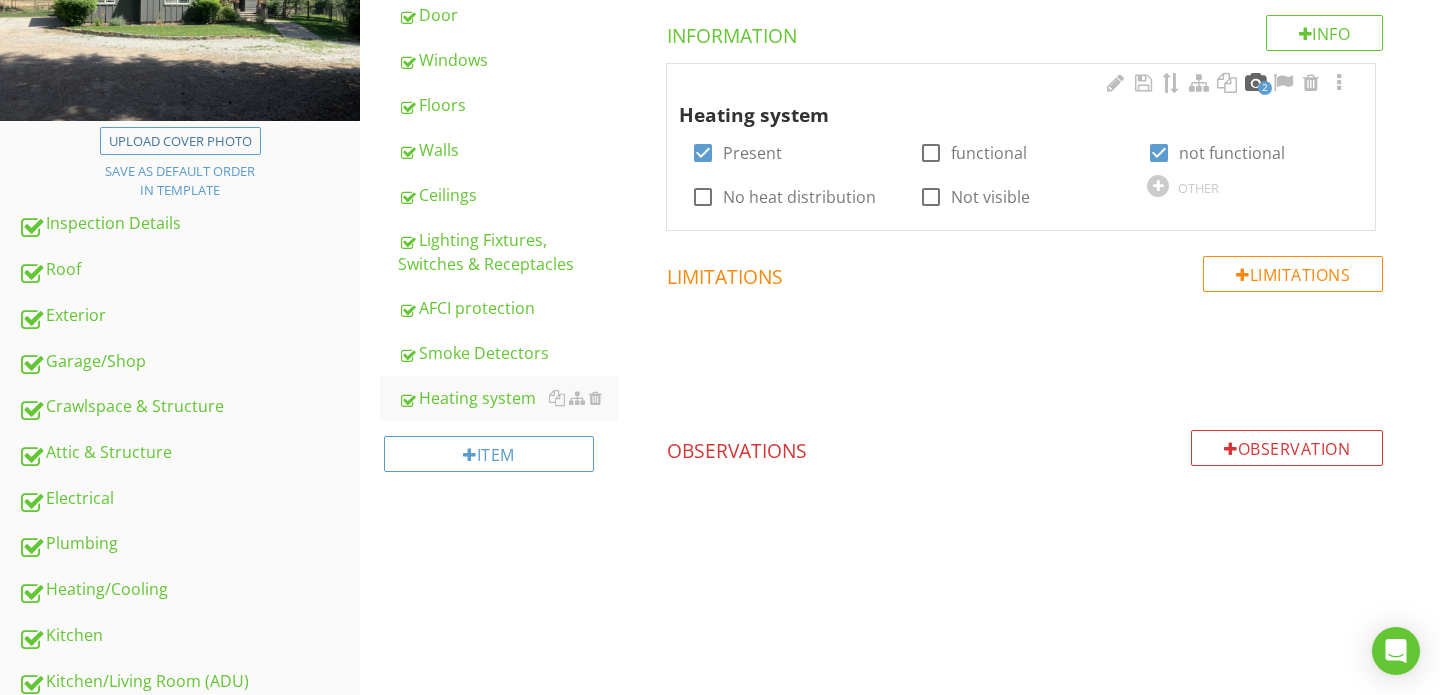 click at bounding box center [1255, 83] 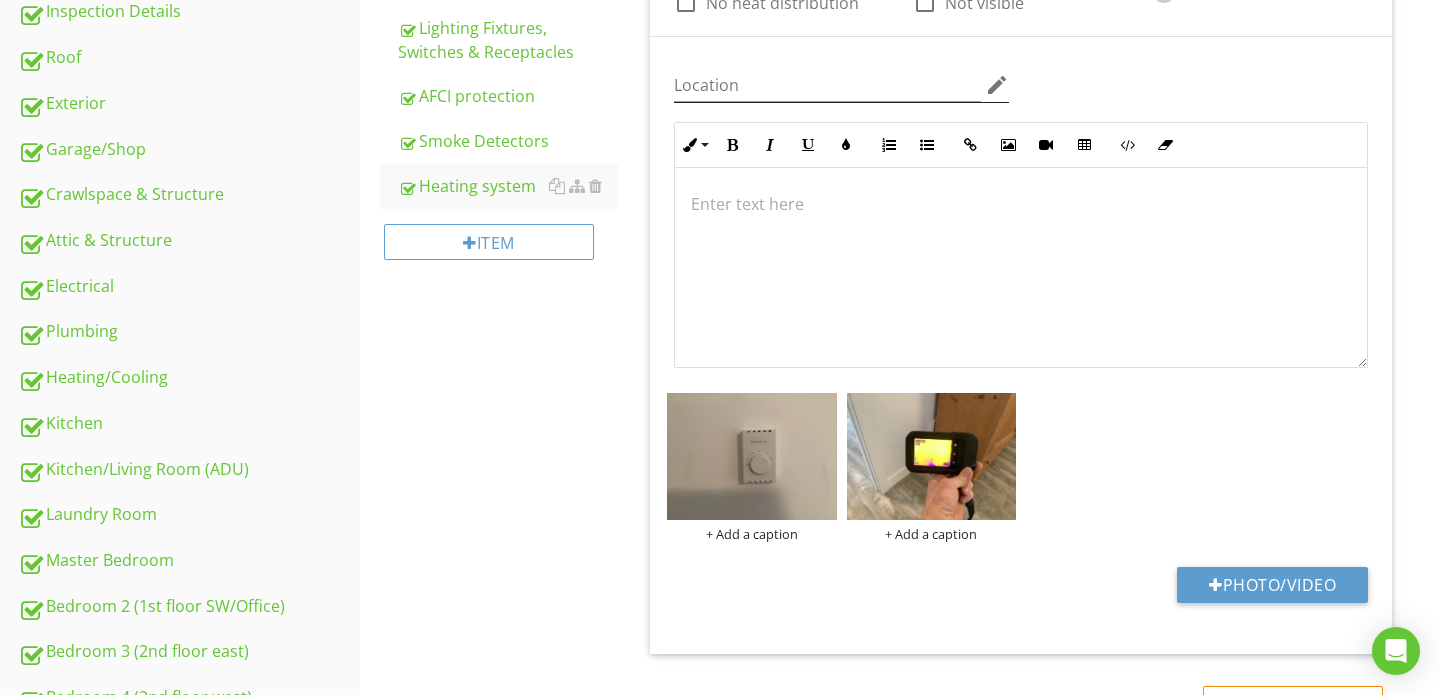scroll, scrollTop: 593, scrollLeft: 0, axis: vertical 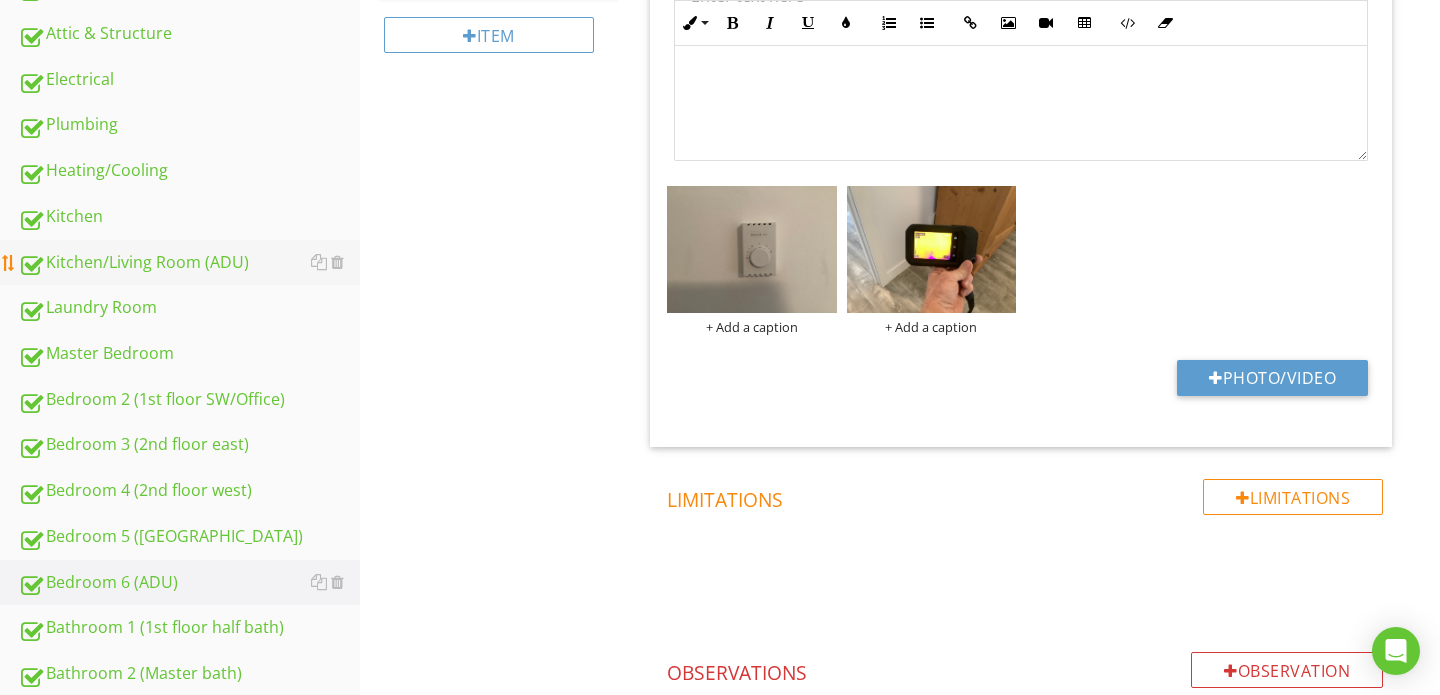 click on "Kitchen/Living Room (ADU)" at bounding box center [189, 263] 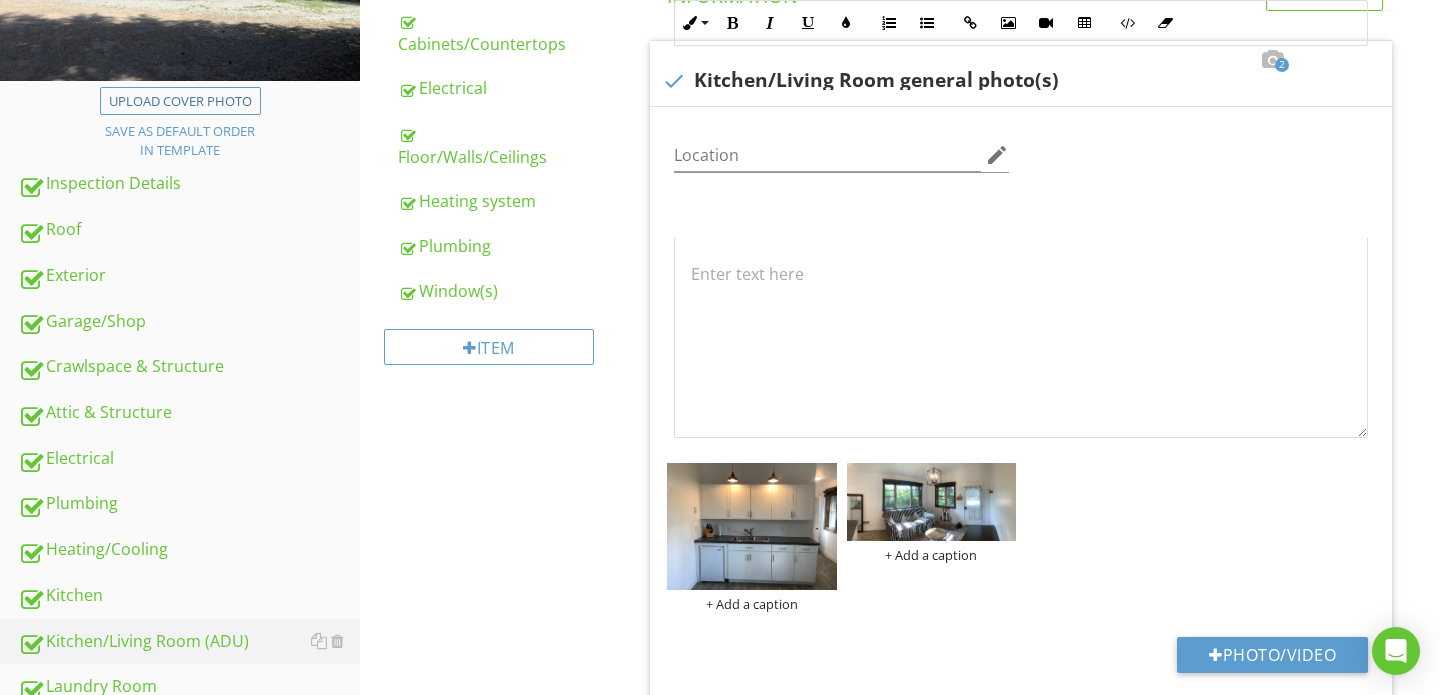 scroll, scrollTop: 267, scrollLeft: 0, axis: vertical 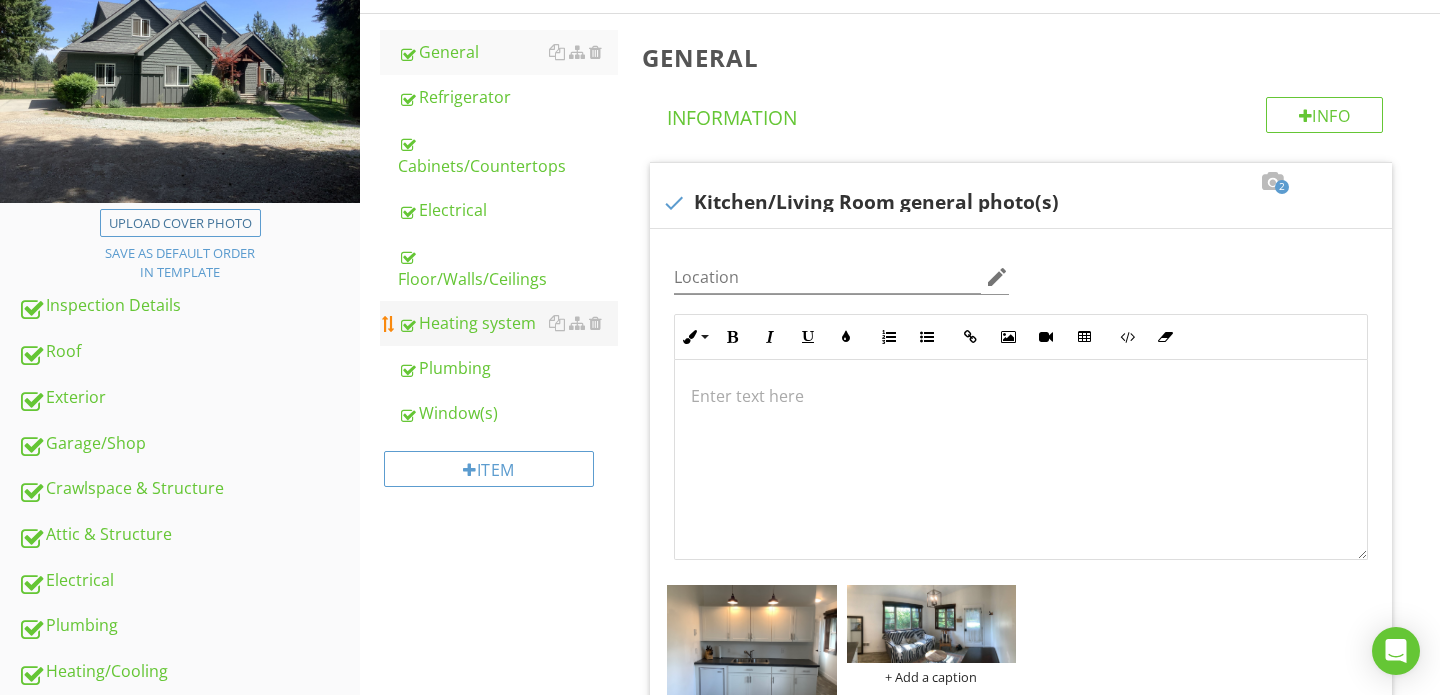 click on "Heating system" at bounding box center [508, 323] 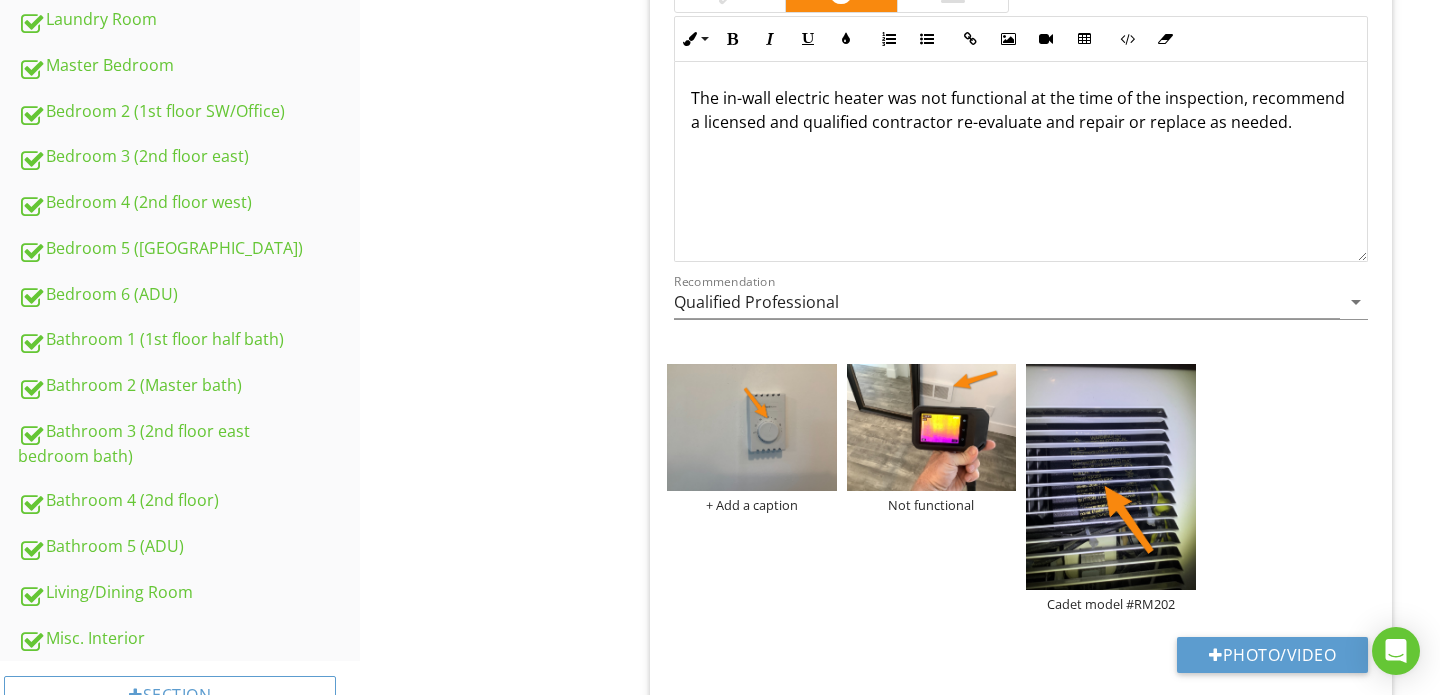 scroll, scrollTop: 1039, scrollLeft: 0, axis: vertical 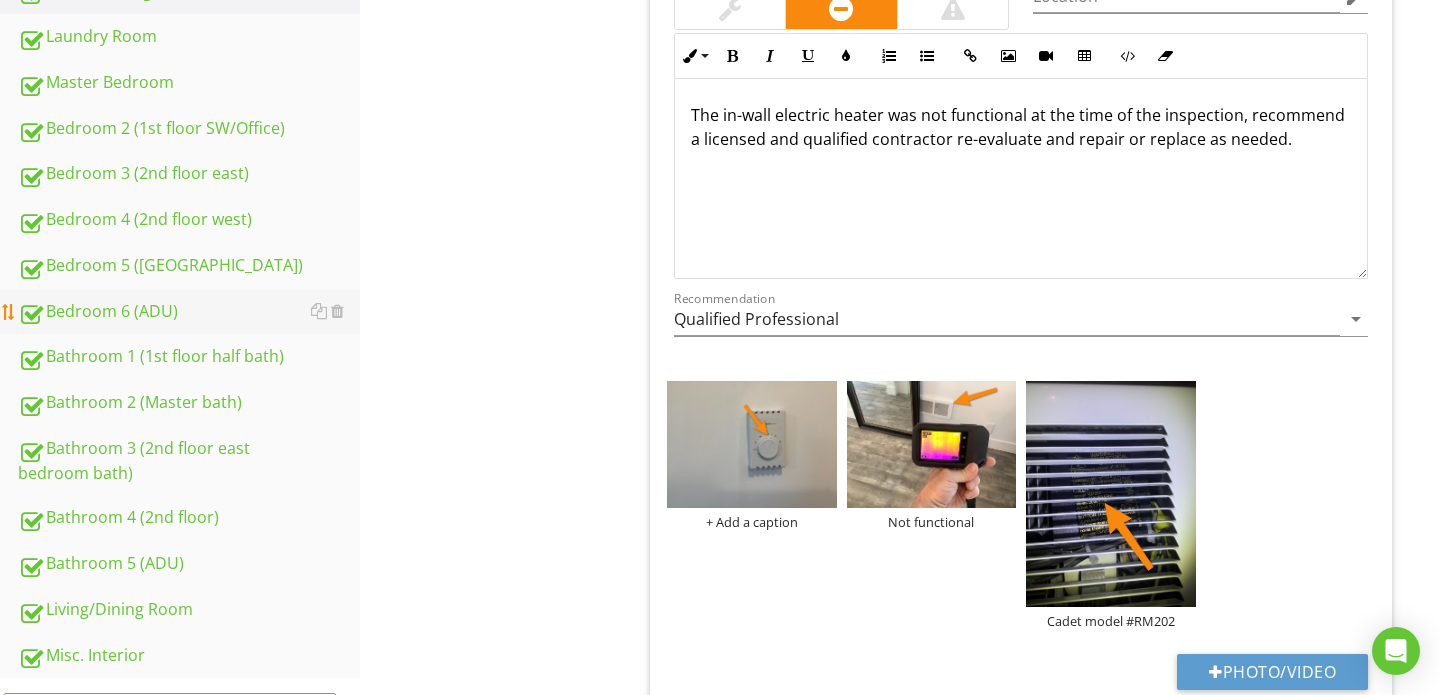 click on "Bedroom 6 (ADU)" at bounding box center (189, 312) 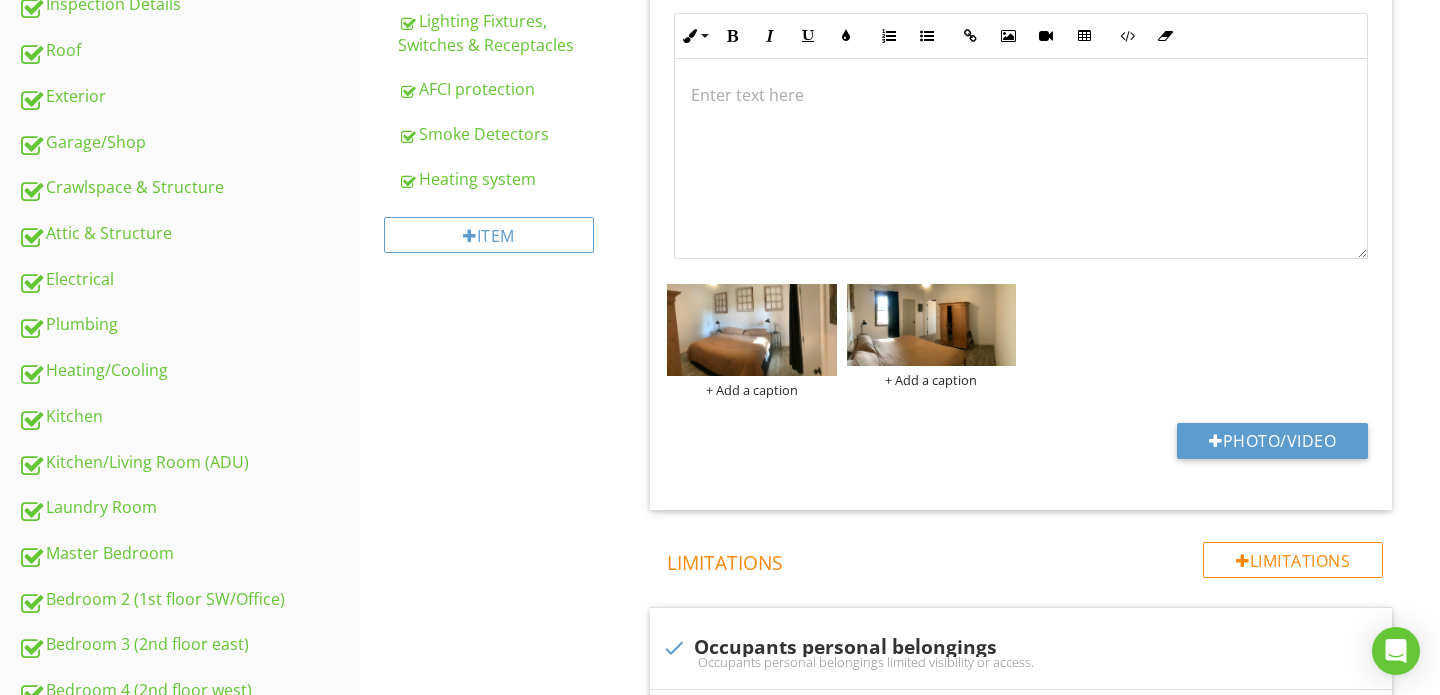 scroll, scrollTop: 484, scrollLeft: 0, axis: vertical 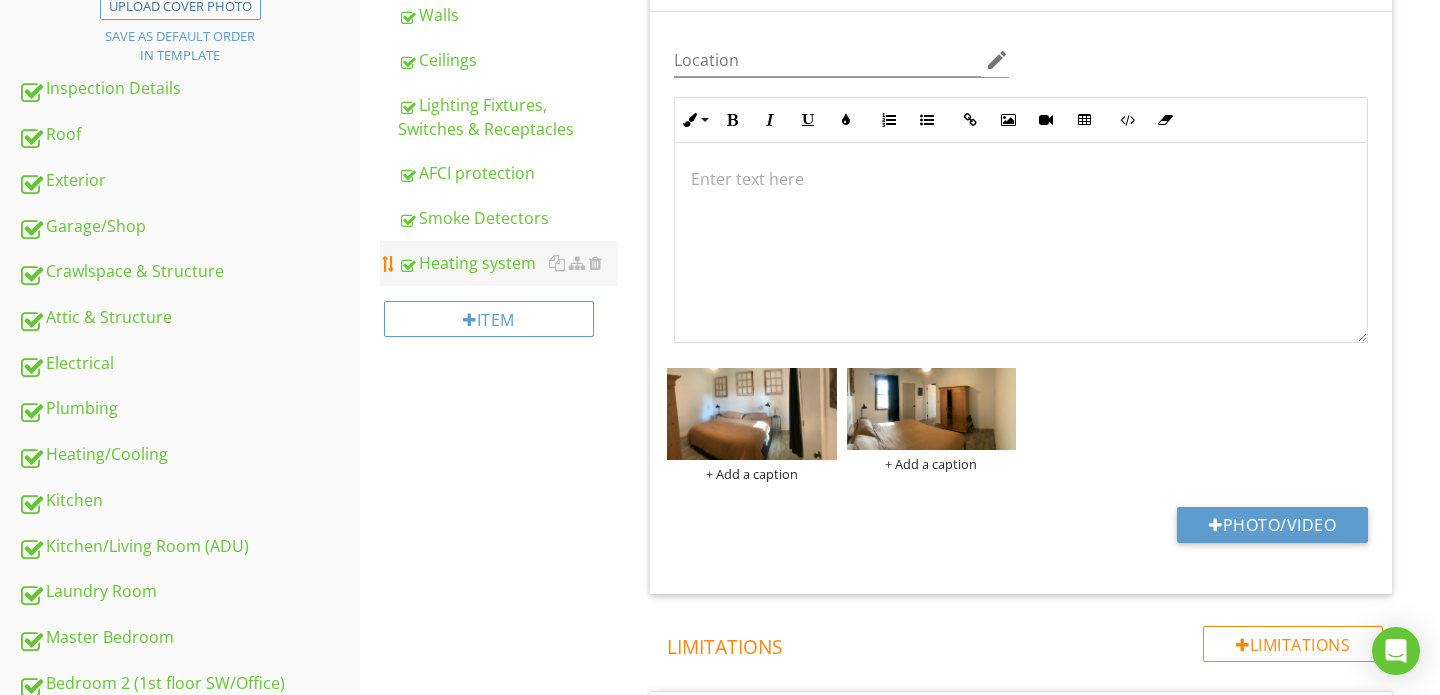 click on "Heating system" at bounding box center (508, 263) 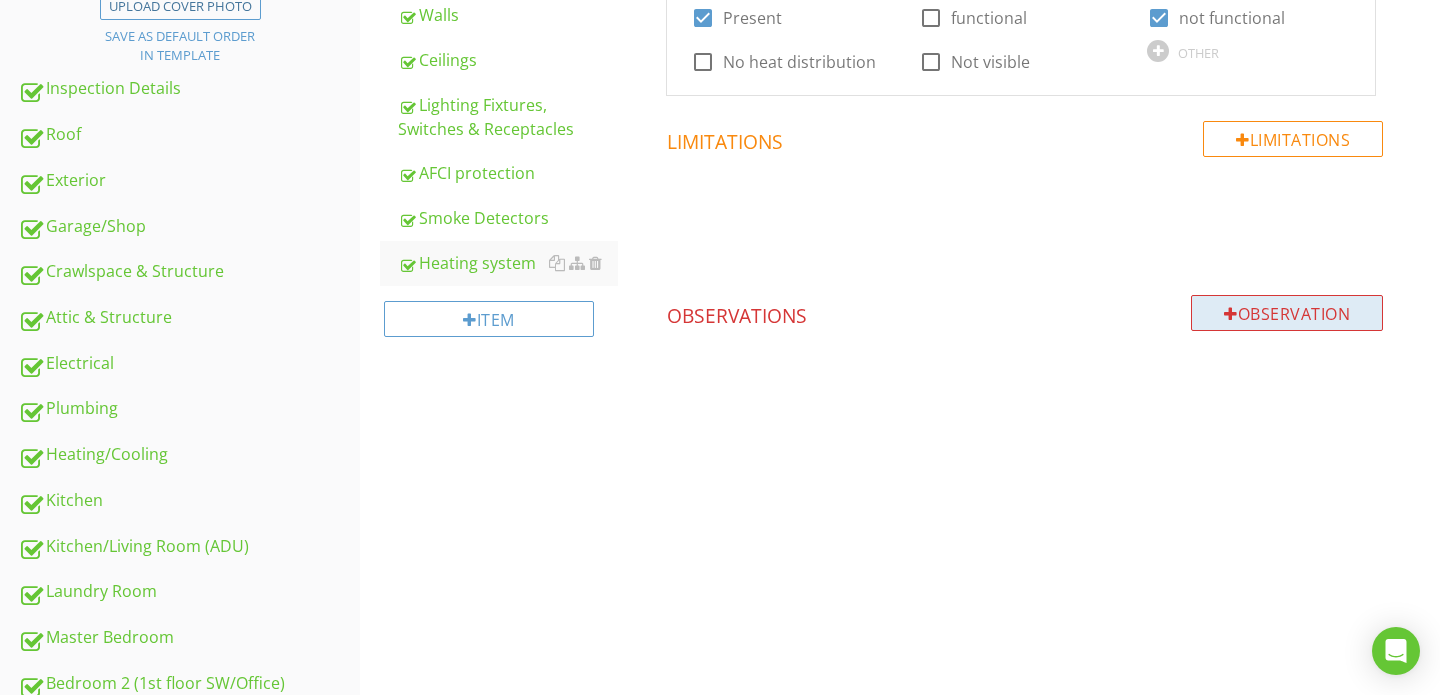 click on "Observation" at bounding box center [1287, 313] 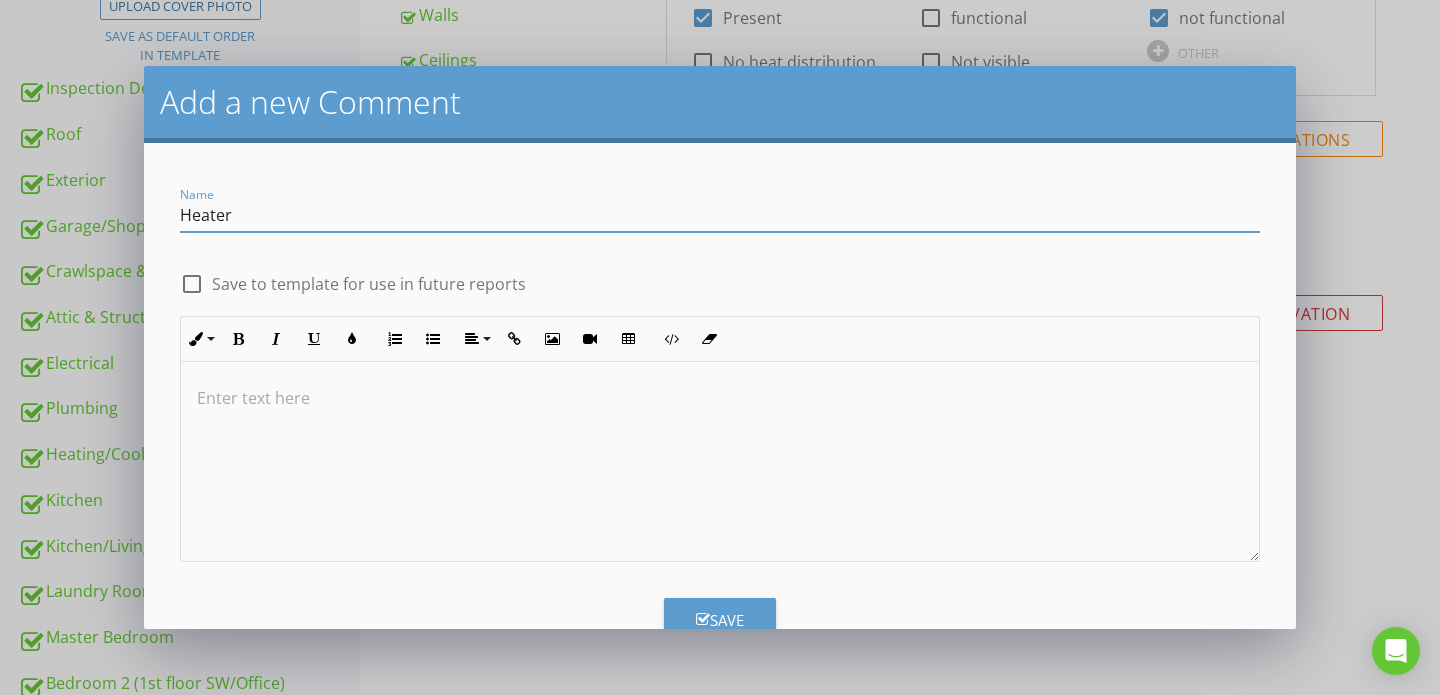 type on "Heater not functional" 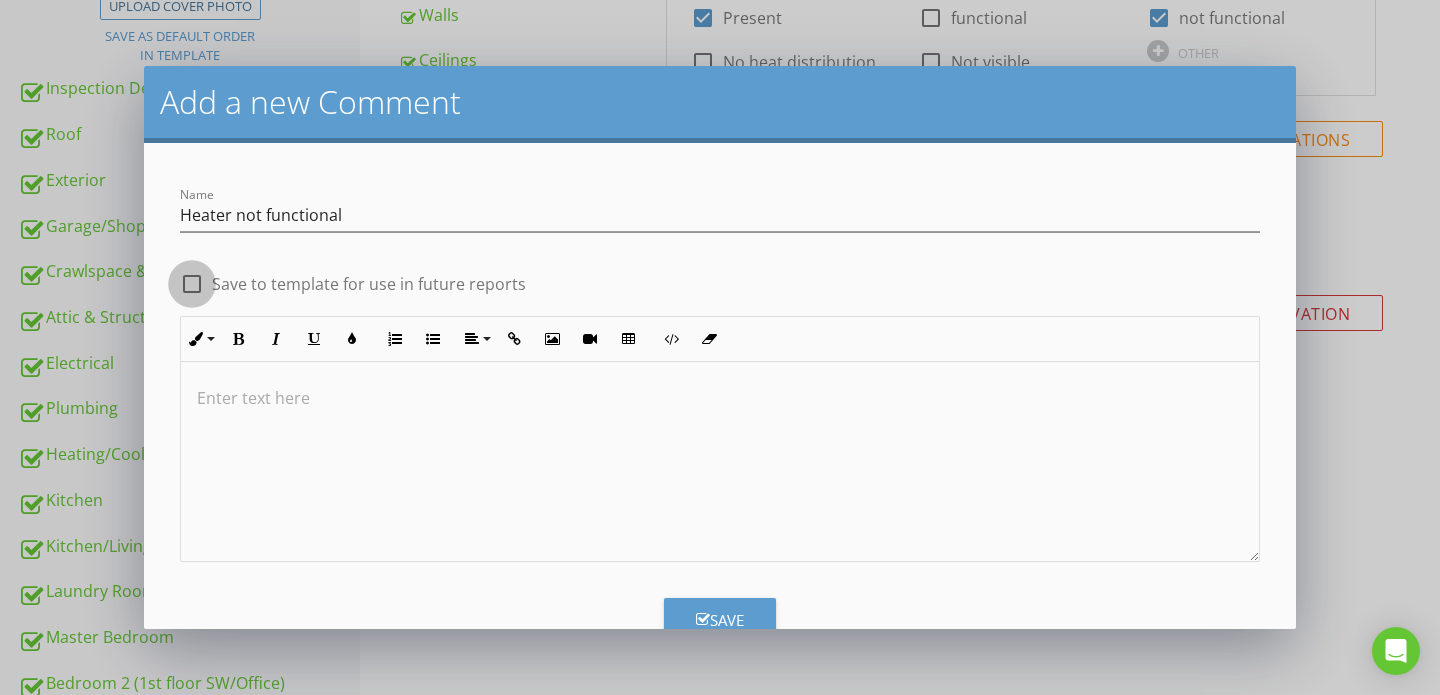 click at bounding box center [192, 284] 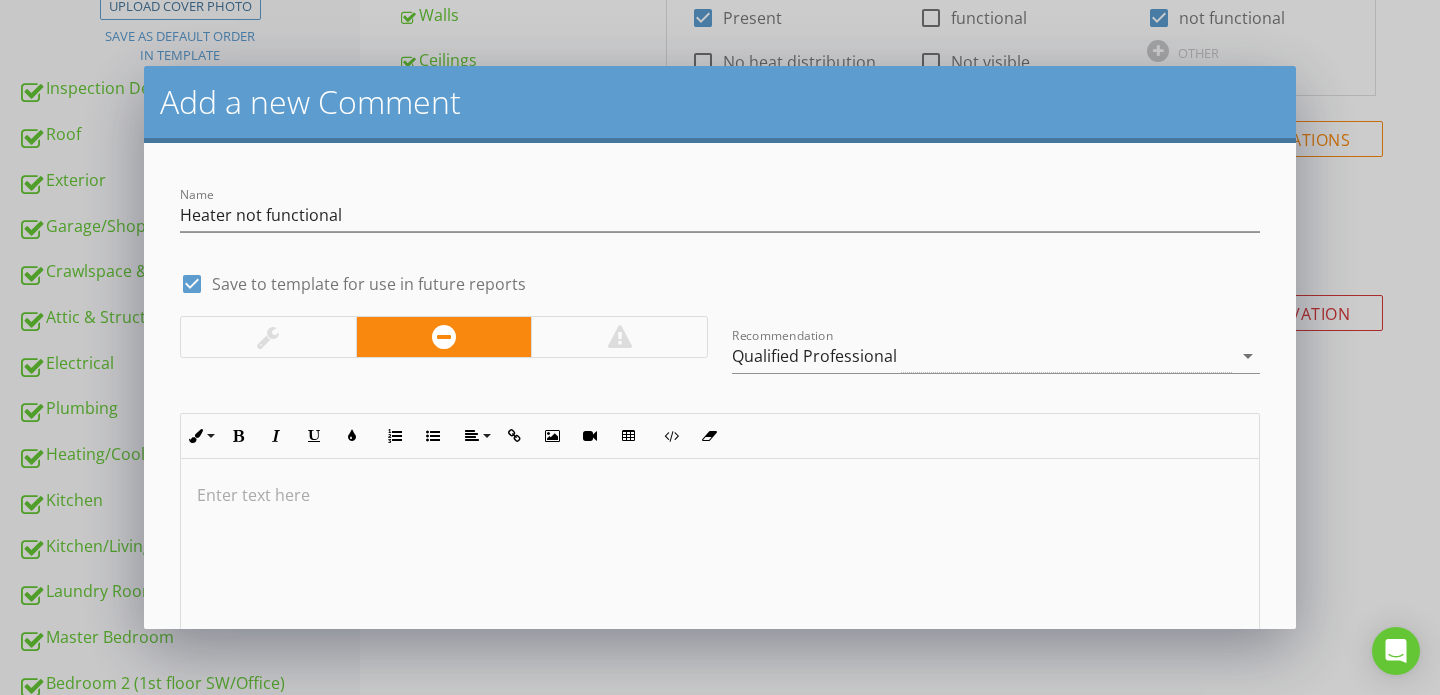 scroll, scrollTop: 153, scrollLeft: 0, axis: vertical 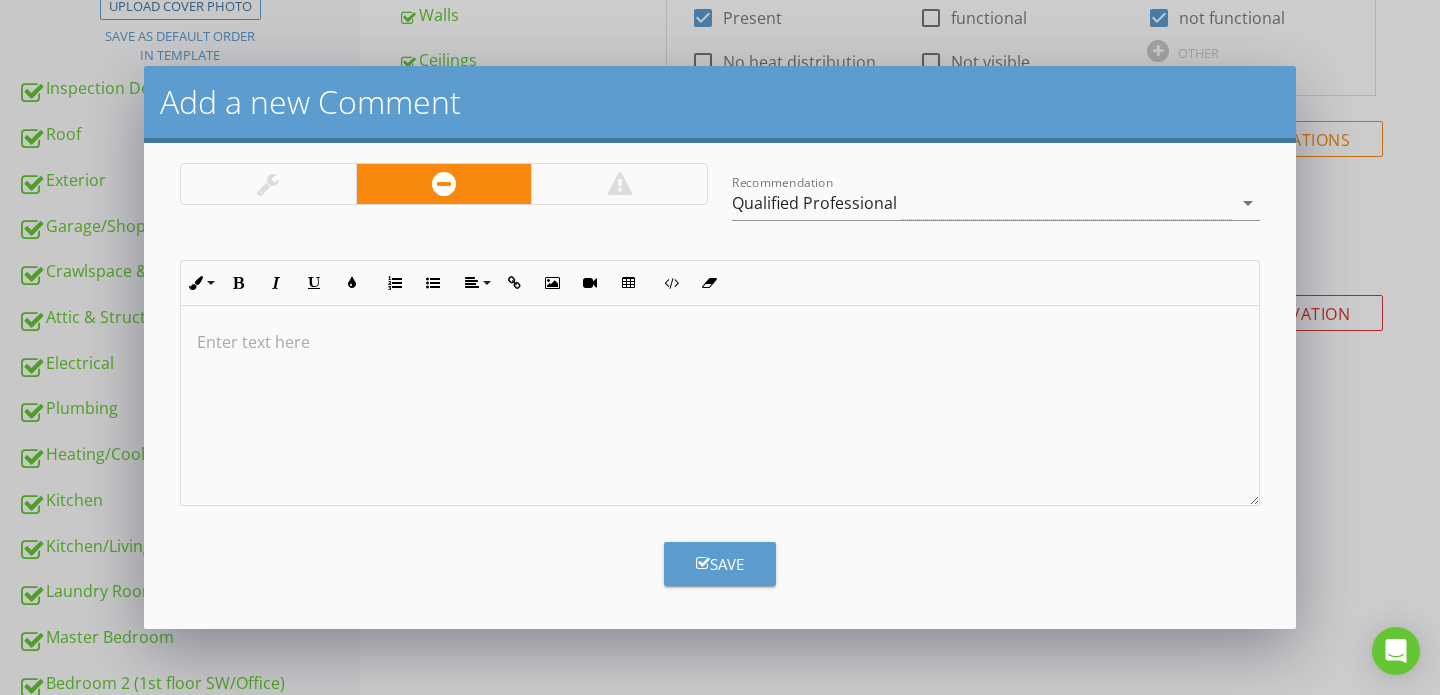 click at bounding box center (720, 406) 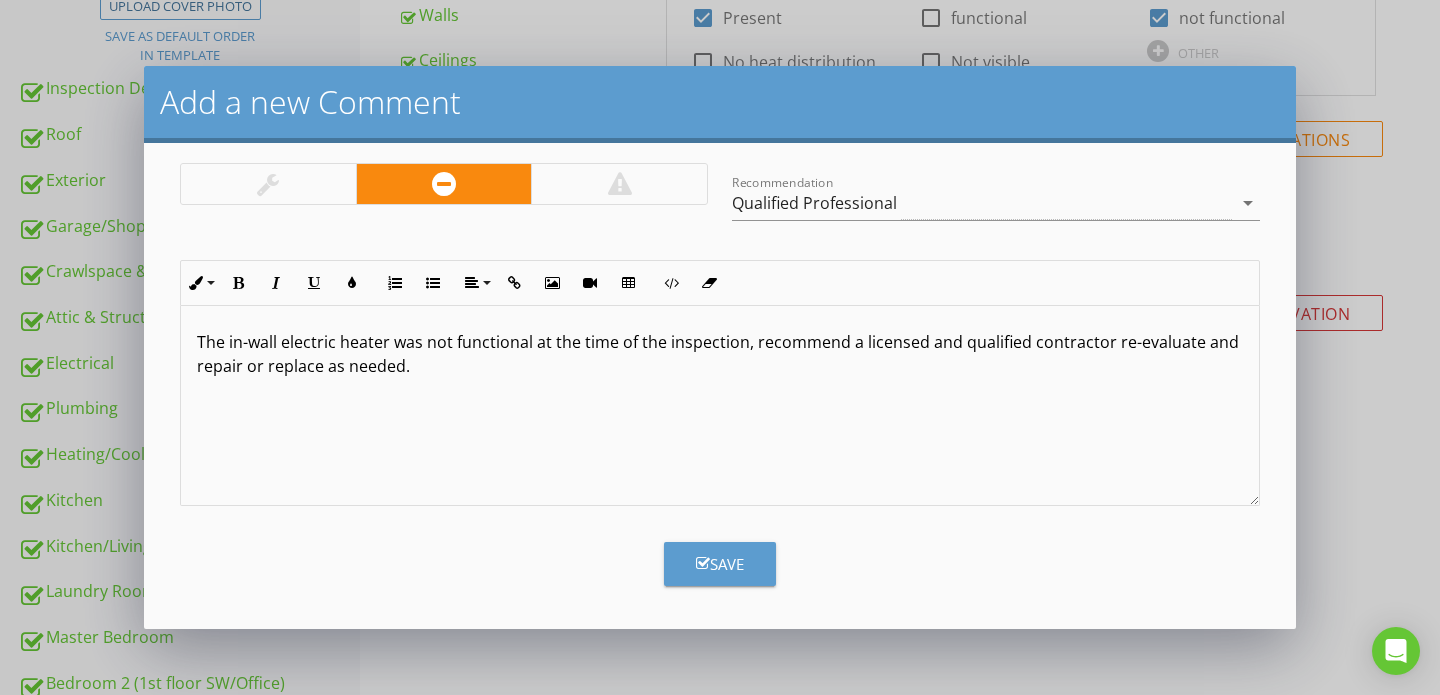 scroll, scrollTop: 1, scrollLeft: 0, axis: vertical 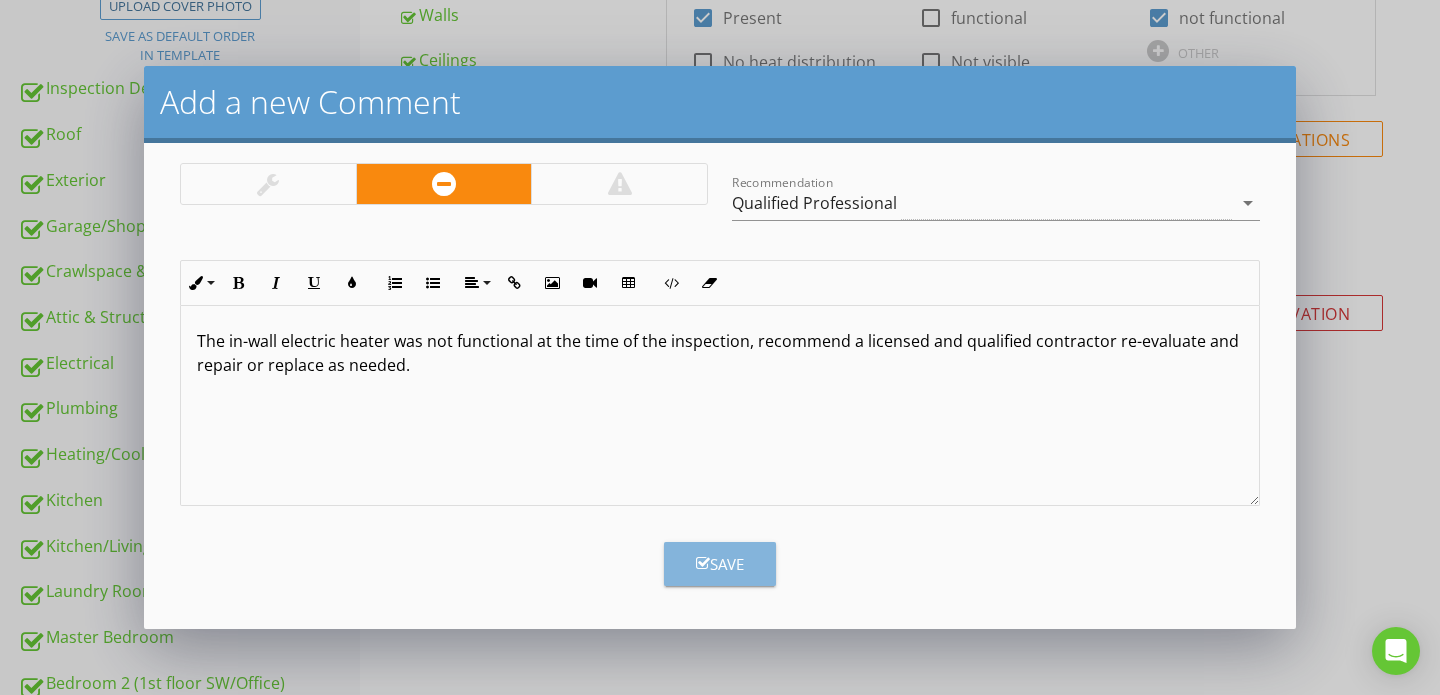 click on "Save" at bounding box center (720, 564) 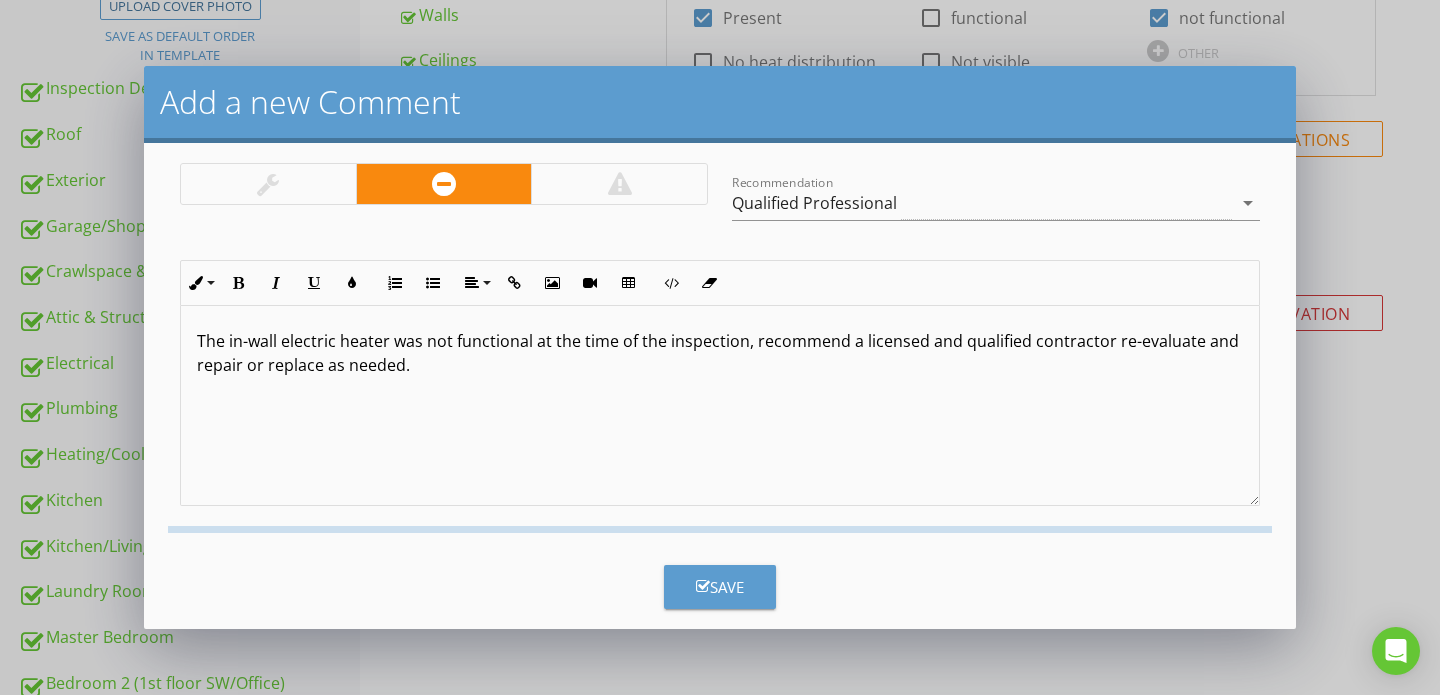 checkbox on "false" 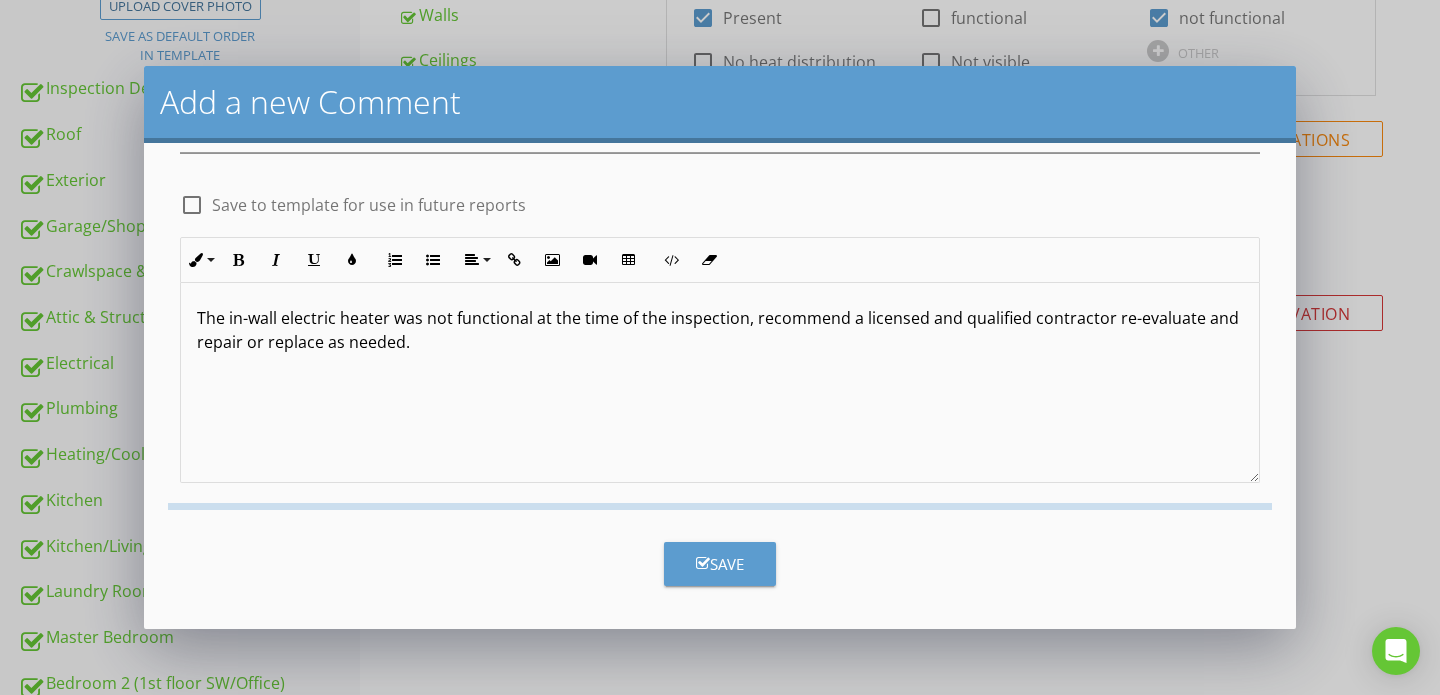 scroll, scrollTop: 0, scrollLeft: 0, axis: both 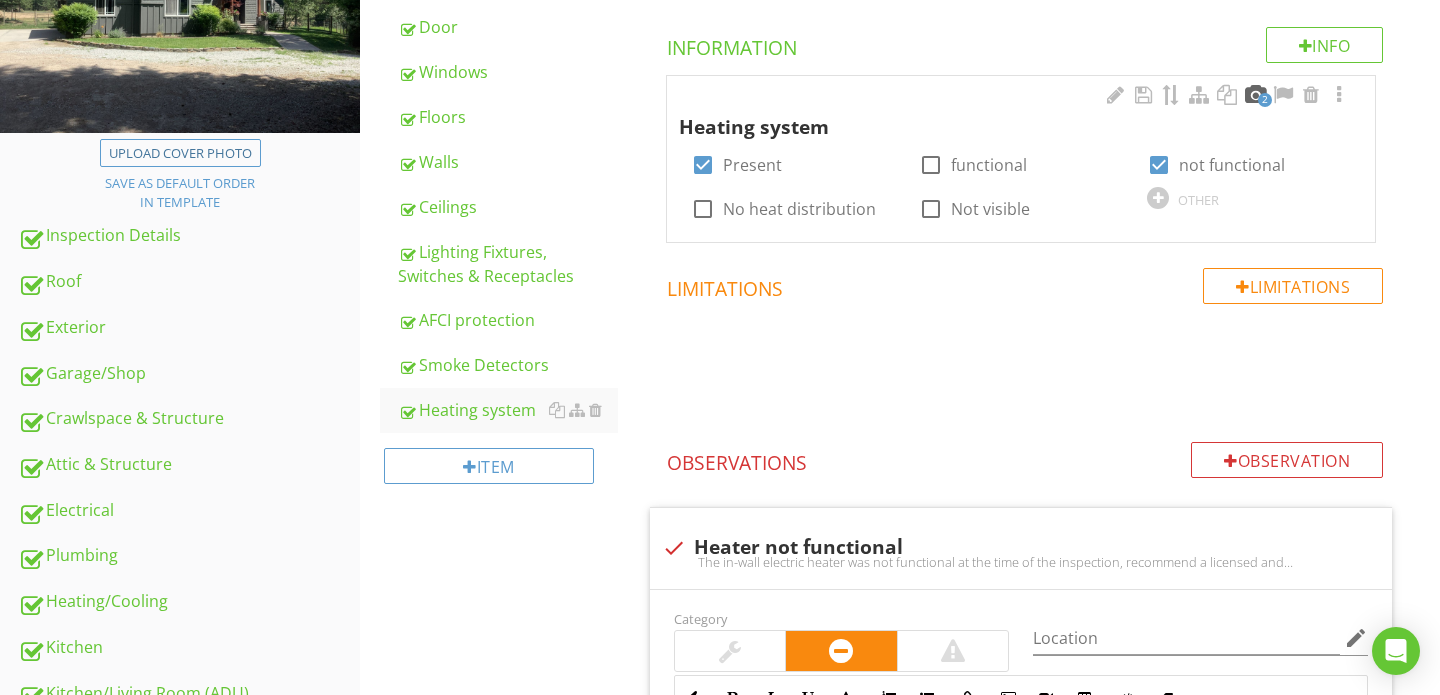 click at bounding box center (1255, 95) 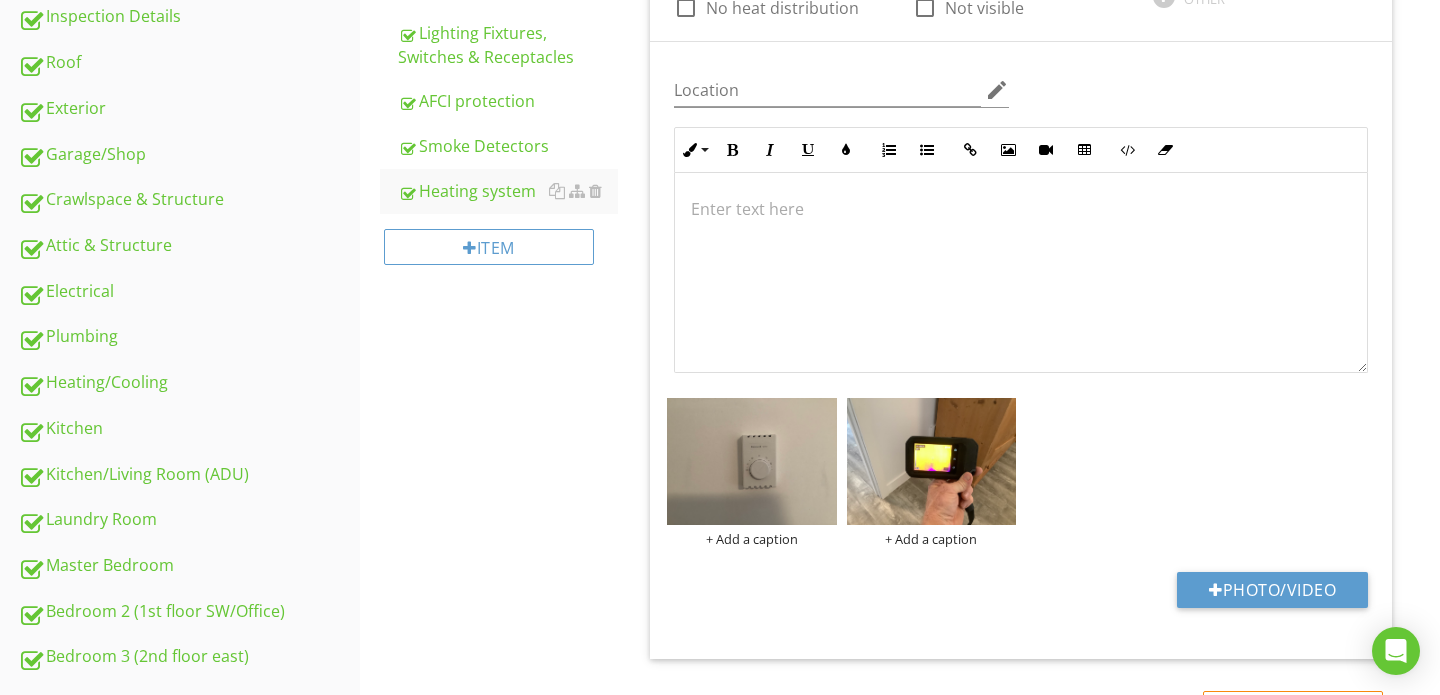 scroll, scrollTop: 564, scrollLeft: 0, axis: vertical 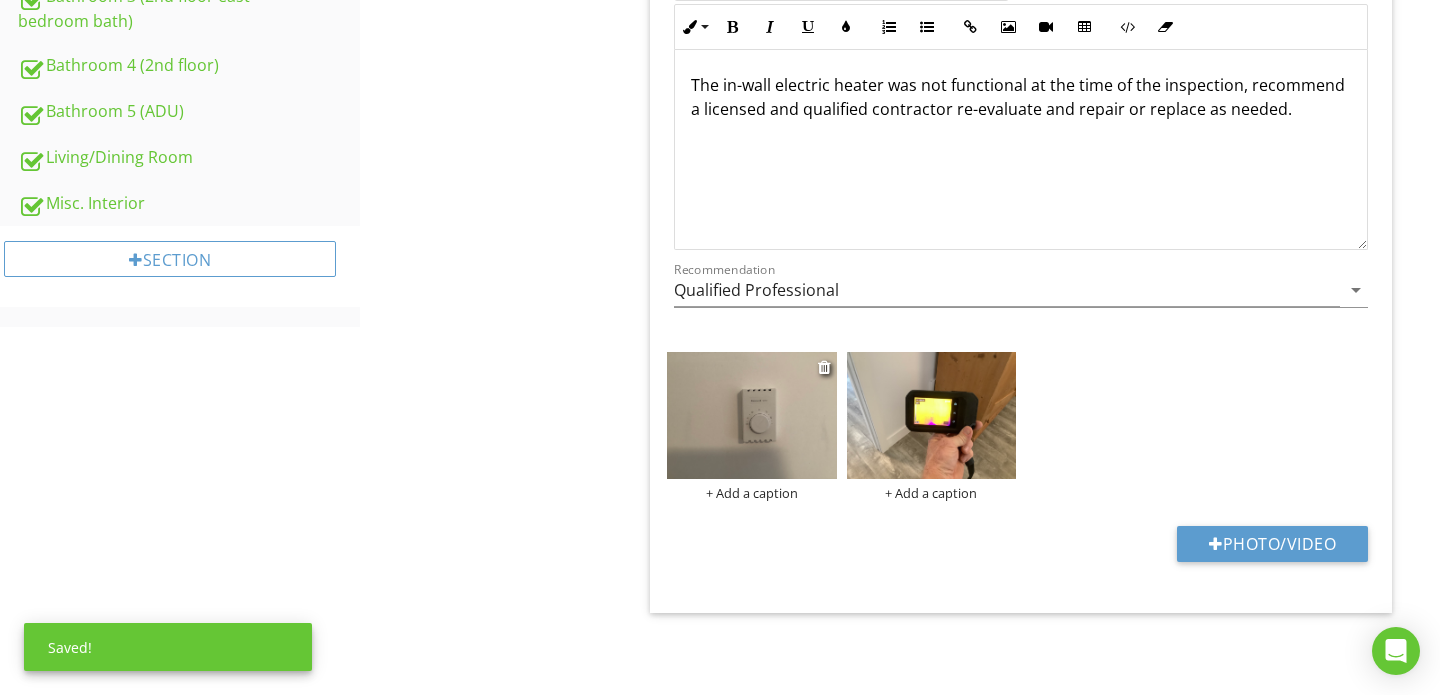 click at bounding box center [752, 415] 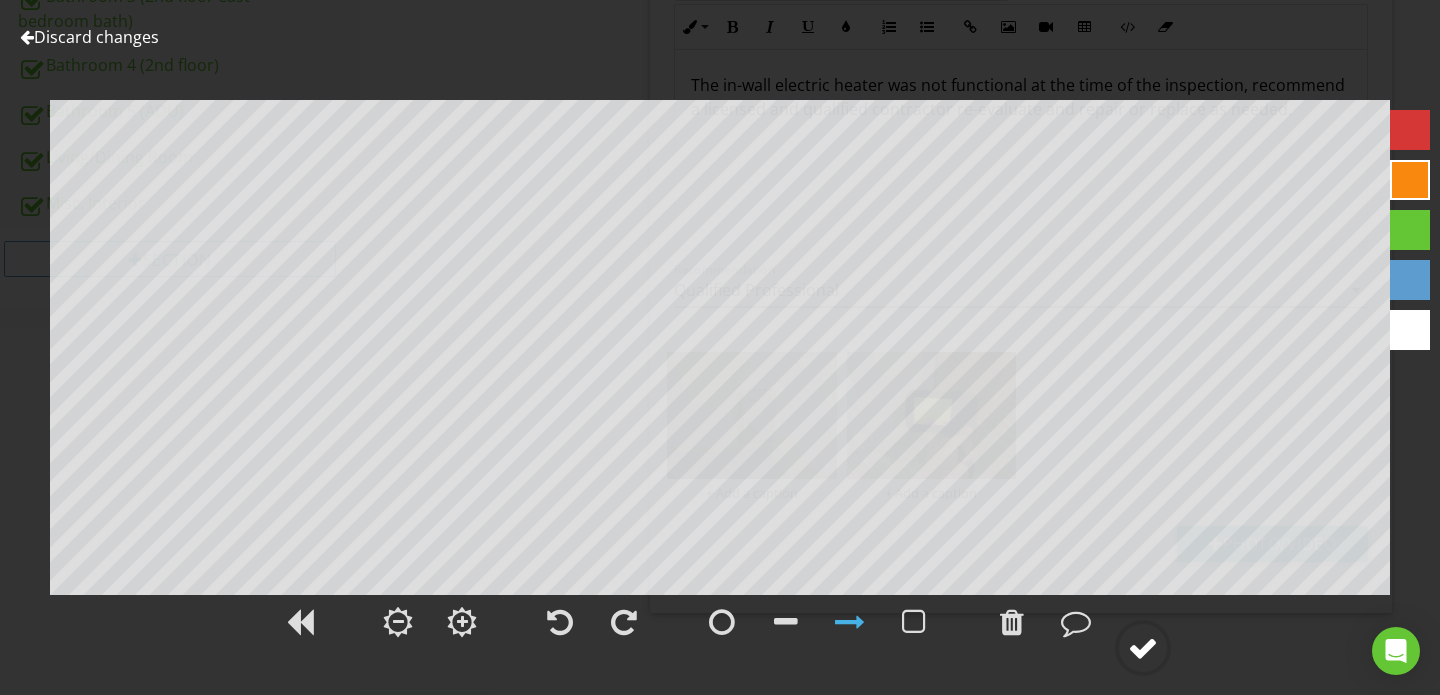 click at bounding box center [1143, 648] 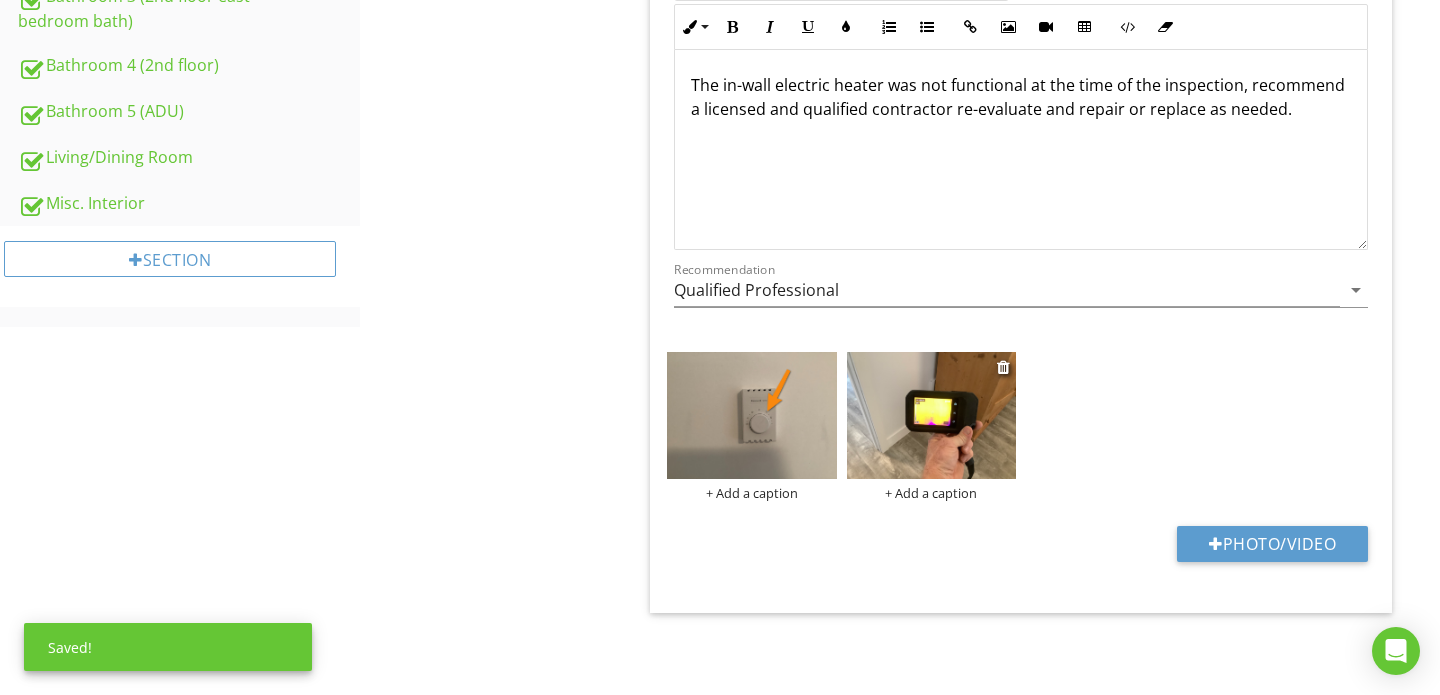 click on "+ Add a caption" at bounding box center [932, 493] 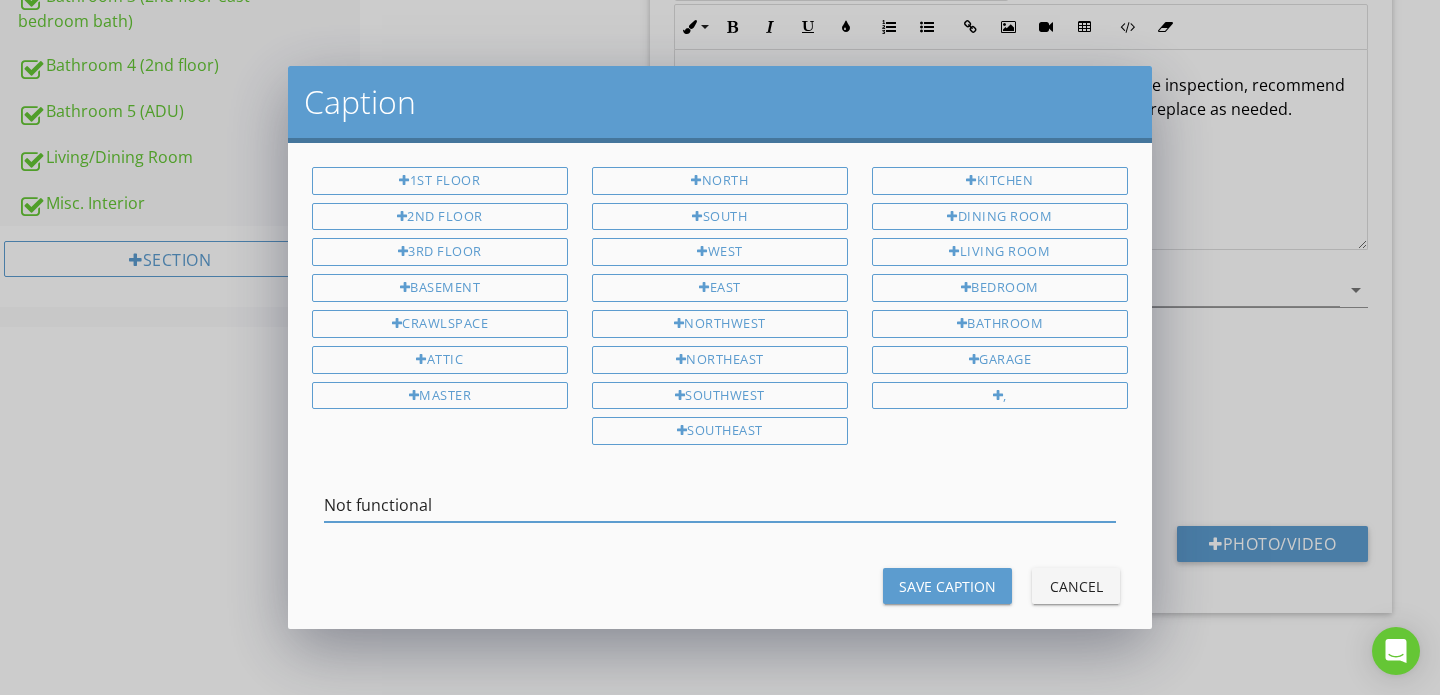 type on "Not functional" 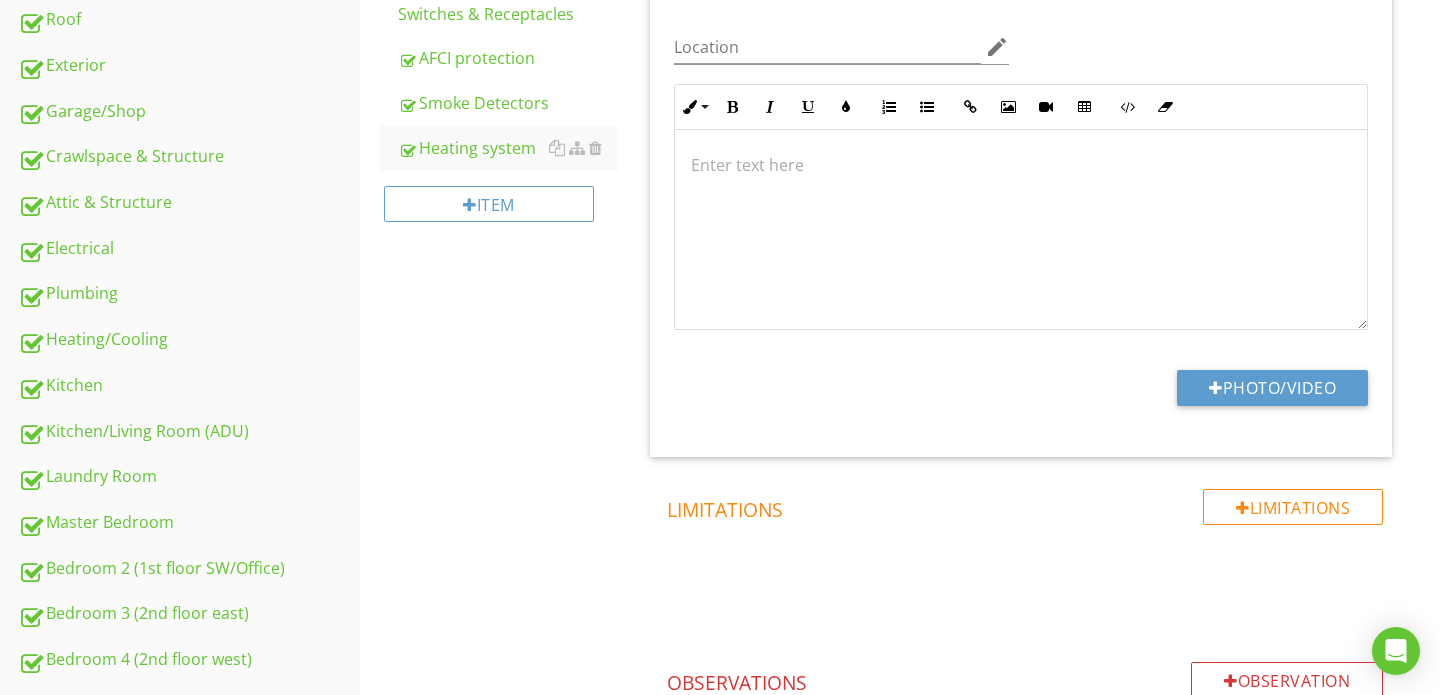 scroll, scrollTop: 600, scrollLeft: 0, axis: vertical 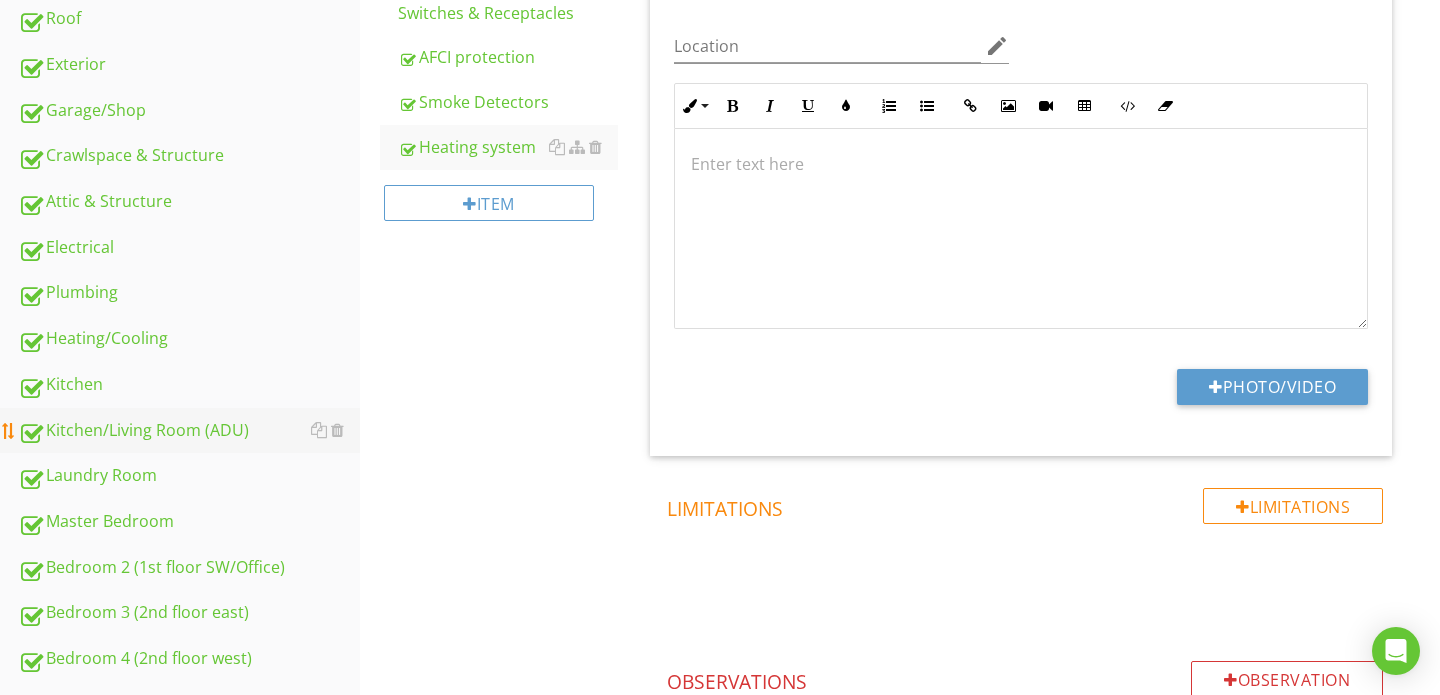 click on "Kitchen/Living Room (ADU)" at bounding box center [189, 431] 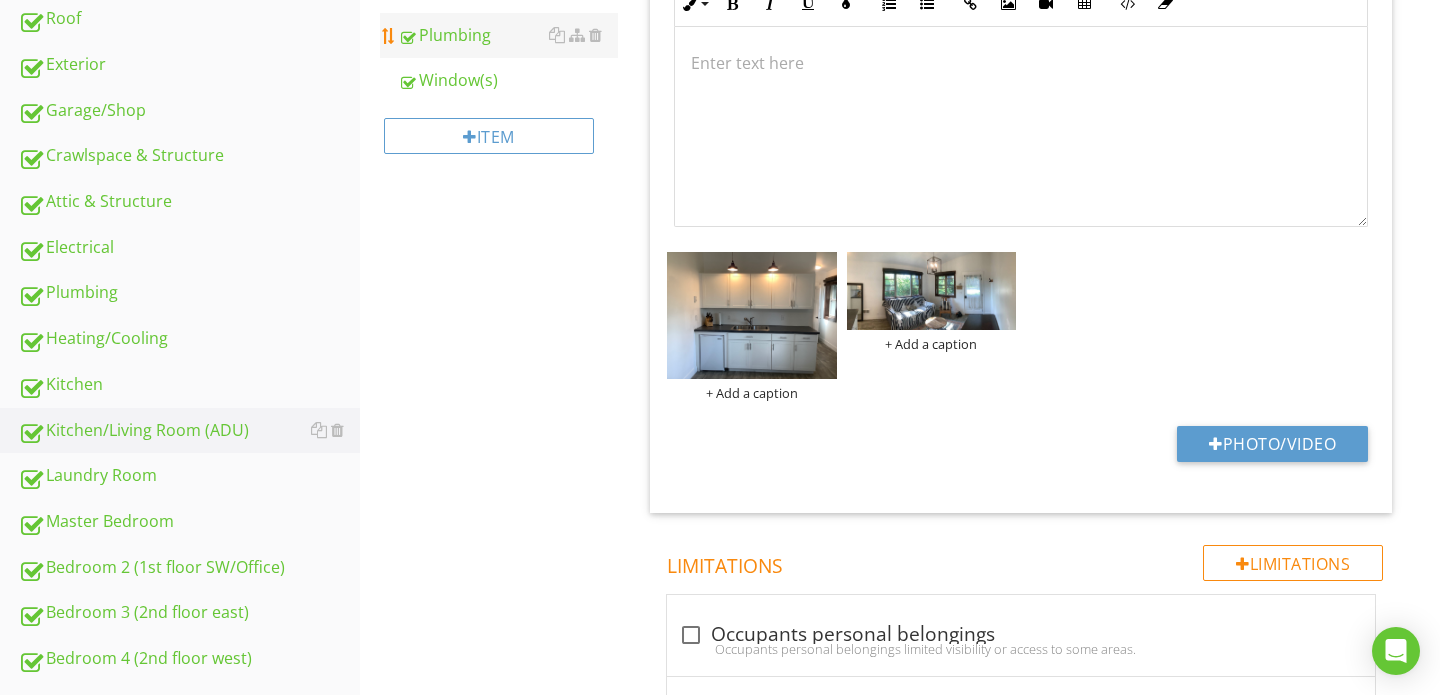 scroll, scrollTop: 523, scrollLeft: 0, axis: vertical 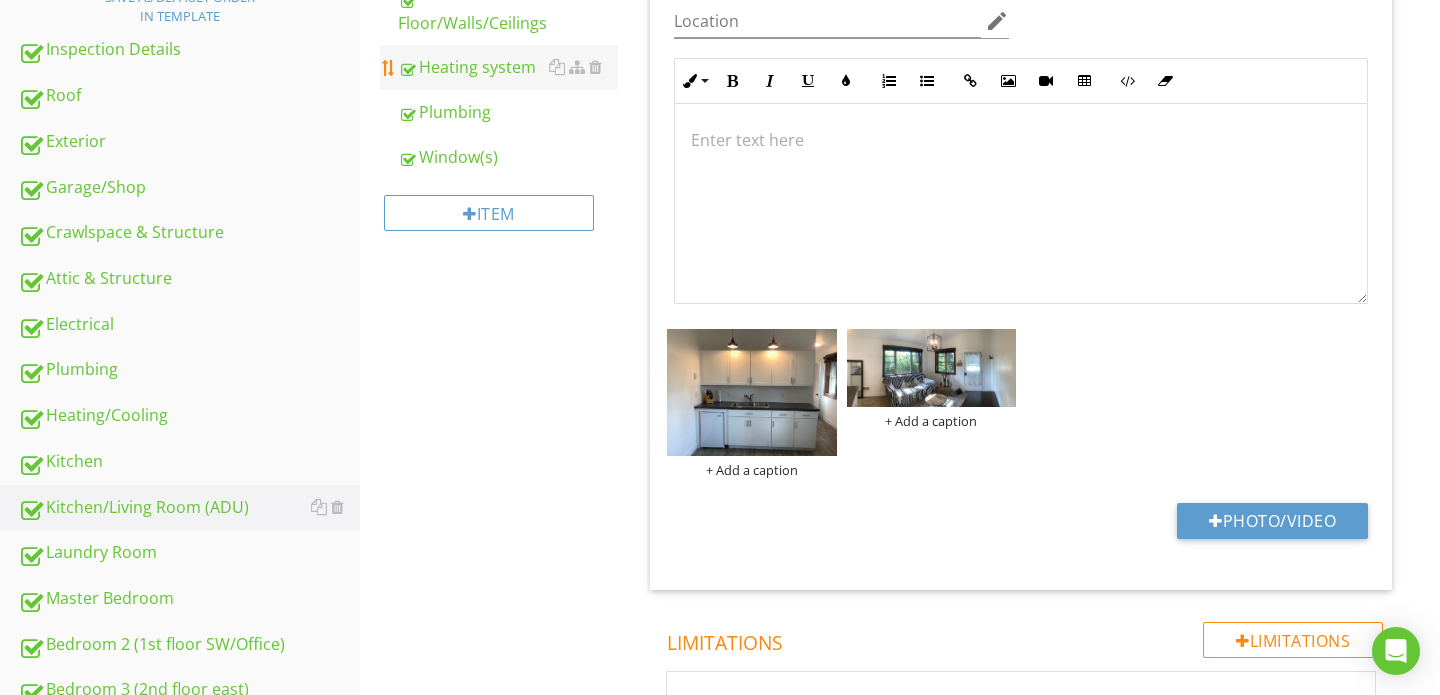 click on "Heating system" at bounding box center (508, 67) 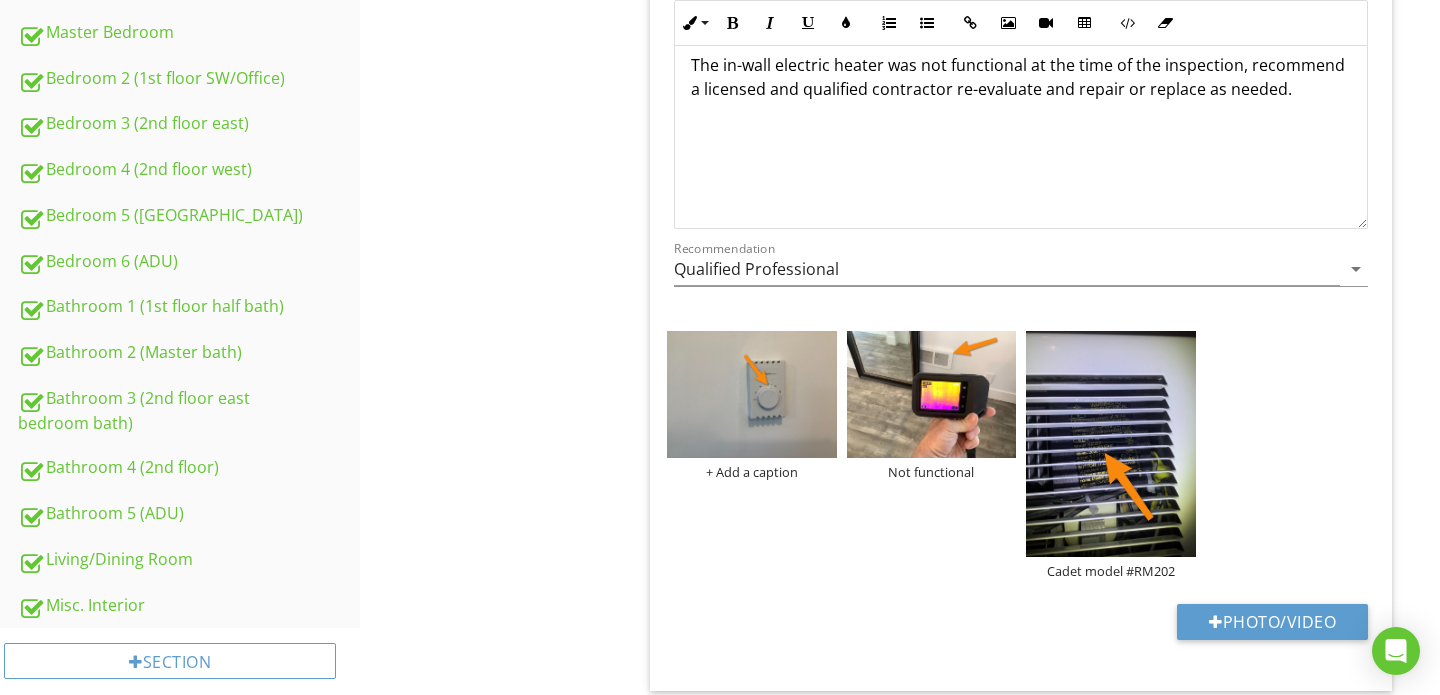 scroll, scrollTop: 1095, scrollLeft: 0, axis: vertical 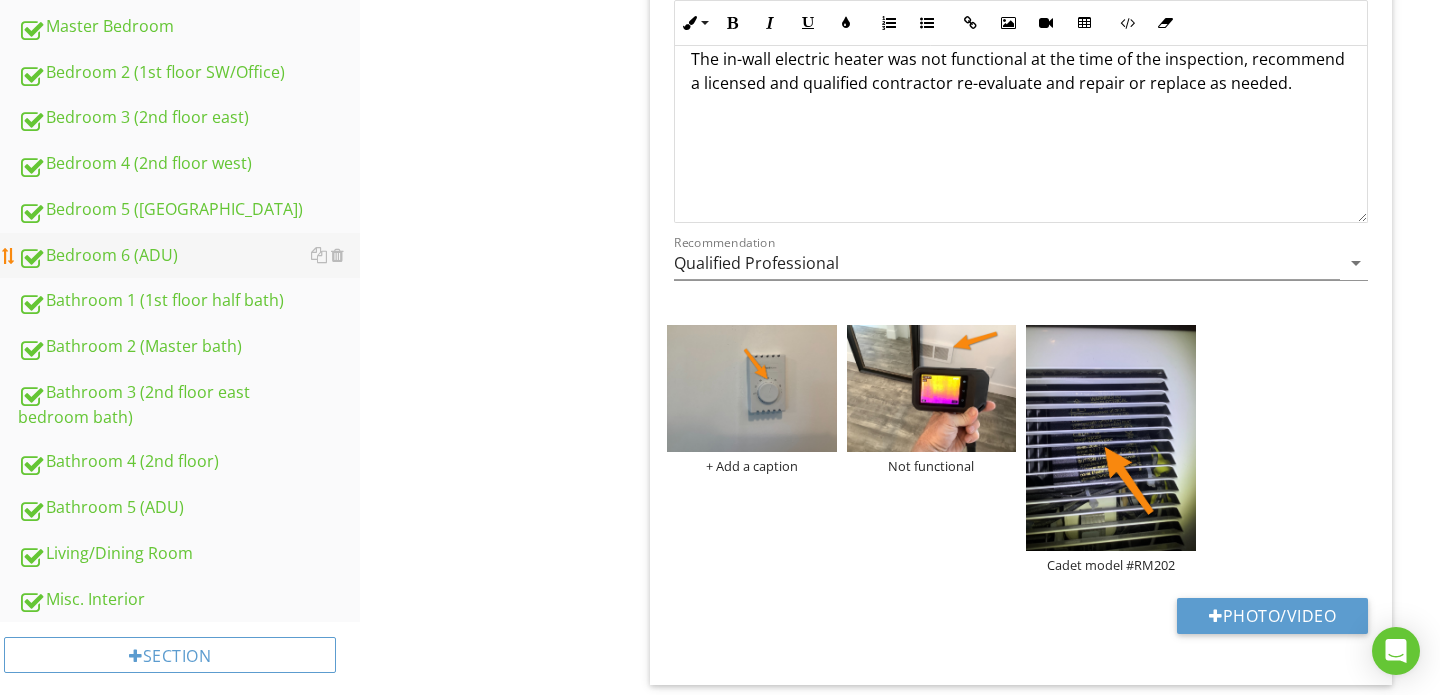 click on "Bedroom 6 (ADU)" at bounding box center [189, 256] 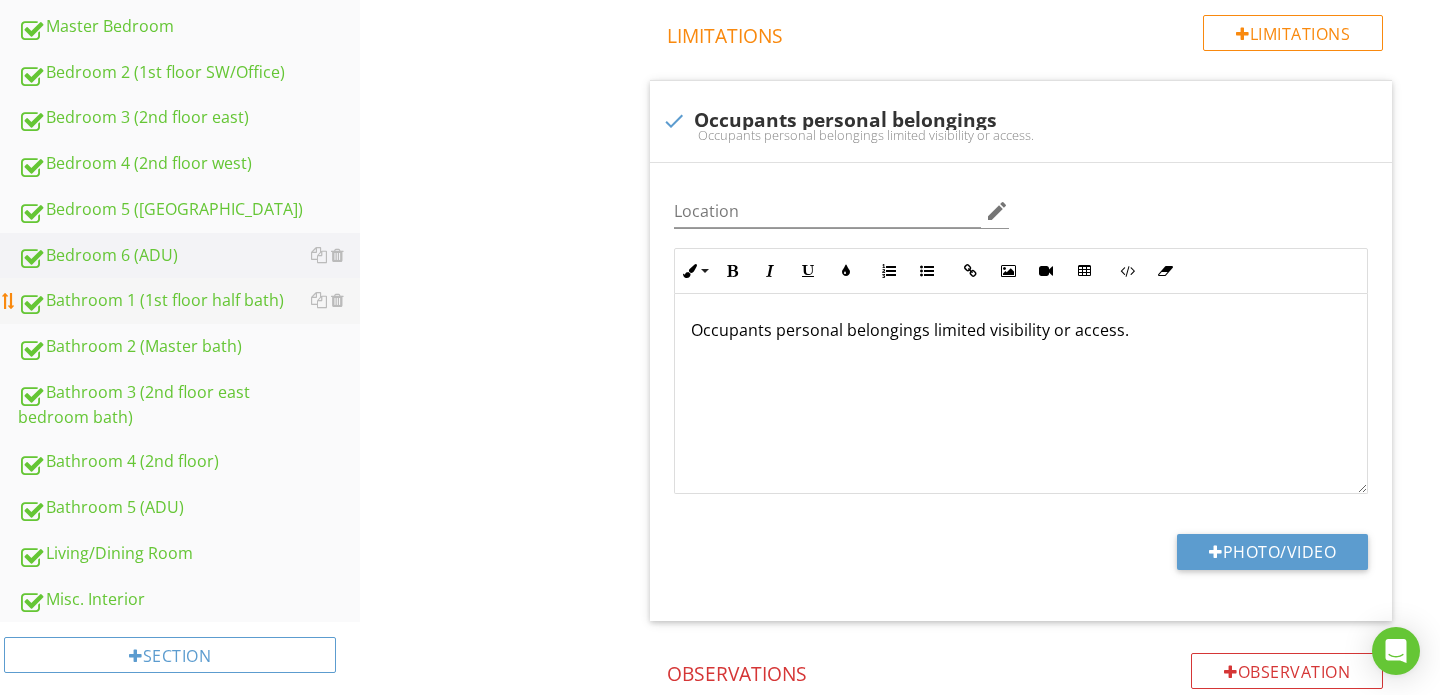 click on "Bathroom 1 (1st floor half bath)" at bounding box center (189, 301) 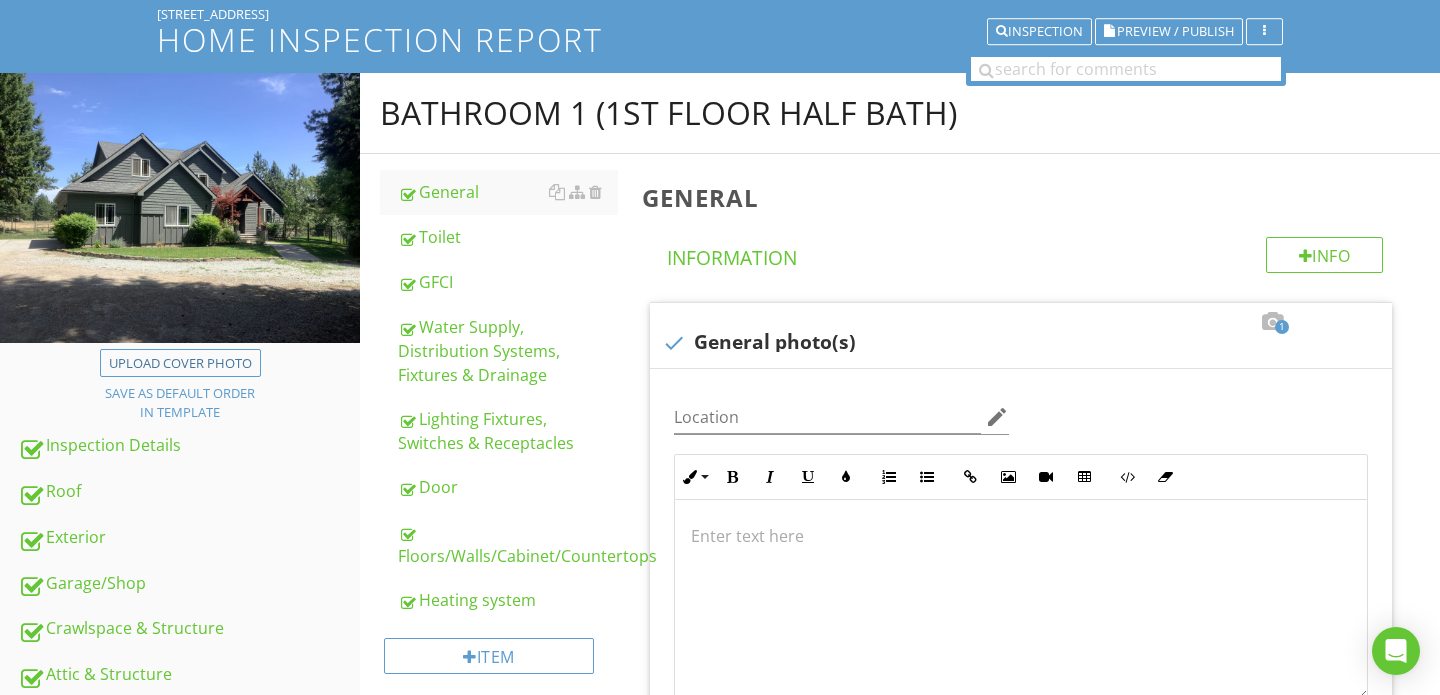 scroll, scrollTop: 126, scrollLeft: 0, axis: vertical 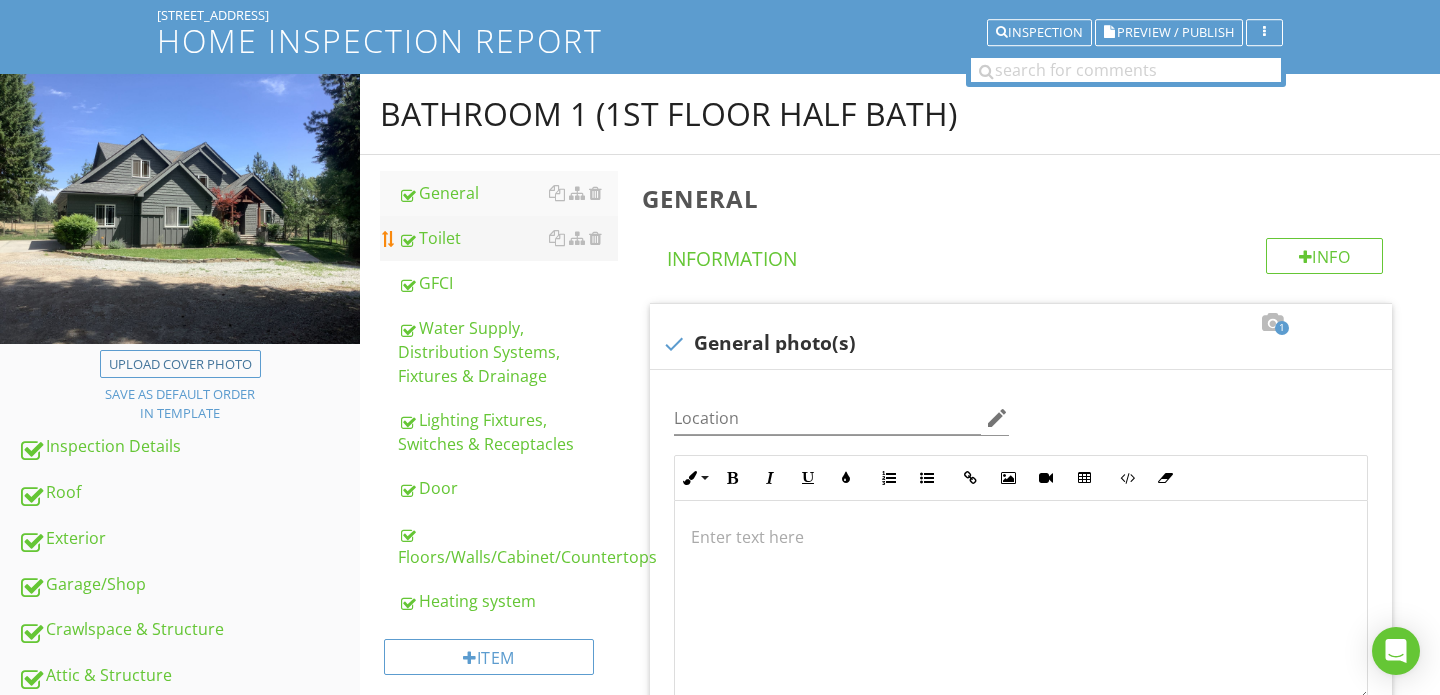 click on "Toilet" at bounding box center [508, 238] 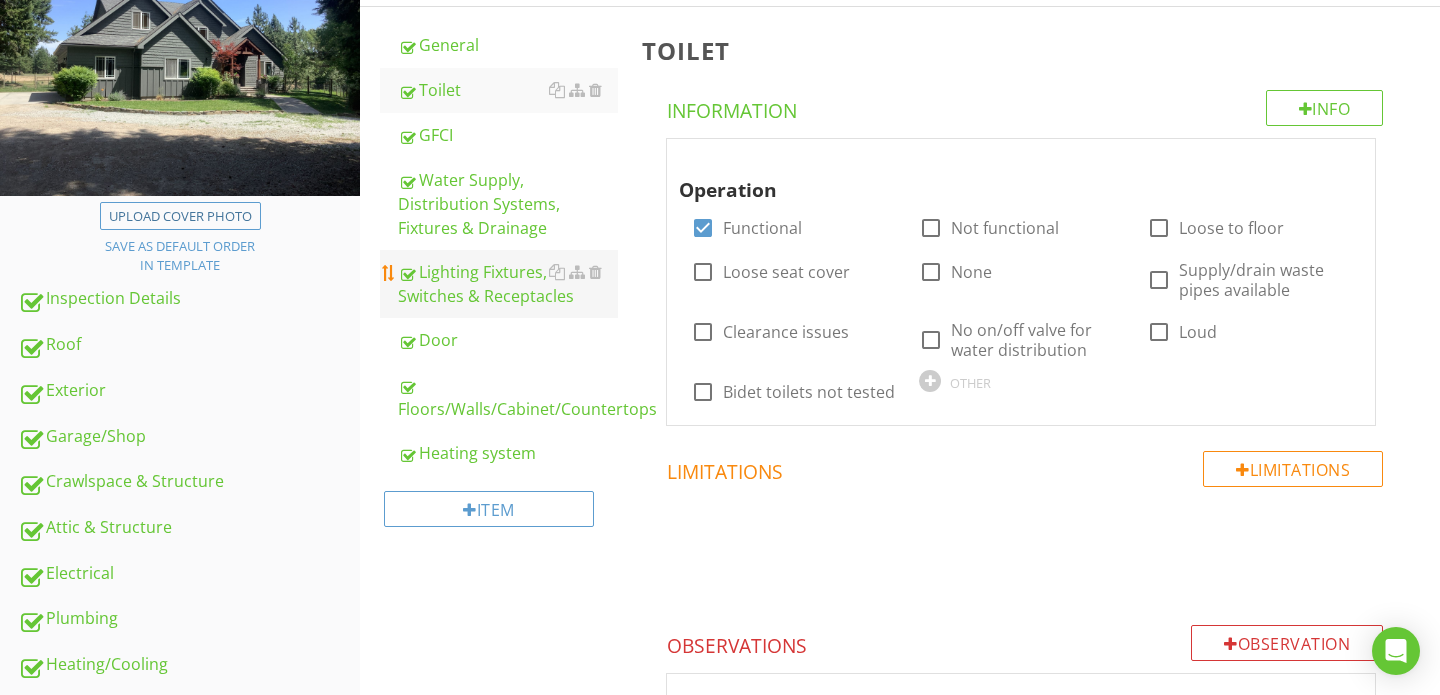 scroll, scrollTop: 272, scrollLeft: 0, axis: vertical 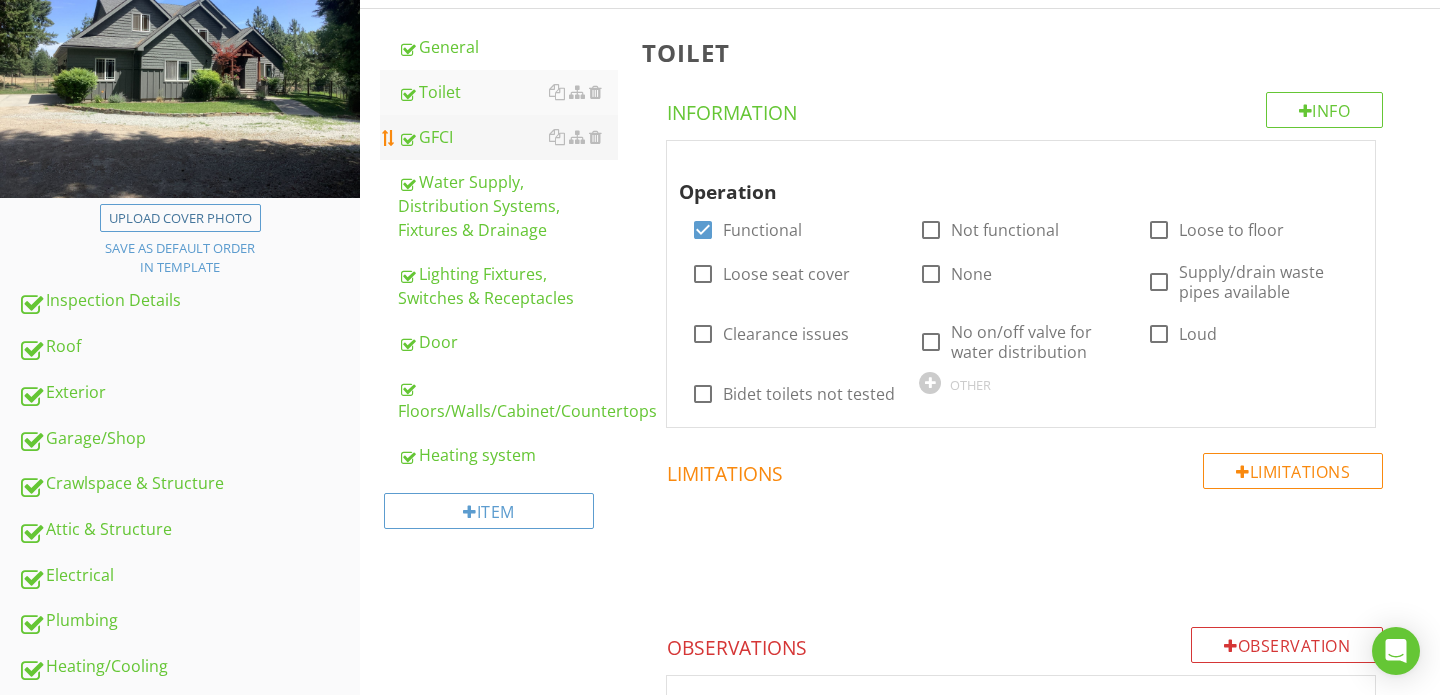 click on "GFCI" at bounding box center [508, 137] 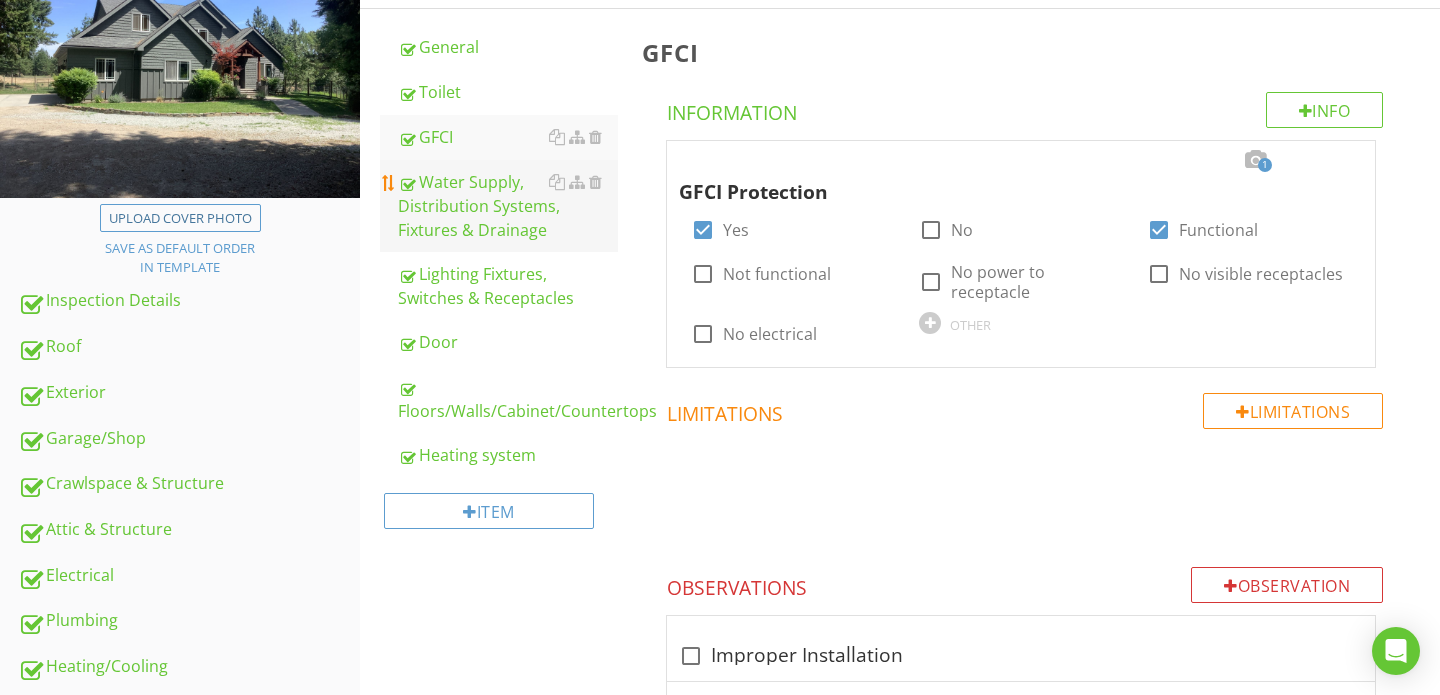 click on "Water Supply, Distribution Systems, Fixtures & Drainage" at bounding box center (508, 206) 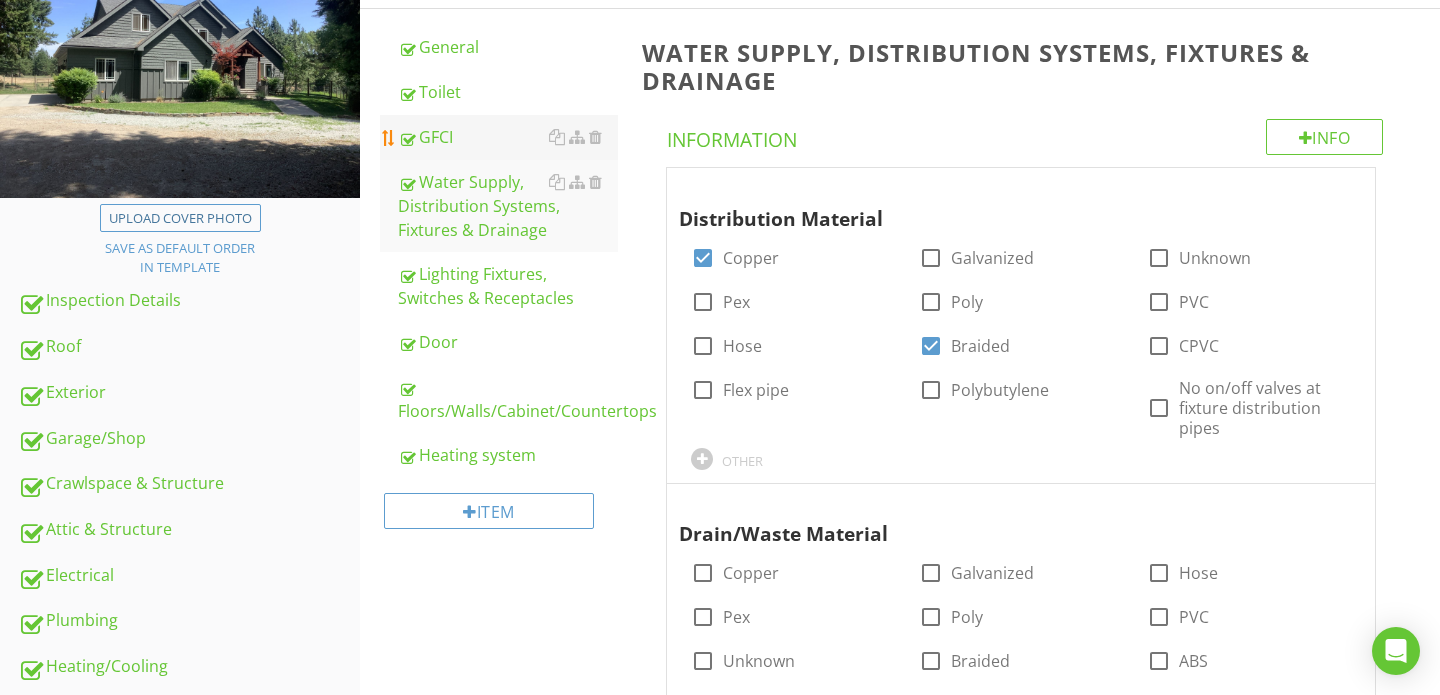 click on "GFCI" at bounding box center (508, 137) 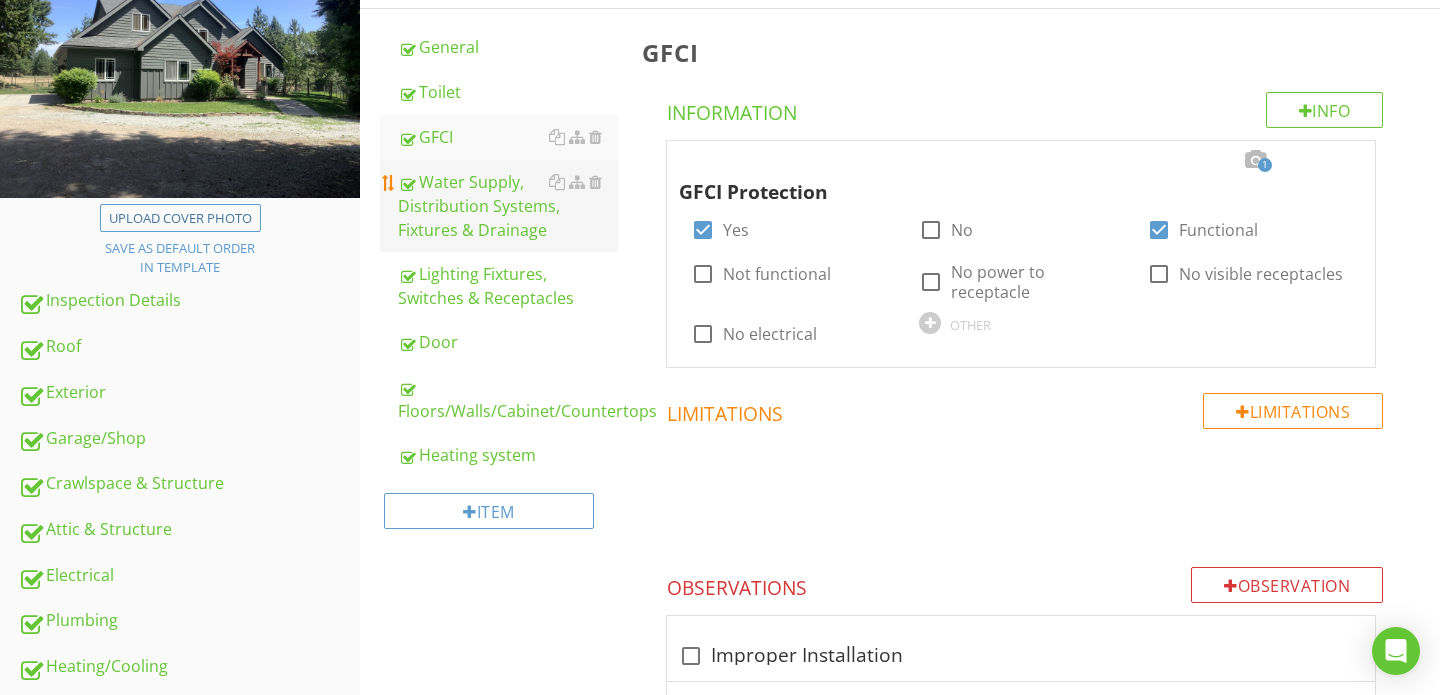 click on "Water Supply, Distribution Systems, Fixtures & Drainage" at bounding box center [508, 206] 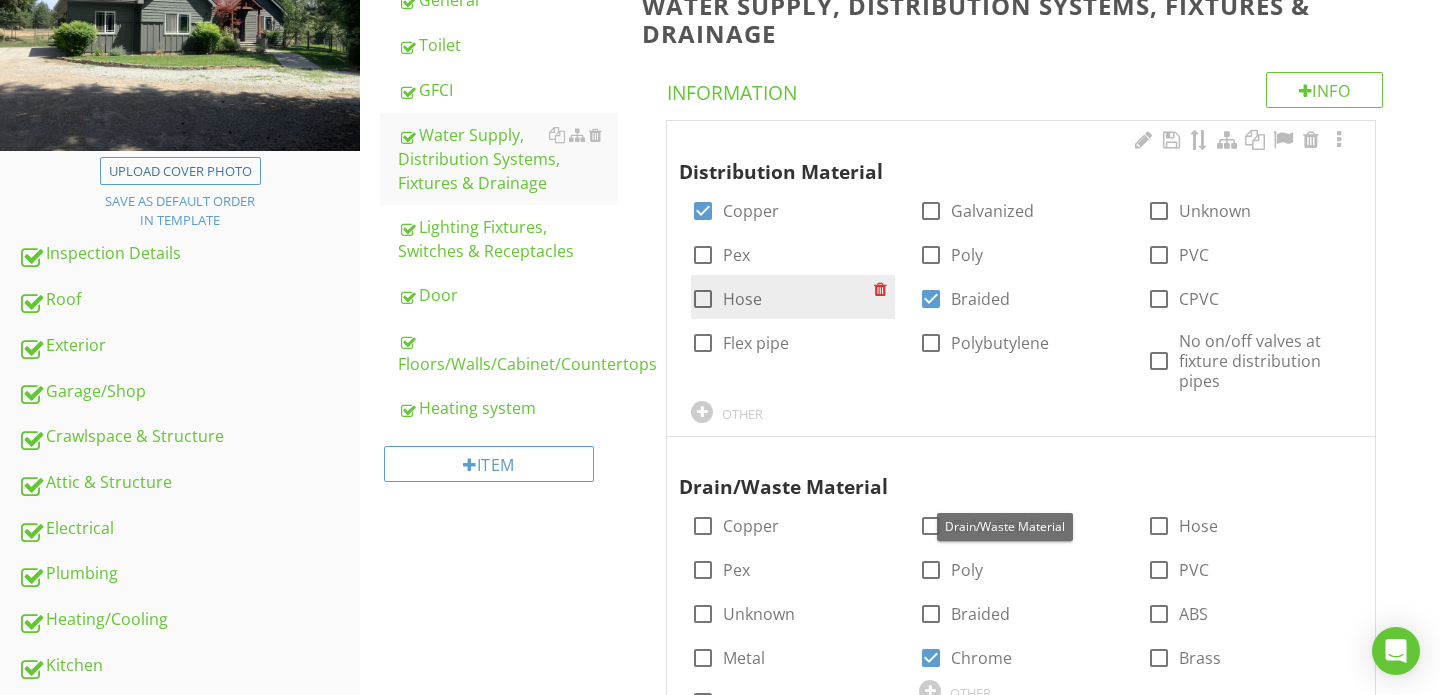 scroll, scrollTop: 286, scrollLeft: 0, axis: vertical 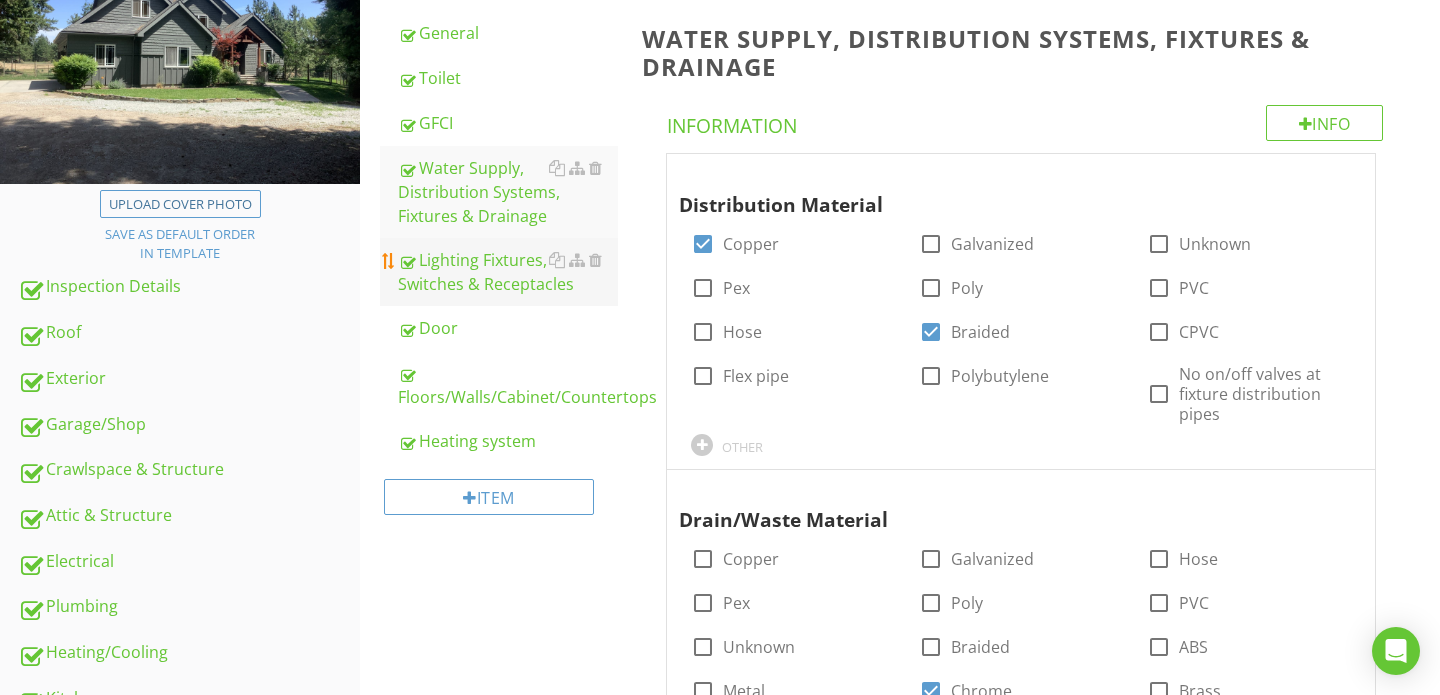 click on "Lighting Fixtures, Switches & Receptacles" at bounding box center (508, 272) 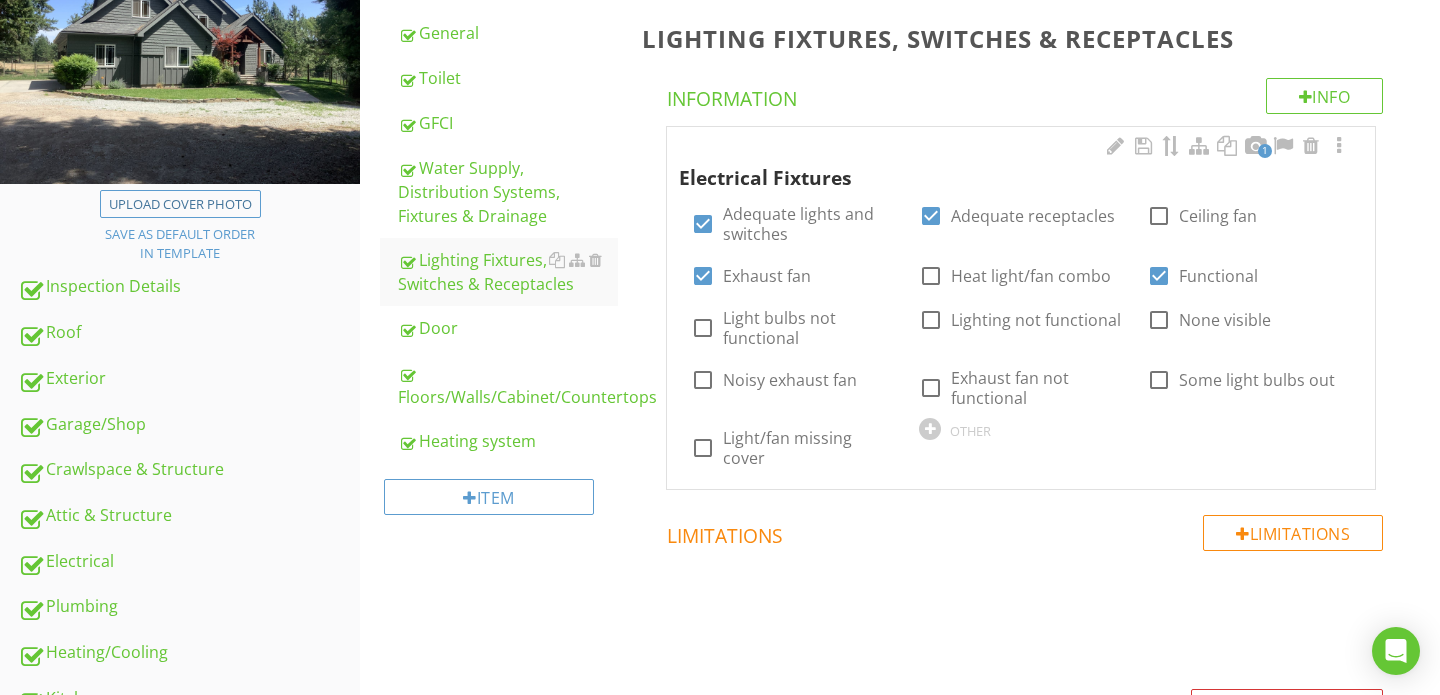click on "1" at bounding box center (1255, 147) 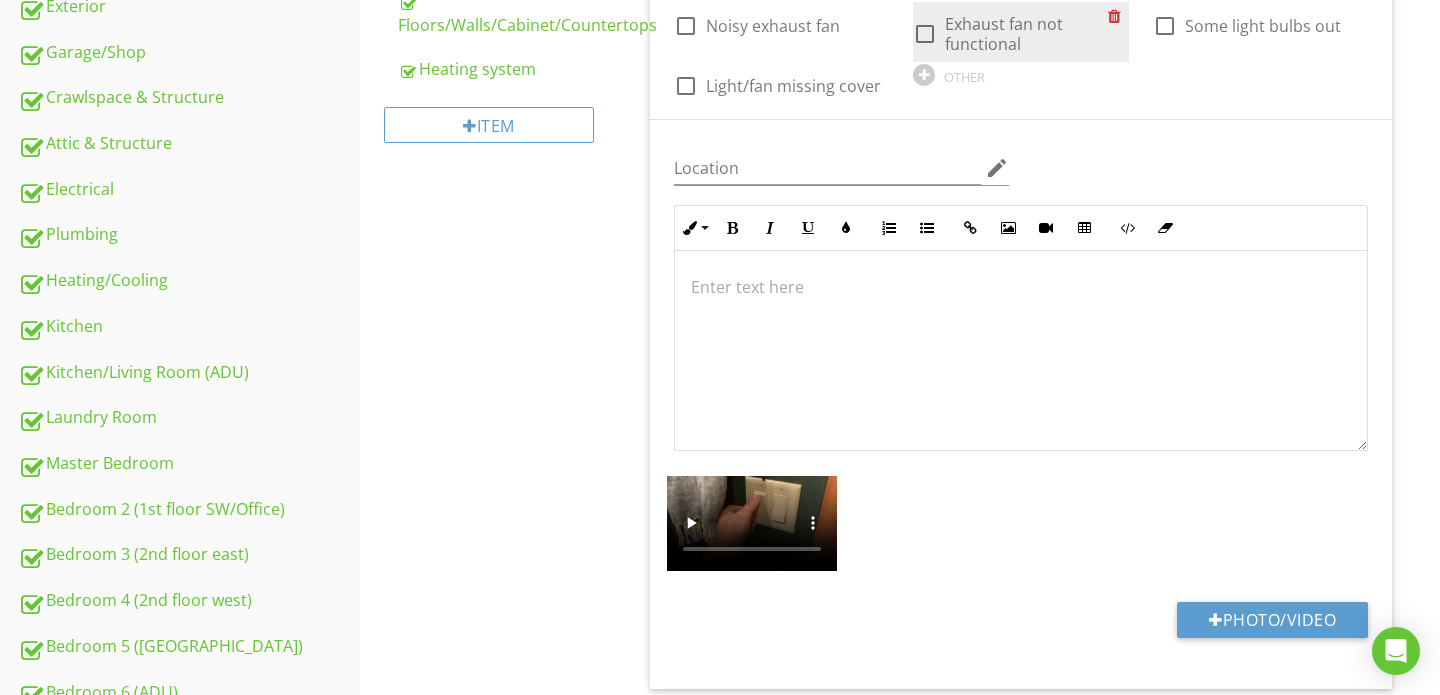 scroll, scrollTop: 691, scrollLeft: 0, axis: vertical 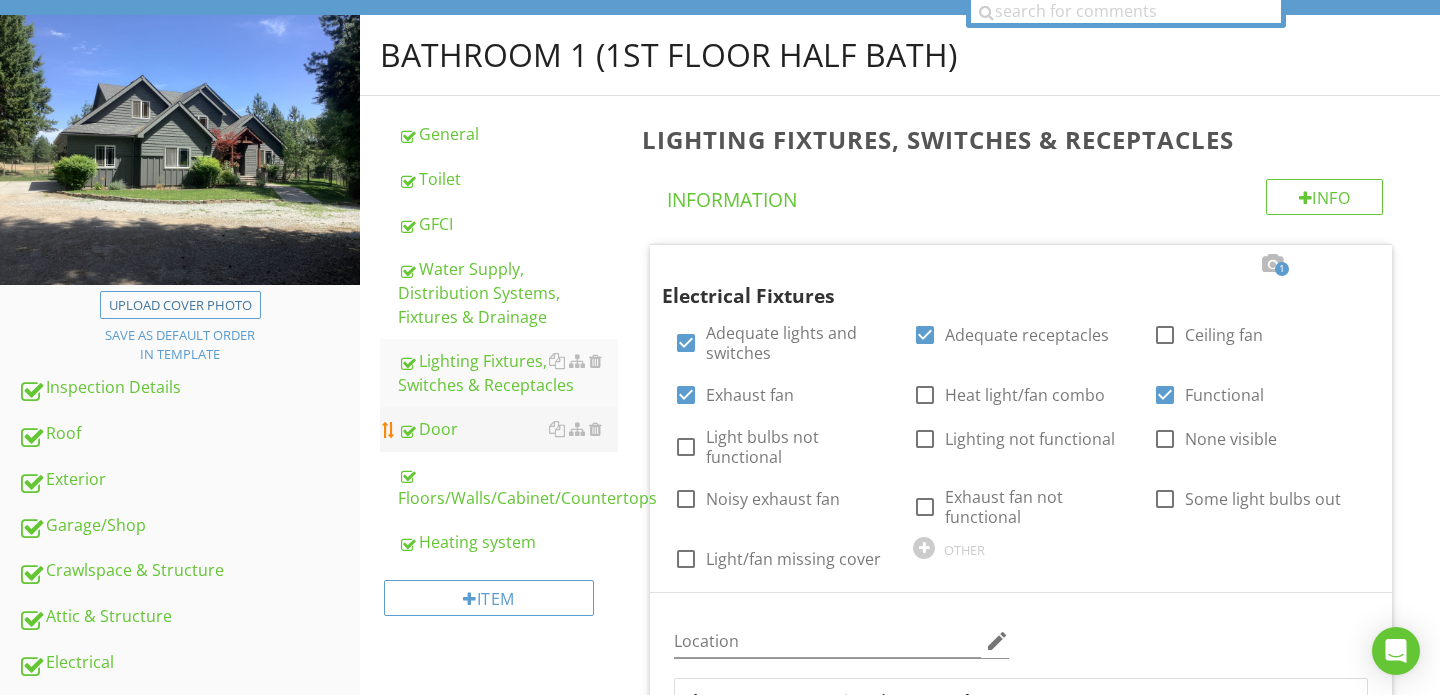 click on "Door" at bounding box center (508, 429) 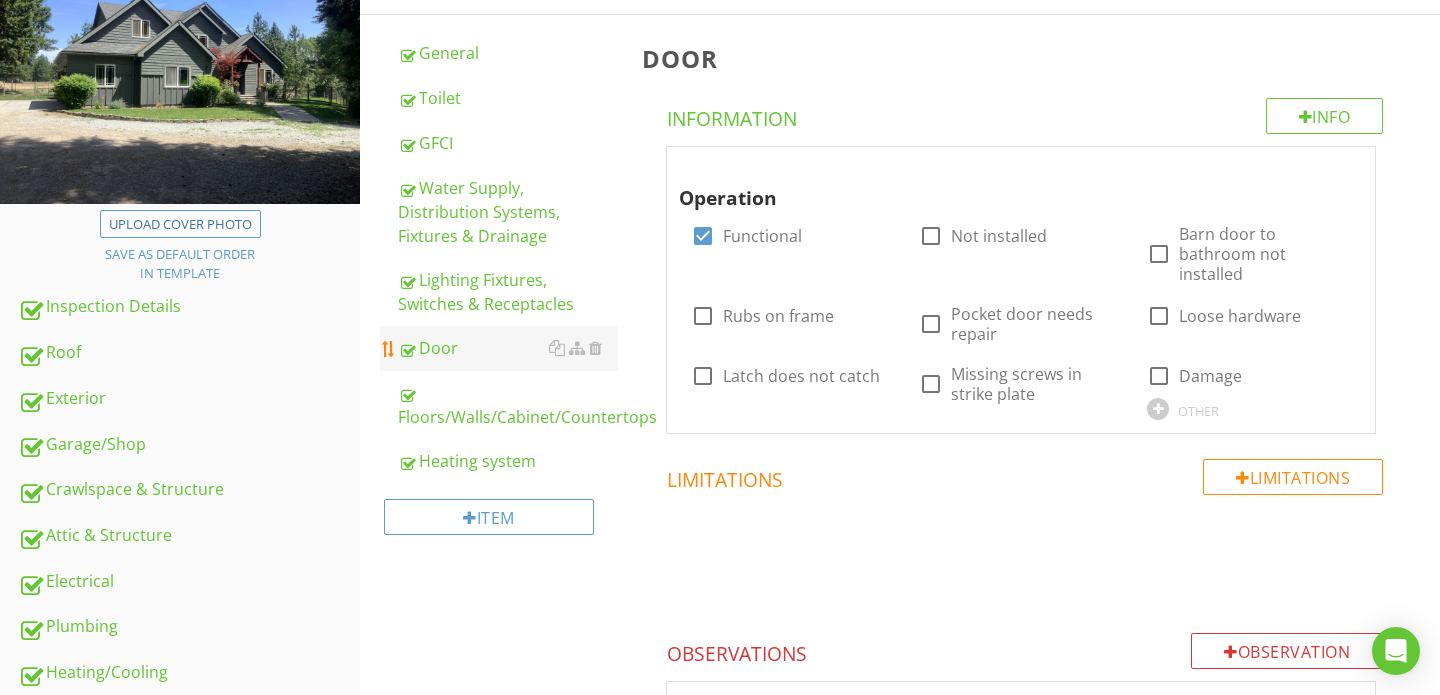 scroll, scrollTop: 250, scrollLeft: 0, axis: vertical 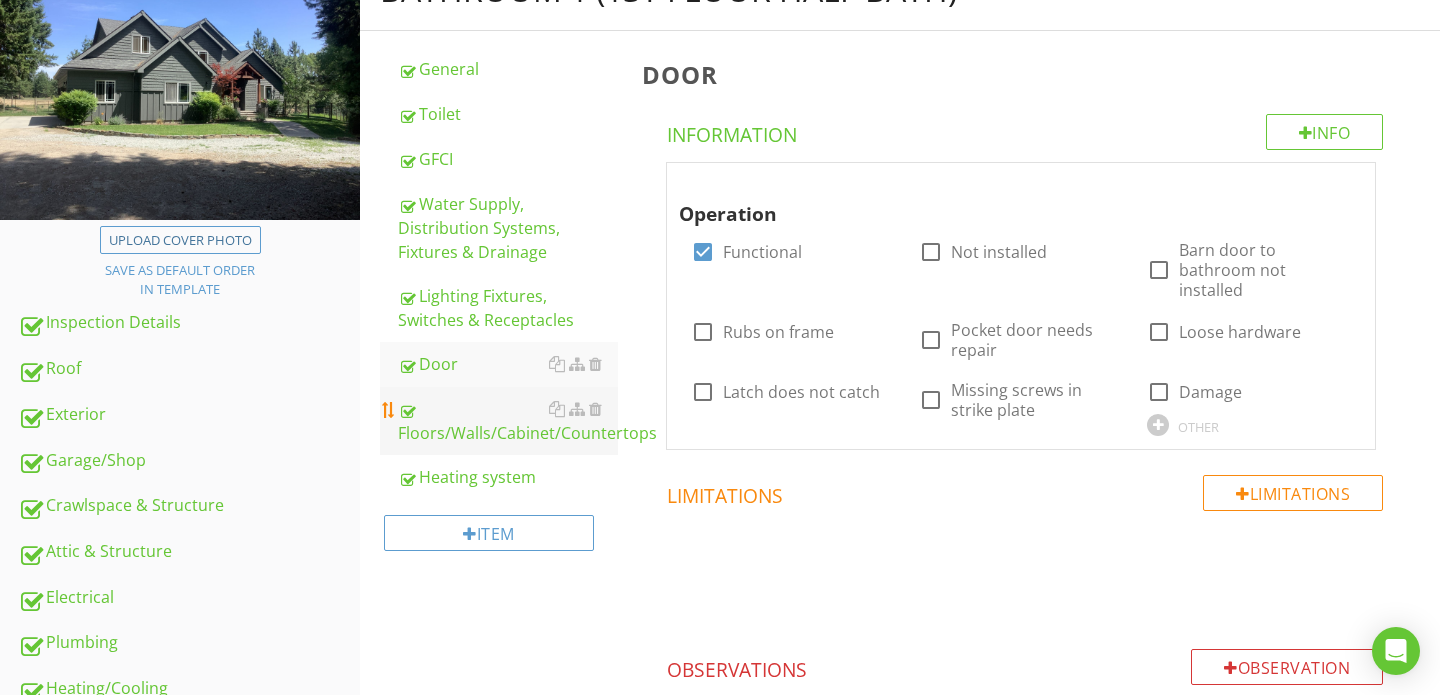 click on "Floors/Walls/Cabinet/Countertops" at bounding box center [508, 421] 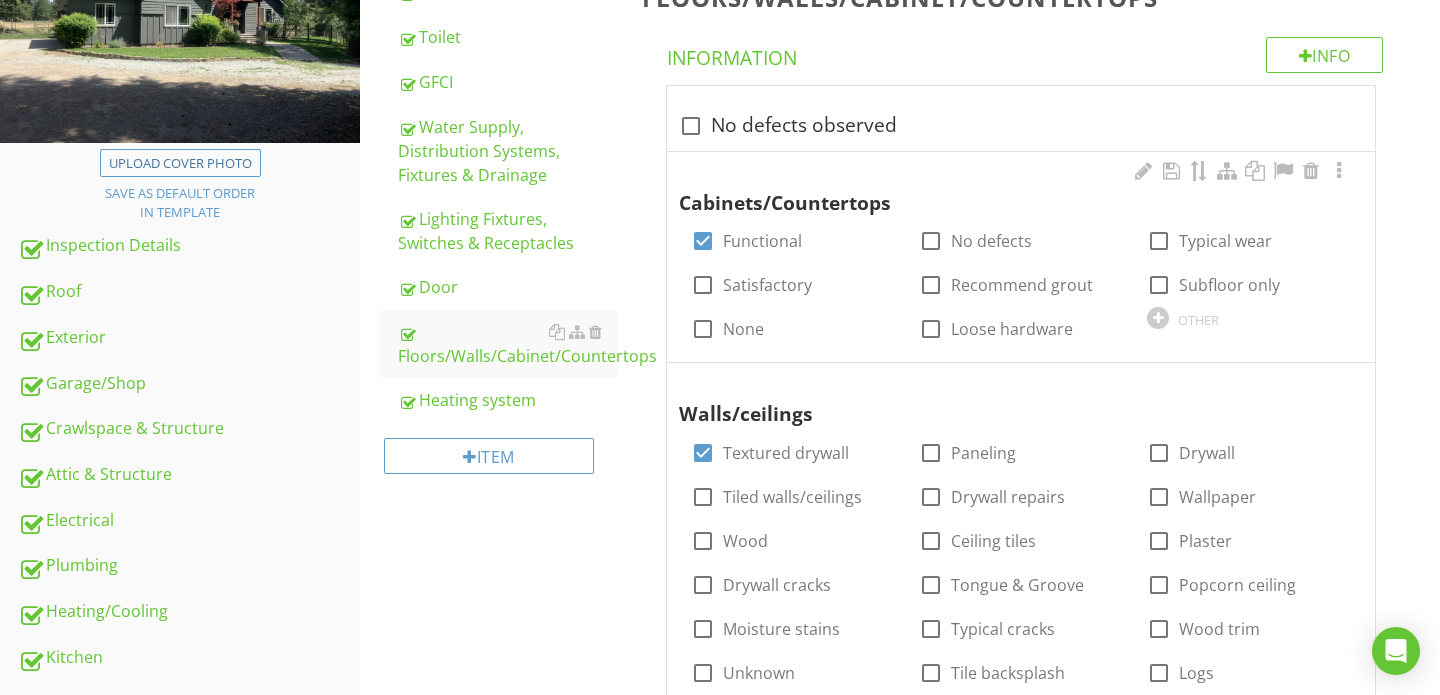 scroll, scrollTop: 306, scrollLeft: 0, axis: vertical 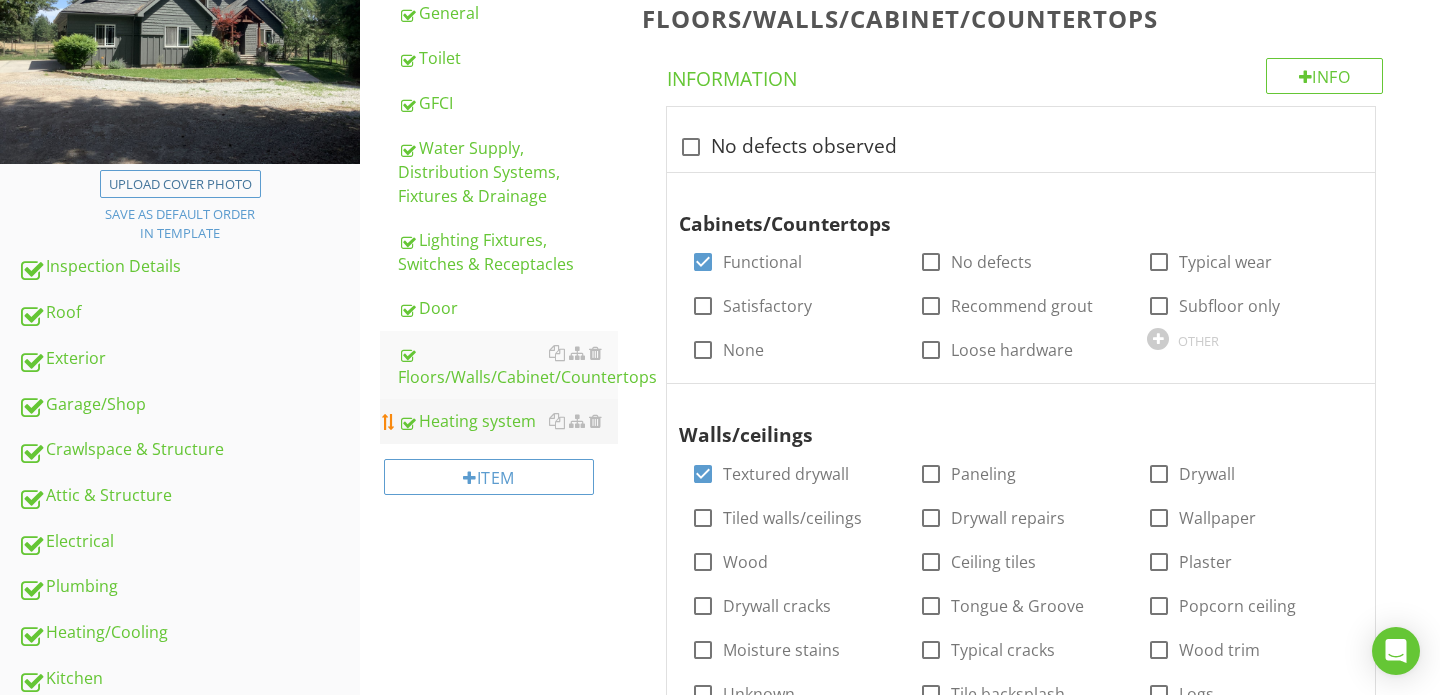 click on "Heating system" at bounding box center (508, 421) 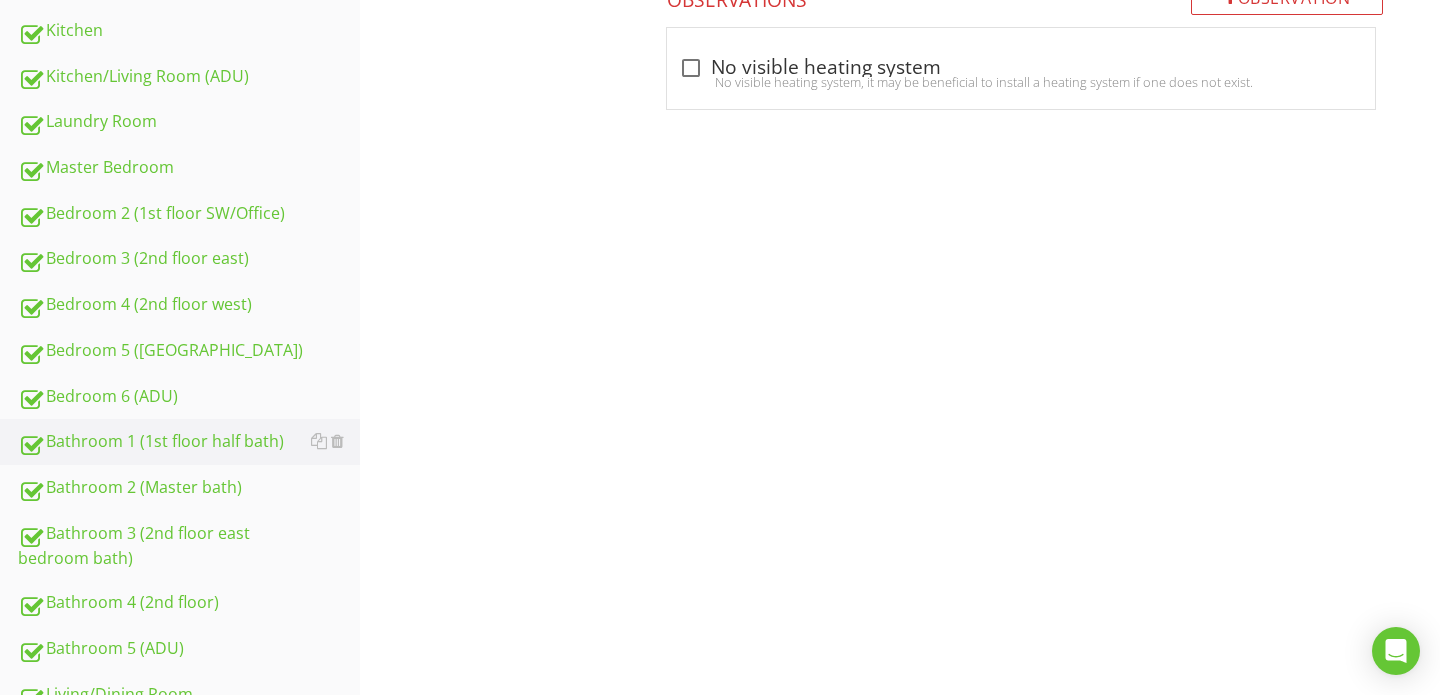 scroll, scrollTop: 1123, scrollLeft: 0, axis: vertical 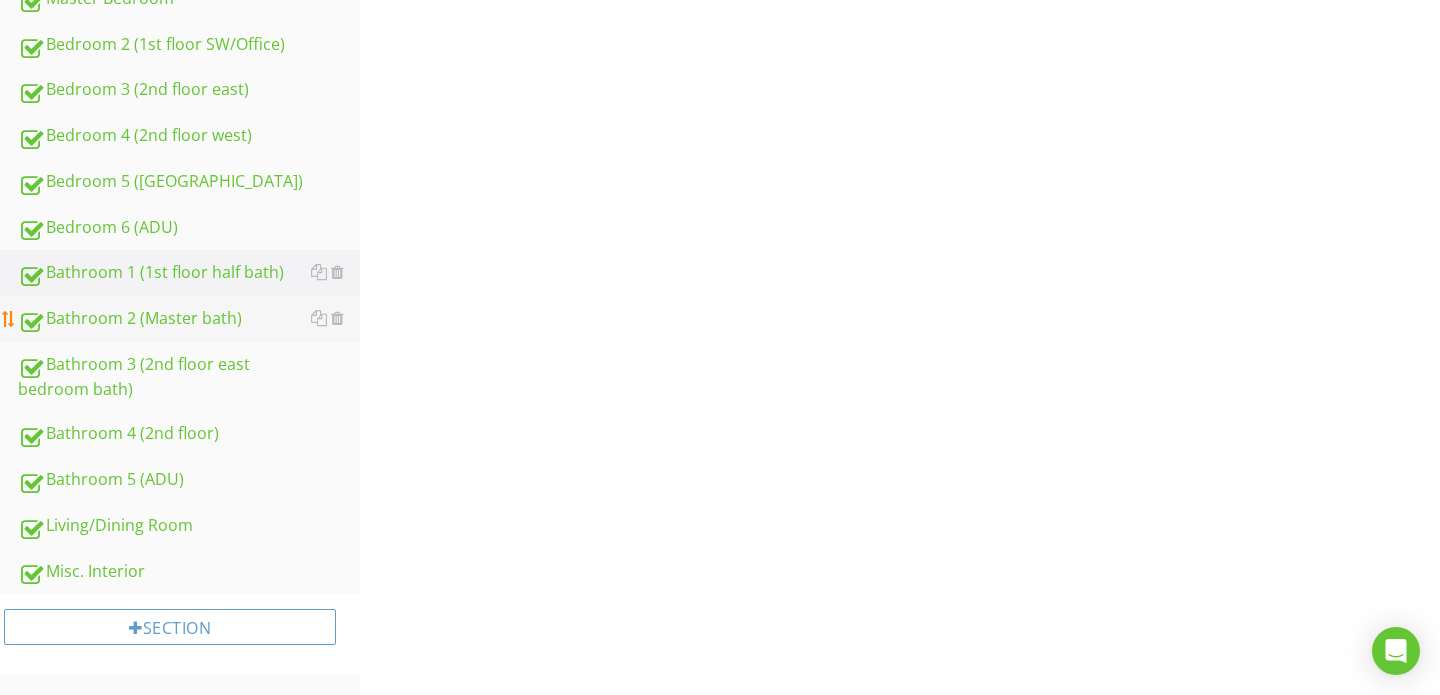 click on "Bathroom 2 (Master bath)" at bounding box center [189, 319] 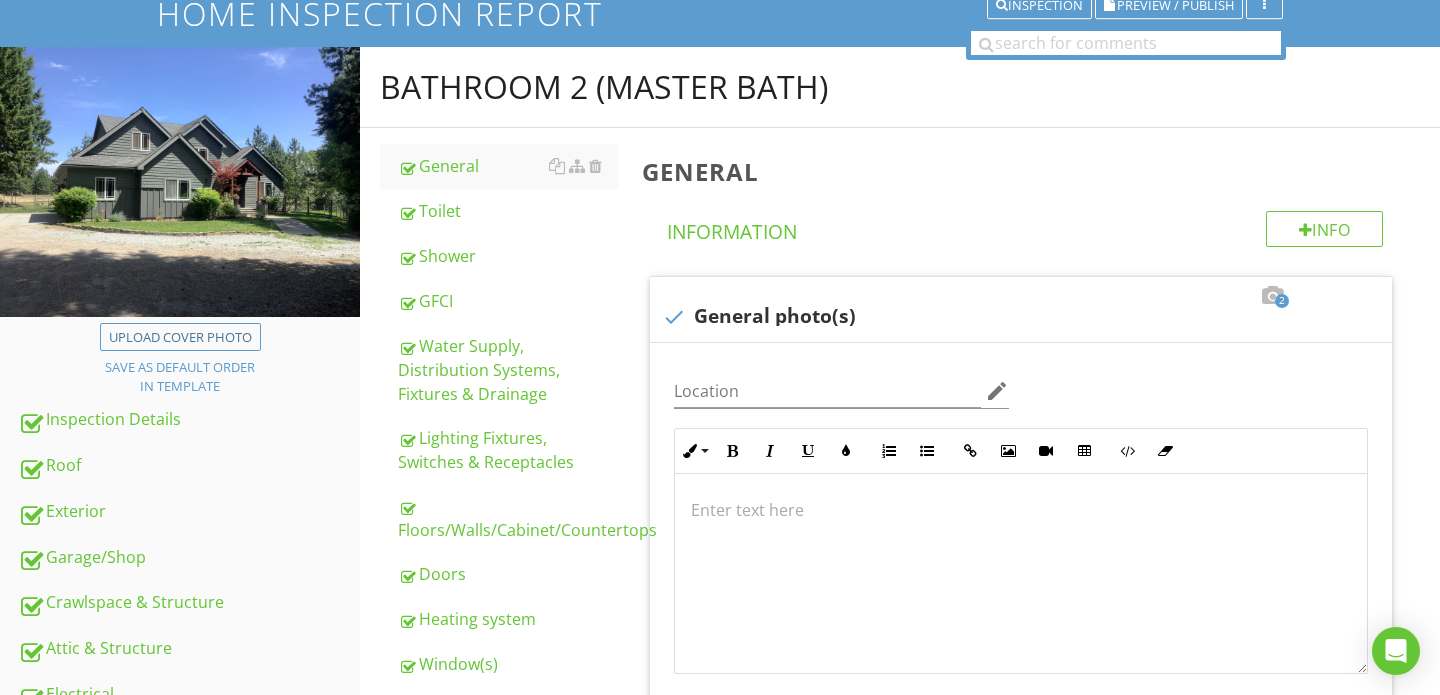 scroll, scrollTop: 144, scrollLeft: 0, axis: vertical 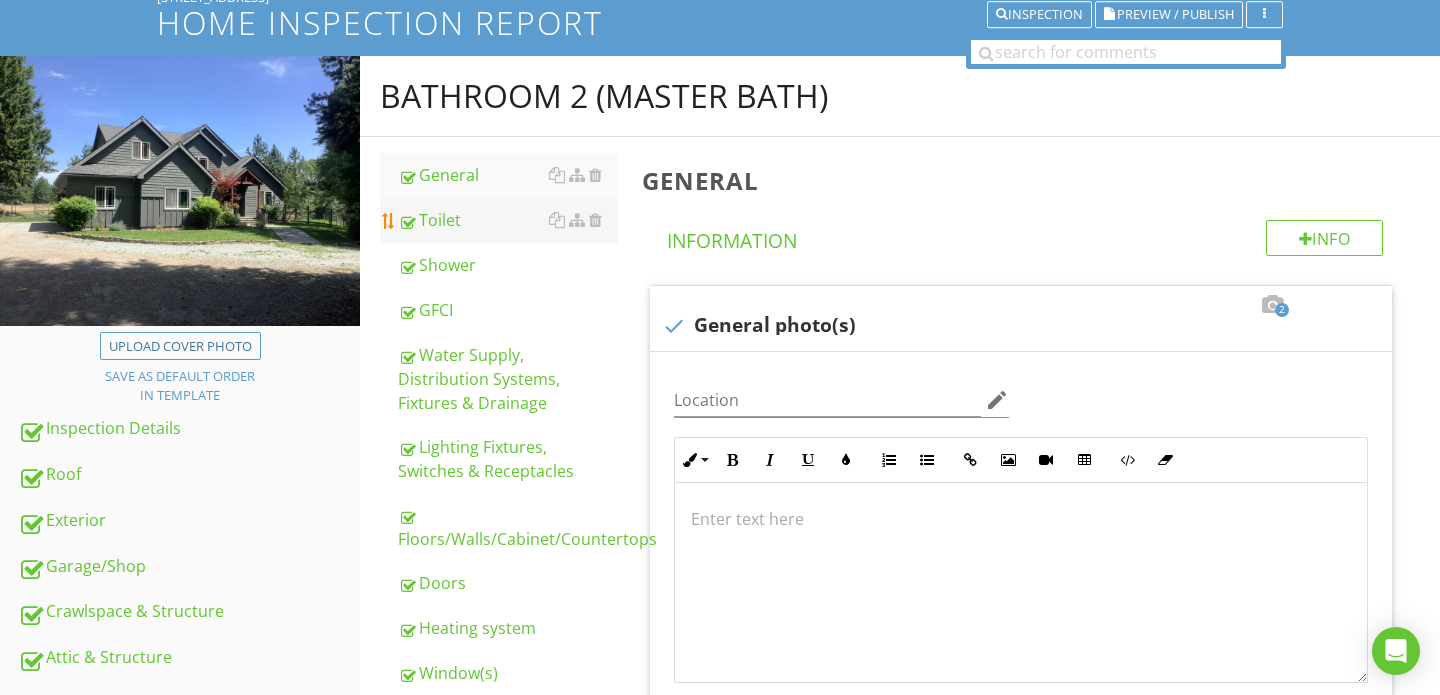 click on "Toilet" at bounding box center [508, 220] 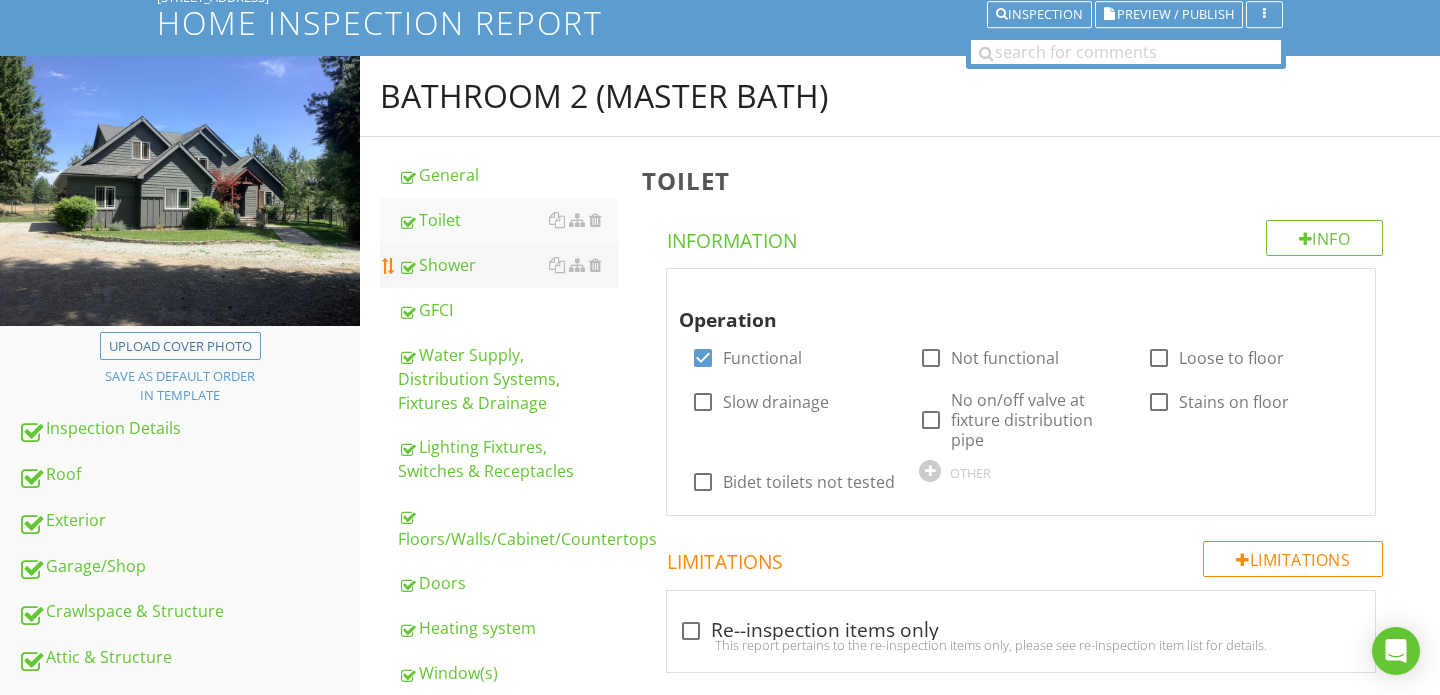 click on "Shower" at bounding box center (508, 265) 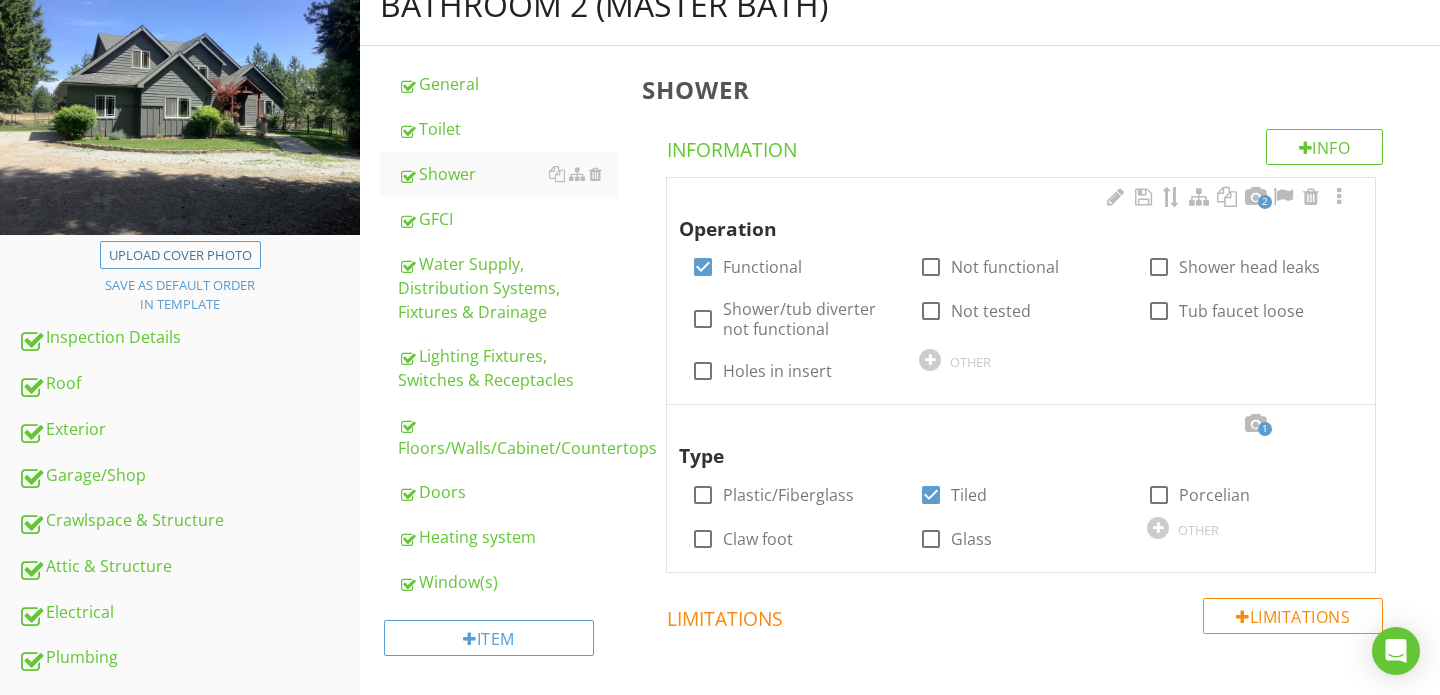 scroll, scrollTop: 239, scrollLeft: 0, axis: vertical 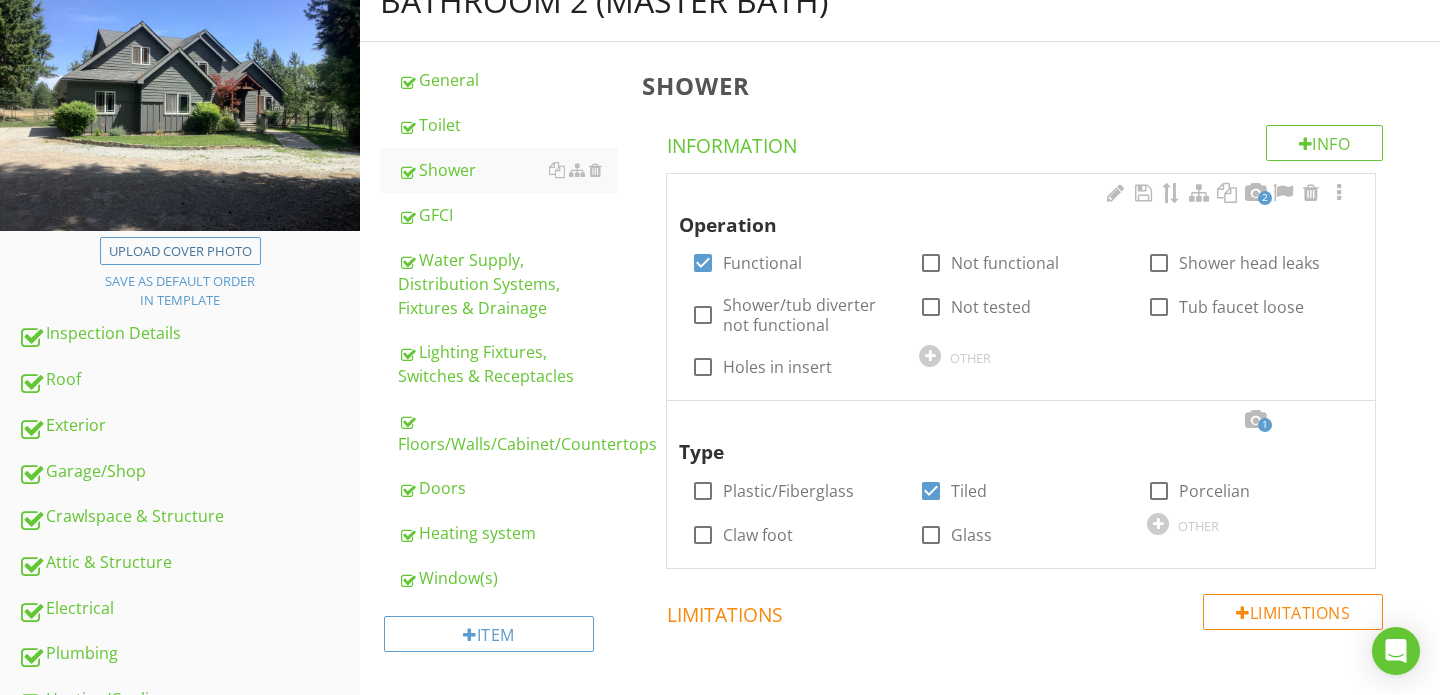 click on "2" at bounding box center [1265, 198] 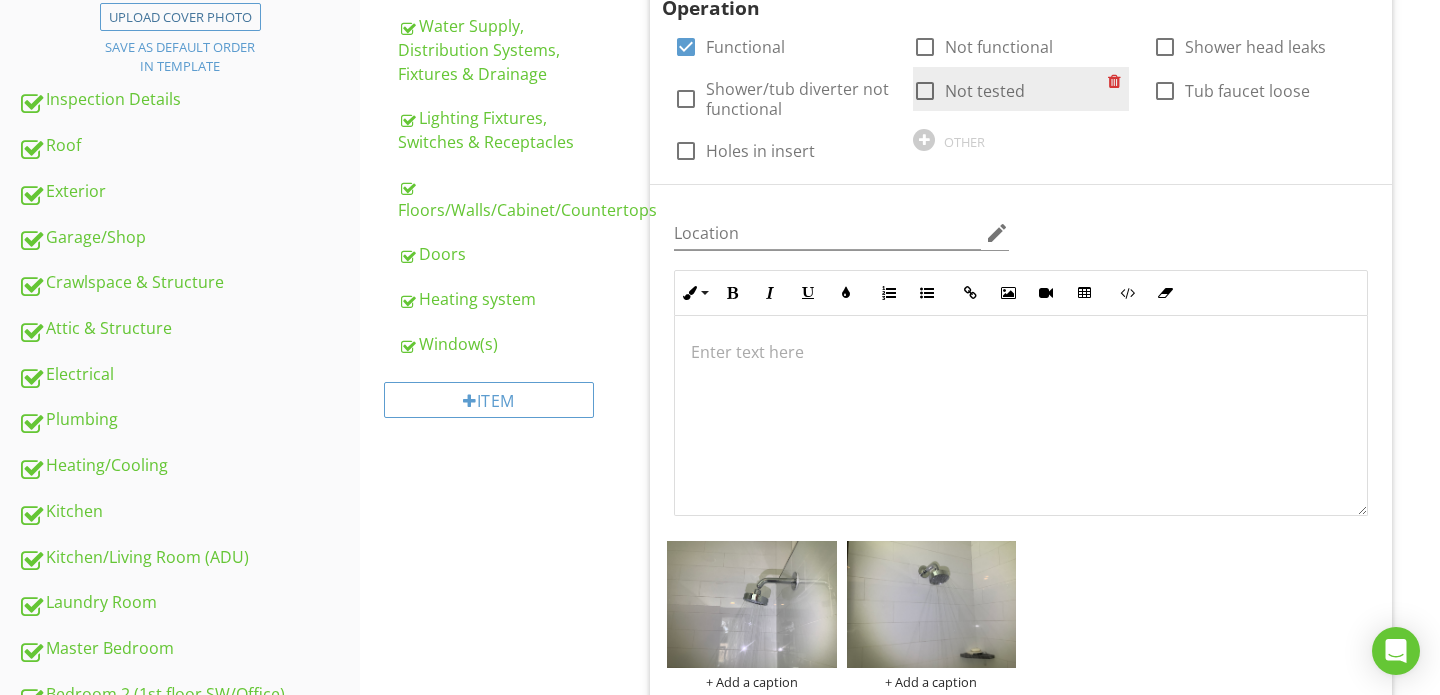 scroll, scrollTop: 650, scrollLeft: 0, axis: vertical 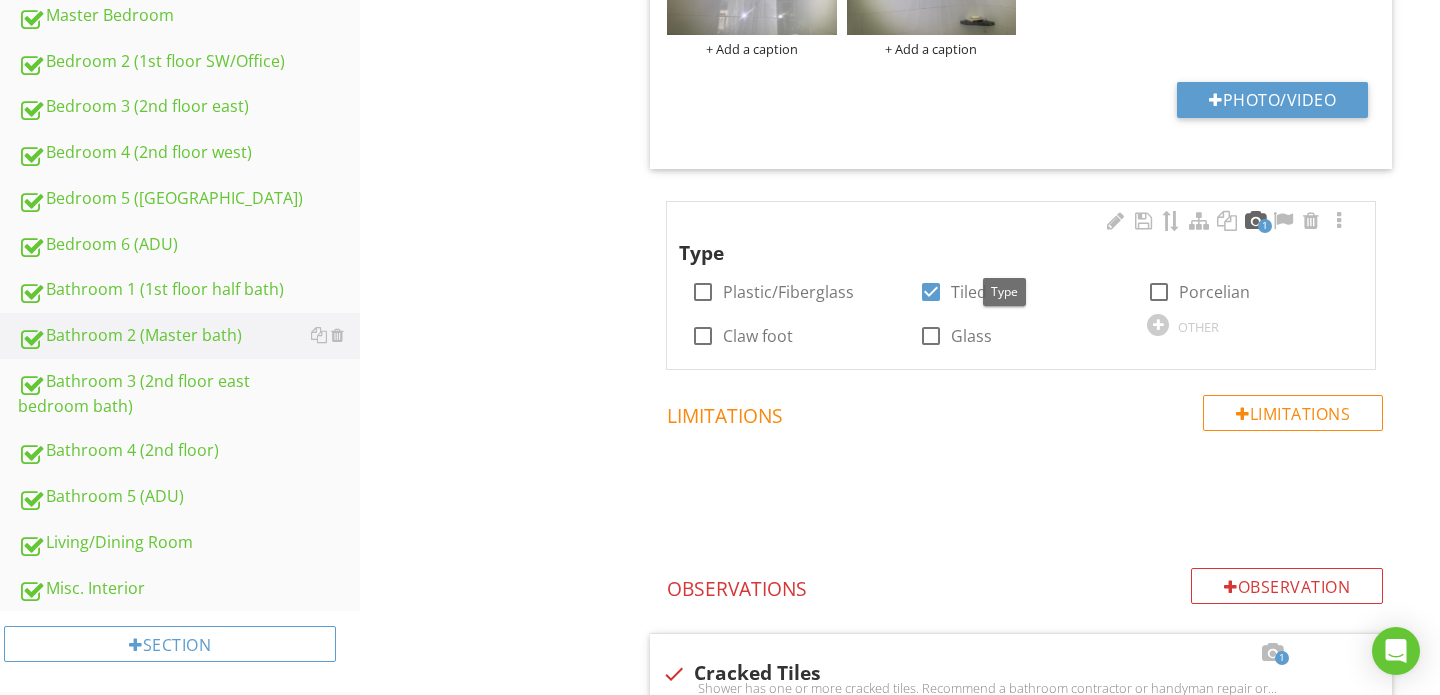 click at bounding box center [1255, 221] 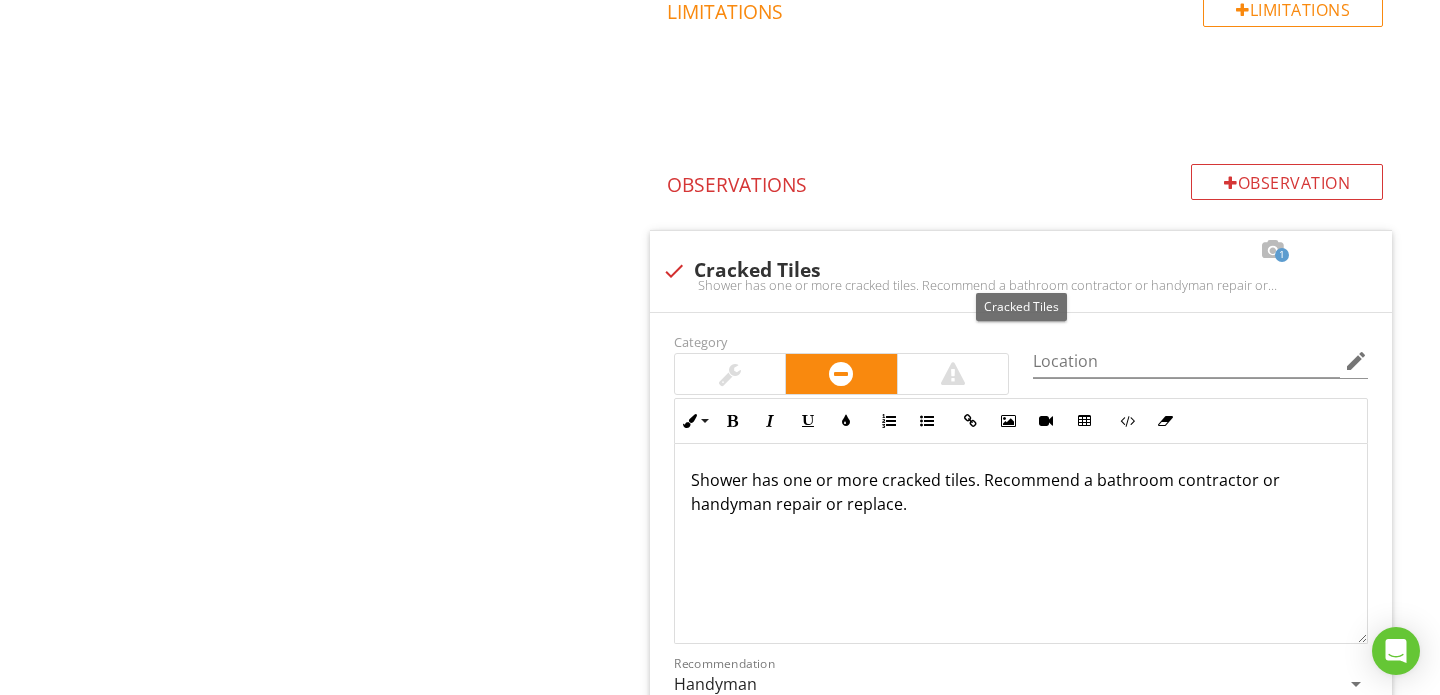 scroll, scrollTop: 2153, scrollLeft: 0, axis: vertical 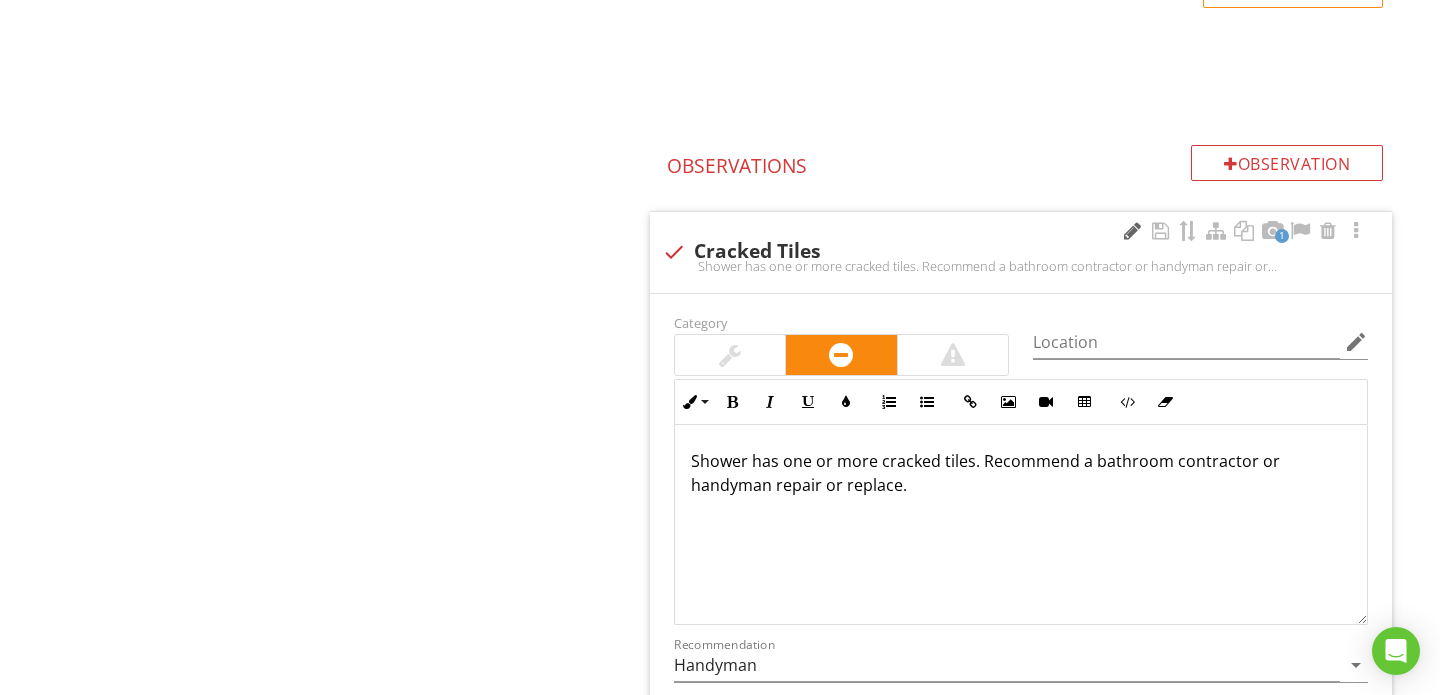 click at bounding box center [1132, 231] 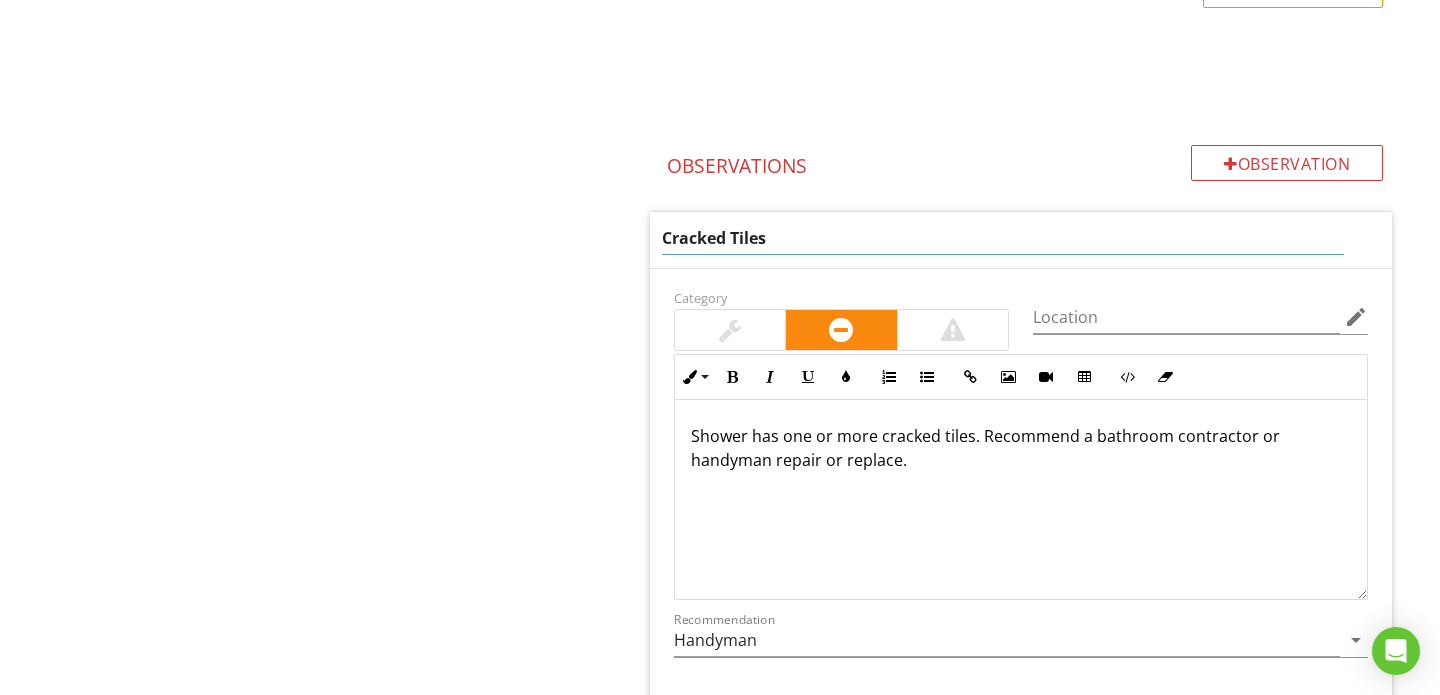 click on "Cracked Tiles" at bounding box center [1003, 238] 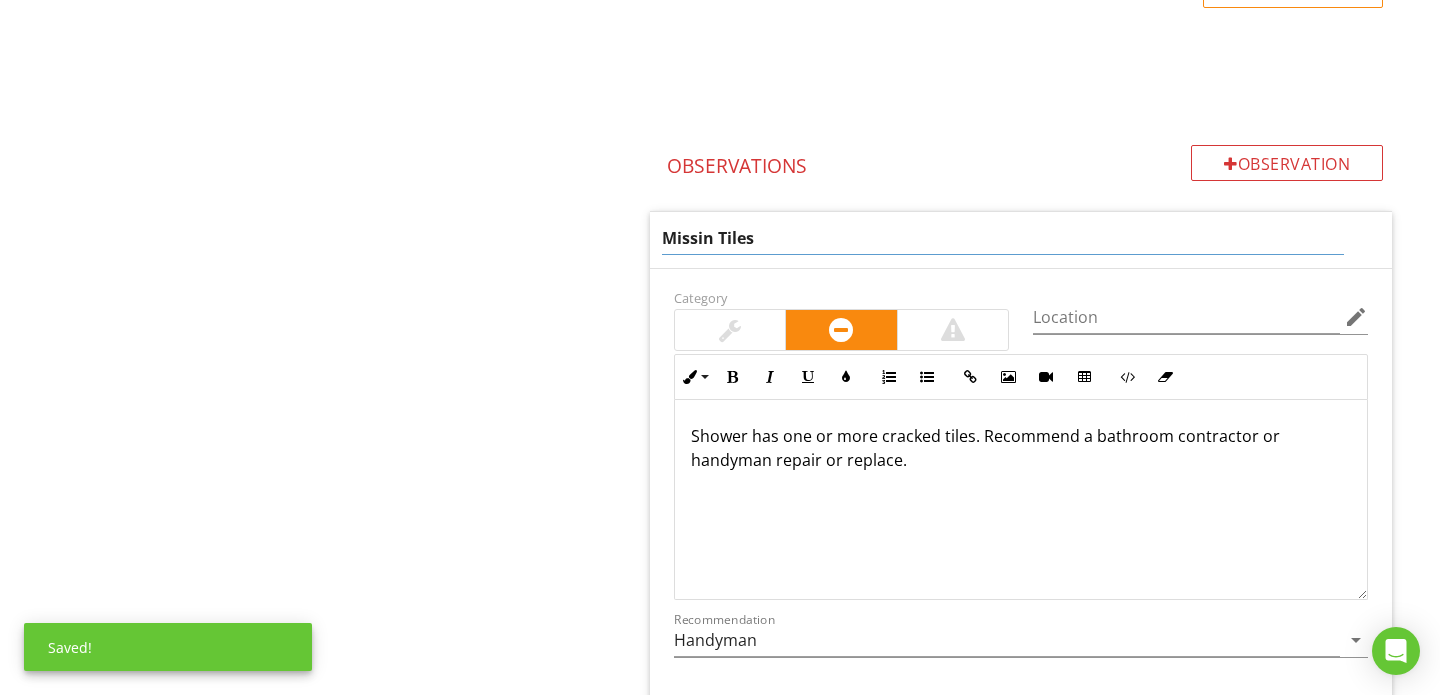 type on "Missing Tiles" 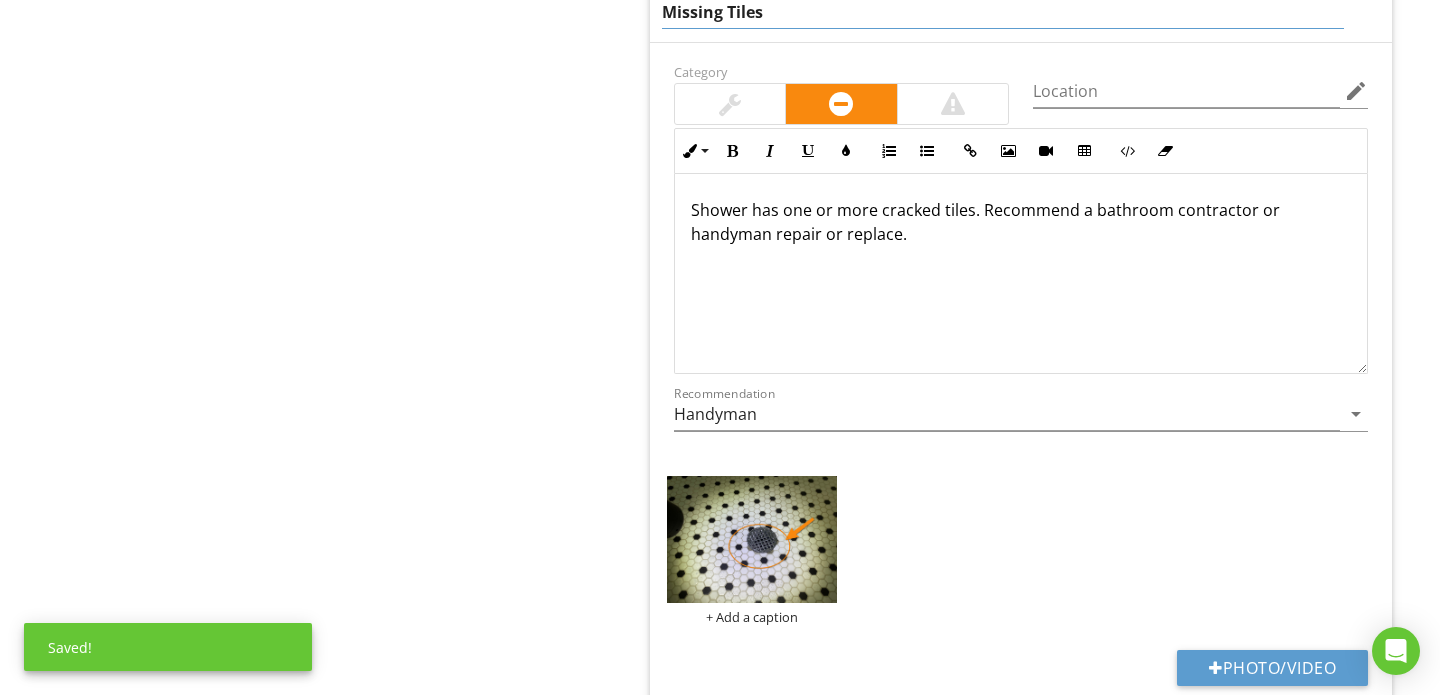scroll, scrollTop: 2385, scrollLeft: 0, axis: vertical 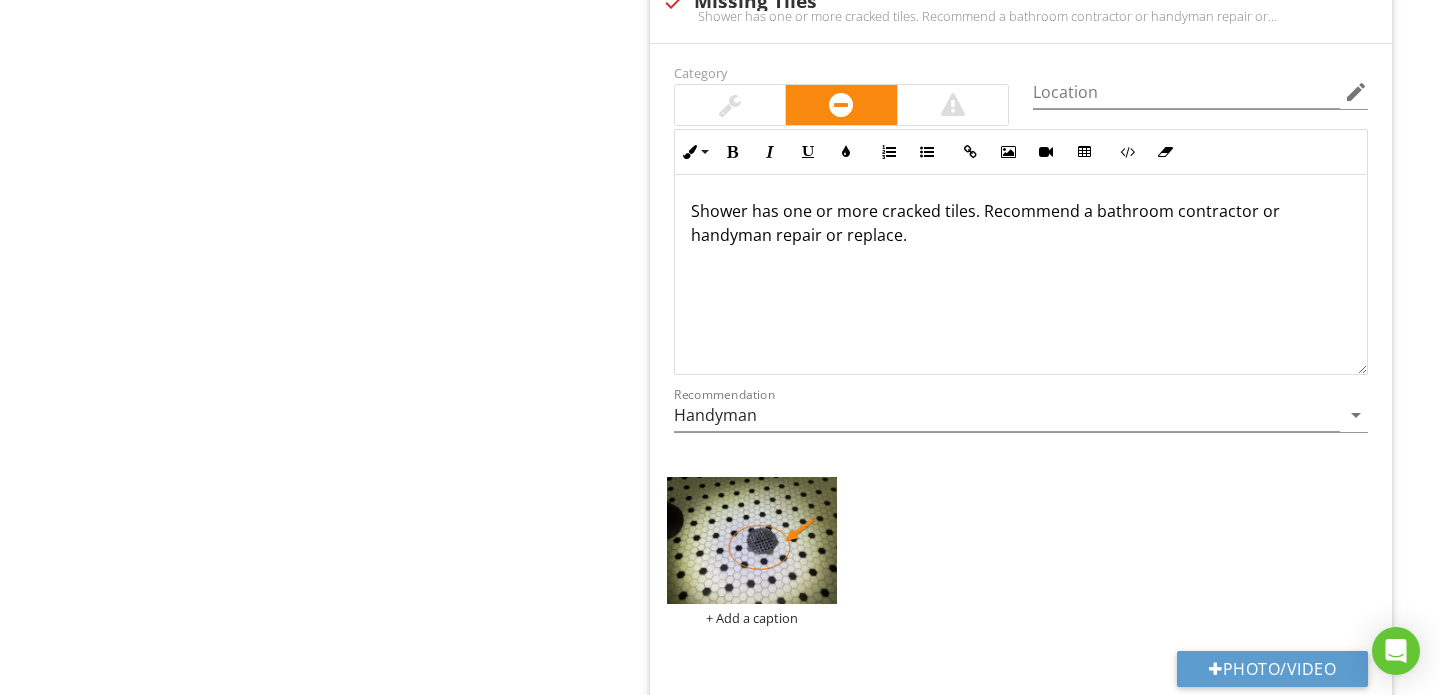 click on "Shower has one or more cracked tiles. Recommend a bathroom contractor or handyman repair or replace." at bounding box center (1021, 223) 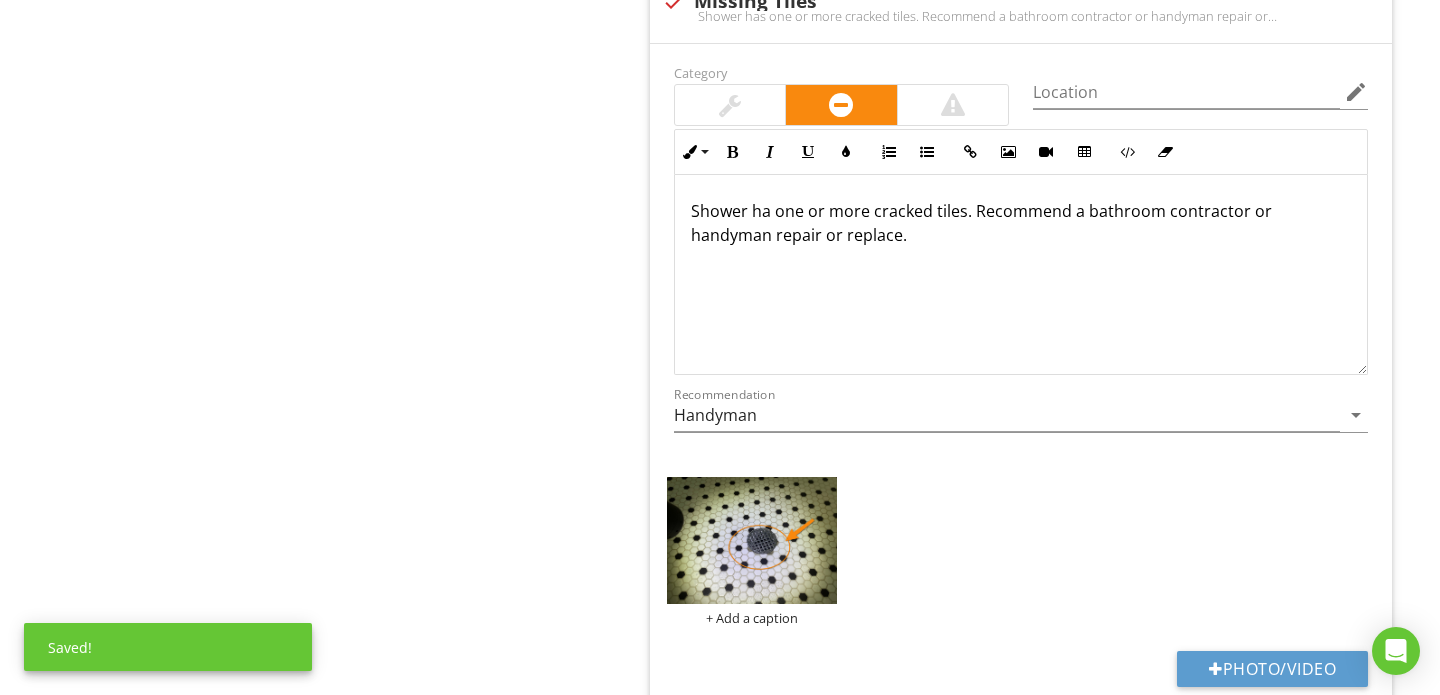 type 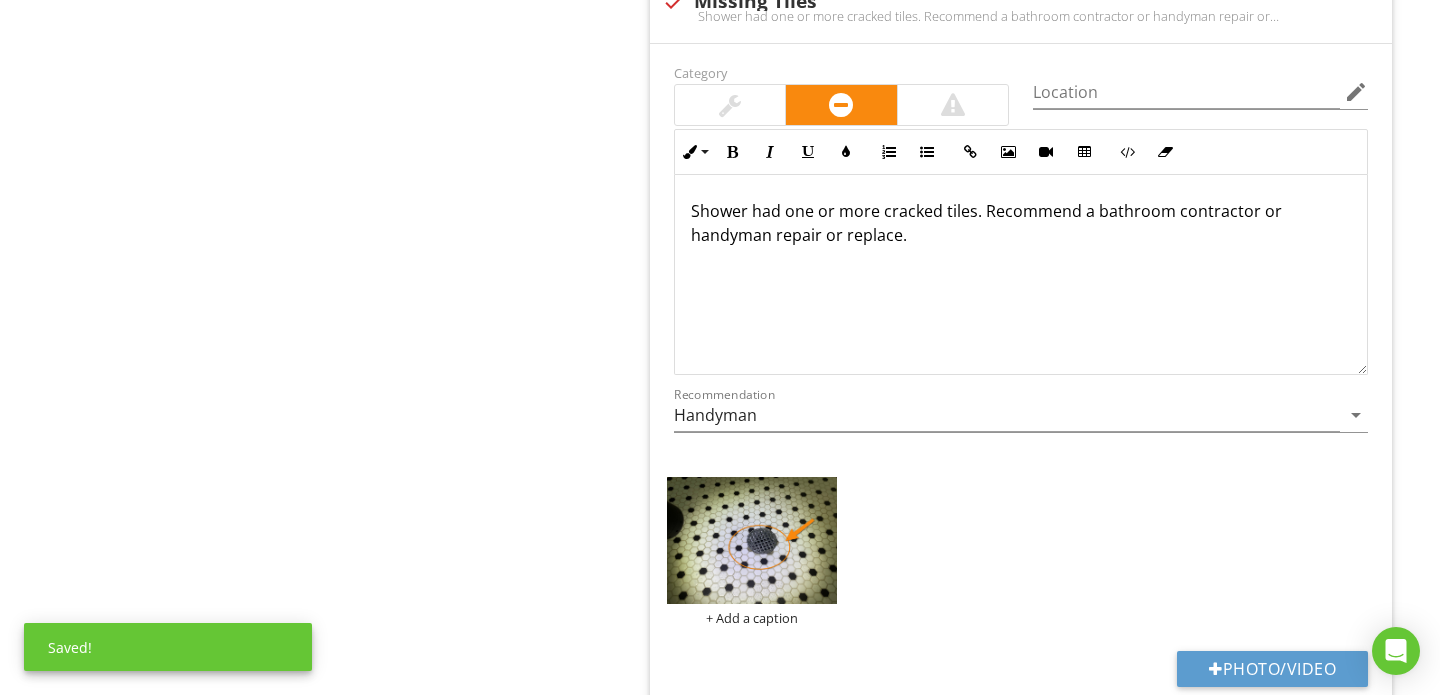 click on "Shower had one or more cracked tiles. Recommend a bathroom contractor or handyman repair or replace." at bounding box center [1021, 223] 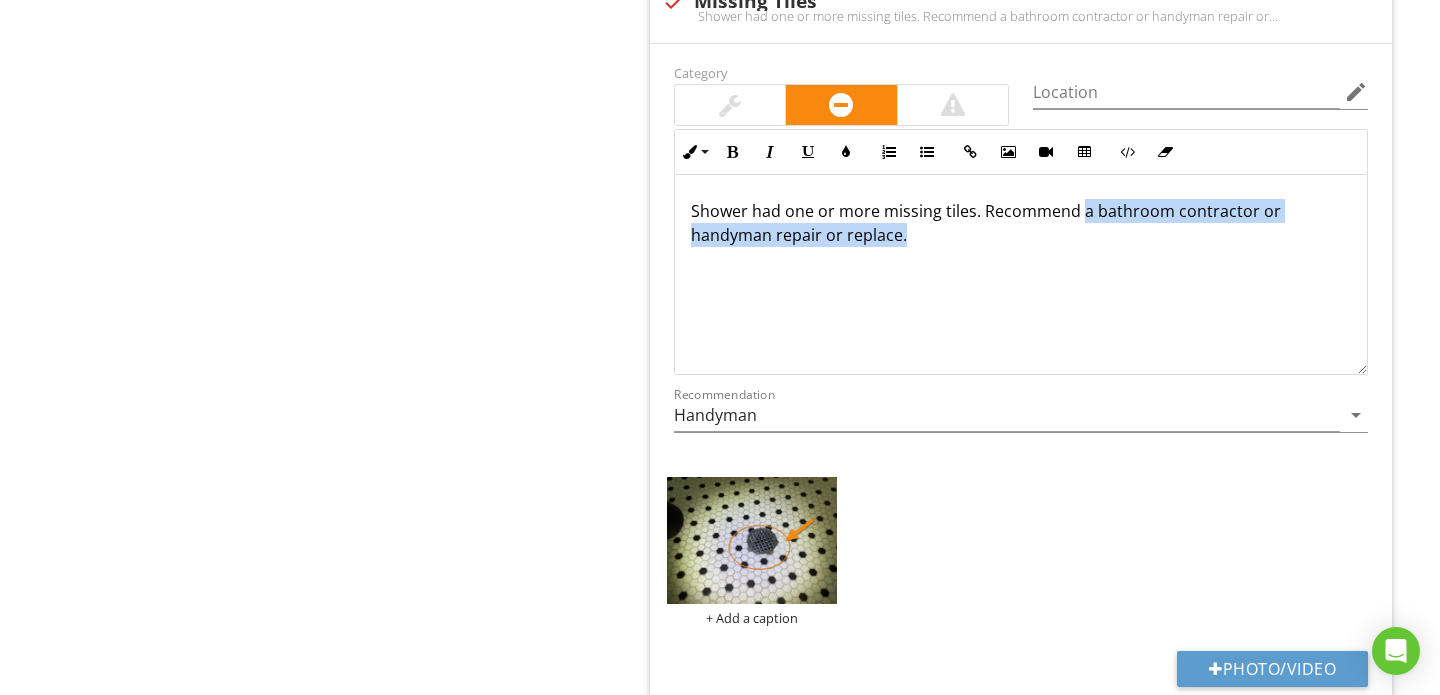 drag, startPoint x: 1081, startPoint y: 214, endPoint x: 1287, endPoint y: 276, distance: 215.12787 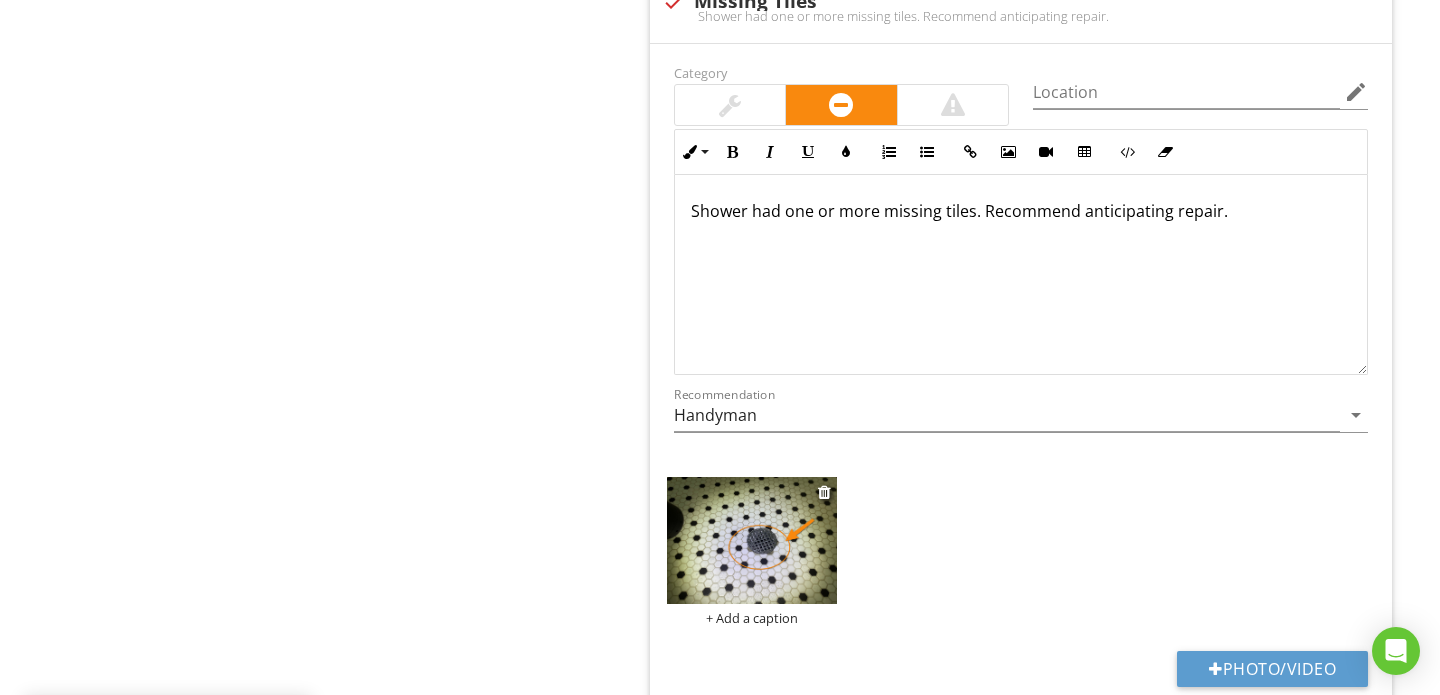 click on "+ Add a caption" at bounding box center [752, 618] 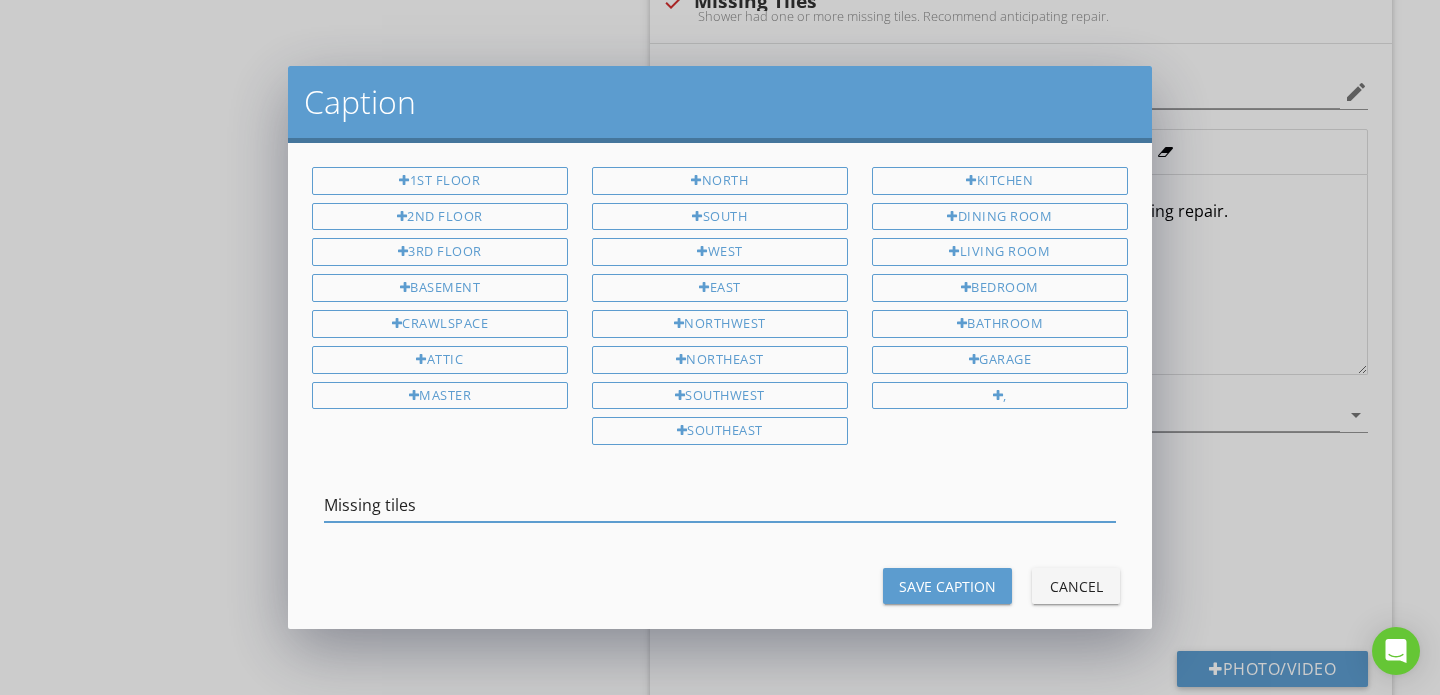 type on "Missing tiles" 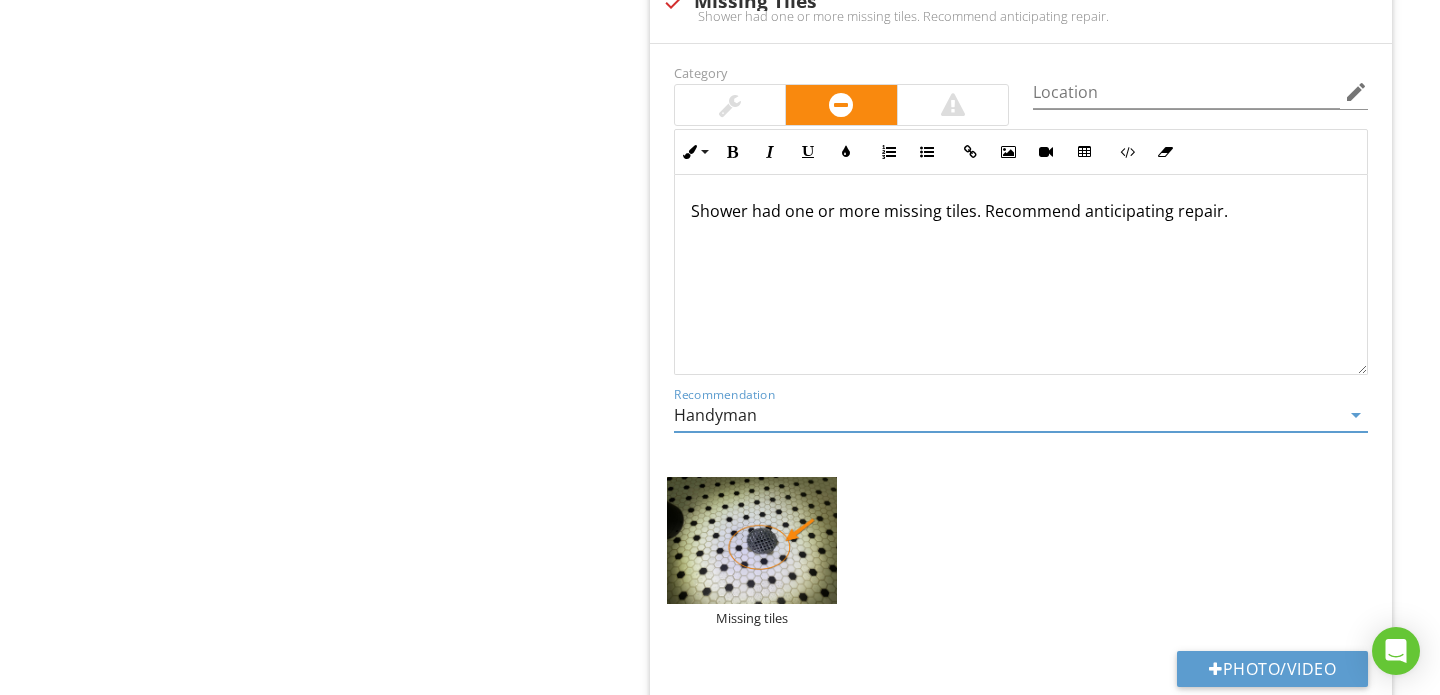 click on "Handyman" at bounding box center [1007, 415] 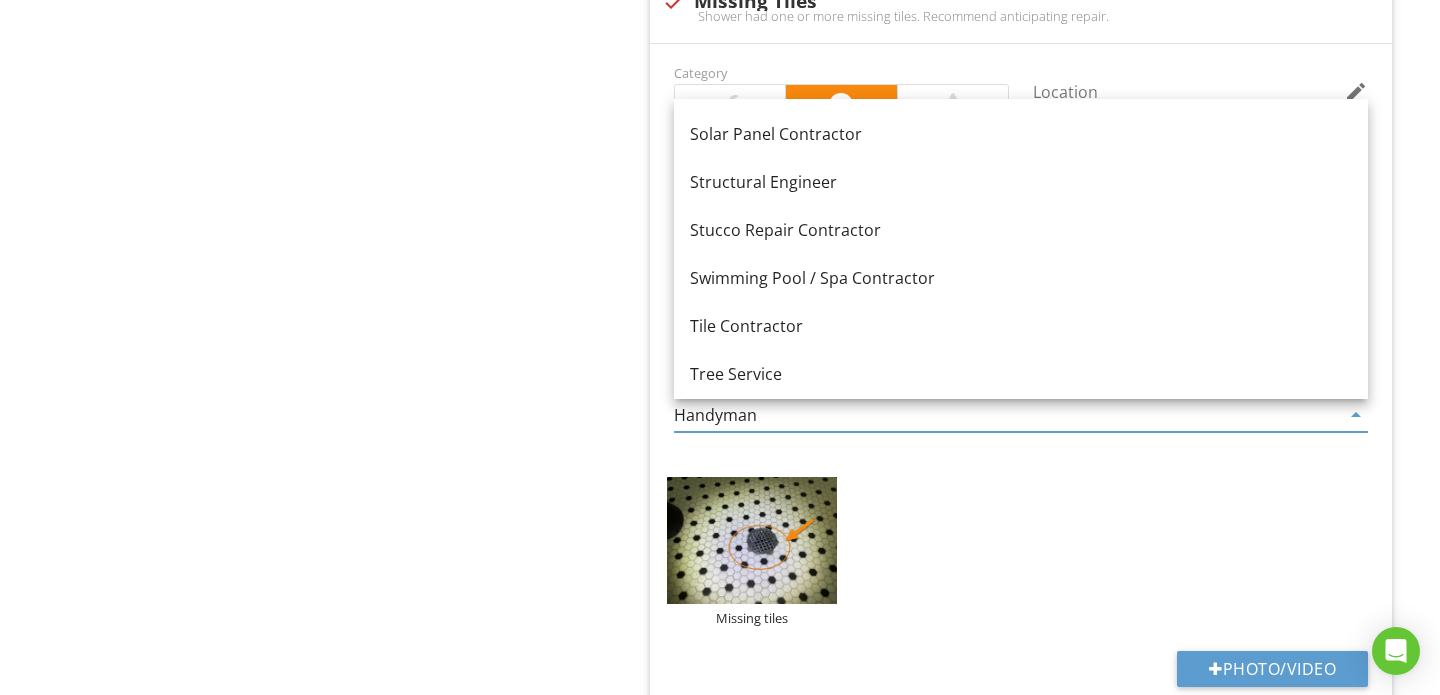 scroll, scrollTop: 2624, scrollLeft: 0, axis: vertical 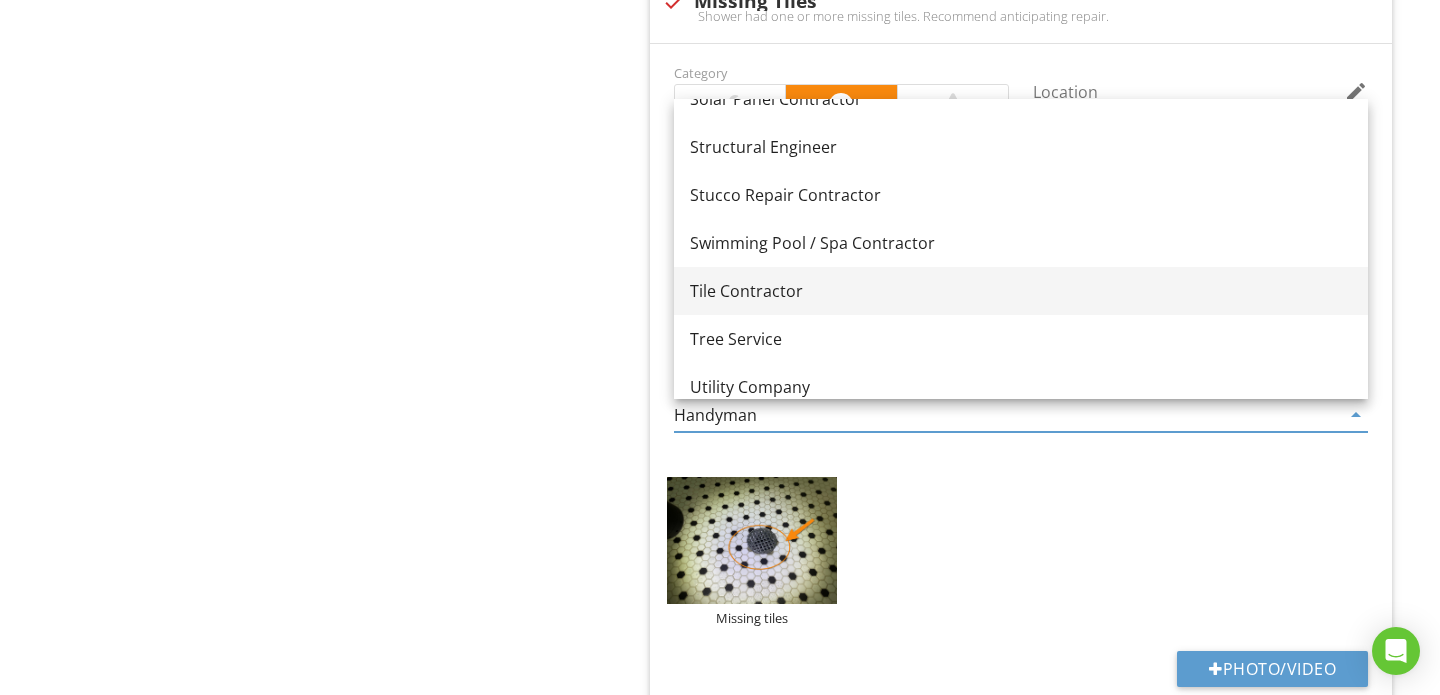click on "Tile Contractor" at bounding box center [1021, 291] 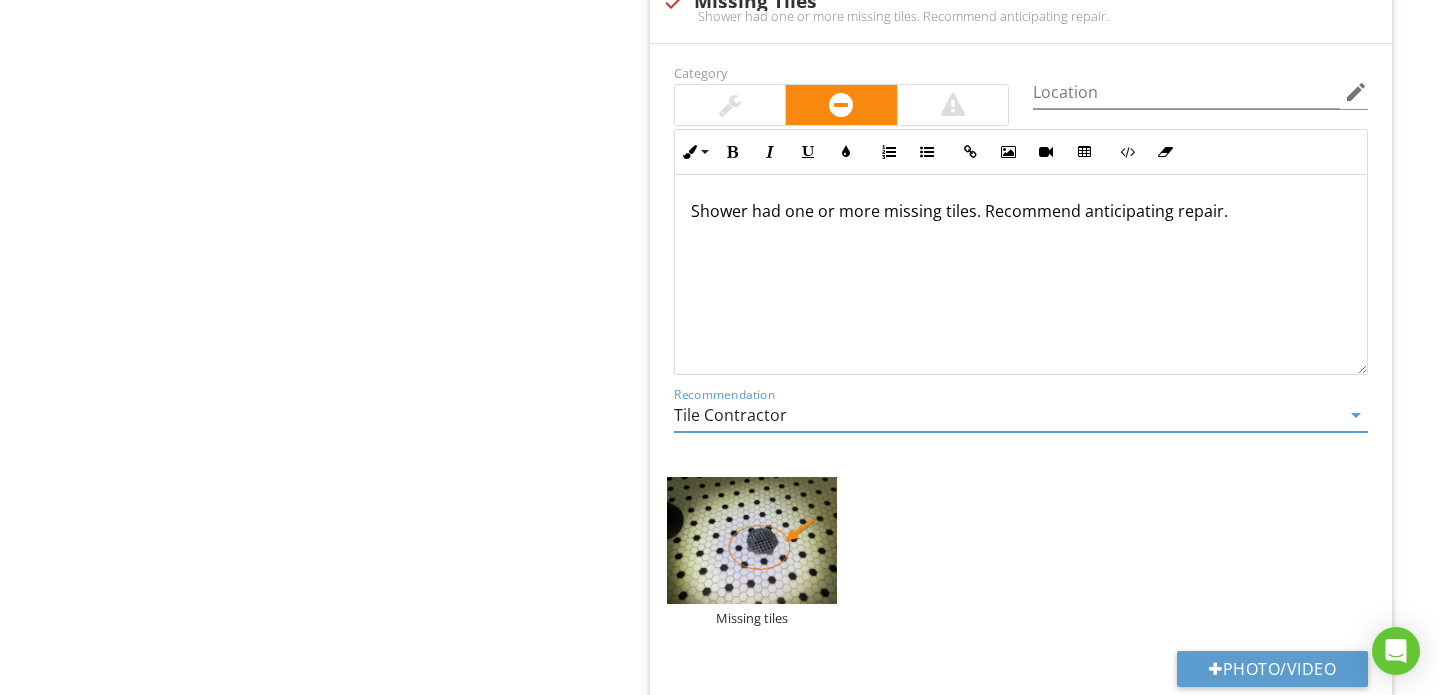 scroll, scrollTop: 1, scrollLeft: 0, axis: vertical 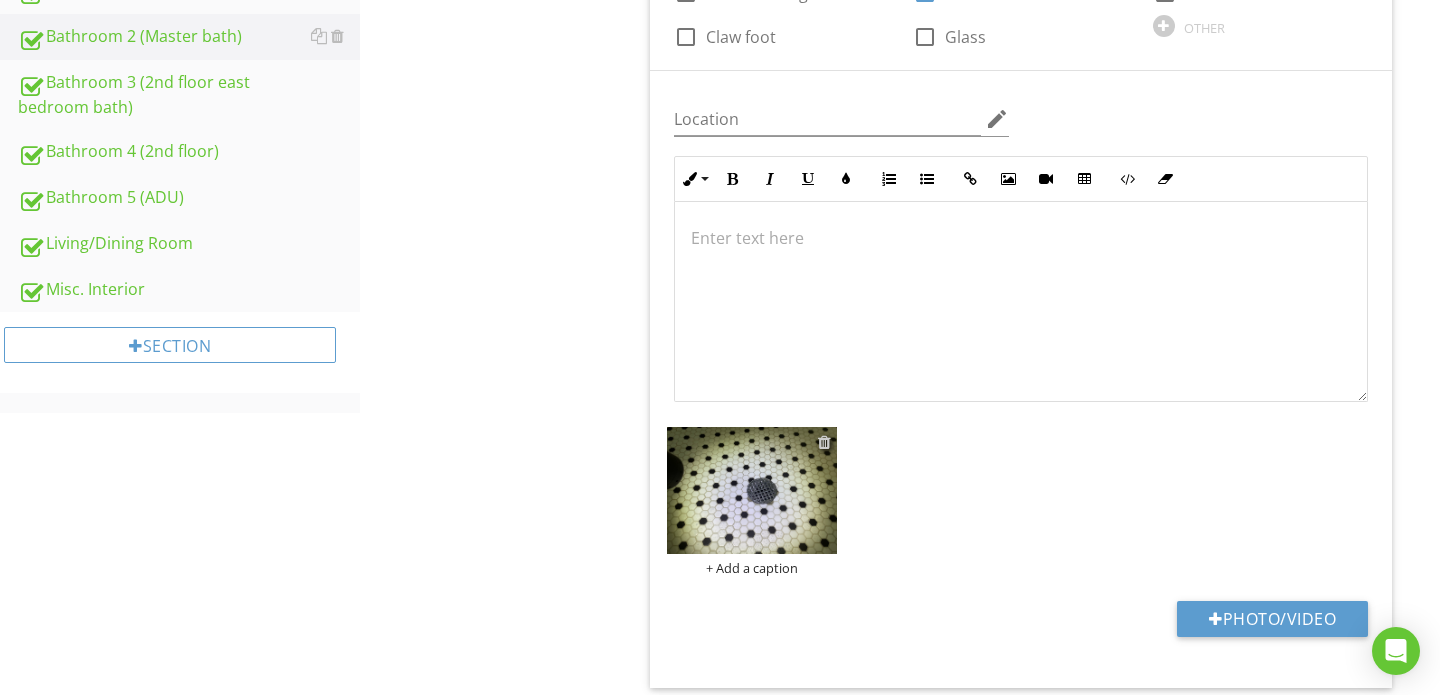 click at bounding box center [824, 442] 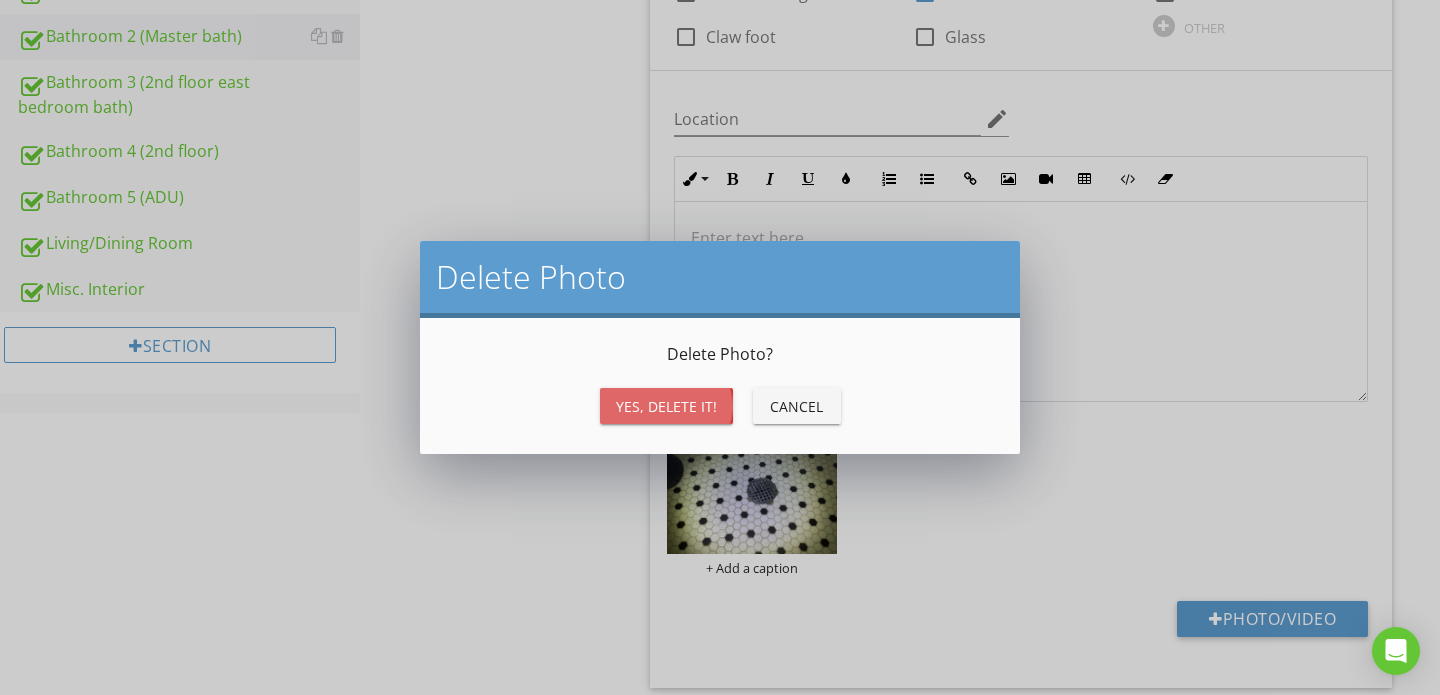 click on "Yes, Delete it!" at bounding box center [666, 406] 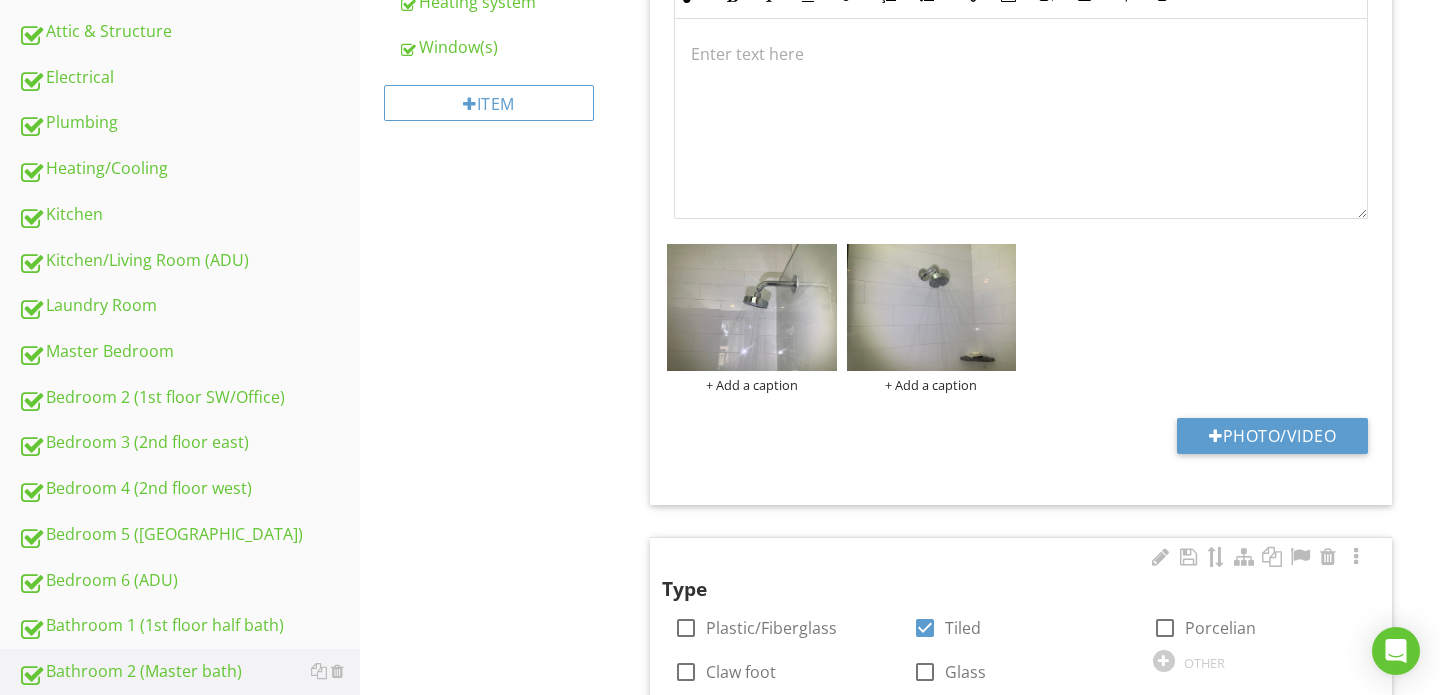 scroll, scrollTop: 500, scrollLeft: 0, axis: vertical 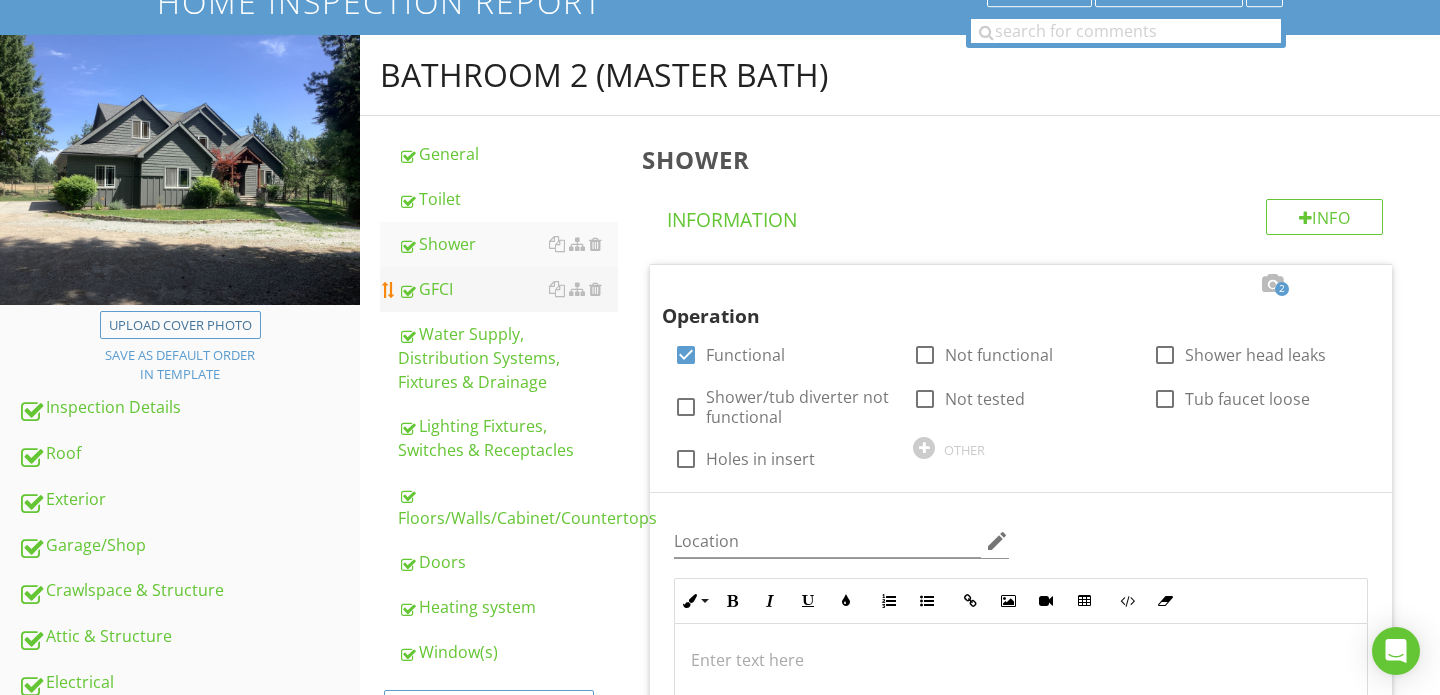 click on "GFCI" at bounding box center (508, 289) 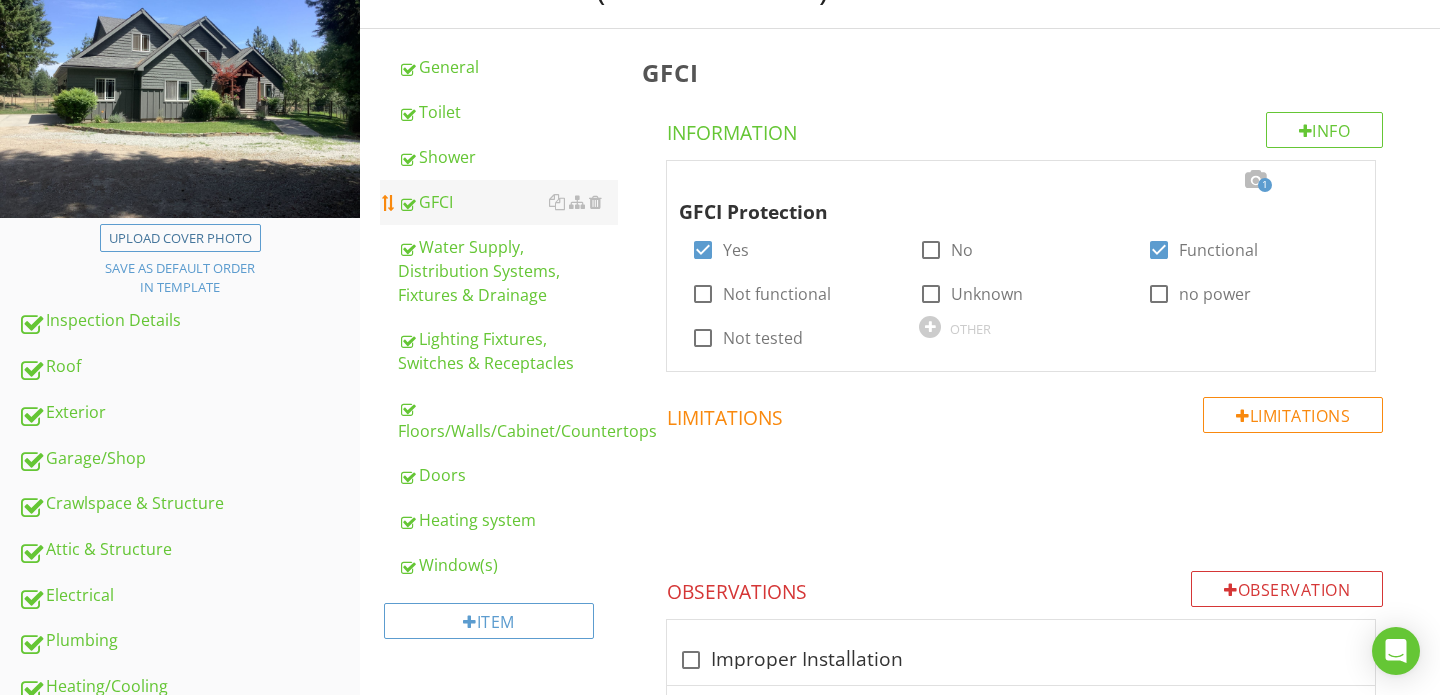 scroll, scrollTop: 255, scrollLeft: 0, axis: vertical 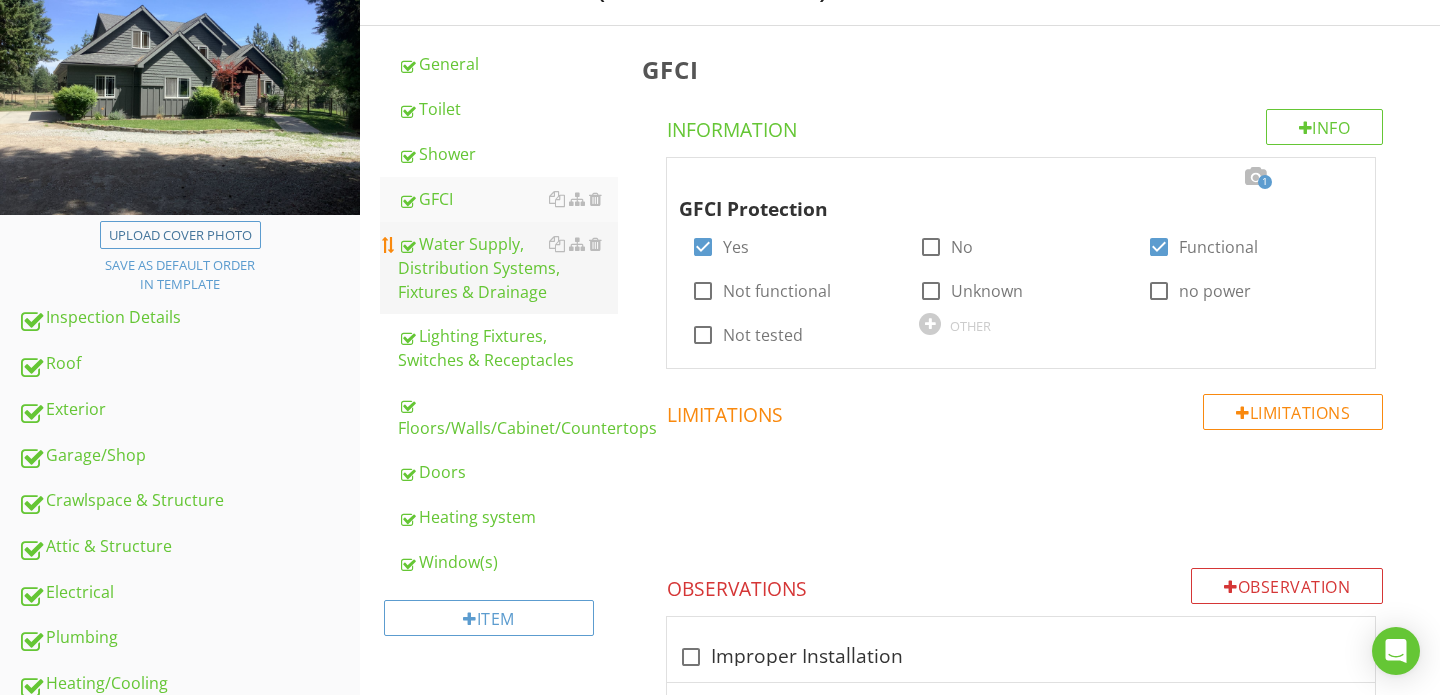 click on "Water Supply, Distribution Systems, Fixtures & Drainage" at bounding box center [508, 268] 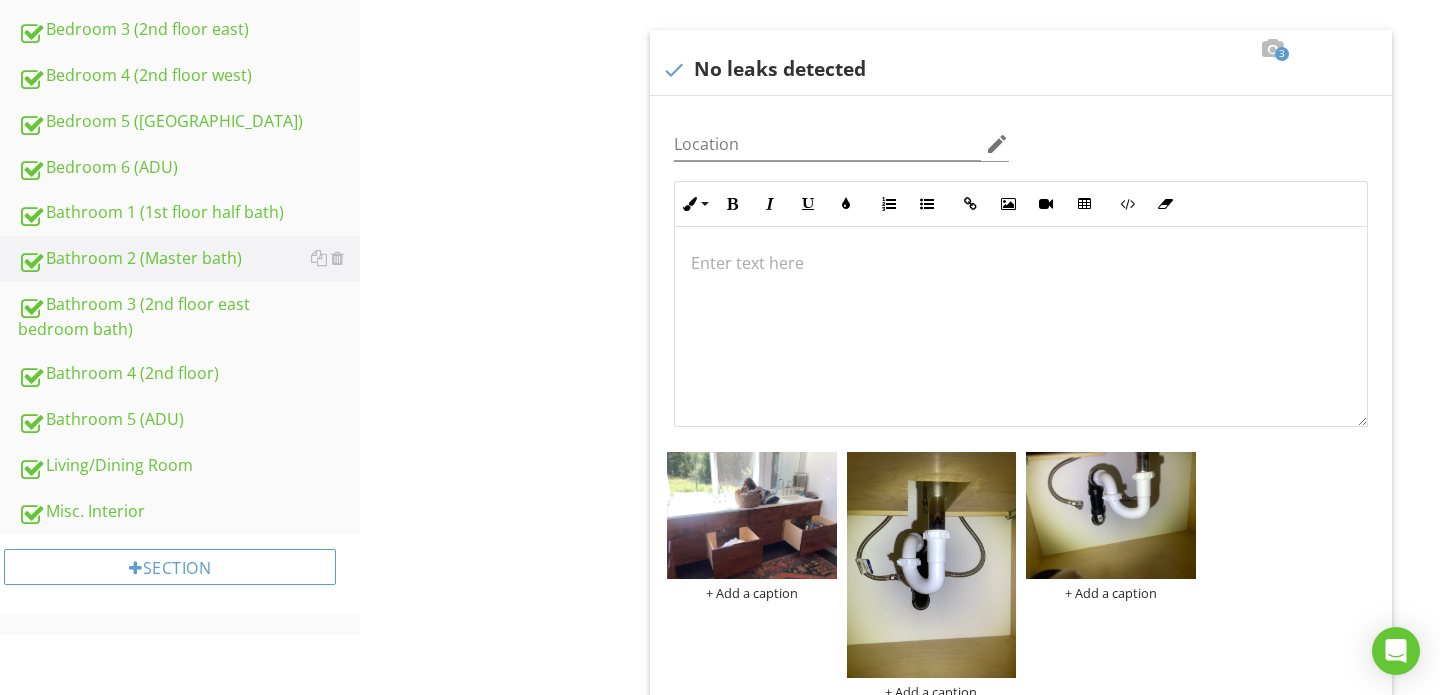scroll, scrollTop: 1309, scrollLeft: 0, axis: vertical 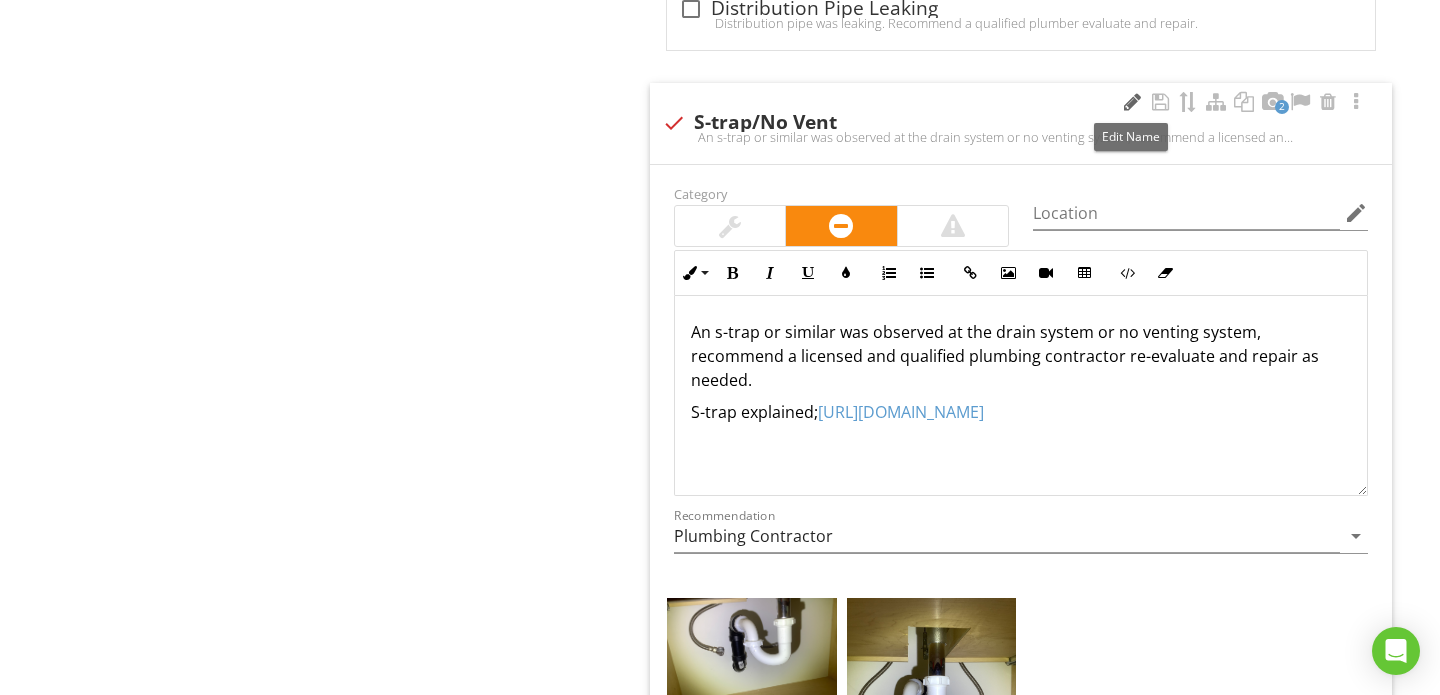 click at bounding box center (1132, 102) 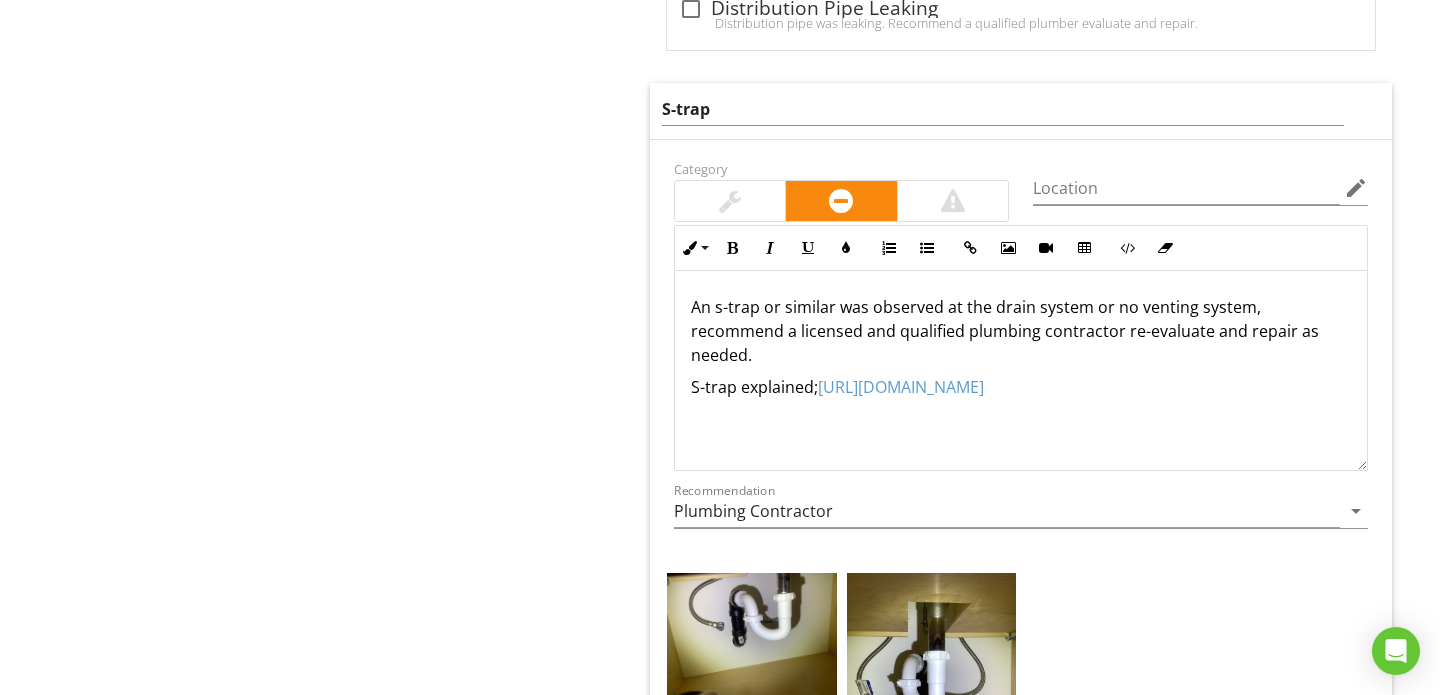 type on "S-traps" 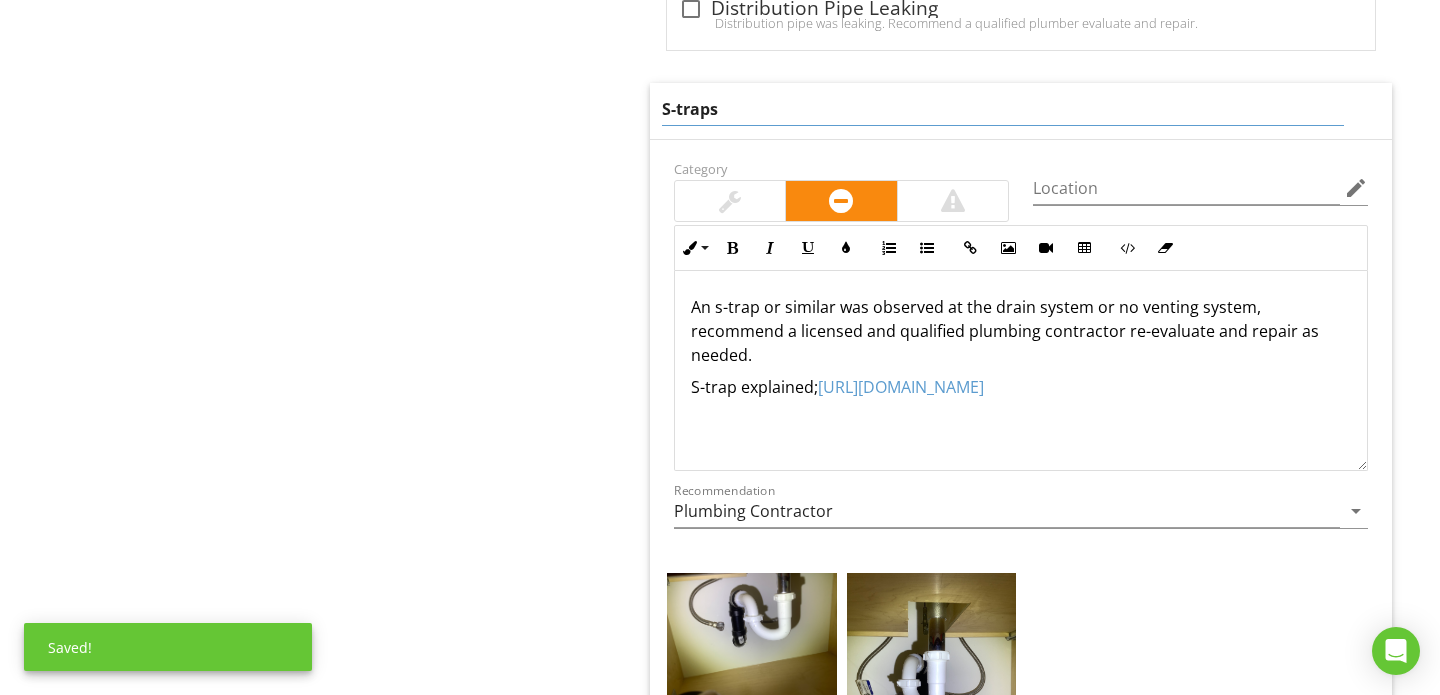 scroll, scrollTop: 1, scrollLeft: 0, axis: vertical 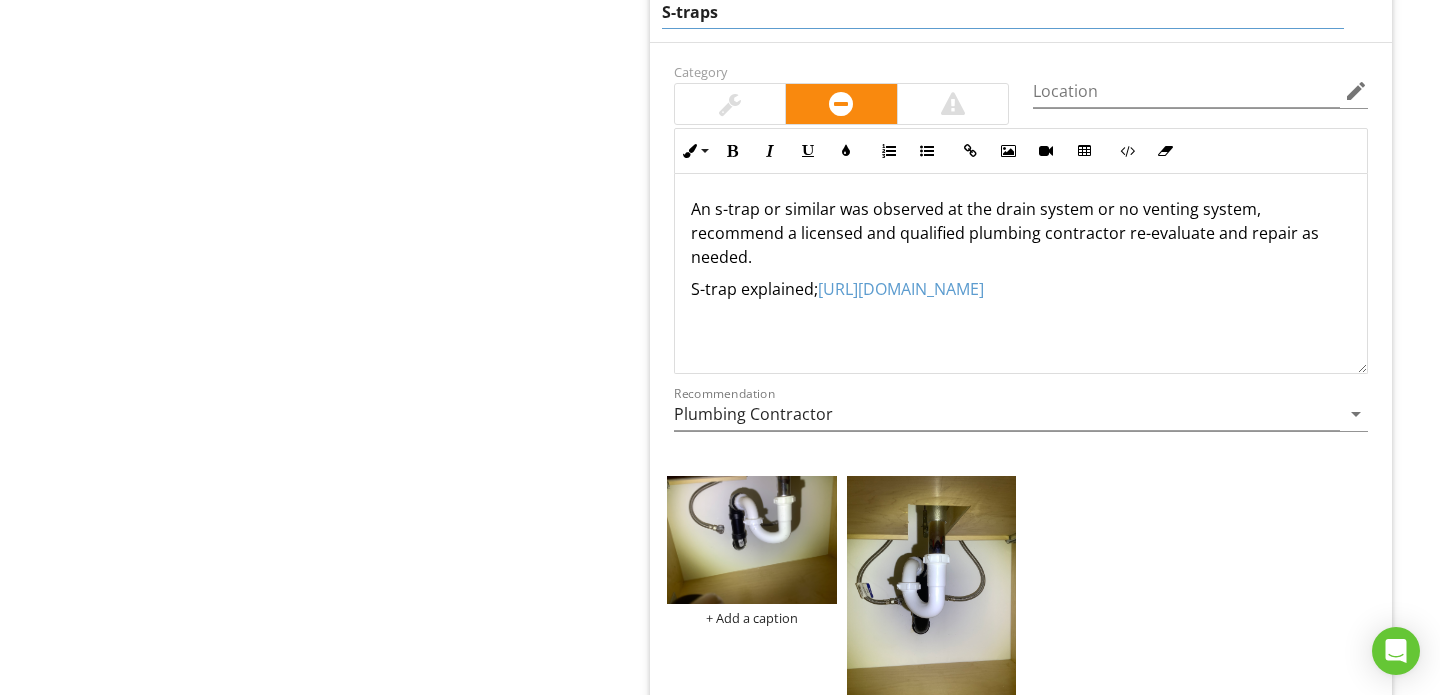 click on "An s-trap or similar was observed at the drain system or no venting system, recommend a licensed and qualified plumbing contractor re-evaluate and repair as needed." at bounding box center (1021, 233) 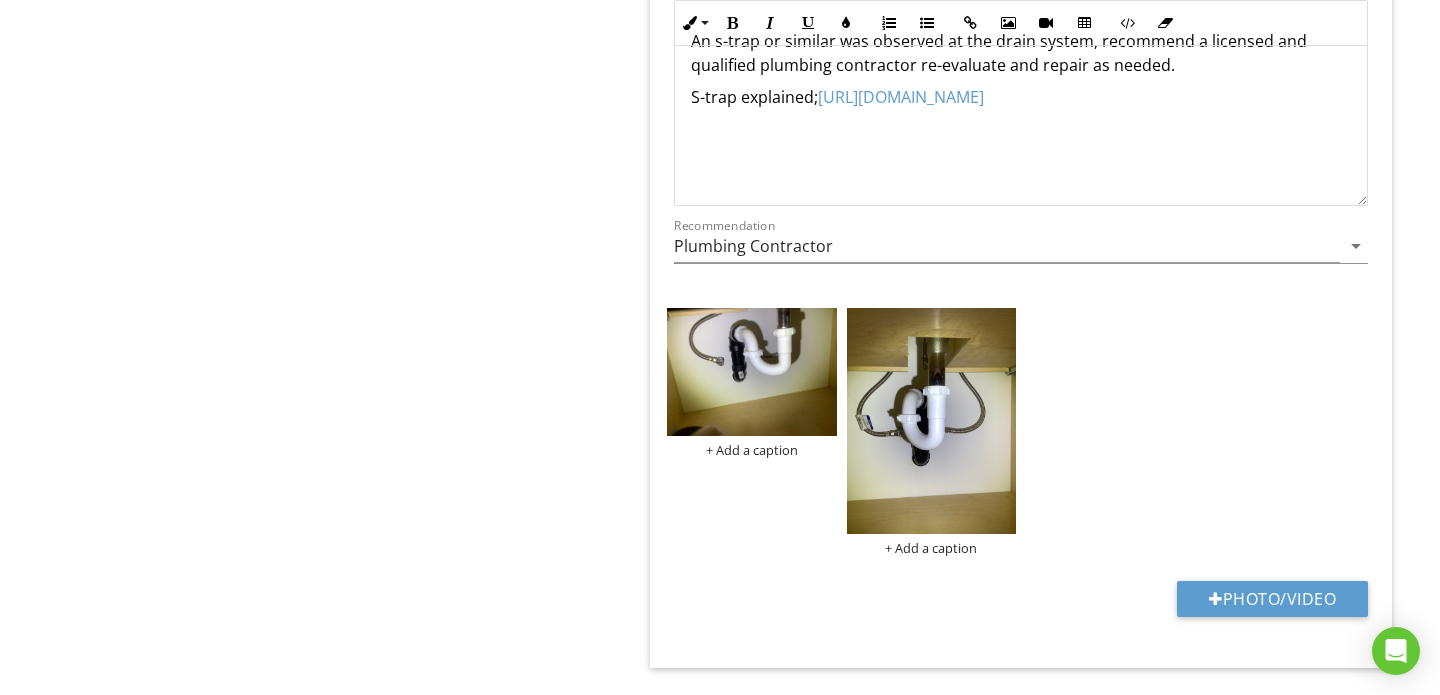 scroll, scrollTop: 2752, scrollLeft: 0, axis: vertical 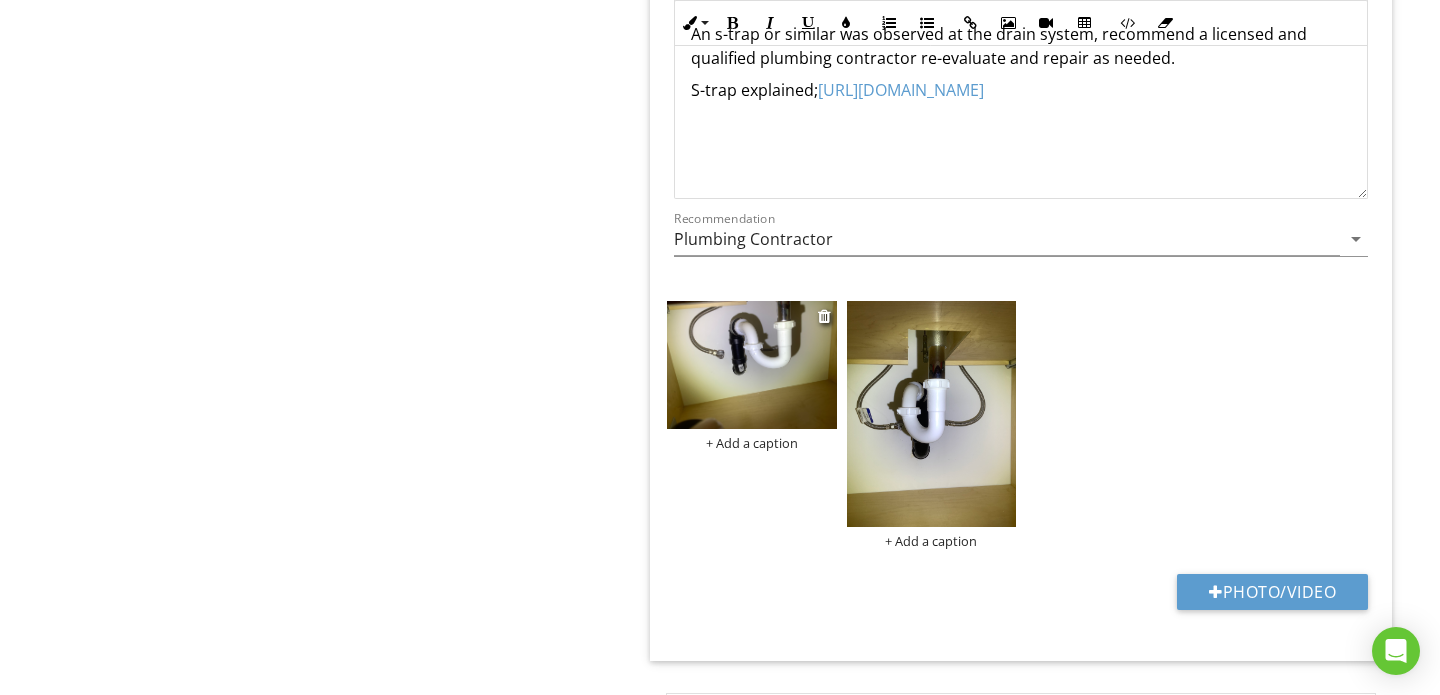 click at bounding box center [752, 364] 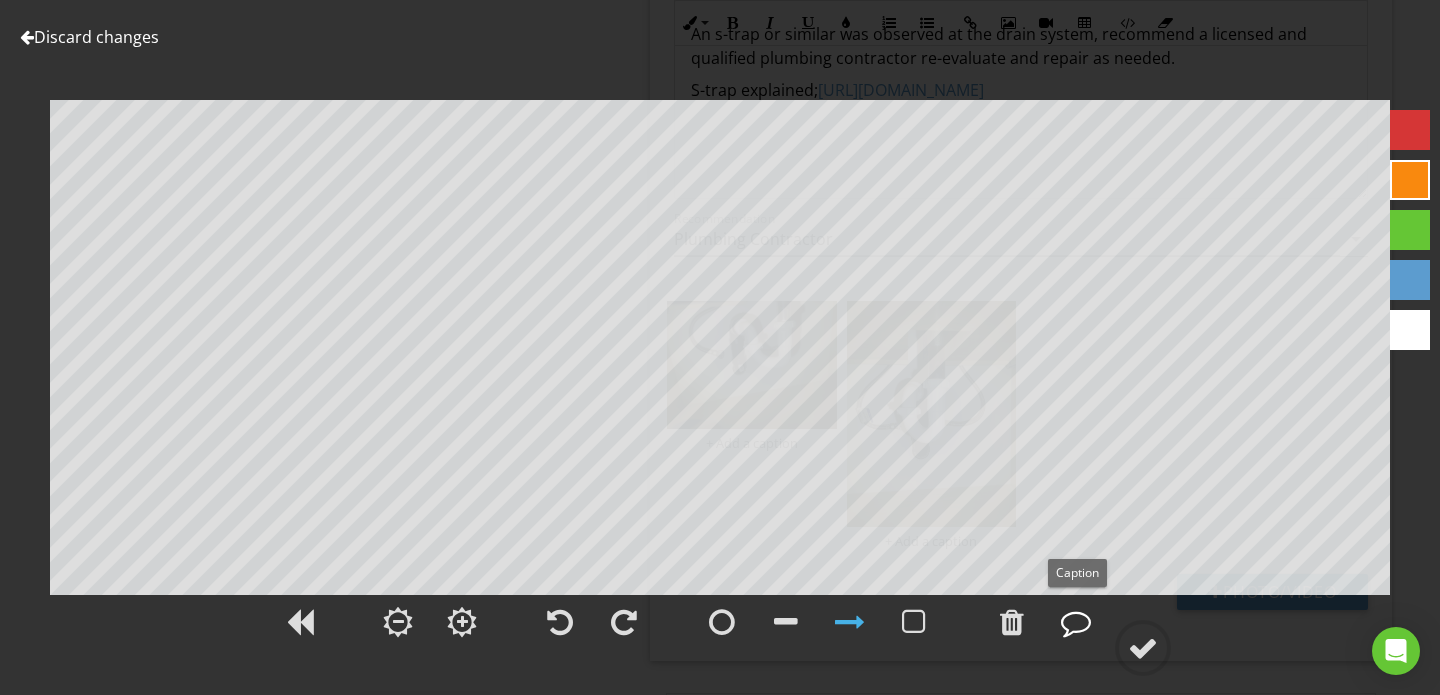 click at bounding box center (1076, 622) 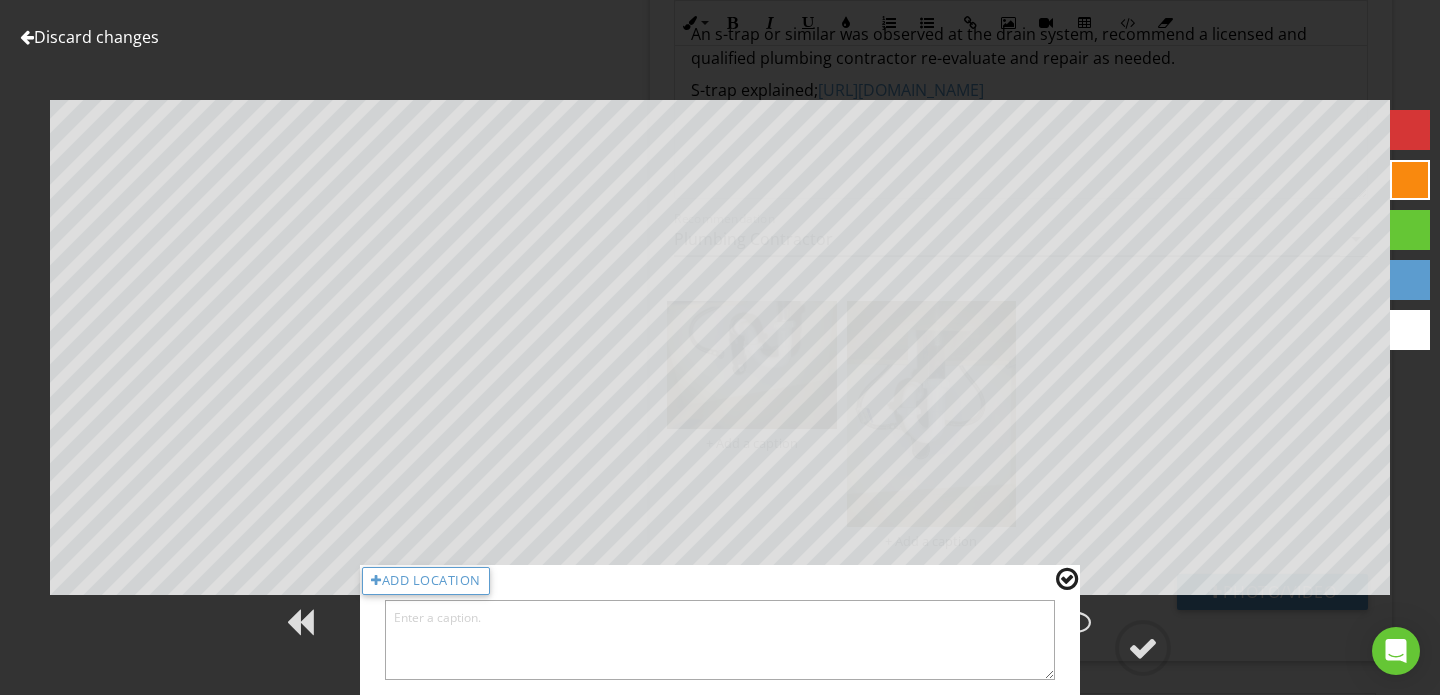 click at bounding box center [720, 640] 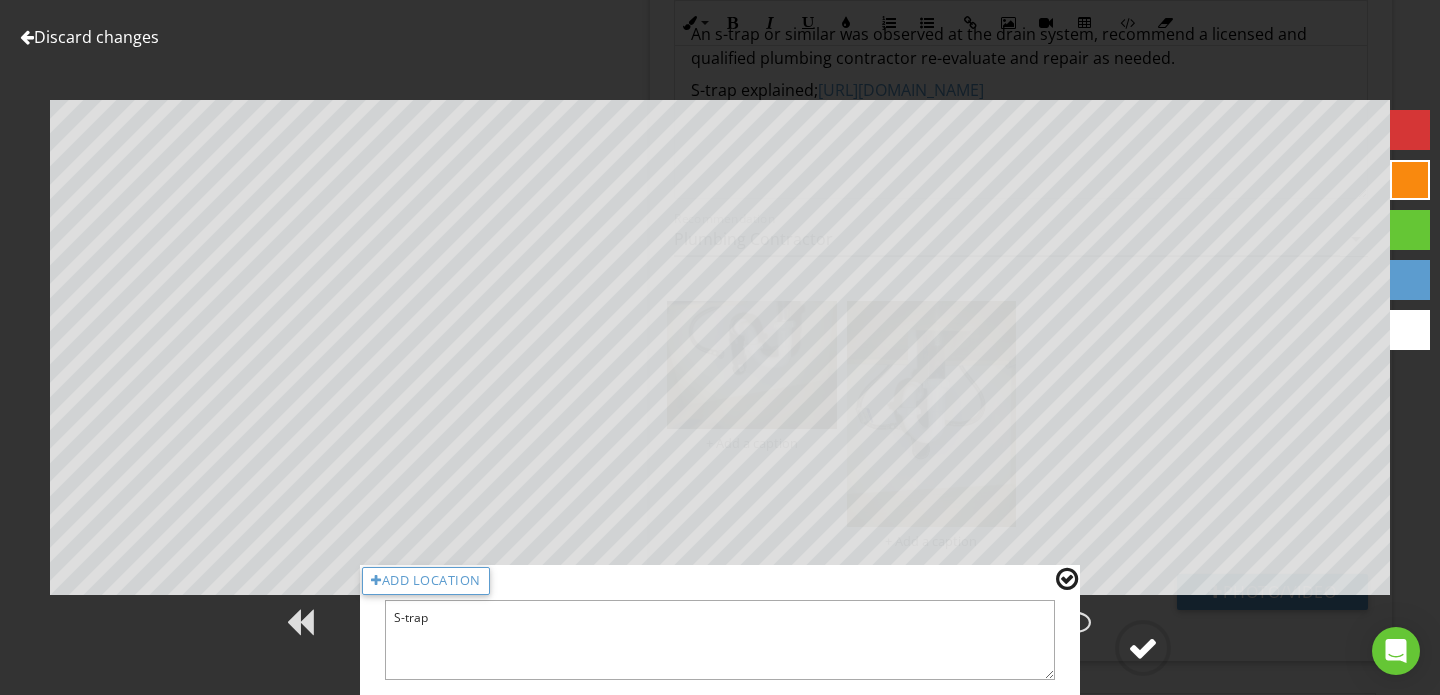 type on "S-trap" 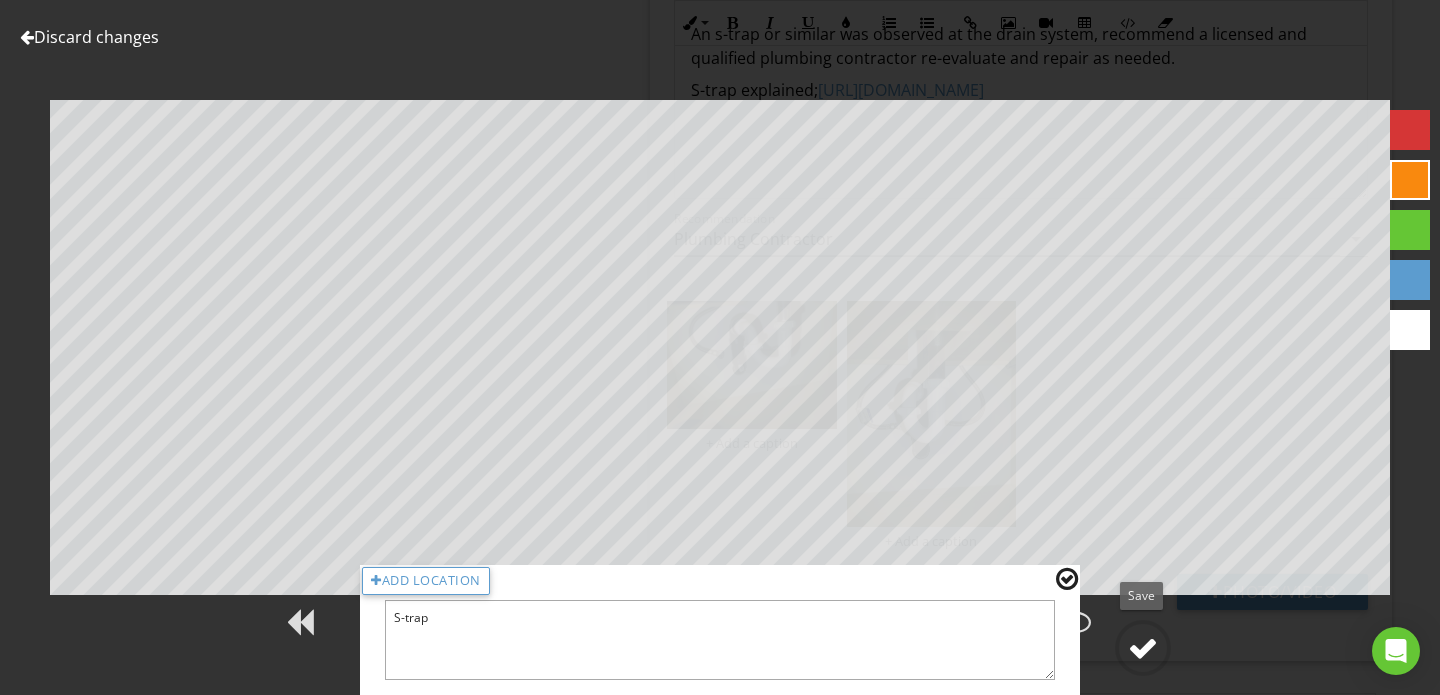 click at bounding box center [1143, 648] 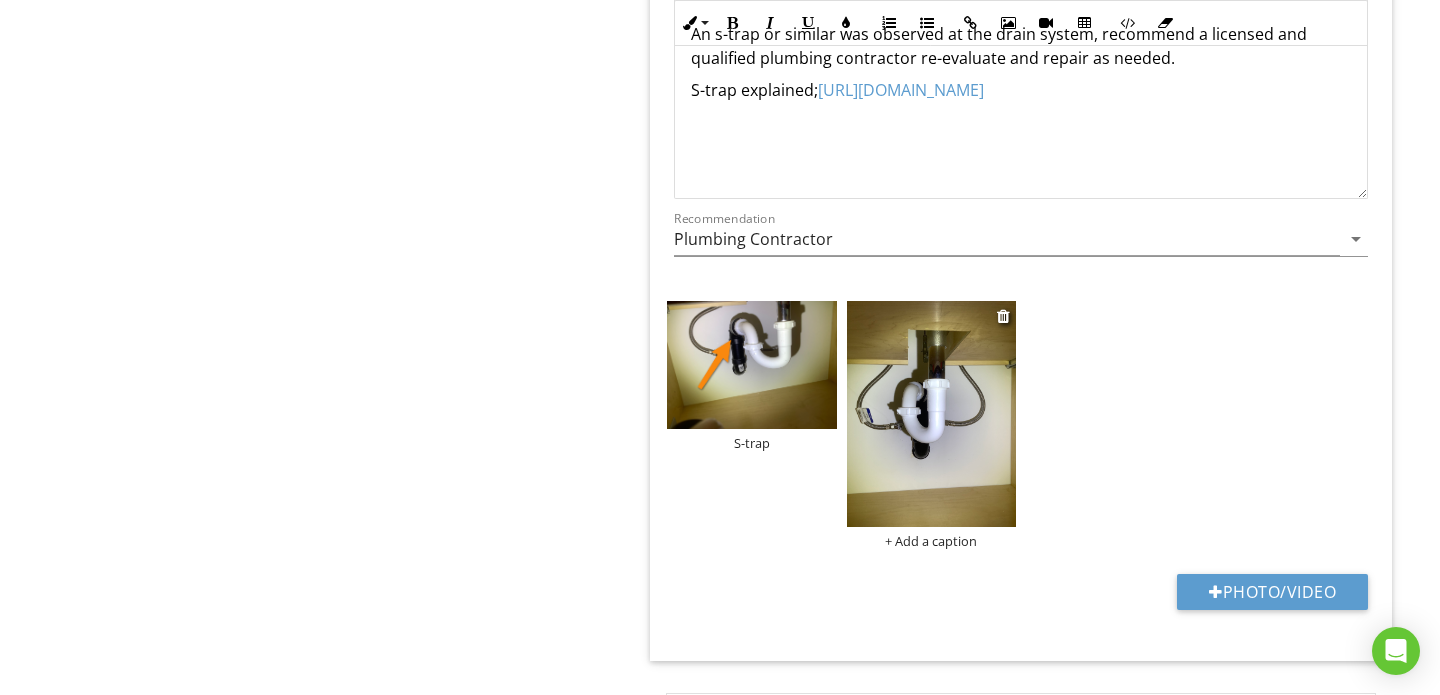 click at bounding box center [932, 414] 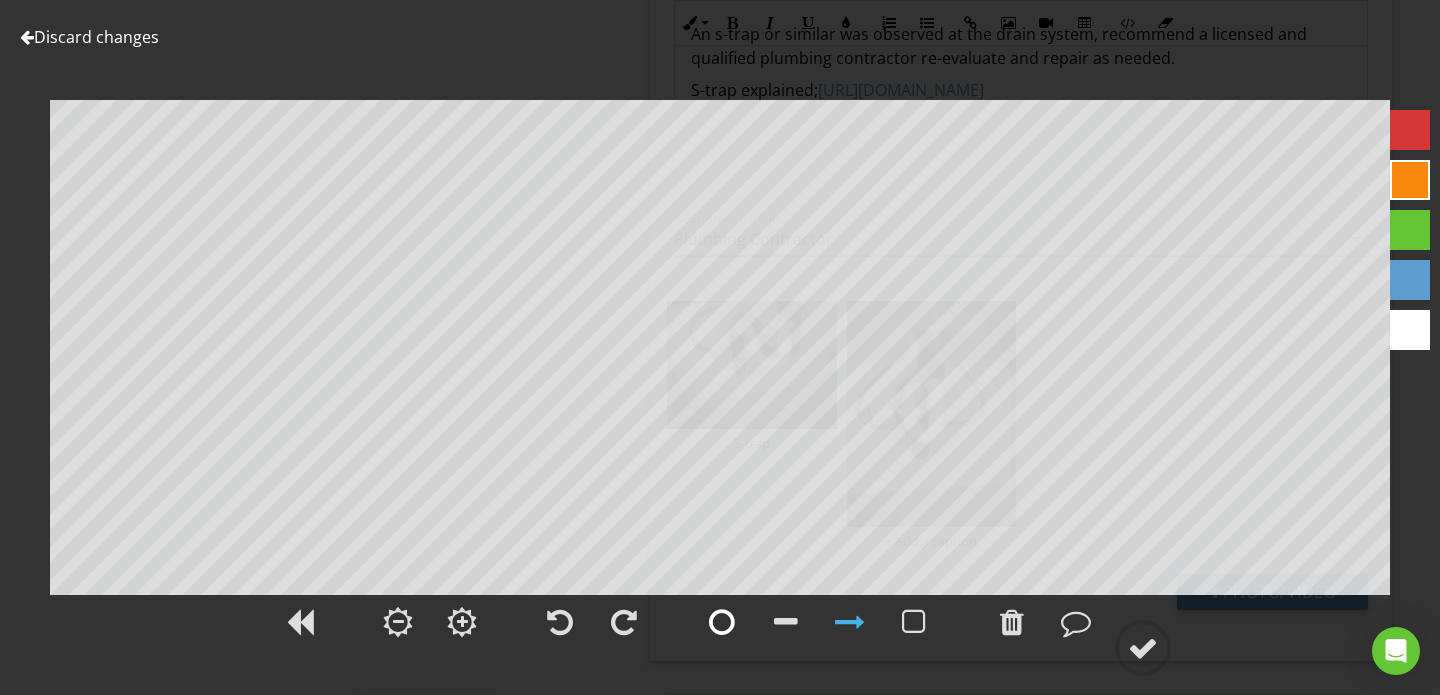 click at bounding box center (722, 622) 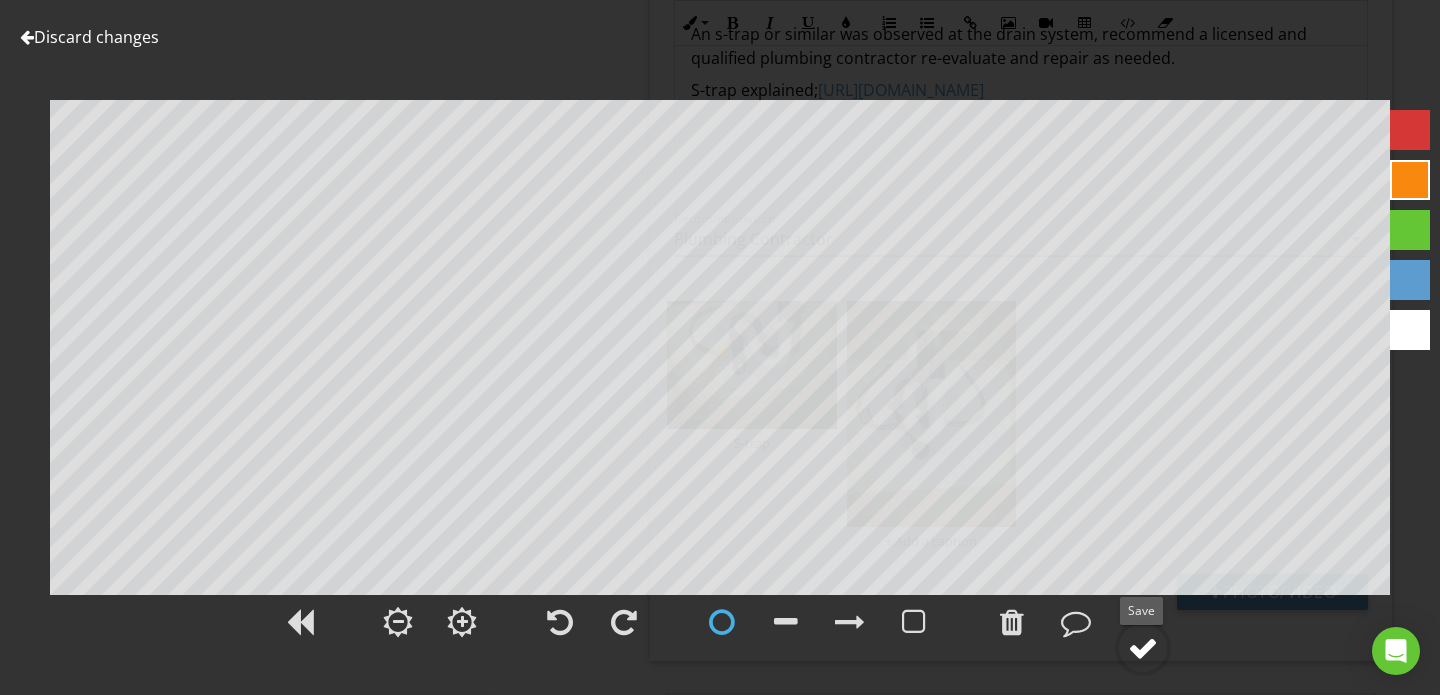 click at bounding box center [1143, 648] 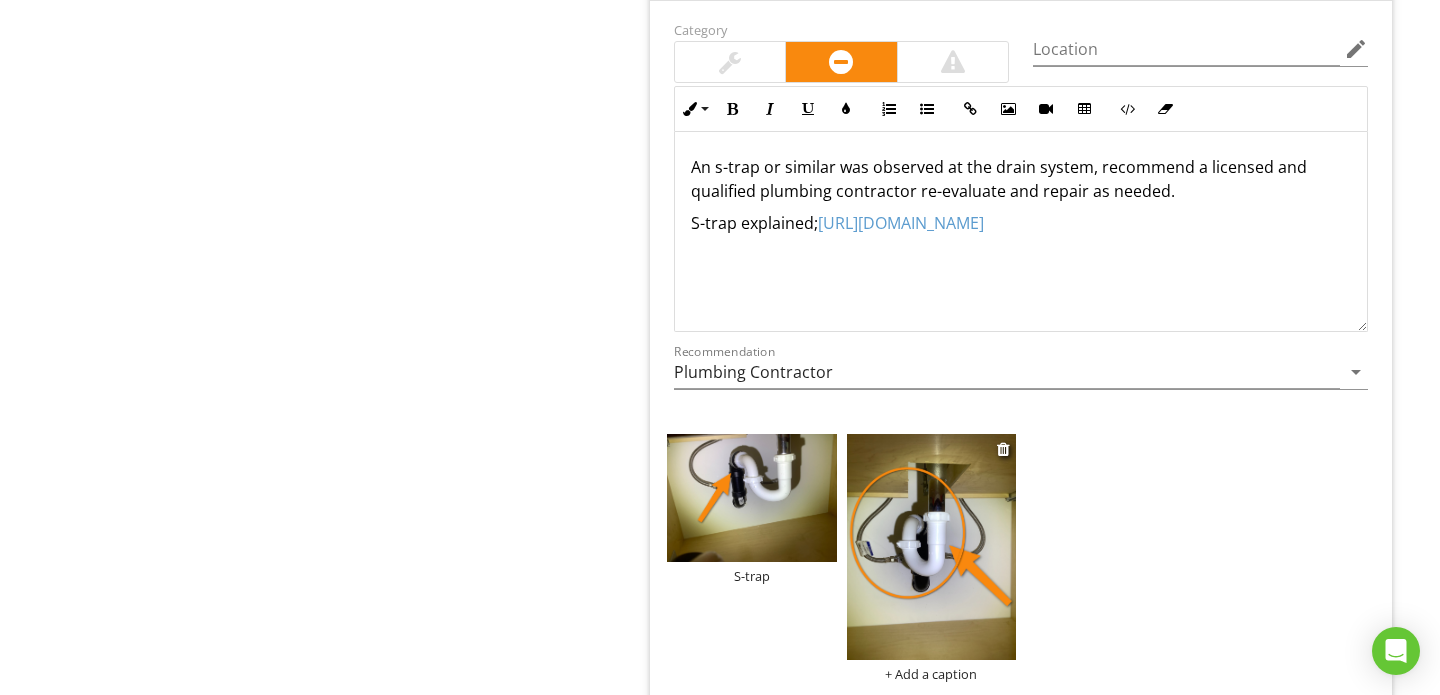 scroll, scrollTop: 2535, scrollLeft: 0, axis: vertical 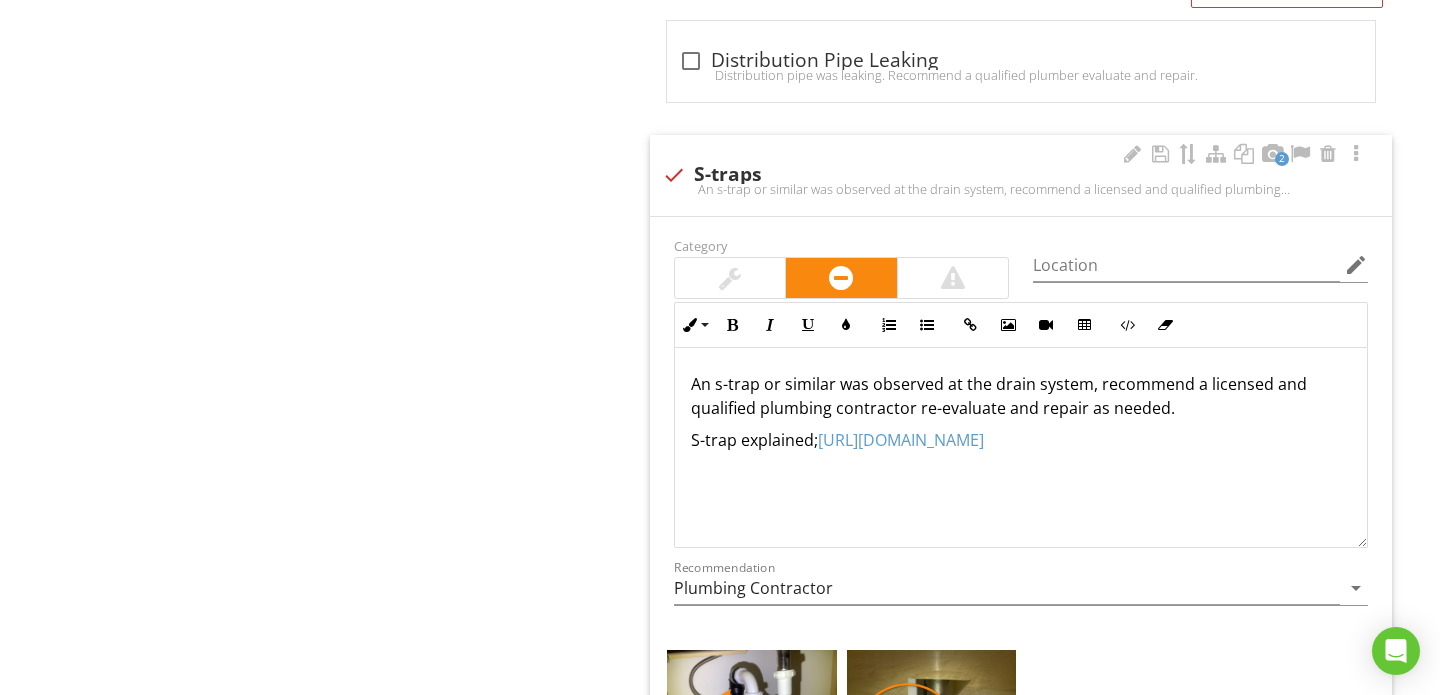 click on "An s-trap or similar was observed at the drain system, recommend a licensed and qualified plumbing contractor re-evaluate and repair as needed.S-trap explained; https://homeandgardenmakeover.com/s-trap-vs-p-trap-whats-the-difference/" at bounding box center [1021, 189] 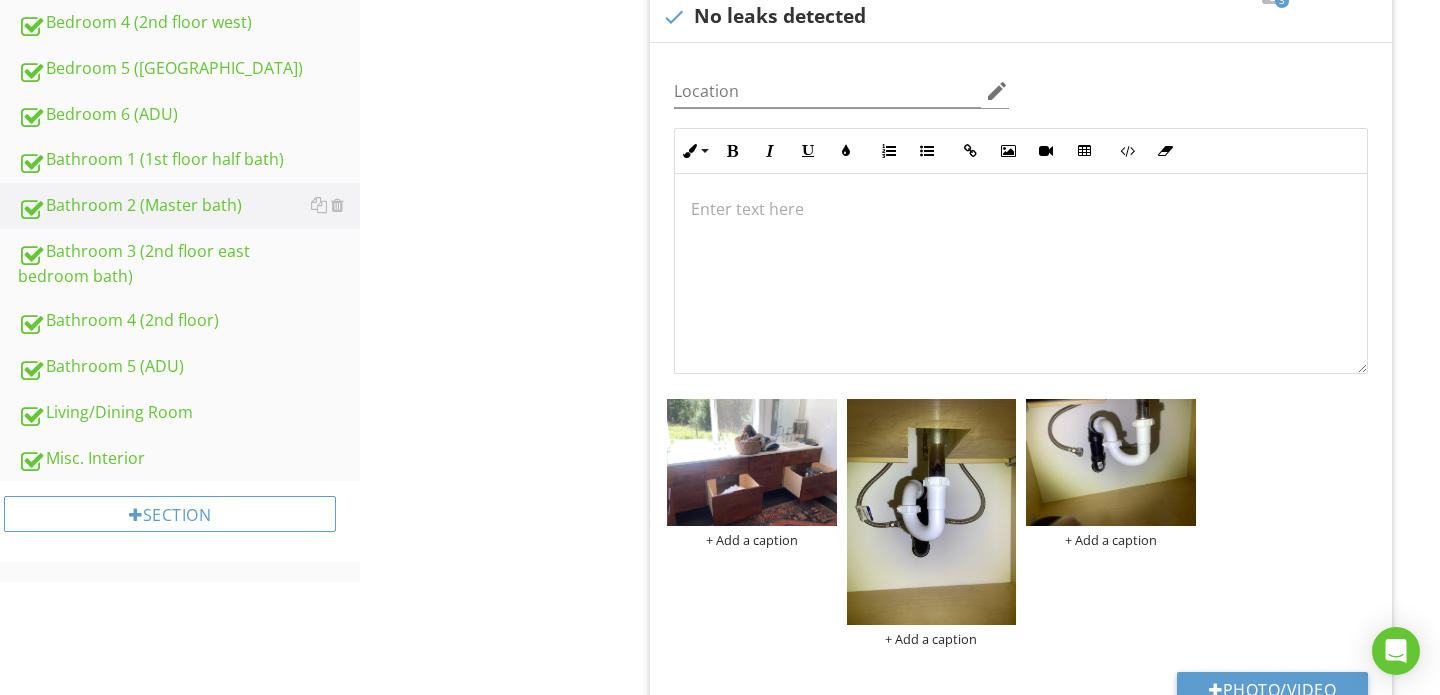 scroll, scrollTop: 1203, scrollLeft: 0, axis: vertical 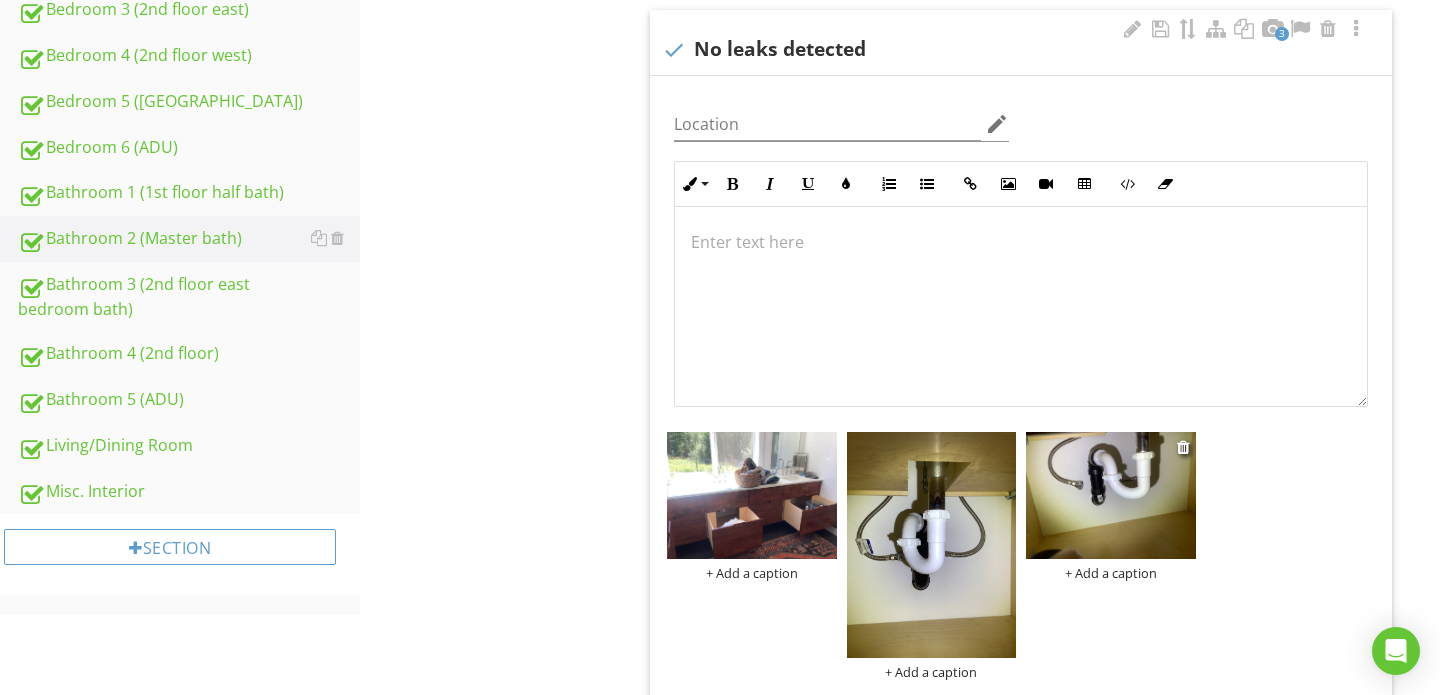 click at bounding box center (1111, 495) 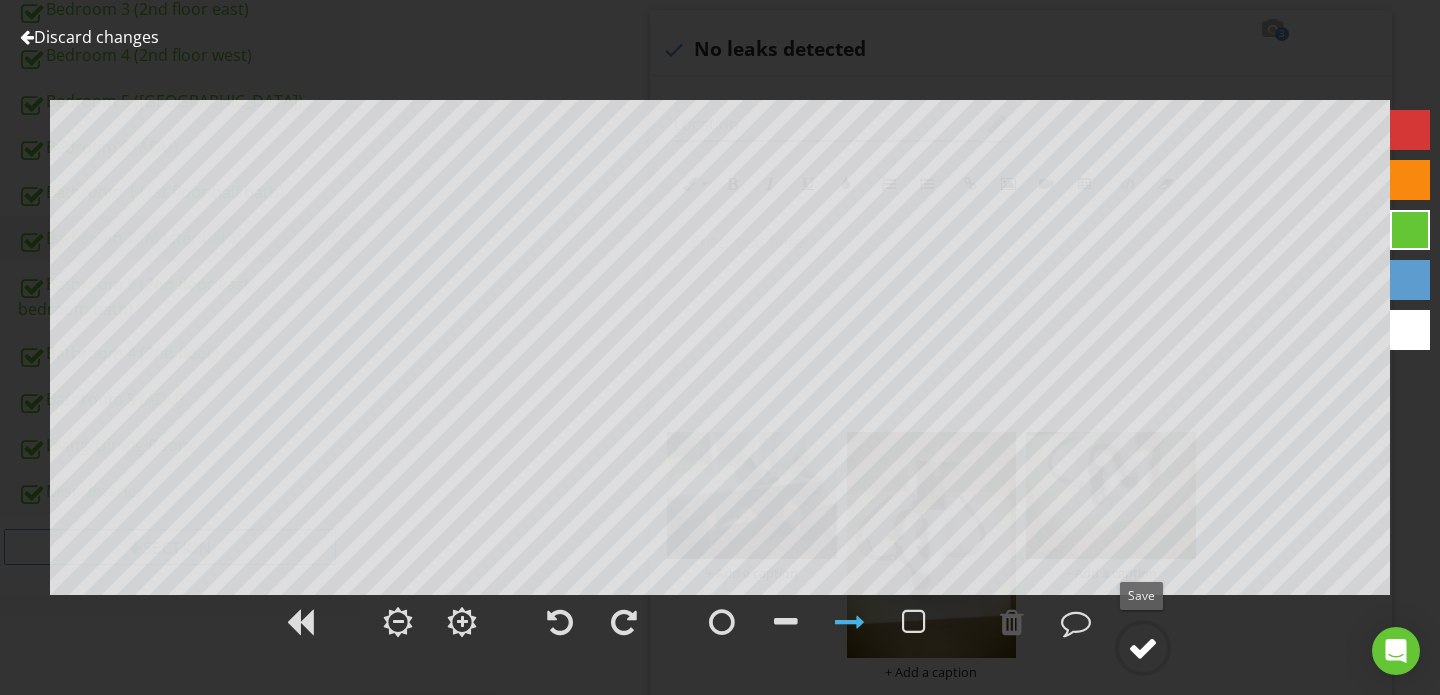 click at bounding box center [1143, 648] 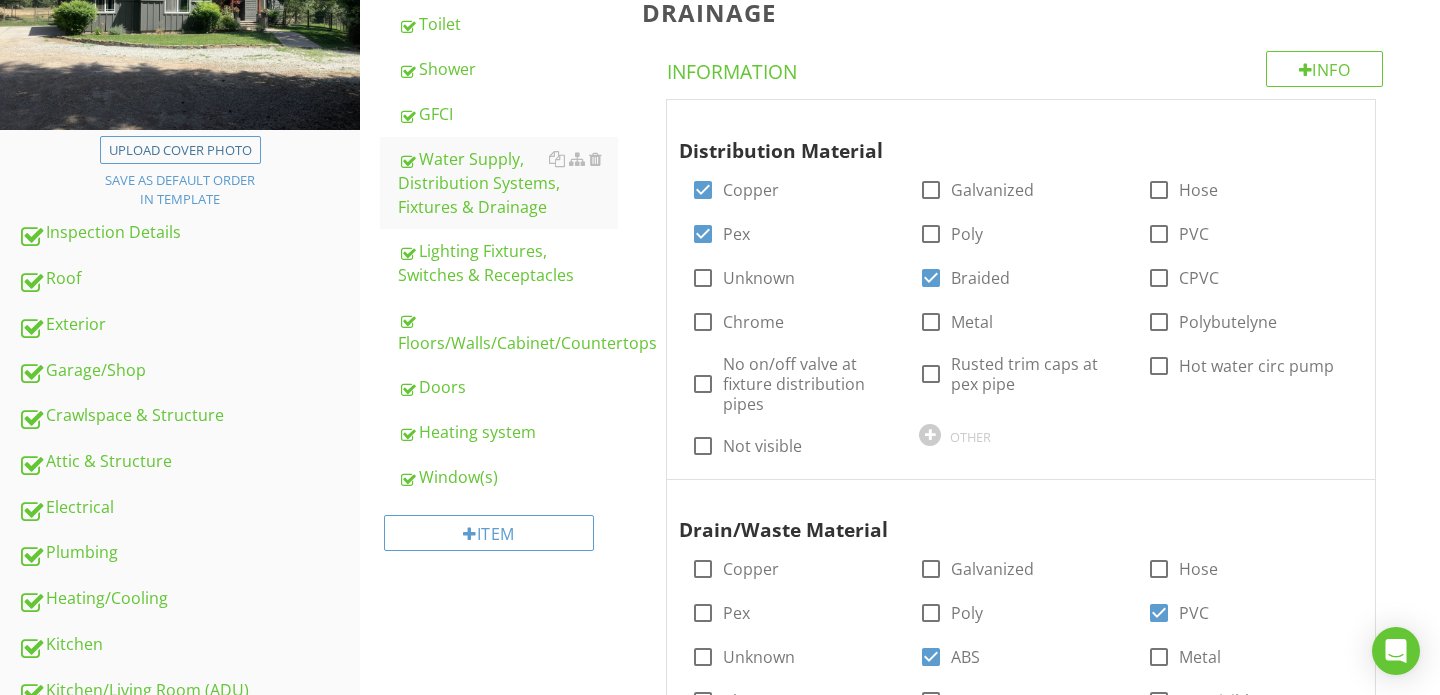 scroll, scrollTop: 303, scrollLeft: 0, axis: vertical 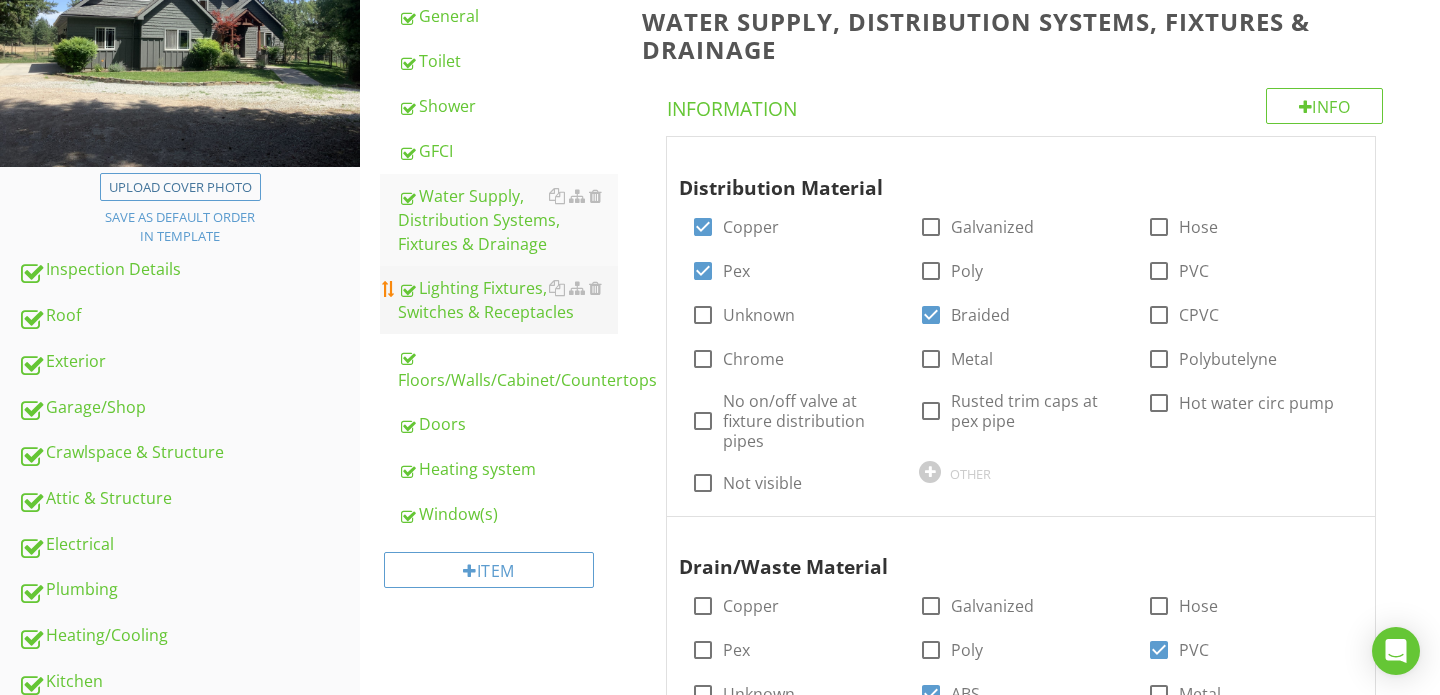 click on "Lighting Fixtures, Switches & Receptacles" at bounding box center [508, 300] 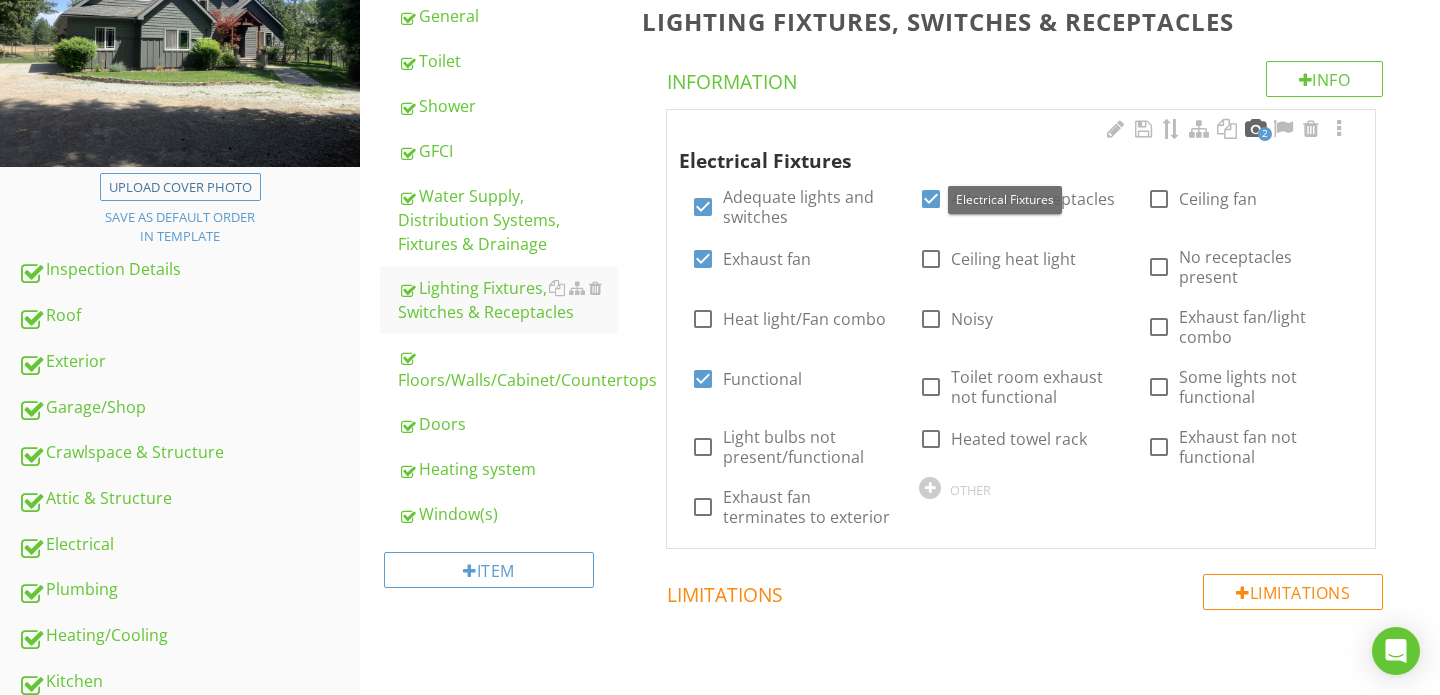click at bounding box center (1255, 129) 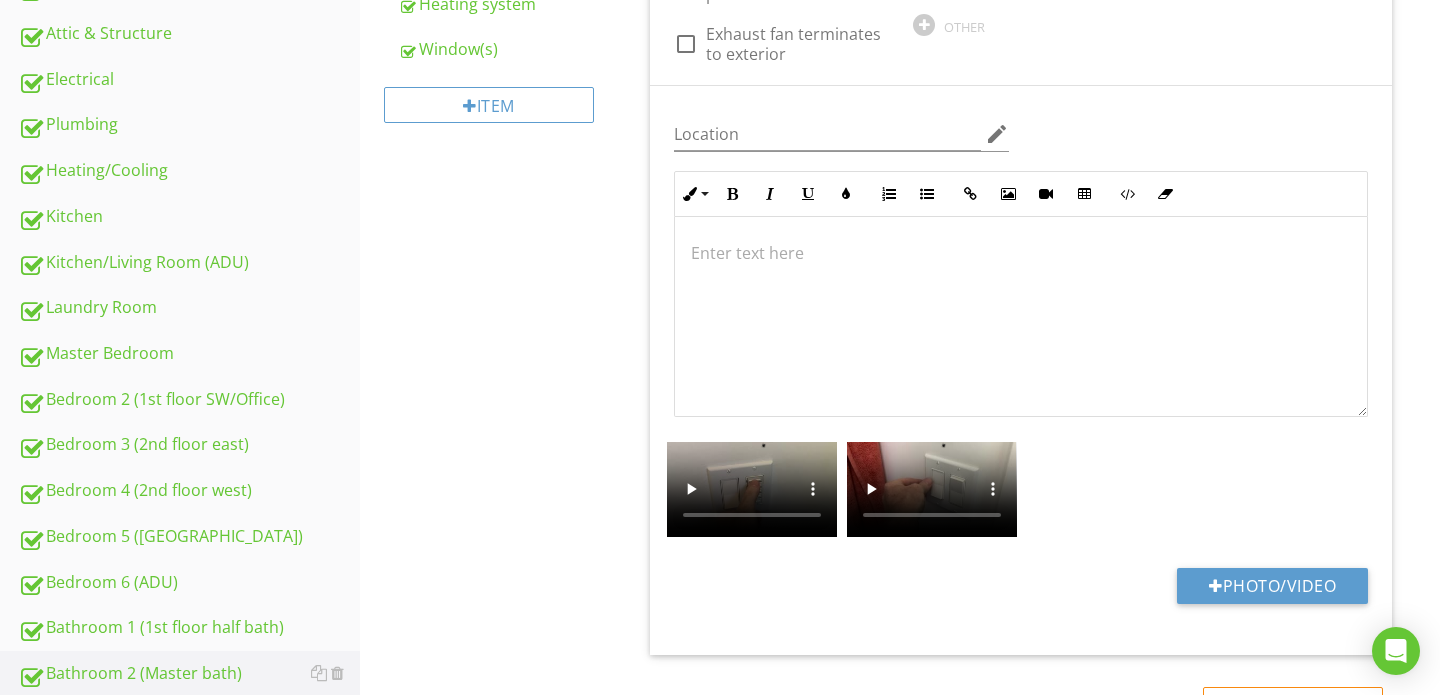 scroll, scrollTop: 795, scrollLeft: 0, axis: vertical 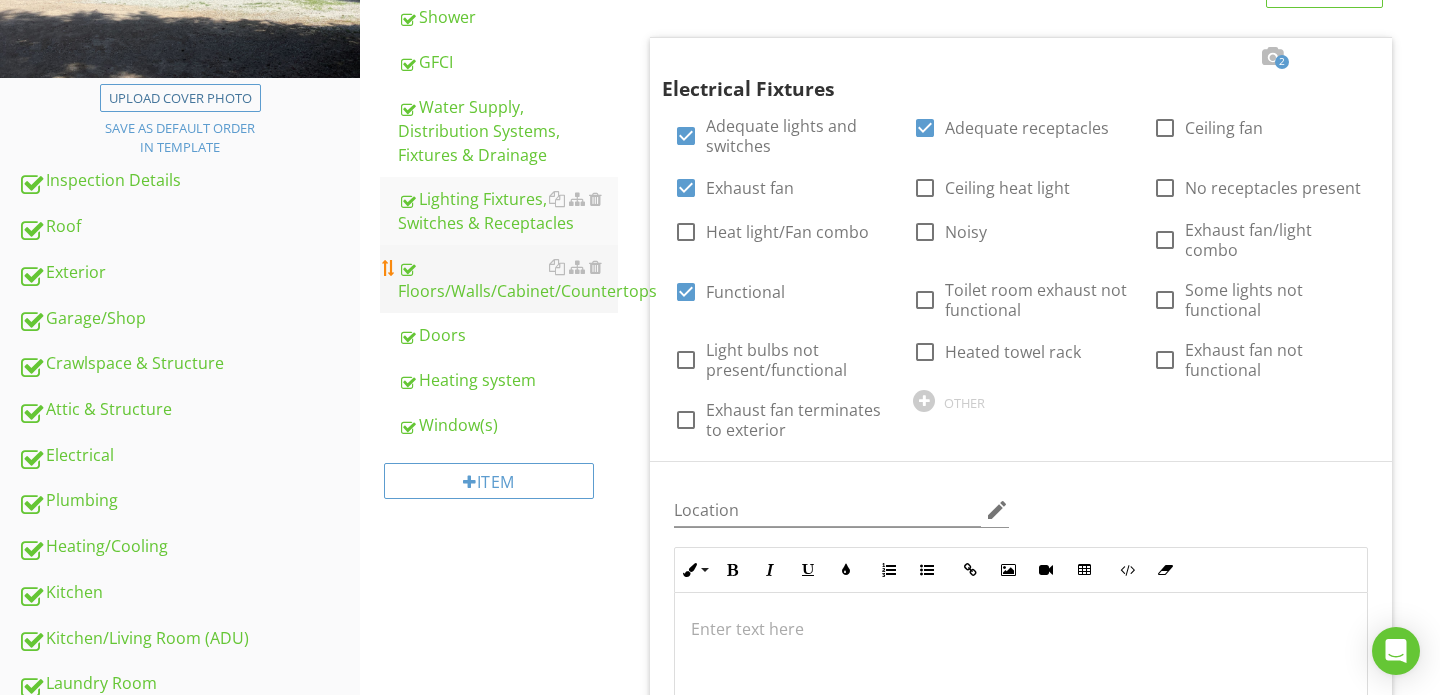click on "Floors/Walls/Cabinet/Countertops" at bounding box center (508, 279) 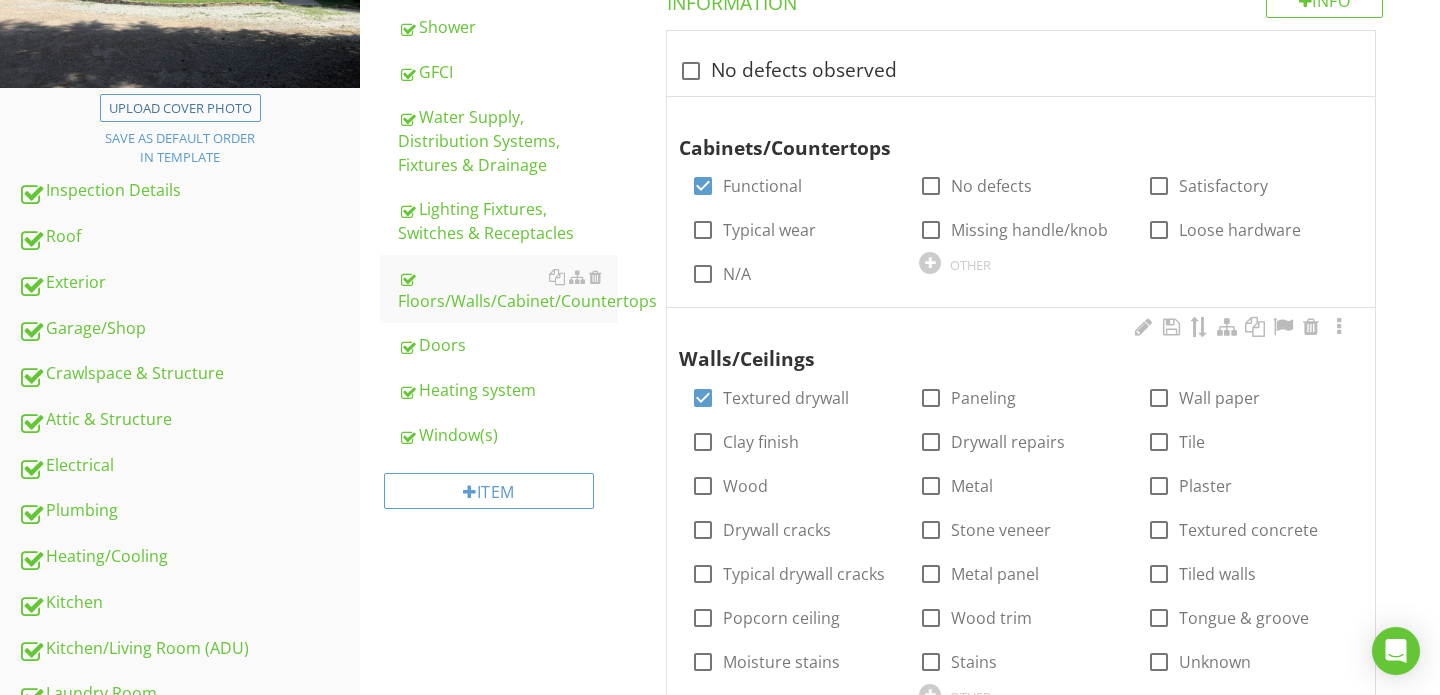 scroll, scrollTop: 327, scrollLeft: 0, axis: vertical 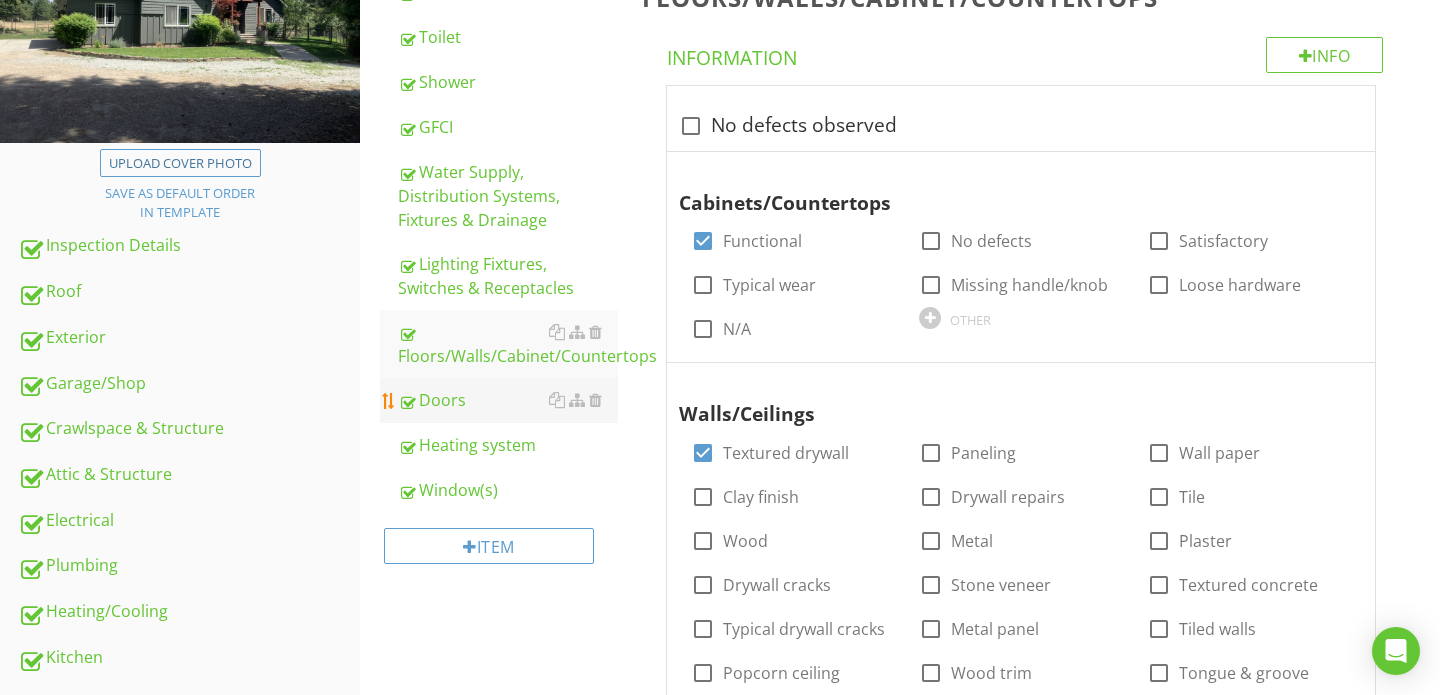 click on "Doors" at bounding box center (508, 400) 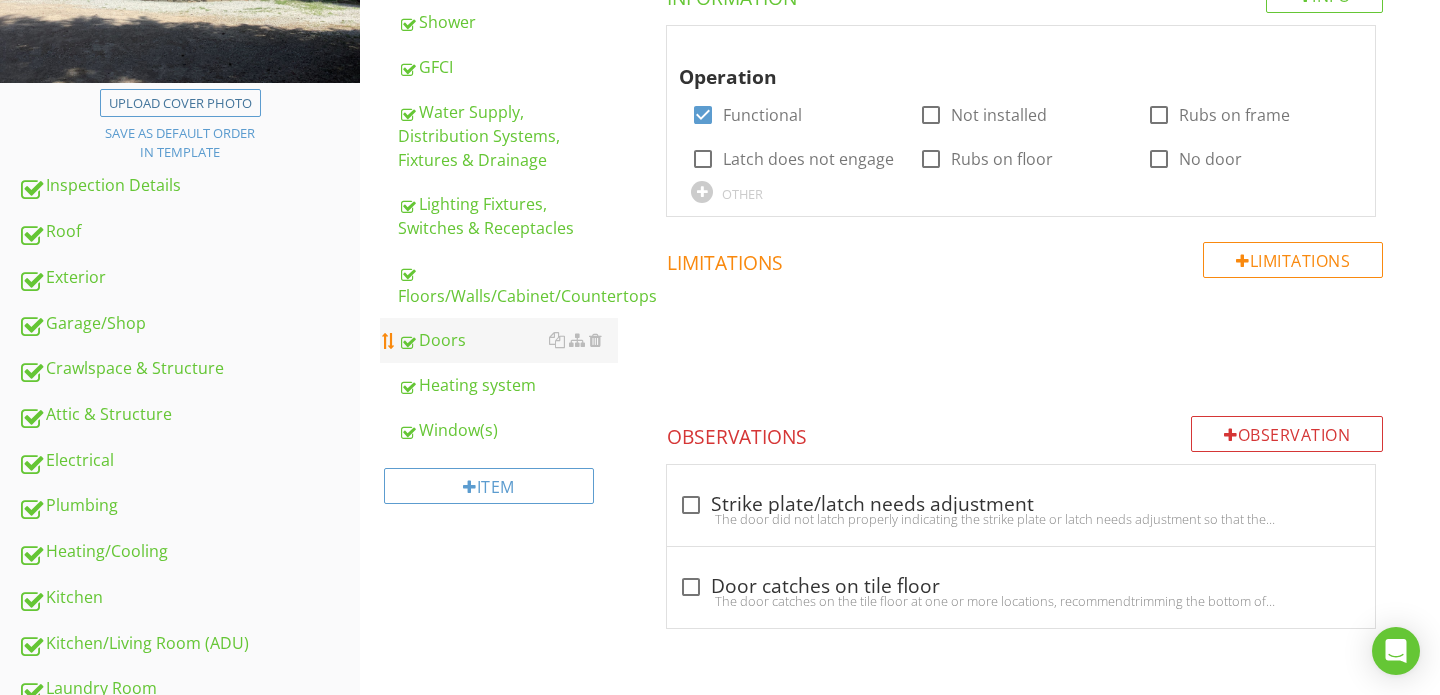 scroll, scrollTop: 397, scrollLeft: 0, axis: vertical 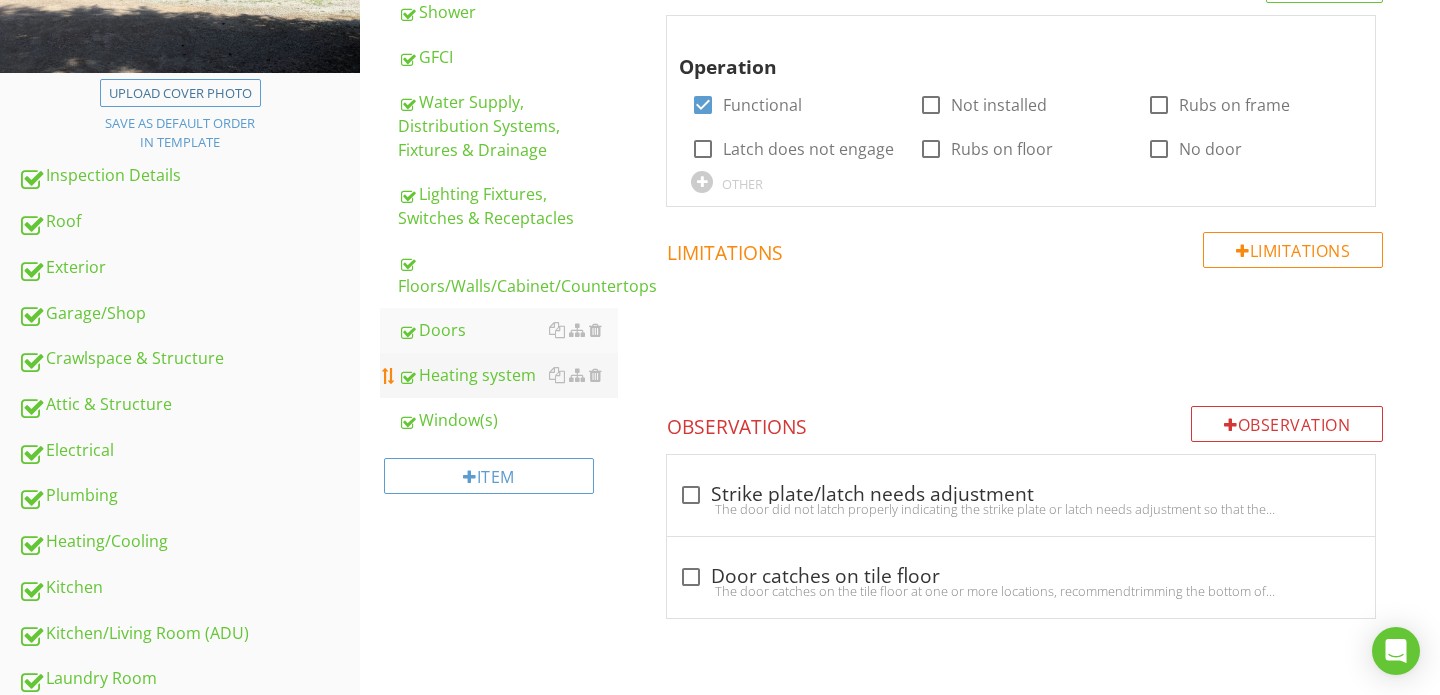 click on "Heating system" at bounding box center [508, 375] 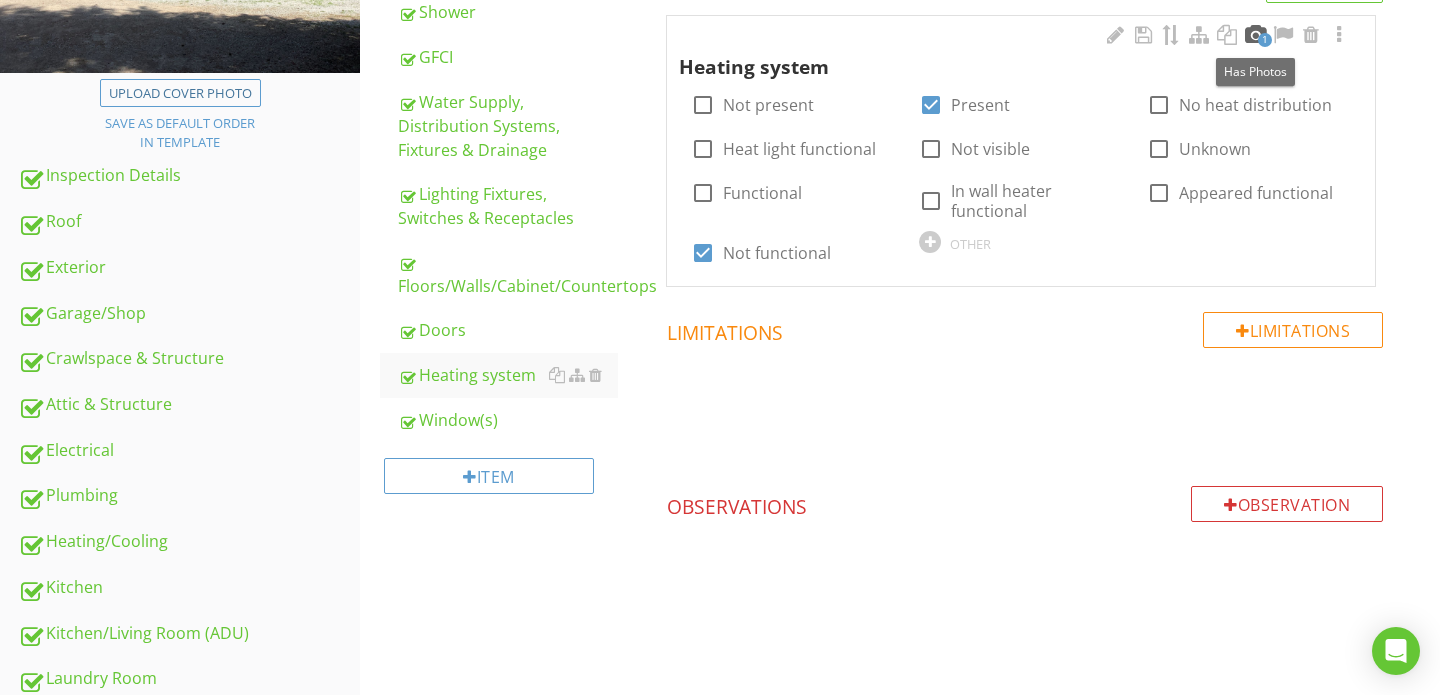click at bounding box center (1255, 35) 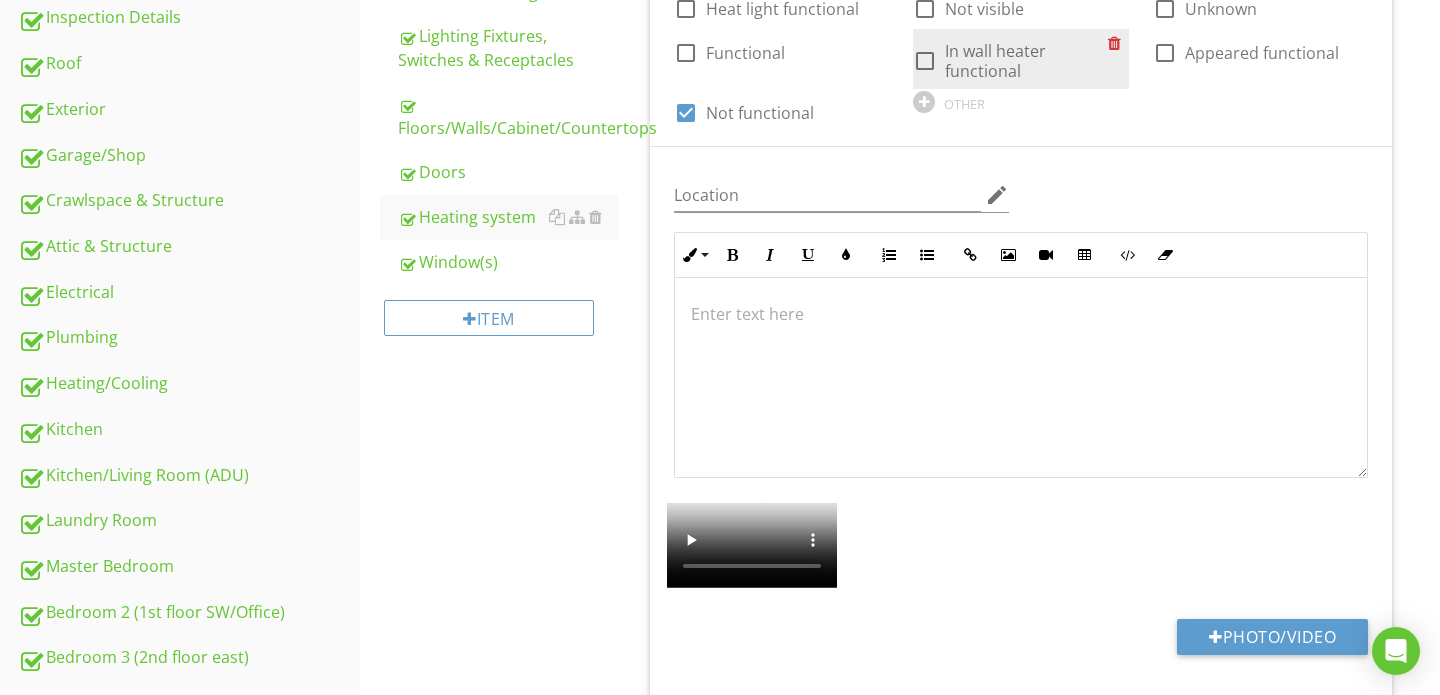scroll, scrollTop: 656, scrollLeft: 0, axis: vertical 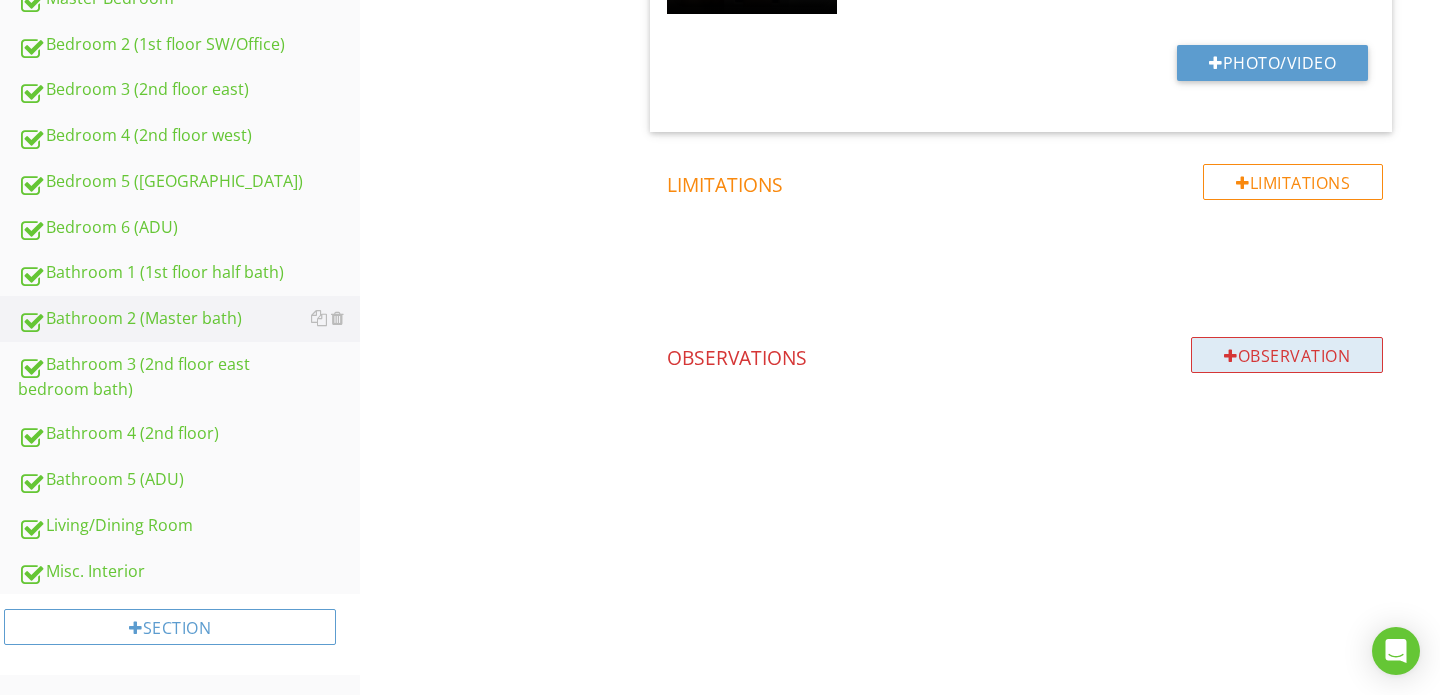 click on "Observation" at bounding box center (1287, 355) 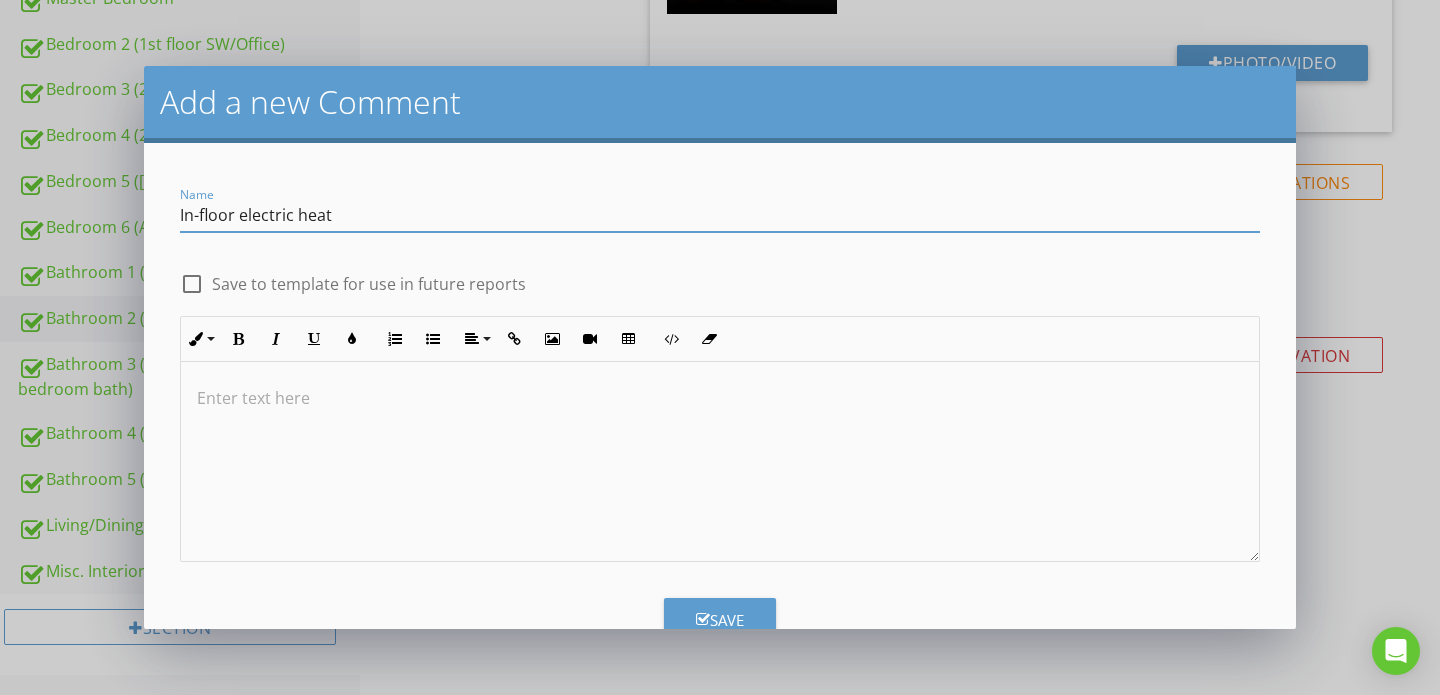 type on "In-floor electric heat" 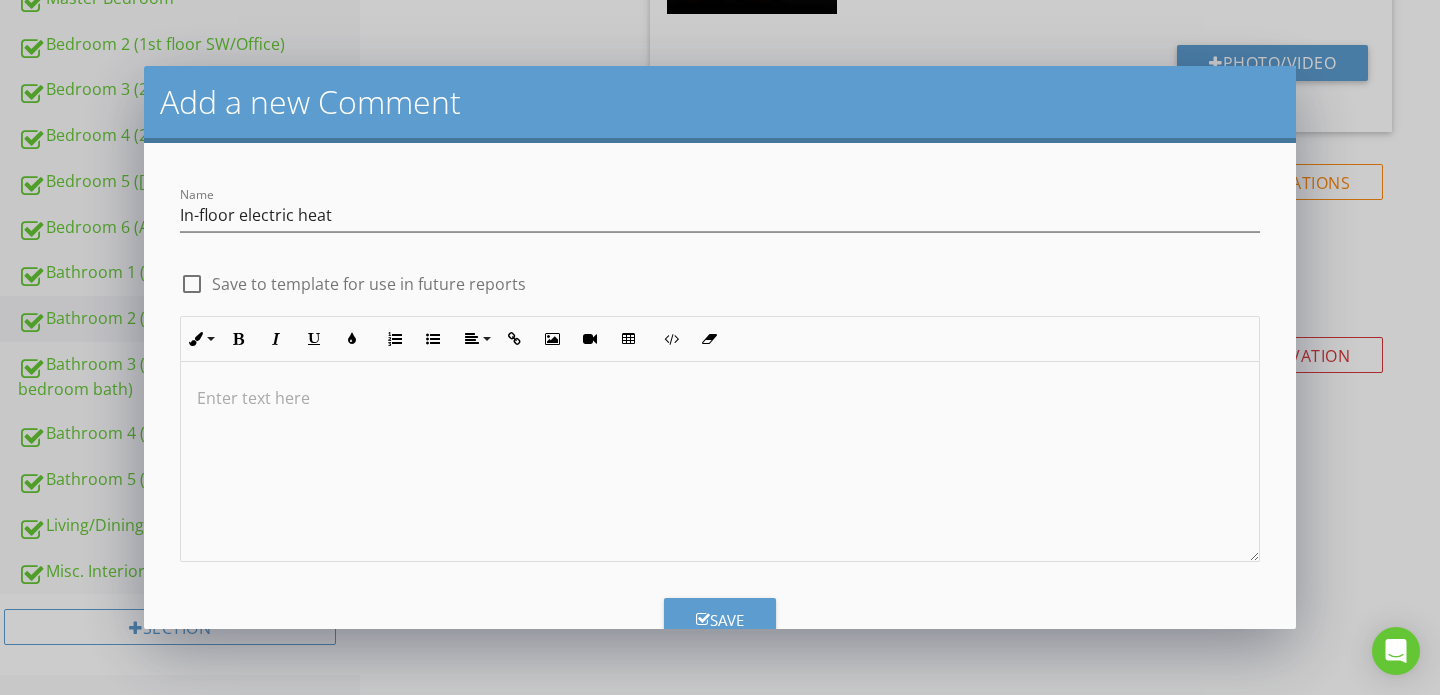 type 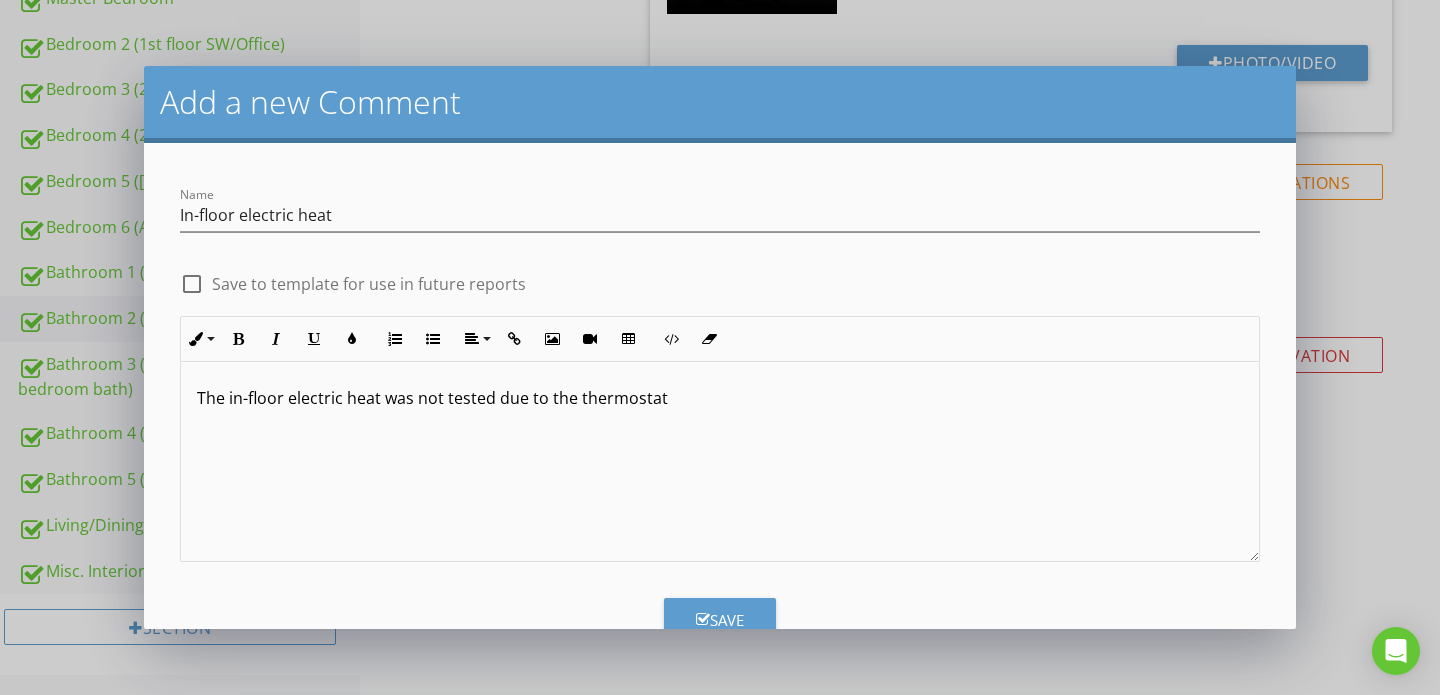 click on "The in-floor electric heat was not tested due to the thermostat" at bounding box center [720, 398] 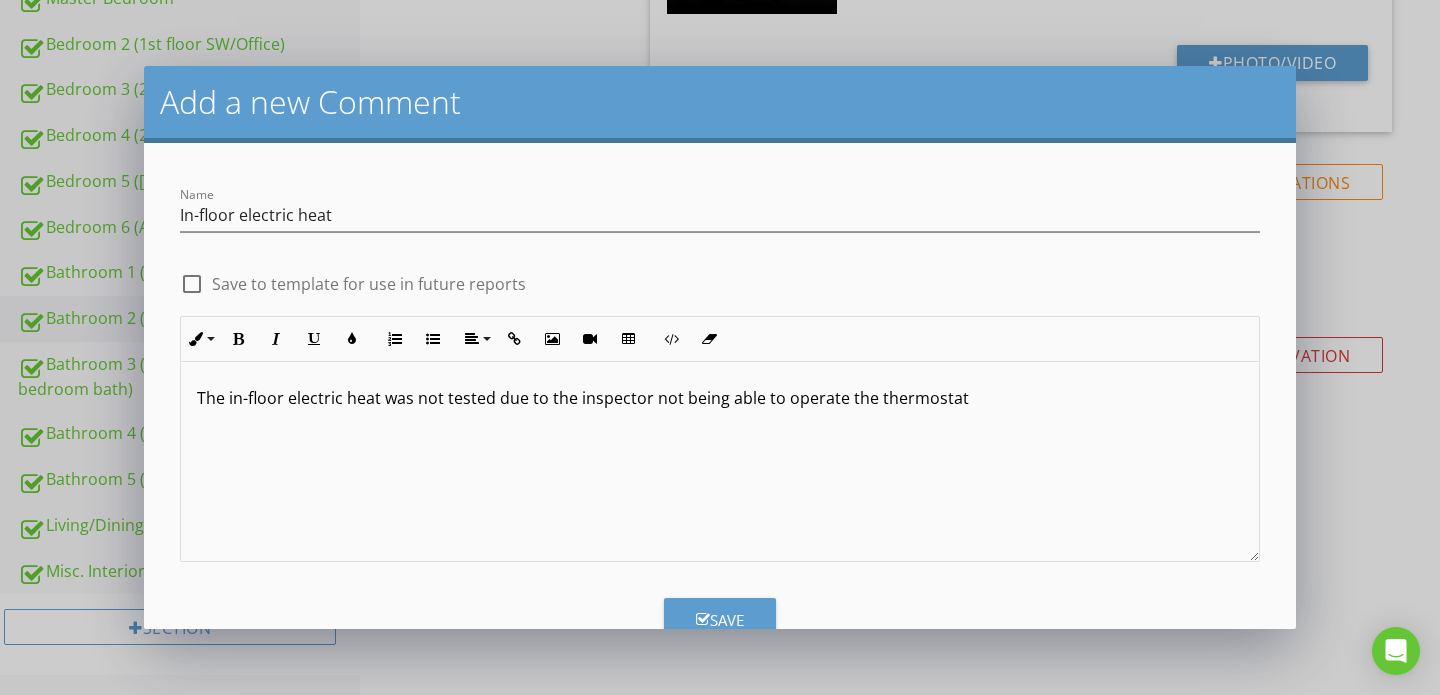 click on "The in-floor electric heat was not tested due to the inspector not being able to operate the thermostat" at bounding box center (720, 398) 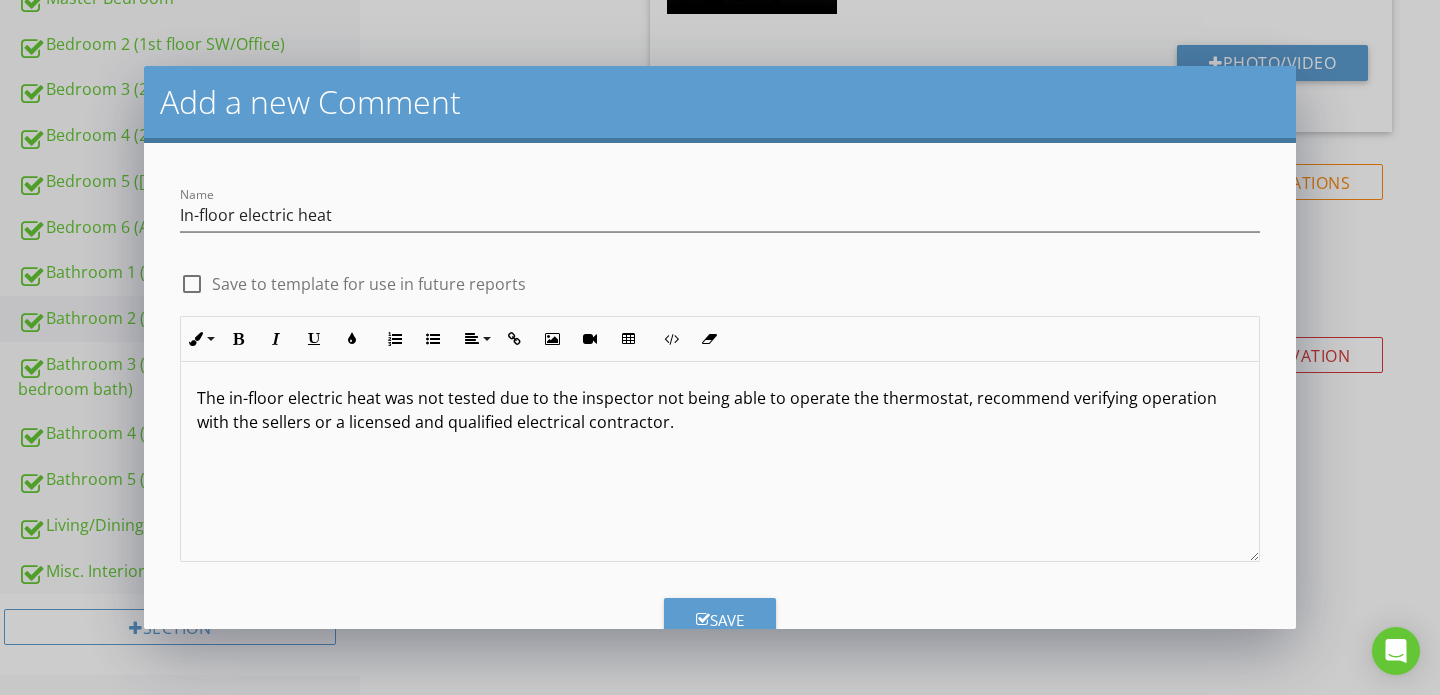 scroll, scrollTop: 1, scrollLeft: 0, axis: vertical 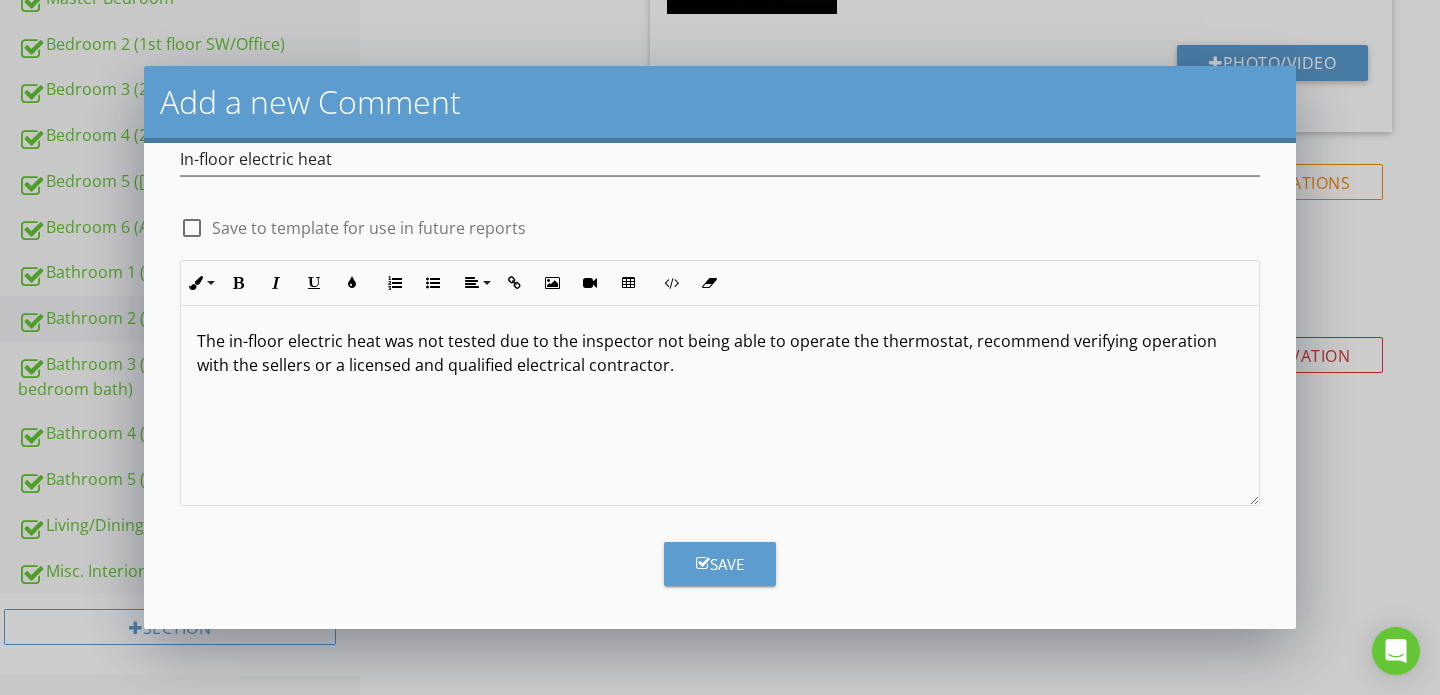 click on "Save" at bounding box center [720, 564] 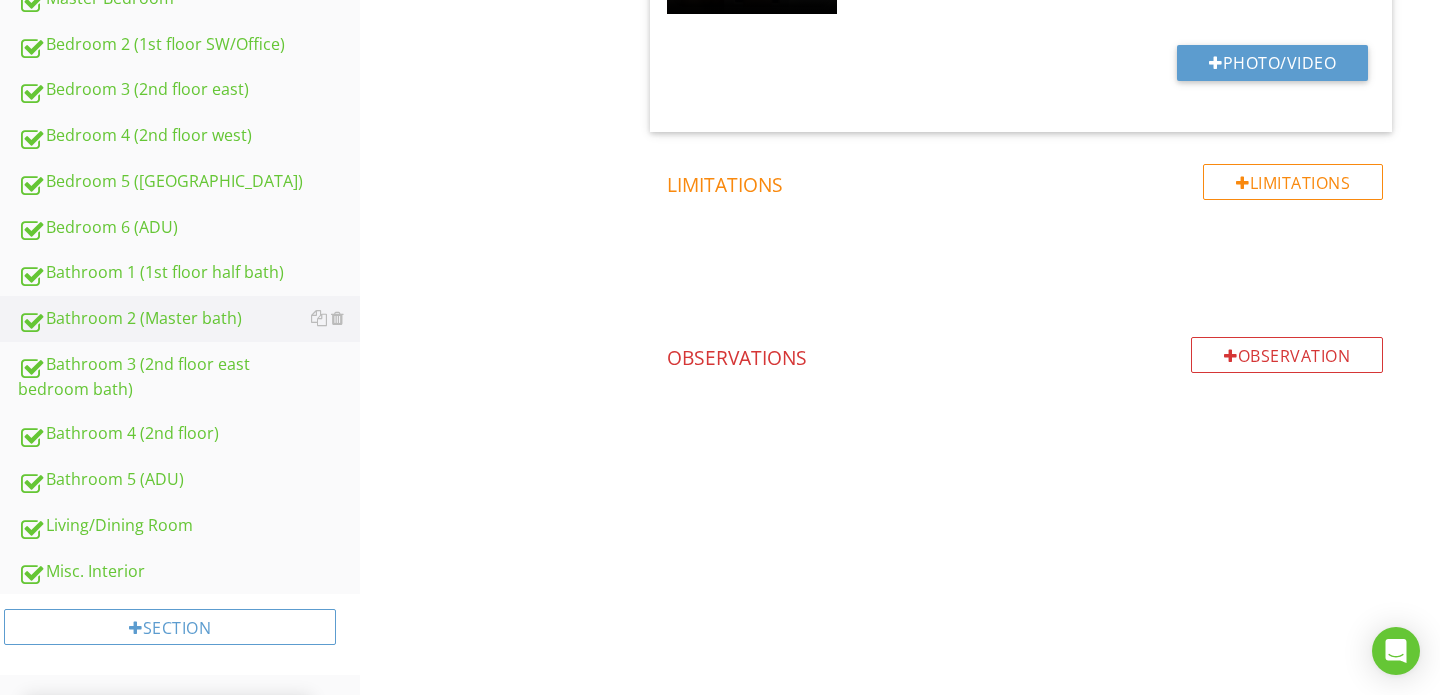 scroll, scrollTop: 0, scrollLeft: 0, axis: both 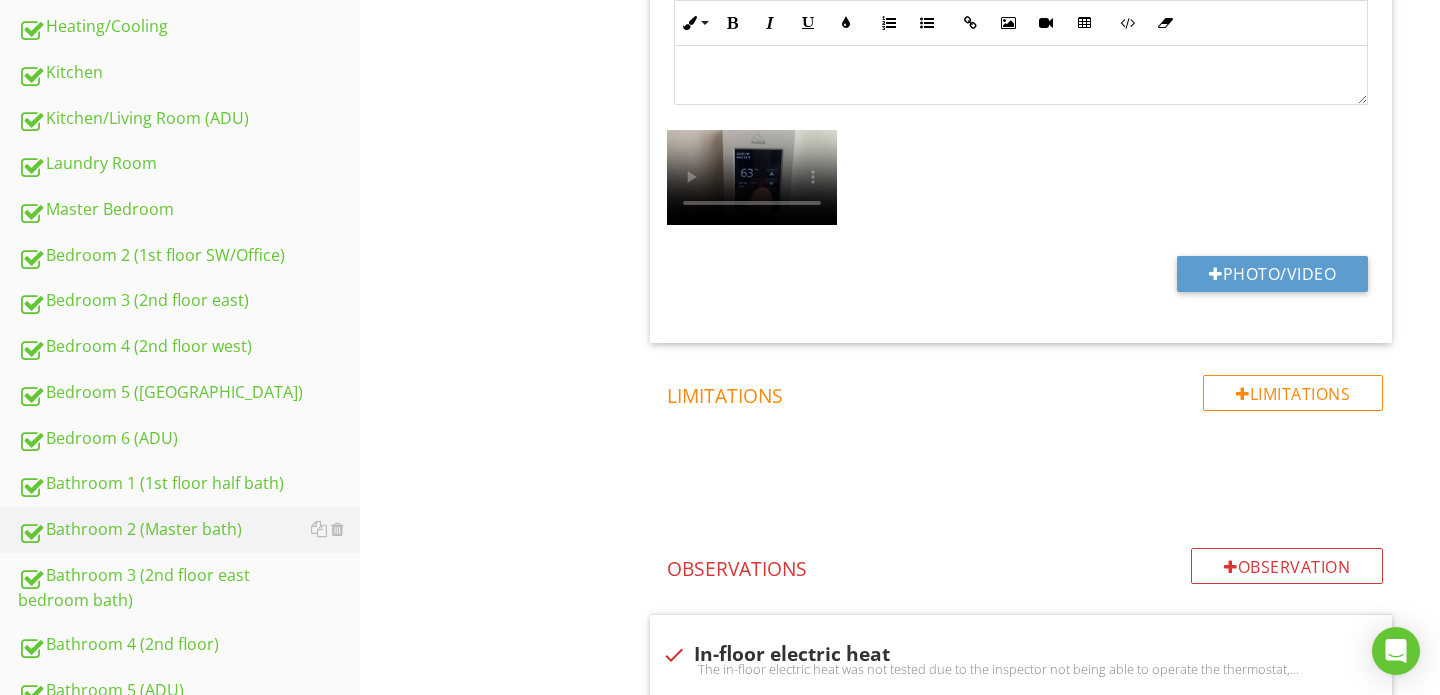click on "Info
Information                 1
Heating system
check_box_outline_blank Not present   check_box Present   check_box_outline_blank No heat distribution   check_box_outline_blank Heat light functional   check_box_outline_blank Not visible   check_box_outline_blank Unknown   check_box_outline_blank Functional   check_box_outline_blank In wall heater functional   check_box_outline_blank Appeared functional   check_box Not functional         OTHER                   Location edit       Inline Style XLarge Large Normal Small Light Small/Light Bold Italic Underline Colors Ordered List Unordered List Insert Link Insert Image Insert Video Insert Table Code View Clear Formatting Enter text here
Photo/Video
Limitations
Limitations
Observation
check" at bounding box center [1025, 342] 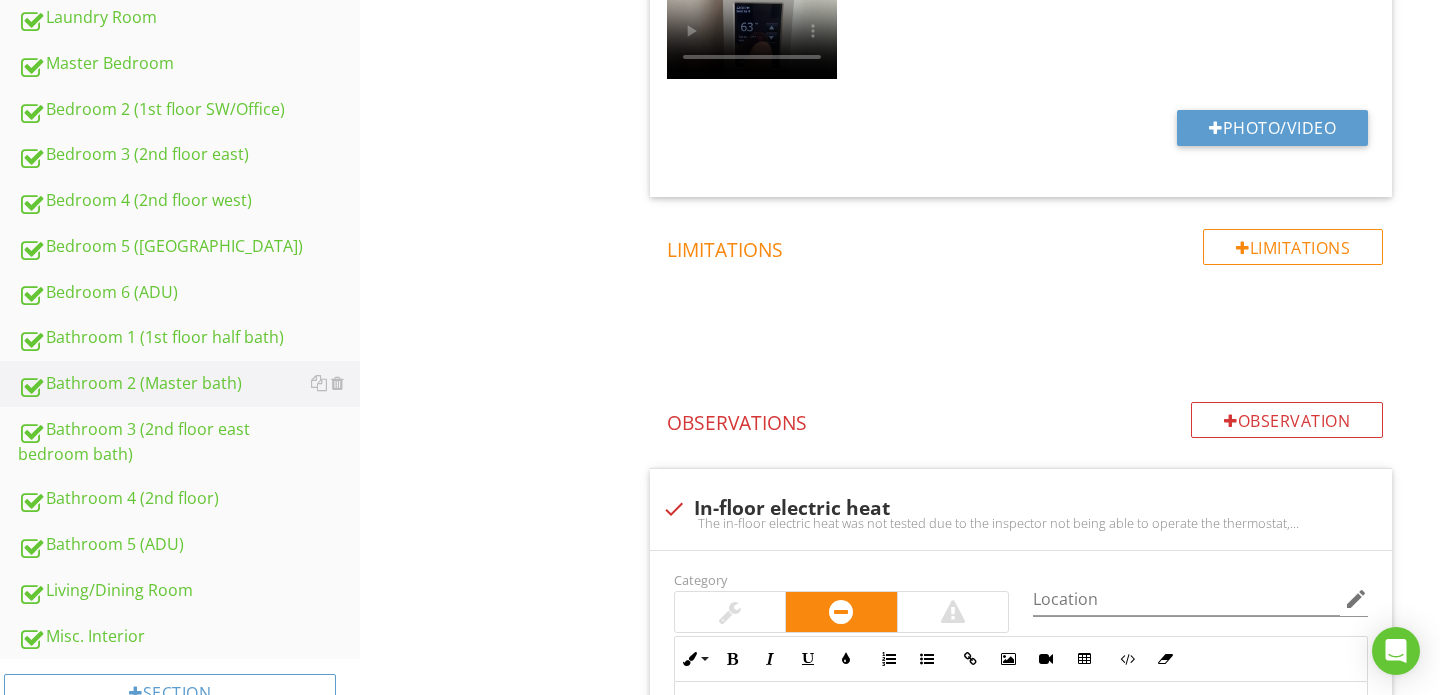 scroll, scrollTop: 1061, scrollLeft: 0, axis: vertical 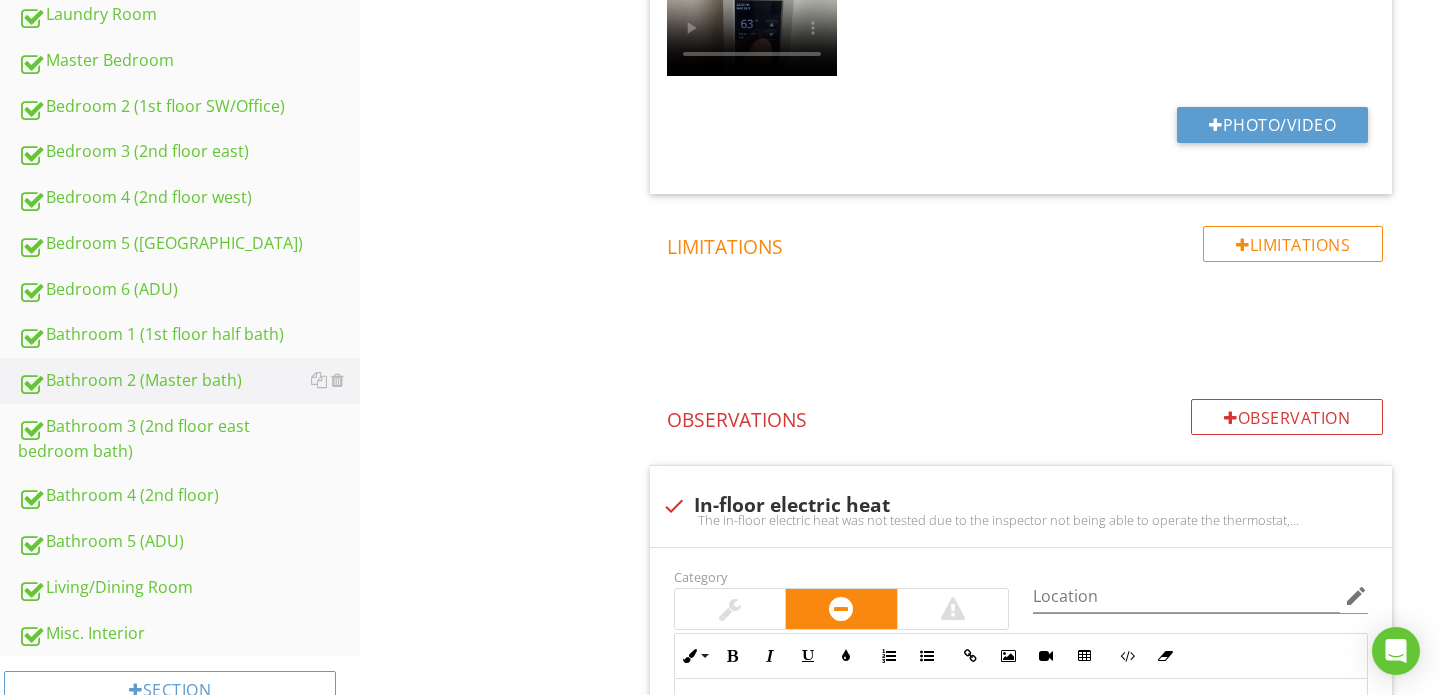 click on "Location edit       Inline Style XLarge Large Normal Small Light Small/Light Bold Italic Underline Colors Ordered List Unordered List Insert Link Insert Image Insert Video Insert Table Code View Clear Formatting Enter text here
Photo/Video" at bounding box center (1021, -91) 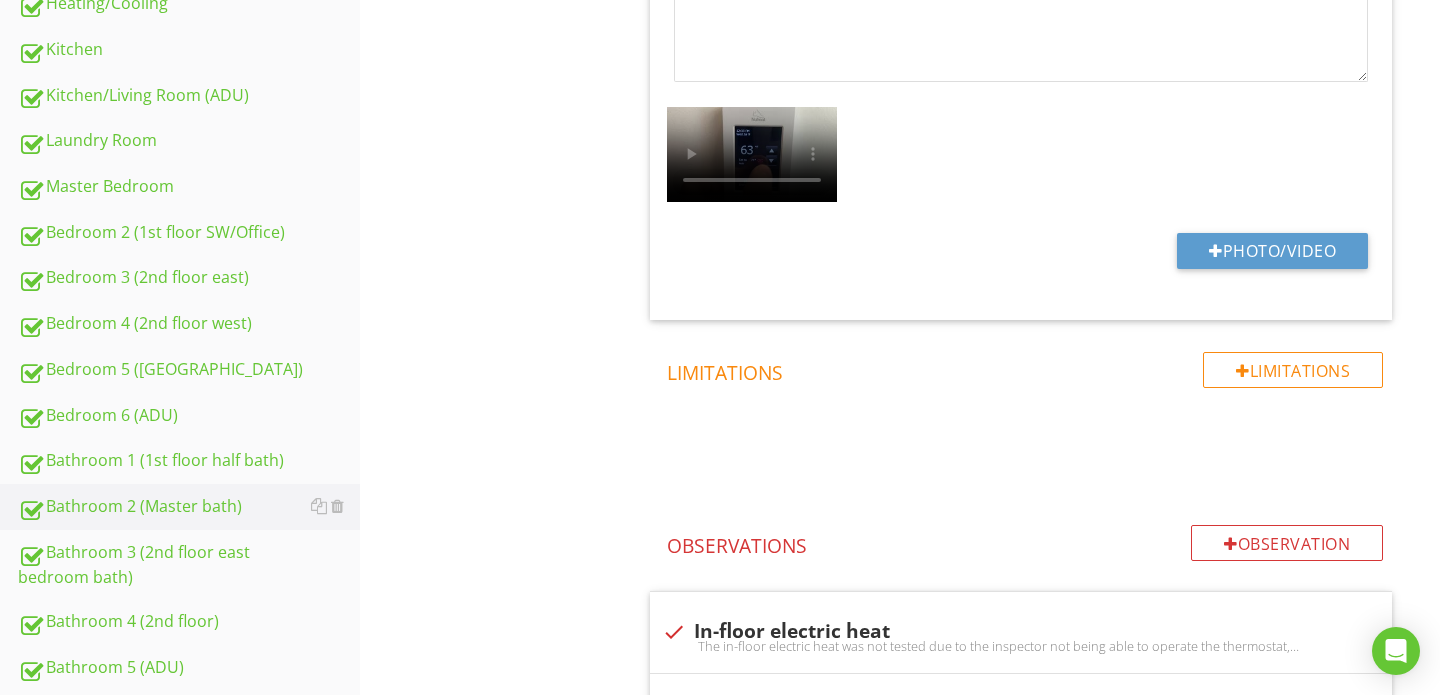 scroll, scrollTop: 933, scrollLeft: 0, axis: vertical 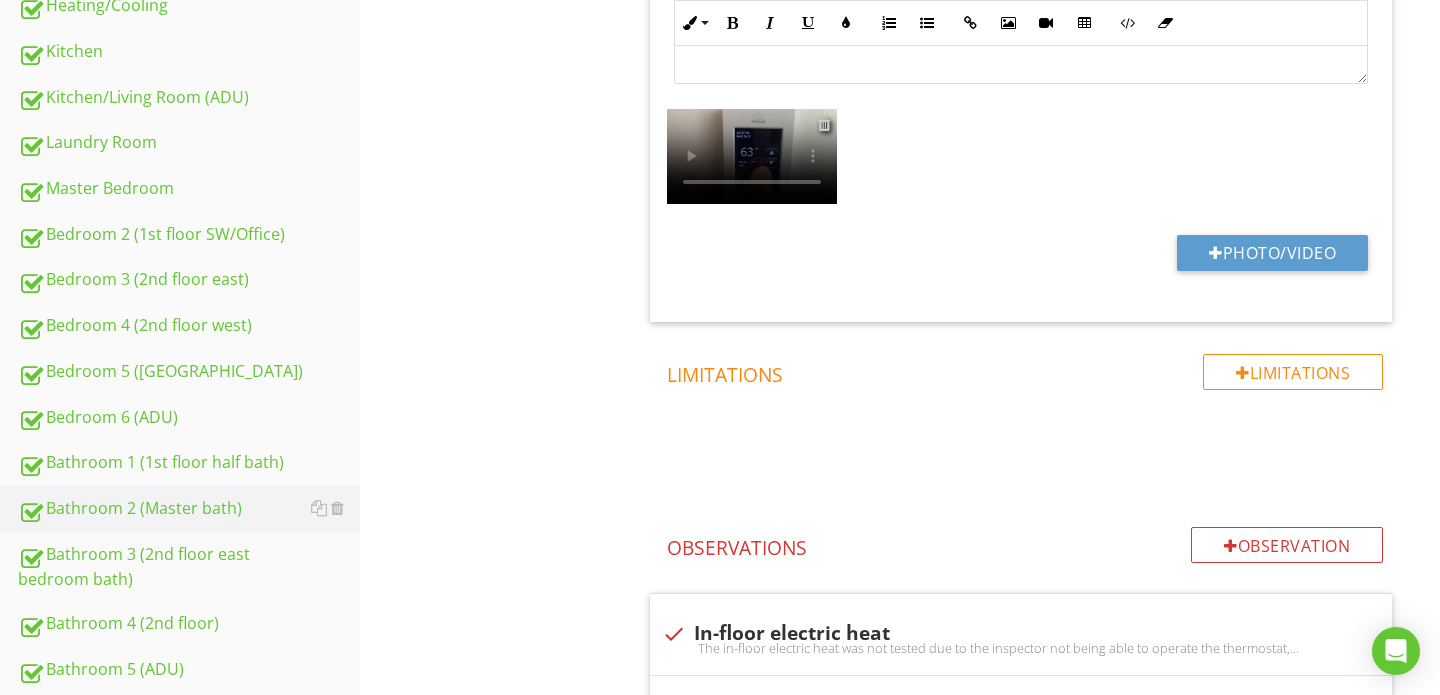 click at bounding box center (824, 124) 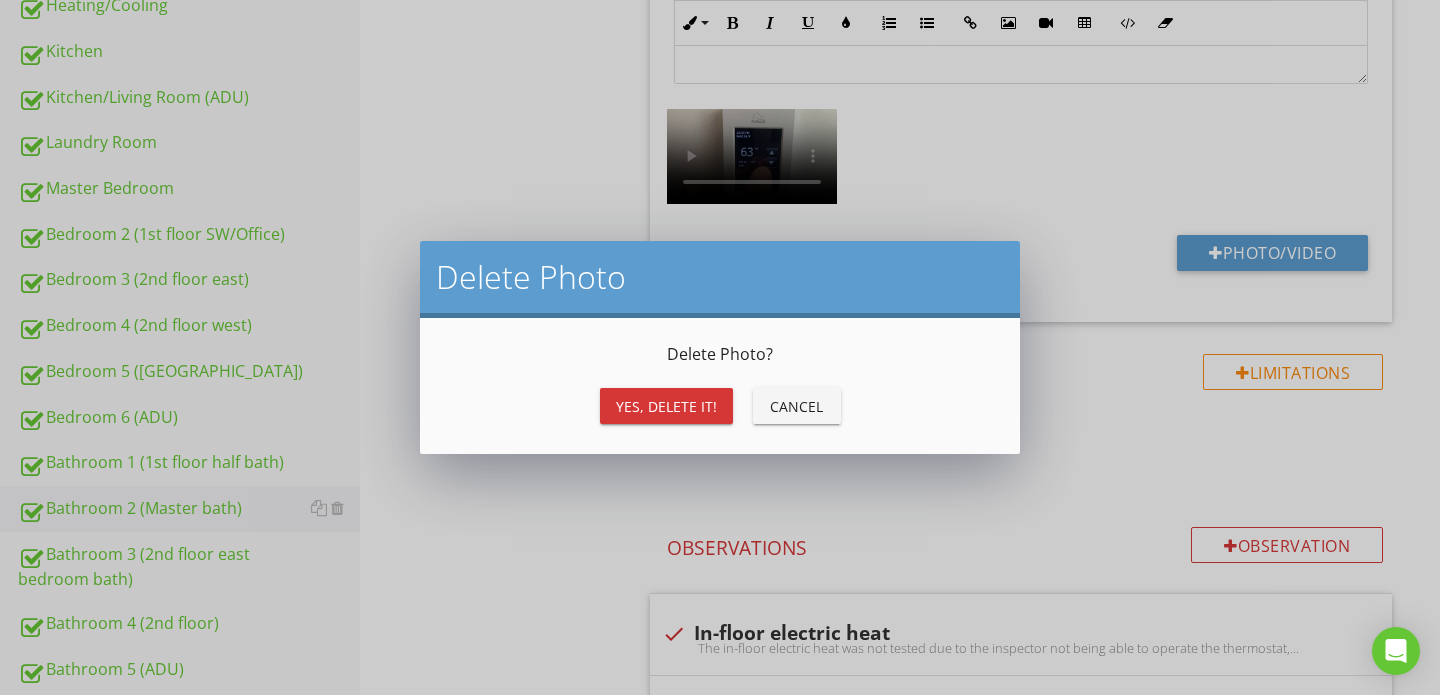click on "Yes, Delete it!" at bounding box center (666, 406) 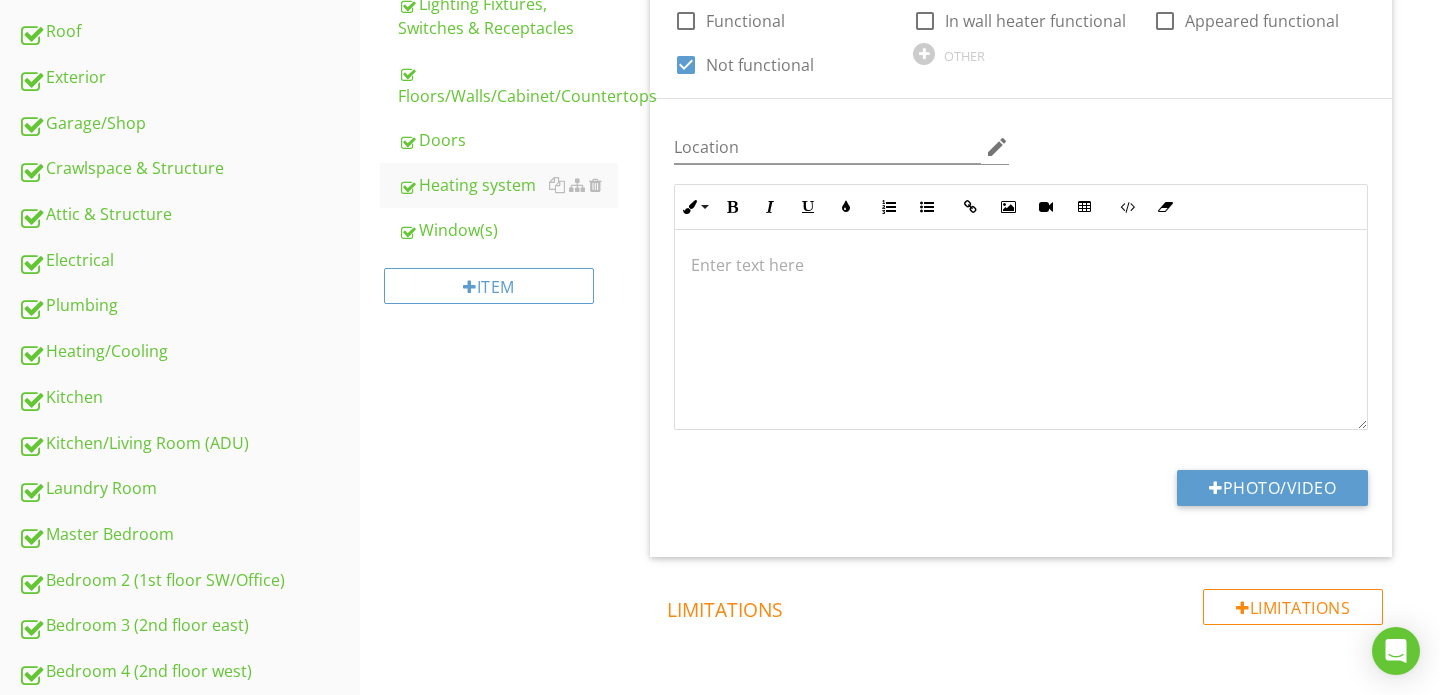 scroll, scrollTop: 585, scrollLeft: 0, axis: vertical 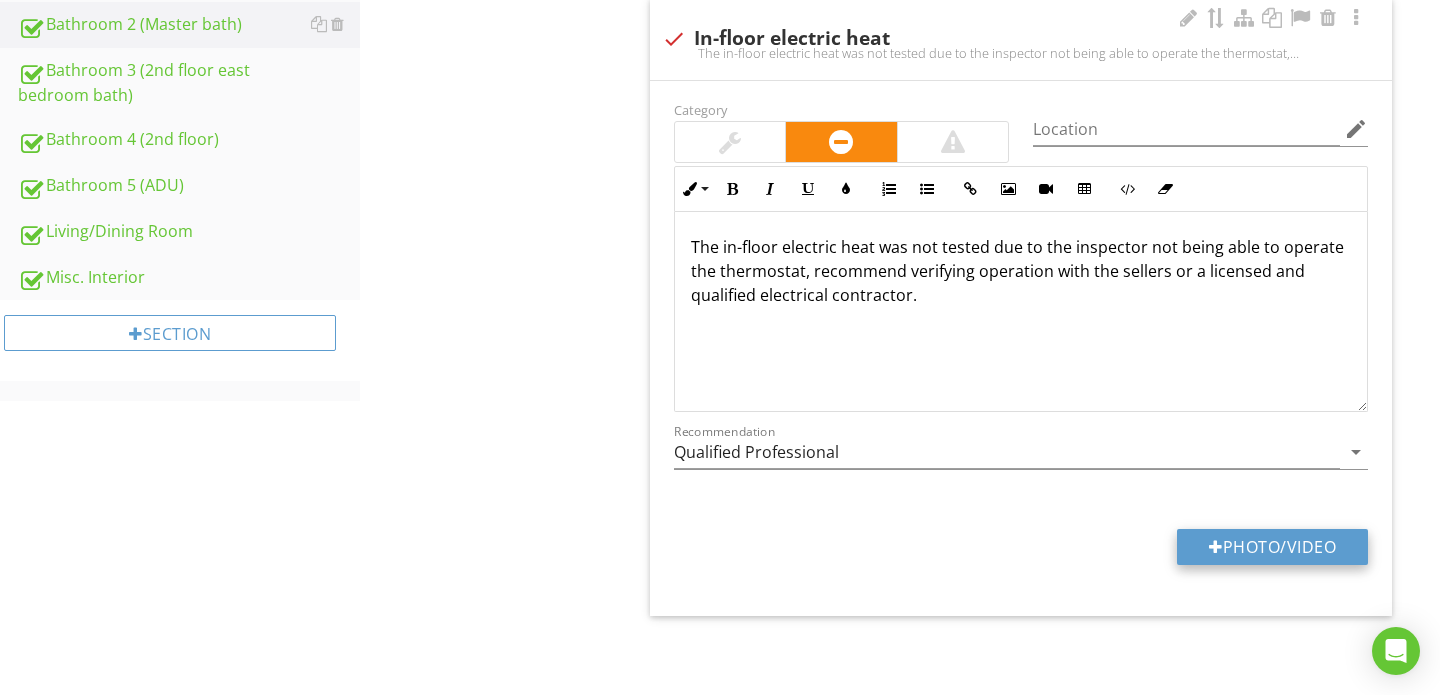 click on "Photo/Video" at bounding box center (1272, 547) 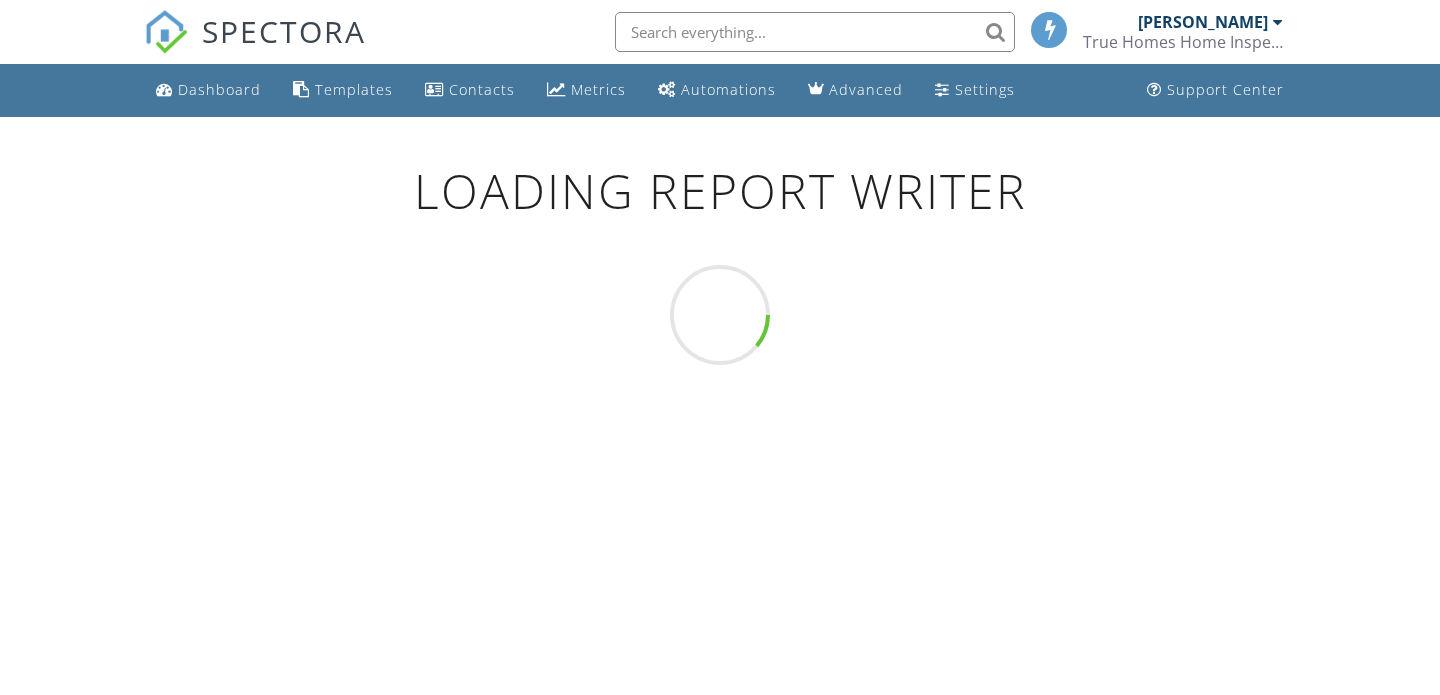 scroll, scrollTop: 0, scrollLeft: 0, axis: both 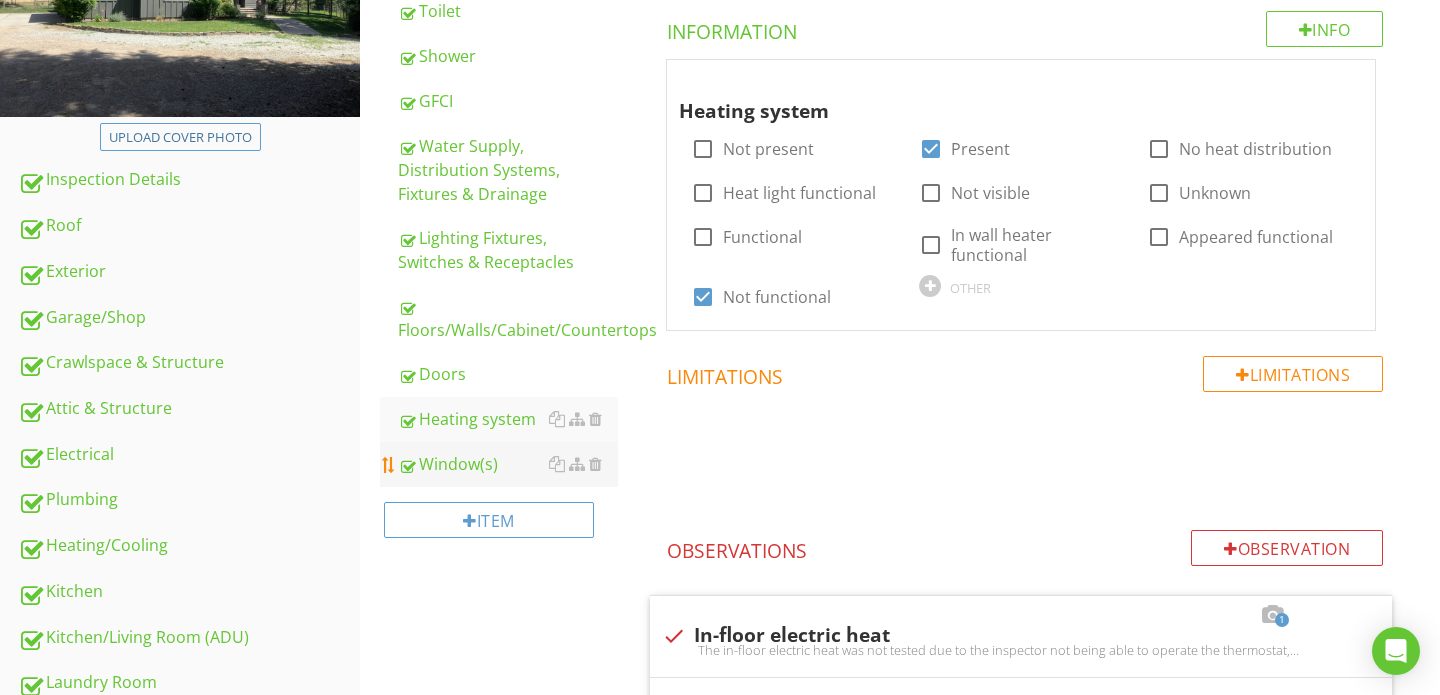 click on "Window(s)" at bounding box center [508, 464] 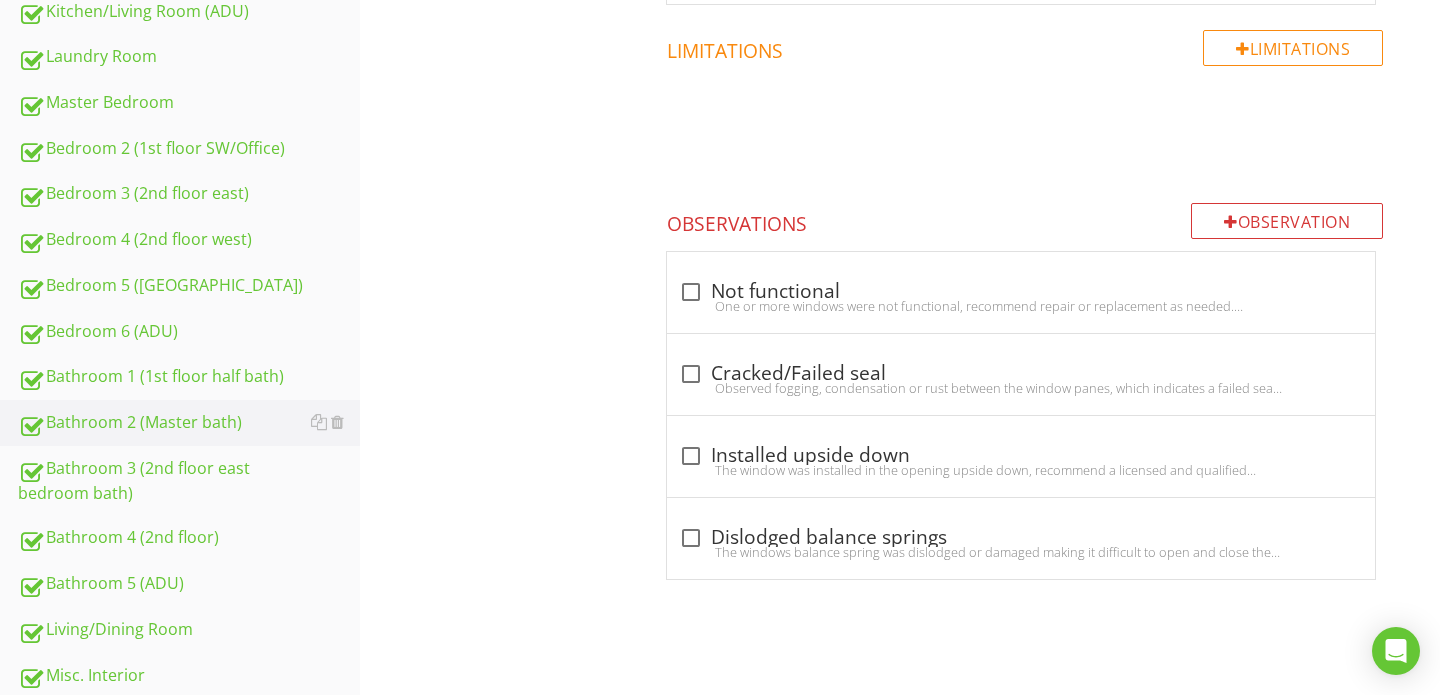 scroll, scrollTop: 985, scrollLeft: 0, axis: vertical 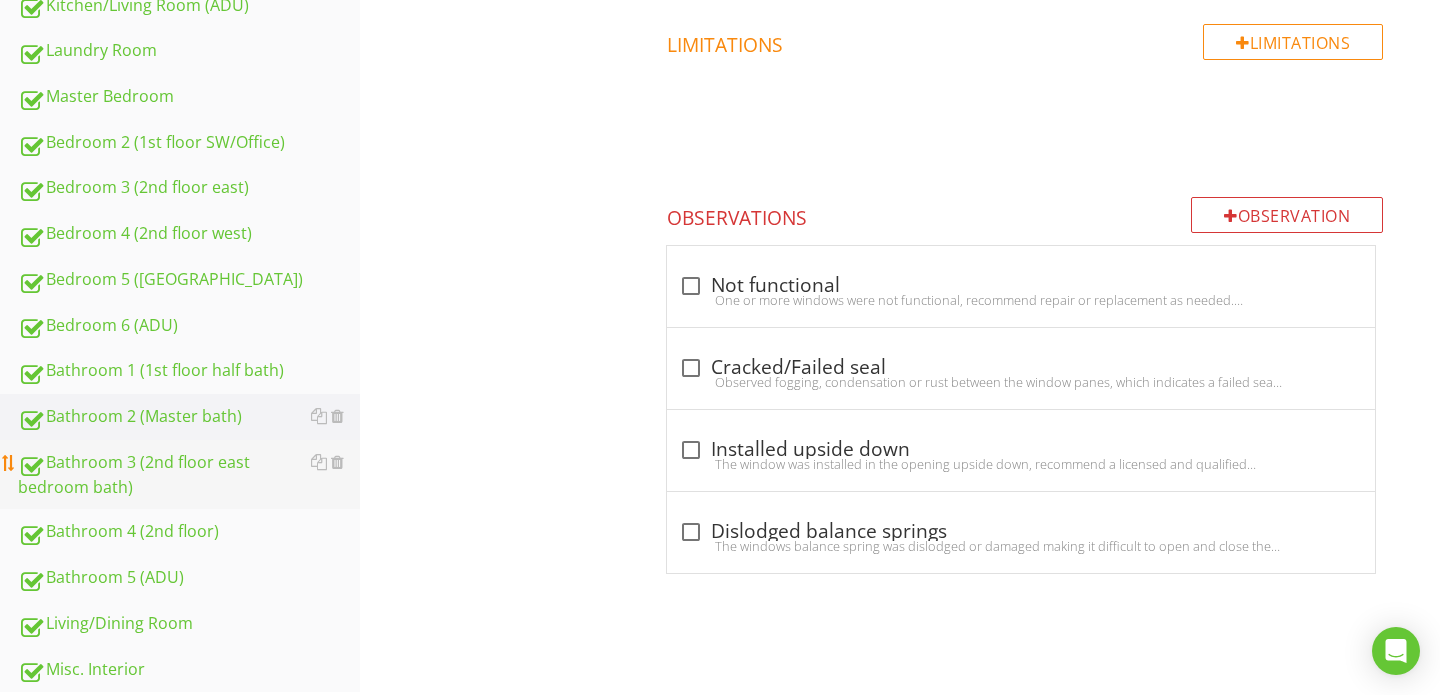 click on "Bathroom 3 (2nd floor east bedroom bath)" at bounding box center [189, 475] 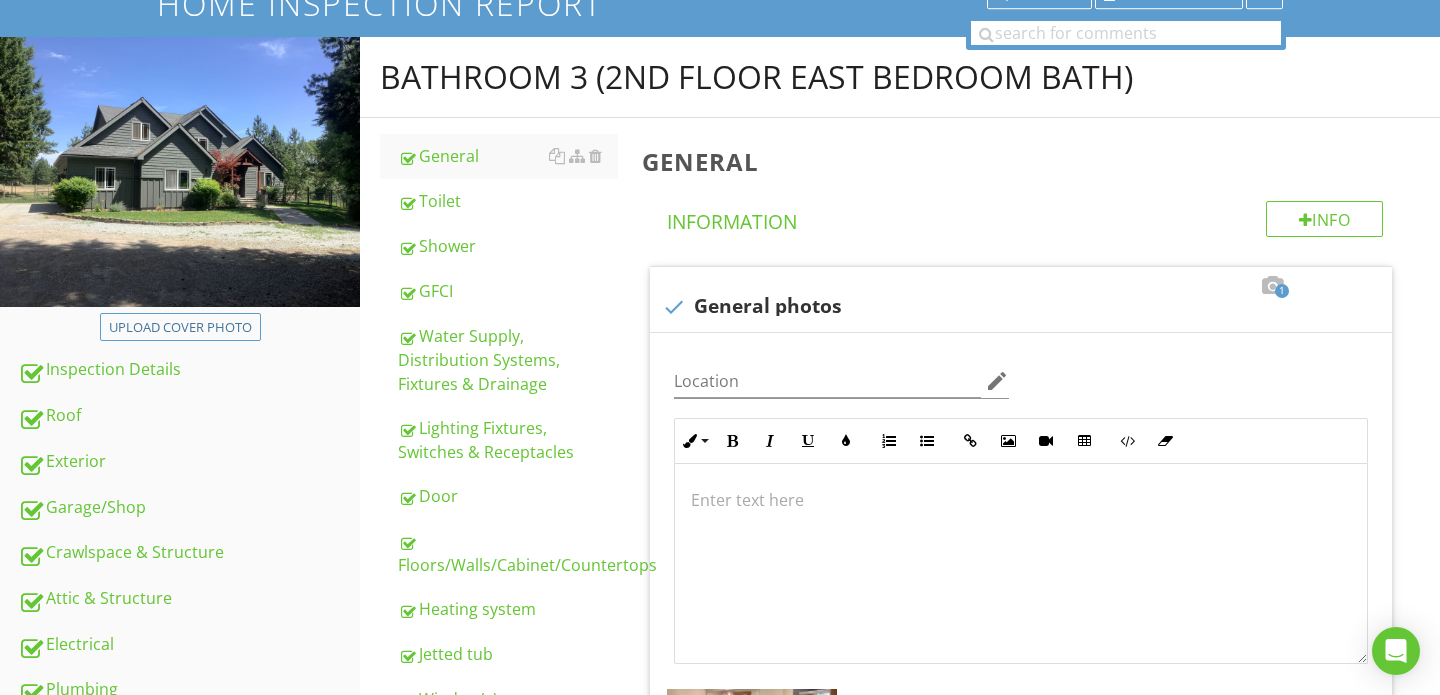 scroll, scrollTop: 76, scrollLeft: 0, axis: vertical 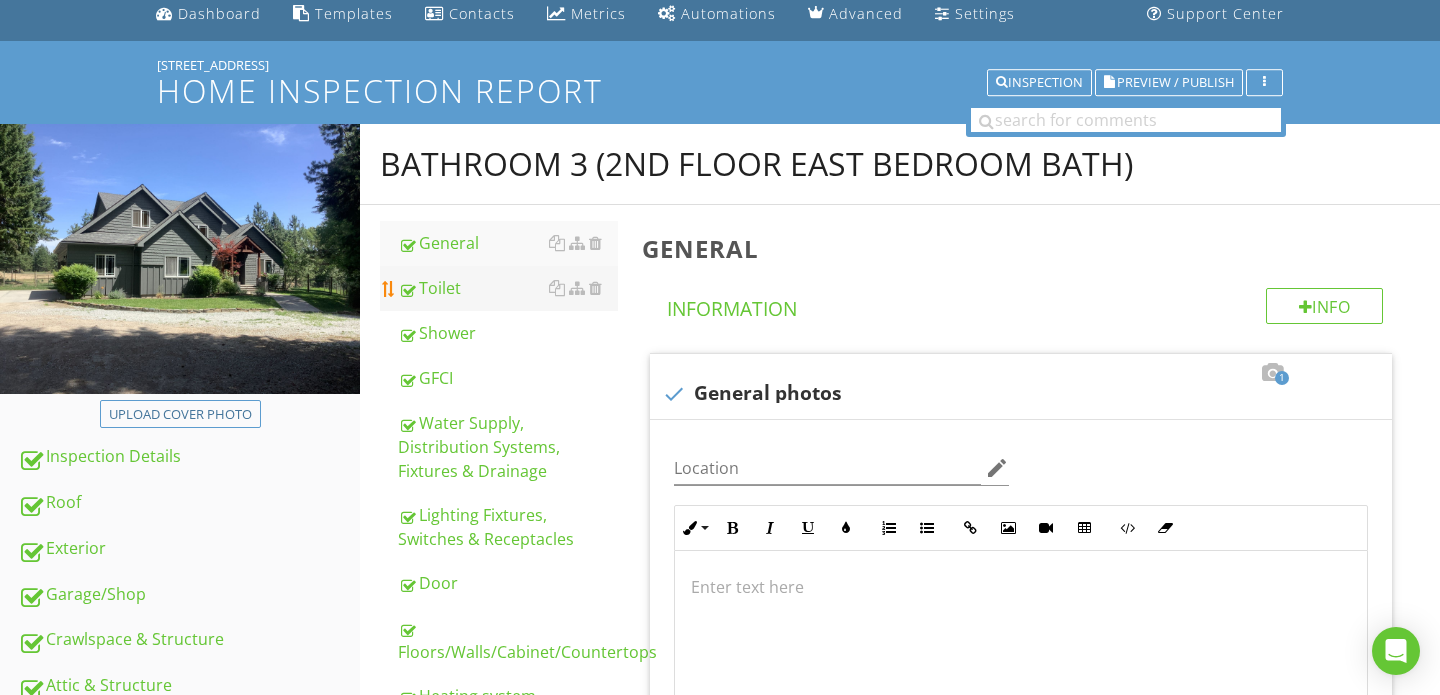 click on "Toilet" at bounding box center (508, 288) 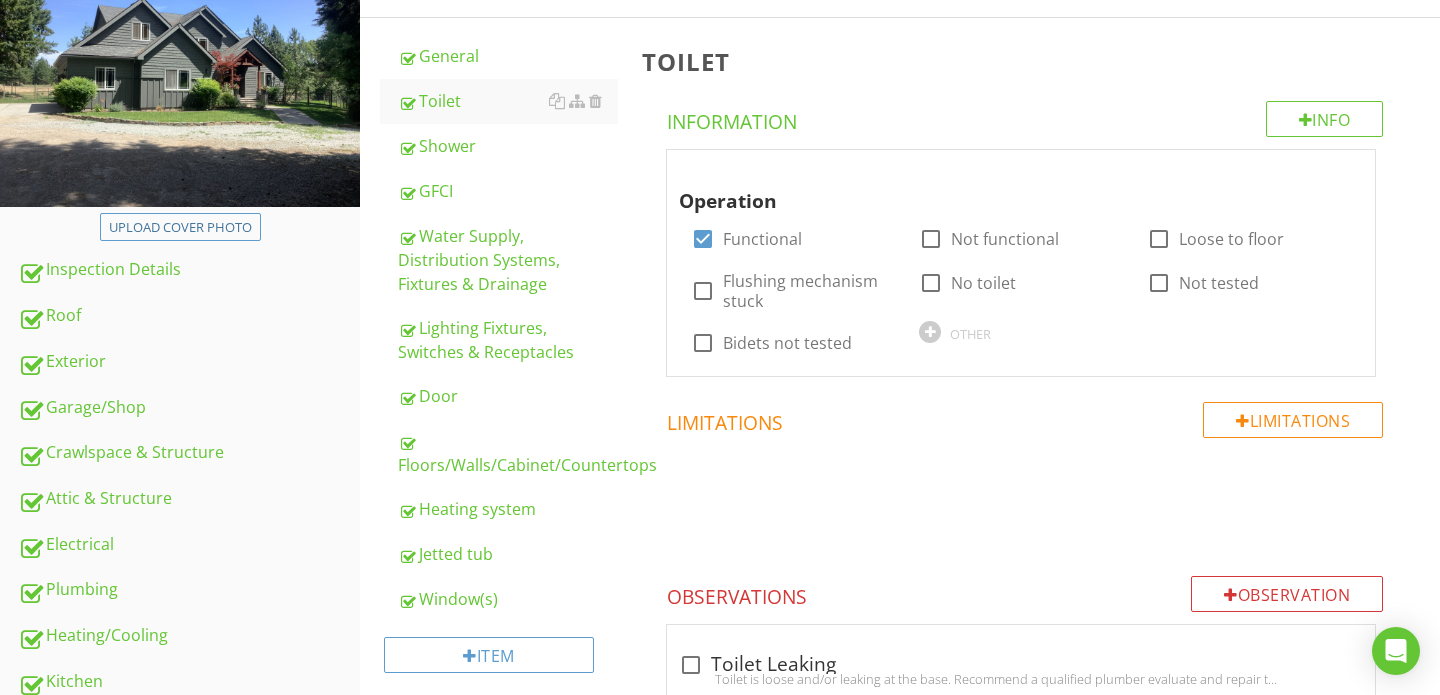 scroll, scrollTop: 242, scrollLeft: 0, axis: vertical 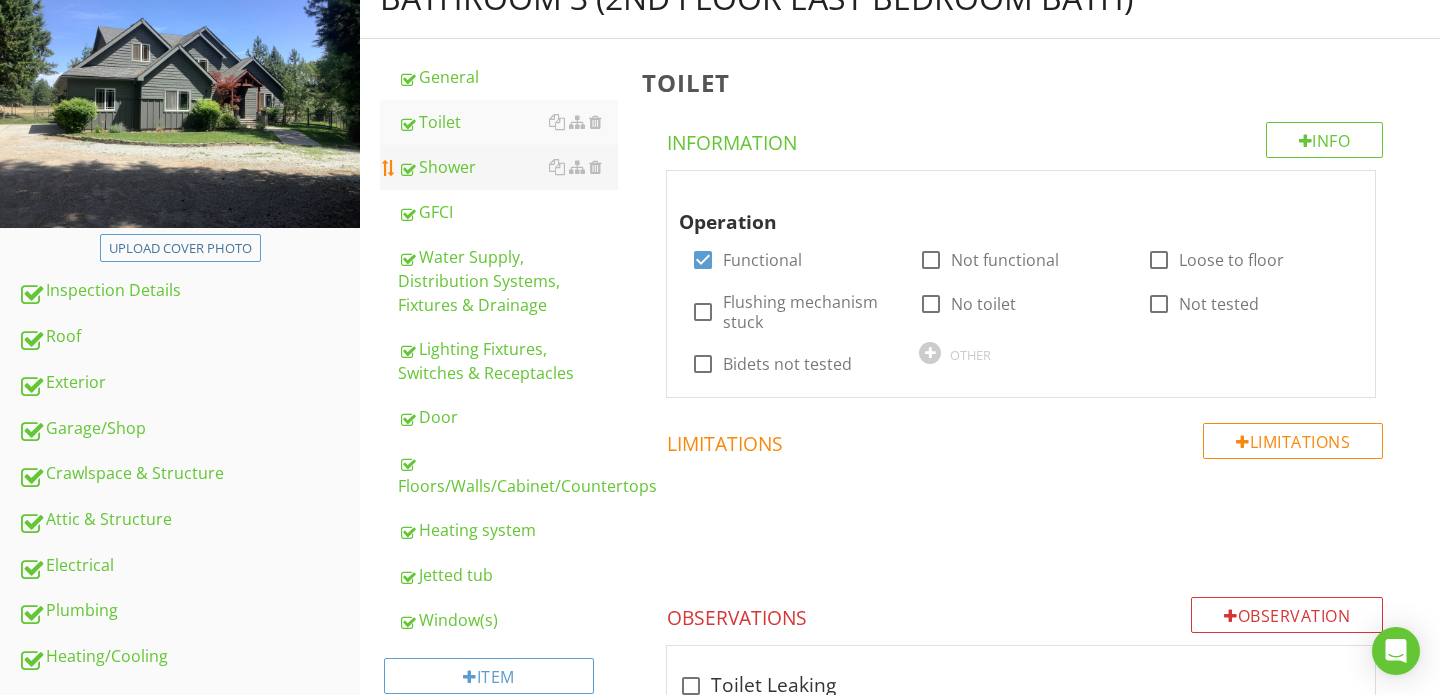 click on "Shower" at bounding box center (508, 167) 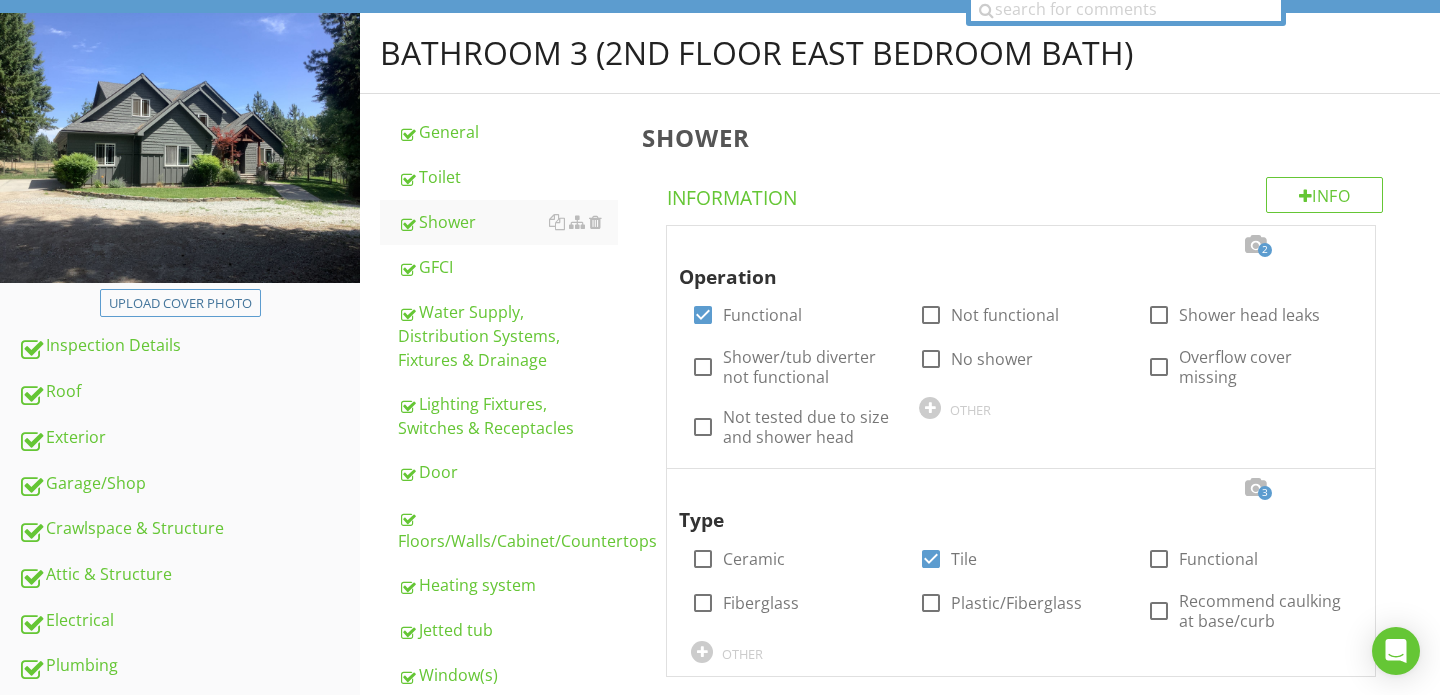 scroll, scrollTop: 215, scrollLeft: 0, axis: vertical 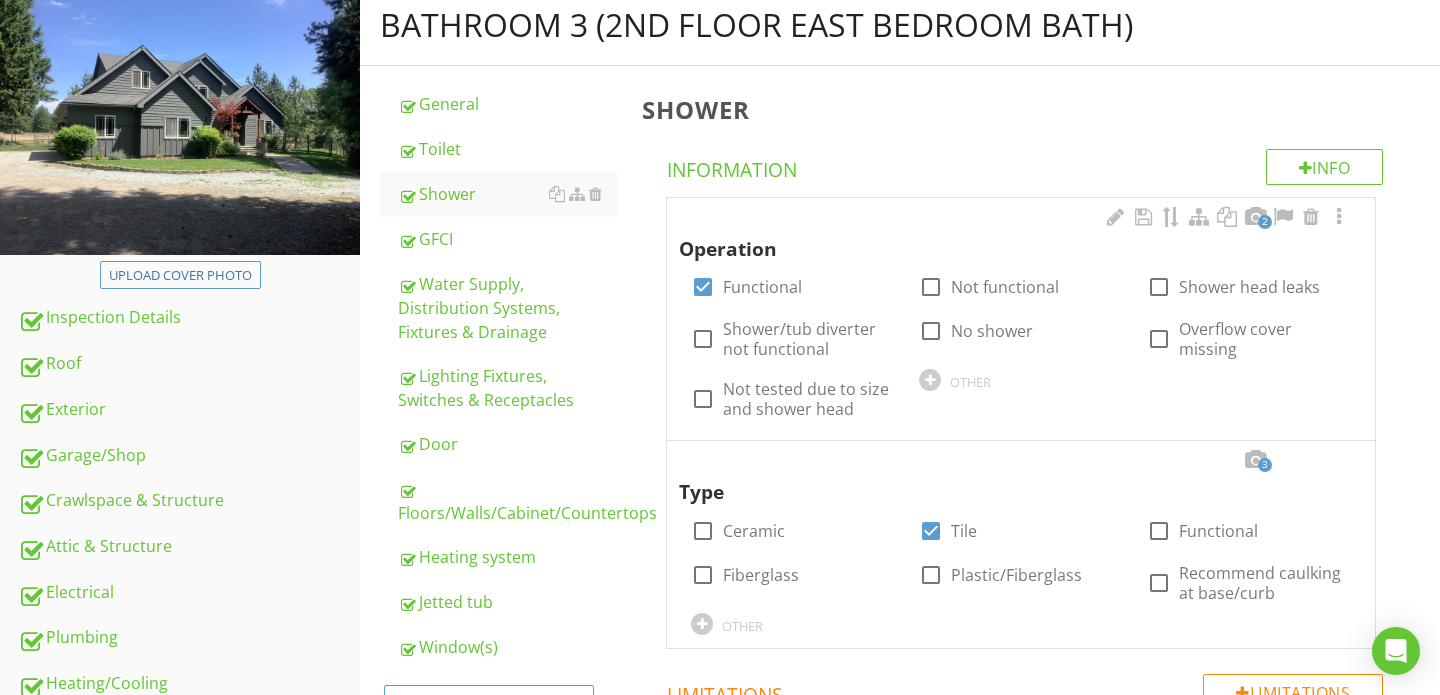 click on "2" at bounding box center (1265, 222) 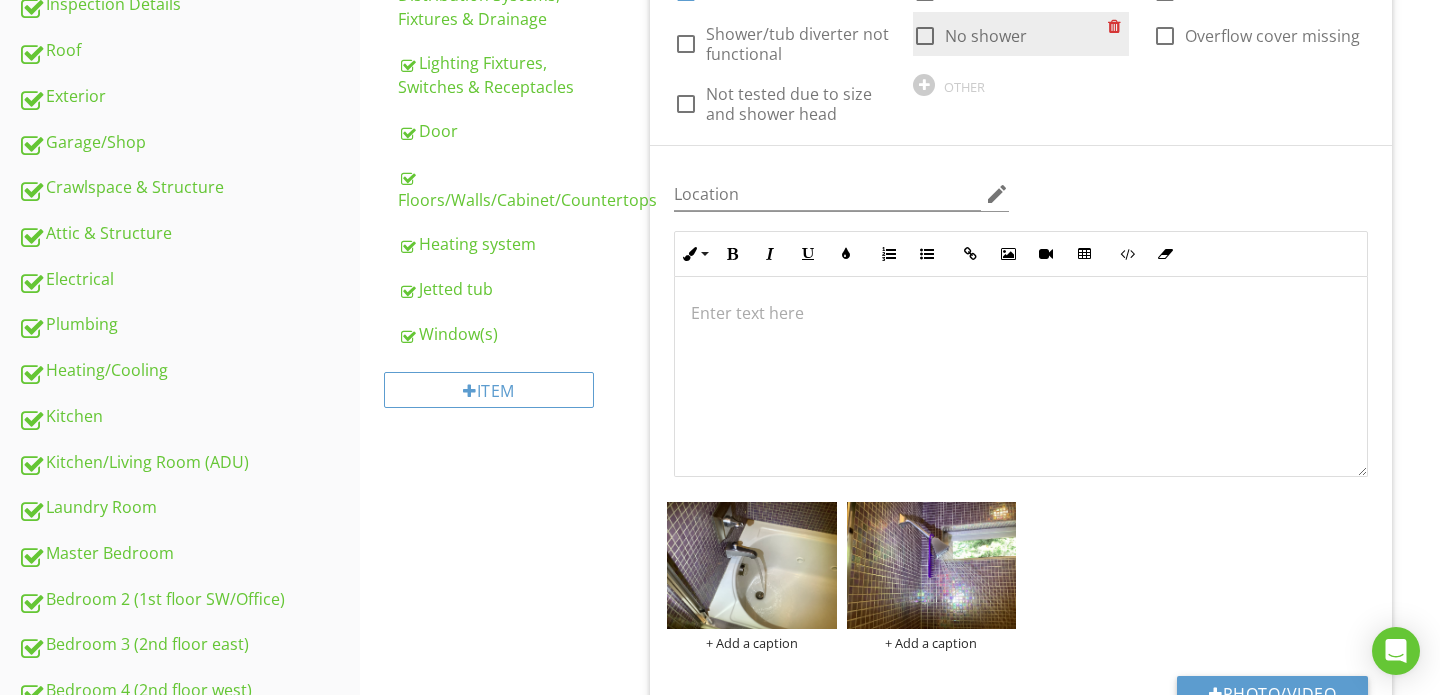 scroll, scrollTop: 630, scrollLeft: 0, axis: vertical 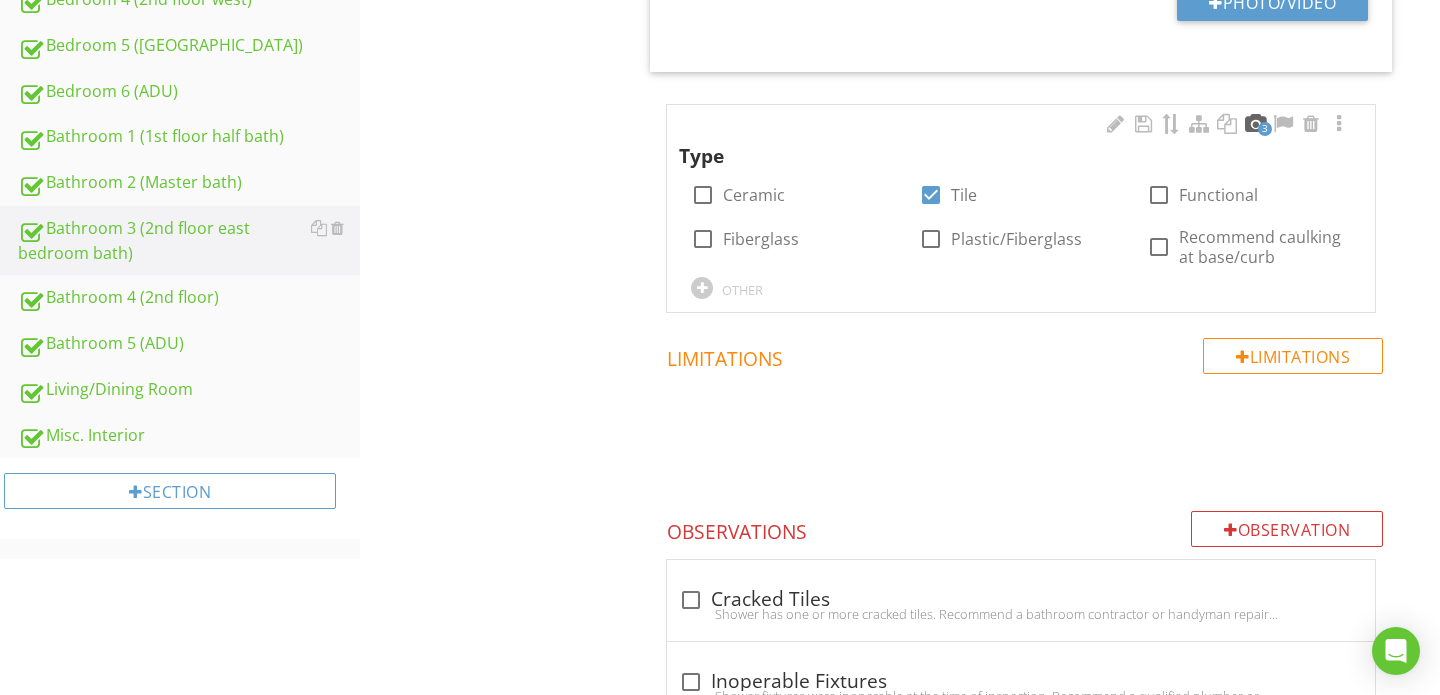 click at bounding box center (1255, 124) 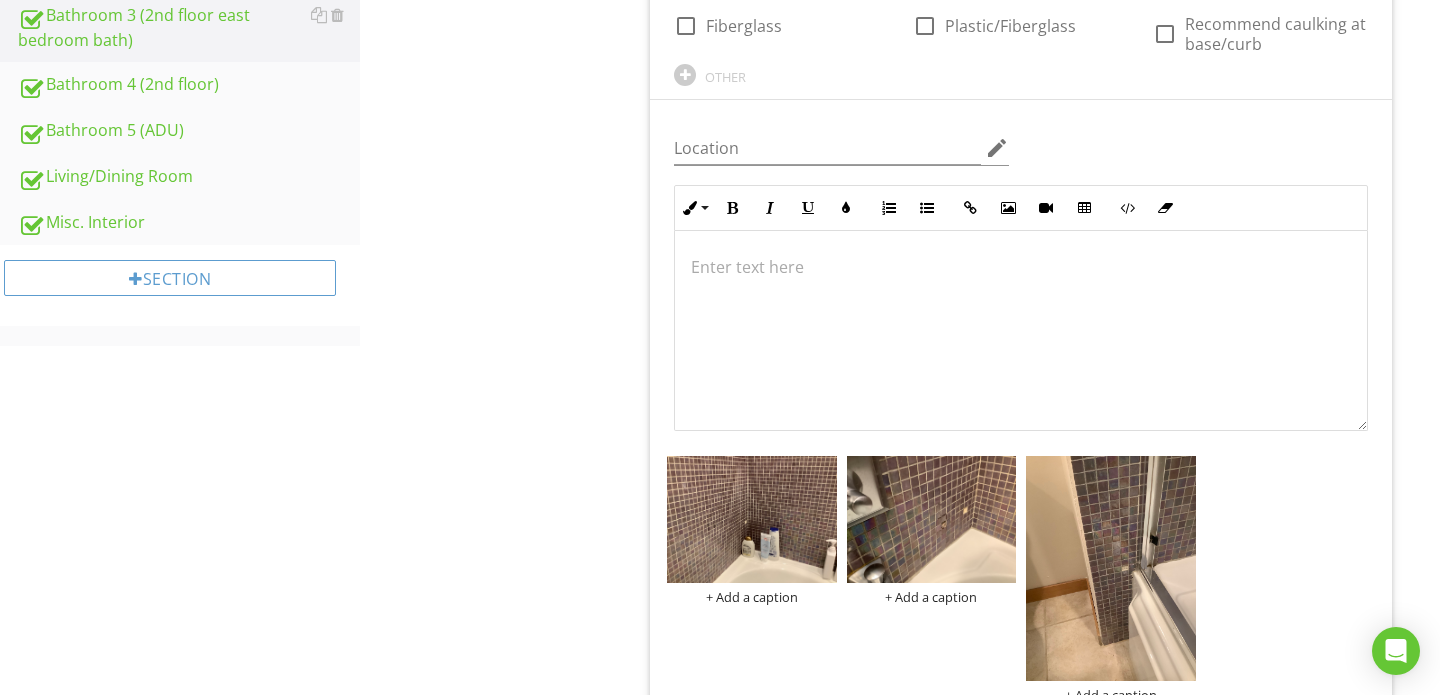 scroll, scrollTop: 1435, scrollLeft: 0, axis: vertical 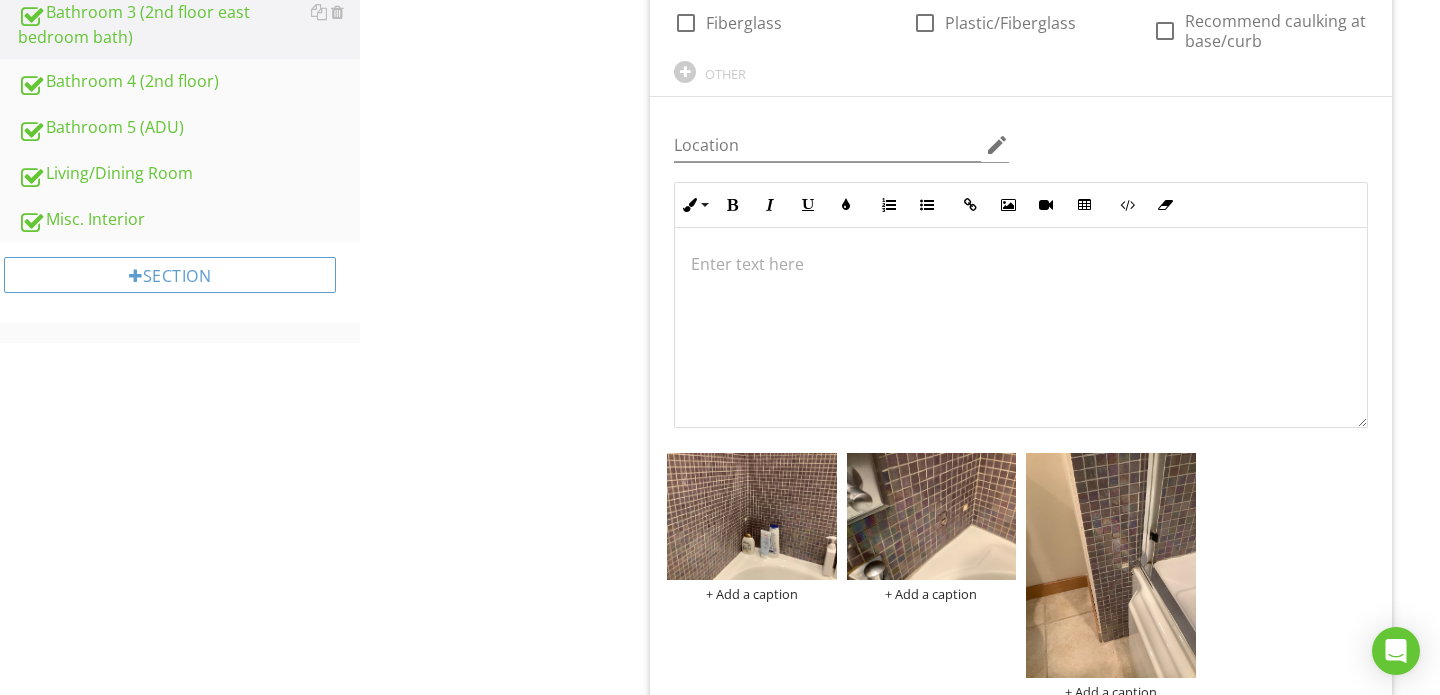 click at bounding box center [1021, 328] 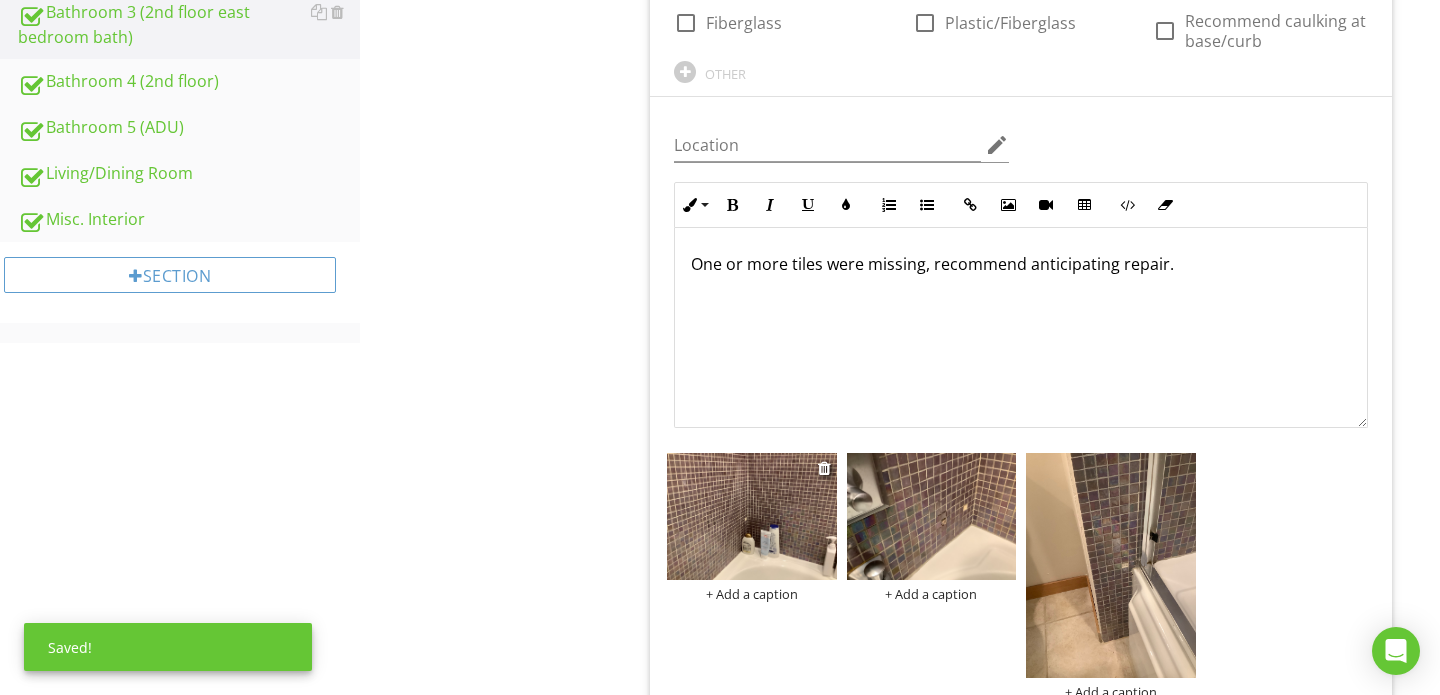 click at bounding box center [752, 516] 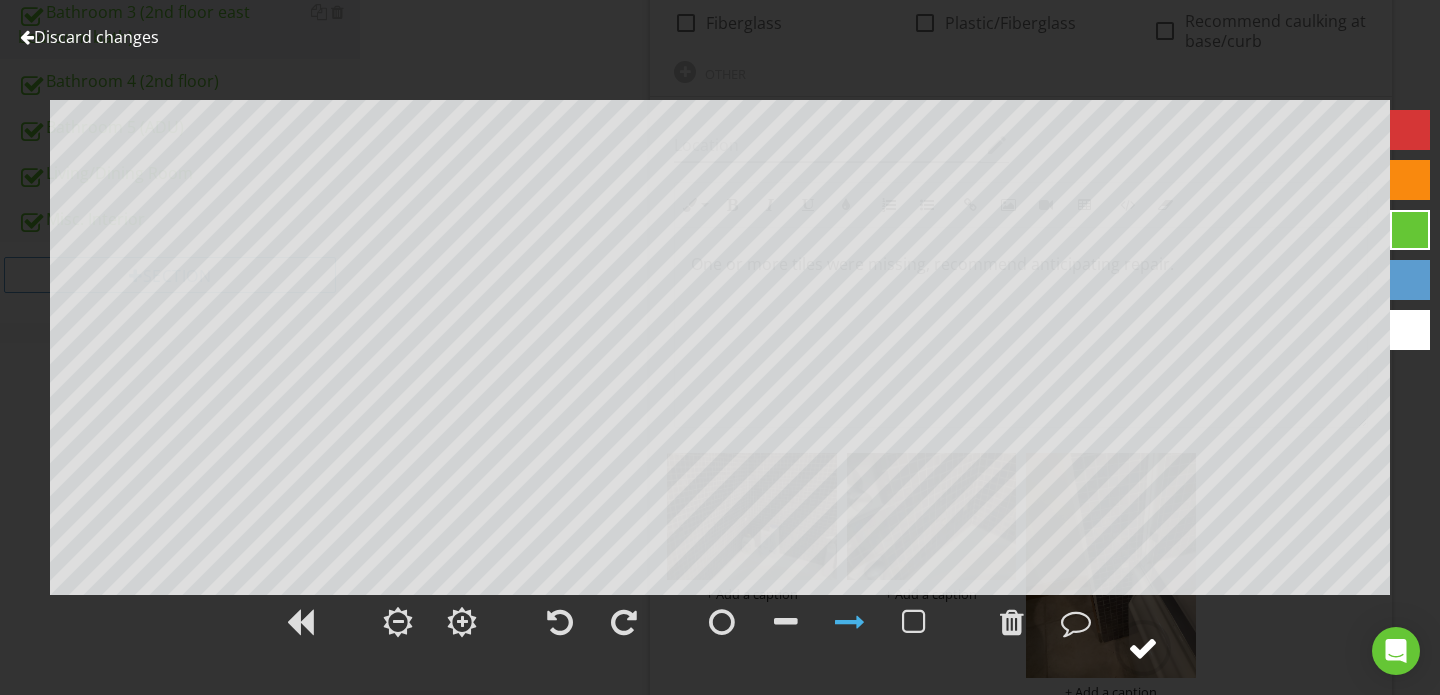 click at bounding box center (1143, 648) 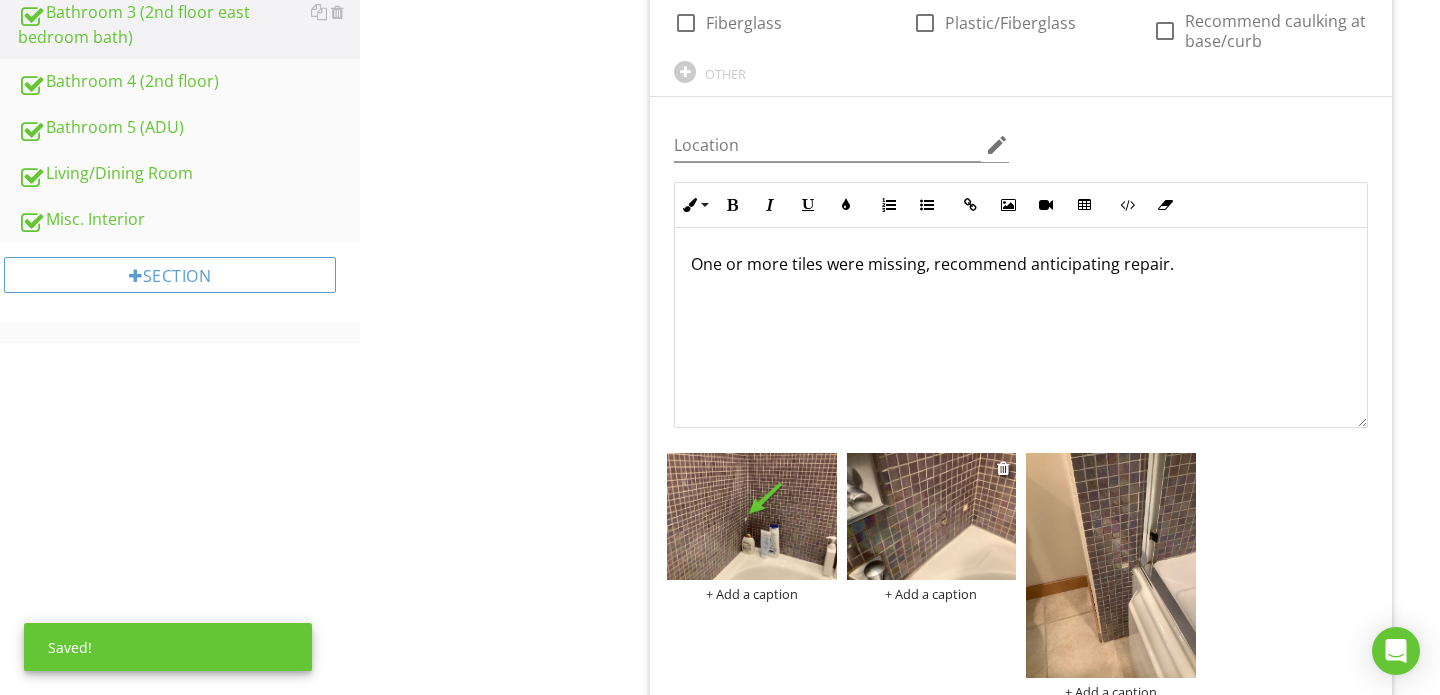 click at bounding box center (932, 516) 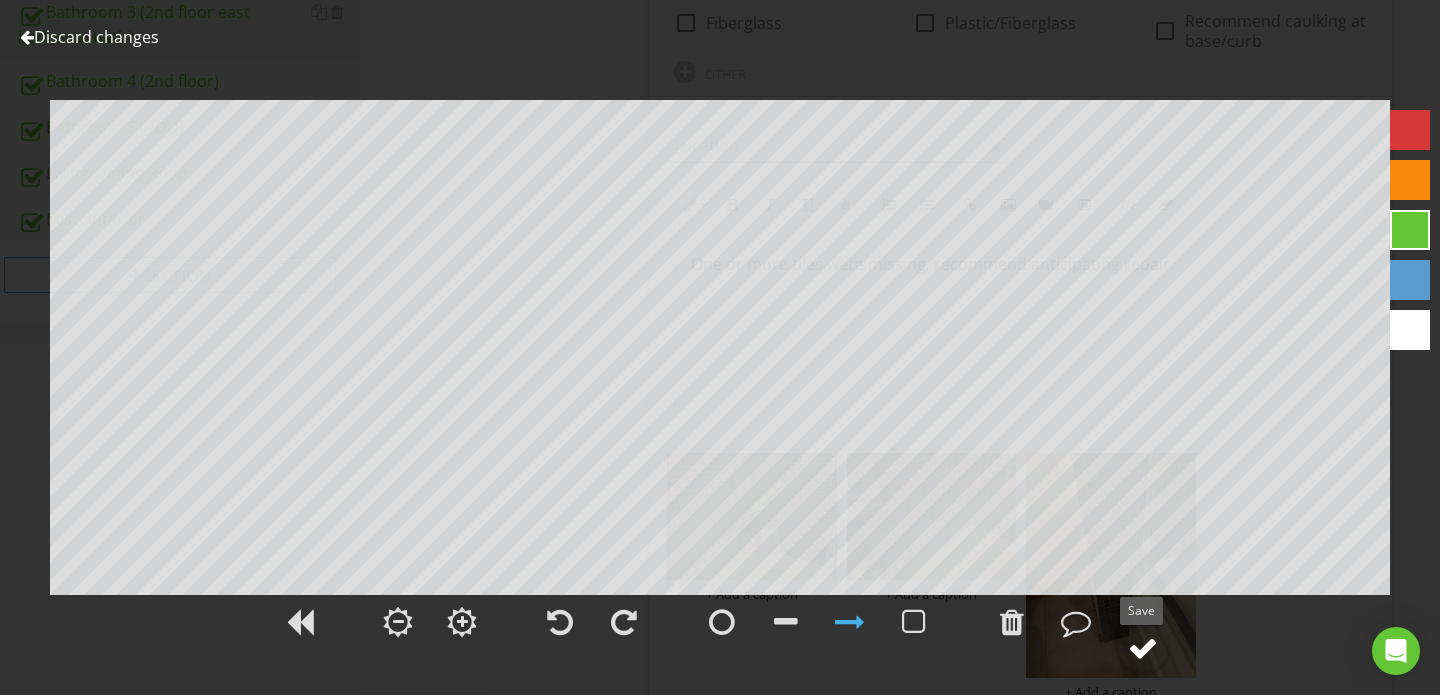 click at bounding box center (1143, 648) 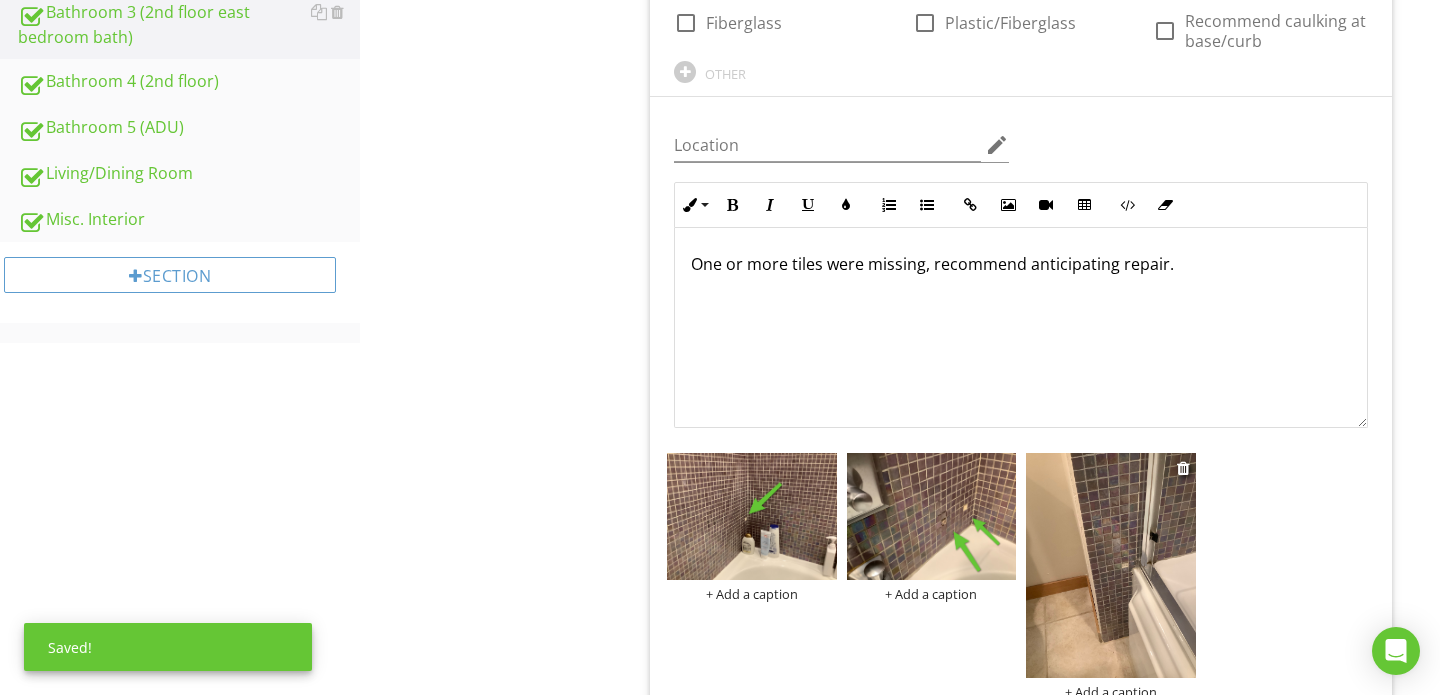 click at bounding box center (1111, 566) 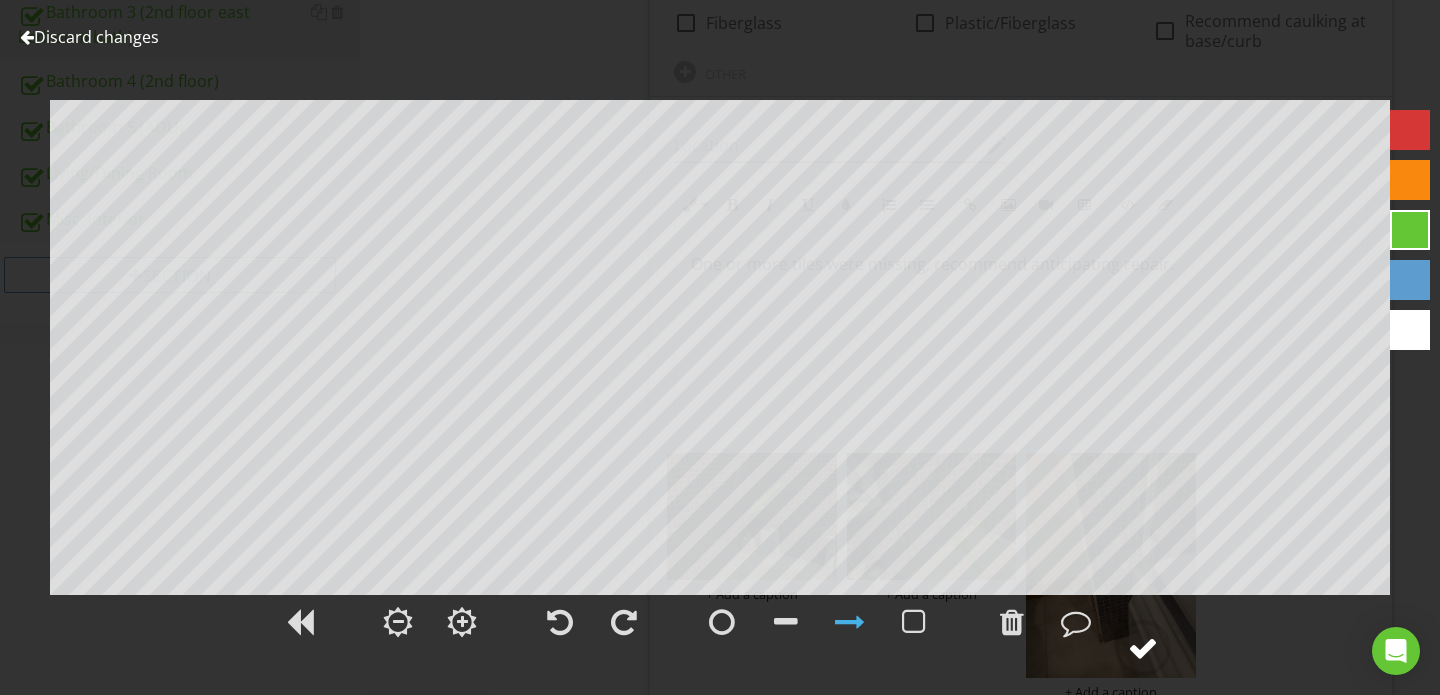 click at bounding box center (1143, 648) 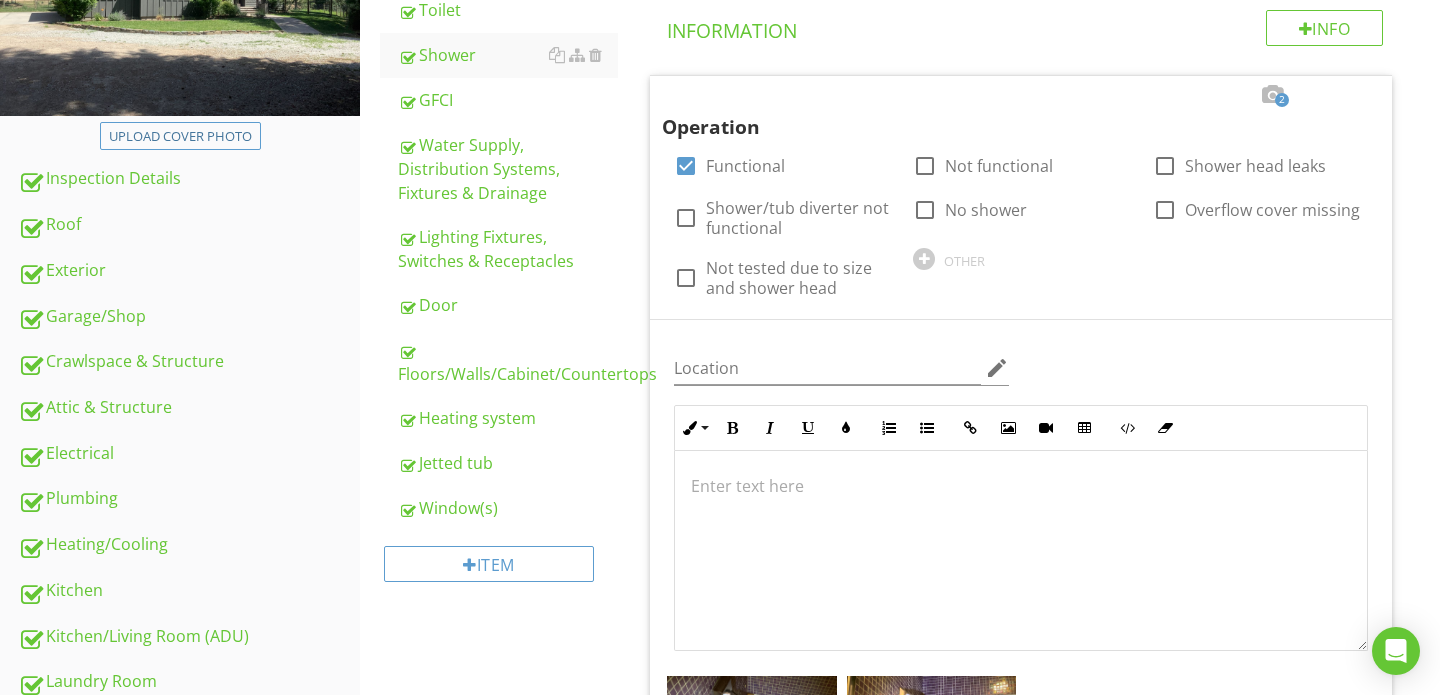 scroll, scrollTop: 335, scrollLeft: 0, axis: vertical 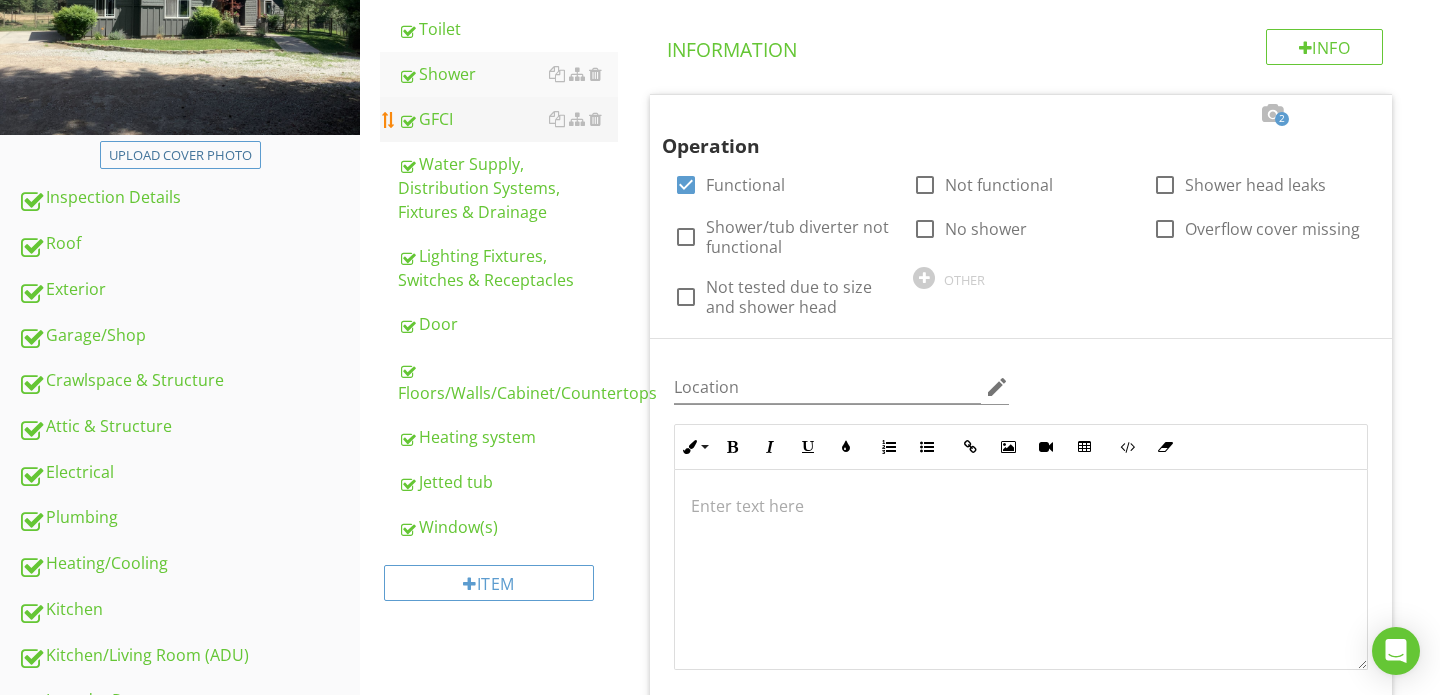 click on "GFCI" at bounding box center (508, 119) 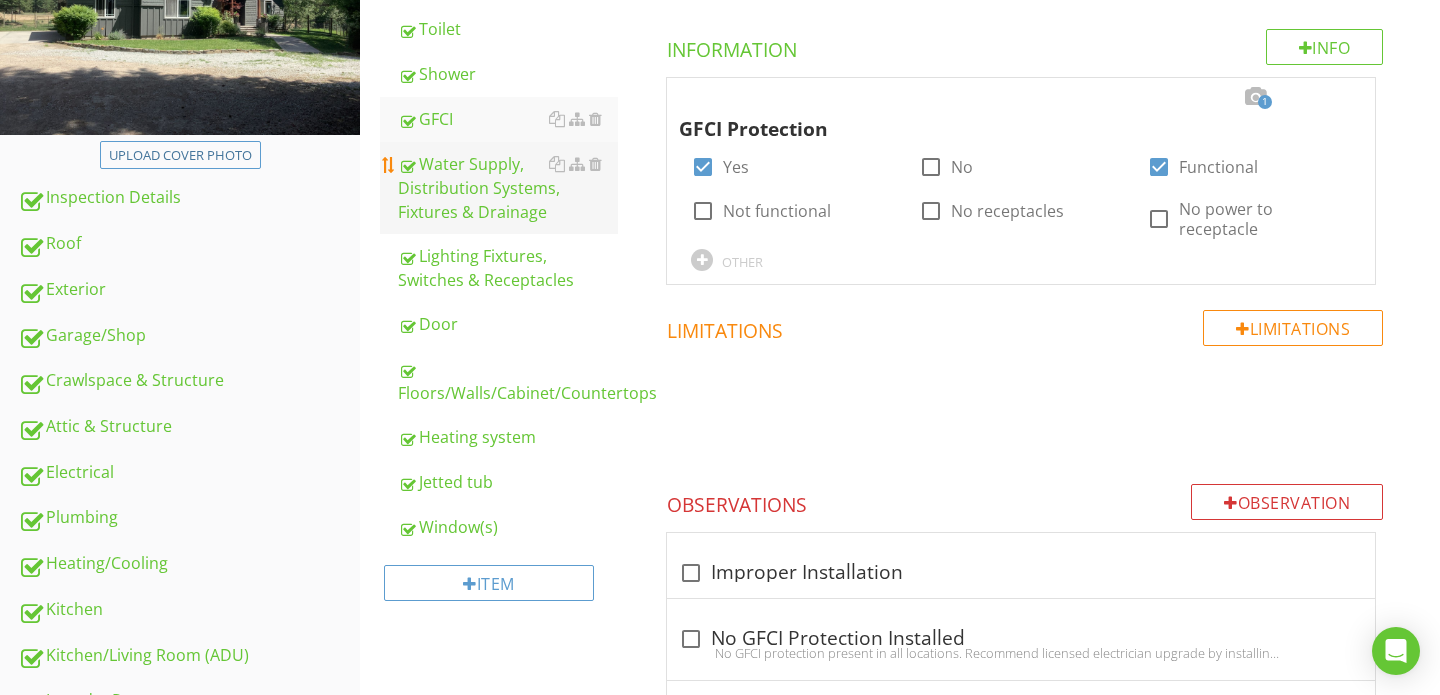 click on "Water Supply, Distribution Systems, Fixtures & Drainage" at bounding box center [508, 188] 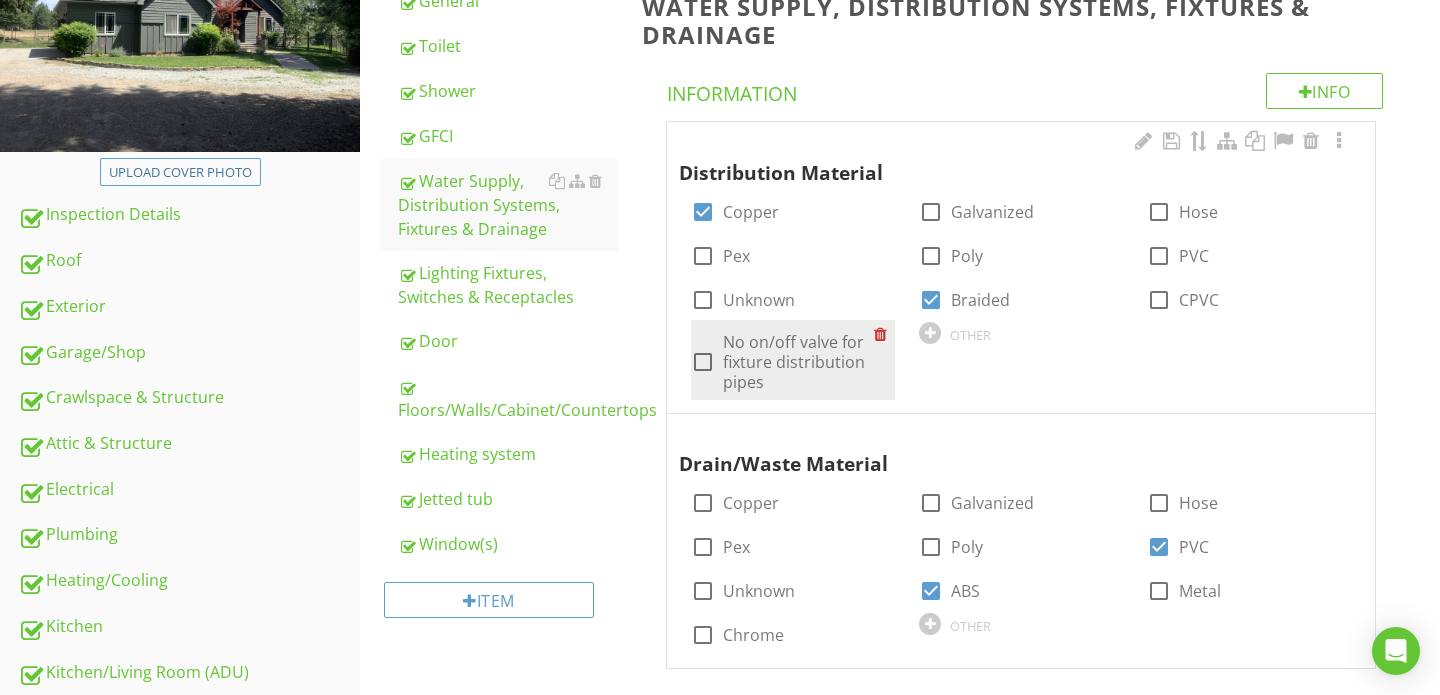 scroll, scrollTop: 309, scrollLeft: 0, axis: vertical 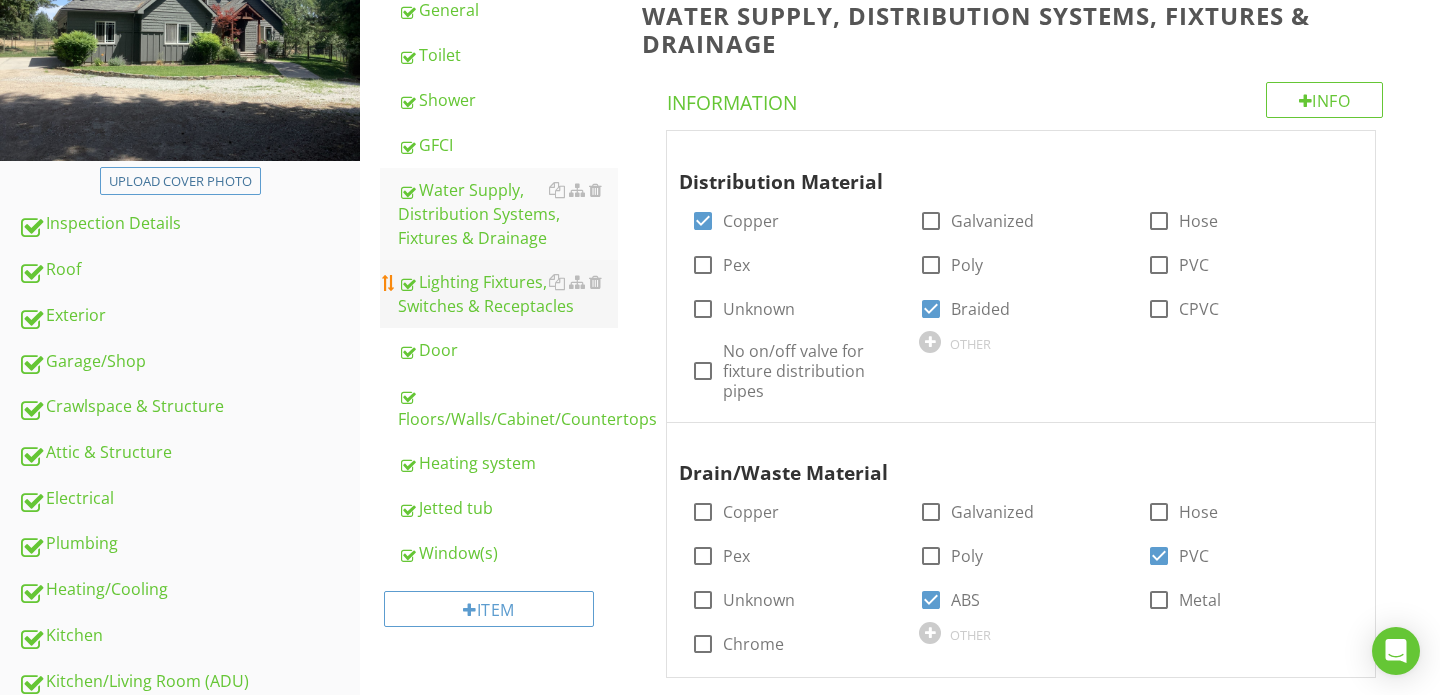 click on "Lighting Fixtures, Switches & Receptacles" at bounding box center (508, 294) 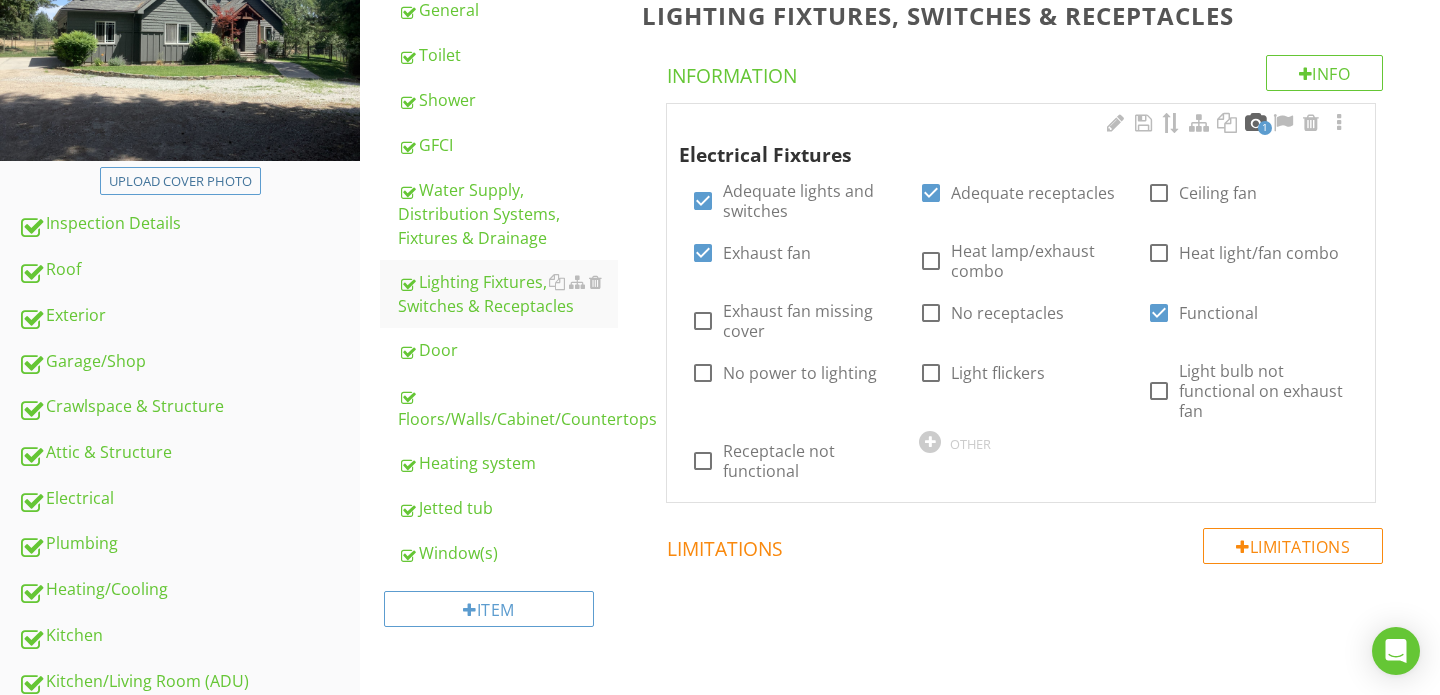 click at bounding box center (1255, 123) 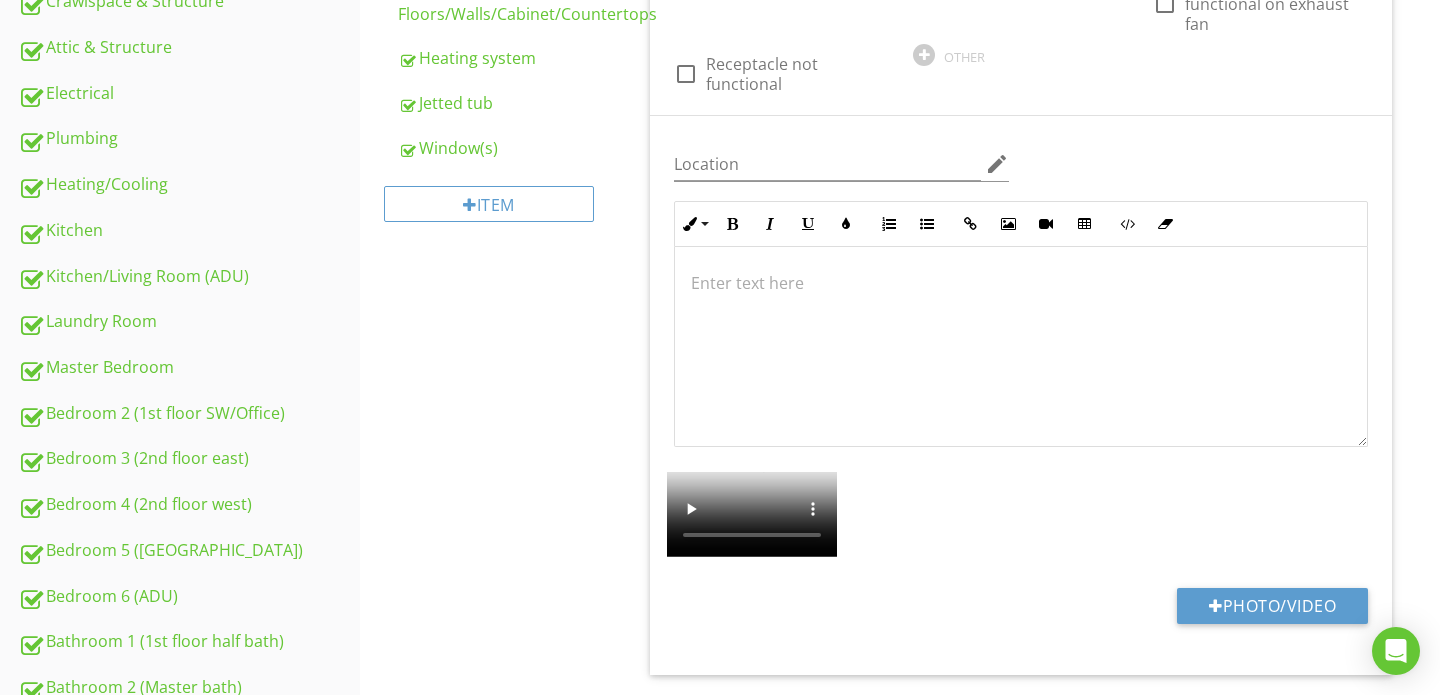 scroll, scrollTop: 774, scrollLeft: 0, axis: vertical 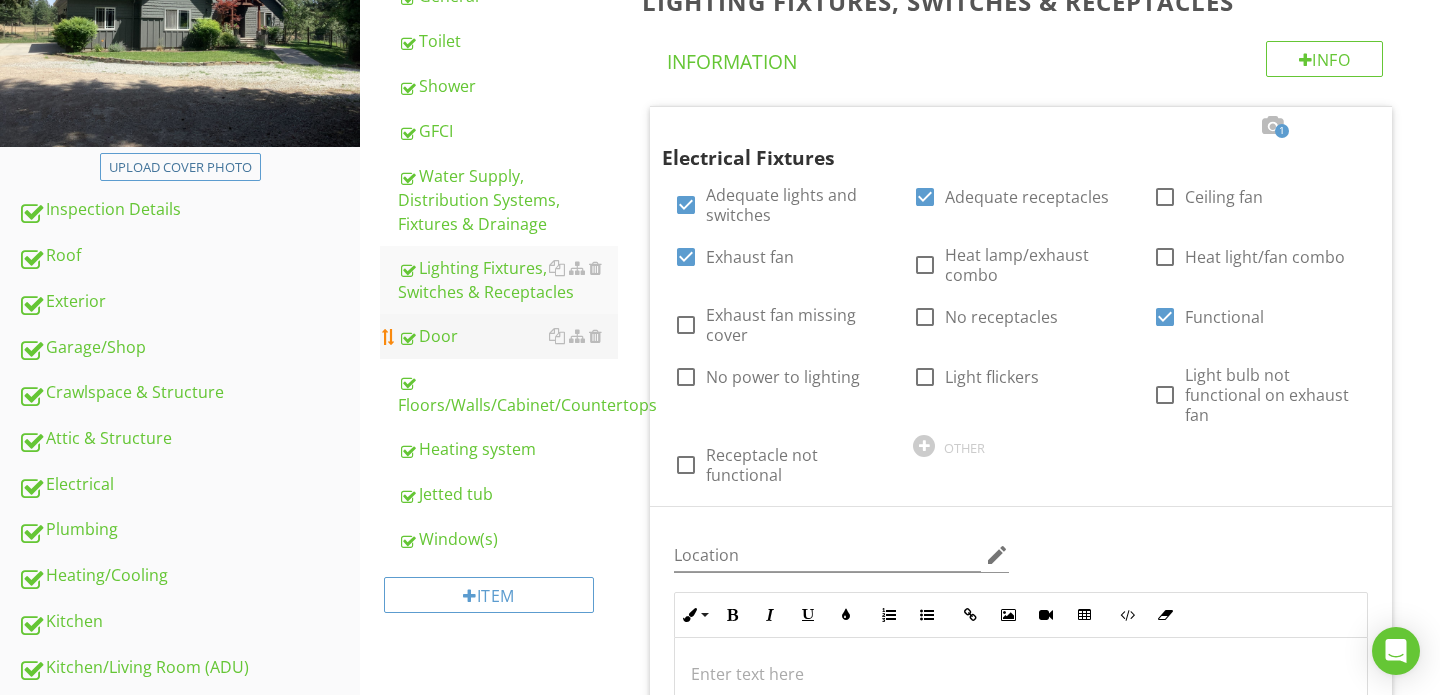 click on "Door" at bounding box center [508, 336] 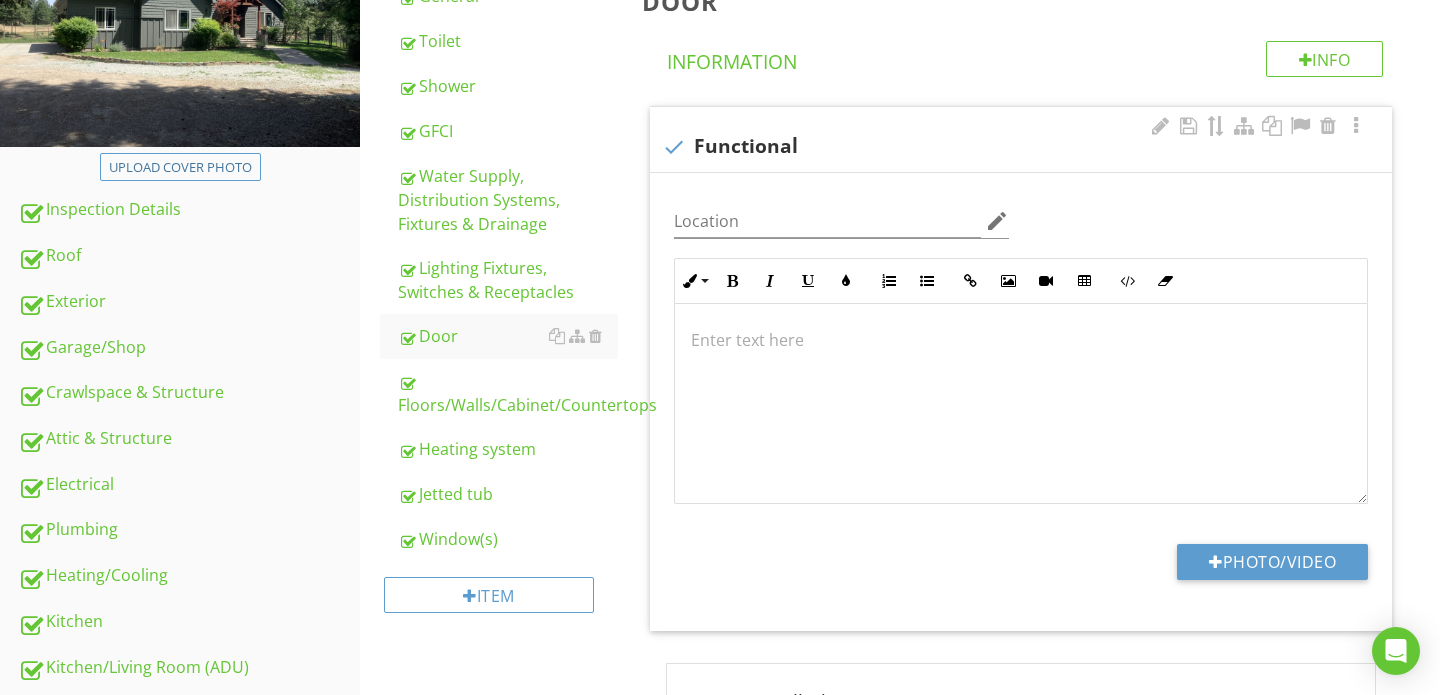 scroll, scrollTop: 1, scrollLeft: 0, axis: vertical 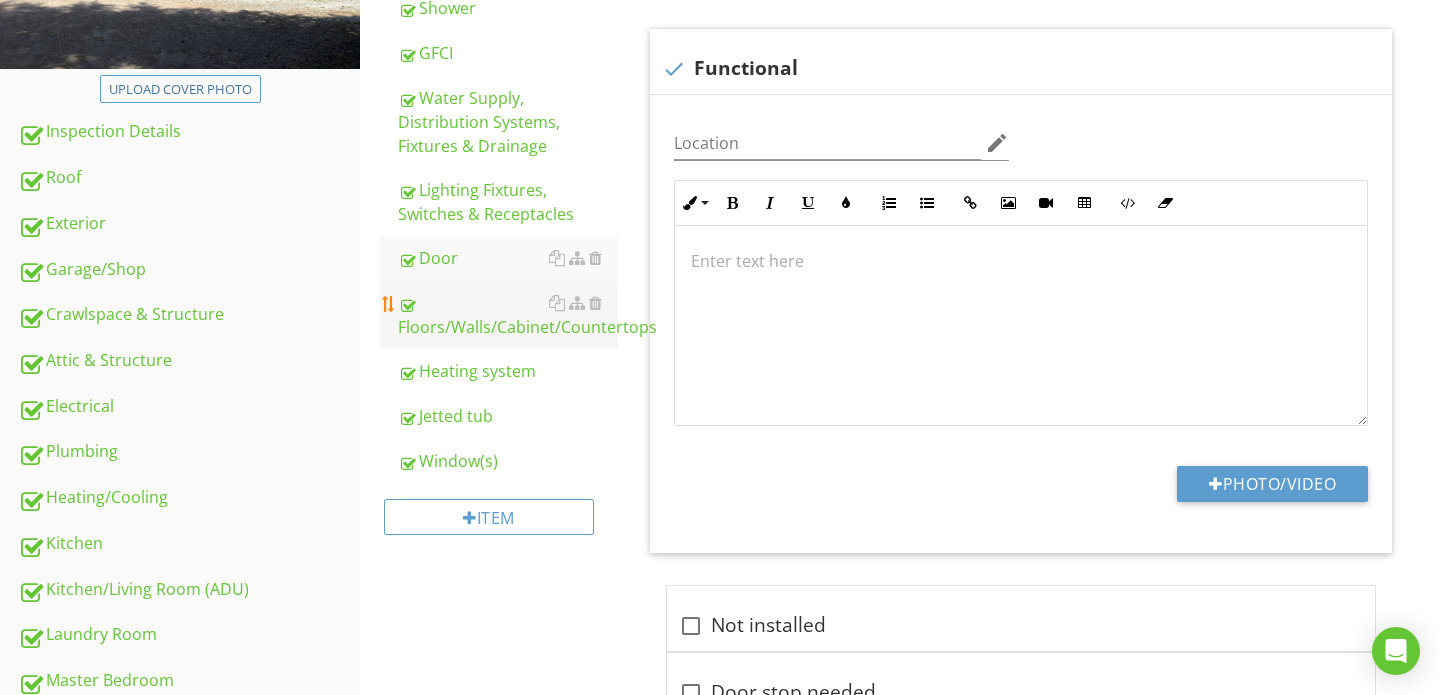 click on "Floors/Walls/Cabinet/Countertops" at bounding box center [508, 315] 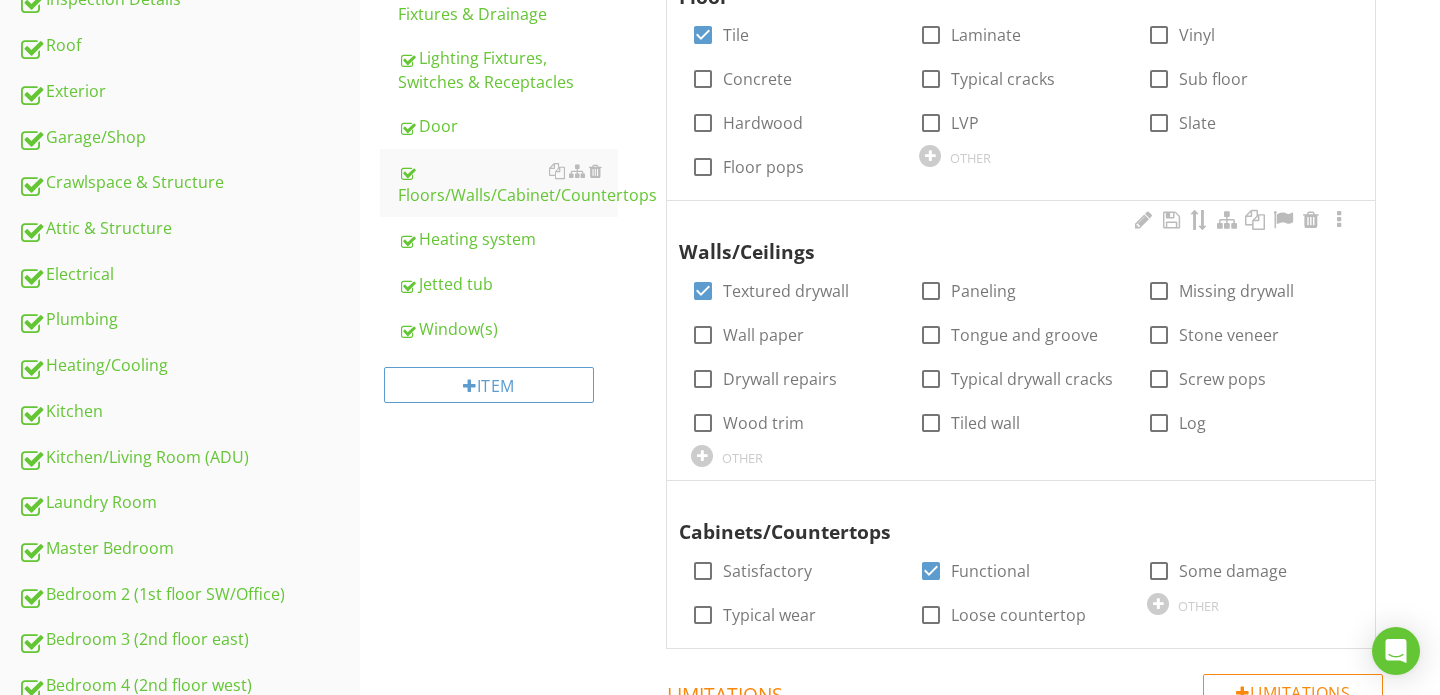 scroll, scrollTop: 425, scrollLeft: 0, axis: vertical 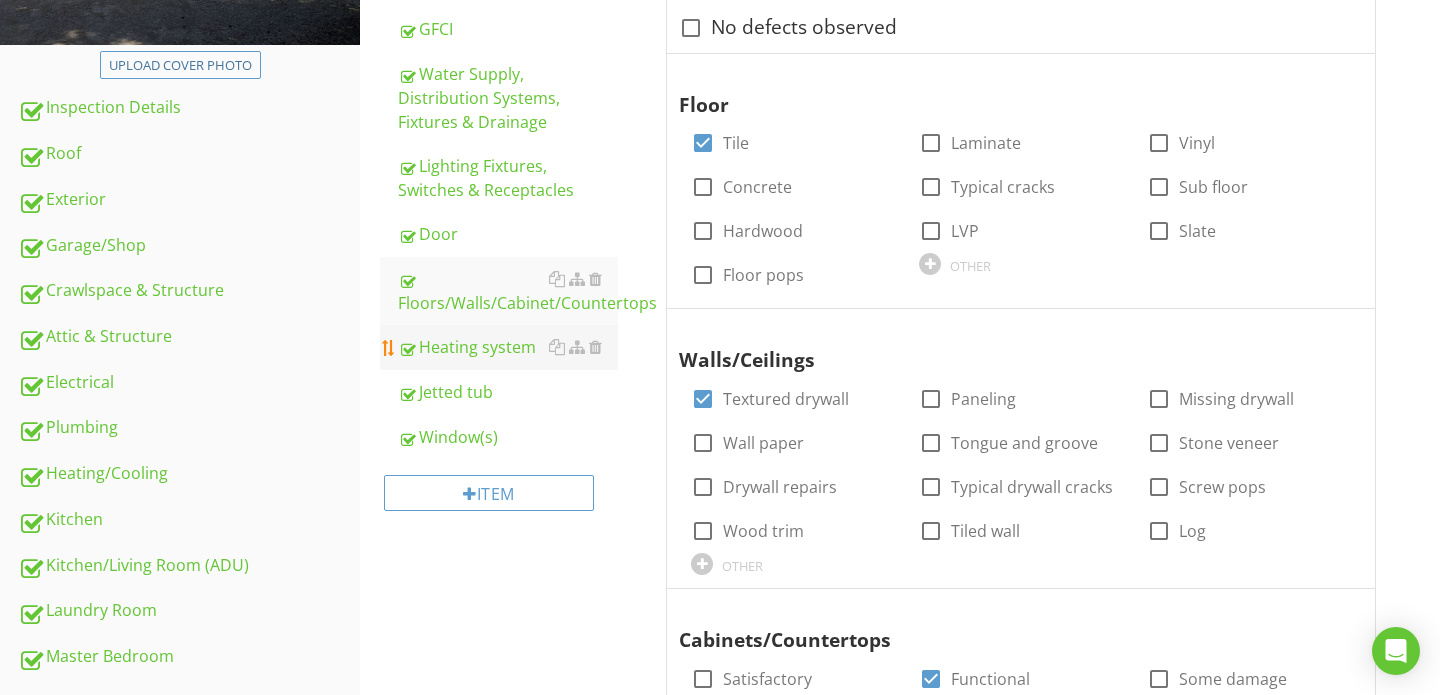 click on "Heating system" at bounding box center [508, 347] 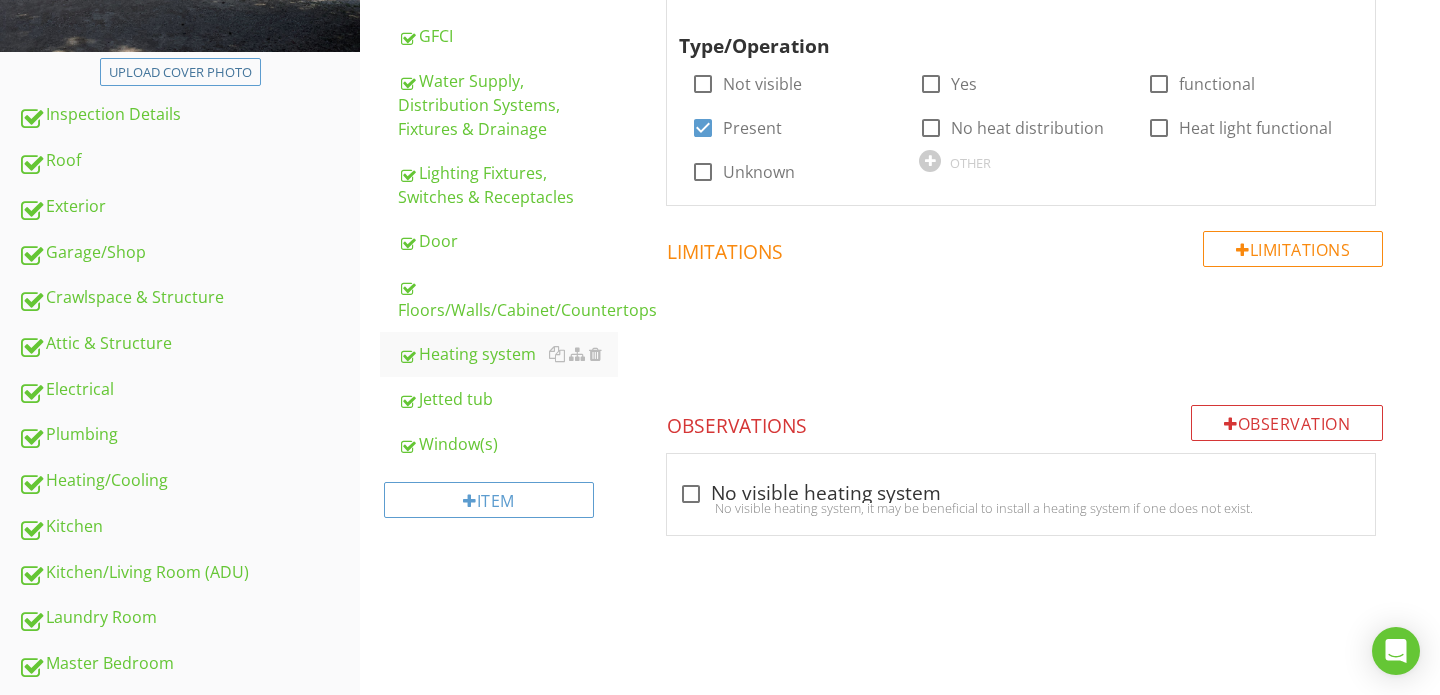 scroll, scrollTop: 435, scrollLeft: 0, axis: vertical 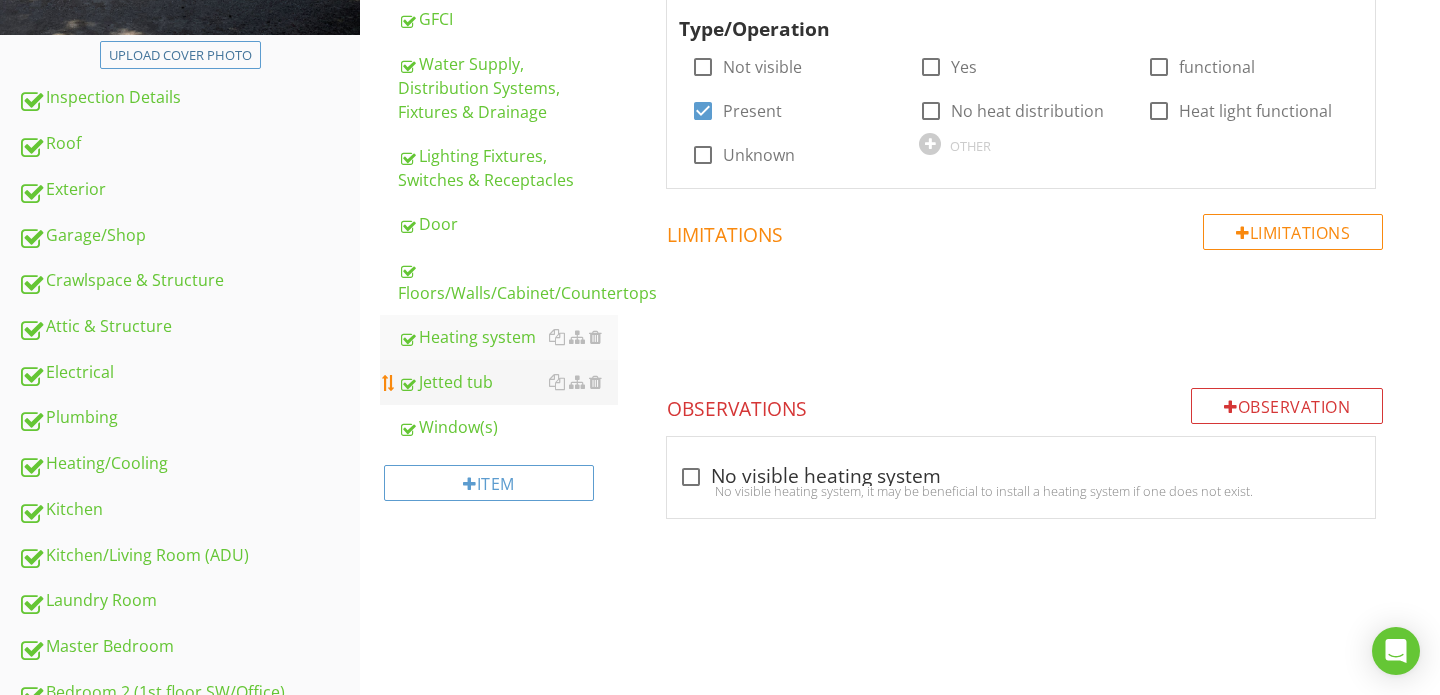 click on "Jetted tub" at bounding box center (508, 382) 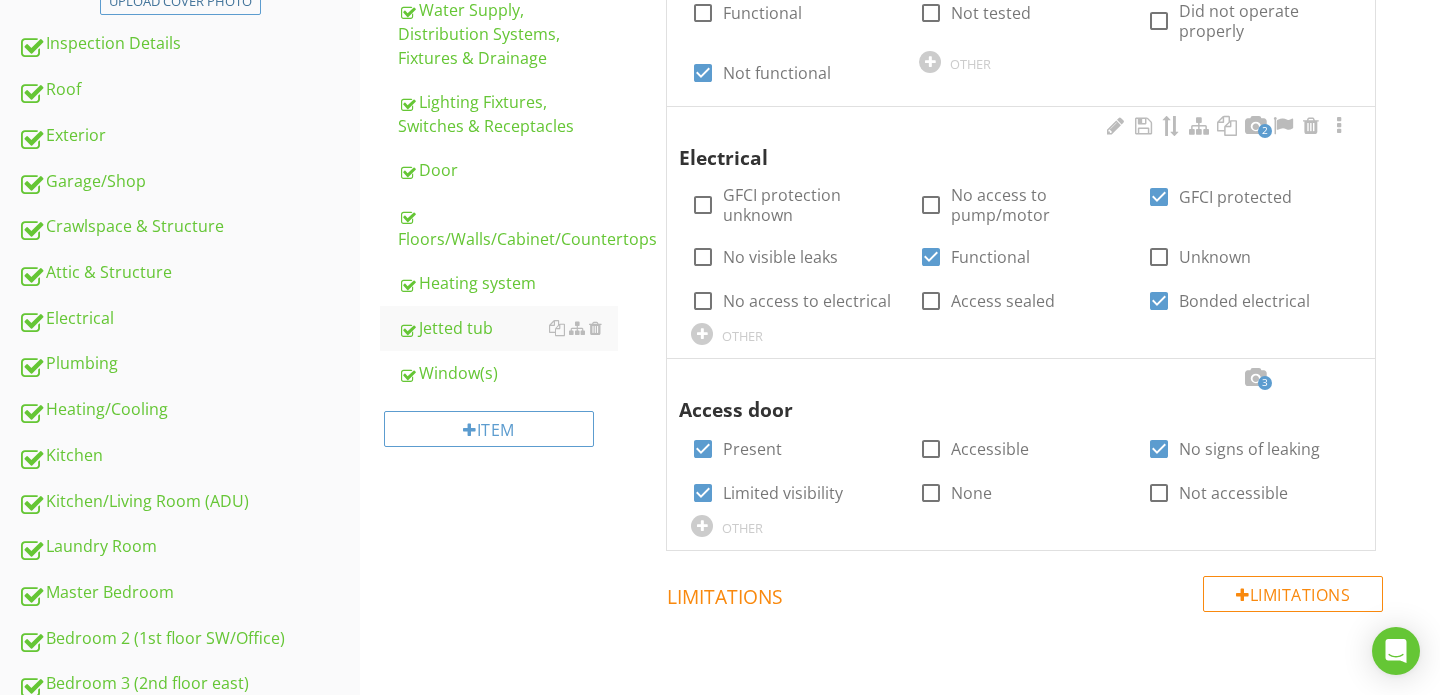 scroll, scrollTop: 490, scrollLeft: 0, axis: vertical 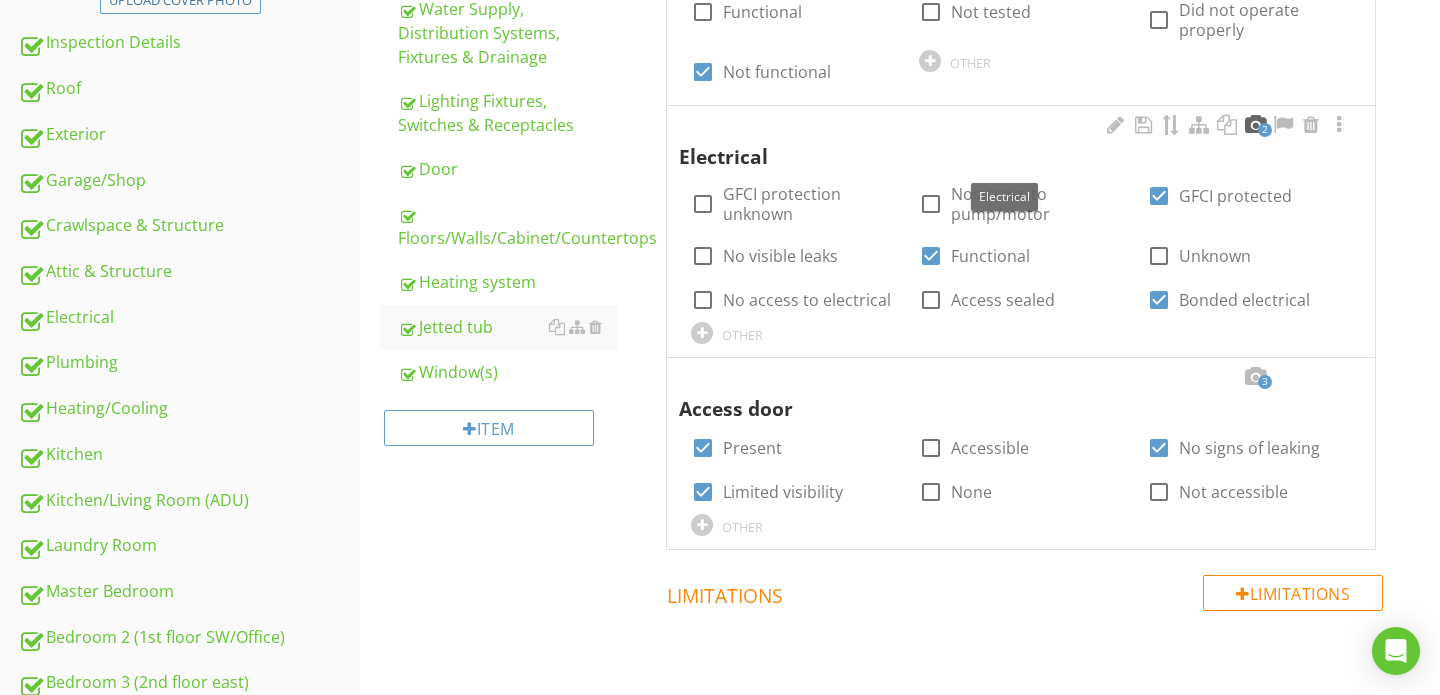 click at bounding box center (1255, 125) 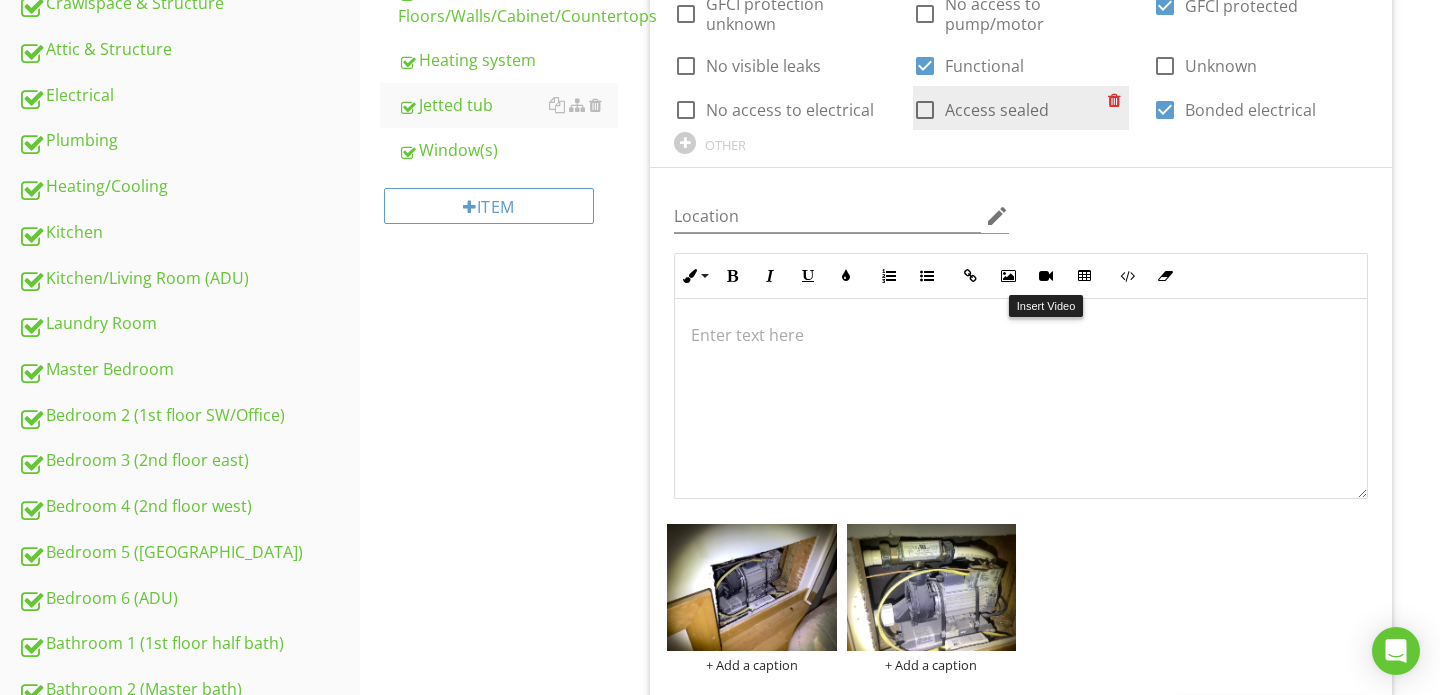 scroll, scrollTop: 873, scrollLeft: 0, axis: vertical 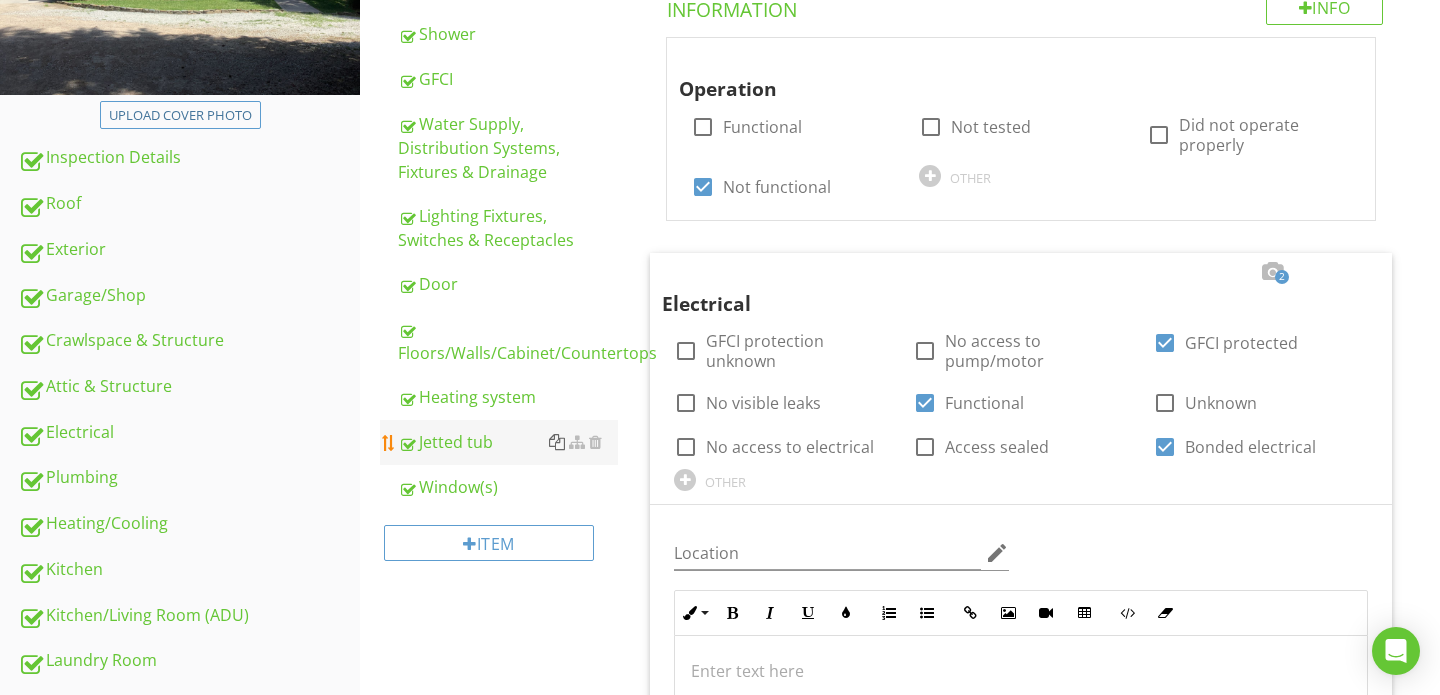 click at bounding box center [557, 442] 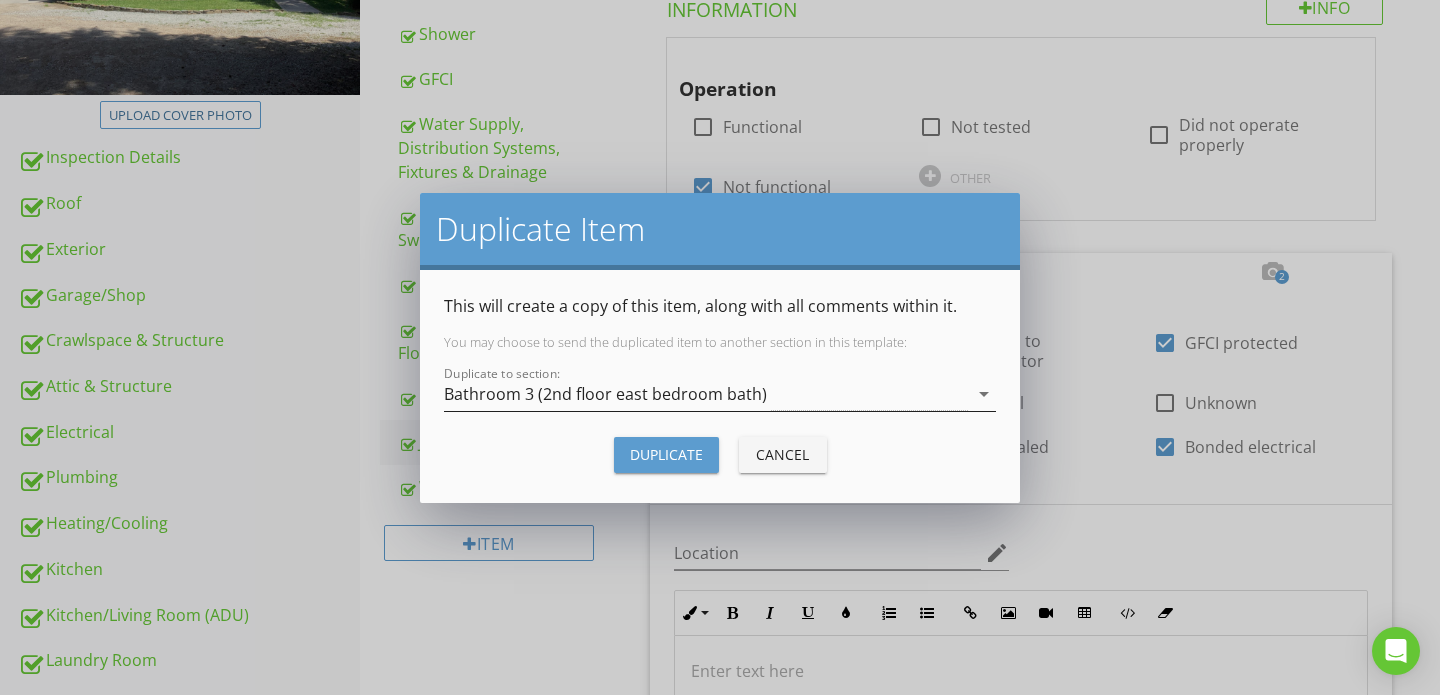 click on "arrow_drop_down" at bounding box center [984, 394] 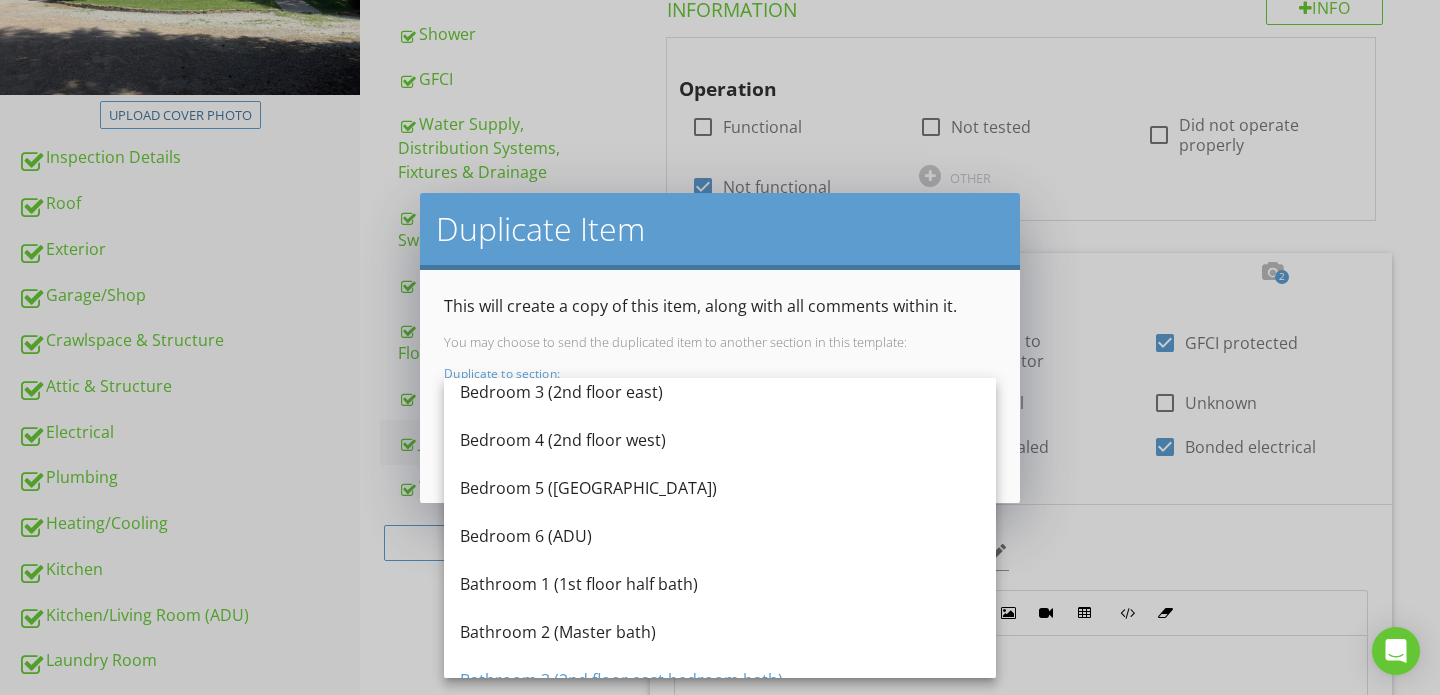 scroll, scrollTop: 686, scrollLeft: 0, axis: vertical 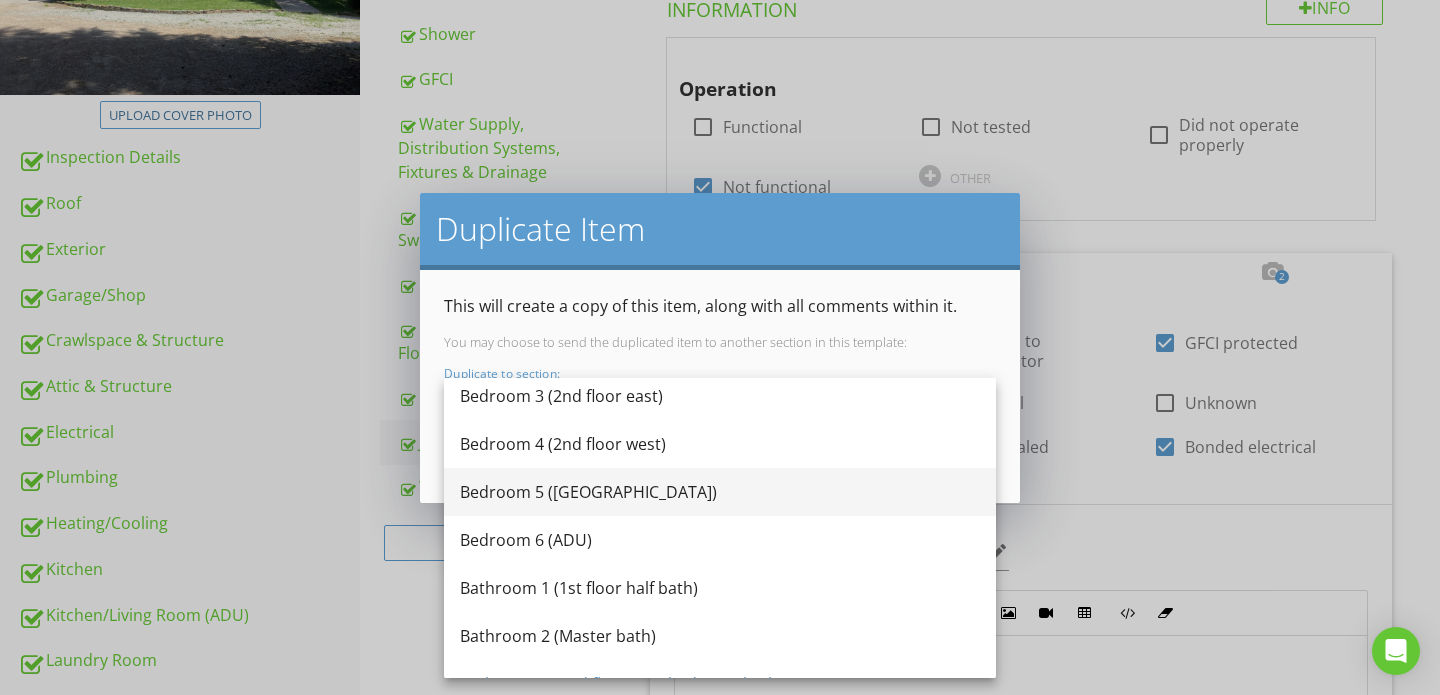 click on "Bedroom 5 ([GEOGRAPHIC_DATA])" at bounding box center [720, 492] 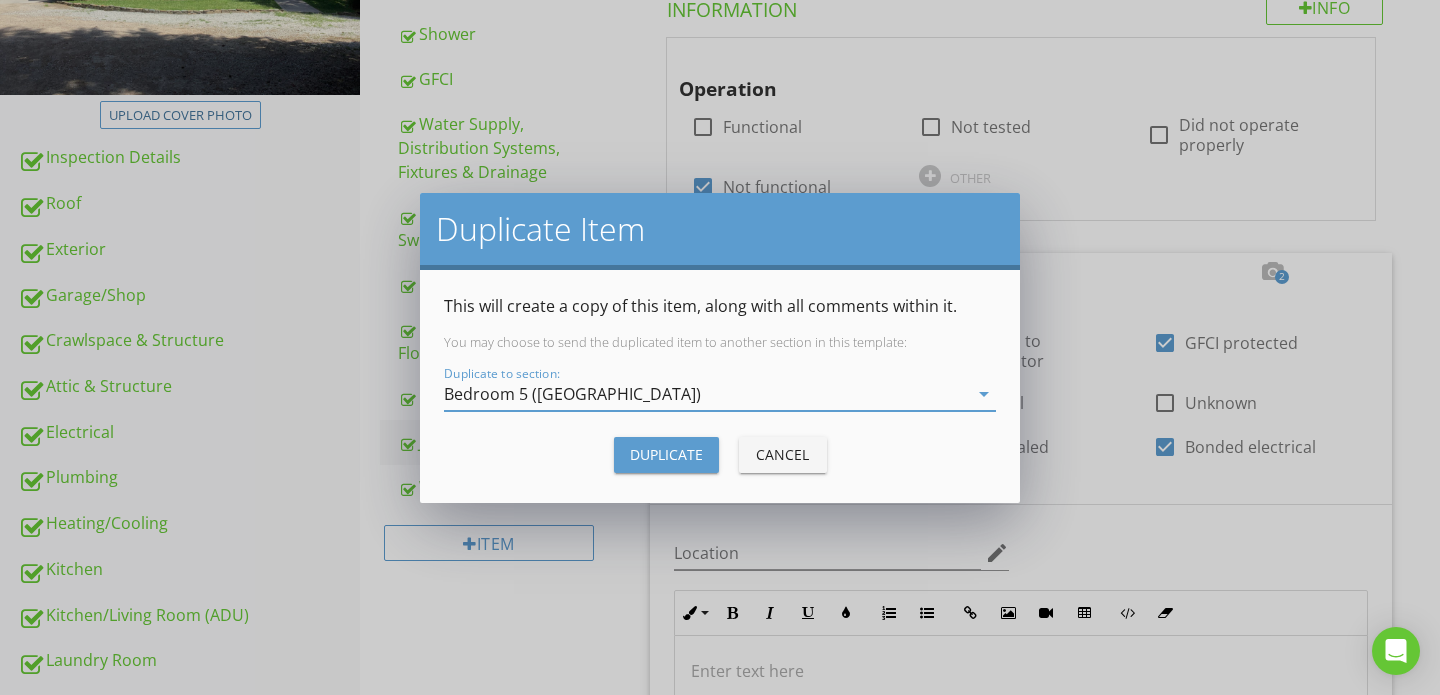click on "Duplicate" at bounding box center [666, 454] 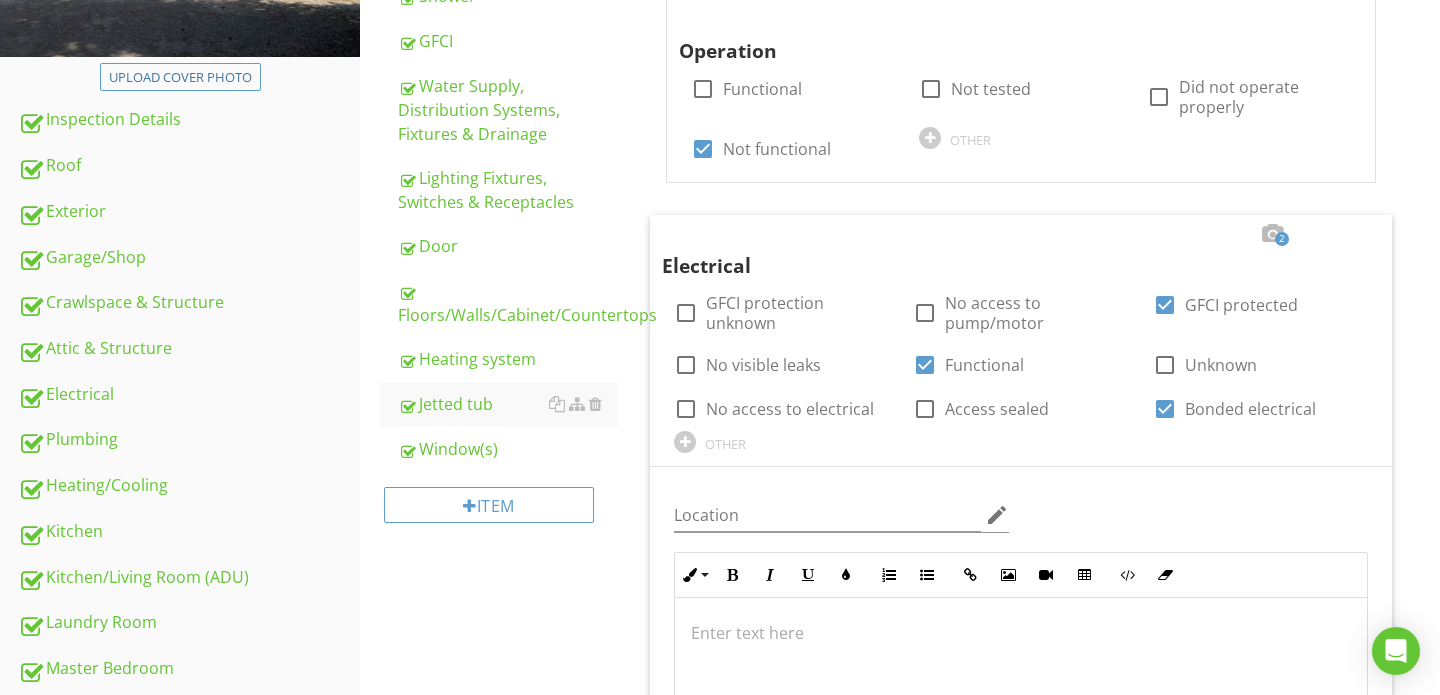 scroll, scrollTop: 437, scrollLeft: 0, axis: vertical 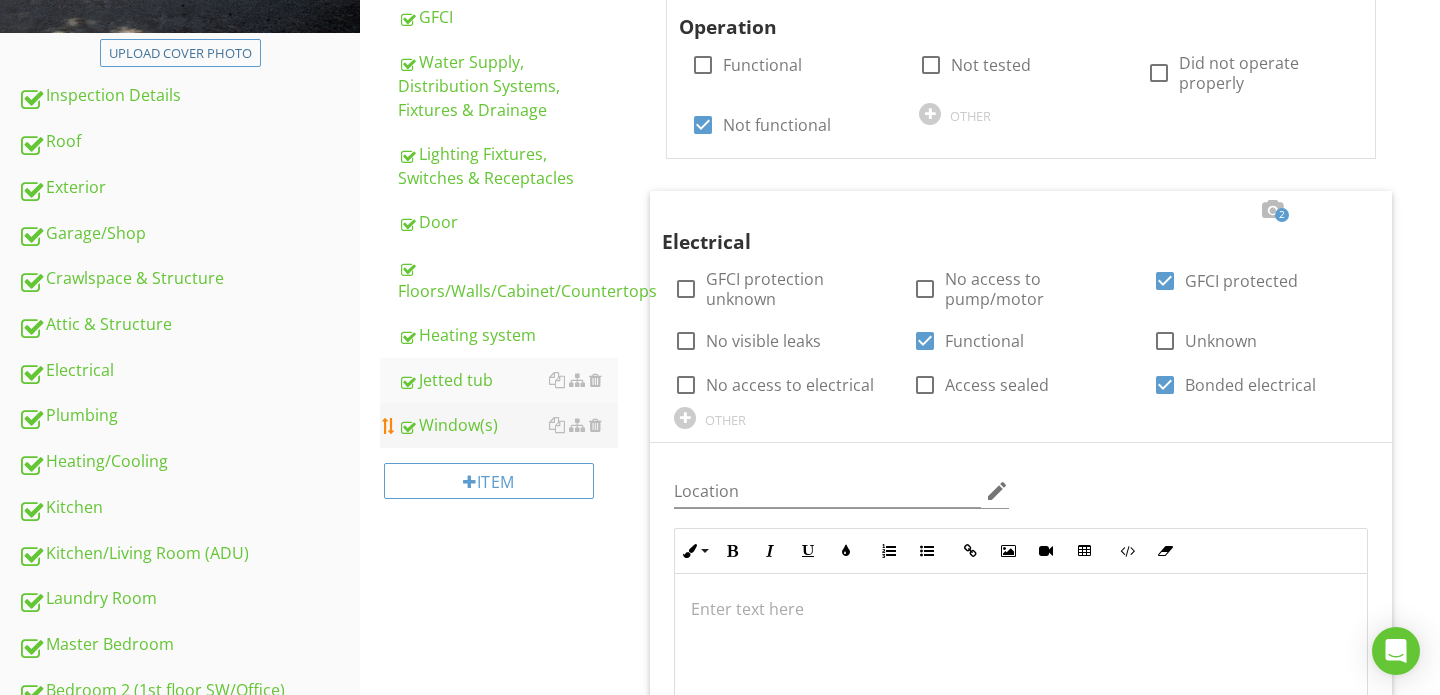 click on "Window(s)" at bounding box center (508, 425) 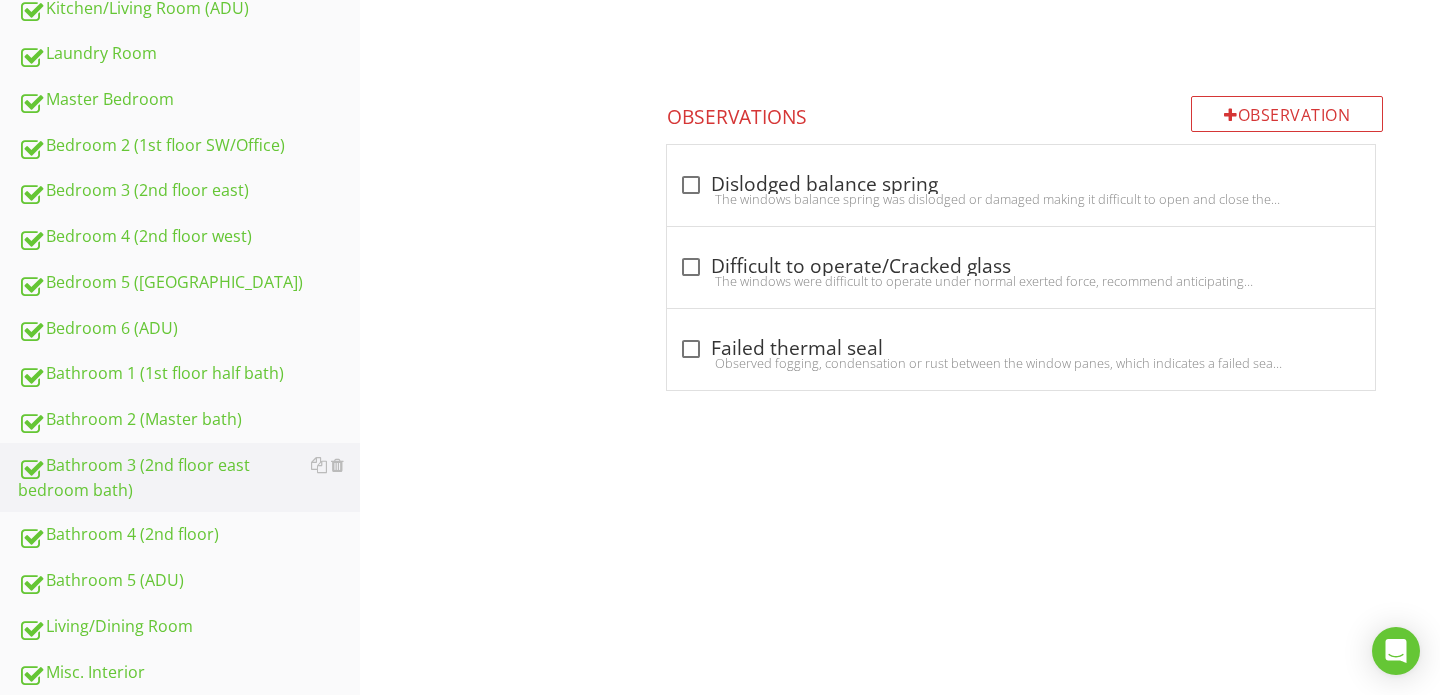 scroll, scrollTop: 1083, scrollLeft: 0, axis: vertical 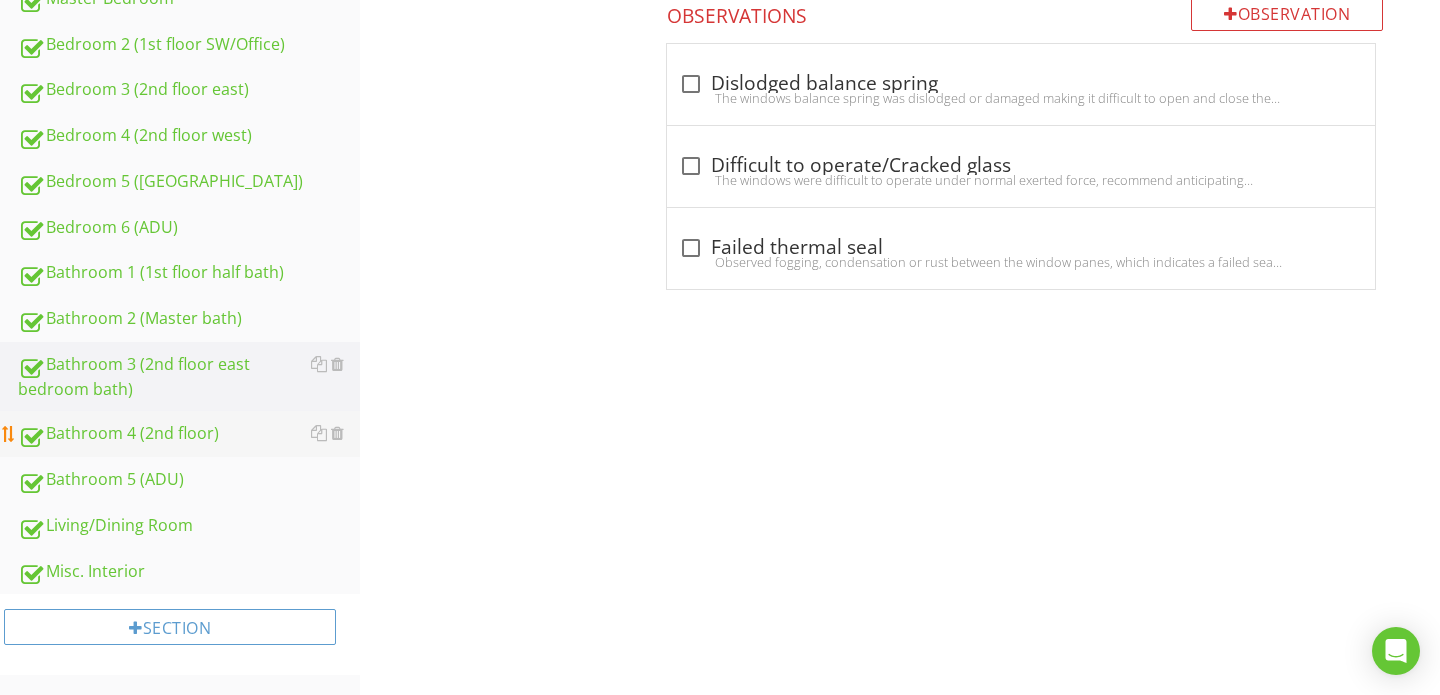 click on "Bathroom 4 (2nd floor)" at bounding box center (189, 434) 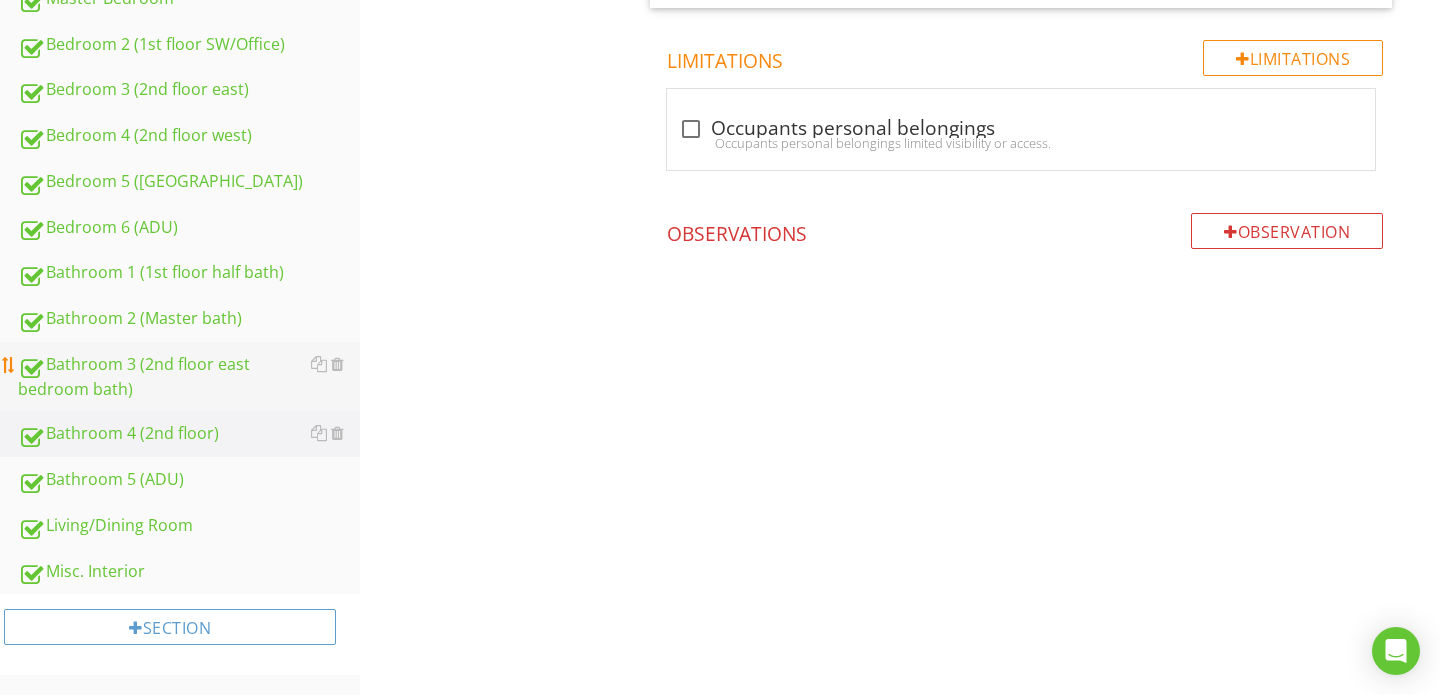 click on "Bathroom 3 (2nd floor east bedroom bath)" at bounding box center [189, 377] 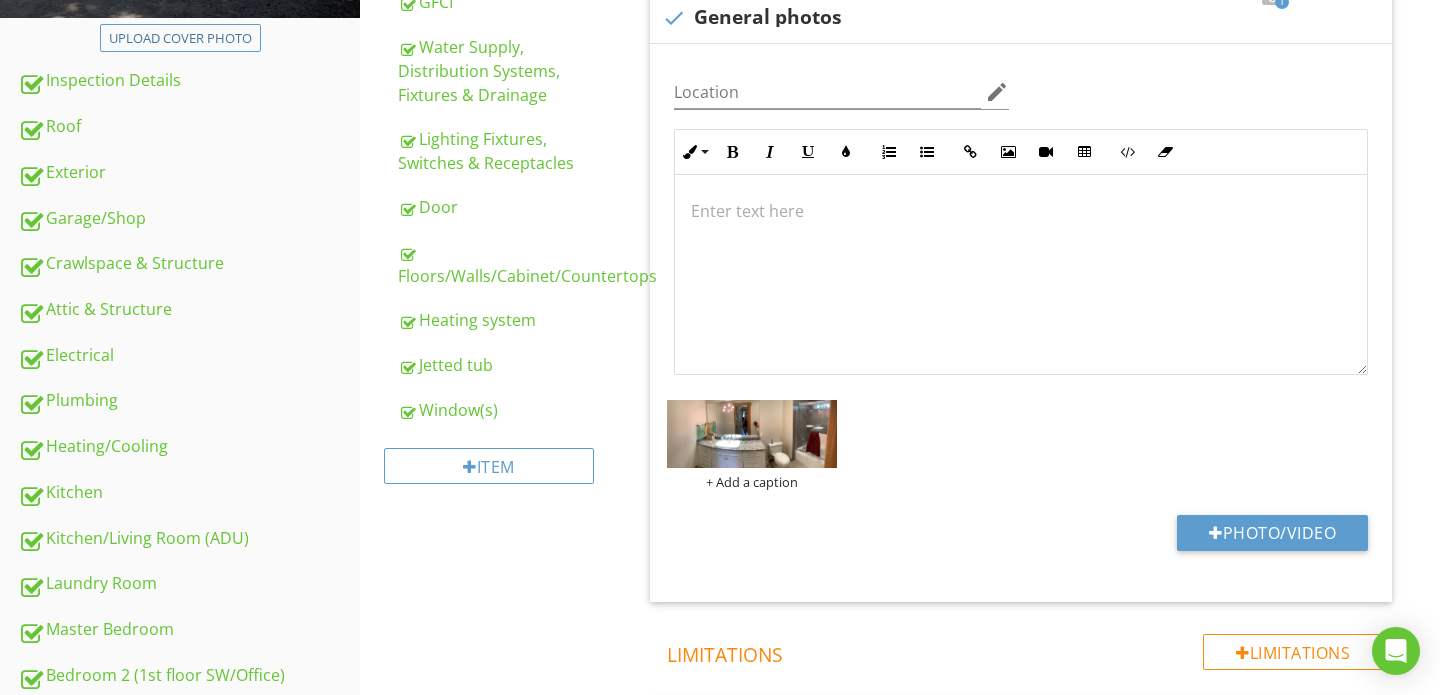 scroll, scrollTop: 411, scrollLeft: 0, axis: vertical 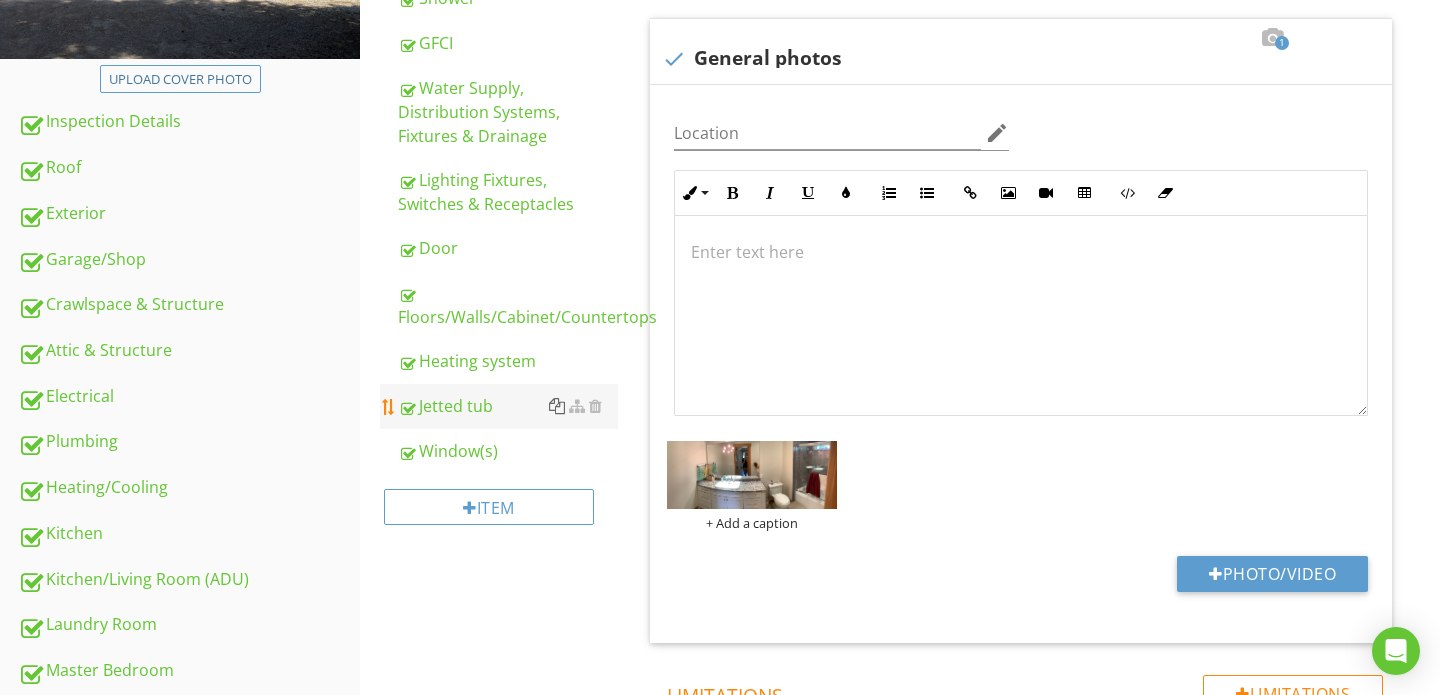 click at bounding box center [557, 406] 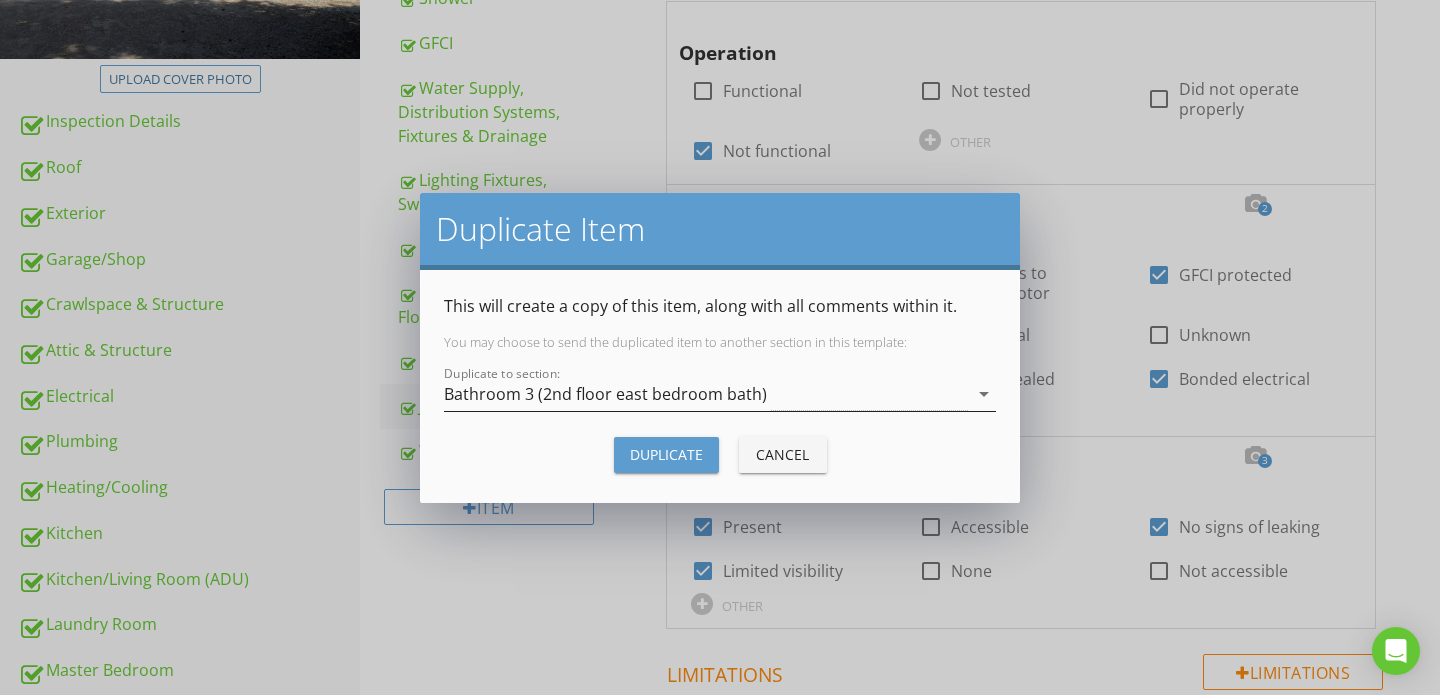 click on "arrow_drop_down" at bounding box center (984, 394) 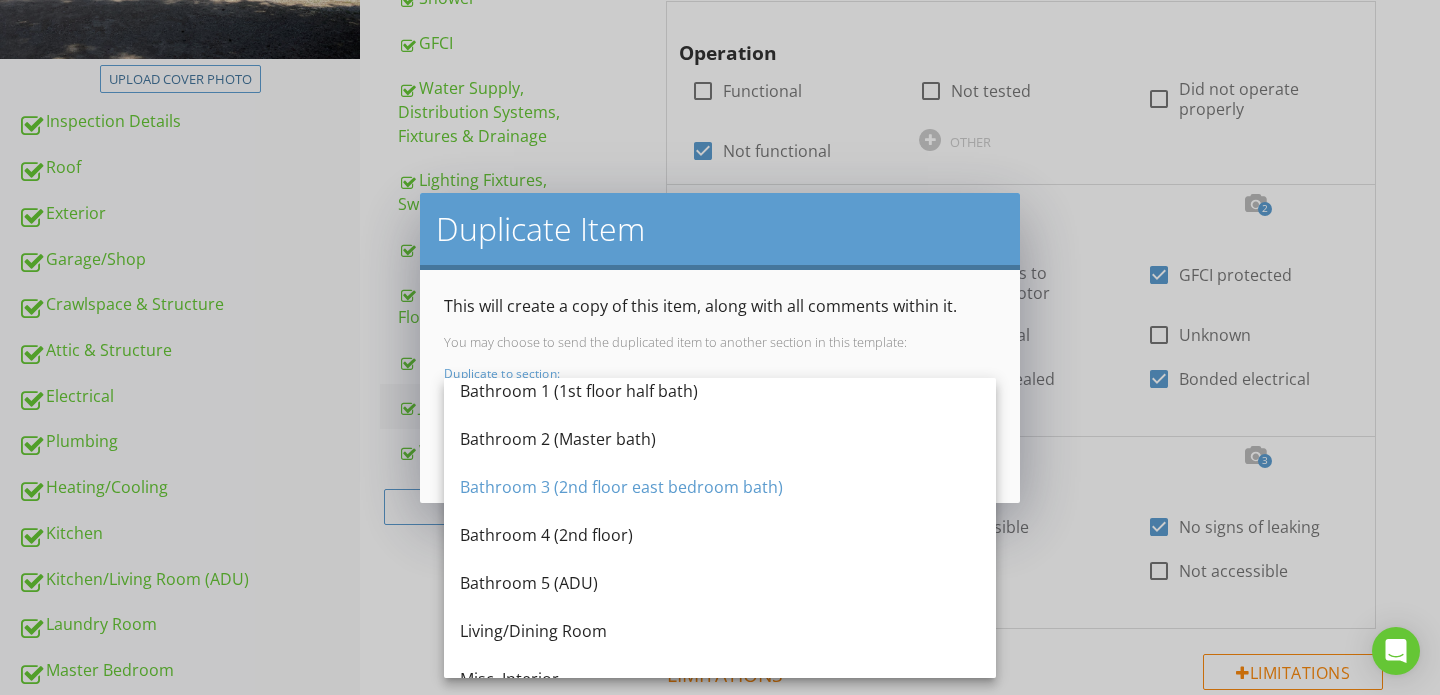 scroll, scrollTop: 916, scrollLeft: 0, axis: vertical 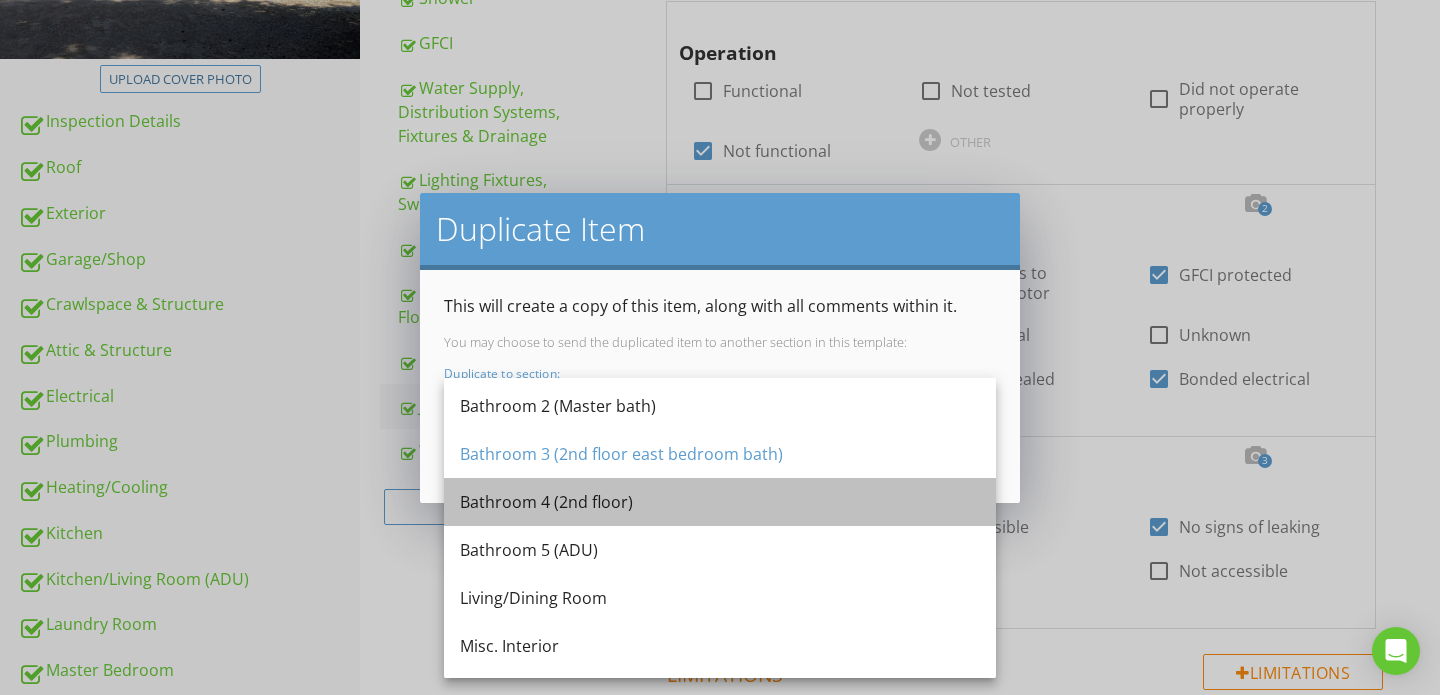 click on "Bathroom 4 (2nd floor)" at bounding box center [720, 502] 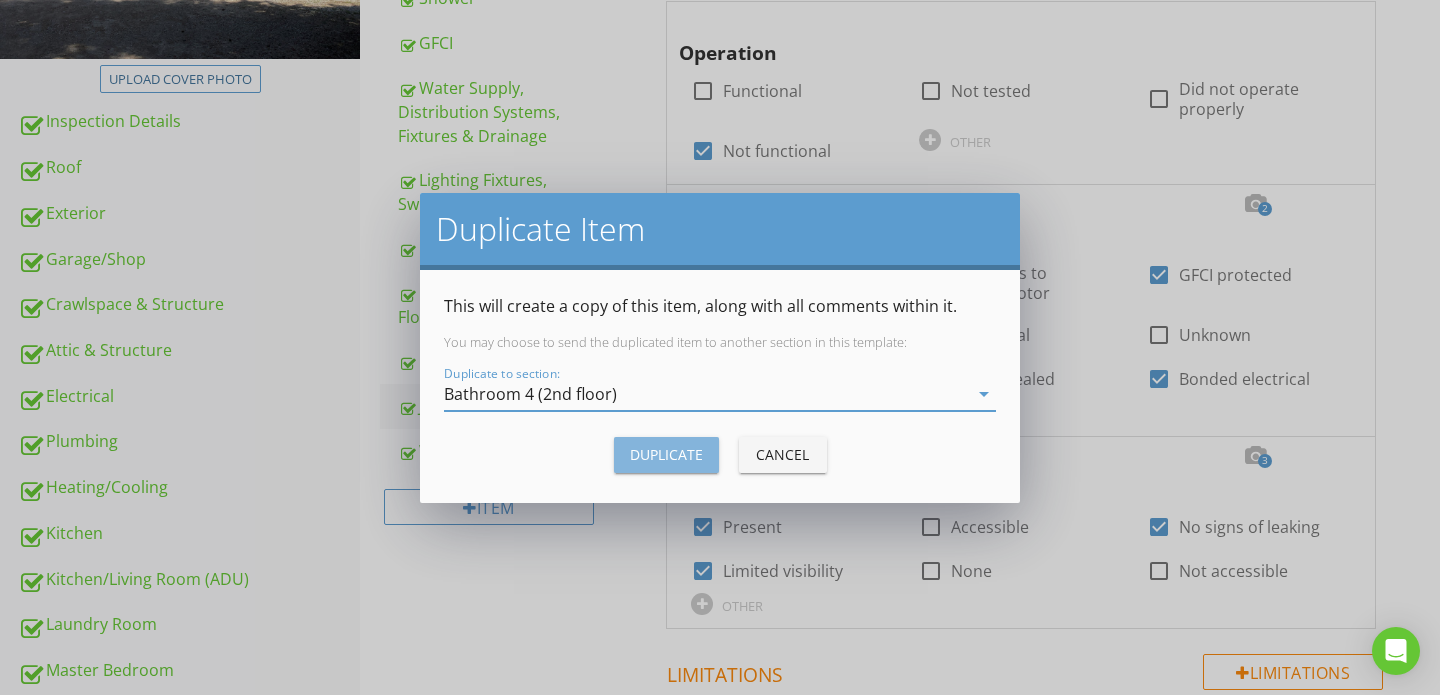 click on "Duplicate" at bounding box center (666, 454) 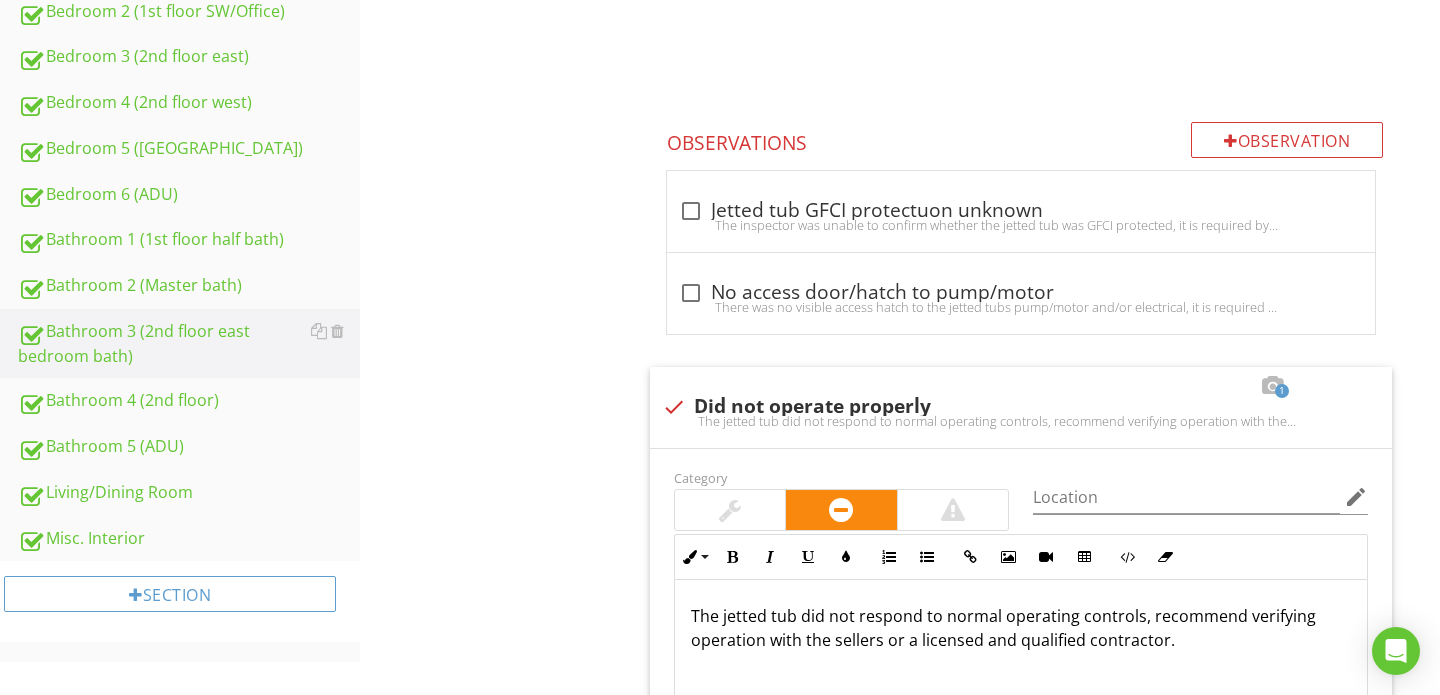 scroll, scrollTop: 1190, scrollLeft: 0, axis: vertical 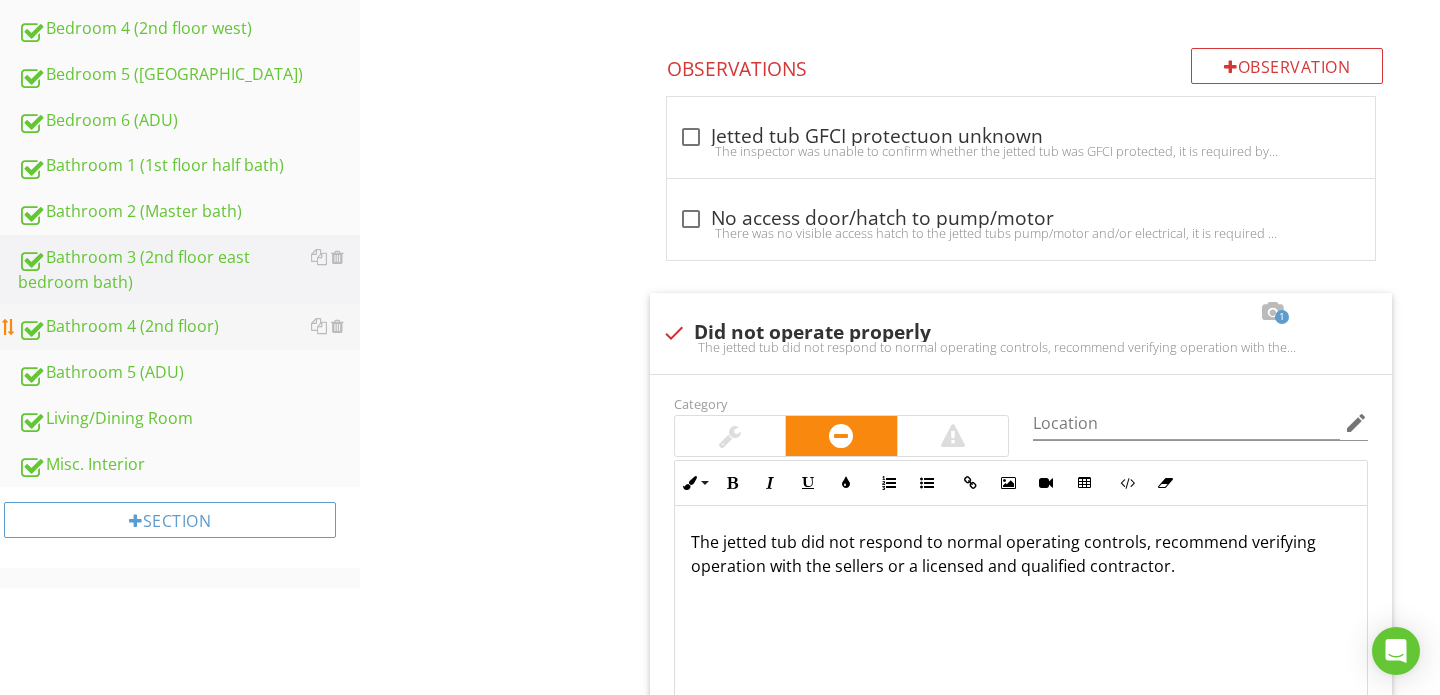click on "Bathroom 4 (2nd floor)" at bounding box center (189, 327) 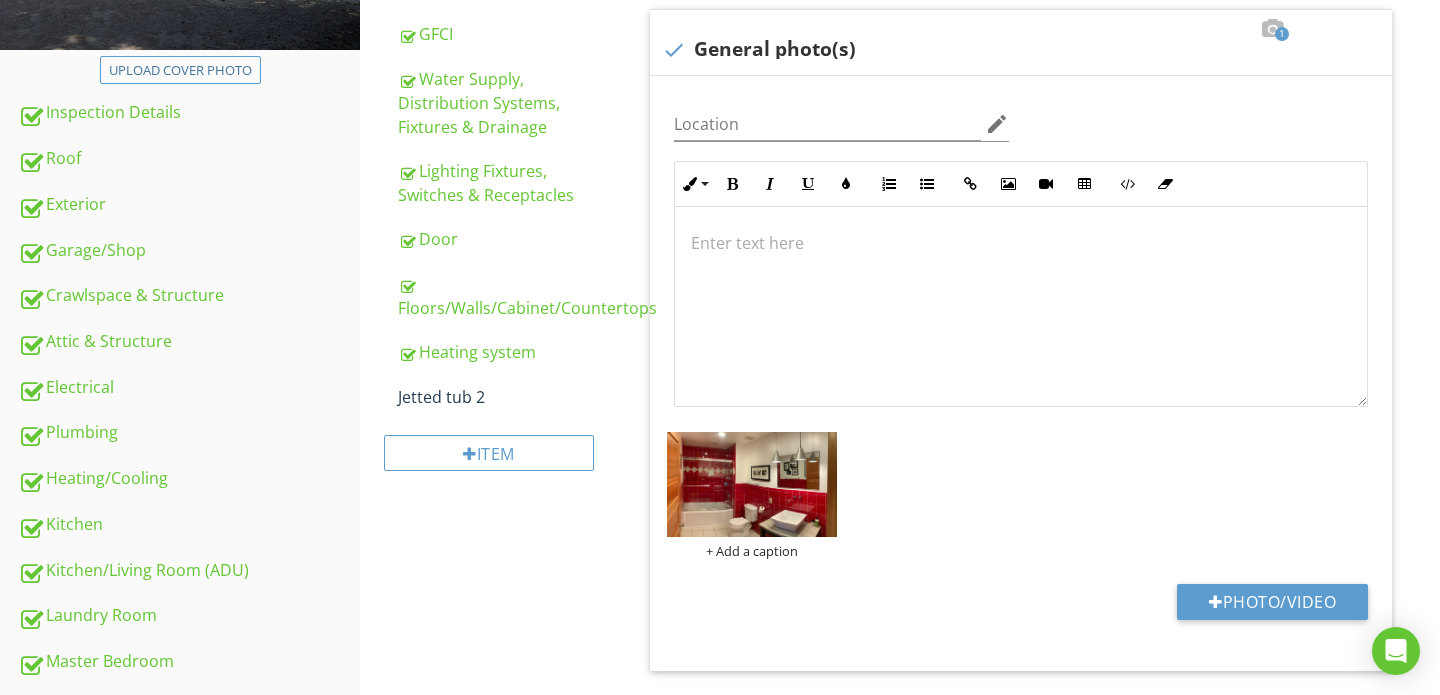 scroll, scrollTop: 430, scrollLeft: 0, axis: vertical 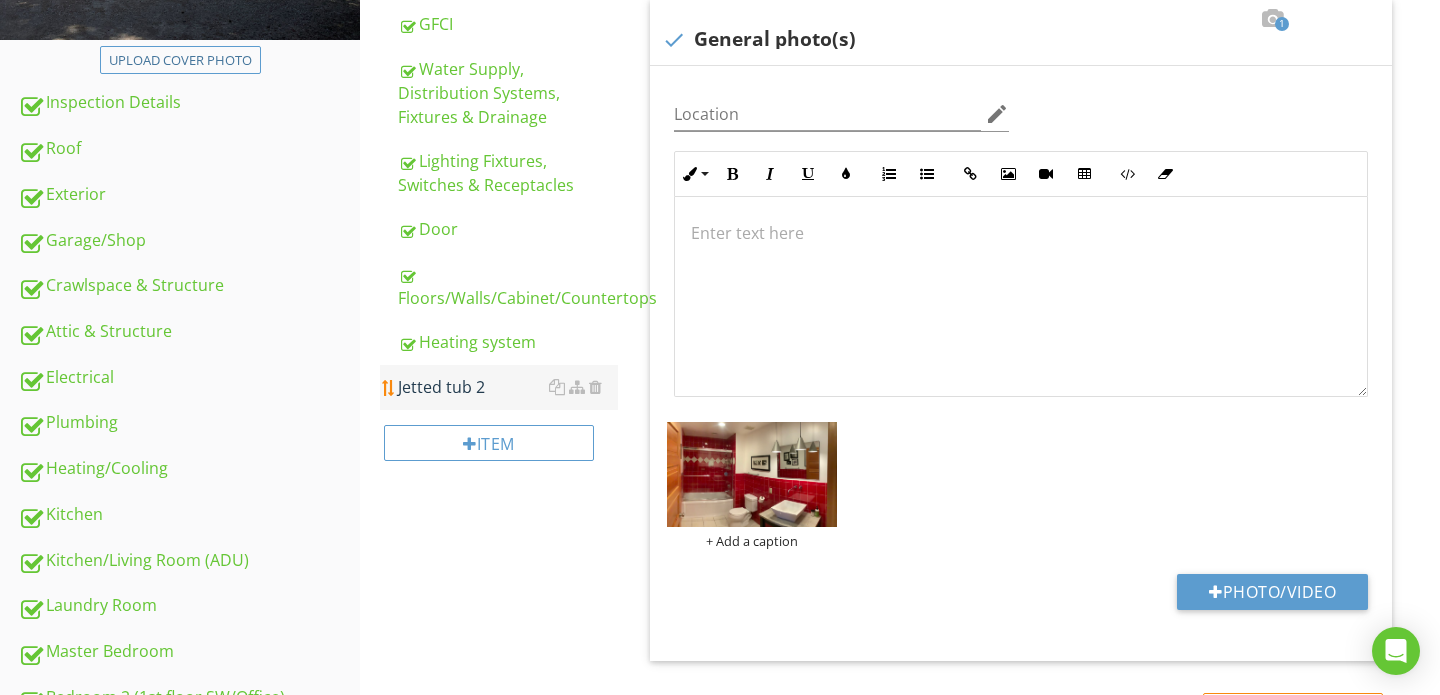 click on "Jetted tub 2" at bounding box center [508, 387] 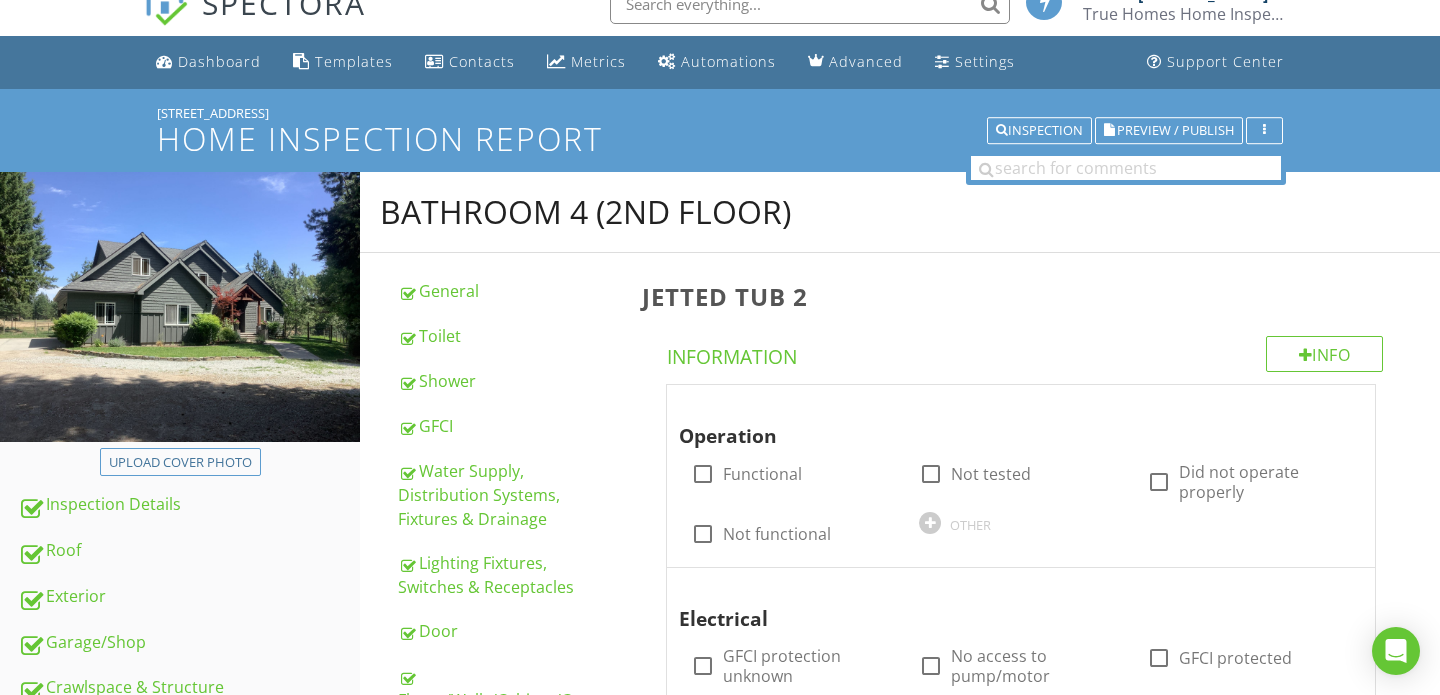 scroll, scrollTop: 0, scrollLeft: 0, axis: both 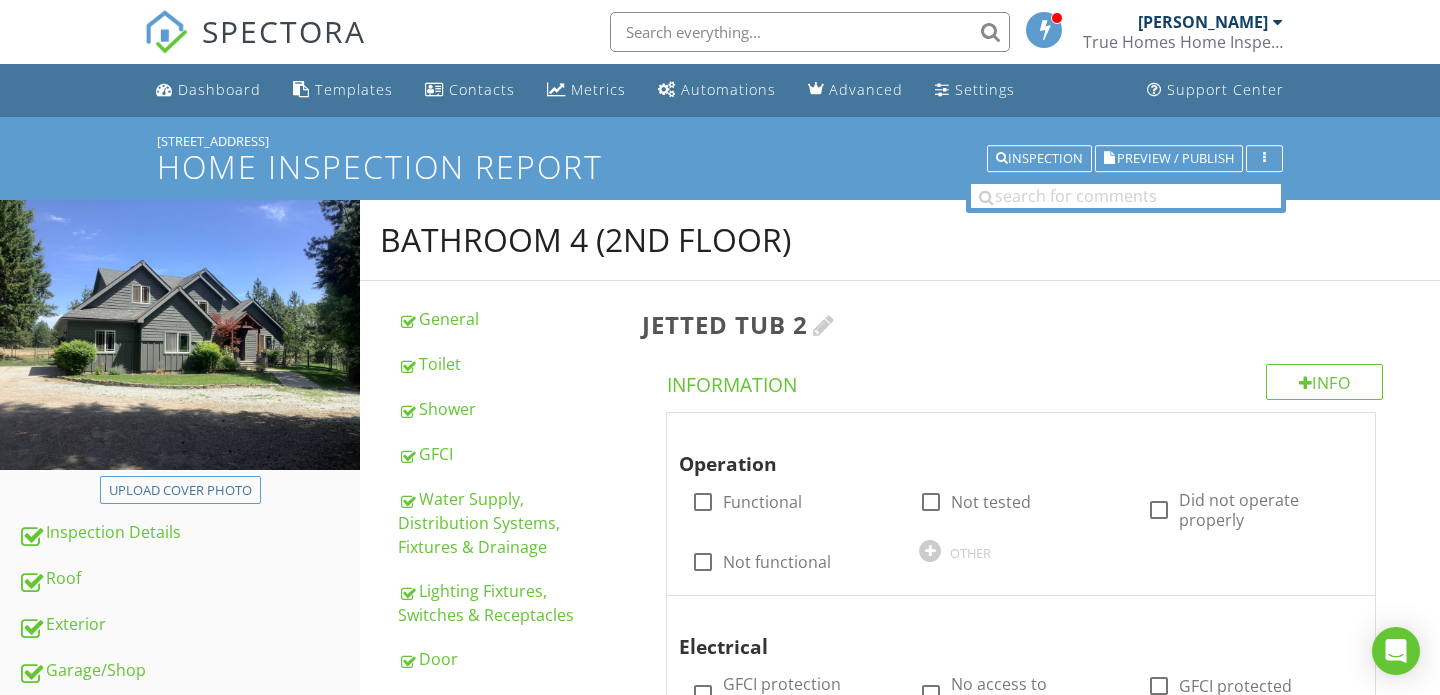 click at bounding box center (824, 325) 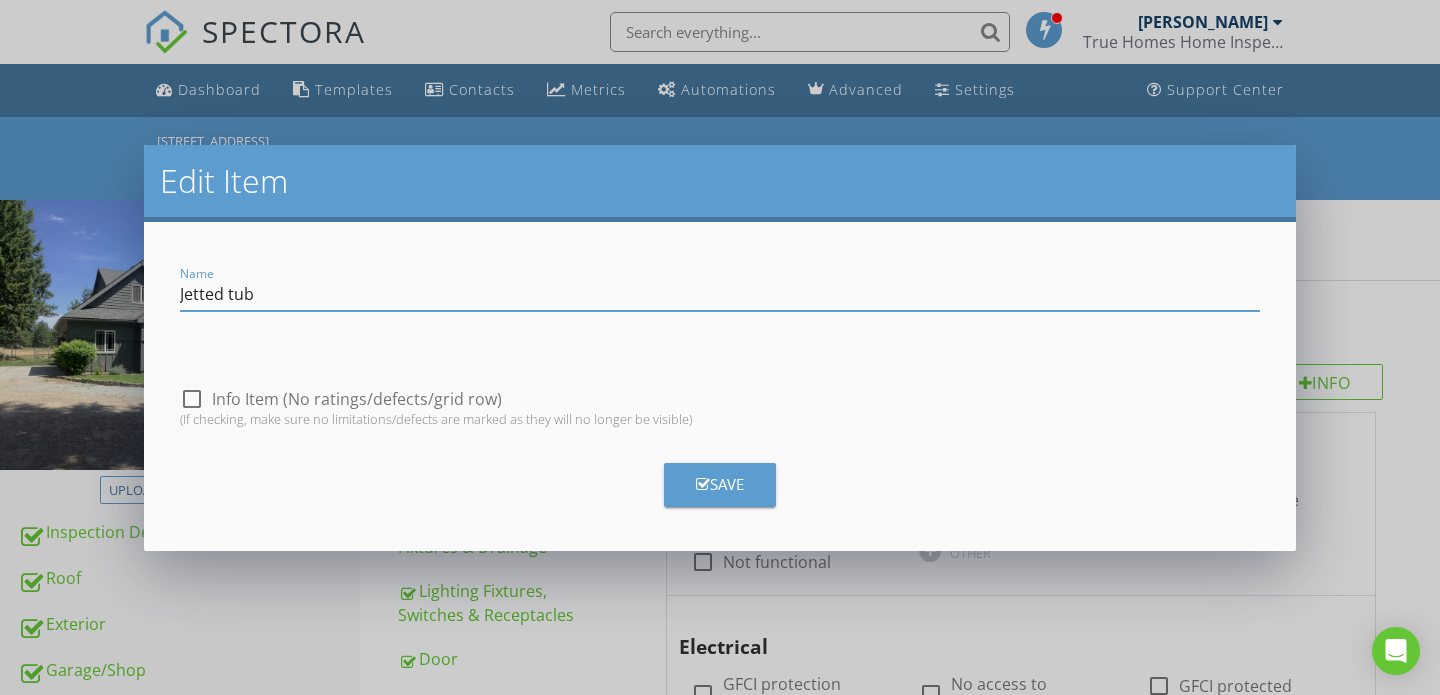 type on "Jetted tub" 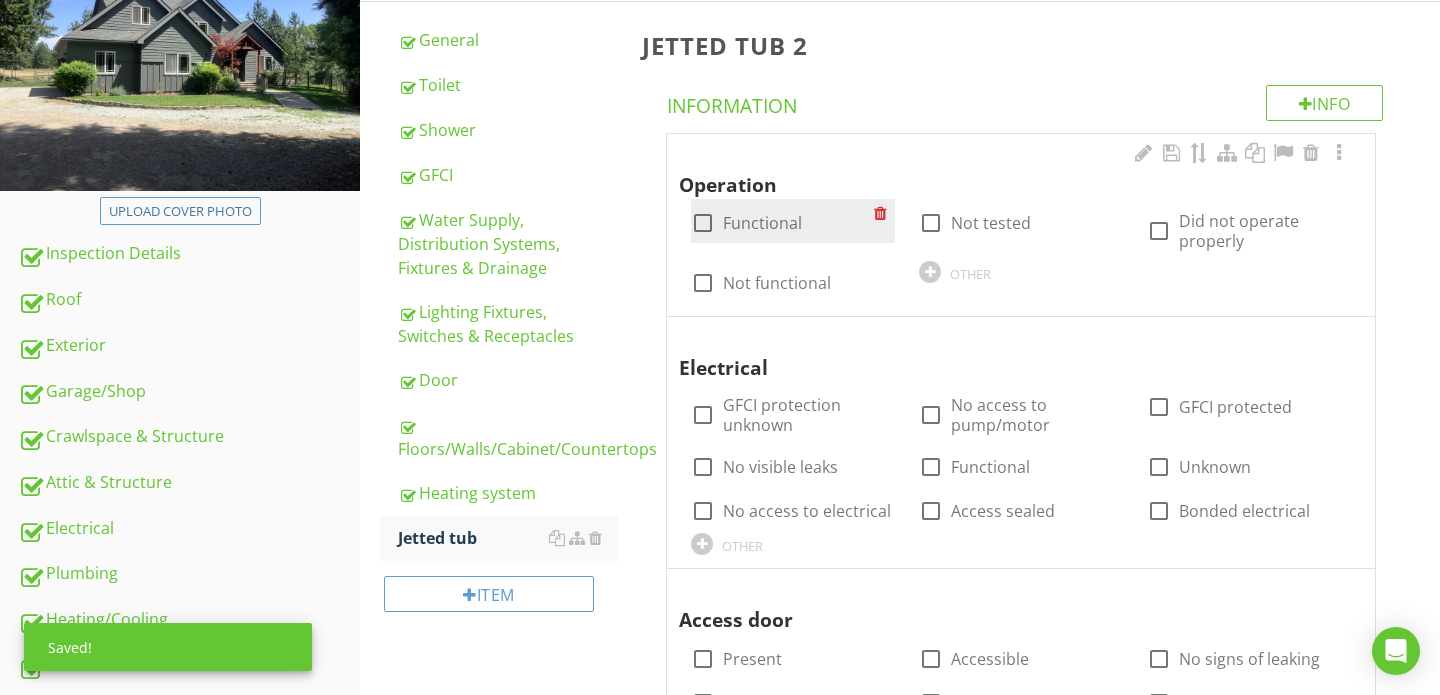 scroll, scrollTop: 0, scrollLeft: 0, axis: both 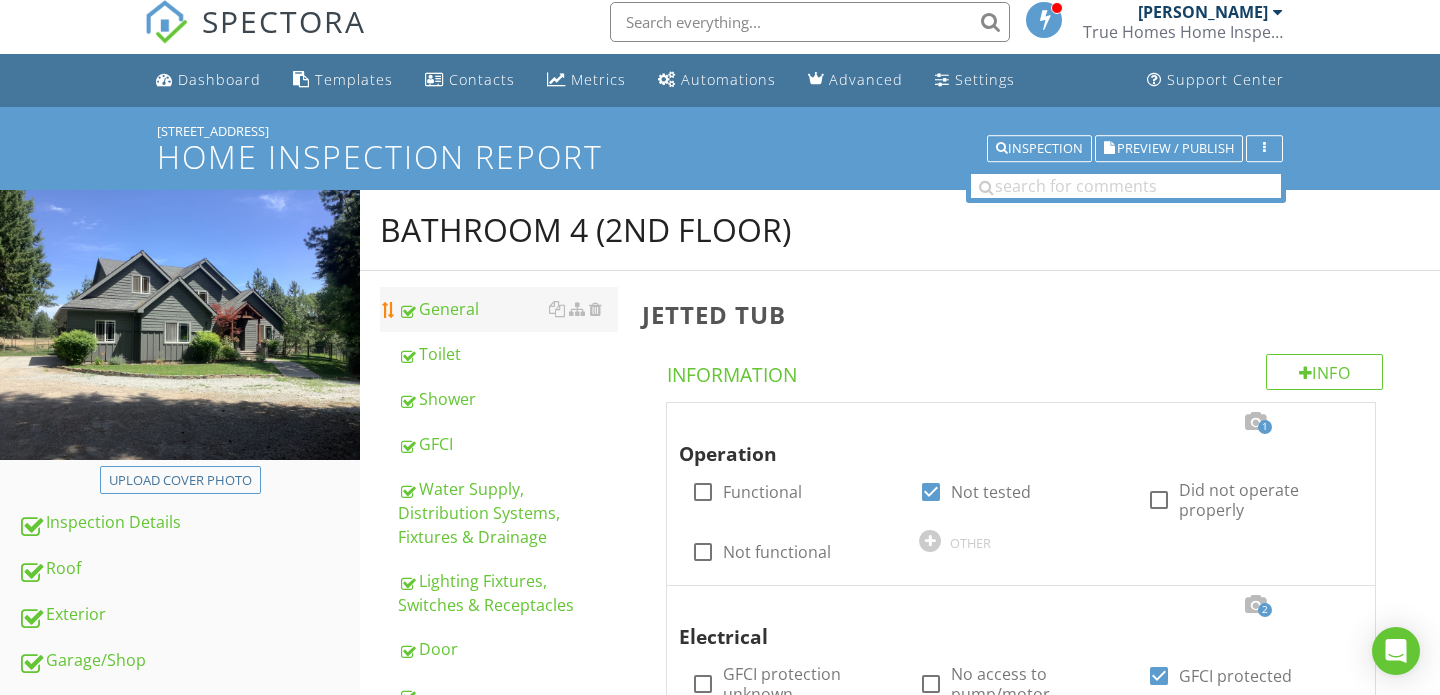 click on "General" at bounding box center [508, 309] 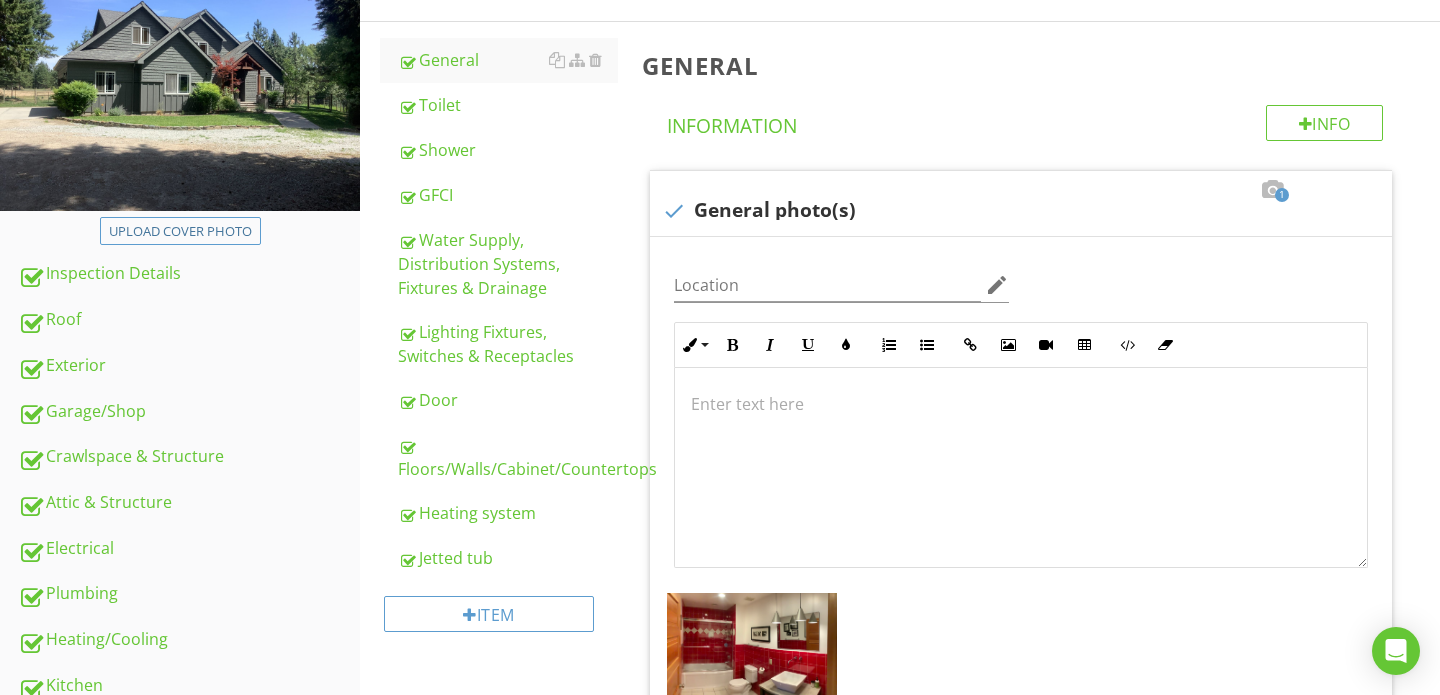 scroll, scrollTop: 251, scrollLeft: 0, axis: vertical 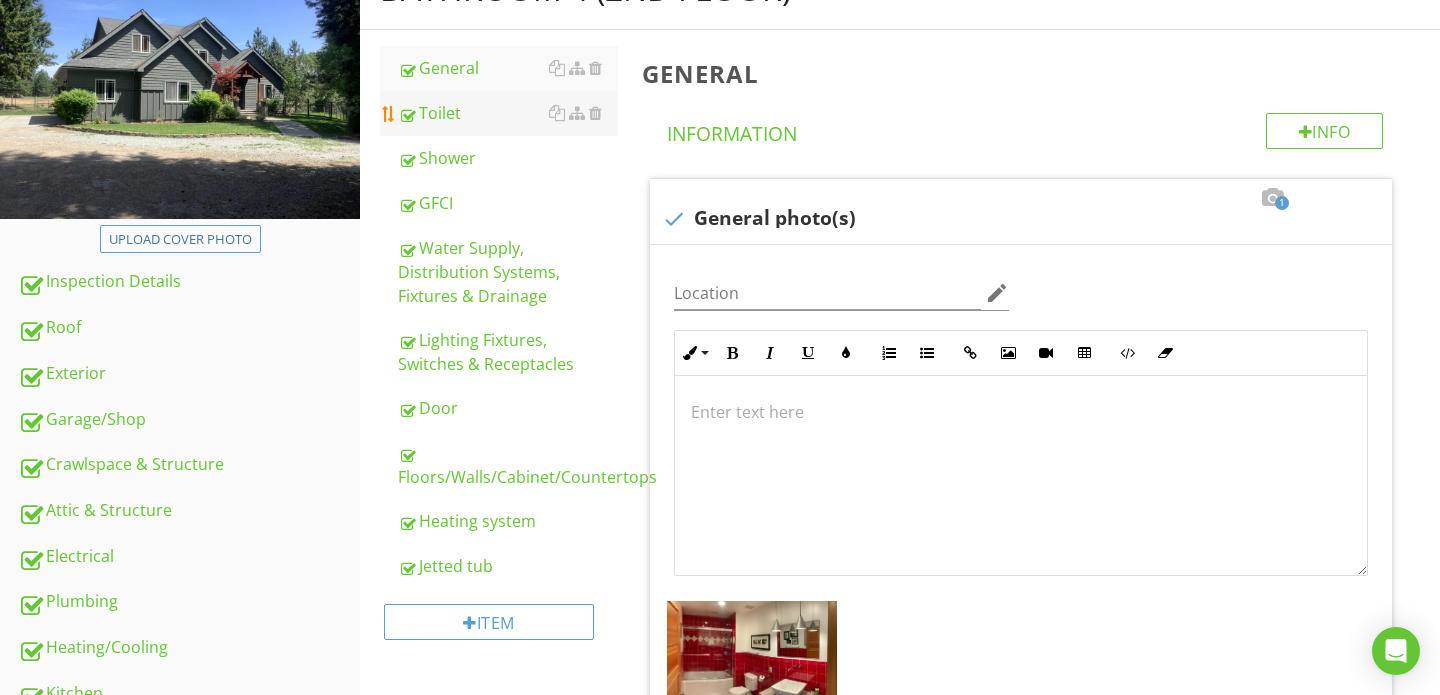 click on "Toilet" at bounding box center (508, 113) 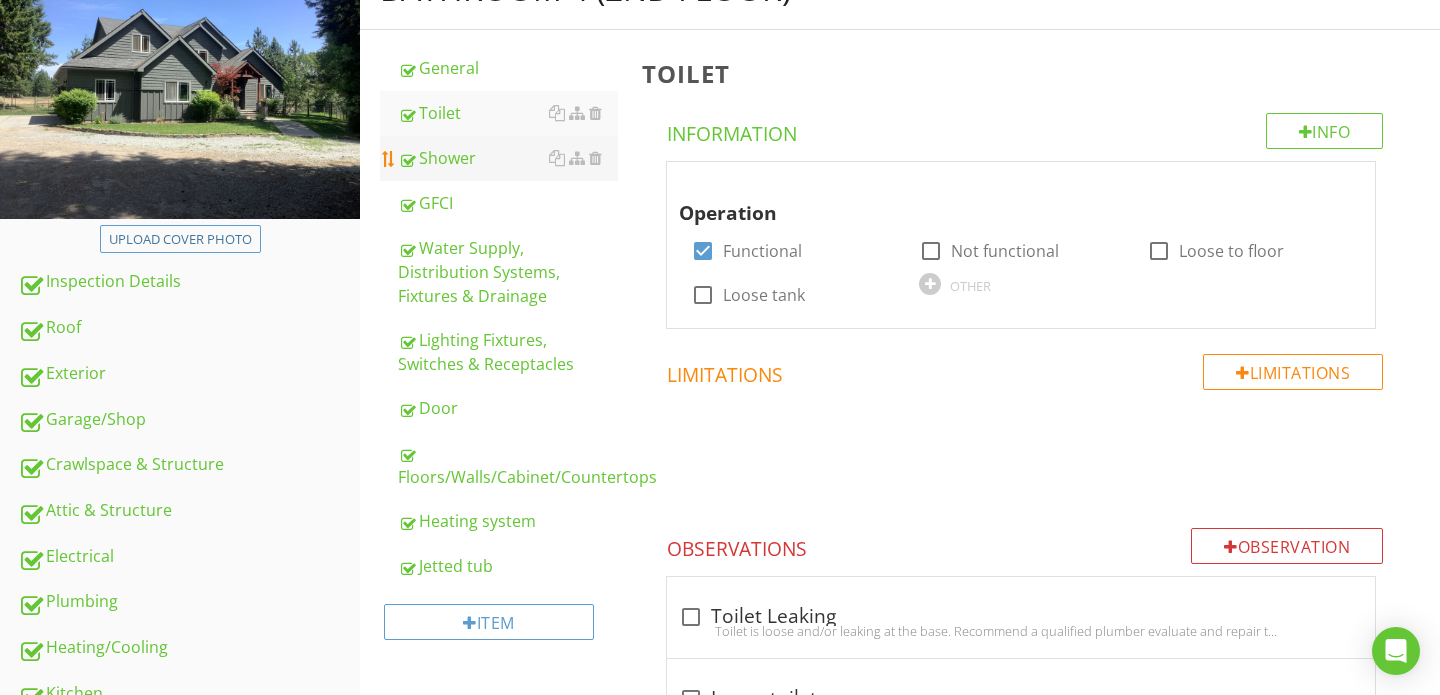 click on "Shower" at bounding box center [508, 158] 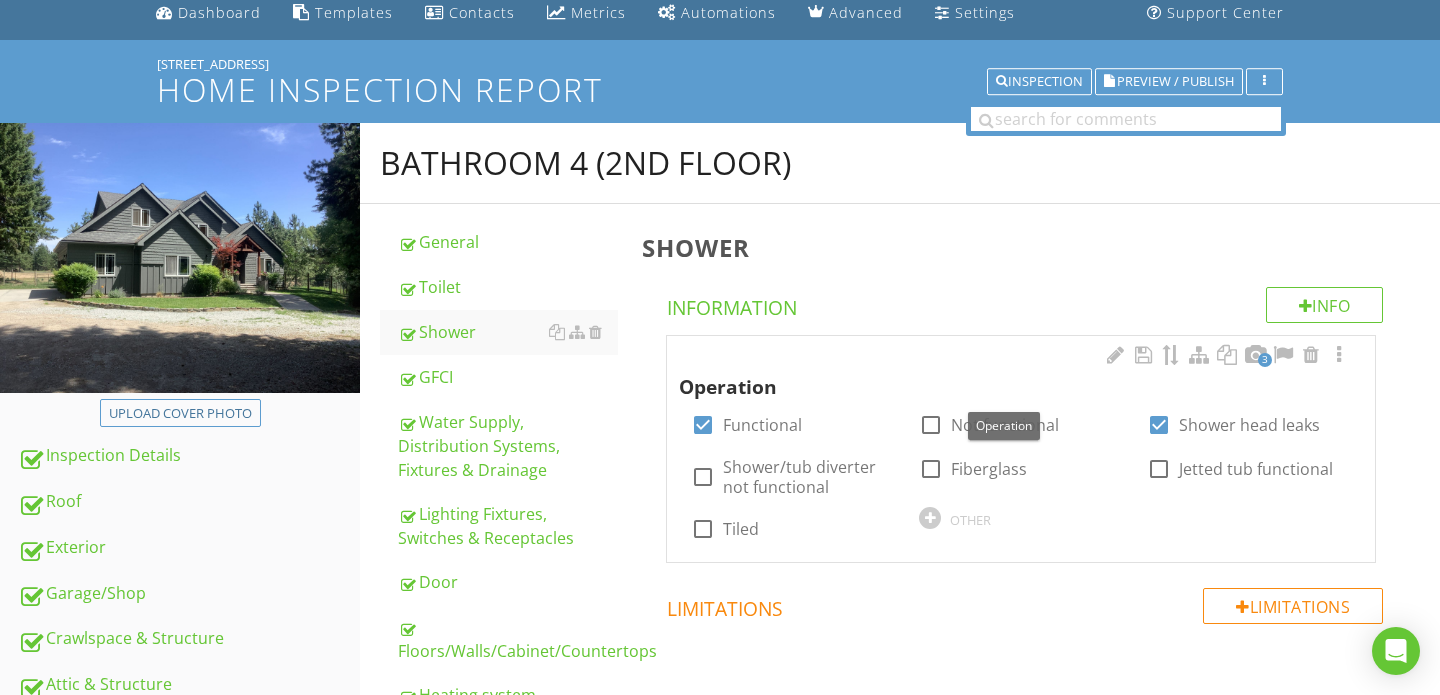 scroll, scrollTop: 73, scrollLeft: 0, axis: vertical 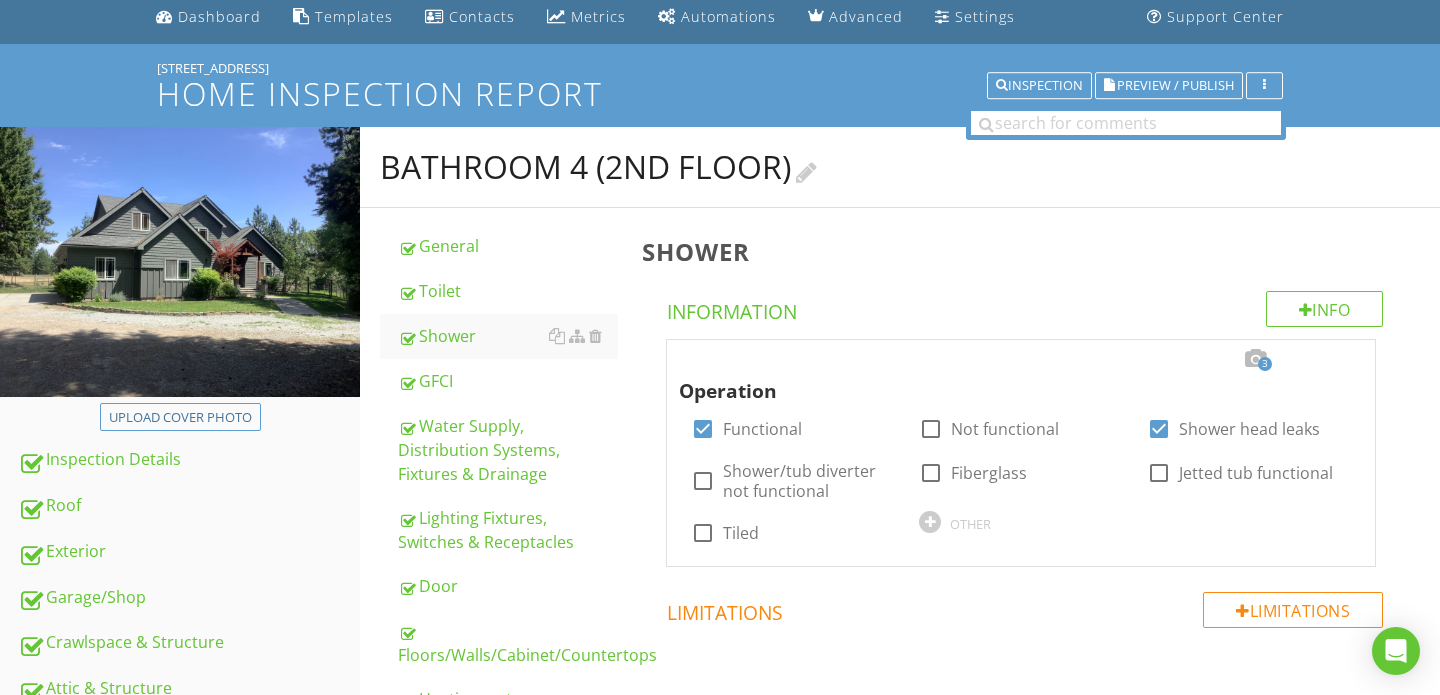 click at bounding box center (806, 170) 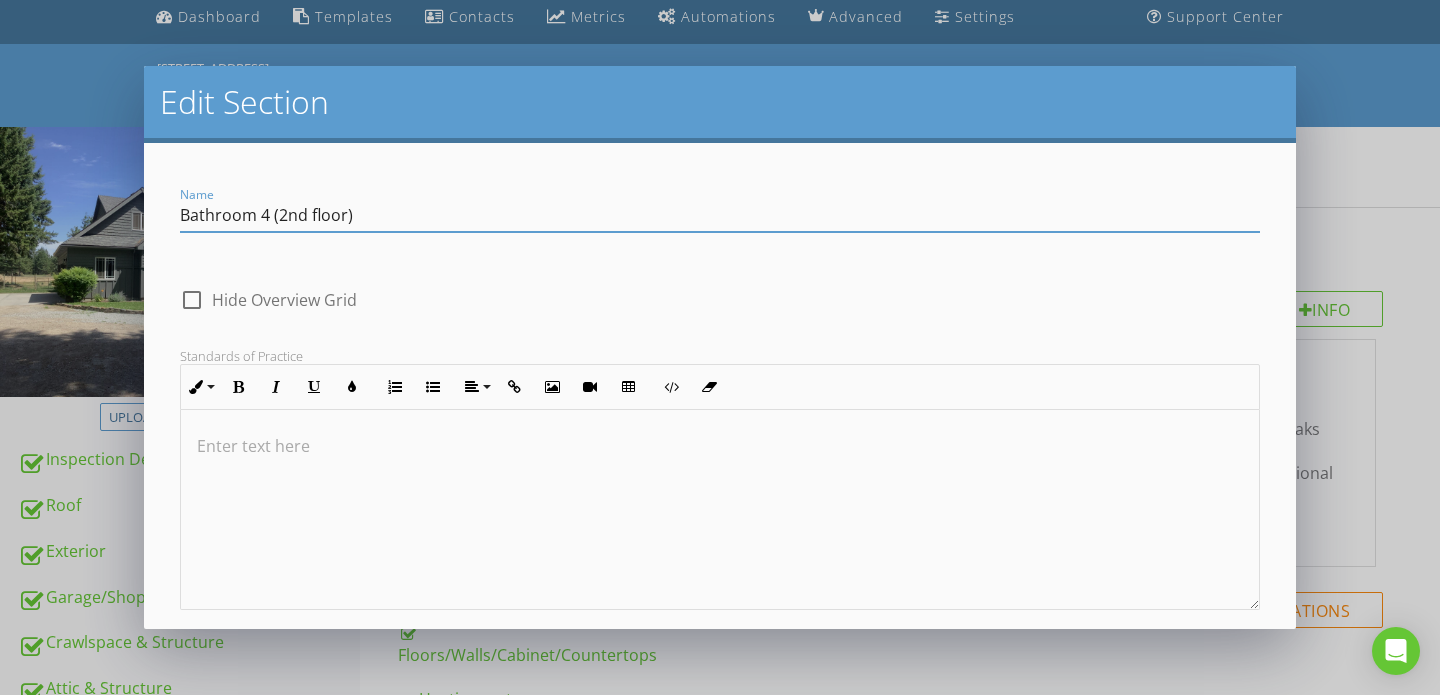 click on "Edit Section     Name Bathroom 4 (2nd floor)       check_box_outline_blank Hide Overview Grid     Standards of Practice   Inline Style XLarge Large Normal Small Light Small/Light Bold Italic Underline Colors Ordered List Unordered List Align Align Left Align Center Align Right Align Justify Insert Link Insert Image Insert Video Insert Table Code View Clear Formatting Enter text here
Save" at bounding box center [720, 347] 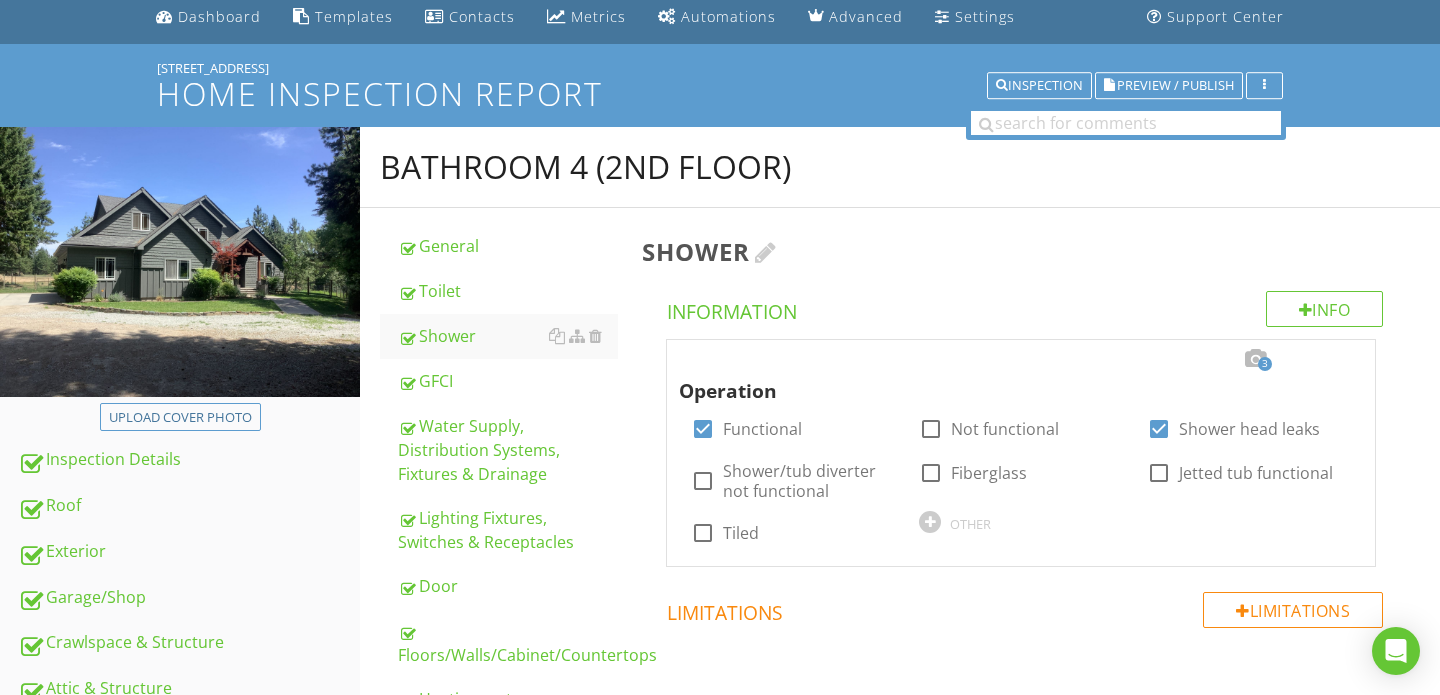 click at bounding box center (766, 252) 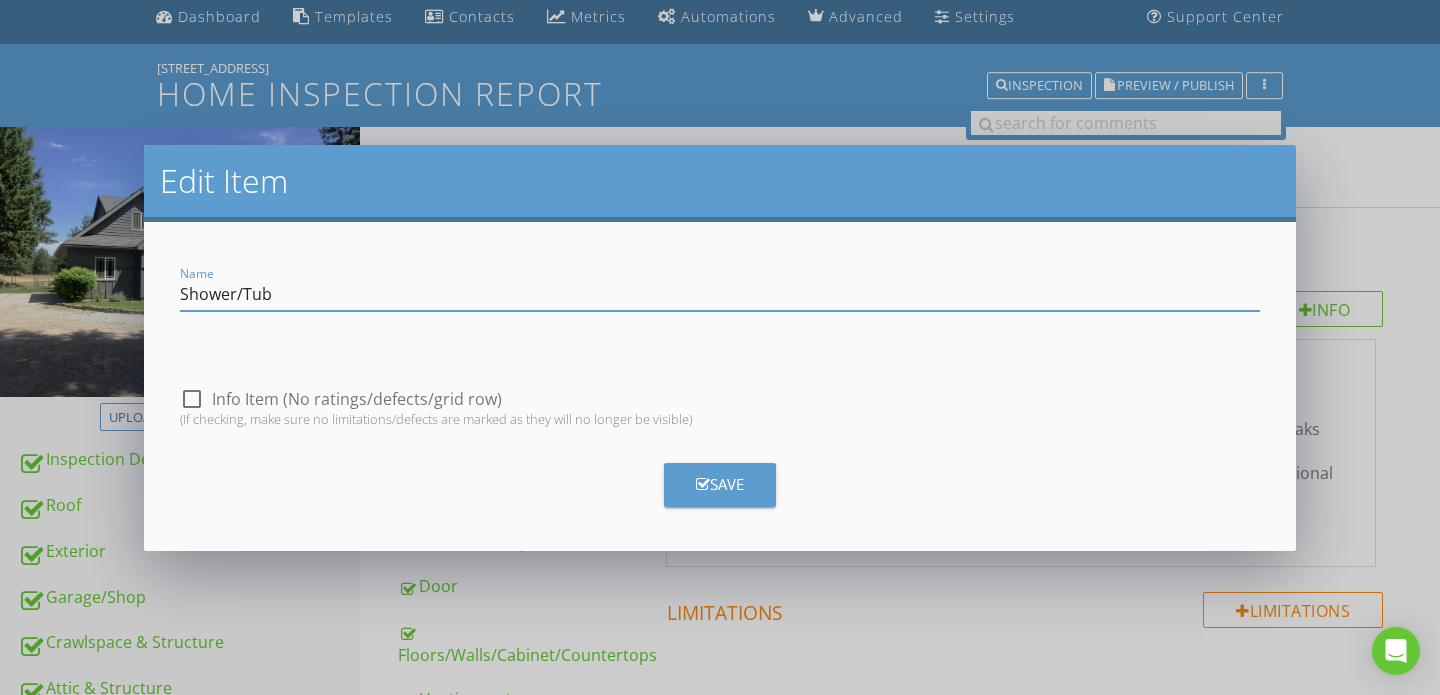 type on "Shower/Tub" 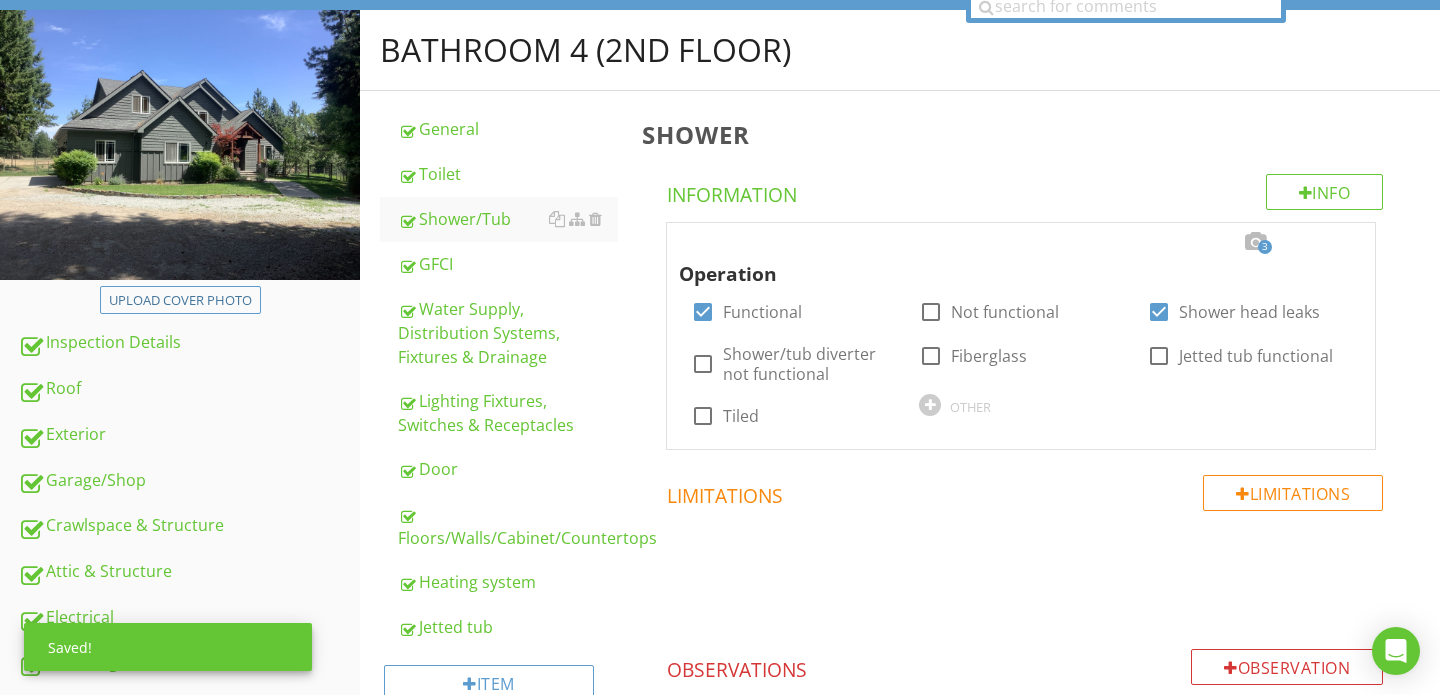 scroll, scrollTop: 202, scrollLeft: 0, axis: vertical 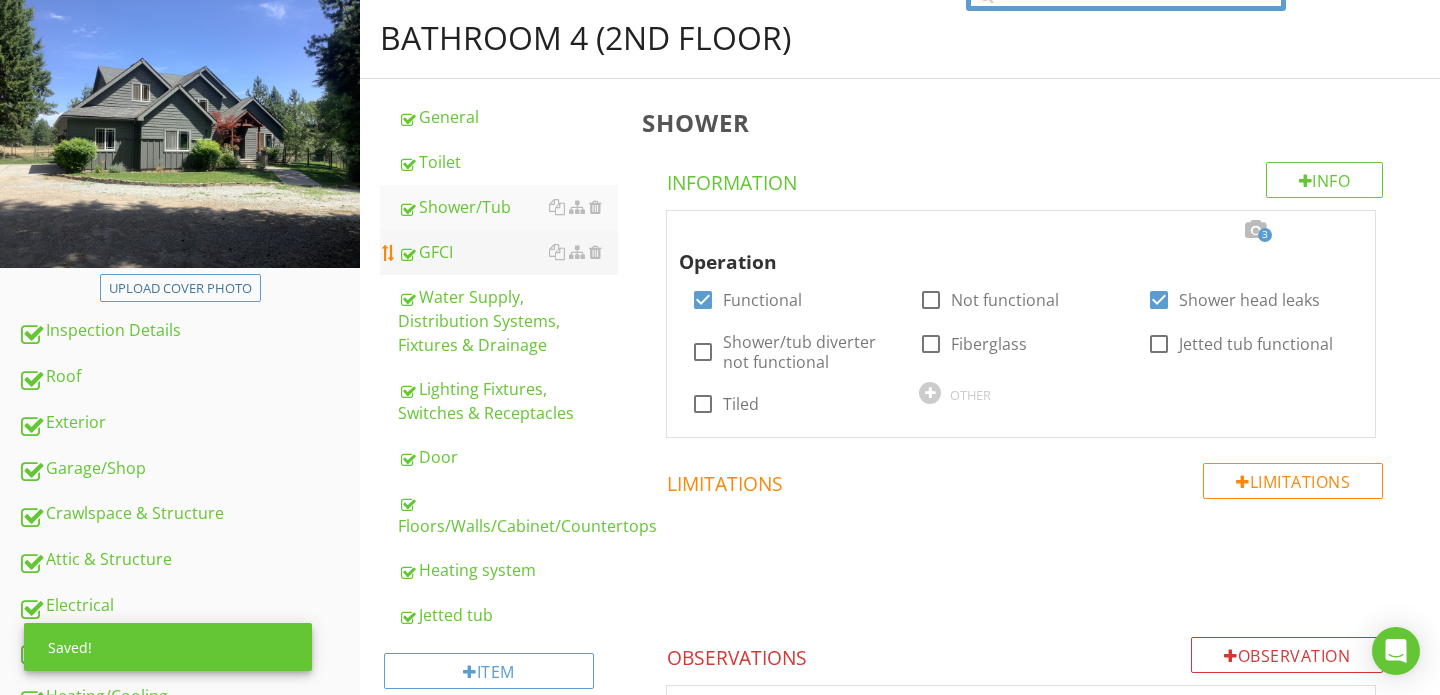 click on "GFCI" at bounding box center (508, 252) 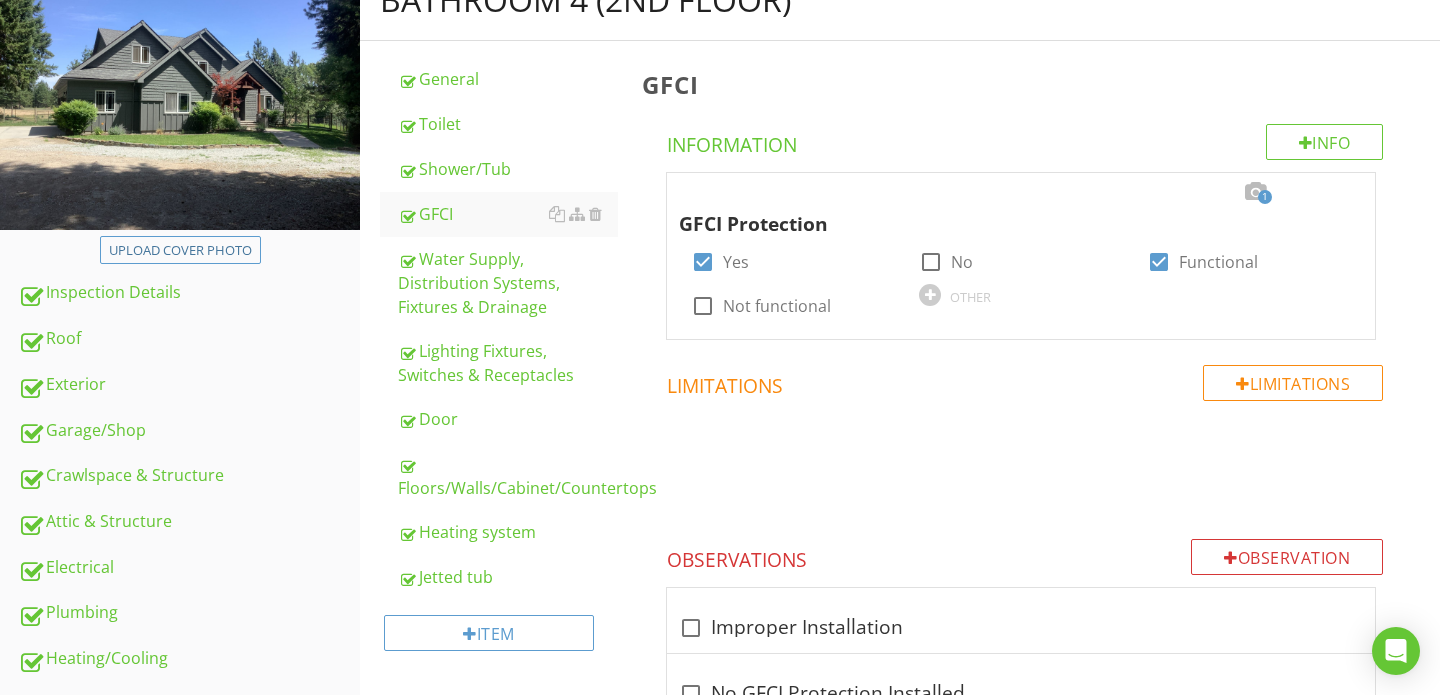 scroll, scrollTop: 235, scrollLeft: 0, axis: vertical 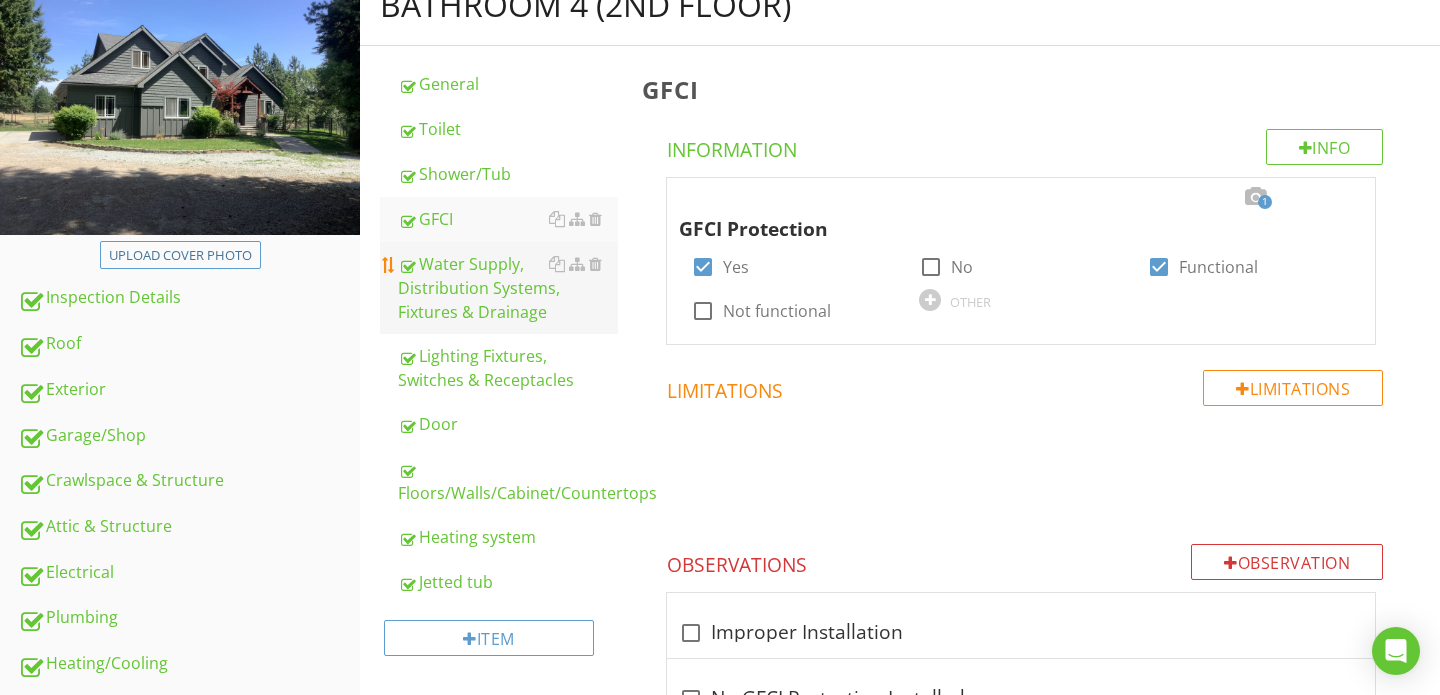 click on "Water Supply, Distribution Systems, Fixtures & Drainage" at bounding box center [508, 288] 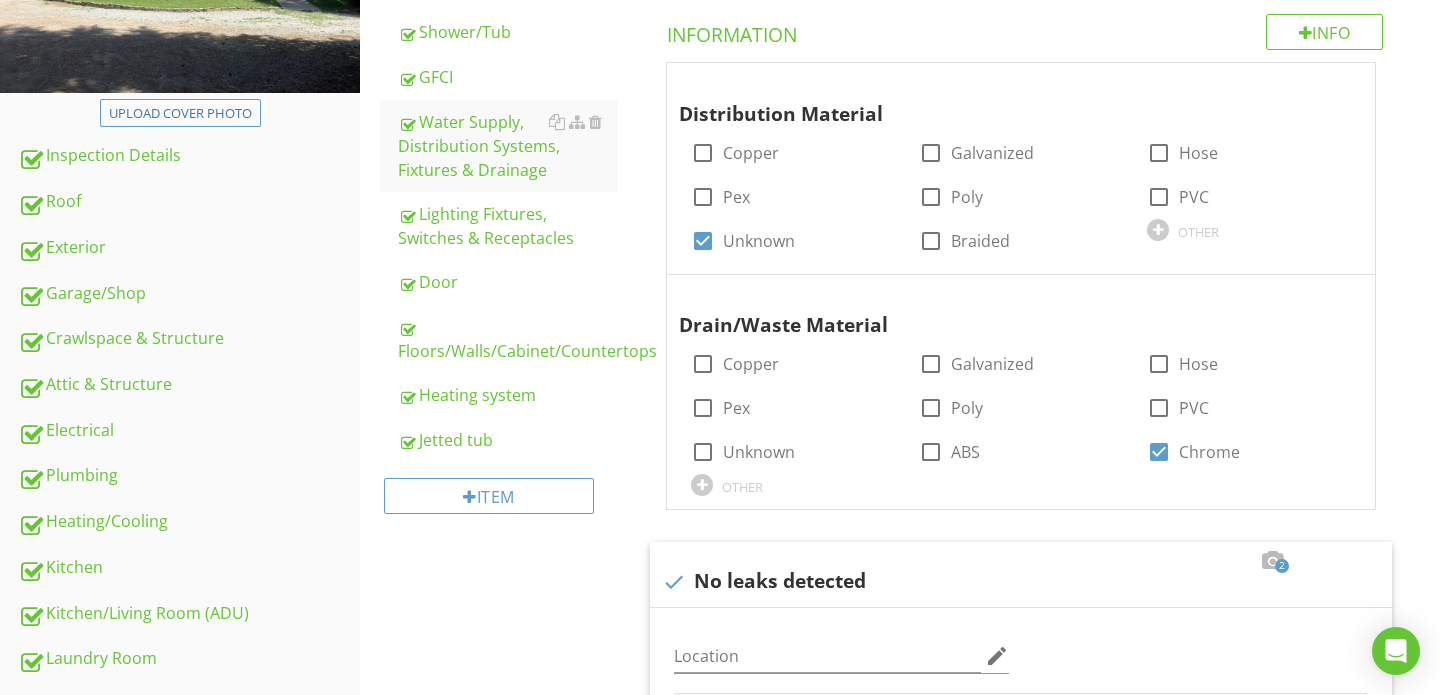scroll, scrollTop: 372, scrollLeft: 0, axis: vertical 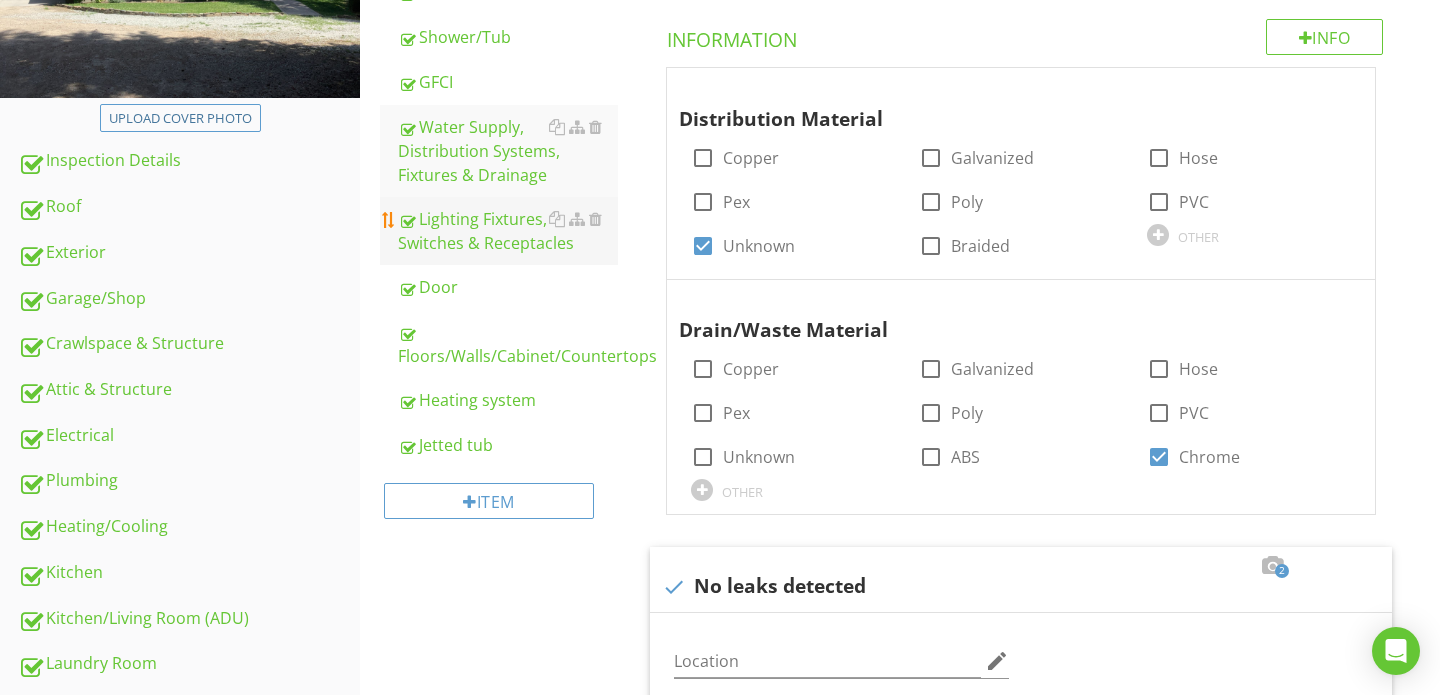 click on "Lighting Fixtures, Switches & Receptacles" at bounding box center [508, 231] 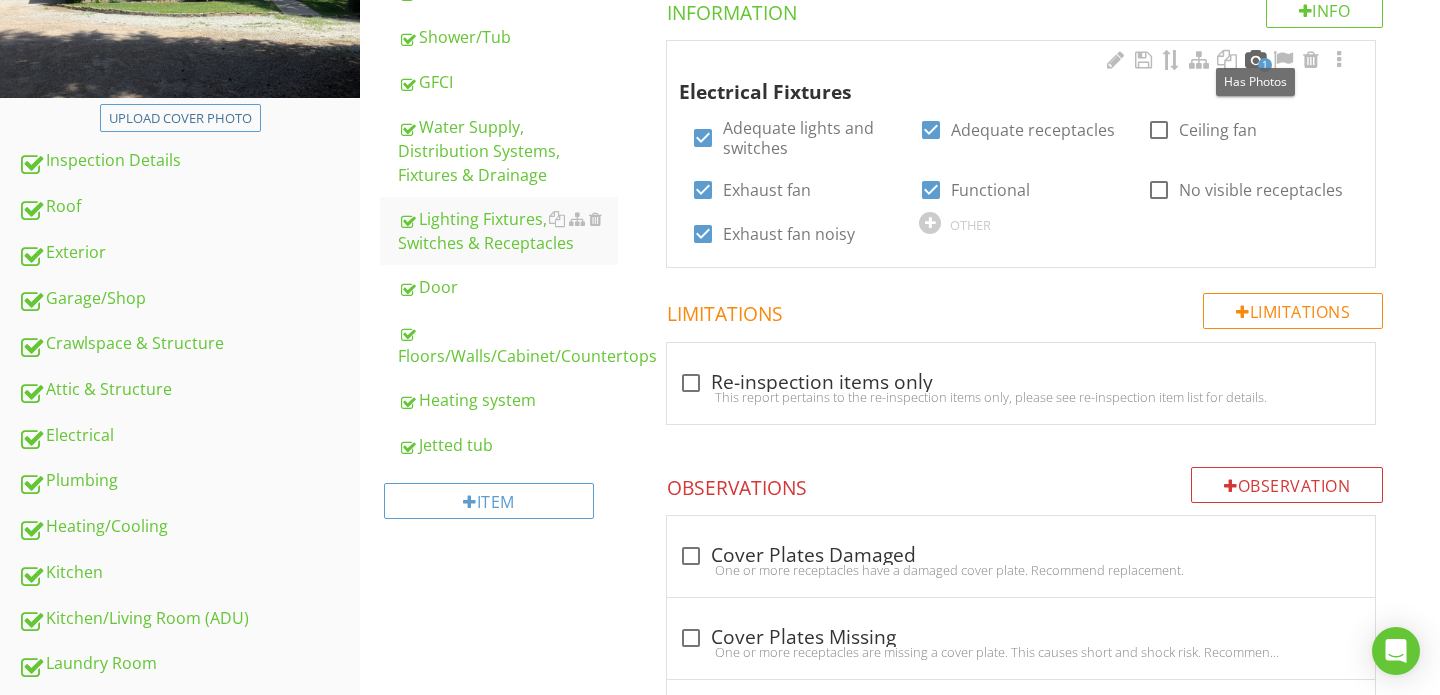 click at bounding box center (1255, 60) 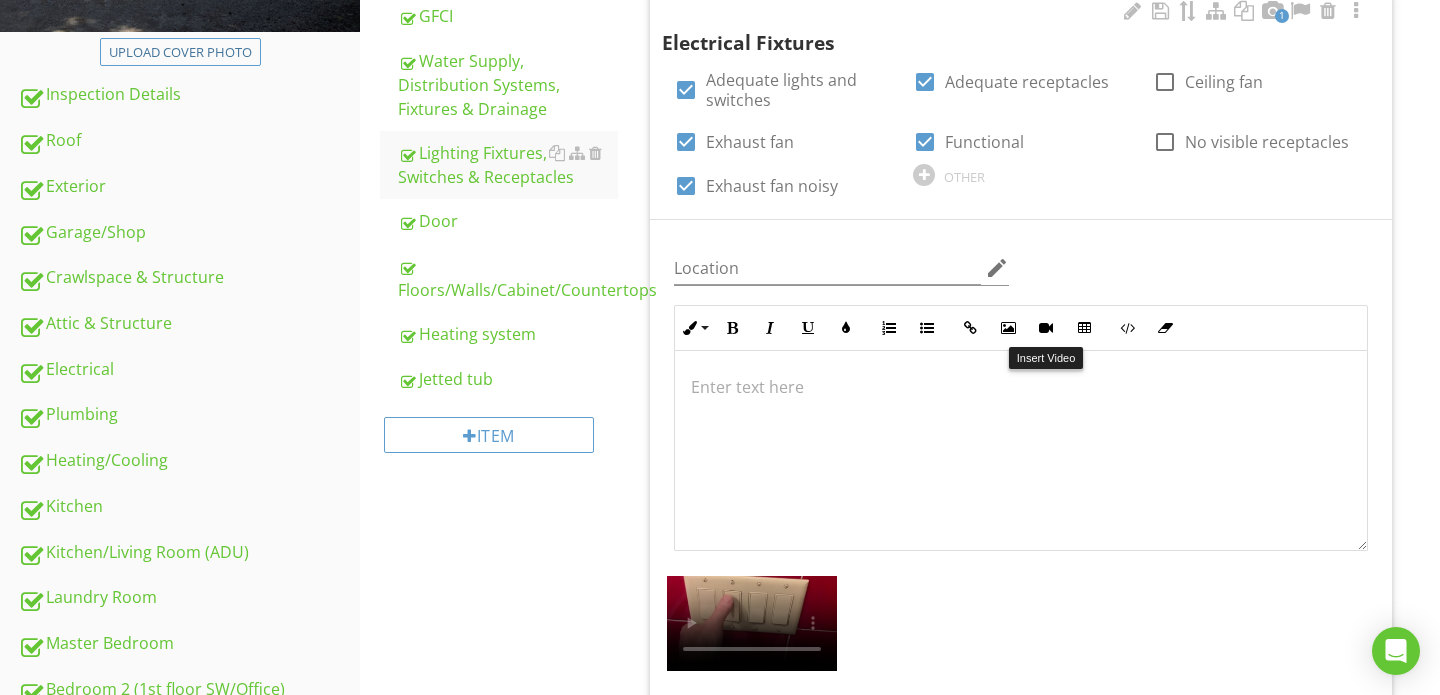 scroll, scrollTop: 434, scrollLeft: 0, axis: vertical 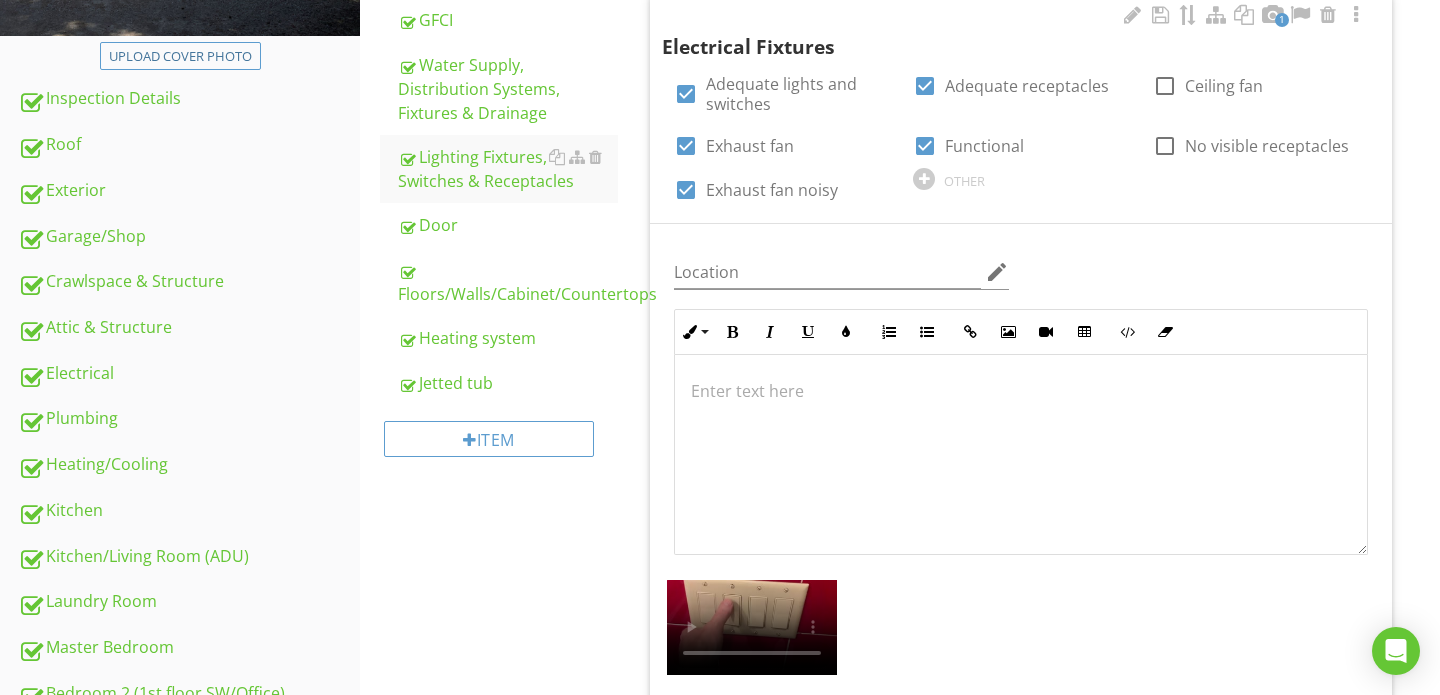 click at bounding box center (1021, 455) 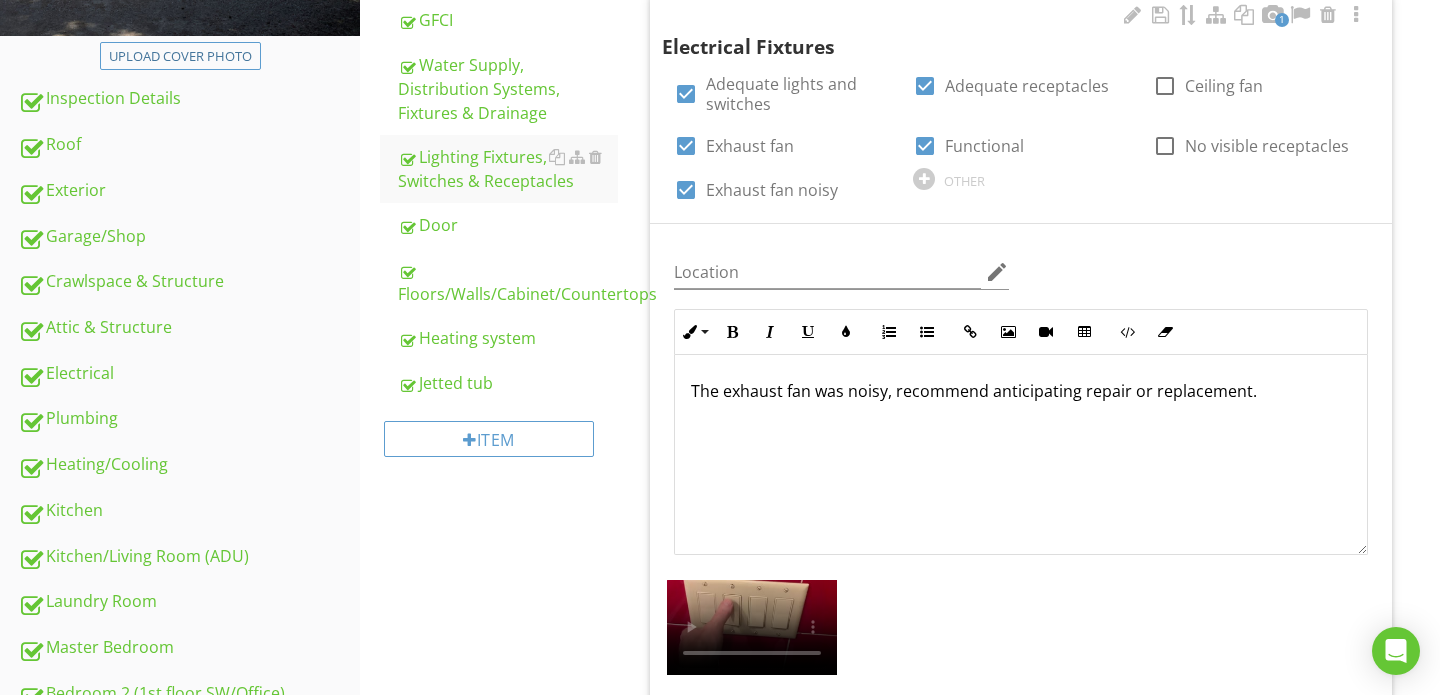 scroll, scrollTop: 1, scrollLeft: 0, axis: vertical 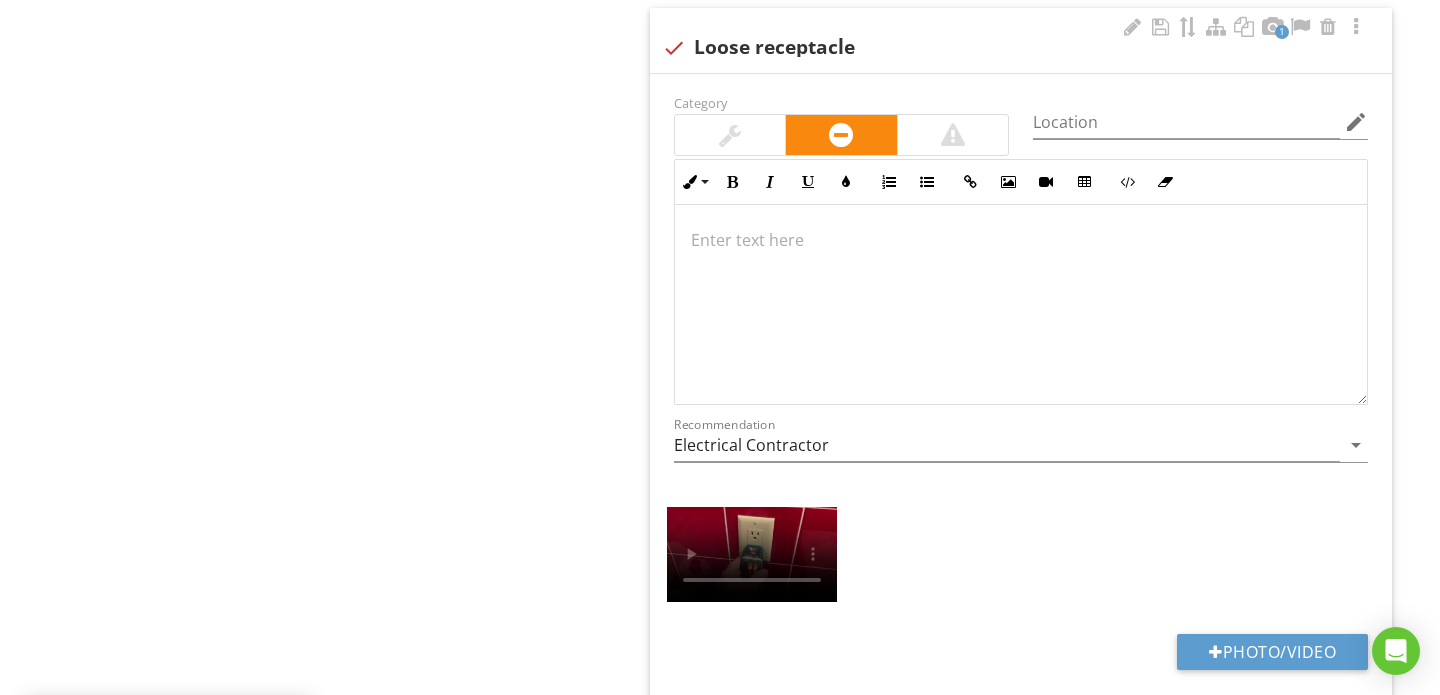 click at bounding box center [1021, 304] 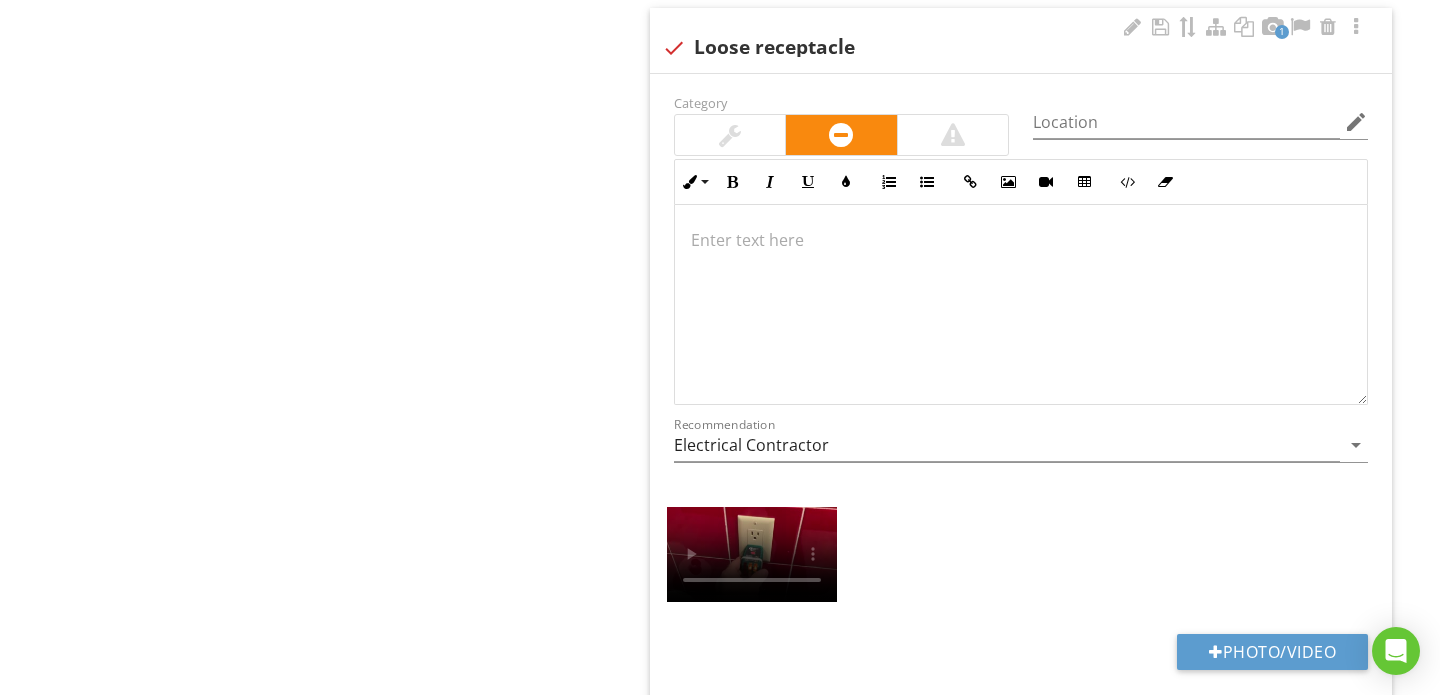 type 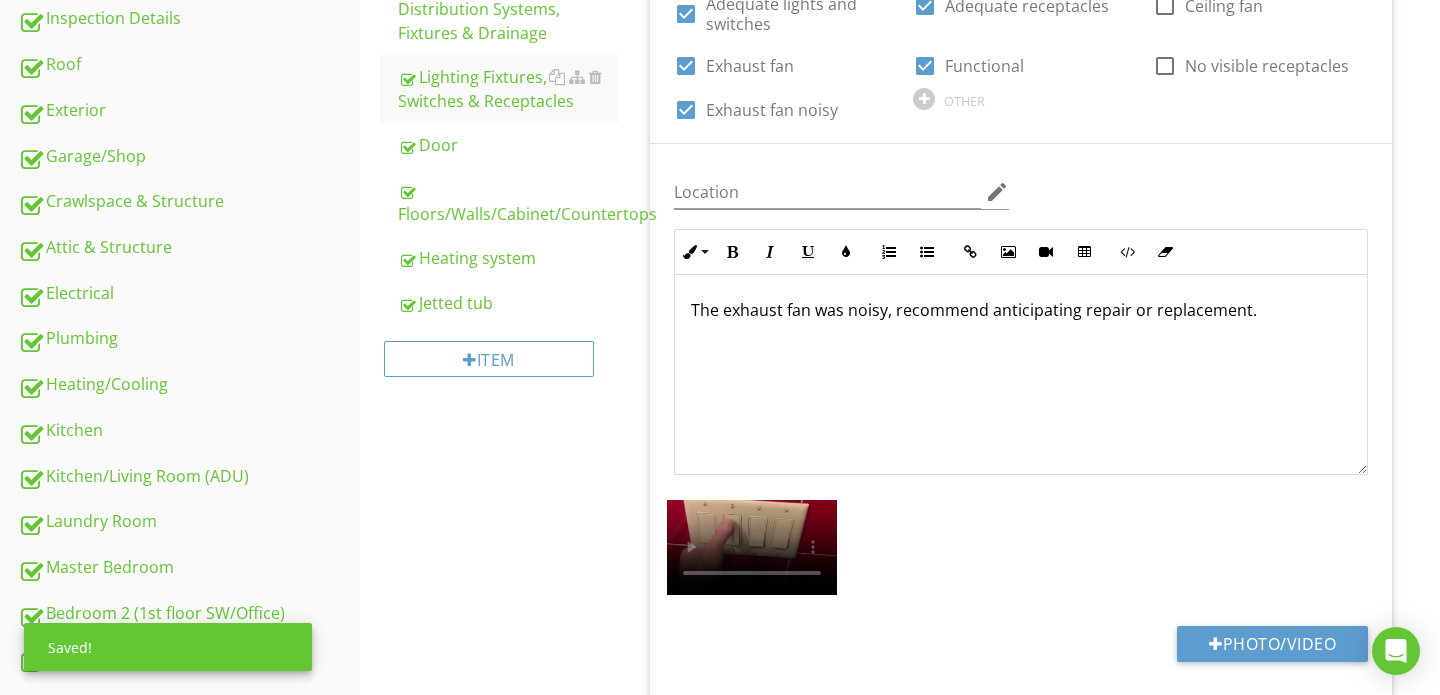 scroll, scrollTop: 442, scrollLeft: 0, axis: vertical 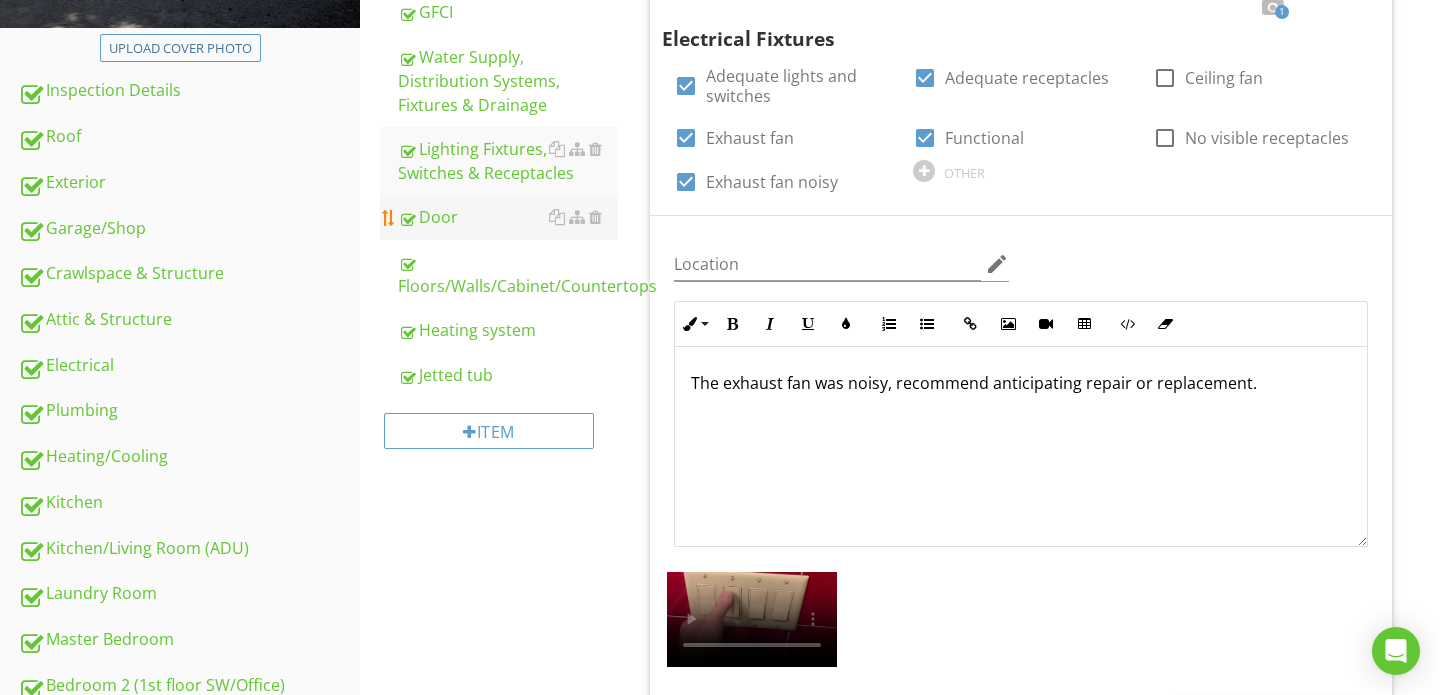 click on "Door" at bounding box center (508, 217) 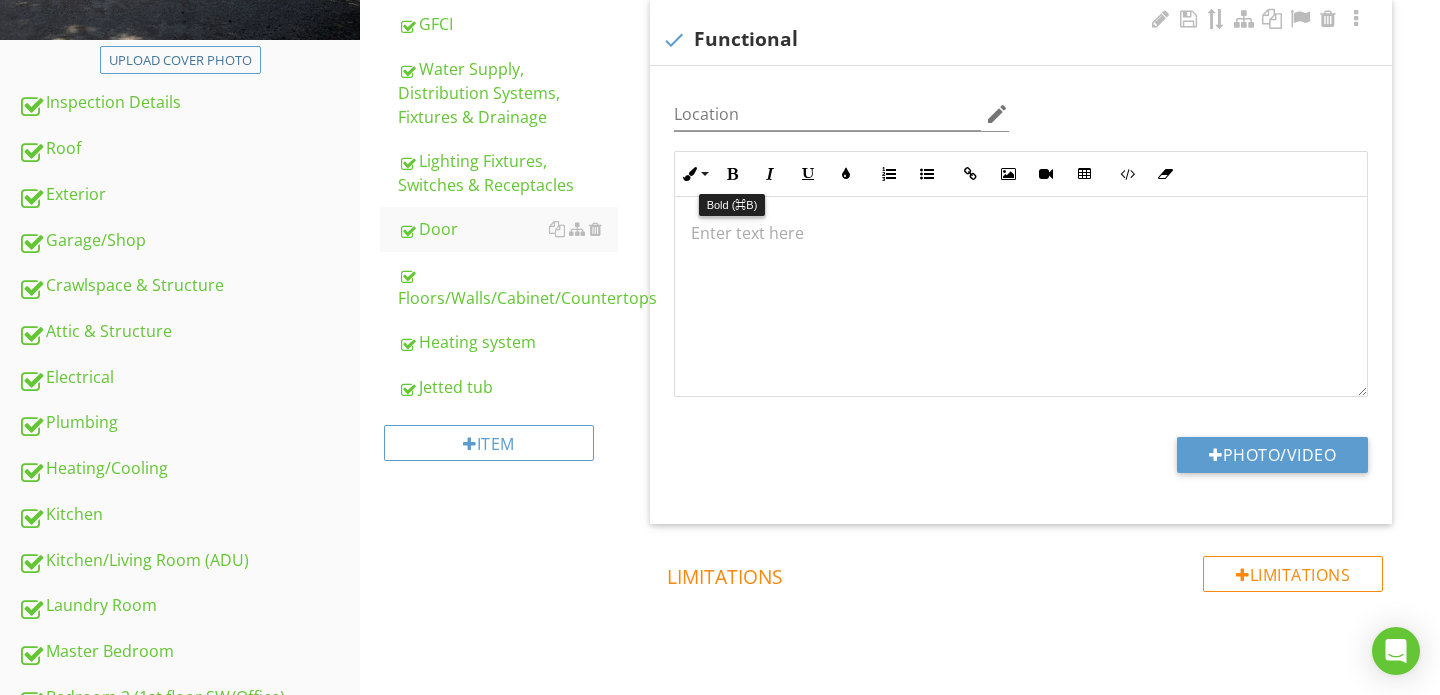 scroll, scrollTop: 428, scrollLeft: 0, axis: vertical 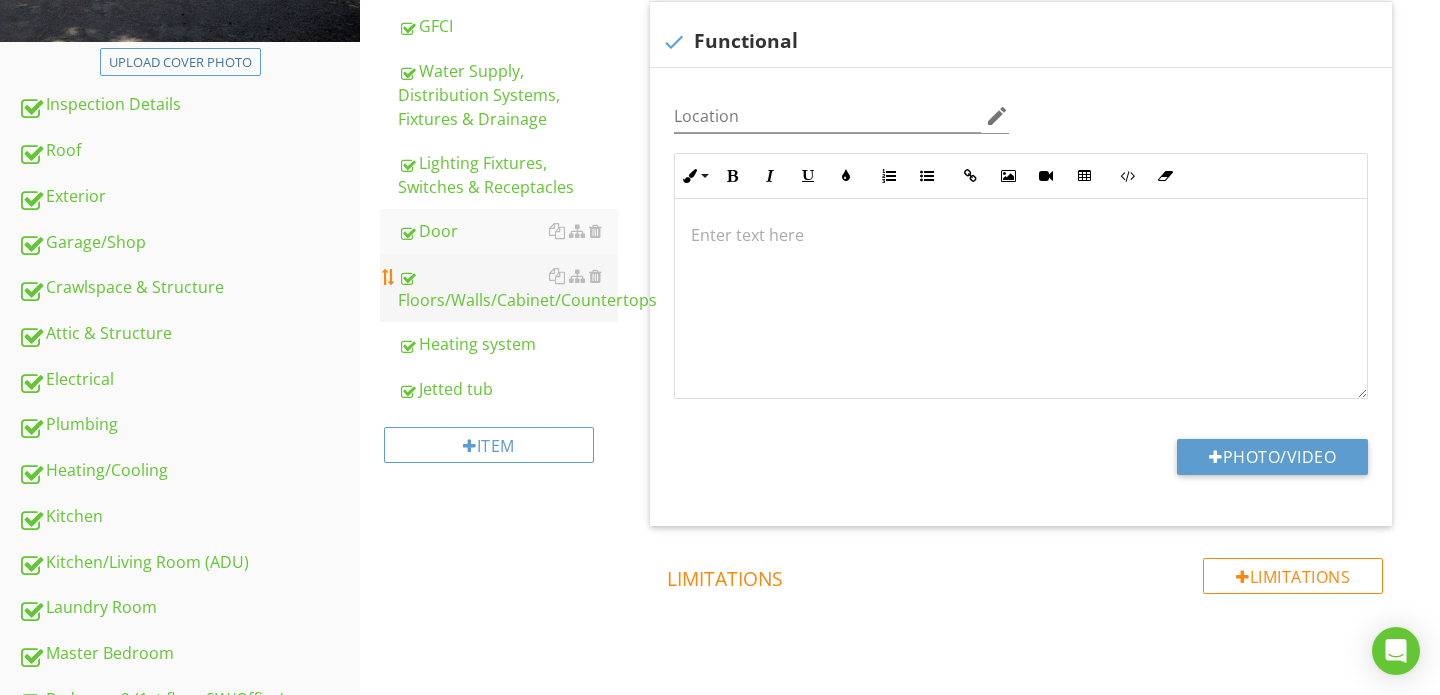 click on "Floors/Walls/Cabinet/Countertops" at bounding box center (508, 288) 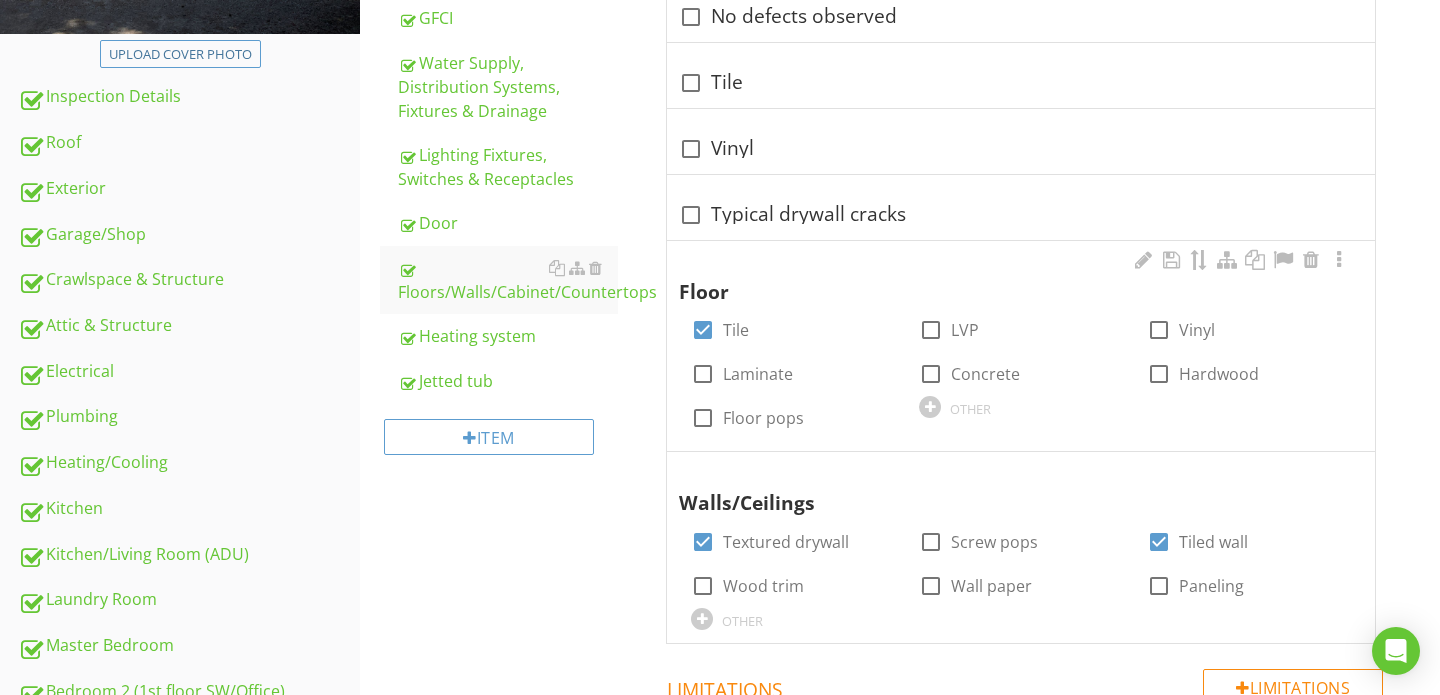 scroll, scrollTop: 425, scrollLeft: 0, axis: vertical 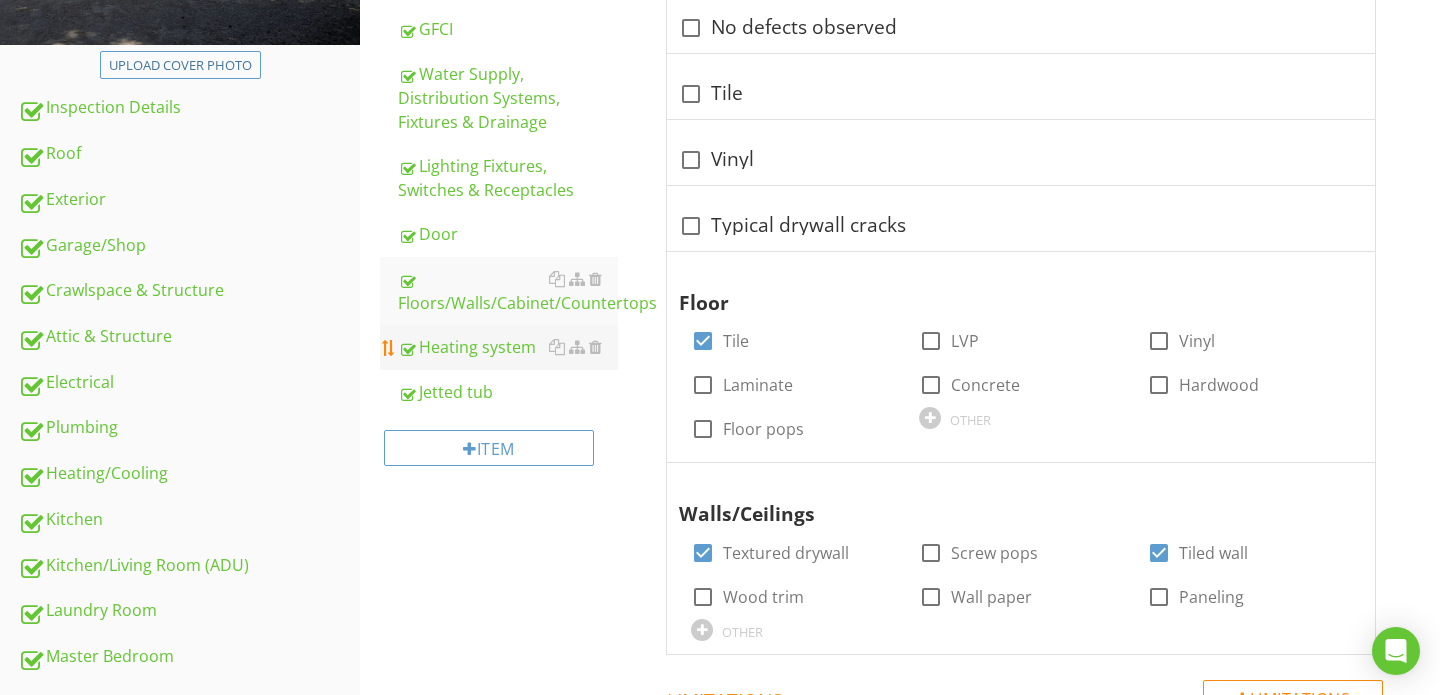 click on "Heating system" at bounding box center (508, 347) 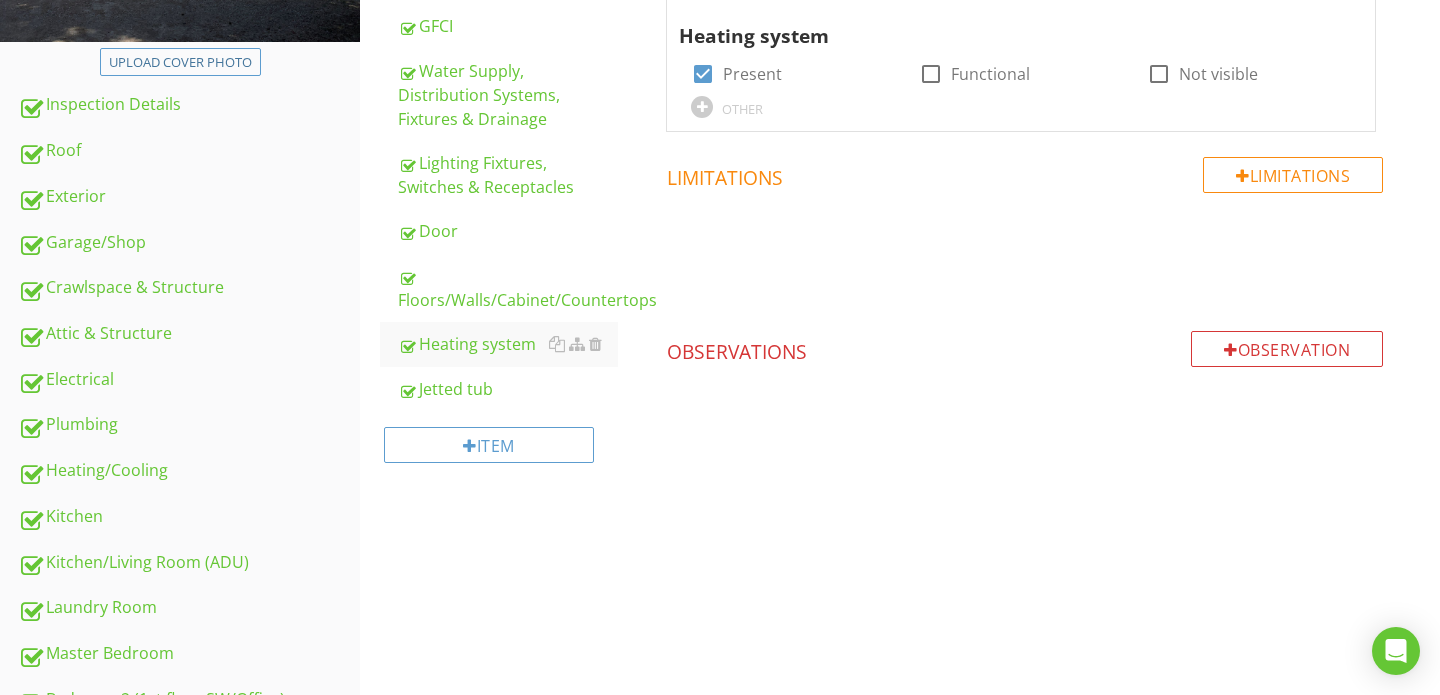 scroll, scrollTop: 430, scrollLeft: 0, axis: vertical 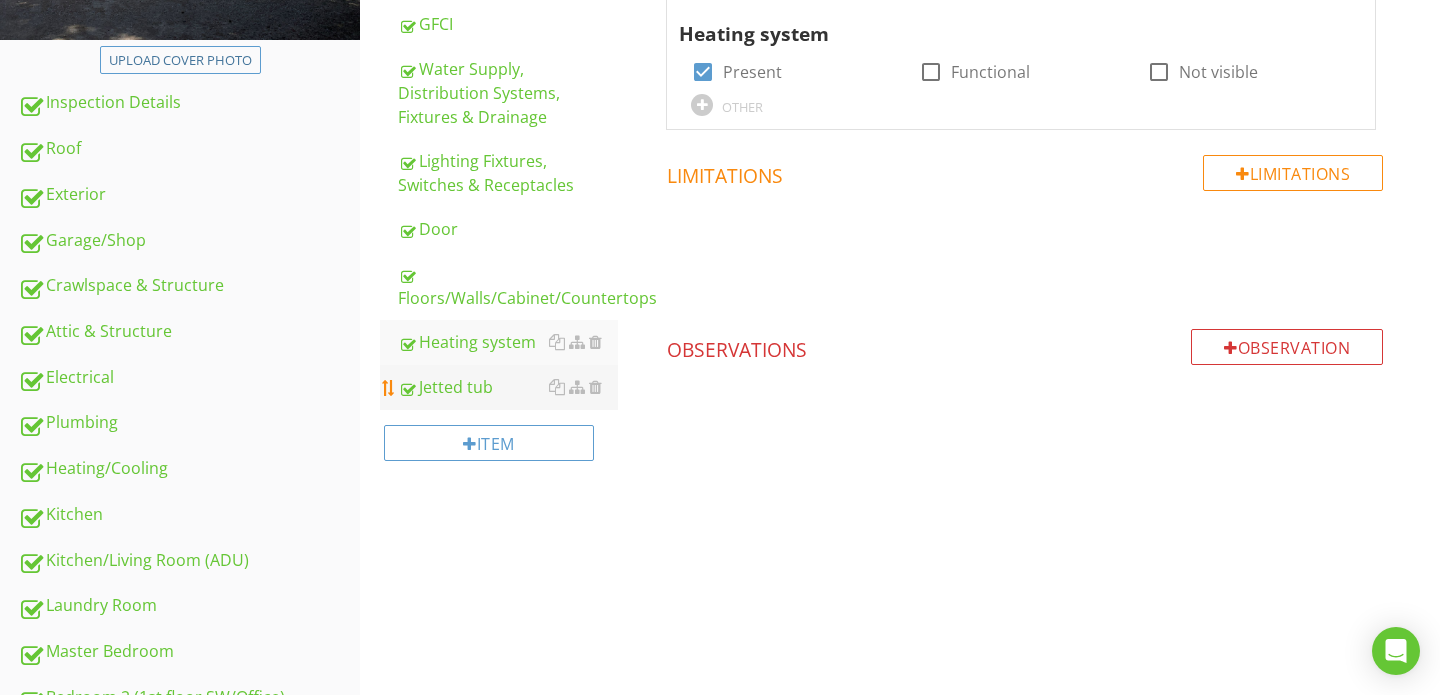 click on "Jetted tub" at bounding box center [508, 387] 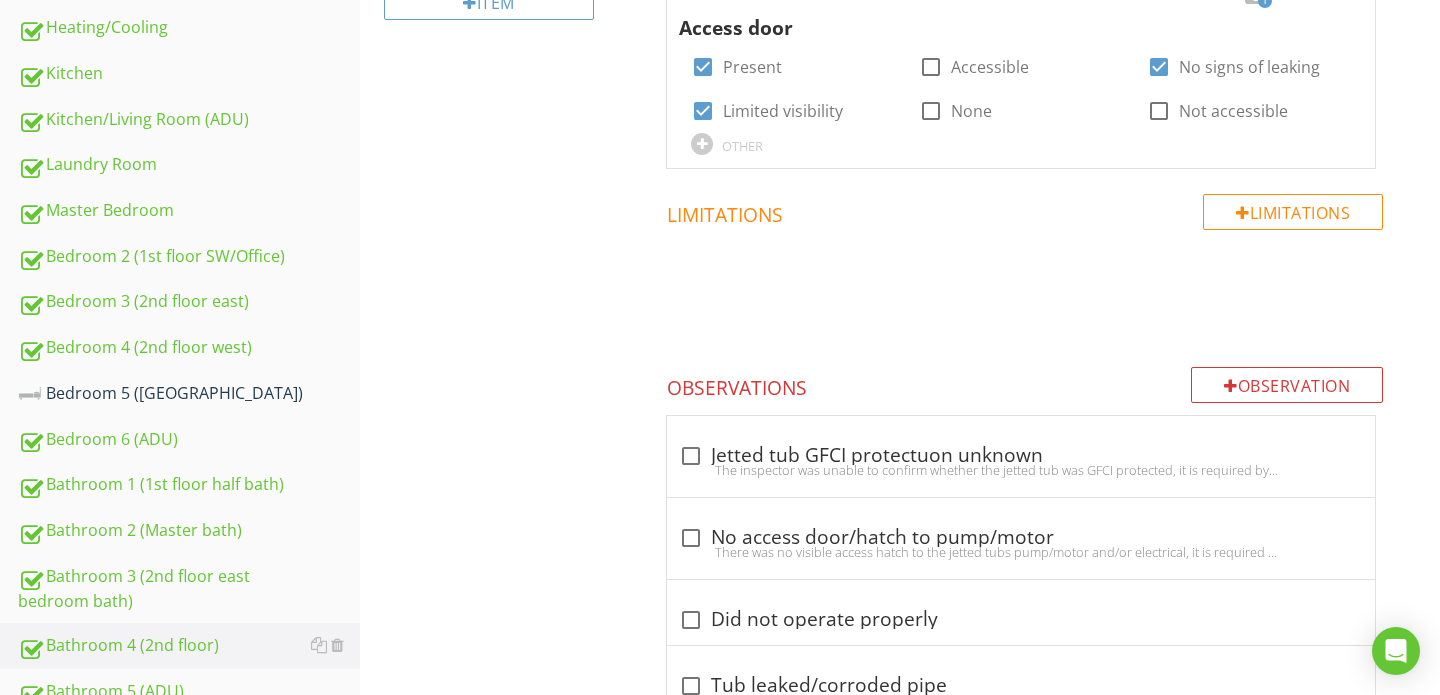 scroll, scrollTop: 874, scrollLeft: 0, axis: vertical 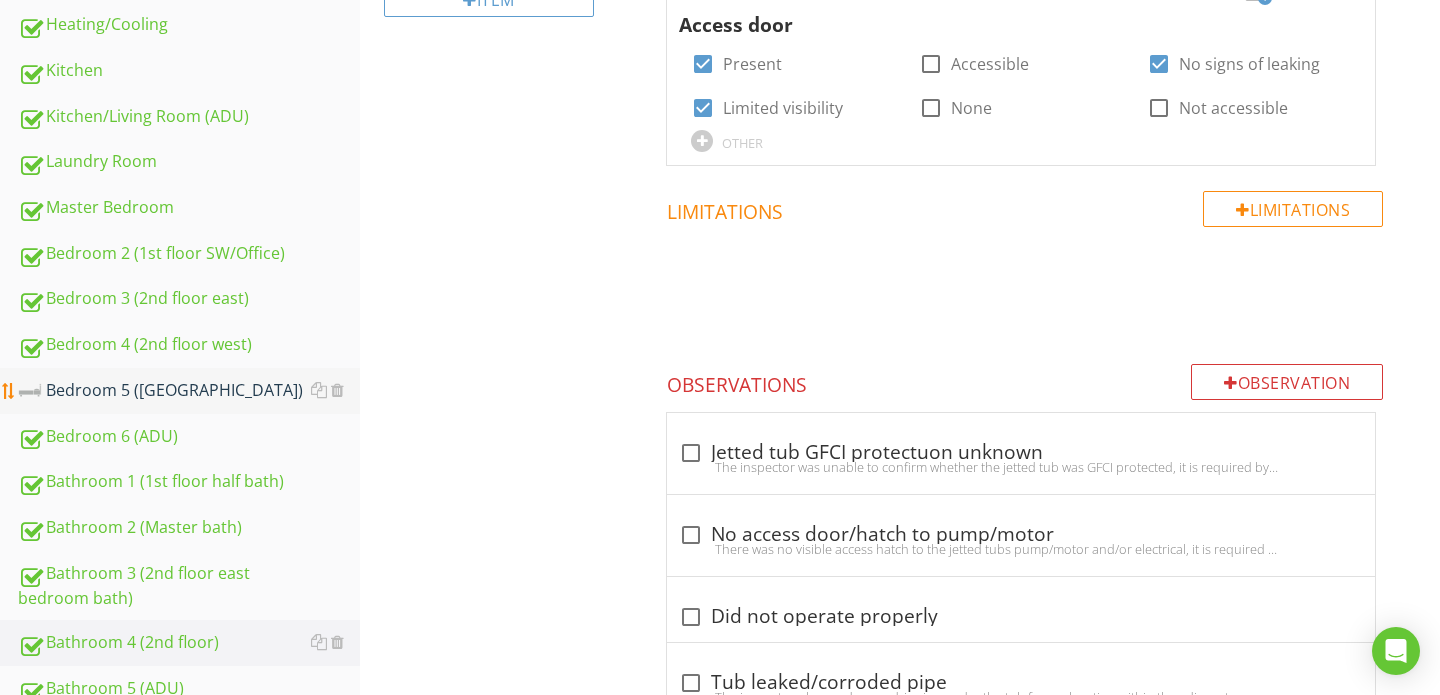 click on "Bedroom 5 ([GEOGRAPHIC_DATA])" at bounding box center [189, 391] 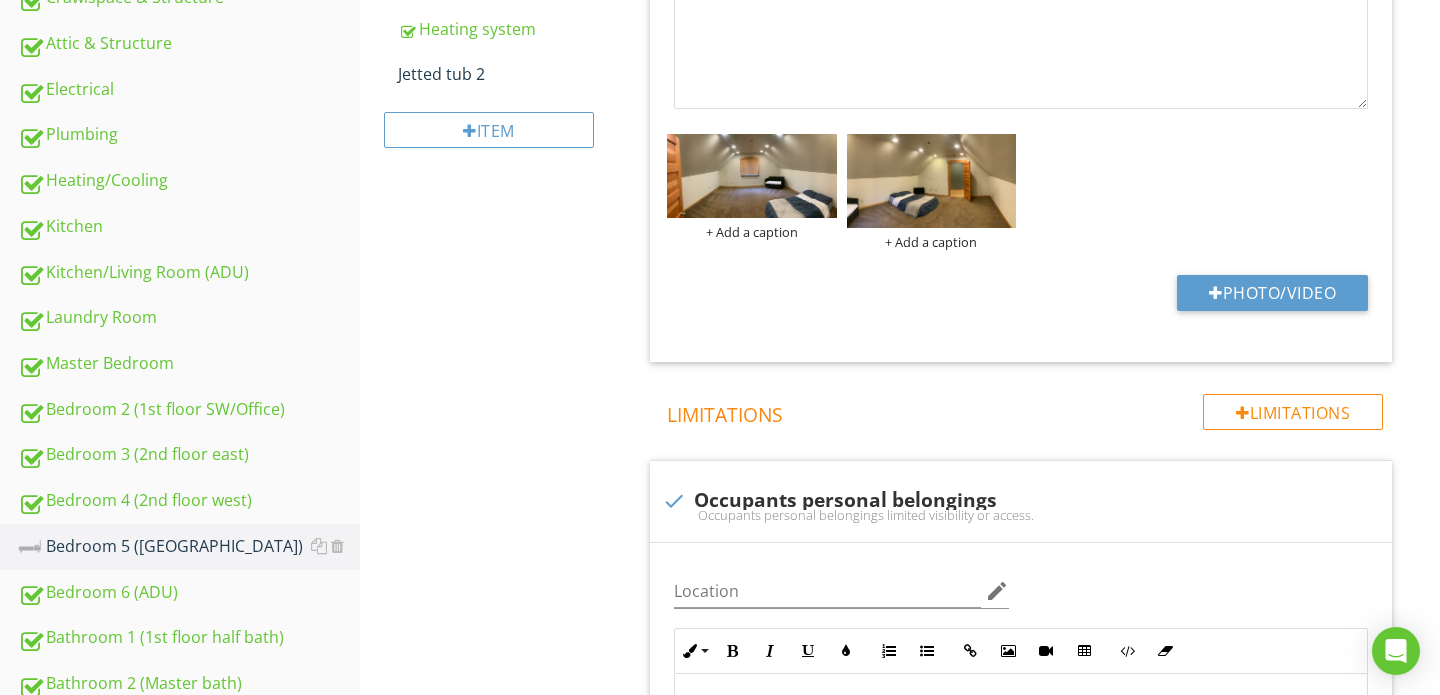 scroll, scrollTop: 414, scrollLeft: 0, axis: vertical 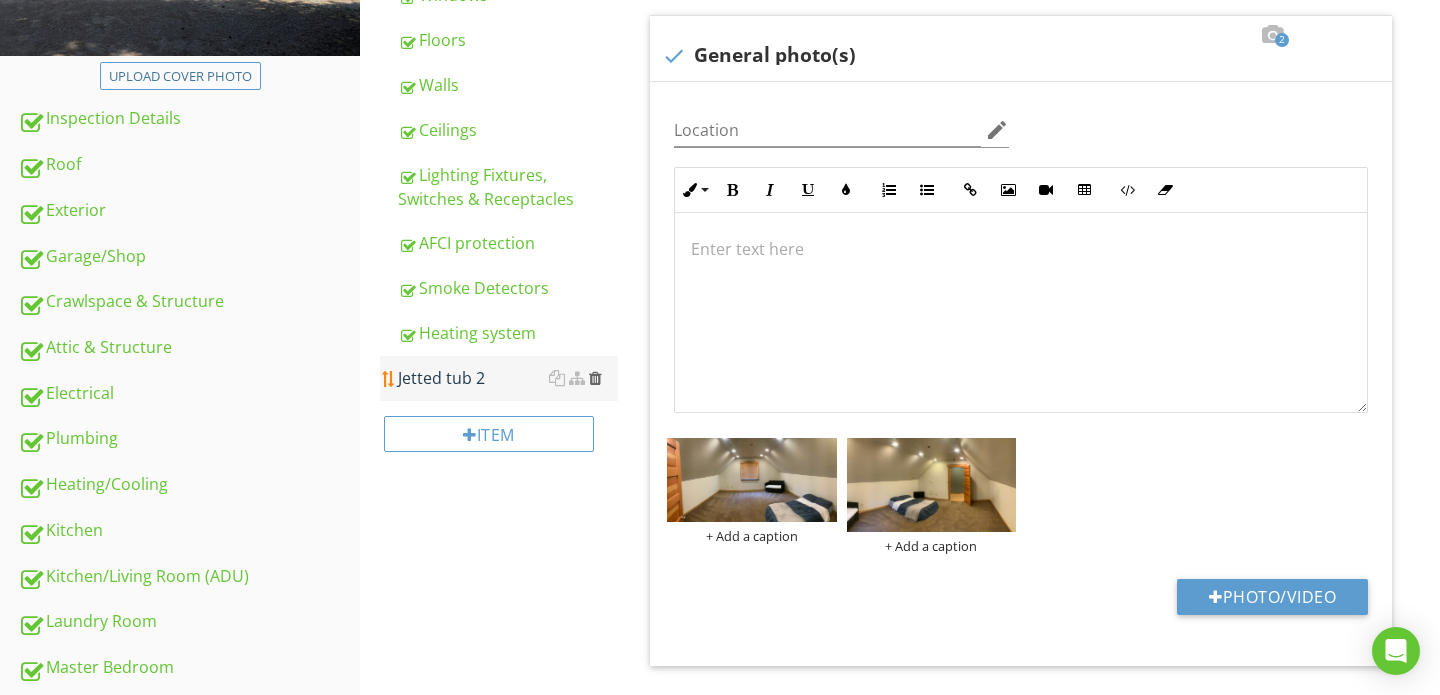 click at bounding box center (595, 378) 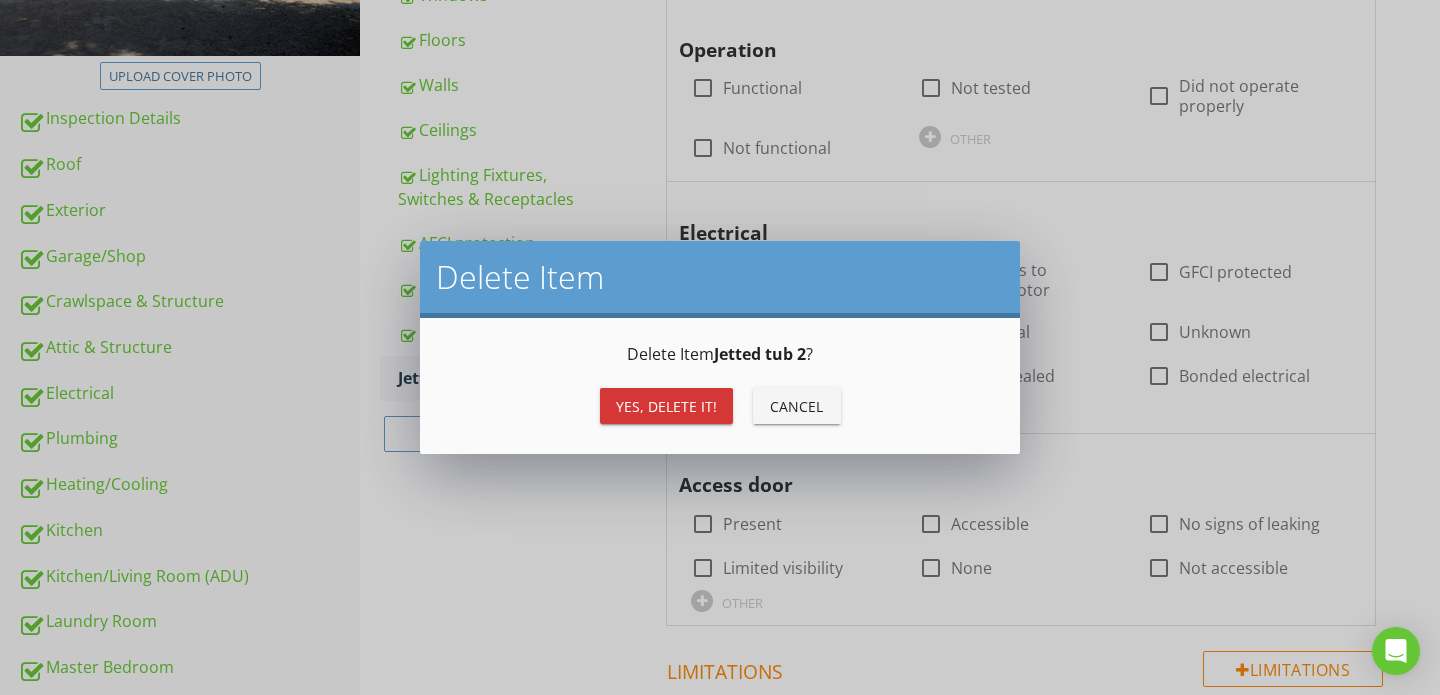 click on "Yes, Delete it!" at bounding box center [666, 406] 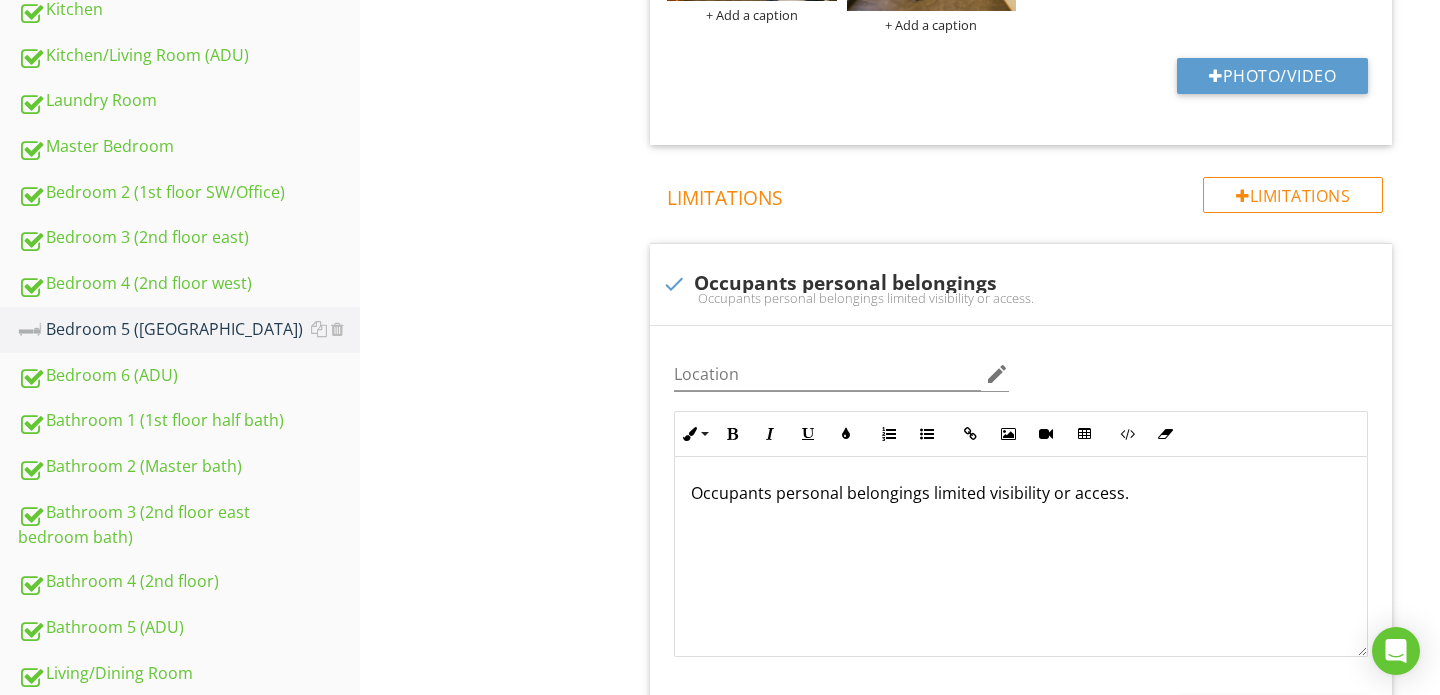 scroll, scrollTop: 955, scrollLeft: 0, axis: vertical 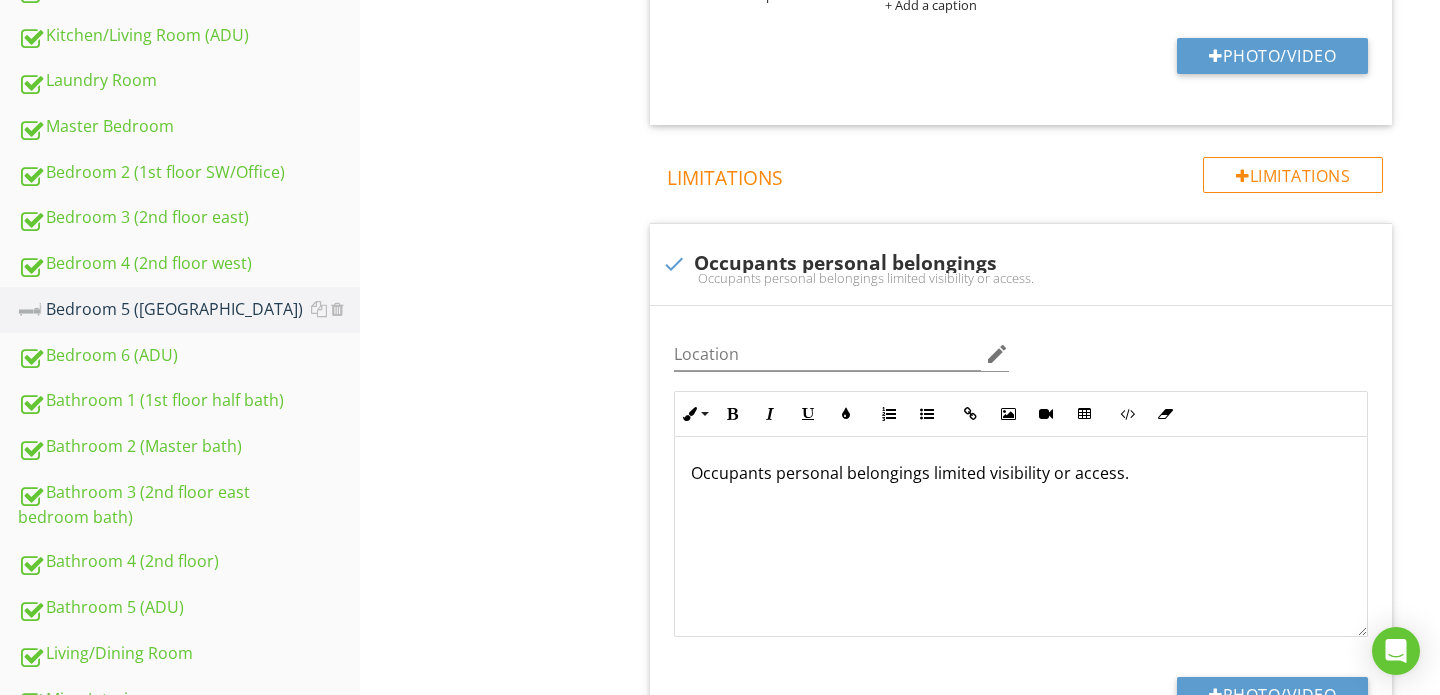 click on "Bedroom 5 (2nd floor north west)
General
Doors
Windows
Floors
Walls
Ceilings
Lighting Fixtures, Switches & Receptacles
AFCI protection
Smoke Detectors
Heating system
Item
General
Info
Information                 2         check
General photo(s)
Location edit       Inline Style XLarge Large Normal Small Light Small/Light Bold Italic Underline Colors Ordered List Unordered List Insert Link Insert Image Insert Video Insert Table Code View Clear Formatting Enter text here               + Add a caption         + Add a caption" at bounding box center (900, 119) 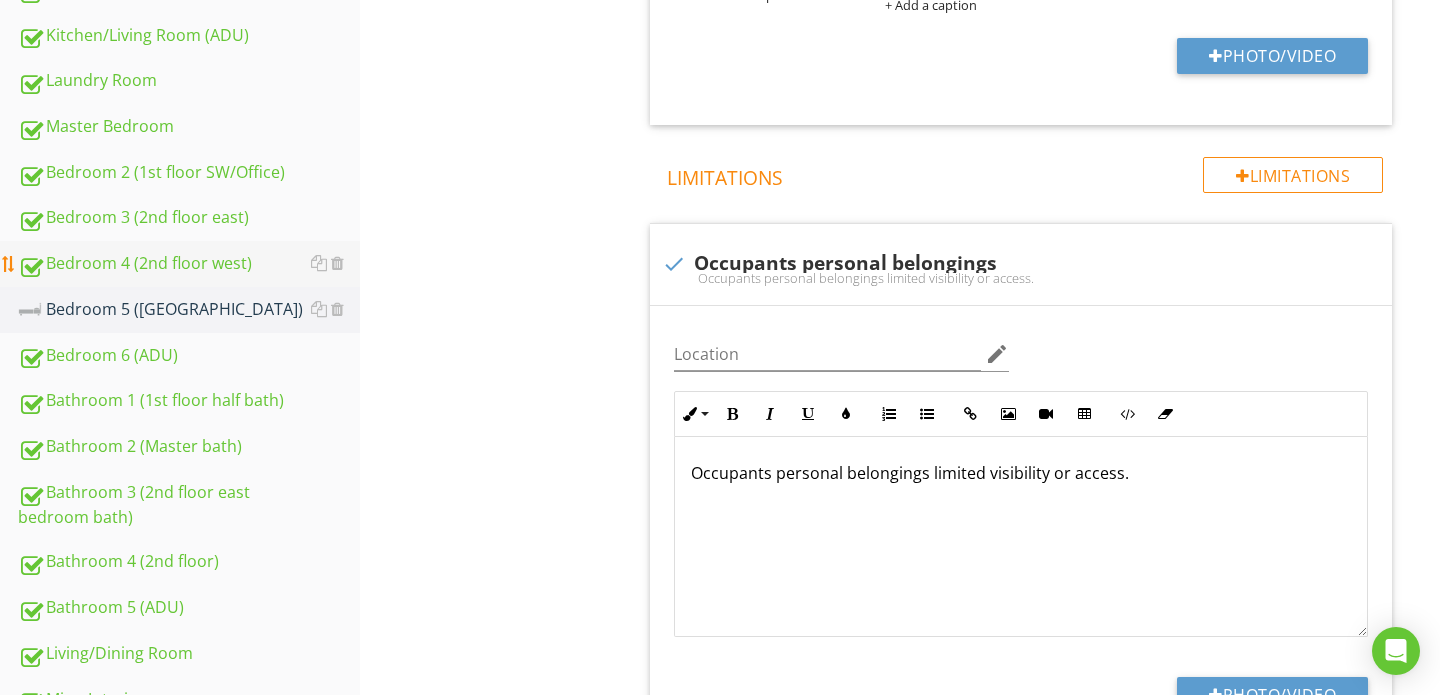 click on "Bedroom 4 (2nd floor west)" at bounding box center [189, 264] 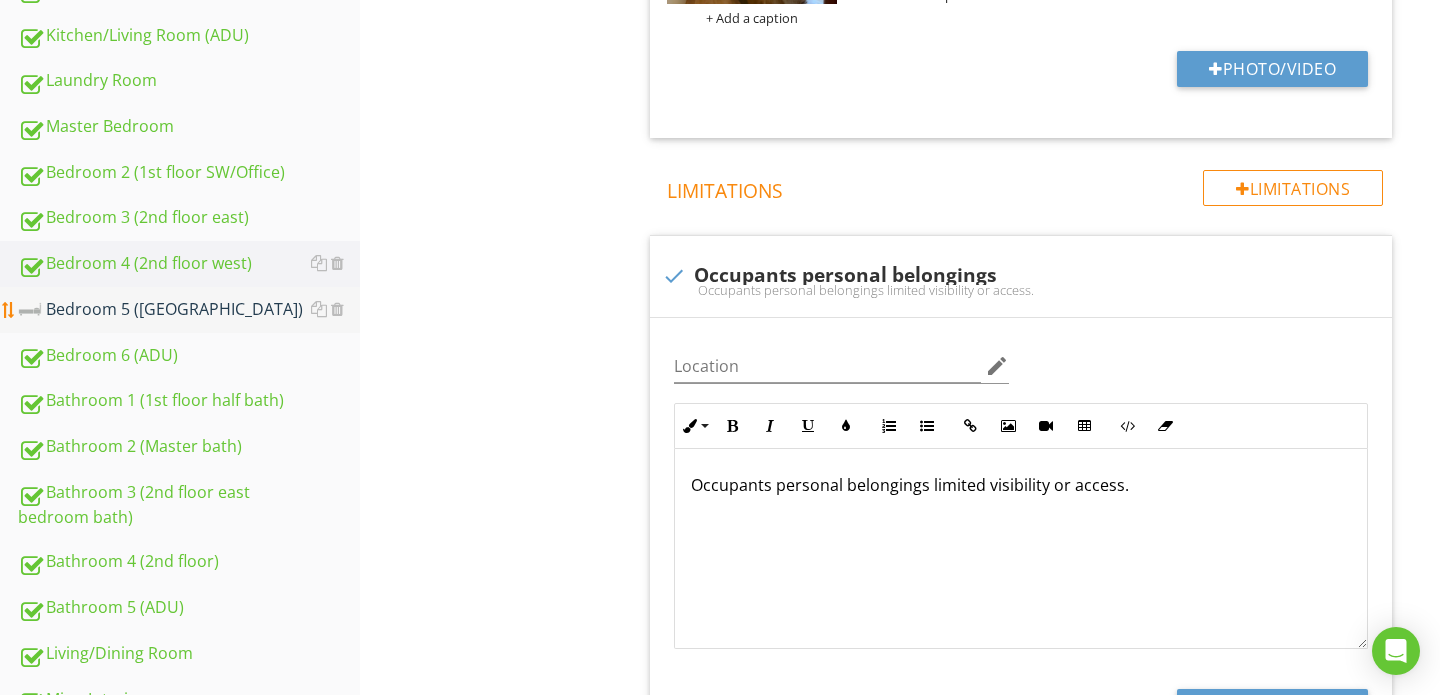 click on "Bedroom 5 ([GEOGRAPHIC_DATA])" at bounding box center (189, 310) 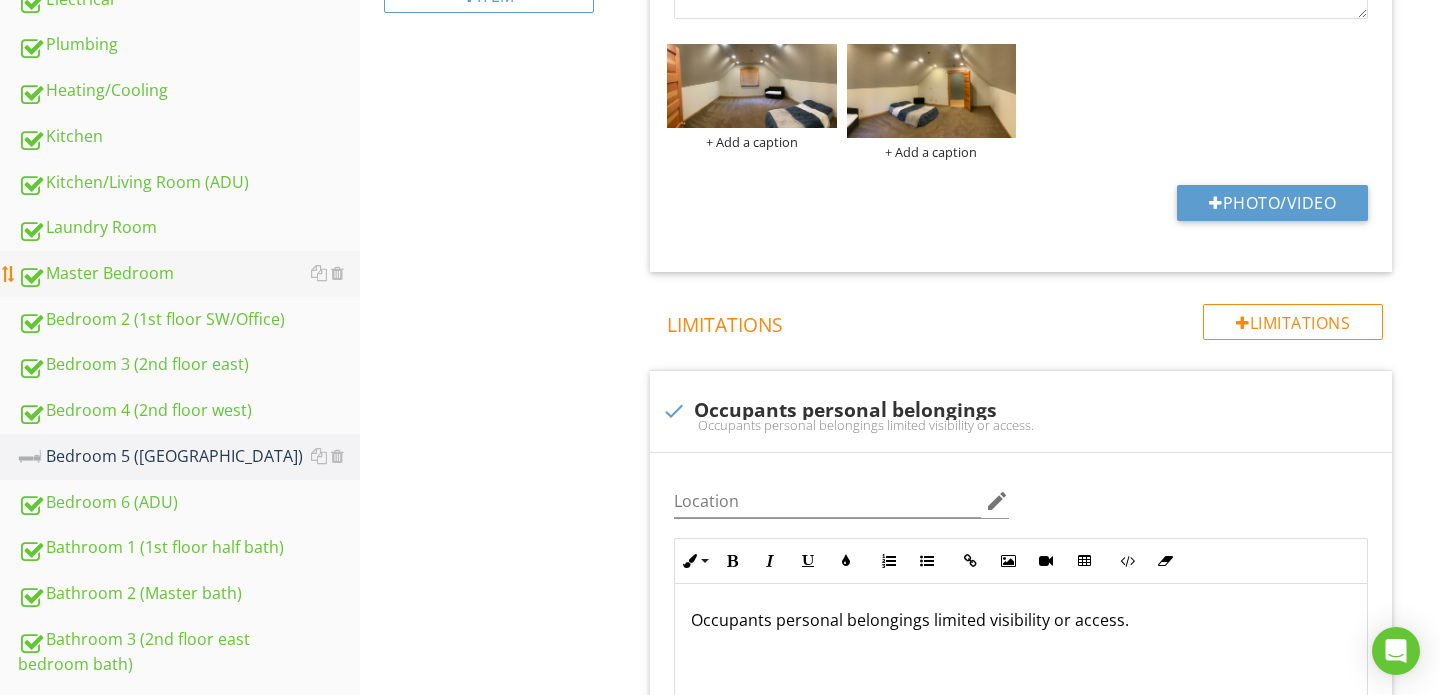 scroll, scrollTop: 821, scrollLeft: 0, axis: vertical 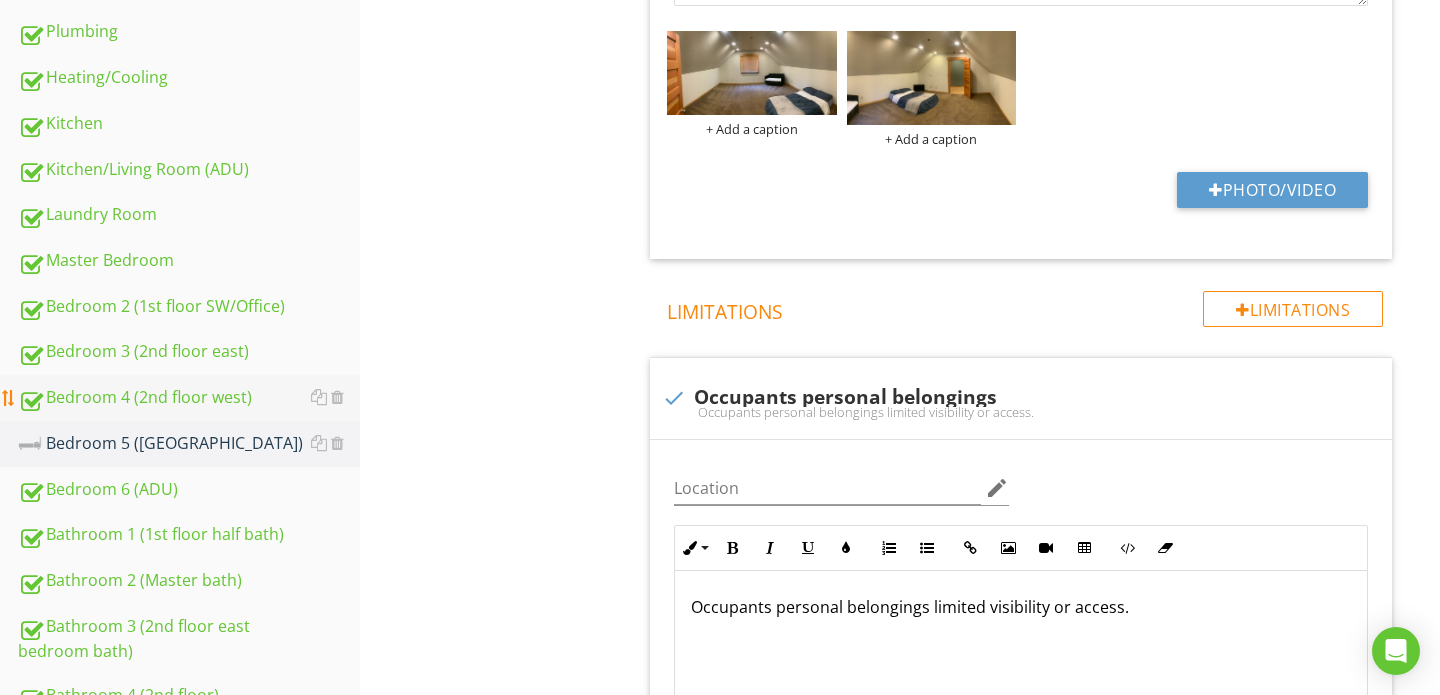 click on "Bedroom 4 (2nd floor west)" at bounding box center [189, 398] 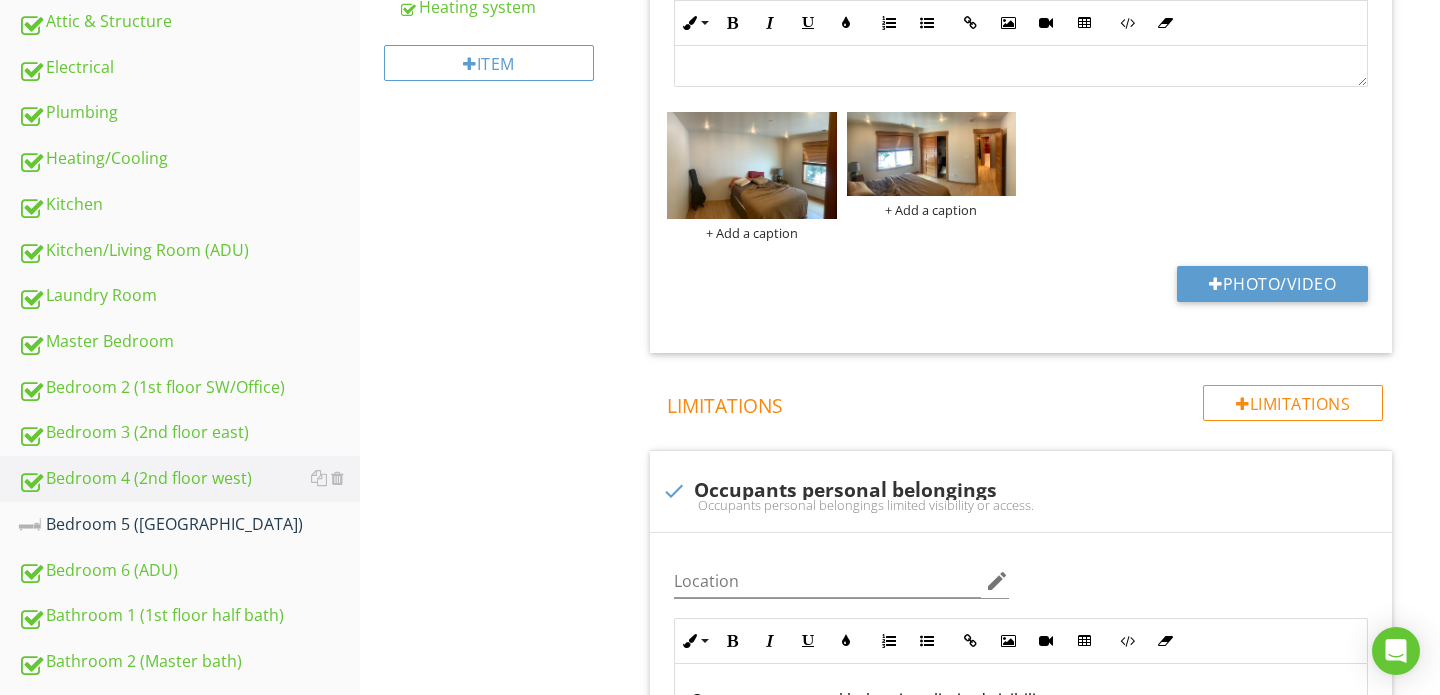 scroll, scrollTop: 739, scrollLeft: 0, axis: vertical 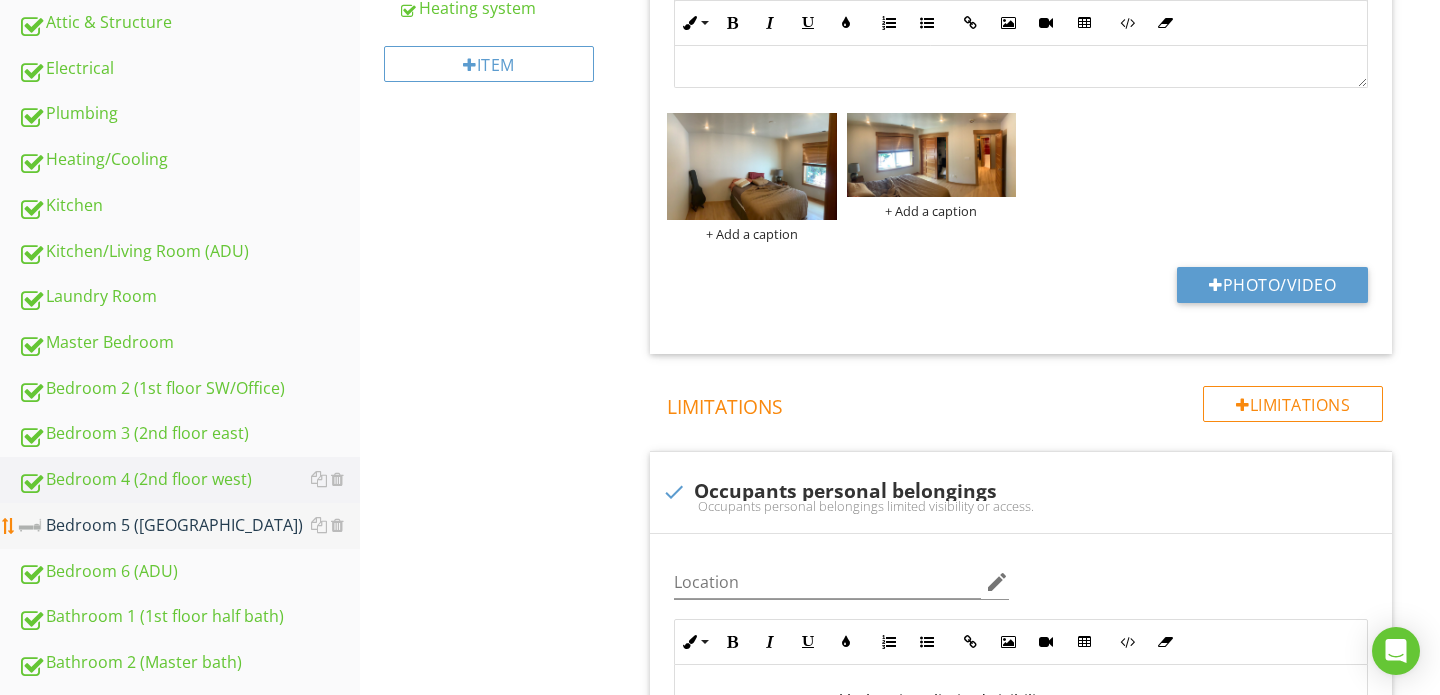 click on "Bedroom 5 ([GEOGRAPHIC_DATA])" at bounding box center (189, 526) 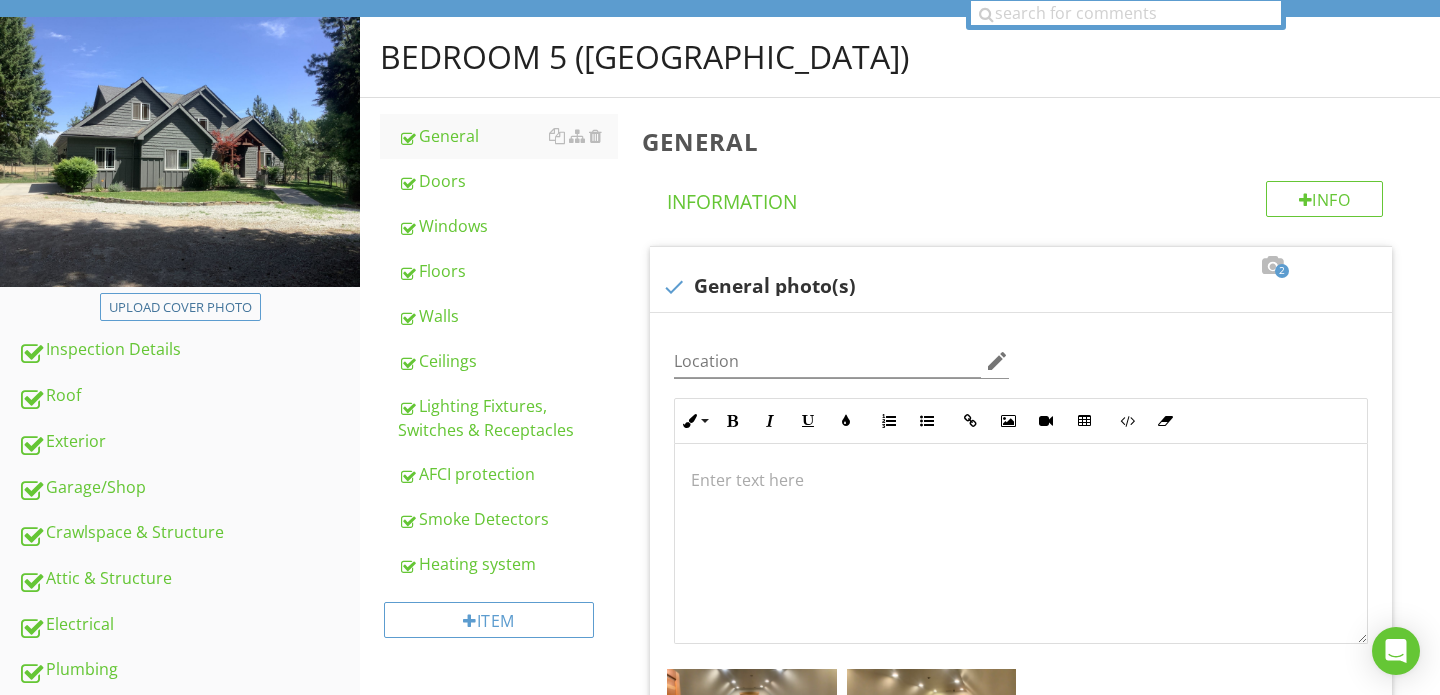 scroll, scrollTop: 170, scrollLeft: 0, axis: vertical 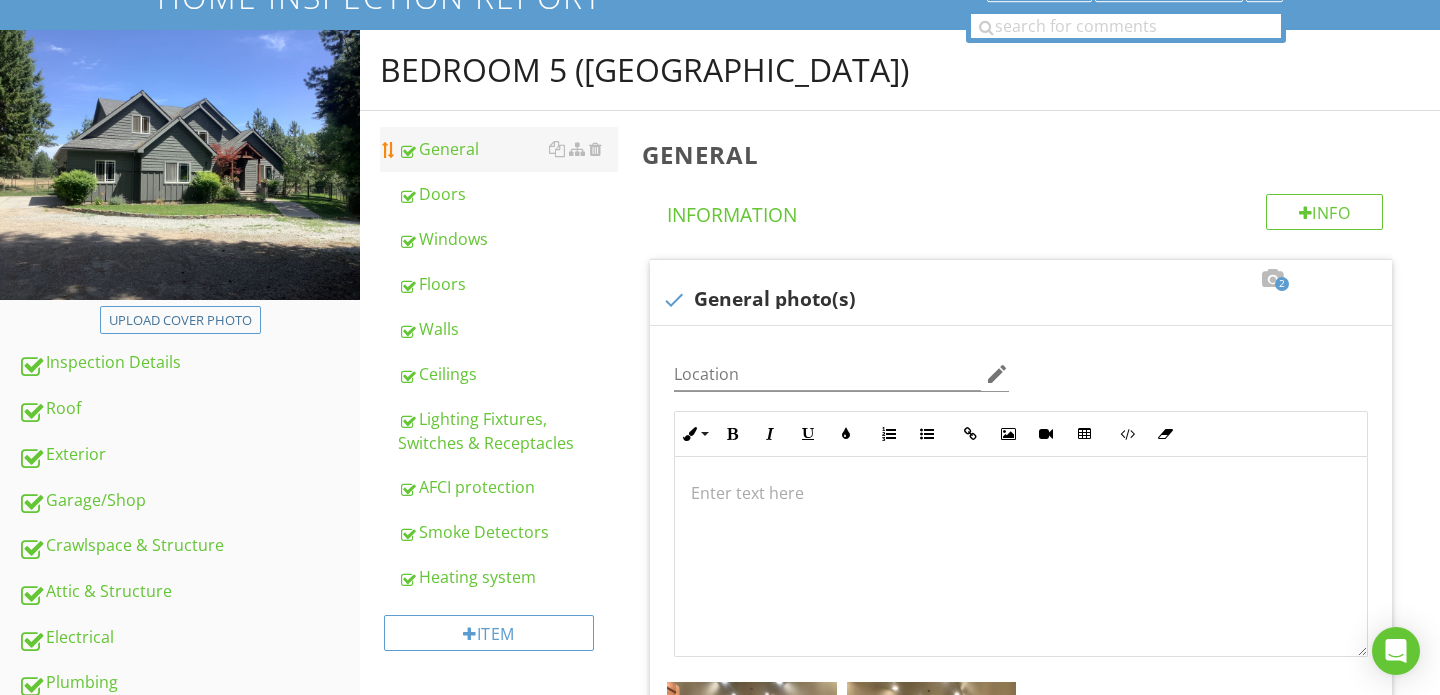 click on "General" at bounding box center (508, 149) 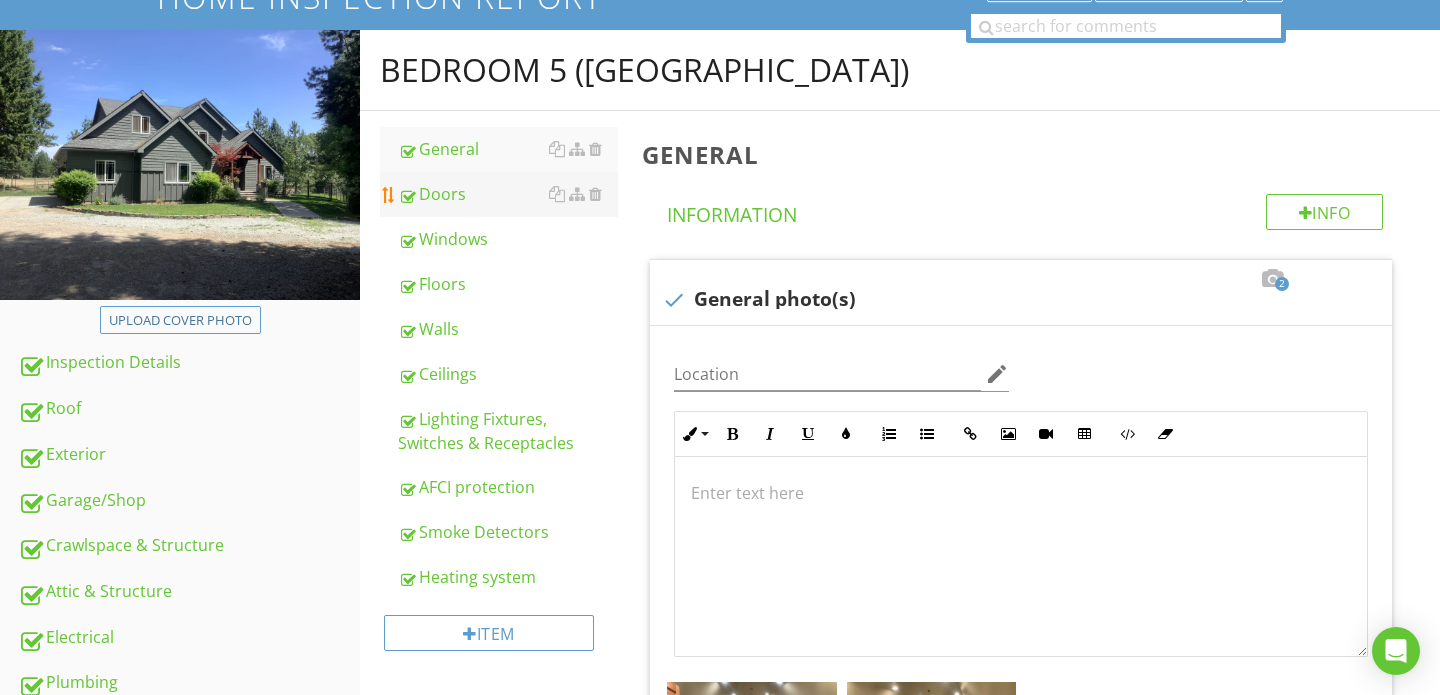 click on "Doors" at bounding box center [508, 194] 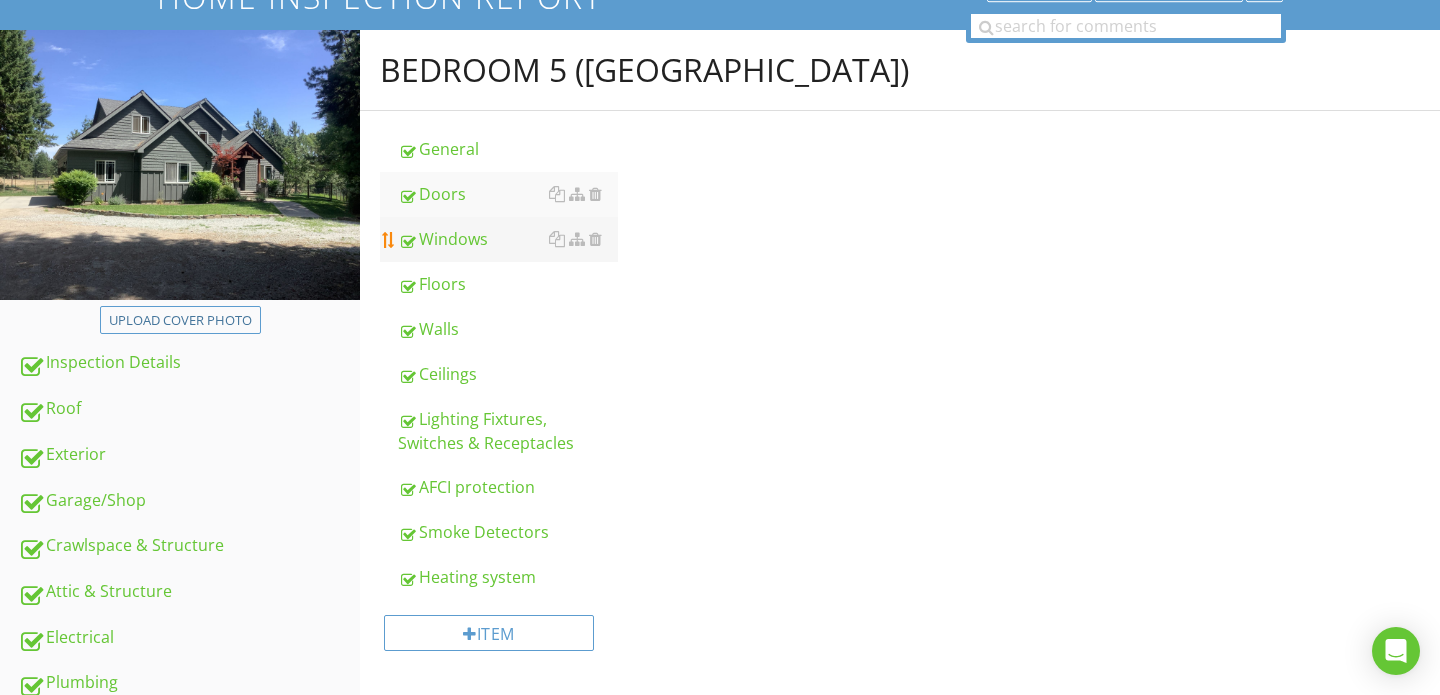 click on "Windows" at bounding box center [508, 239] 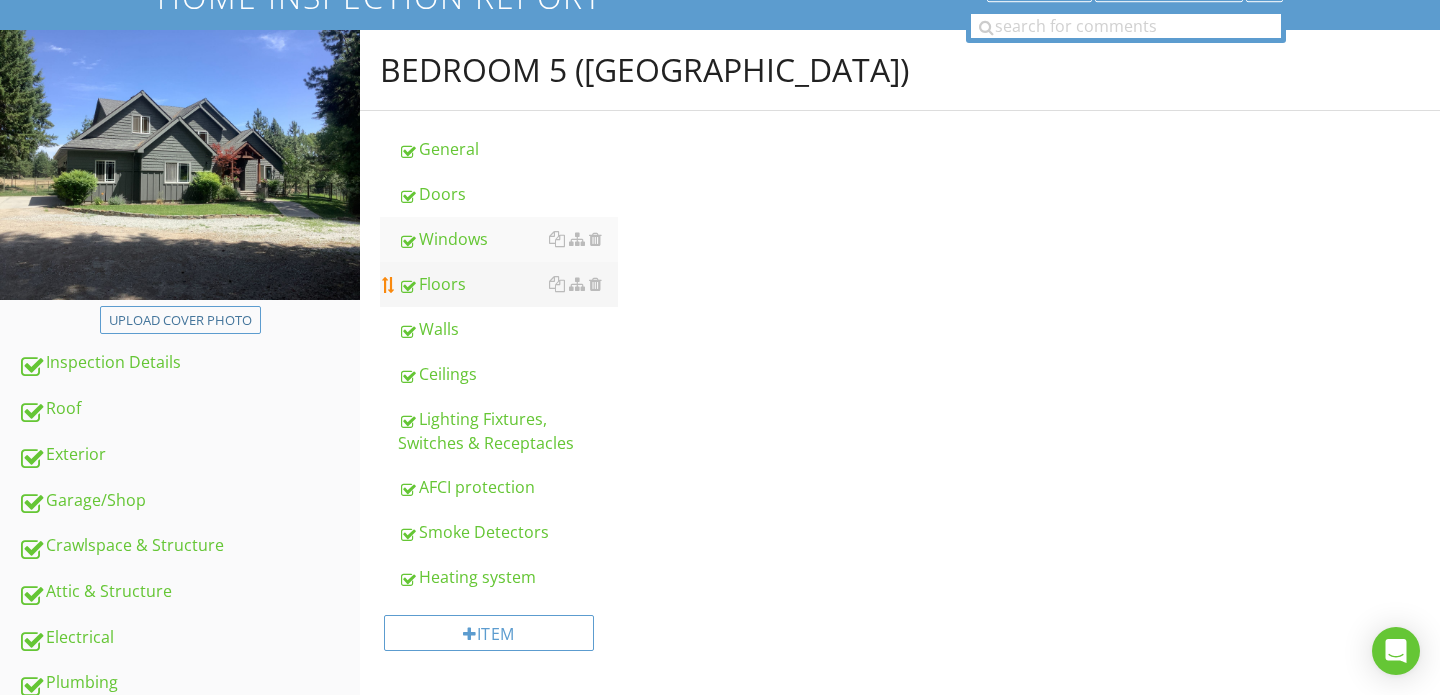 click on "Floors" at bounding box center [508, 284] 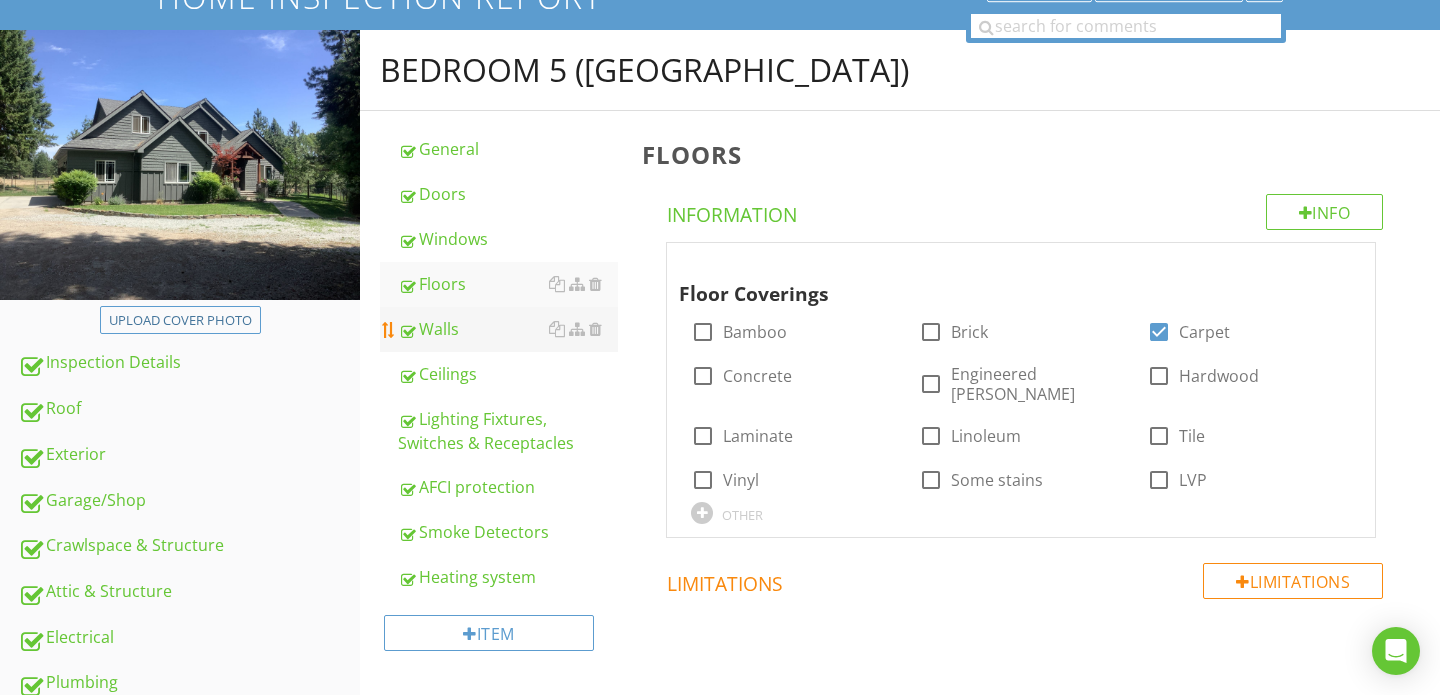 click on "Walls" at bounding box center (508, 329) 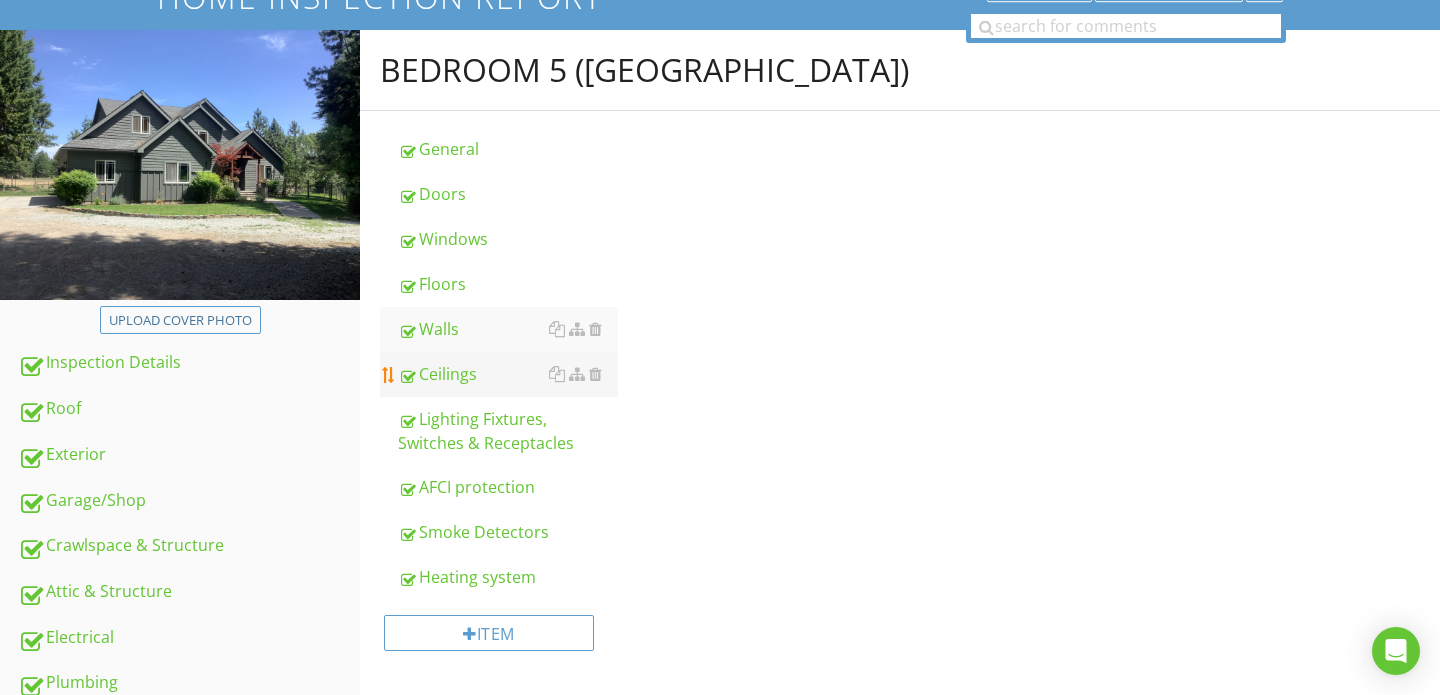 click on "Ceilings" at bounding box center (508, 374) 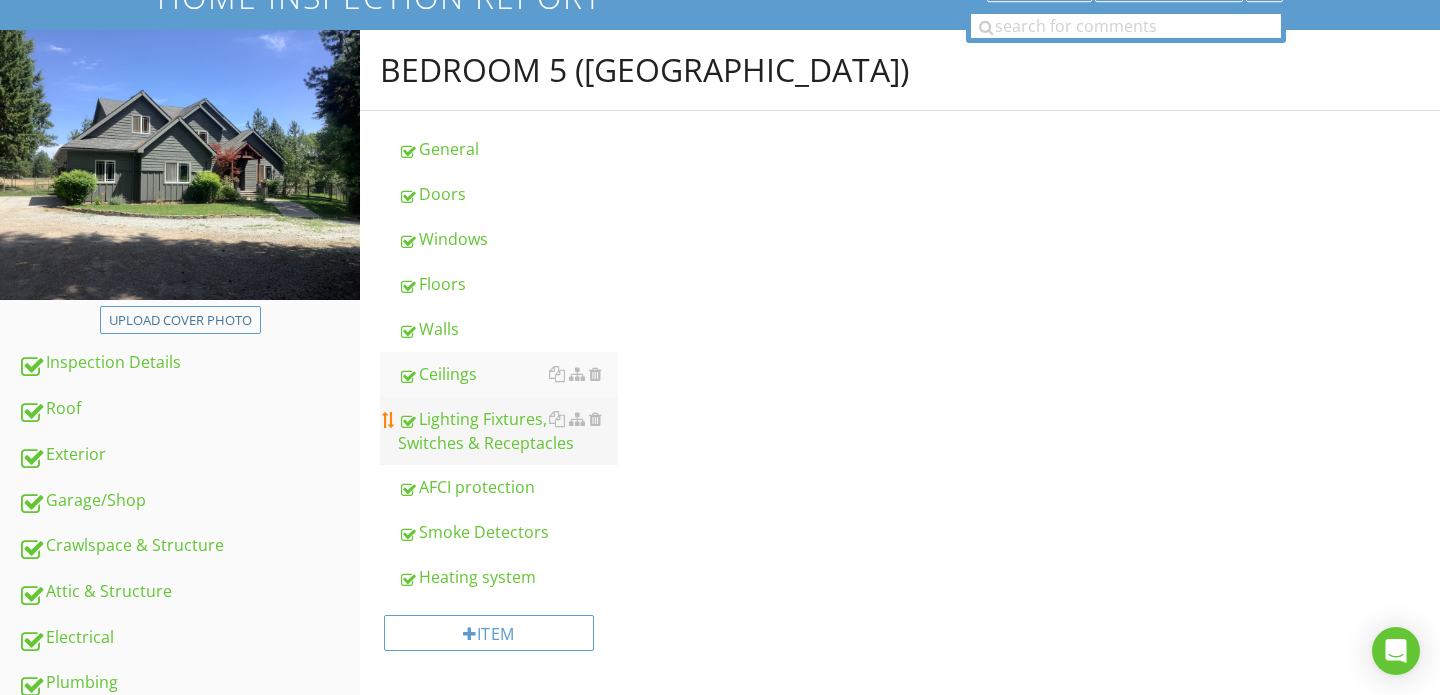 click on "Lighting Fixtures, Switches & Receptacles" at bounding box center [508, 431] 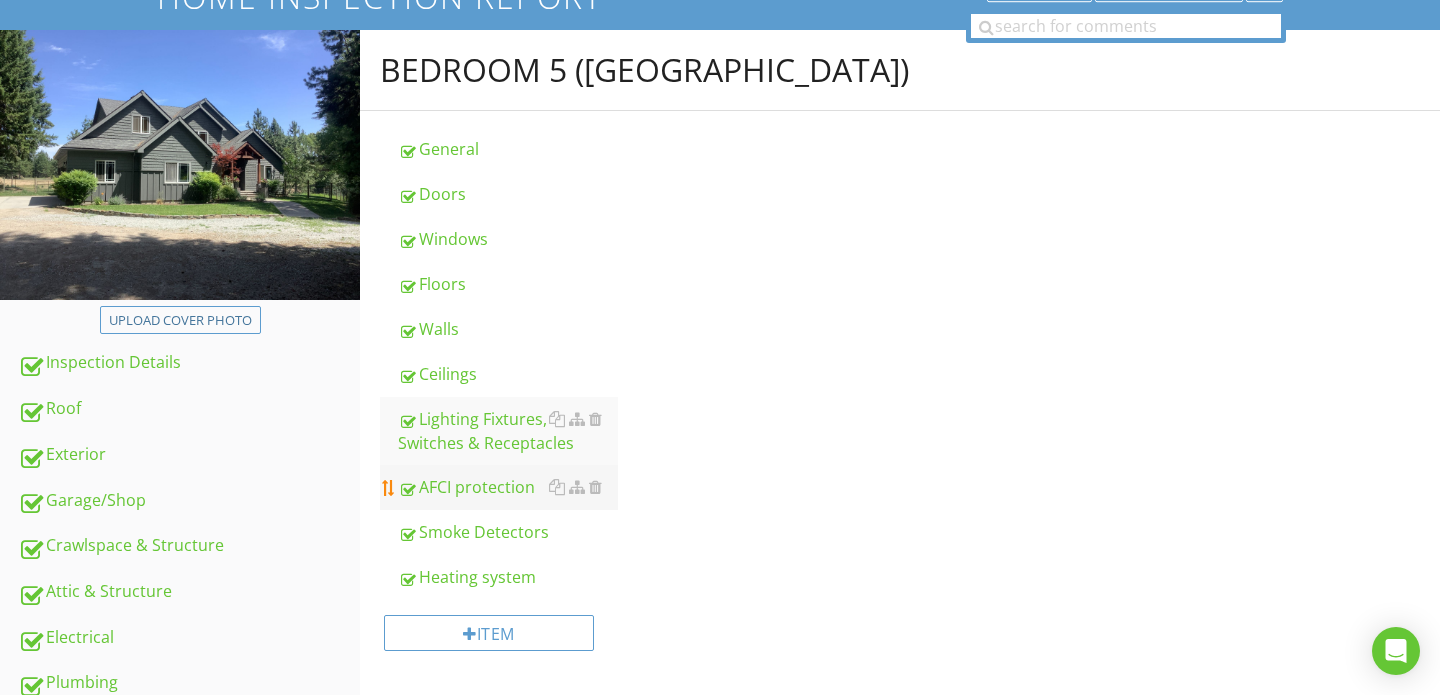 click on "AFCI protection" at bounding box center (508, 487) 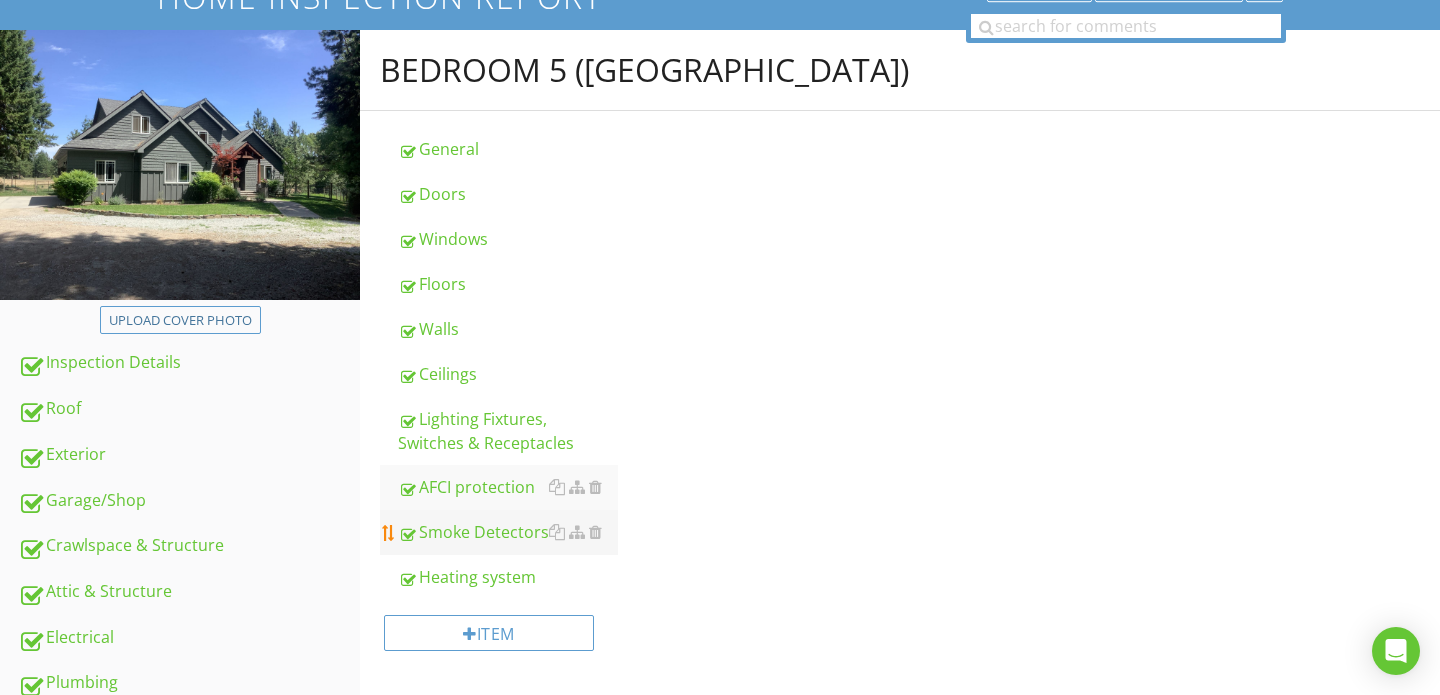 click on "Smoke Detectors" at bounding box center (508, 532) 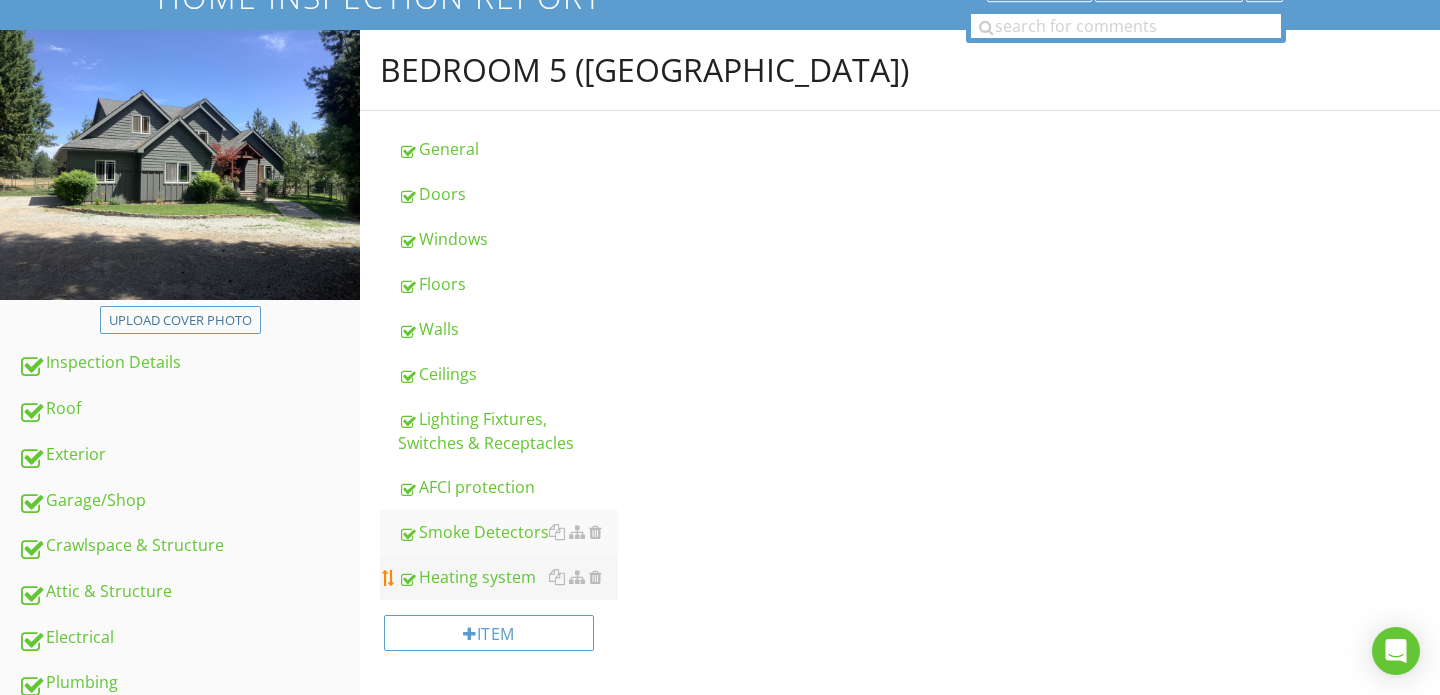 click on "Heating system" at bounding box center (508, 577) 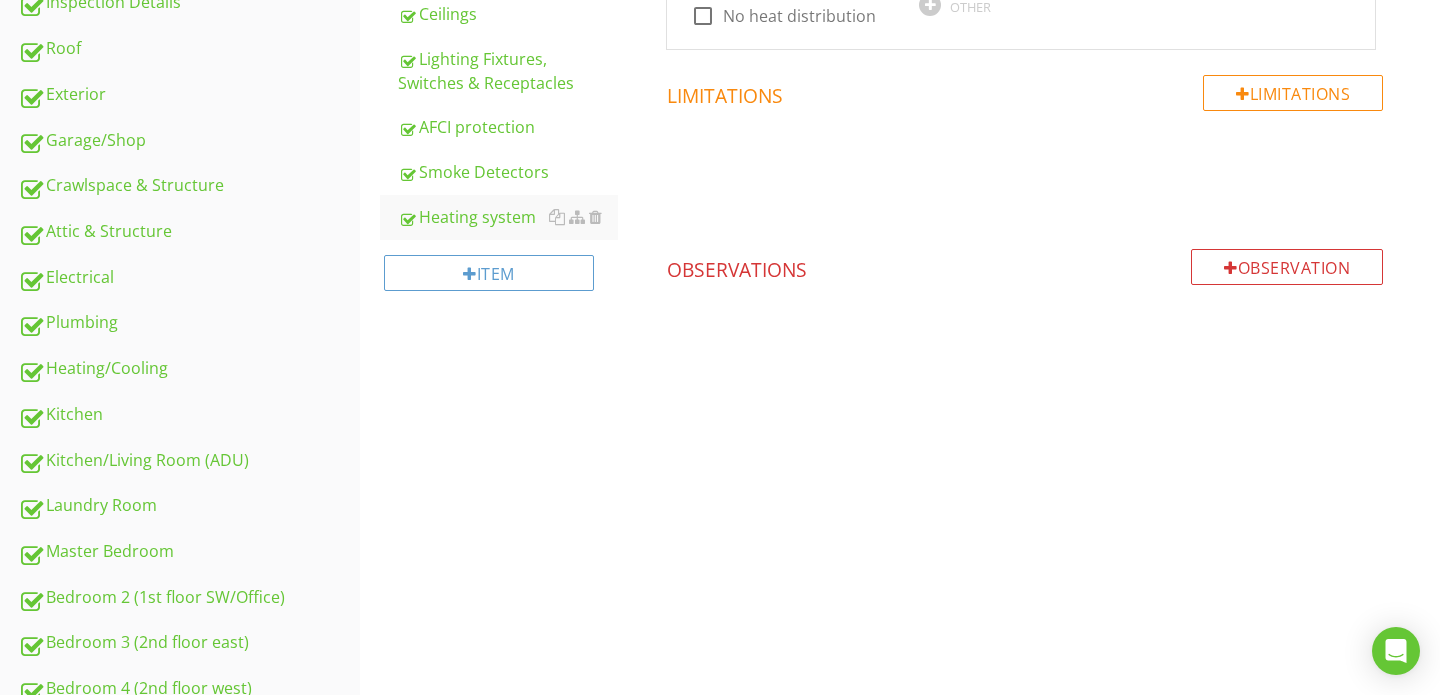 scroll, scrollTop: 0, scrollLeft: 0, axis: both 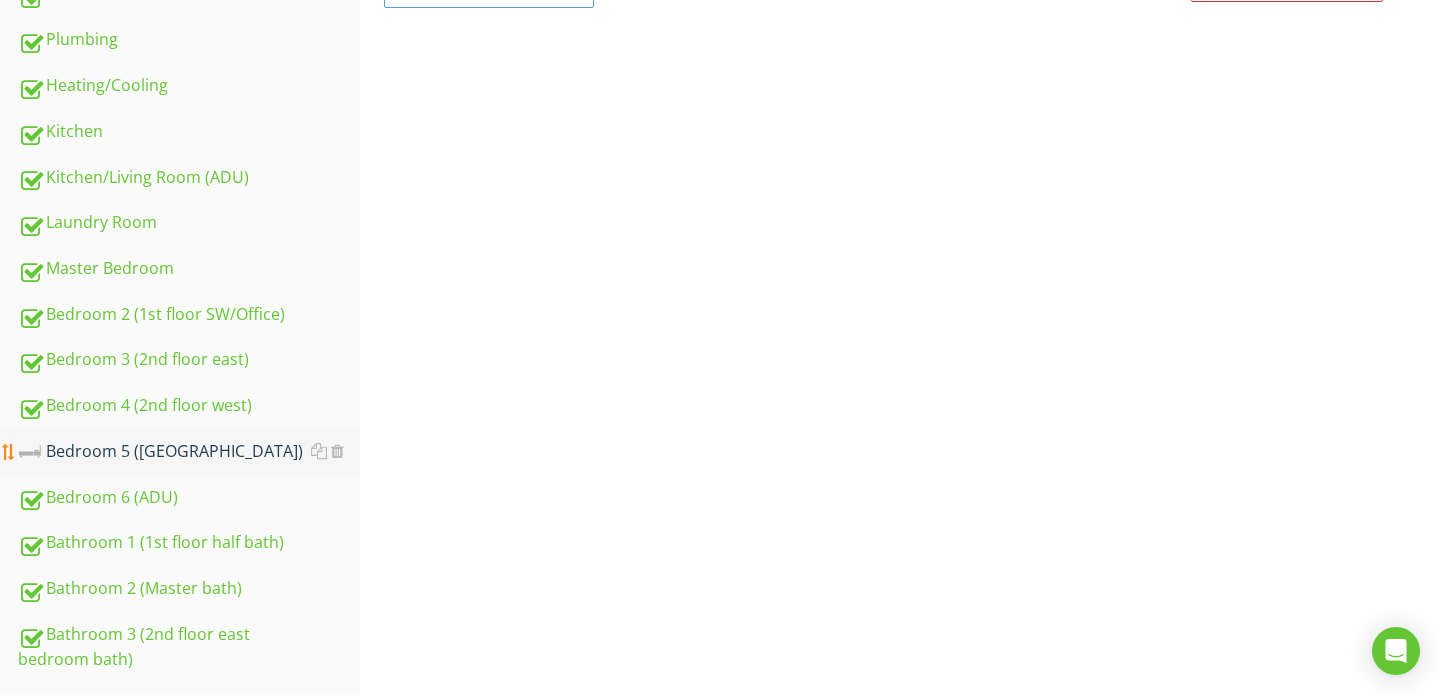 click on "Bedroom 5 ([GEOGRAPHIC_DATA])" at bounding box center [189, 452] 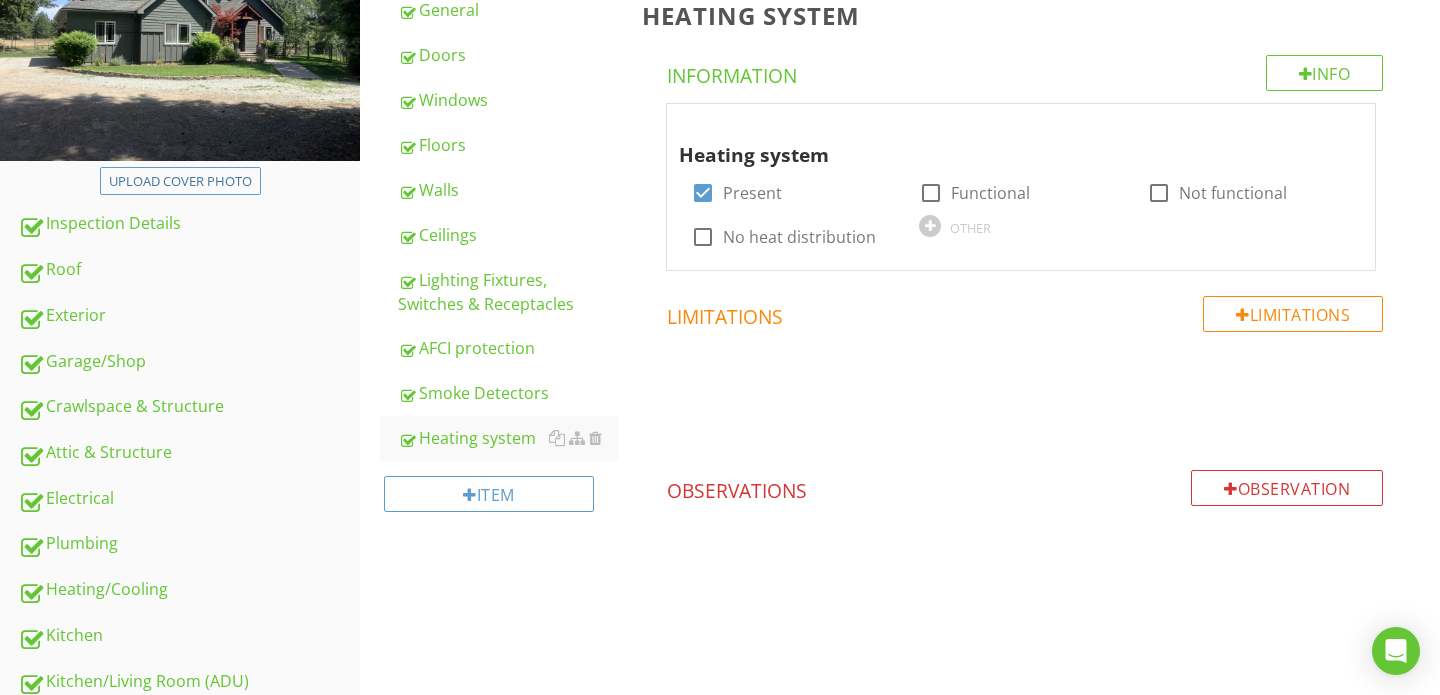 scroll, scrollTop: 285, scrollLeft: 0, axis: vertical 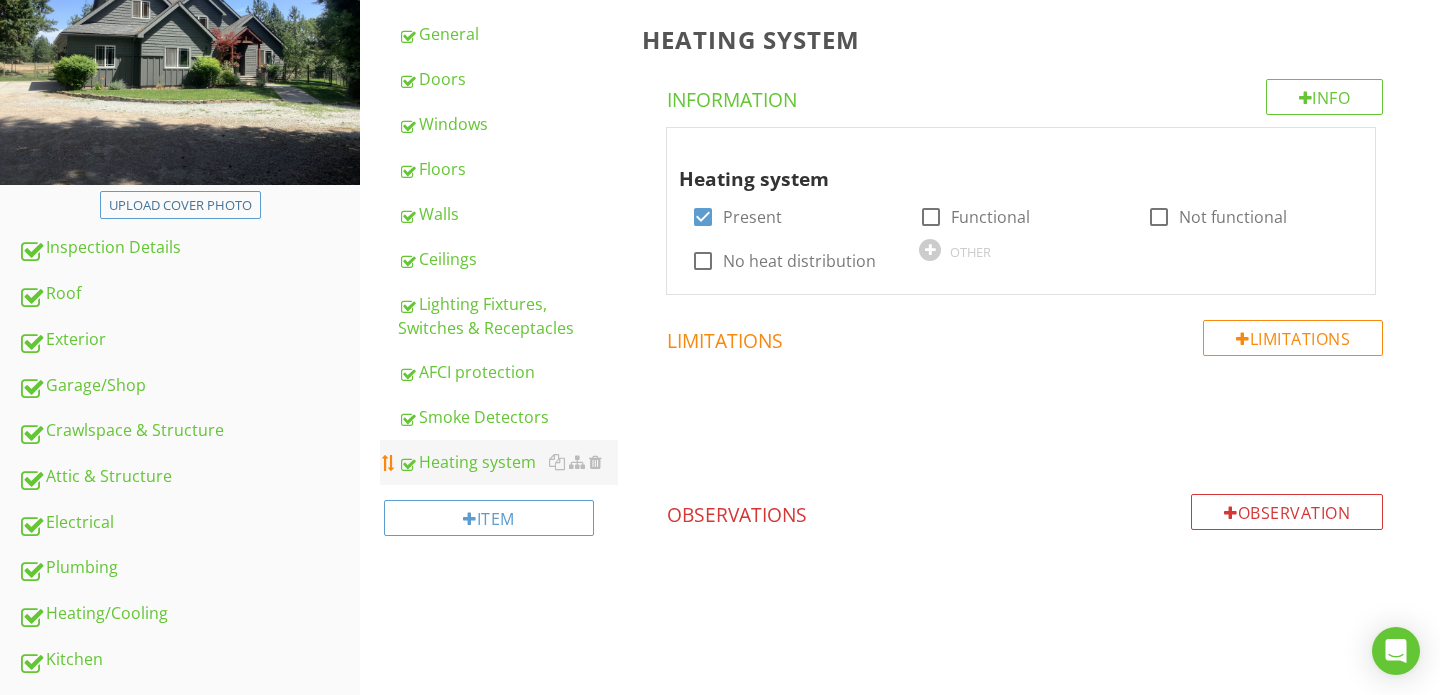 click on "Heating system" at bounding box center (508, 462) 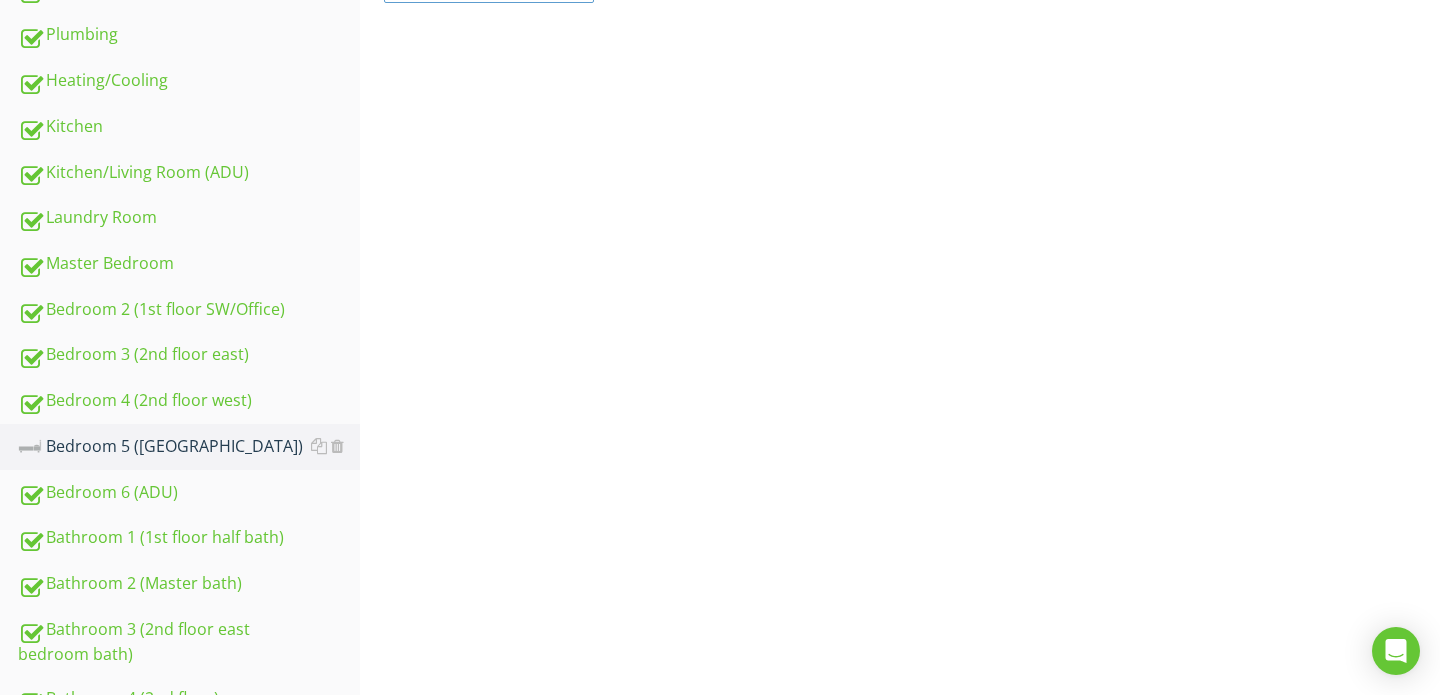 scroll, scrollTop: 883, scrollLeft: 0, axis: vertical 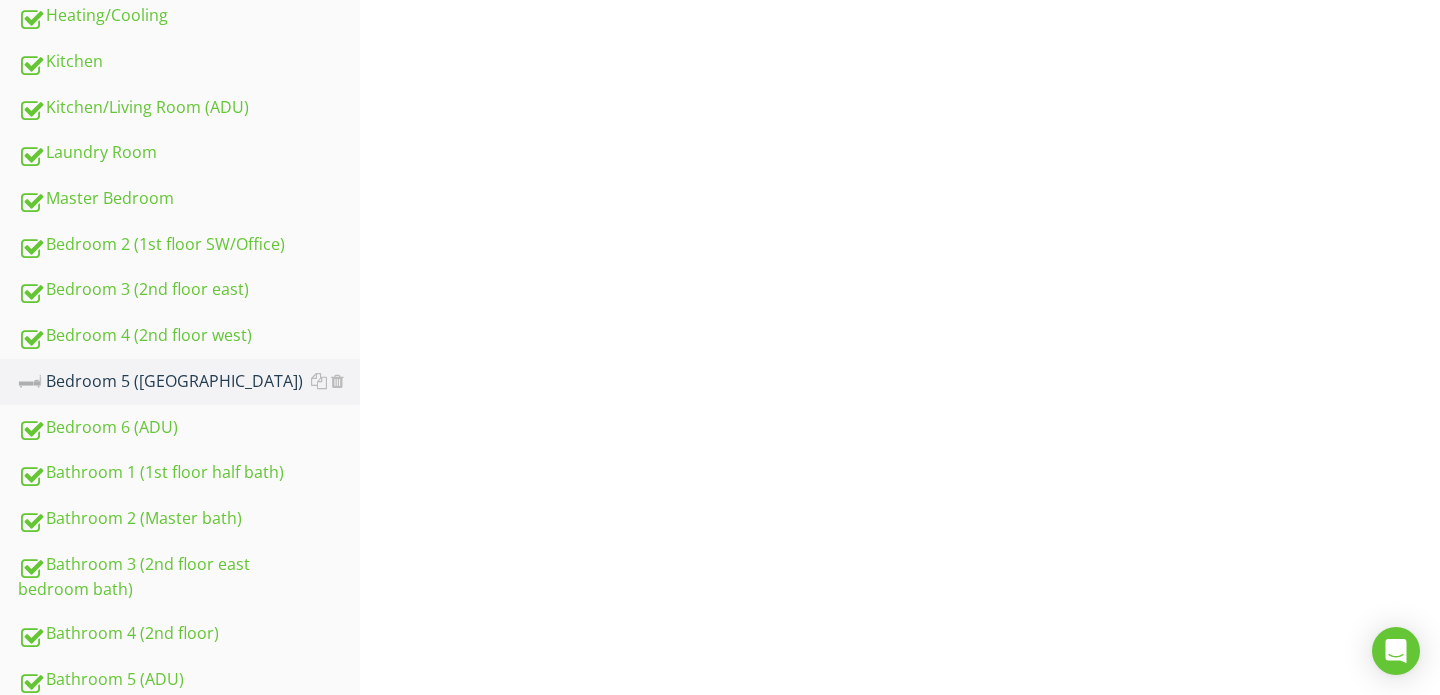 click on "Upload cover photo
Inspection Details
Roof
Exterior
Garage/Shop
Crawlspace & Structure
Attic & Structure
Electrical
Plumbing
Heating/Cooling
Kitchen
Kitchen/Living Room (ADU)
Laundry Room
Master Bedroom
Bedroom 2 (1st floor SW/Office)
Bedroom 3 (2nd floor east)
Bedroom 4 (2nd floor west)
Bedroom 5 (2nd floor north west)
Bedroom 6 (ADU)
Bathroom 1 (1st floor half bath)
Bathroom 2 (Master bath)
Bathroom 3 (2nd floor east bedroom bath)
Bathroom 4 (2nd floor)" at bounding box center (720, 106) 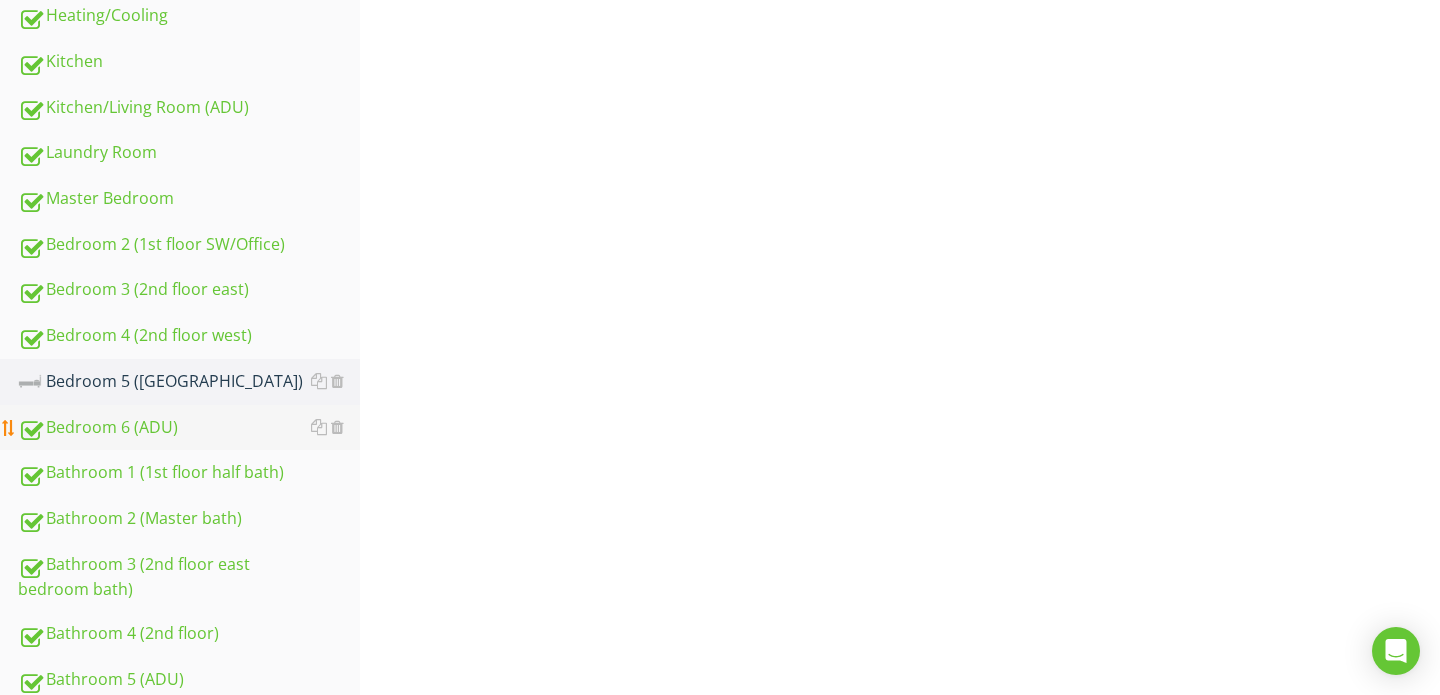 click on "Bedroom 6 (ADU)" at bounding box center (189, 428) 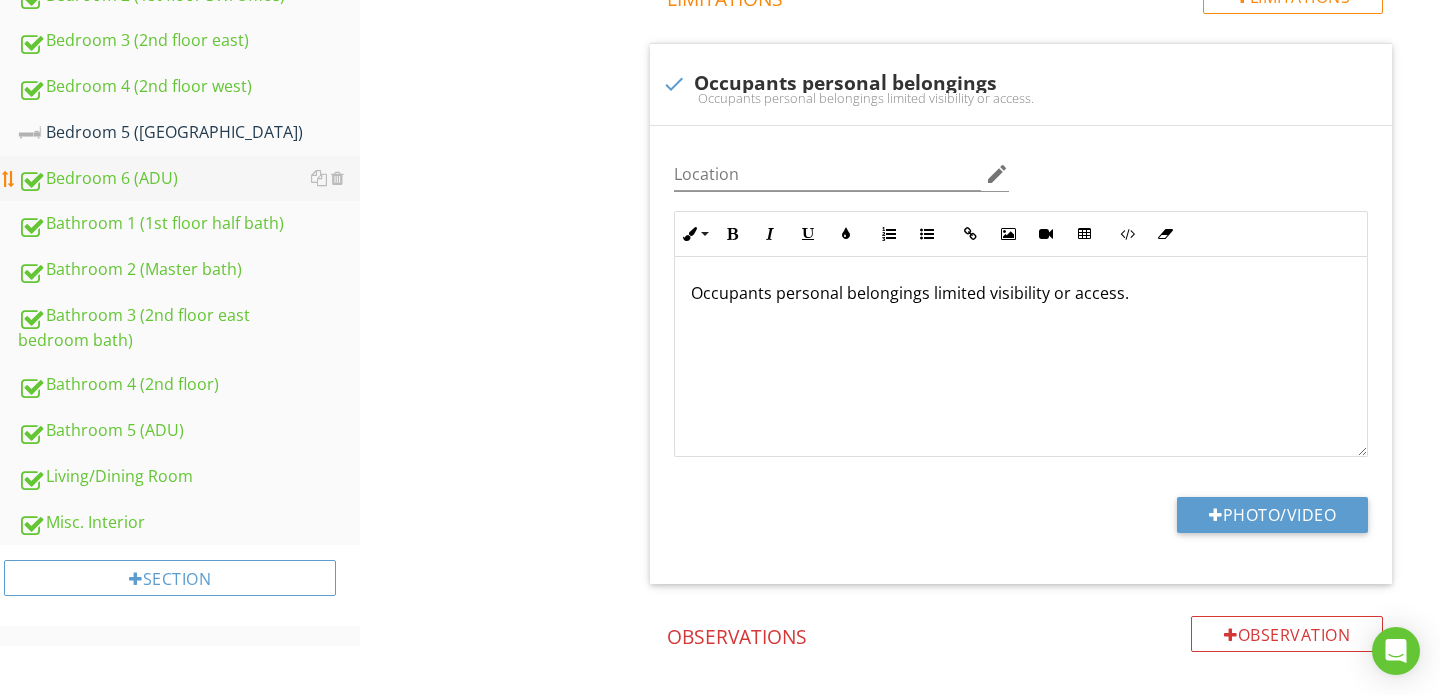scroll, scrollTop: 1131, scrollLeft: 0, axis: vertical 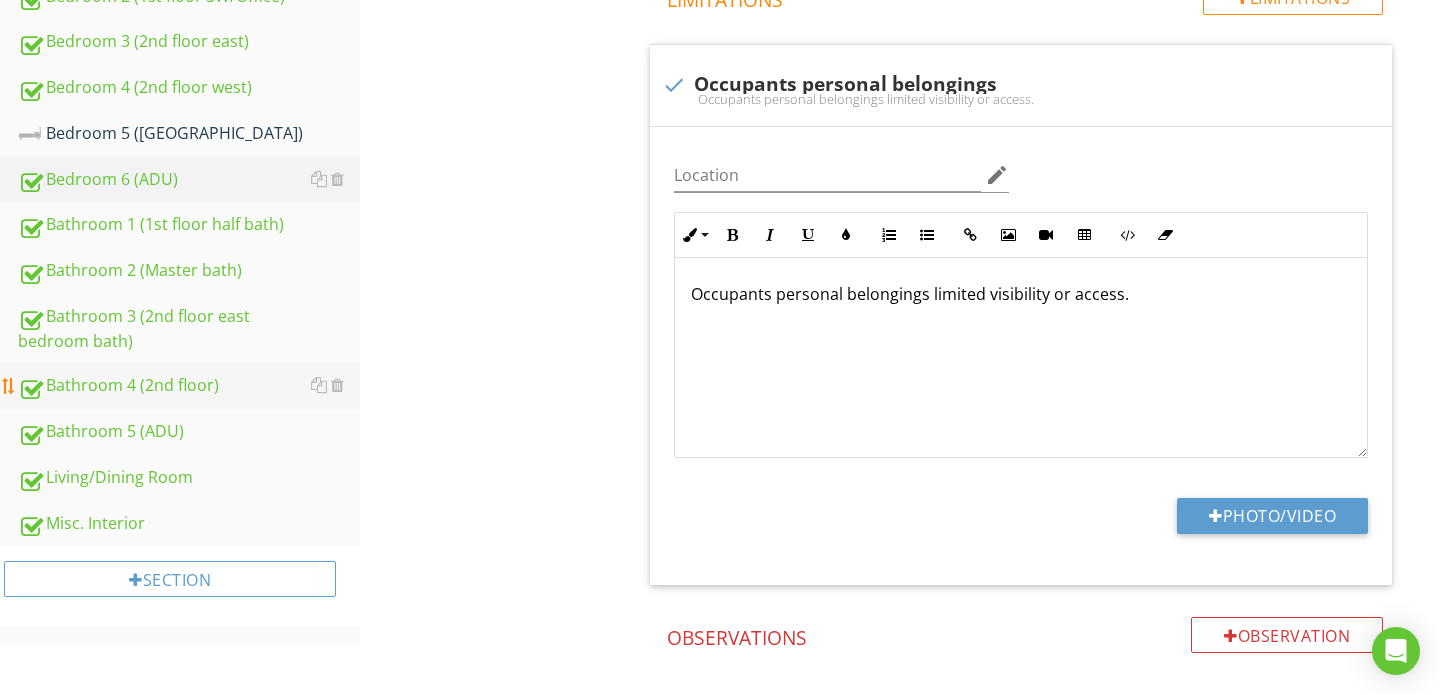 click on "Bathroom 4 (2nd floor)" at bounding box center [189, 386] 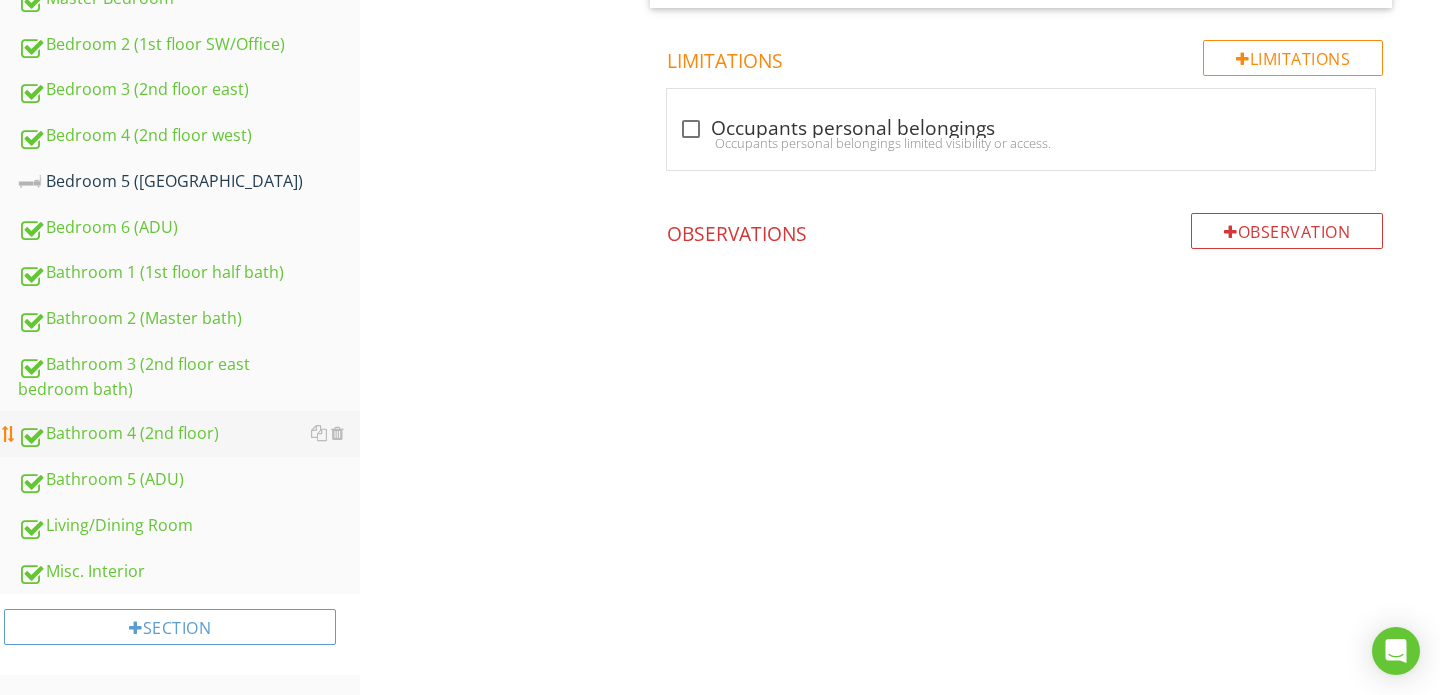 scroll, scrollTop: 1083, scrollLeft: 0, axis: vertical 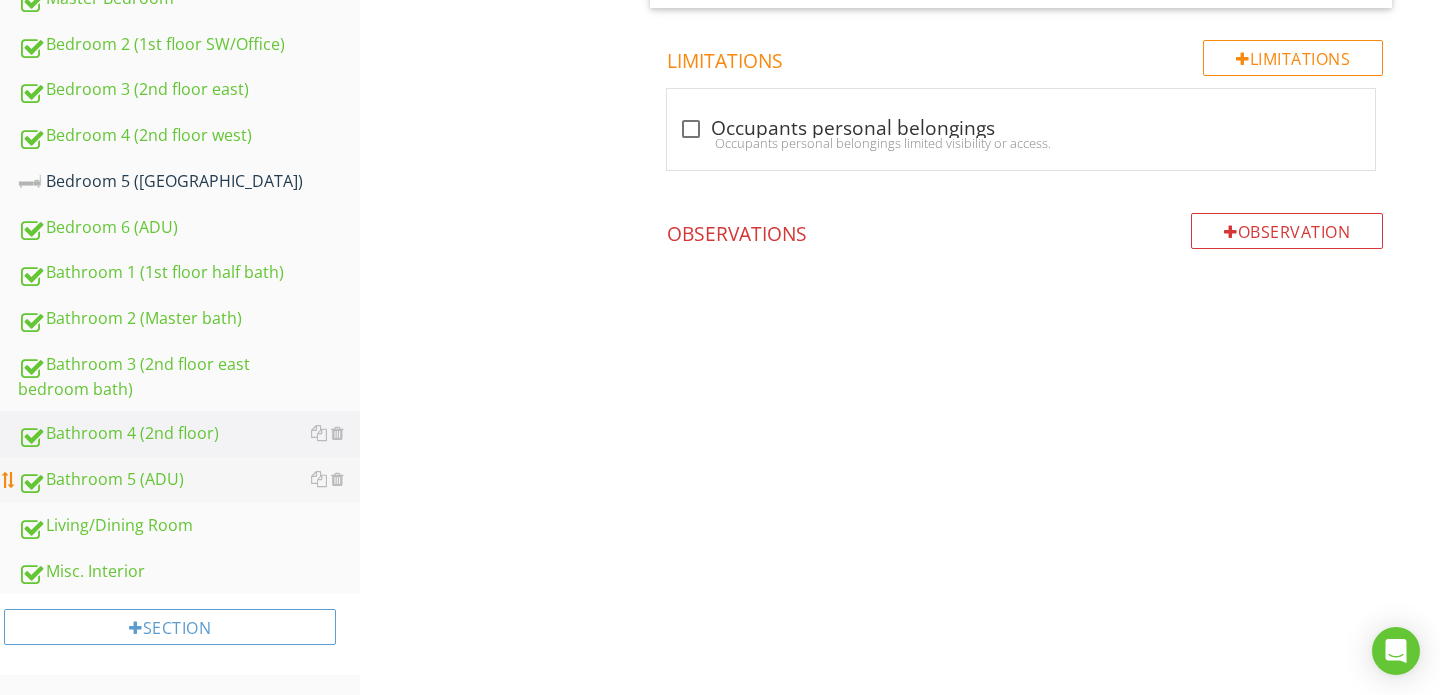 click on "Bathroom 5 (ADU)" at bounding box center (189, 480) 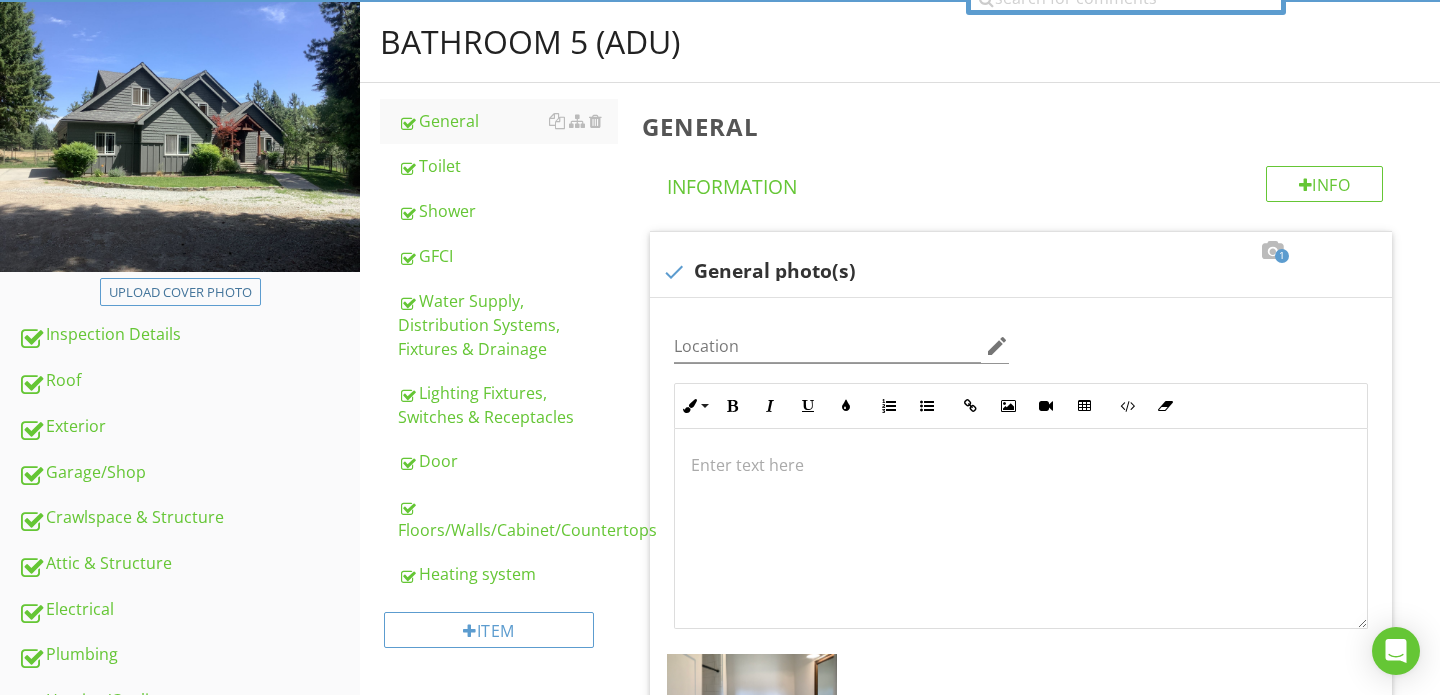 scroll, scrollTop: 188, scrollLeft: 0, axis: vertical 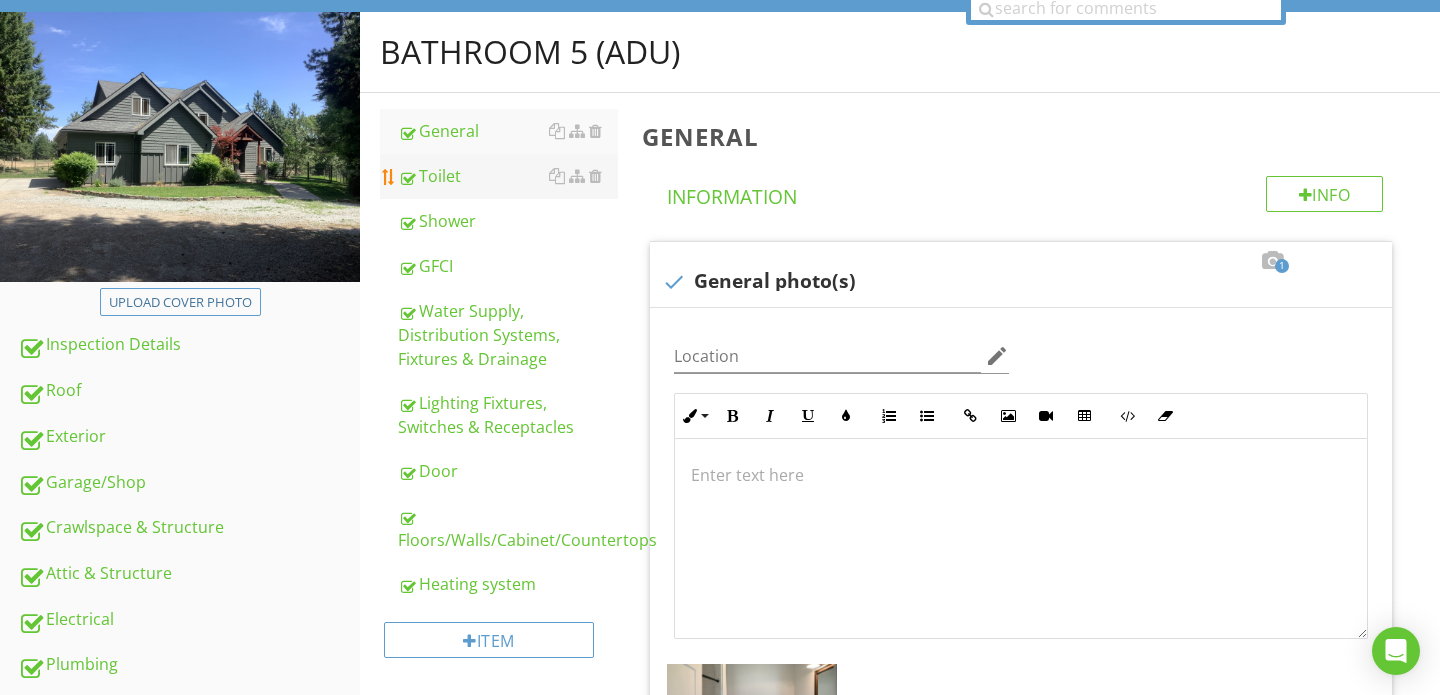 click on "Toilet" at bounding box center (508, 176) 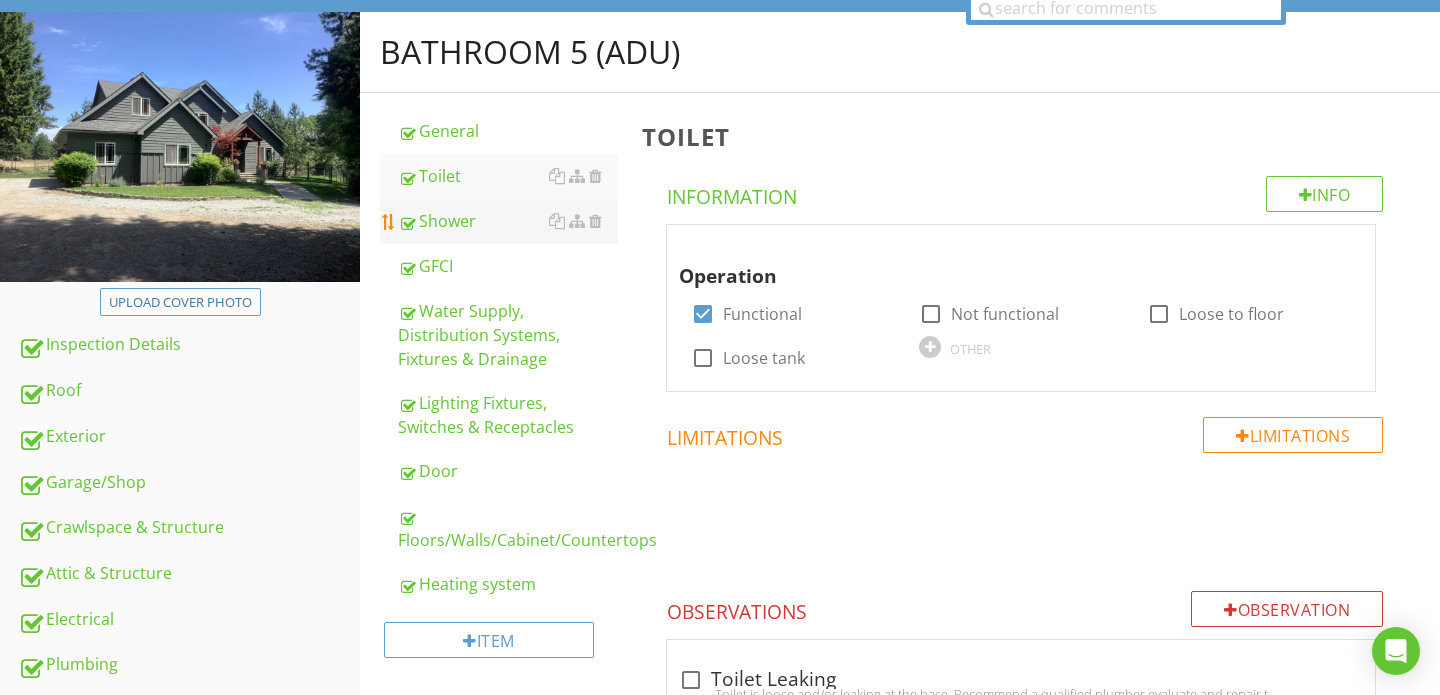 click on "Shower" at bounding box center [508, 221] 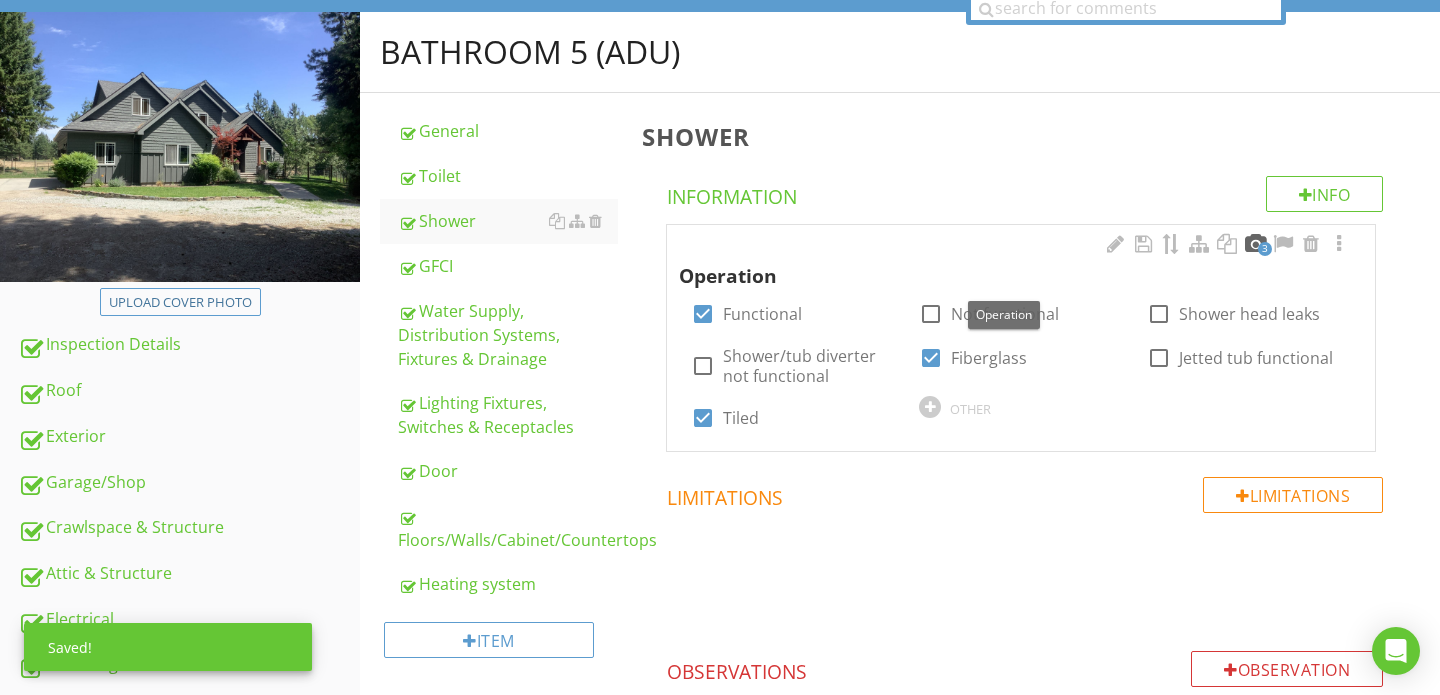 click at bounding box center (1255, 244) 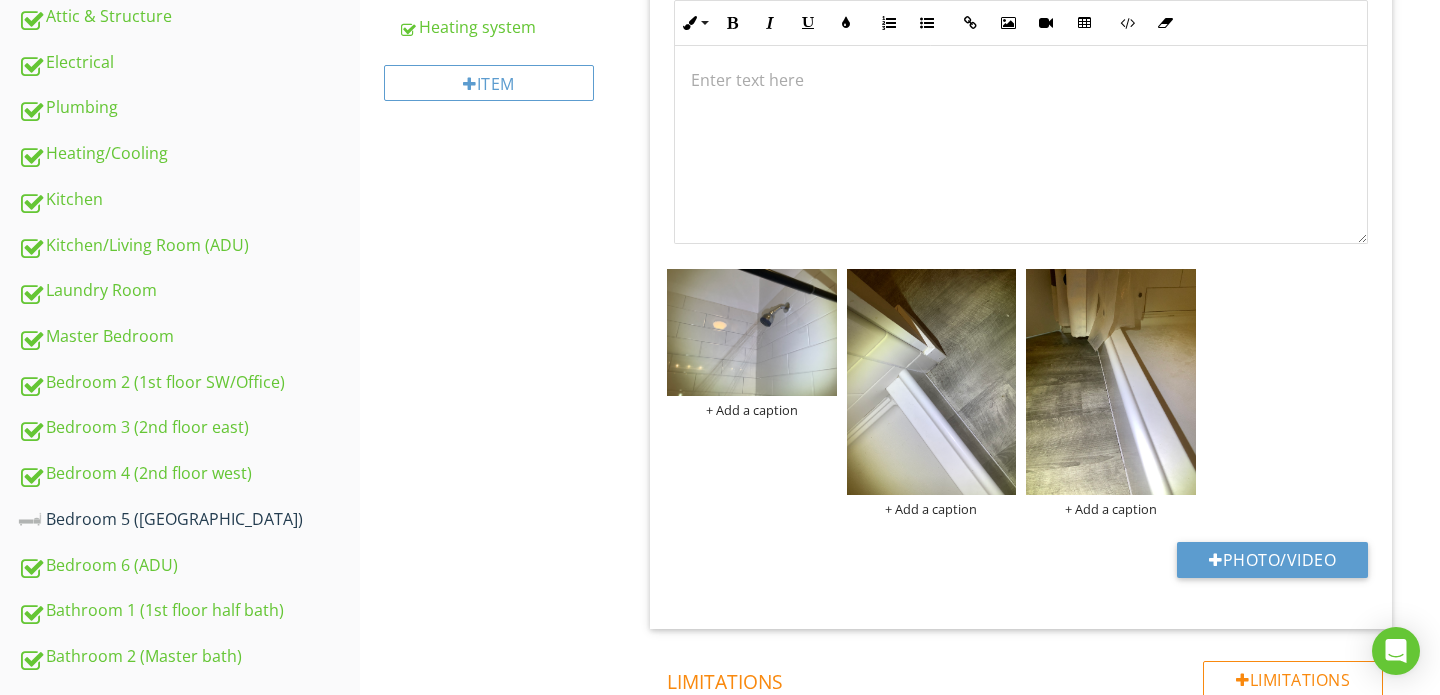 scroll, scrollTop: 747, scrollLeft: 0, axis: vertical 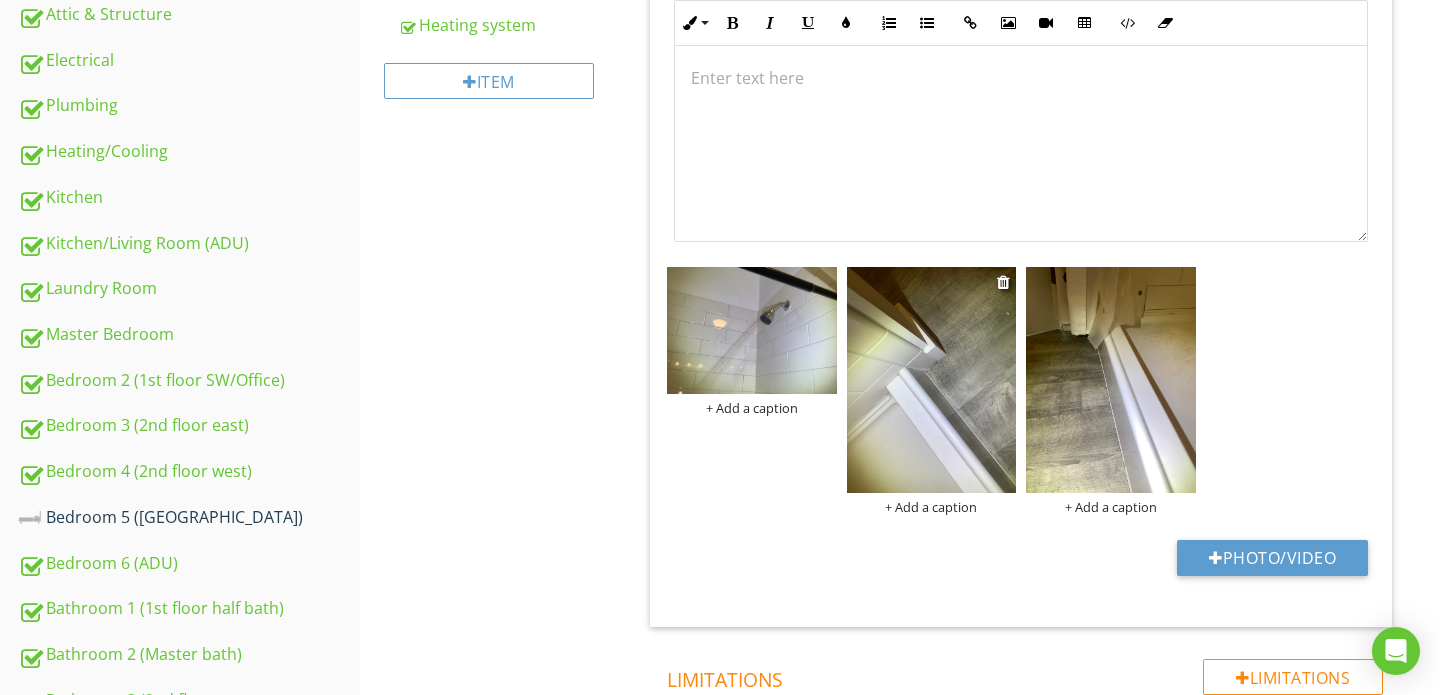 click at bounding box center [932, 380] 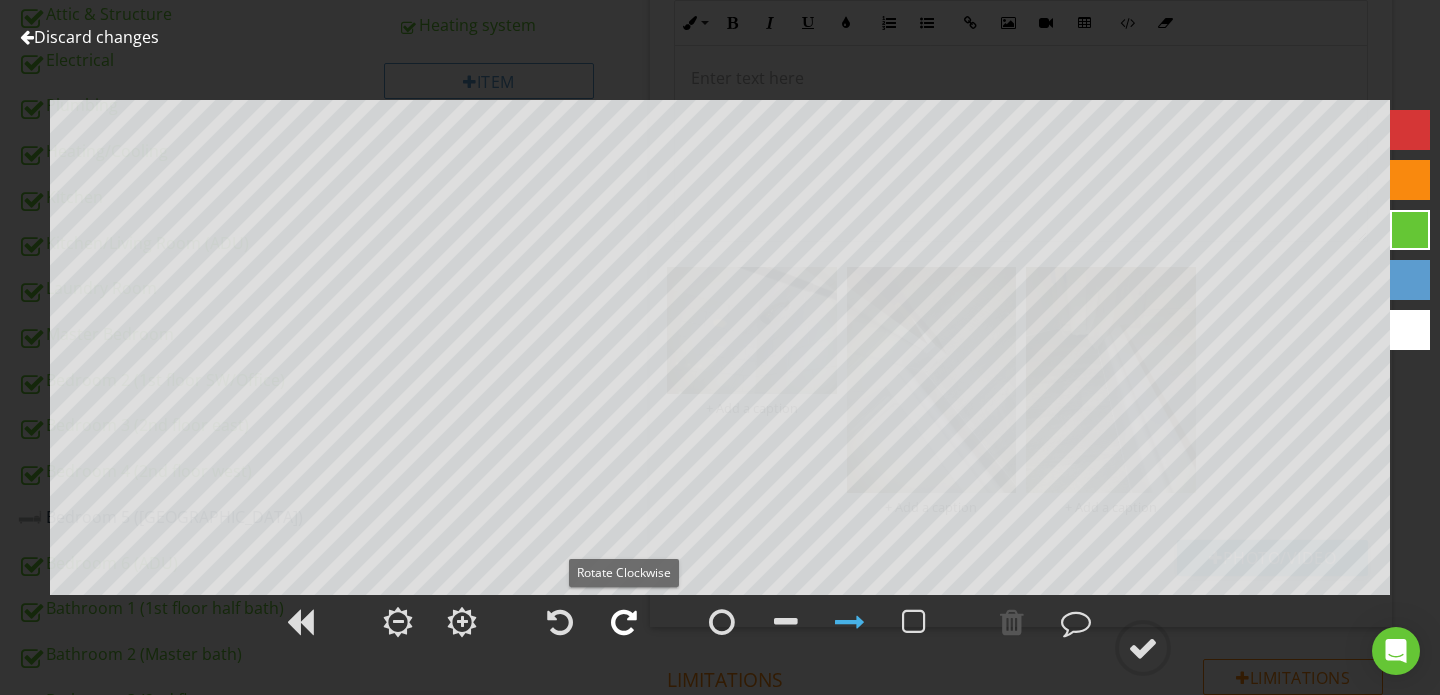 click at bounding box center (624, 622) 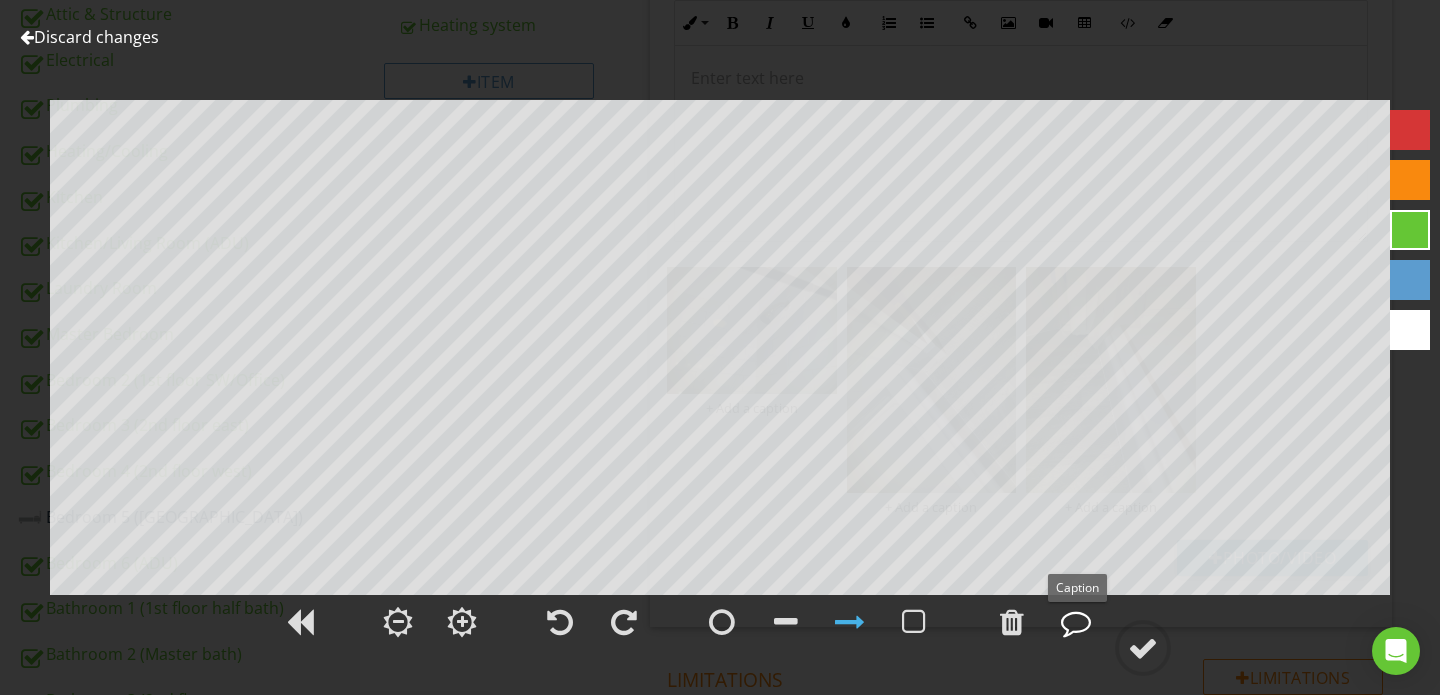 click at bounding box center [1076, 622] 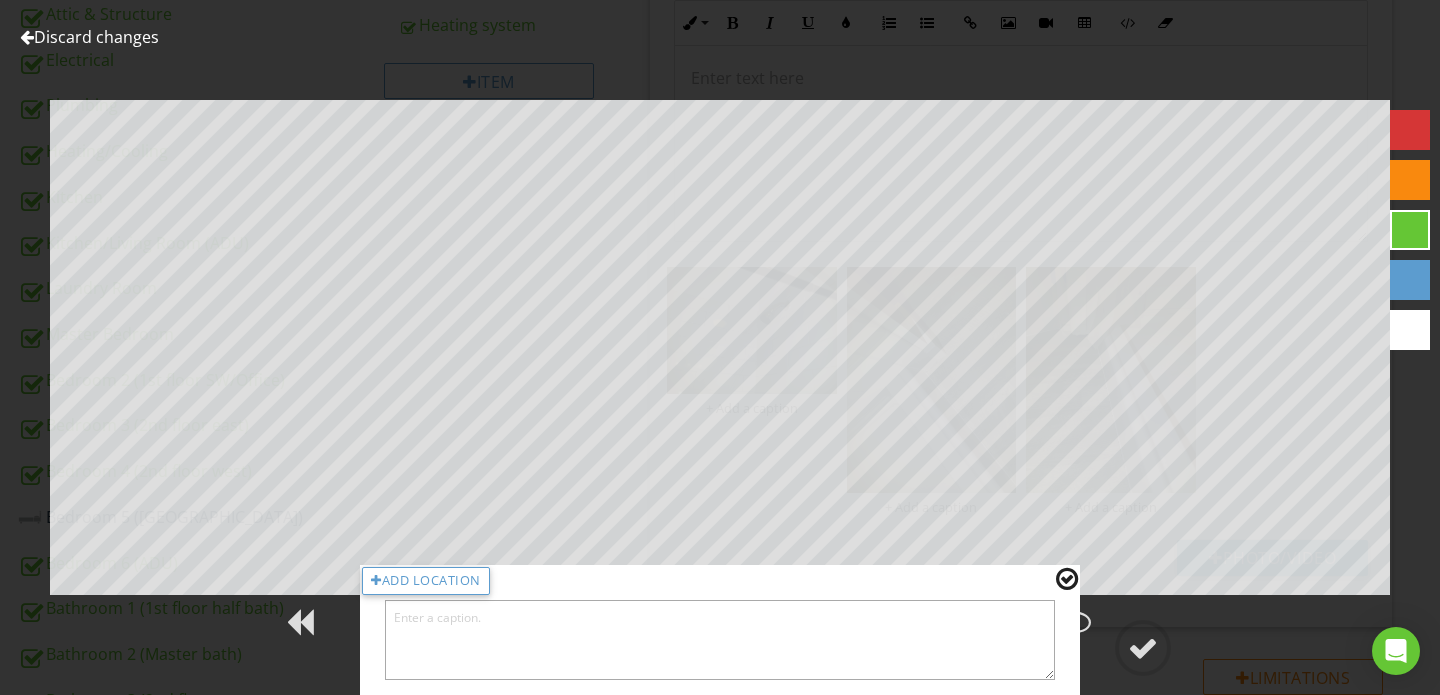 click at bounding box center (720, 640) 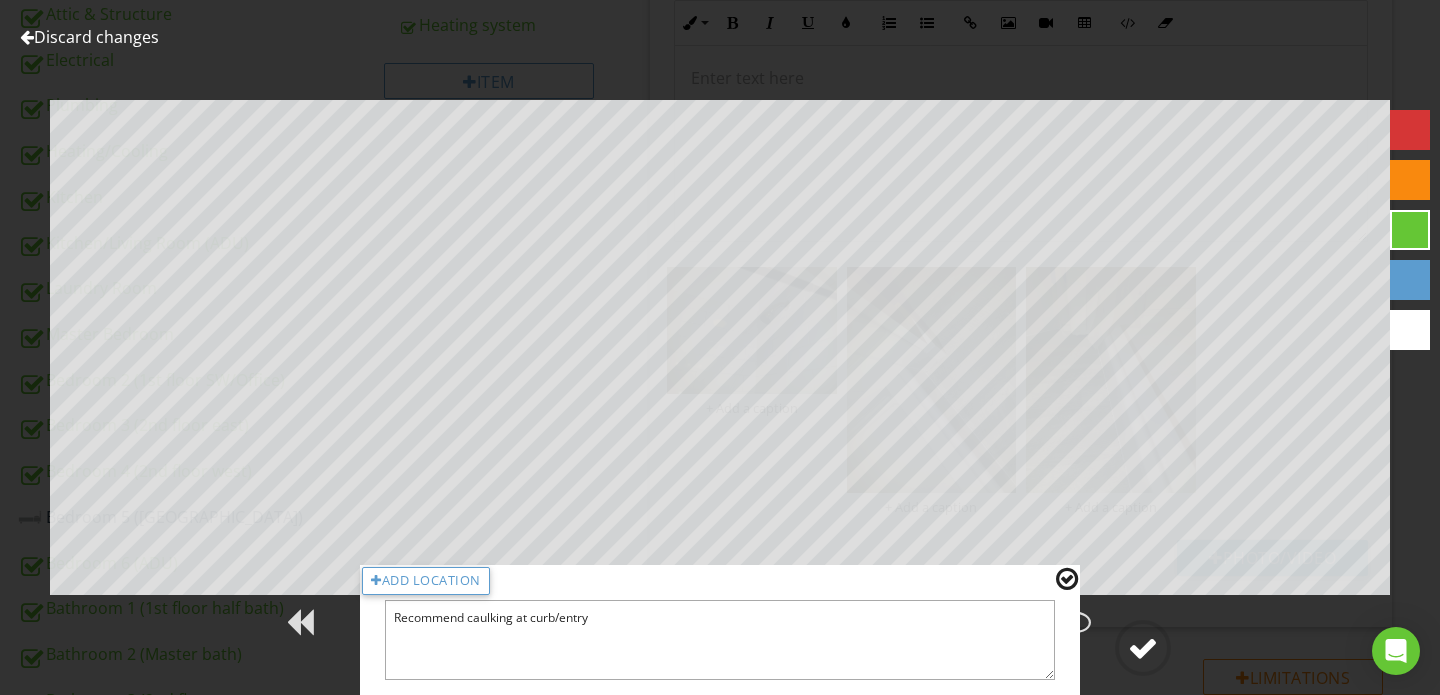 type on "Recommend caulking at curb/entry" 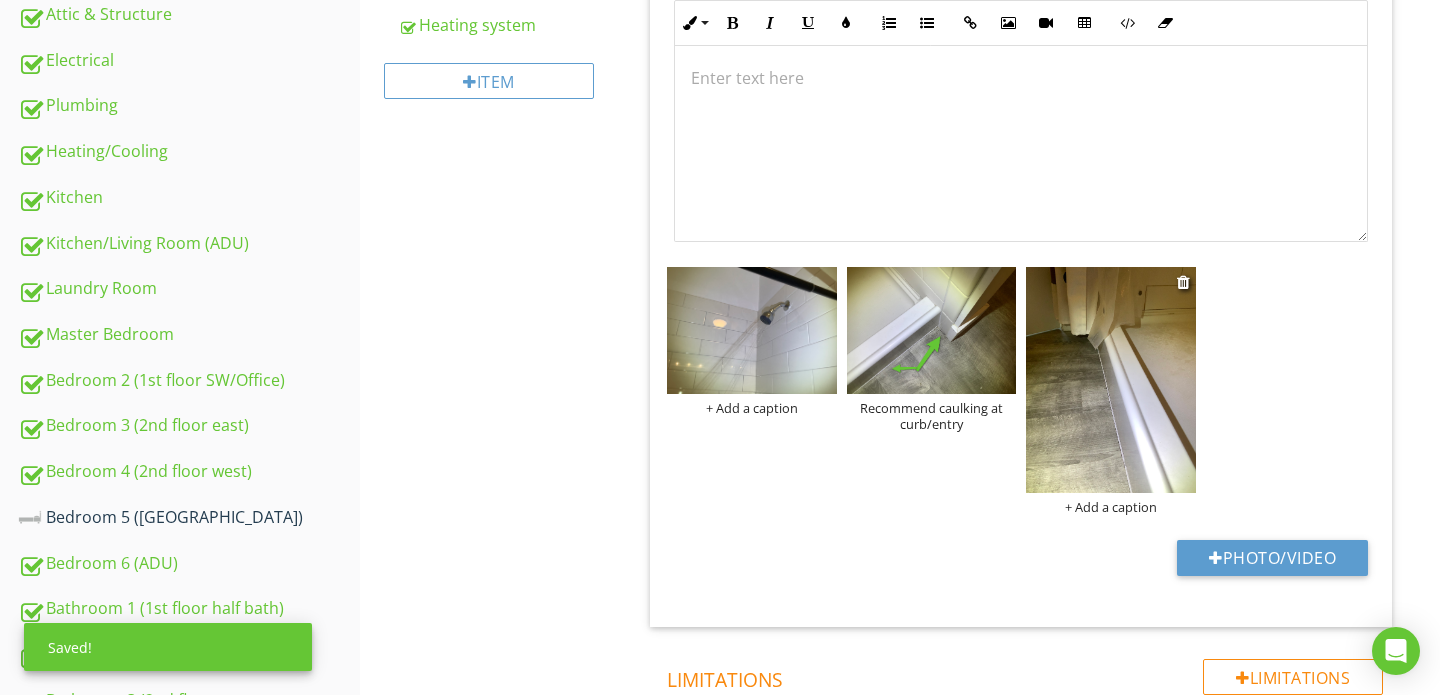 click at bounding box center [1111, 380] 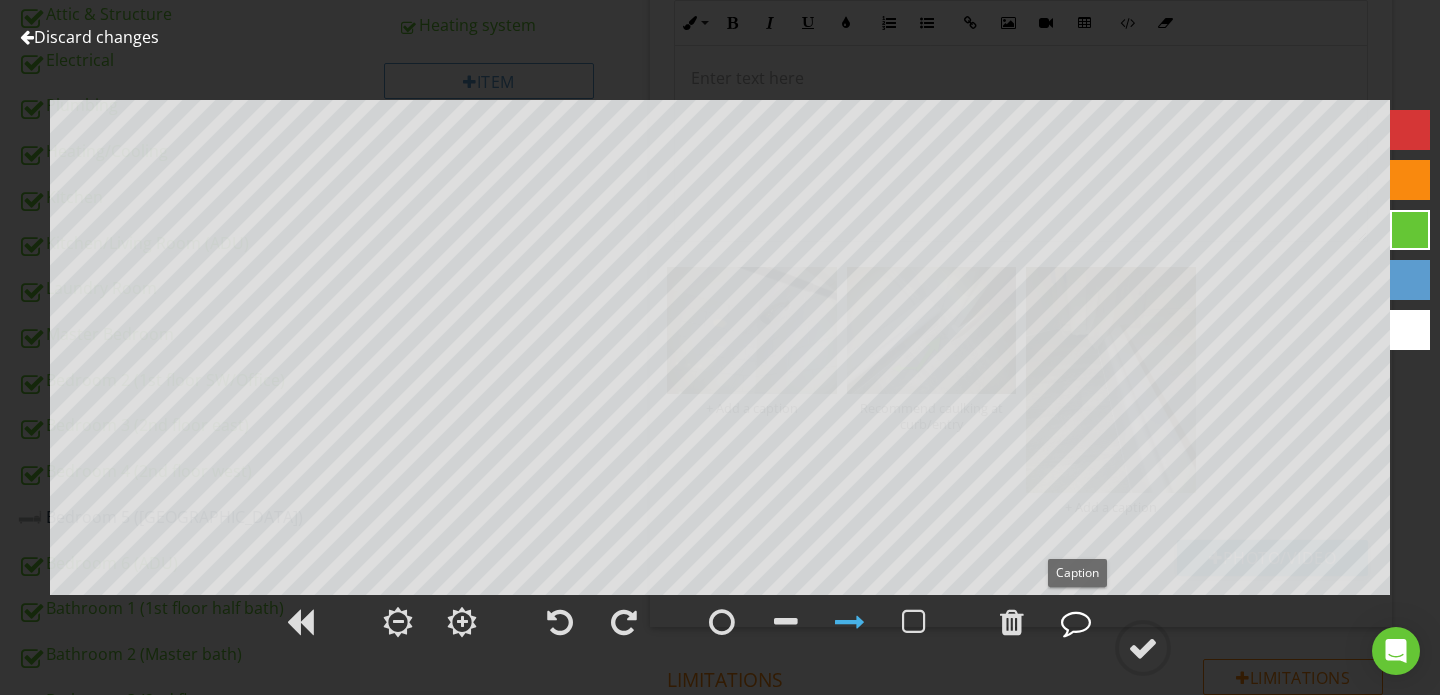 click at bounding box center [1076, 622] 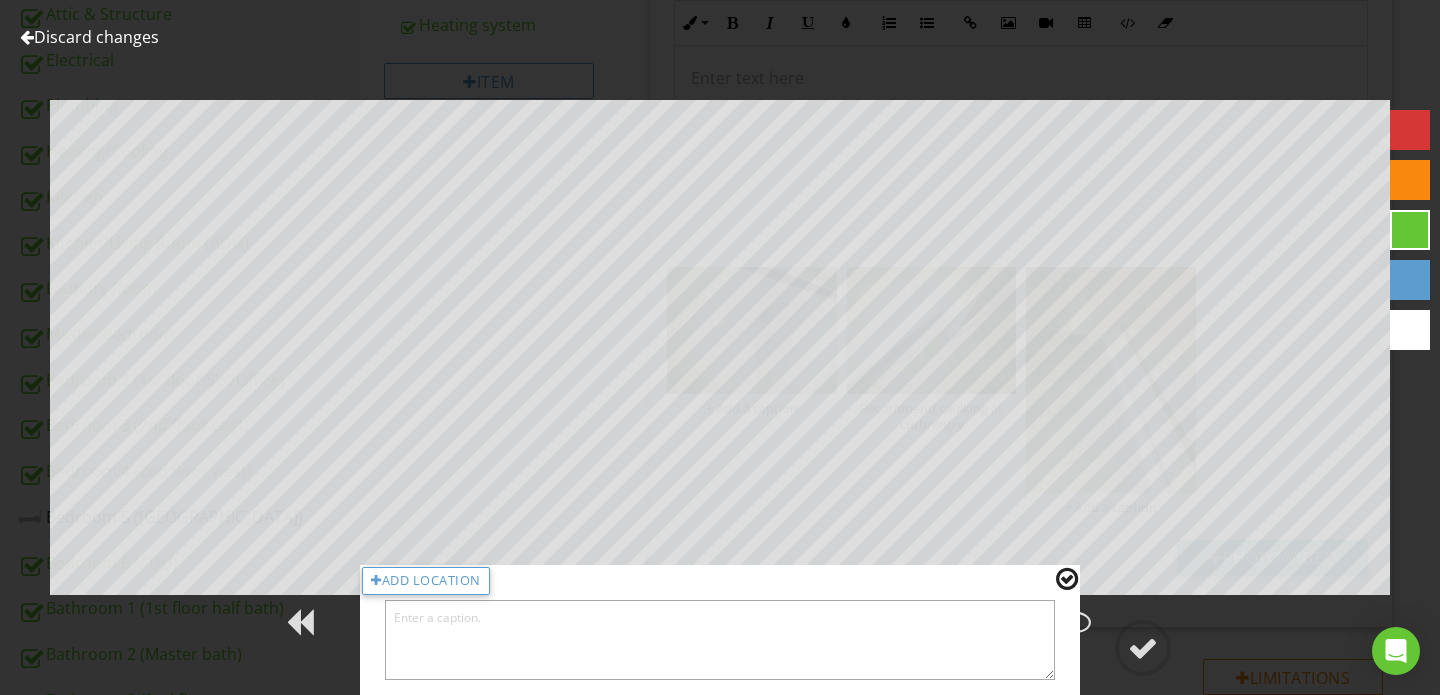 click at bounding box center (720, 640) 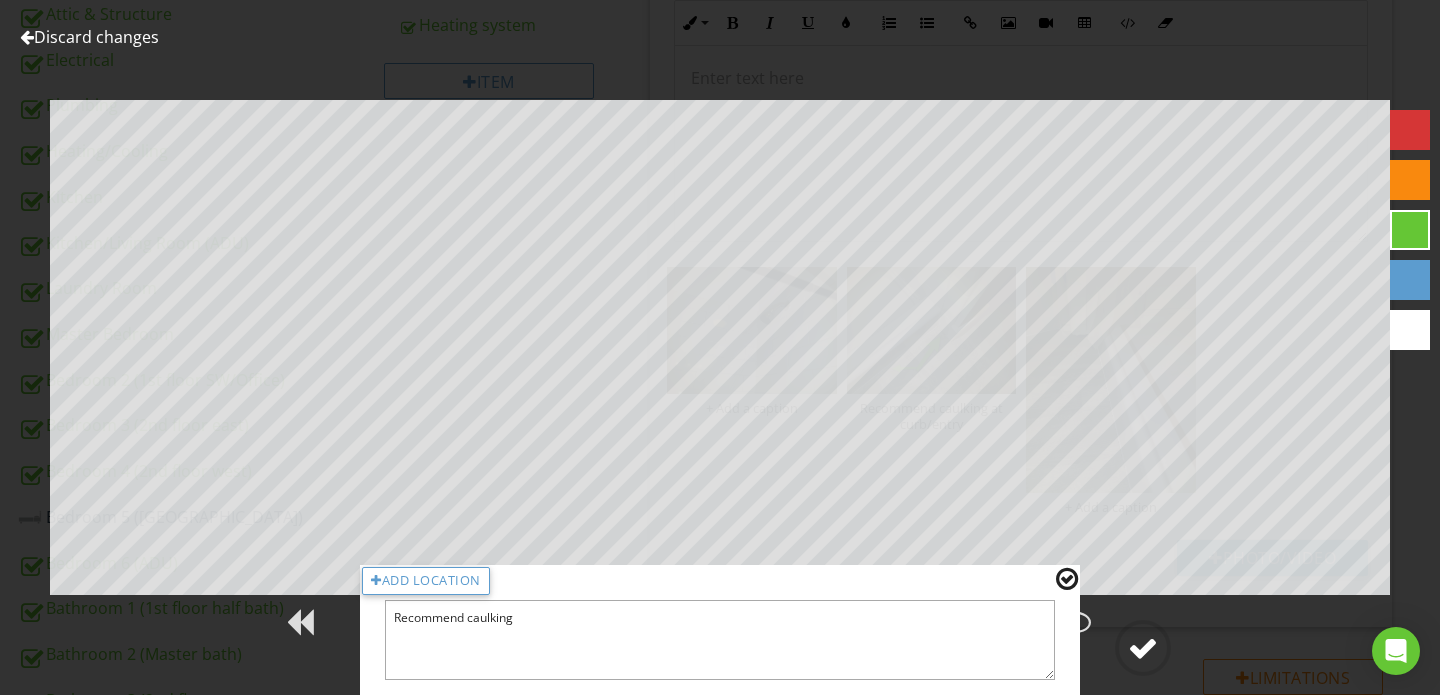 type on "Recommend caulking" 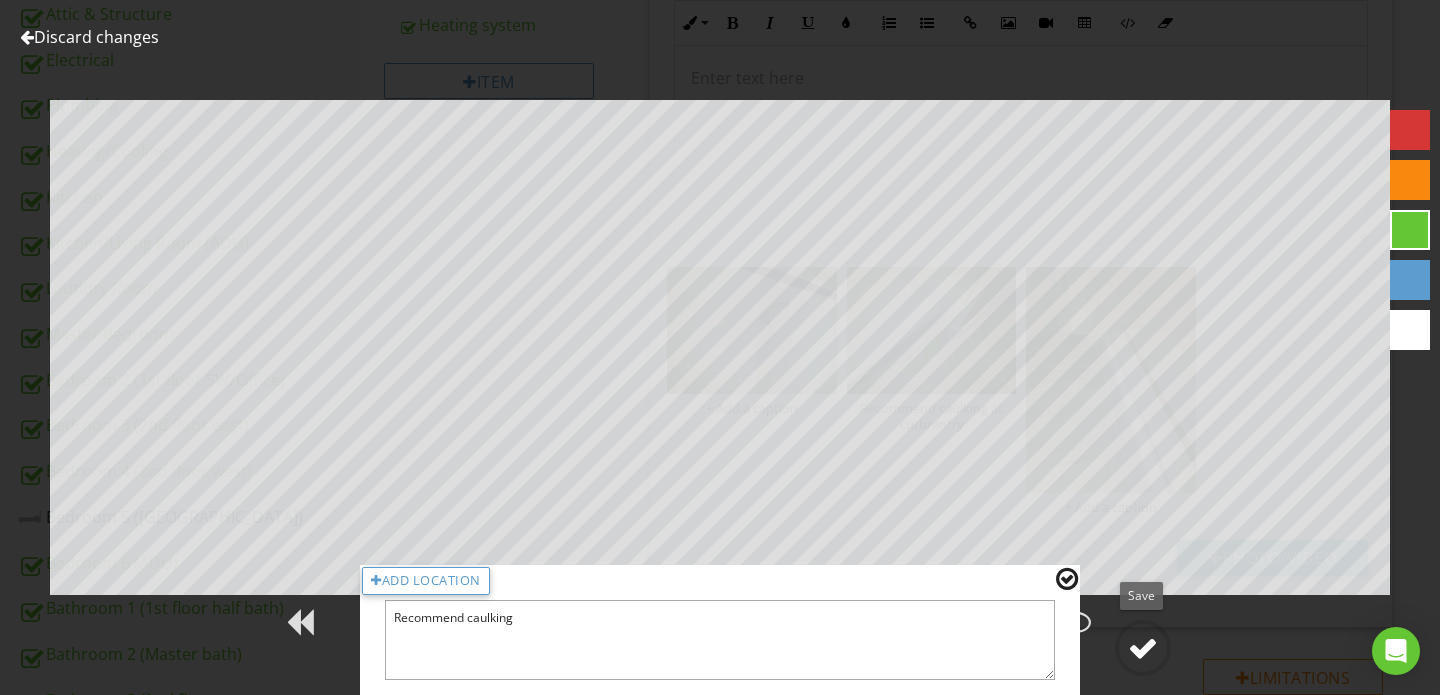 click at bounding box center (1143, 648) 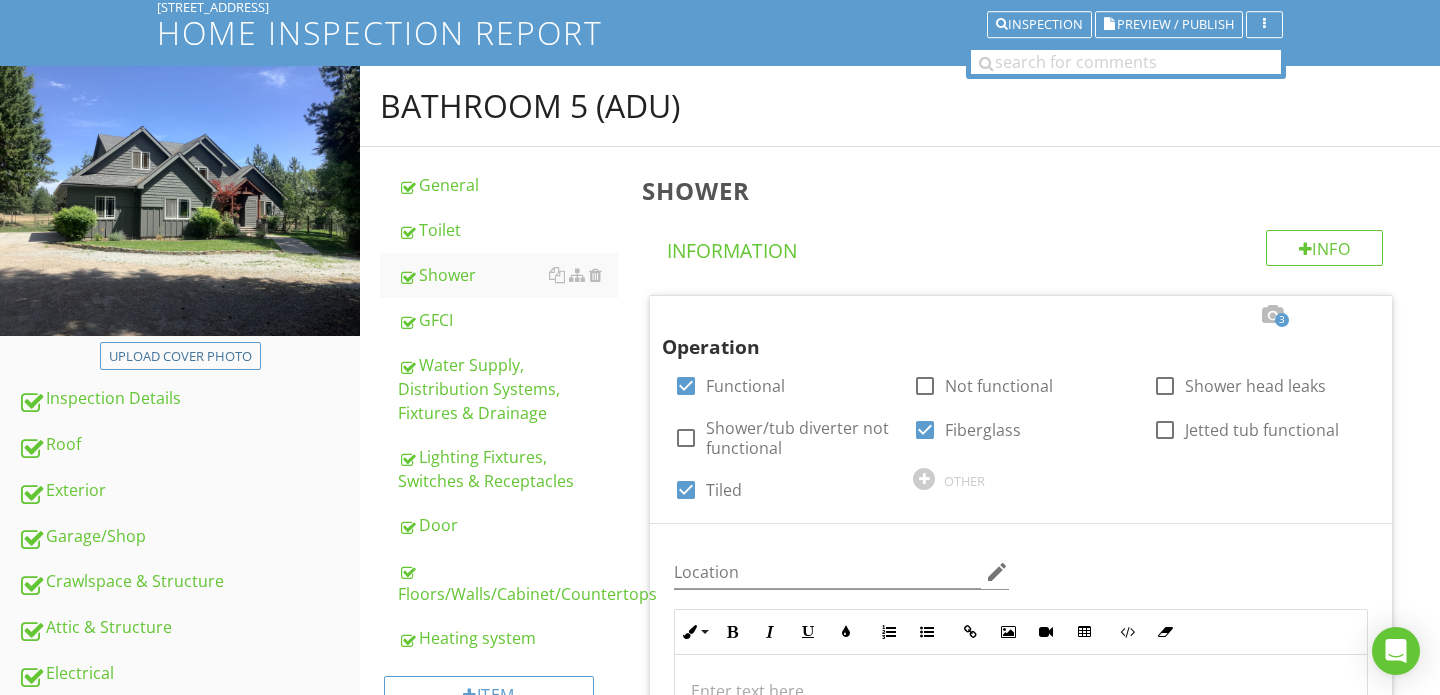 scroll, scrollTop: 131, scrollLeft: 0, axis: vertical 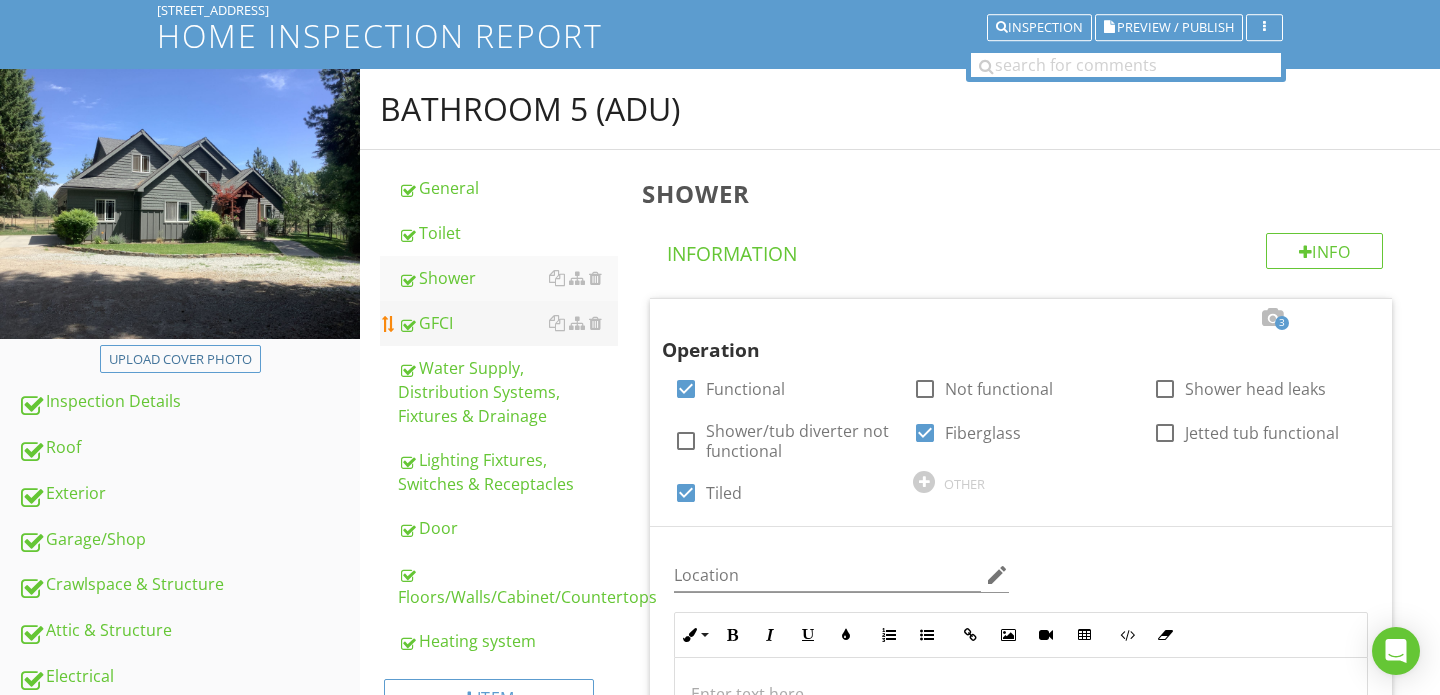 click on "GFCI" at bounding box center [508, 323] 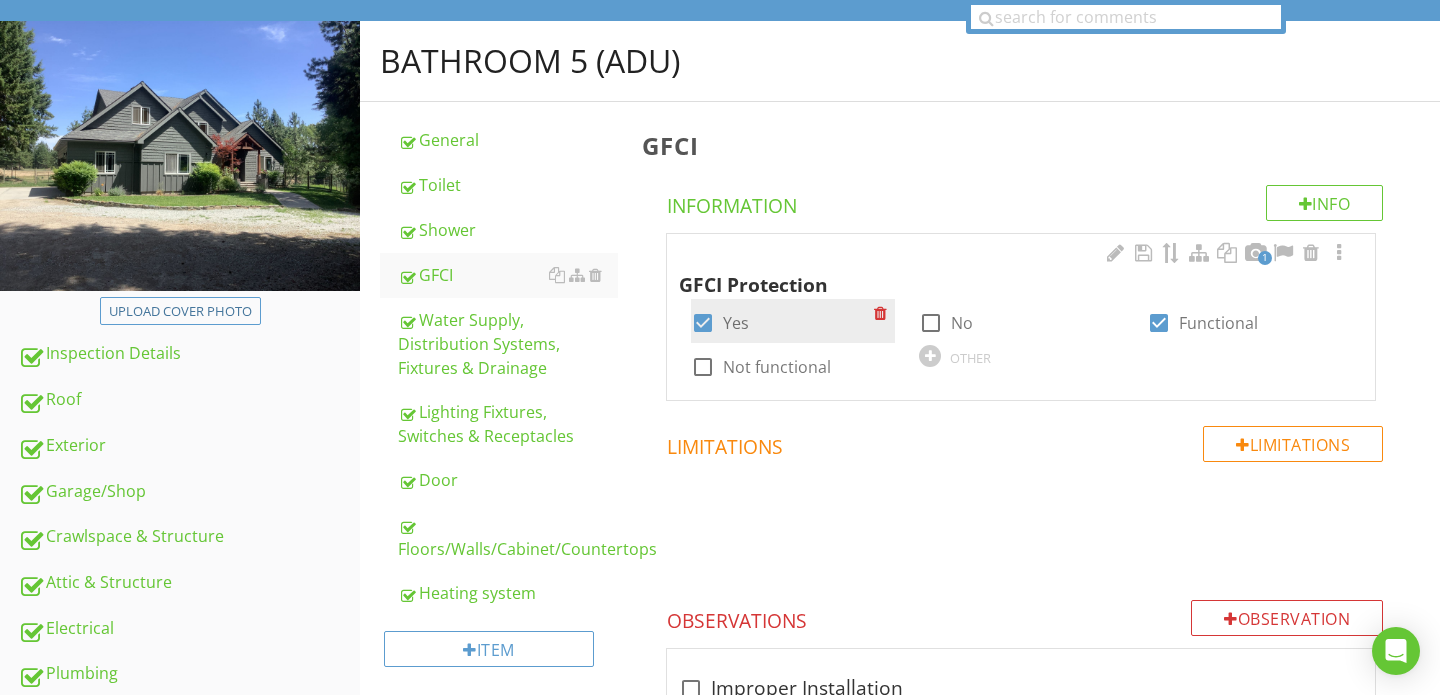 scroll, scrollTop: 206, scrollLeft: 0, axis: vertical 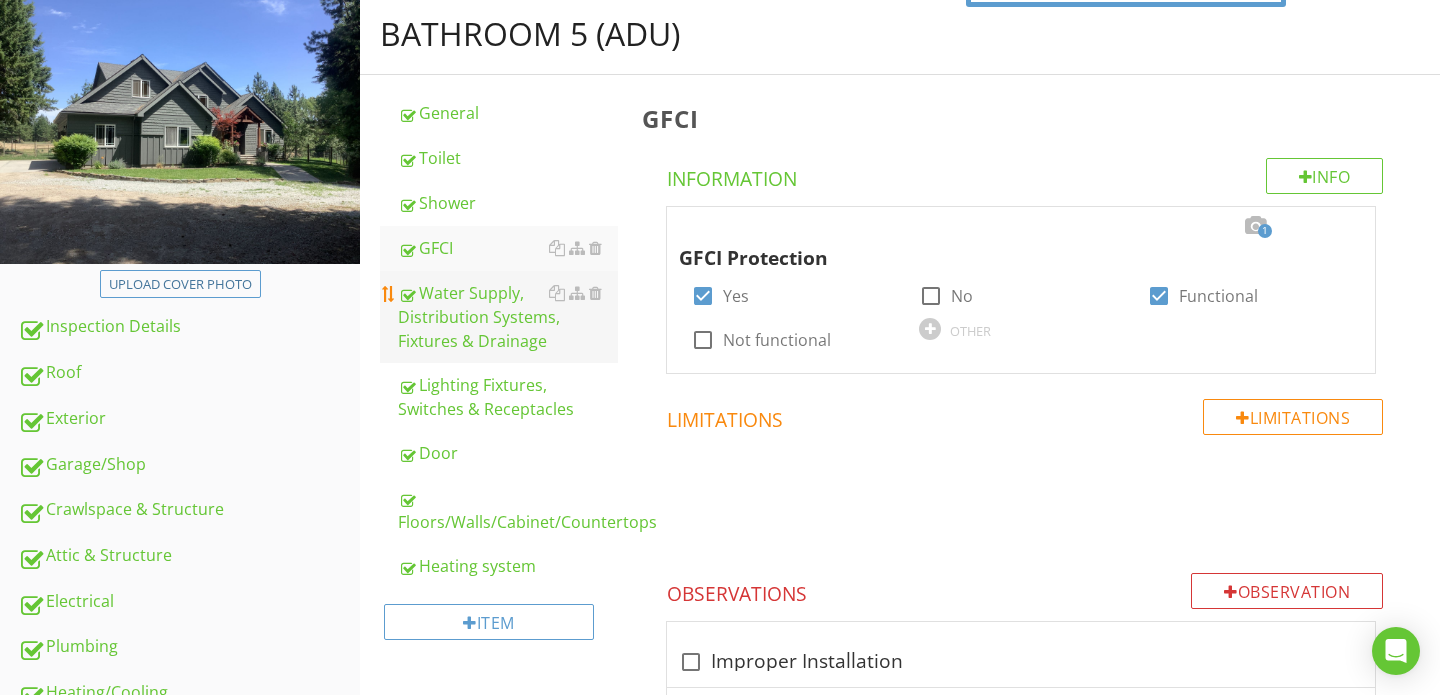 click on "Water Supply, Distribution Systems, Fixtures & Drainage" at bounding box center [508, 317] 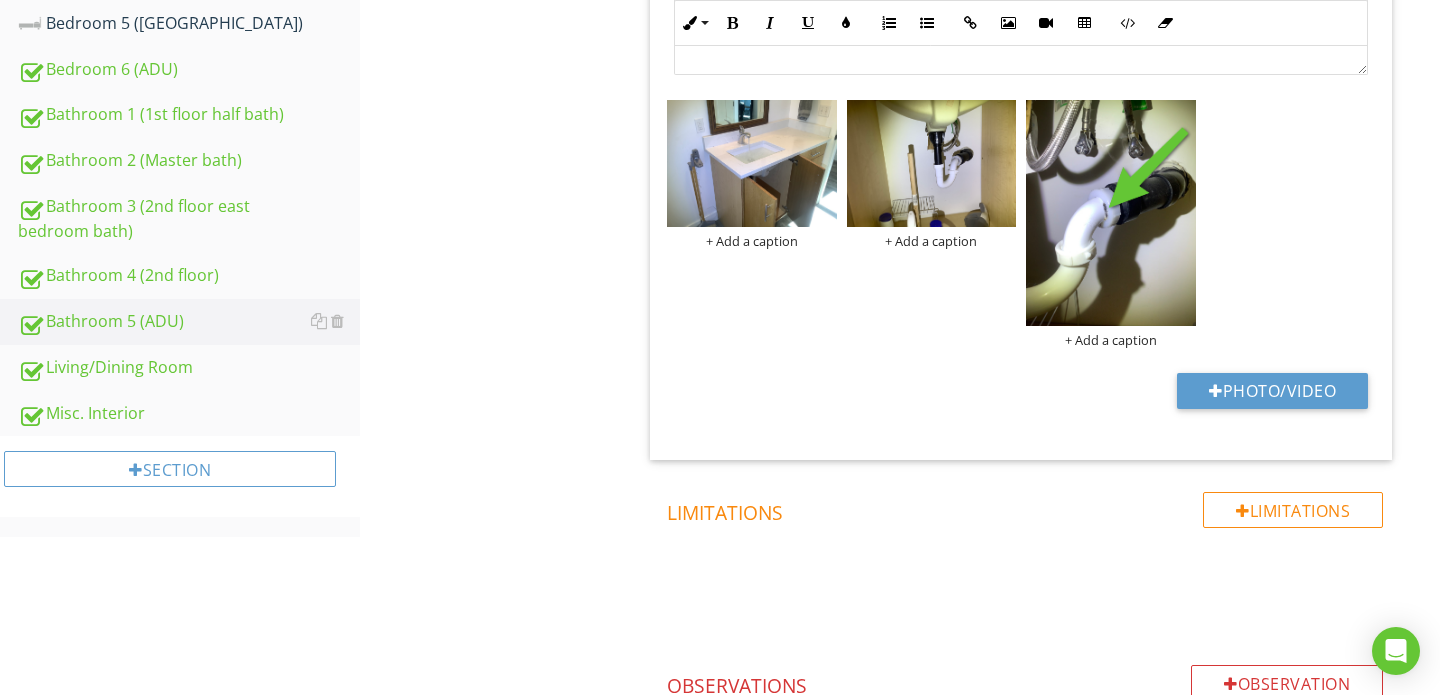 scroll, scrollTop: 1192, scrollLeft: 0, axis: vertical 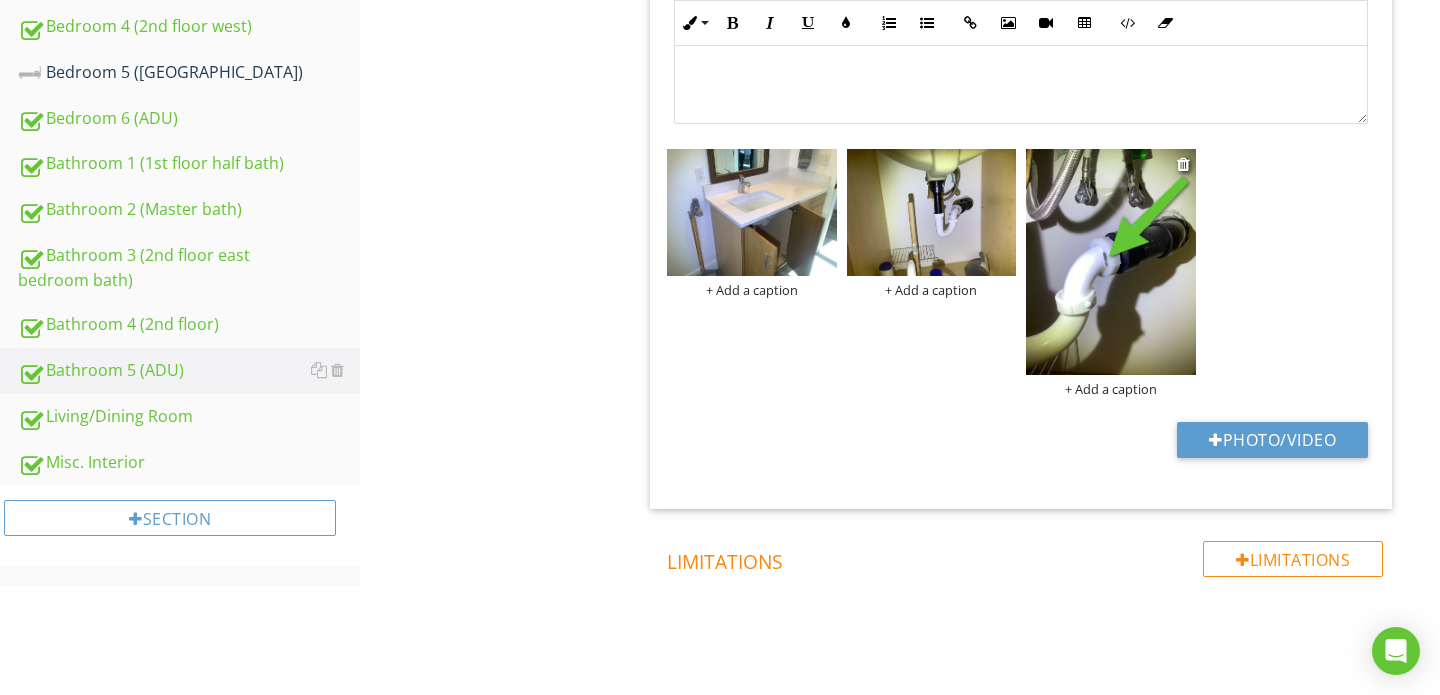click on "+ Add a caption" at bounding box center [1111, 389] 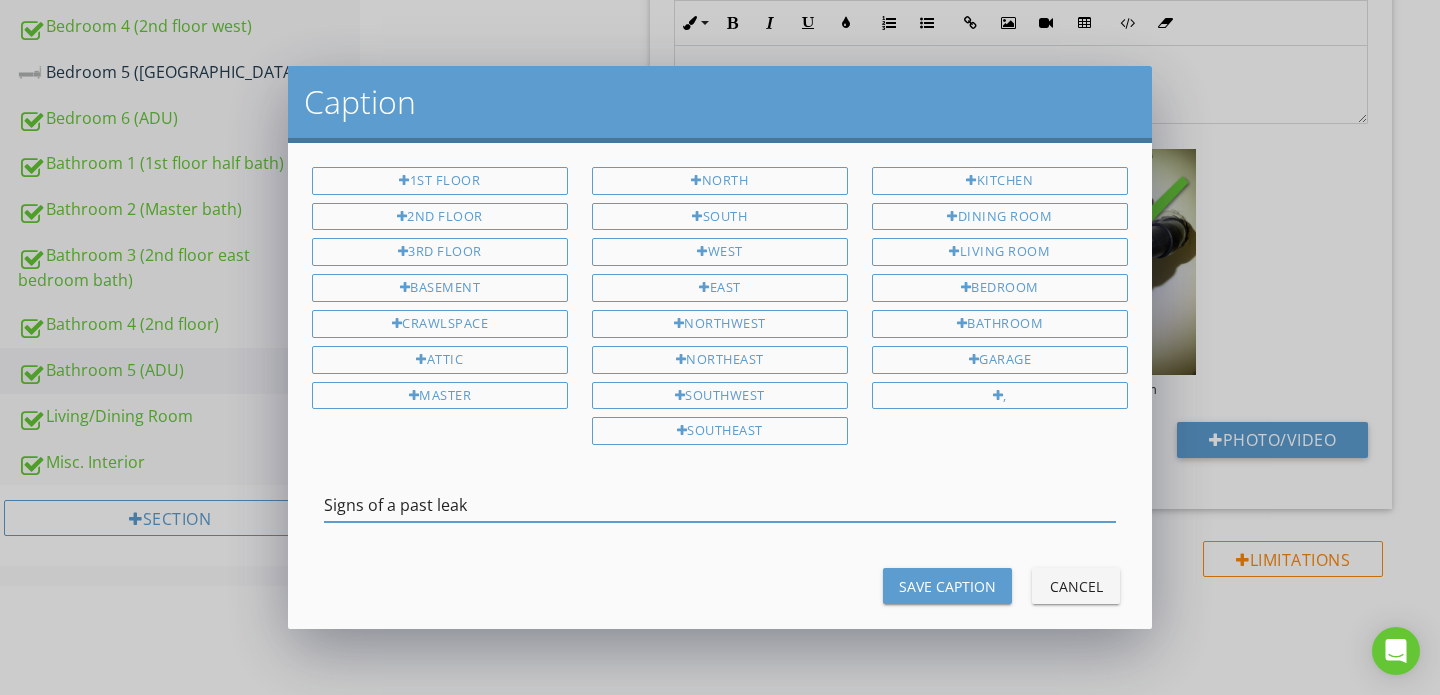 type on "Signs of a past leak" 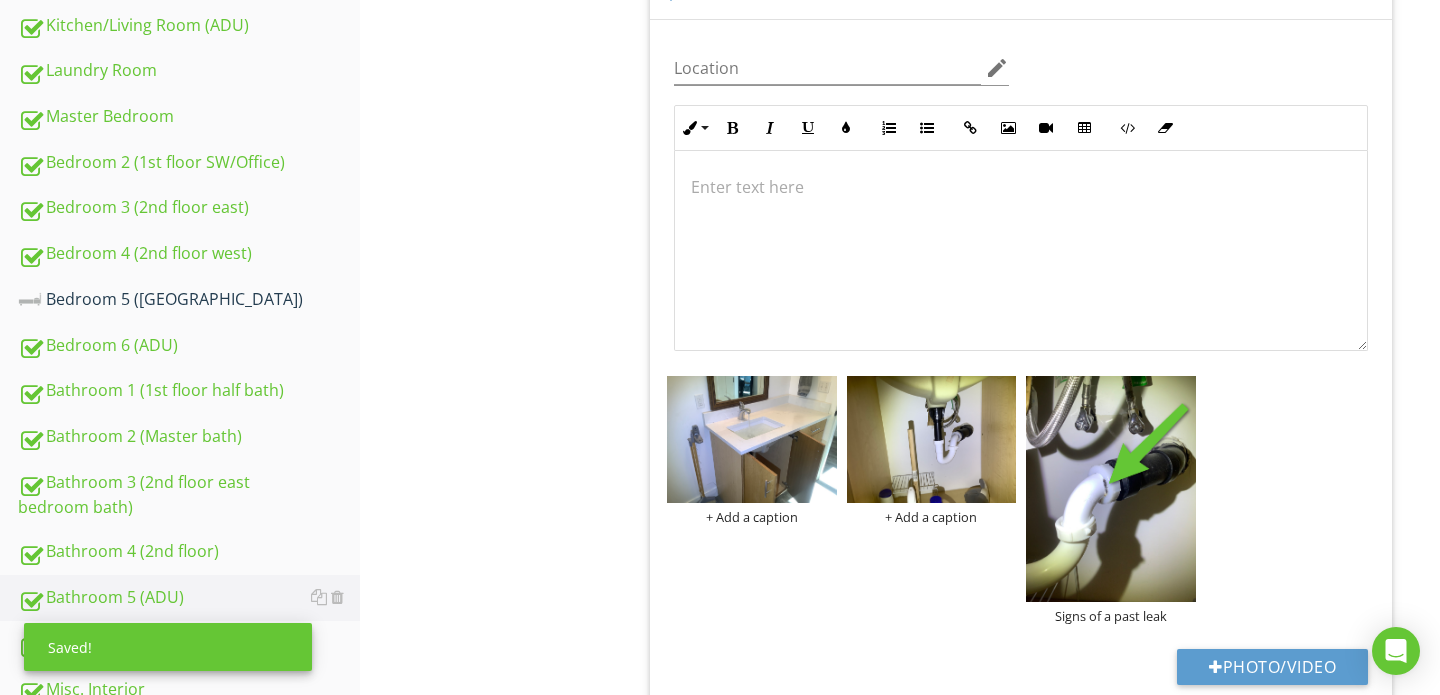 scroll, scrollTop: 960, scrollLeft: 0, axis: vertical 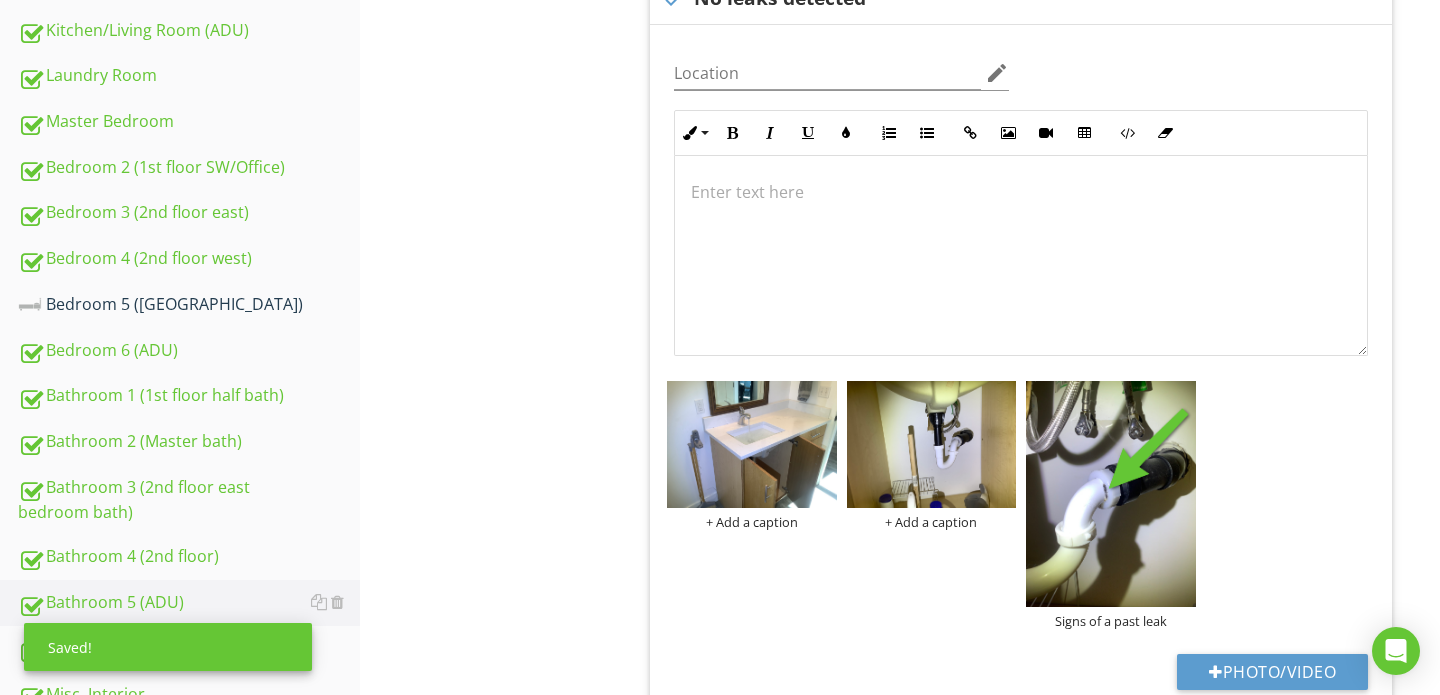click at bounding box center (1021, 256) 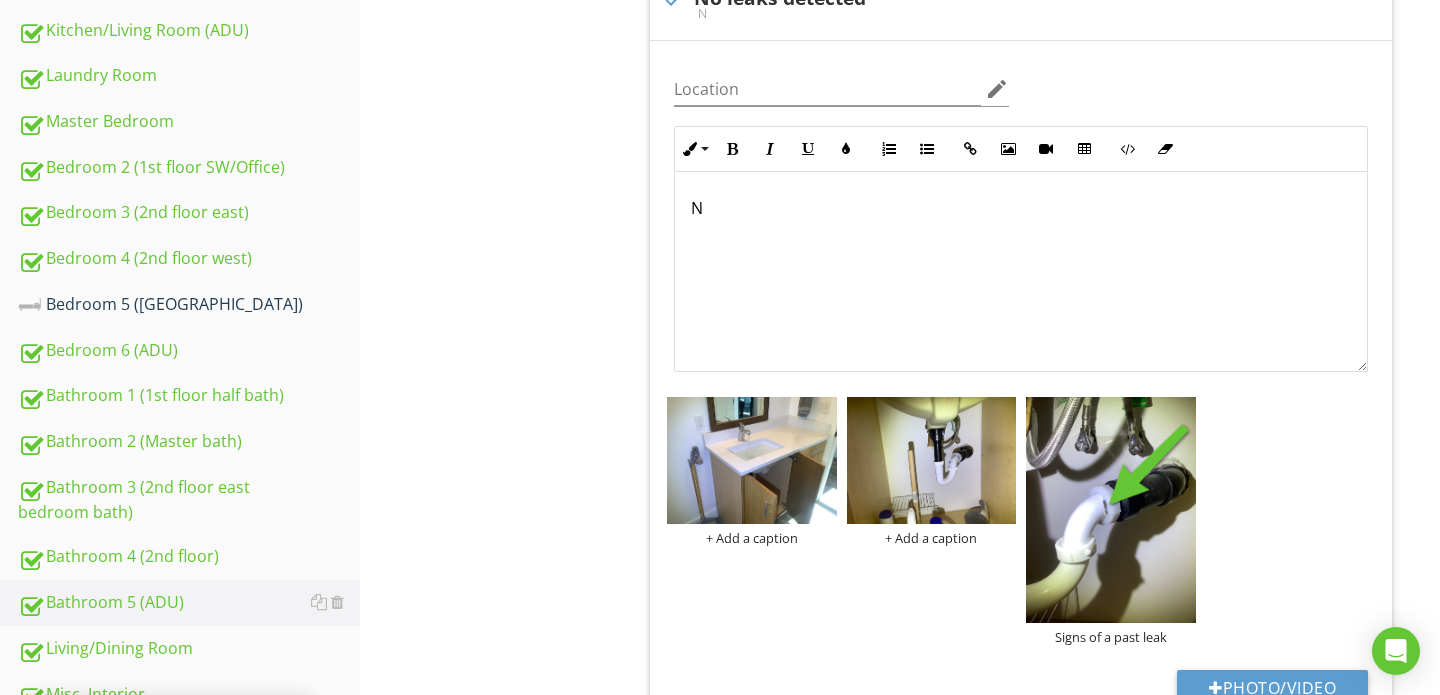 scroll, scrollTop: 976, scrollLeft: 0, axis: vertical 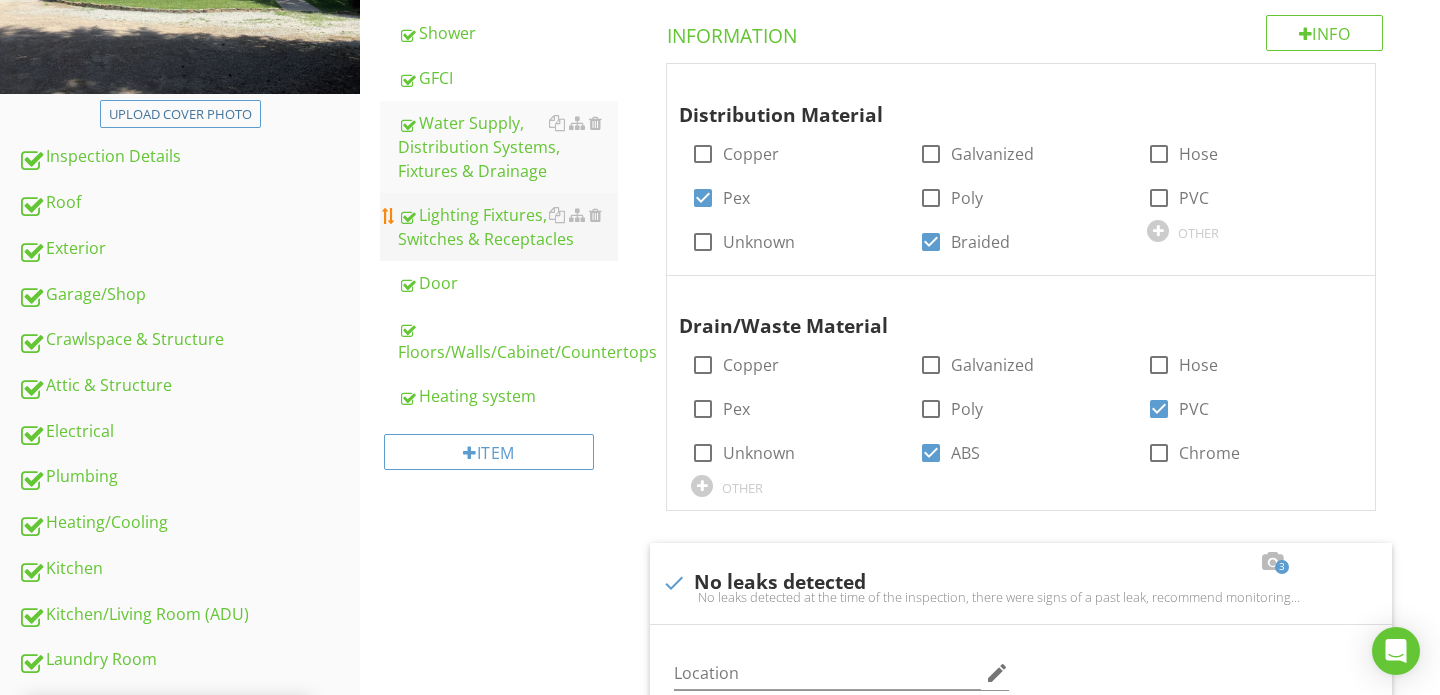 click on "Lighting Fixtures, Switches & Receptacles" at bounding box center (508, 227) 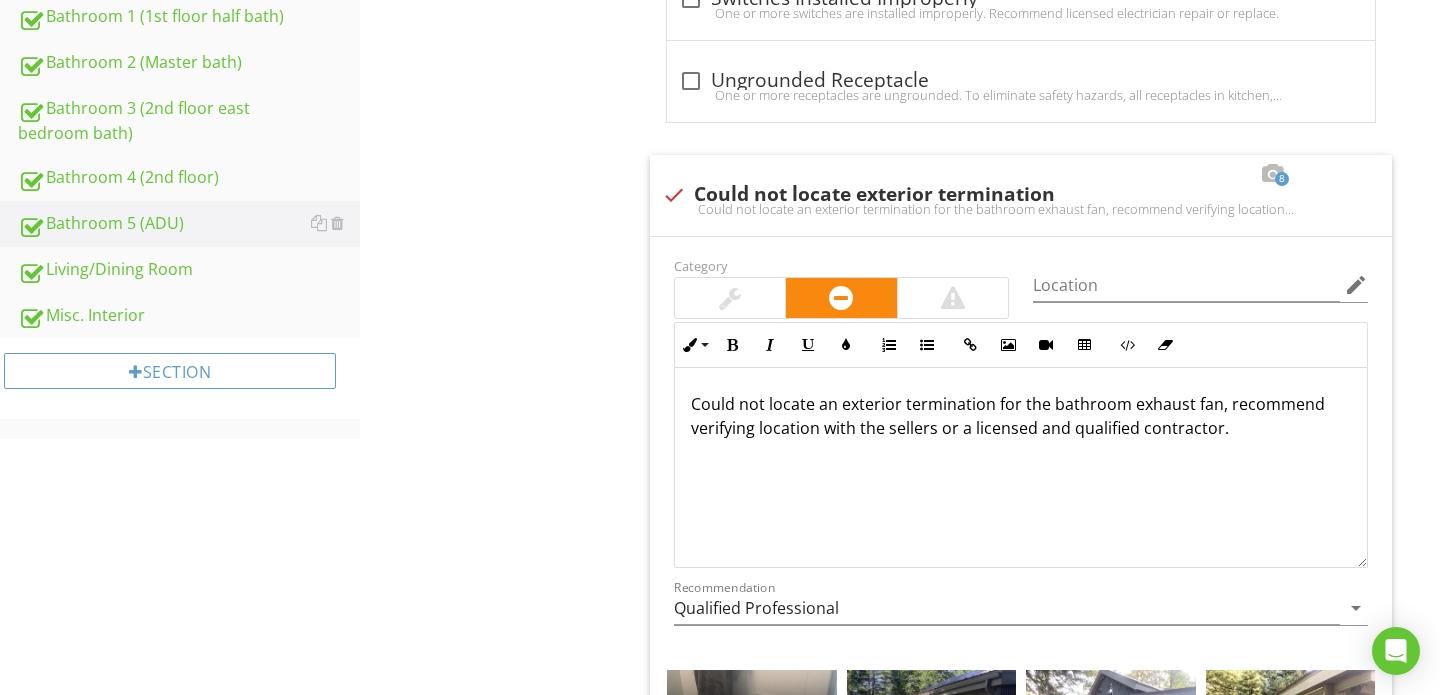 scroll, scrollTop: 1333, scrollLeft: 0, axis: vertical 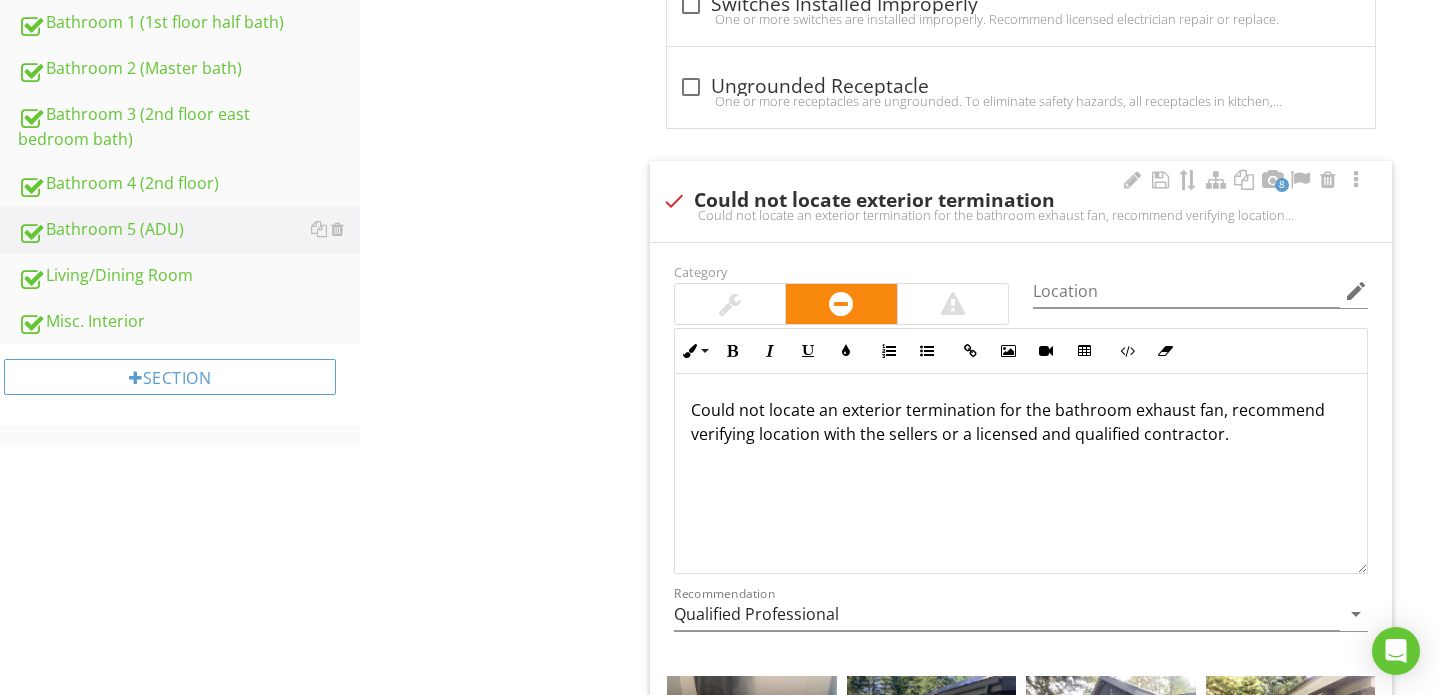 click at bounding box center (674, 201) 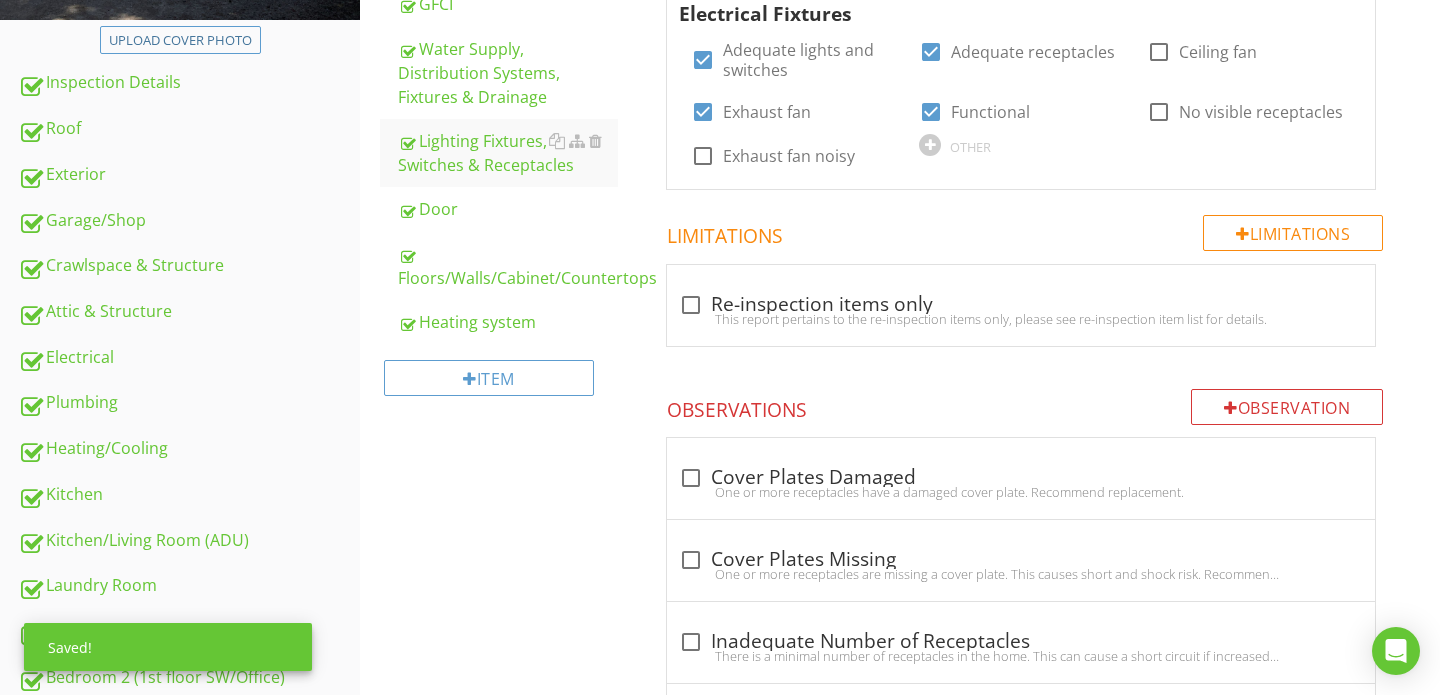 scroll, scrollTop: 372, scrollLeft: 0, axis: vertical 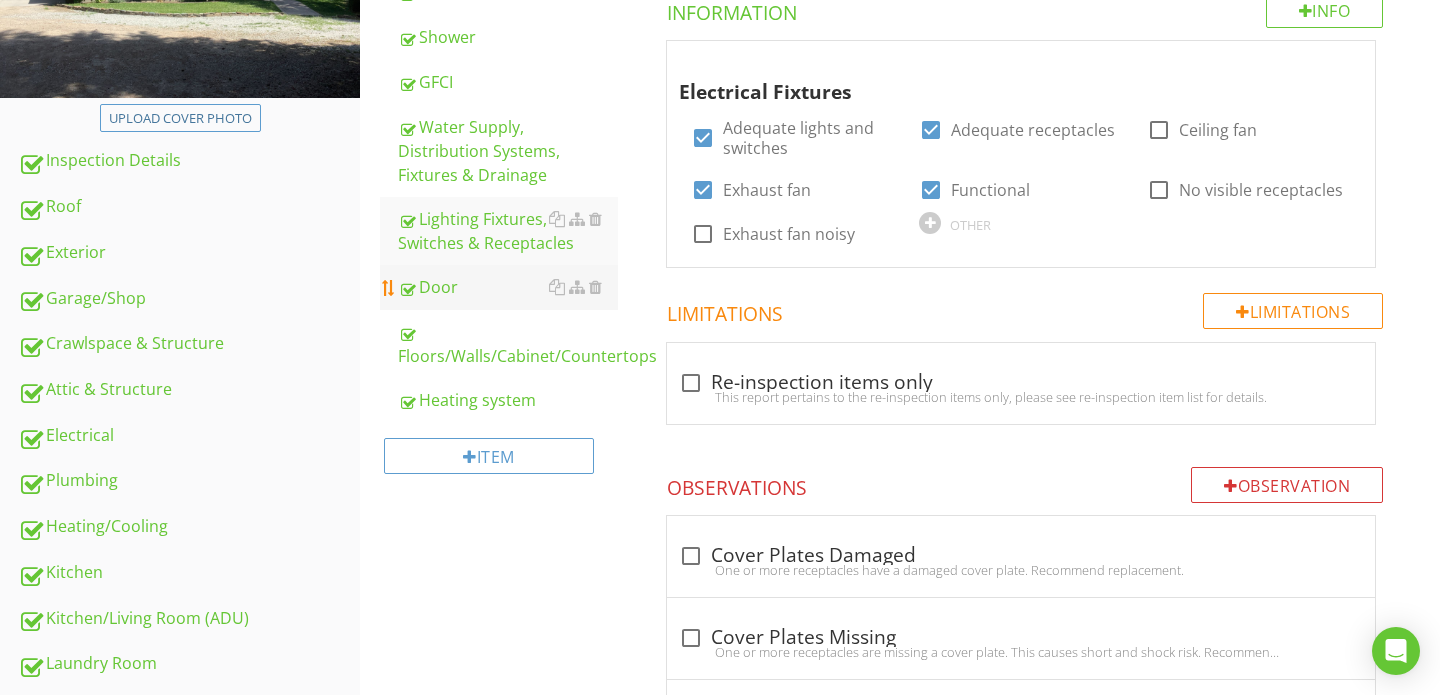 click on "Door" at bounding box center [508, 287] 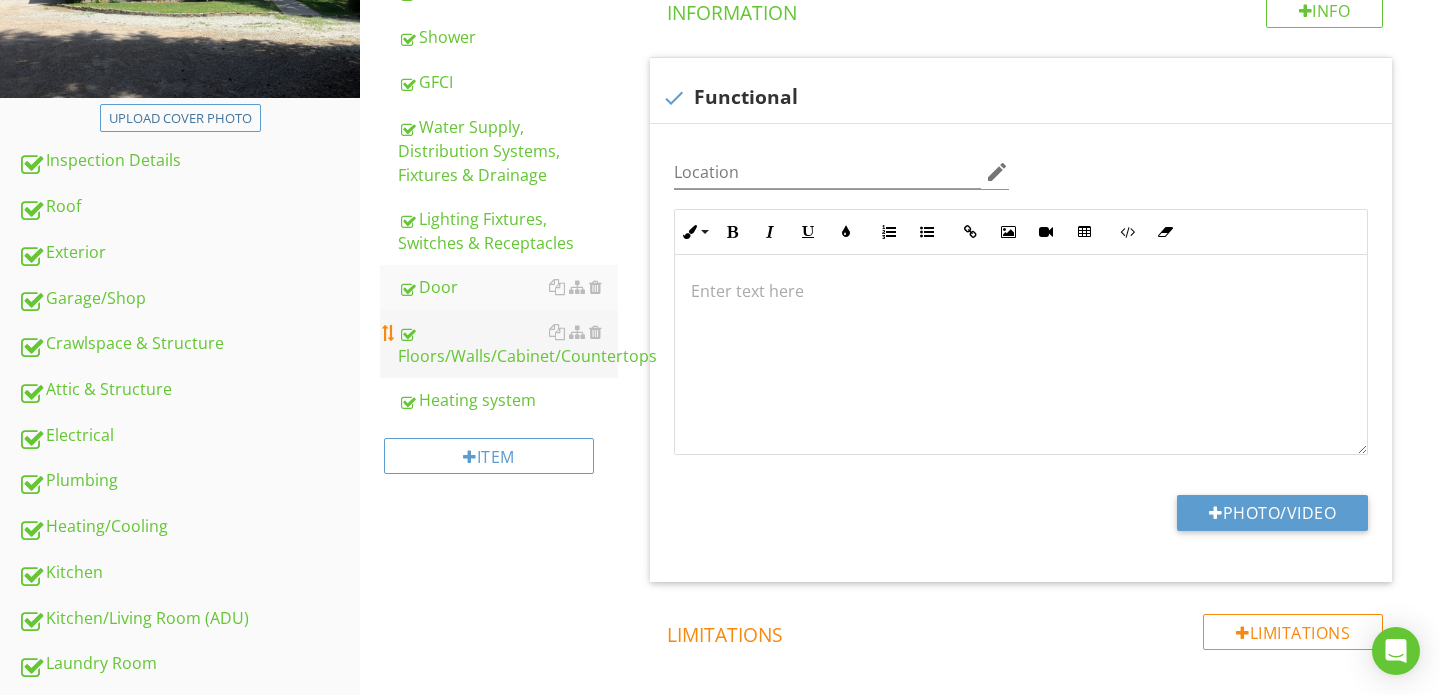 click on "Floors/Walls/Cabinet/Countertops" at bounding box center [508, 344] 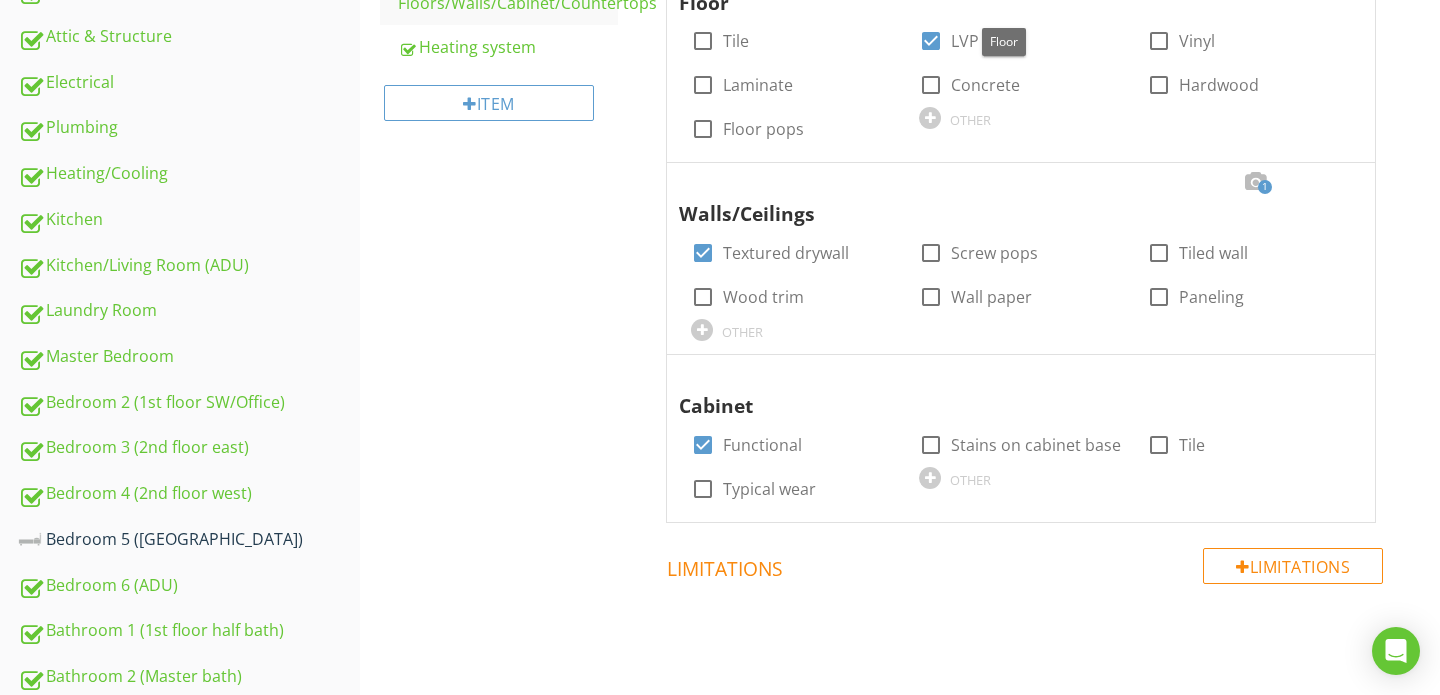 scroll, scrollTop: 761, scrollLeft: 0, axis: vertical 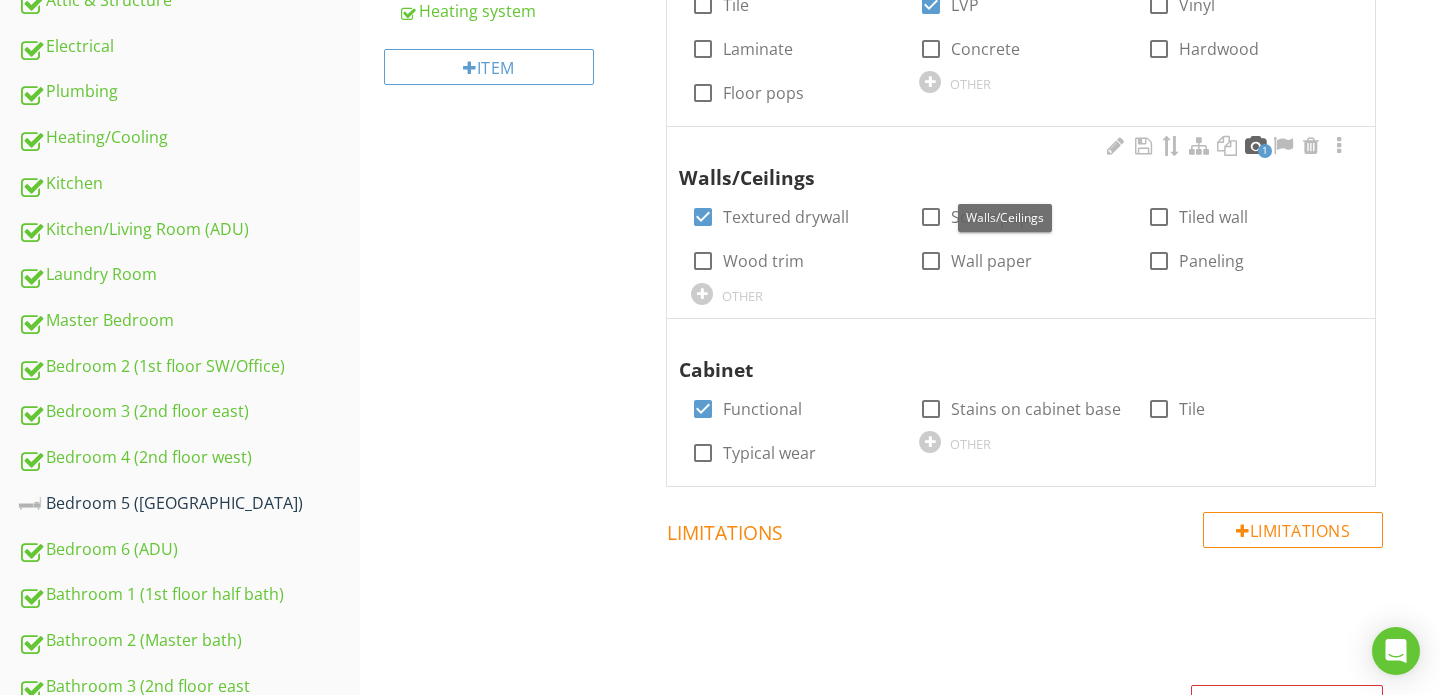 click at bounding box center (1255, 146) 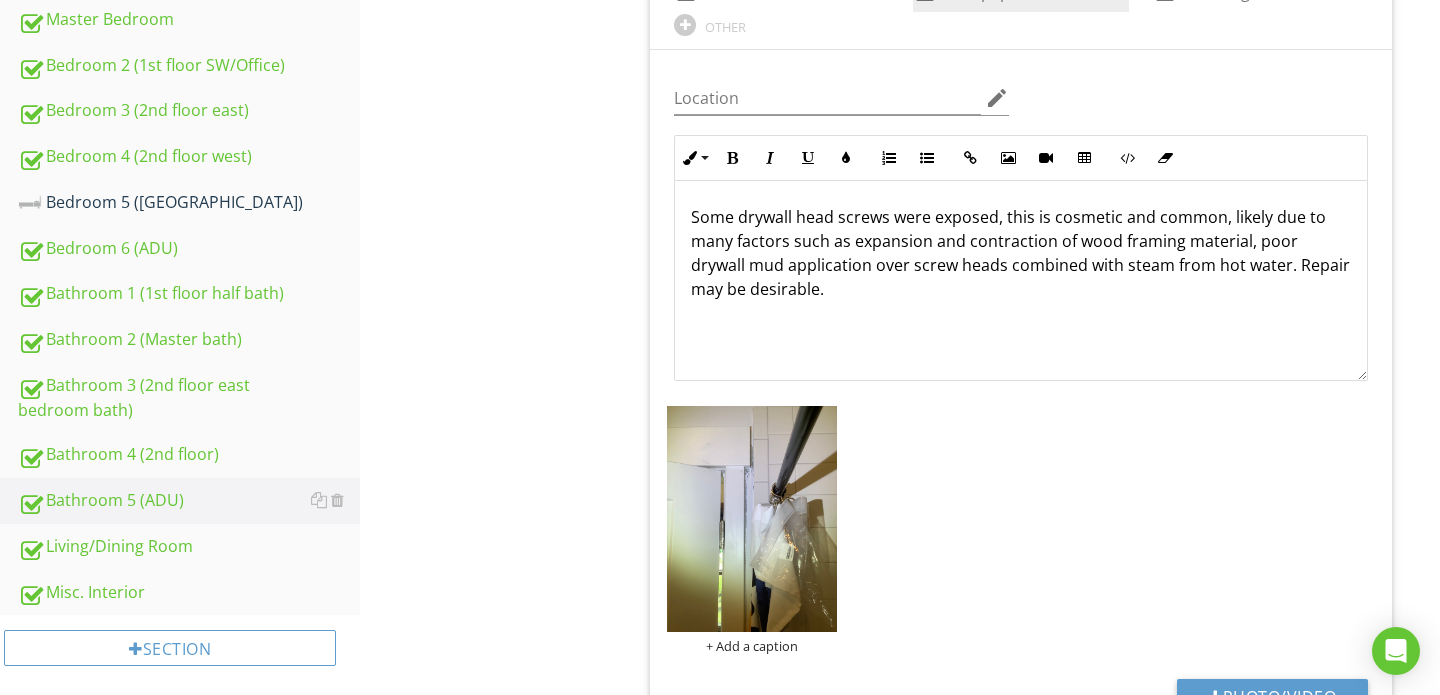 scroll, scrollTop: 1218, scrollLeft: 0, axis: vertical 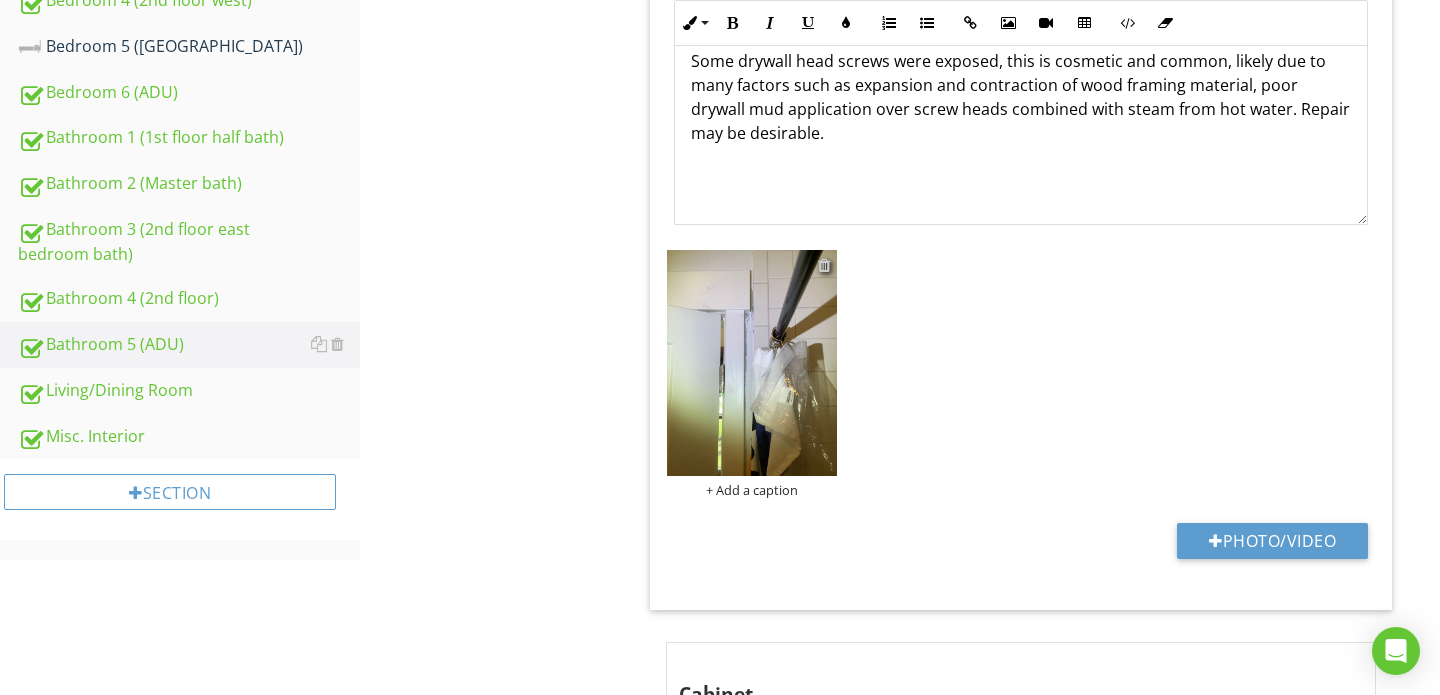 click at bounding box center (824, 265) 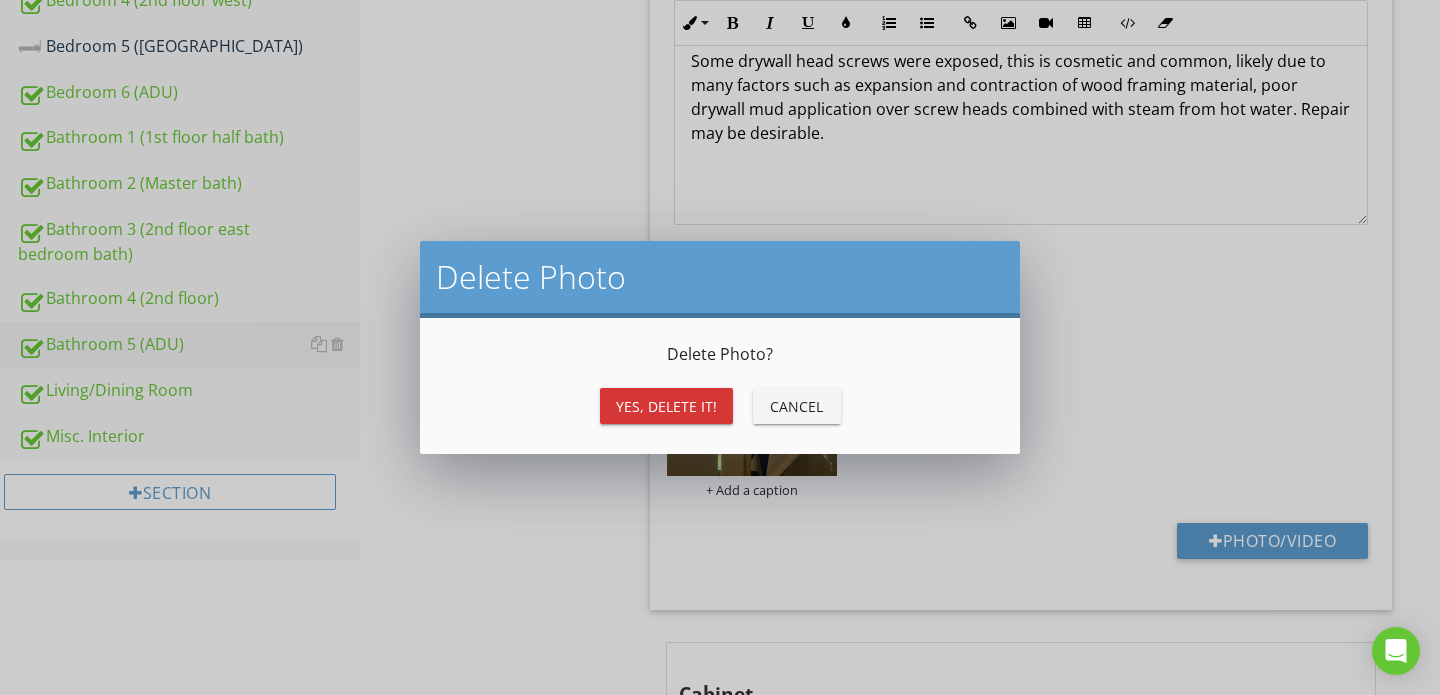 click on "Yes, Delete it!" at bounding box center (666, 406) 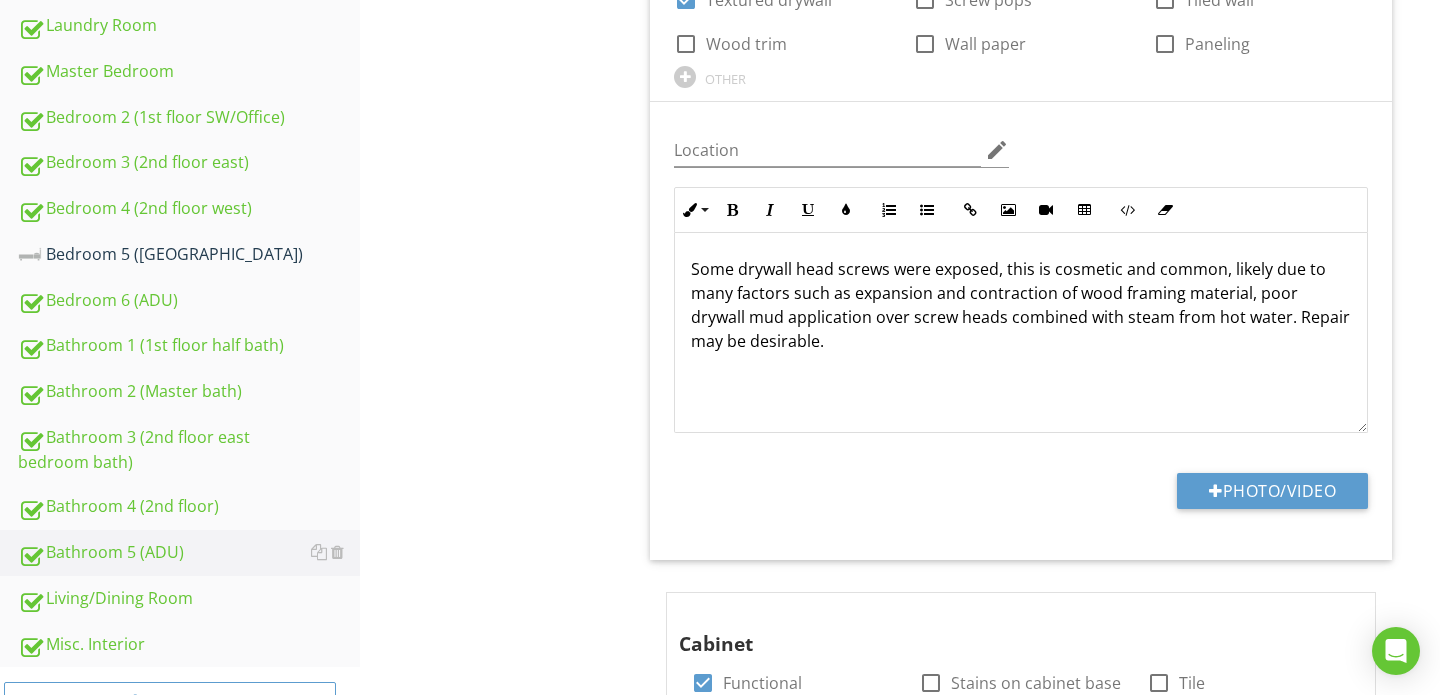 scroll, scrollTop: 1006, scrollLeft: 0, axis: vertical 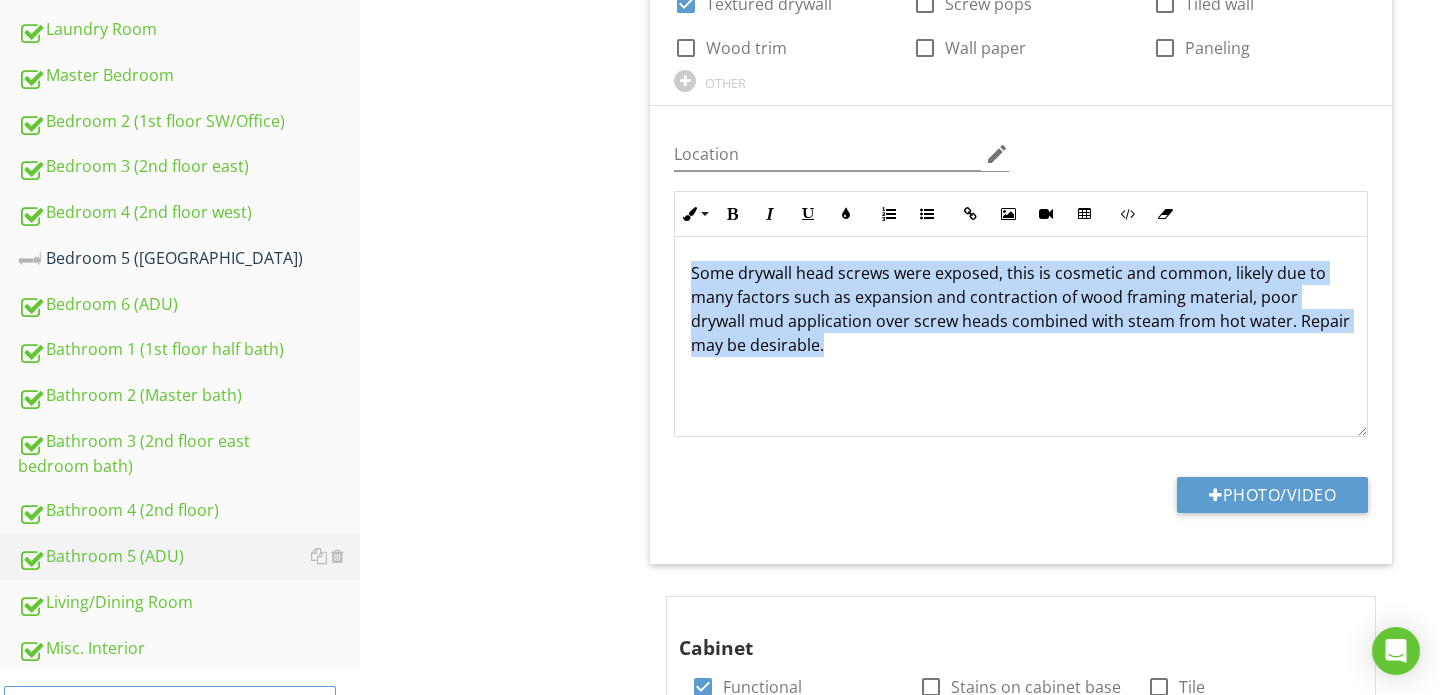 drag, startPoint x: 685, startPoint y: 270, endPoint x: 812, endPoint y: 387, distance: 172.6789 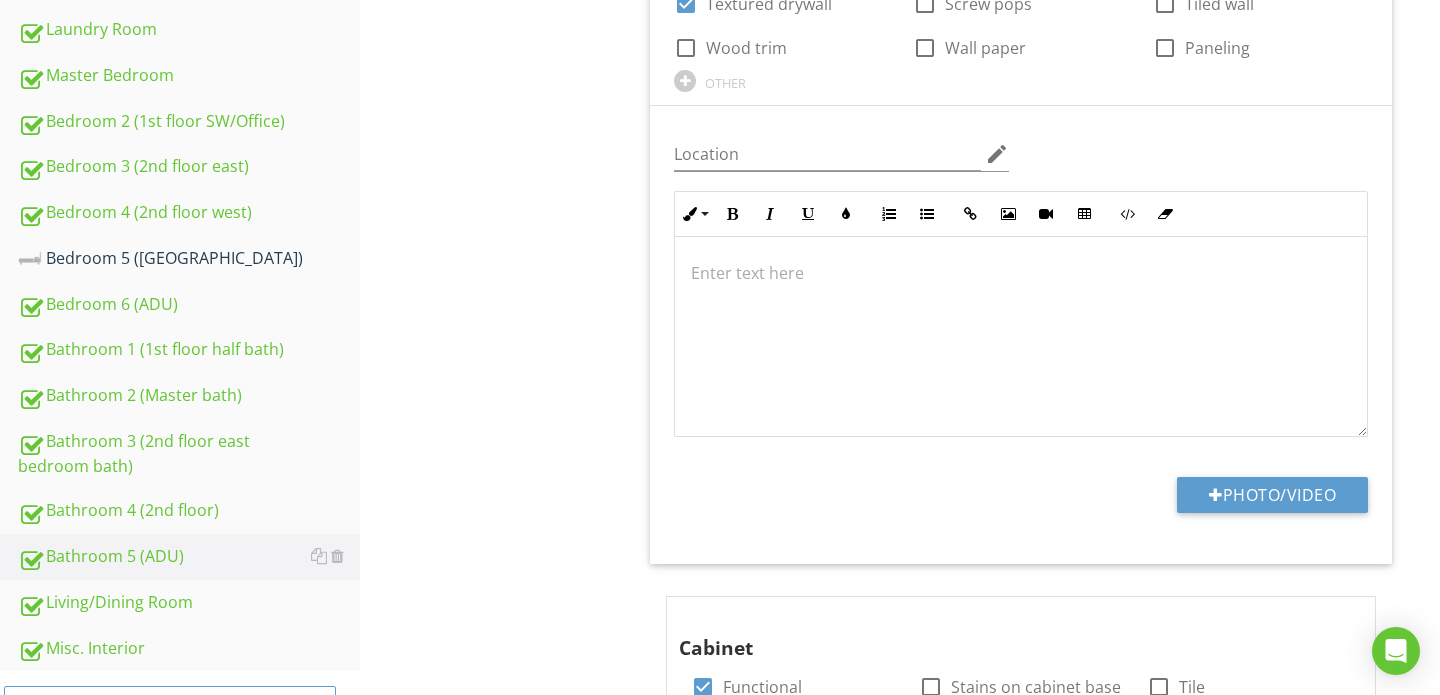 type 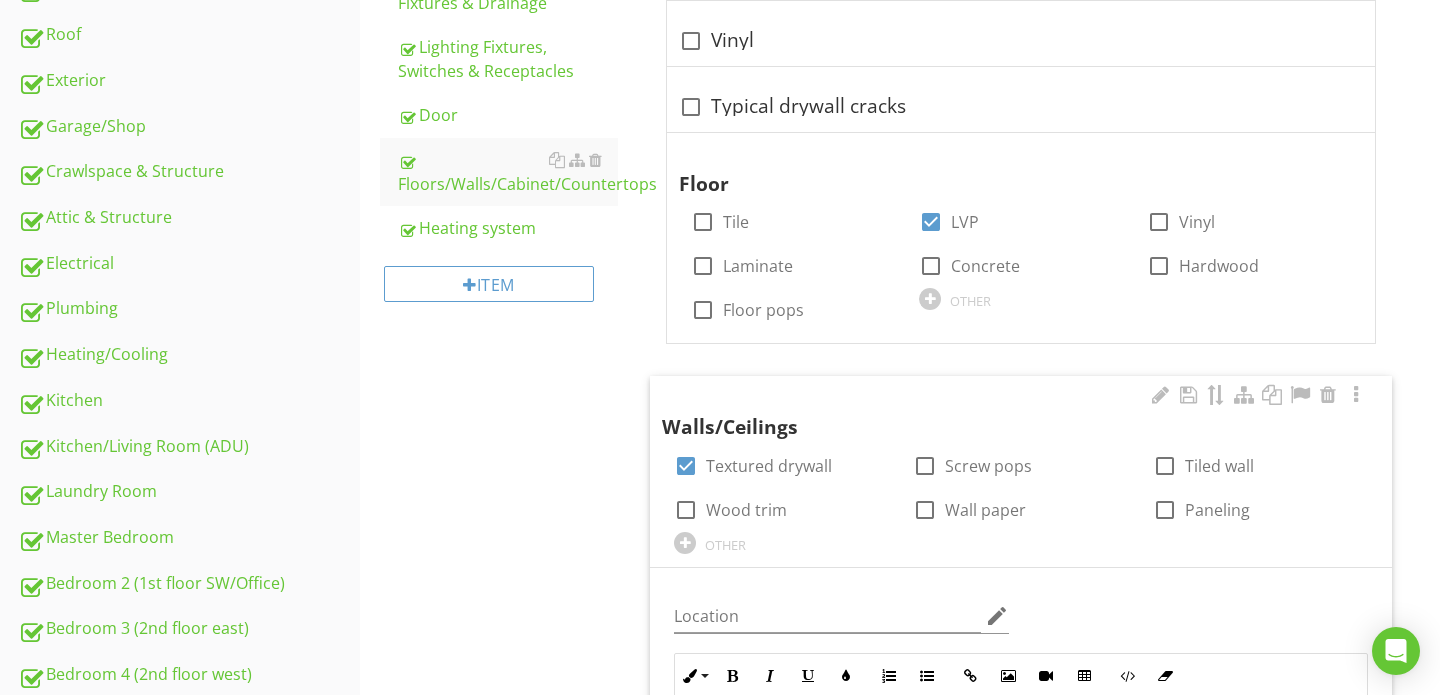 scroll, scrollTop: 537, scrollLeft: 0, axis: vertical 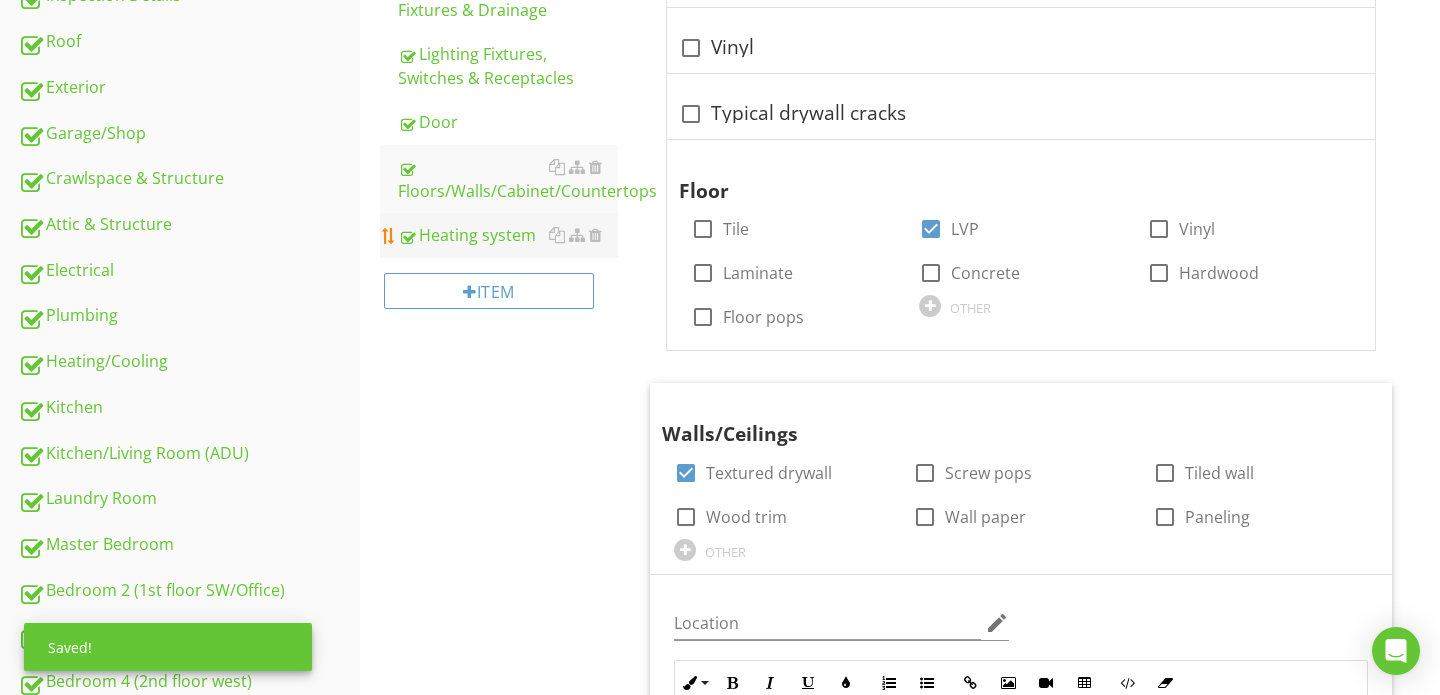 click on "Heating system" at bounding box center (508, 235) 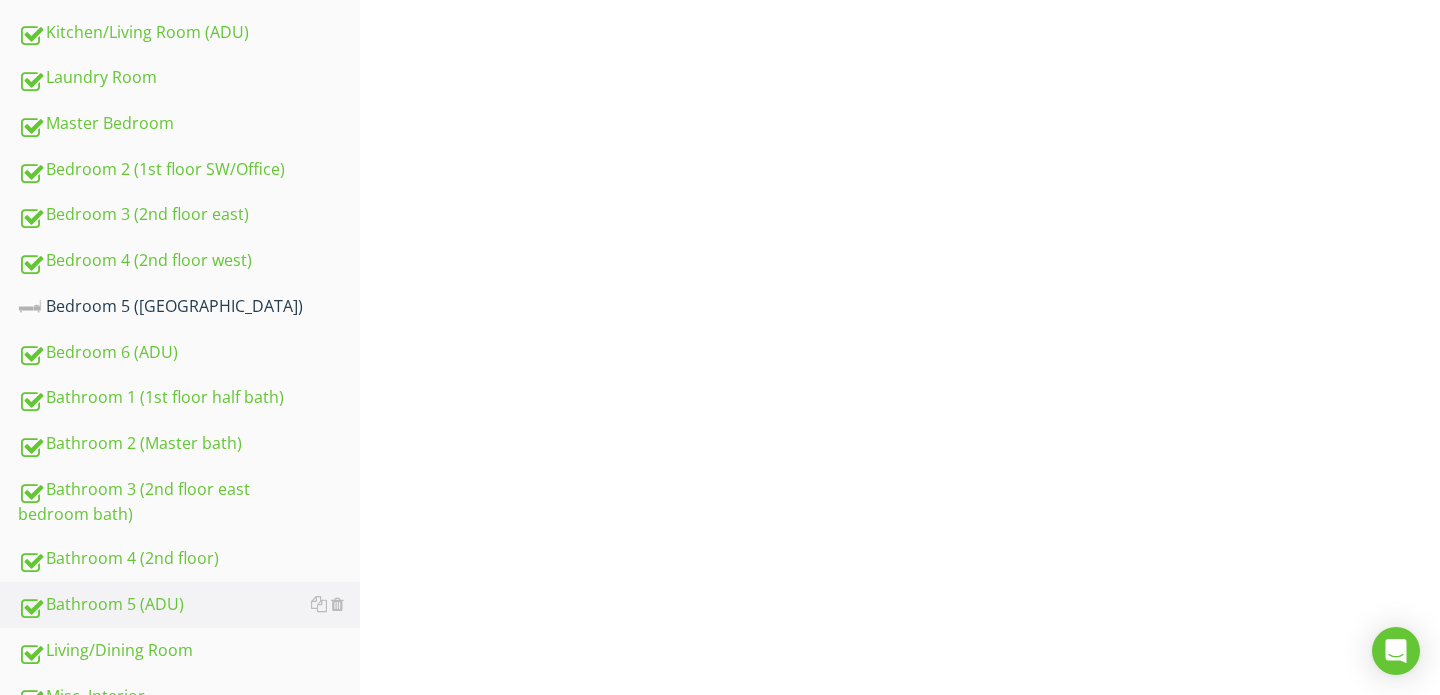 scroll, scrollTop: 969, scrollLeft: 0, axis: vertical 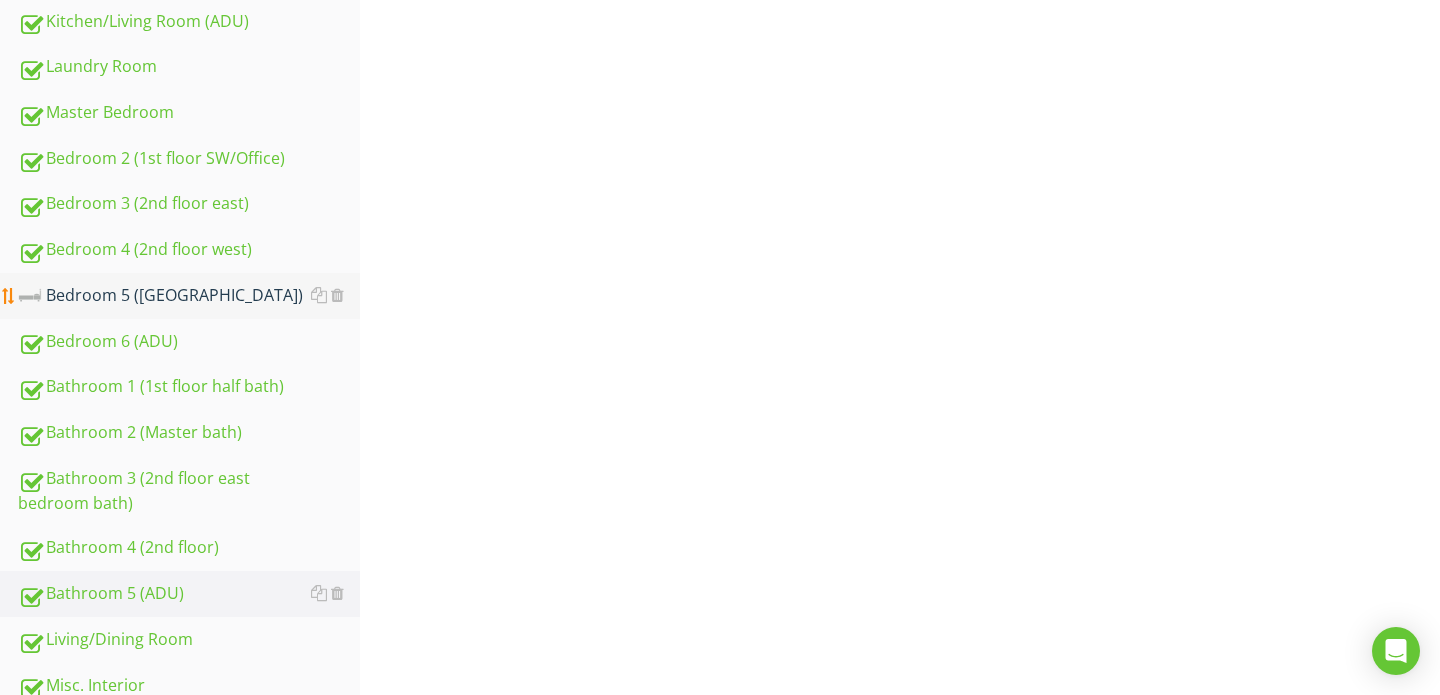 click on "Bedroom 5 ([GEOGRAPHIC_DATA])" at bounding box center (189, 296) 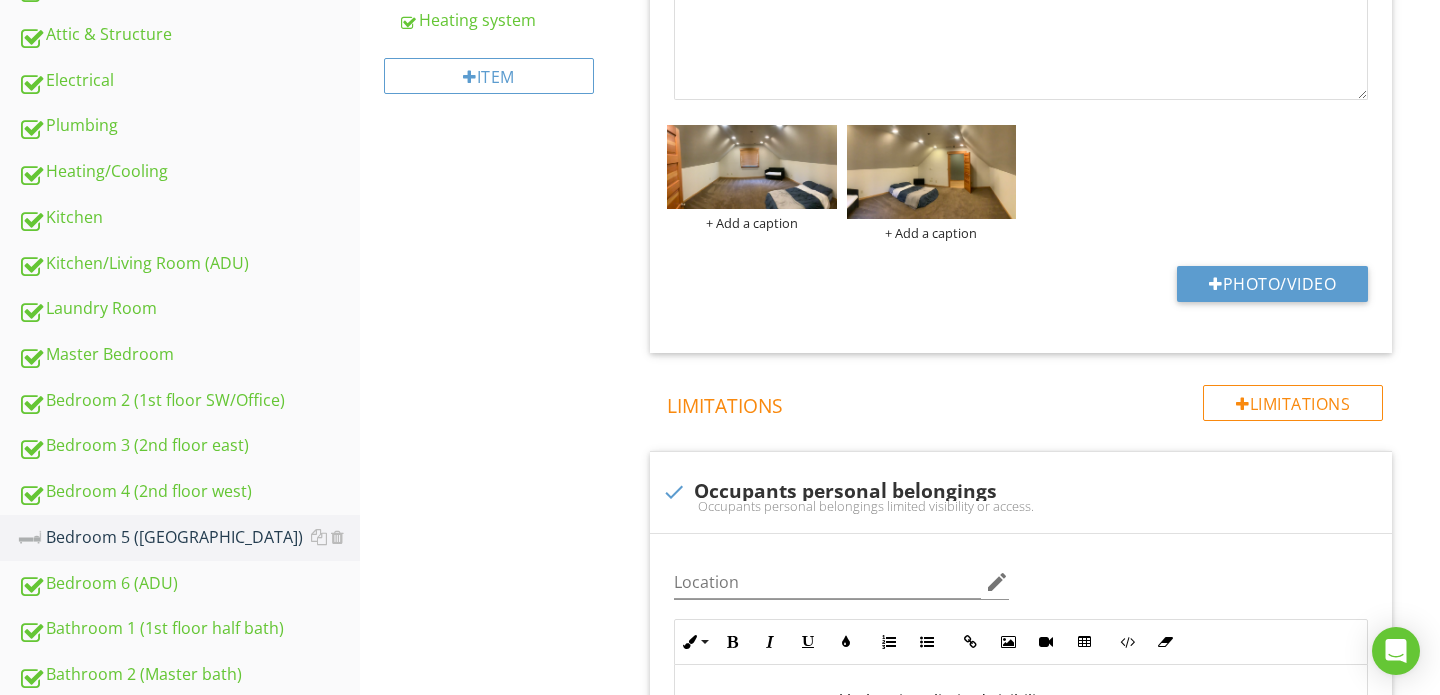 scroll, scrollTop: 46, scrollLeft: 0, axis: vertical 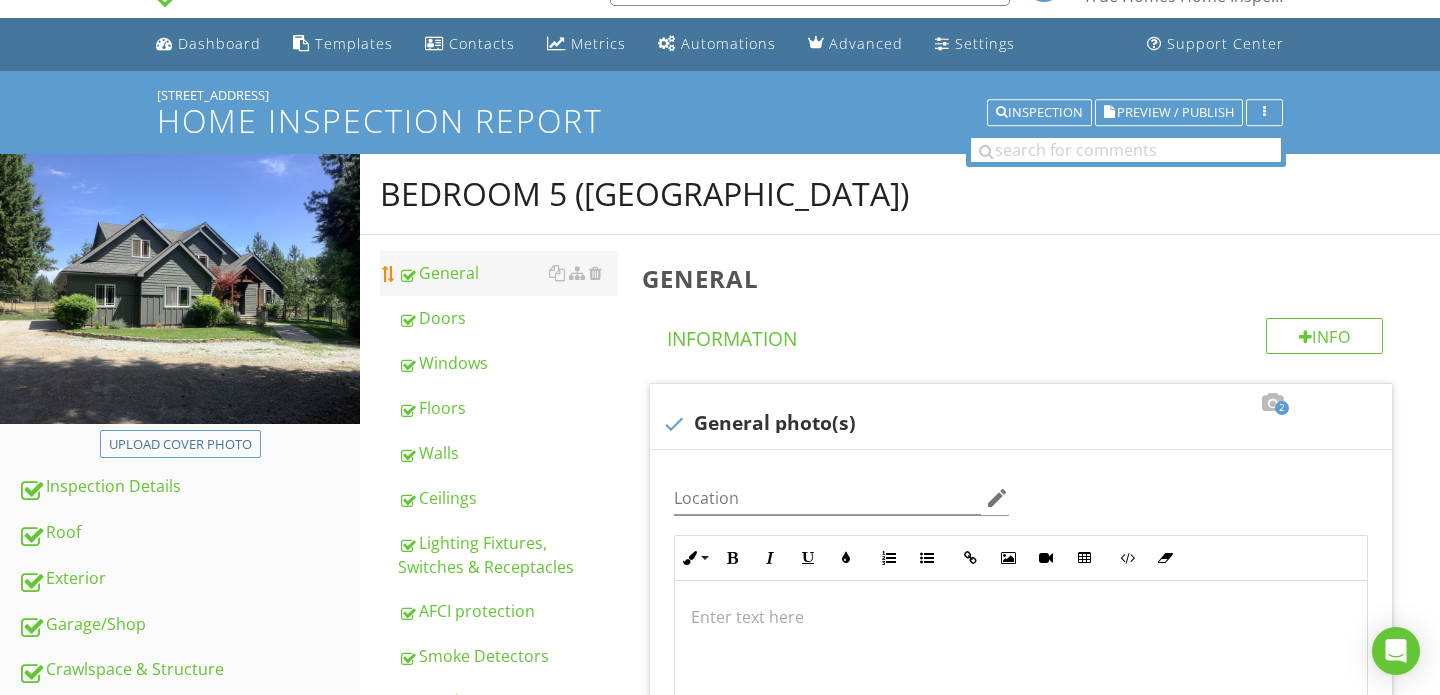 click on "General" at bounding box center (508, 273) 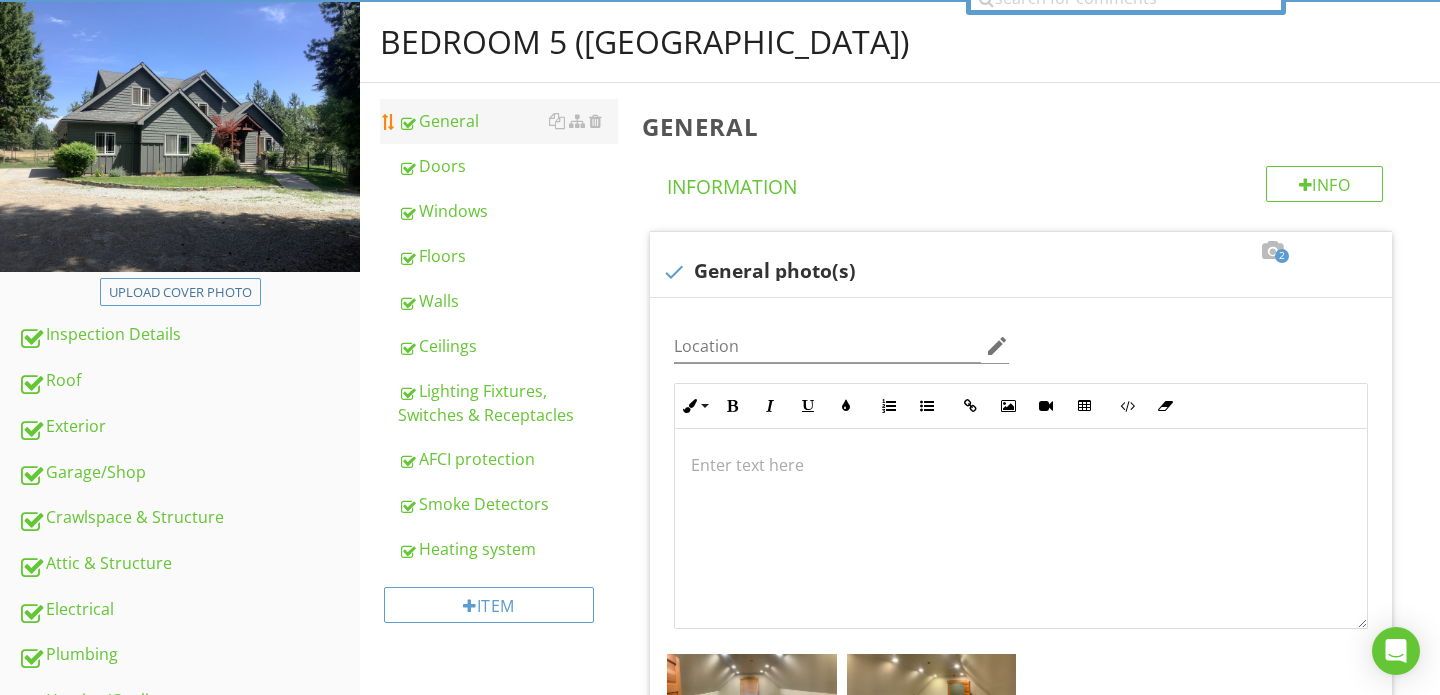 scroll, scrollTop: 201, scrollLeft: 0, axis: vertical 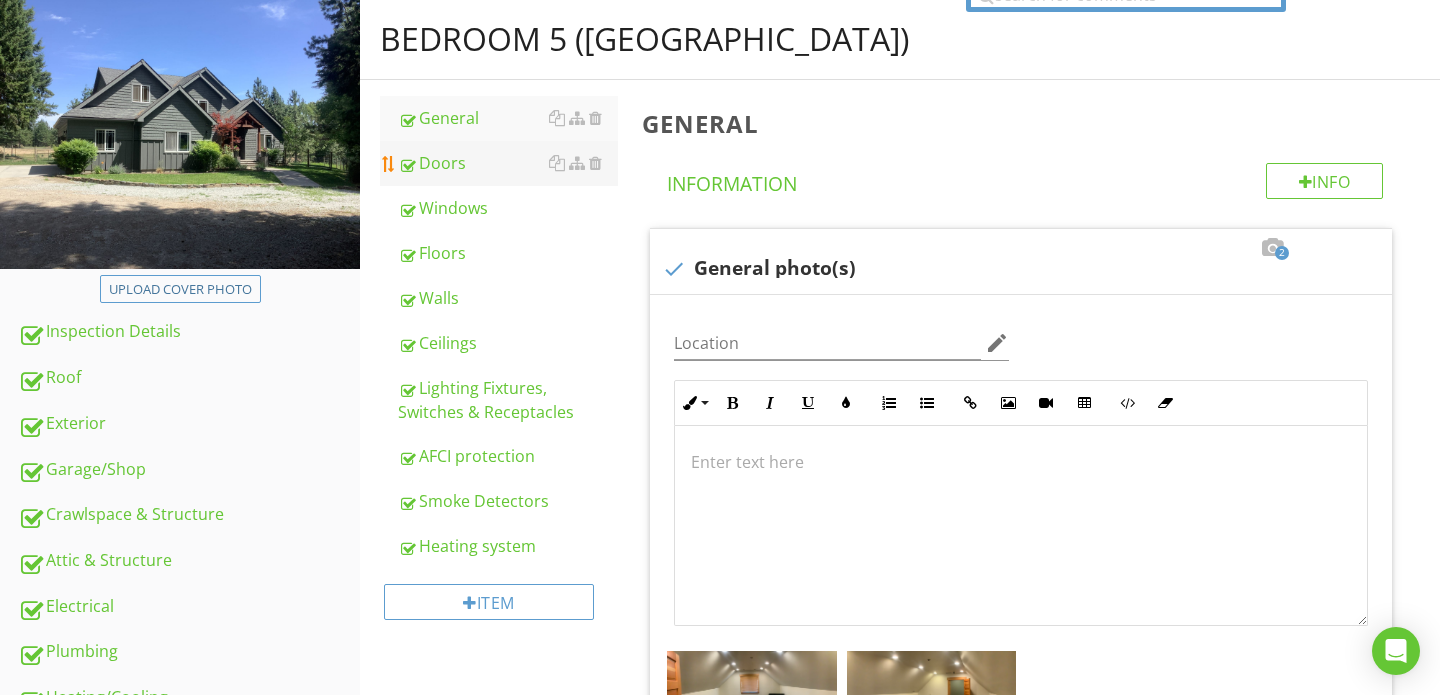 click on "Doors" at bounding box center (508, 163) 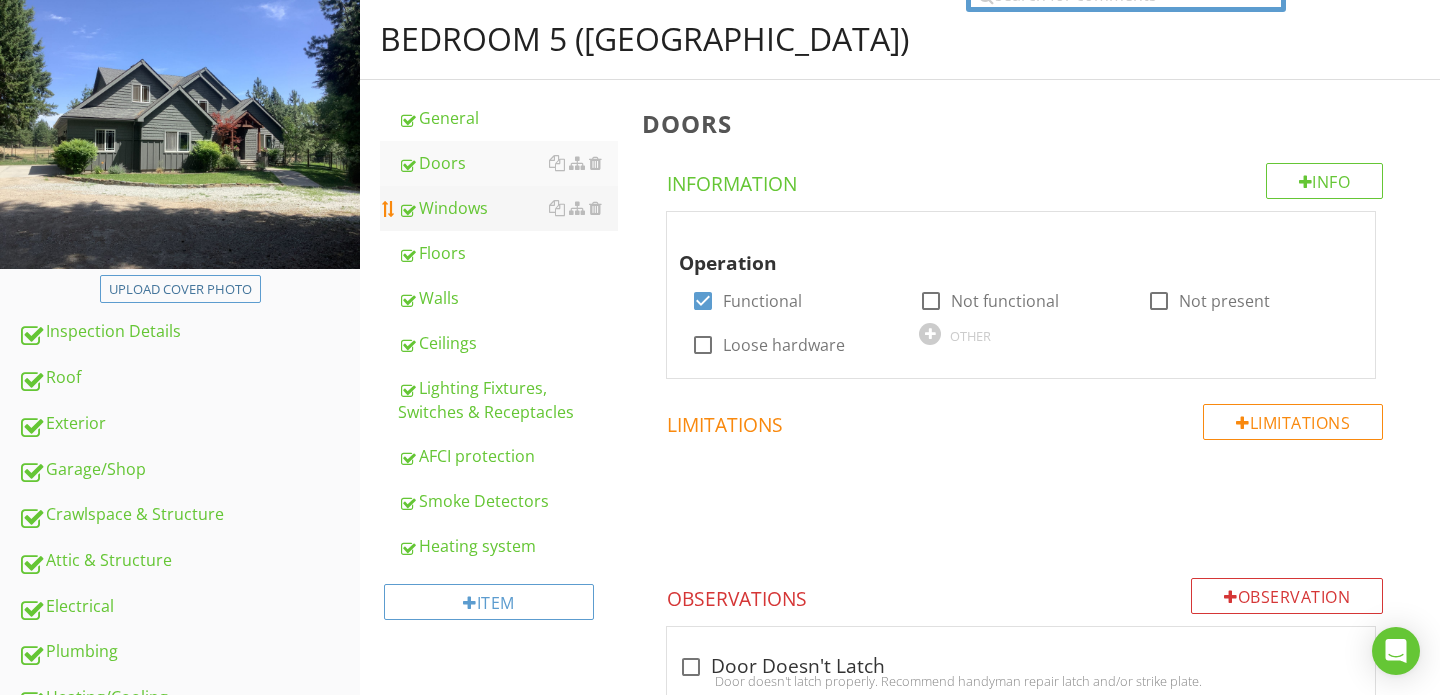 click on "Windows" at bounding box center [508, 208] 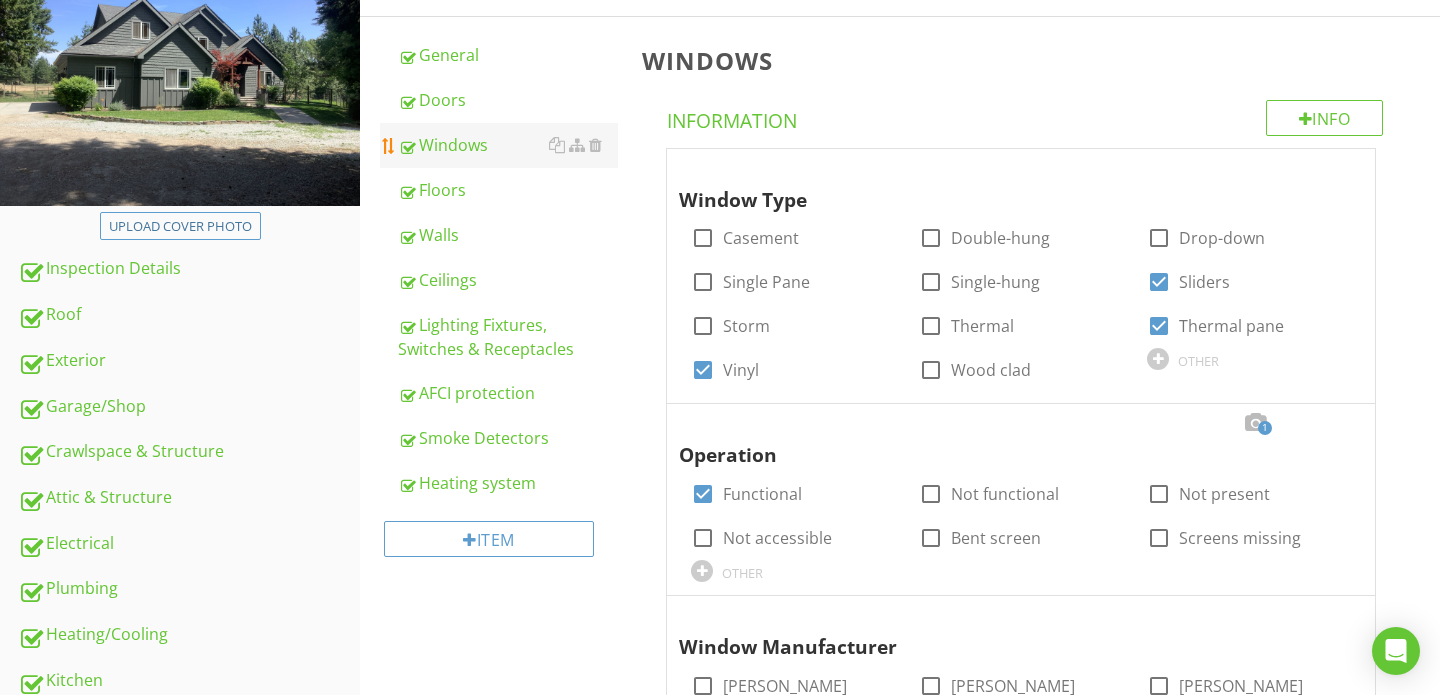 scroll, scrollTop: 265, scrollLeft: 0, axis: vertical 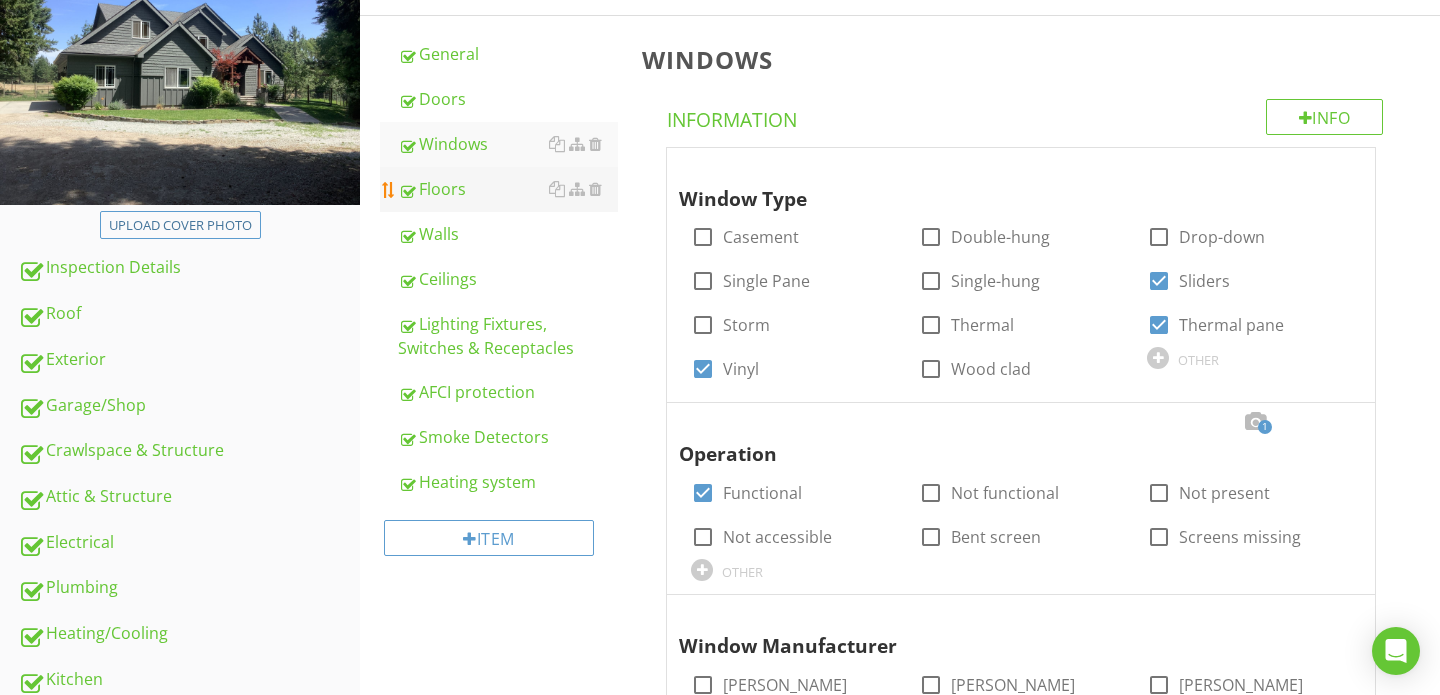 click on "Floors" at bounding box center [508, 189] 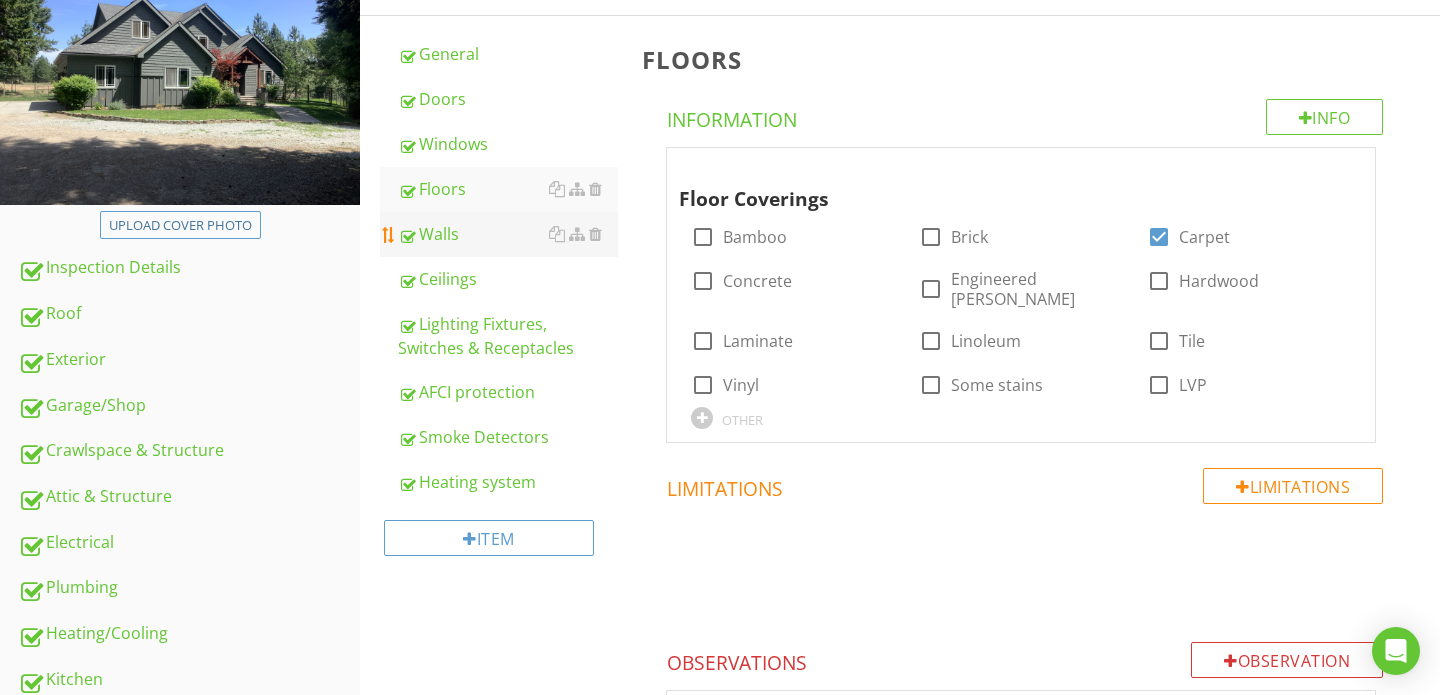 click on "Walls" at bounding box center [508, 234] 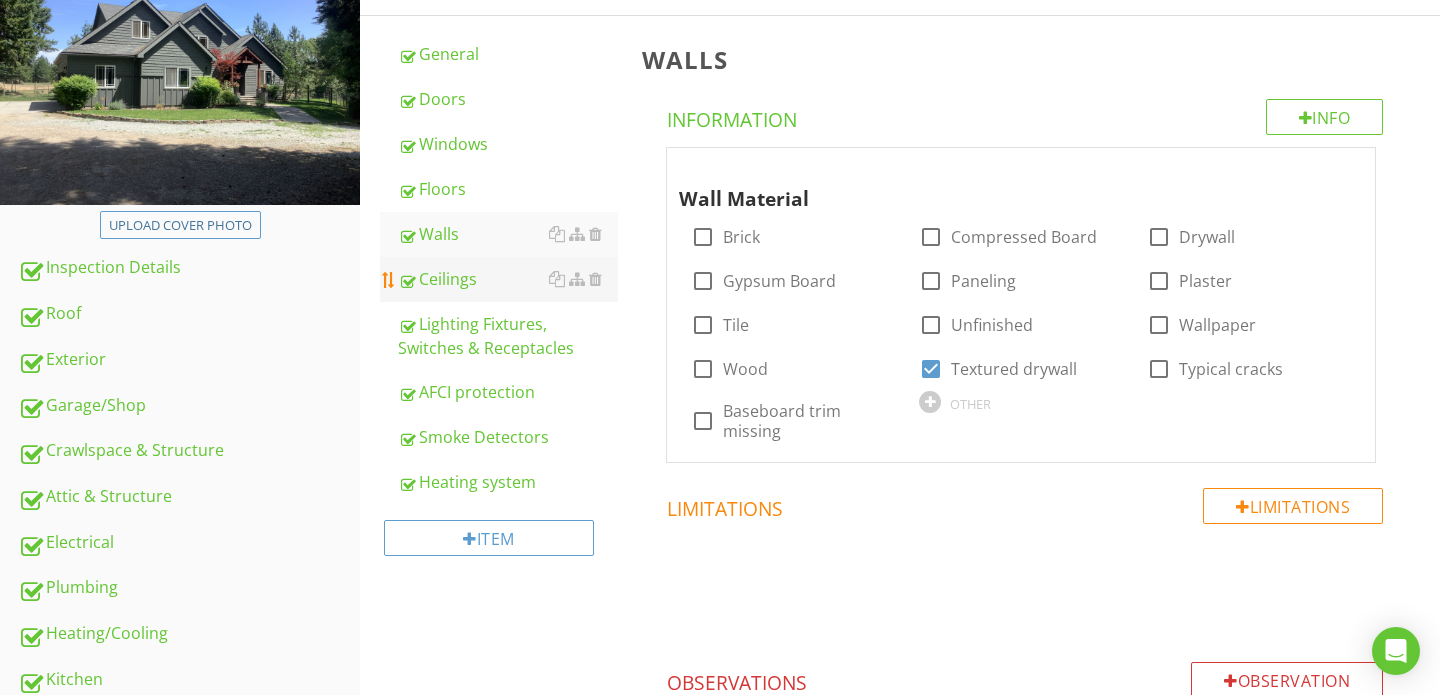 click on "Ceilings" at bounding box center [508, 279] 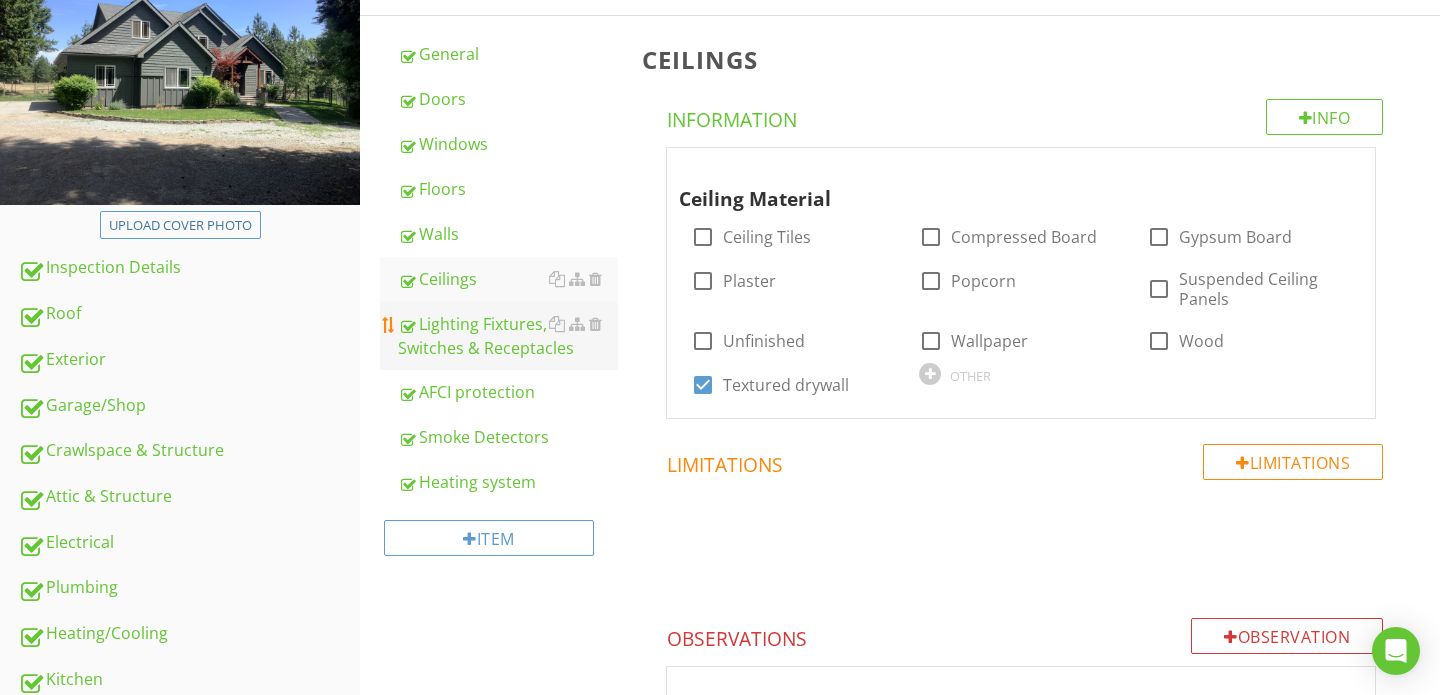 click on "Lighting Fixtures, Switches & Receptacles" at bounding box center [508, 336] 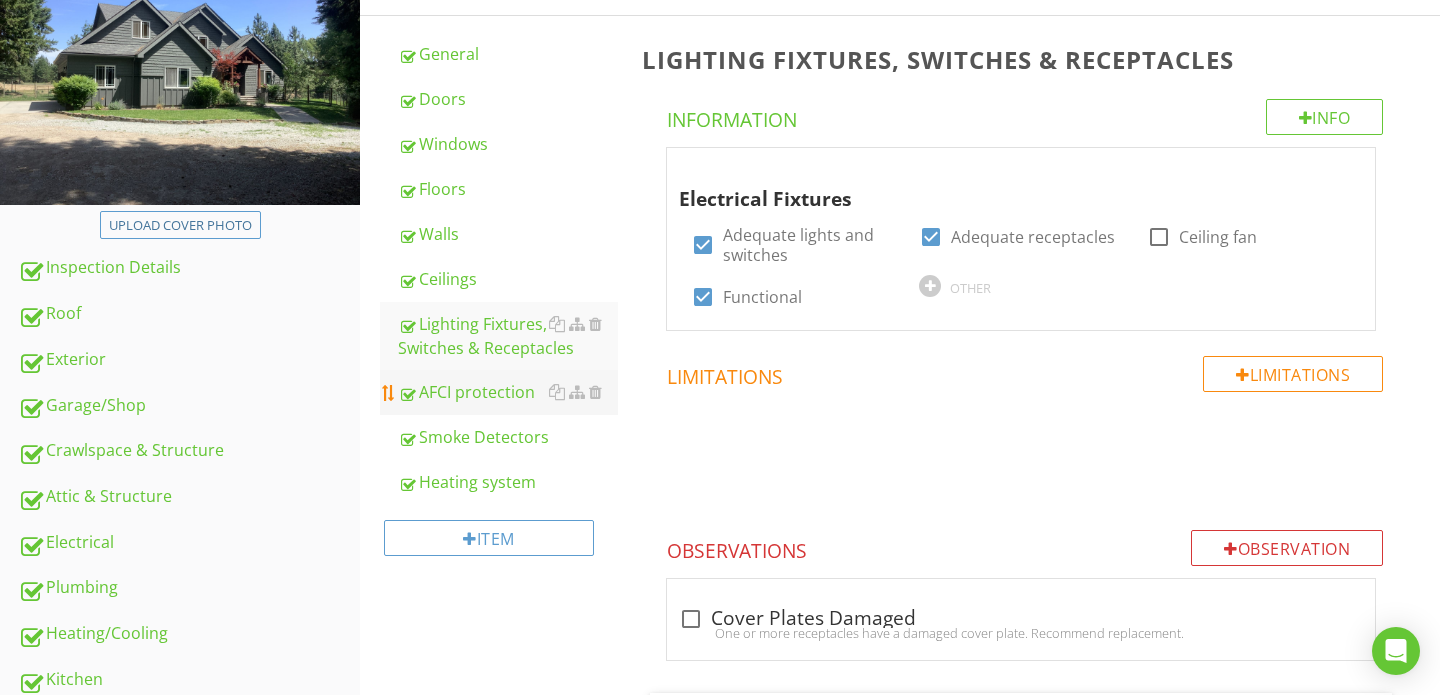 click on "AFCI protection" at bounding box center [508, 392] 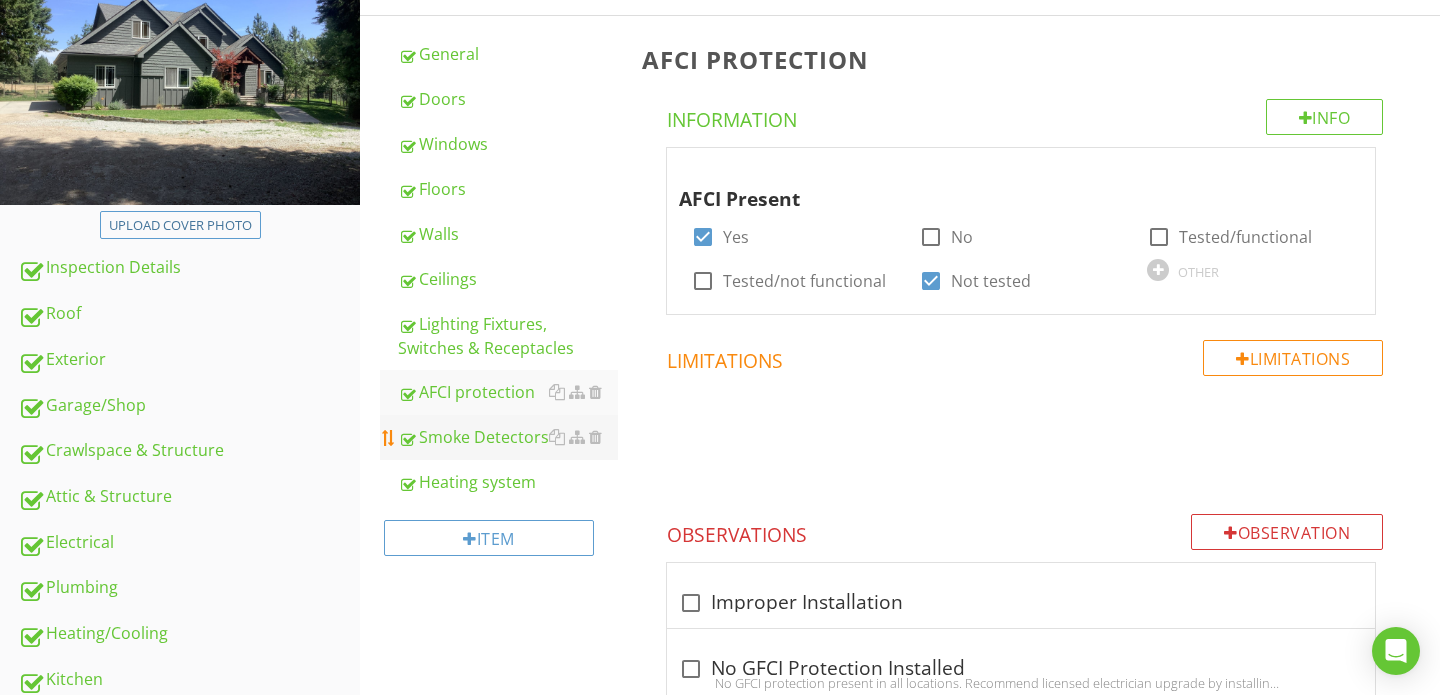 click on "Smoke Detectors" at bounding box center [508, 437] 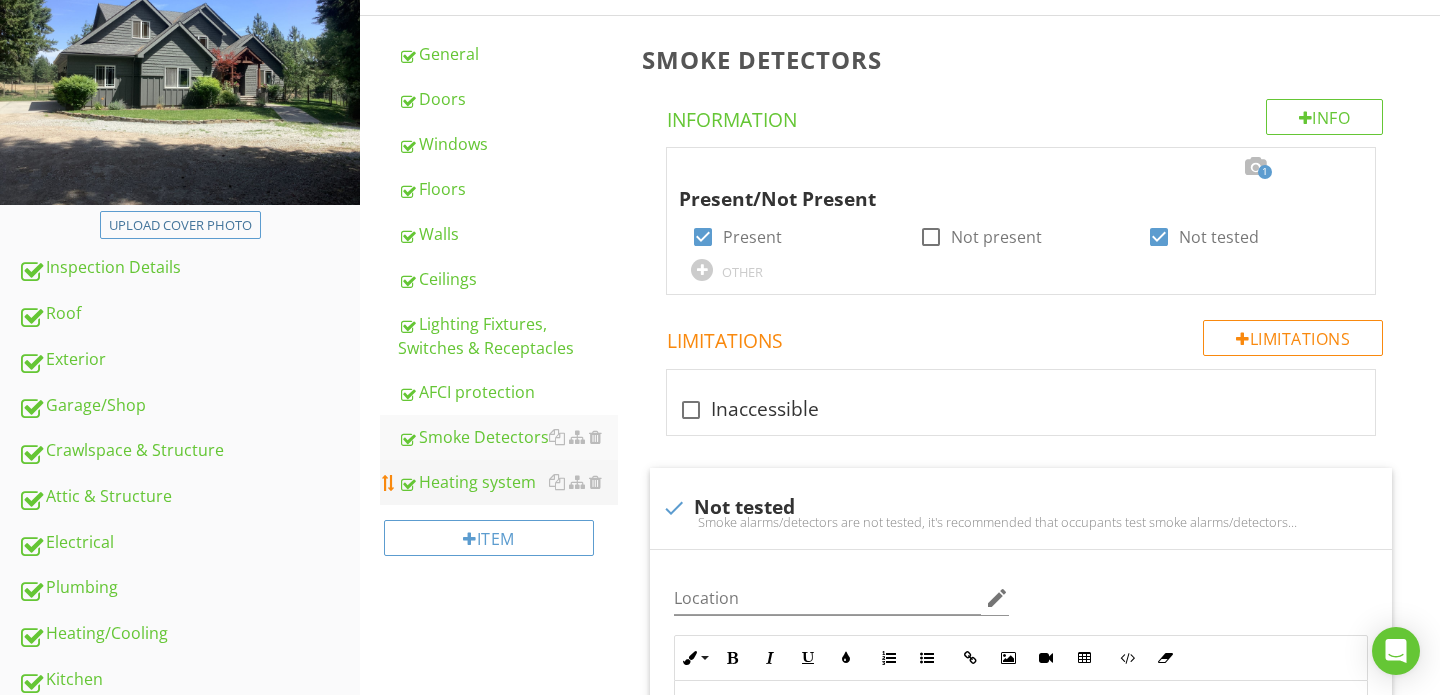 click on "Heating system" at bounding box center (508, 482) 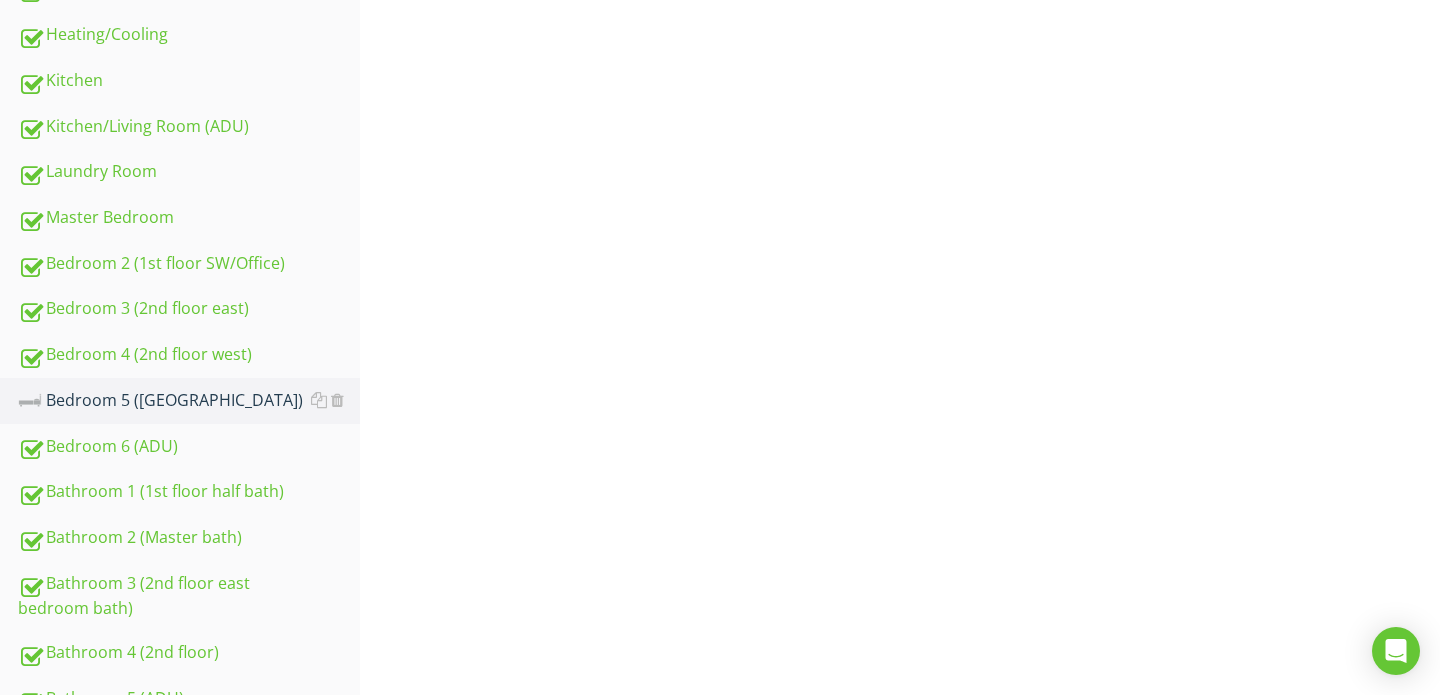scroll, scrollTop: 866, scrollLeft: 0, axis: vertical 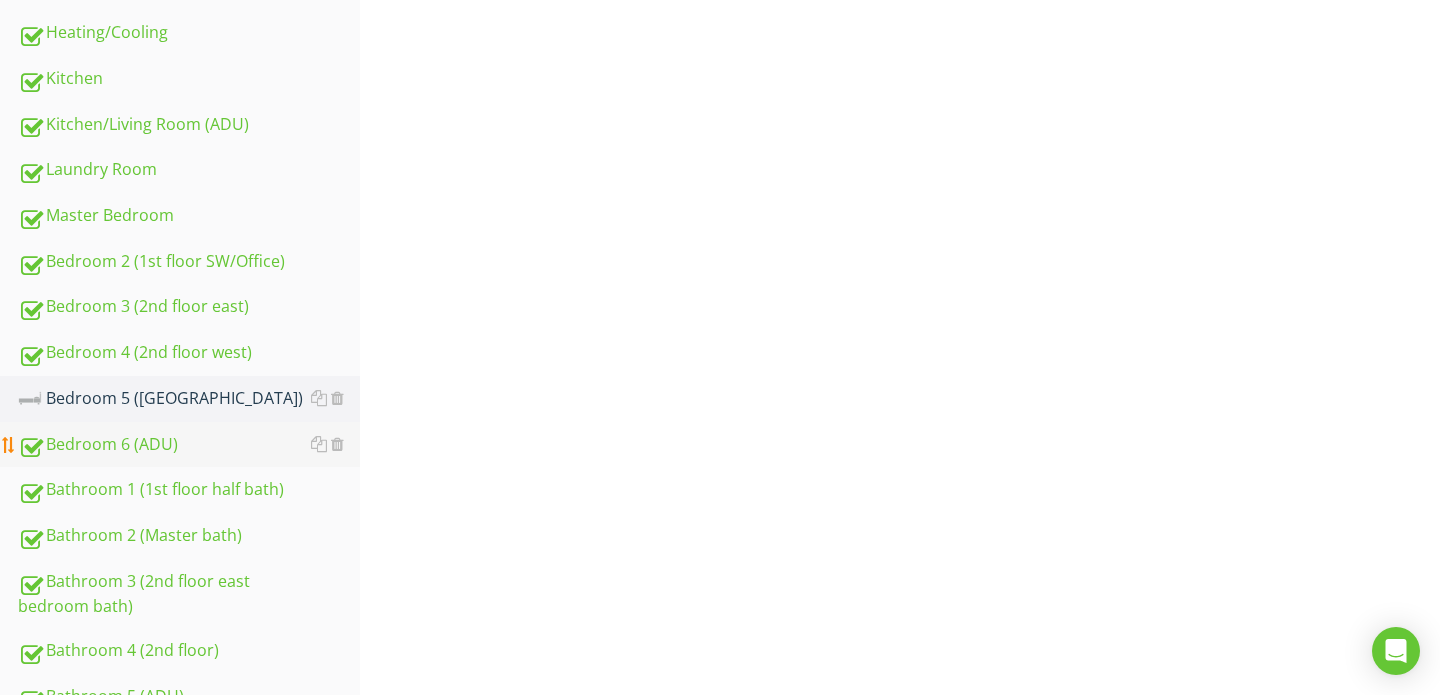 click on "Bedroom 6 (ADU)" at bounding box center (189, 445) 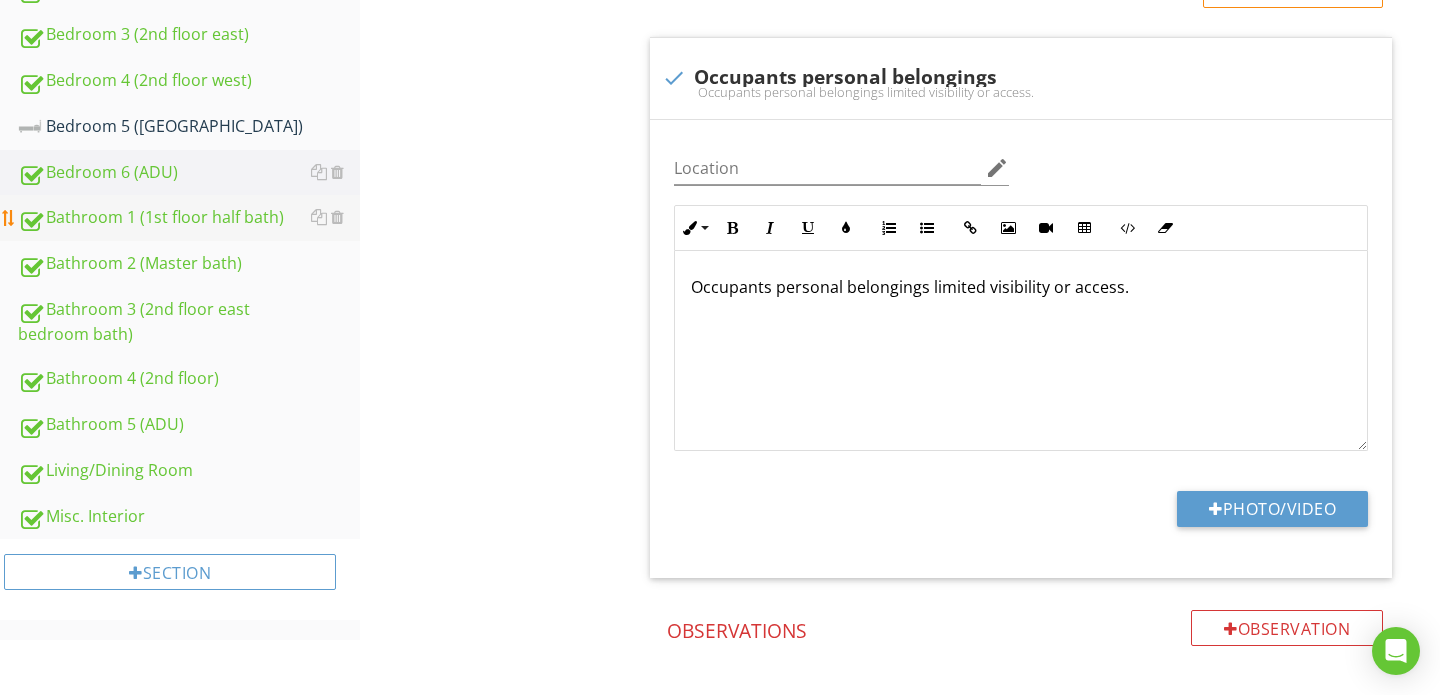 scroll, scrollTop: 1143, scrollLeft: 0, axis: vertical 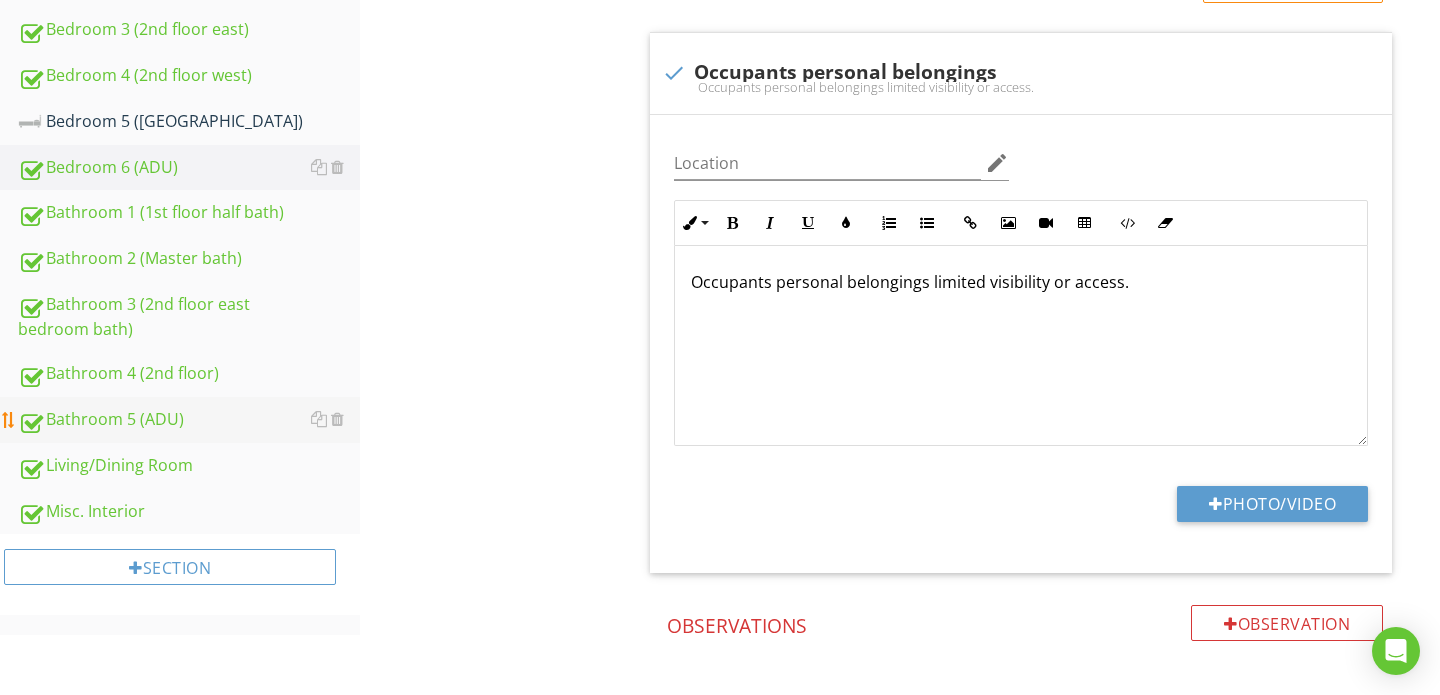 click on "Bathroom 5 (ADU)" at bounding box center [189, 420] 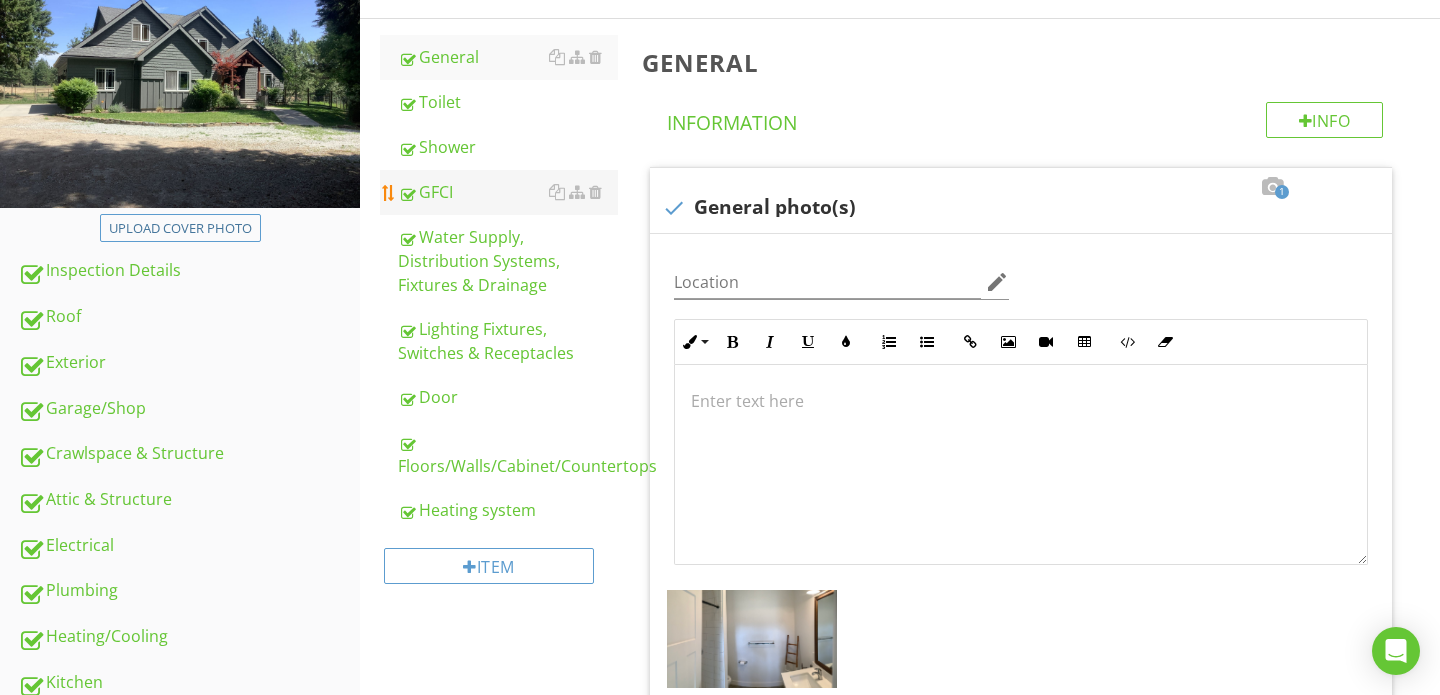 scroll, scrollTop: 264, scrollLeft: 0, axis: vertical 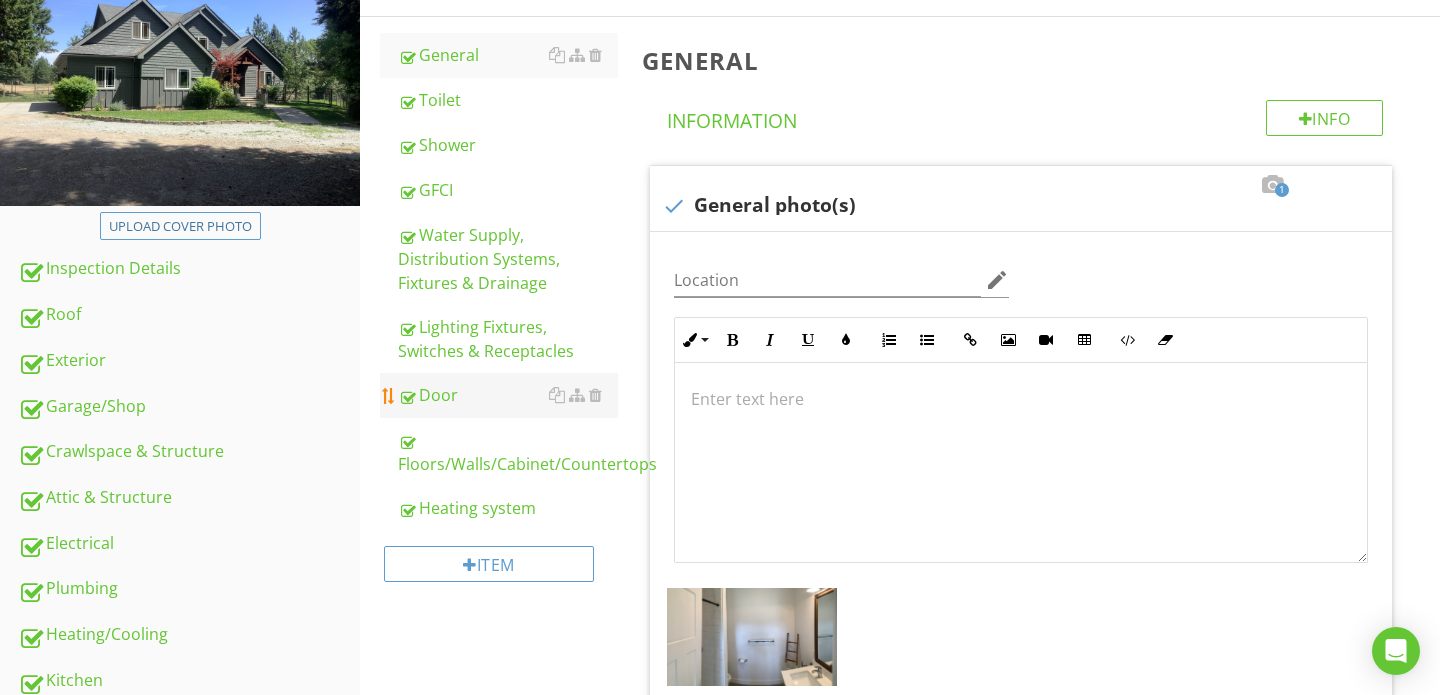 click on "Door" at bounding box center [508, 395] 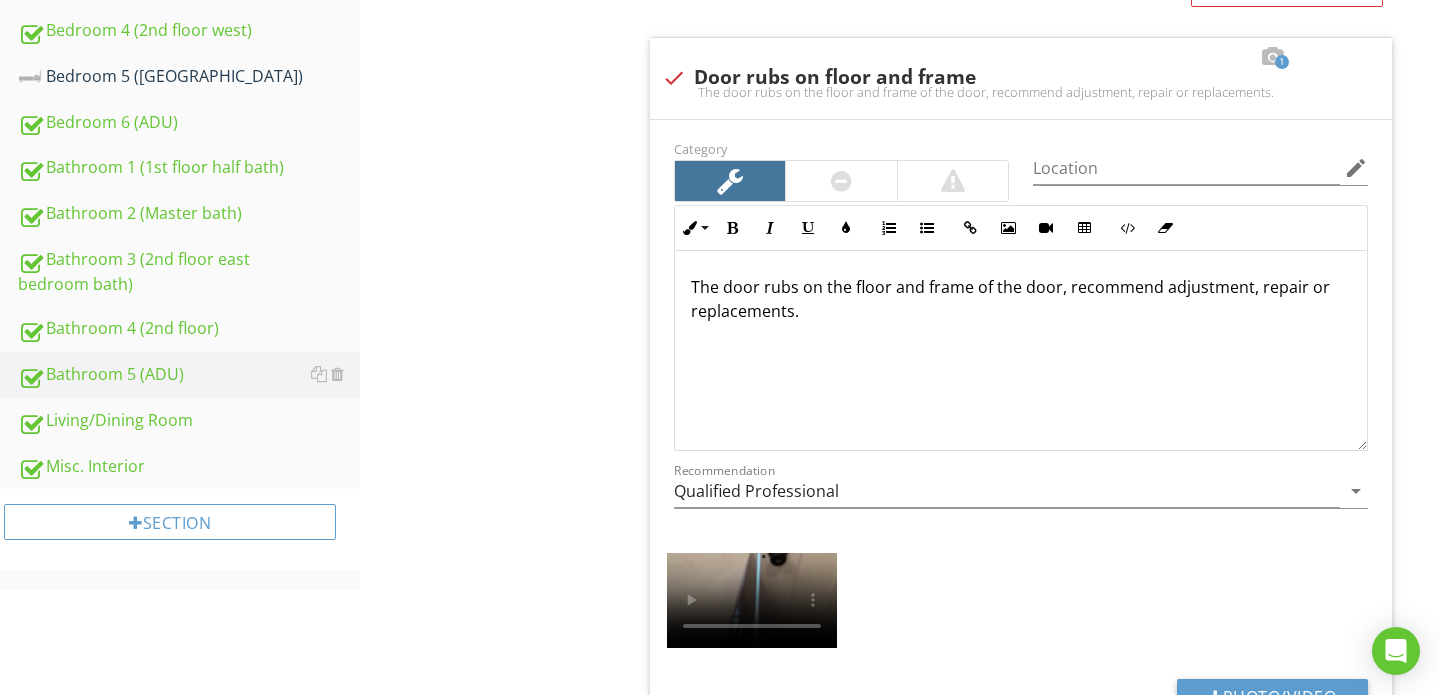 scroll, scrollTop: 1183, scrollLeft: 0, axis: vertical 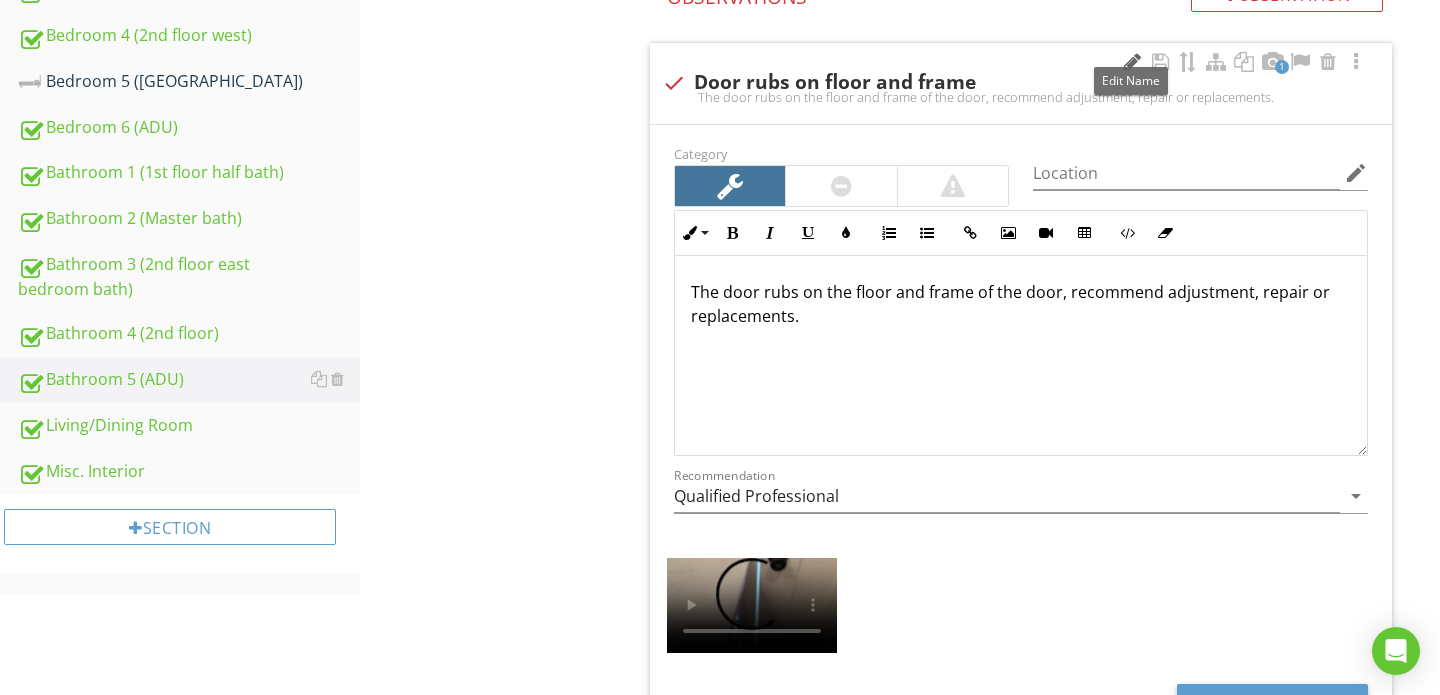 click at bounding box center [1132, 62] 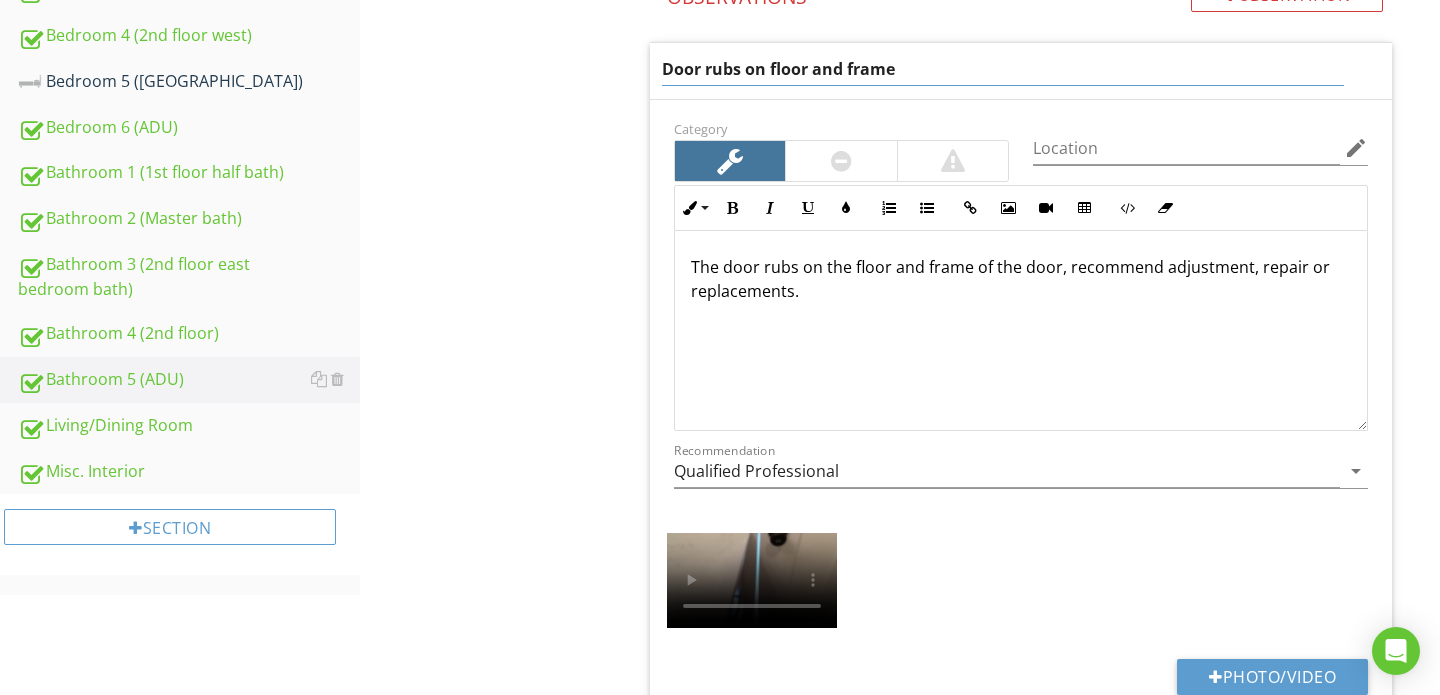 click on "Door rubs on floor and frame" at bounding box center [1003, 69] 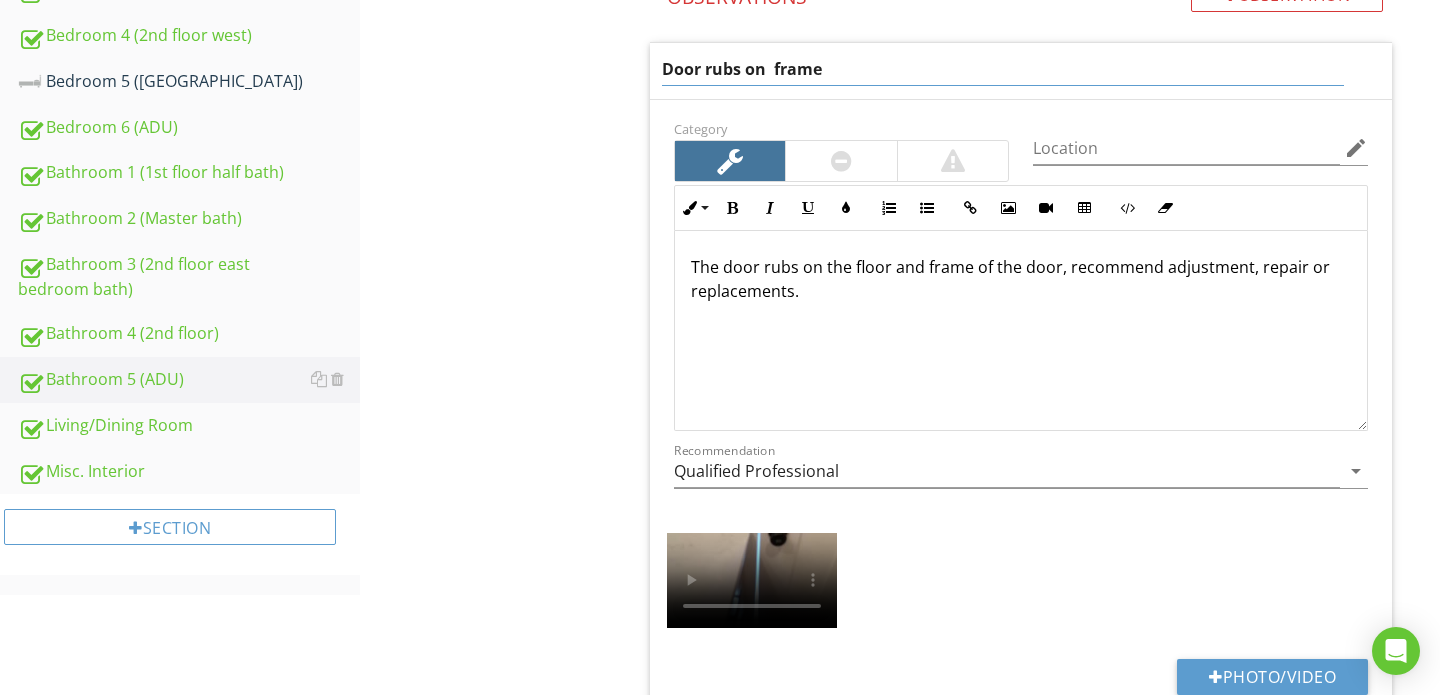 type on "Door rubs on frame" 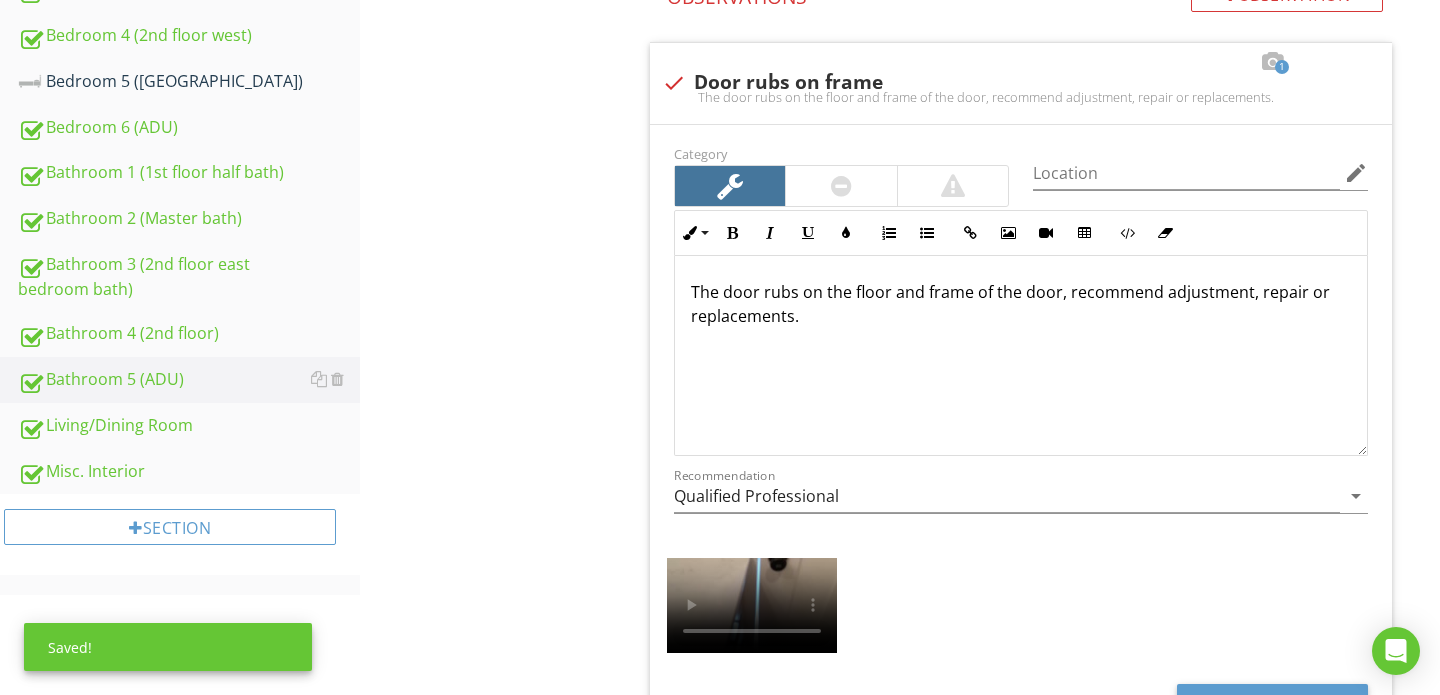 click on "The door rubs on the floor and frame of the door, recommend adjustment, repair or replacements." at bounding box center (1021, 356) 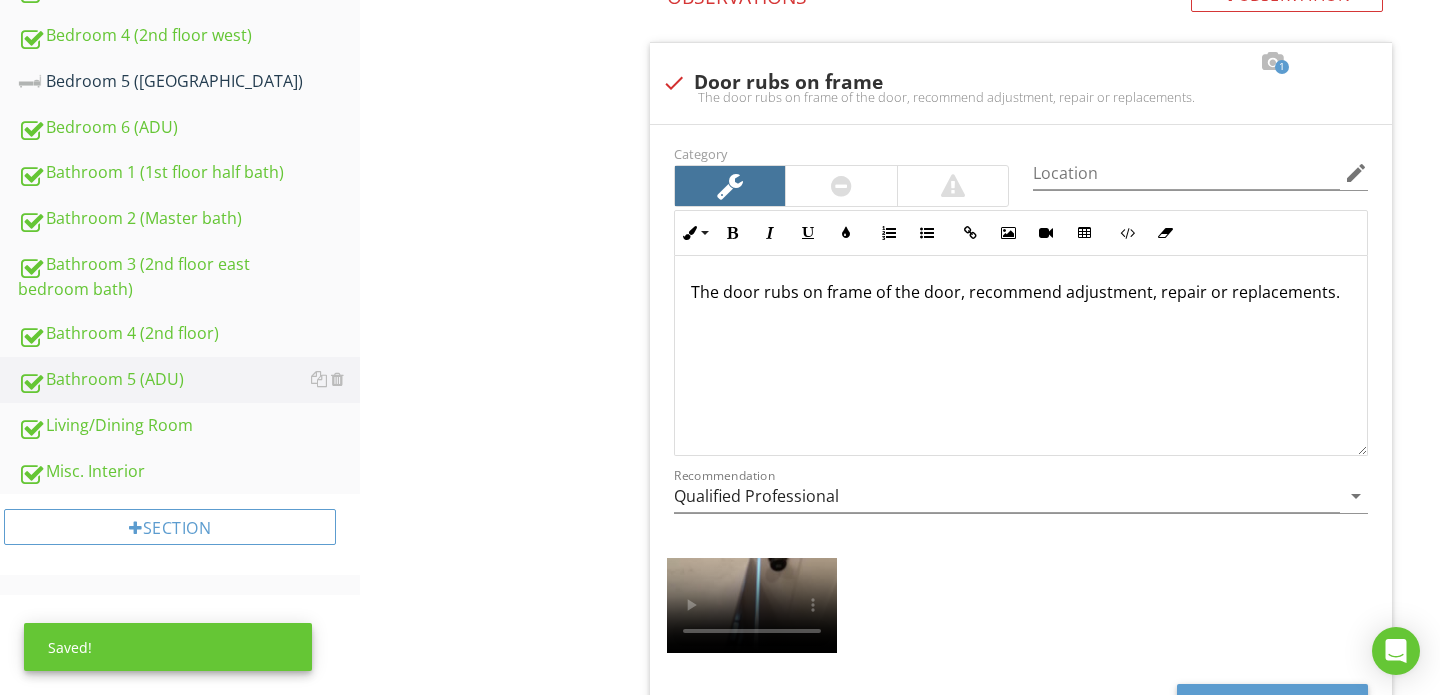 scroll, scrollTop: 1, scrollLeft: 0, axis: vertical 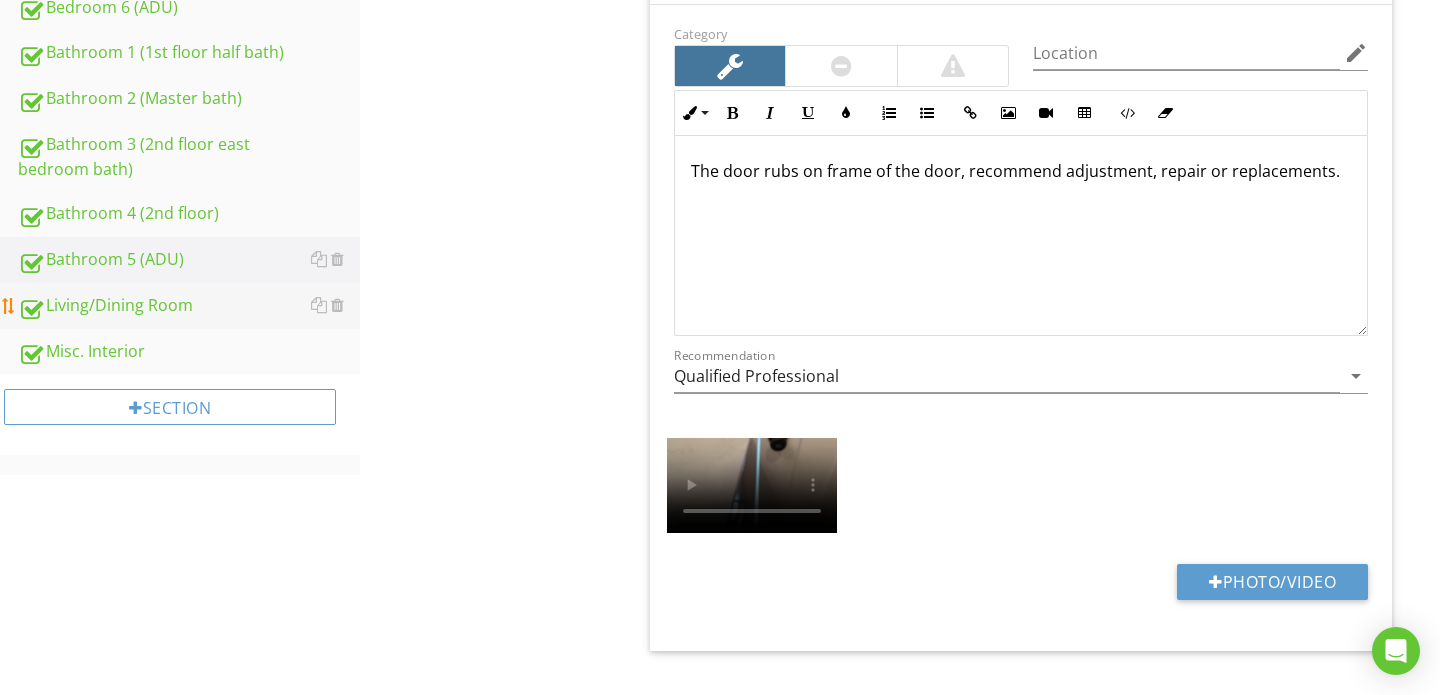 click on "Living/Dining Room" at bounding box center (189, 306) 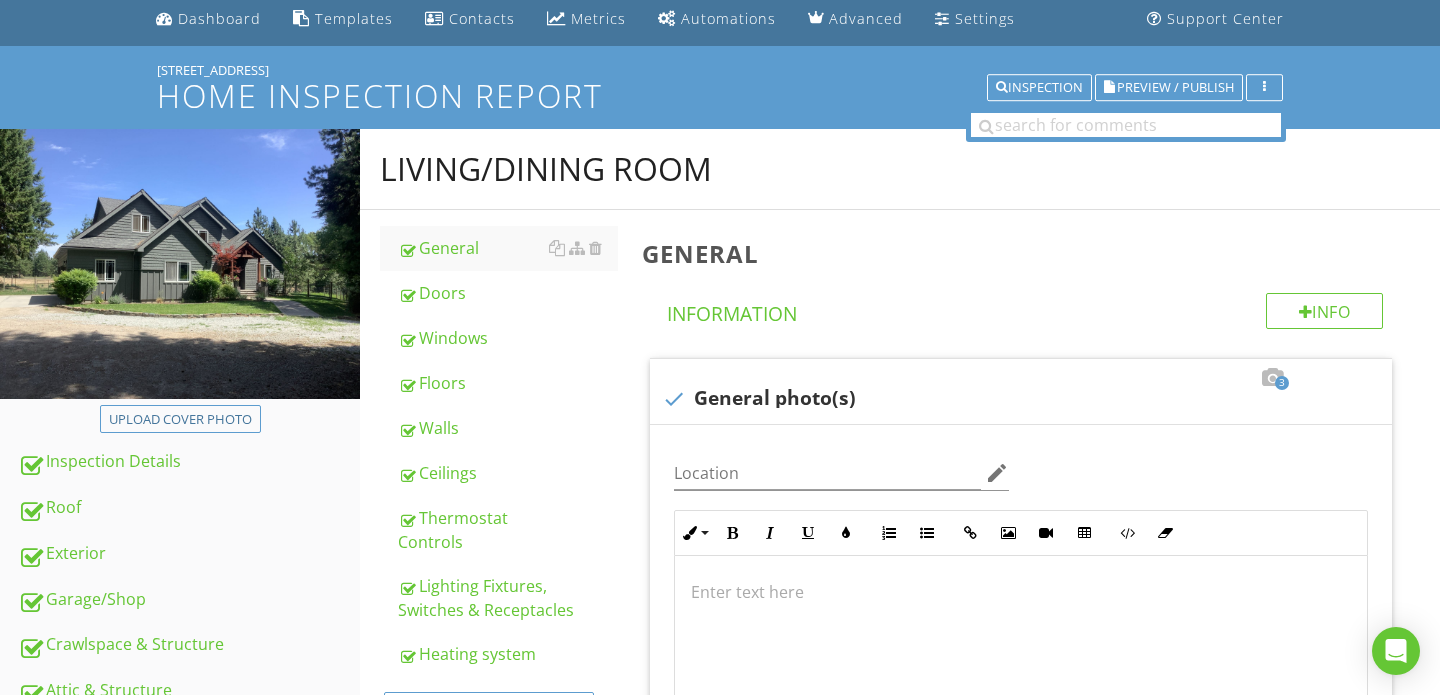 scroll, scrollTop: 84, scrollLeft: 0, axis: vertical 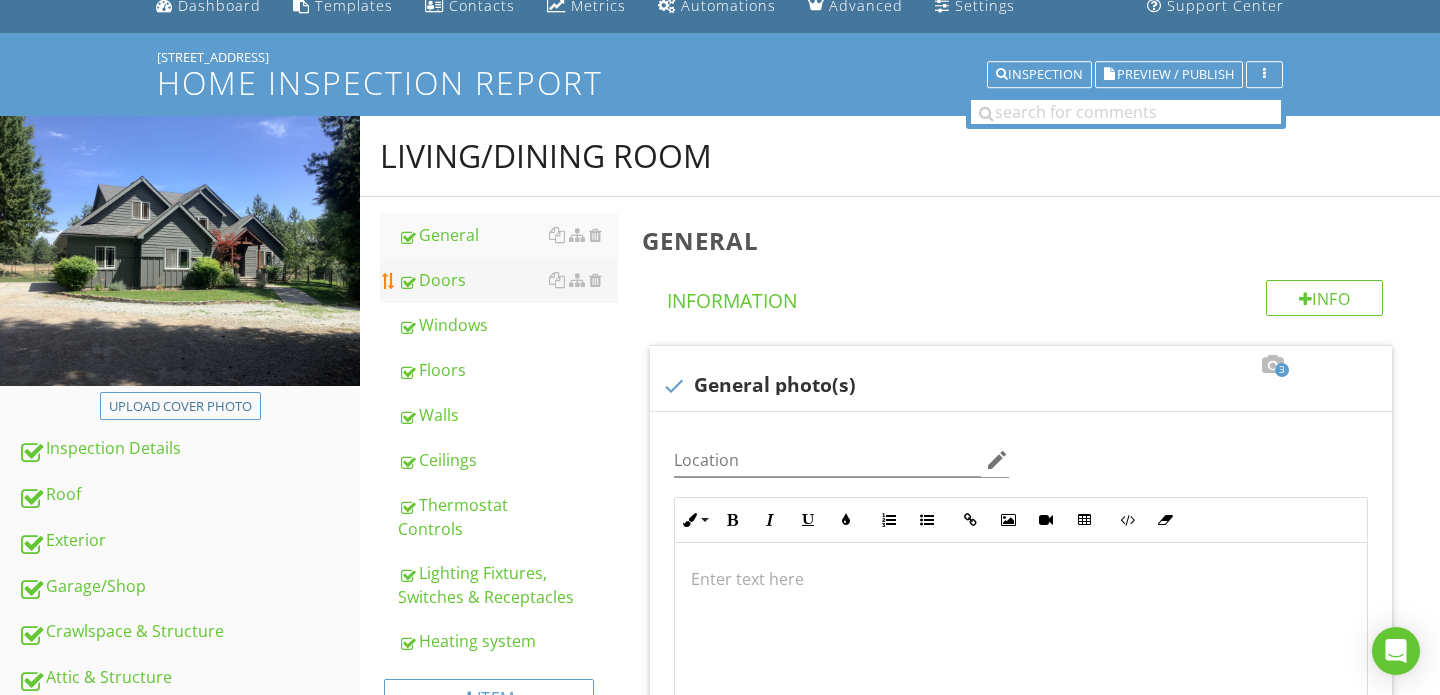 click on "Doors" at bounding box center [508, 280] 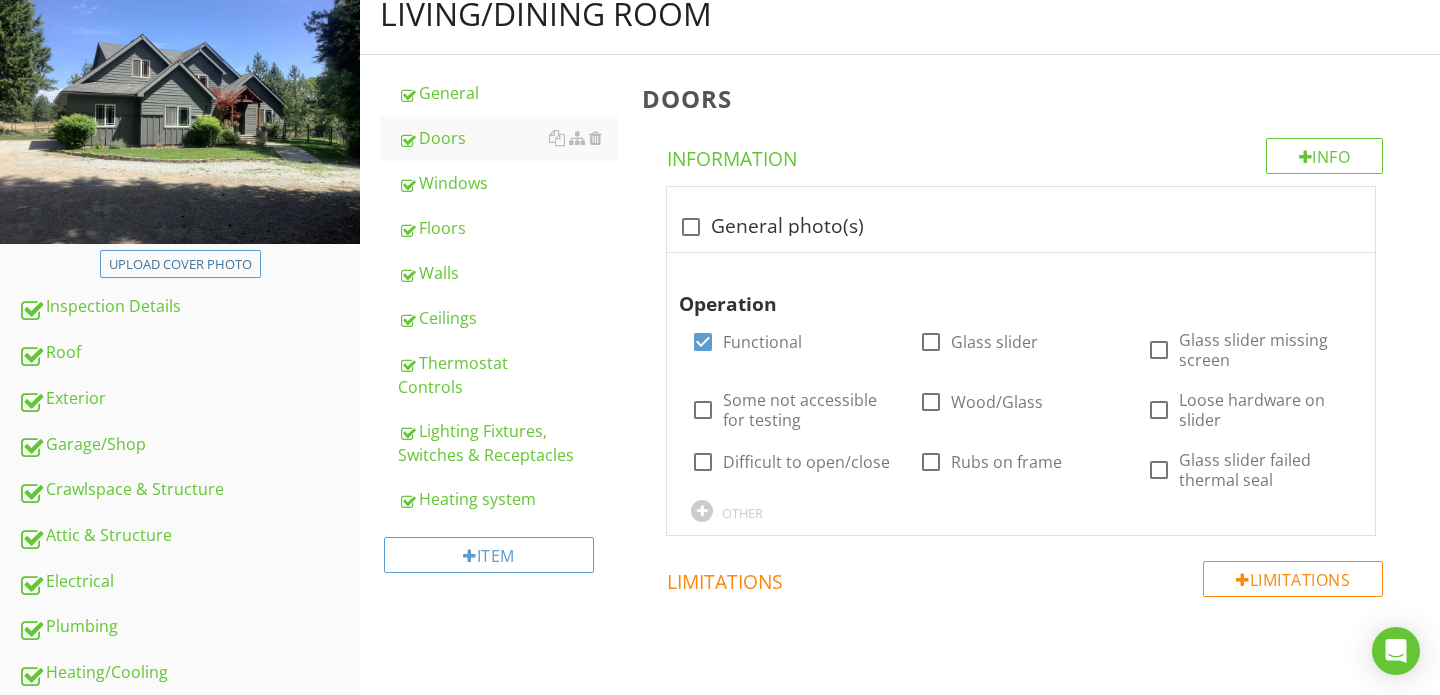 scroll, scrollTop: 221, scrollLeft: 0, axis: vertical 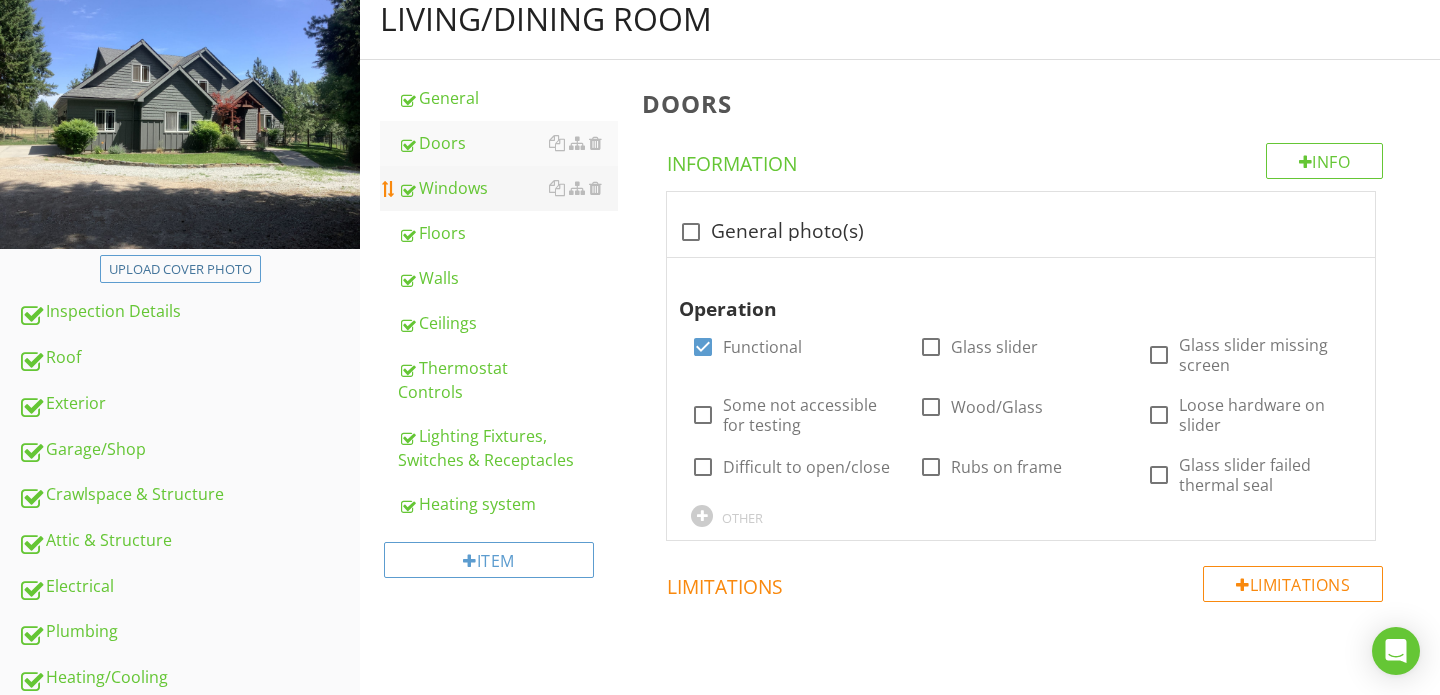 click on "Windows" at bounding box center (508, 188) 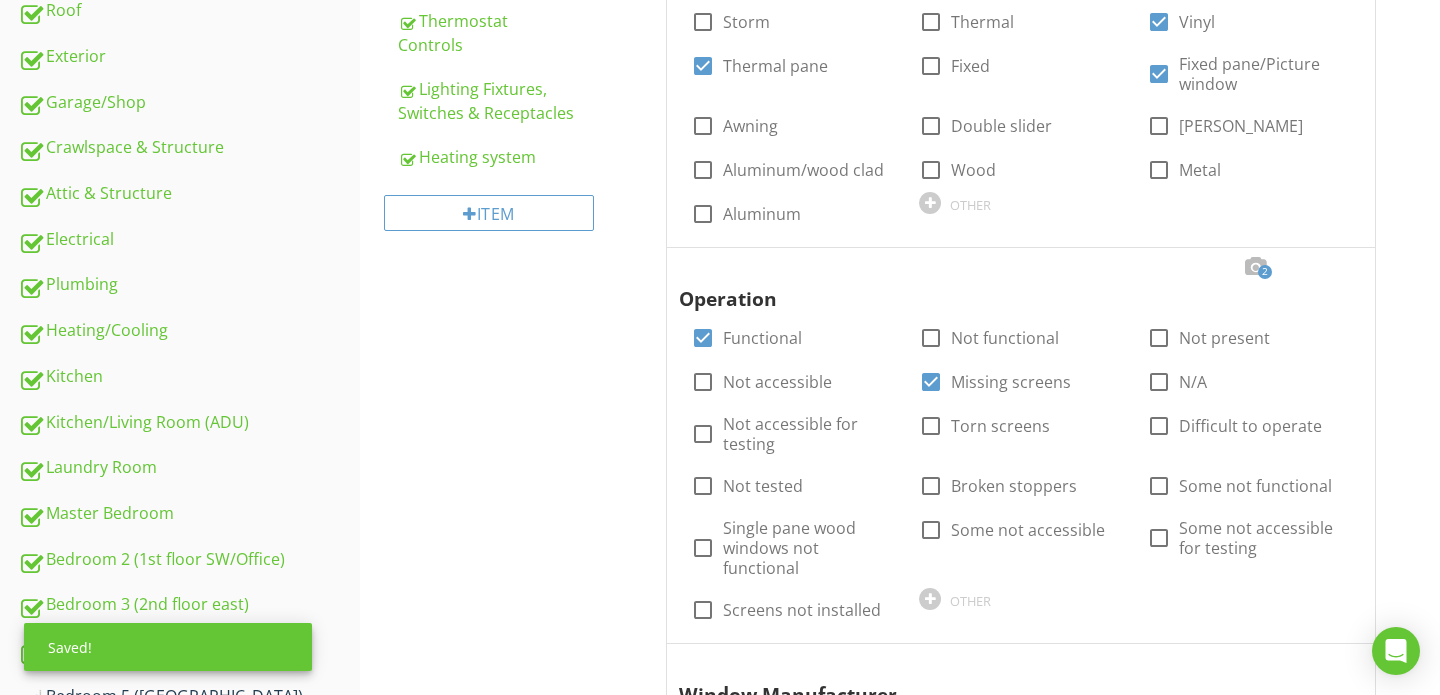 scroll, scrollTop: 607, scrollLeft: 0, axis: vertical 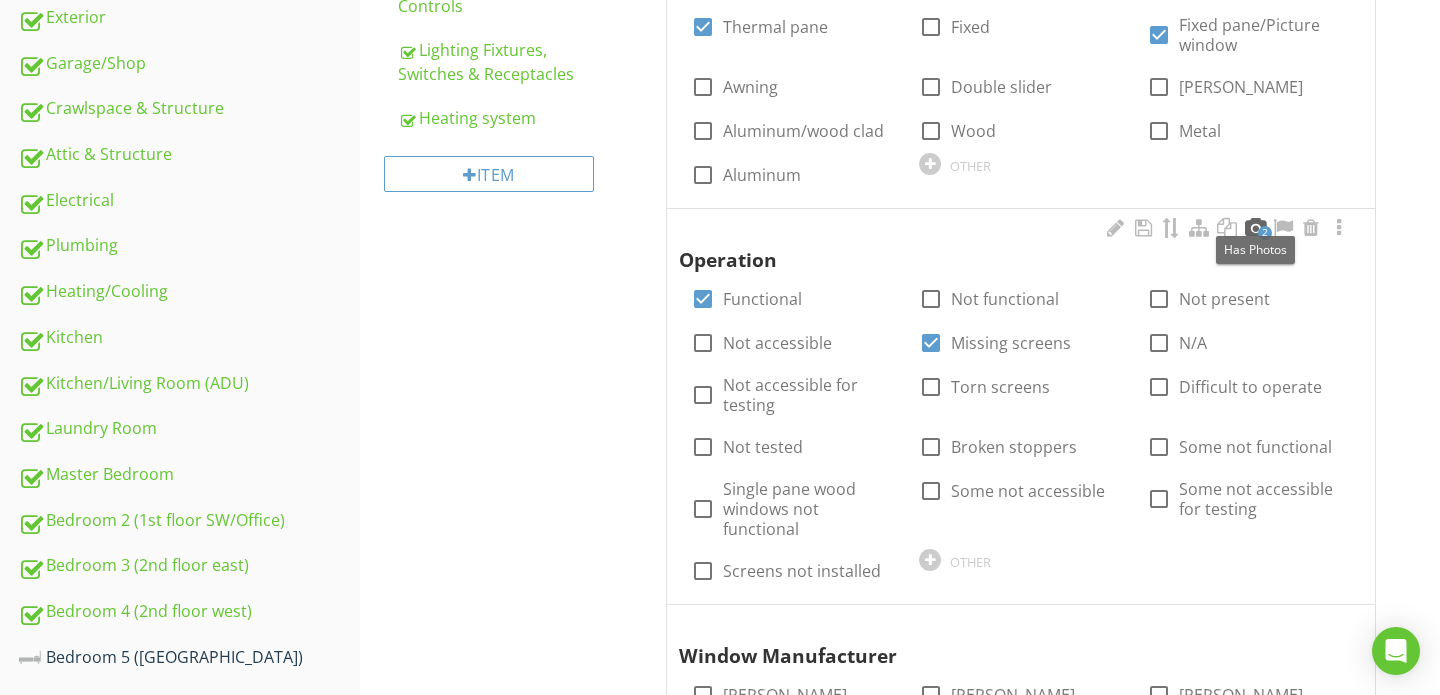 click at bounding box center (1255, 228) 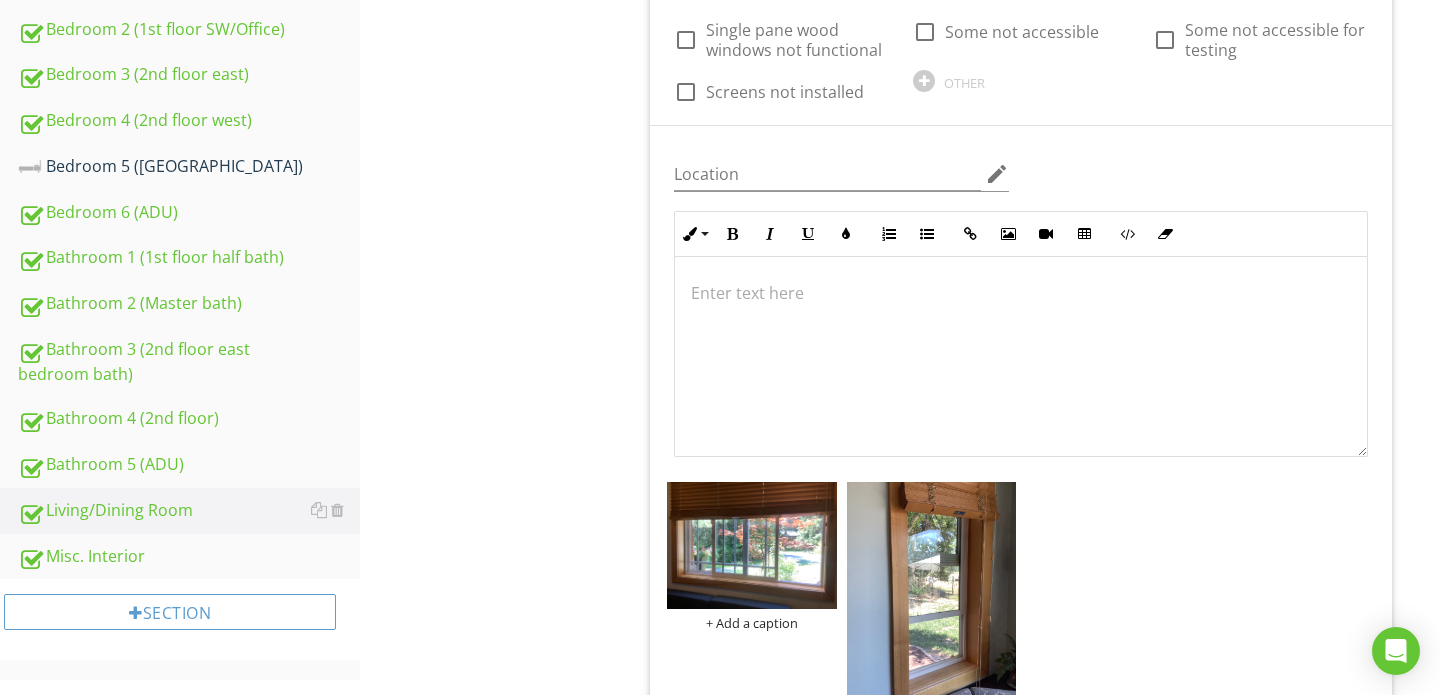 scroll, scrollTop: 1131, scrollLeft: 0, axis: vertical 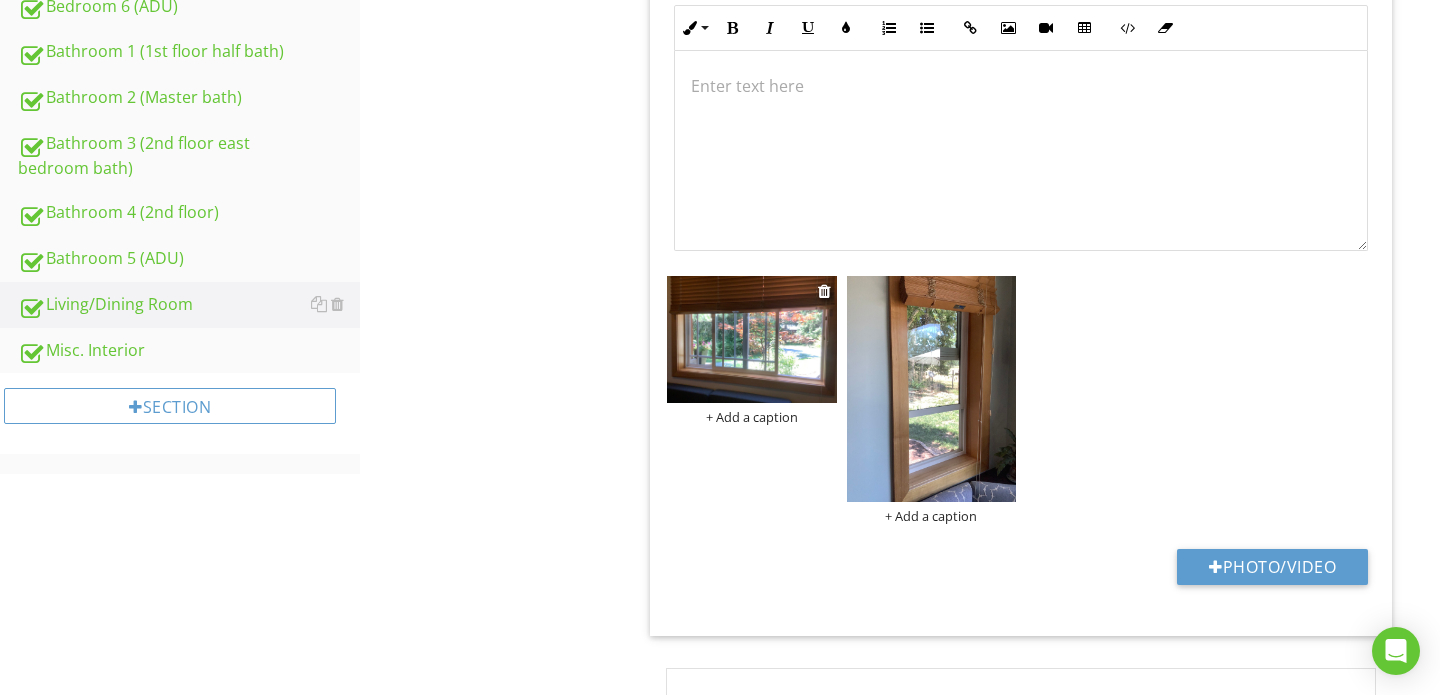 click at bounding box center [752, 339] 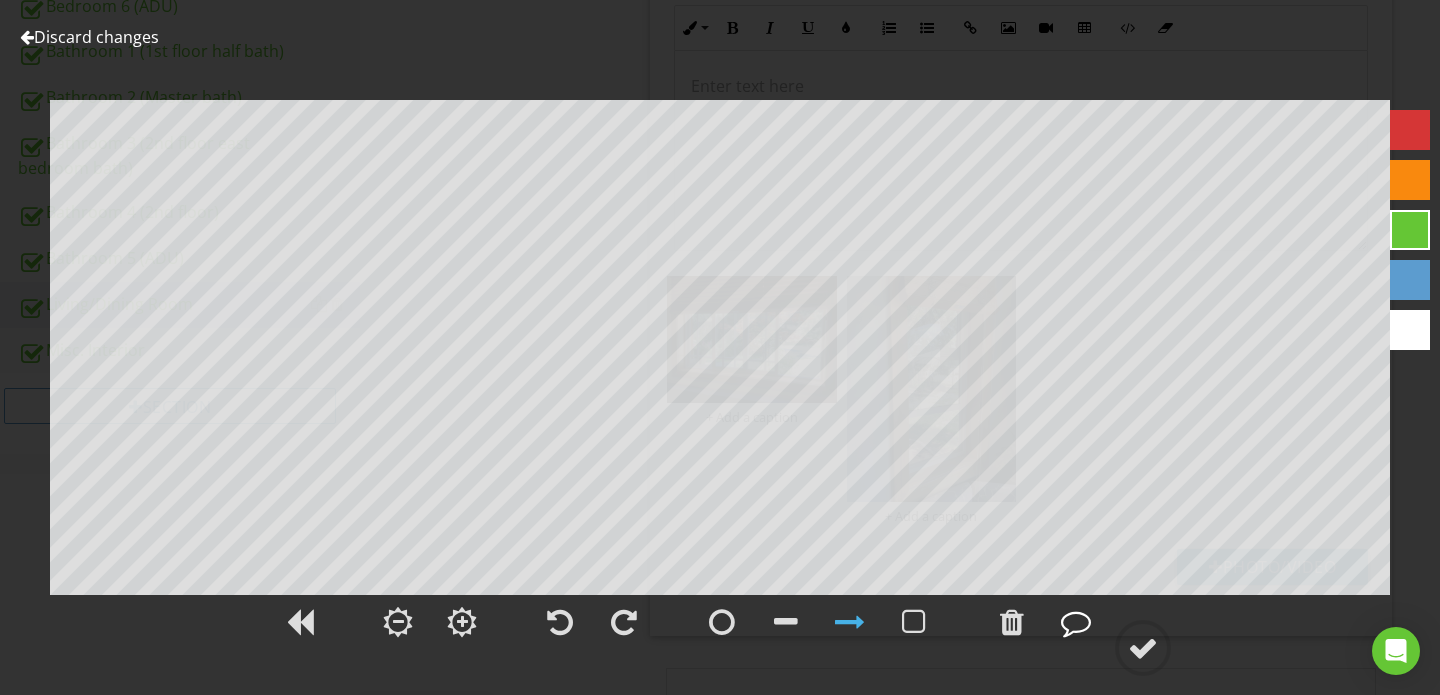 click at bounding box center [1076, 622] 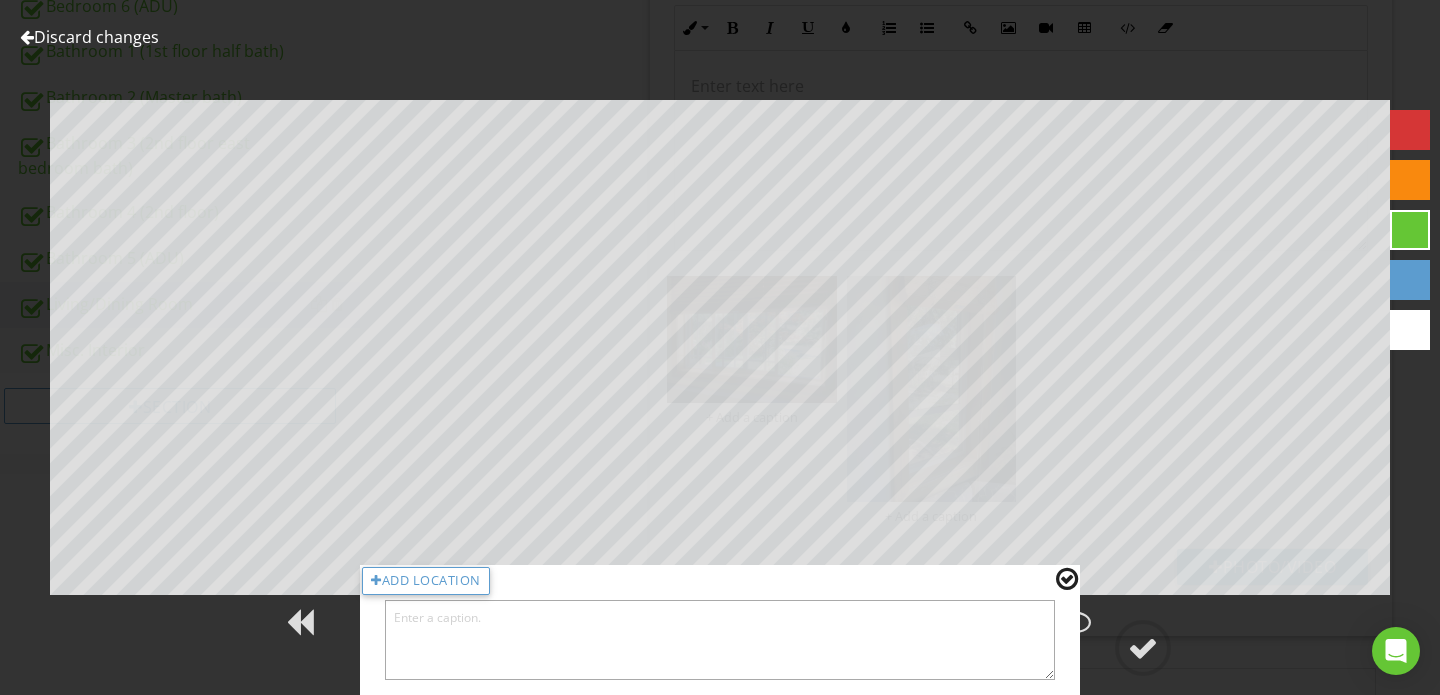click at bounding box center (720, 640) 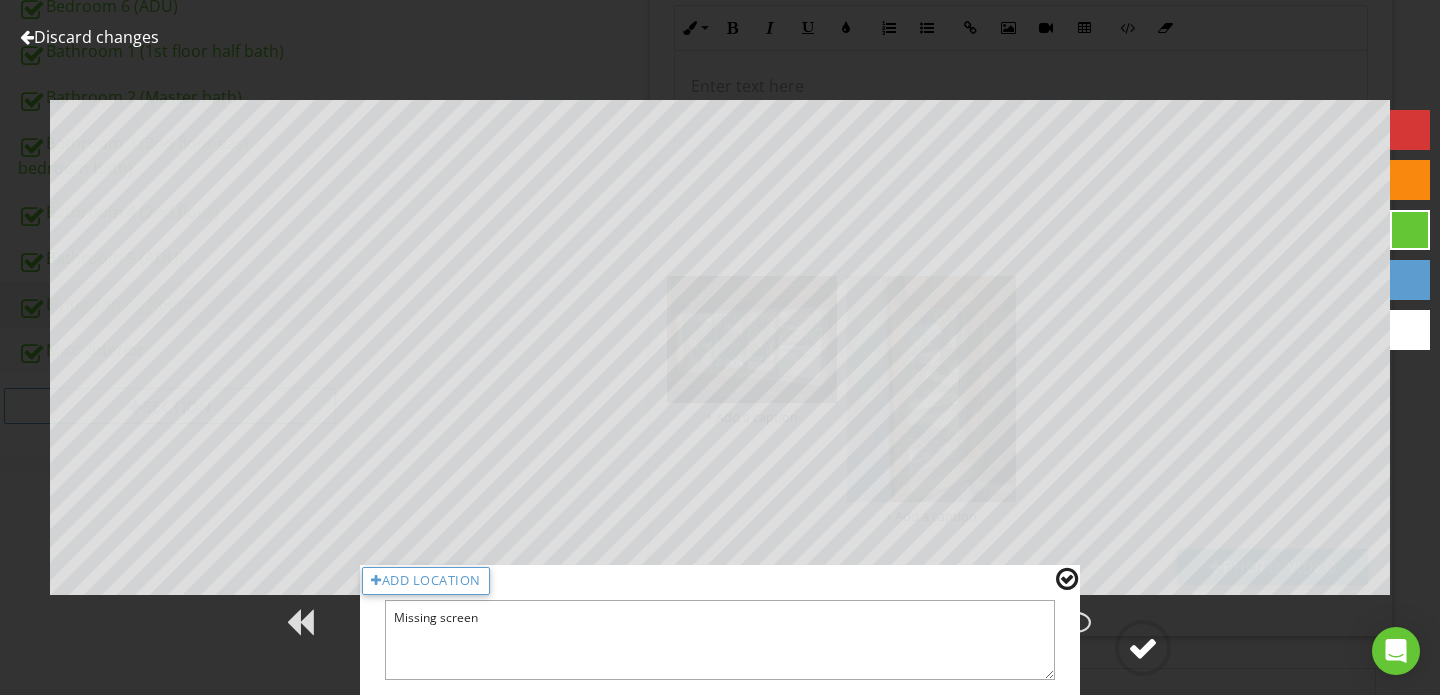 type on "Missing screen" 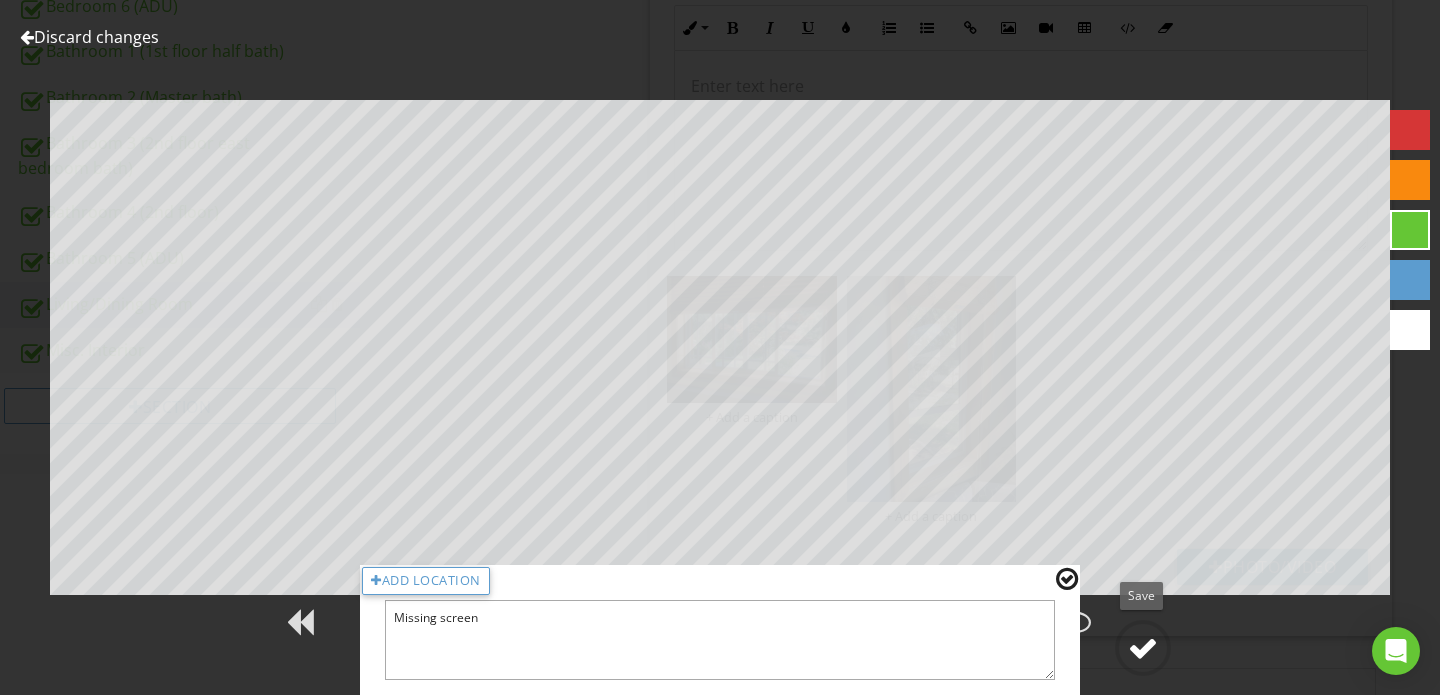 click at bounding box center [1143, 648] 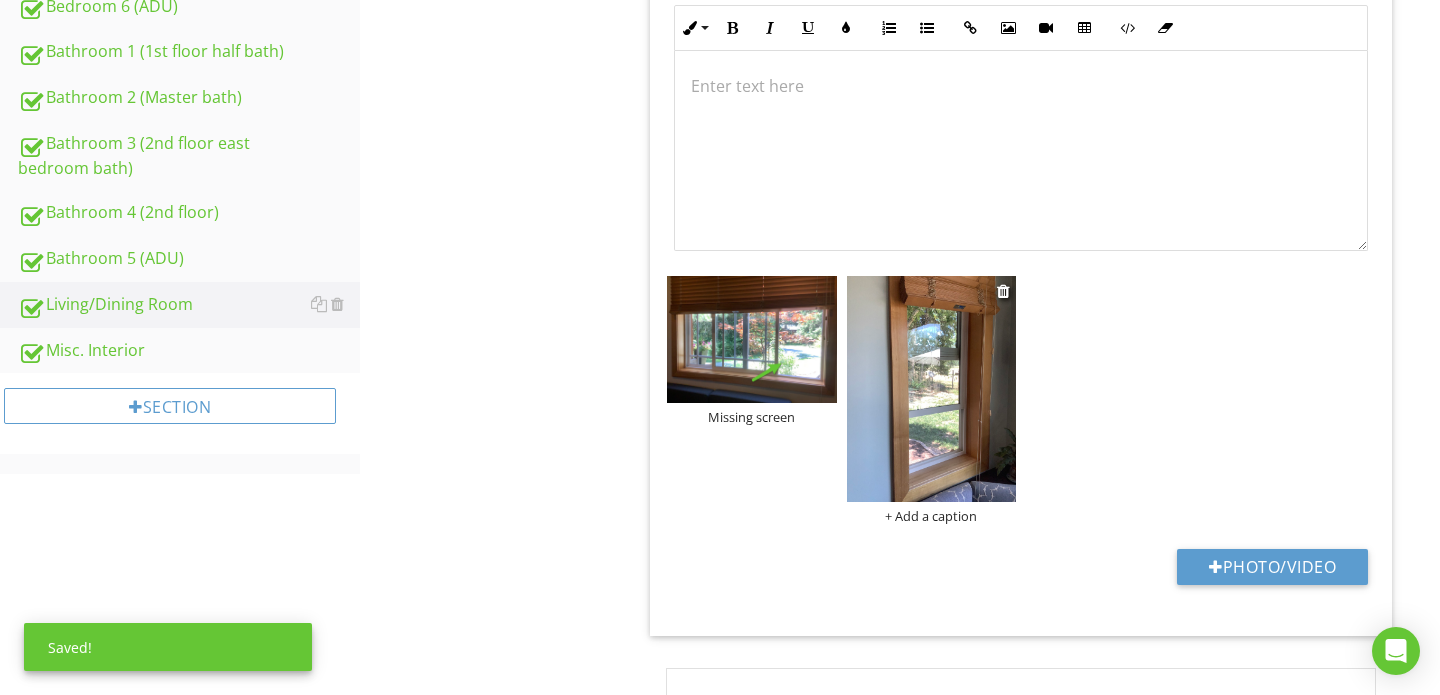 click at bounding box center (932, 389) 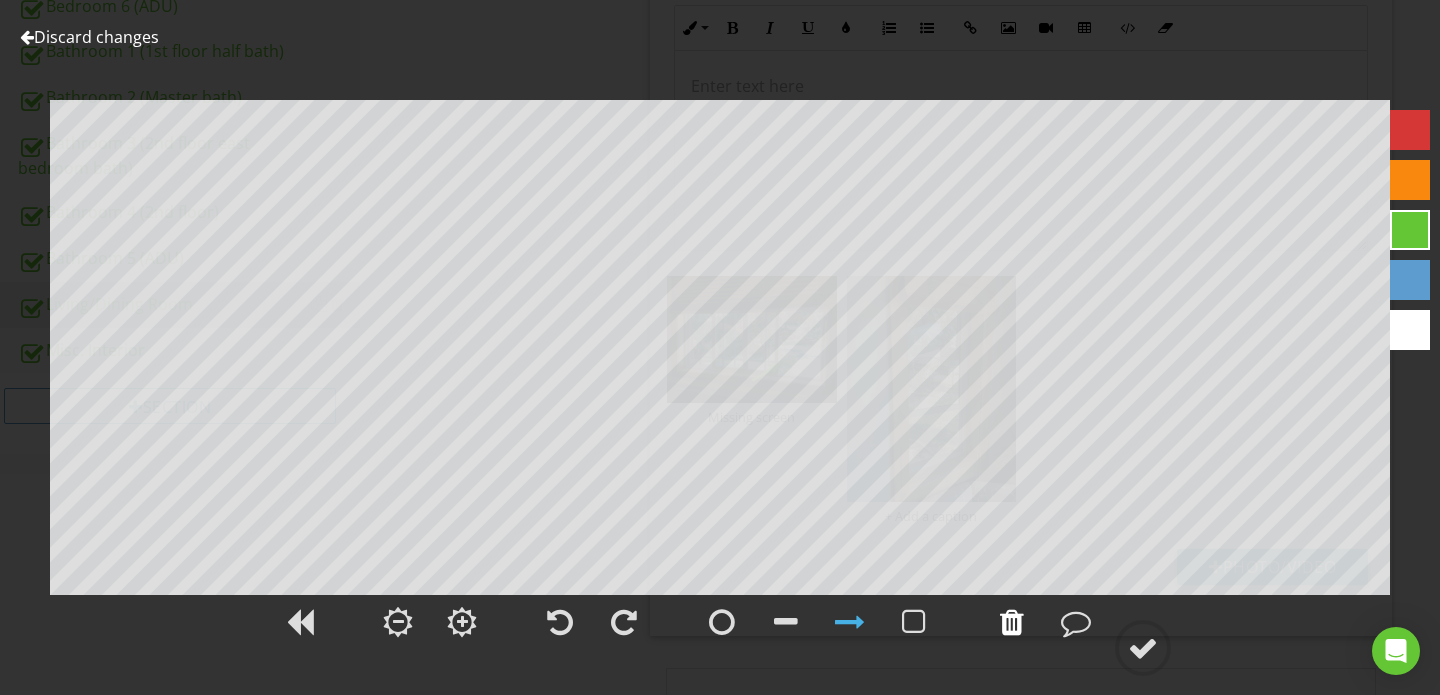click at bounding box center (1012, 622) 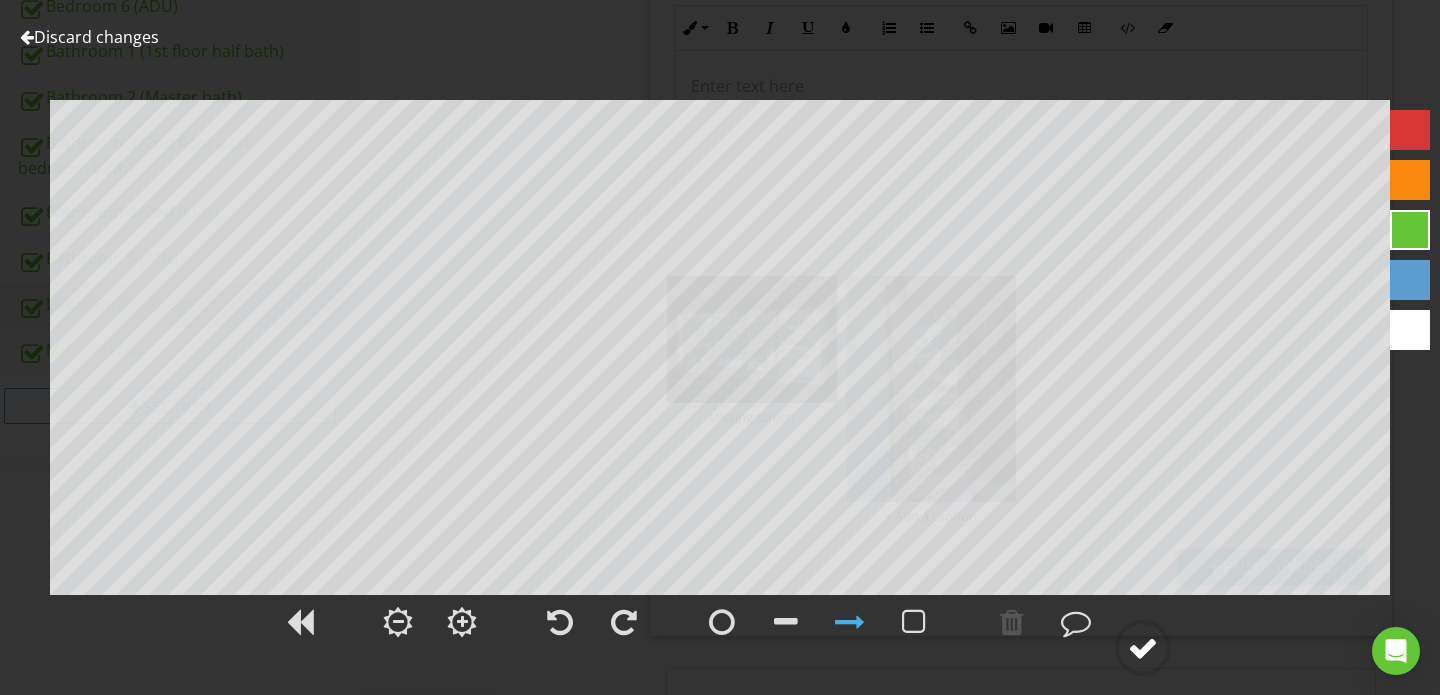 click at bounding box center [1143, 648] 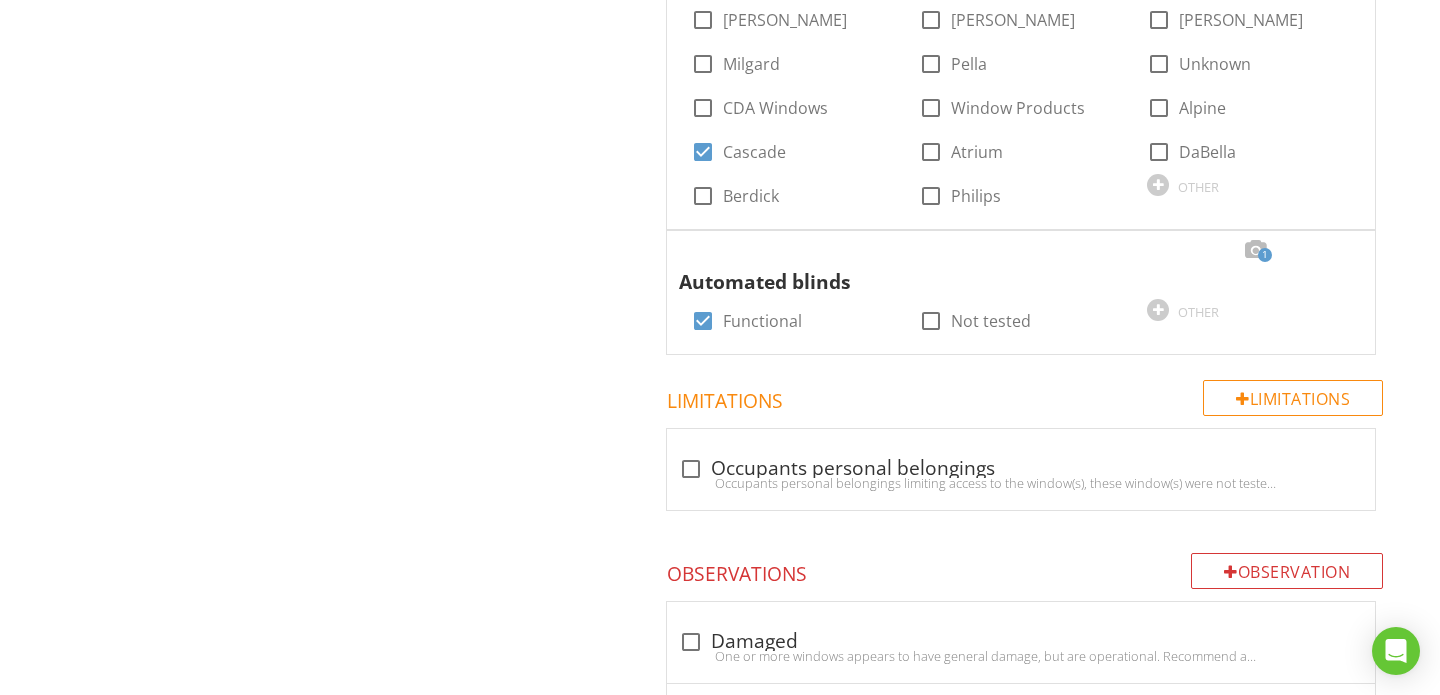 scroll, scrollTop: 2051, scrollLeft: 0, axis: vertical 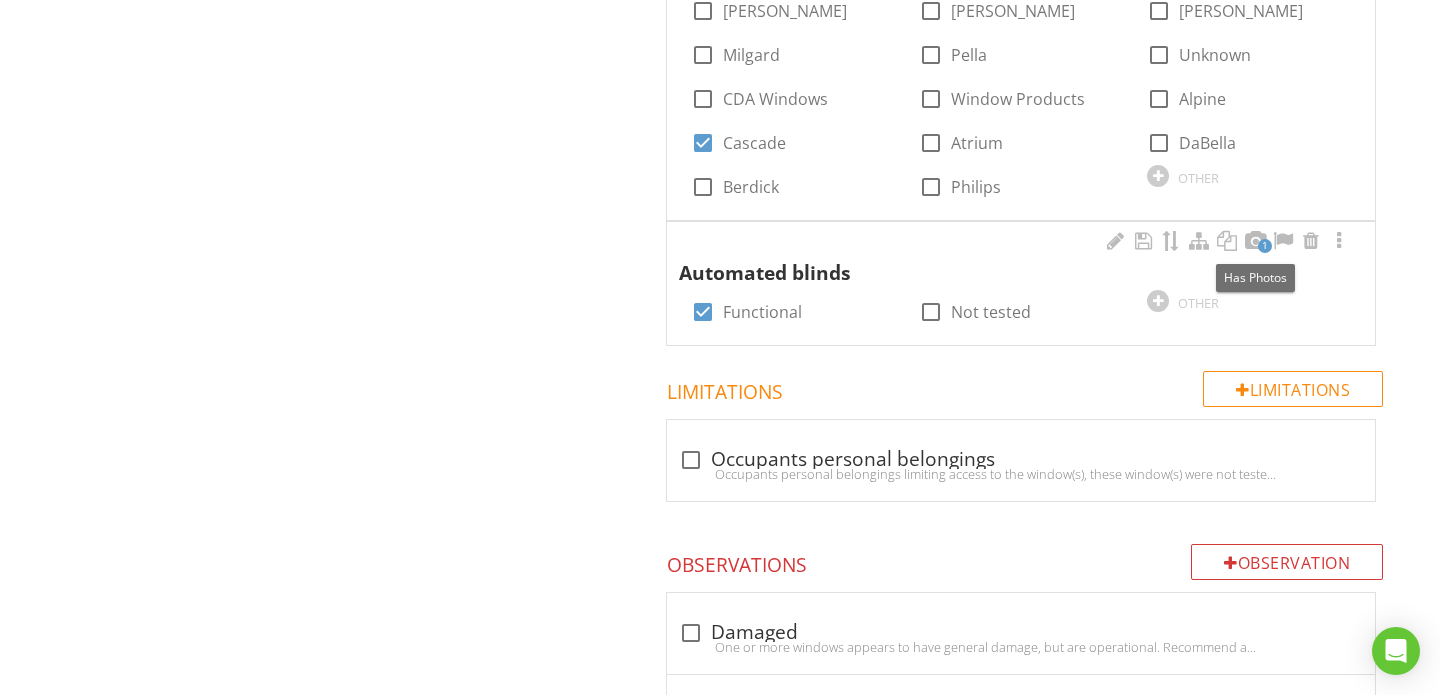 click on "1" at bounding box center [1265, 246] 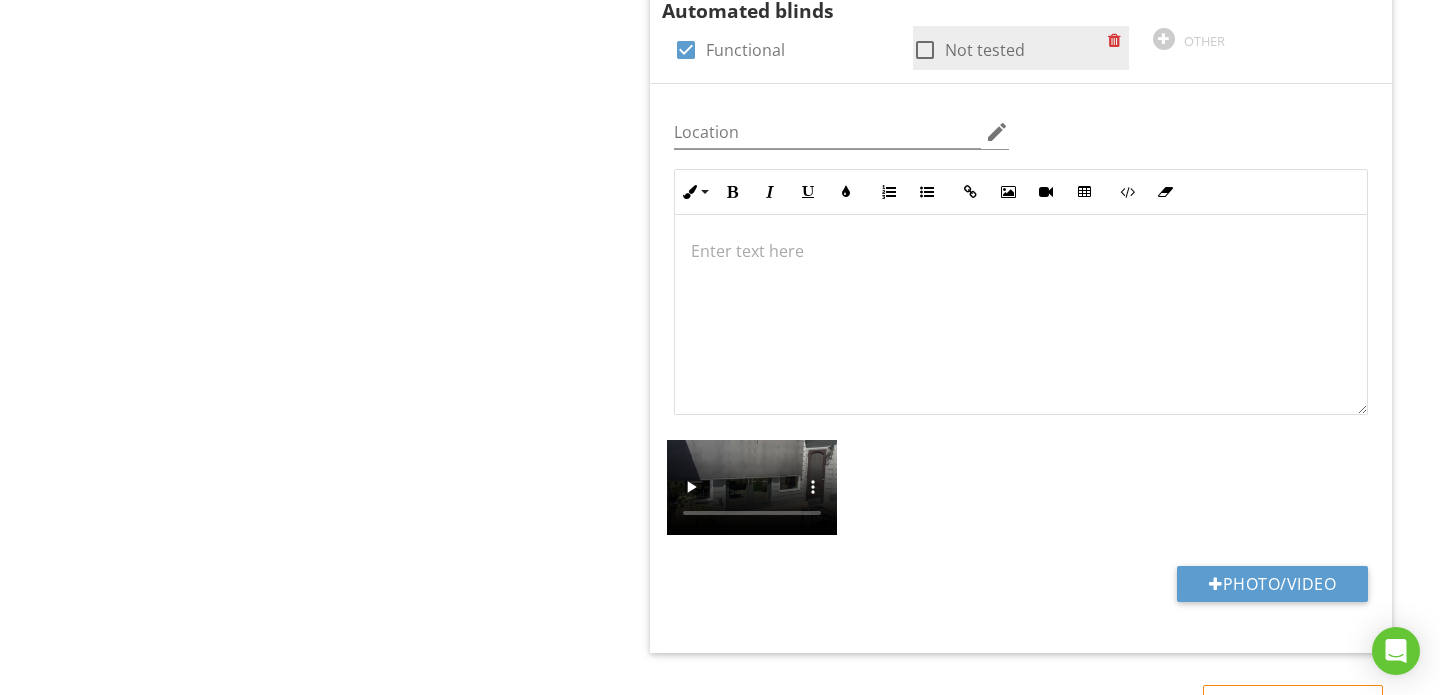 scroll, scrollTop: 2363, scrollLeft: 0, axis: vertical 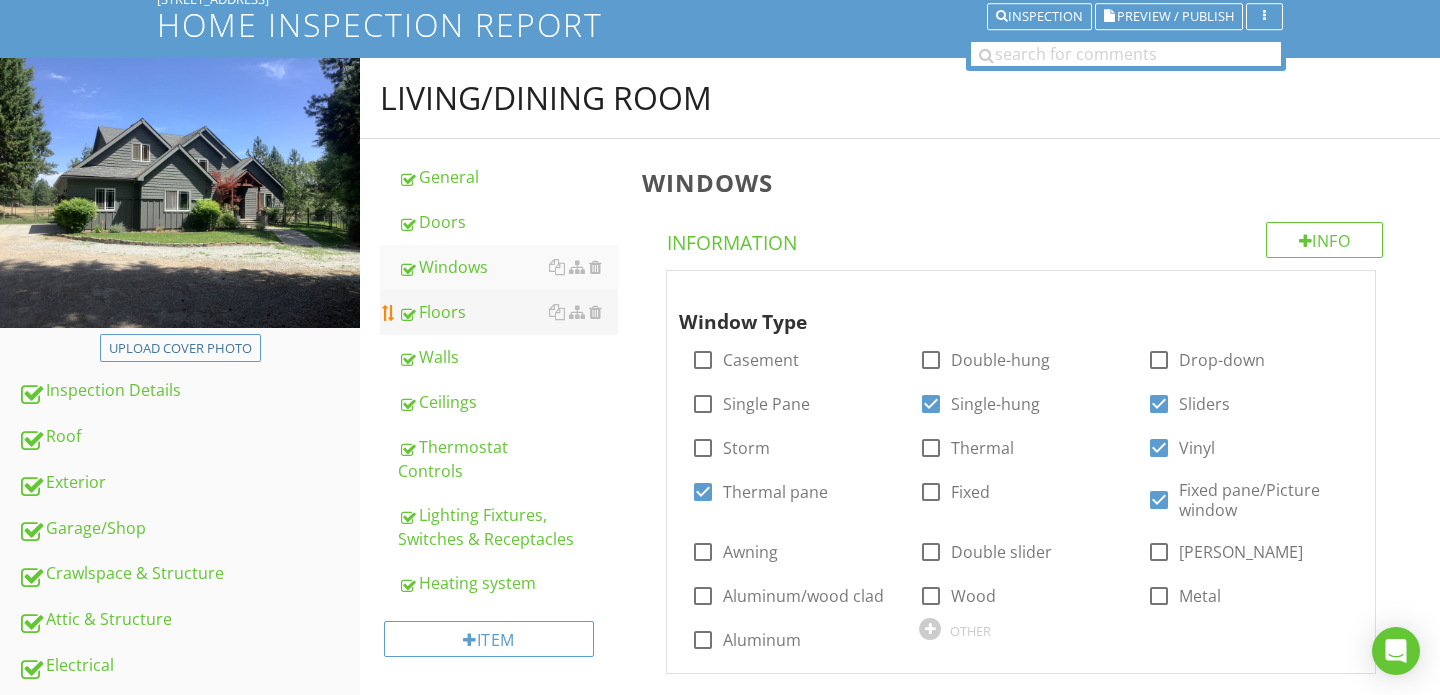 click on "Floors" at bounding box center (508, 312) 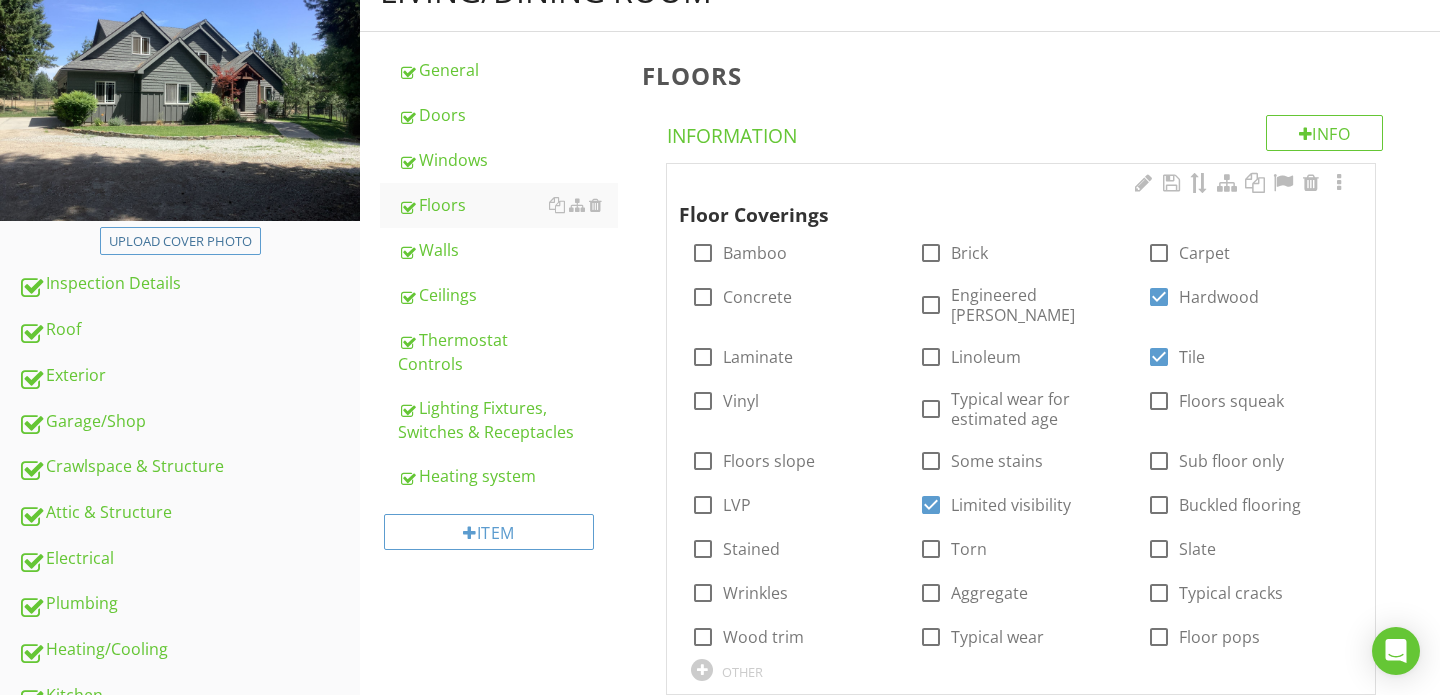 scroll, scrollTop: 221, scrollLeft: 0, axis: vertical 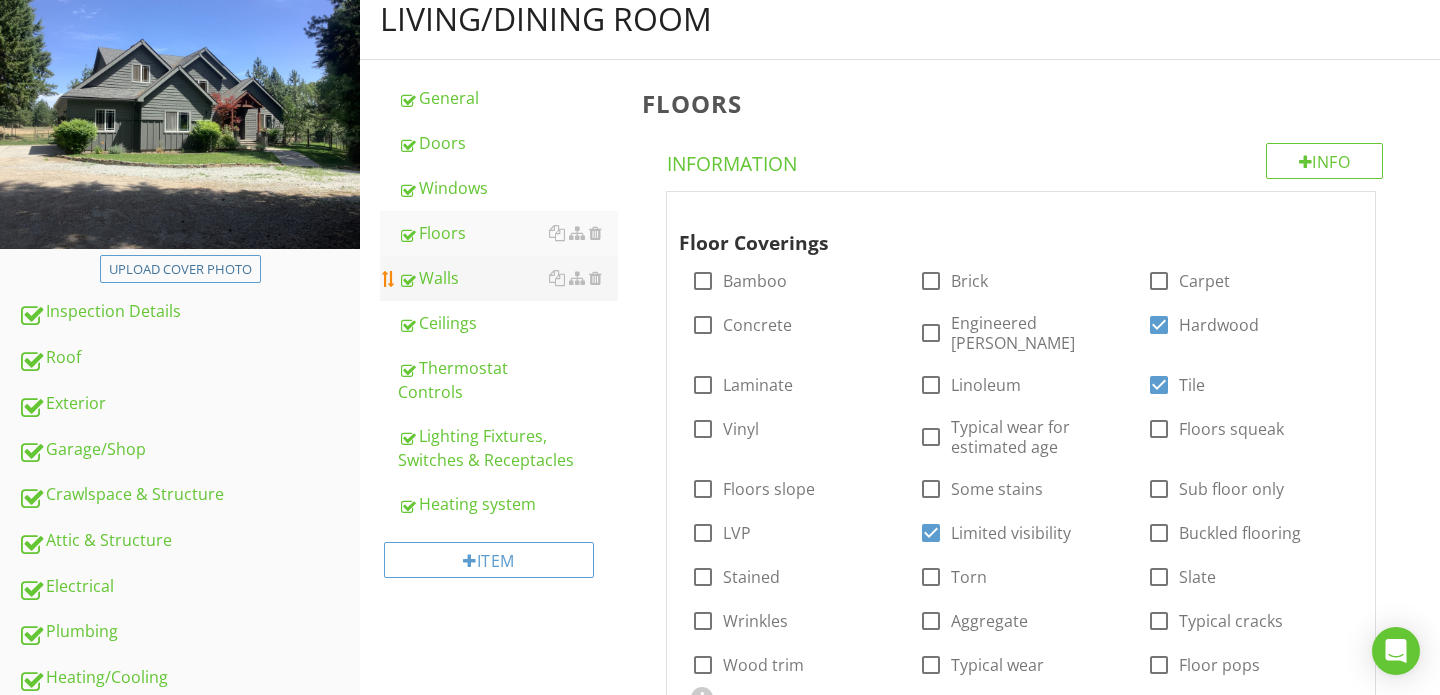 click on "Walls" at bounding box center [508, 278] 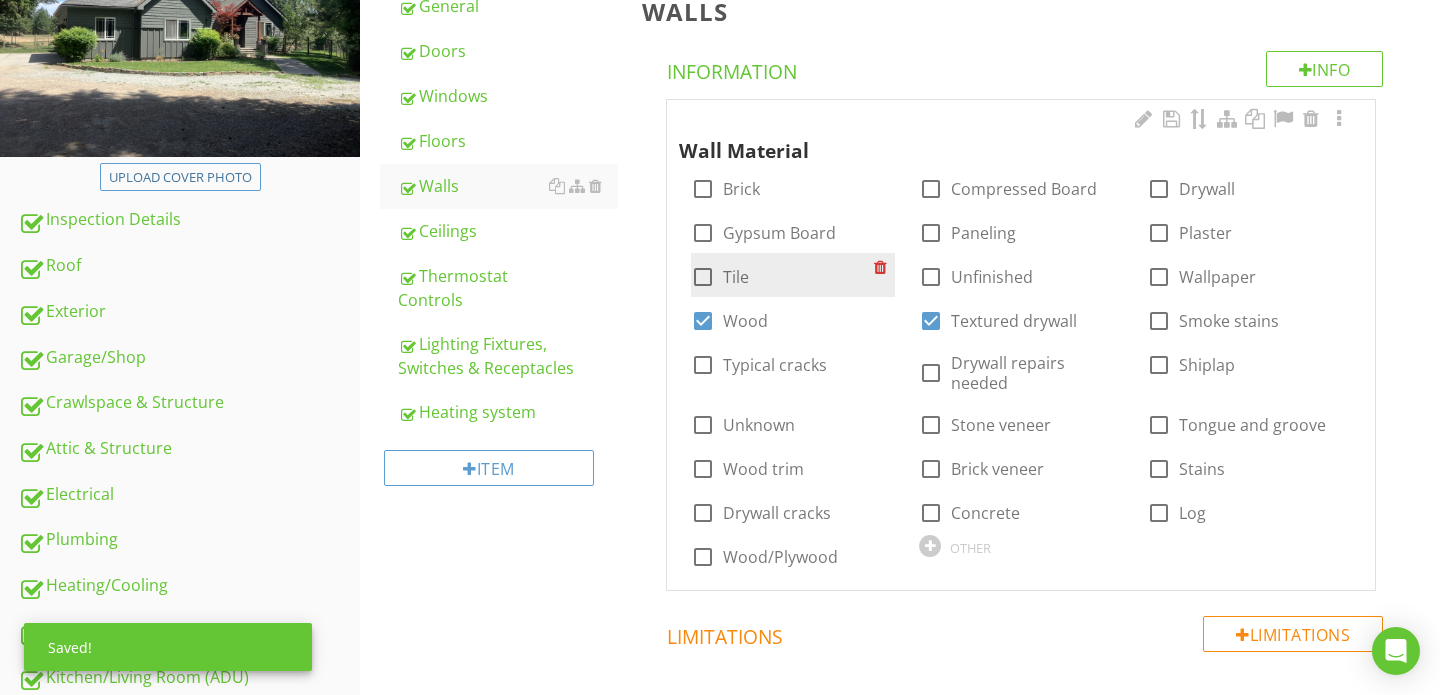 scroll, scrollTop: 307, scrollLeft: 0, axis: vertical 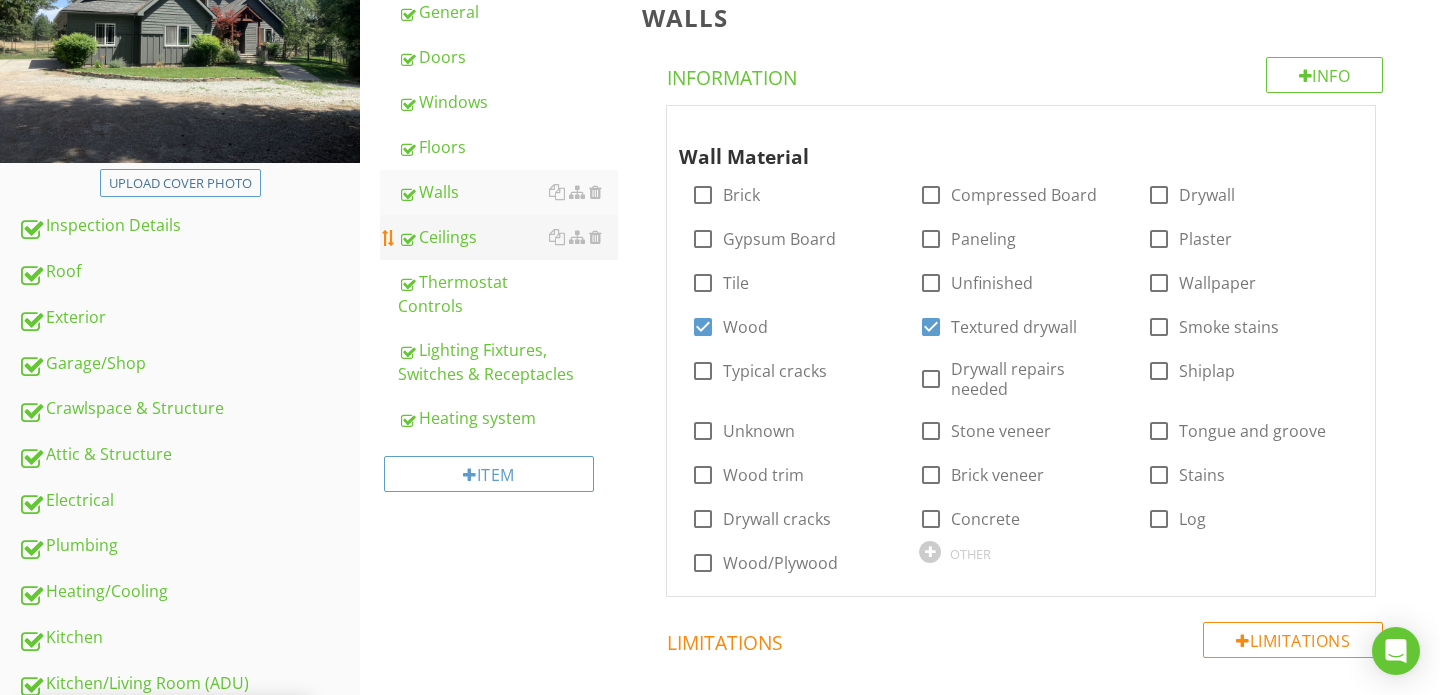 click on "Ceilings" at bounding box center (508, 237) 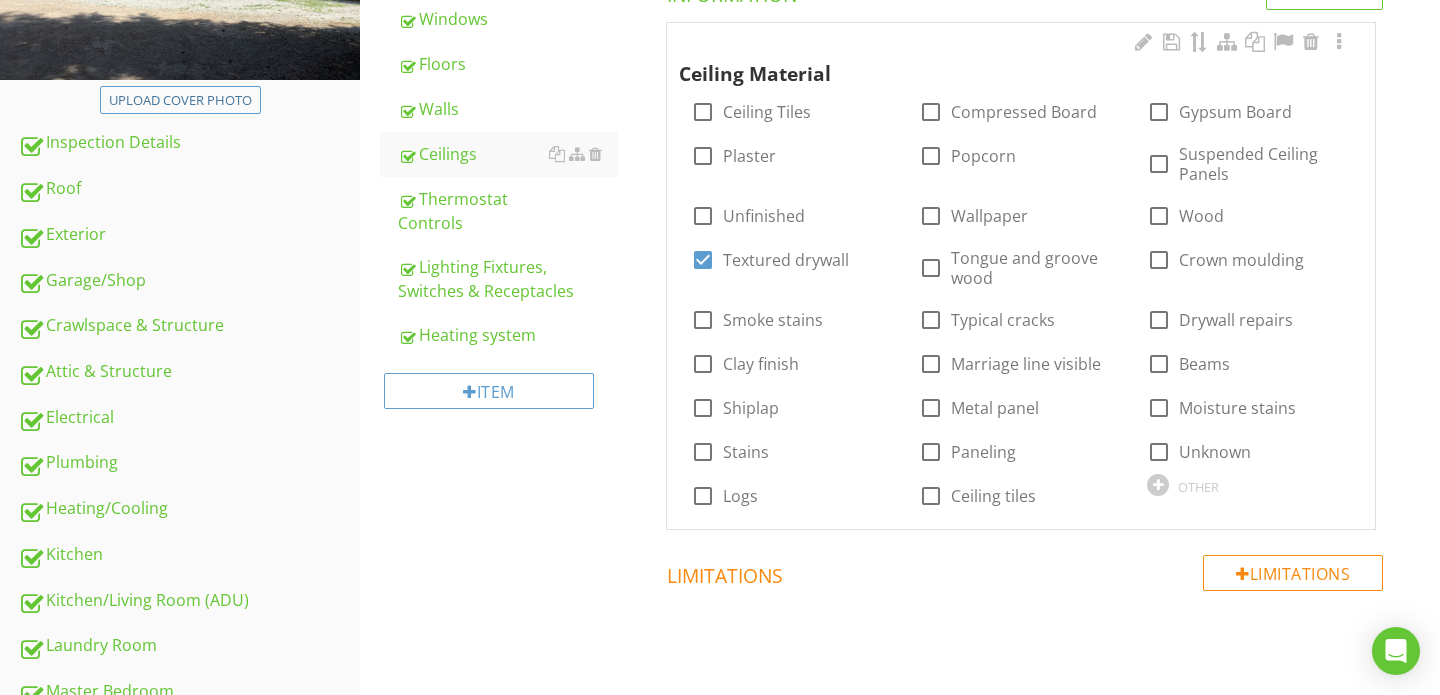 scroll, scrollTop: 379, scrollLeft: 0, axis: vertical 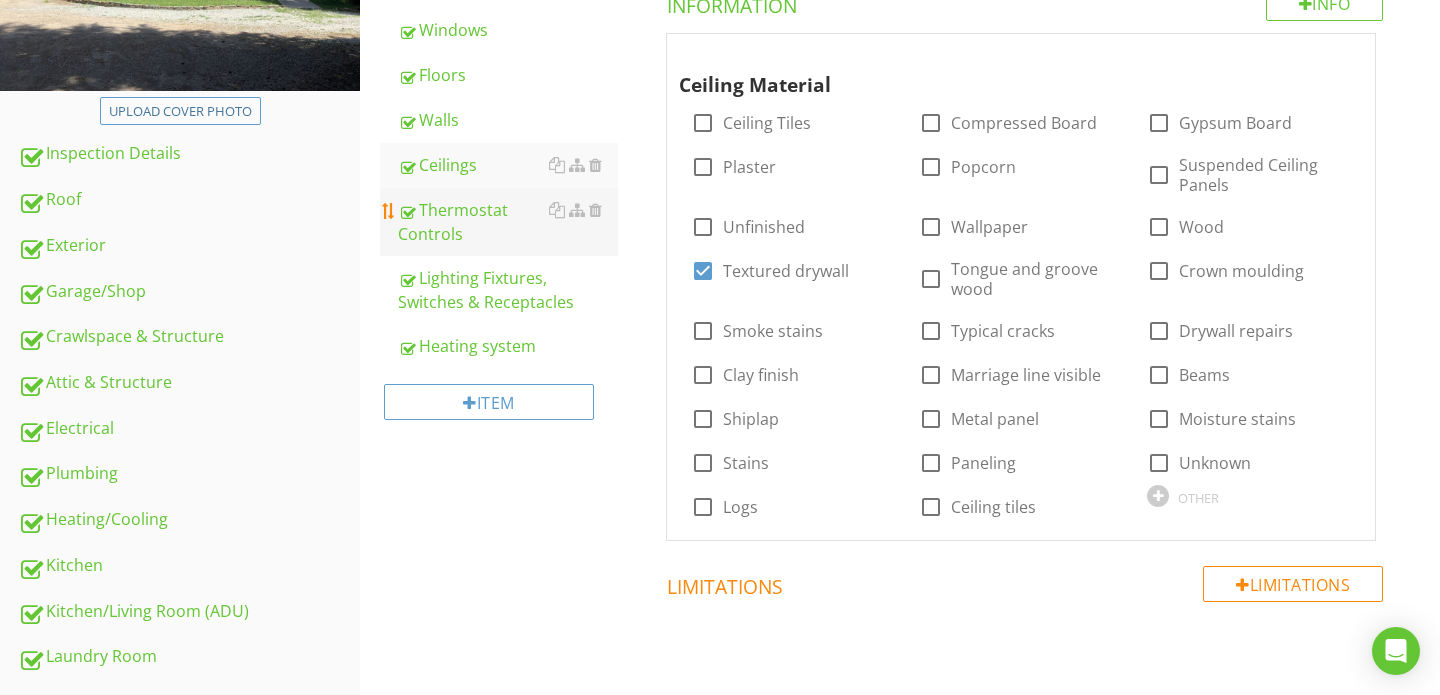 click on "Thermostat Controls" at bounding box center (508, 222) 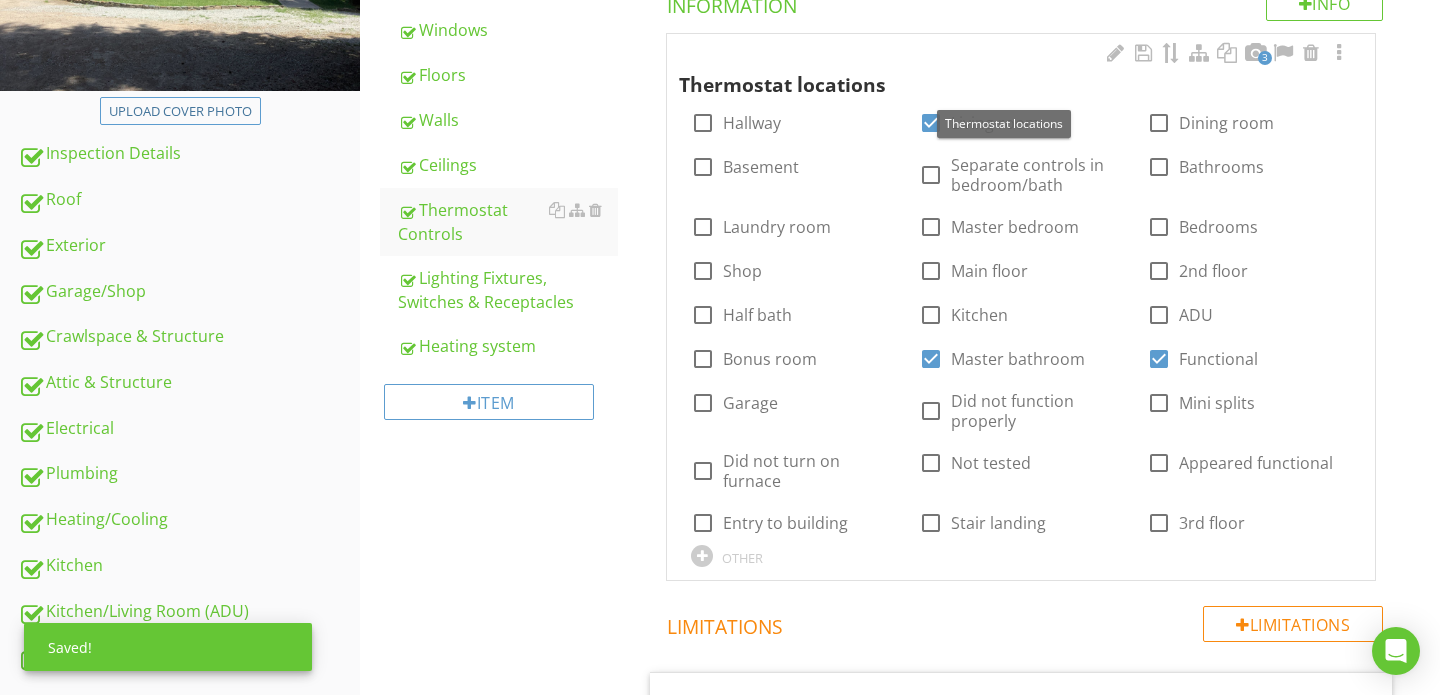 click on "3" at bounding box center [1265, 58] 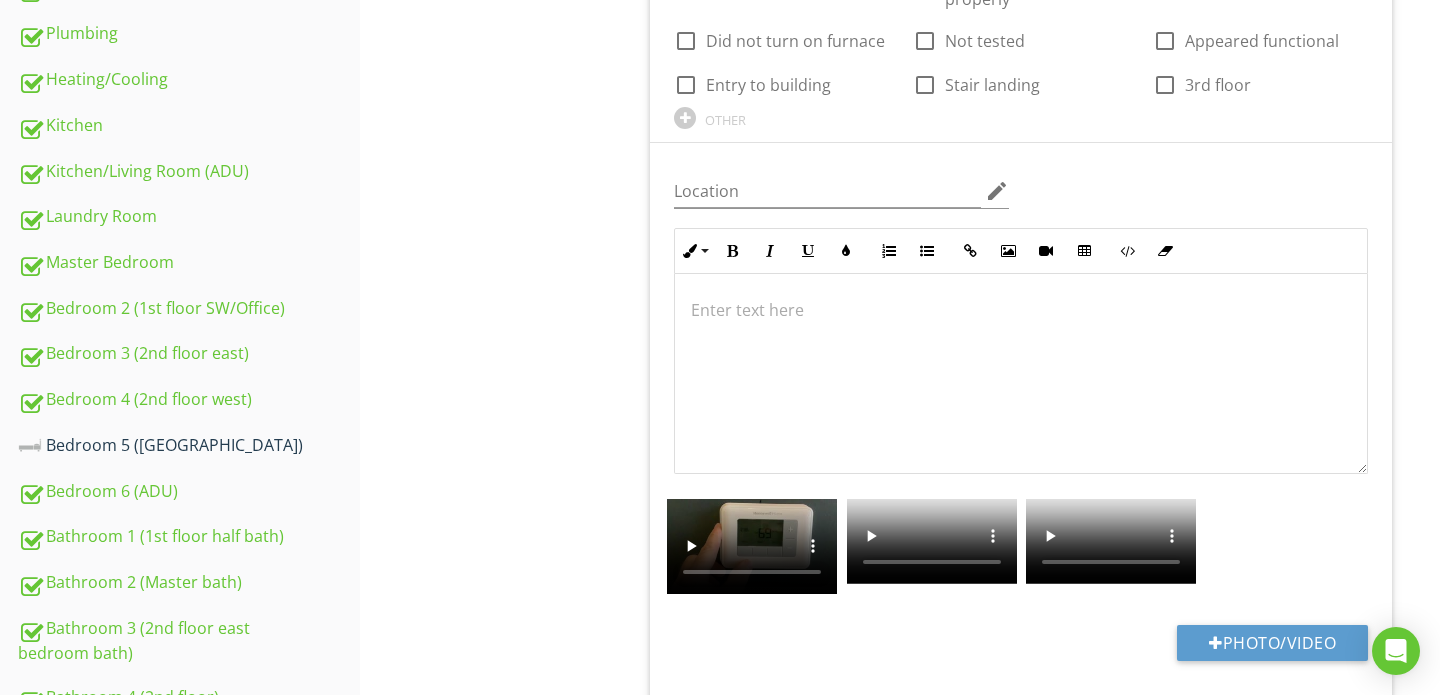 scroll, scrollTop: 849, scrollLeft: 0, axis: vertical 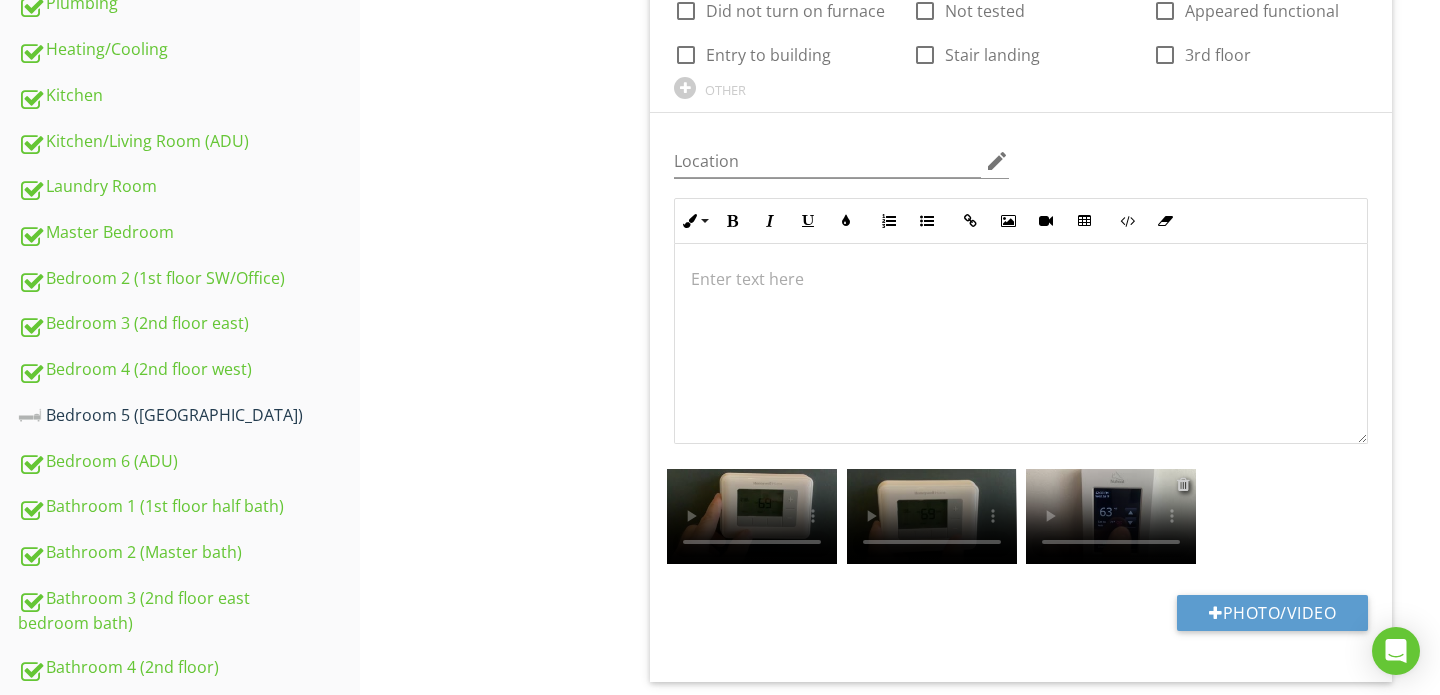 click at bounding box center (1183, 484) 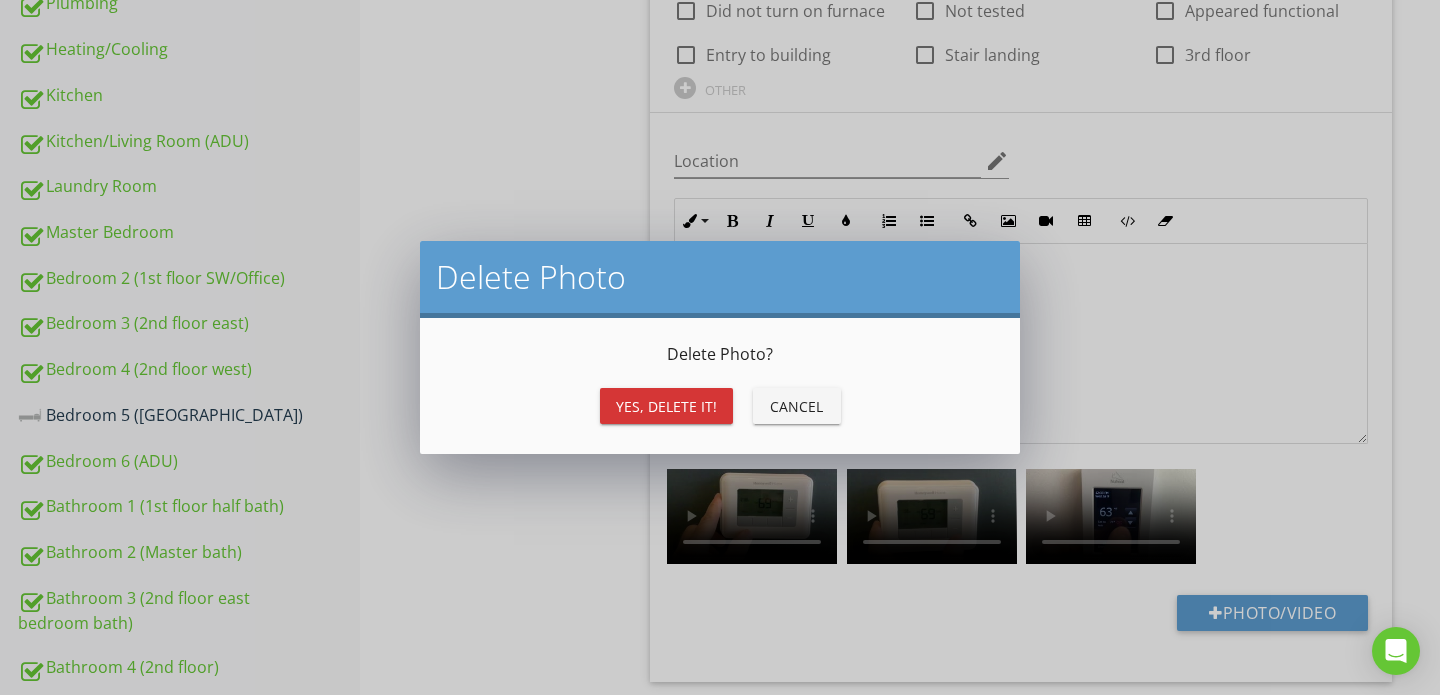 click on "Yes, Delete it!" at bounding box center (666, 406) 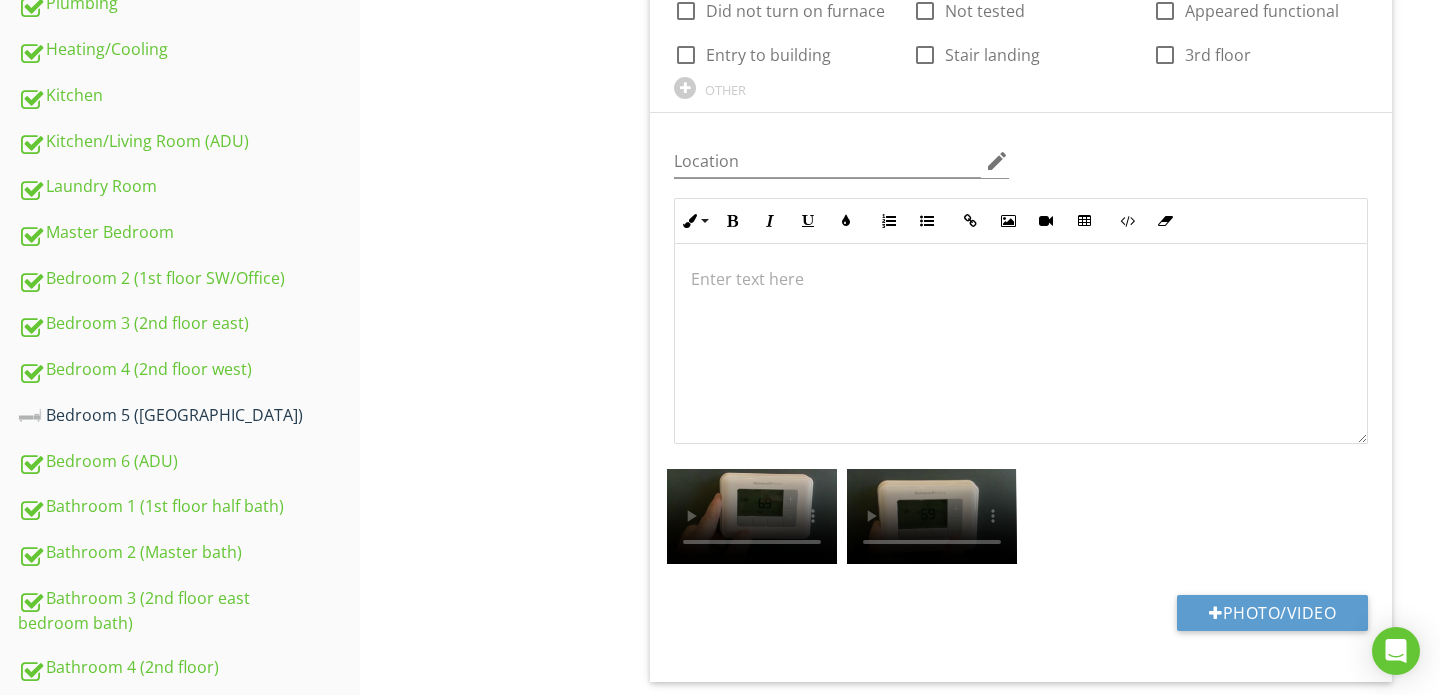 scroll, scrollTop: 0, scrollLeft: 0, axis: both 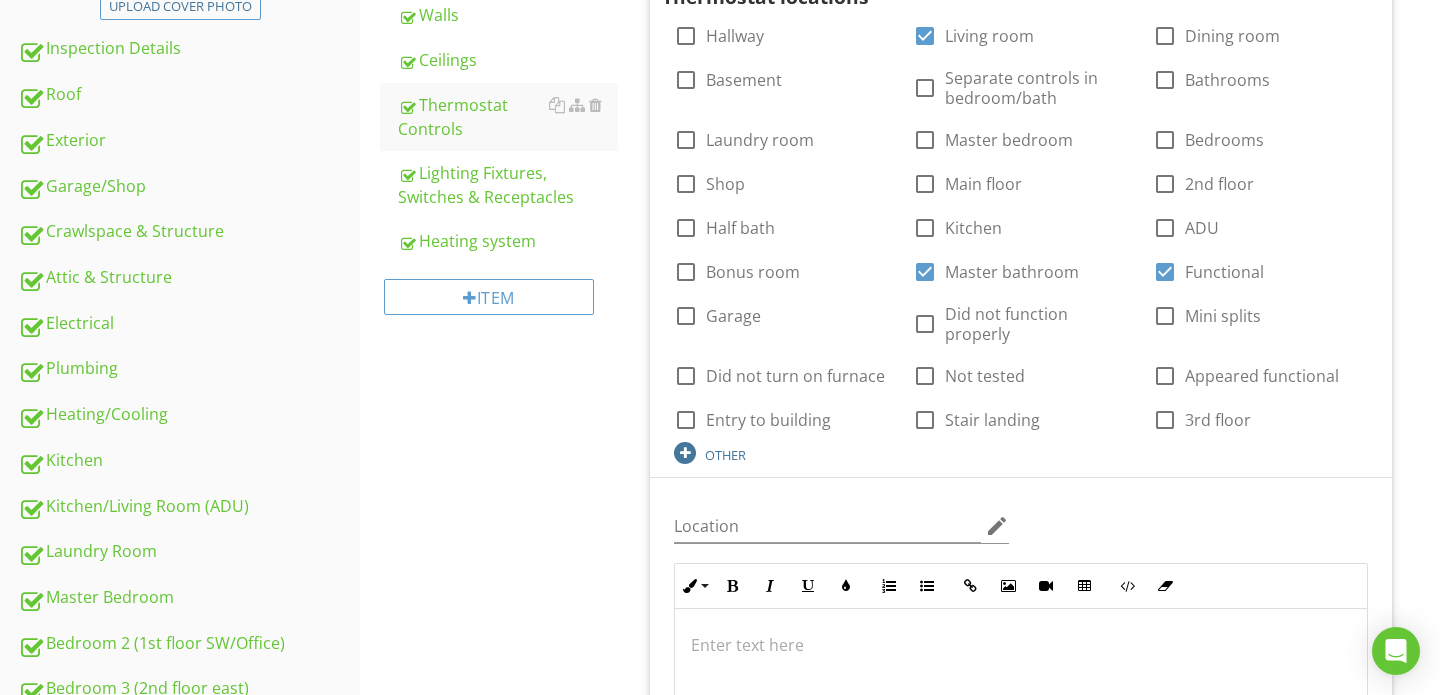 click on "OTHER" at bounding box center [781, 452] 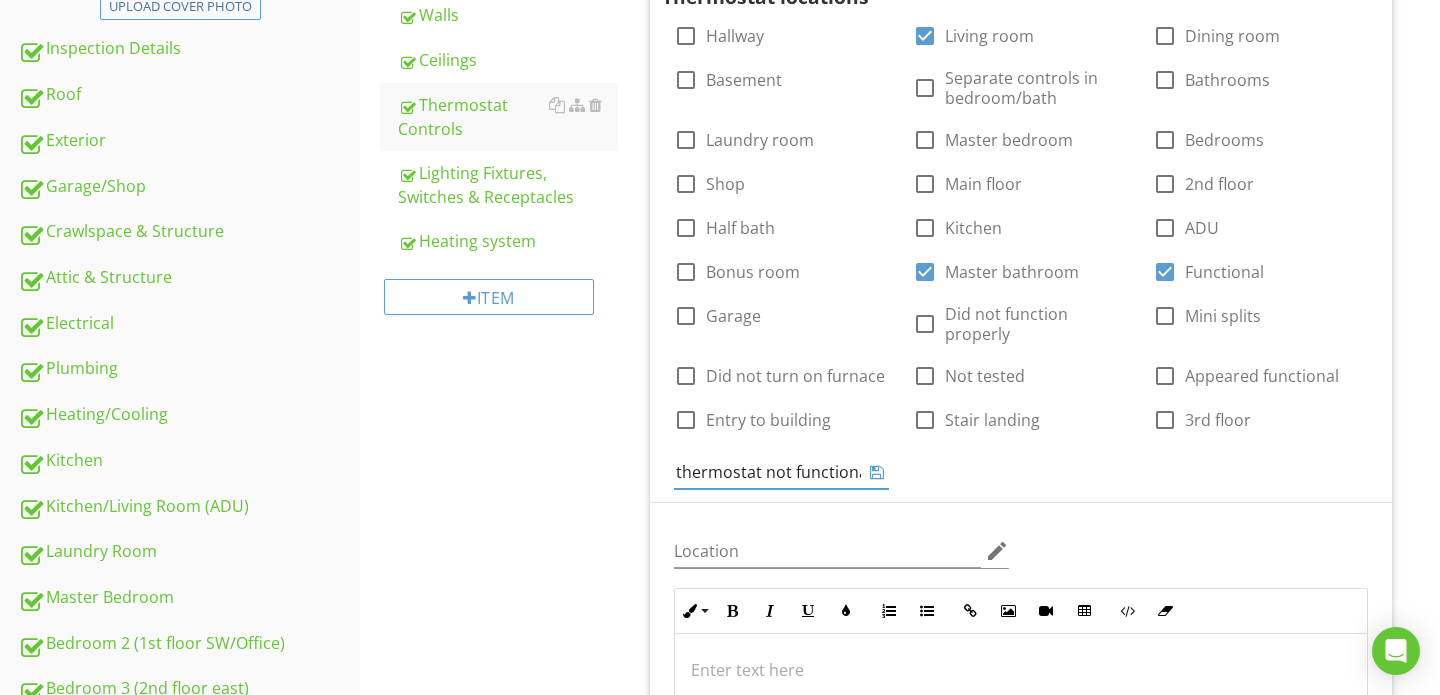 type on "Master bath thermostat not functional" 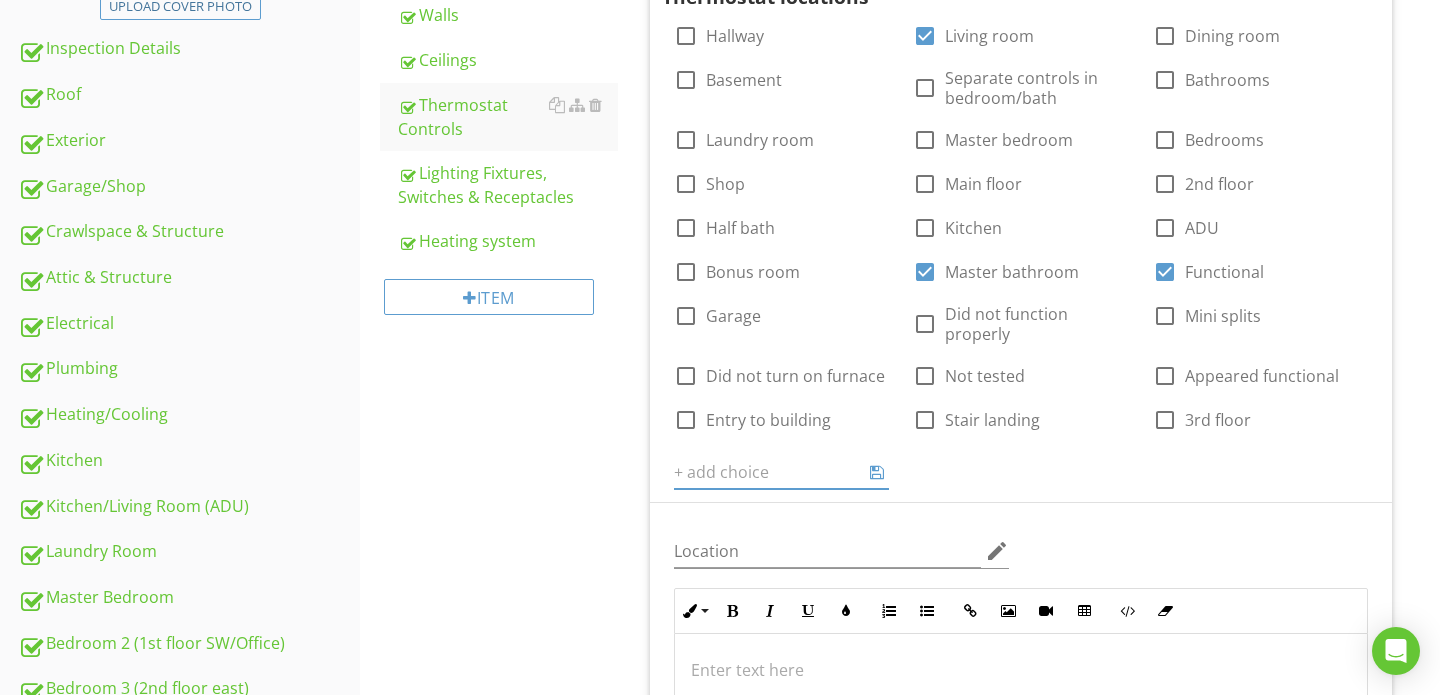 click on "Thermostat locations
check_box_outline_blank Hallway   check_box Living room   check_box_outline_blank Dining room   check_box_outline_blank Basement   check_box_outline_blank Separate controls in bedroom/bath   check_box_outline_blank Bathrooms   check_box_outline_blank Laundry room   check_box_outline_blank Master bedroom   check_box_outline_blank Bedrooms   check_box_outline_blank Shop   check_box_outline_blank Main floor   check_box_outline_blank 2nd floor   check_box_outline_blank Half bath   check_box_outline_blank Kitchen   check_box_outline_blank ADU   check_box_outline_blank Bonus room   check_box Master bathroom   check_box Functional   check_box_outline_blank Garage   check_box_outline_blank Did not function properly   check_box_outline_blank Mini splits   check_box_outline_blank Did not turn on furnace   check_box_outline_blank Not tested   check_box_outline_blank Appeared functional   check_box_outline_blank Entry to building   check_box_outline_blank Stair landing" at bounding box center (1021, 220) 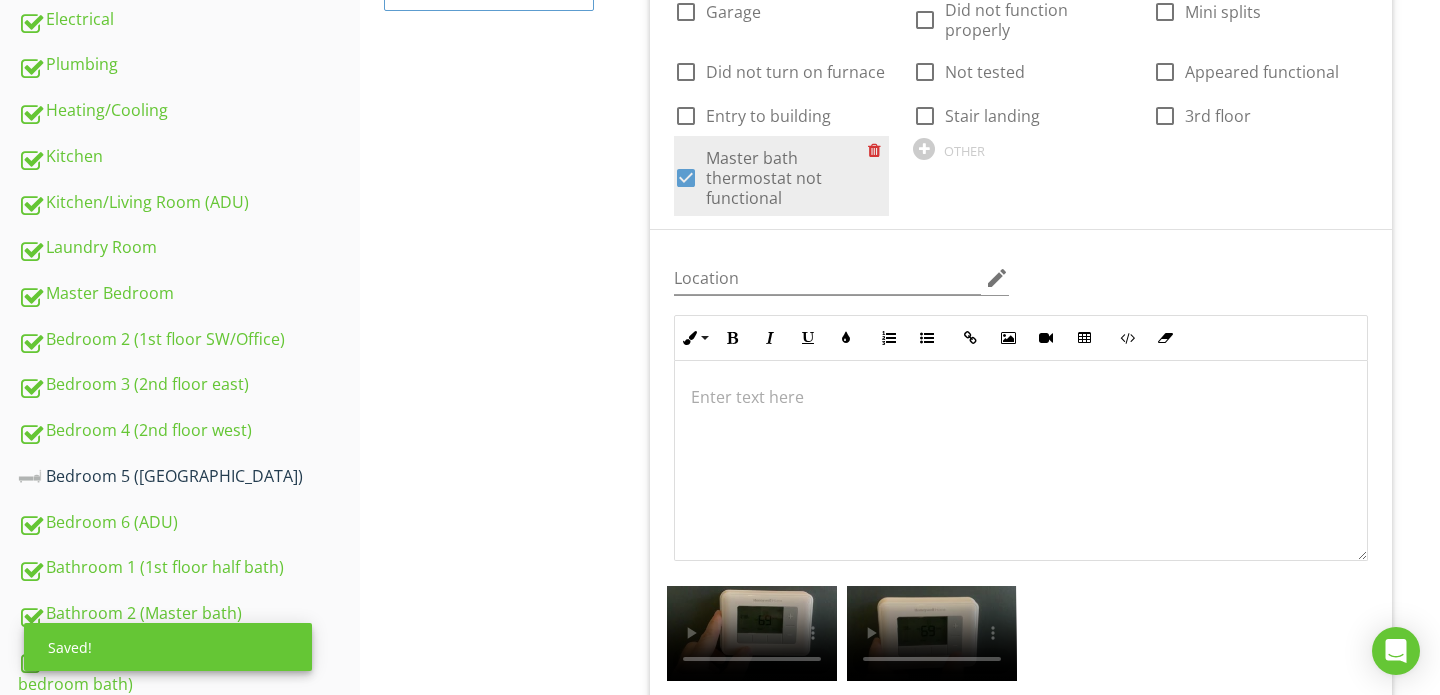 scroll, scrollTop: 826, scrollLeft: 0, axis: vertical 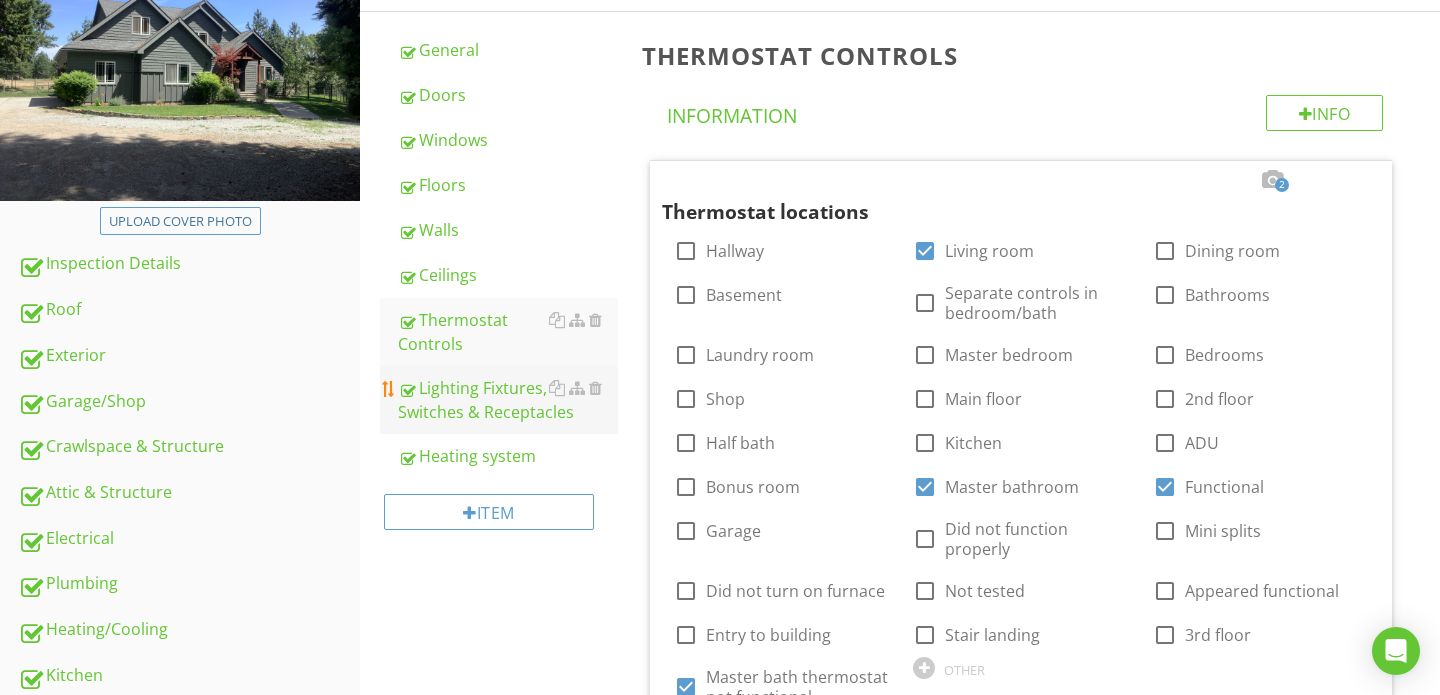 click on "Lighting Fixtures, Switches & Receptacles" at bounding box center [508, 400] 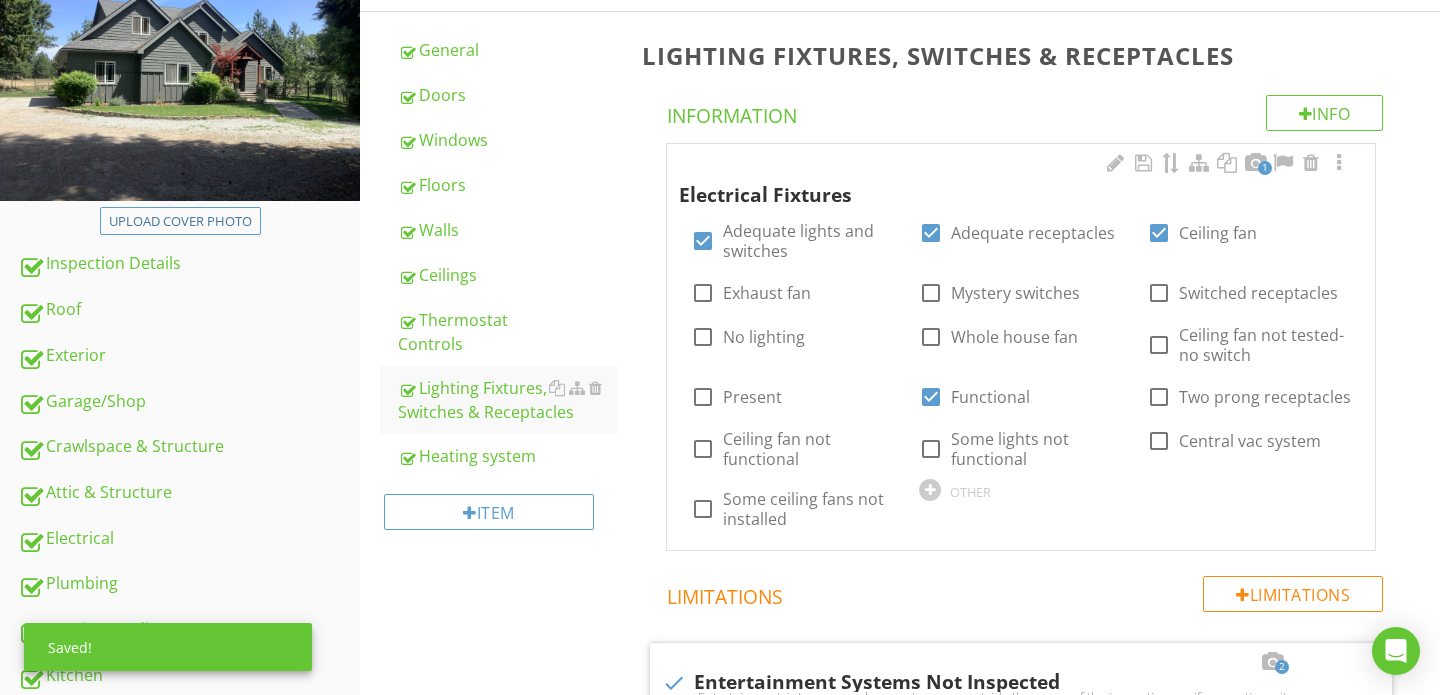click on "1" at bounding box center (1265, 168) 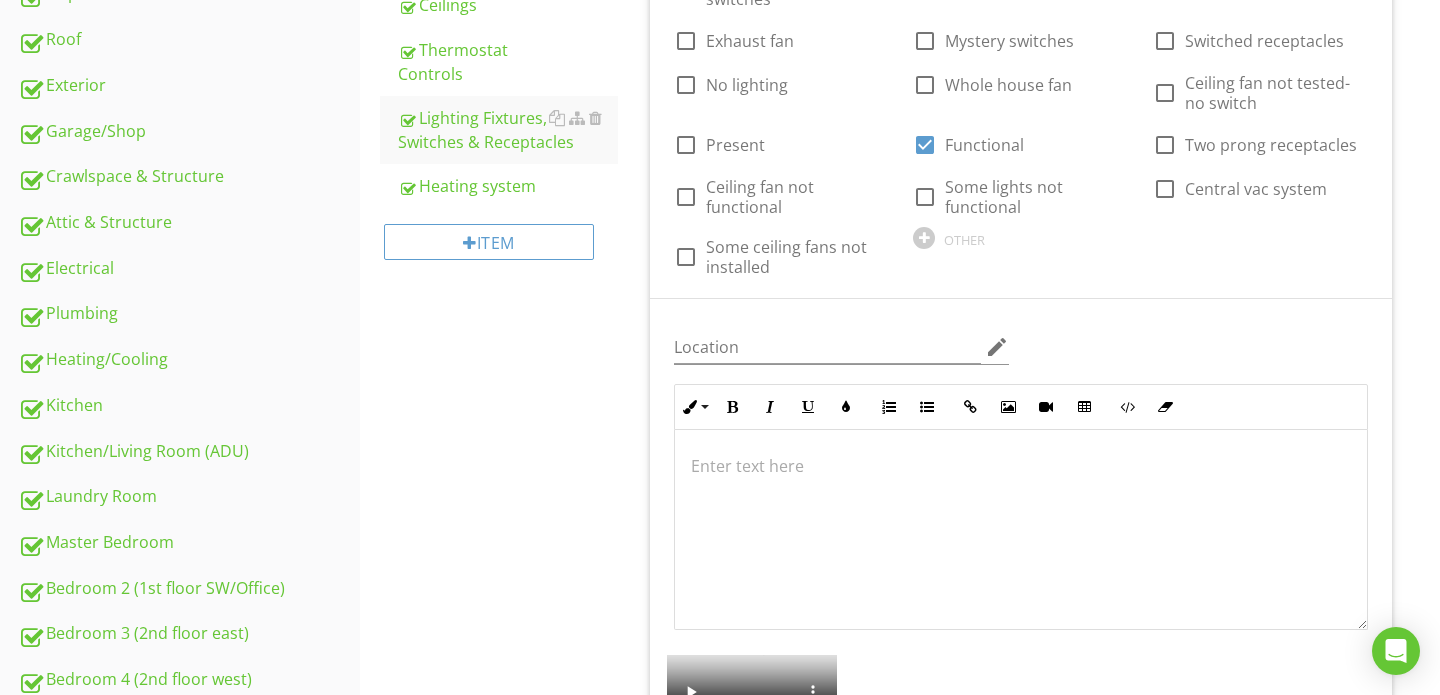 scroll, scrollTop: 538, scrollLeft: 0, axis: vertical 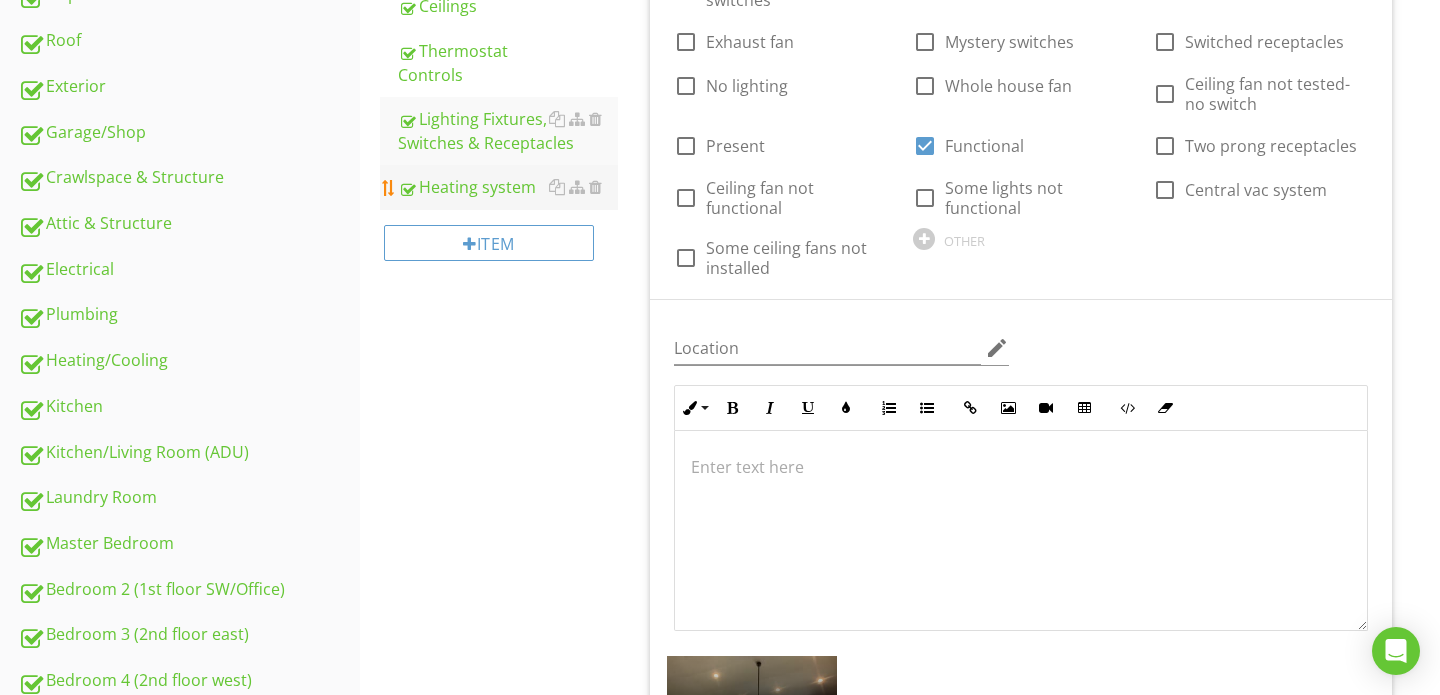 click on "Heating system" at bounding box center [508, 187] 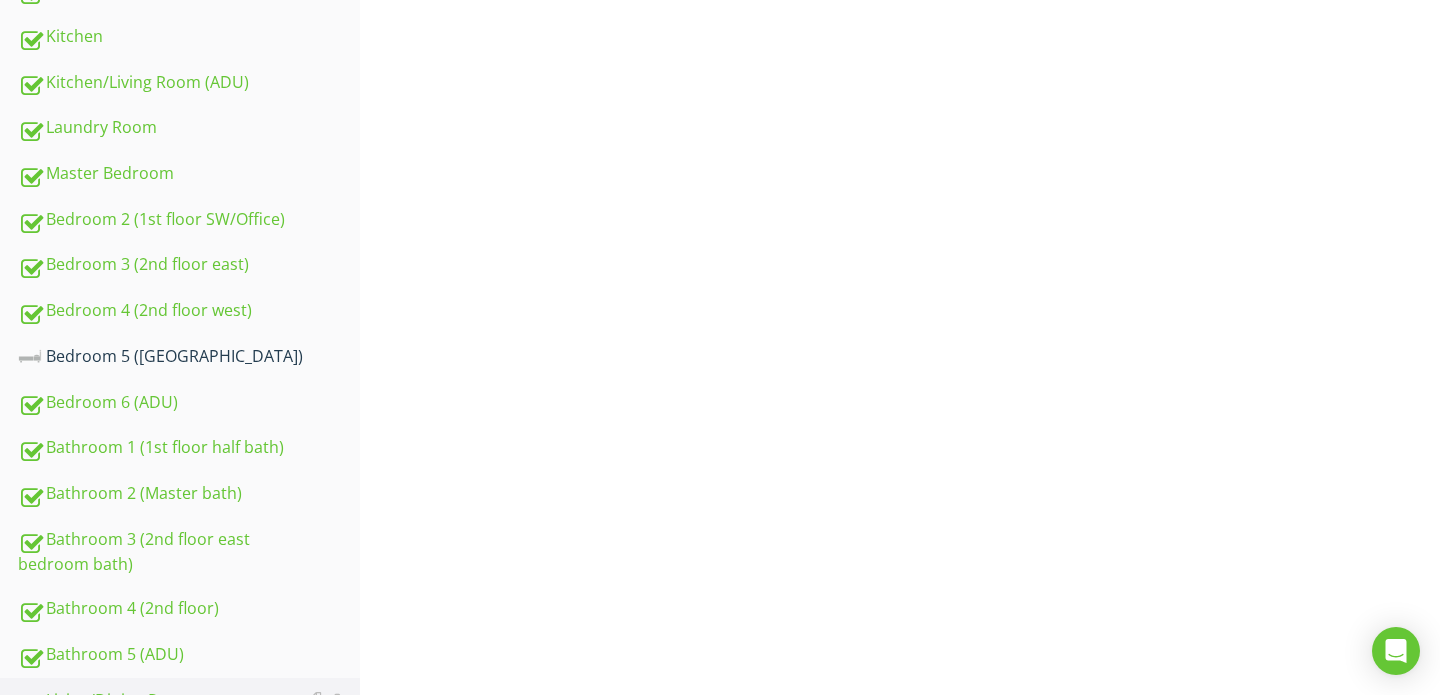 scroll, scrollTop: 1083, scrollLeft: 0, axis: vertical 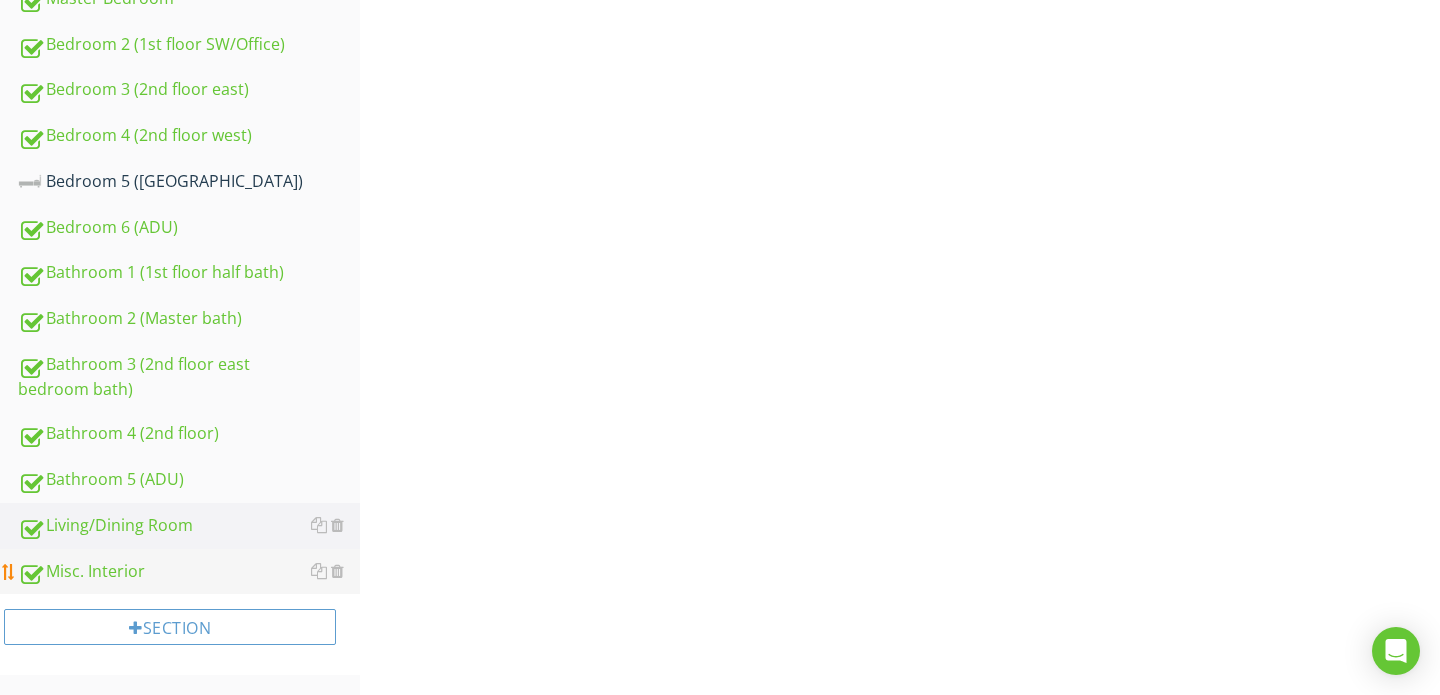 click on "Misc. Interior" at bounding box center (189, 572) 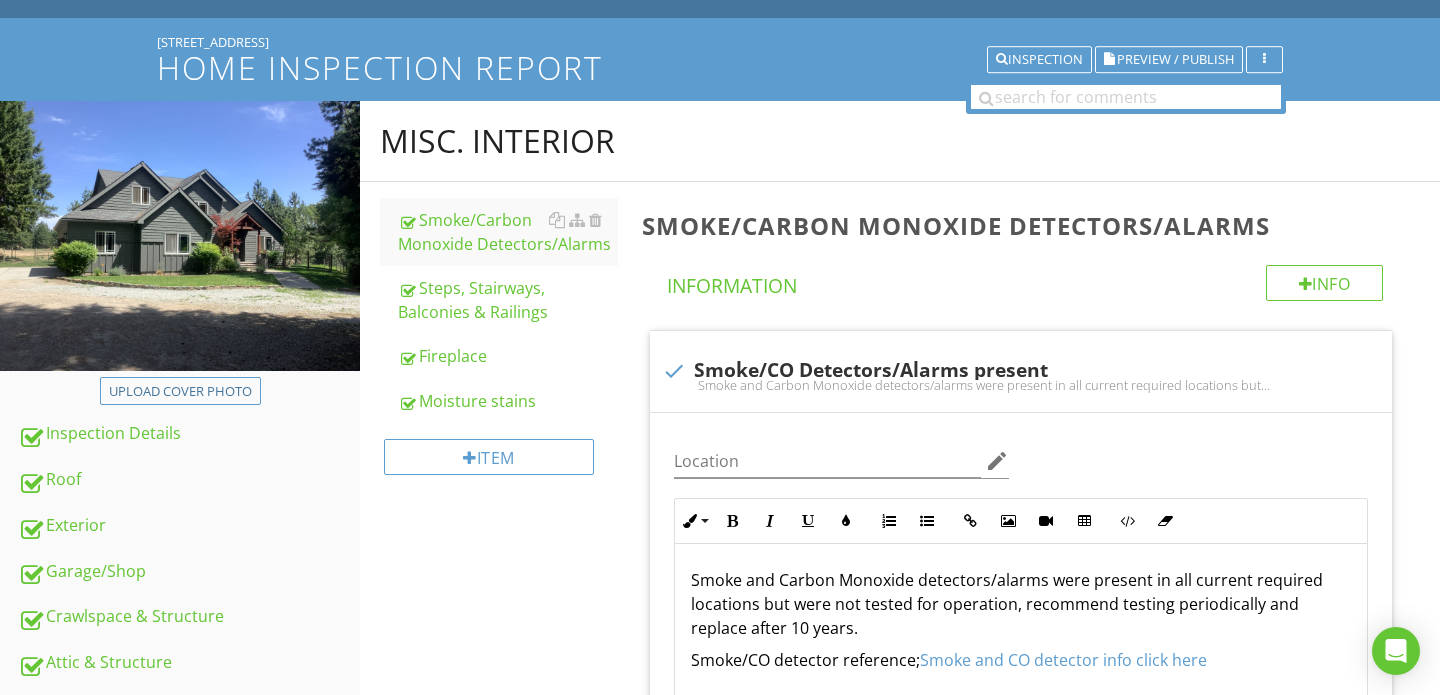 scroll, scrollTop: 42, scrollLeft: 0, axis: vertical 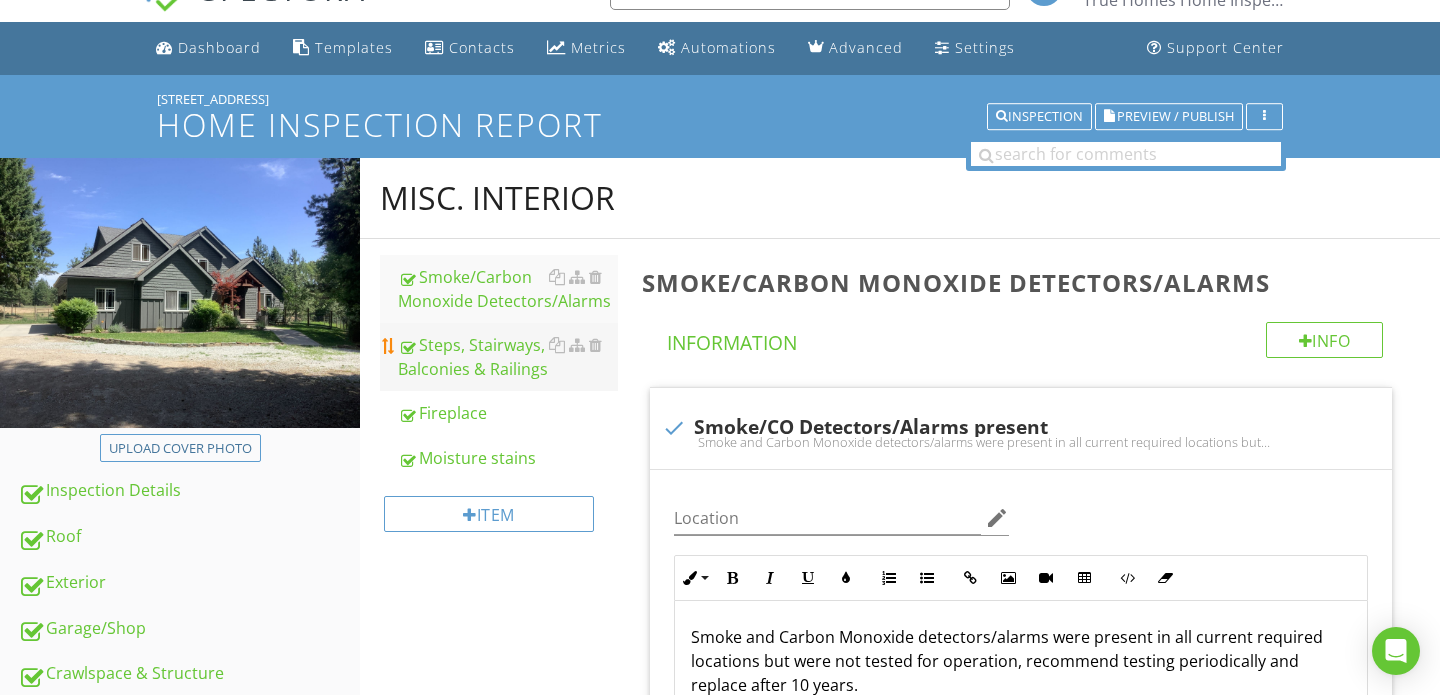 click on "Steps, Stairways, Balconies & Railings" at bounding box center [508, 357] 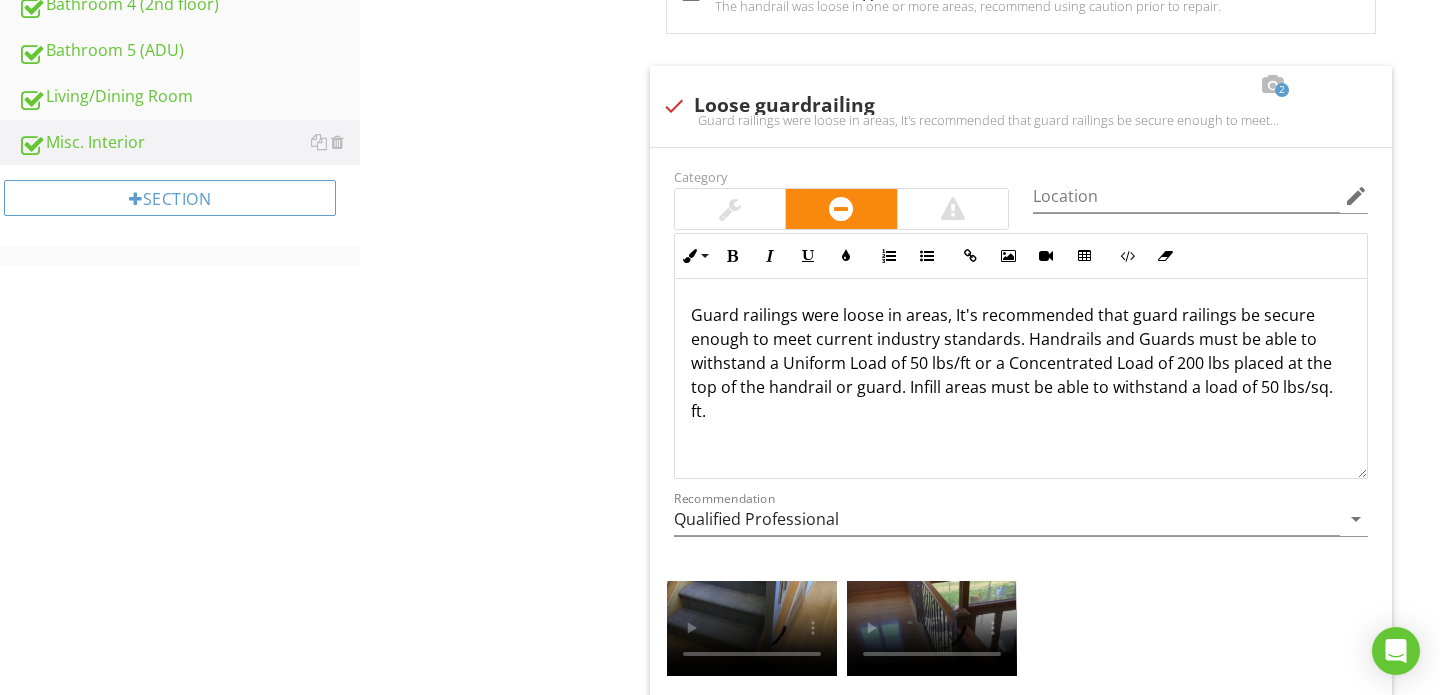 scroll, scrollTop: 1525, scrollLeft: 0, axis: vertical 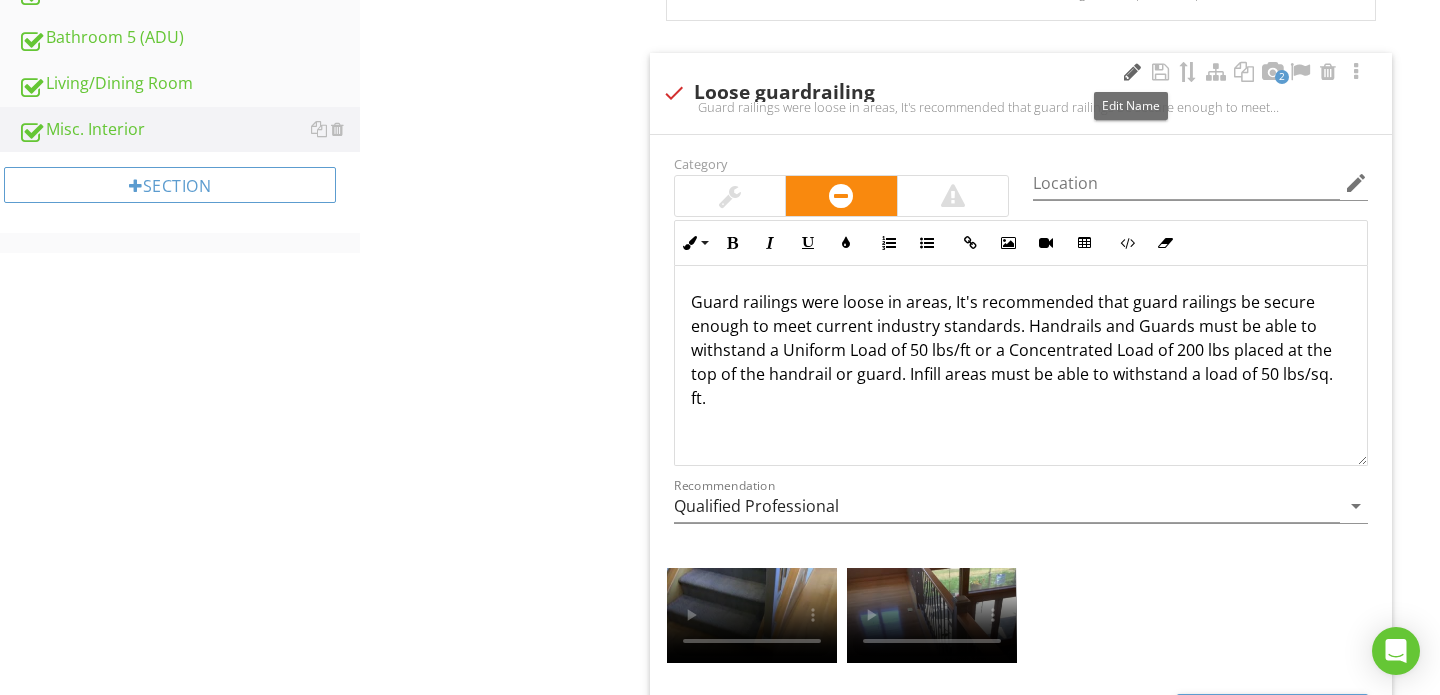click at bounding box center (1132, 72) 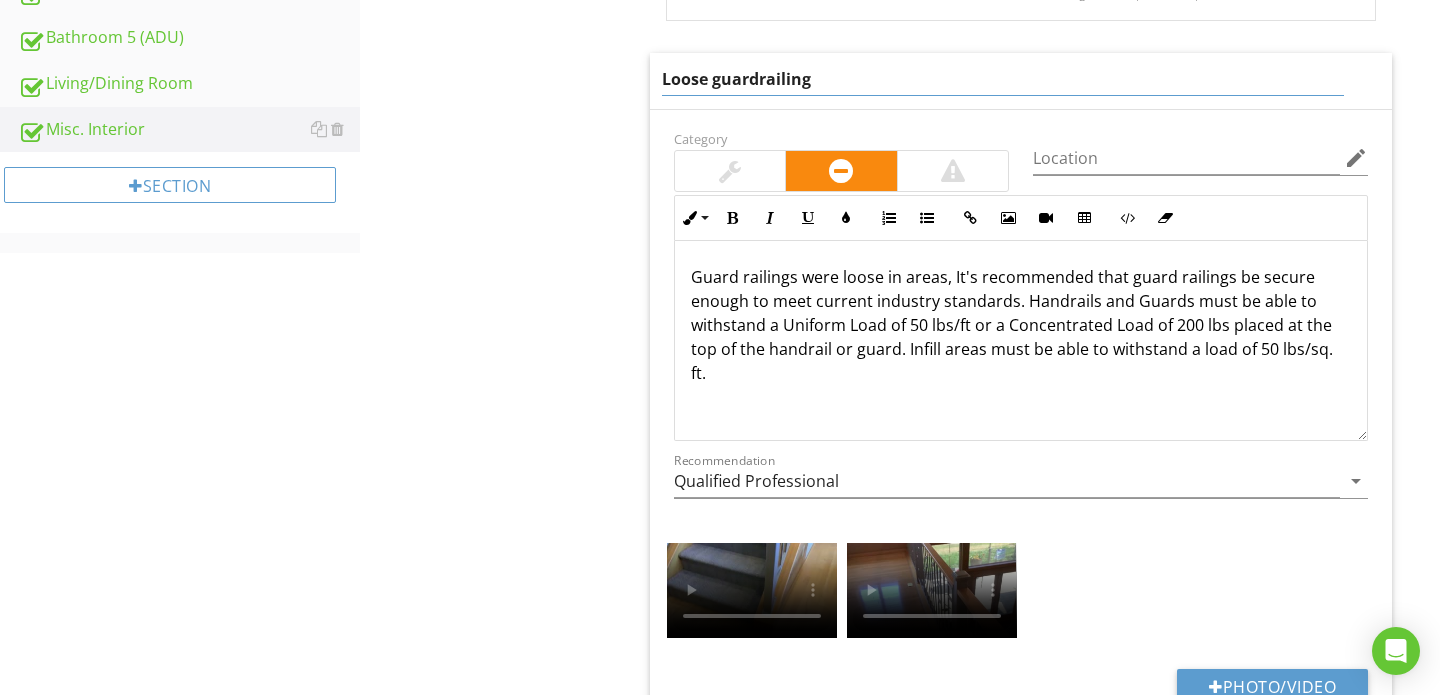 click on "Loose guardrailing" at bounding box center (1003, 79) 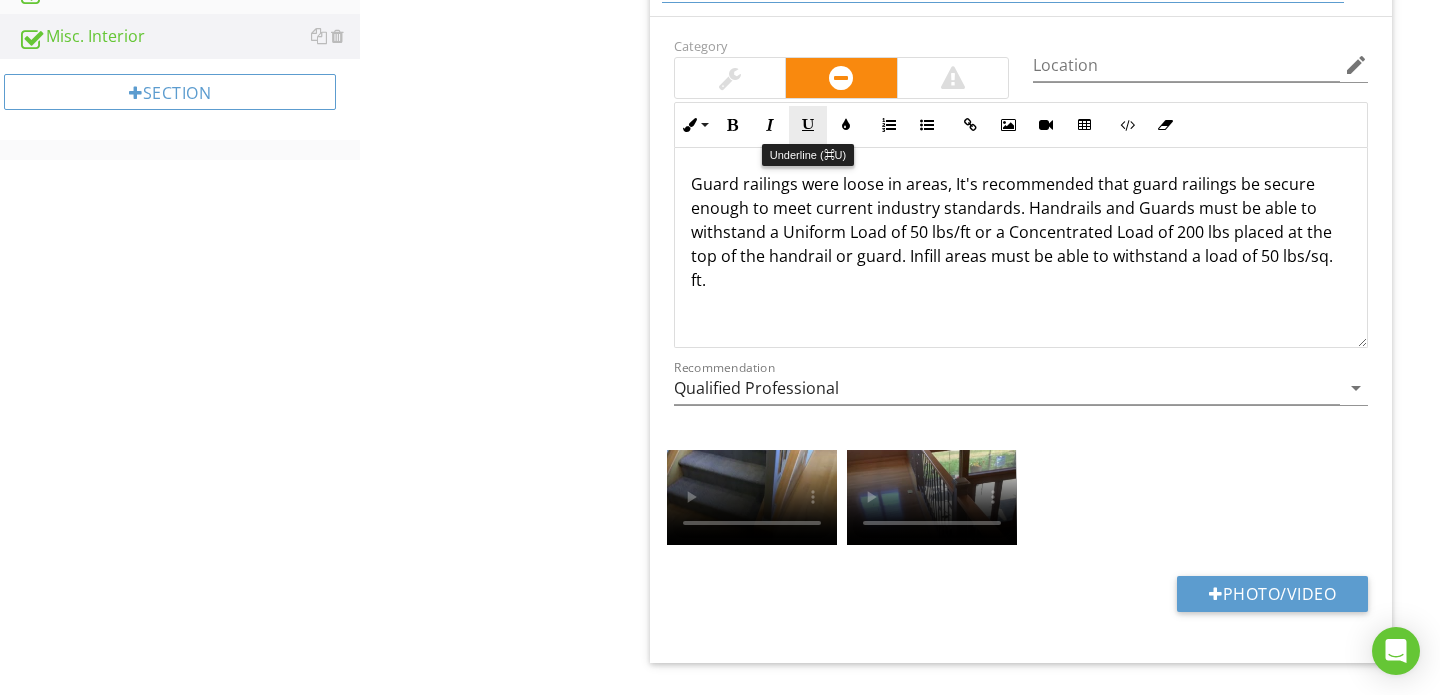 scroll, scrollTop: 1621, scrollLeft: 0, axis: vertical 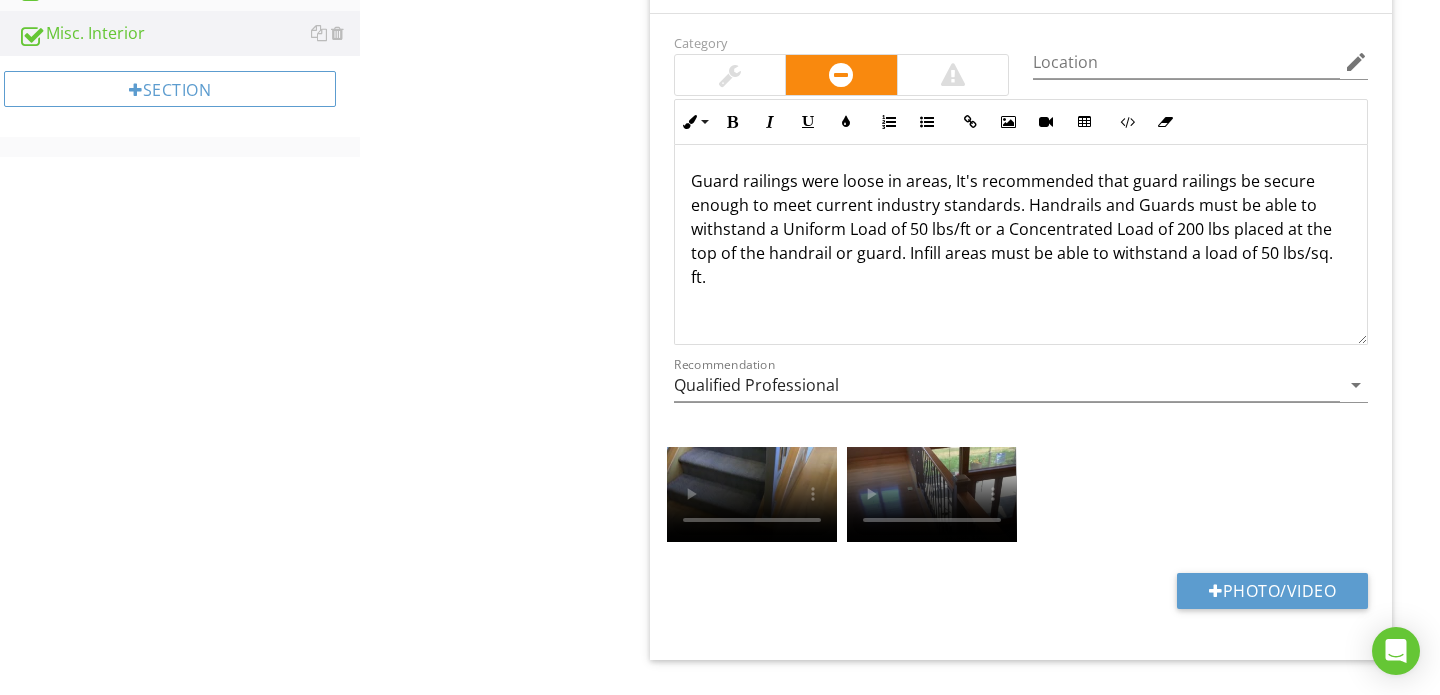 click on "Guard railings were loose in areas, It's recommended that guard railings be secure enough to meet current industry standards. Handrails and Guards must be able to withstand a Uniform Load of 50 lbs/ft or a Concentrated Load of 200 lbs placed at the top of the handrail or guard. Infill areas must be able to withstand a load of 50 lbs/sq. ft." at bounding box center (1021, 229) 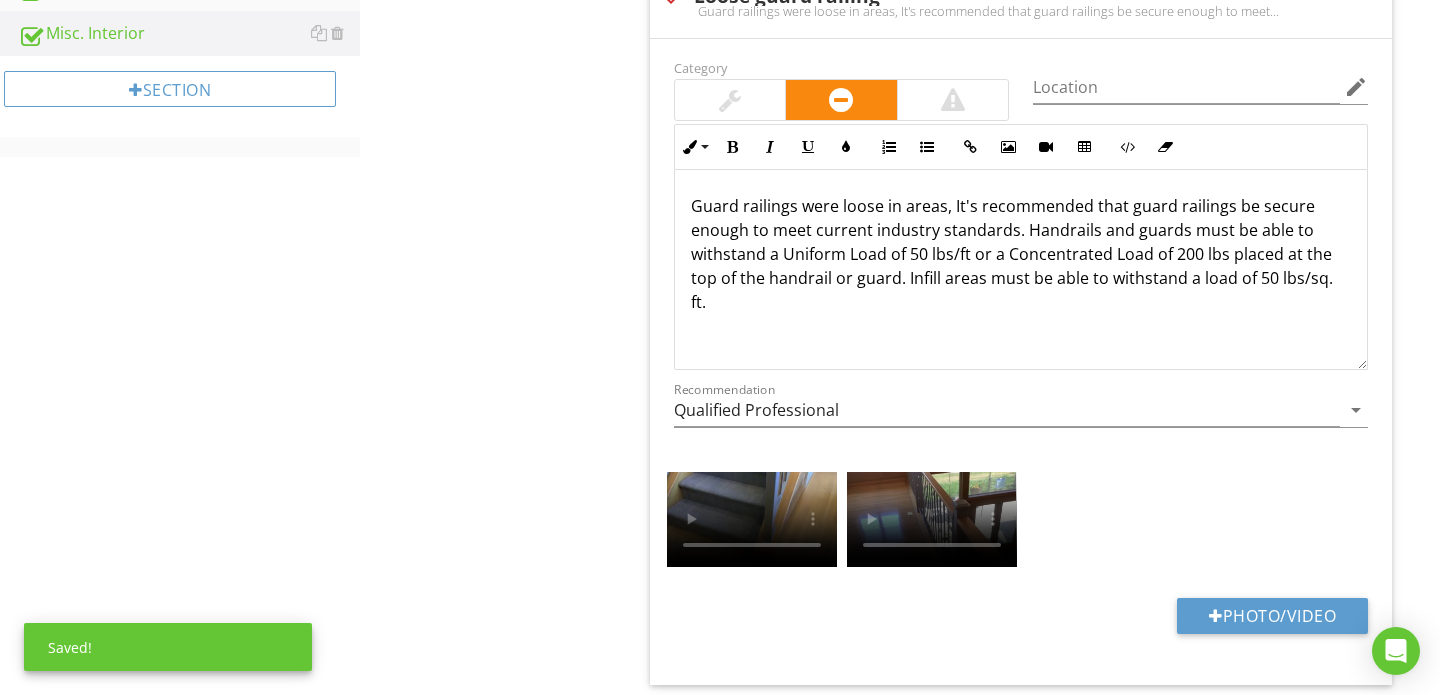 type 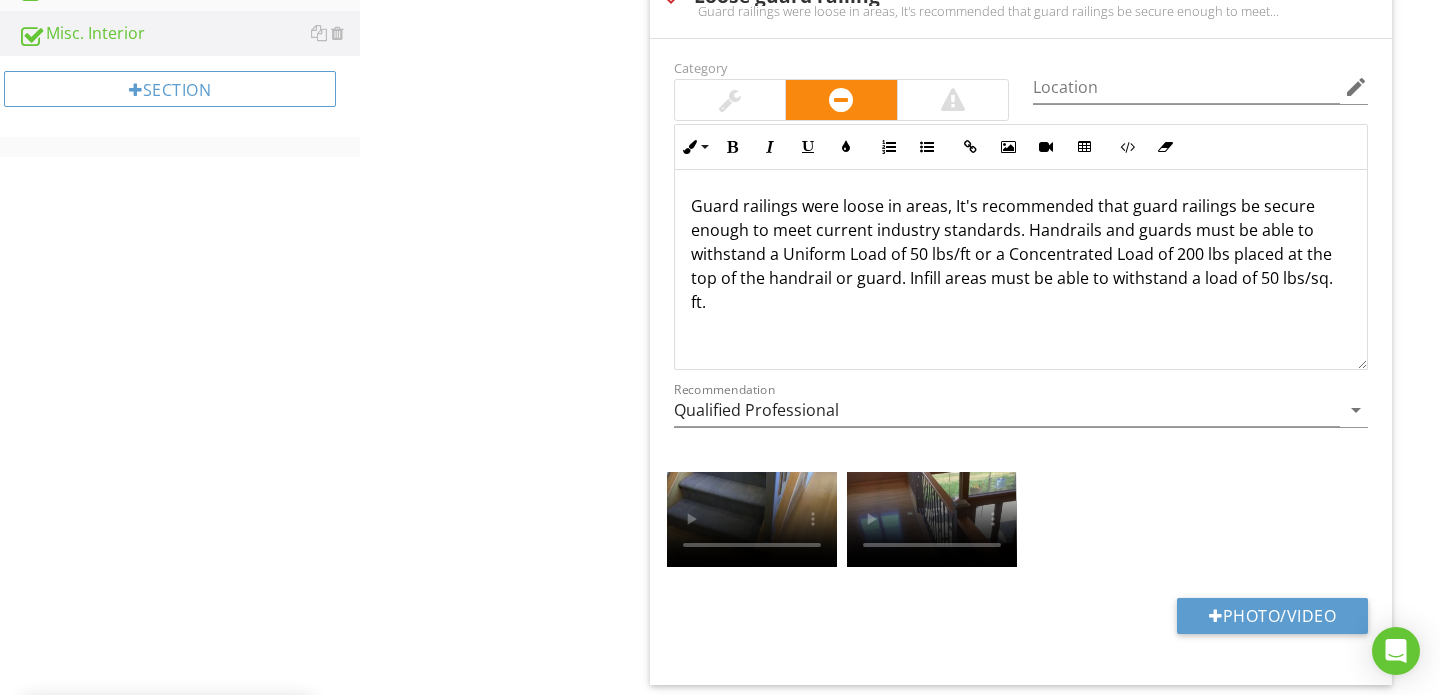 click on "Guard railings were loose in areas, It's recommended that guard railings be secure enough to meet current industry standards. Handrails and guards must be able to withstand a Uniform Load of 50 lbs/ft or a Concentrated Load of 200 lbs placed at the top of the handrail or guard. Infill areas must be able to withstand a load of 50 lbs/sq. ft." at bounding box center [1021, 254] 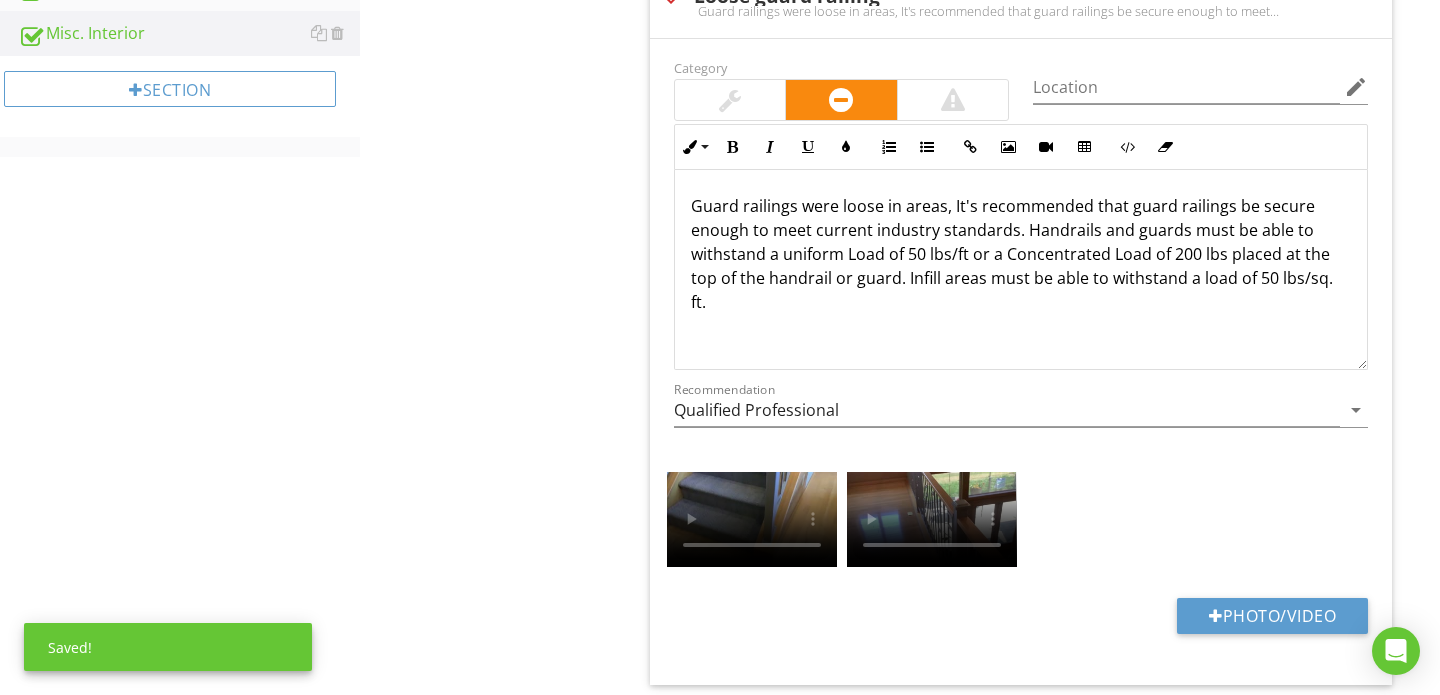 click on "Guard railings were loose in areas, It's recommended that guard railings be secure enough to meet current industry standards. Handrails and guards must be able to withstand a uniform Load of 50 lbs/ft or a Concentrated Load of 200 lbs placed at the top of the handrail or guard. Infill areas must be able to withstand a load of 50 lbs/sq. ft." at bounding box center [1021, 254] 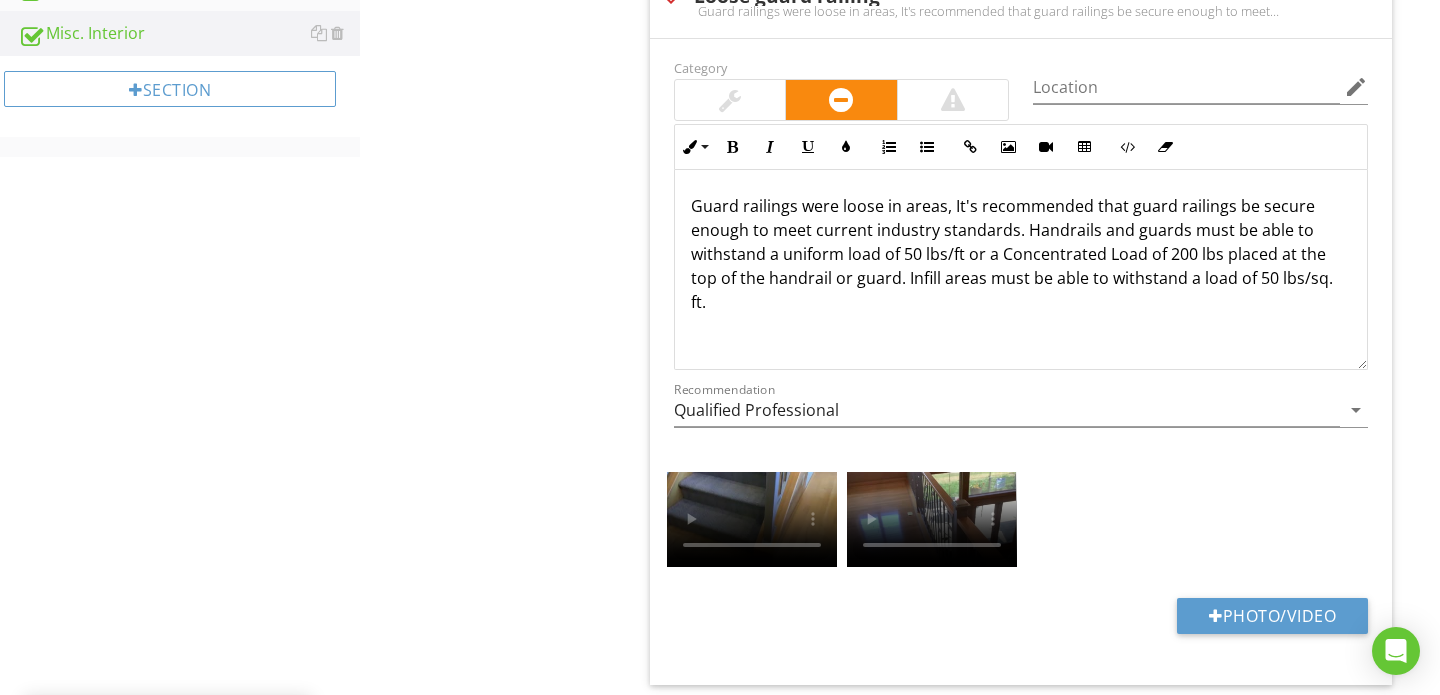 click on "Guard railings were loose in areas, It's recommended that guard railings be secure enough to meet current industry standards. Handrails and guards must be able to withstand a uniform load of 50 lbs/ft or a Concentrated Load of 200 lbs placed at the top of the handrail or guard. Infill areas must be able to withstand a load of 50 lbs/sq. ft." at bounding box center (1021, 254) 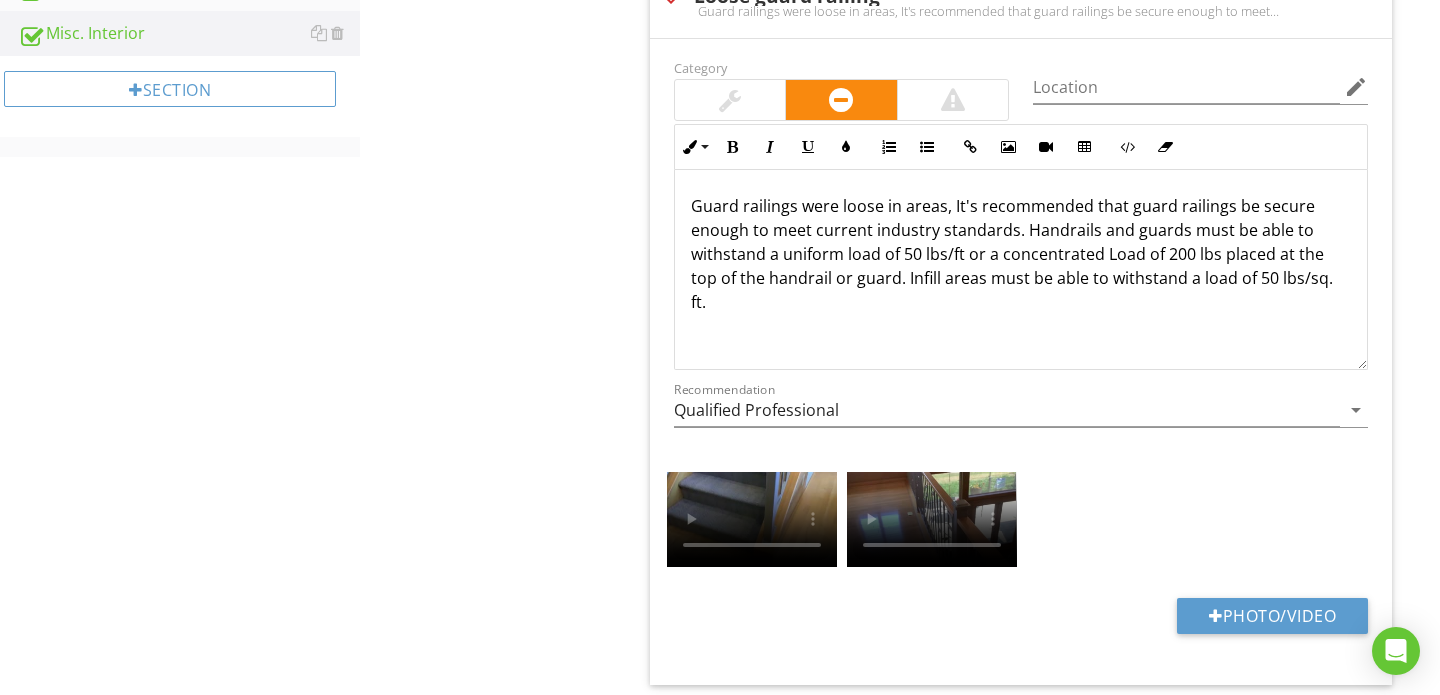 click on "Guard railings were loose in areas, It's recommended that guard railings be secure enough to meet current industry standards. Handrails and guards must be able to withstand a uniform load of 50 lbs/ft or a concentrated Load of 200 lbs placed at the top of the handrail or guard. Infill areas must be able to withstand a load of 50 lbs/sq. ft." at bounding box center [1021, 254] 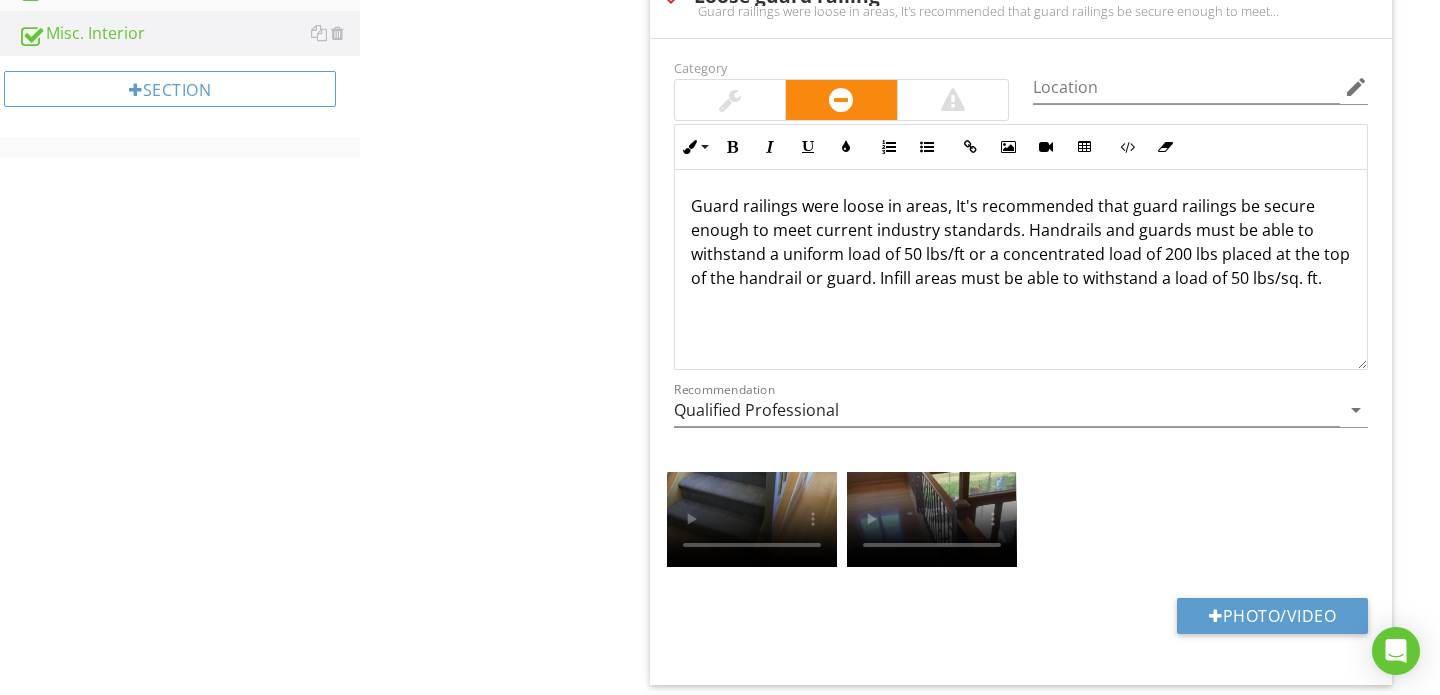 scroll, scrollTop: 1, scrollLeft: 0, axis: vertical 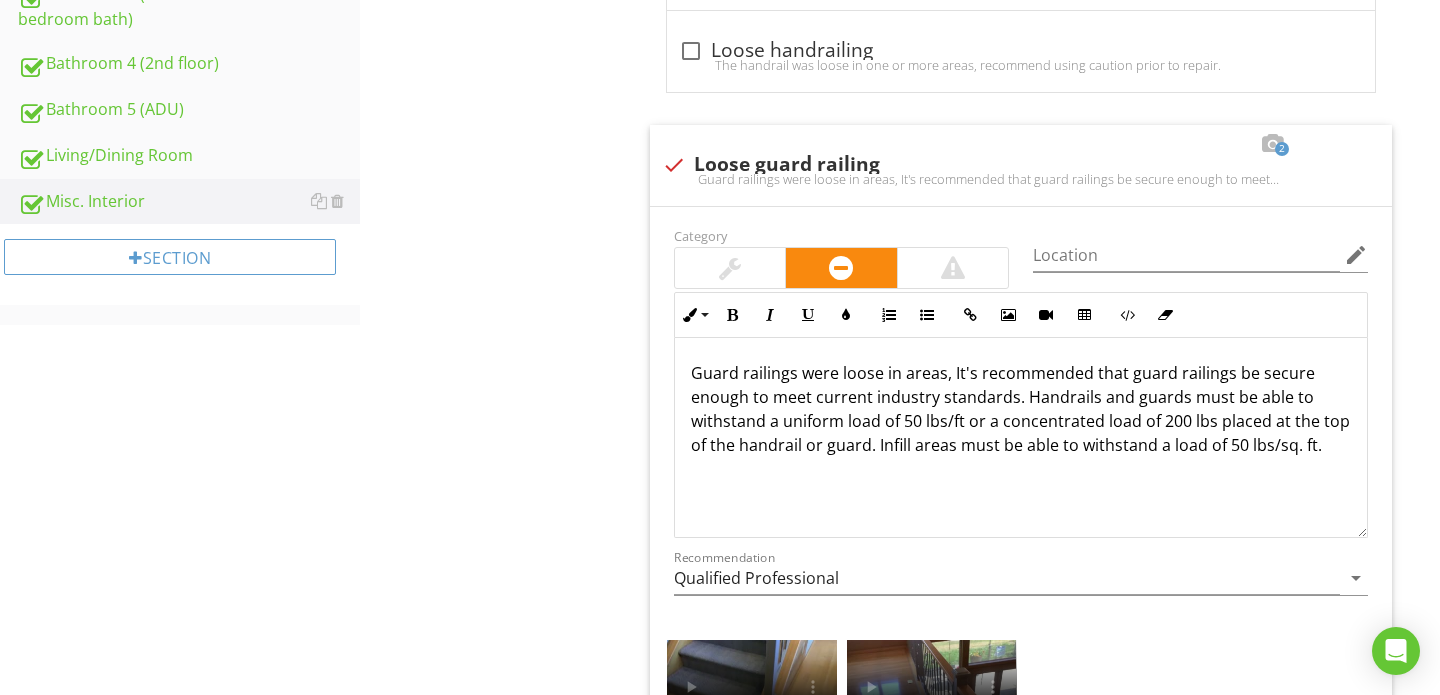 click at bounding box center (953, 268) 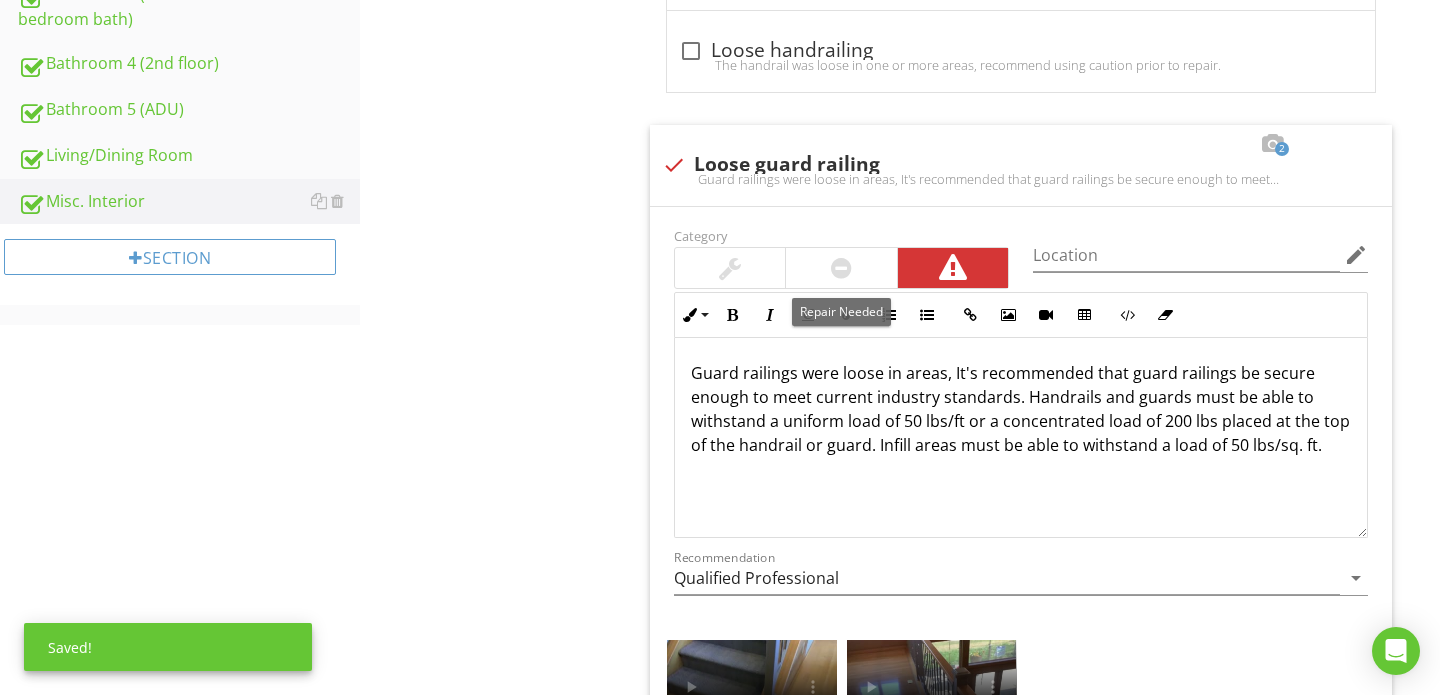 scroll, scrollTop: 1693, scrollLeft: 0, axis: vertical 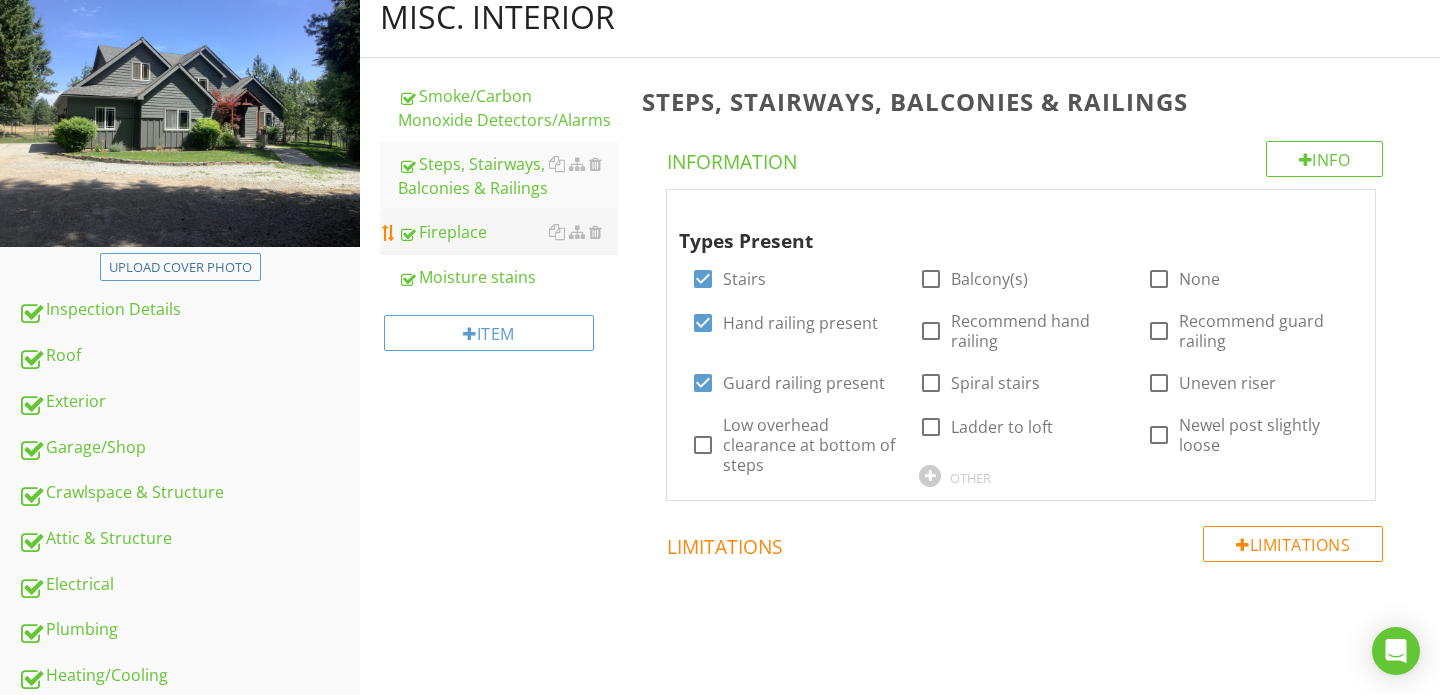 click on "Fireplace" at bounding box center [508, 232] 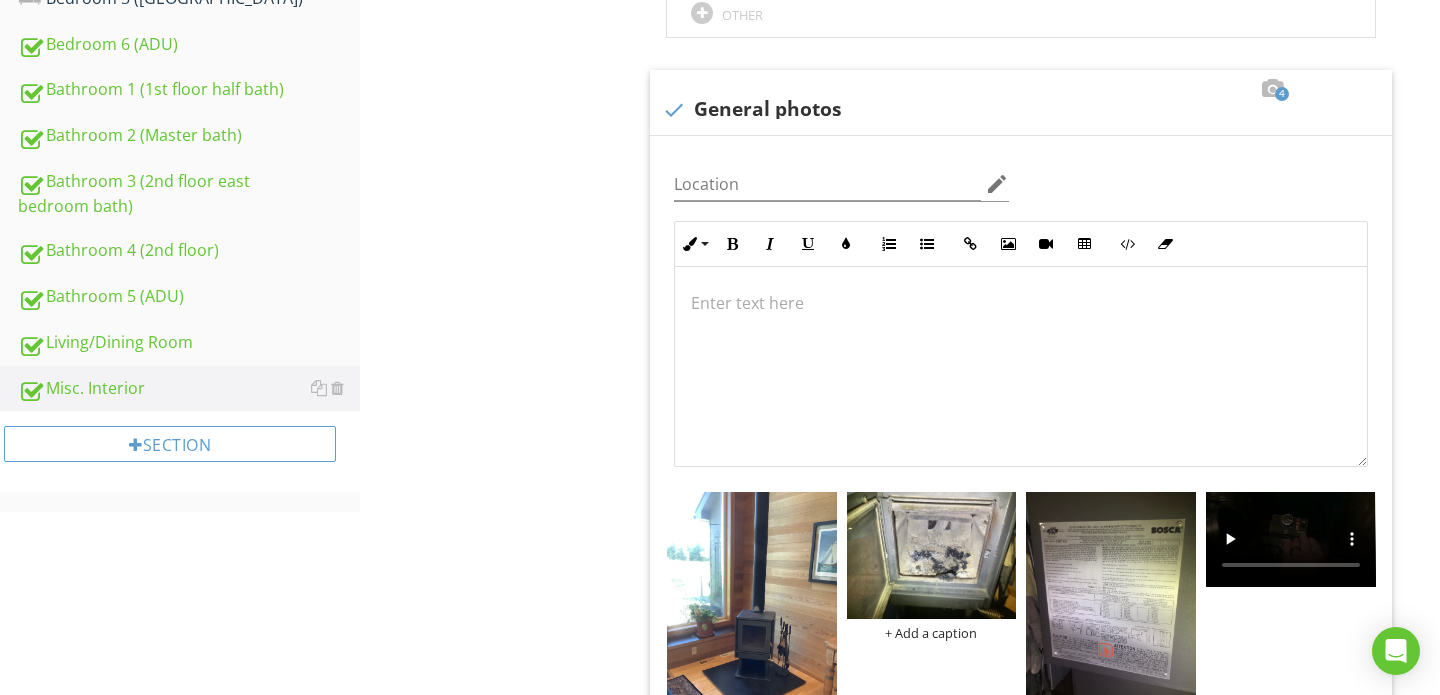 scroll, scrollTop: 1277, scrollLeft: 0, axis: vertical 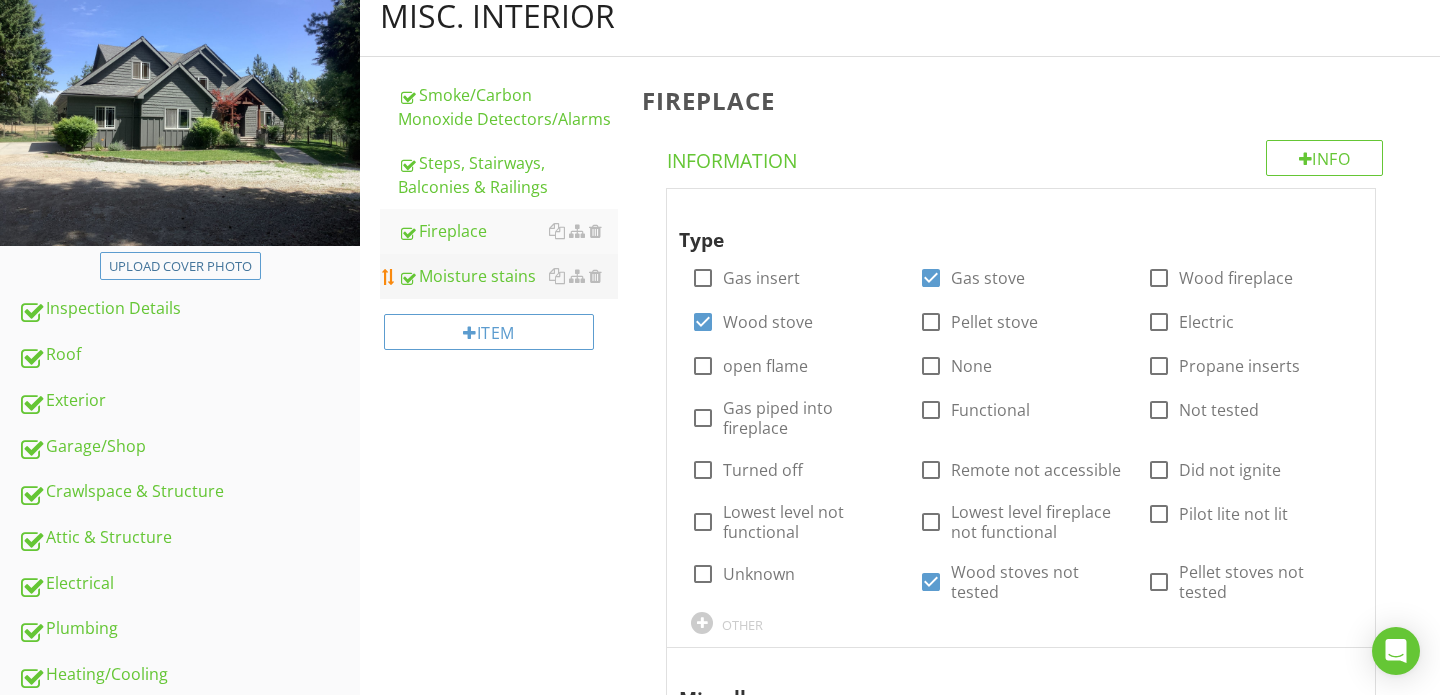 click on "Moisture stains" at bounding box center [508, 276] 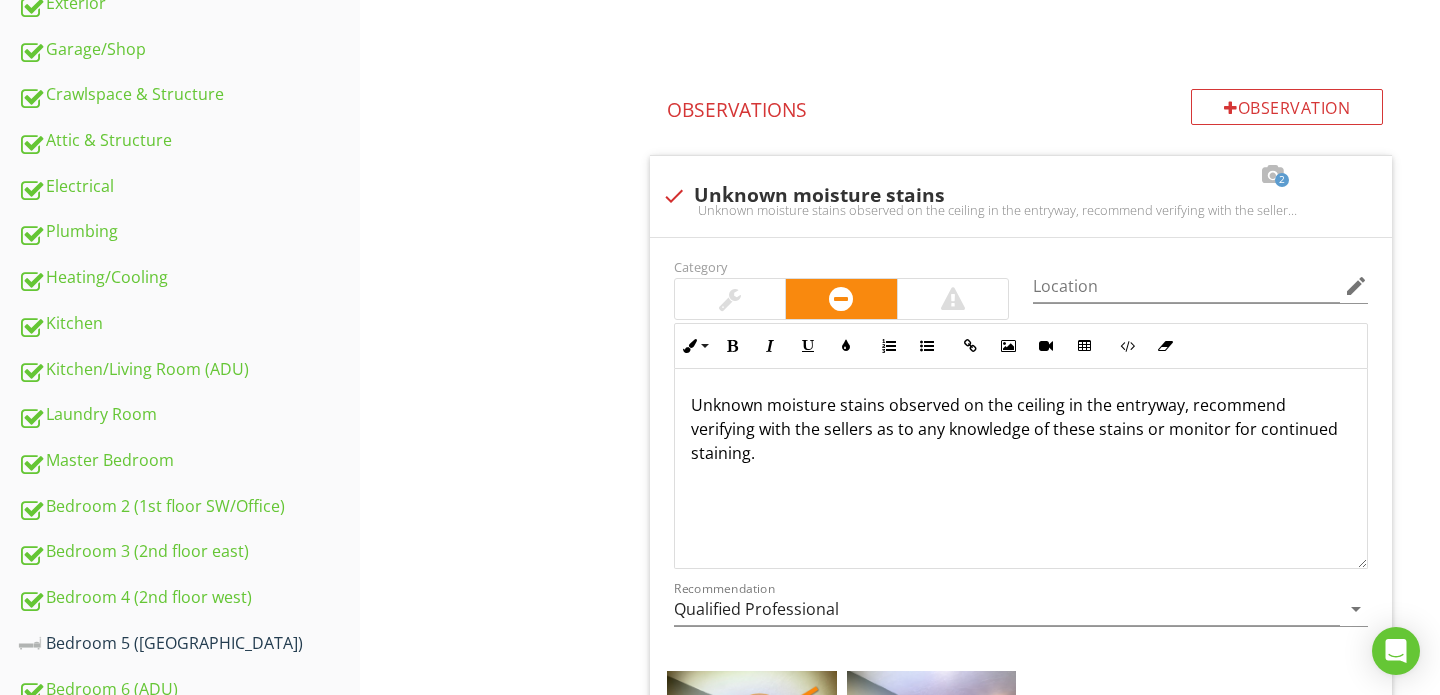 scroll, scrollTop: 627, scrollLeft: 0, axis: vertical 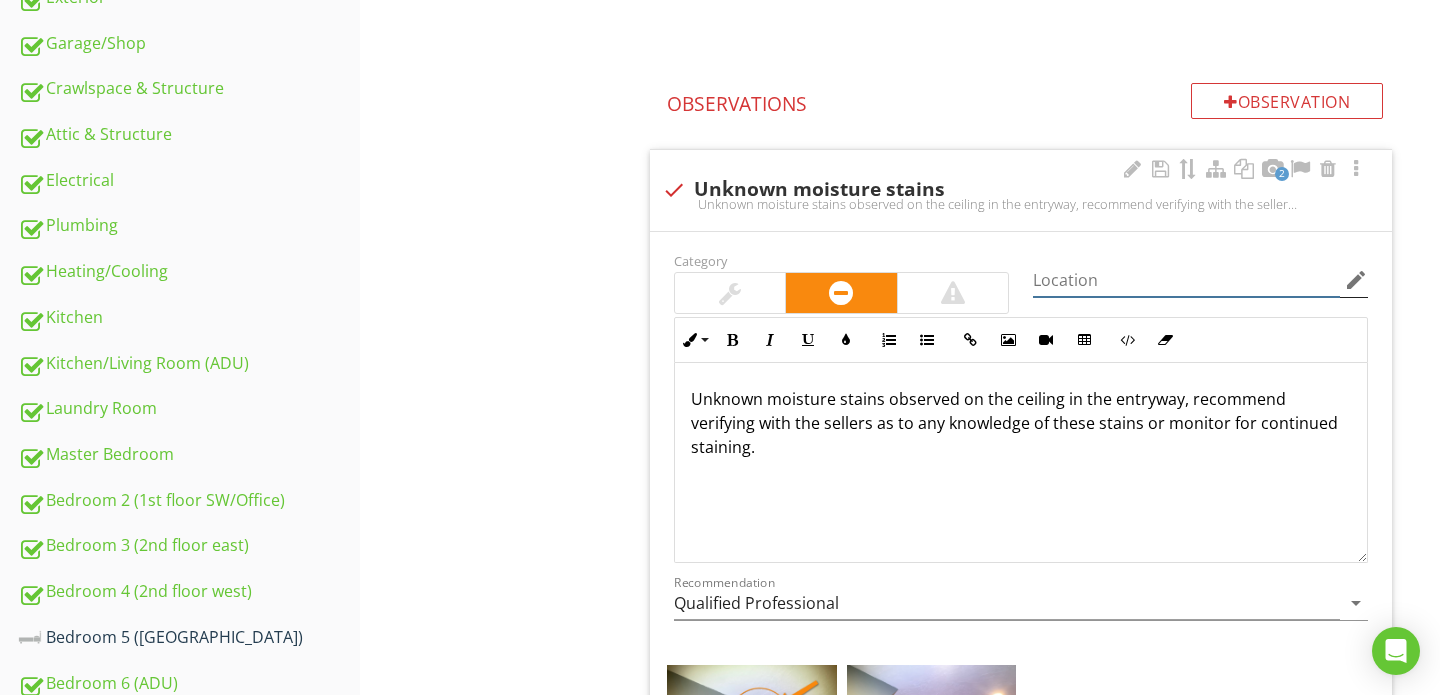 click at bounding box center [1186, 280] 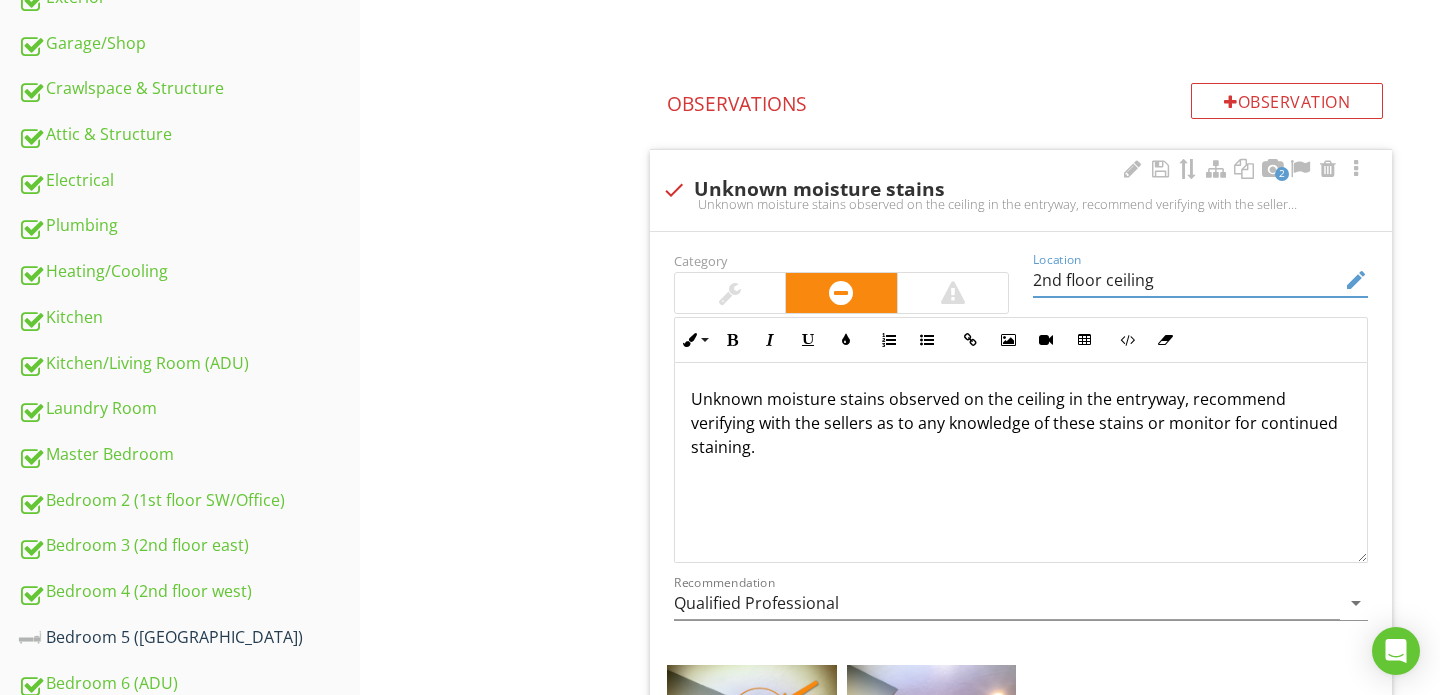 type on "2nd floor ceiling" 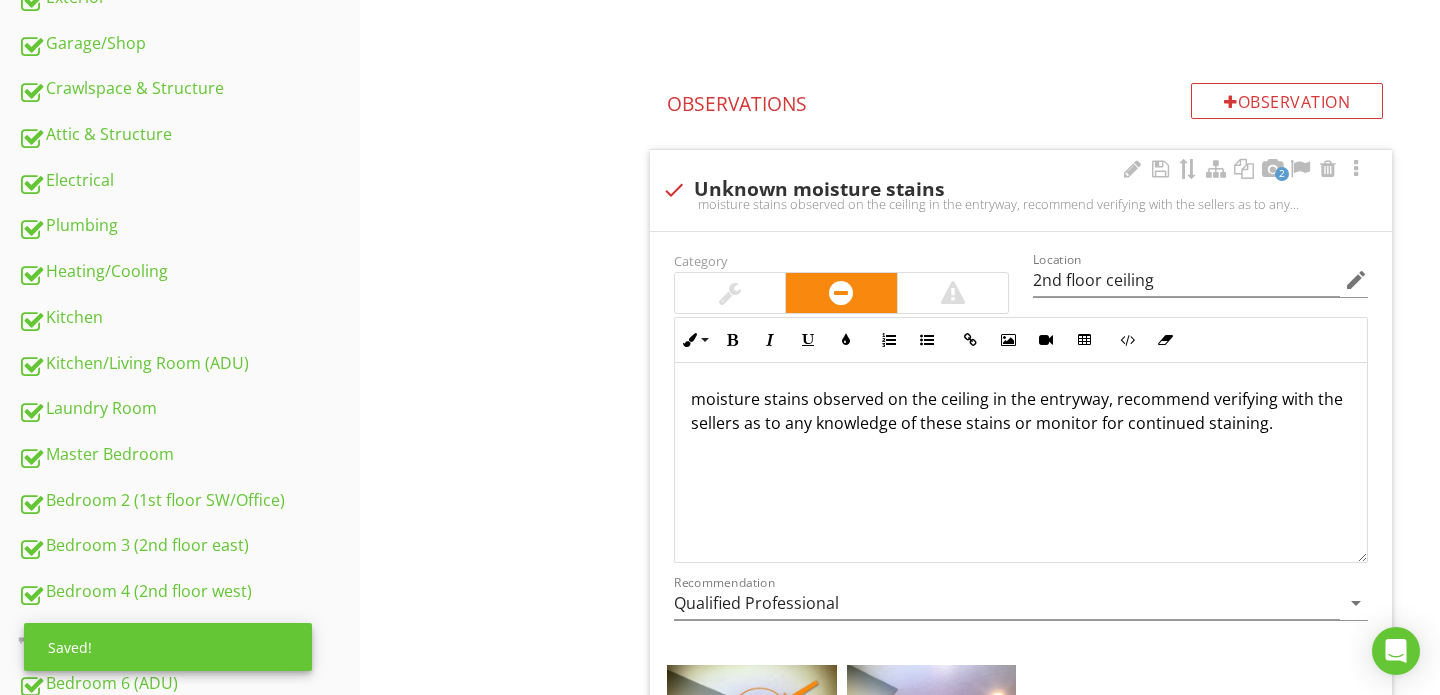 type 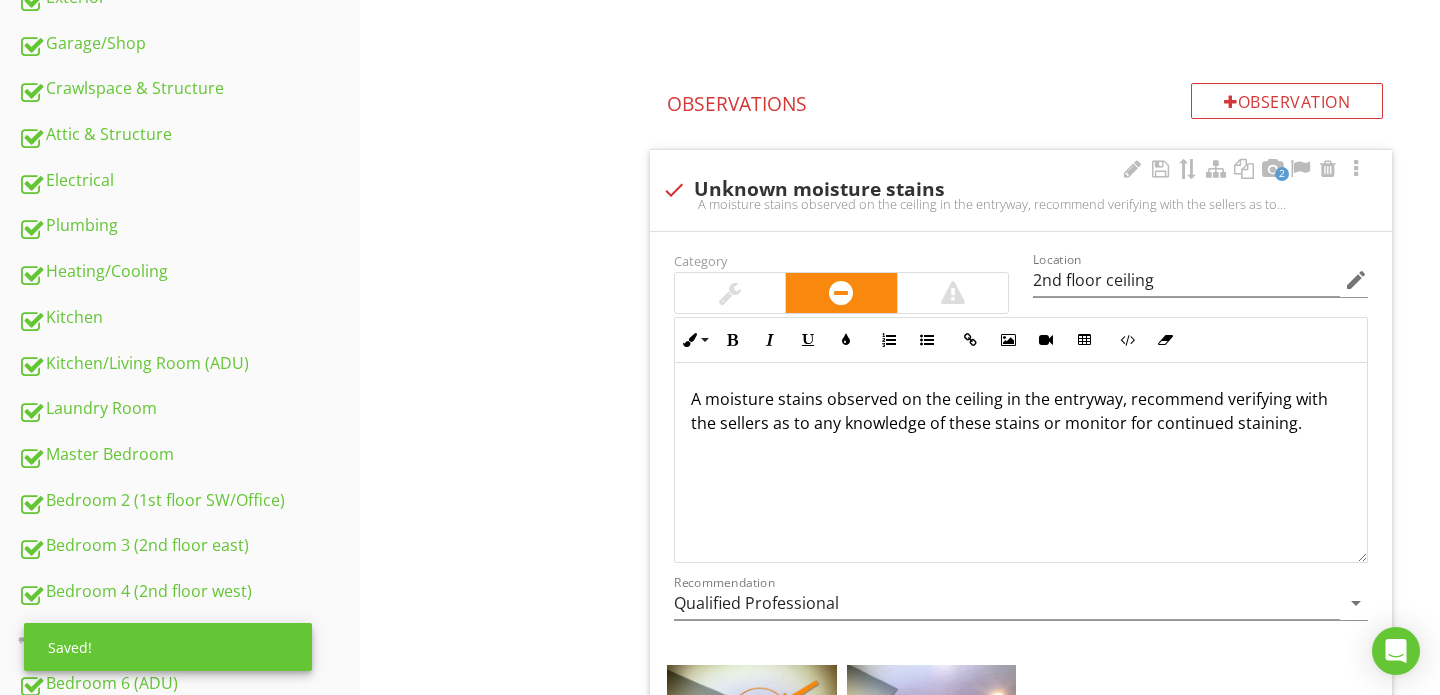 click on "A moisture stains observed on the ceiling in the entryway, recommend verifying with the sellers as to any knowledge of these stains or monitor for continued staining." at bounding box center (1021, 411) 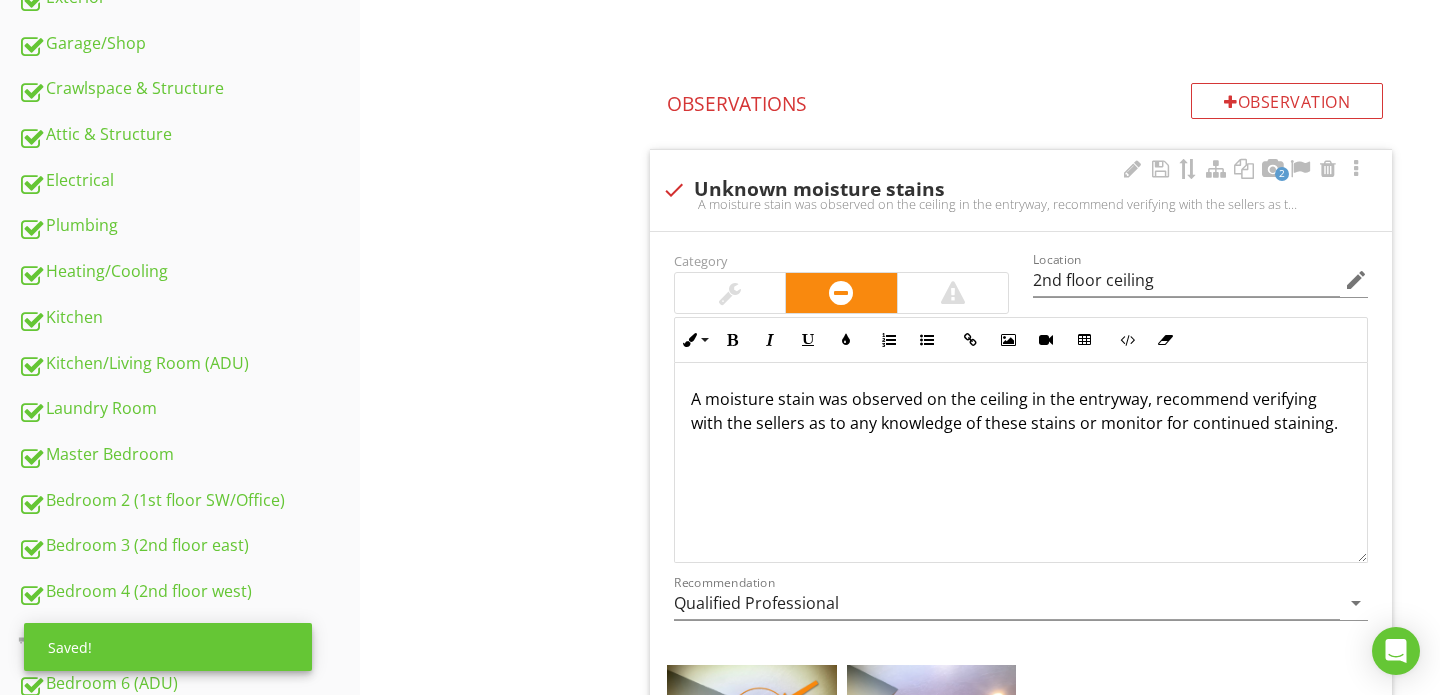 click on "A moisture stain was observed on the ceiling in the entryway, recommend verifying with the sellers as to any knowledge of these stains or monitor for continued staining." at bounding box center [1021, 411] 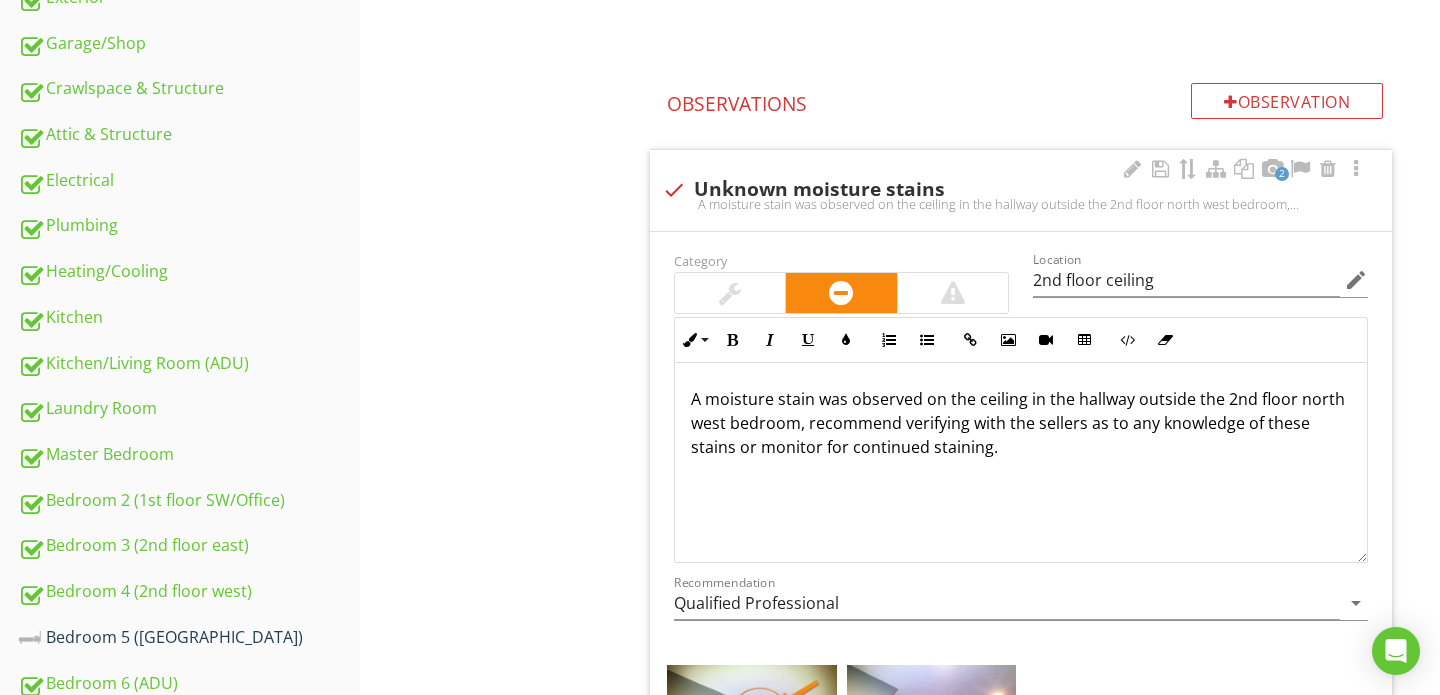 click on "A moisture stain was observed on the ceiling in the hallway outside the 2nd floor north west bedroom, recommend verifying with the sellers as to any knowledge of these stains or monitor for continued staining." at bounding box center [1021, 423] 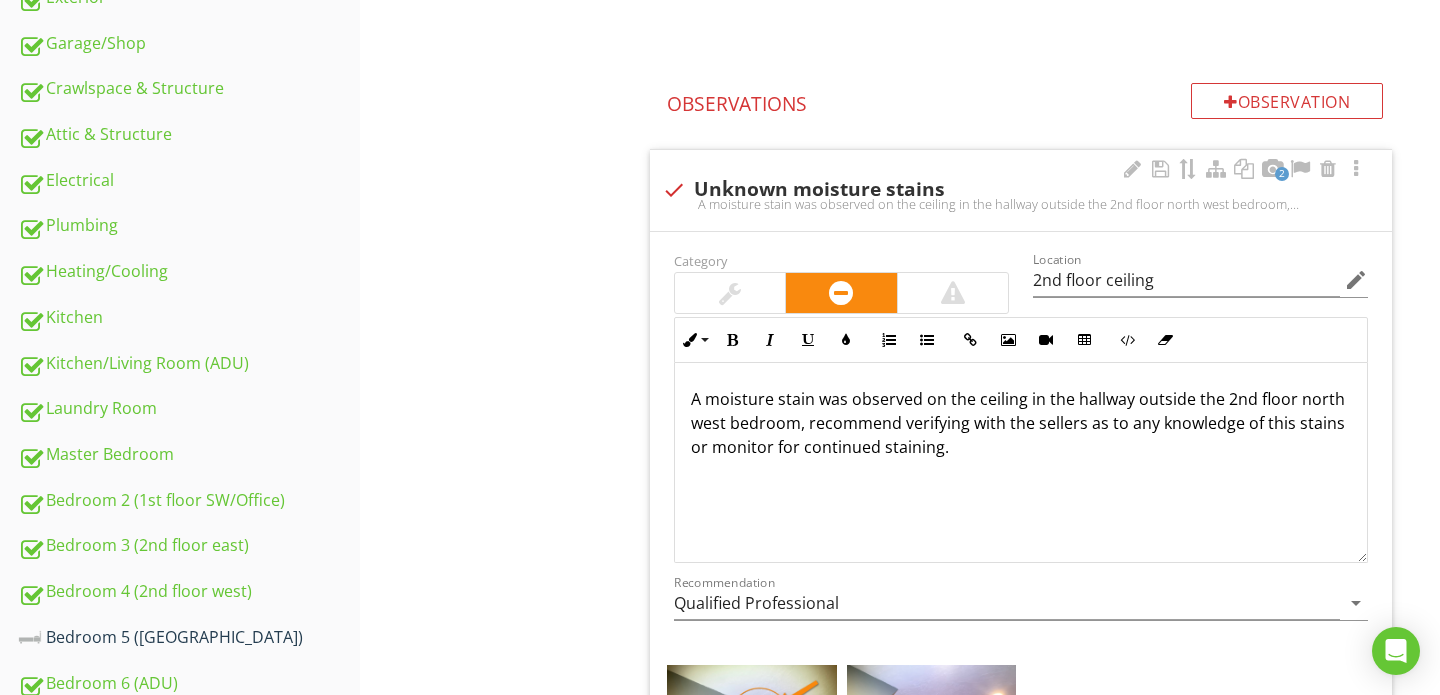 click on "A moisture stain was observed on the ceiling in the hallway outside the 2nd floor north west bedroom, recommend verifying with the sellers as to any knowledge of this stains or monitor for continued staining." at bounding box center (1021, 423) 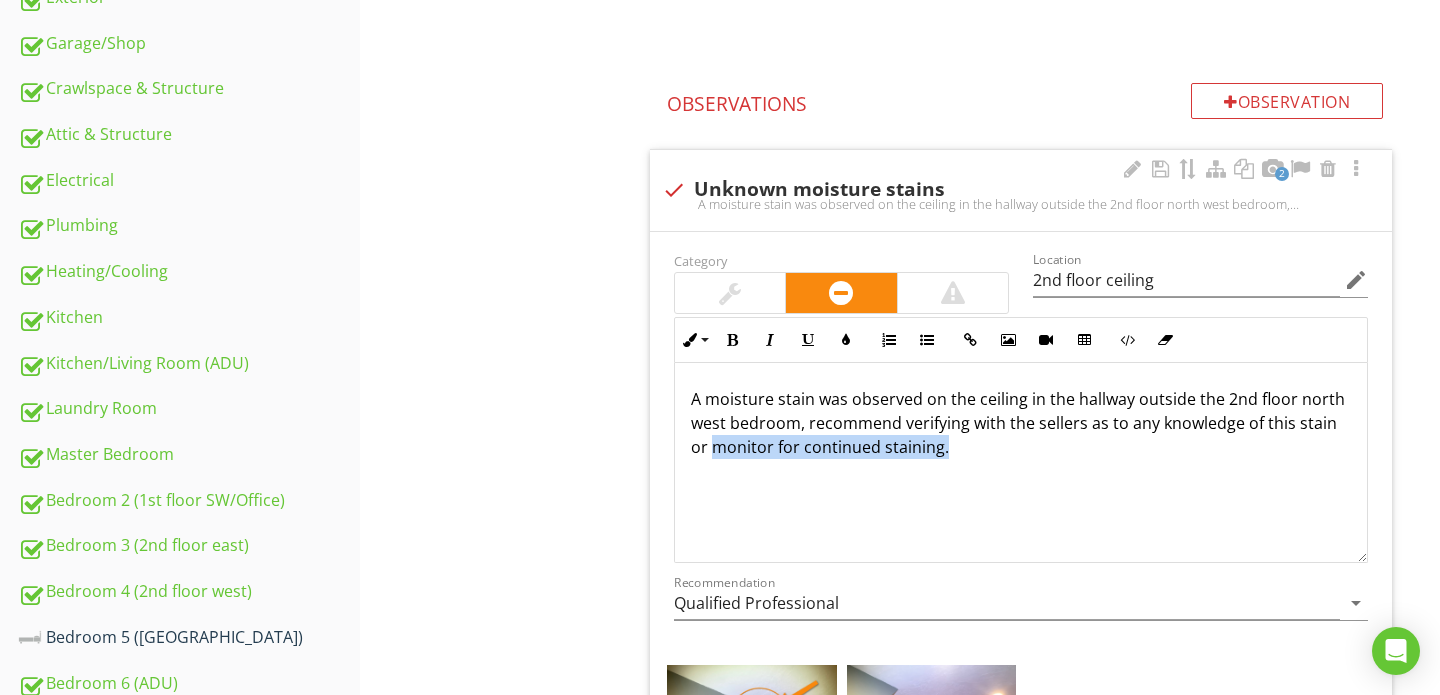drag, startPoint x: 692, startPoint y: 449, endPoint x: 979, endPoint y: 459, distance: 287.17416 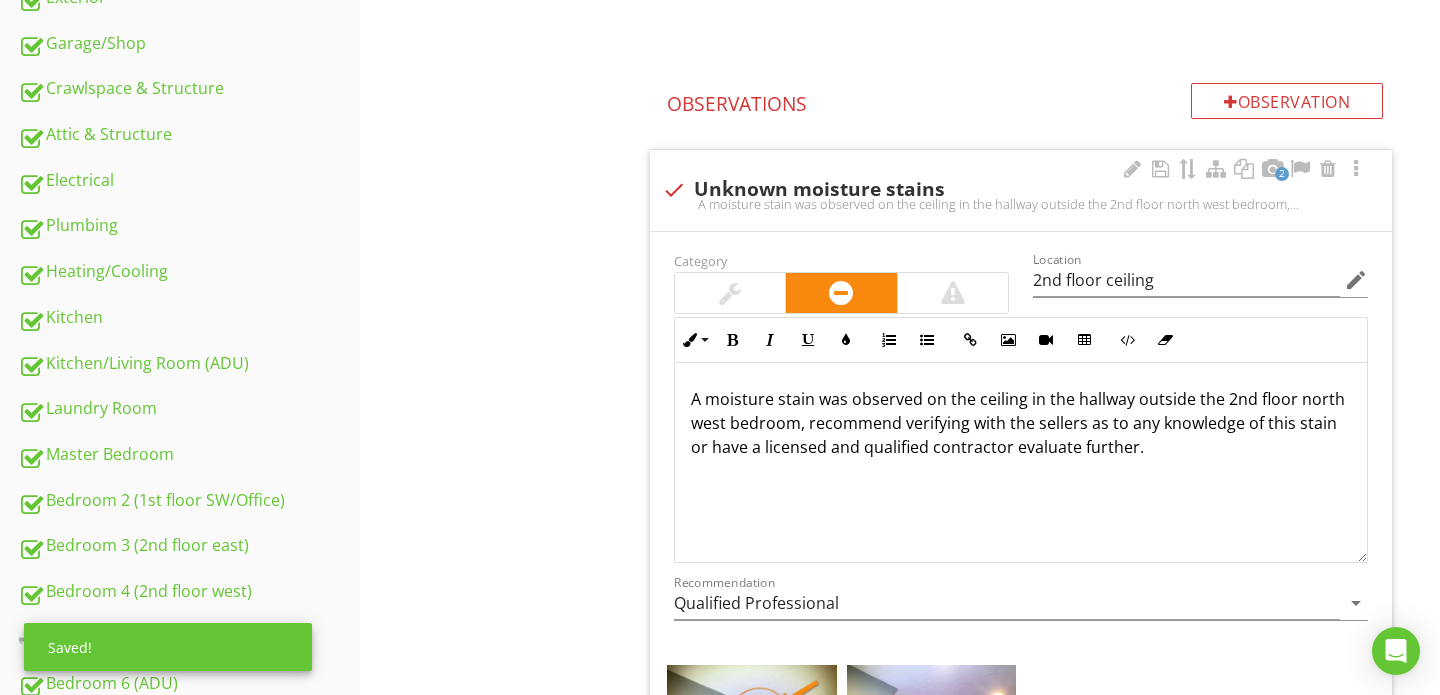 scroll, scrollTop: 1, scrollLeft: 0, axis: vertical 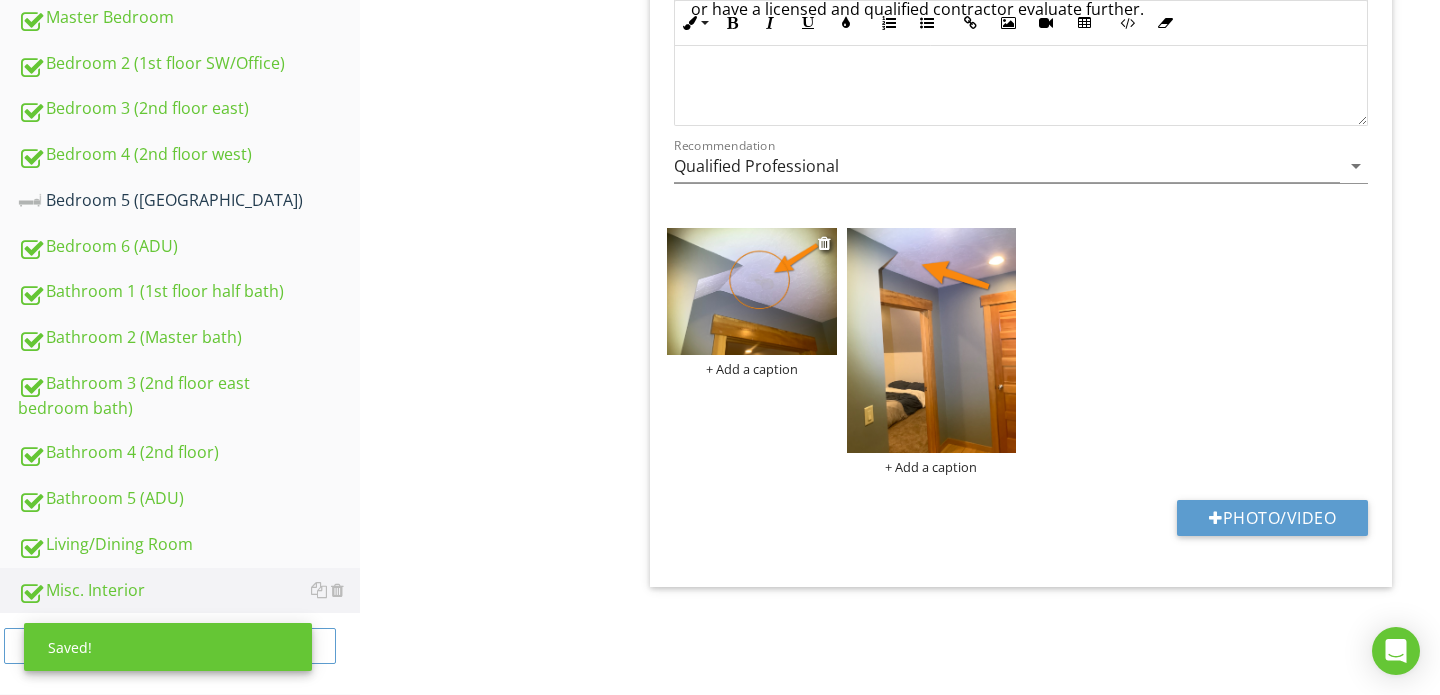 click on "+ Add a caption" at bounding box center [752, 369] 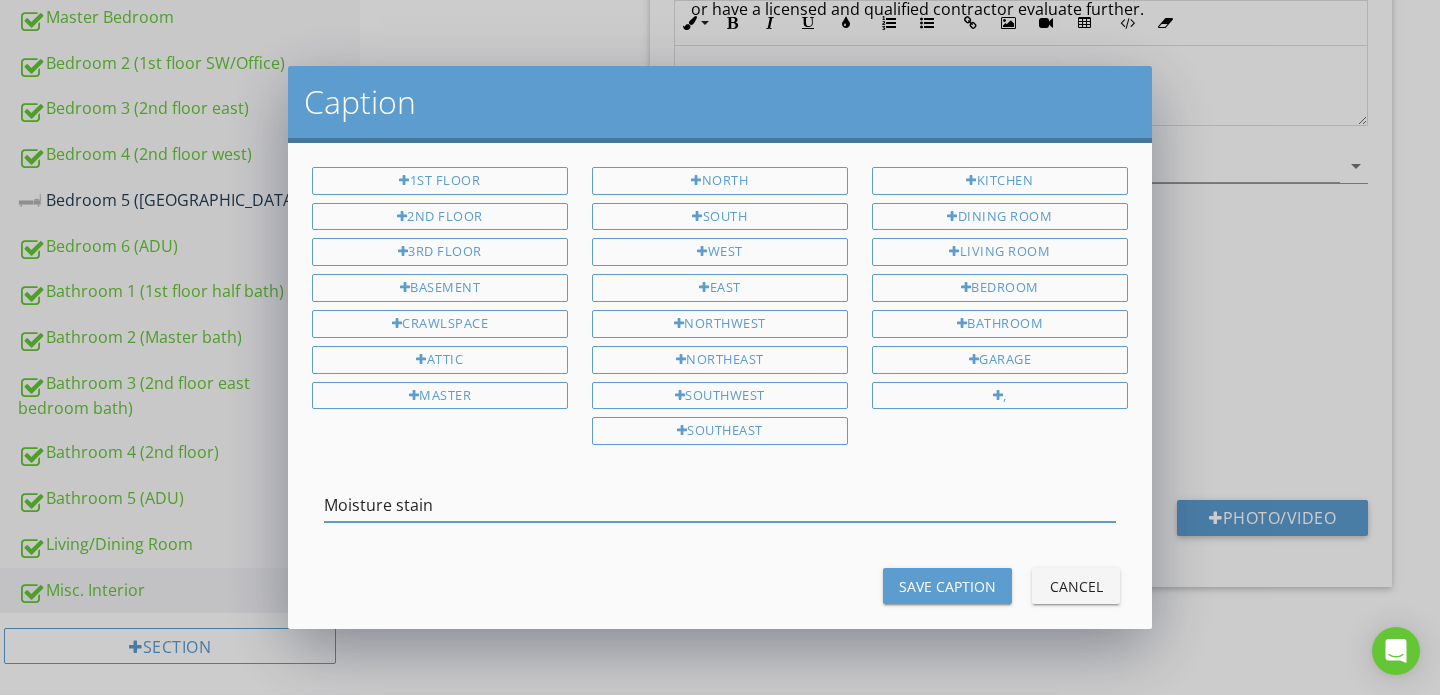 type on "Moisture stain" 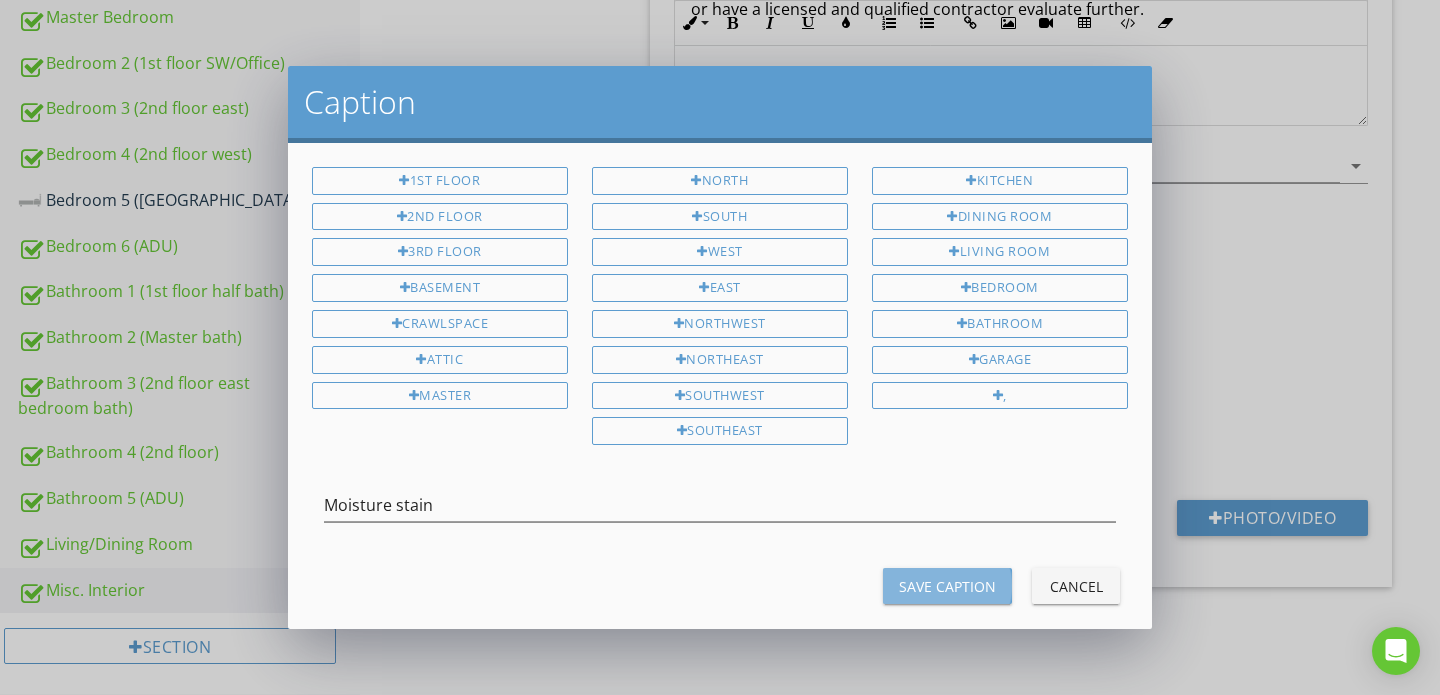 click on "Save Caption" at bounding box center (947, 586) 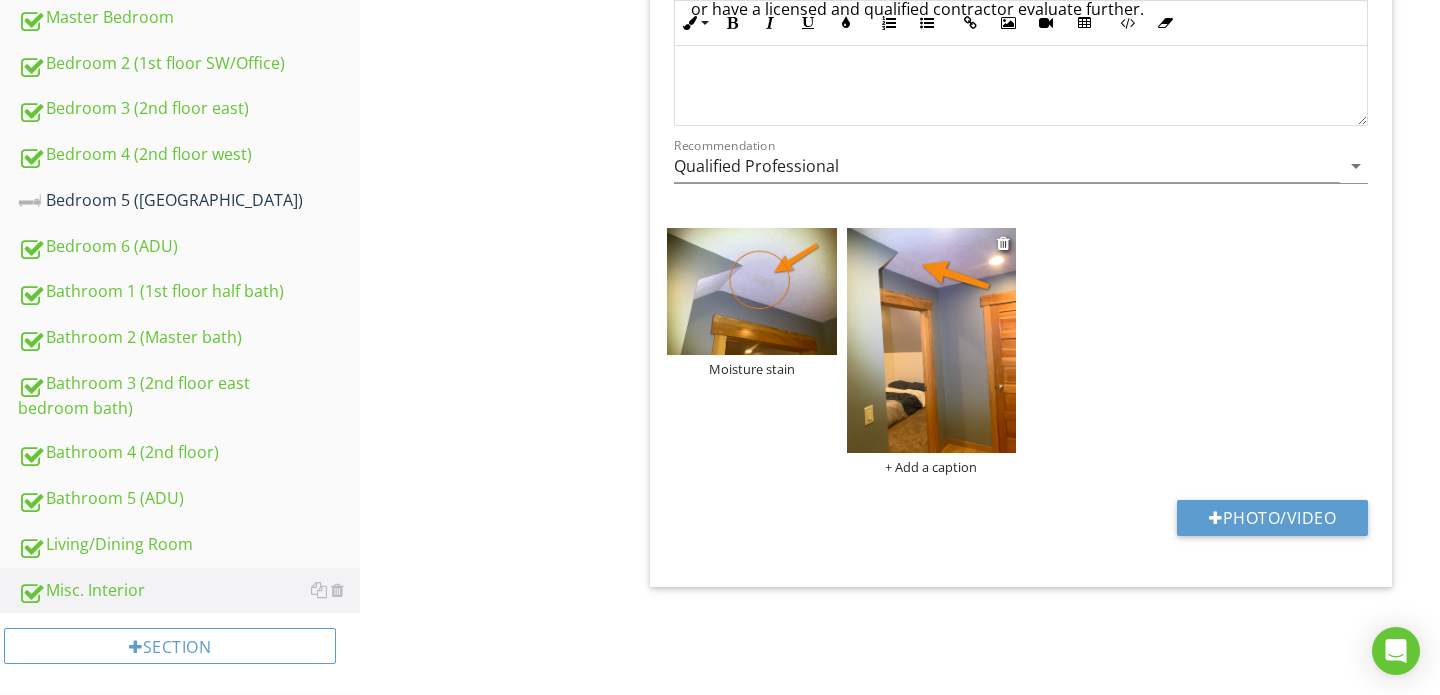 click on "+ Add a caption" at bounding box center (932, 467) 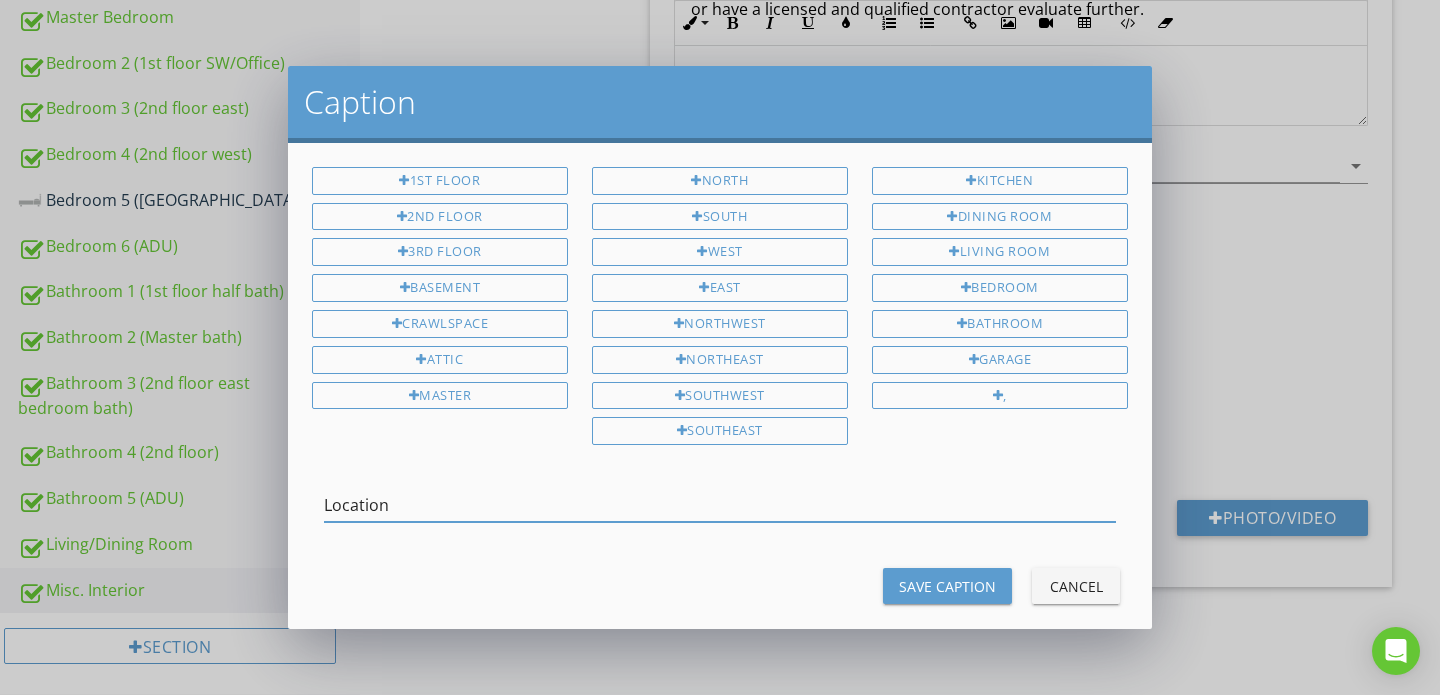 type on "Location" 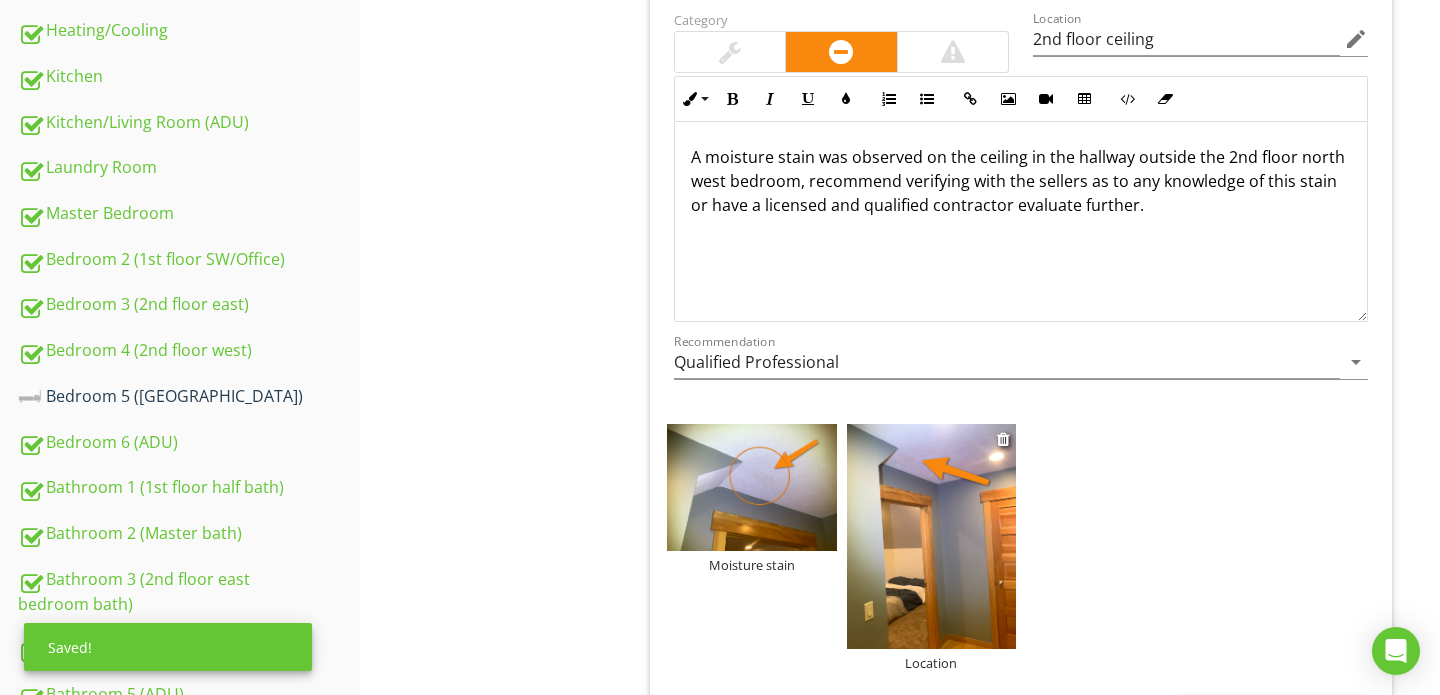scroll, scrollTop: 786, scrollLeft: 0, axis: vertical 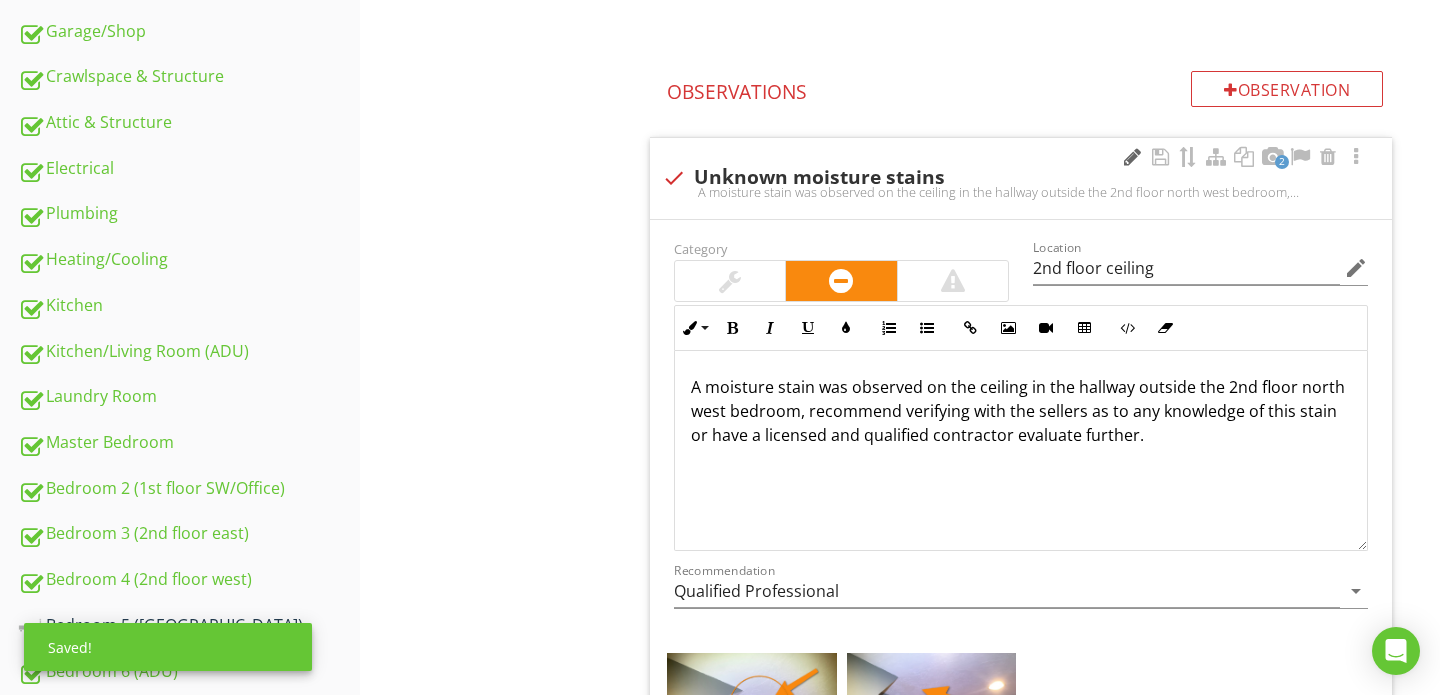 click at bounding box center [1132, 157] 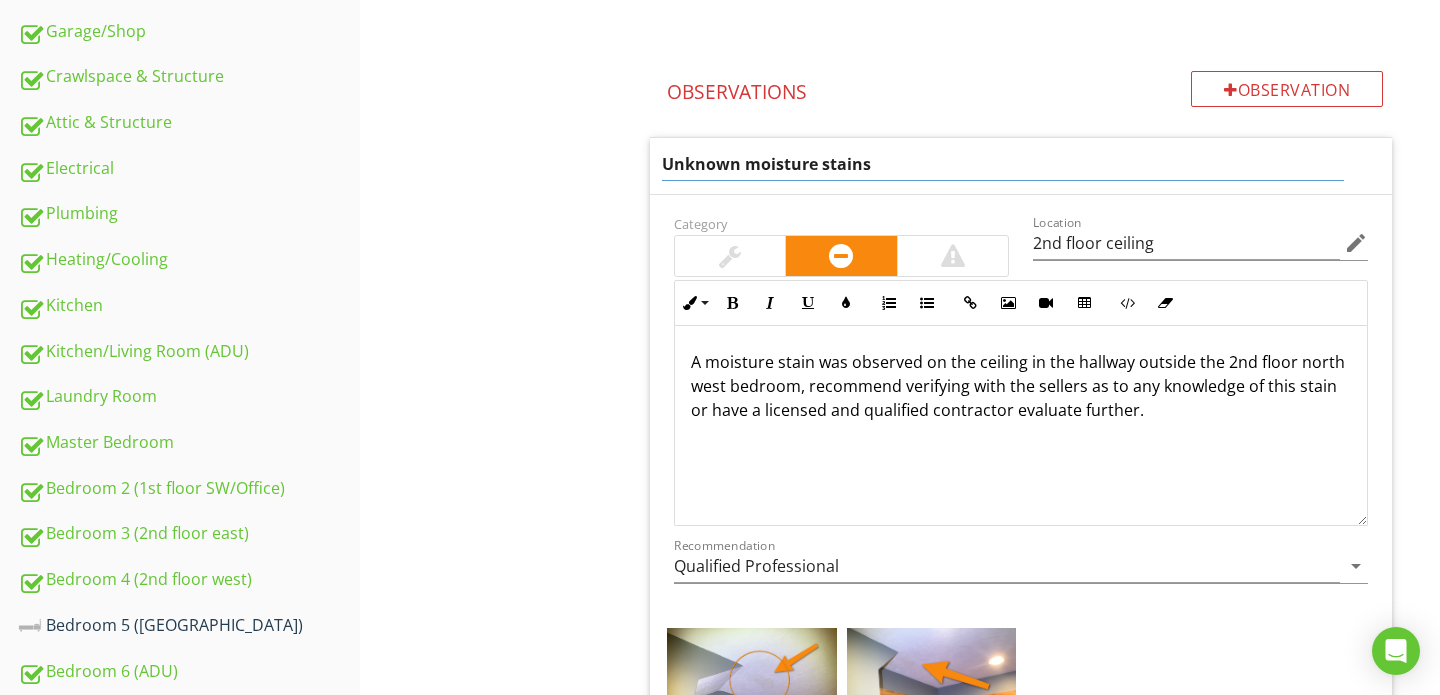 click on "Unknown moisture stains" at bounding box center [1003, 164] 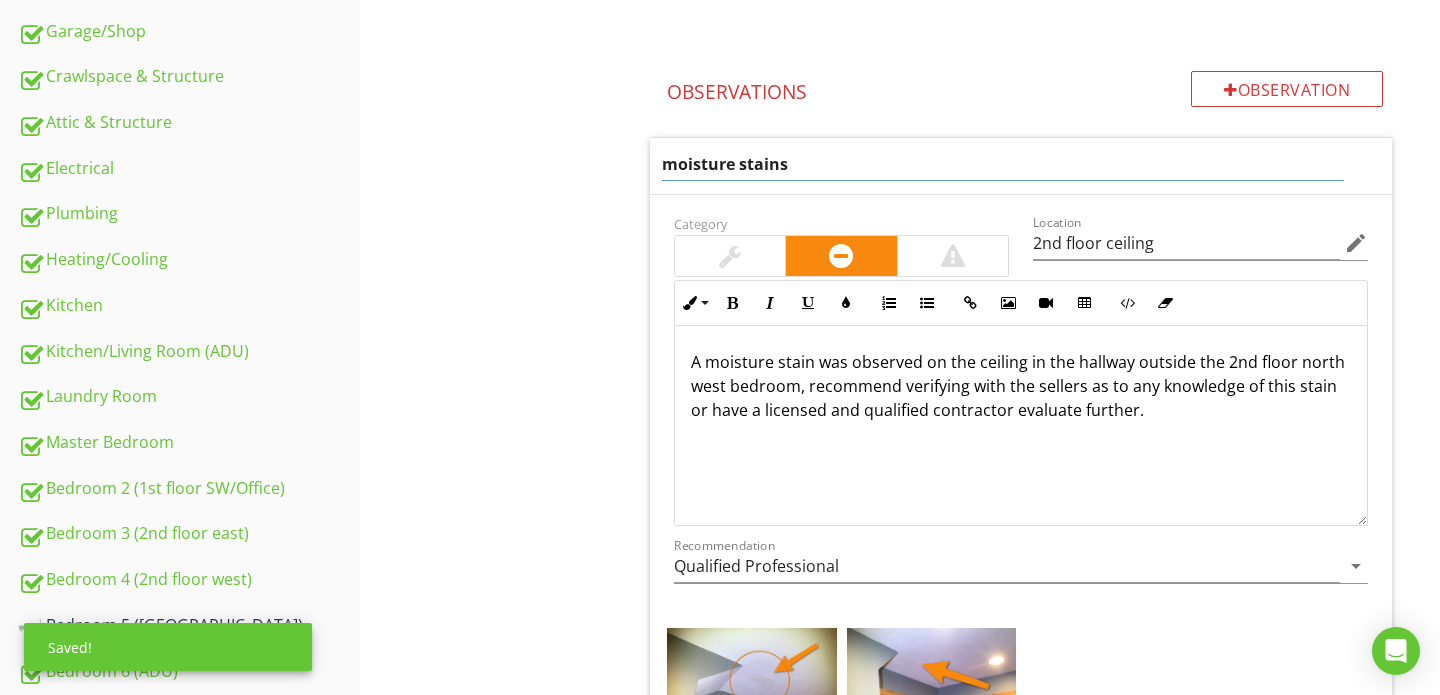 click on "moisture stains" at bounding box center [1003, 164] 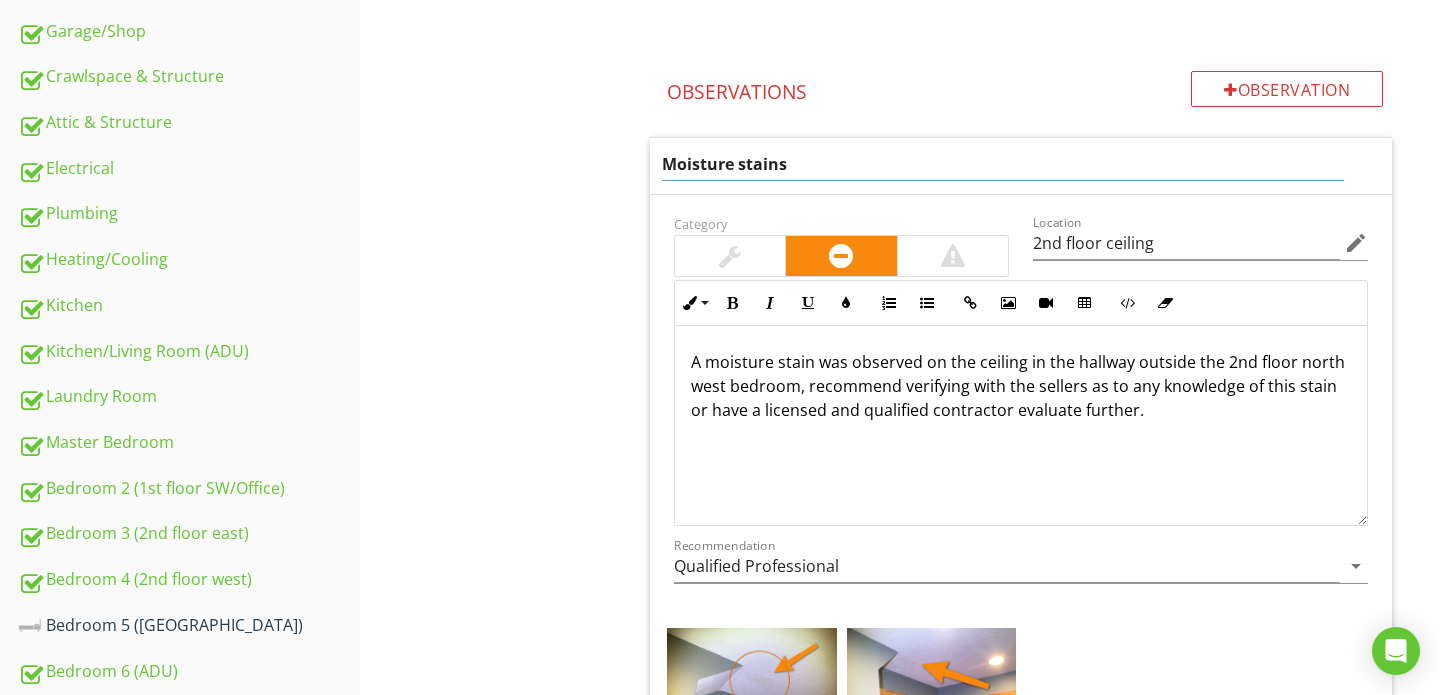 click on "Moisture stains" at bounding box center (1003, 164) 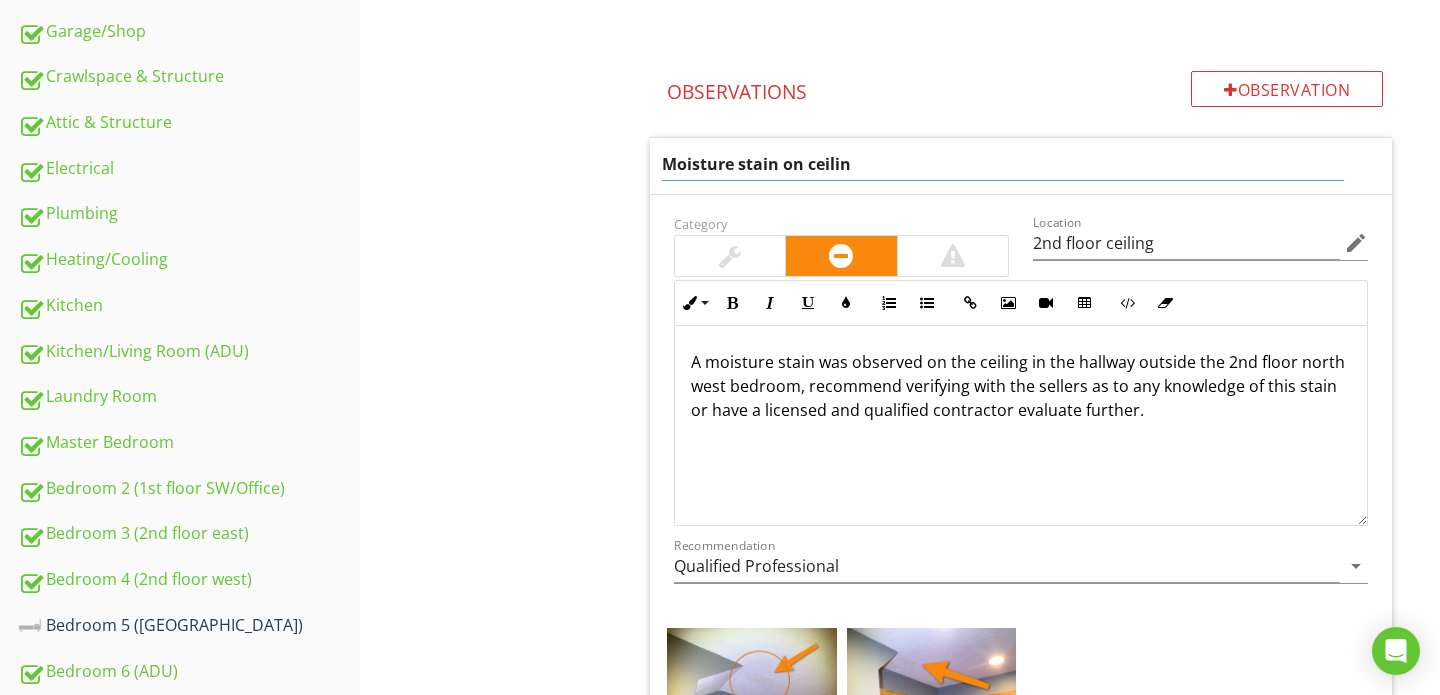 type on "Moisture stain on ceiling" 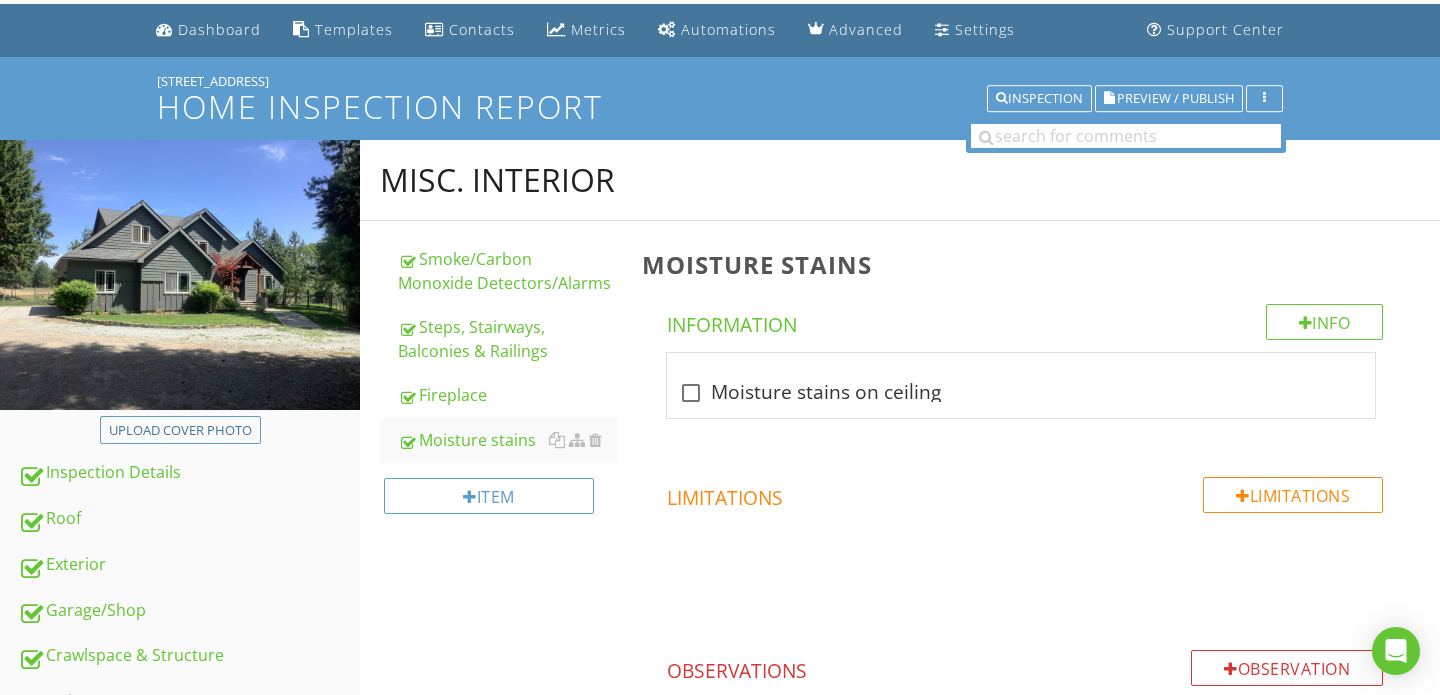 scroll, scrollTop: 62, scrollLeft: 0, axis: vertical 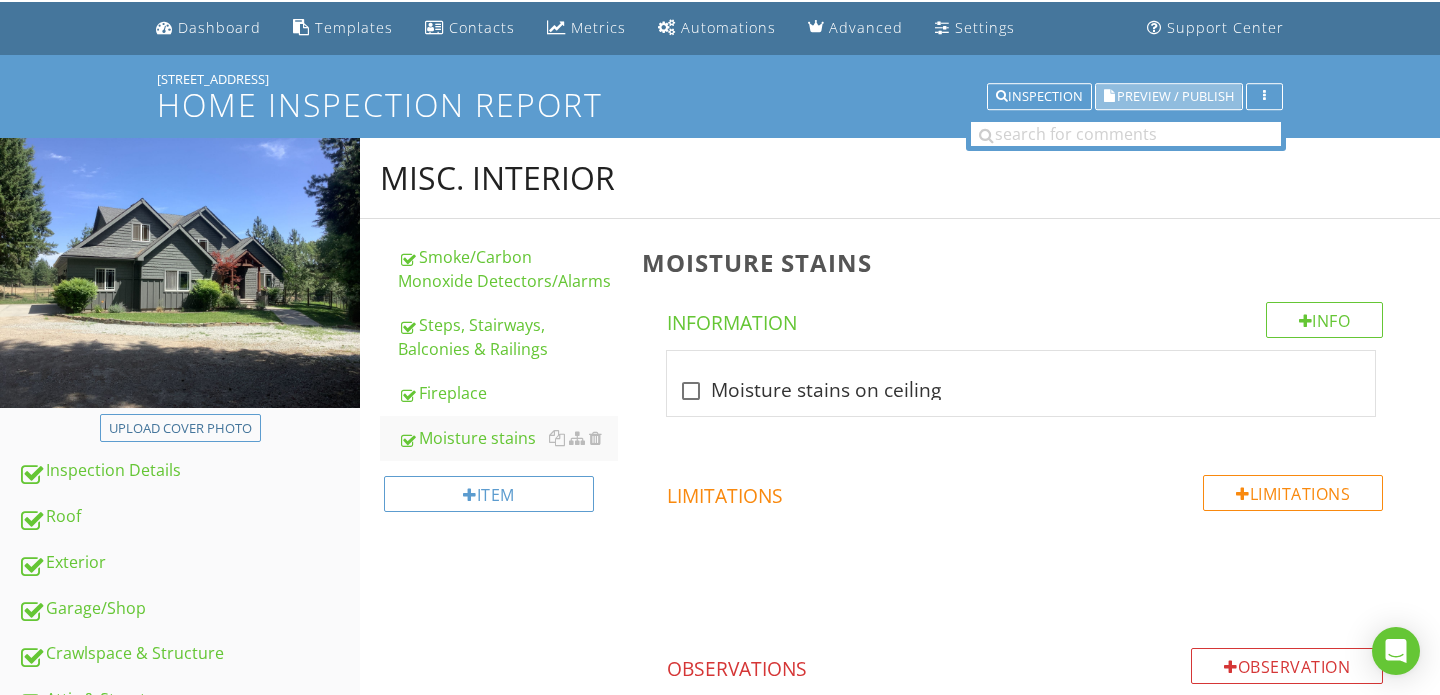 click on "Preview / Publish" at bounding box center [1175, 96] 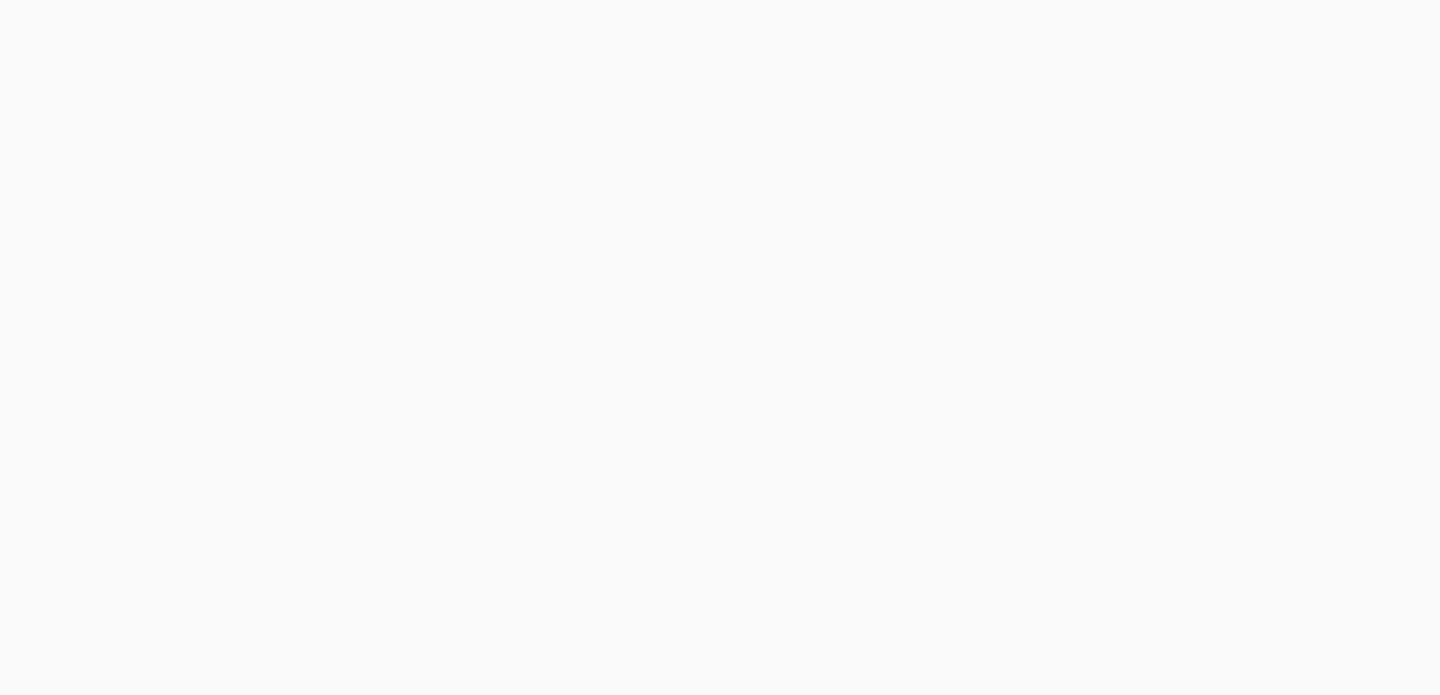 scroll, scrollTop: 0, scrollLeft: 0, axis: both 